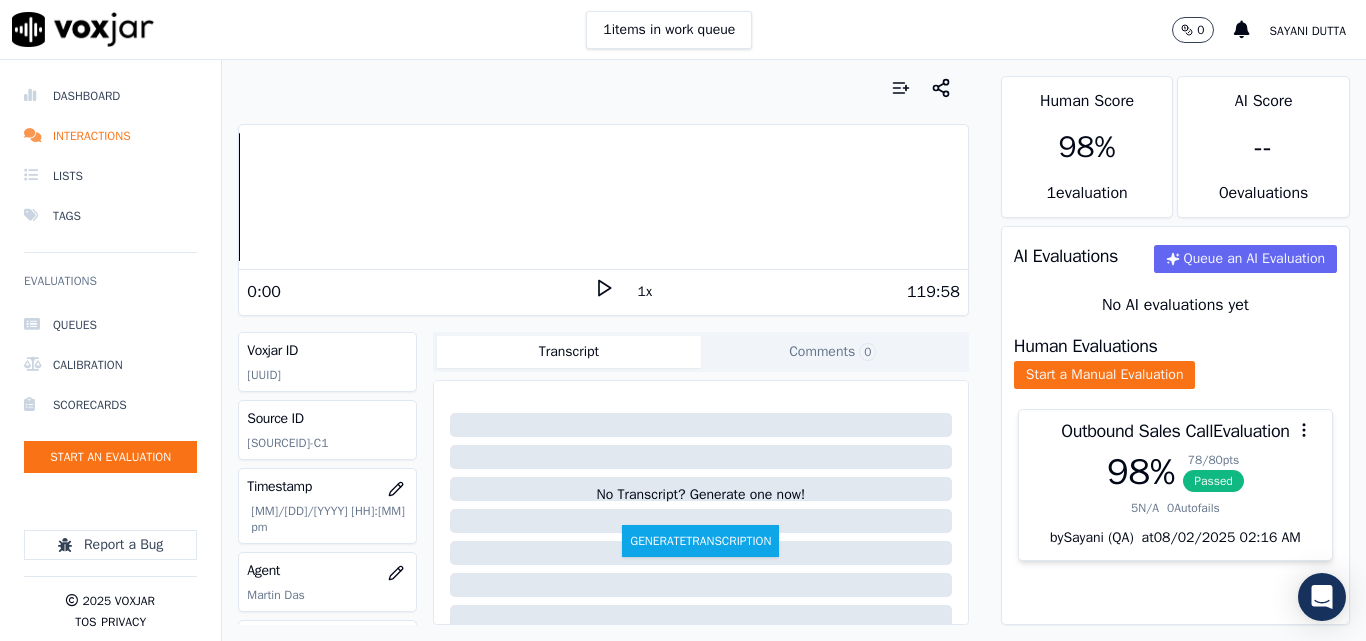 scroll, scrollTop: 0, scrollLeft: 0, axis: both 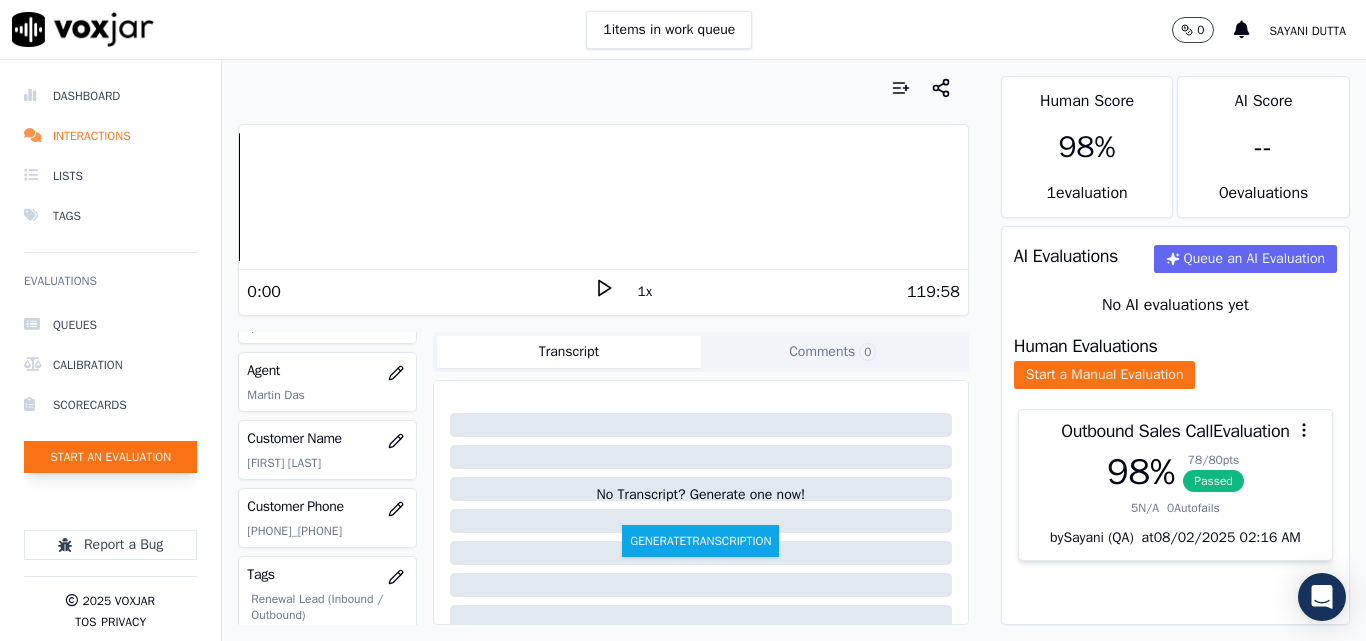 click on "Start an Evaluation" 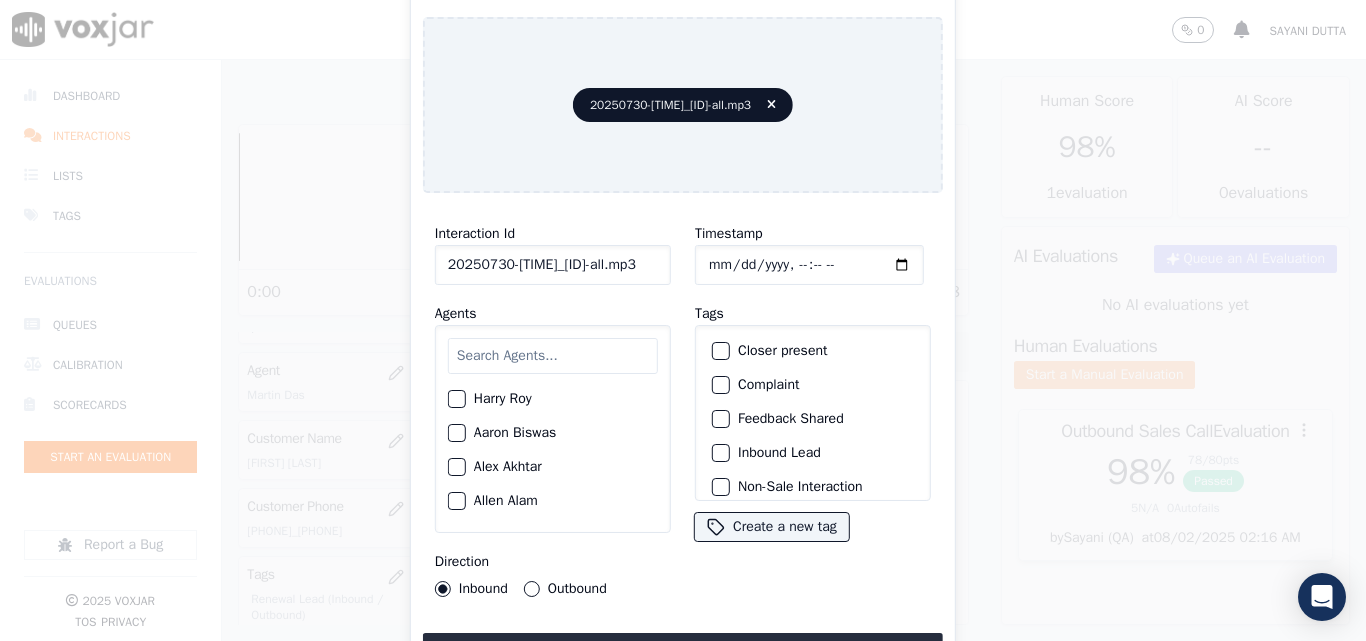 scroll, scrollTop: 0, scrollLeft: 40, axis: horizontal 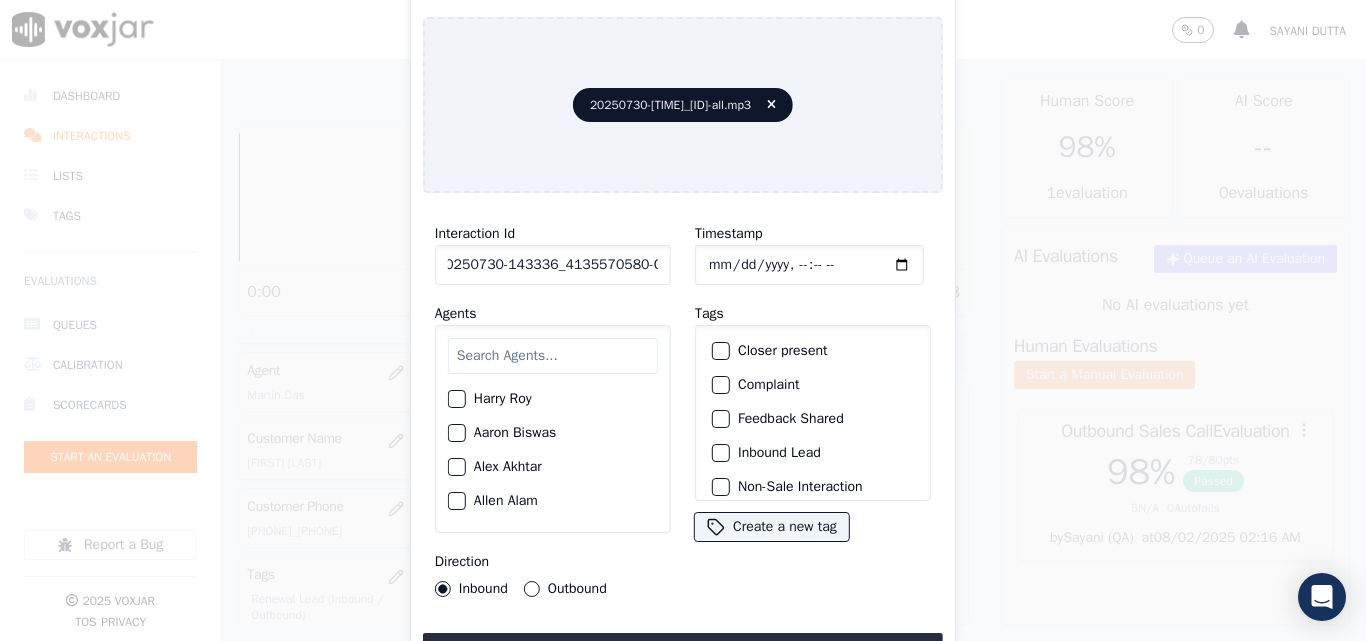 type on "20250730-143336_4135570580-C1" 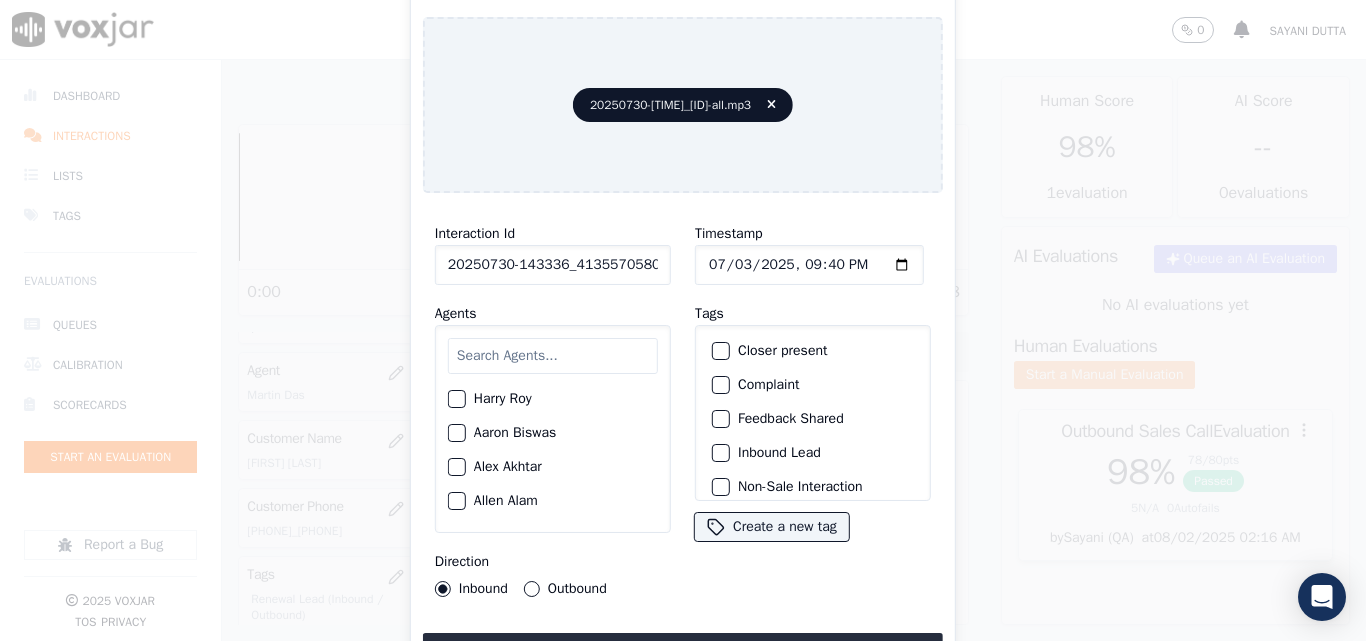 type on "[DATE]T21:40" 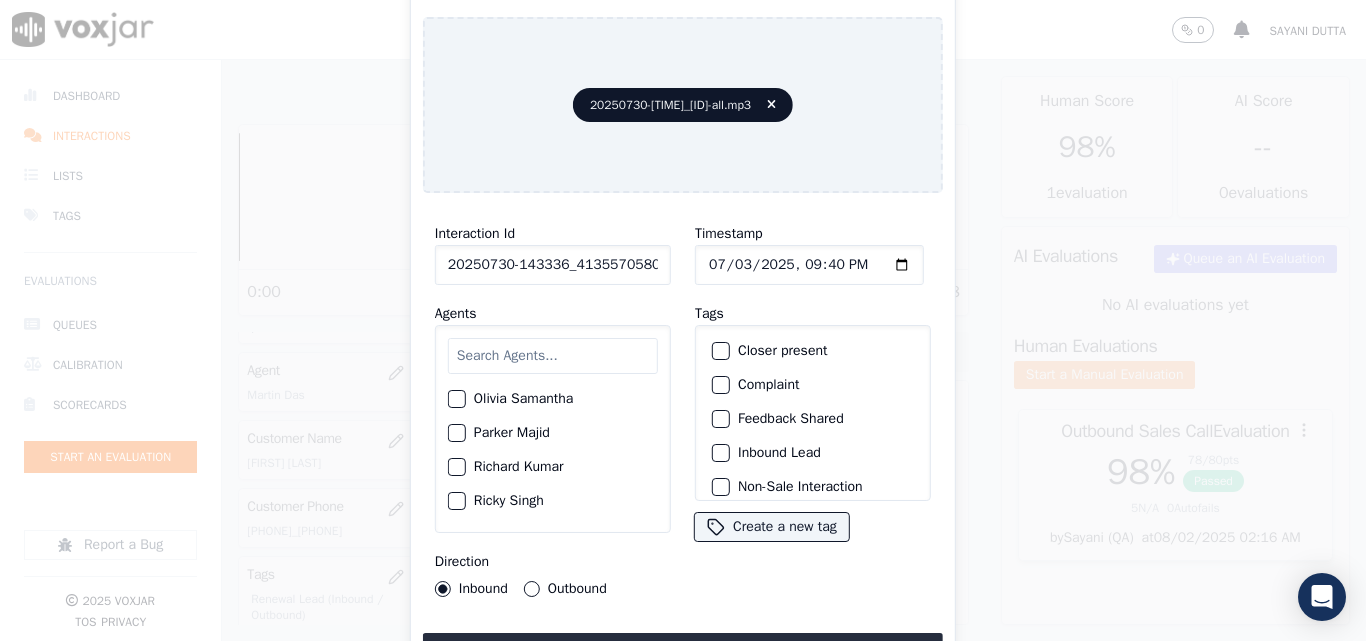 scroll, scrollTop: 1600, scrollLeft: 0, axis: vertical 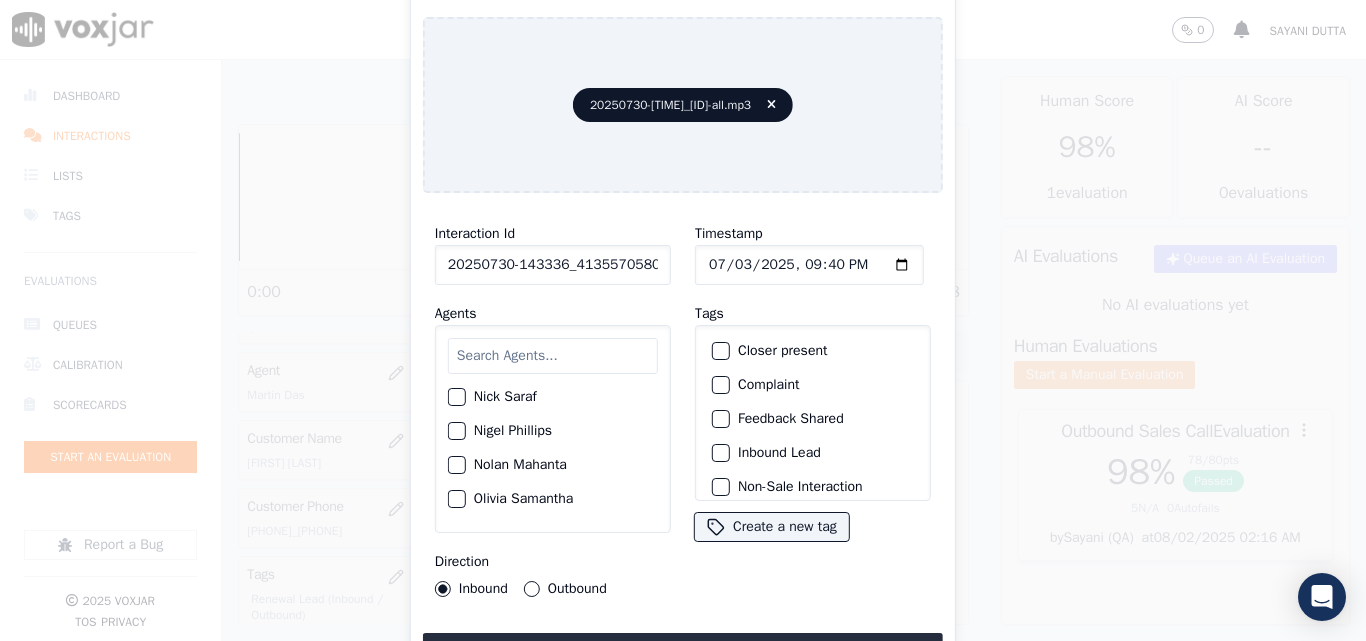 click on "Nick Saraf" 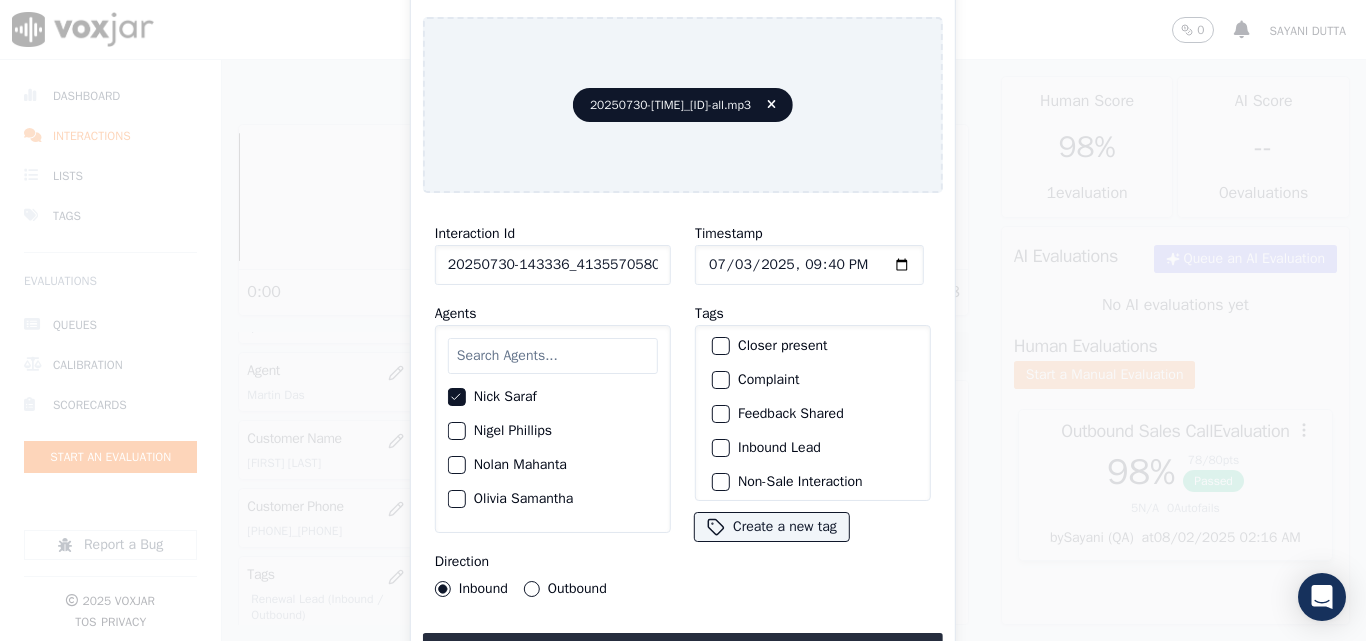 scroll, scrollTop: 0, scrollLeft: 0, axis: both 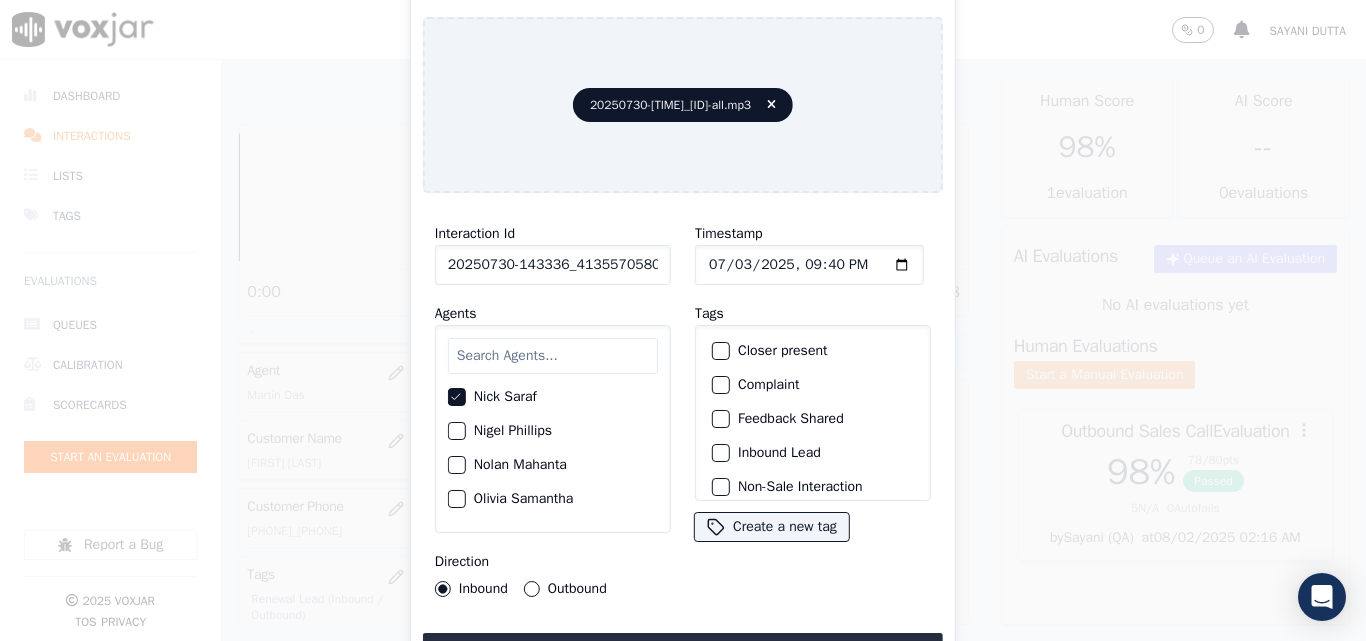 click at bounding box center (720, 351) 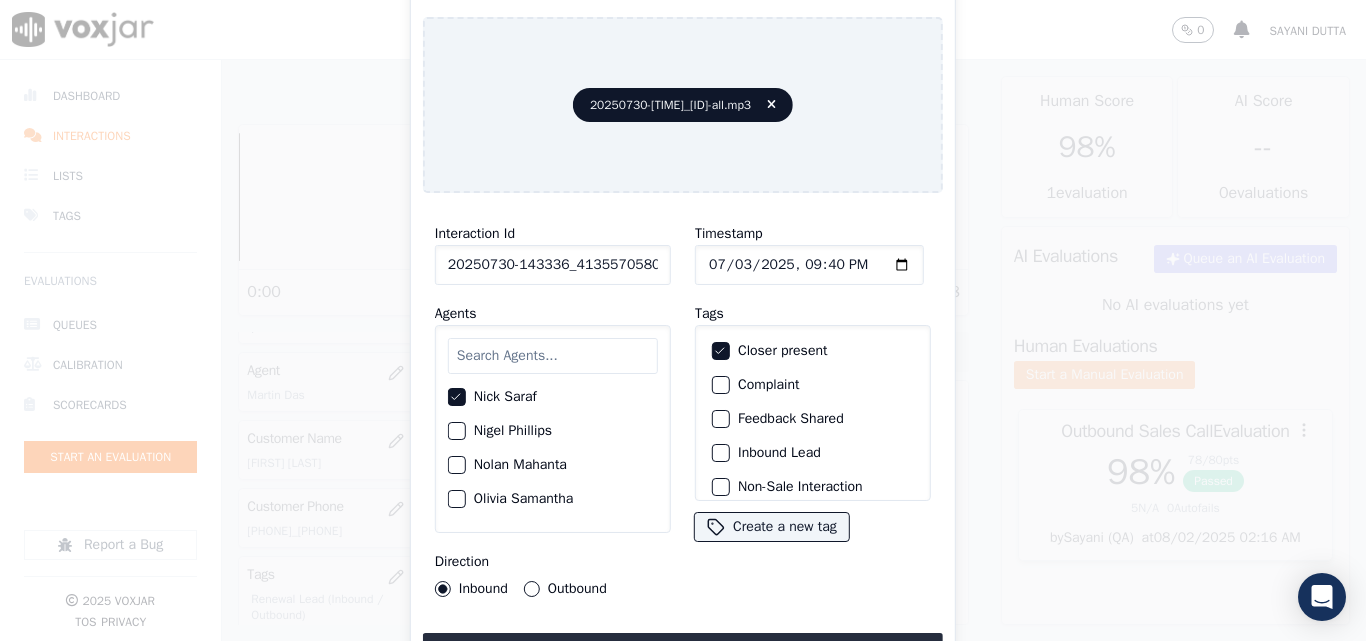 click at bounding box center [720, 453] 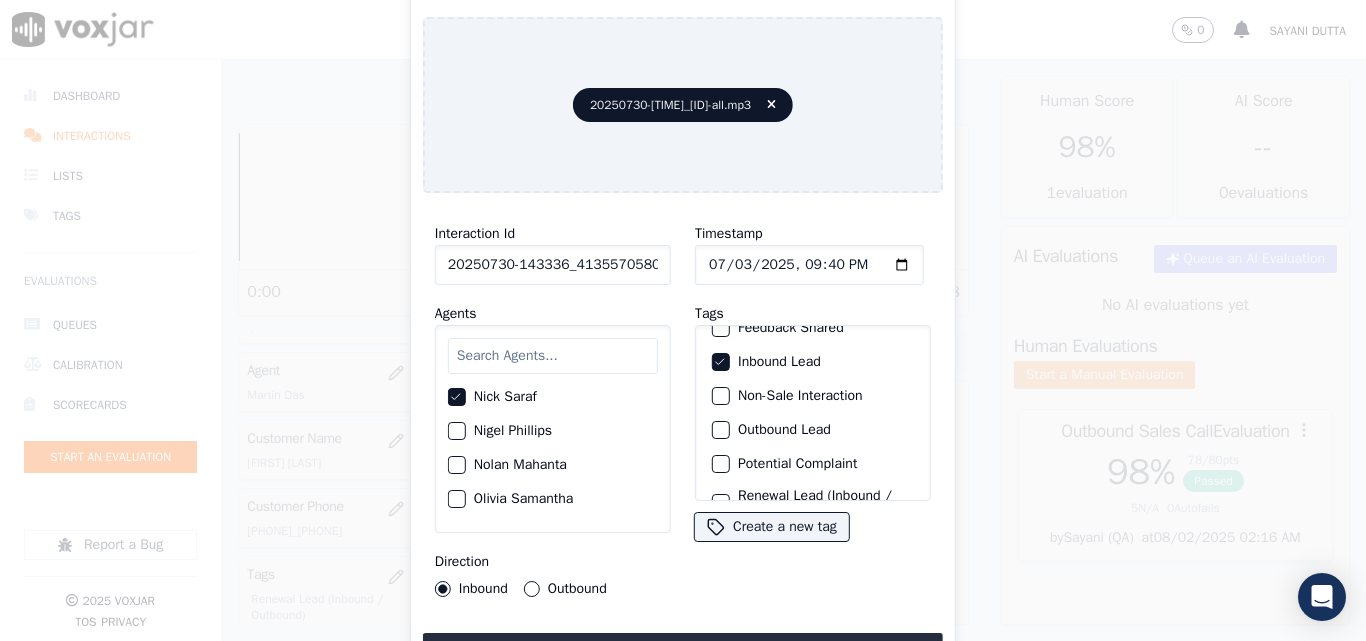 scroll, scrollTop: 173, scrollLeft: 0, axis: vertical 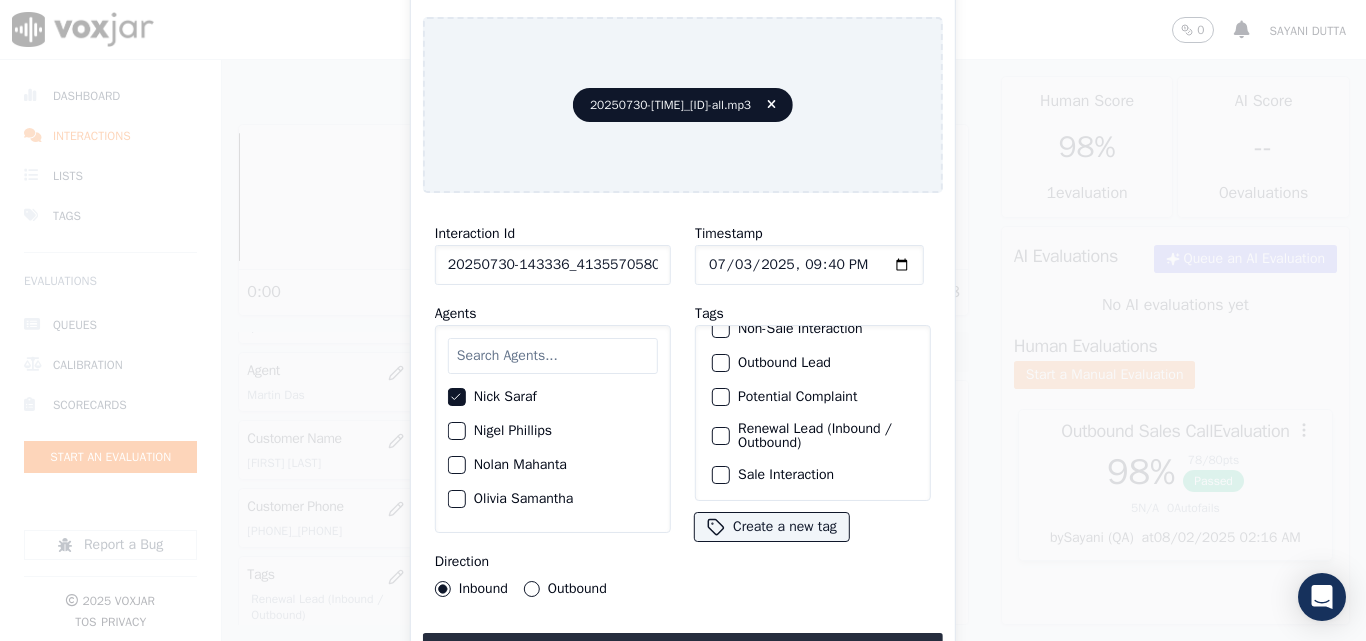 click at bounding box center (720, 475) 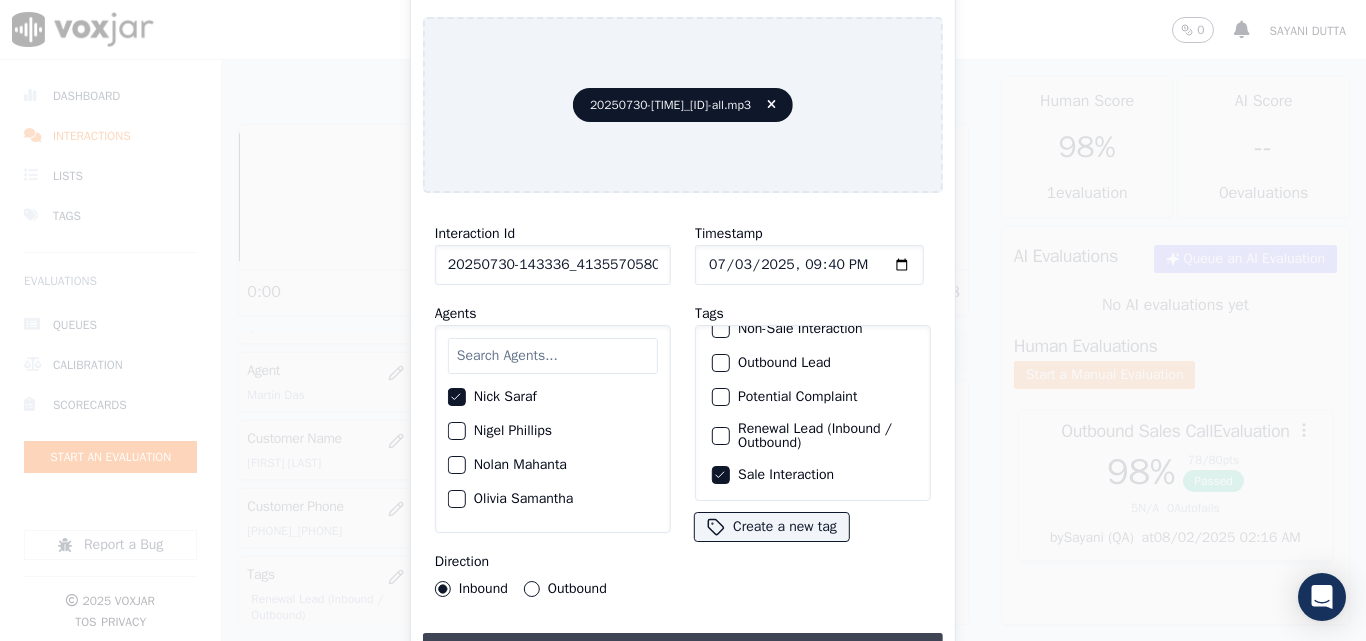 click on "Upload interaction to start evaluation" at bounding box center [683, 651] 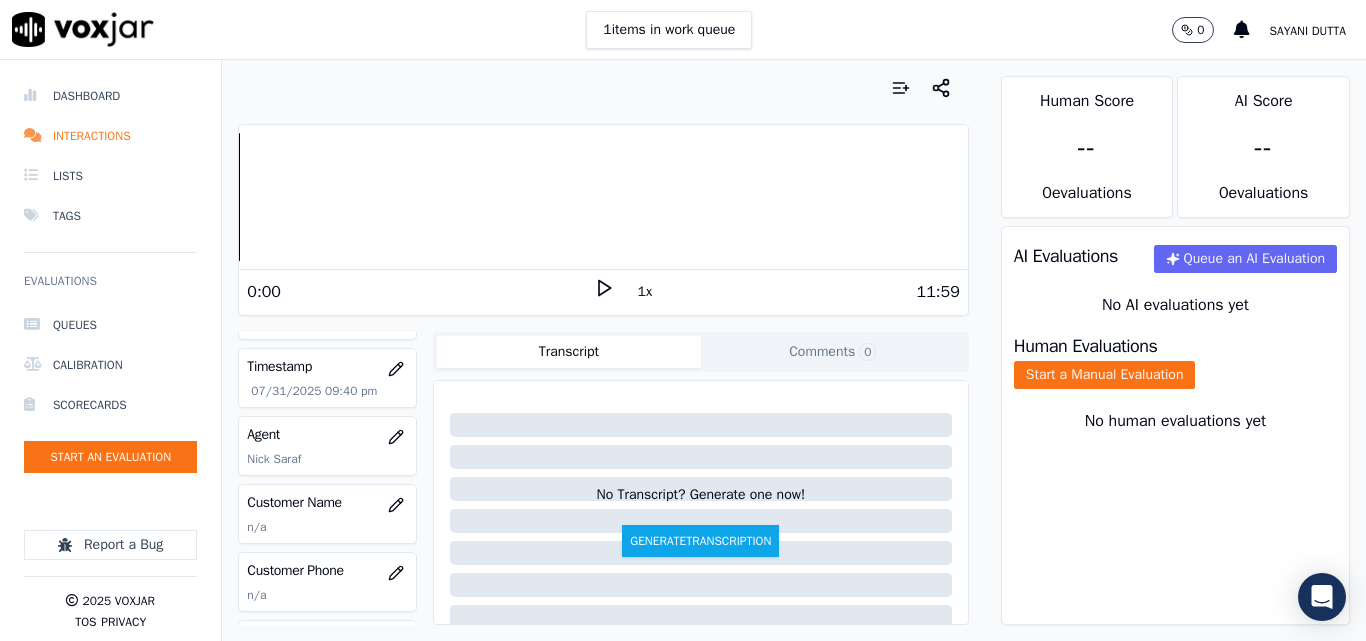 scroll, scrollTop: 200, scrollLeft: 0, axis: vertical 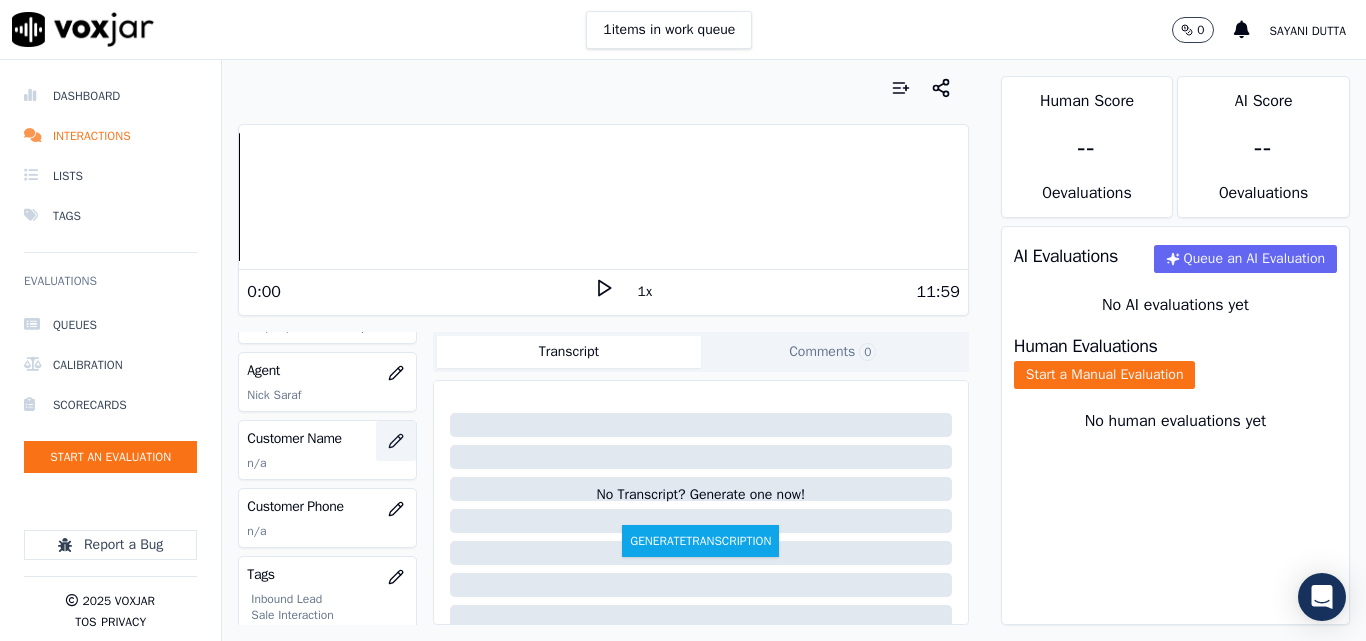 click 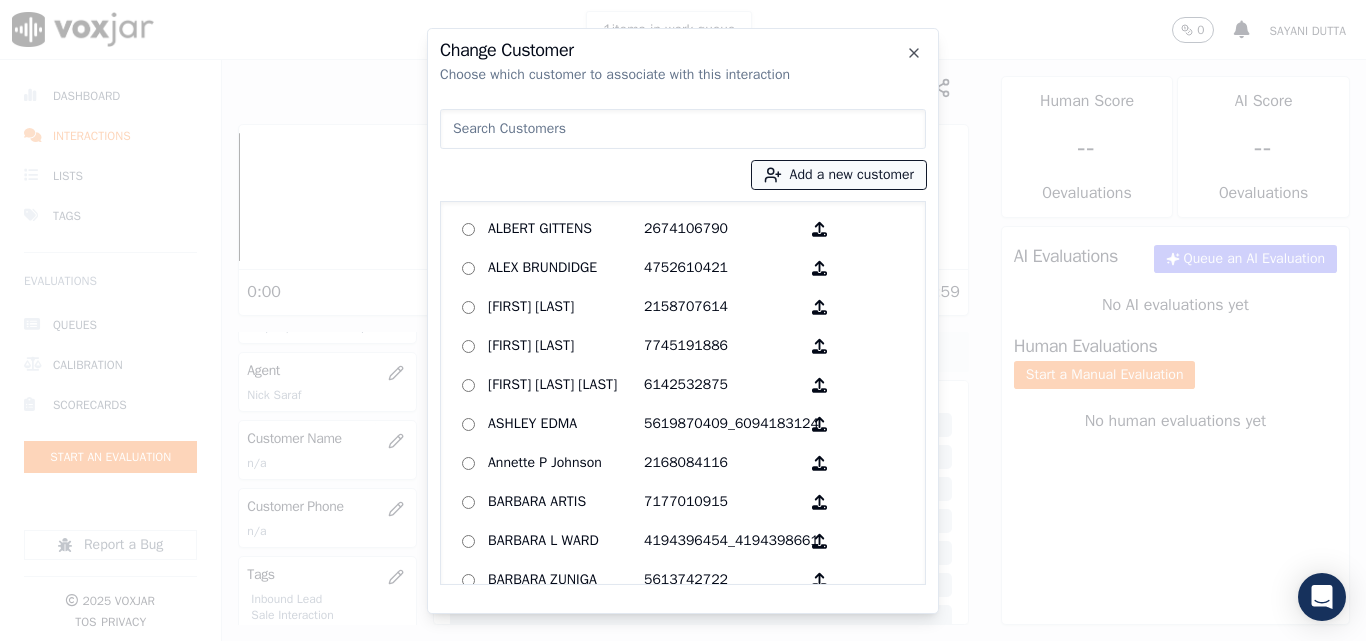 click on "Add a new customer" at bounding box center (839, 175) 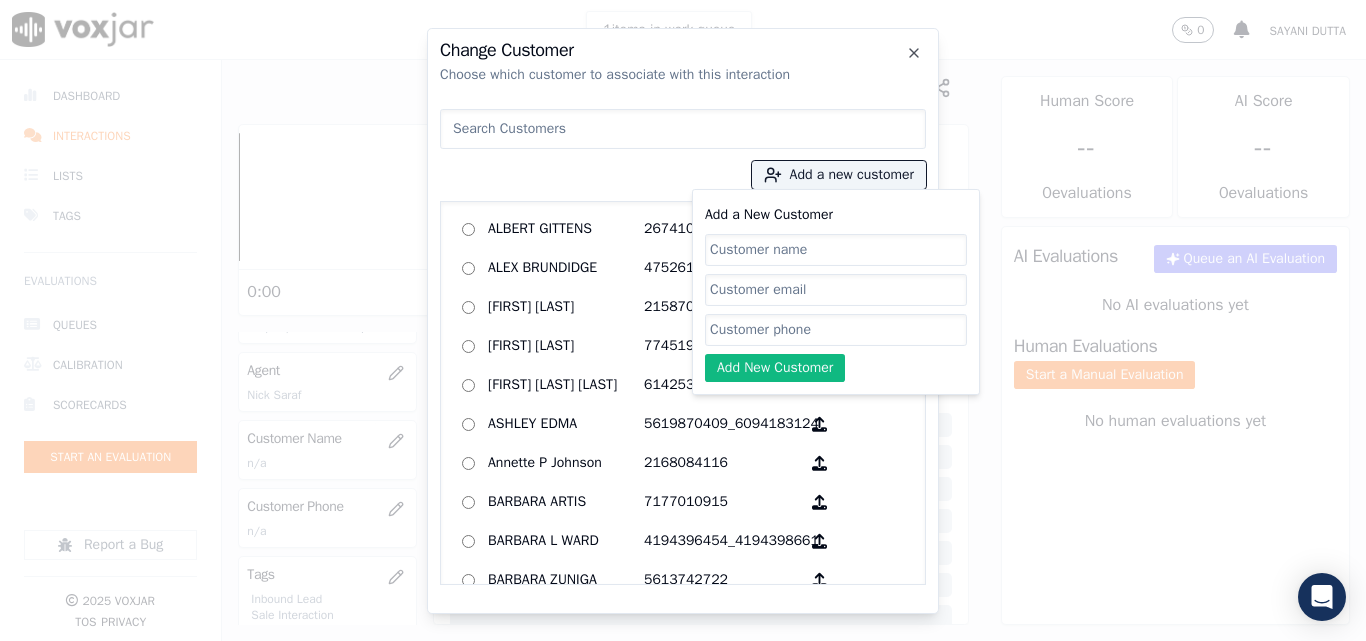 click on "Add a New Customer" 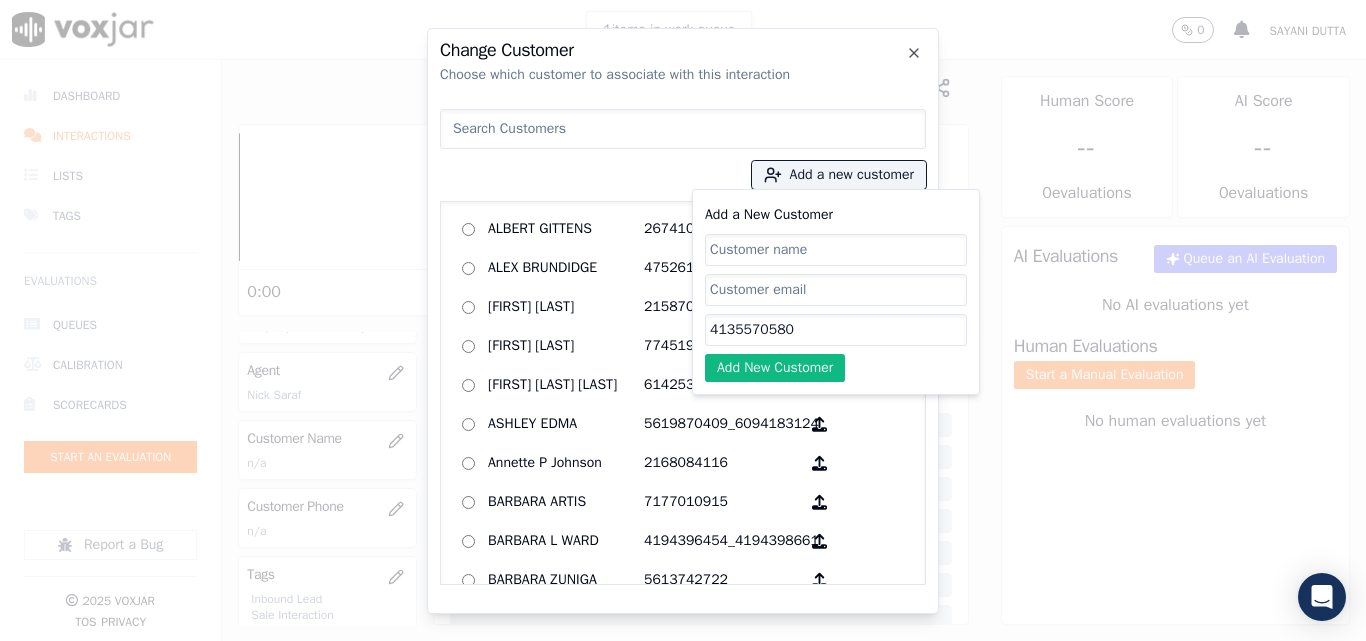 type on "4135570580" 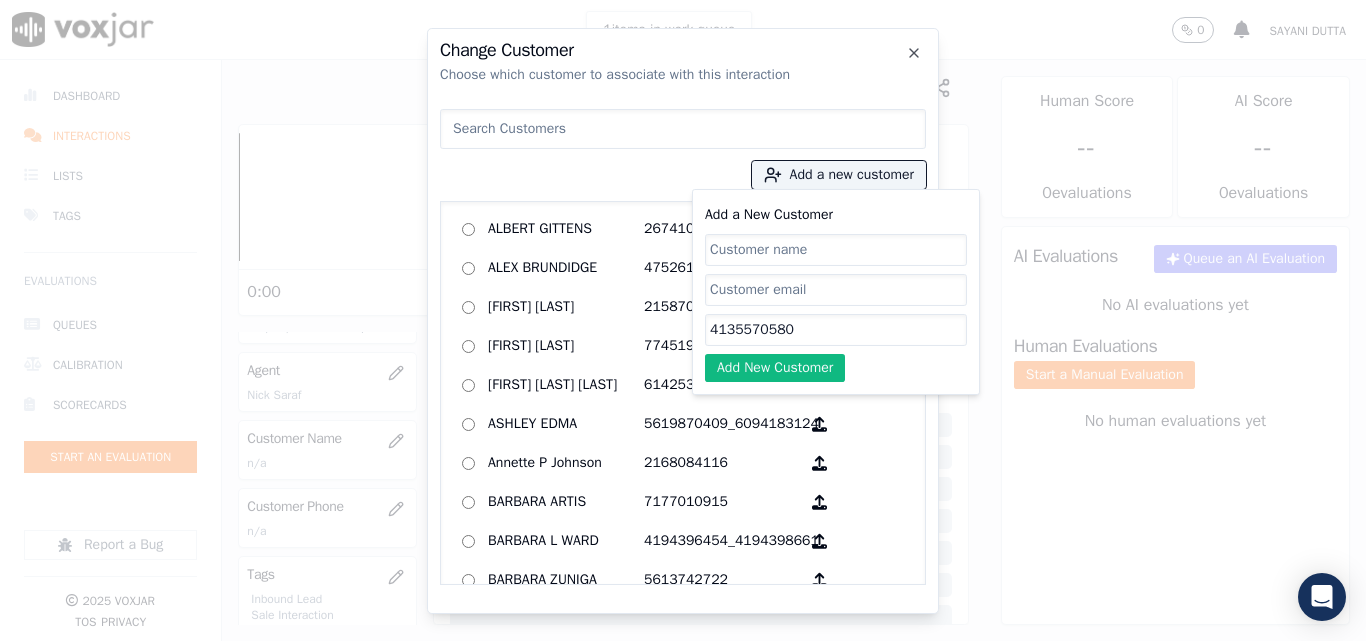 paste on "[FIRST] [LAST]" 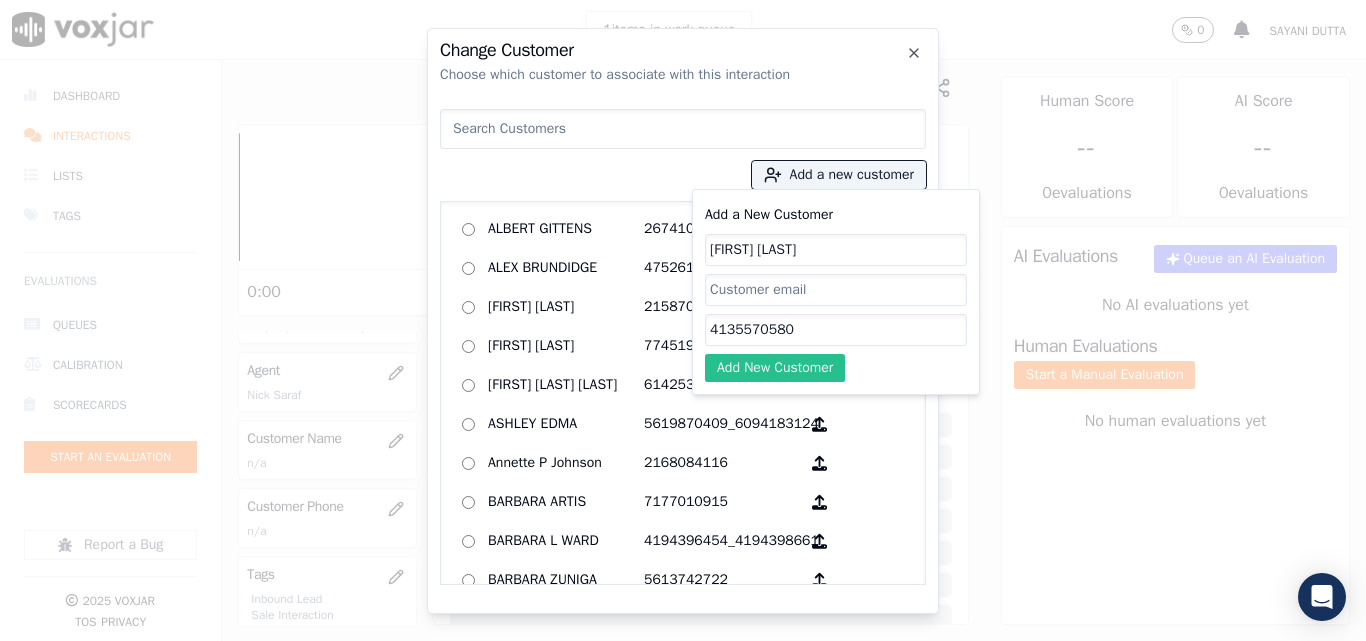 type on "[FIRST] [LAST]" 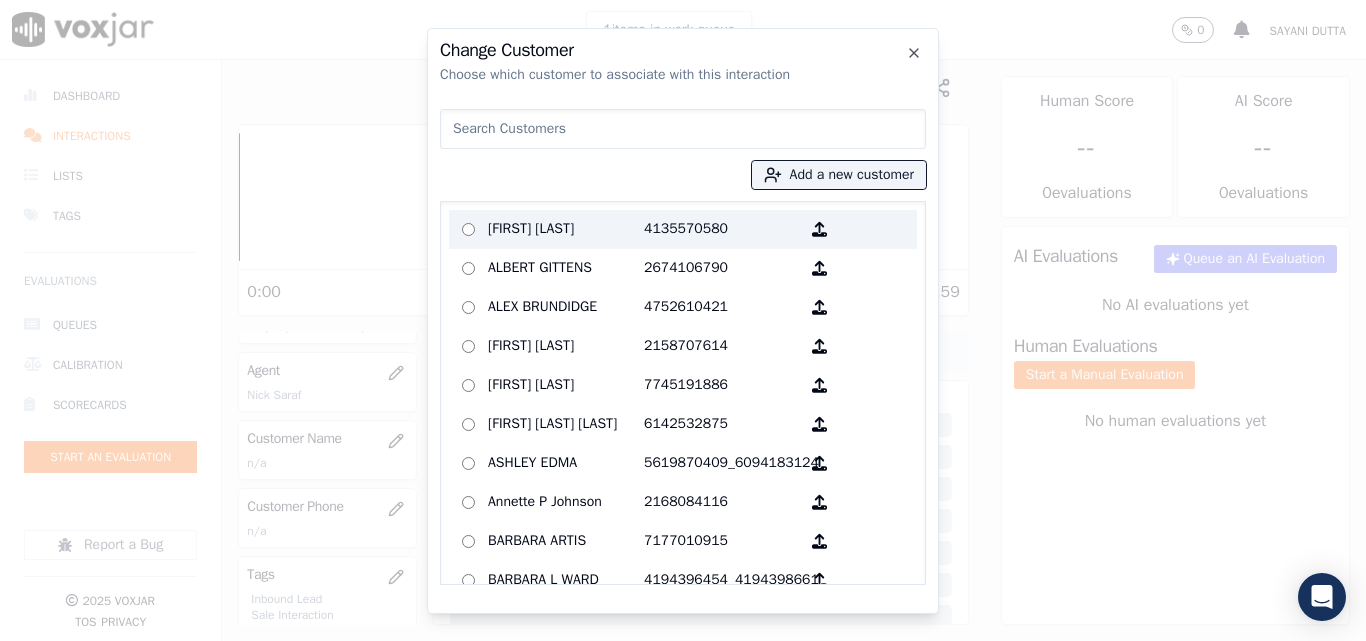 click on "[FIRST] [LAST]" at bounding box center [566, 229] 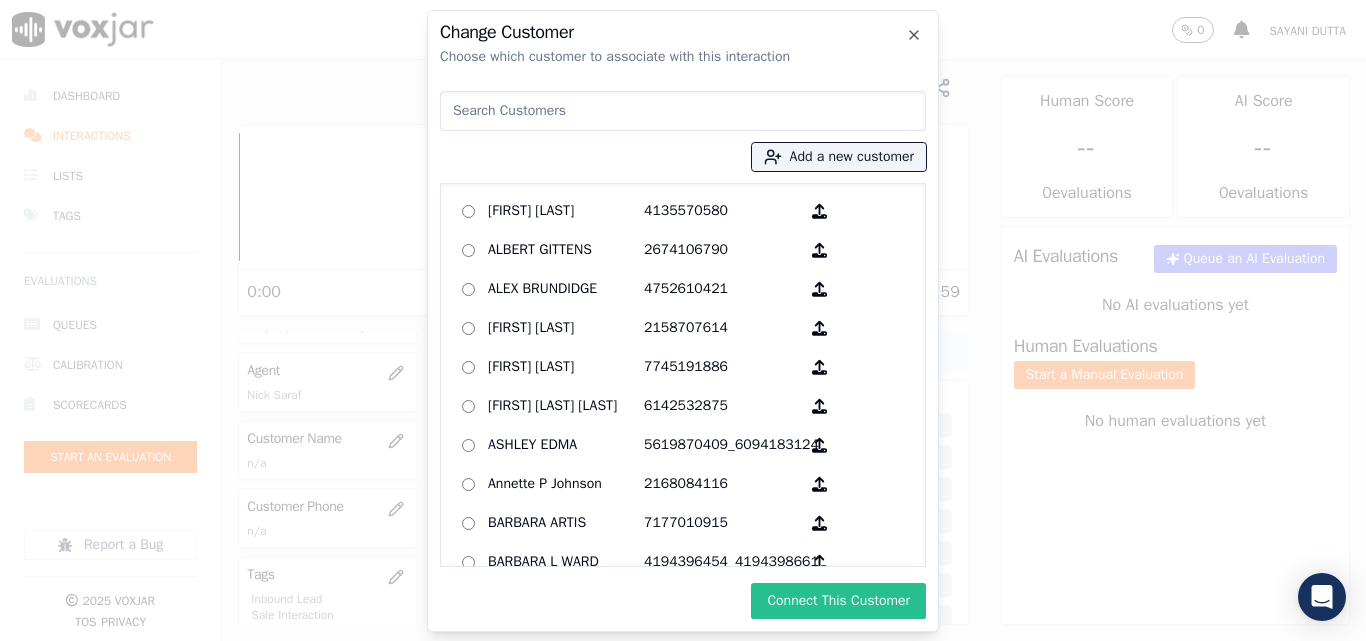 click on "Connect This Customer" at bounding box center (838, 601) 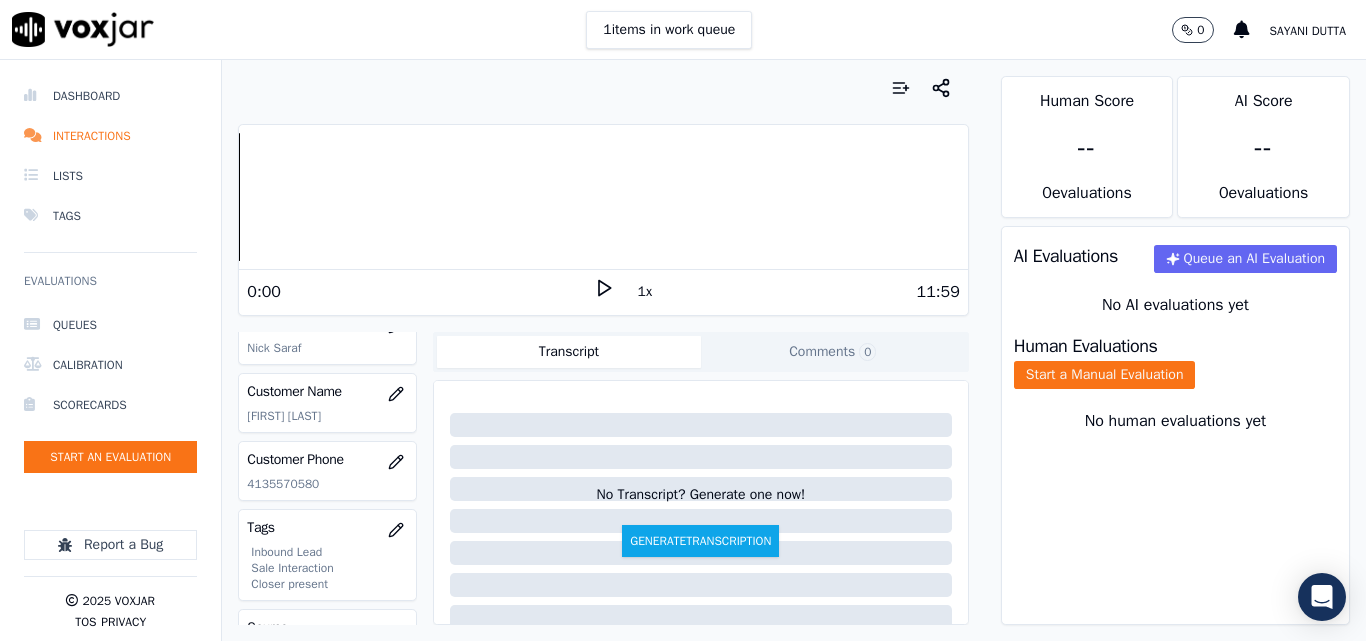 scroll, scrollTop: 100, scrollLeft: 0, axis: vertical 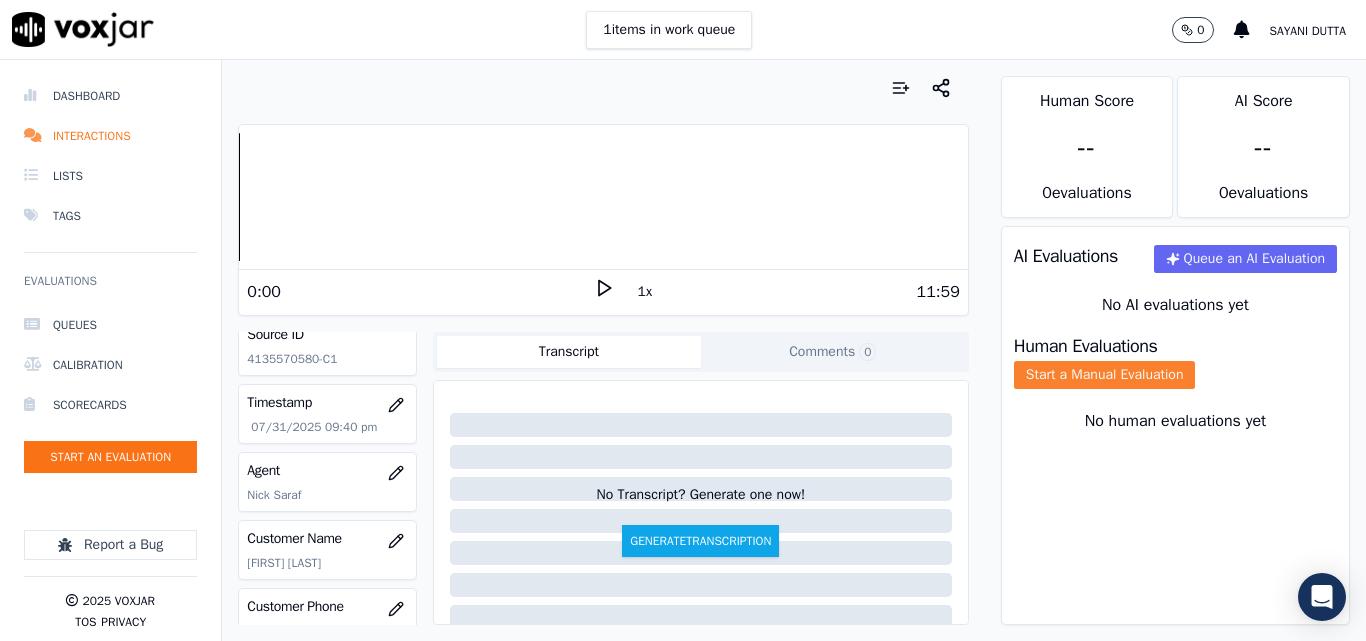 click on "Start a Manual Evaluation" 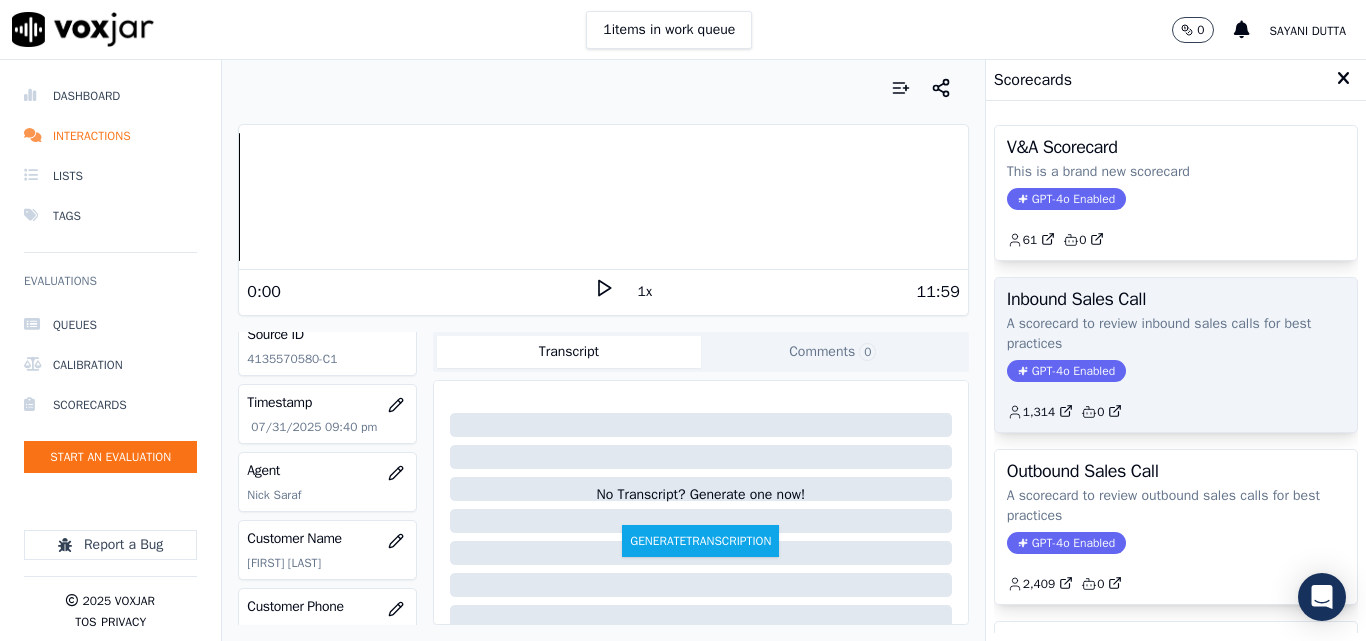 click on "Inbound Sales Call   A scorecard to review inbound sales calls for best practices     GPT-4o Enabled       1,314         0" at bounding box center [1176, 355] 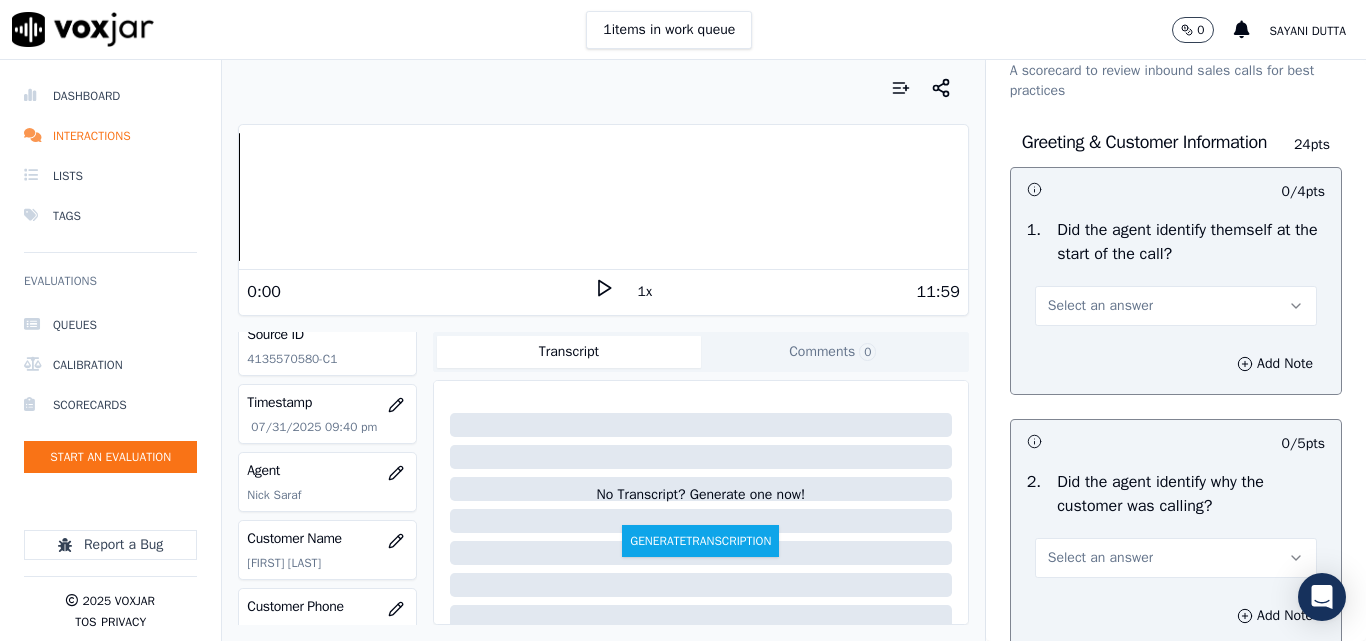 scroll, scrollTop: 100, scrollLeft: 0, axis: vertical 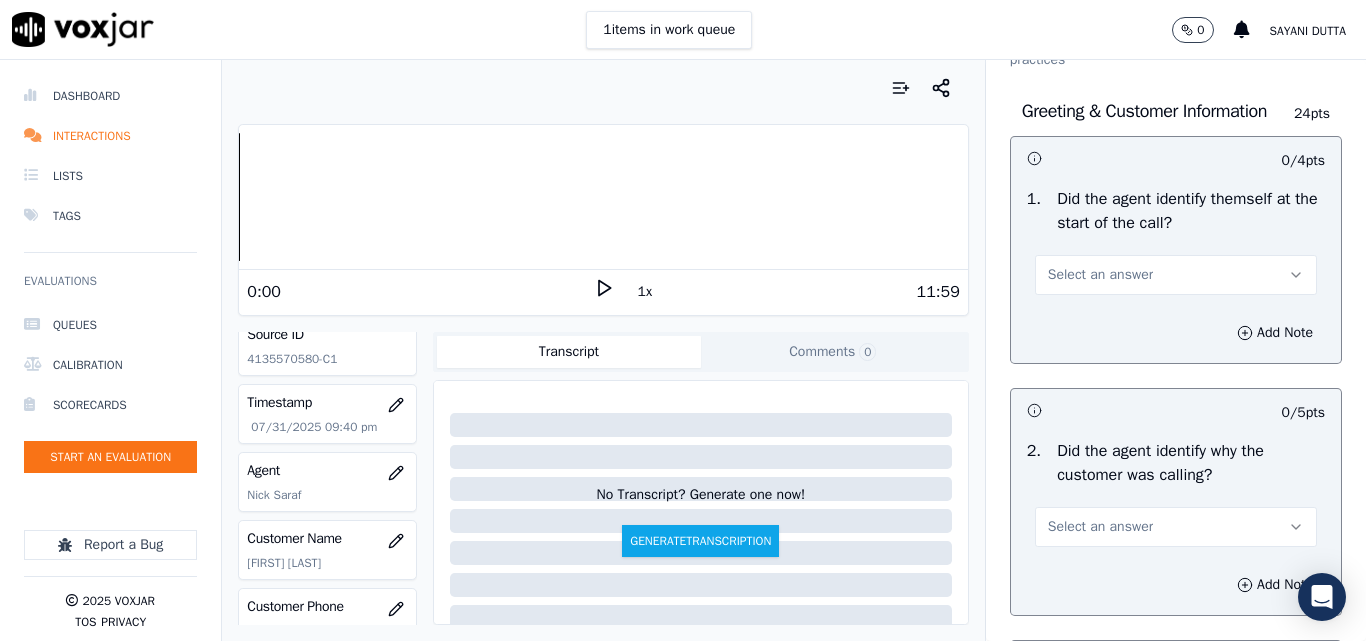 click on "Select an answer" at bounding box center [1100, 275] 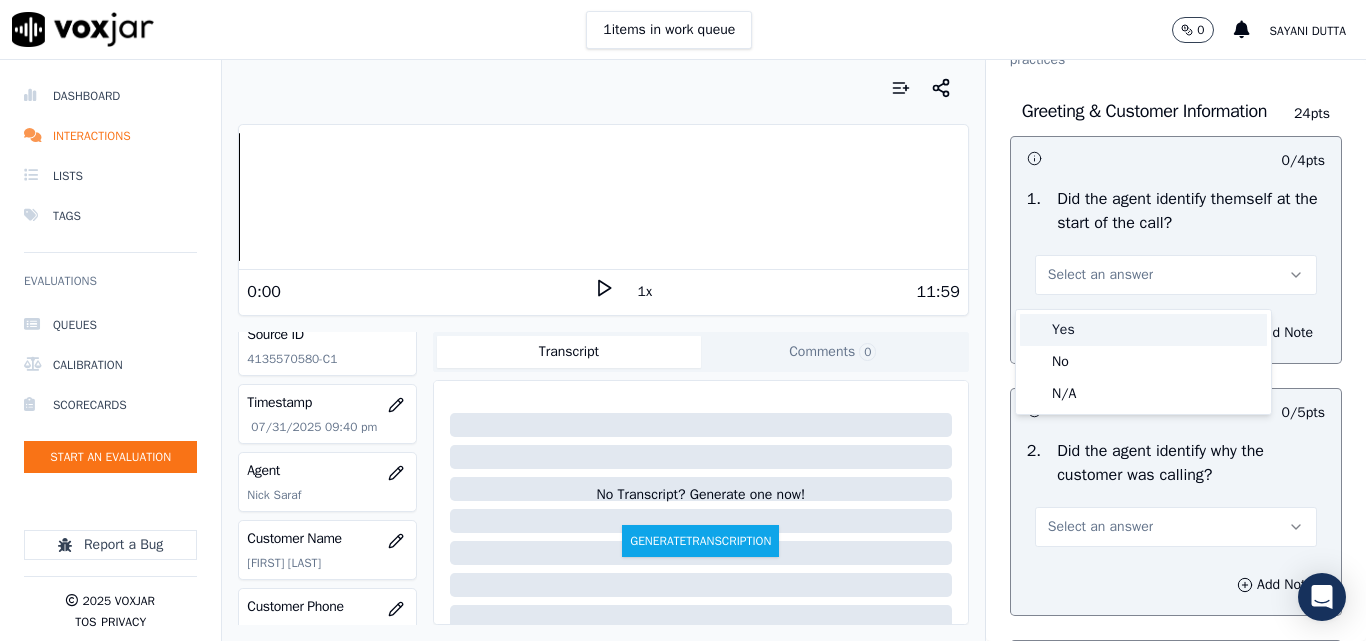 click on "Yes" at bounding box center [1143, 330] 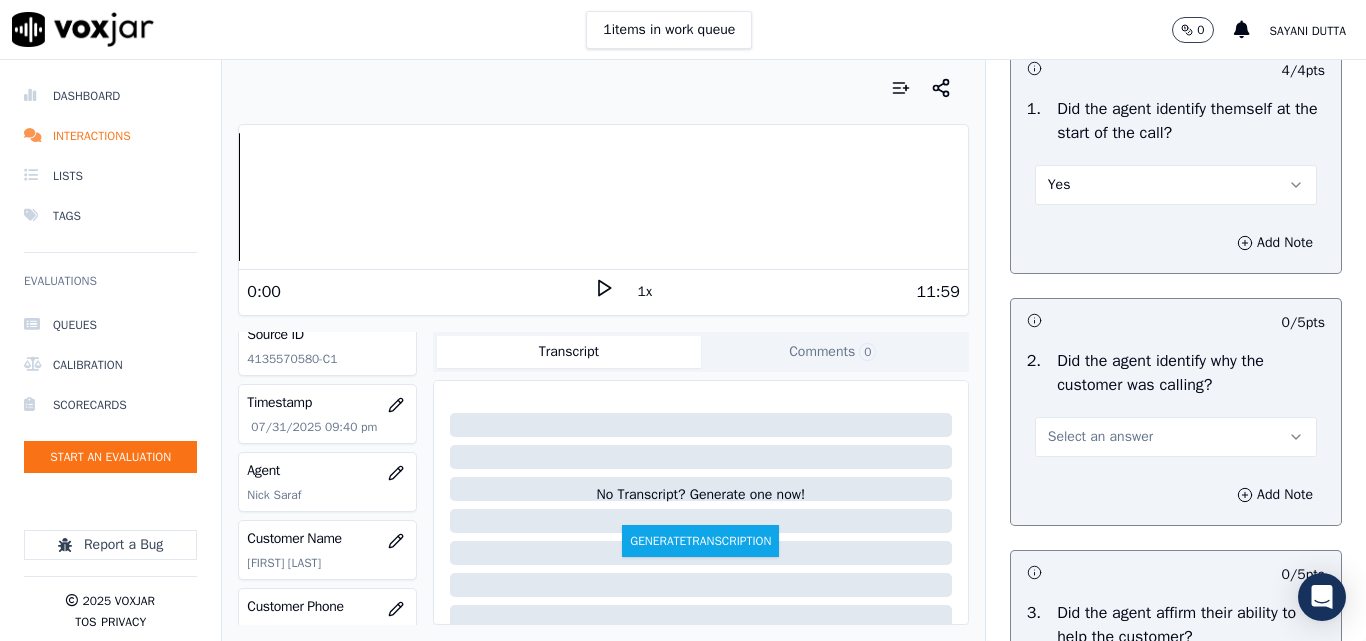 scroll, scrollTop: 300, scrollLeft: 0, axis: vertical 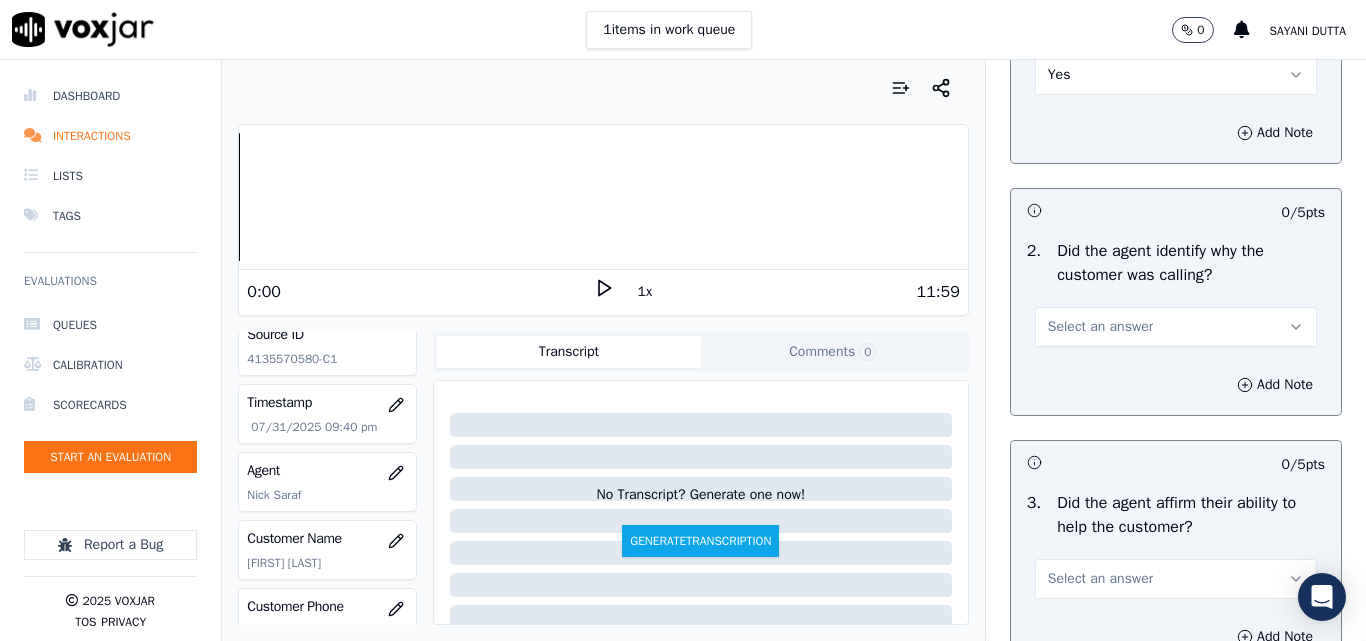 click on "Select an answer" at bounding box center [1100, 327] 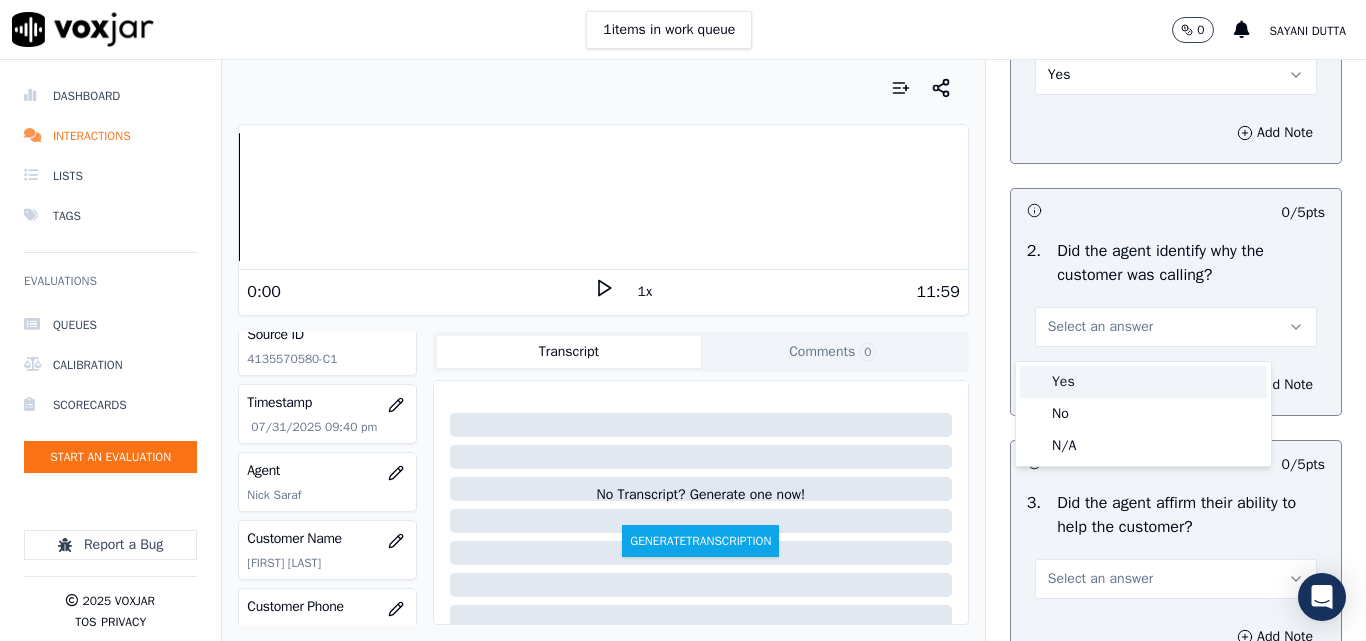 click on "Yes" at bounding box center [1143, 382] 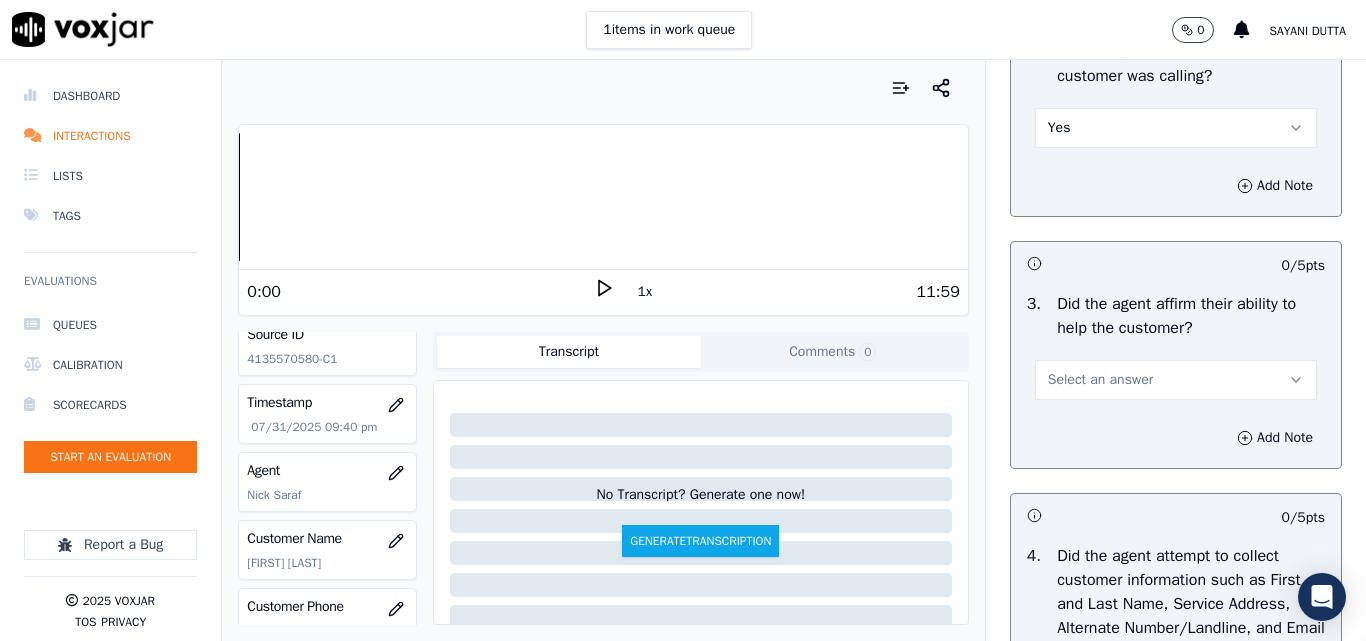 scroll, scrollTop: 500, scrollLeft: 0, axis: vertical 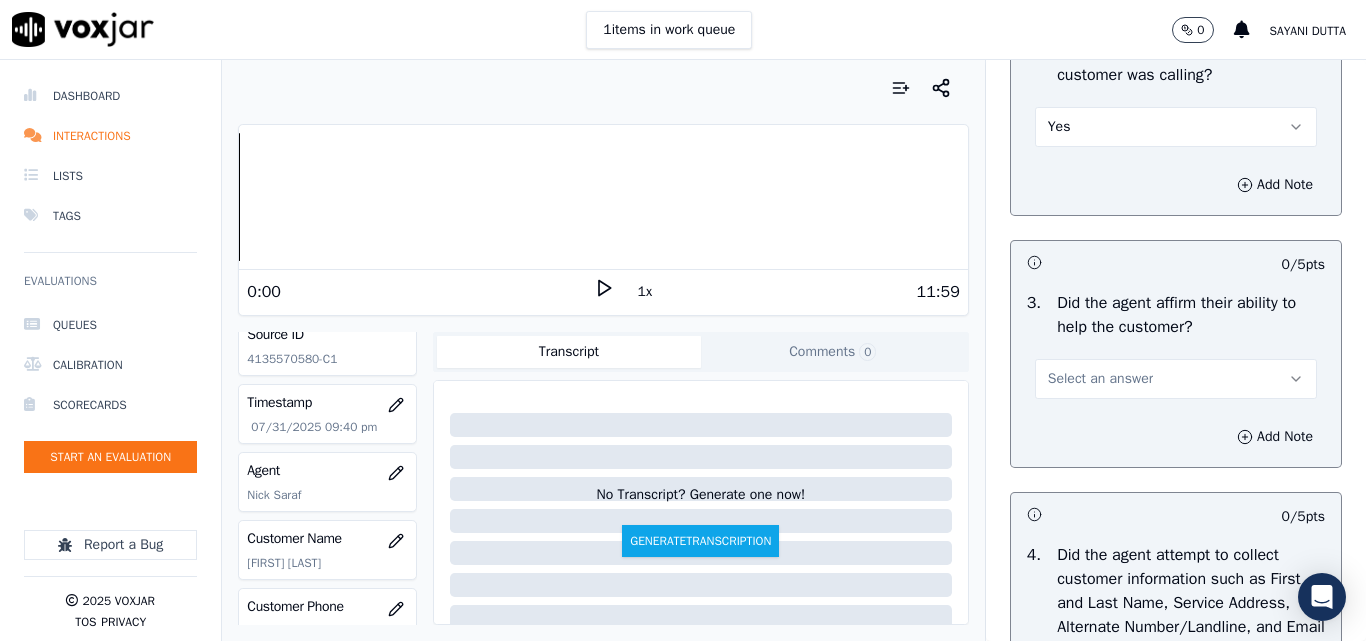 drag, startPoint x: 1078, startPoint y: 396, endPoint x: 1073, endPoint y: 408, distance: 13 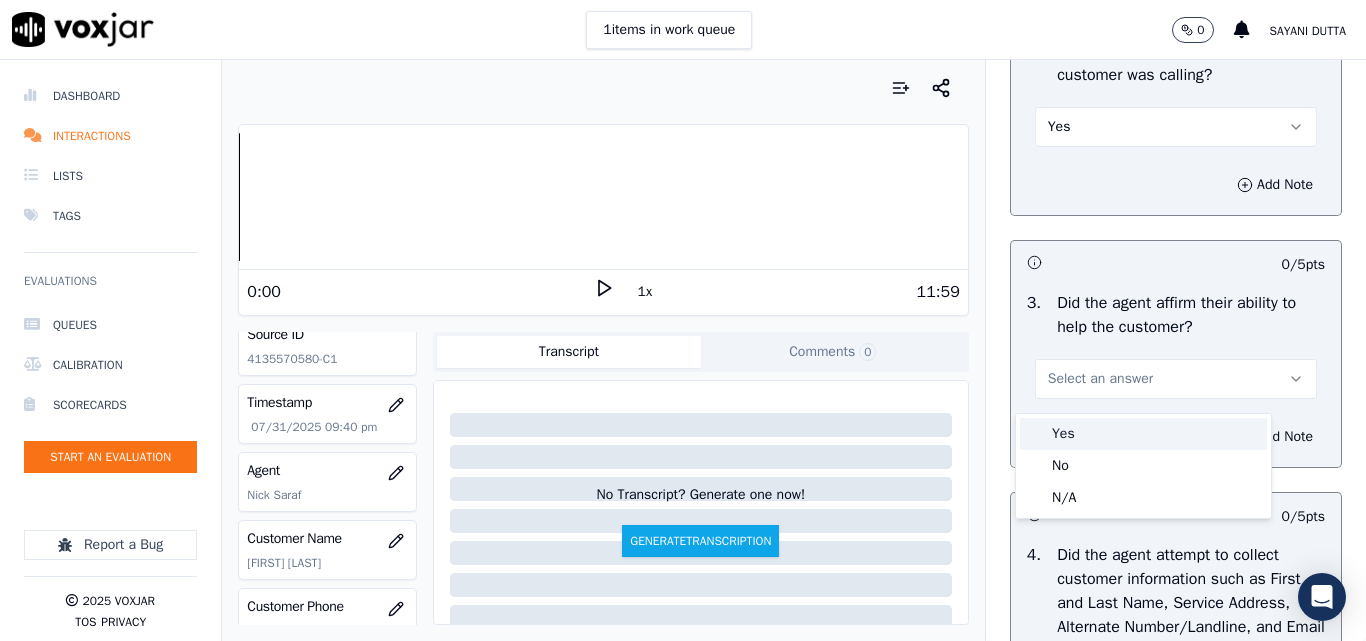 click on "Yes   No     N/A" at bounding box center [1143, 466] 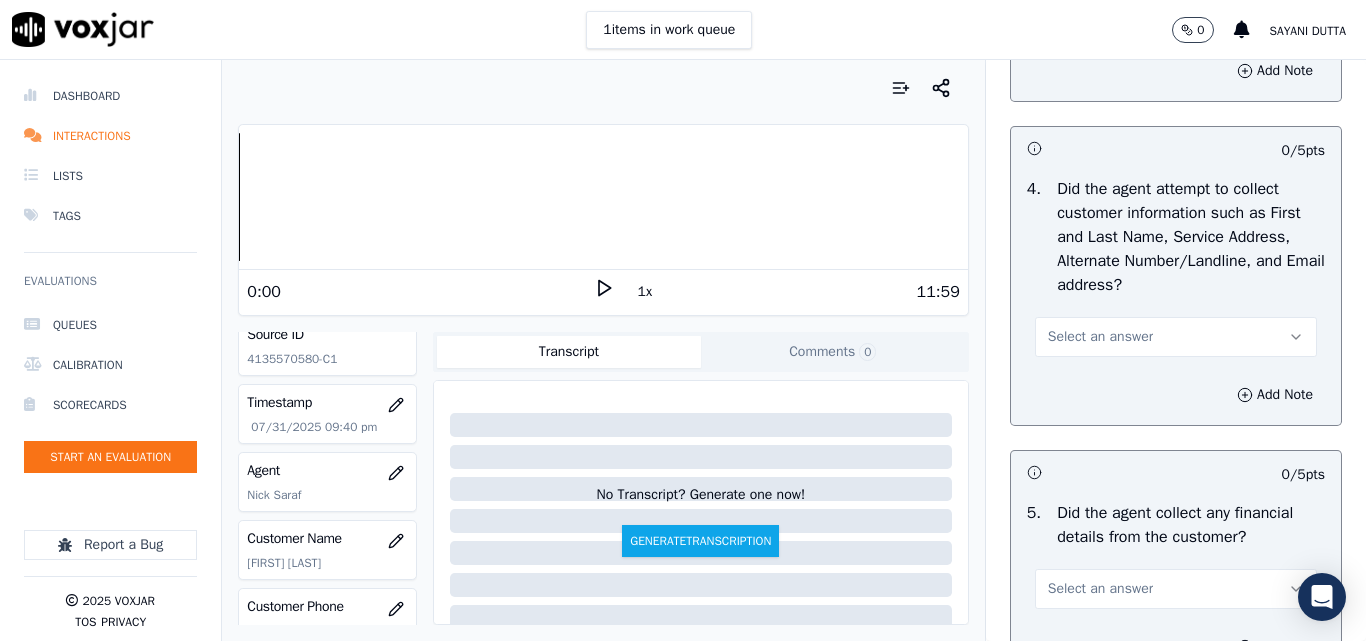 scroll, scrollTop: 900, scrollLeft: 0, axis: vertical 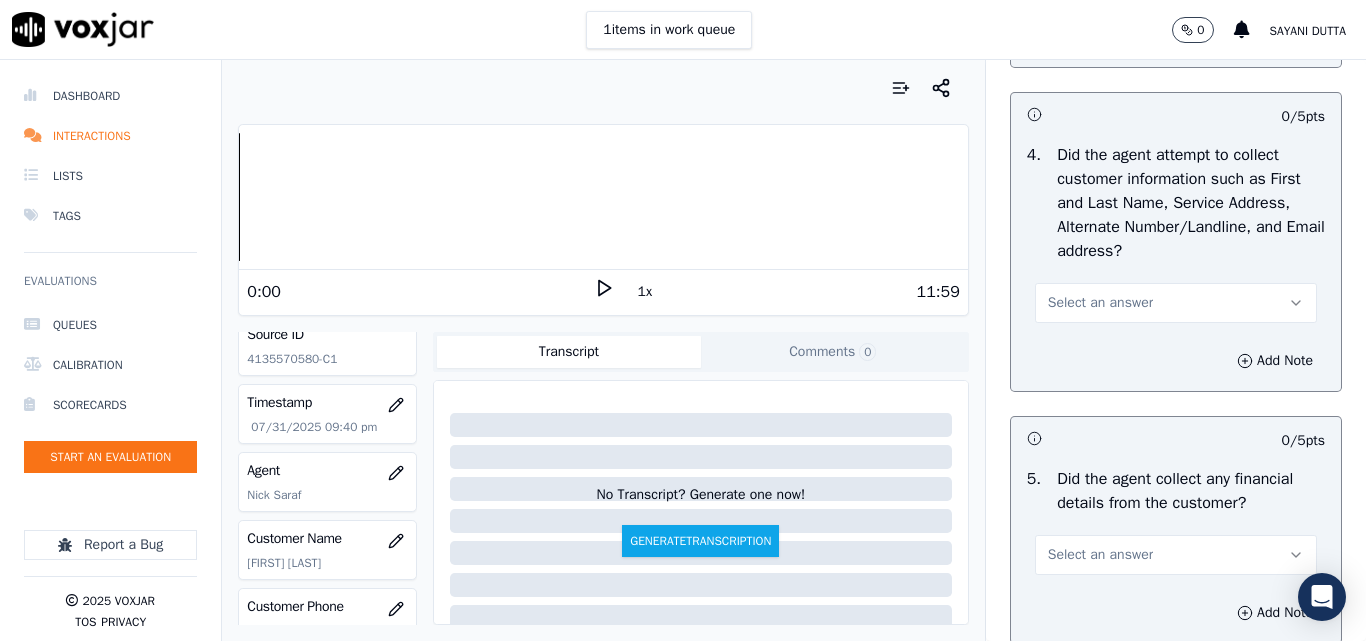 click on "Select an answer" at bounding box center [1100, 303] 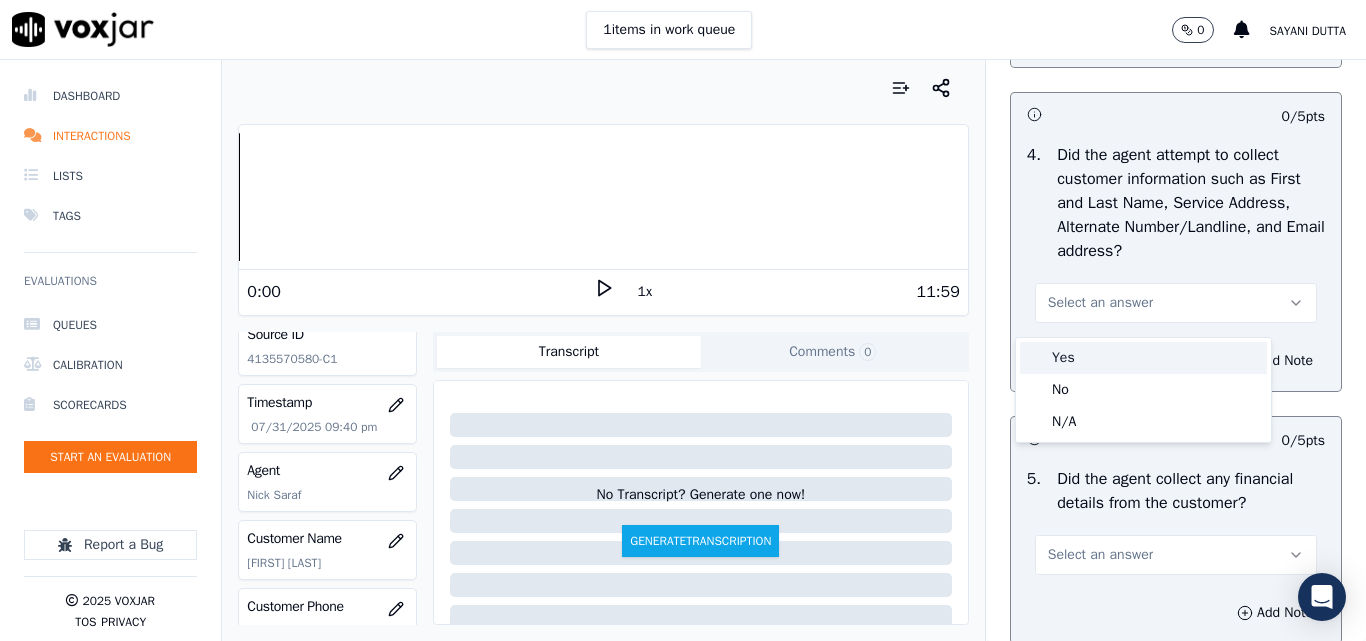 click on "Yes" at bounding box center (1143, 358) 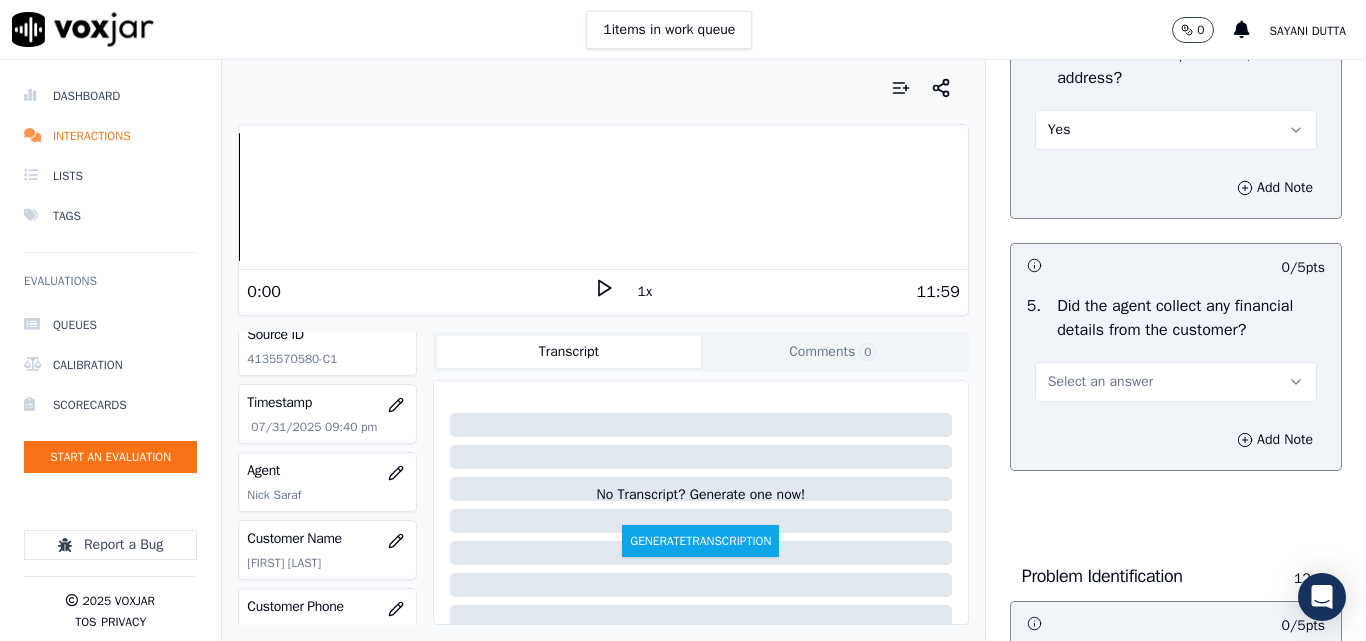 scroll, scrollTop: 1200, scrollLeft: 0, axis: vertical 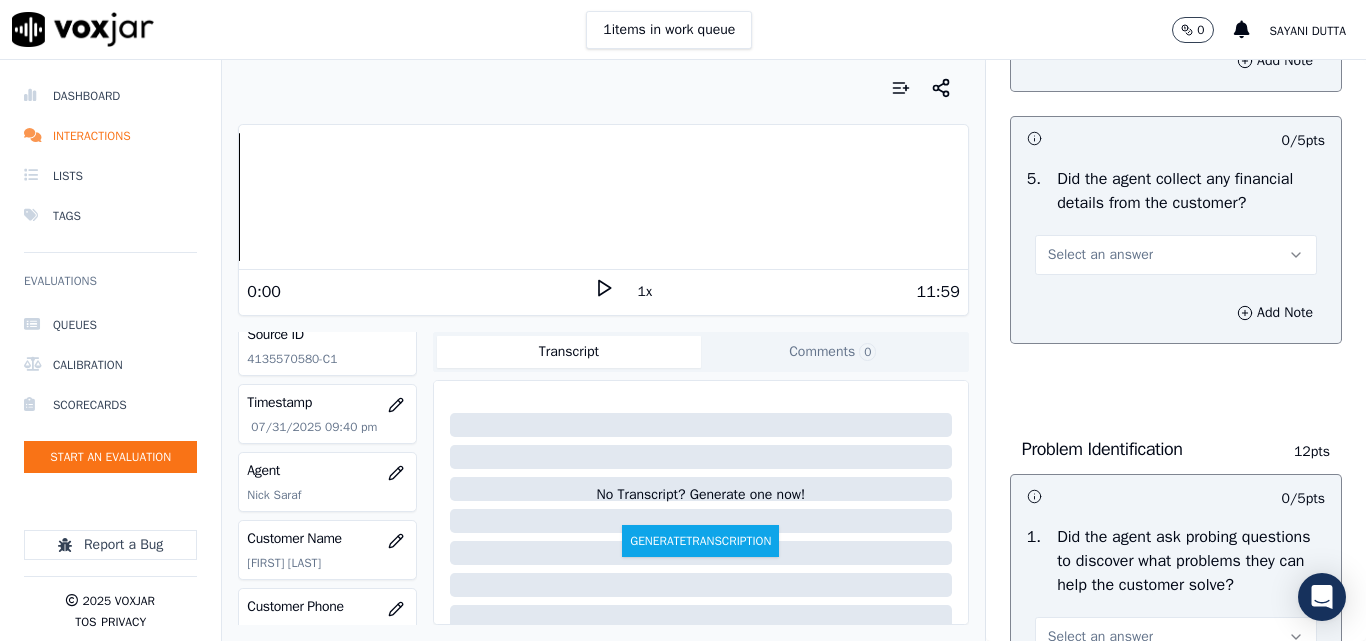 click on "Select an answer" at bounding box center (1100, 255) 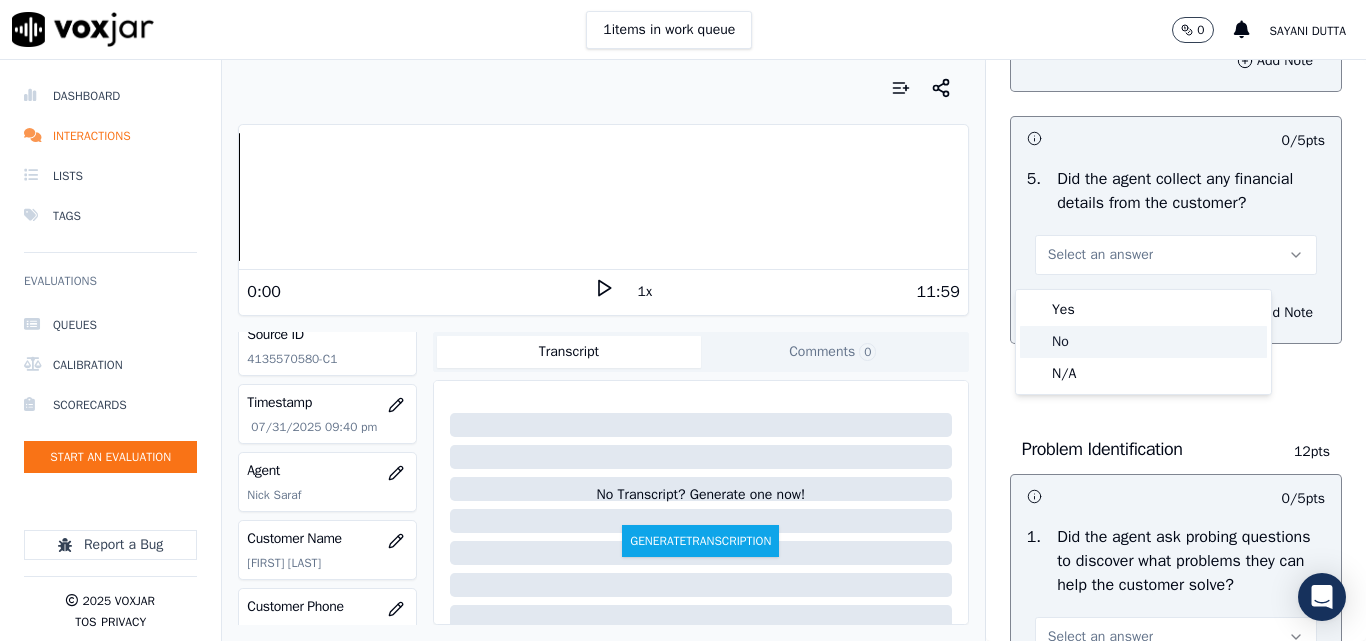 click on "No" 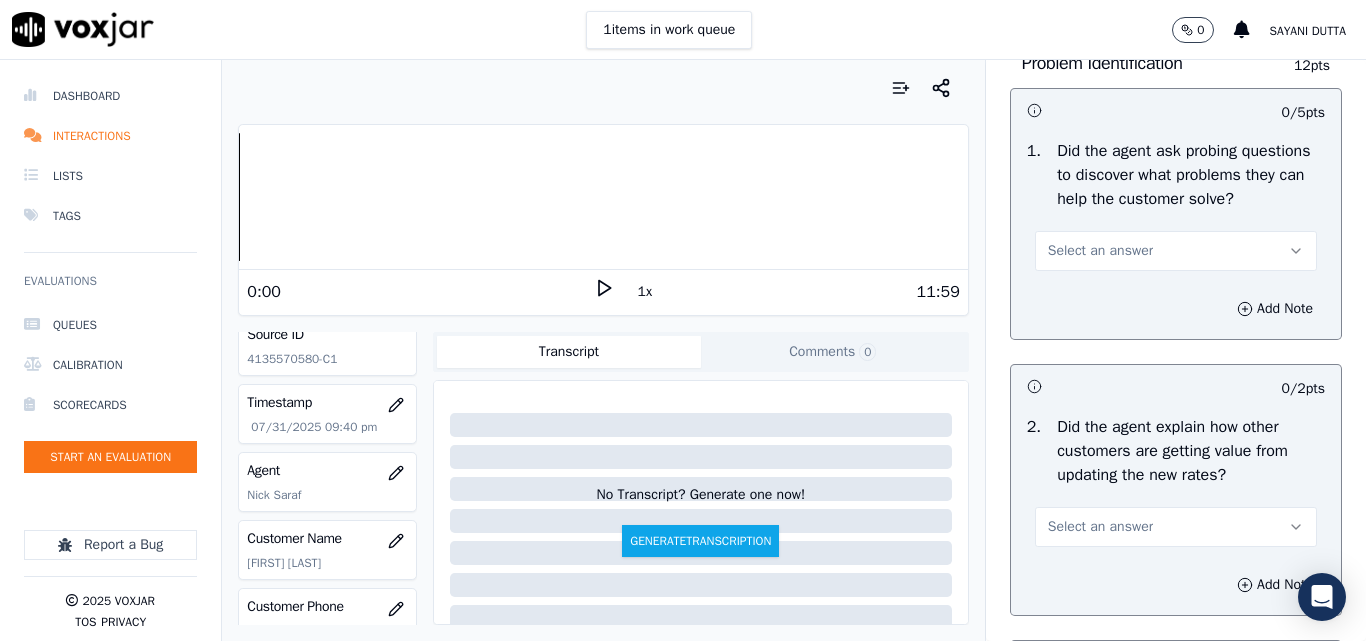 scroll, scrollTop: 1600, scrollLeft: 0, axis: vertical 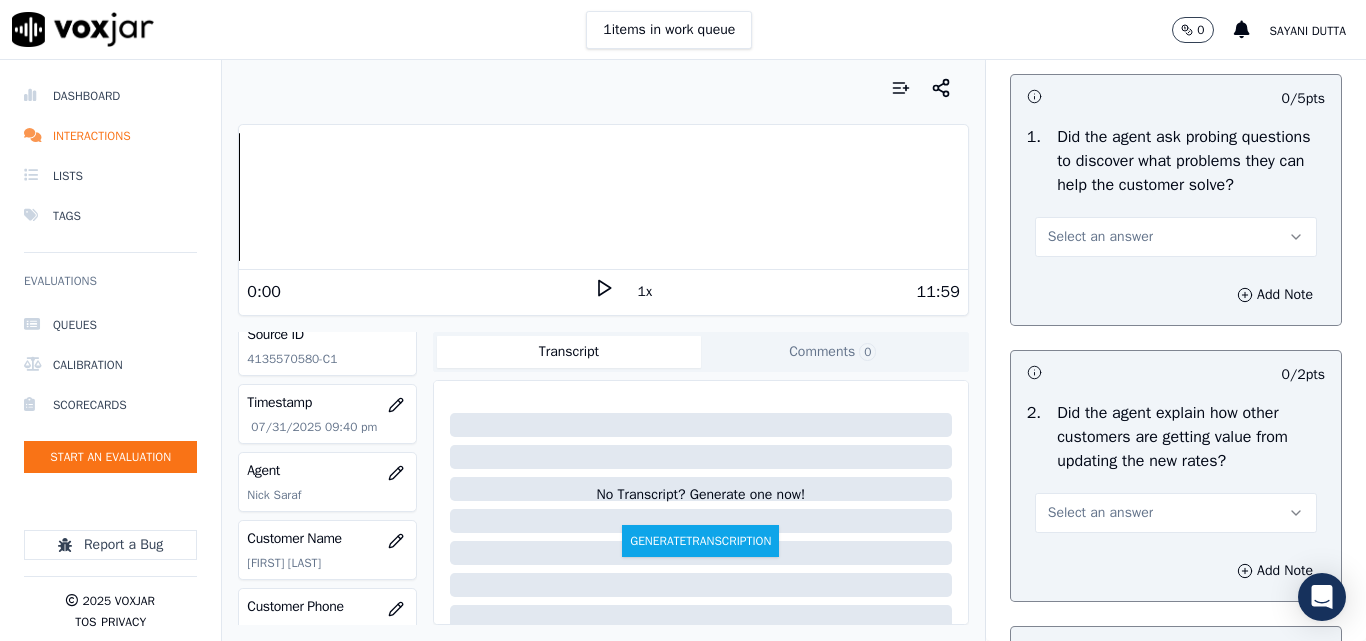 click on "Select an answer" at bounding box center (1100, 237) 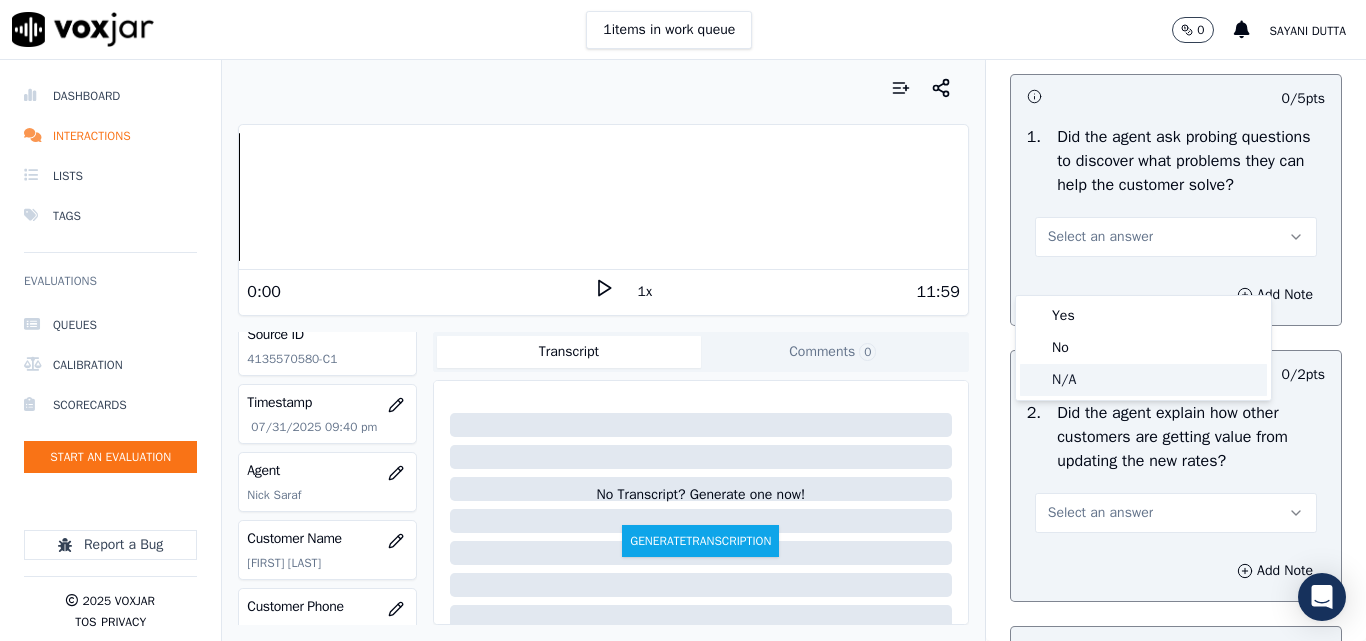 click on "N/A" 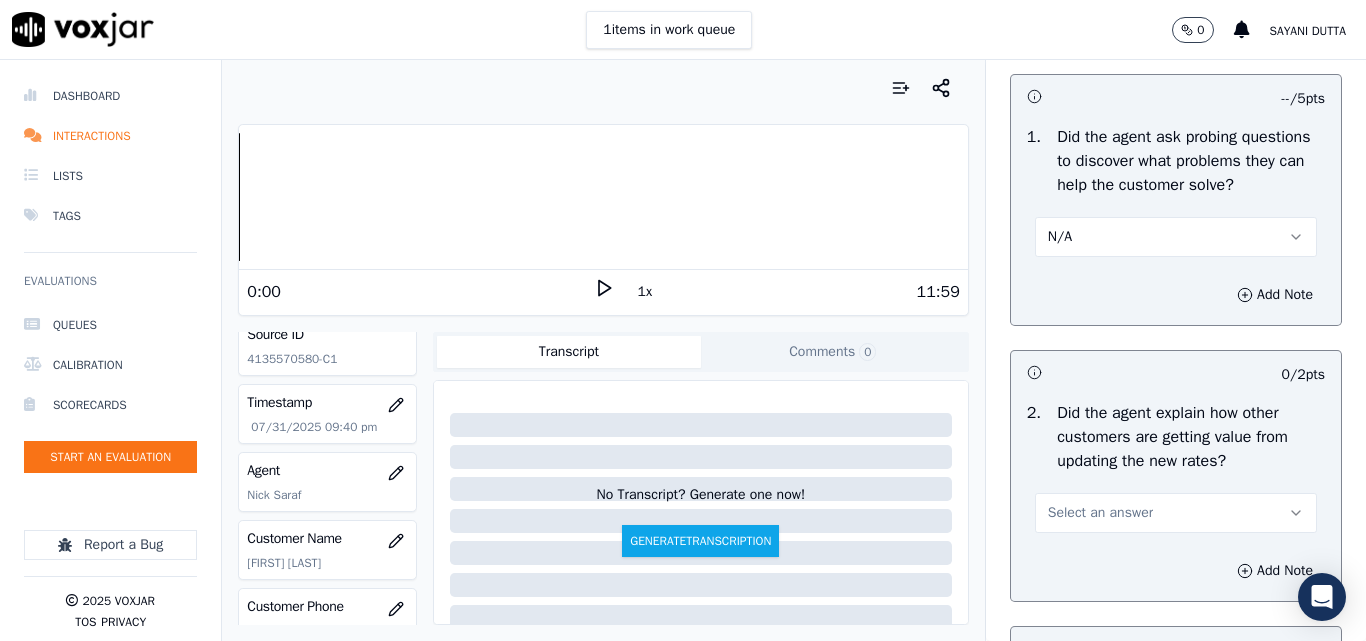 click on "N/A" at bounding box center [1176, 237] 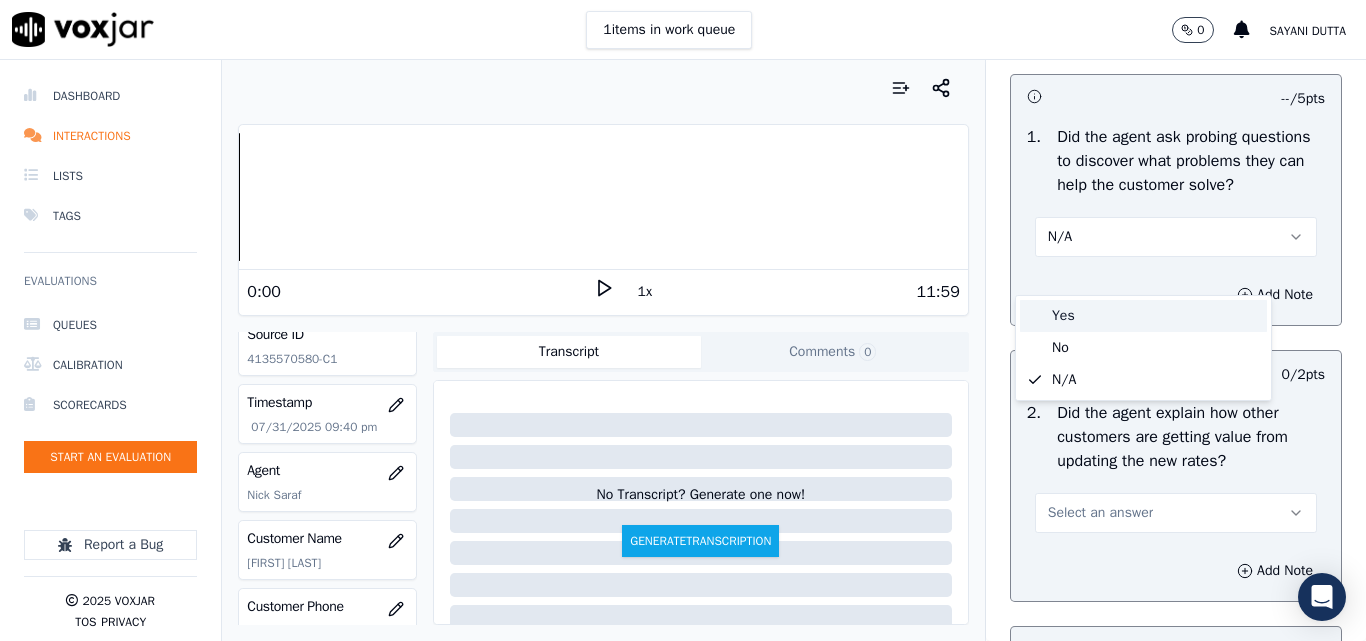 click on "Yes" at bounding box center [1143, 316] 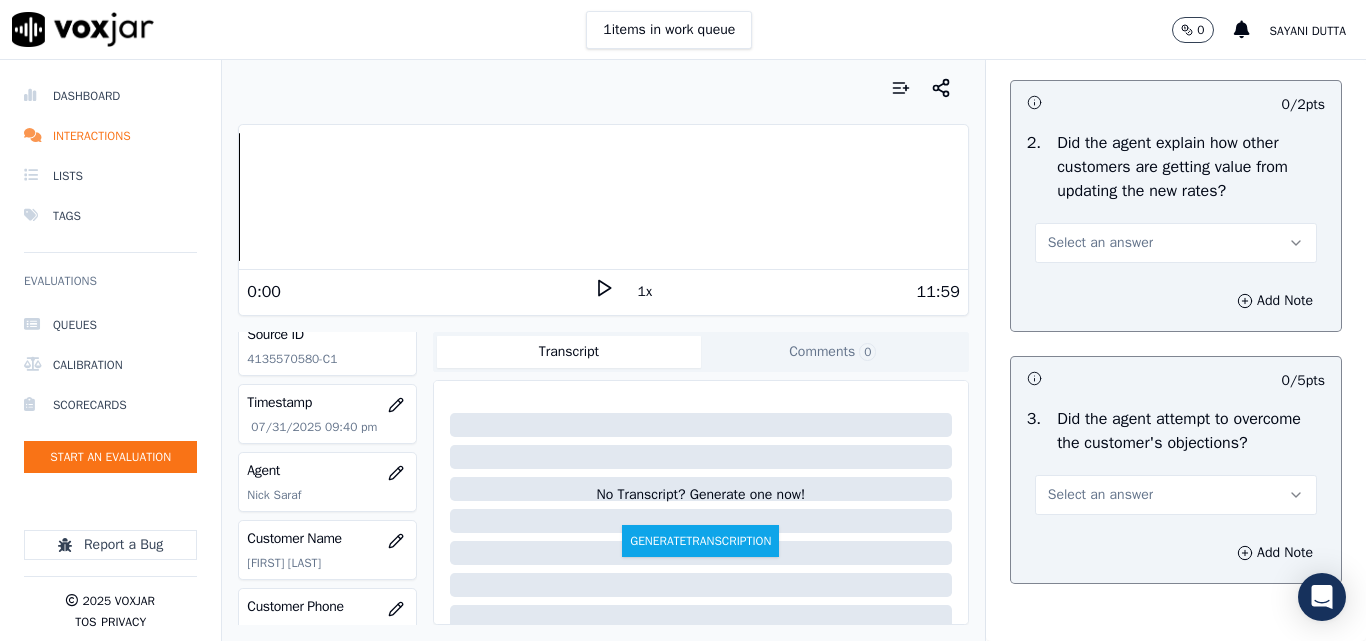 scroll, scrollTop: 1900, scrollLeft: 0, axis: vertical 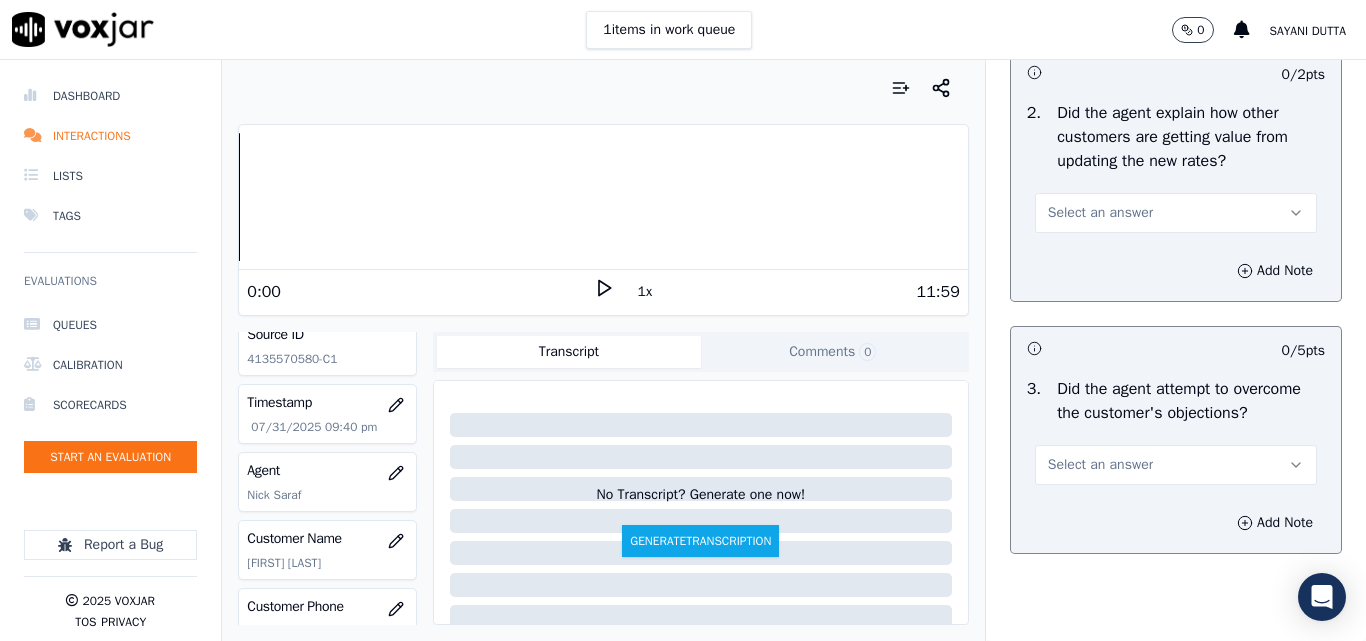 click on "Select an answer" at bounding box center [1100, 213] 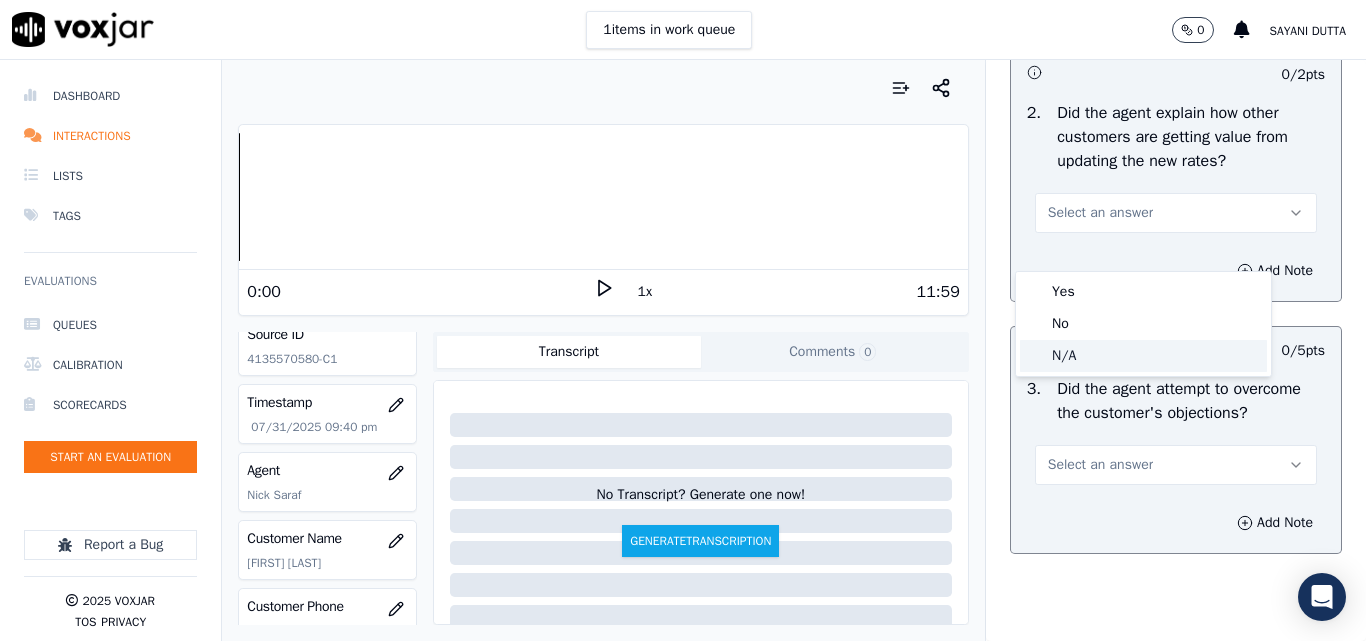 click on "N/A" 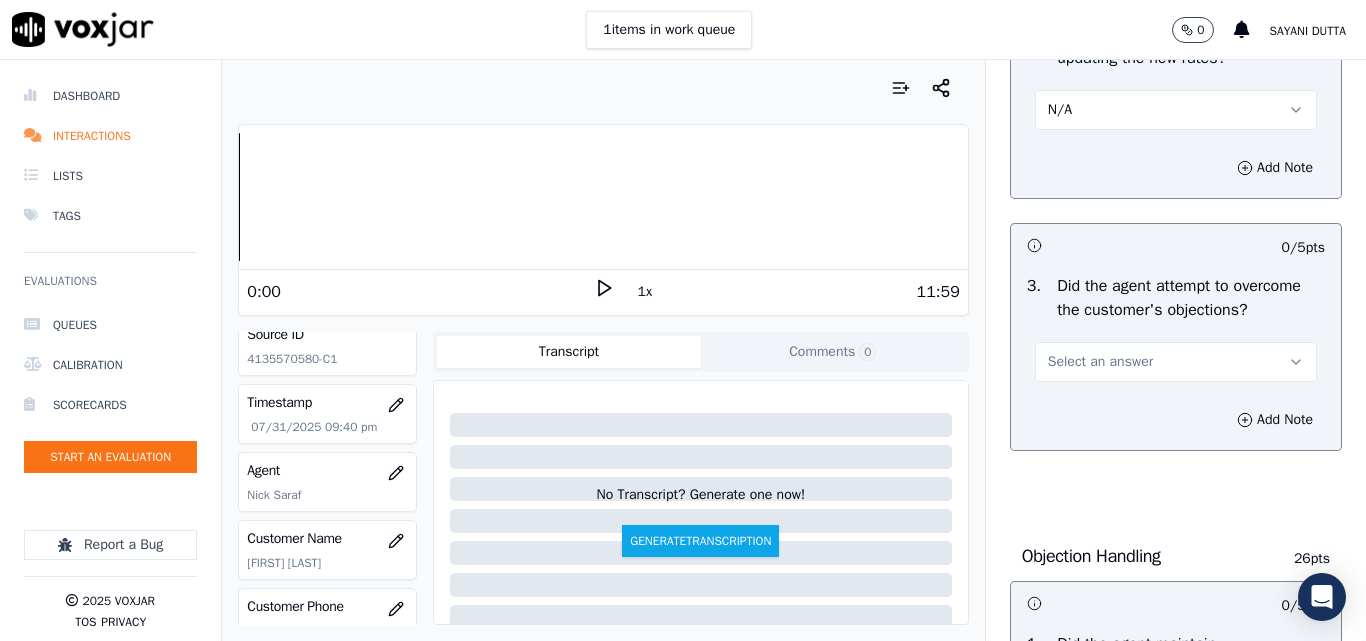scroll, scrollTop: 2100, scrollLeft: 0, axis: vertical 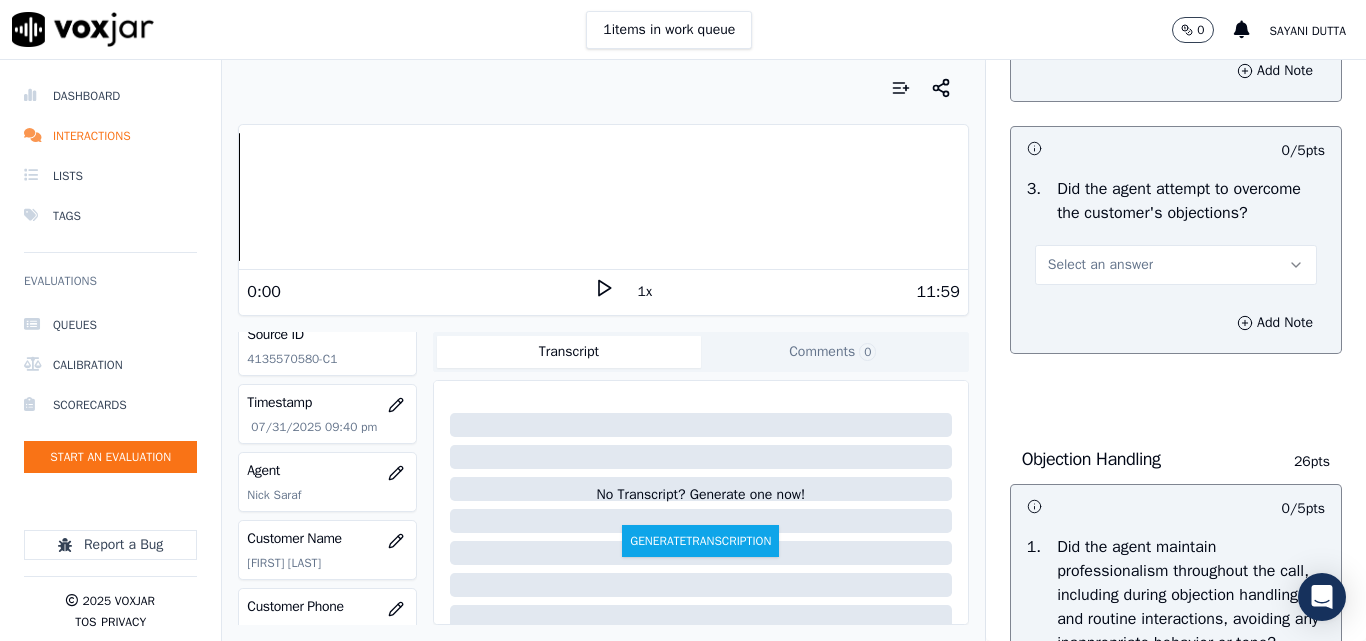 click on "Select an answer" at bounding box center [1100, 265] 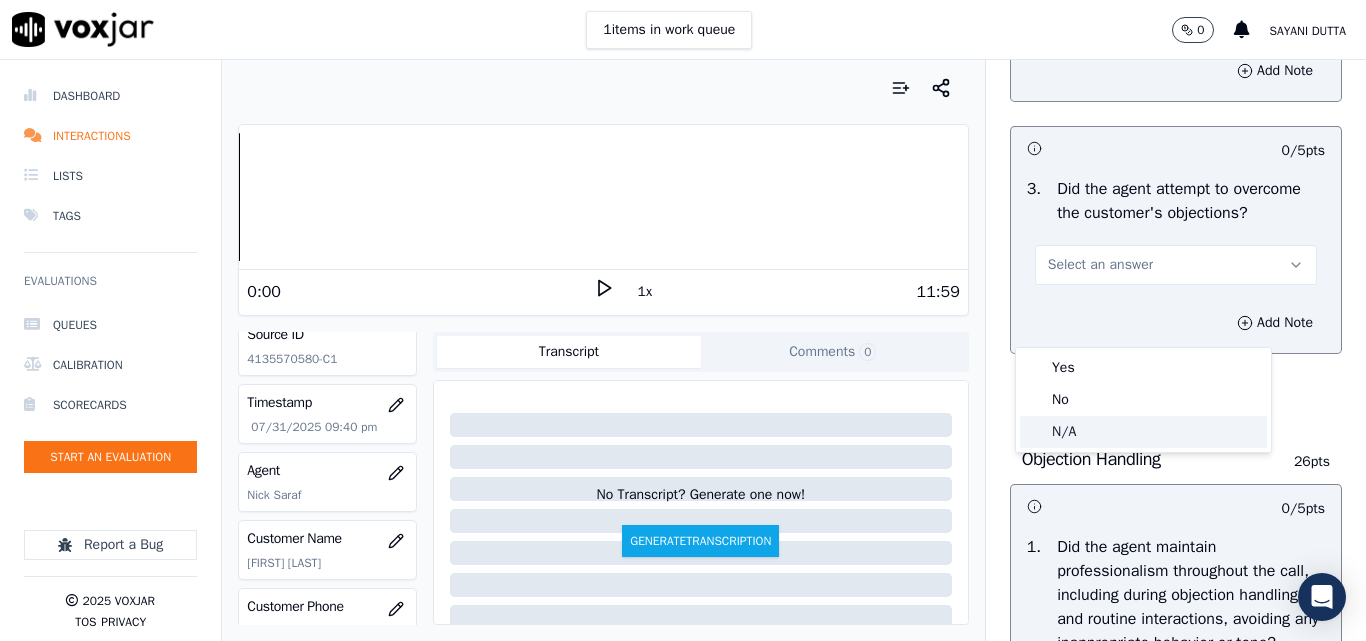 click on "N/A" 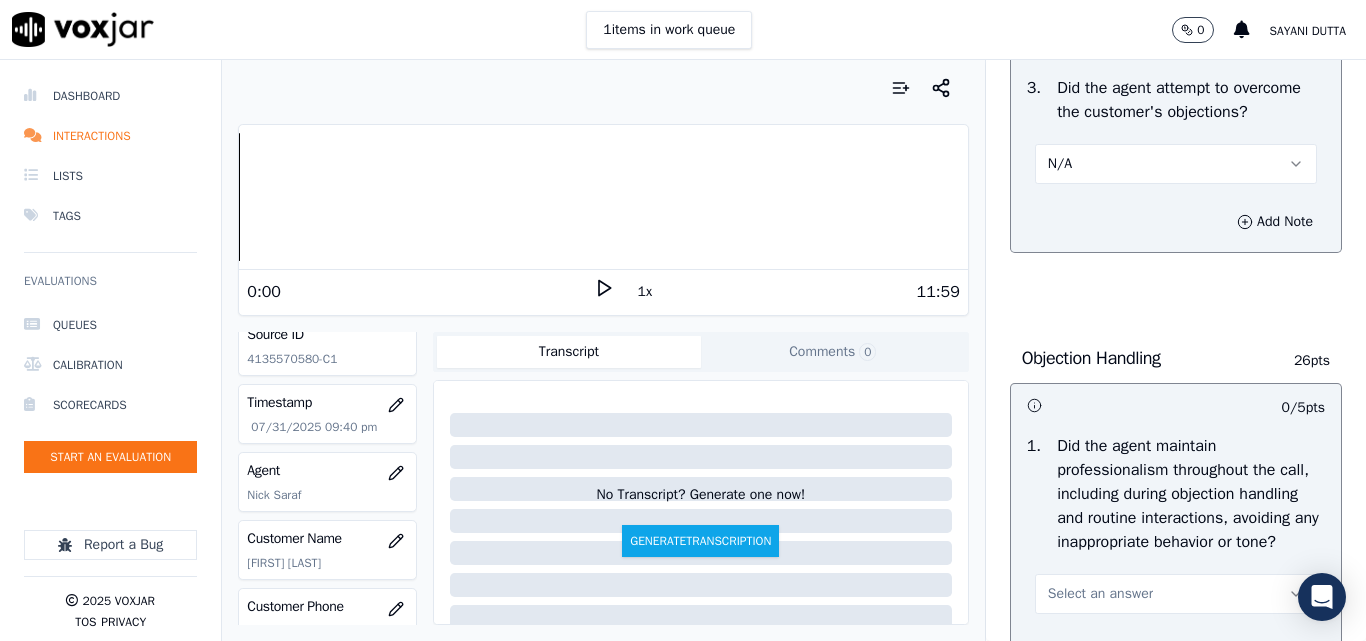 scroll, scrollTop: 2400, scrollLeft: 0, axis: vertical 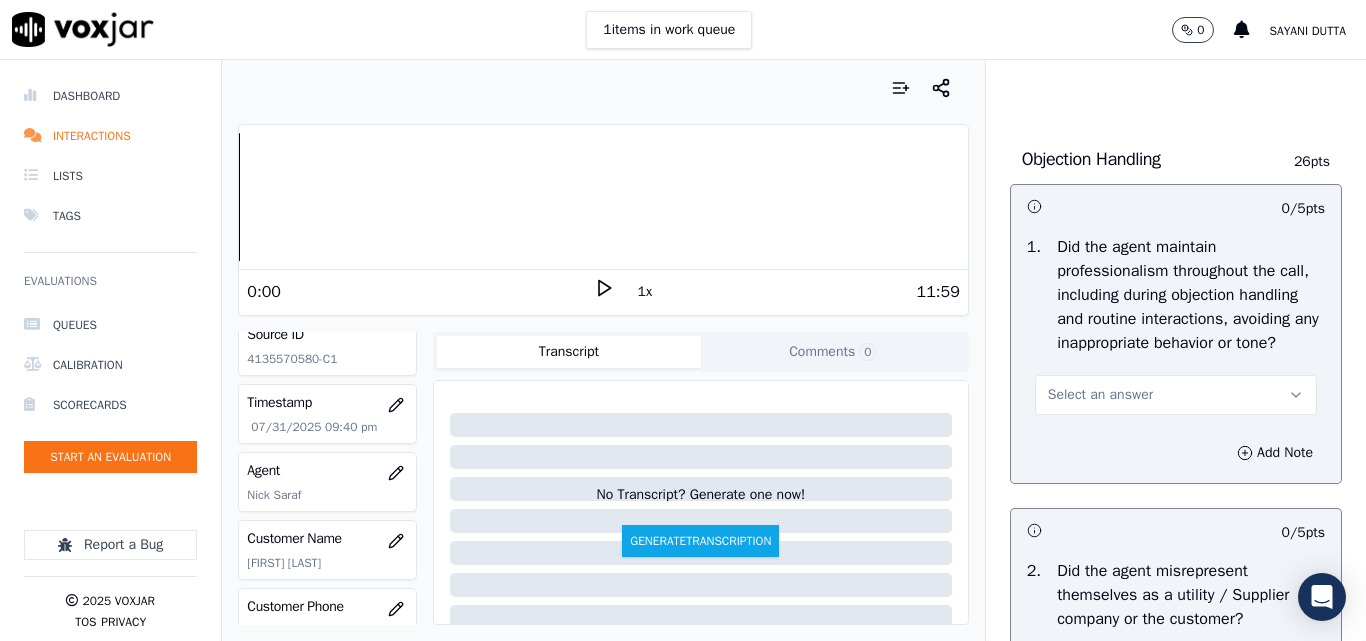 drag, startPoint x: 1073, startPoint y: 471, endPoint x: 1073, endPoint y: 491, distance: 20 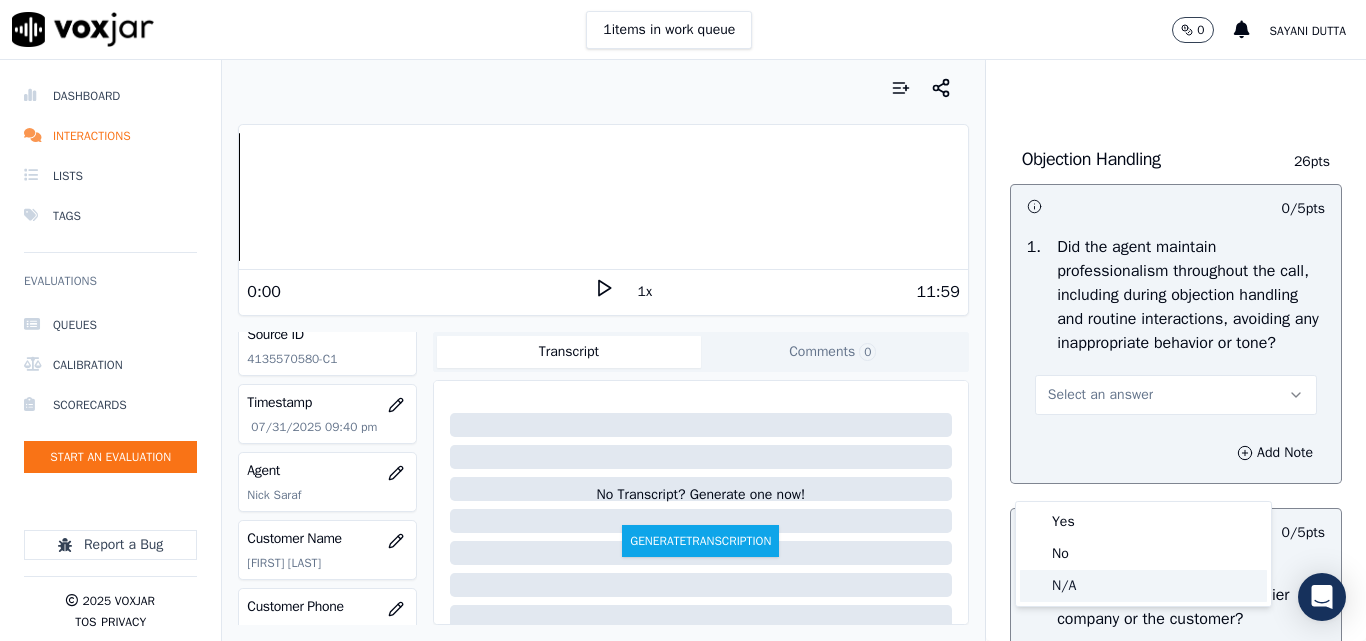 drag, startPoint x: 1073, startPoint y: 588, endPoint x: 1076, endPoint y: 490, distance: 98.045906 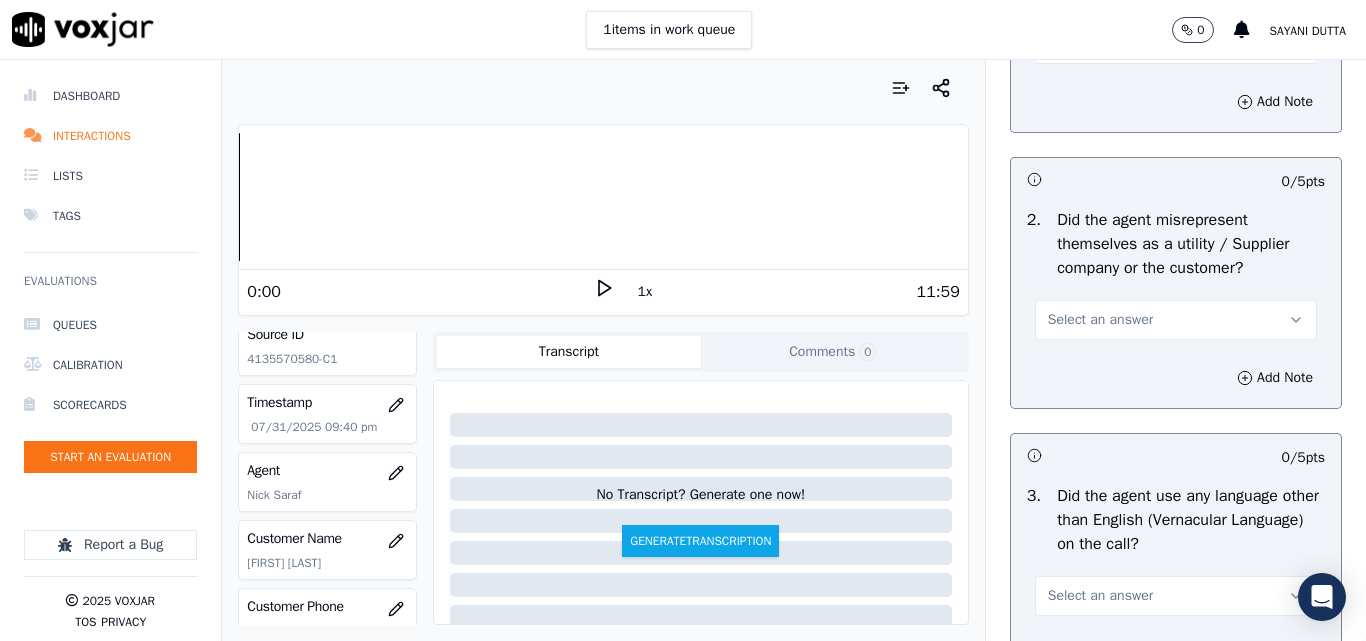 scroll, scrollTop: 2800, scrollLeft: 0, axis: vertical 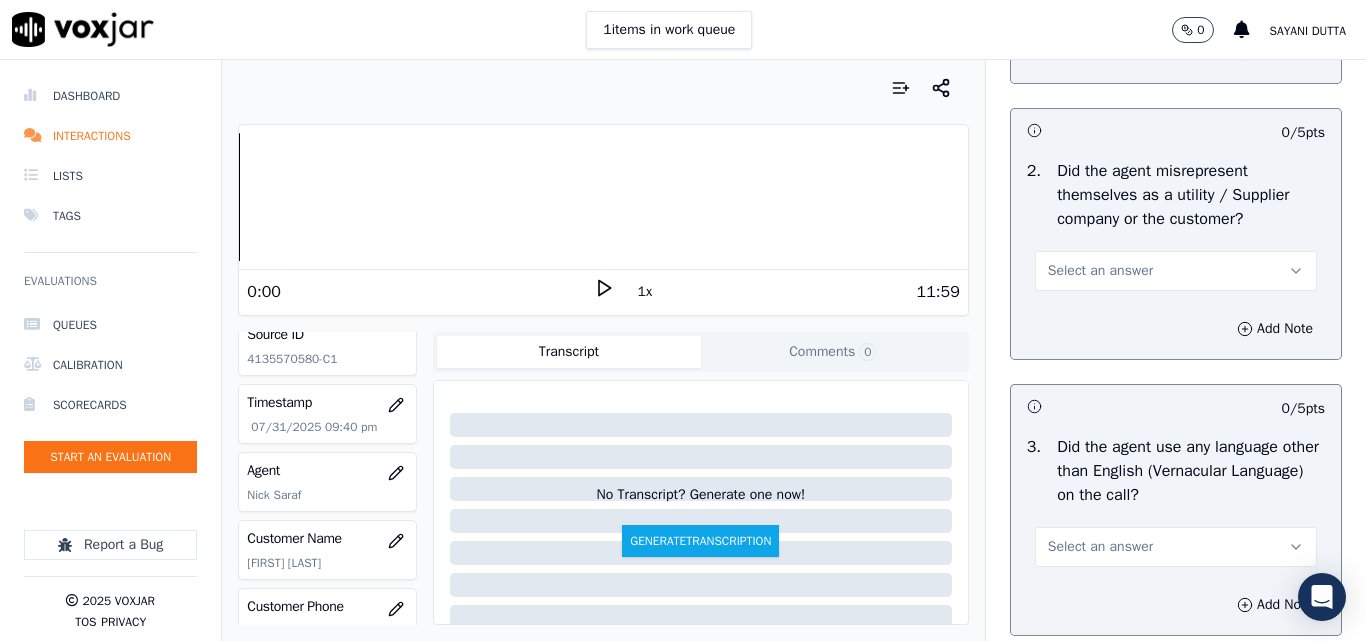 click on "Select an answer" at bounding box center (1100, 271) 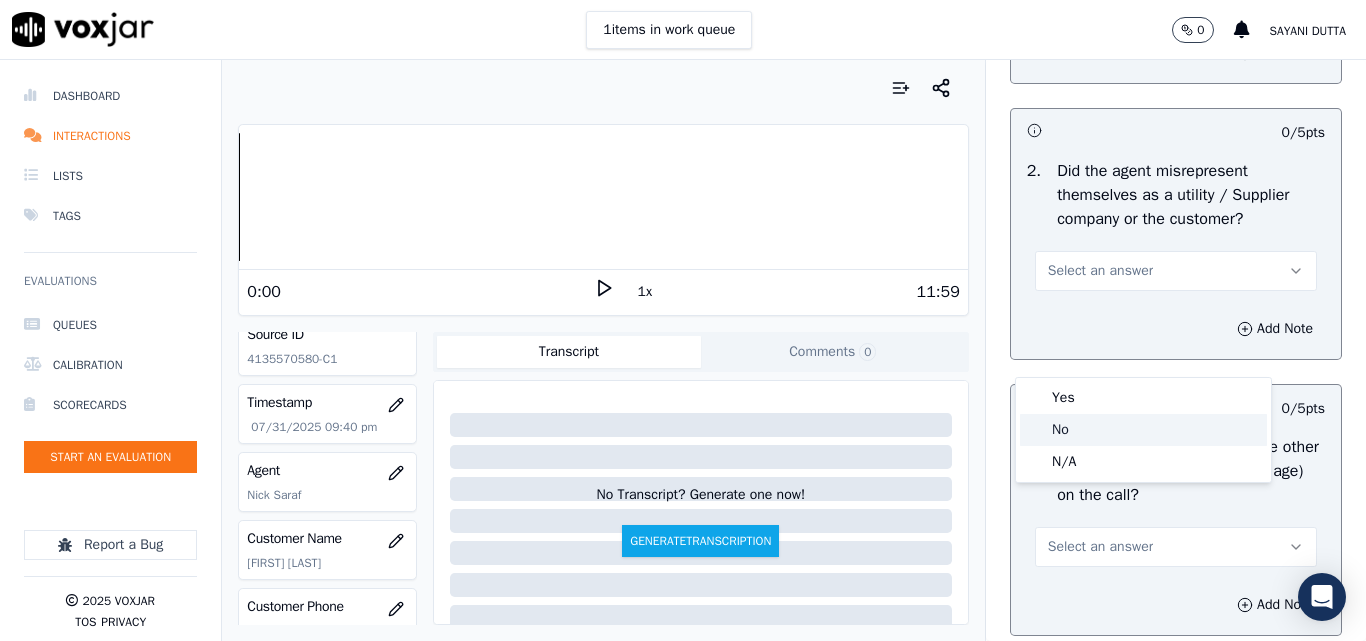 drag, startPoint x: 1067, startPoint y: 426, endPoint x: 1085, endPoint y: 382, distance: 47.539455 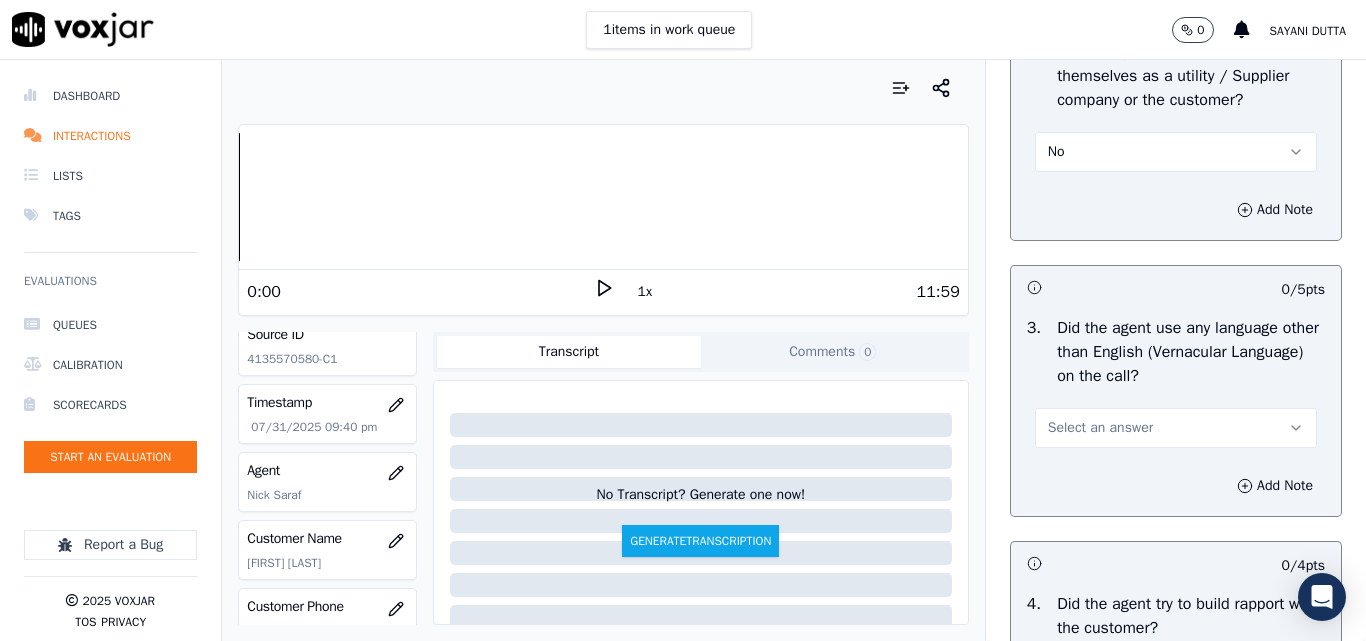 scroll, scrollTop: 3100, scrollLeft: 0, axis: vertical 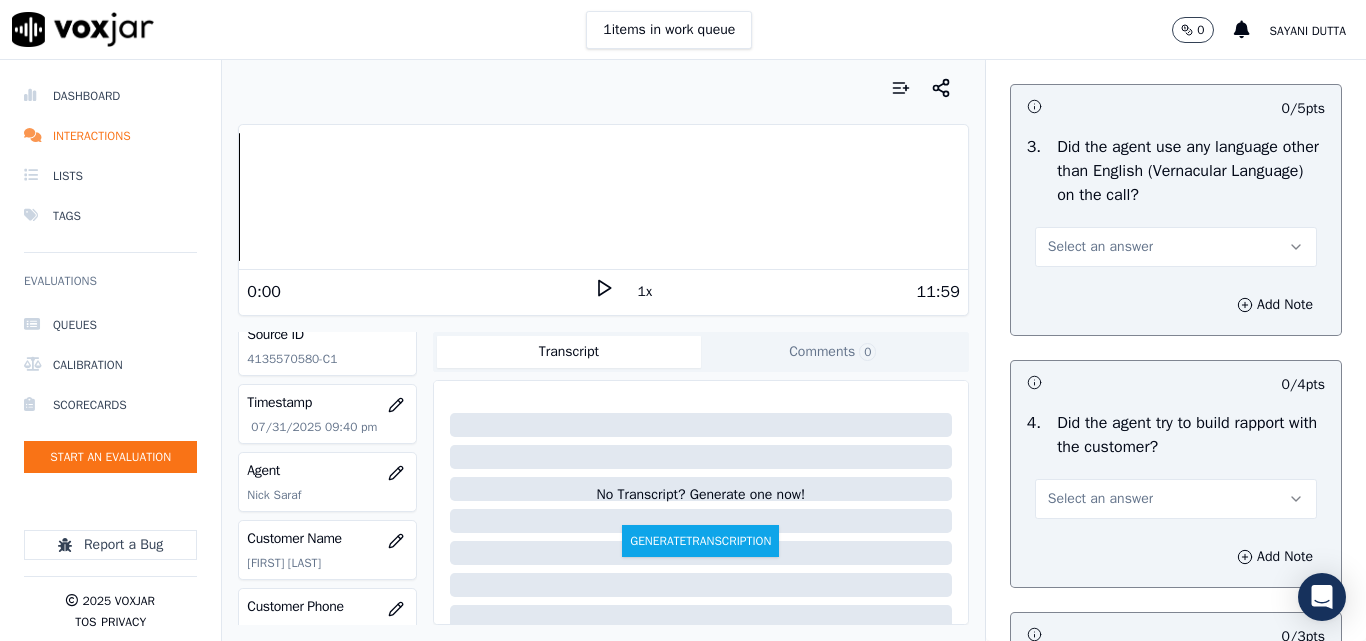 click on "Select an answer" at bounding box center [1100, 247] 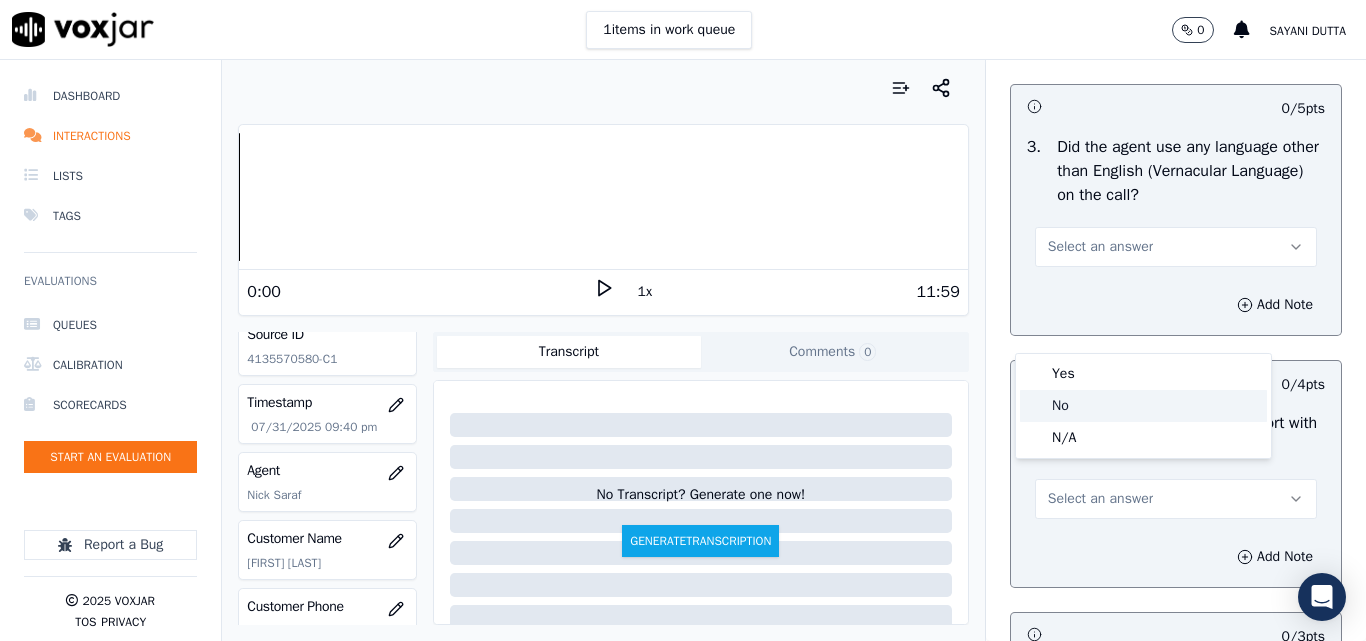click on "No" 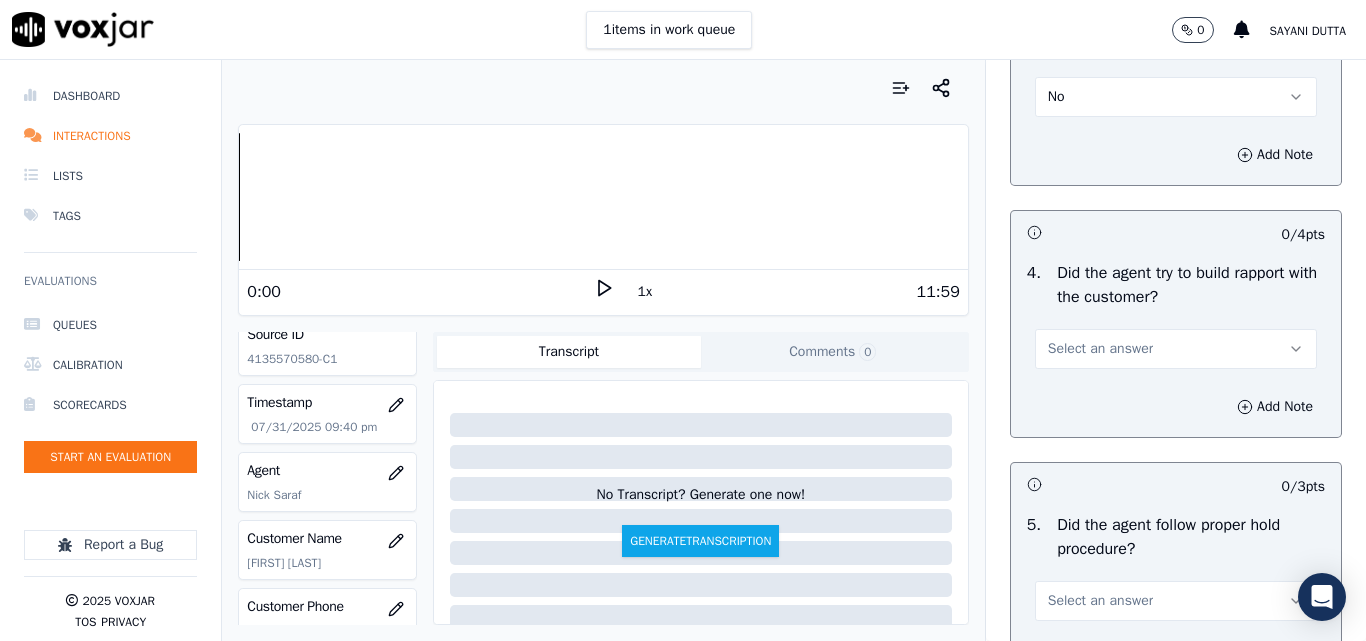 scroll, scrollTop: 3400, scrollLeft: 0, axis: vertical 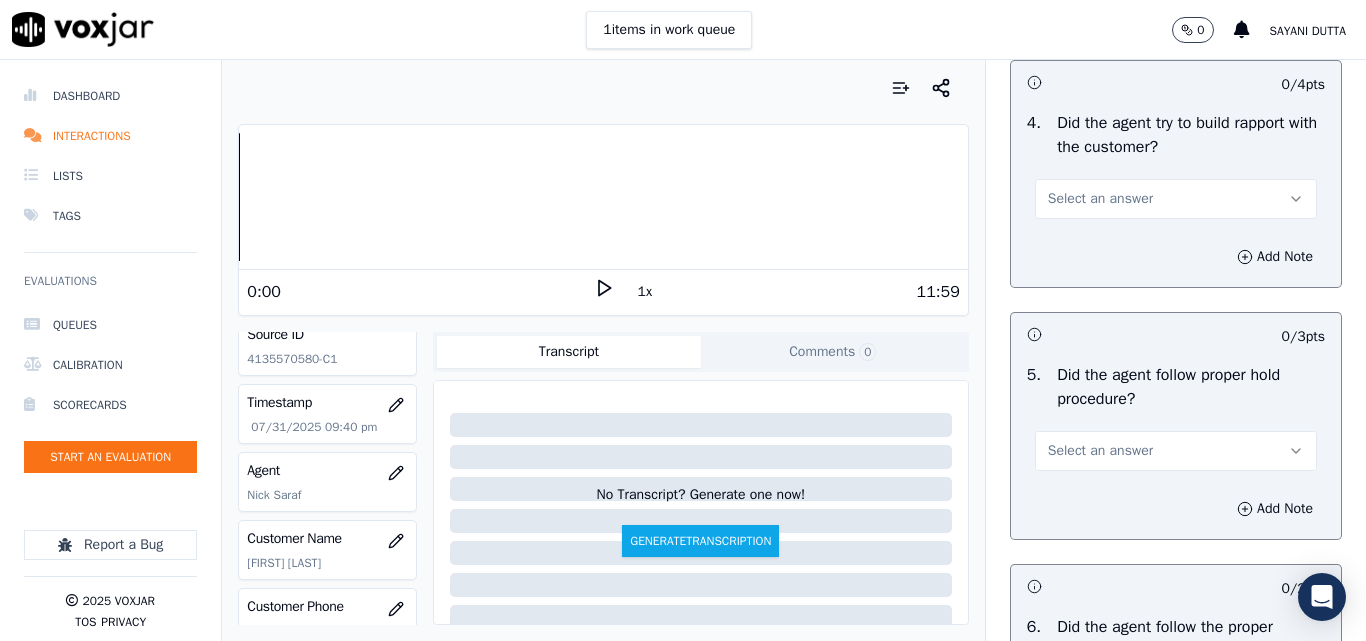 click on "Select an answer" at bounding box center (1176, 199) 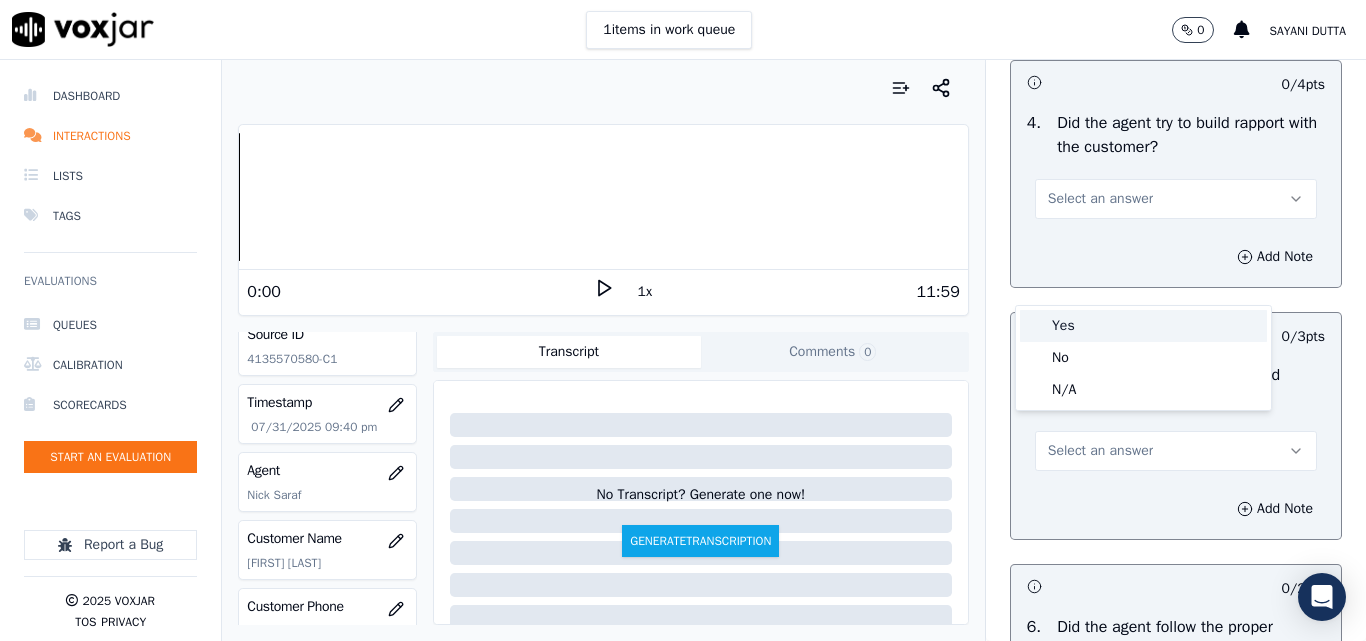 click on "Yes" at bounding box center (1143, 326) 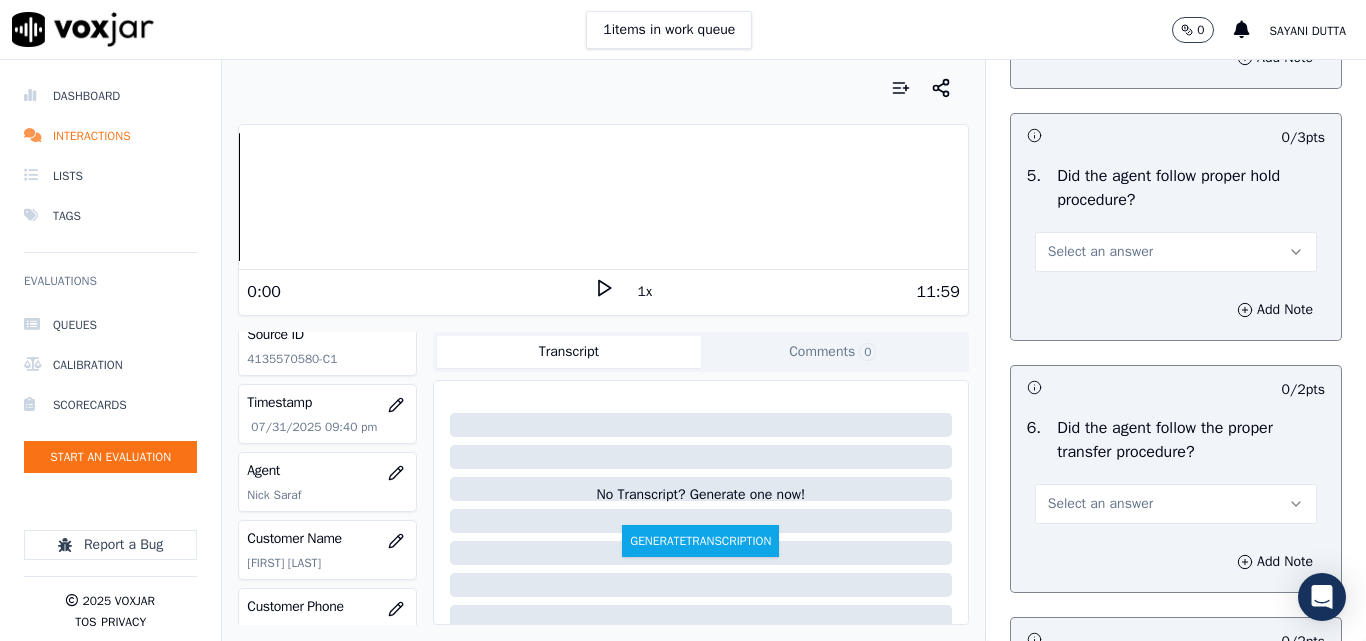 scroll, scrollTop: 3600, scrollLeft: 0, axis: vertical 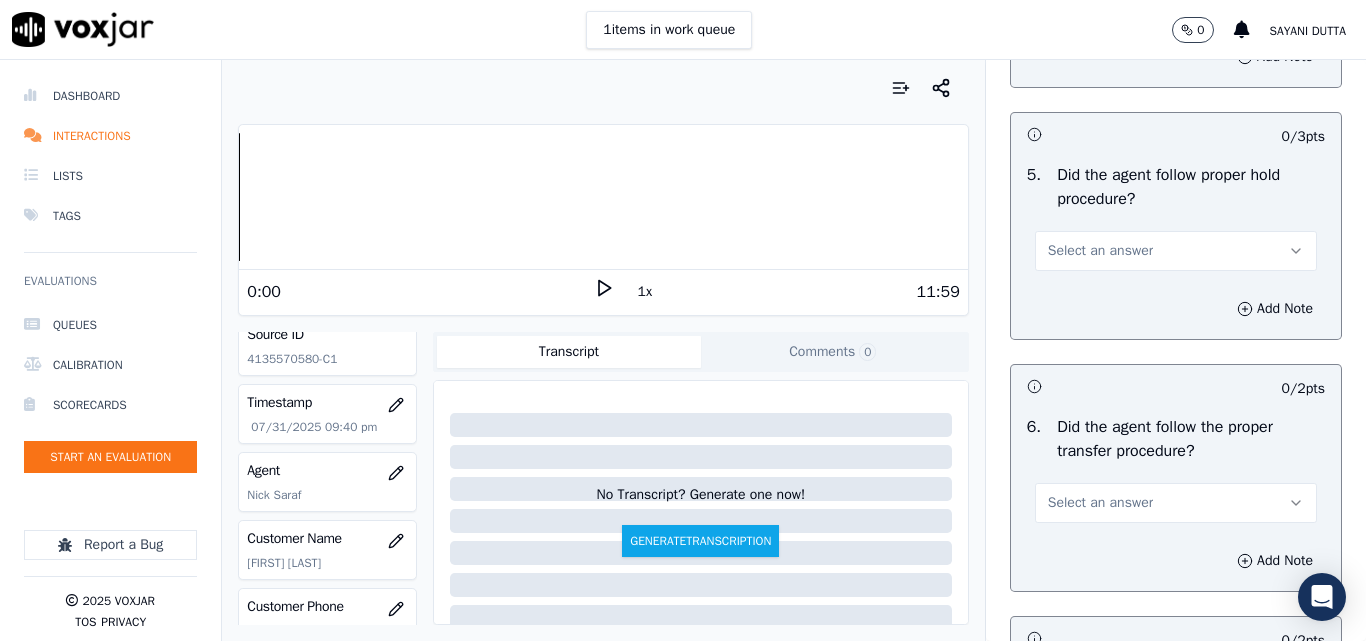 click on "Select an answer" at bounding box center (1176, 251) 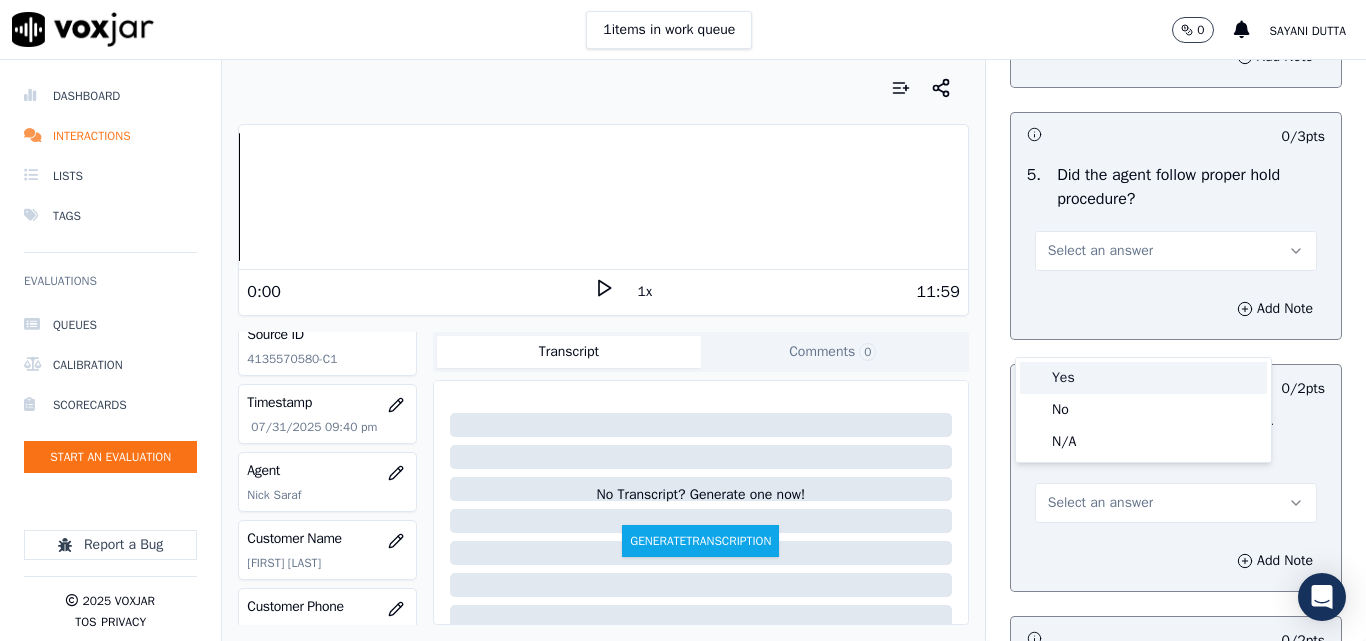 click on "Yes" at bounding box center [1143, 378] 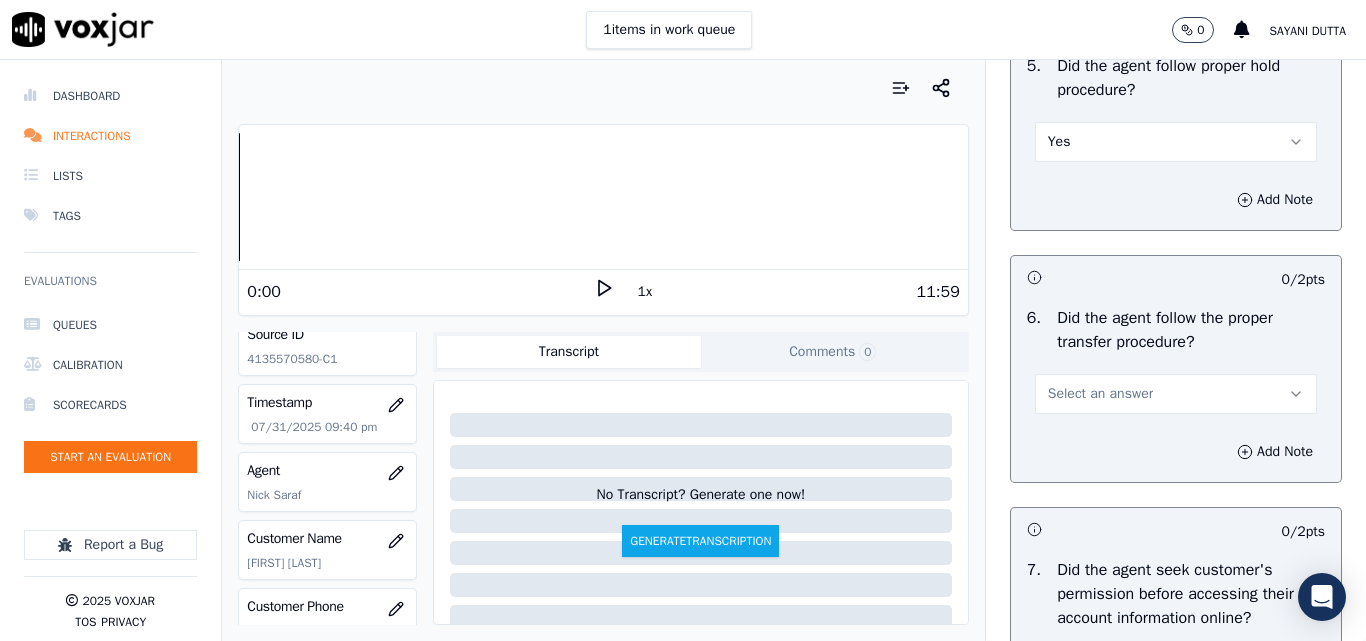scroll, scrollTop: 3800, scrollLeft: 0, axis: vertical 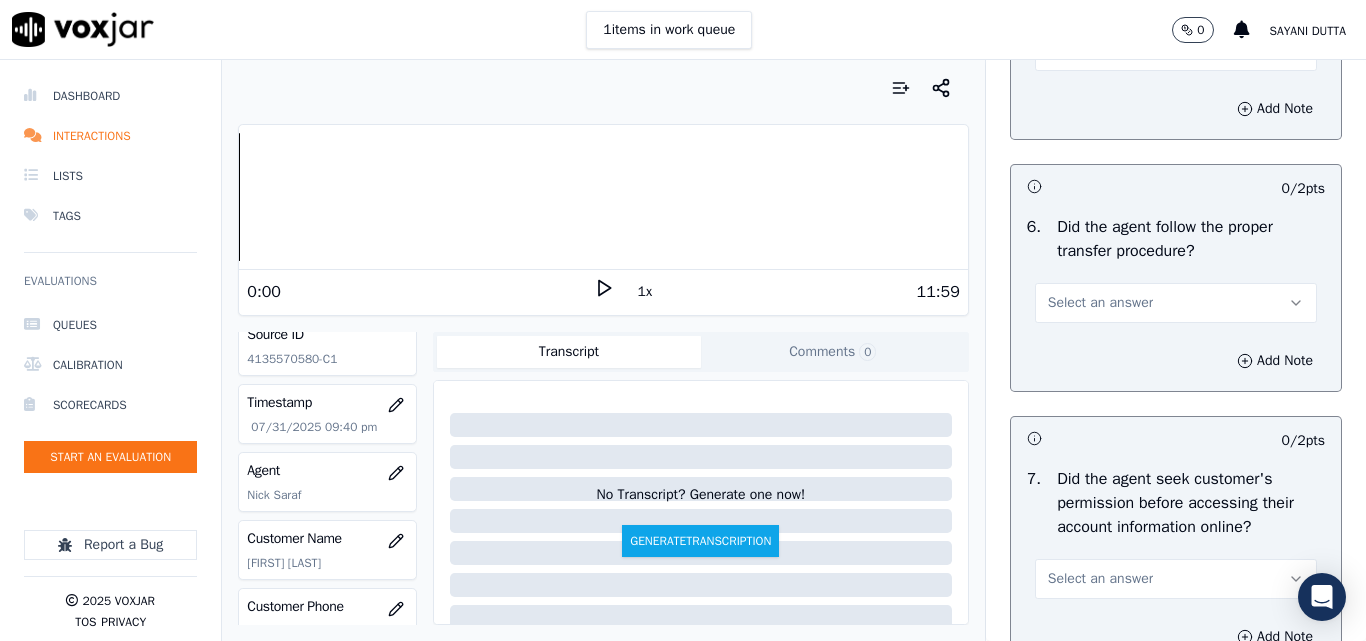 click on "Select an answer" at bounding box center (1100, 303) 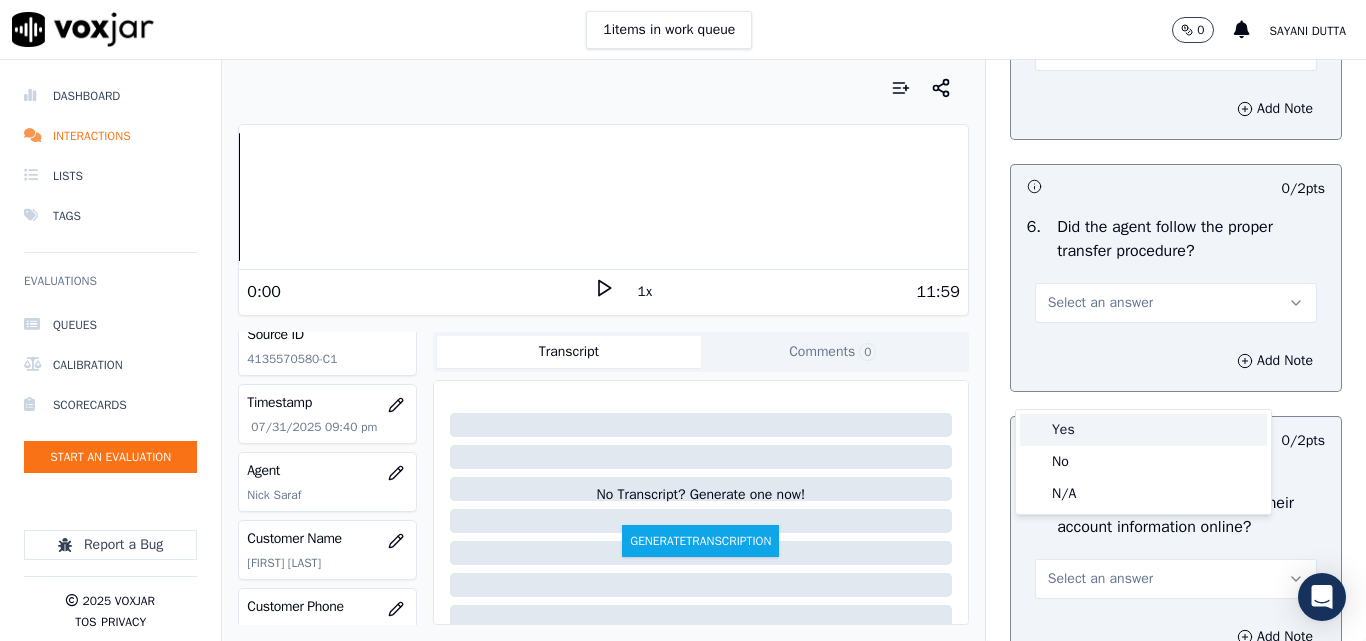 drag, startPoint x: 1064, startPoint y: 432, endPoint x: 1074, endPoint y: 402, distance: 31.622776 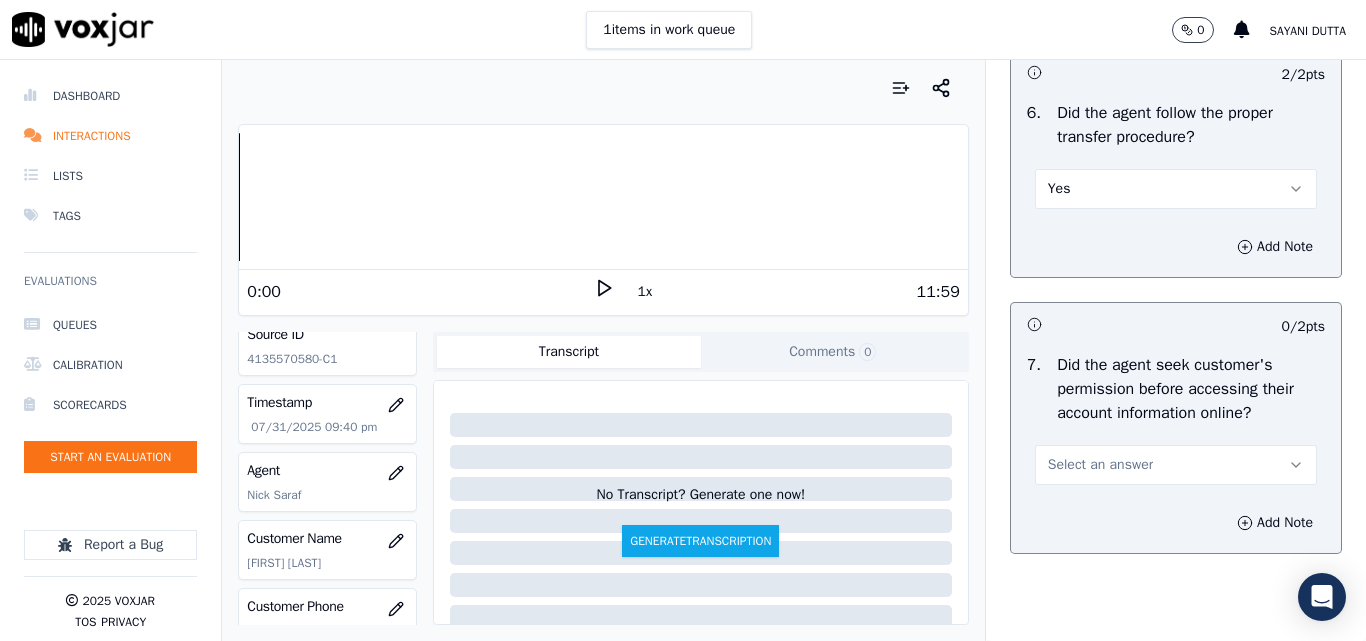 scroll, scrollTop: 4100, scrollLeft: 0, axis: vertical 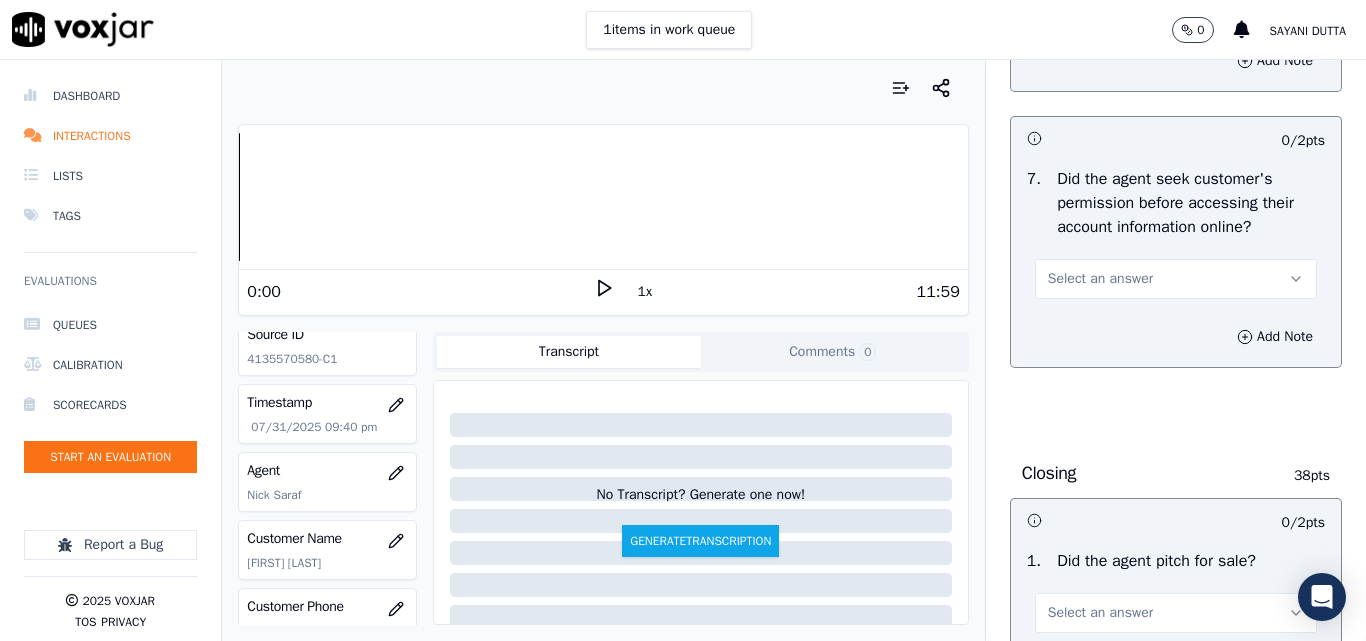 click on "Select an answer" at bounding box center (1100, 279) 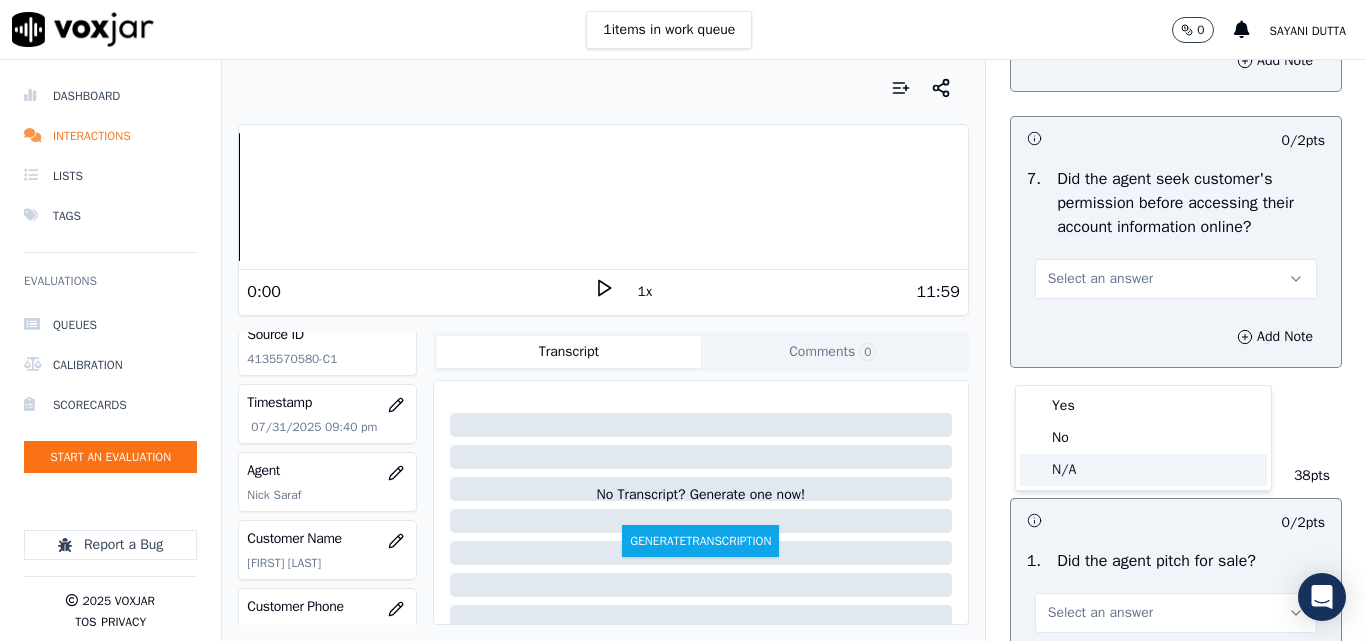 click on "N/A" 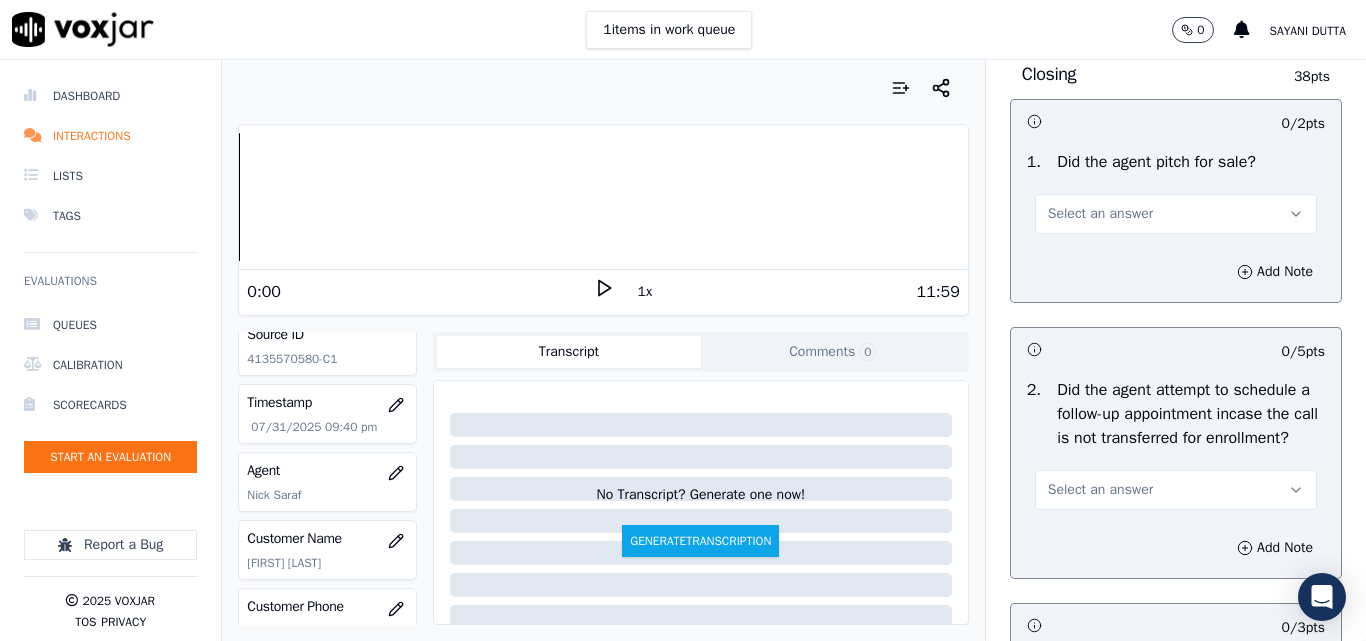 scroll, scrollTop: 4500, scrollLeft: 0, axis: vertical 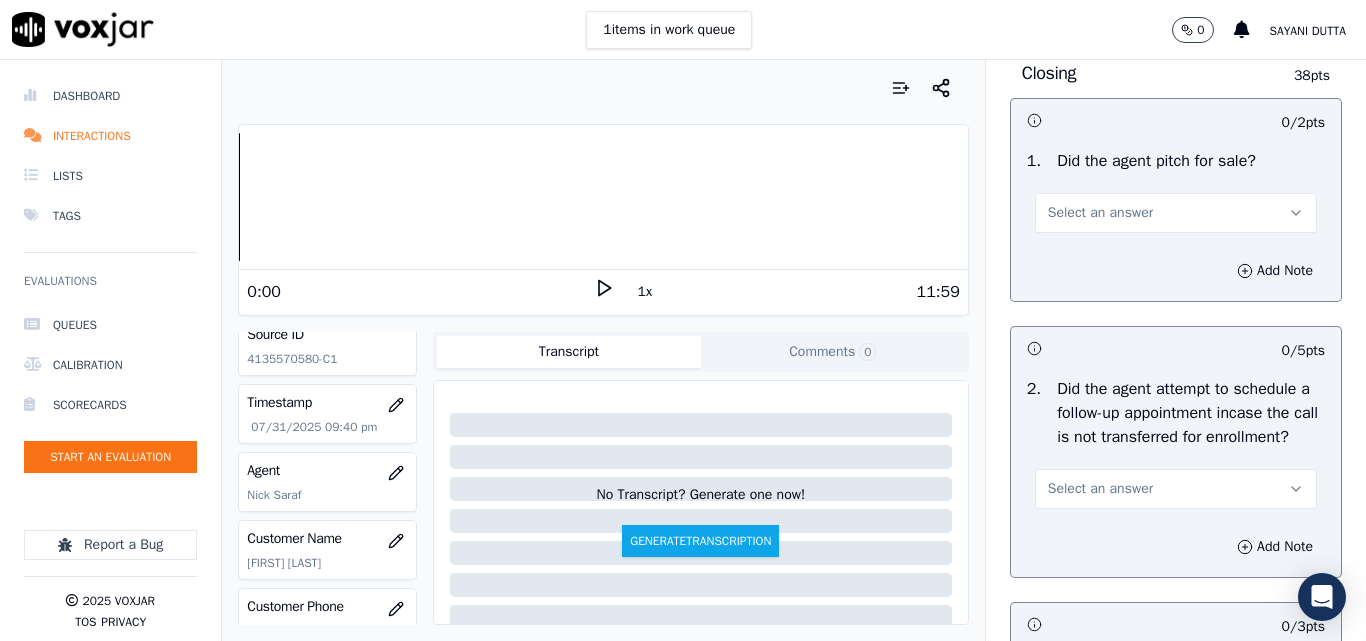 click on "Select an answer" at bounding box center [1176, 213] 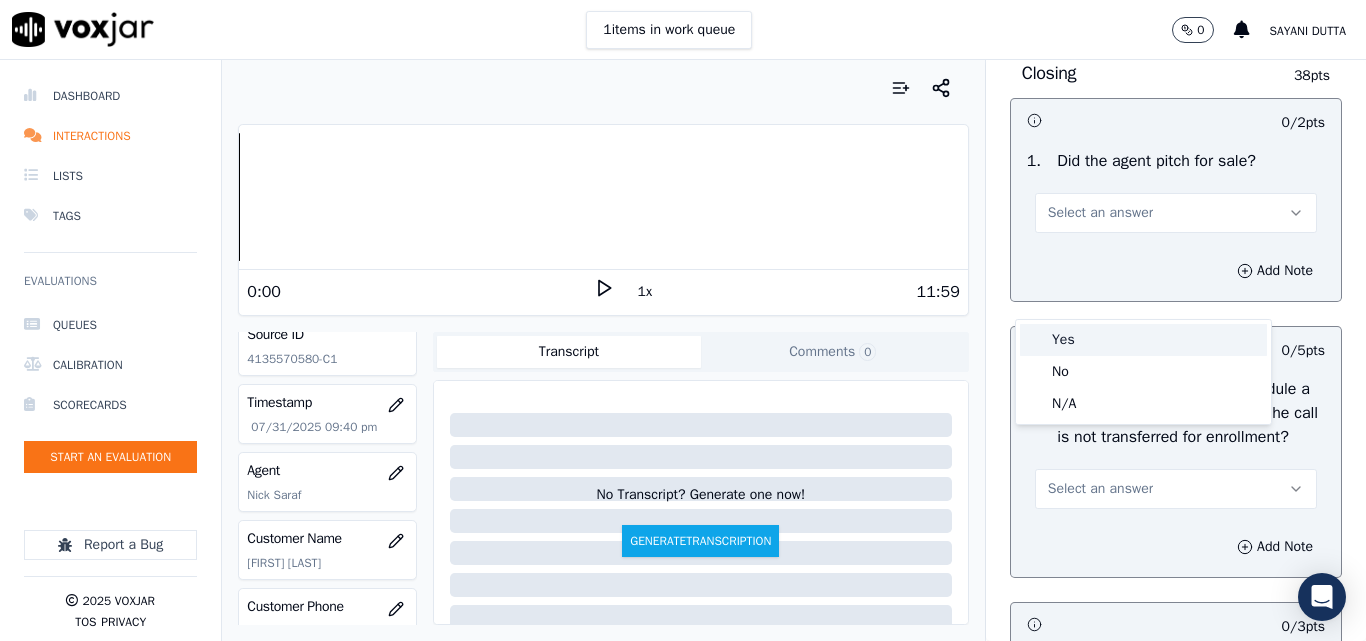 click on "Yes" at bounding box center (1143, 340) 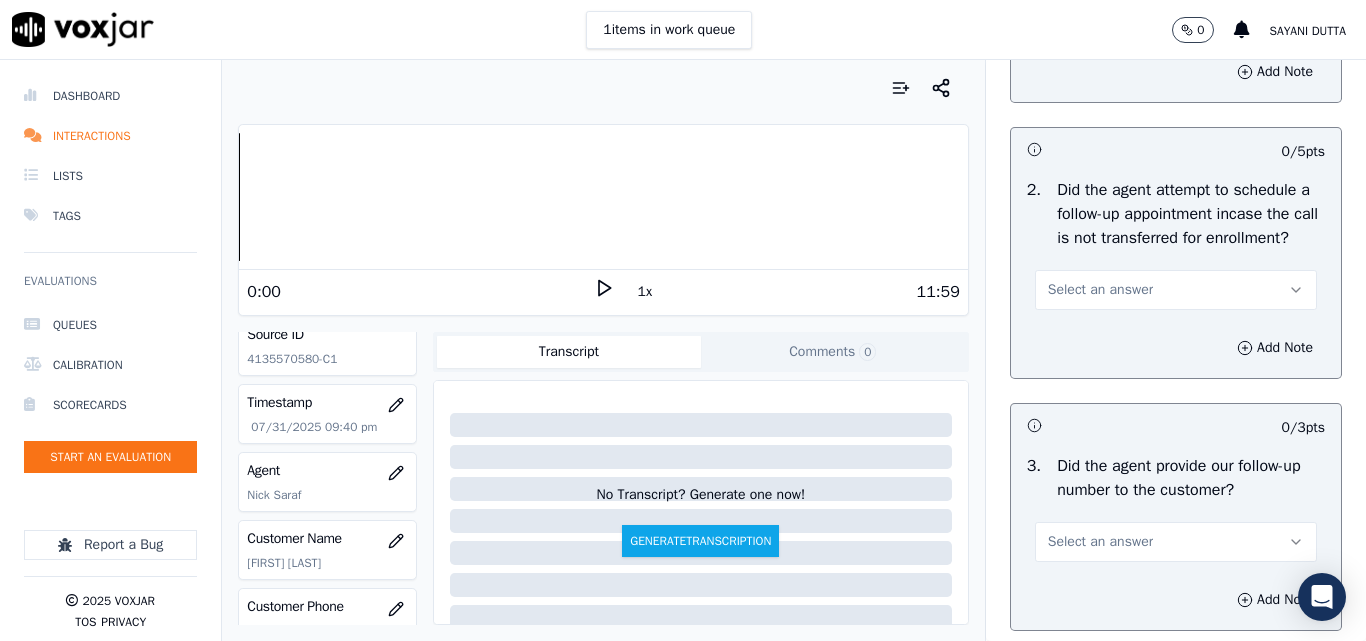 scroll, scrollTop: 4700, scrollLeft: 0, axis: vertical 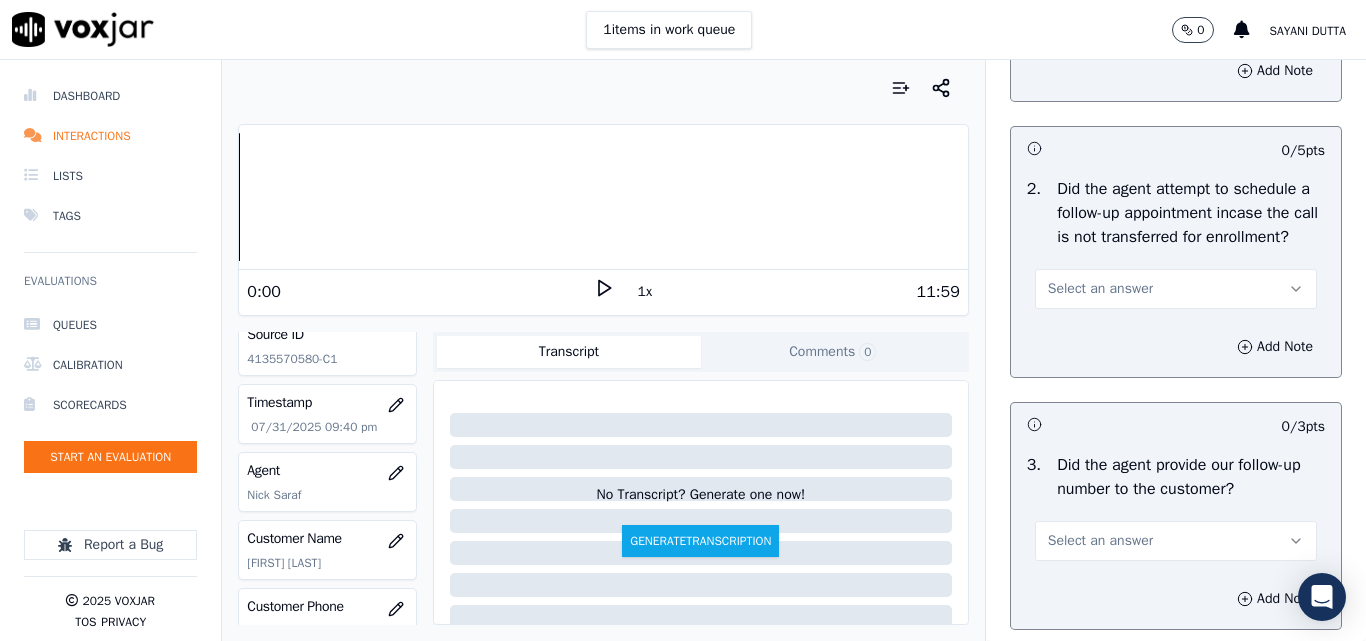 click on "Select an answer" at bounding box center [1100, 289] 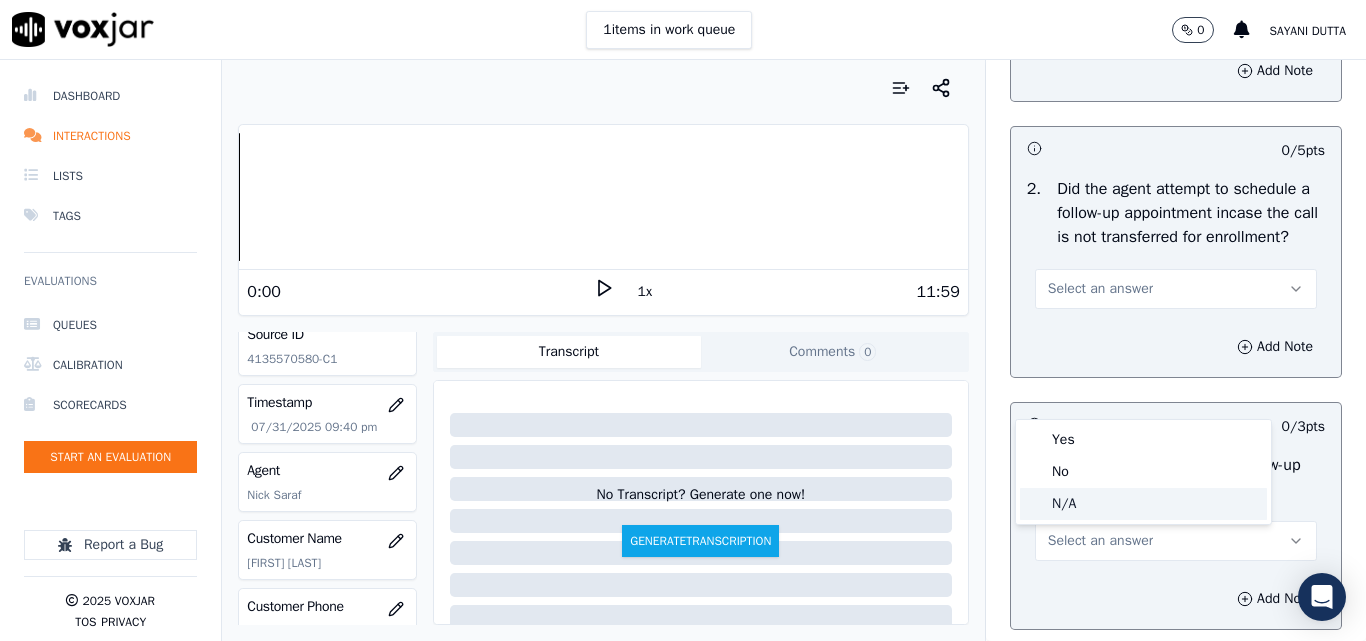 click on "N/A" 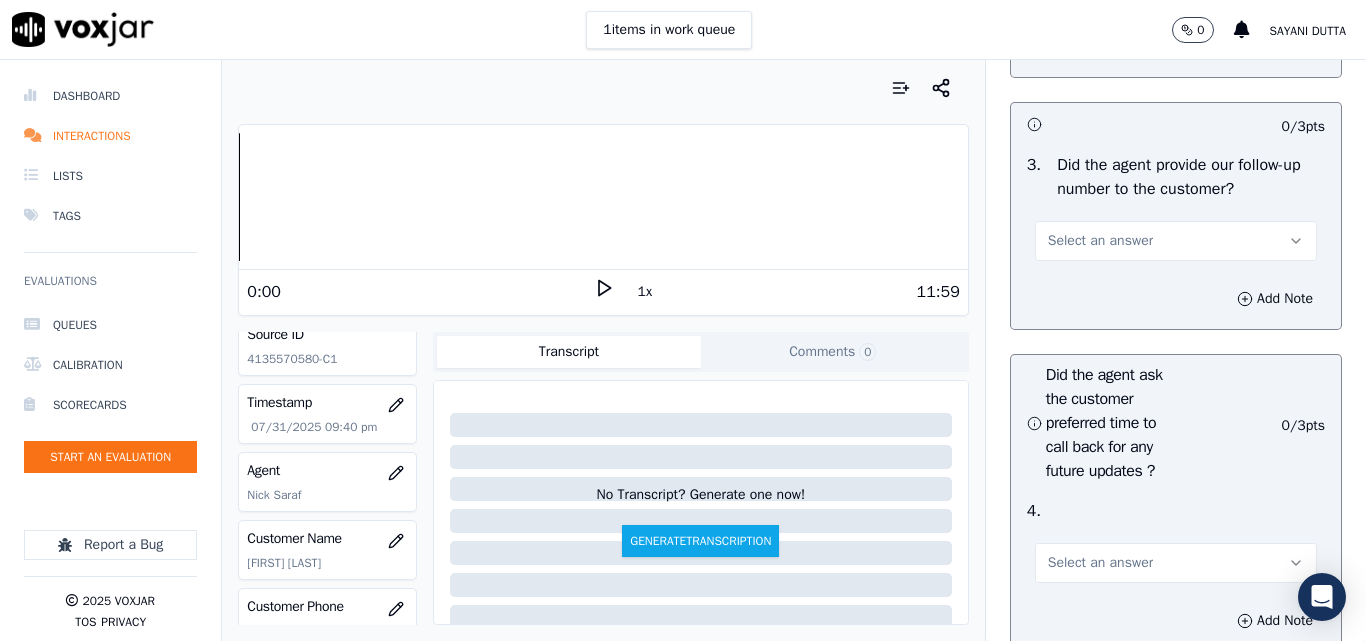 scroll, scrollTop: 4800, scrollLeft: 0, axis: vertical 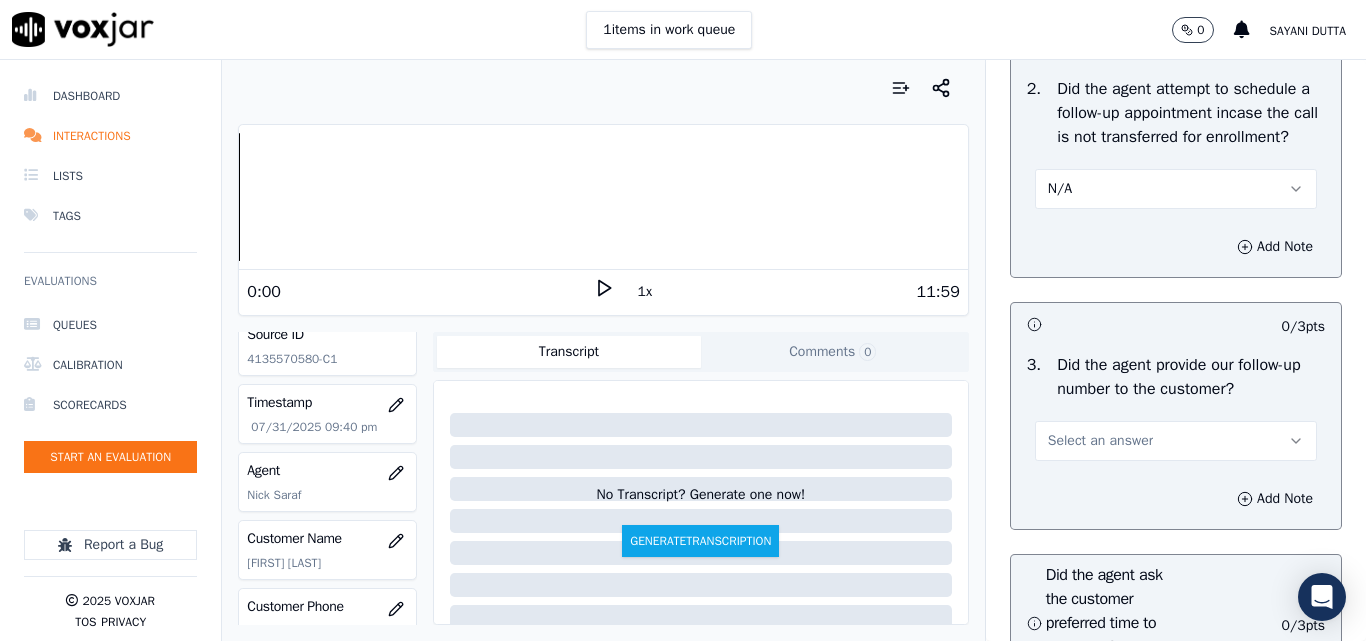 click on "N/A" at bounding box center [1060, 189] 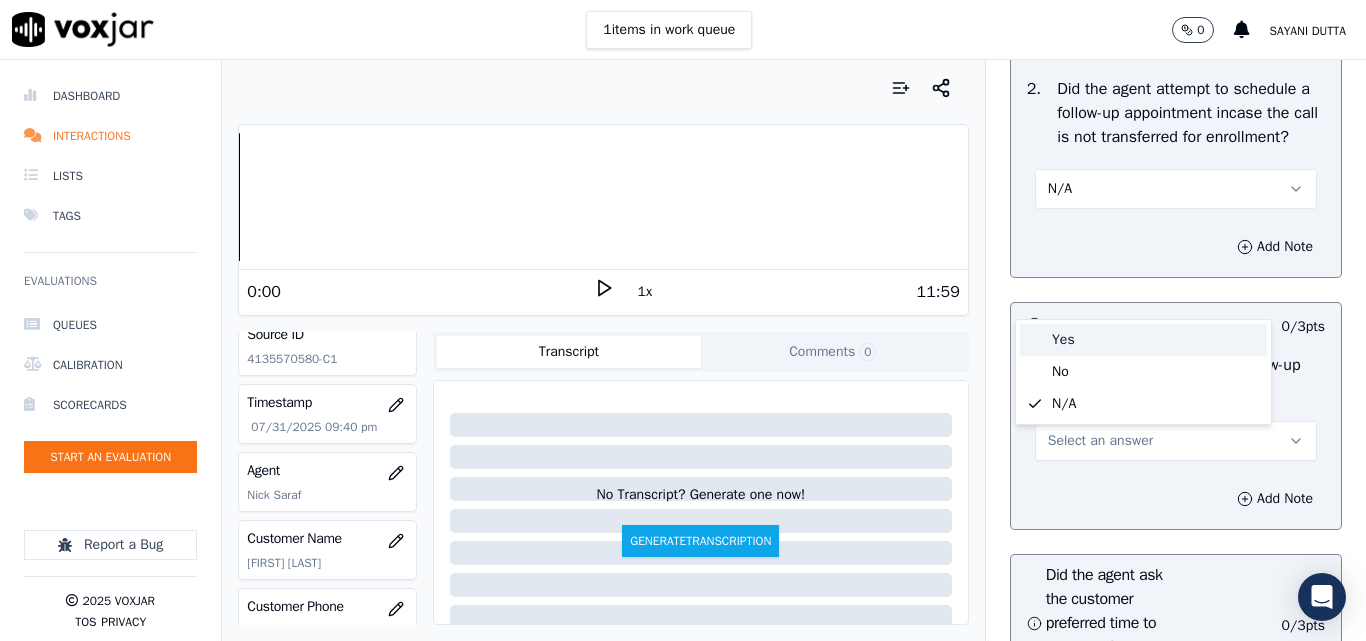 click on "Yes" at bounding box center [1143, 340] 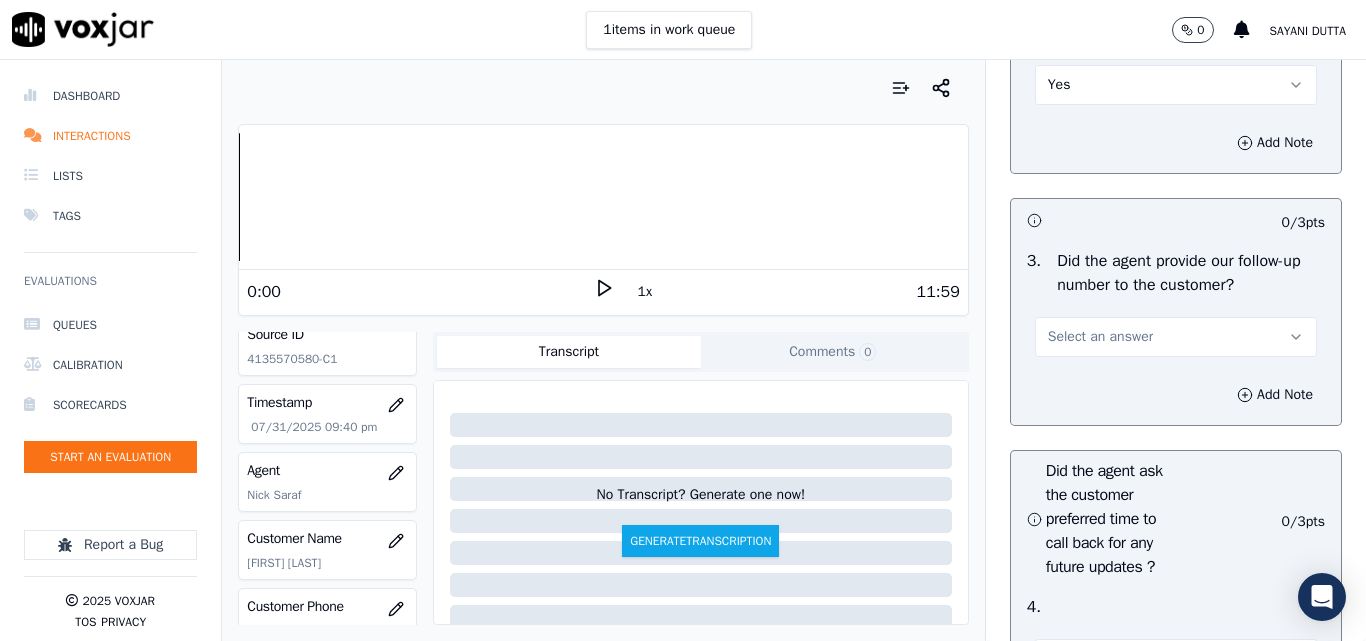 scroll, scrollTop: 5000, scrollLeft: 0, axis: vertical 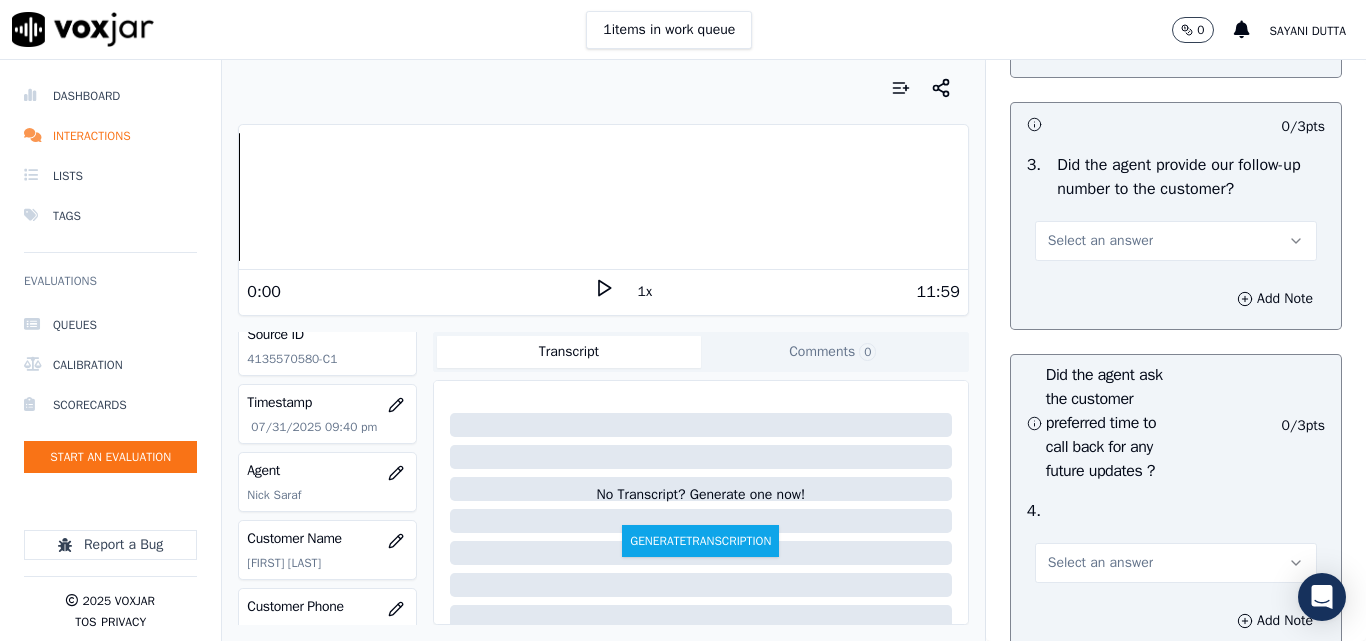 click on "Select an answer" at bounding box center [1100, 241] 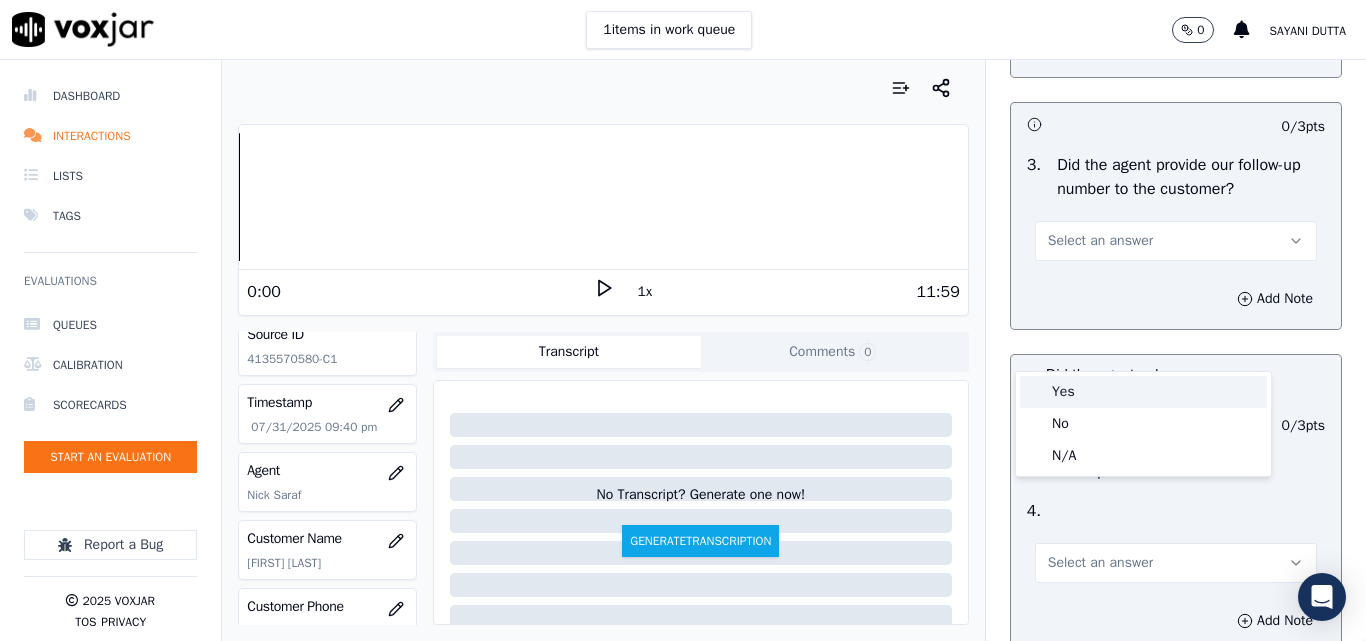 click on "Yes" at bounding box center [1143, 392] 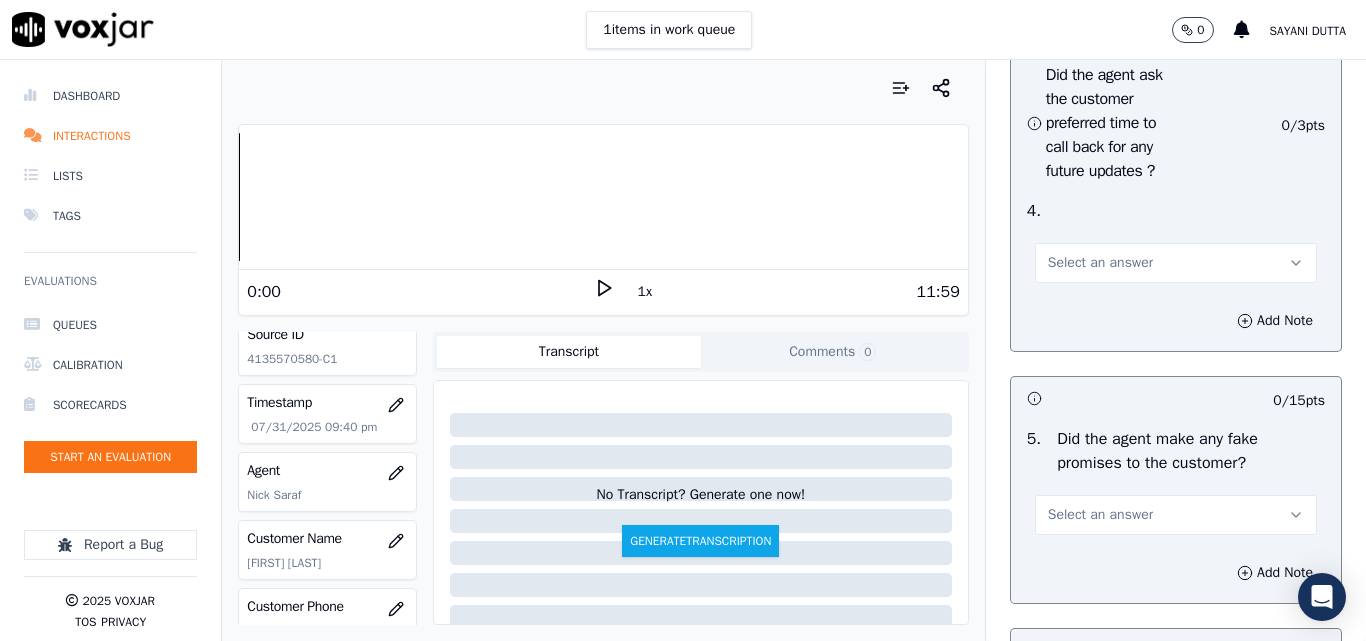 scroll, scrollTop: 5200, scrollLeft: 0, axis: vertical 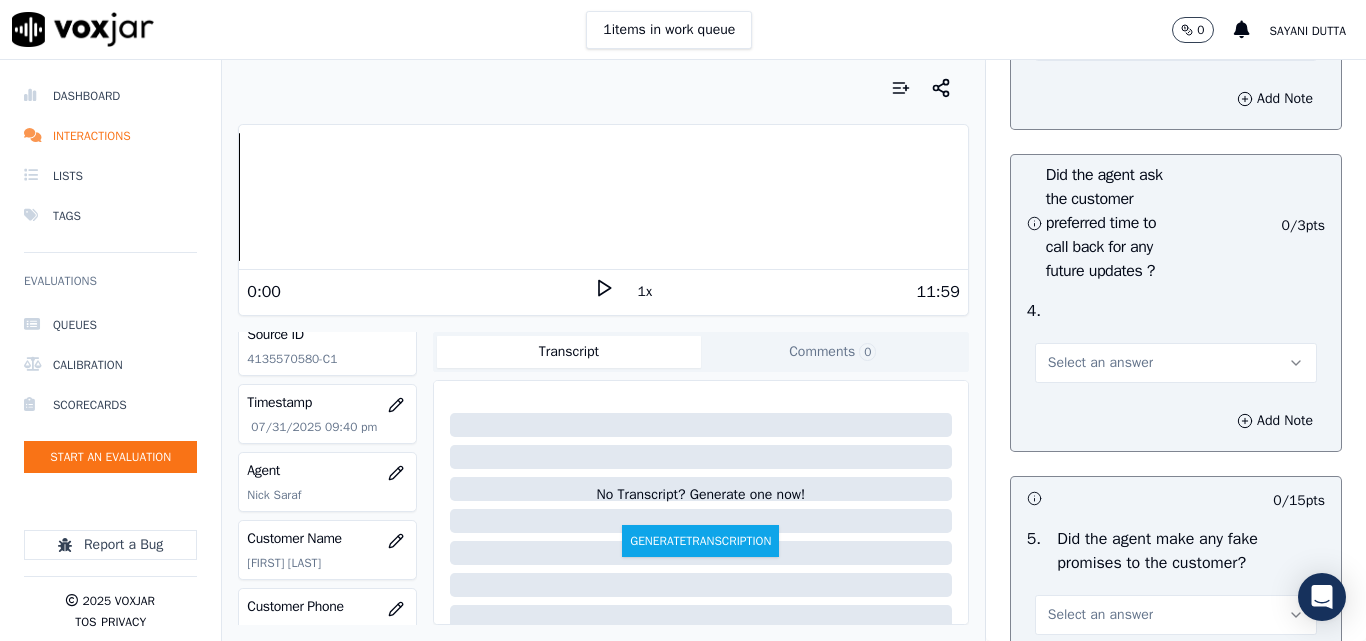 click on "Yes" at bounding box center [1059, 41] 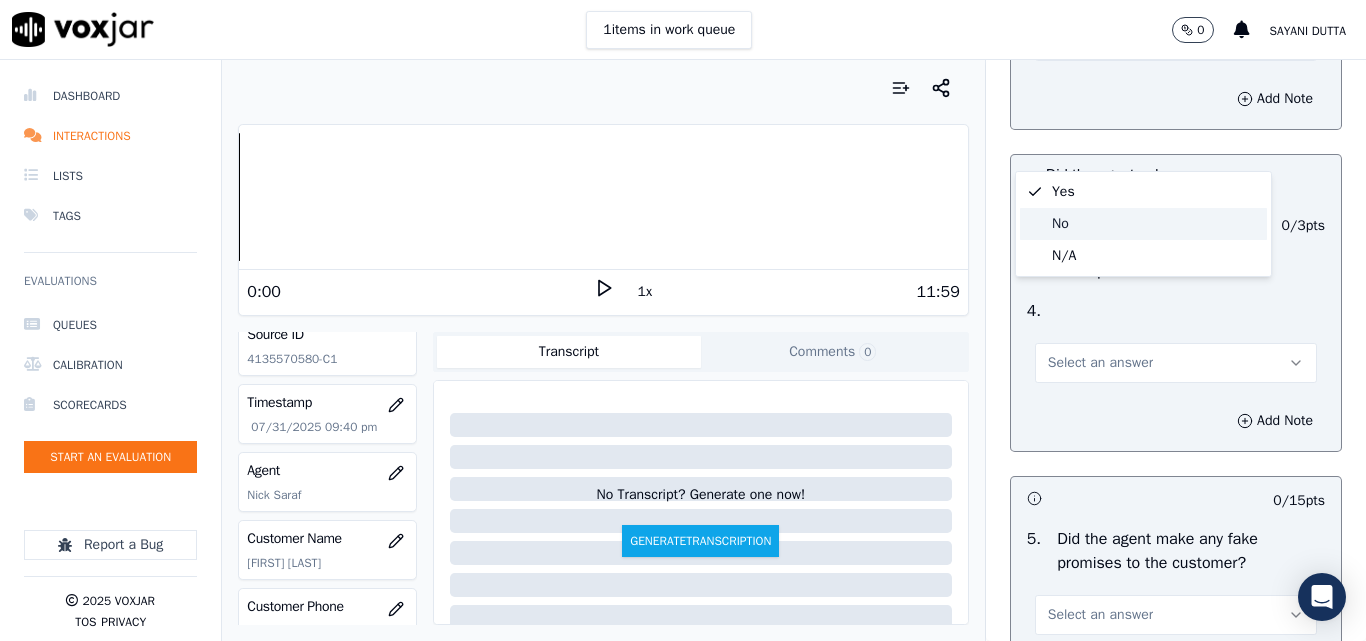click on "No" 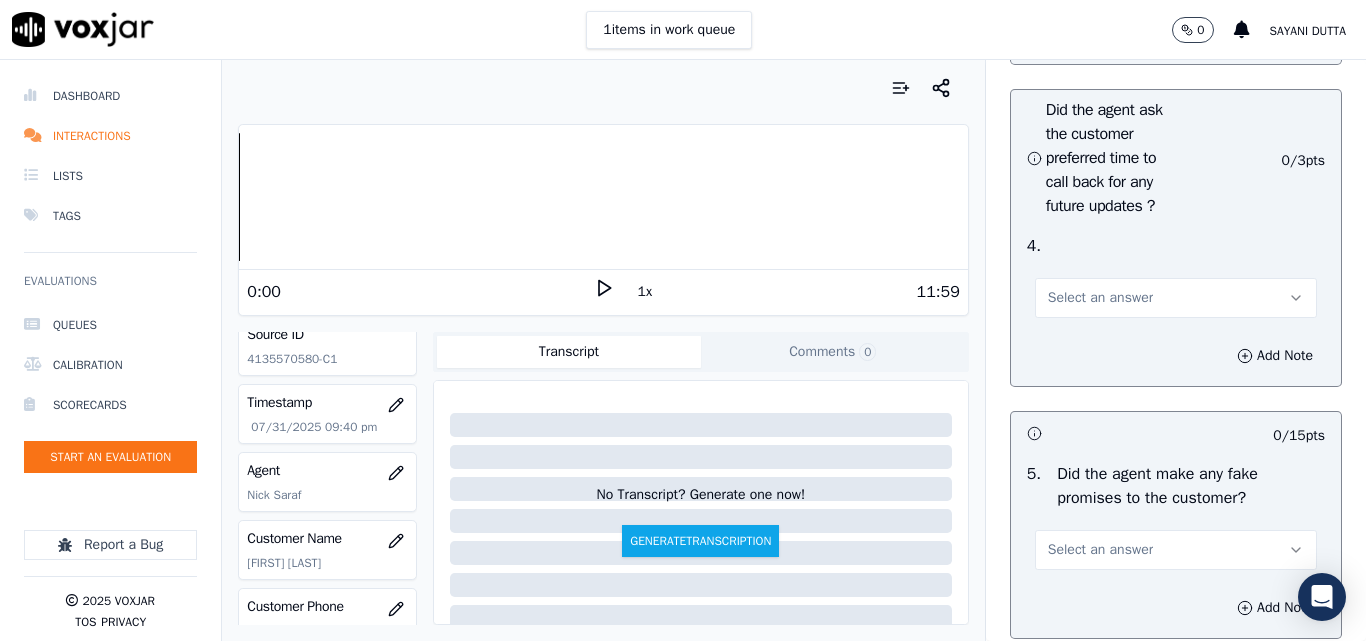 scroll, scrollTop: 5300, scrollLeft: 0, axis: vertical 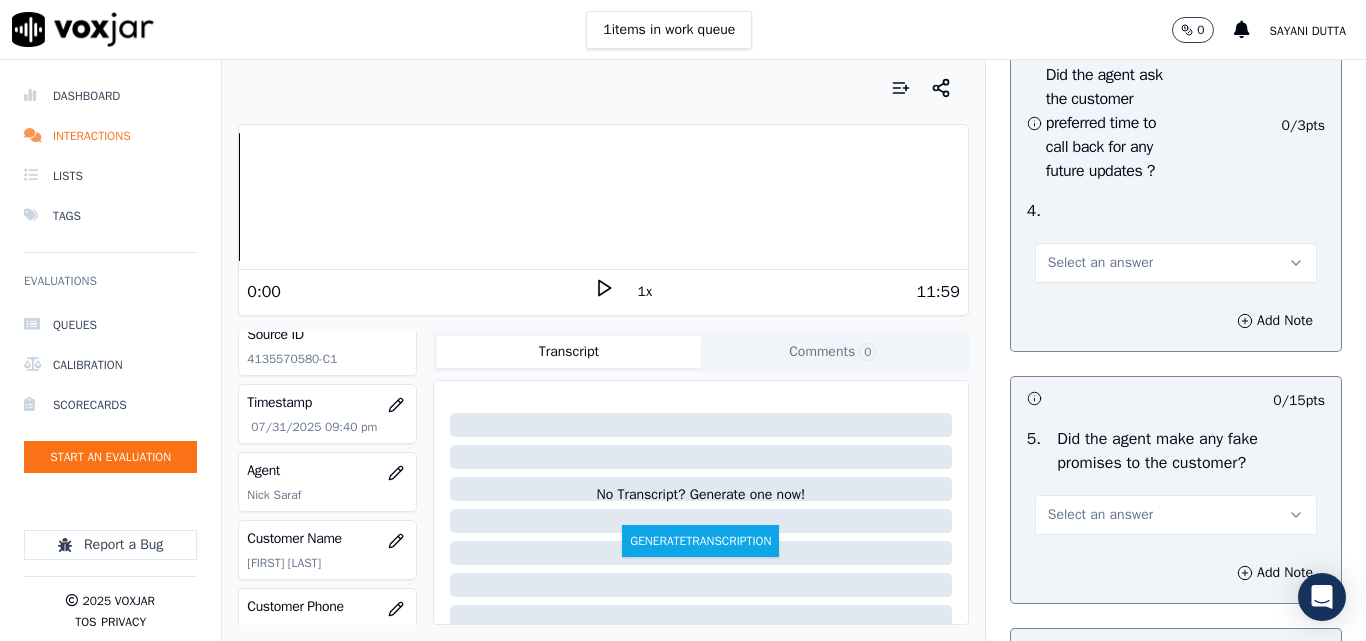 click on "Select an answer" at bounding box center (1100, 263) 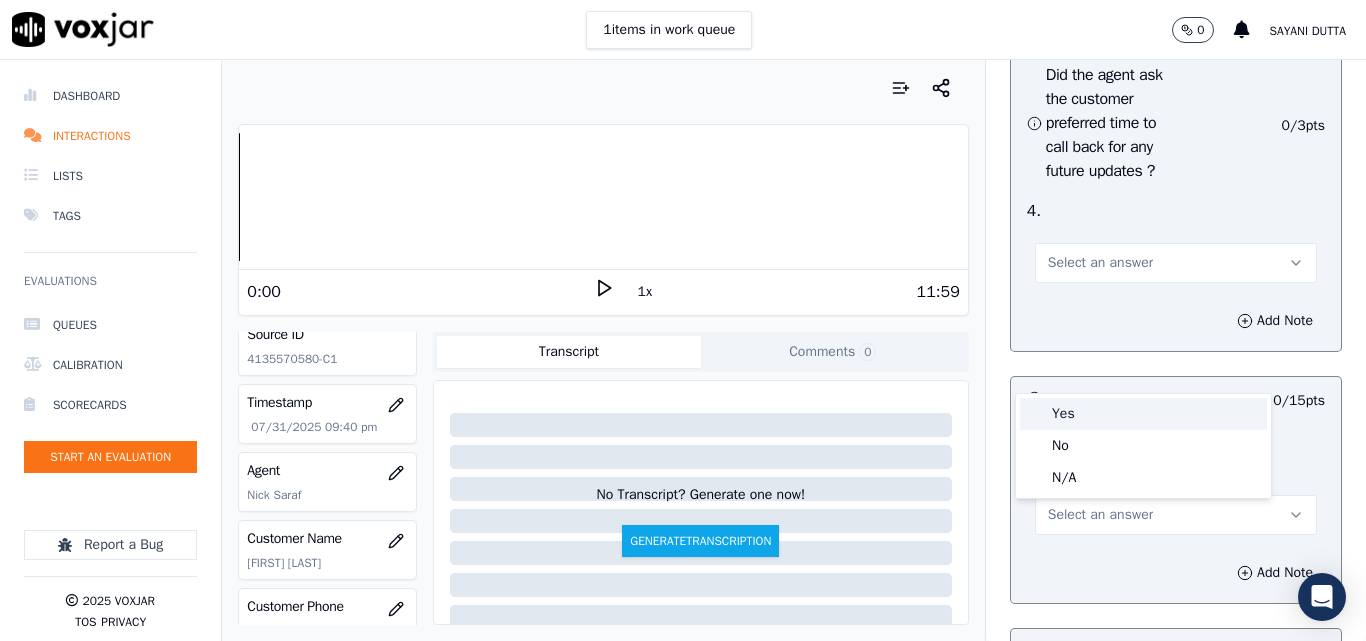 click on "Yes" at bounding box center (1143, 414) 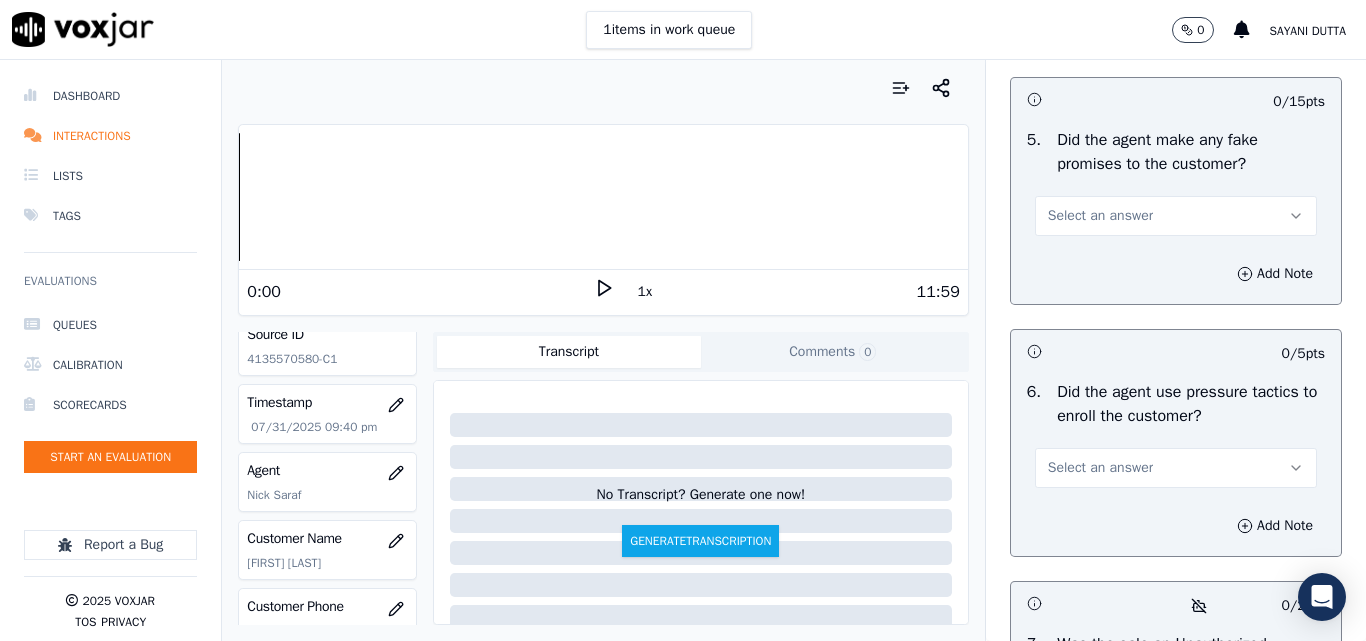 scroll, scrollTop: 5600, scrollLeft: 0, axis: vertical 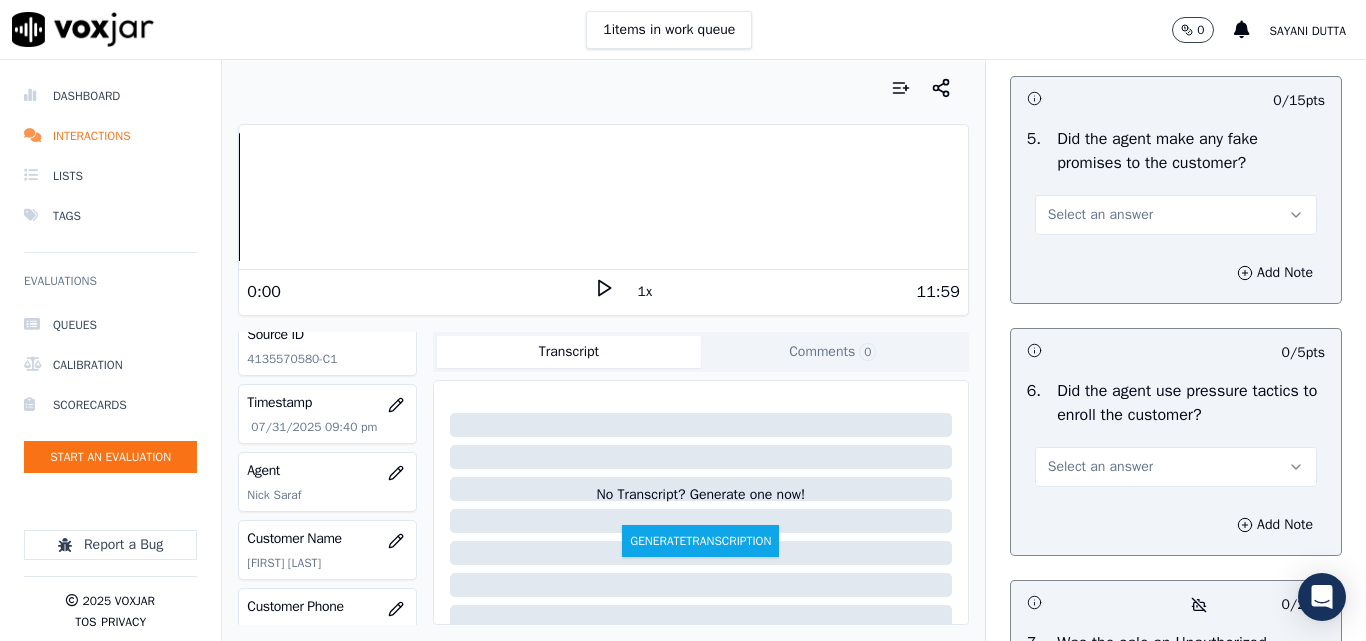 click on "Select an answer" at bounding box center (1100, 215) 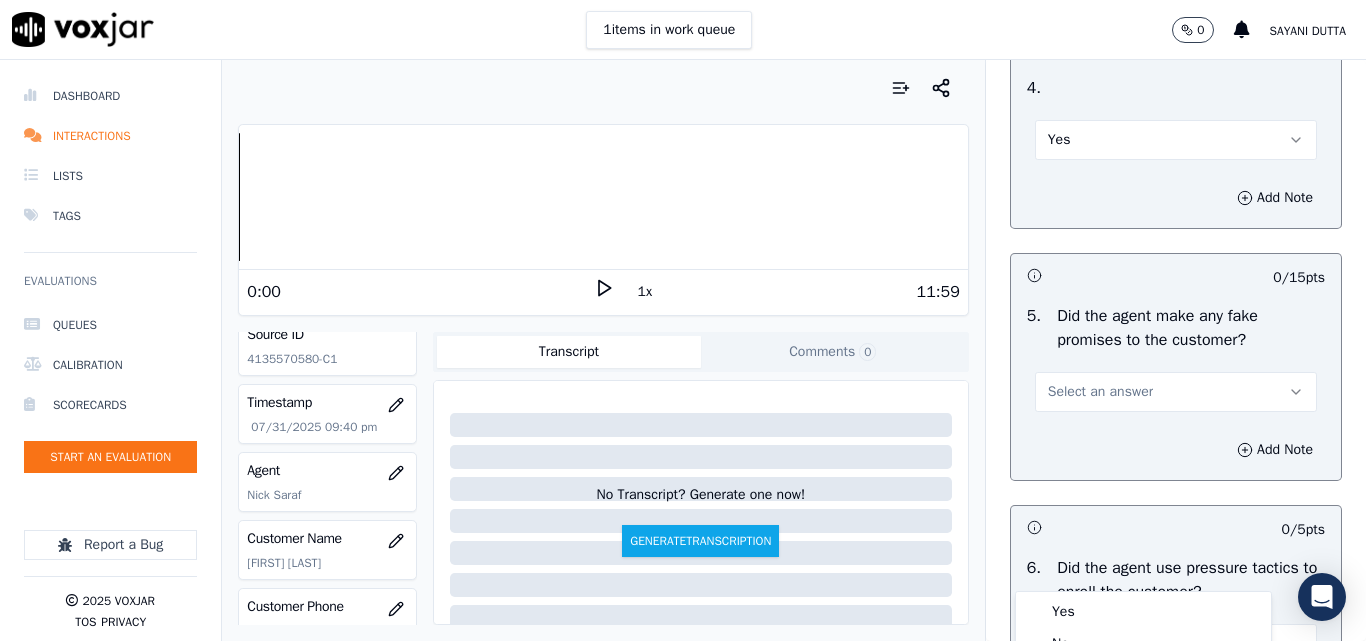 scroll, scrollTop: 5600, scrollLeft: 0, axis: vertical 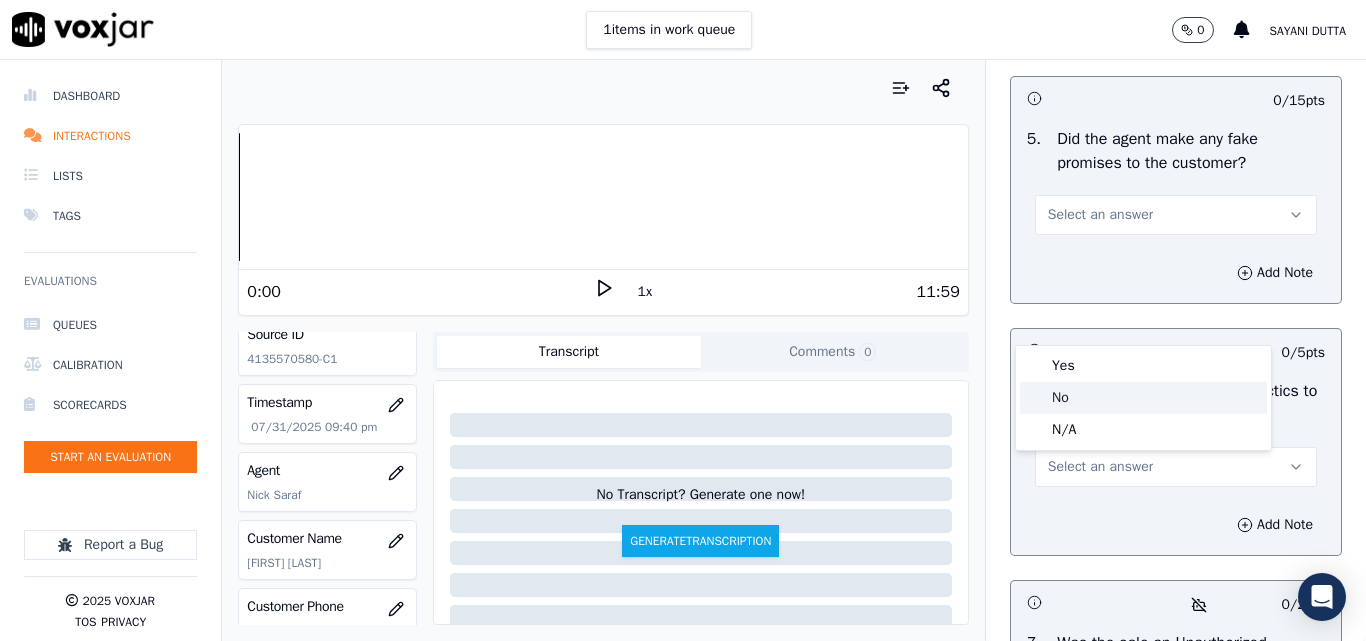 click on "No" 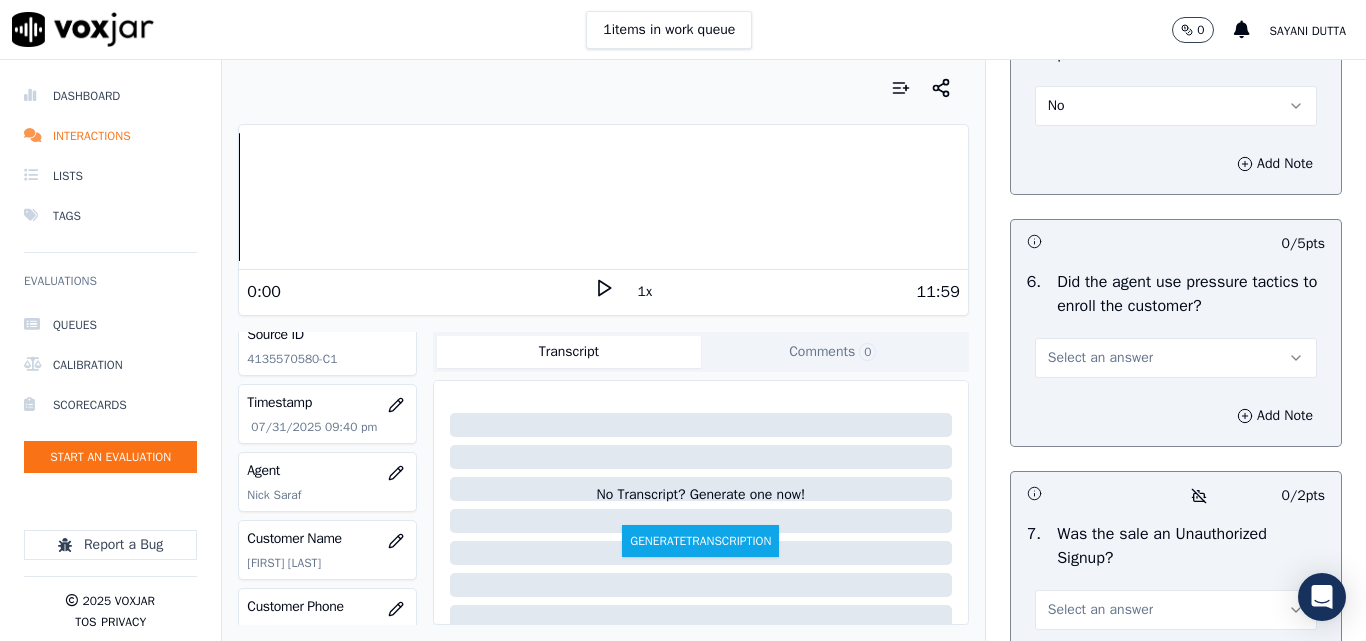 scroll, scrollTop: 5900, scrollLeft: 0, axis: vertical 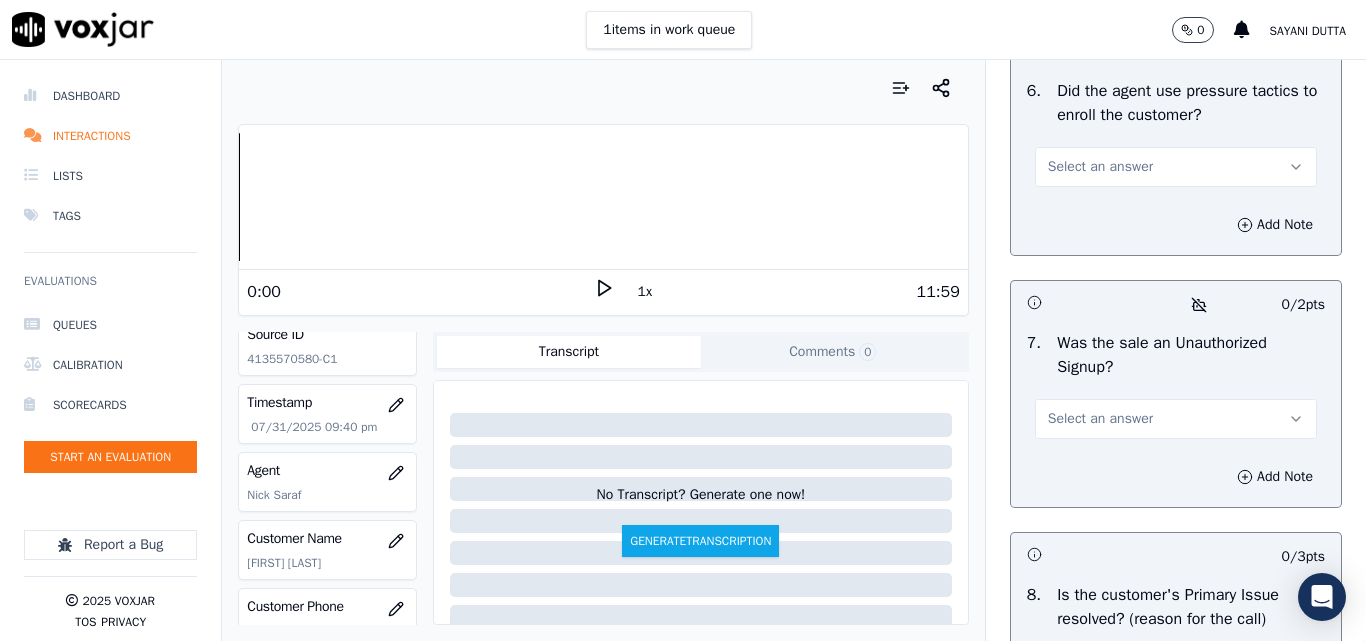 click on "Select an answer" at bounding box center [1100, 167] 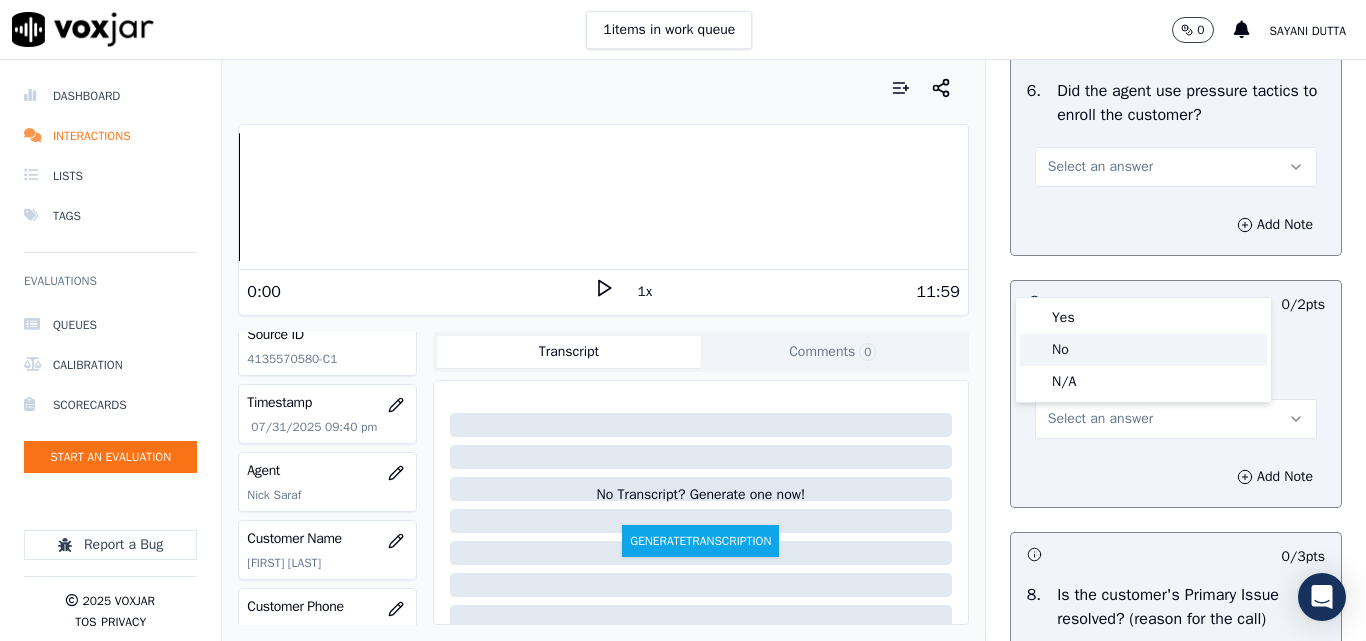 click on "No" 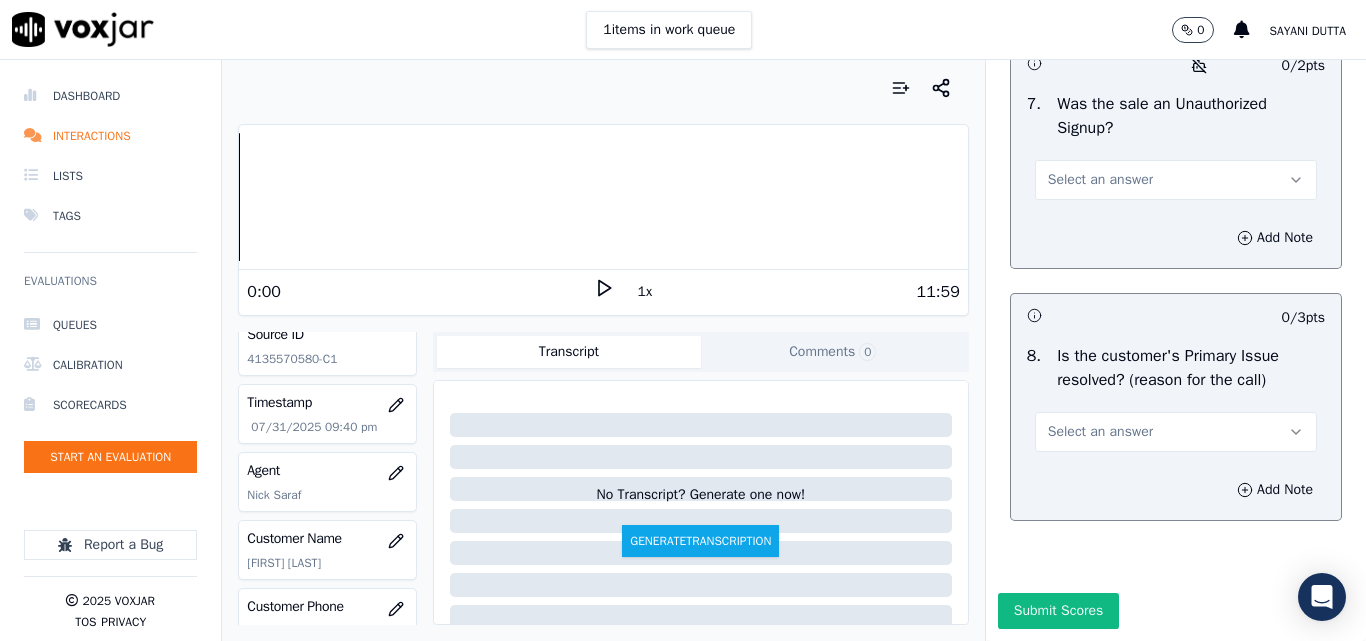 scroll, scrollTop: 6200, scrollLeft: 0, axis: vertical 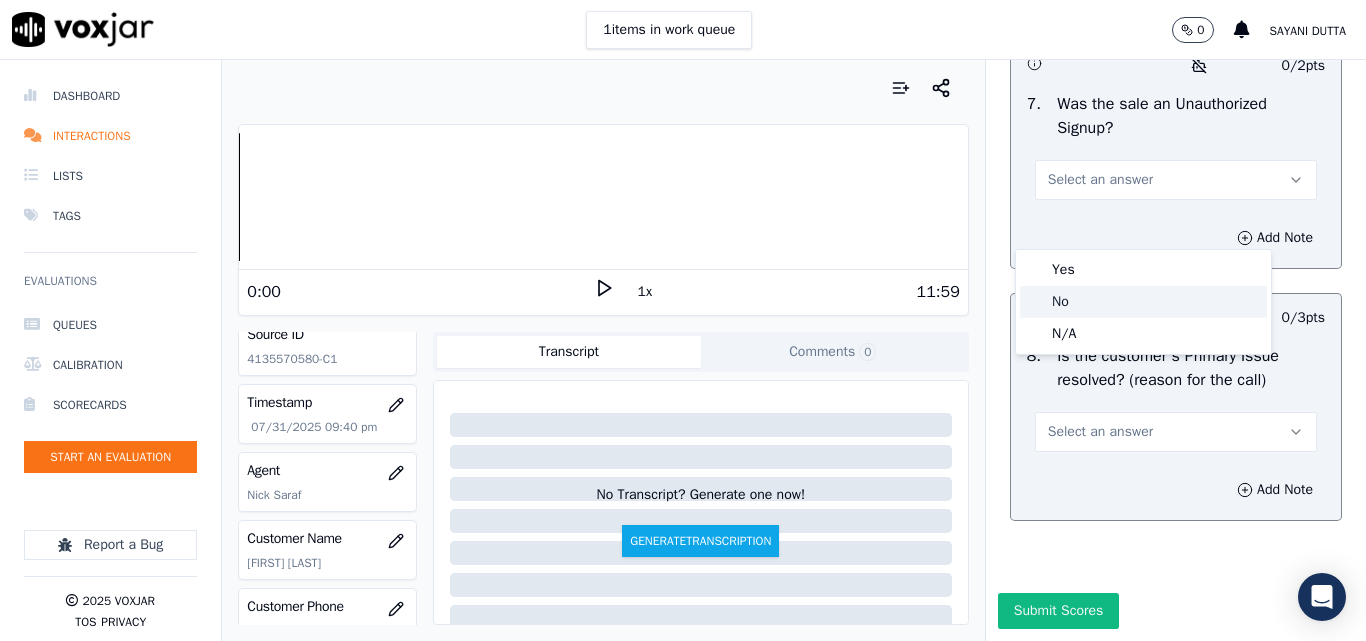 click on "No" 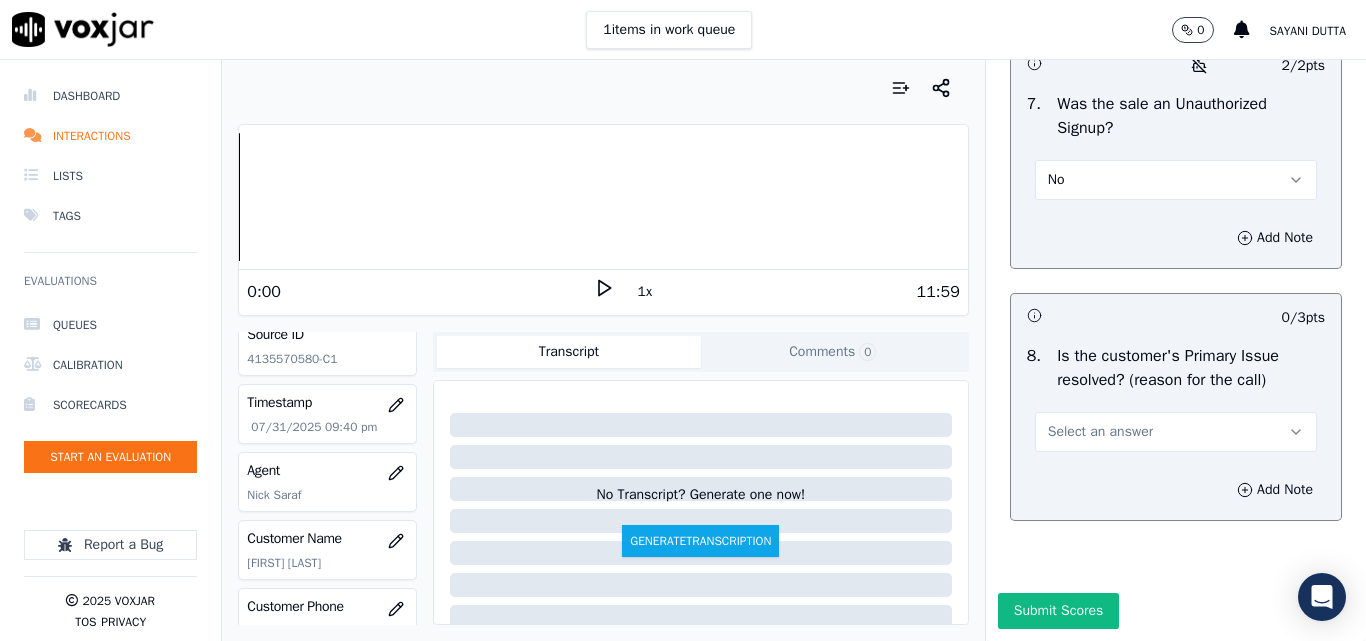 scroll, scrollTop: 6290, scrollLeft: 0, axis: vertical 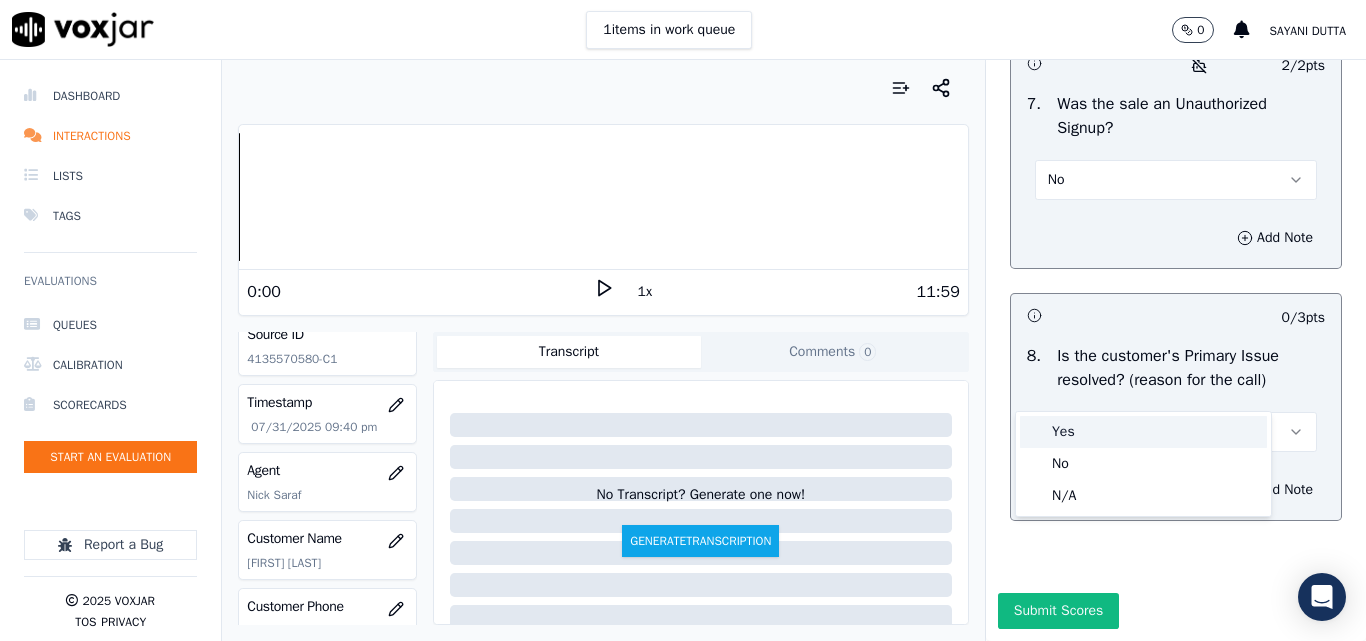 click on "Yes" at bounding box center (1143, 432) 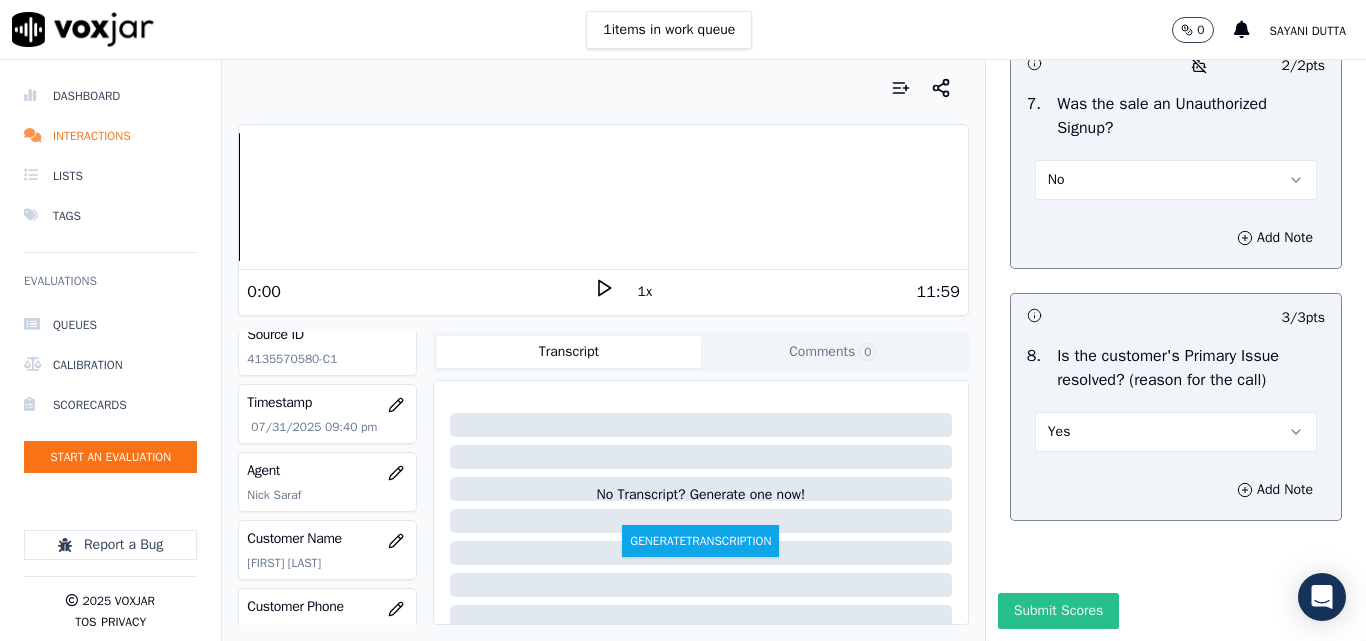 click on "Submit Scores" at bounding box center (1058, 611) 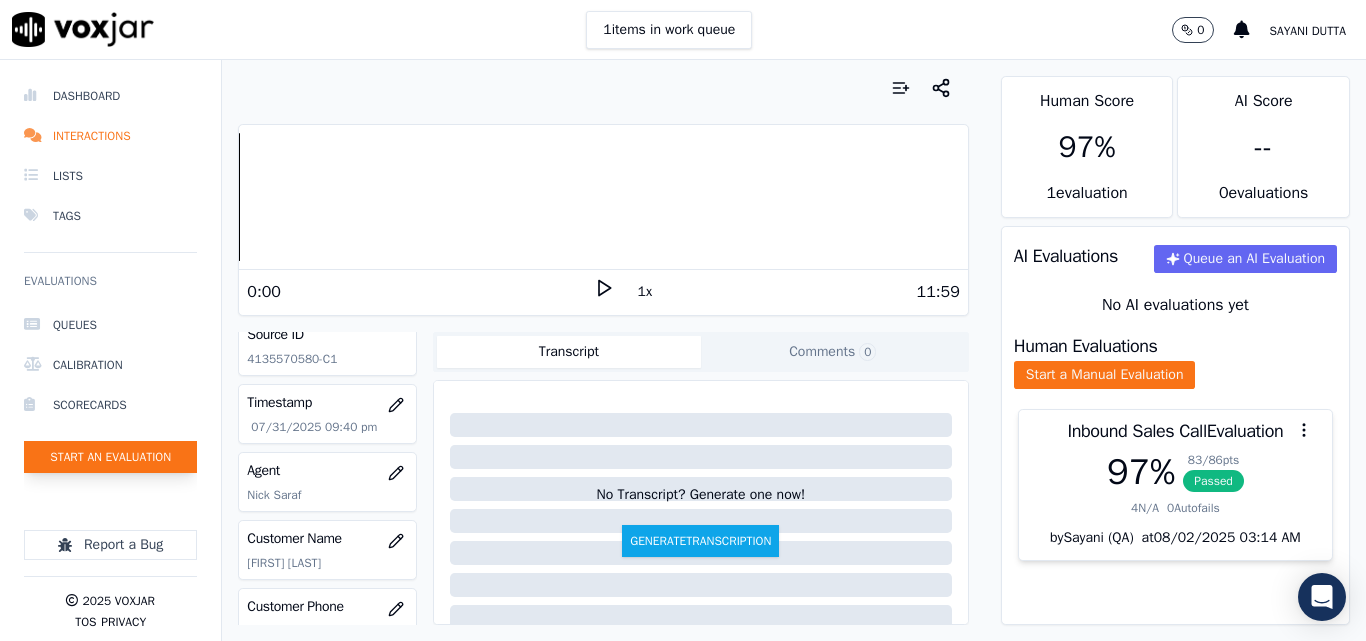 click on "Start an Evaluation" 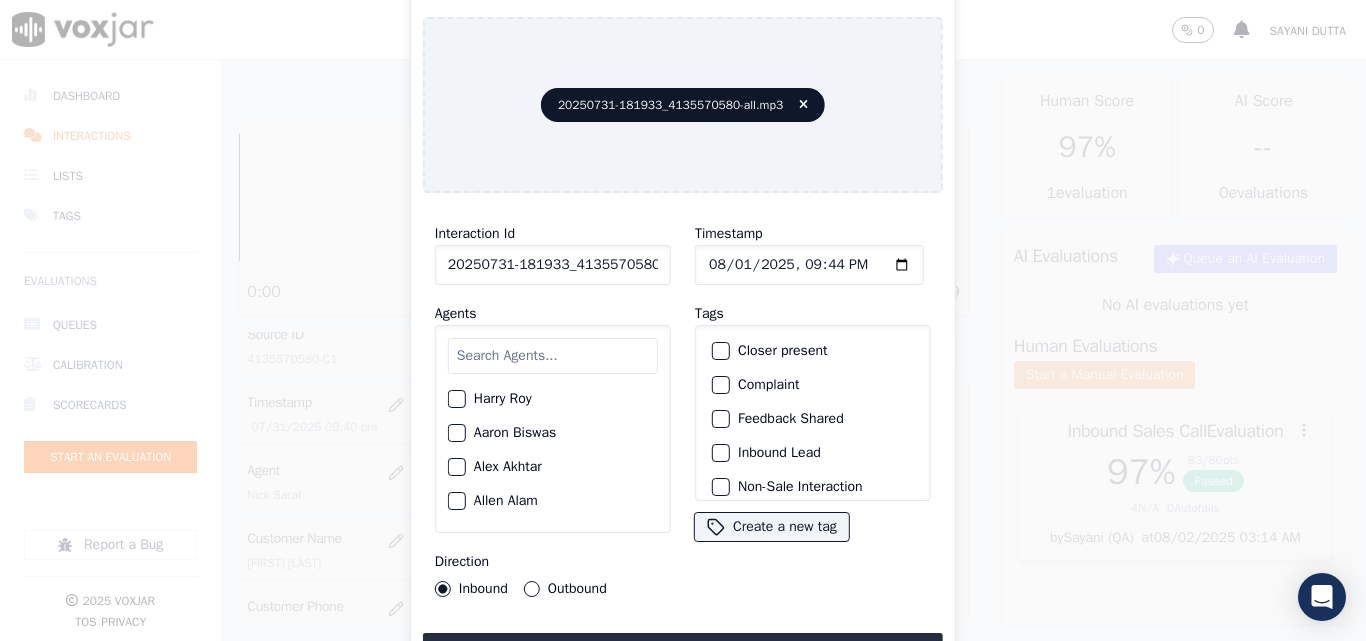 scroll, scrollTop: 0, scrollLeft: 40, axis: horizontal 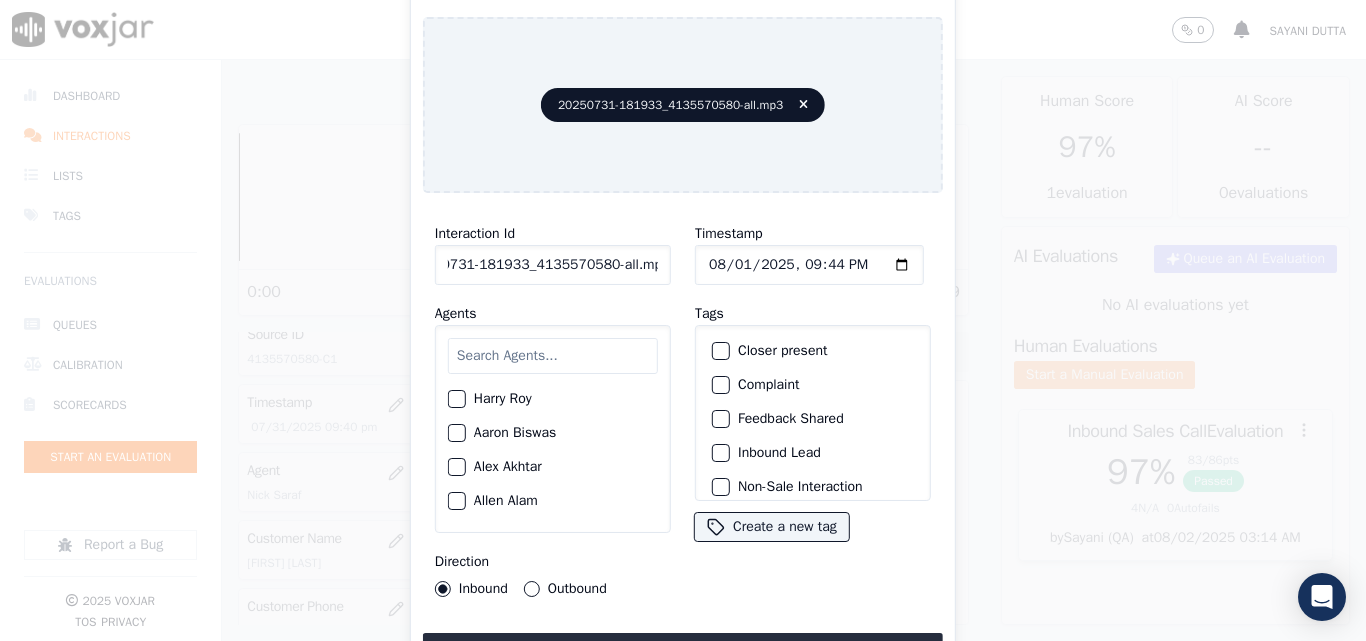 drag, startPoint x: 641, startPoint y: 260, endPoint x: 755, endPoint y: 266, distance: 114.15778 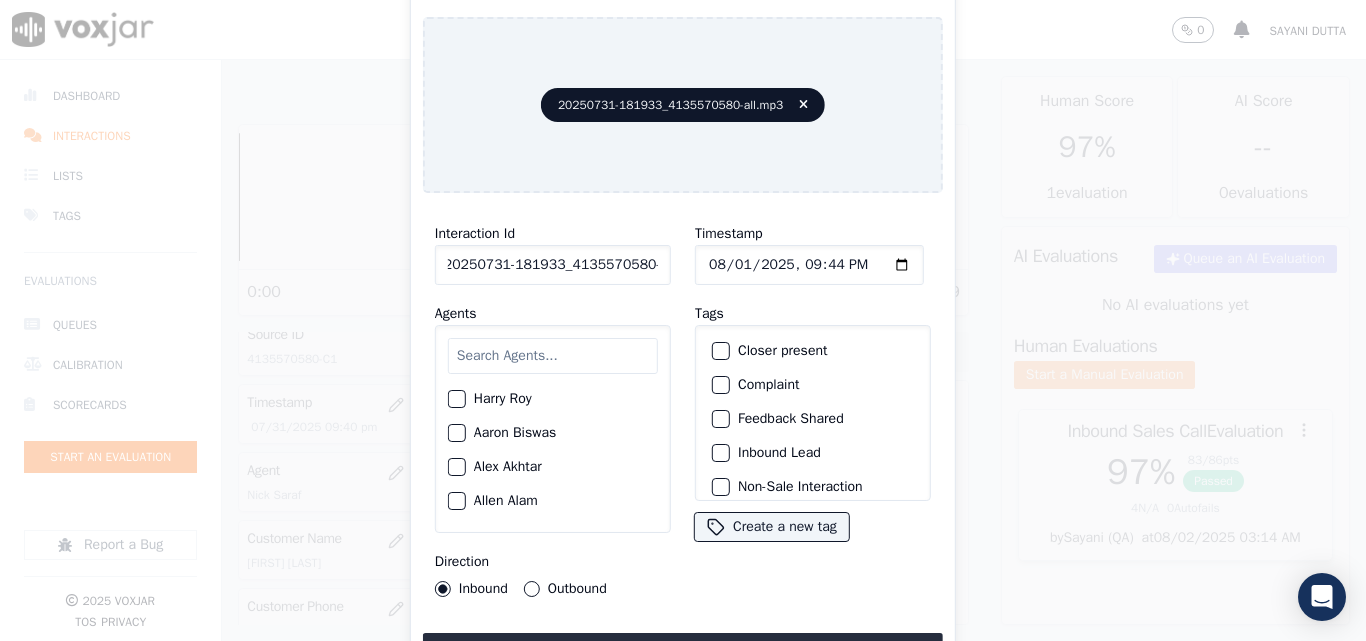 scroll, scrollTop: 0, scrollLeft: 11, axis: horizontal 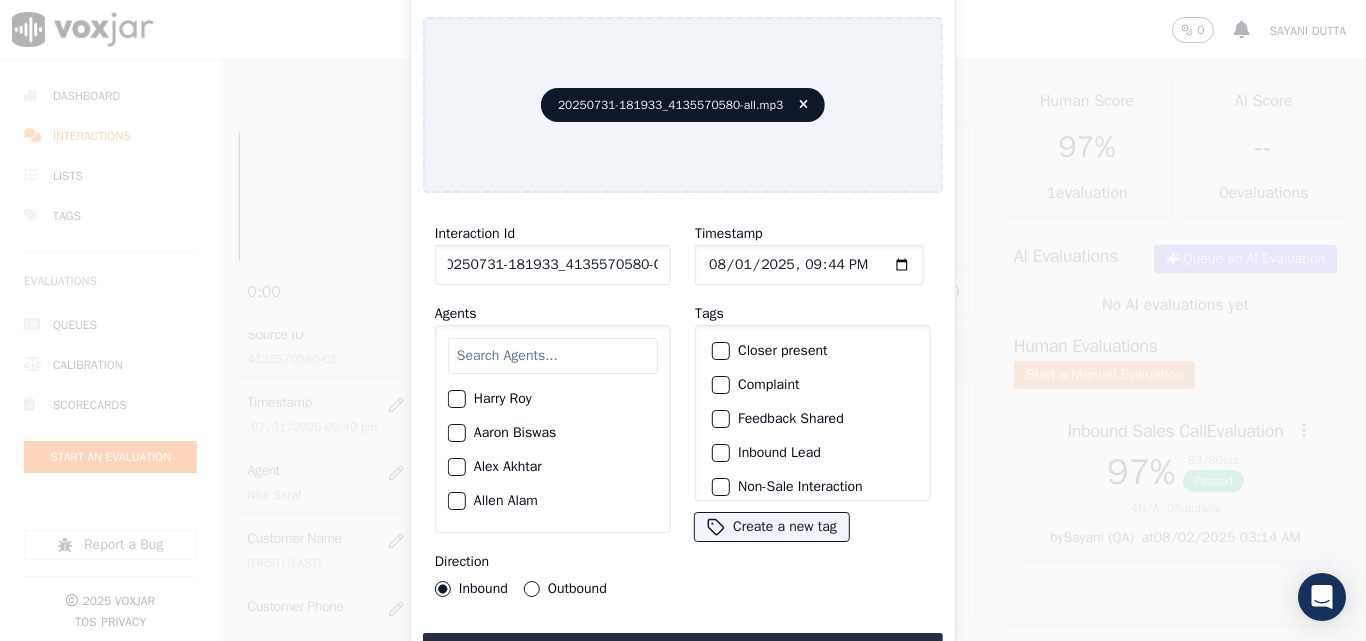 type on "20250731-181933_4135570580-C2" 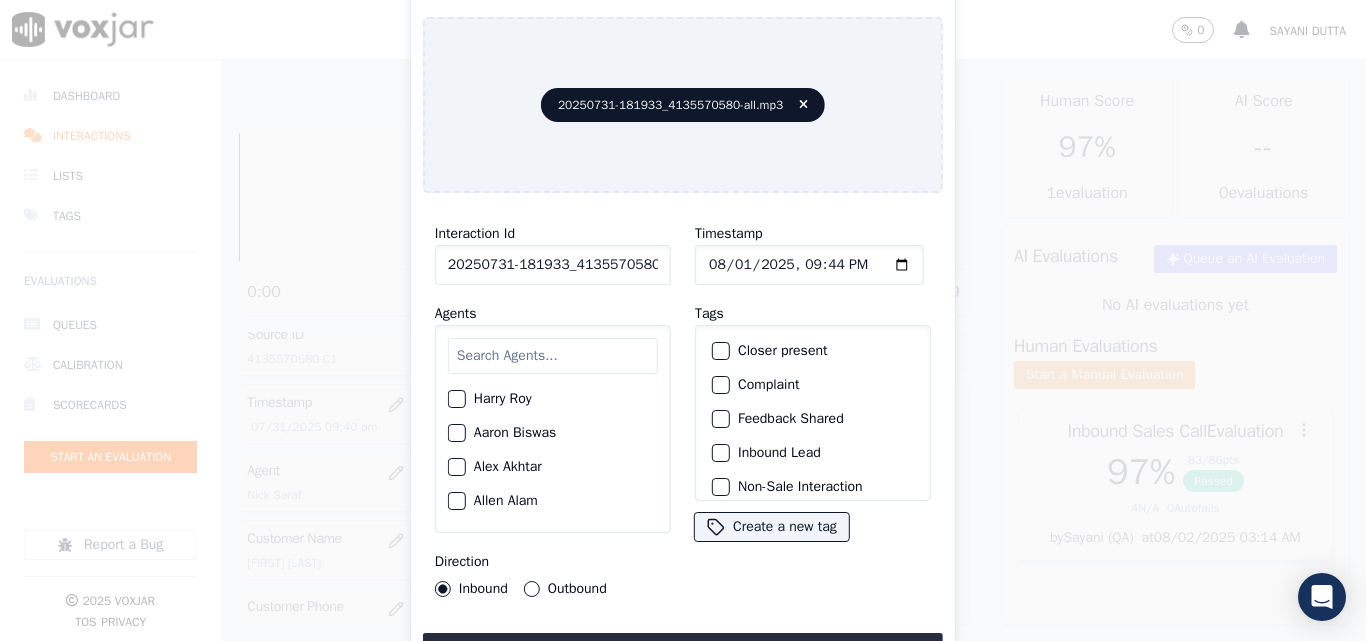 click on "Timestamp" 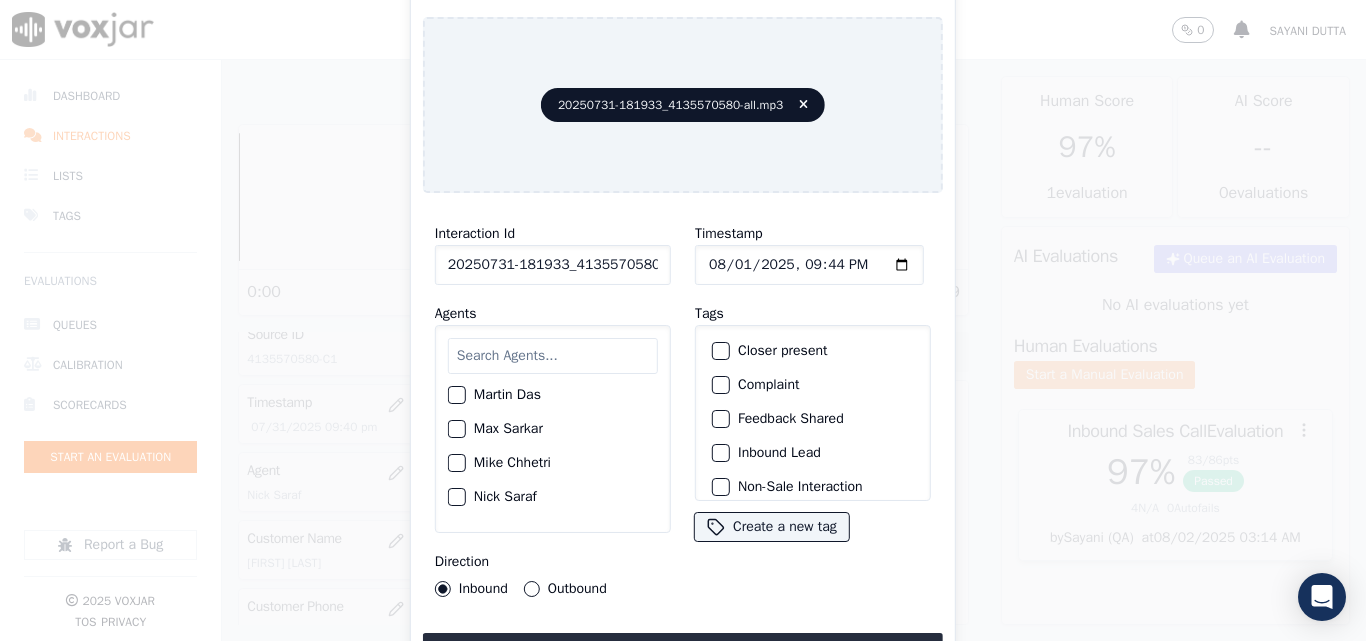 scroll, scrollTop: 1600, scrollLeft: 0, axis: vertical 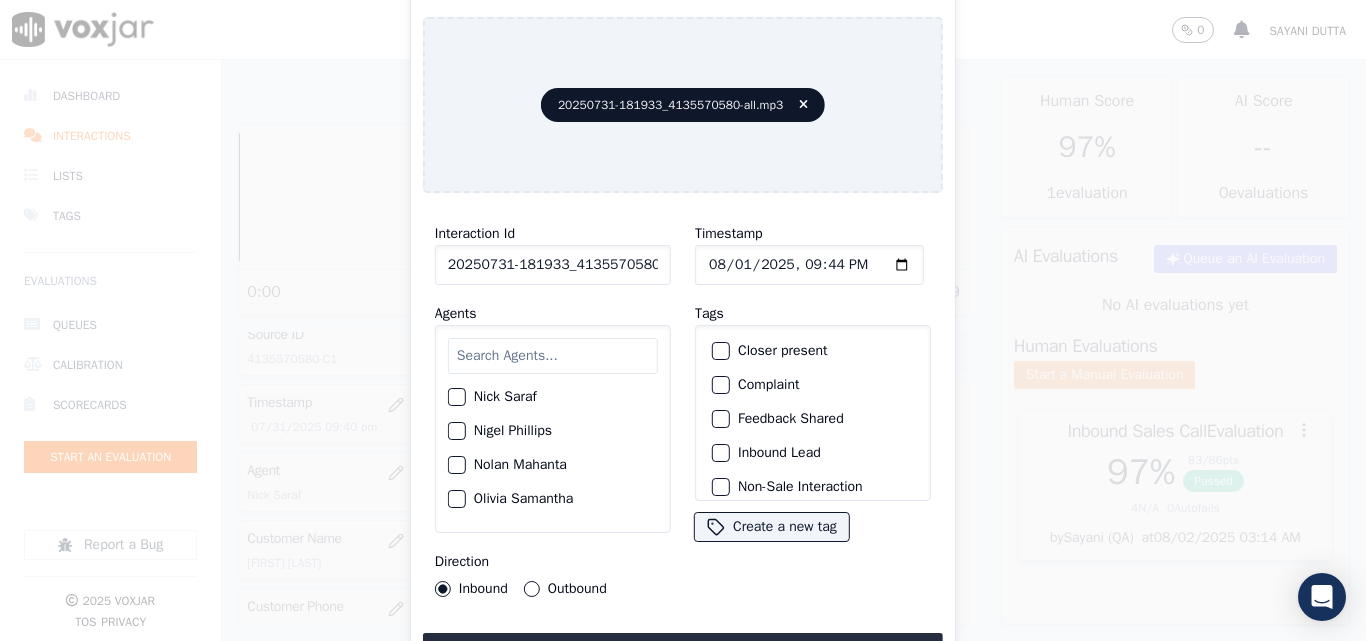 click on "Nick Saraf" 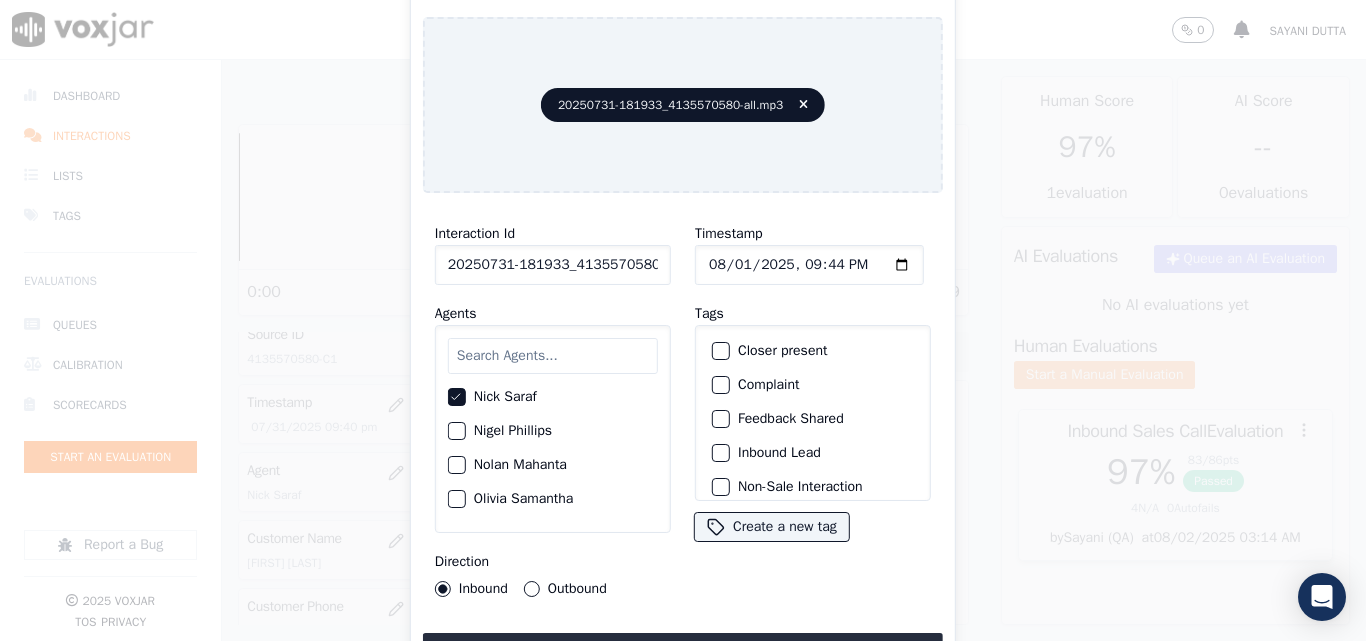 click on "Outbound" at bounding box center (532, 589) 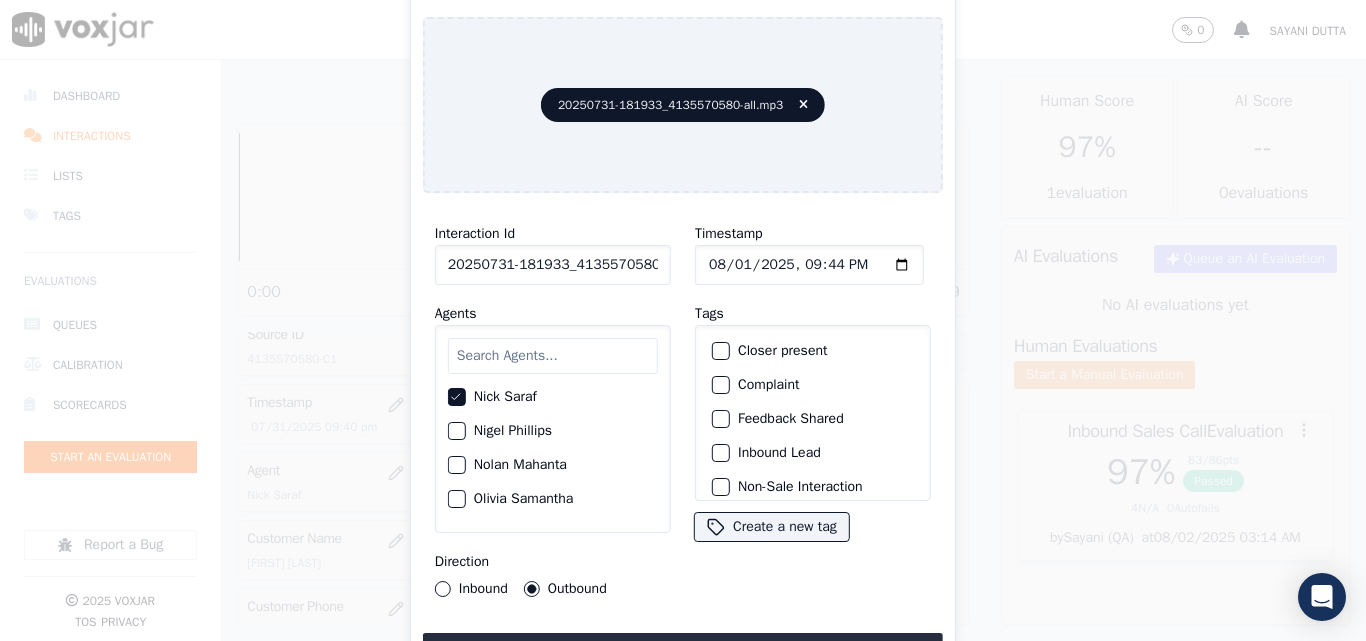 click at bounding box center (720, 351) 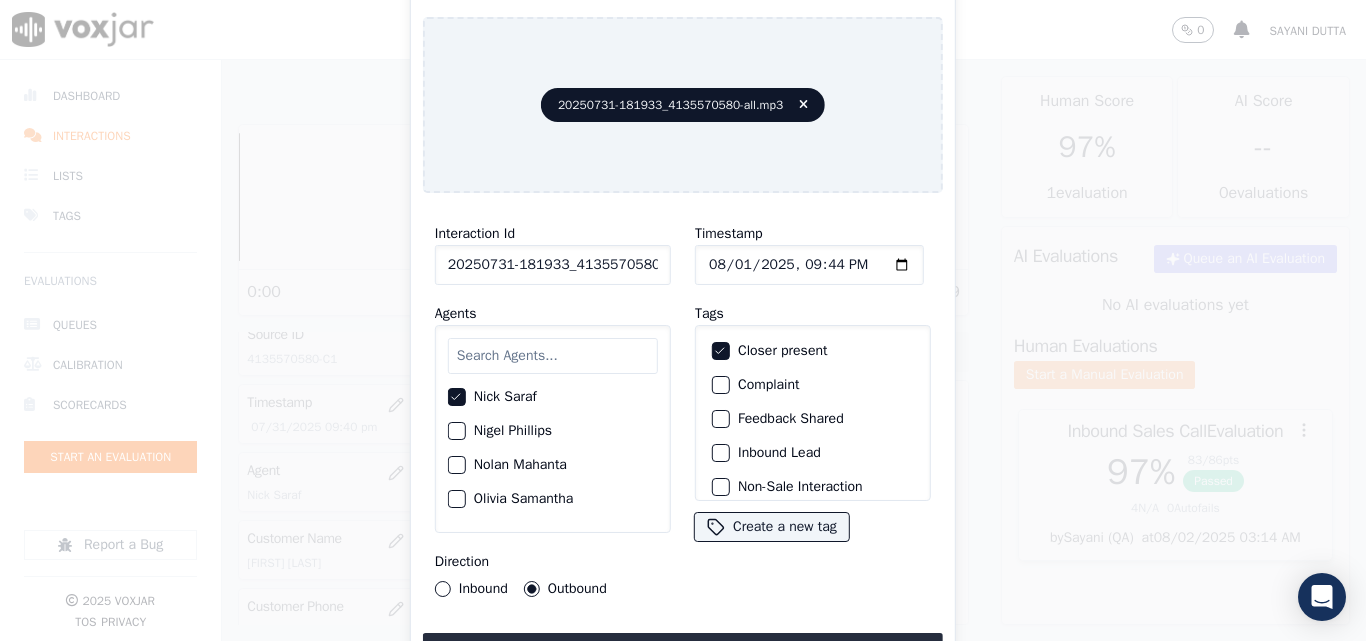 click at bounding box center [720, 453] 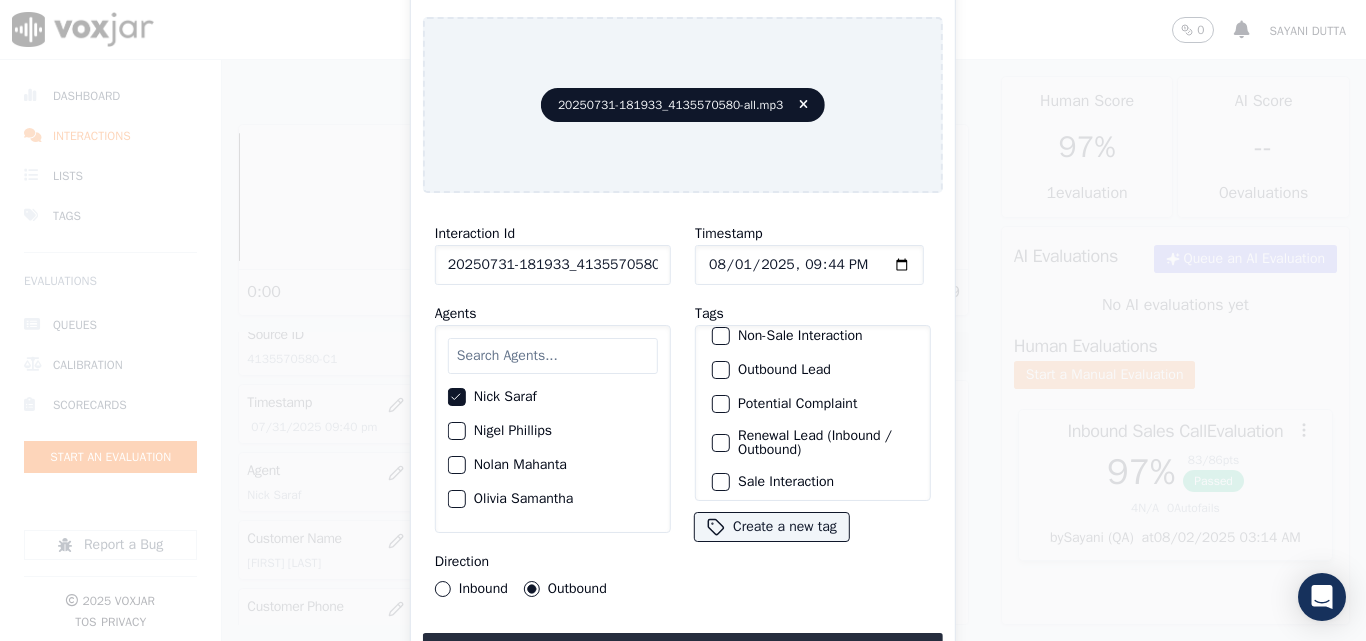 scroll, scrollTop: 173, scrollLeft: 0, axis: vertical 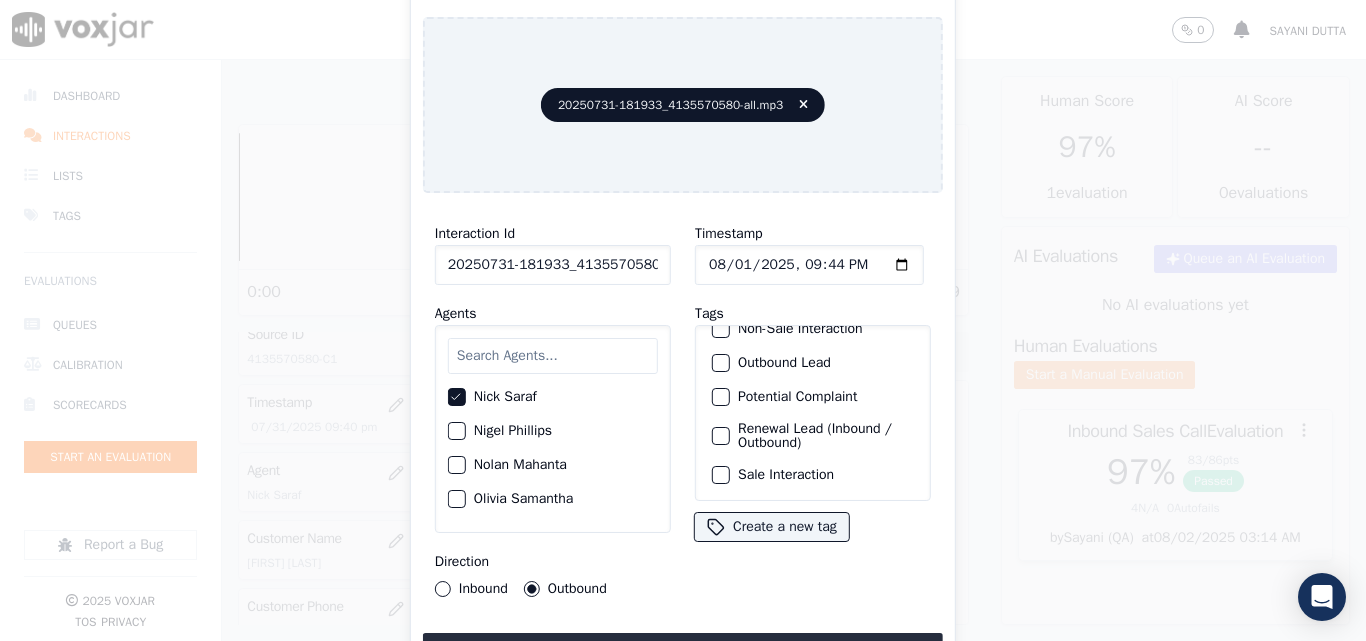 click at bounding box center (720, 475) 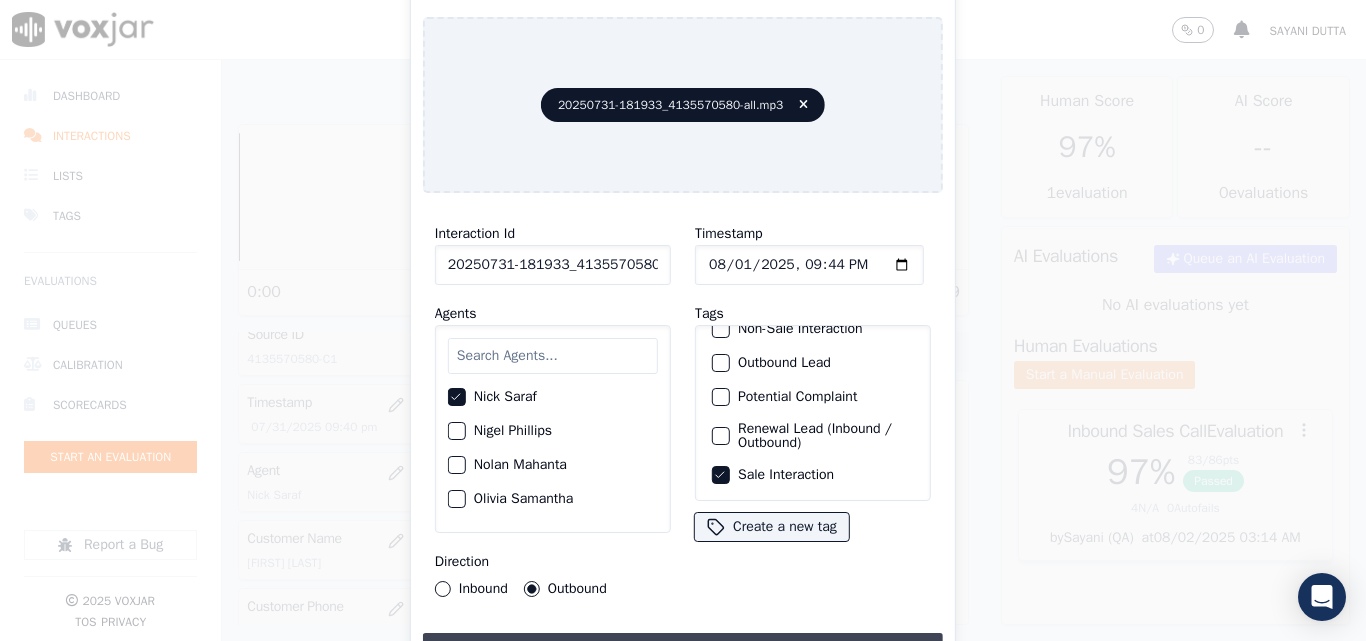 click on "Upload interaction to start evaluation" at bounding box center (683, 651) 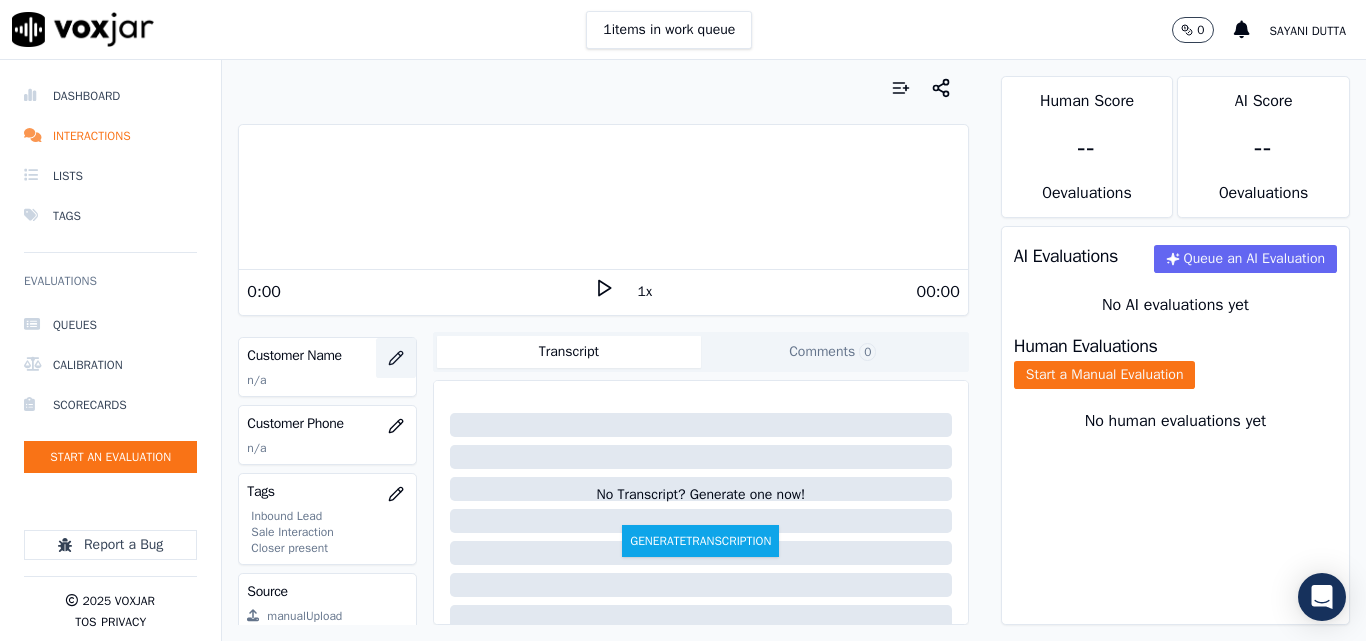 scroll, scrollTop: 300, scrollLeft: 0, axis: vertical 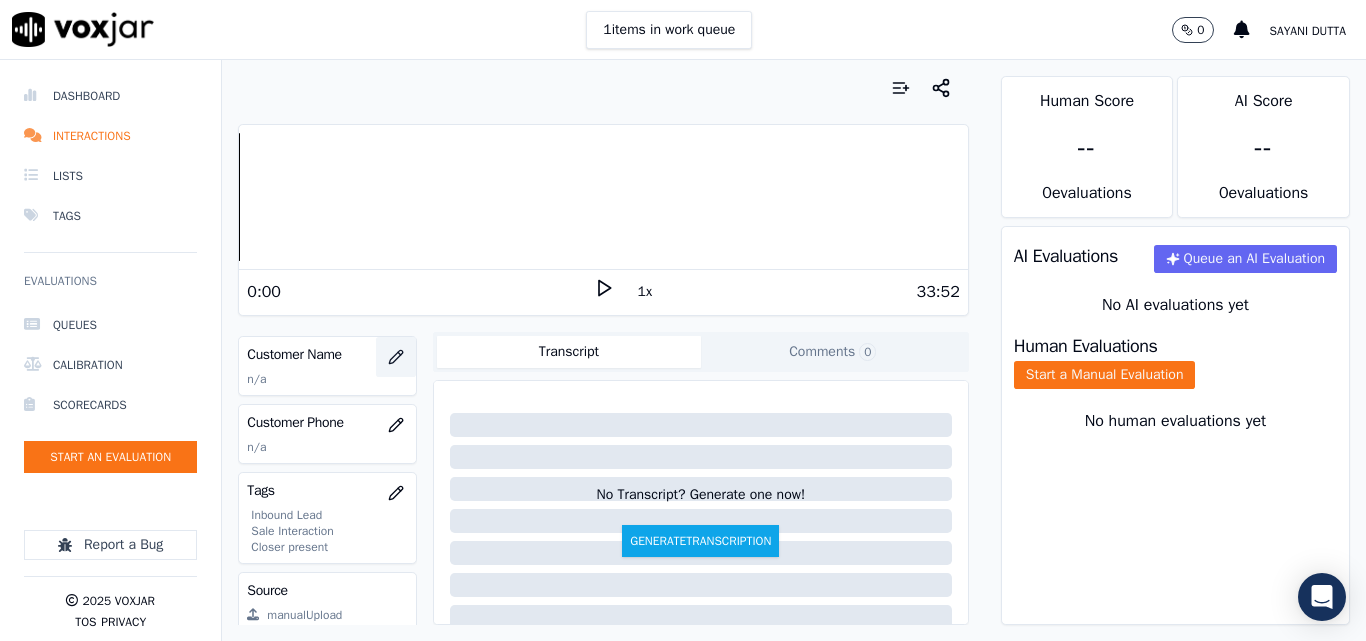 click 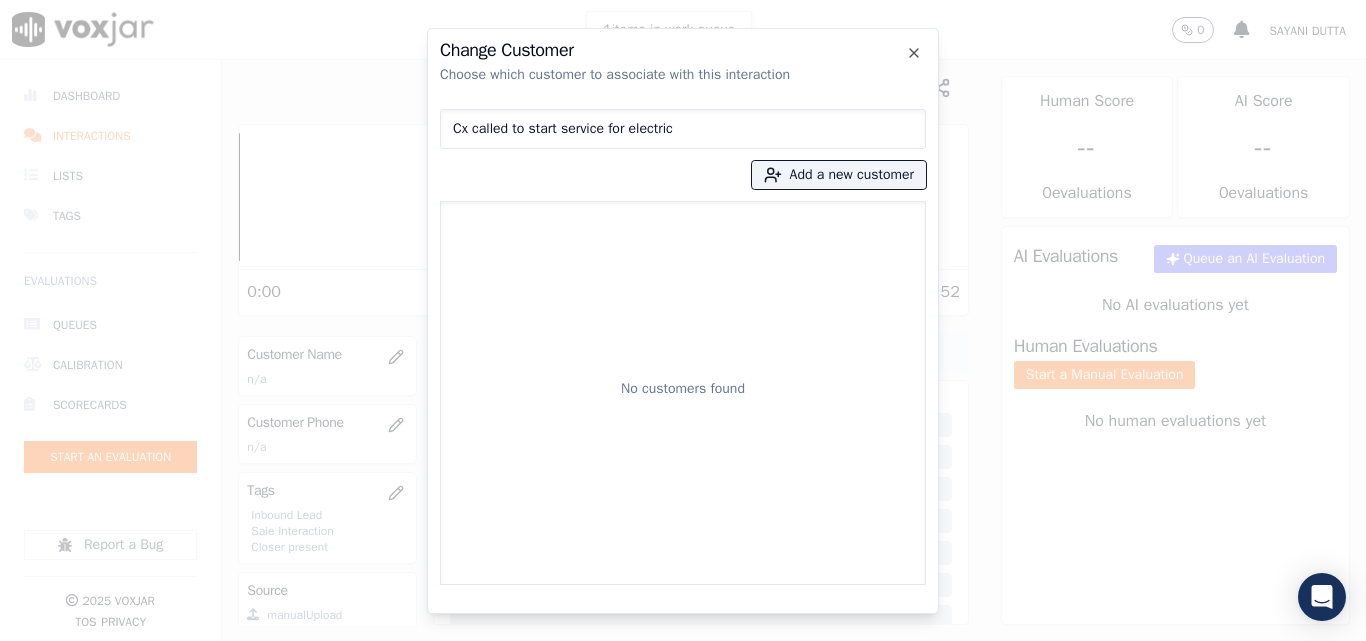 drag, startPoint x: 683, startPoint y: 131, endPoint x: 456, endPoint y: 131, distance: 227 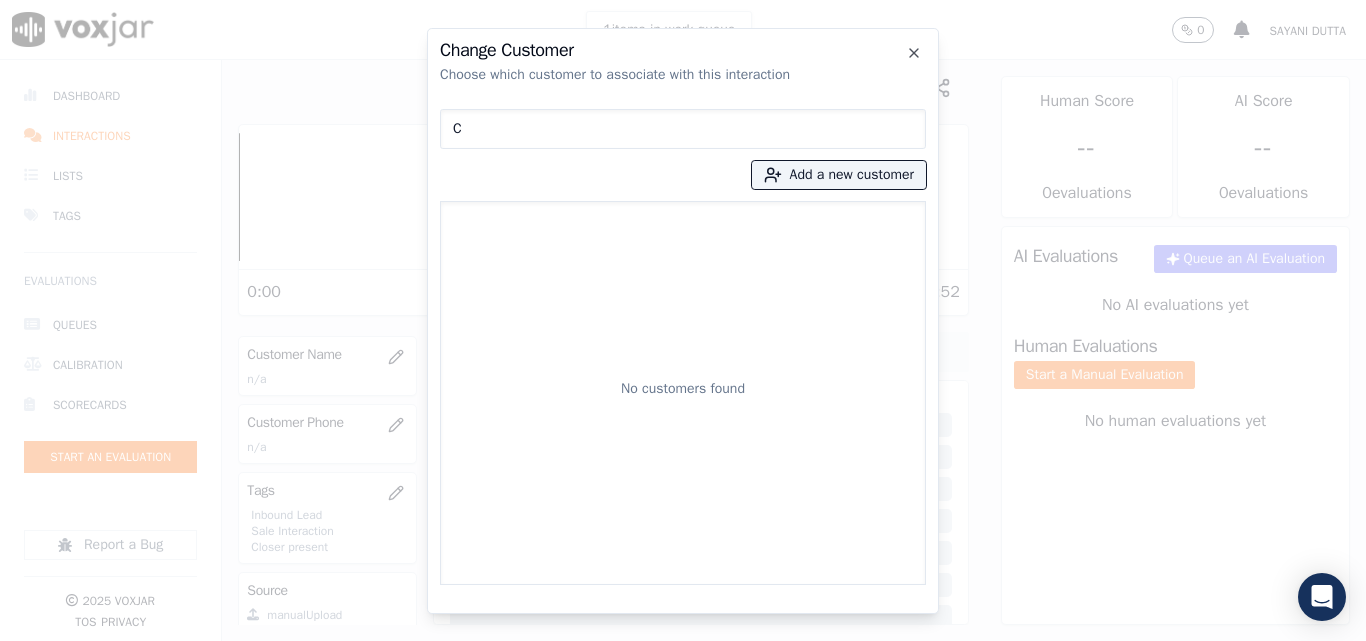 type 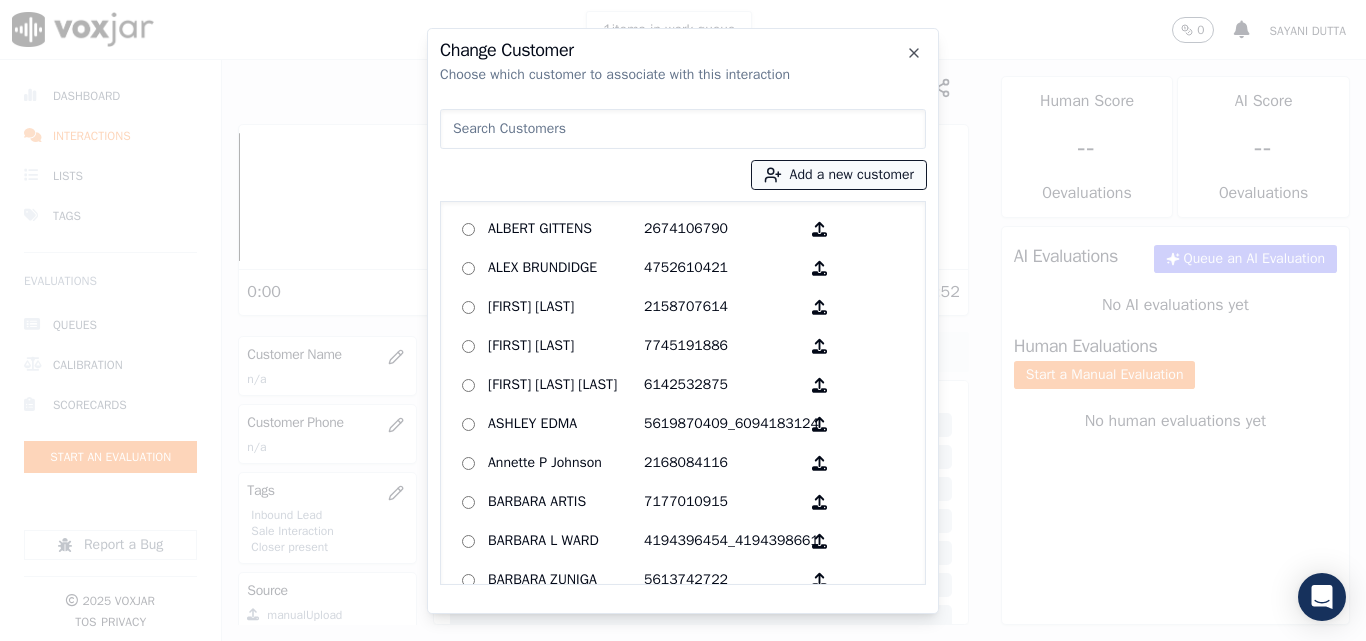 click 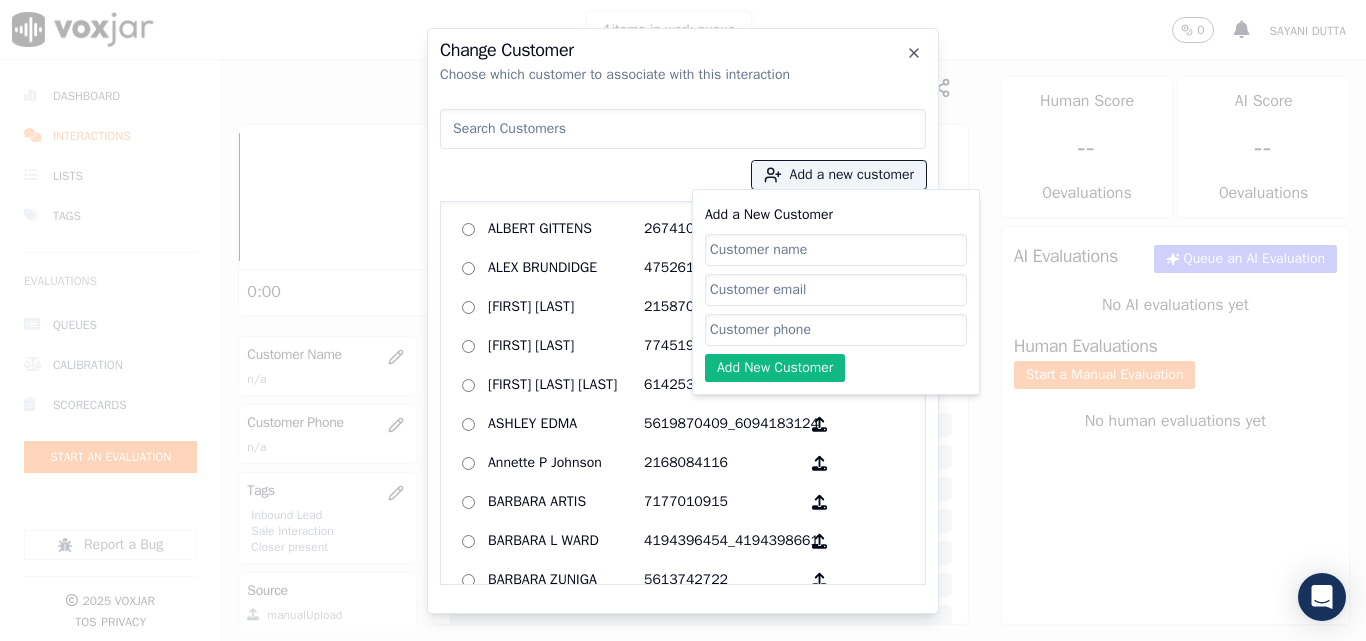 click at bounding box center (683, 129) 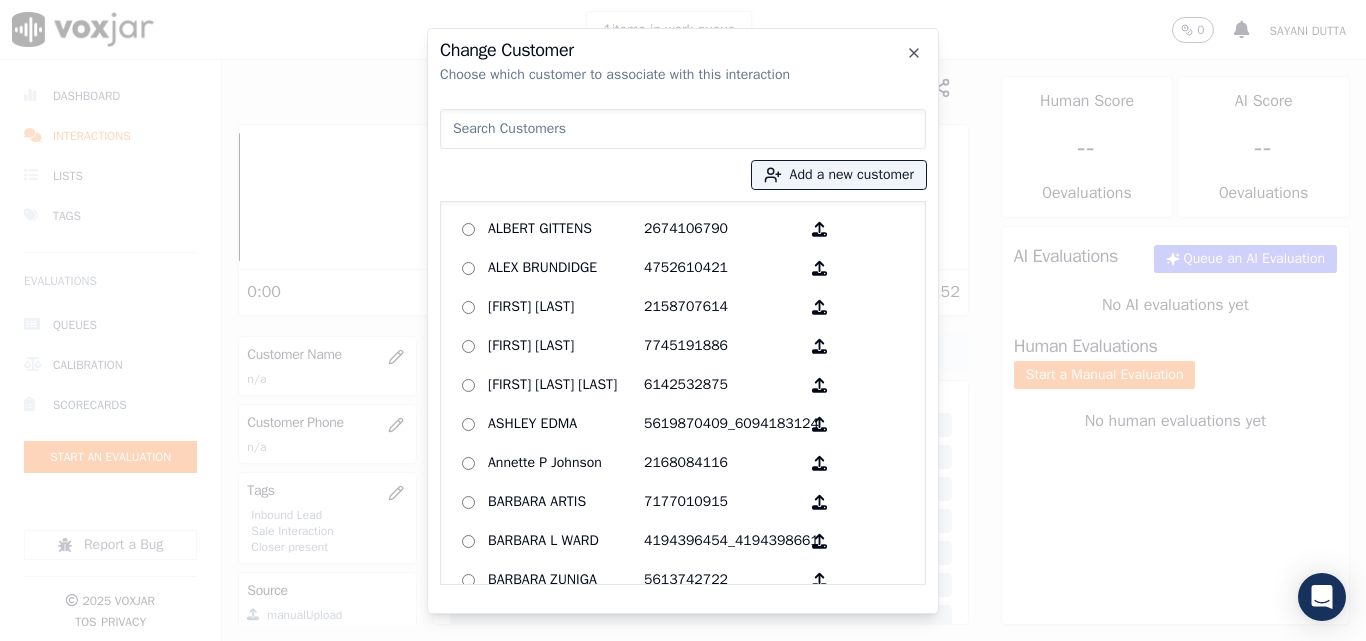 click at bounding box center (683, 129) 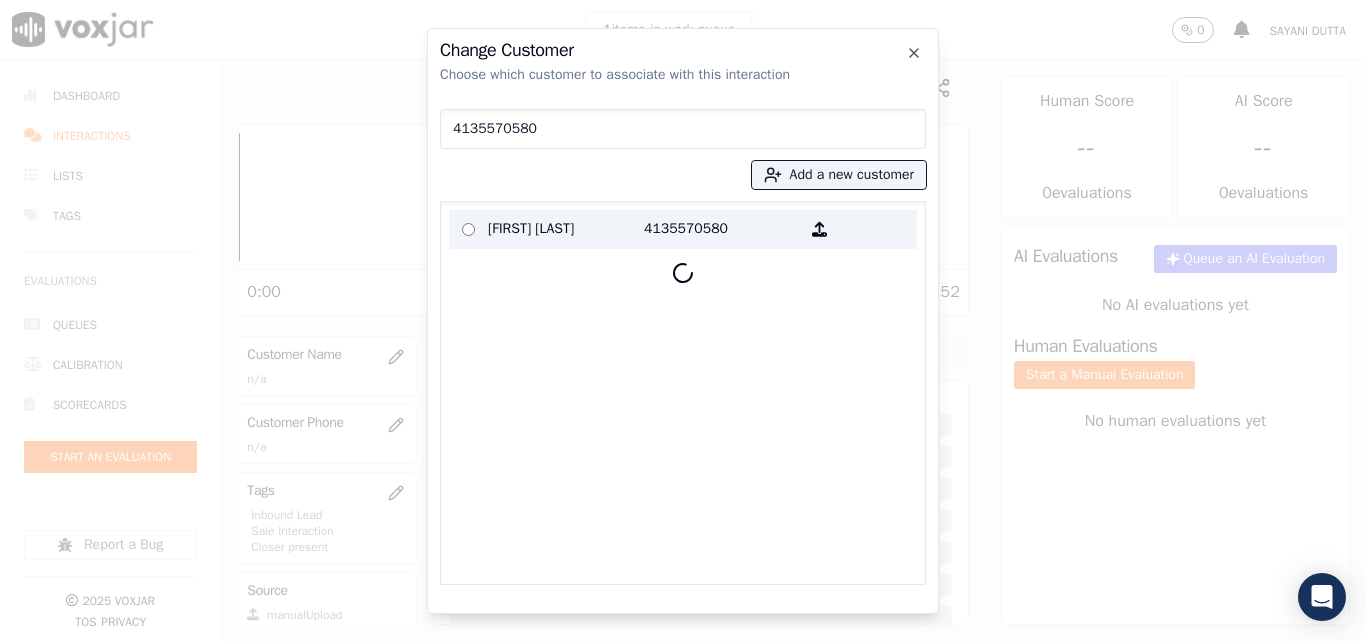 type on "4135570580" 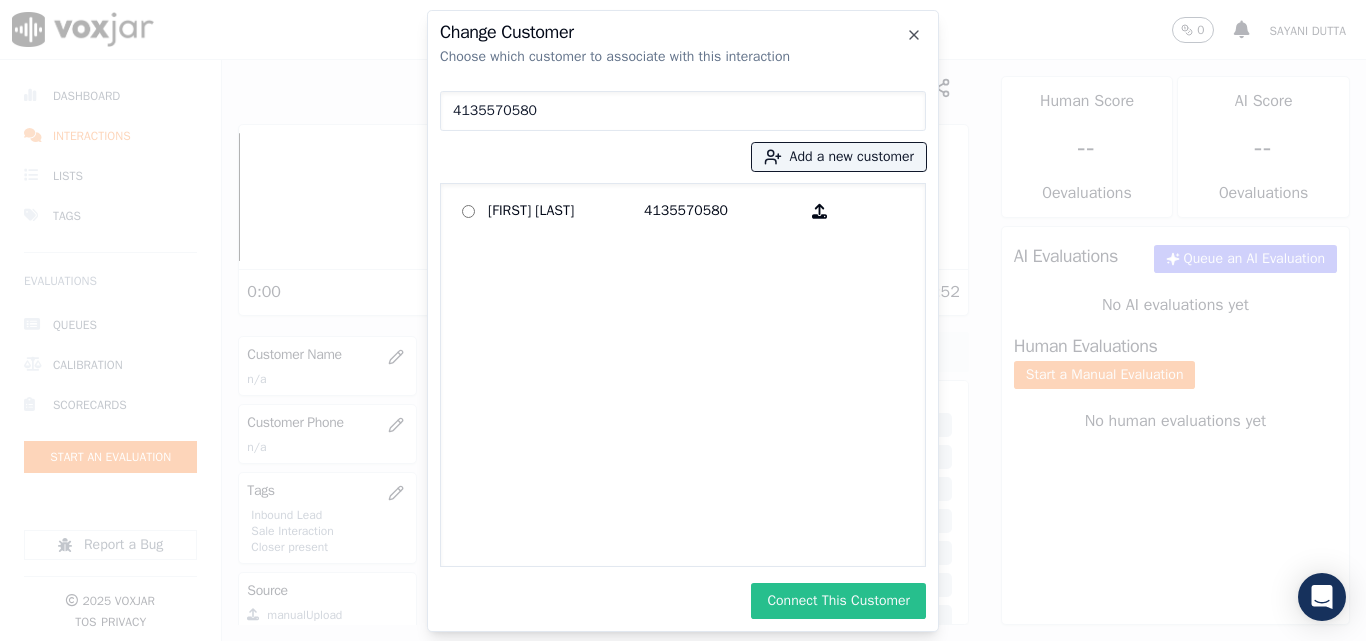 click on "Connect This Customer" at bounding box center (838, 601) 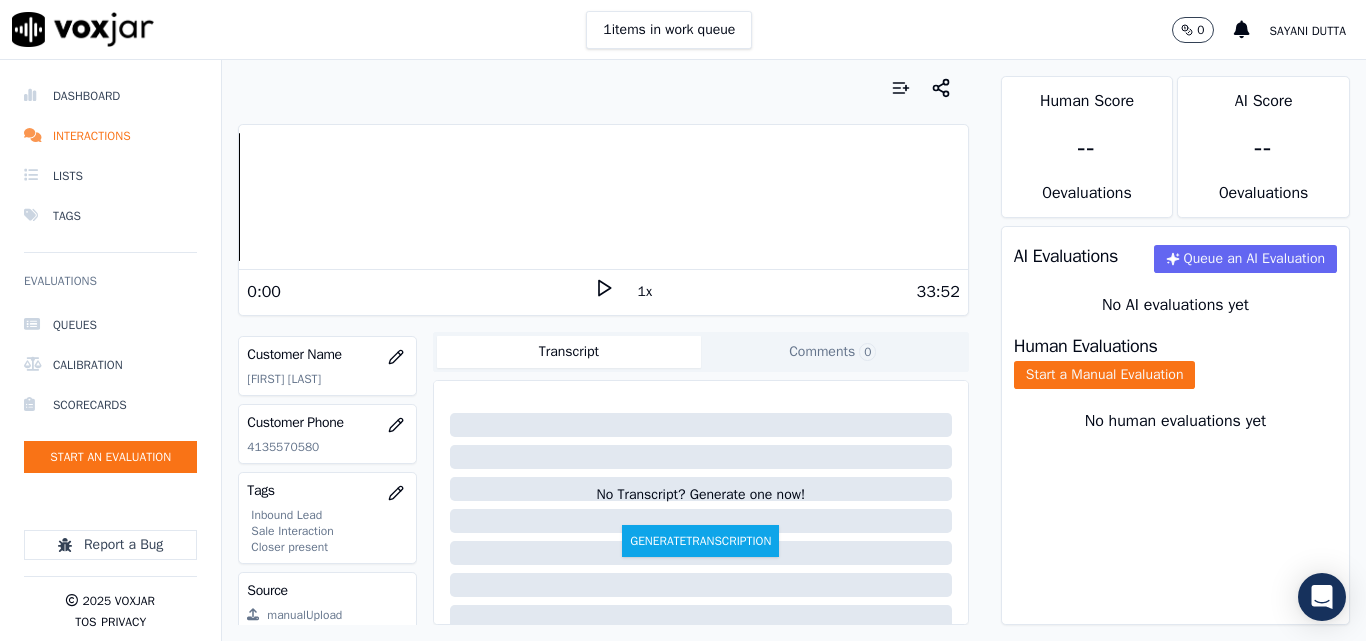 click on "Human Evaluations   Start a Manual Evaluation" at bounding box center [1175, 363] 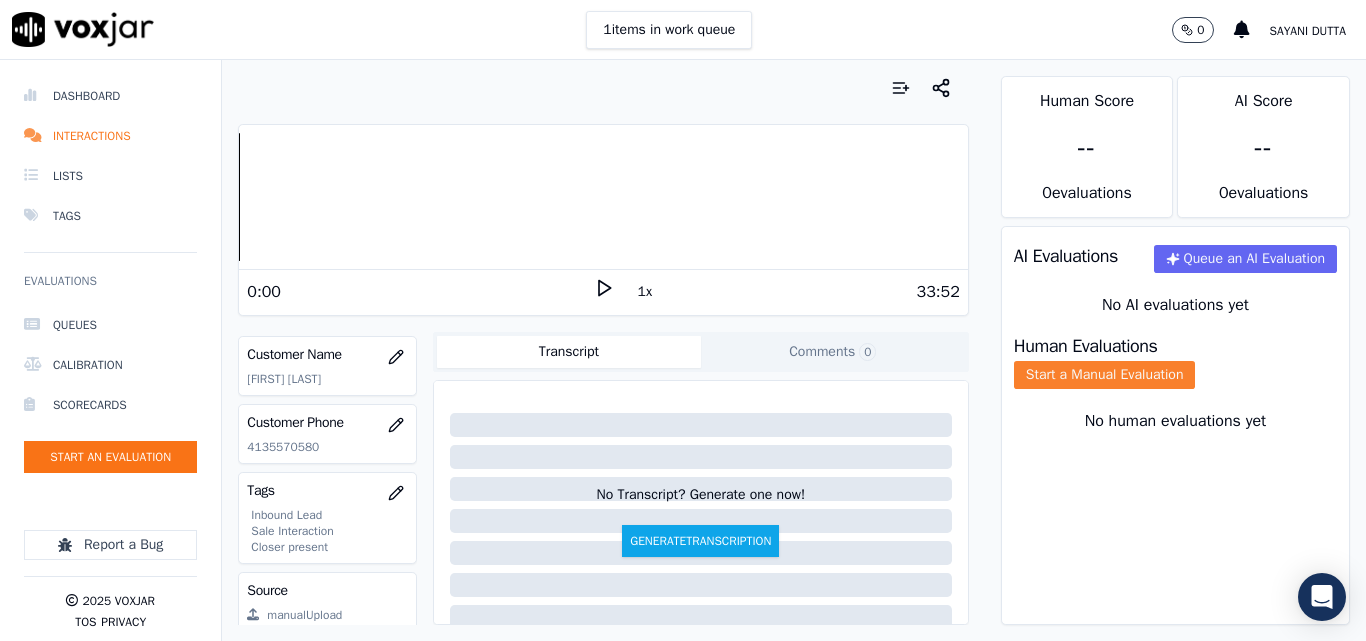 click on "Start a Manual Evaluation" 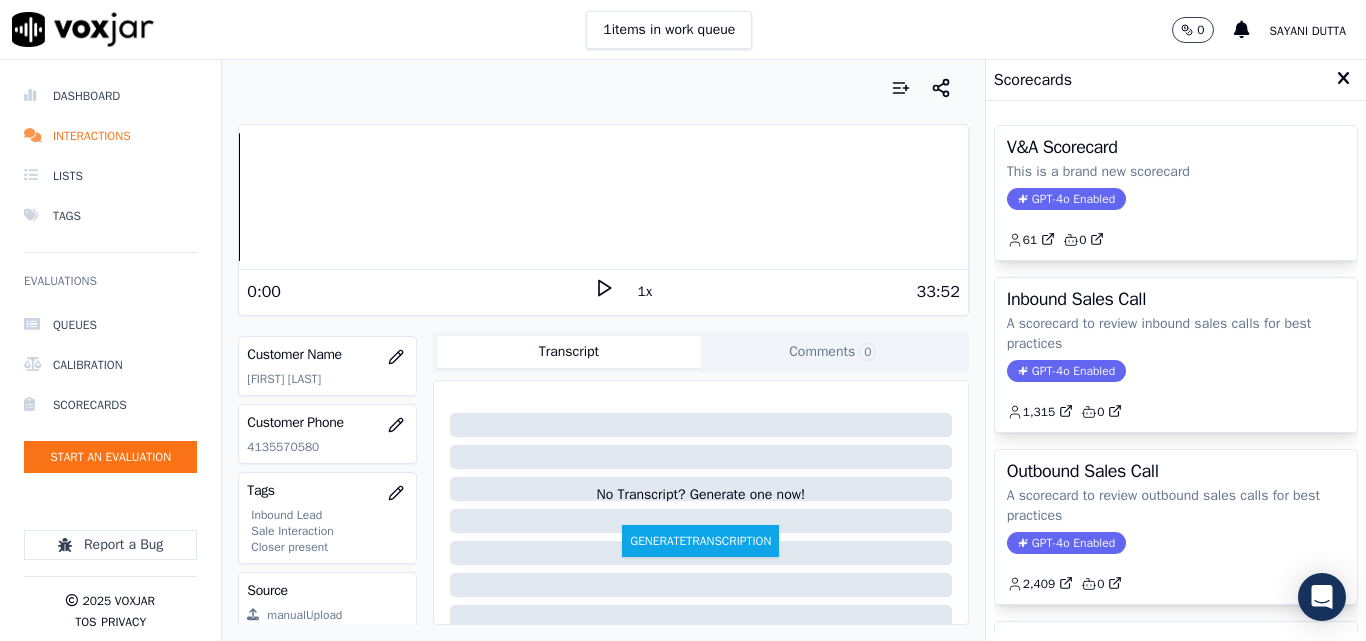 click on "A scorecard to review outbound sales calls for best practices" 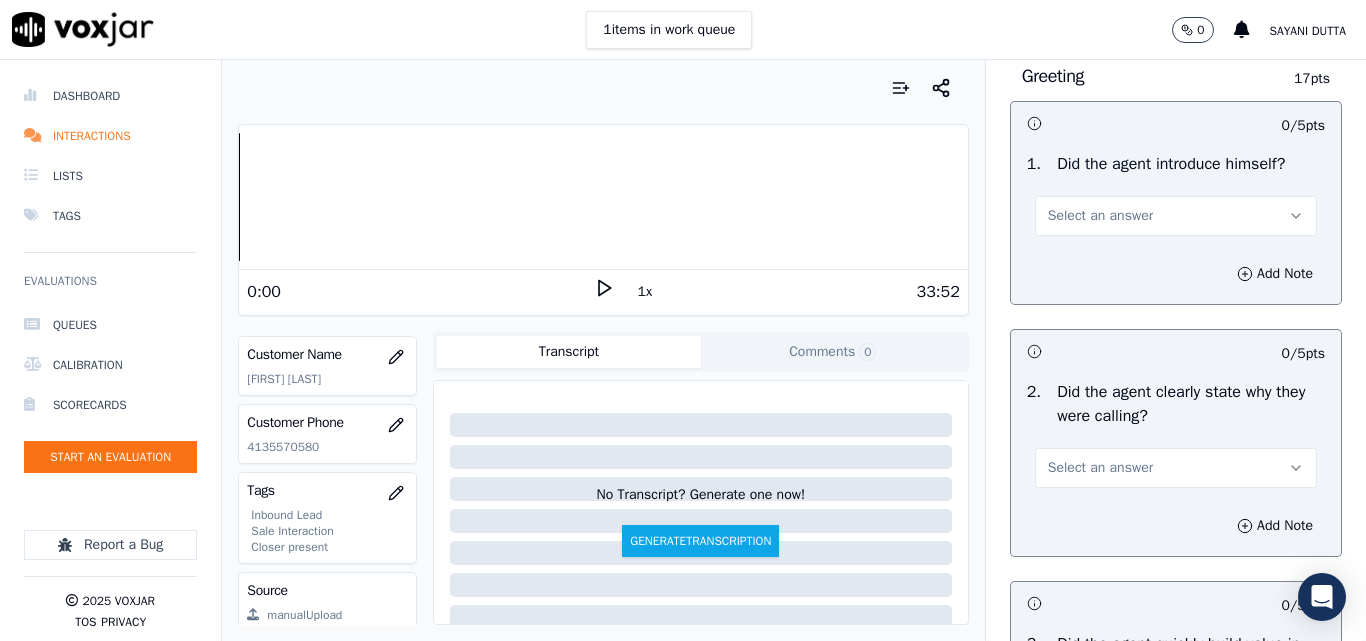 scroll, scrollTop: 100, scrollLeft: 0, axis: vertical 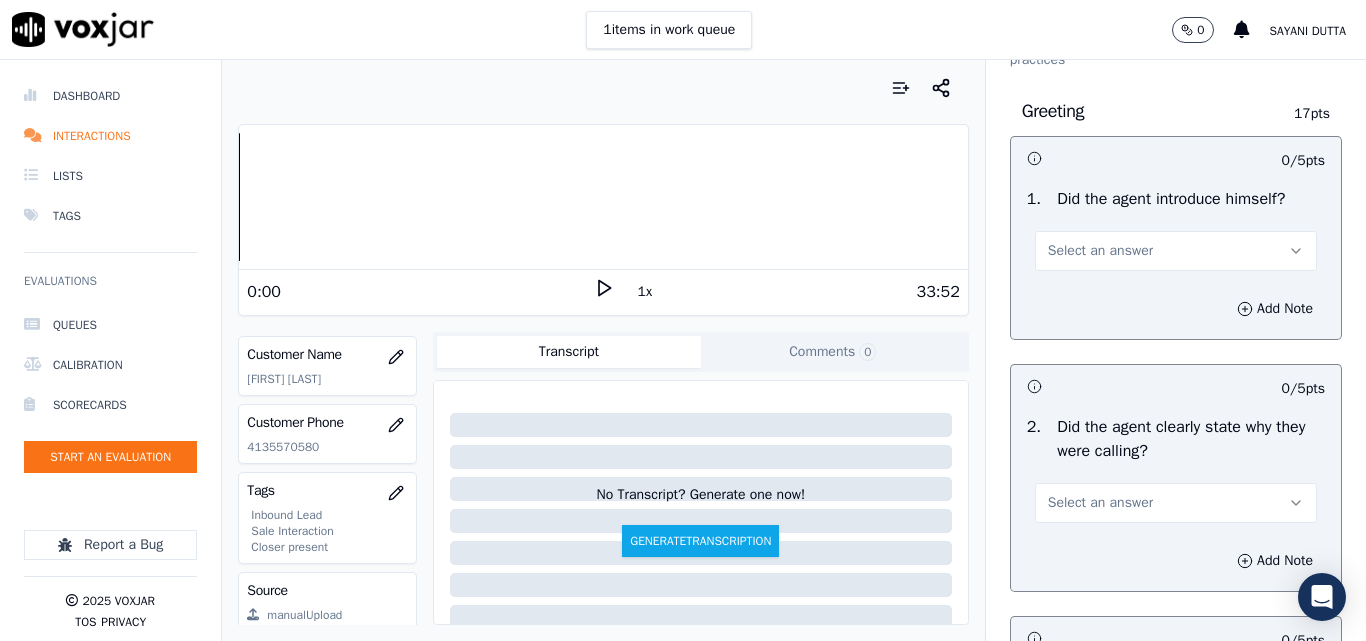 click on "Select an answer" at bounding box center [1176, 251] 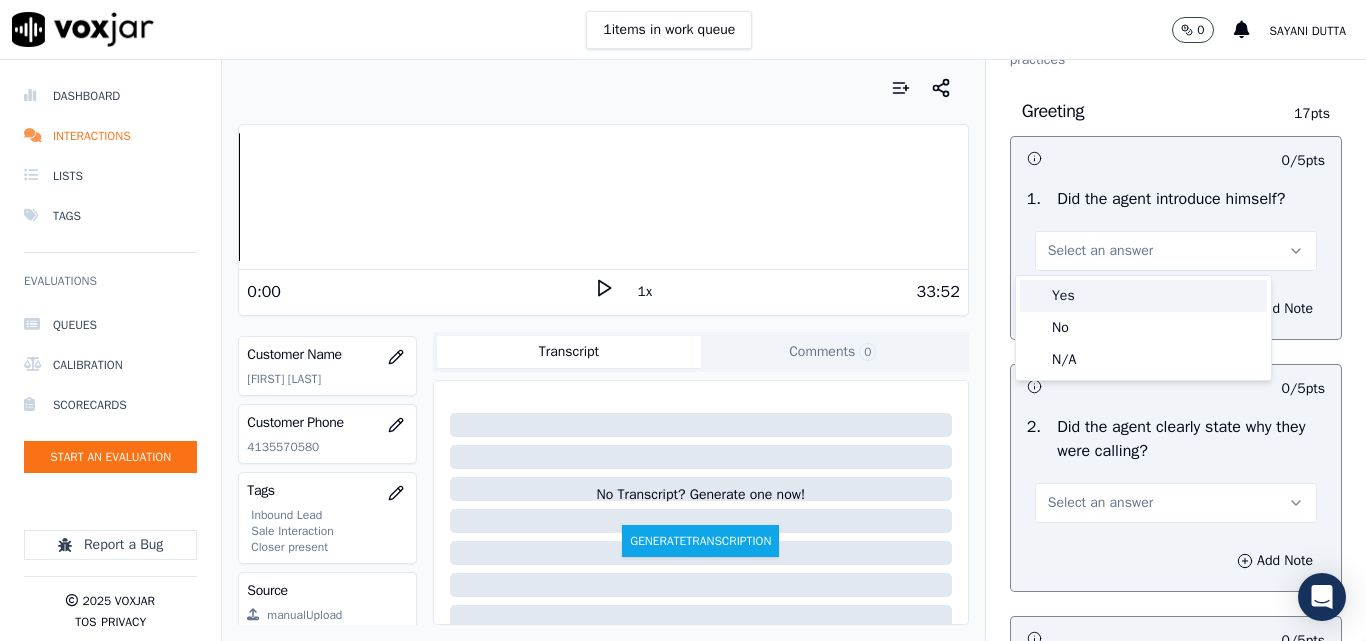 click on "Yes" at bounding box center [1143, 296] 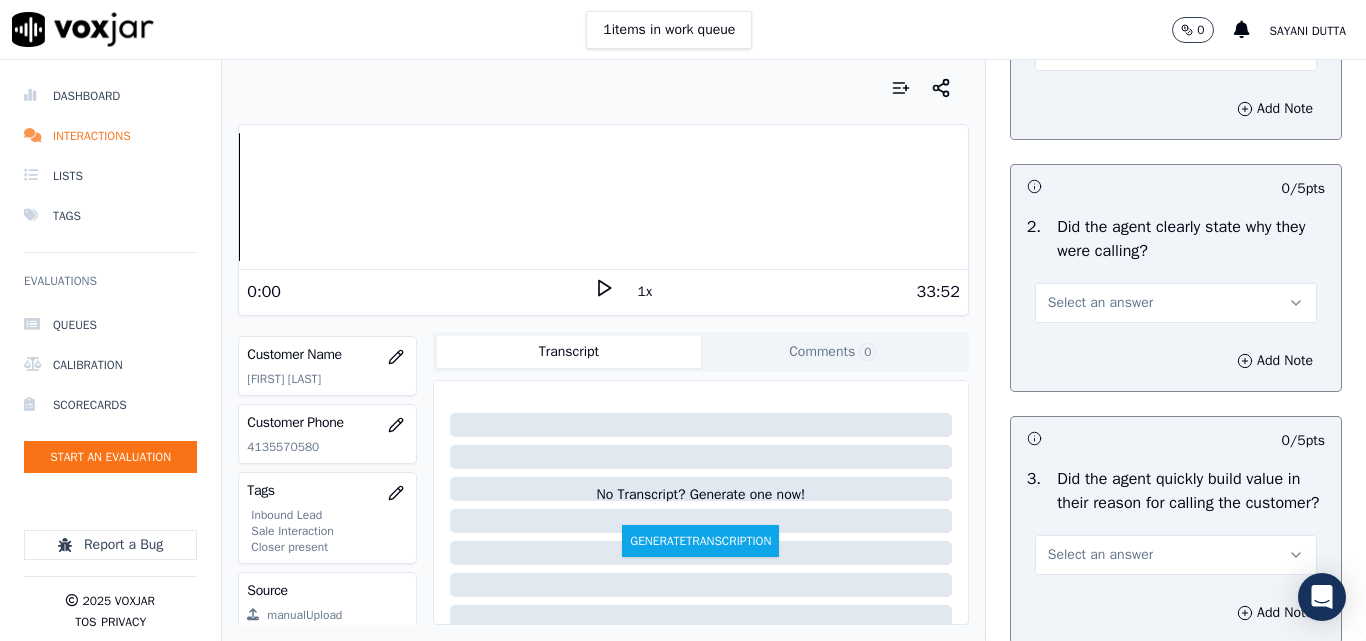 click on "Select an answer" at bounding box center (1176, 303) 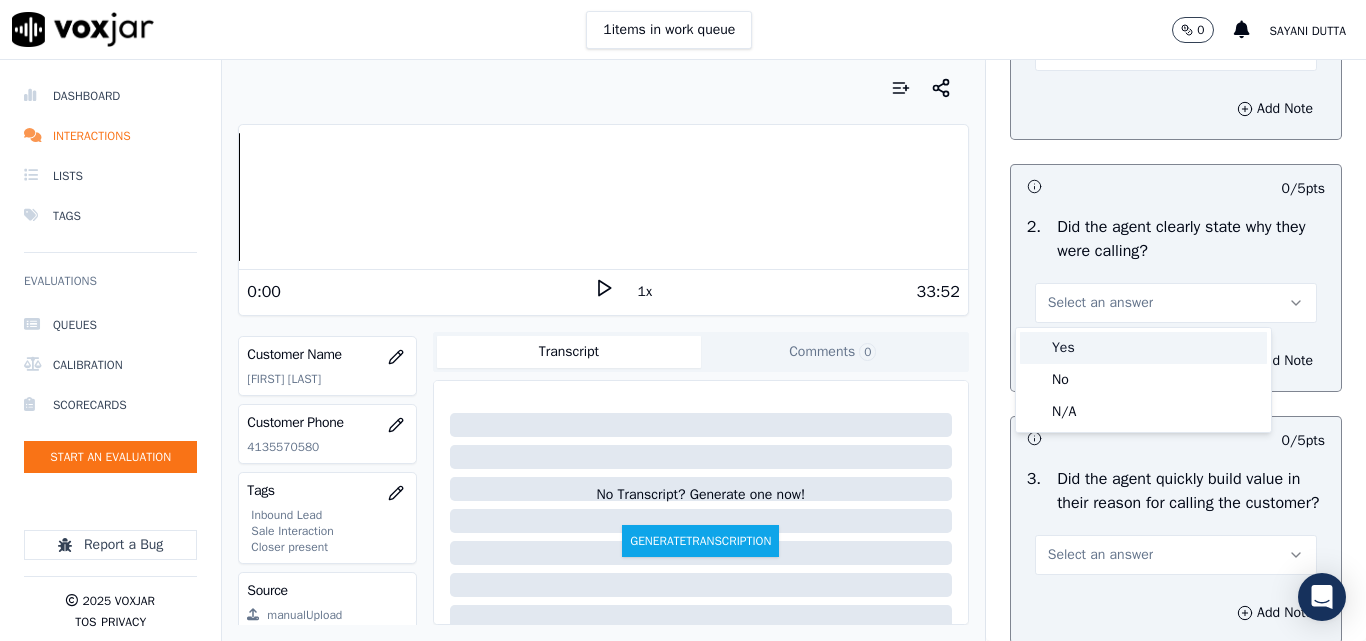 click on "Yes" at bounding box center (1143, 348) 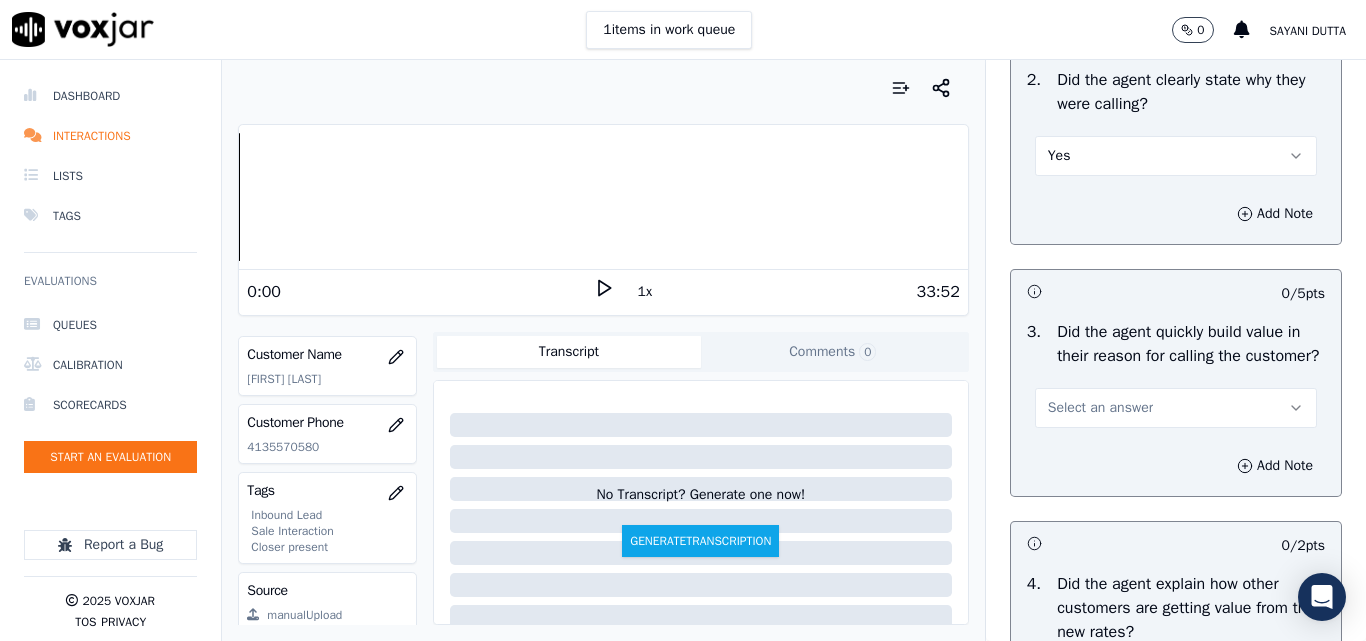 scroll, scrollTop: 600, scrollLeft: 0, axis: vertical 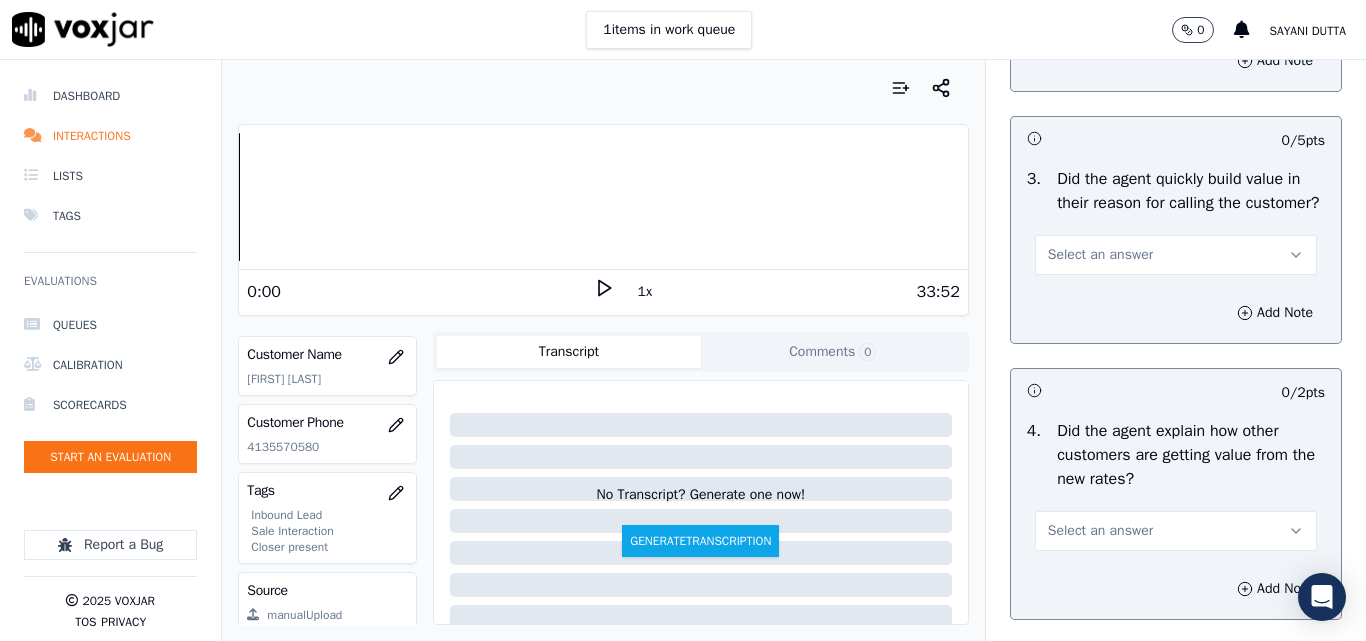 click on "Select an answer" at bounding box center [1100, 255] 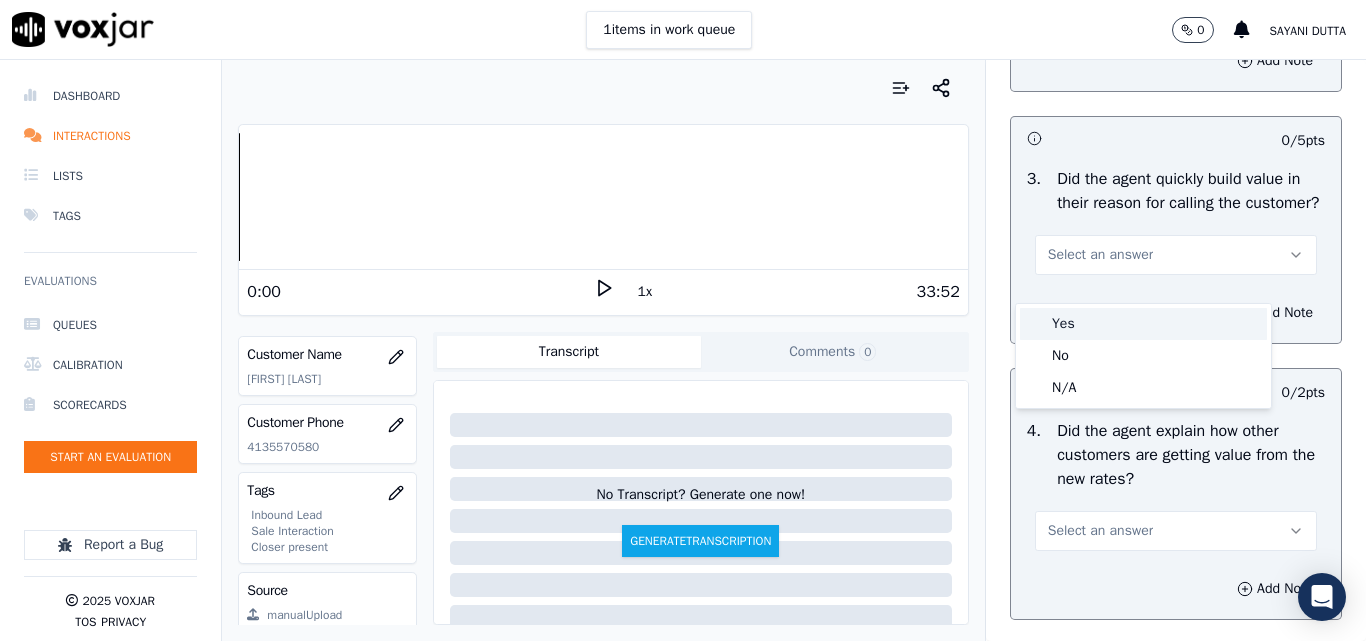 click on "Yes" at bounding box center [1143, 324] 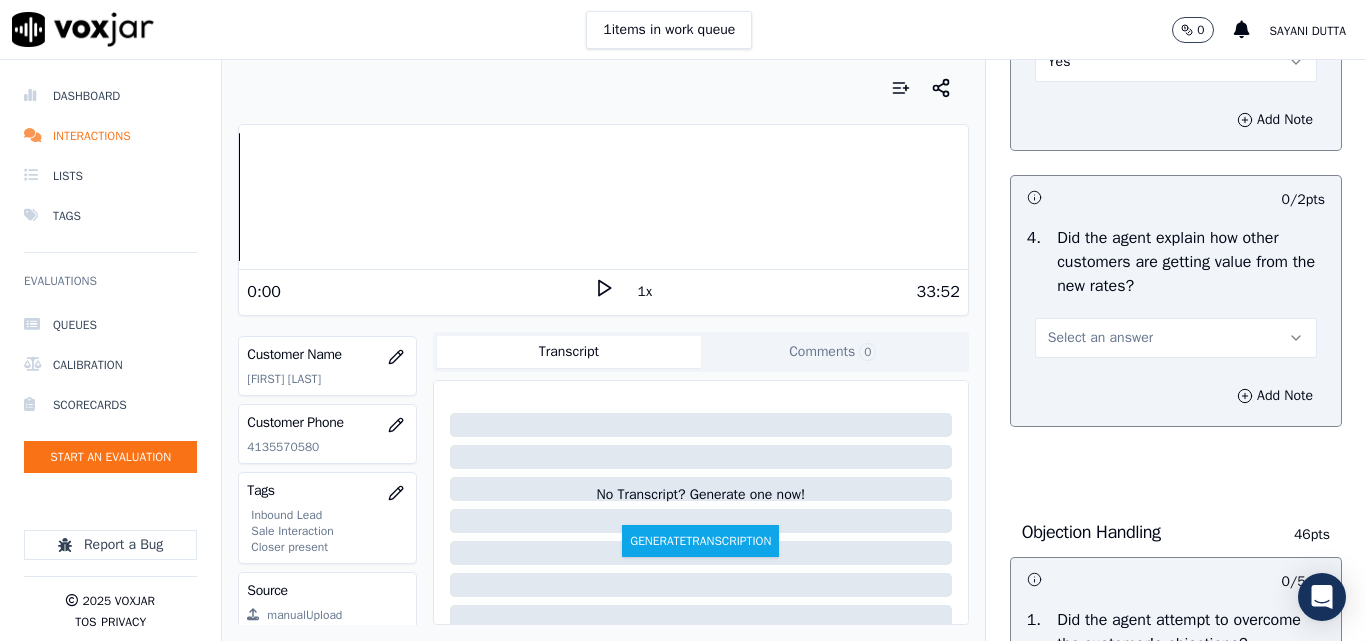 scroll, scrollTop: 800, scrollLeft: 0, axis: vertical 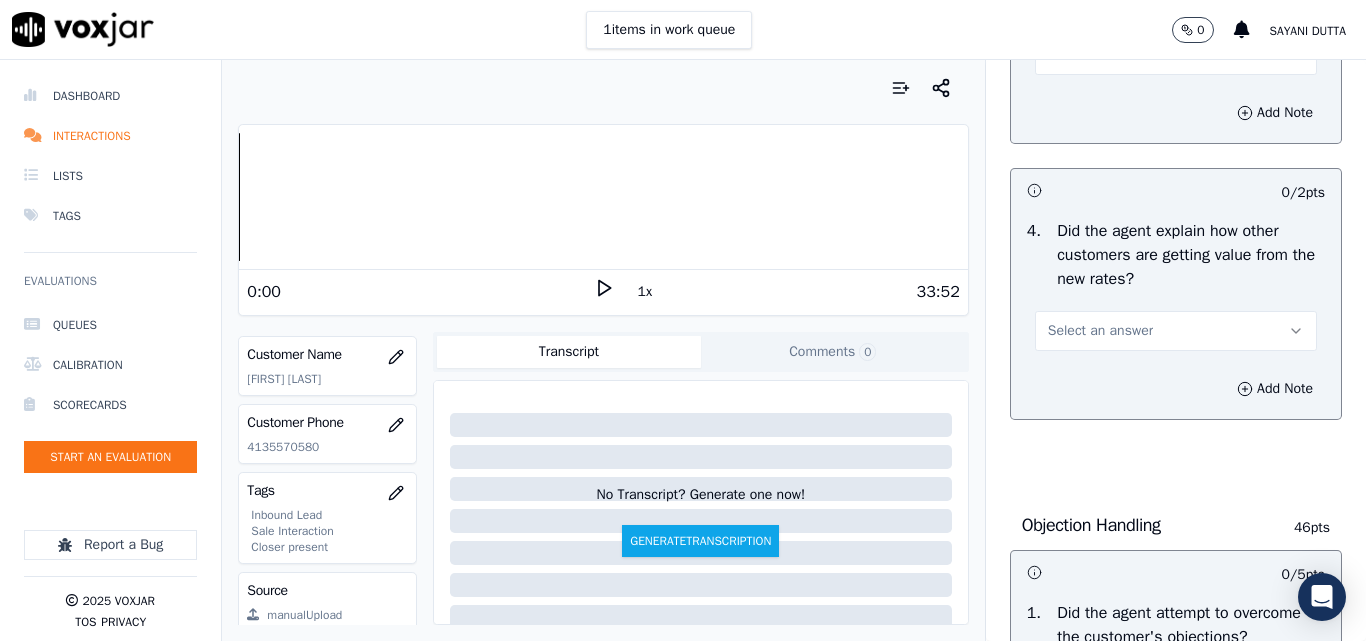 click on "Select an answer" at bounding box center [1100, 331] 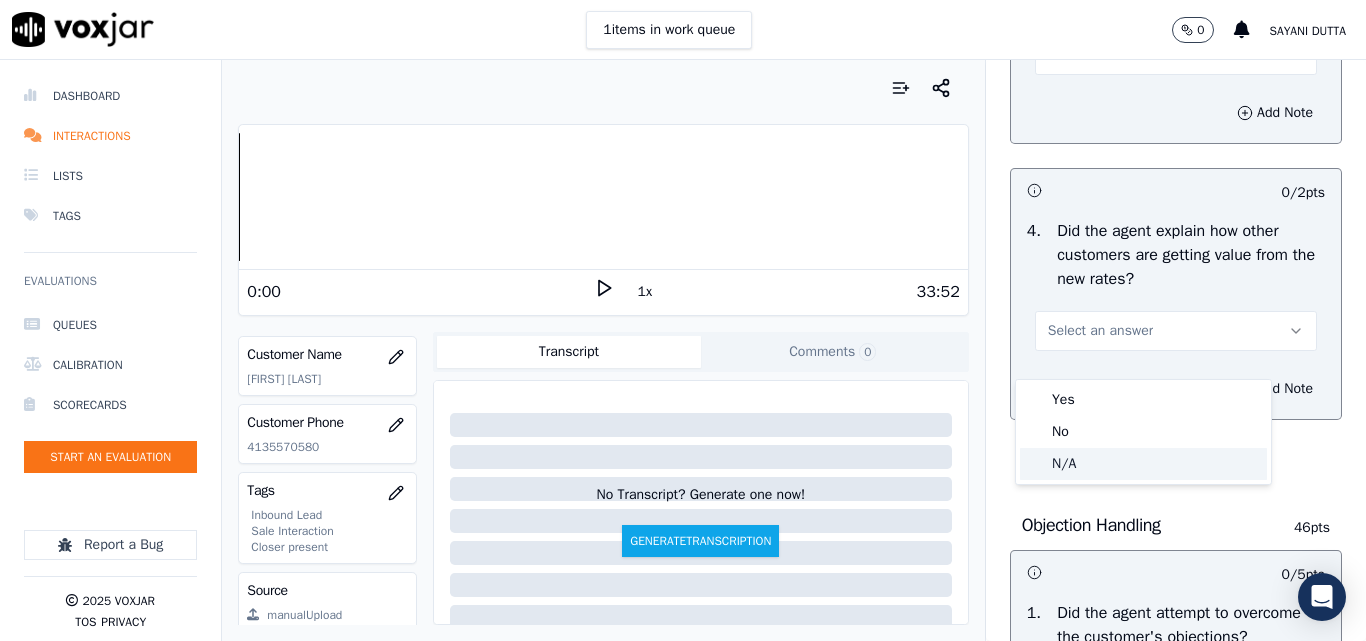 click on "N/A" 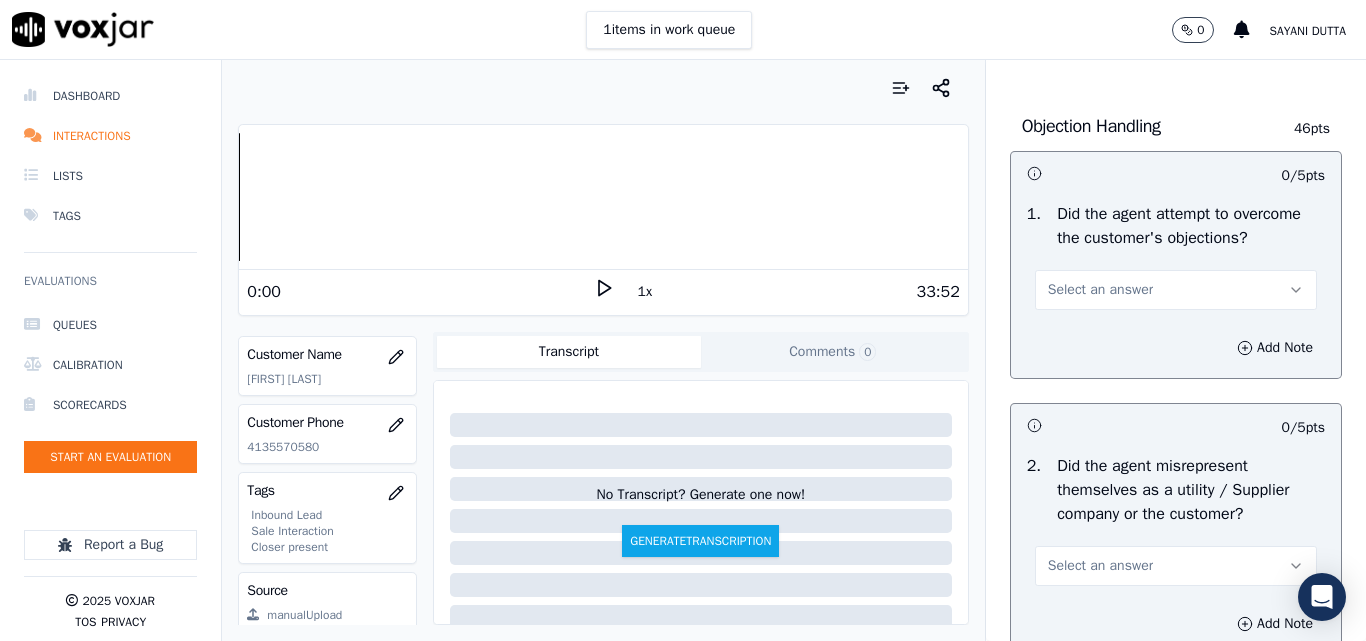 scroll, scrollTop: 1200, scrollLeft: 0, axis: vertical 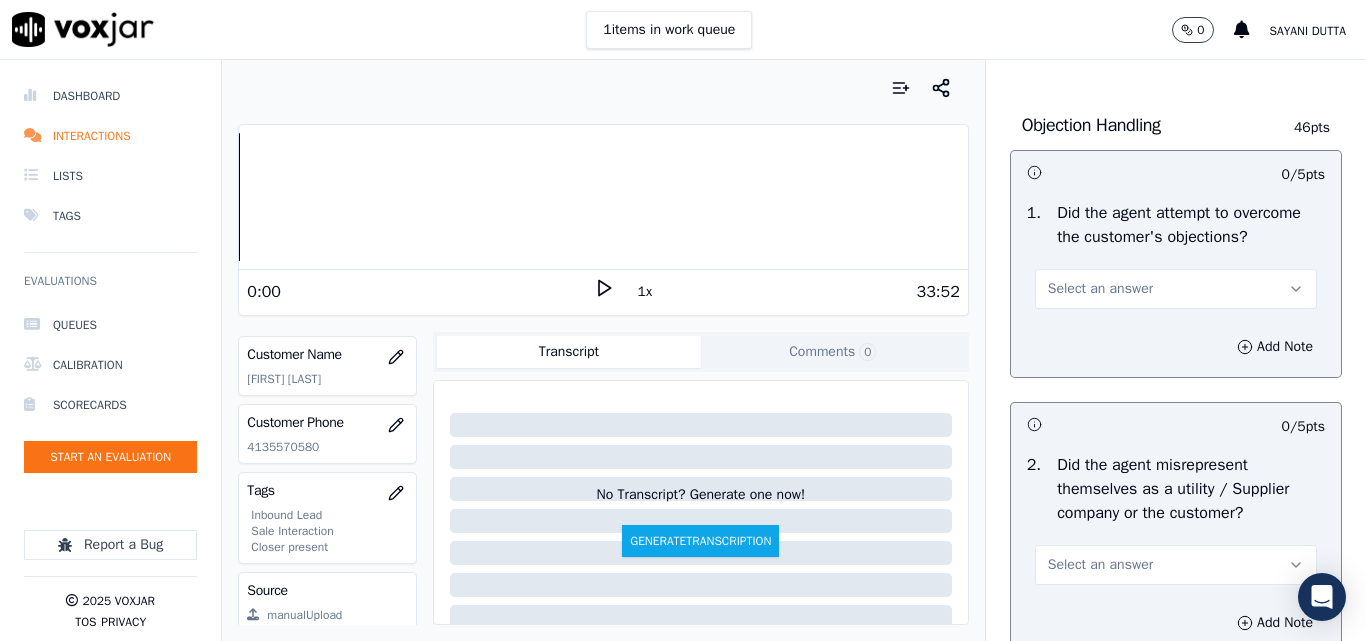 click on "Select an answer" at bounding box center (1176, 289) 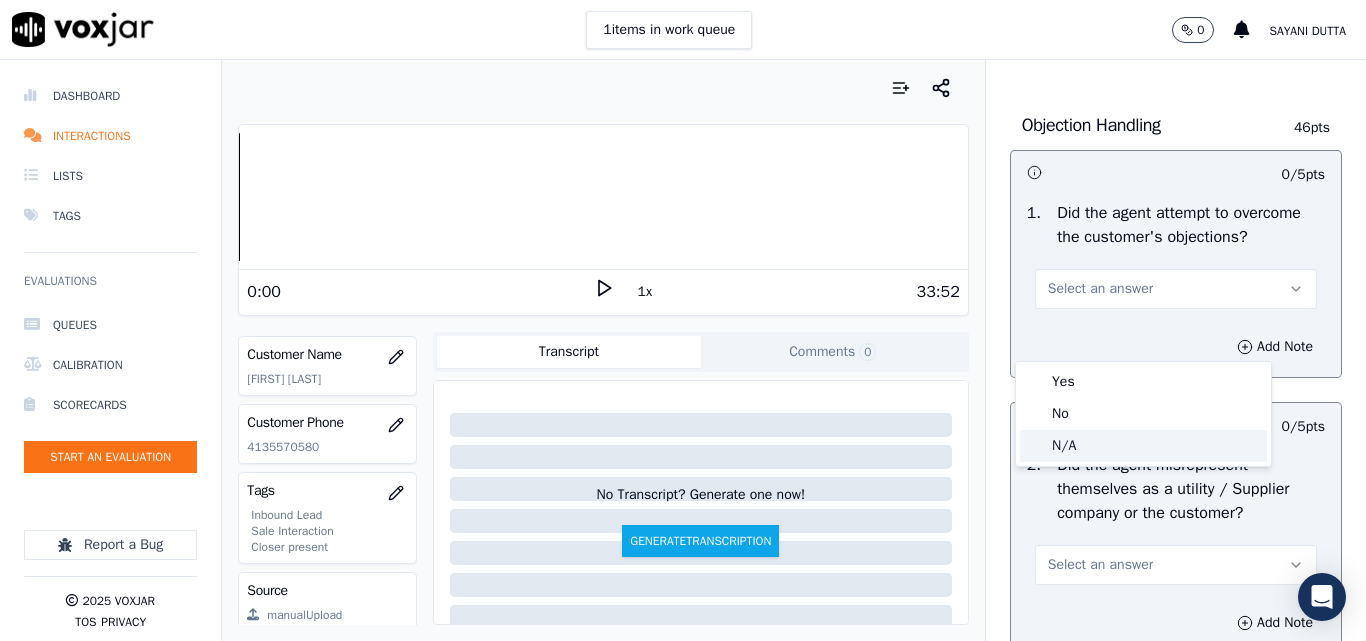 click on "N/A" 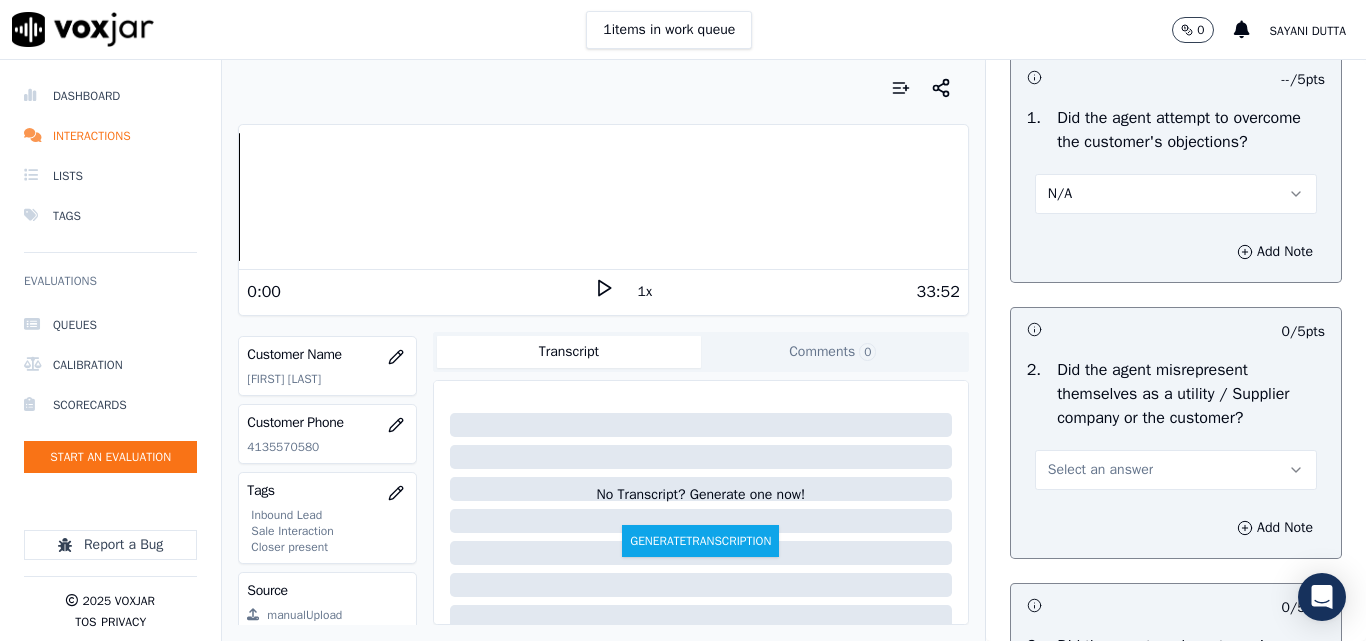 scroll, scrollTop: 1400, scrollLeft: 0, axis: vertical 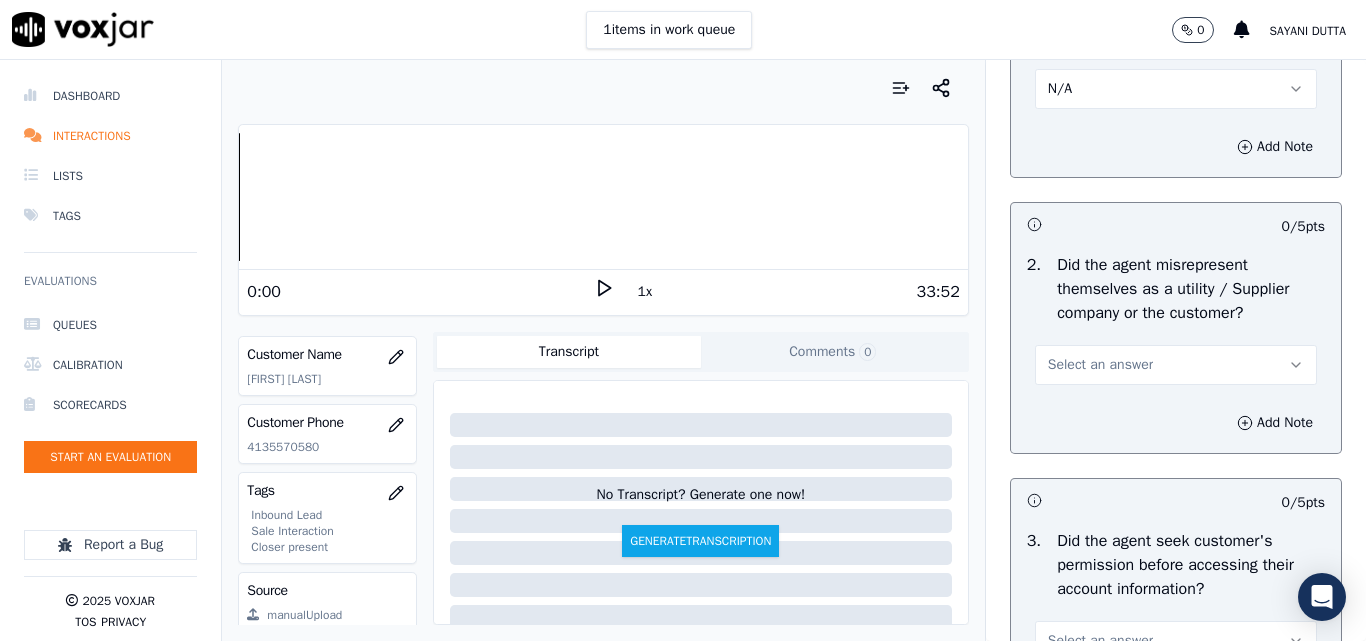 click on "Select an answer" at bounding box center [1100, 365] 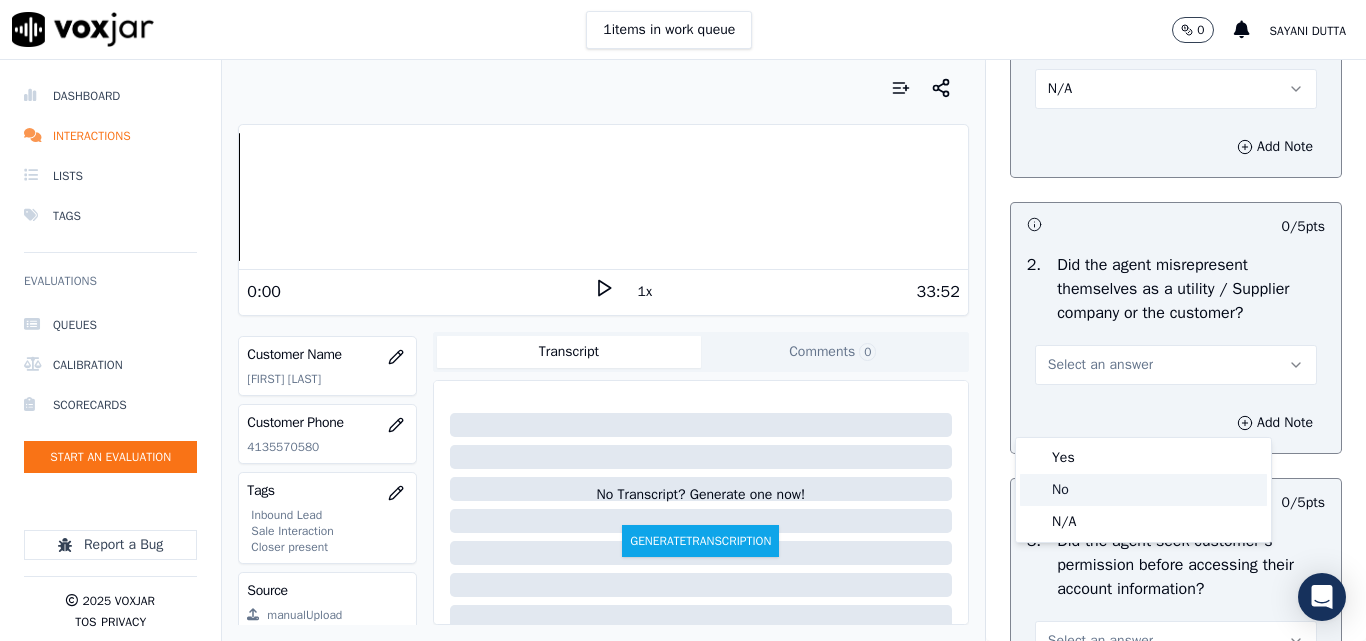 click on "No" 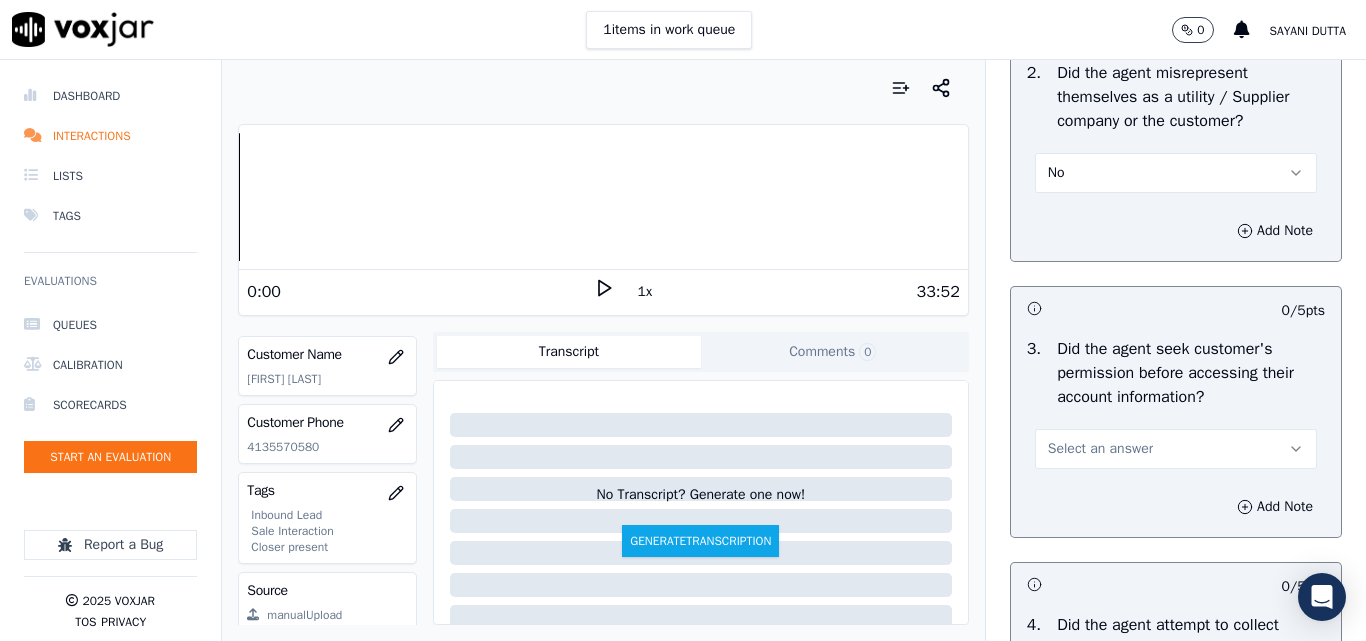 scroll, scrollTop: 1600, scrollLeft: 0, axis: vertical 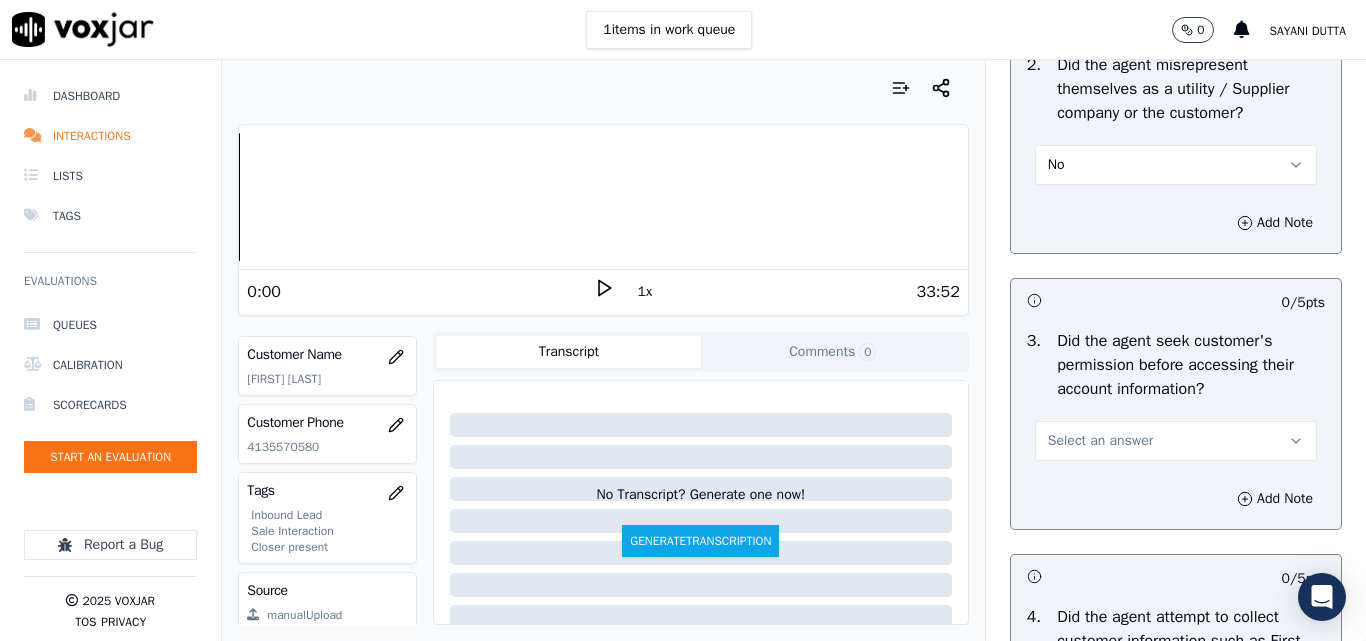 click on "No" at bounding box center [1176, 165] 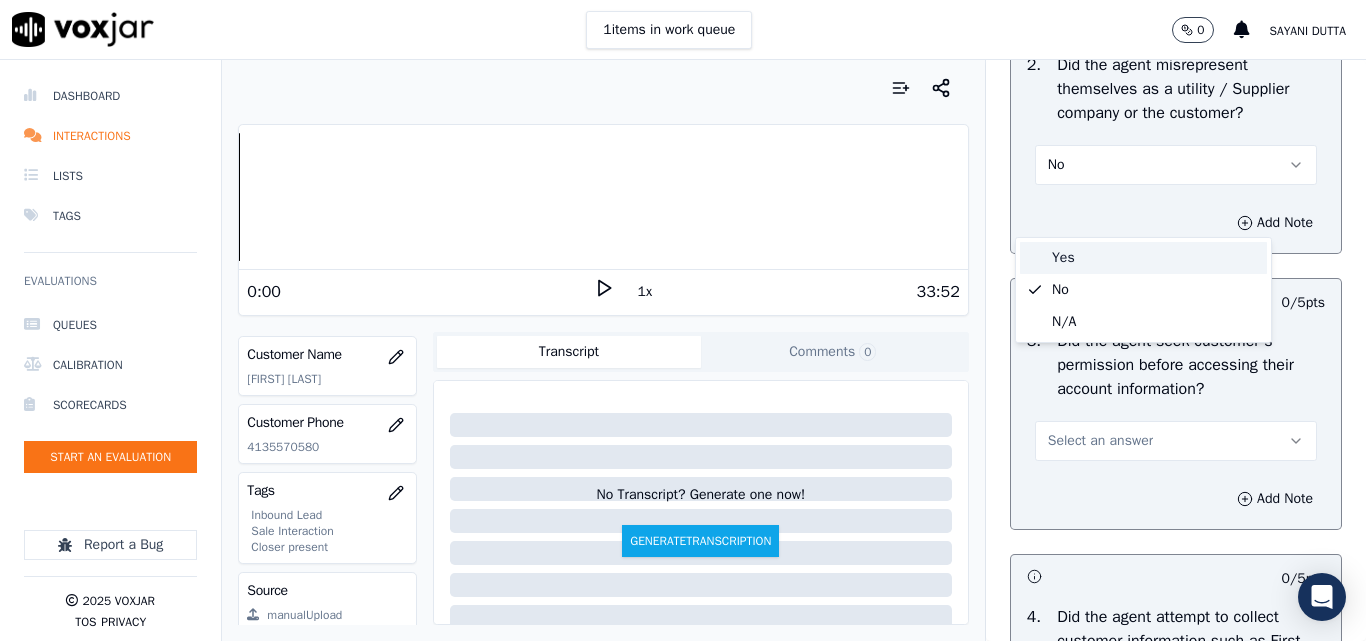 click on "Yes" at bounding box center (1143, 258) 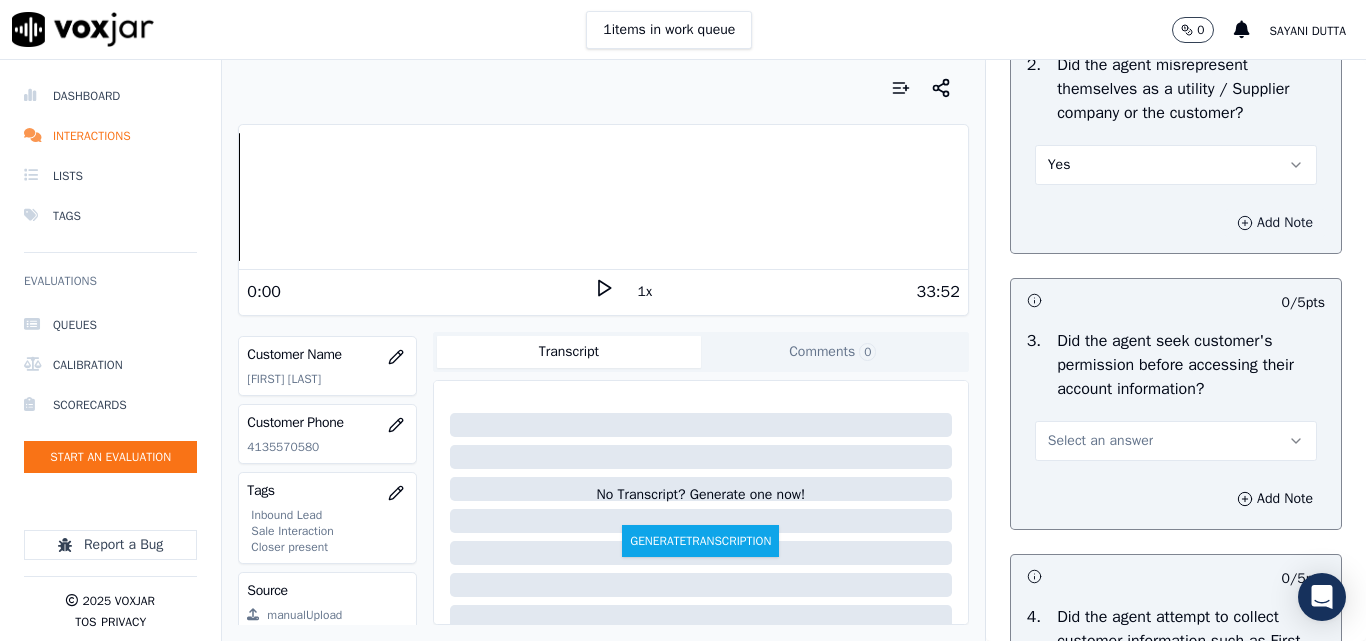 click 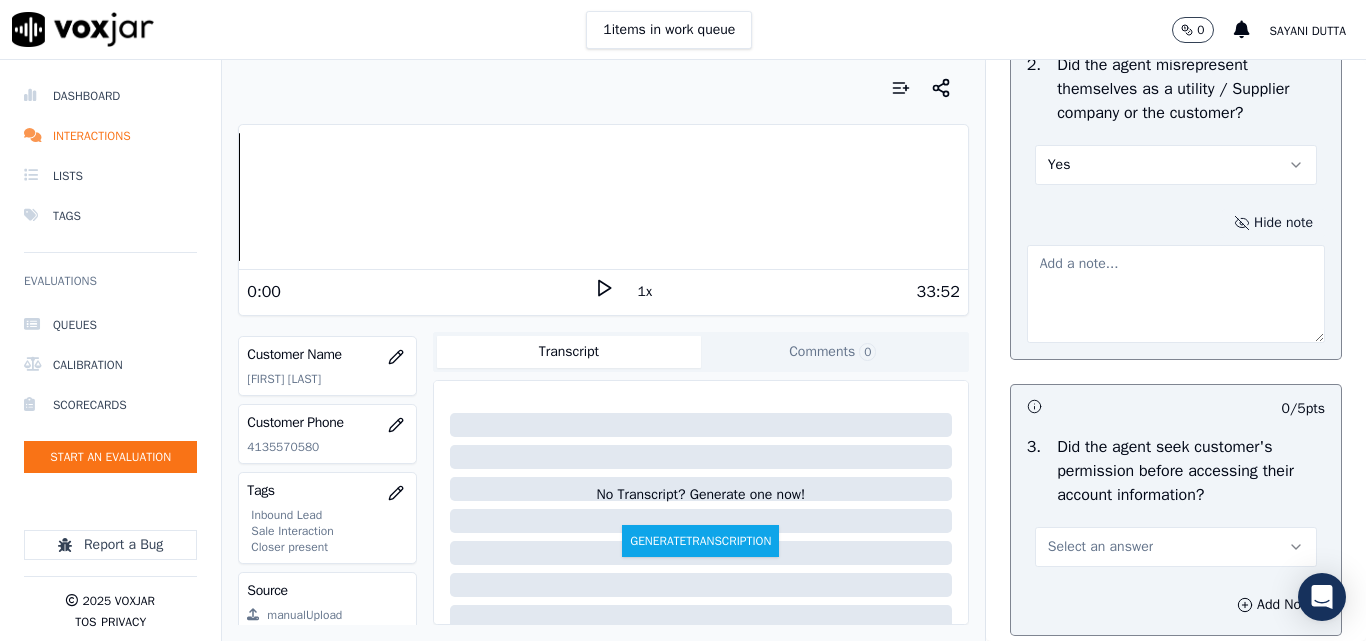 type 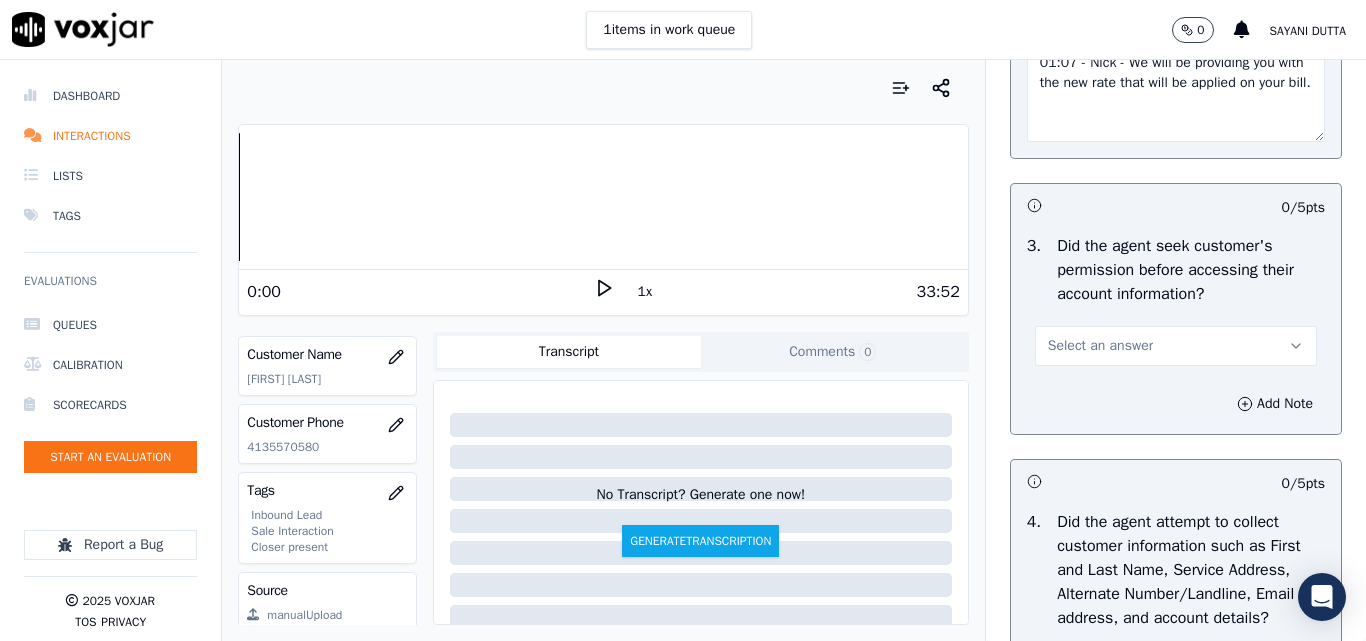 scroll, scrollTop: 1900, scrollLeft: 0, axis: vertical 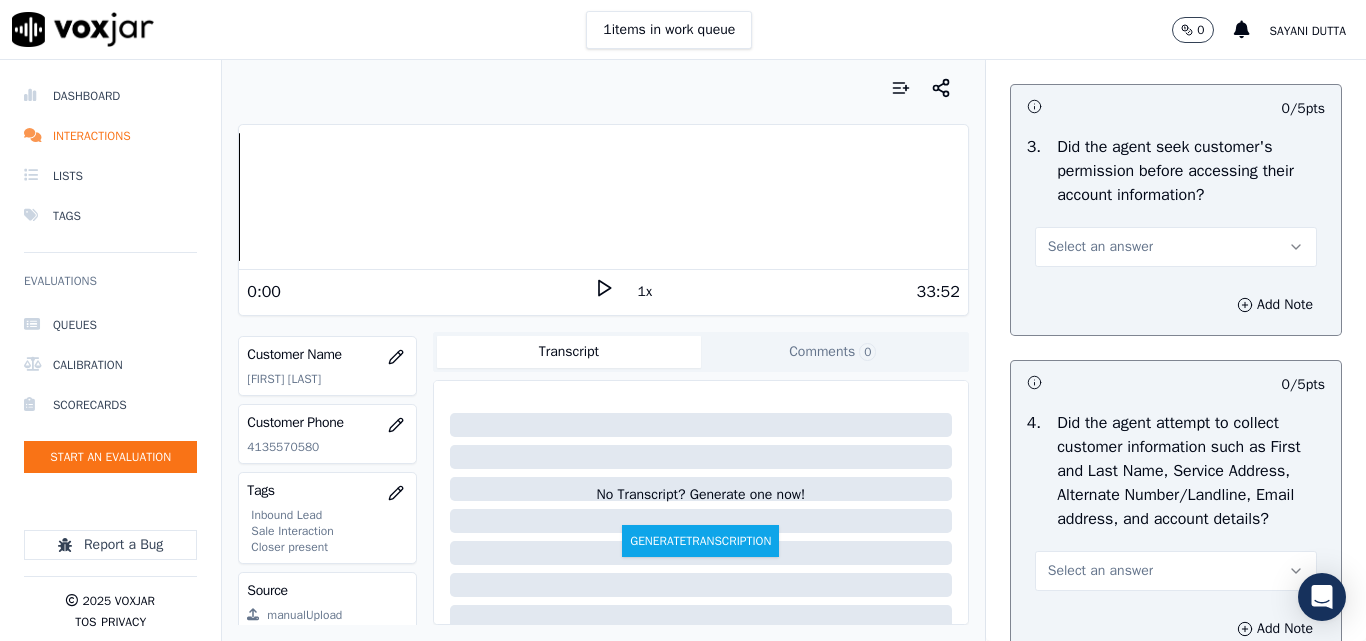 type on "01:07 - Nick - We will be providing you with the new rate that will be applied on your bill." 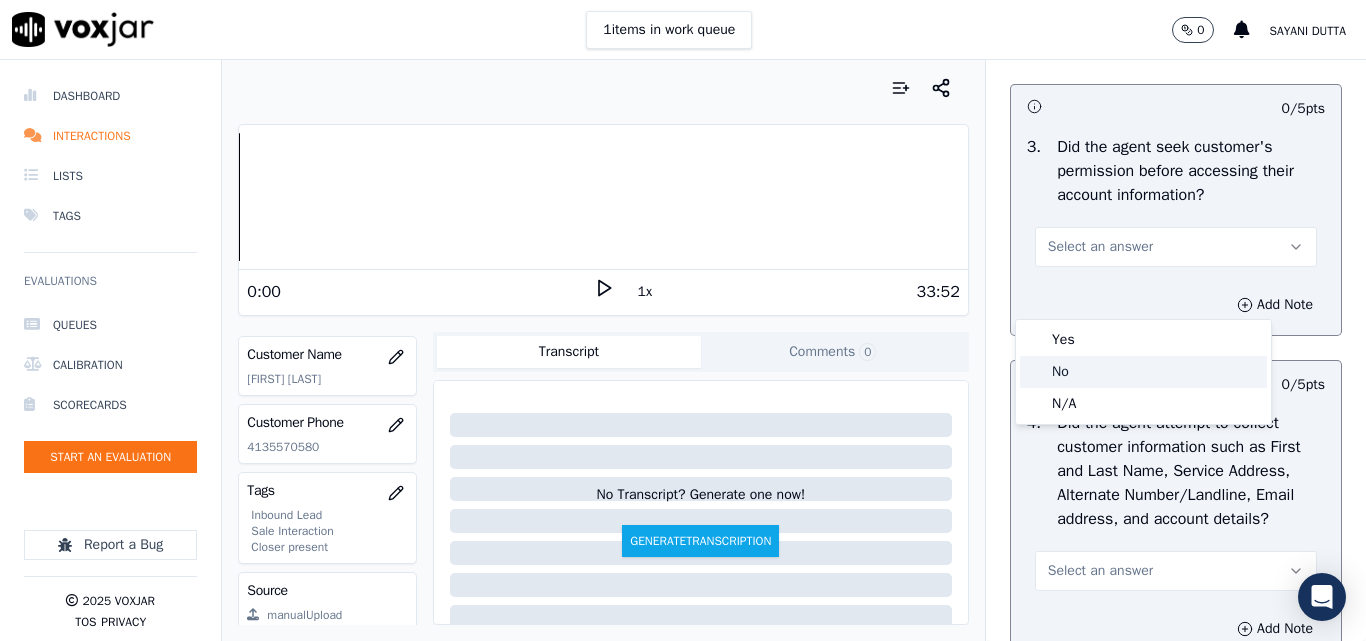 click on "No" 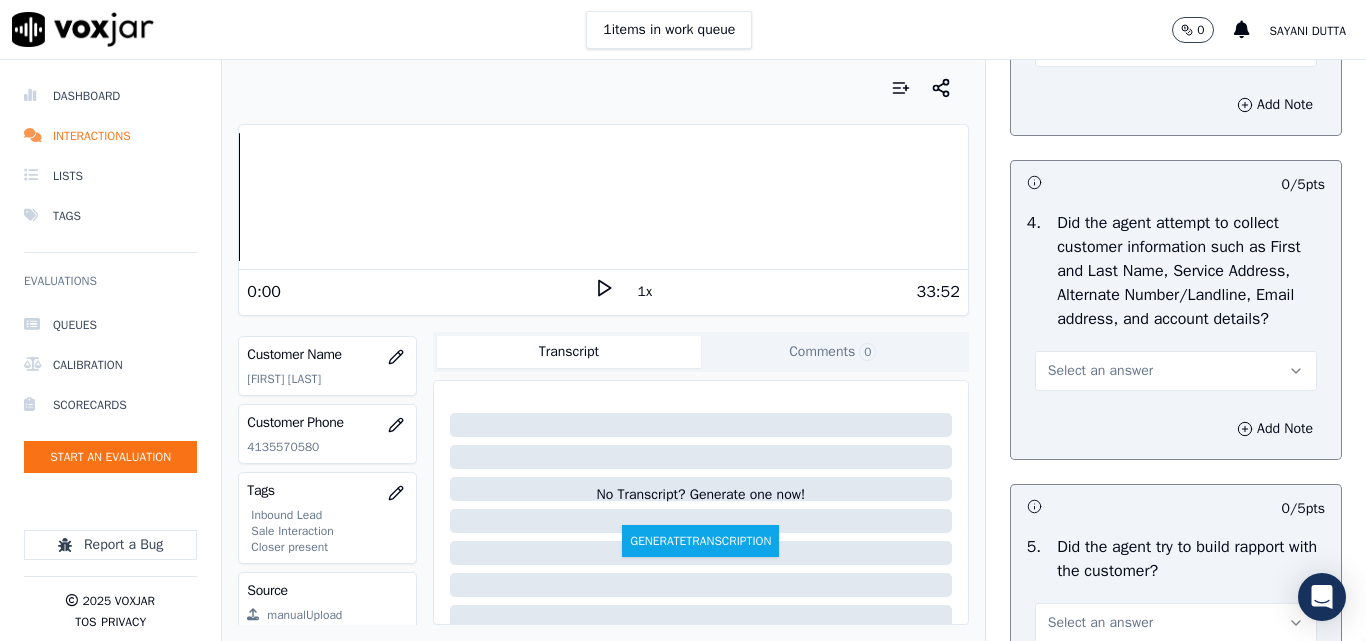 scroll, scrollTop: 2200, scrollLeft: 0, axis: vertical 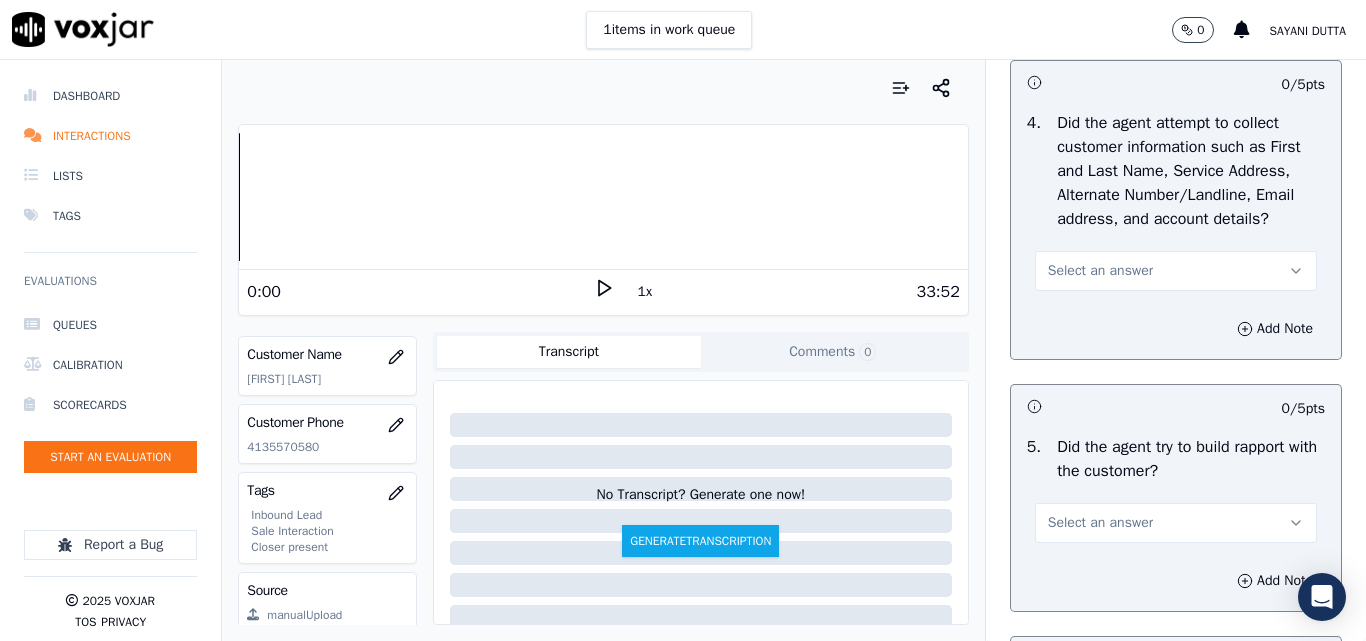 click on "Select an answer" at bounding box center (1176, 271) 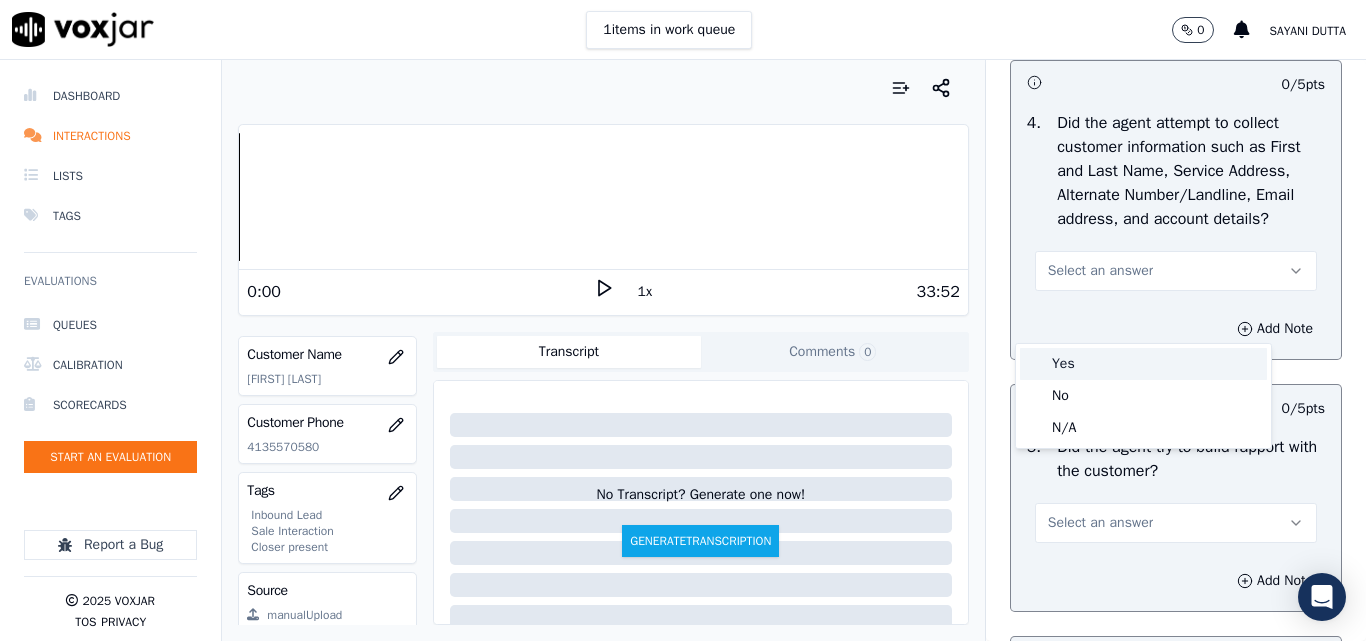 click on "Yes" at bounding box center [1143, 364] 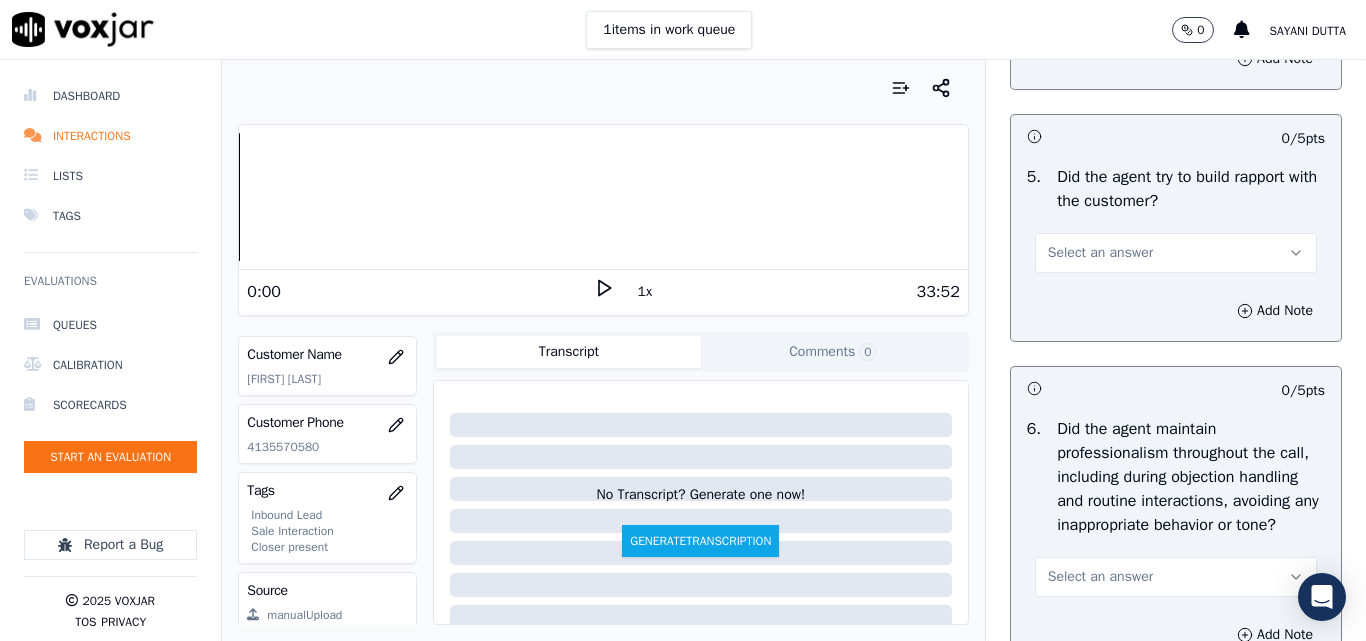 scroll, scrollTop: 2500, scrollLeft: 0, axis: vertical 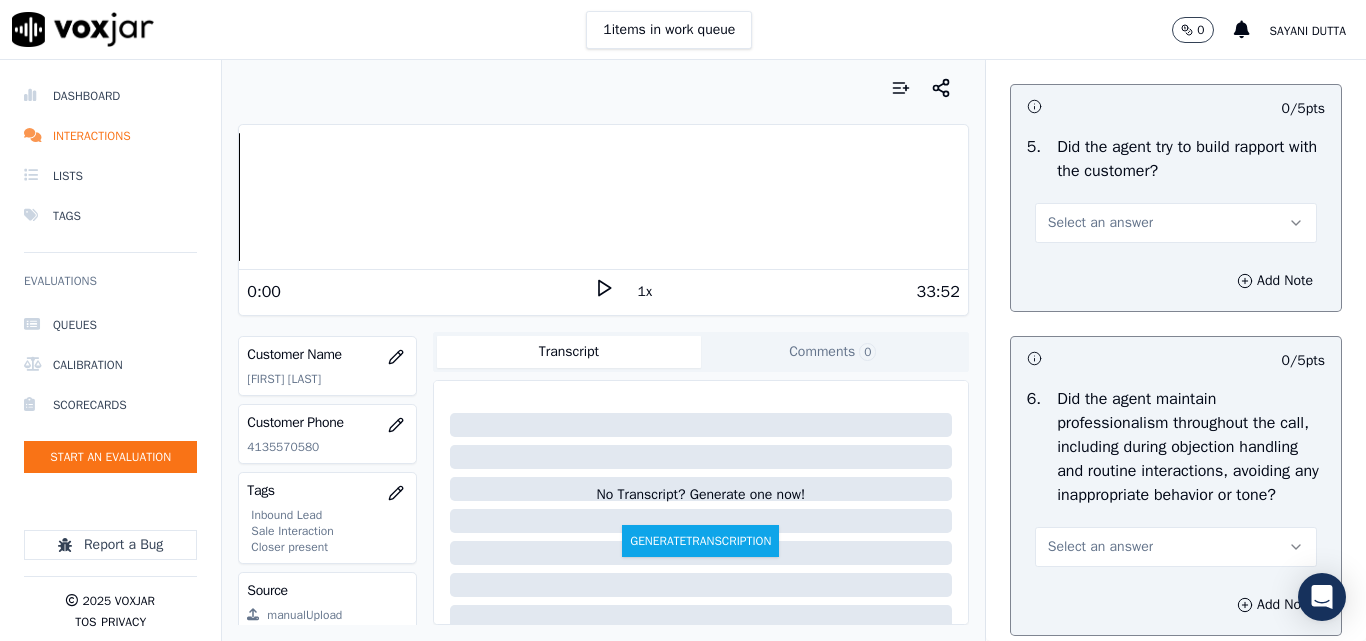 click on "Select an answer" at bounding box center (1100, 223) 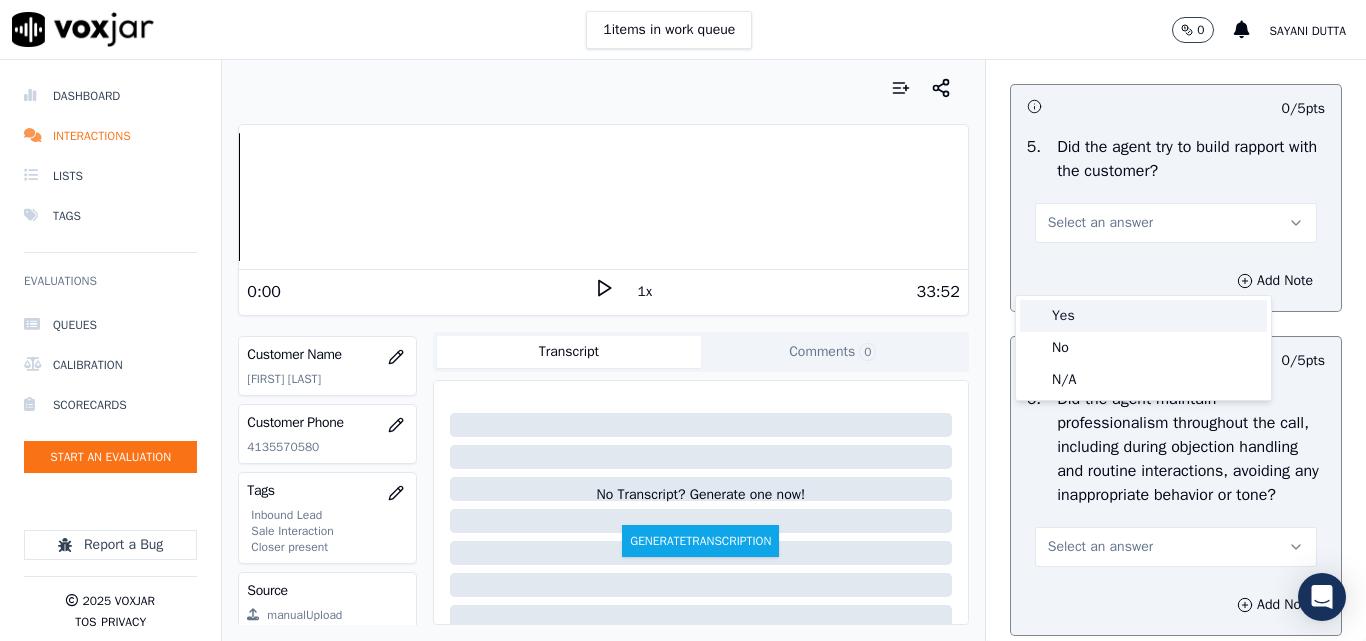 click on "Yes" at bounding box center (1143, 316) 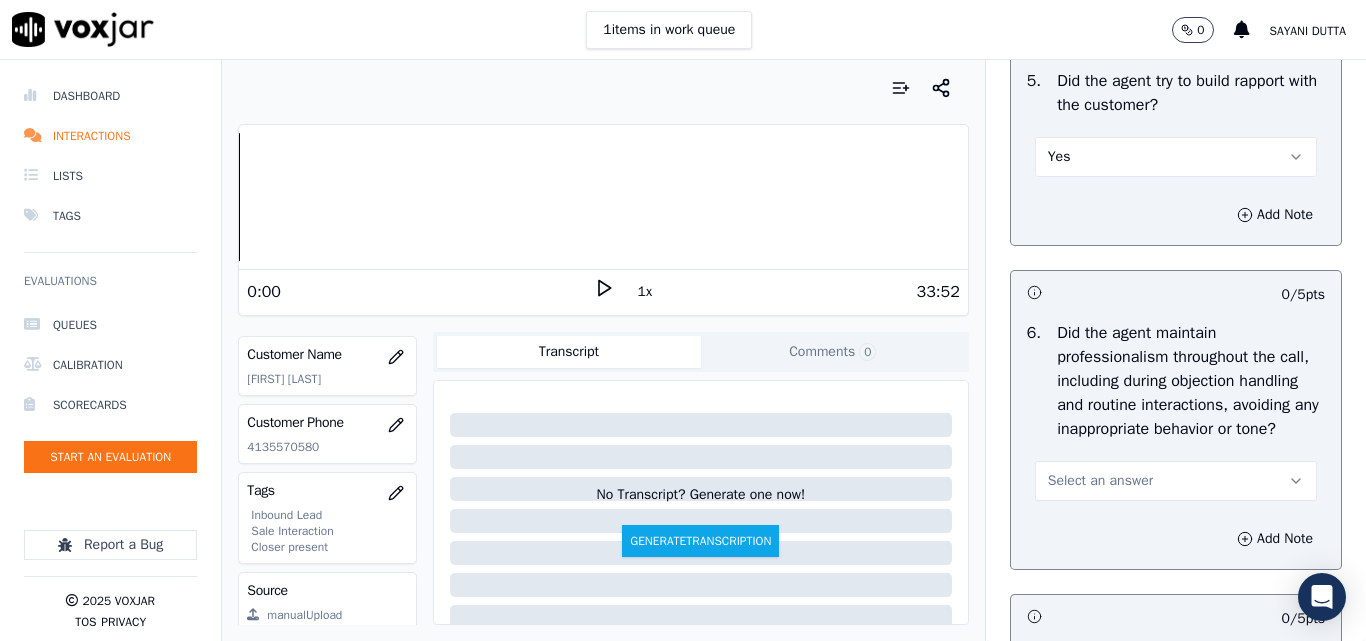 scroll, scrollTop: 2700, scrollLeft: 0, axis: vertical 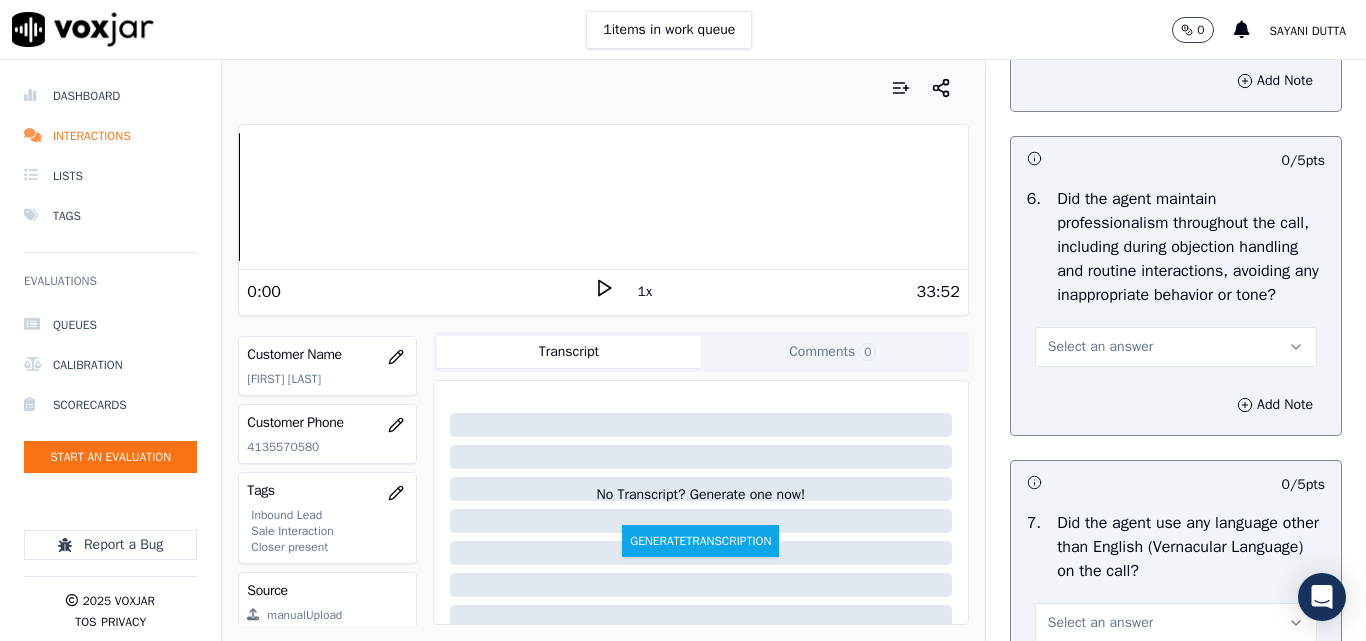 click on "Select an answer" at bounding box center (1100, 347) 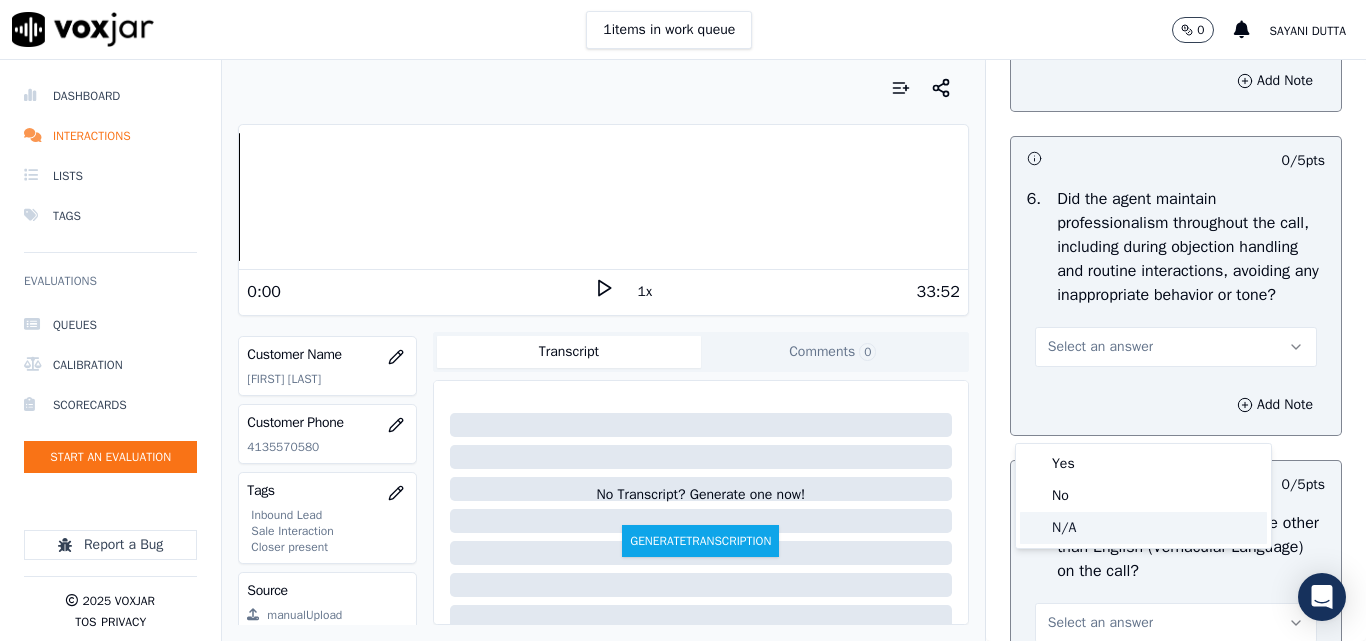click on "N/A" 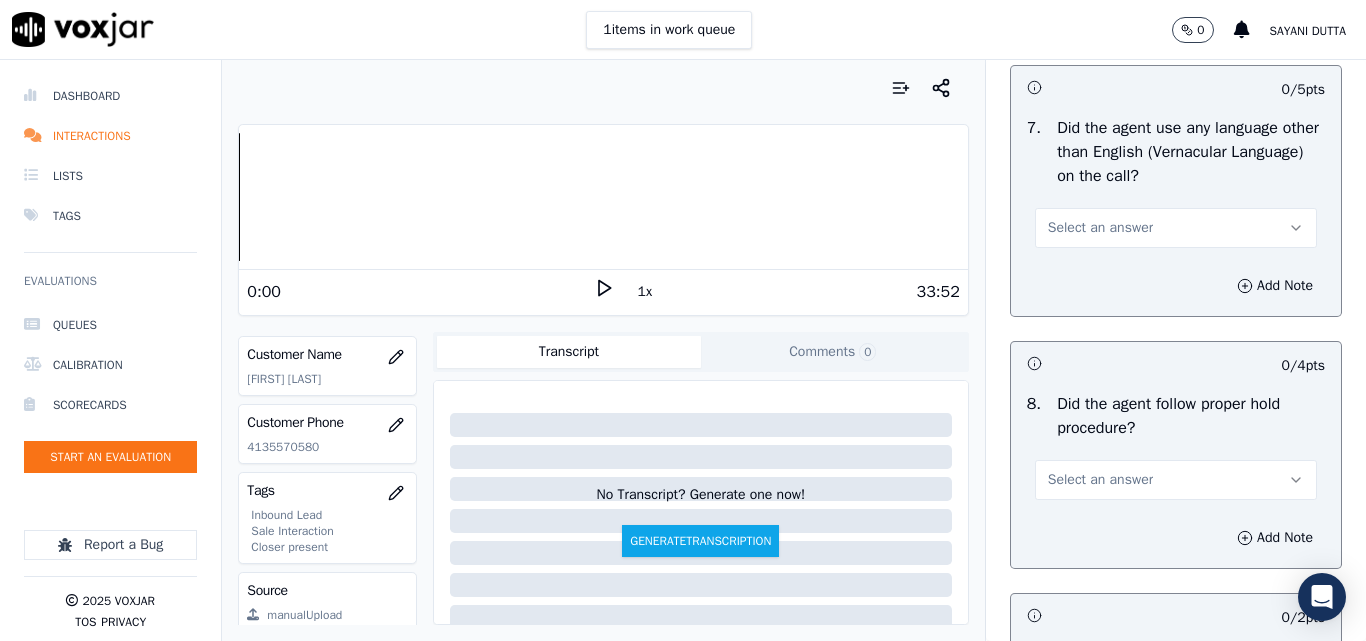 scroll, scrollTop: 3100, scrollLeft: 0, axis: vertical 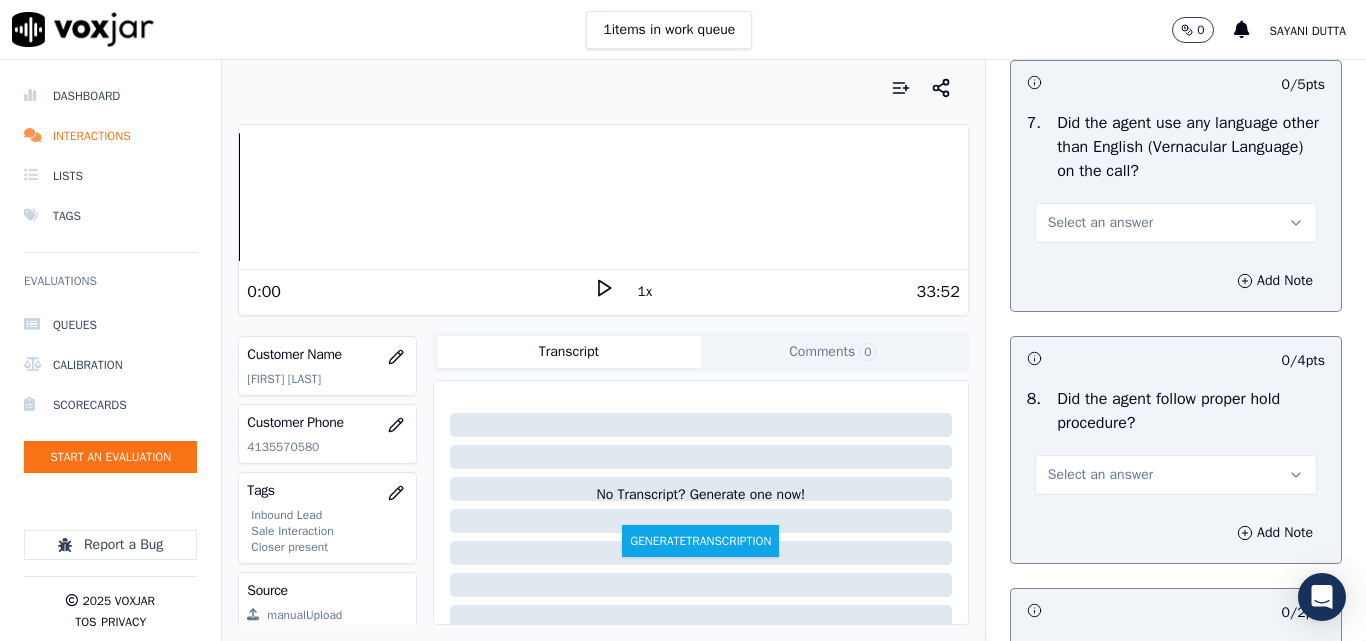 click on "Select an answer" at bounding box center [1100, 223] 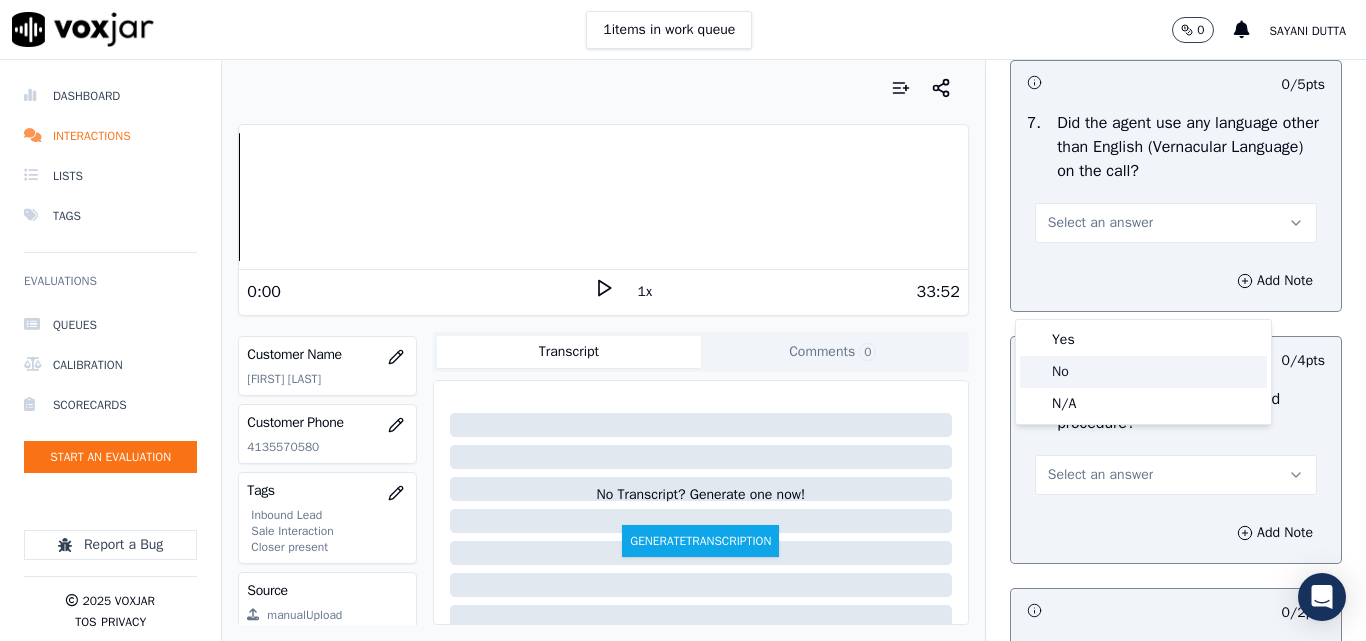click on "No" 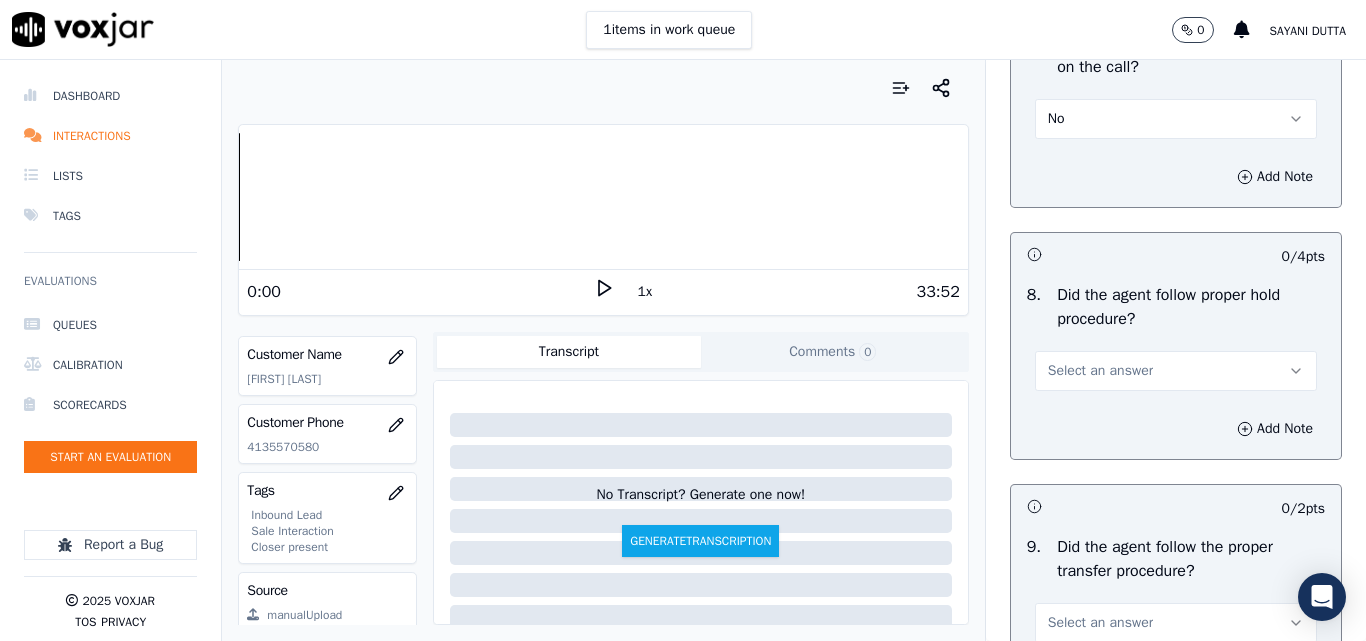 scroll, scrollTop: 3300, scrollLeft: 0, axis: vertical 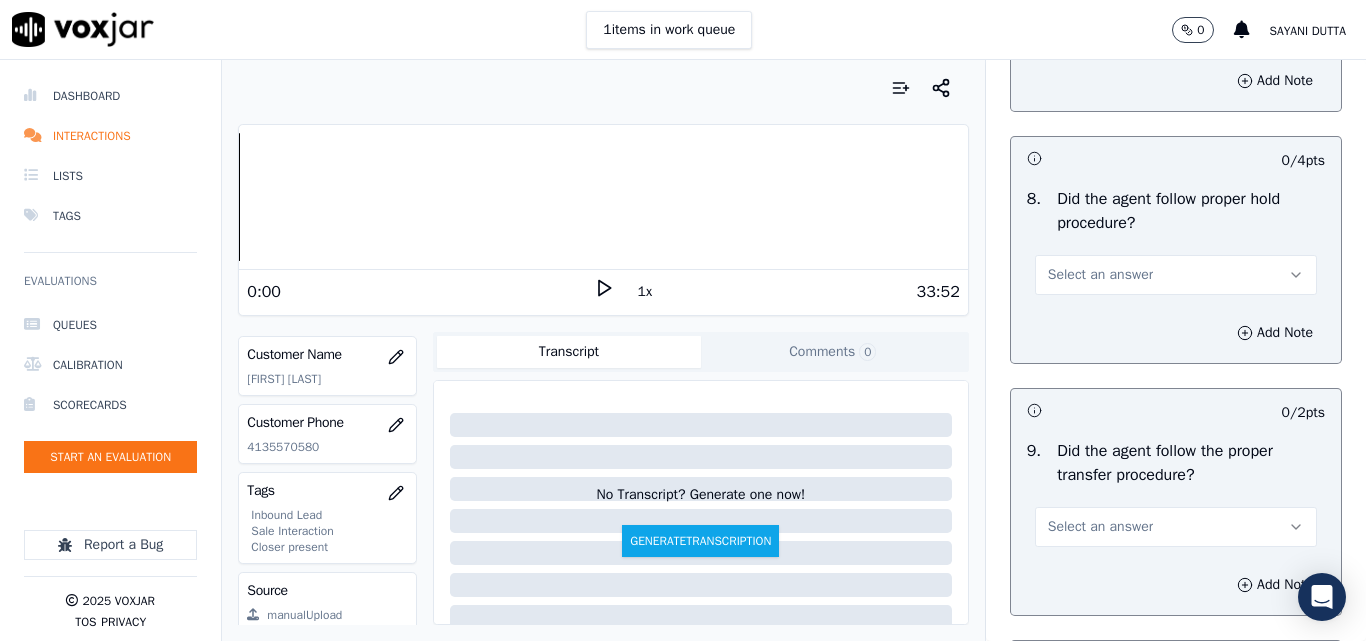 click on "Select an answer" at bounding box center (1100, 275) 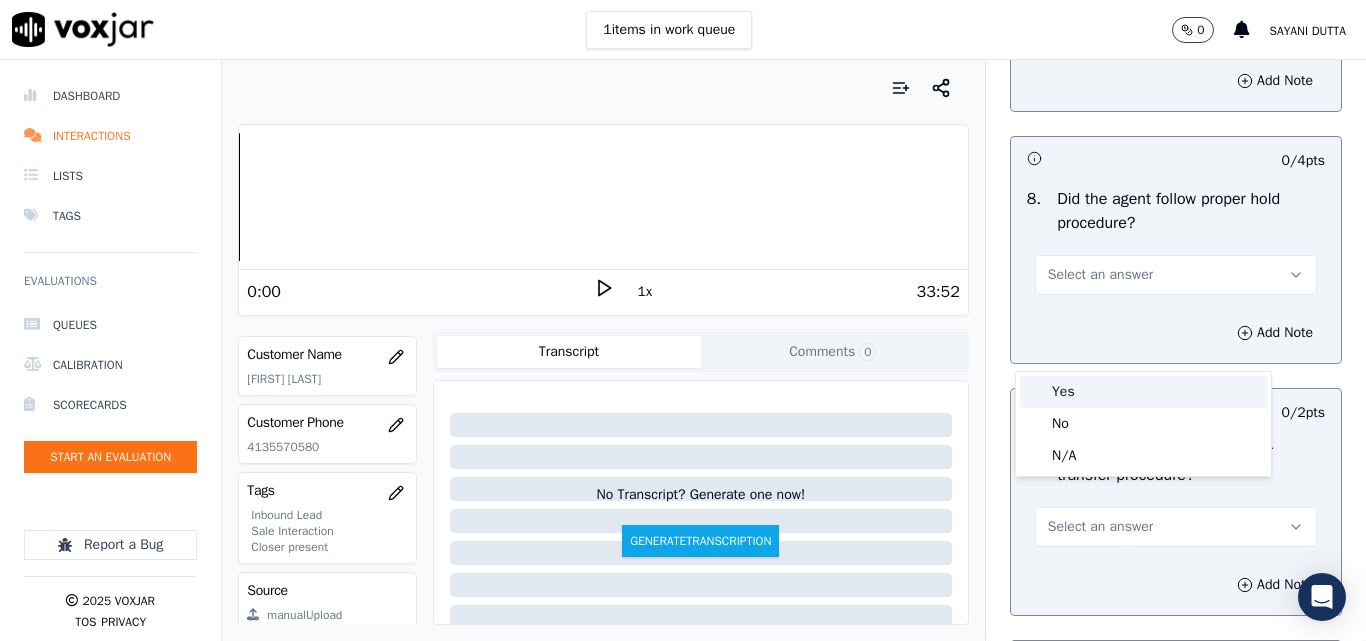 click on "Yes" at bounding box center [1143, 392] 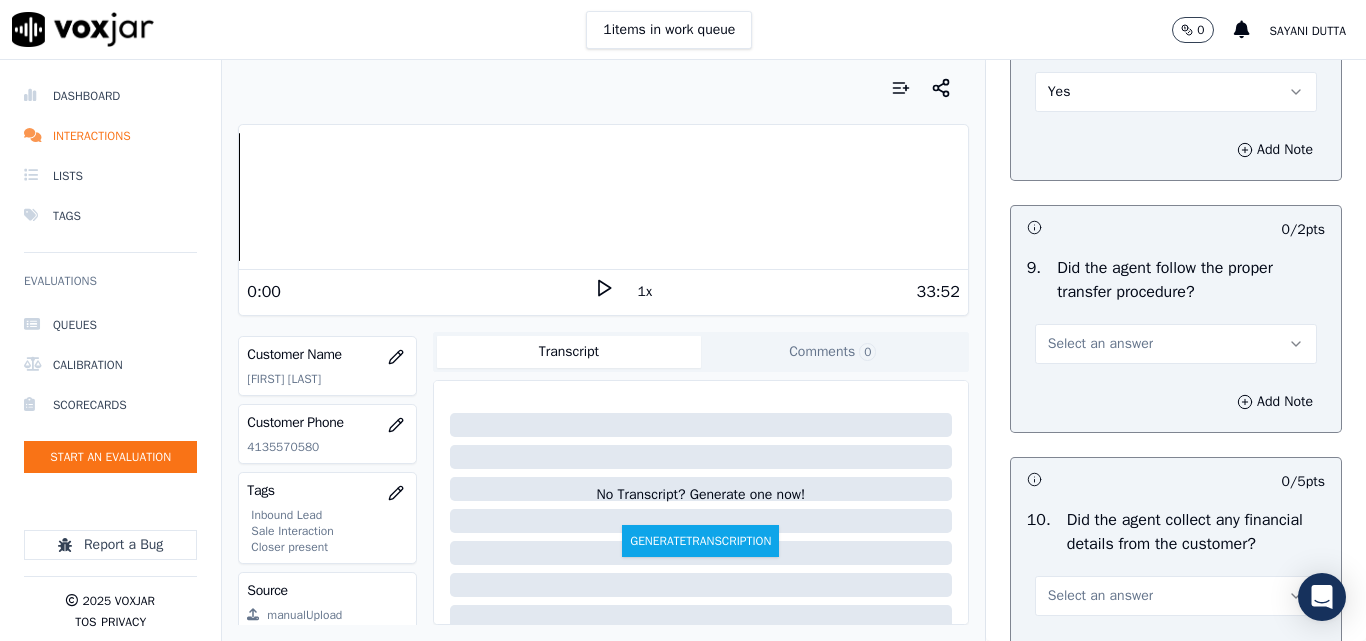 scroll, scrollTop: 3500, scrollLeft: 0, axis: vertical 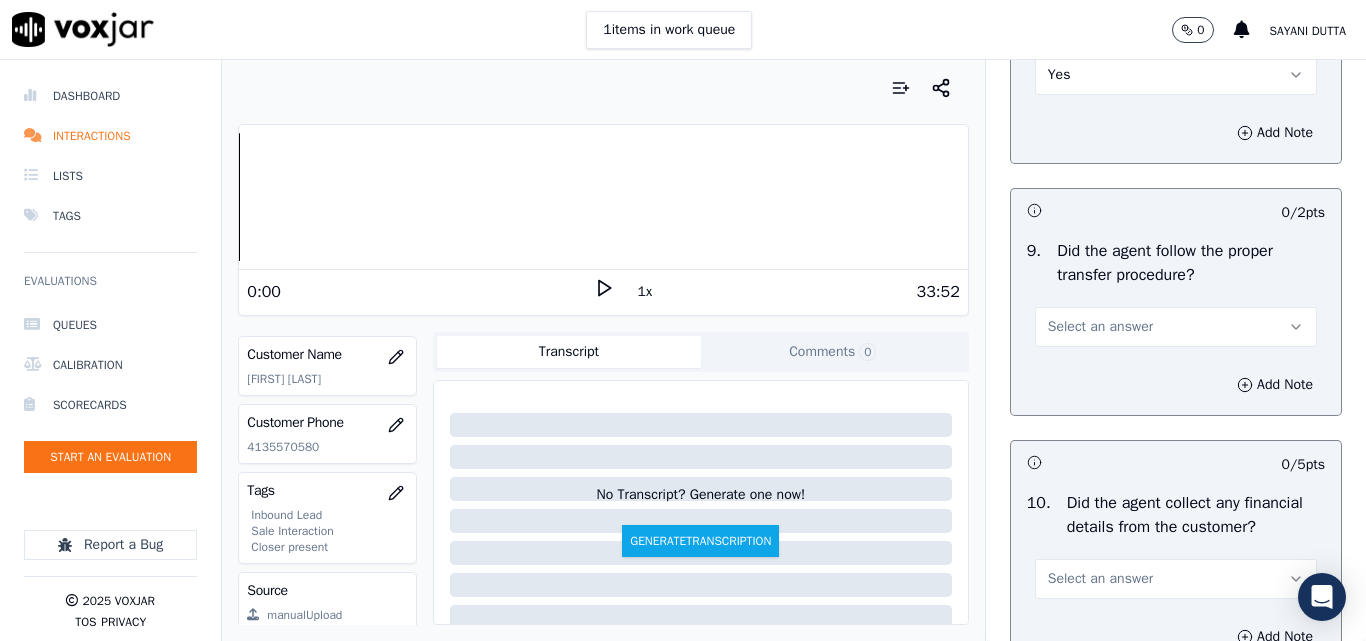 click on "Select an answer" at bounding box center [1100, 327] 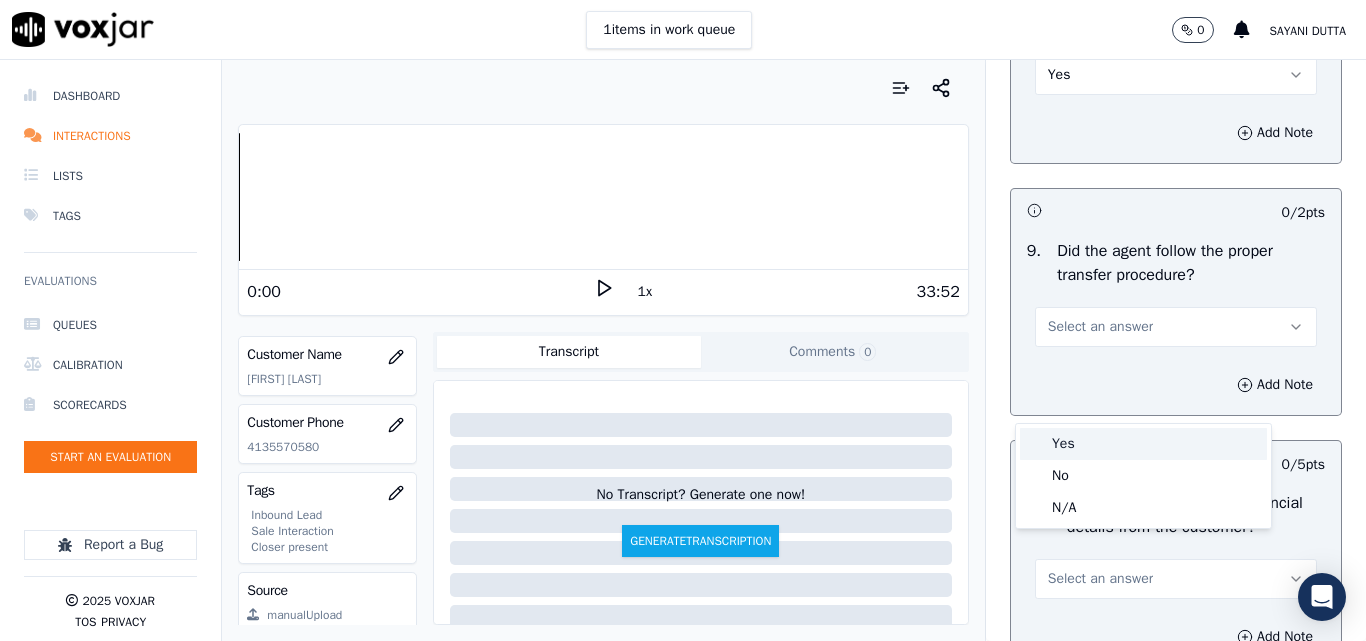 click on "Yes" at bounding box center [1143, 444] 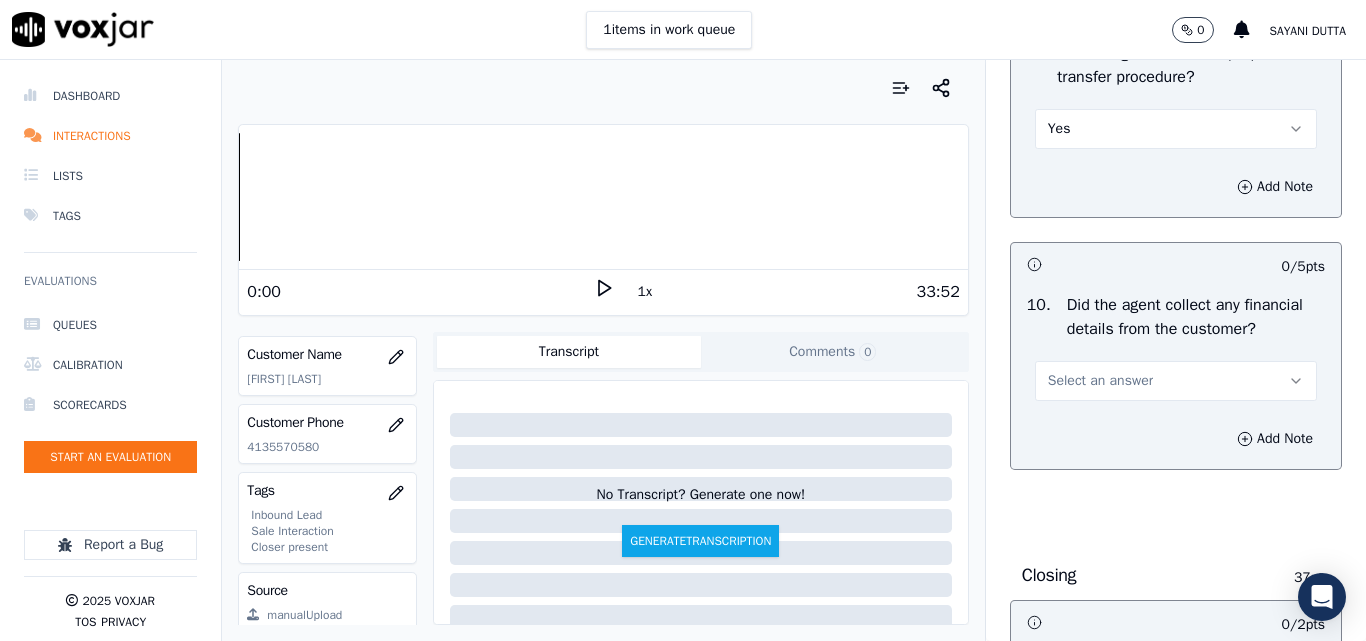 scroll, scrollTop: 3700, scrollLeft: 0, axis: vertical 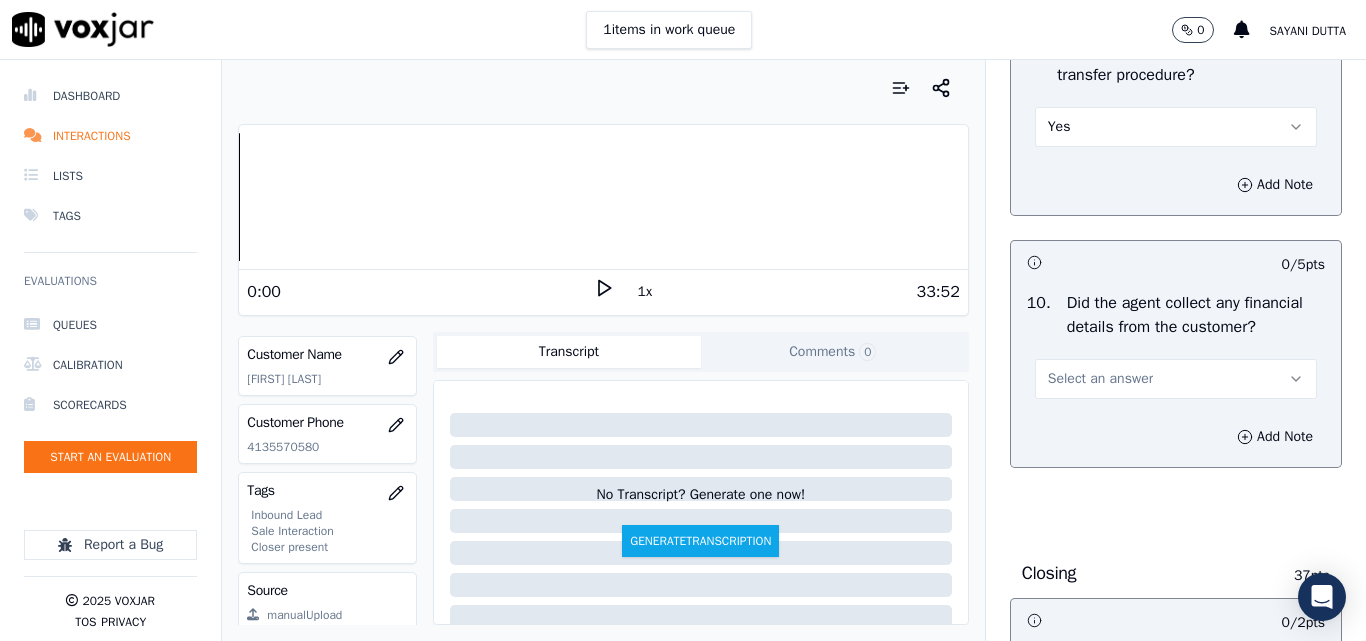 click on "Select an answer" at bounding box center [1100, 379] 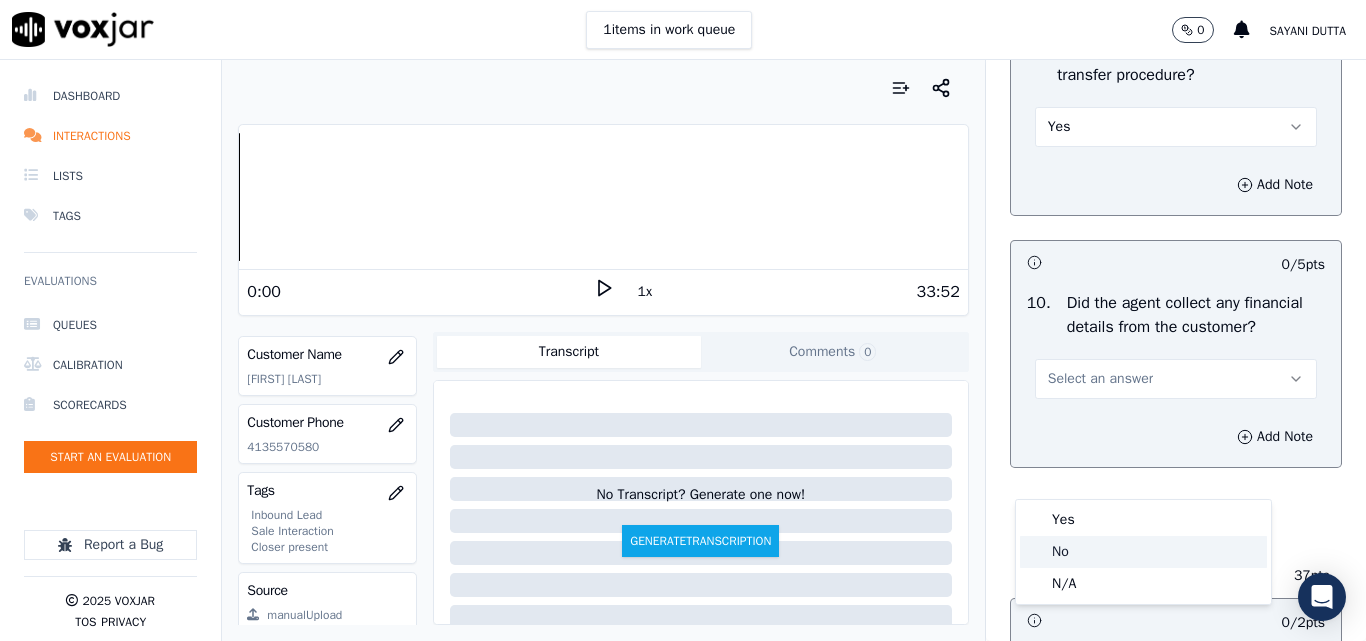 click on "No" 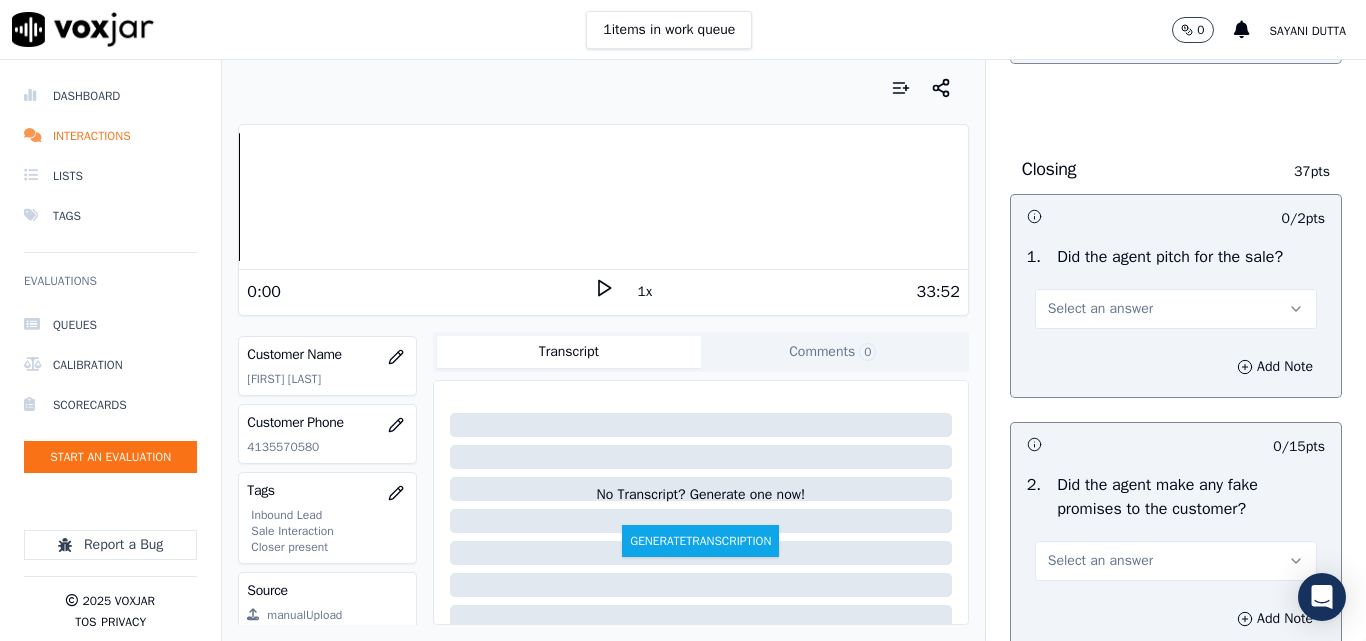 scroll, scrollTop: 4200, scrollLeft: 0, axis: vertical 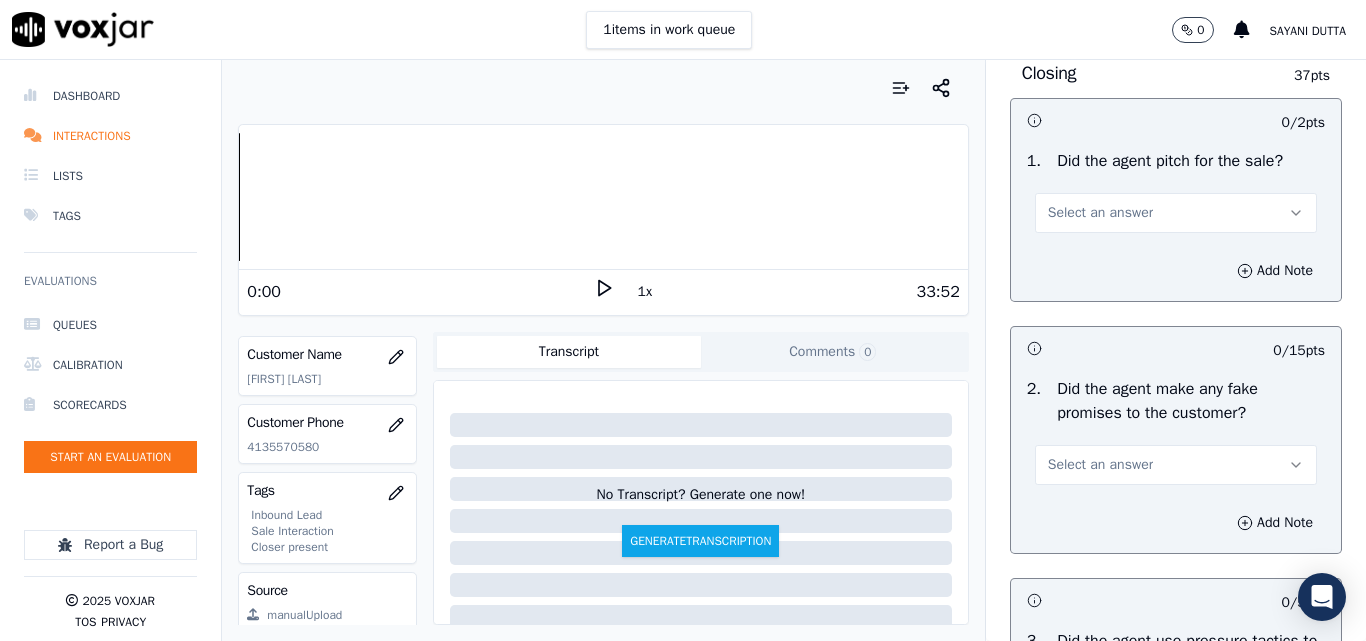 click on "Select an answer" at bounding box center (1100, 213) 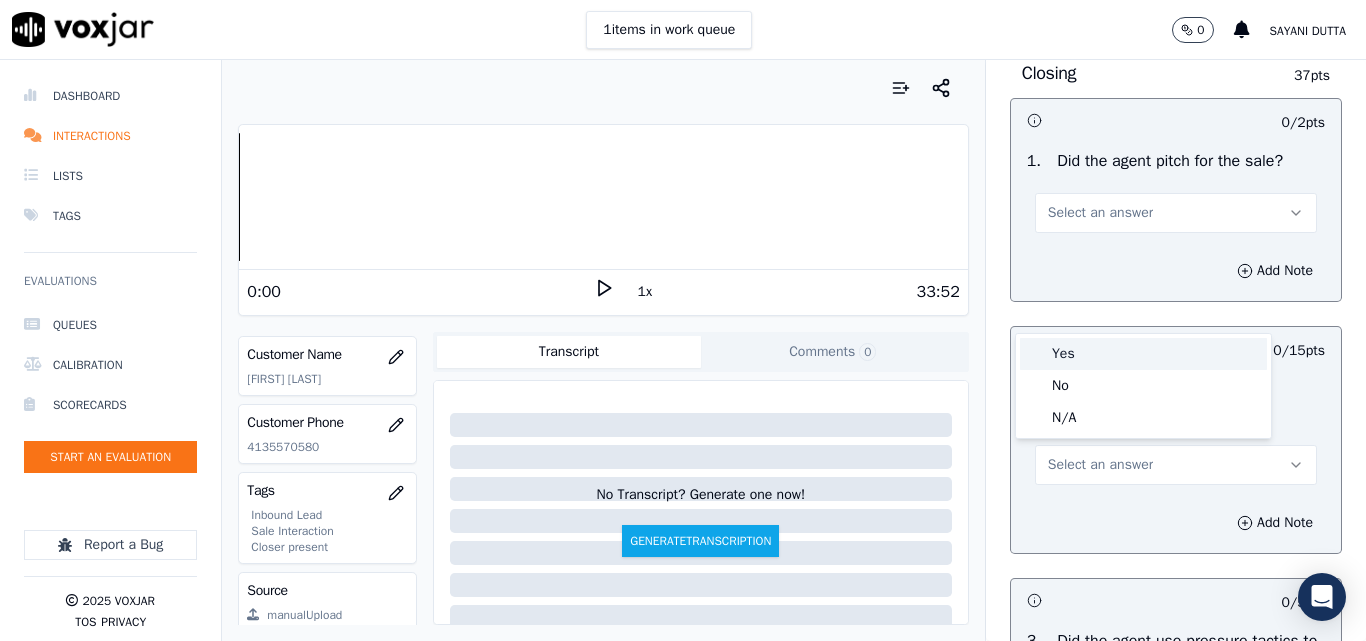click on "Yes" at bounding box center (1143, 354) 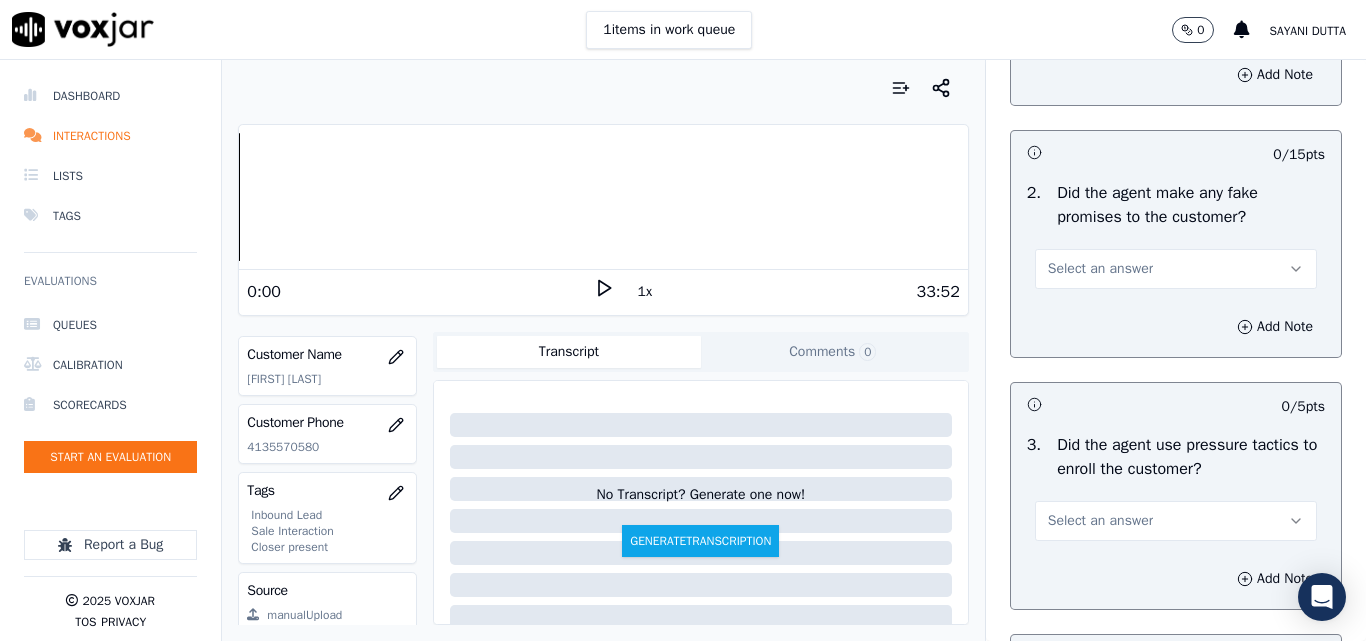 scroll, scrollTop: 4400, scrollLeft: 0, axis: vertical 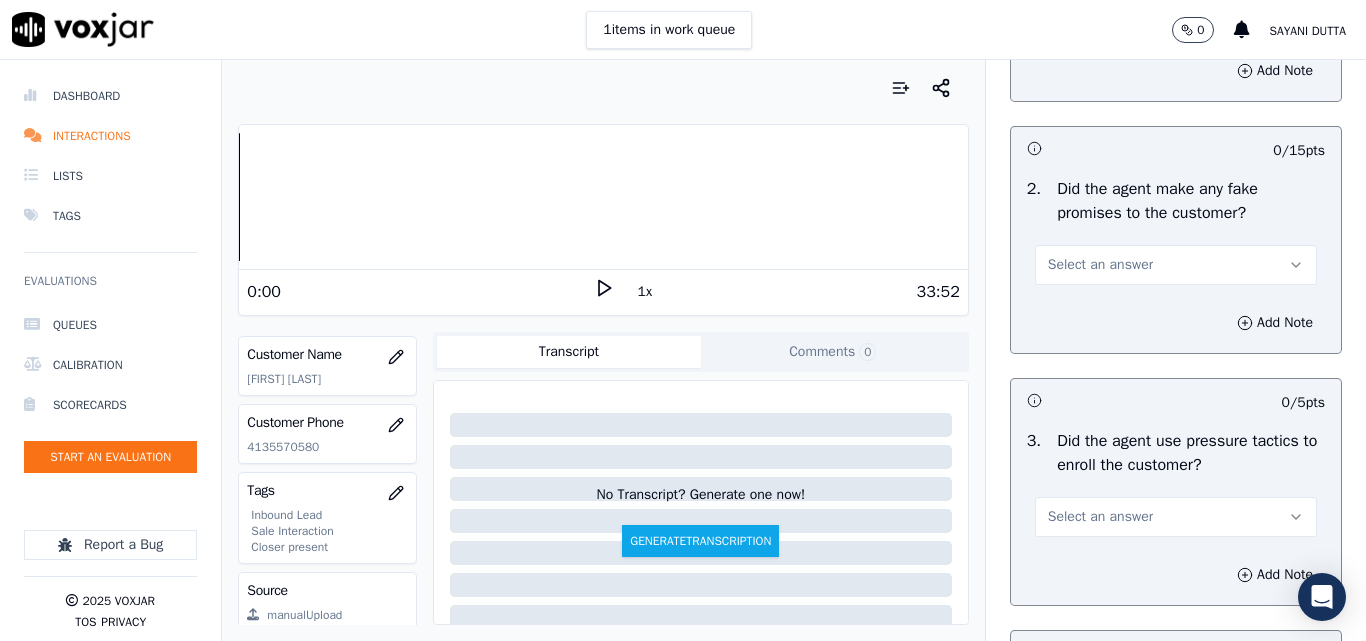 click on "Select an answer" at bounding box center [1100, 265] 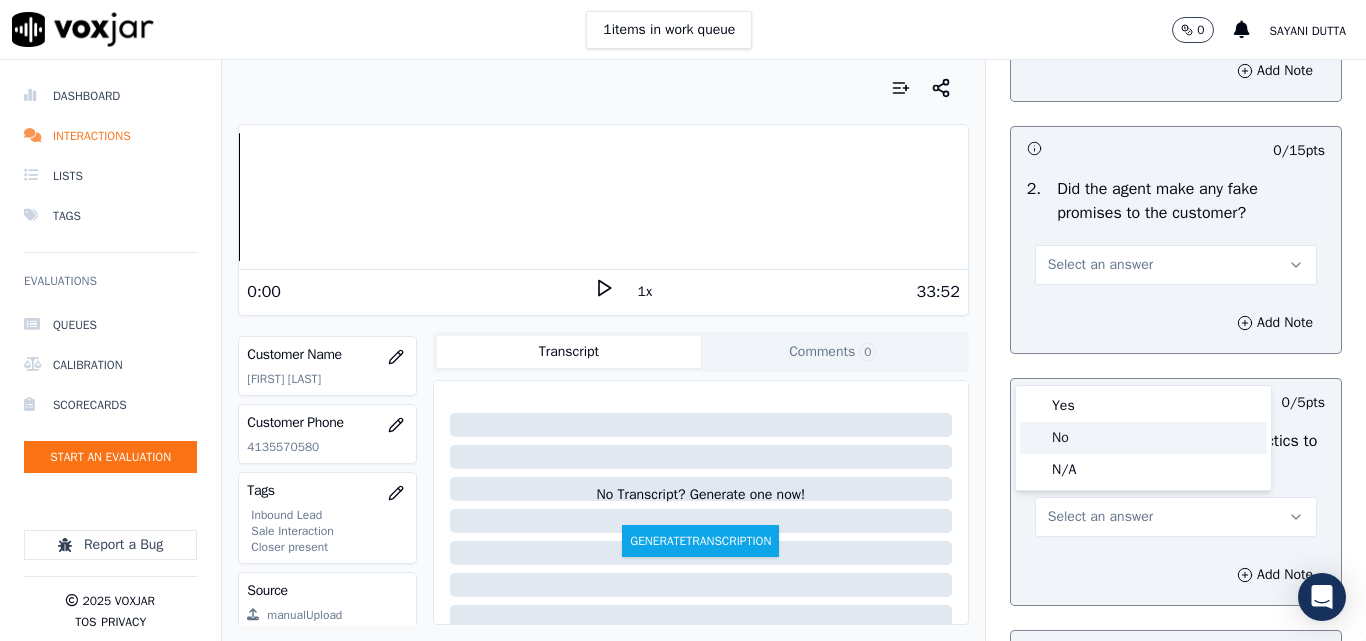 click on "No" 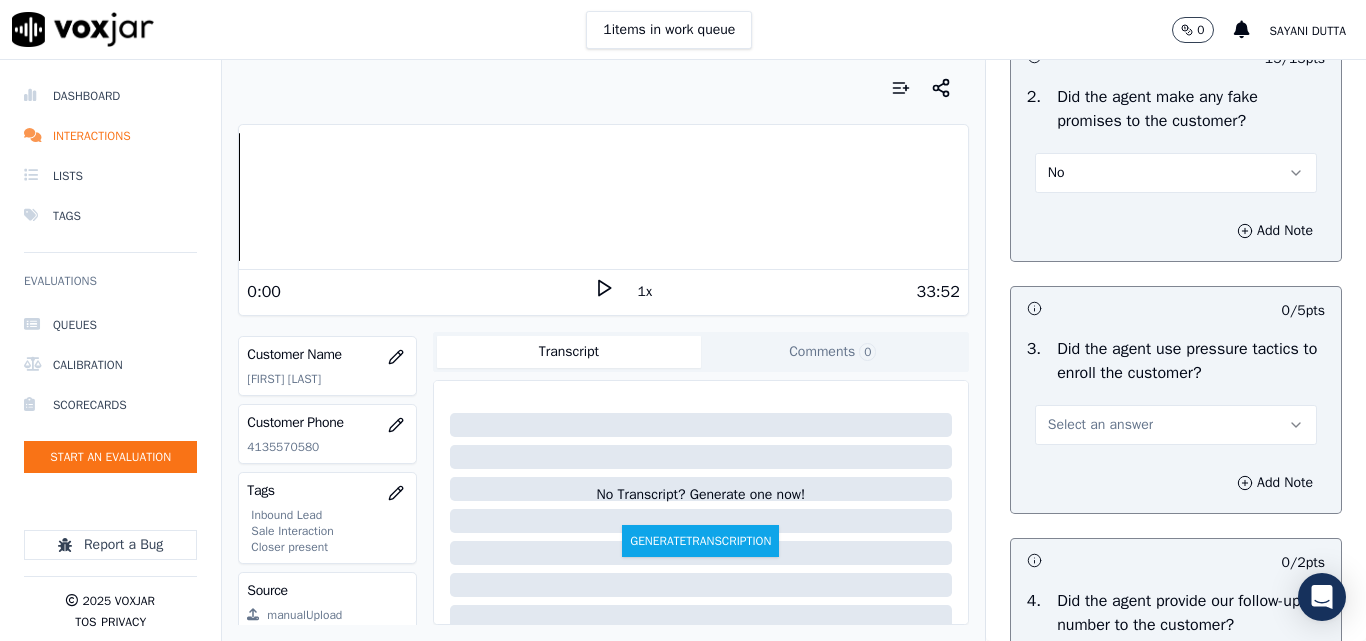 scroll, scrollTop: 4600, scrollLeft: 0, axis: vertical 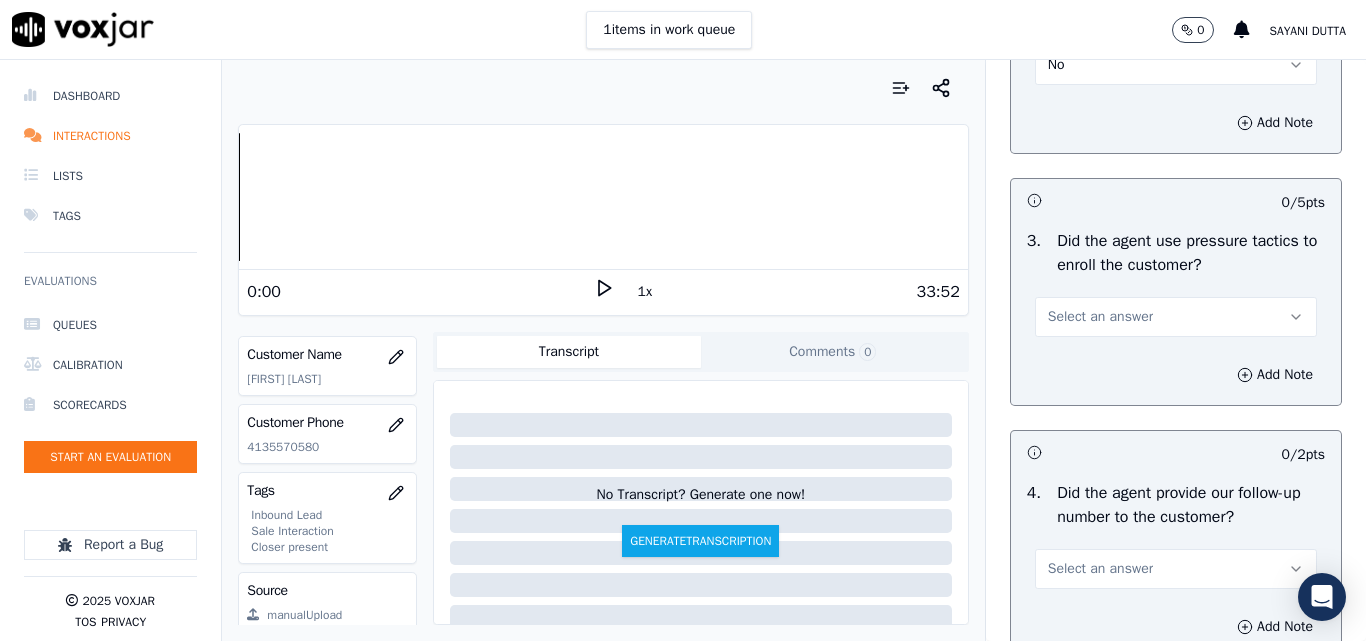 click on "Select an answer" at bounding box center (1176, 317) 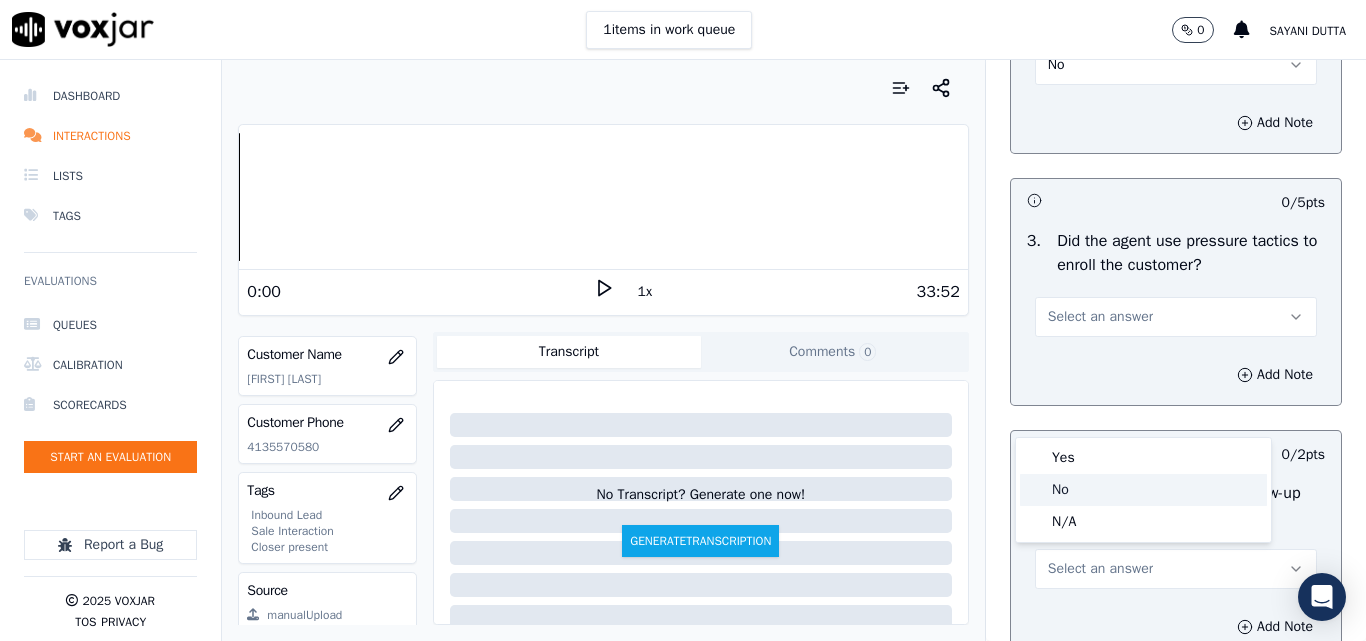 click on "No" 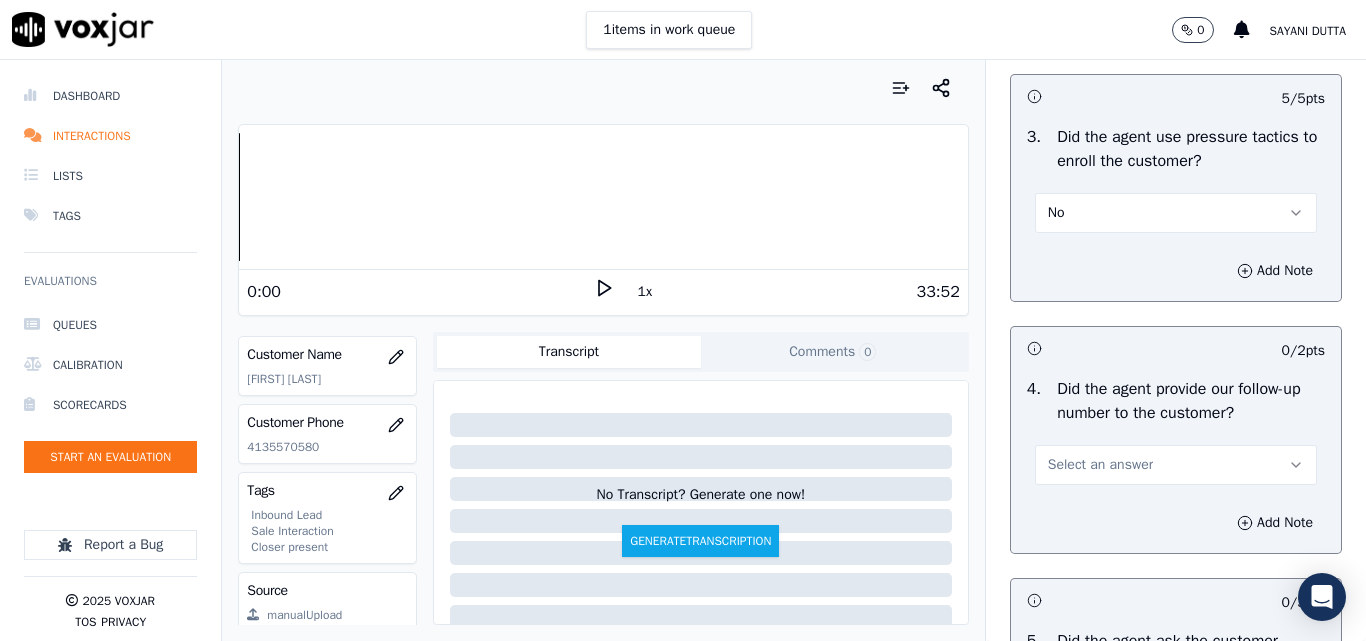 scroll, scrollTop: 4900, scrollLeft: 0, axis: vertical 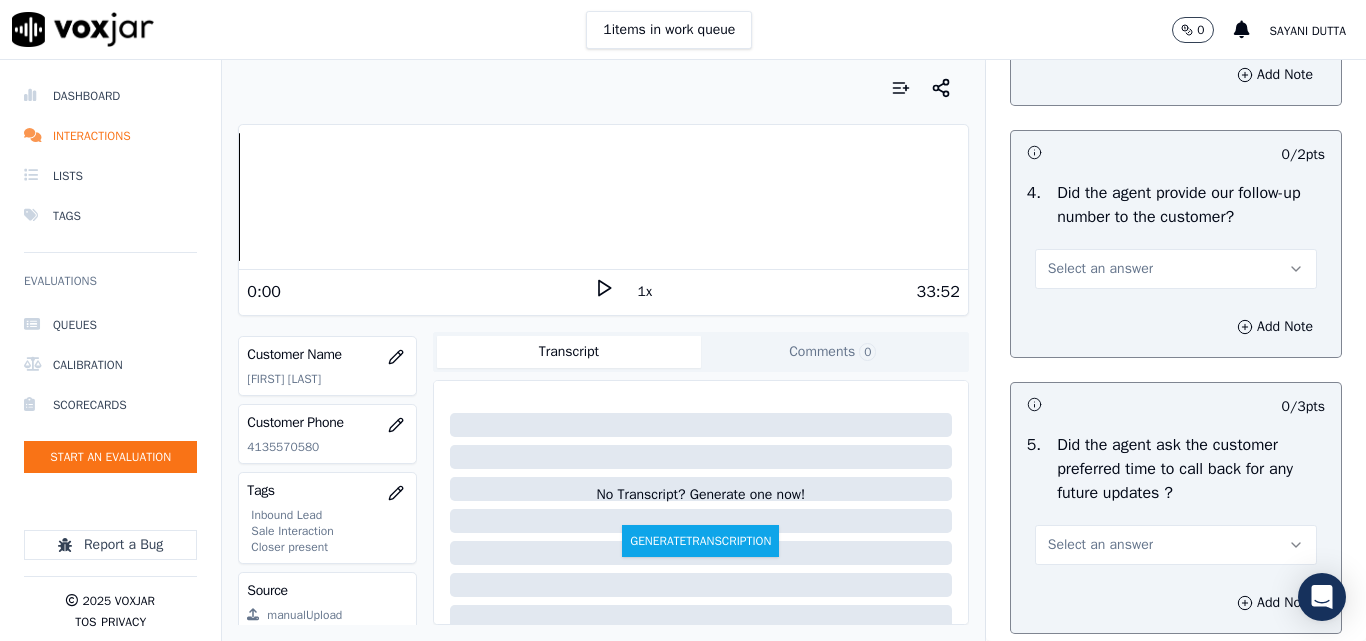 click on "Select an answer" at bounding box center [1100, 269] 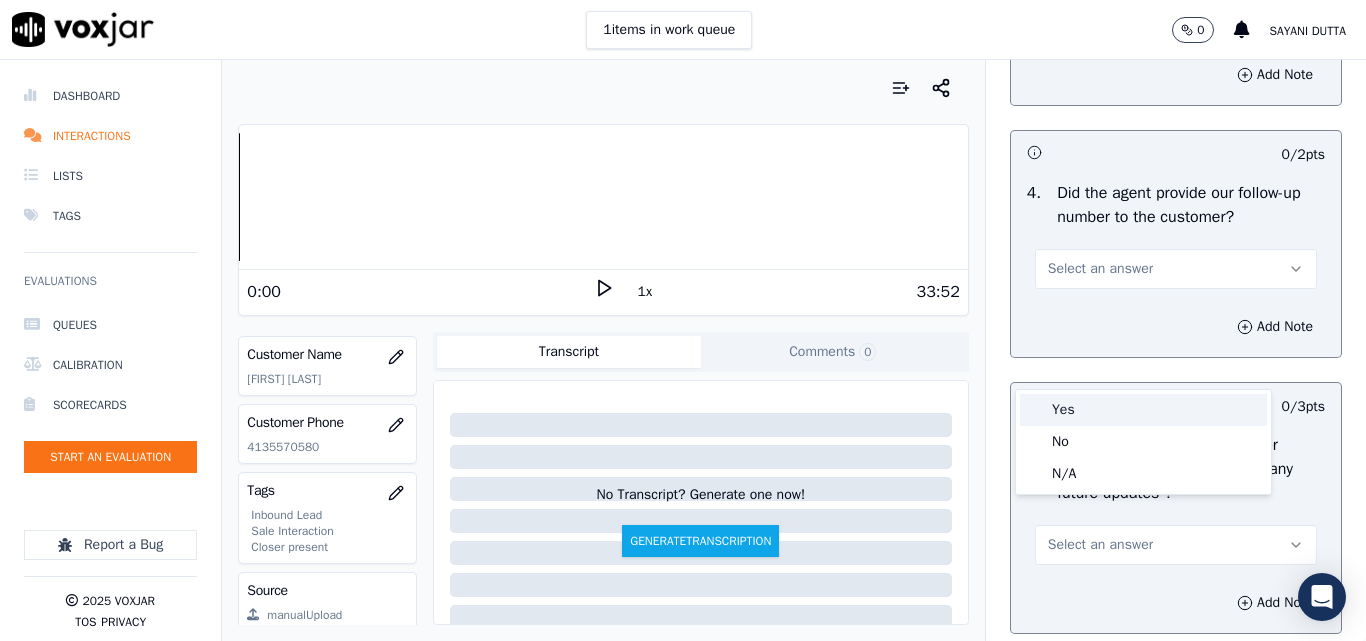 click on "Yes" at bounding box center (1143, 410) 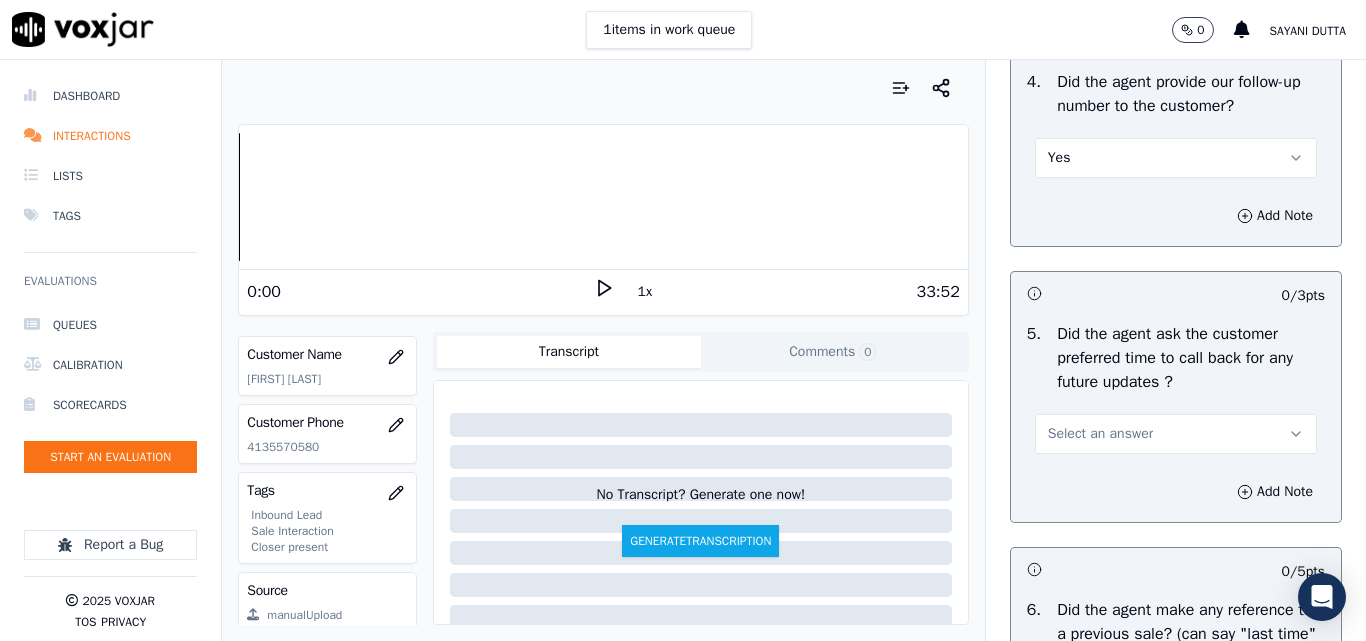scroll, scrollTop: 5100, scrollLeft: 0, axis: vertical 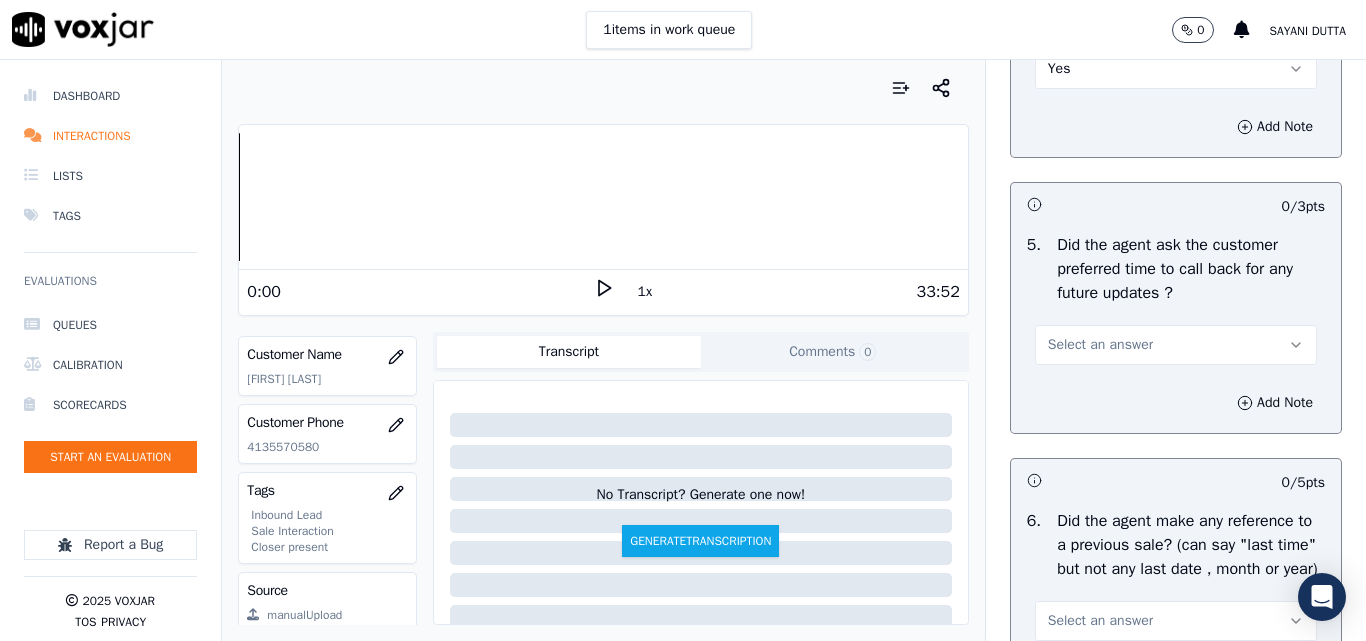 click on "Select an answer" at bounding box center (1100, 345) 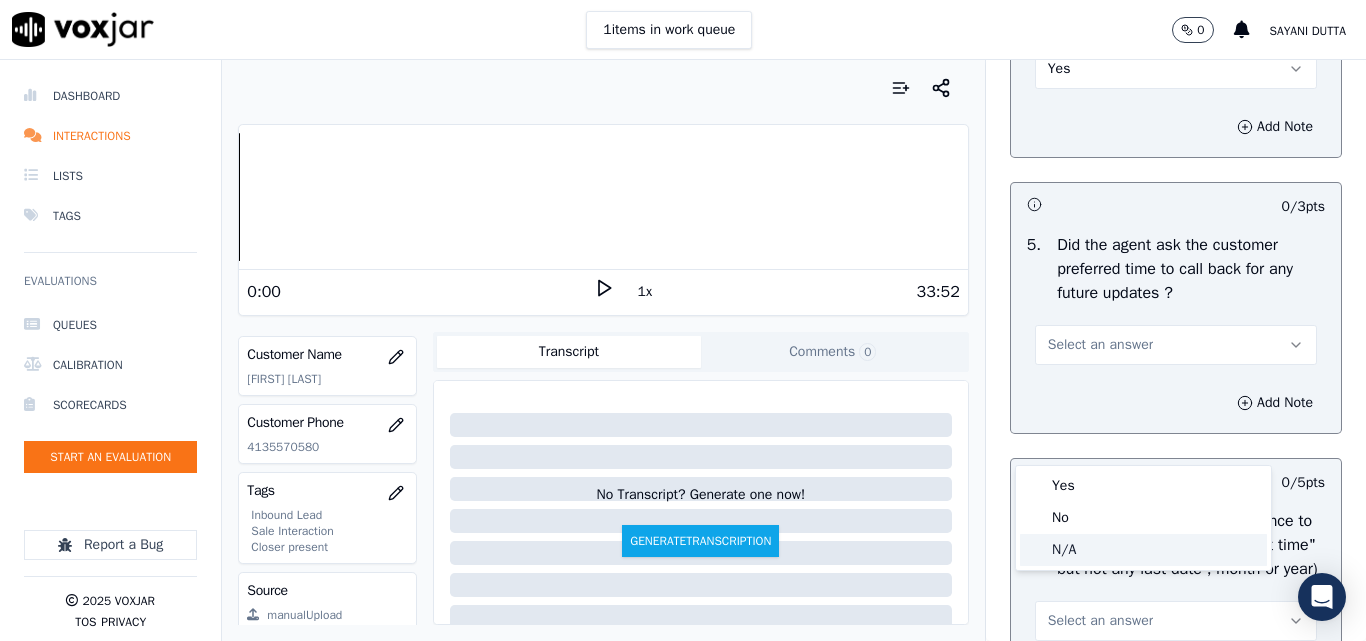 click on "N/A" 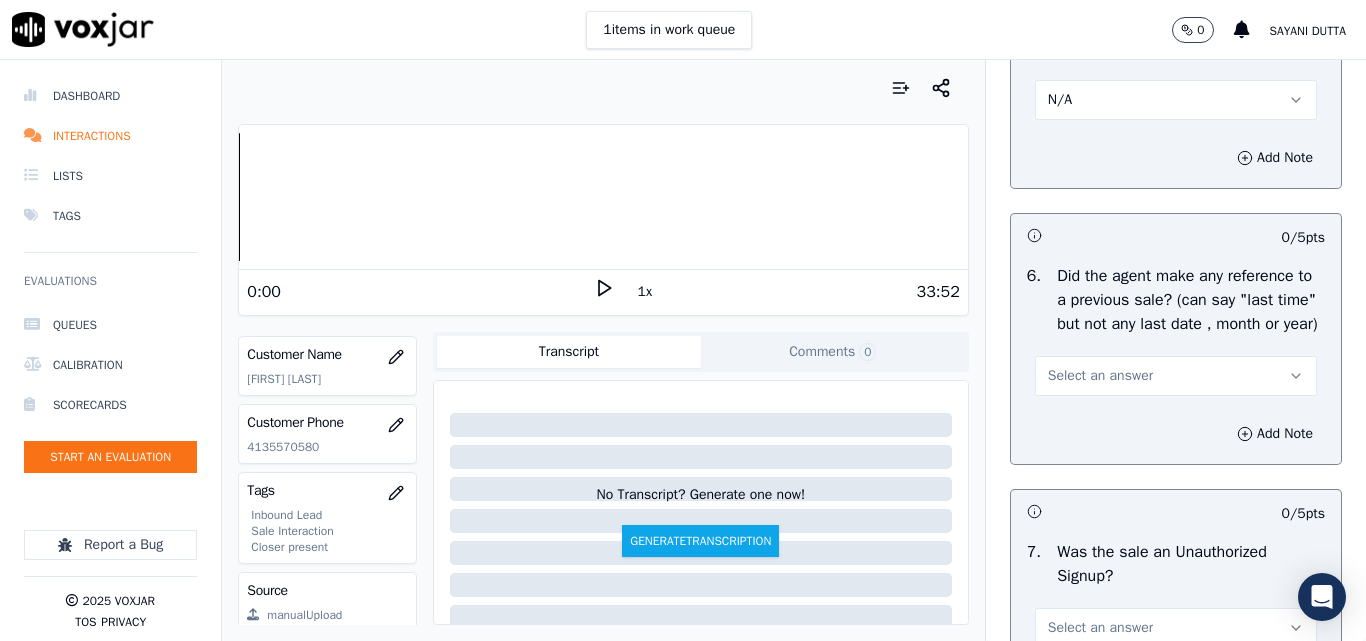 scroll, scrollTop: 5400, scrollLeft: 0, axis: vertical 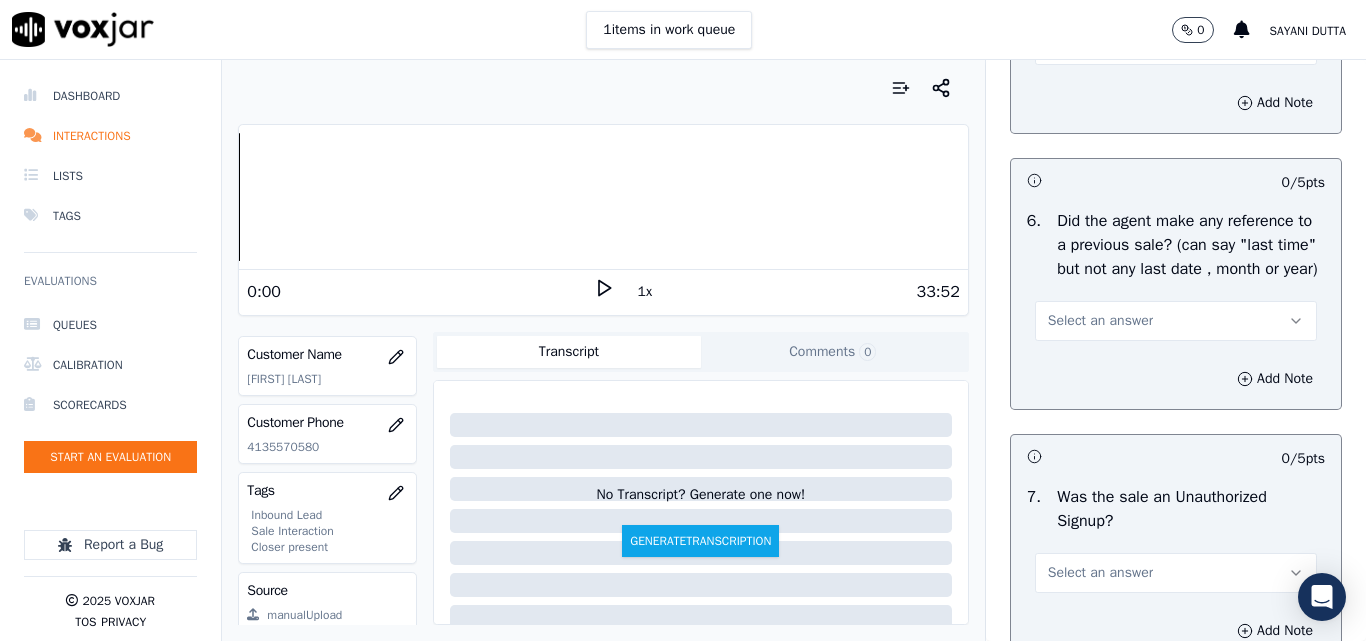 click on "Select an answer" at bounding box center [1100, 321] 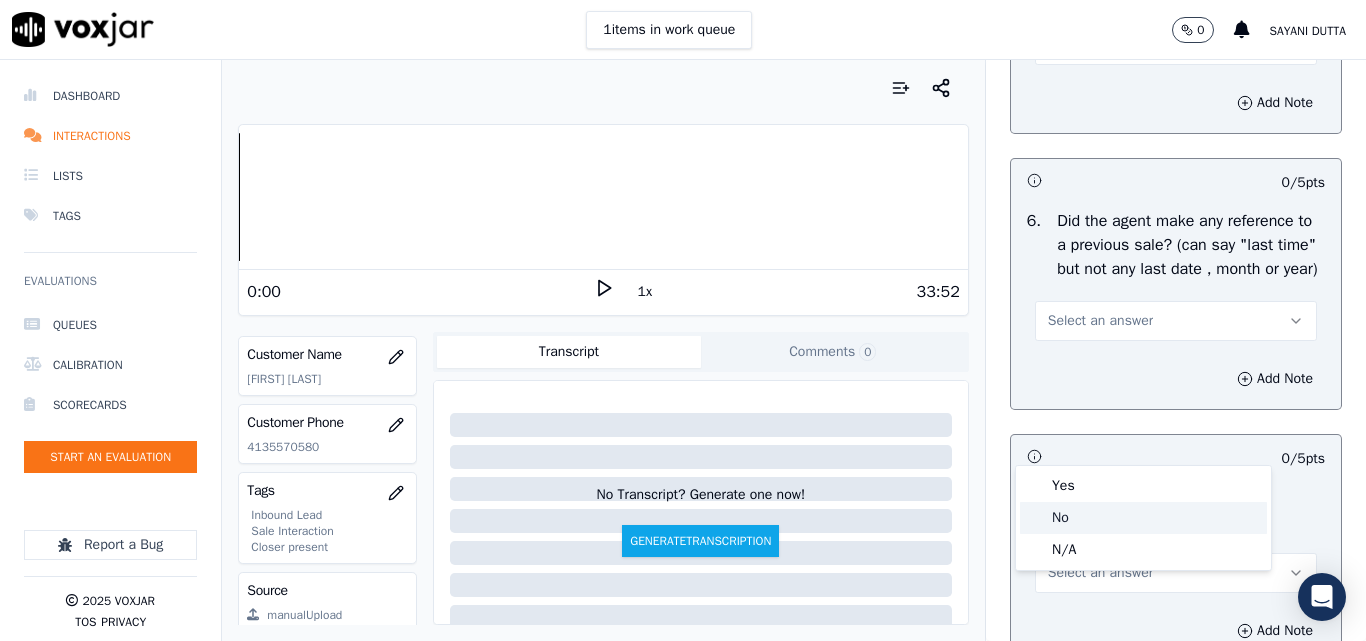 click on "No" 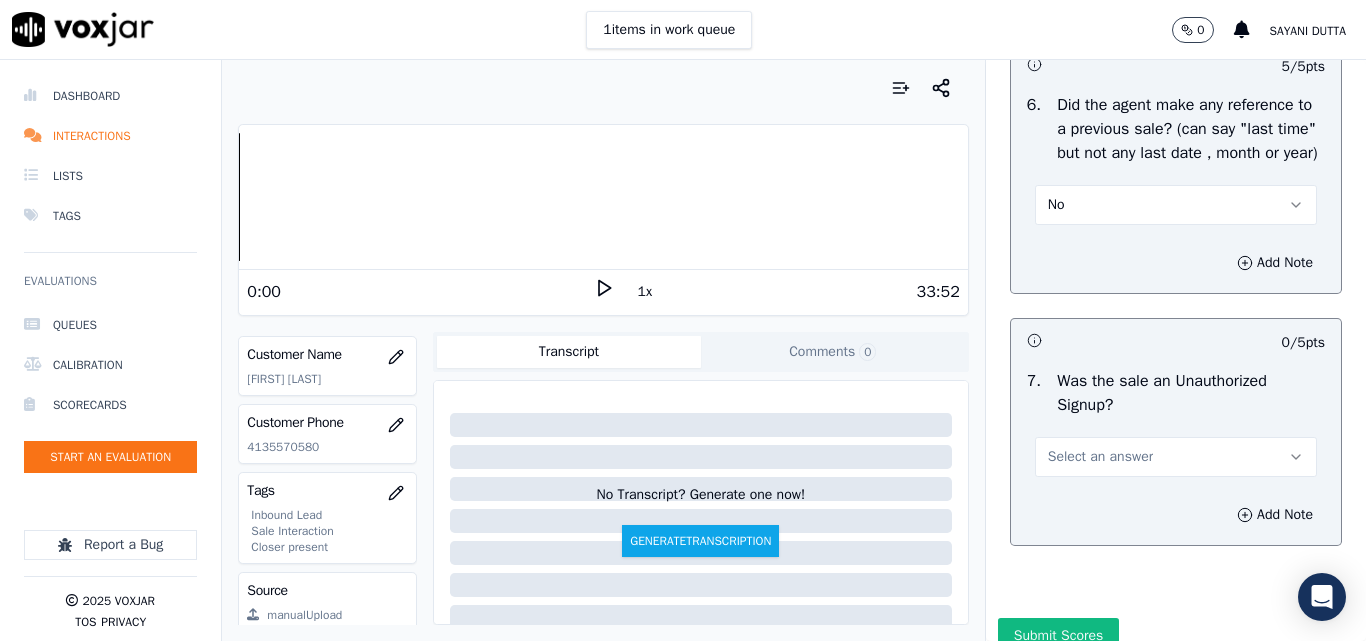 scroll, scrollTop: 5600, scrollLeft: 0, axis: vertical 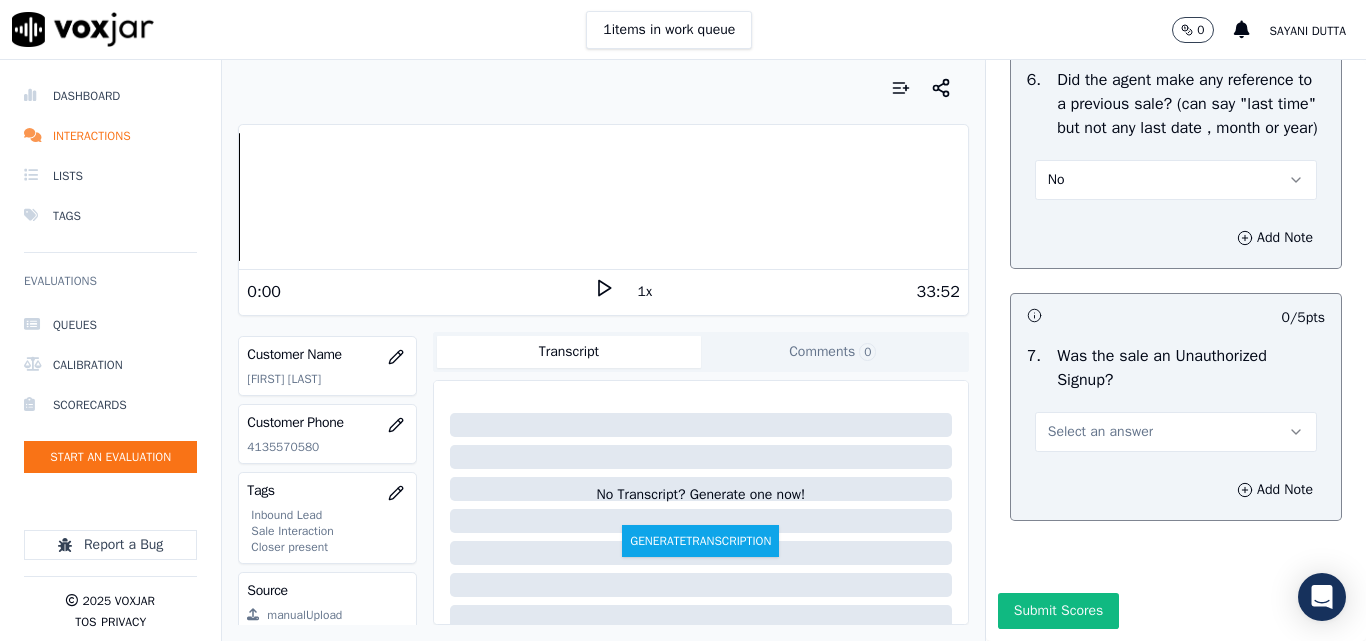 click on "Select an answer" at bounding box center [1100, 432] 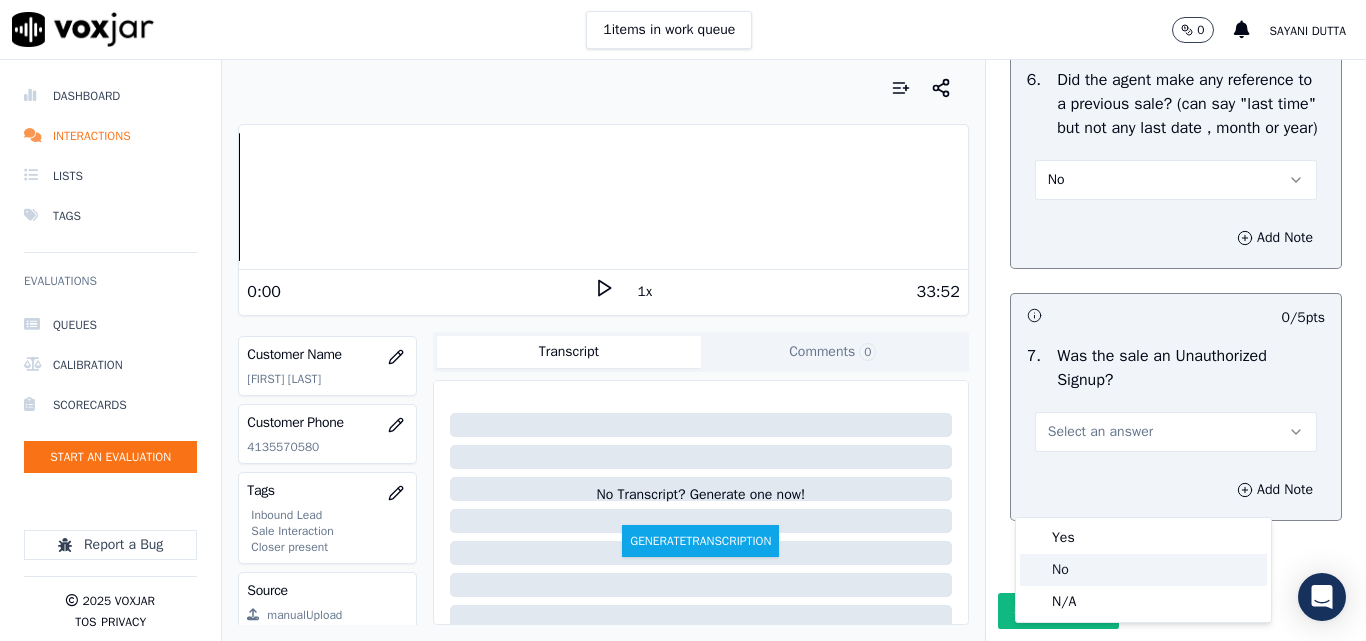 click on "No" 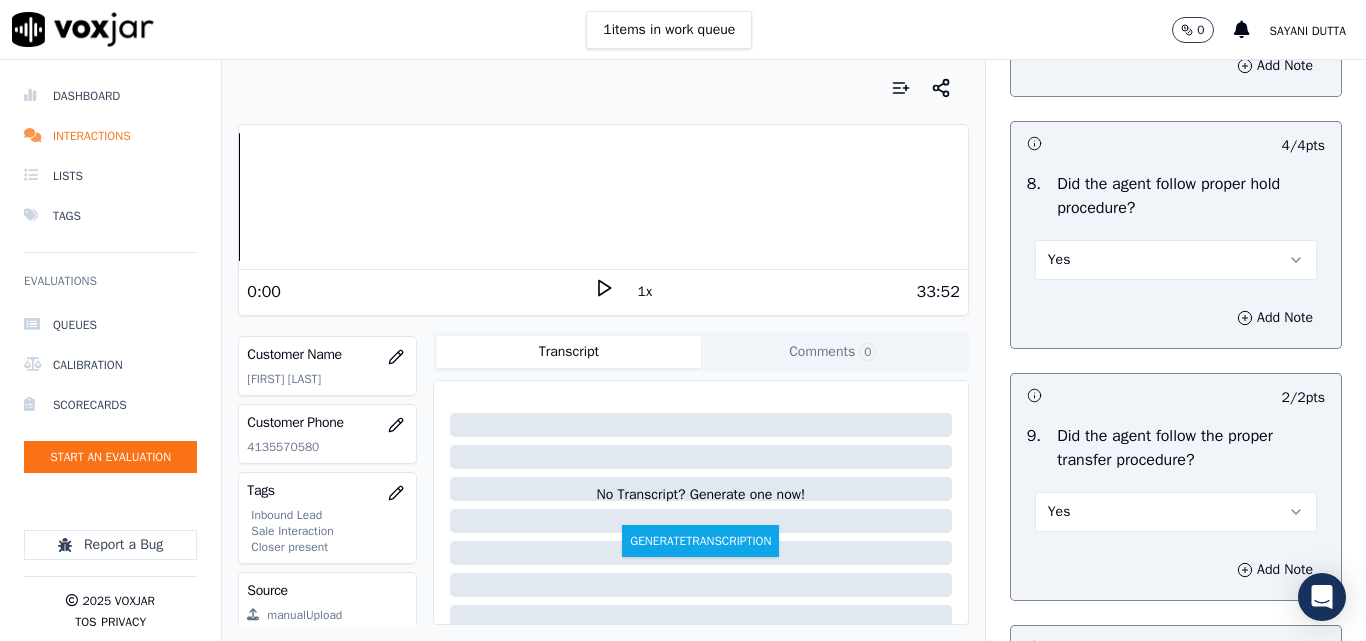 scroll, scrollTop: 3500, scrollLeft: 0, axis: vertical 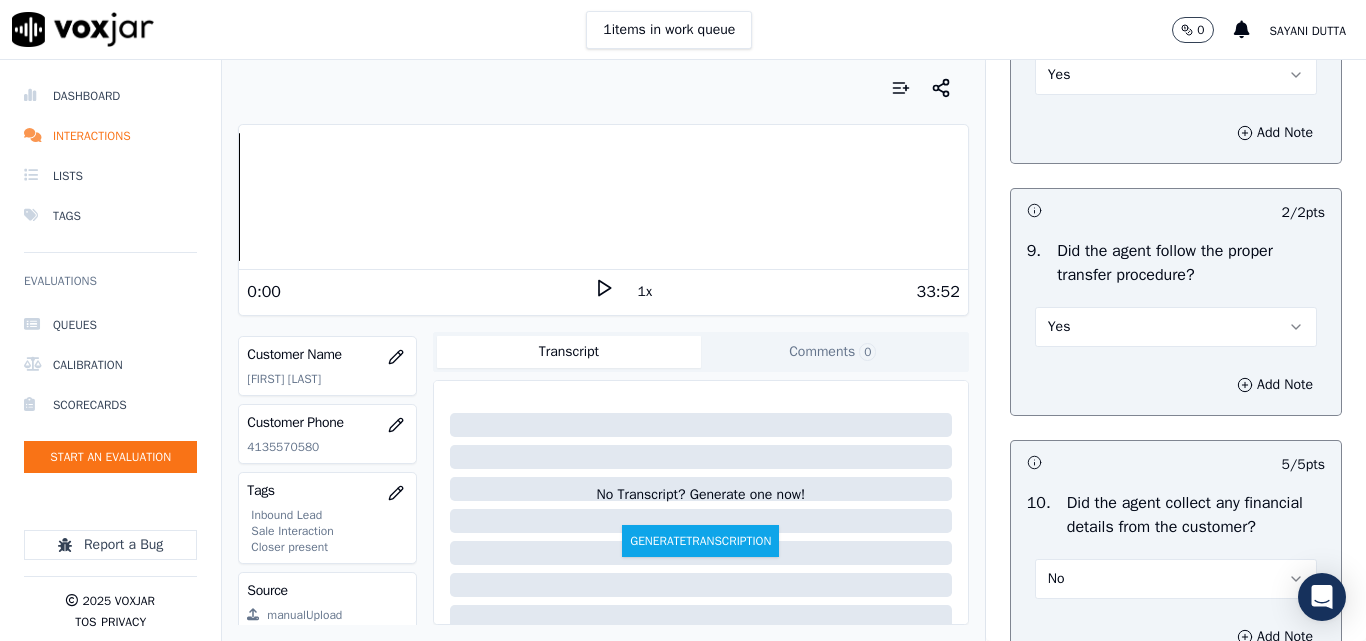click on "Yes" at bounding box center [1176, 327] 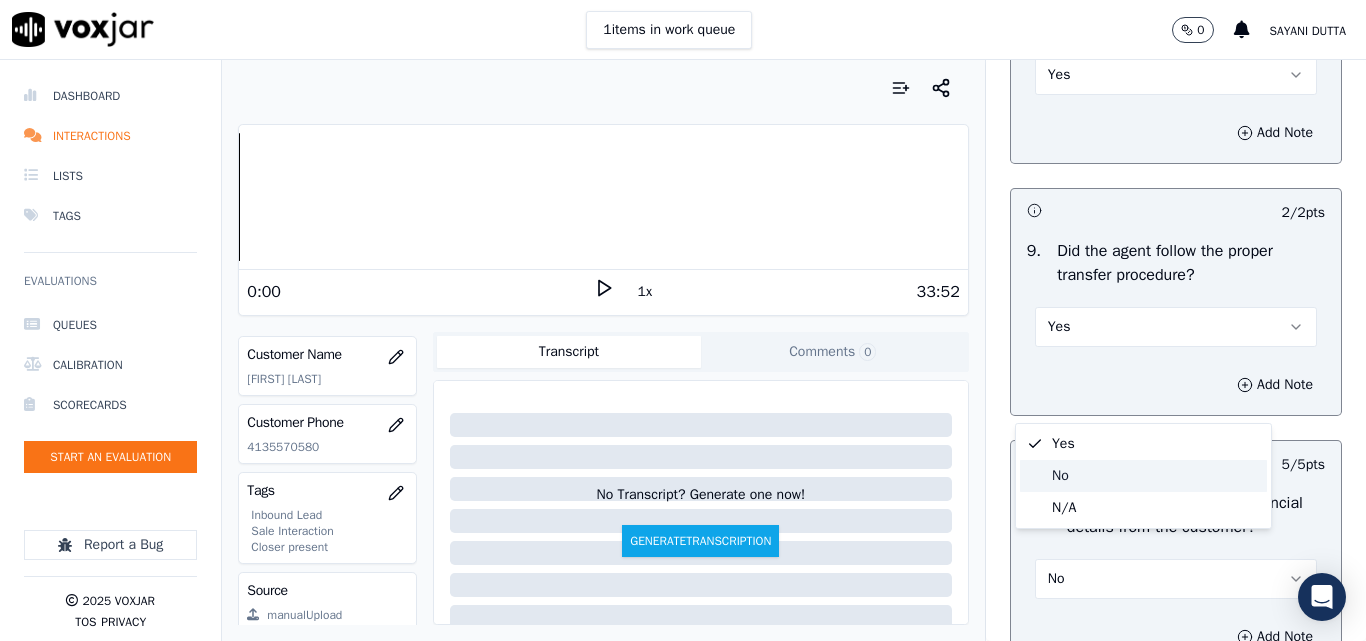 click on "No" 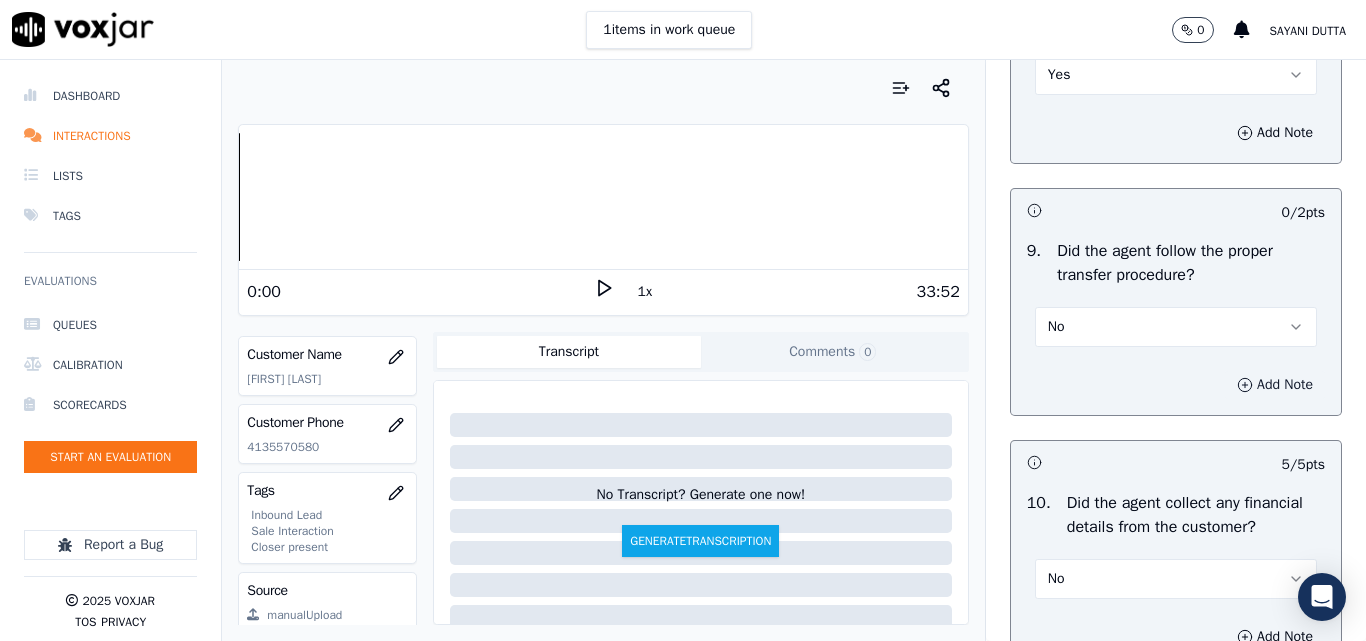 click 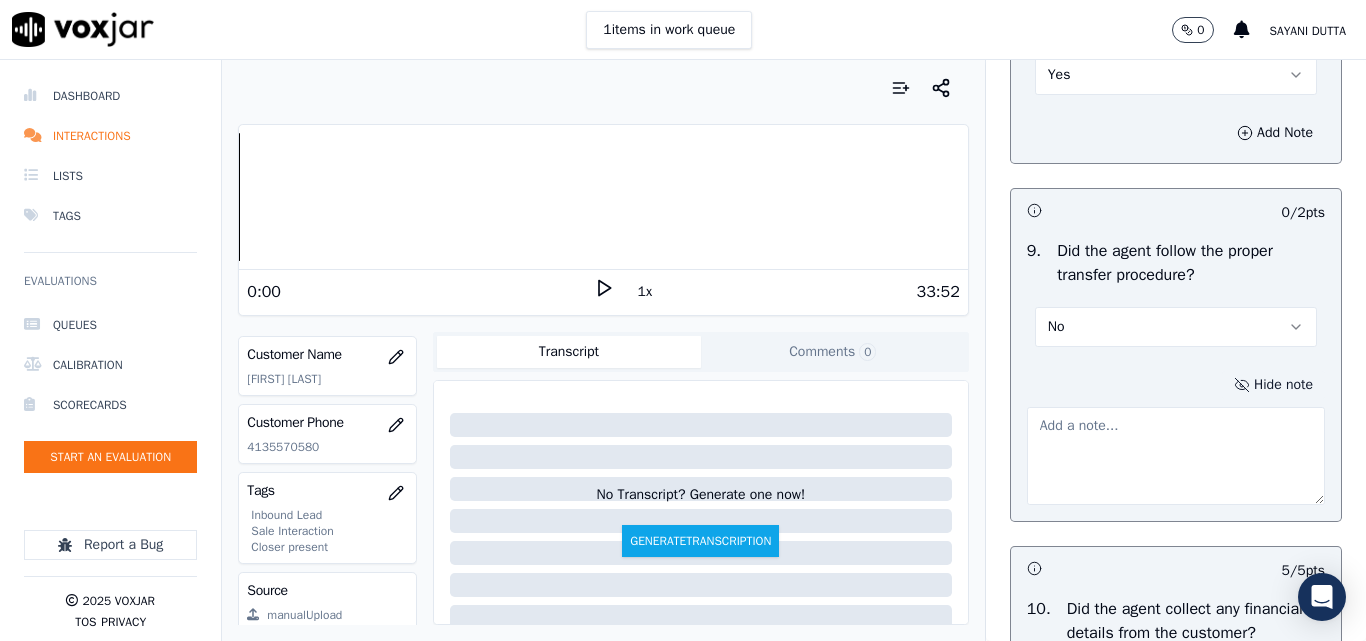 click at bounding box center (1176, 456) 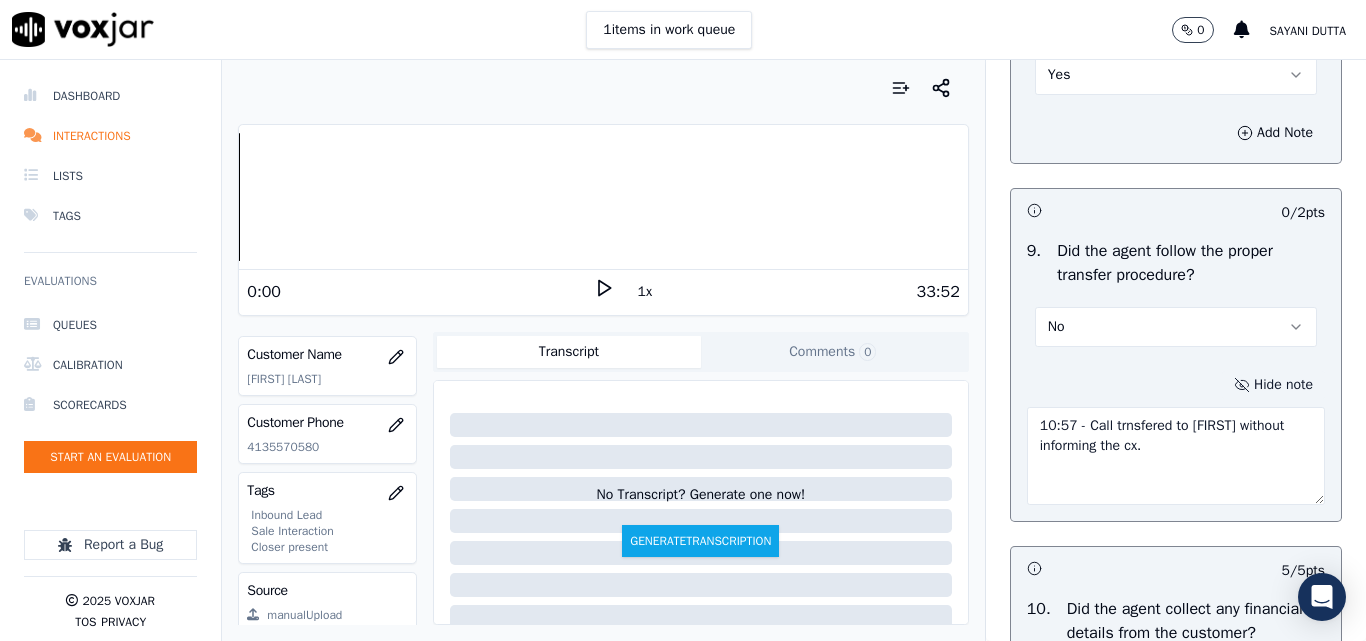 click on "10:57 - Call trnsfered to [FIRST] without informing the cx." at bounding box center [1176, 456] 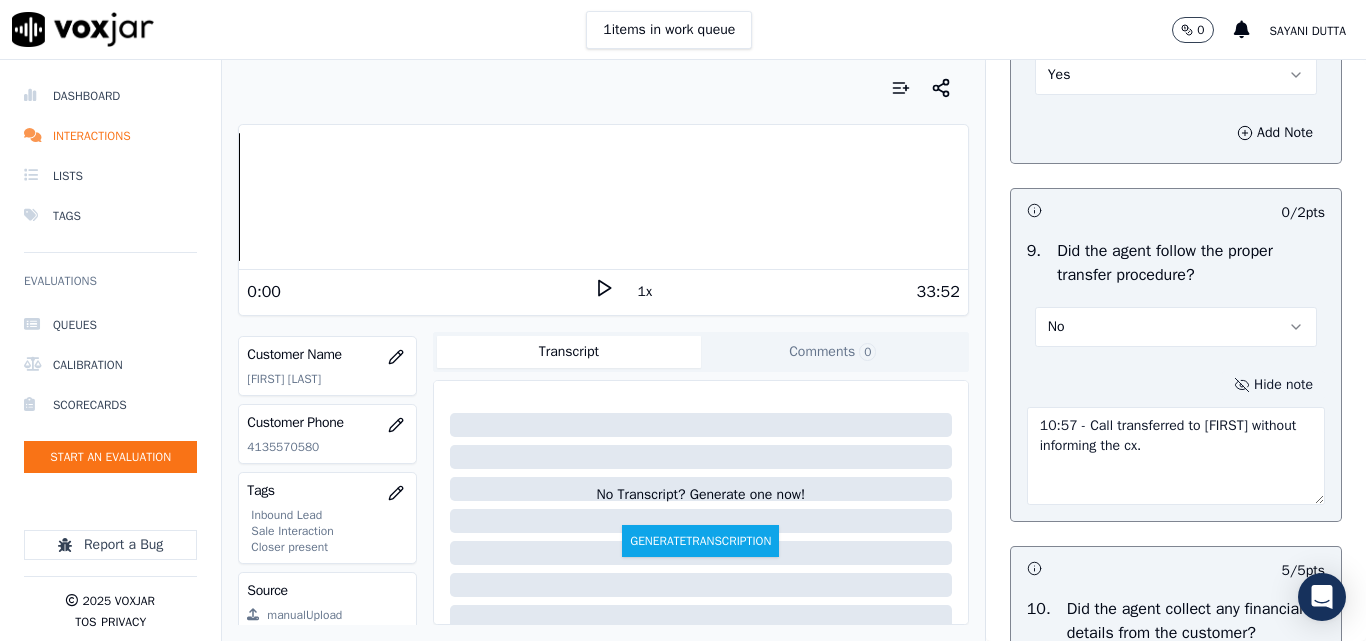 type on "10:57 - Call transferred to [FIRST] without informing the cx." 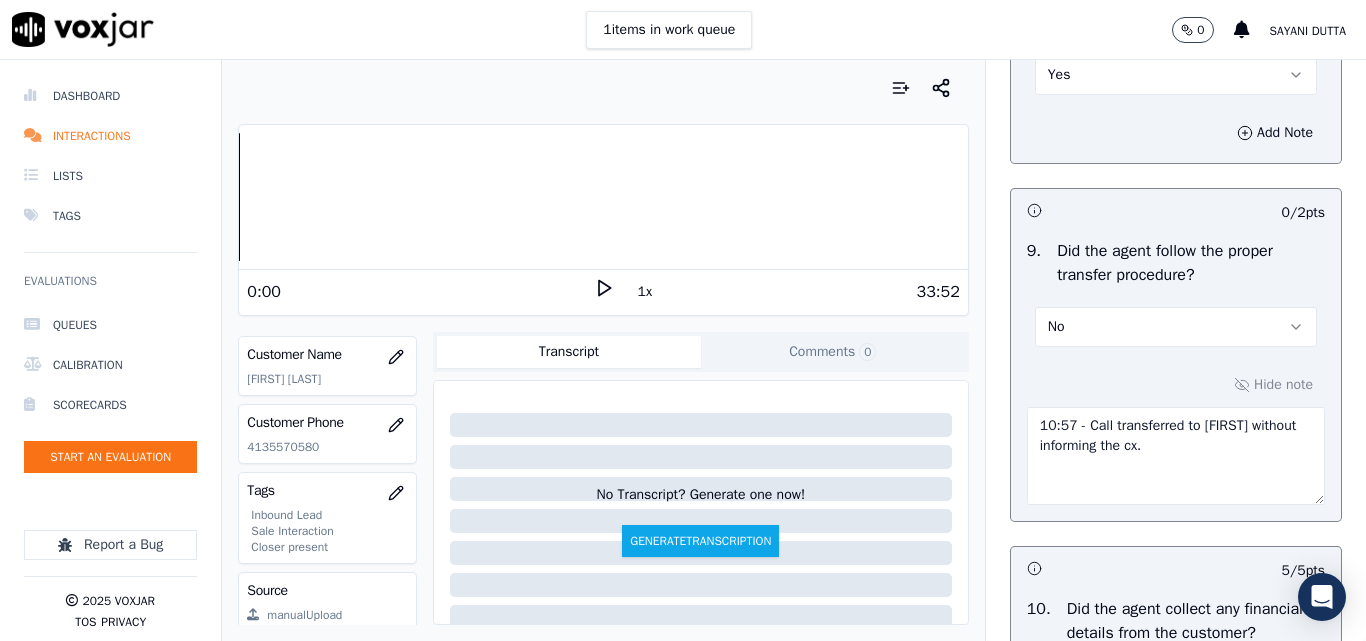 drag, startPoint x: 1185, startPoint y: 521, endPoint x: 1005, endPoint y: 497, distance: 181.59296 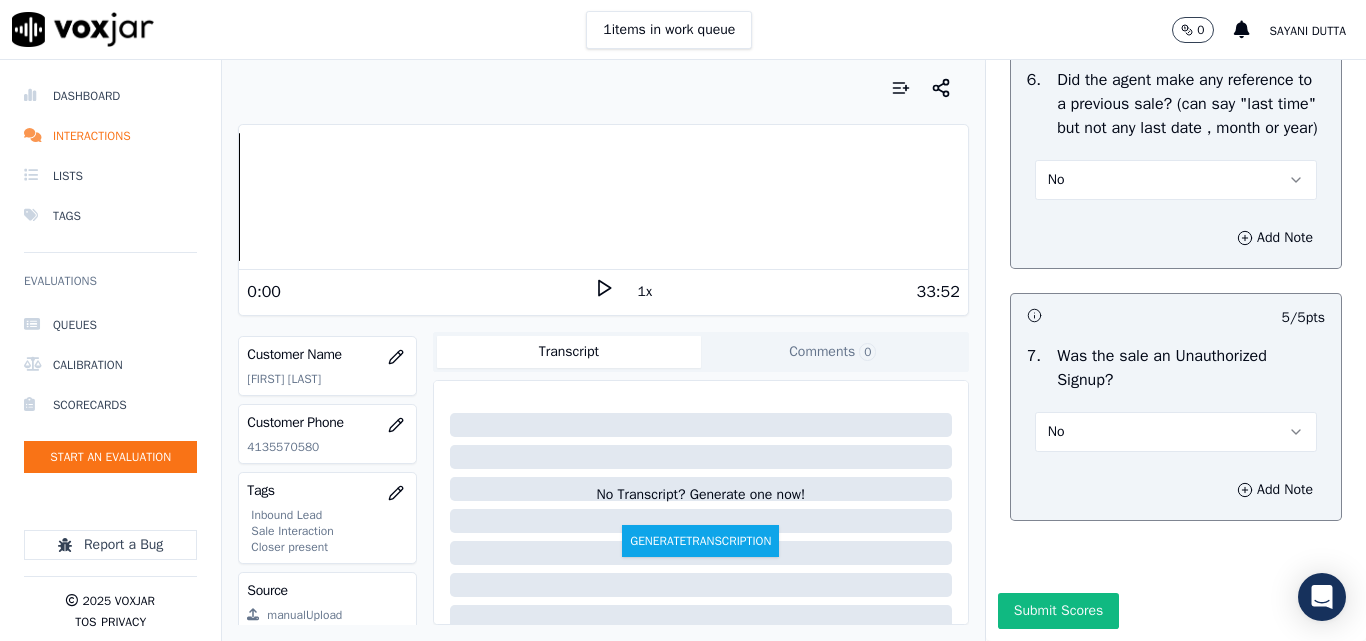 scroll, scrollTop: 5812, scrollLeft: 0, axis: vertical 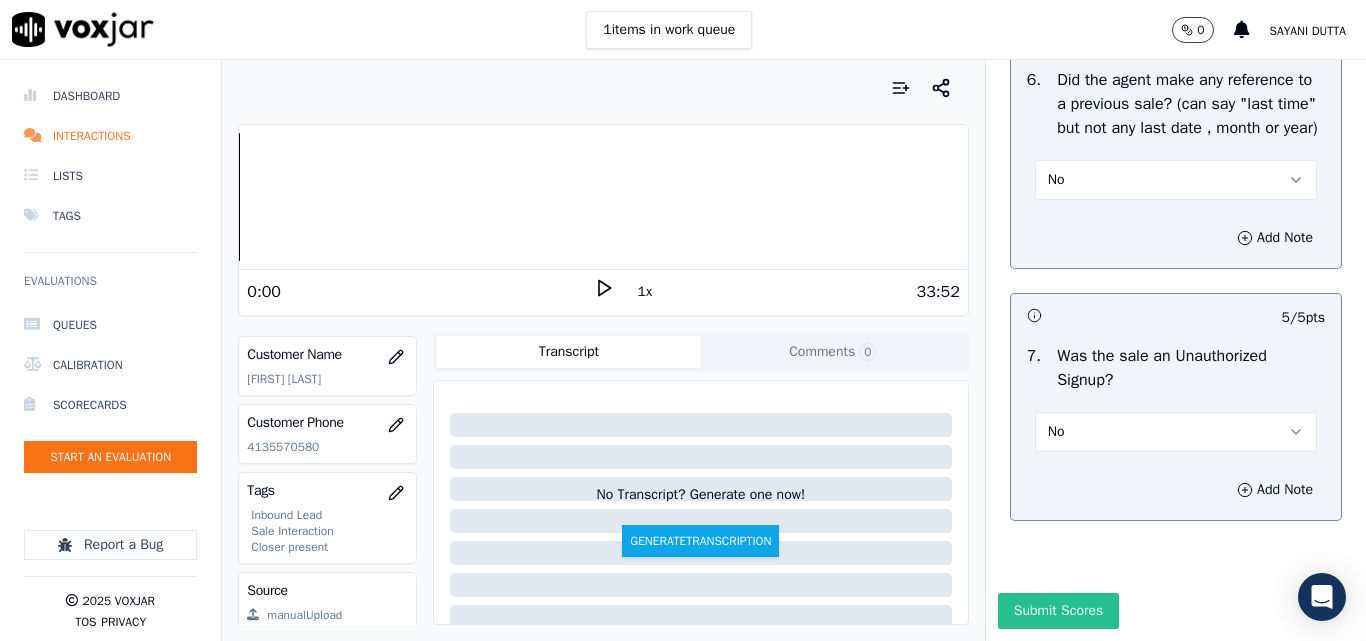 click on "Submit Scores" at bounding box center (1058, 611) 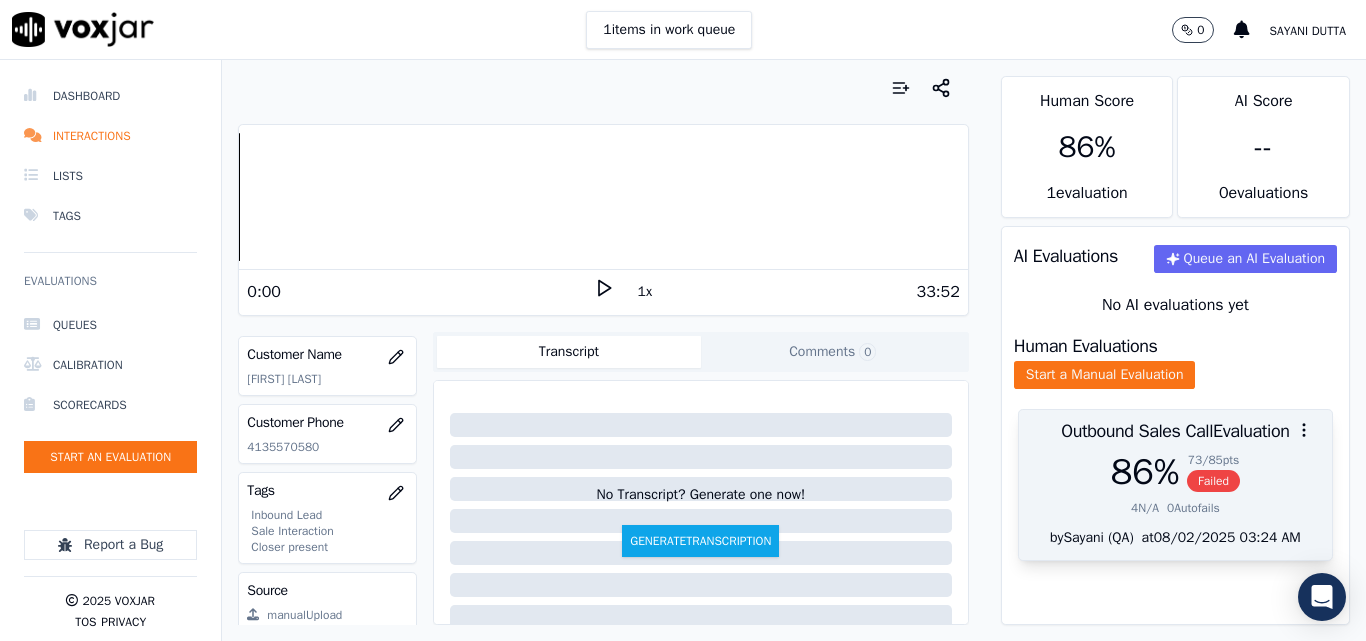click on "Failed" at bounding box center (1213, 481) 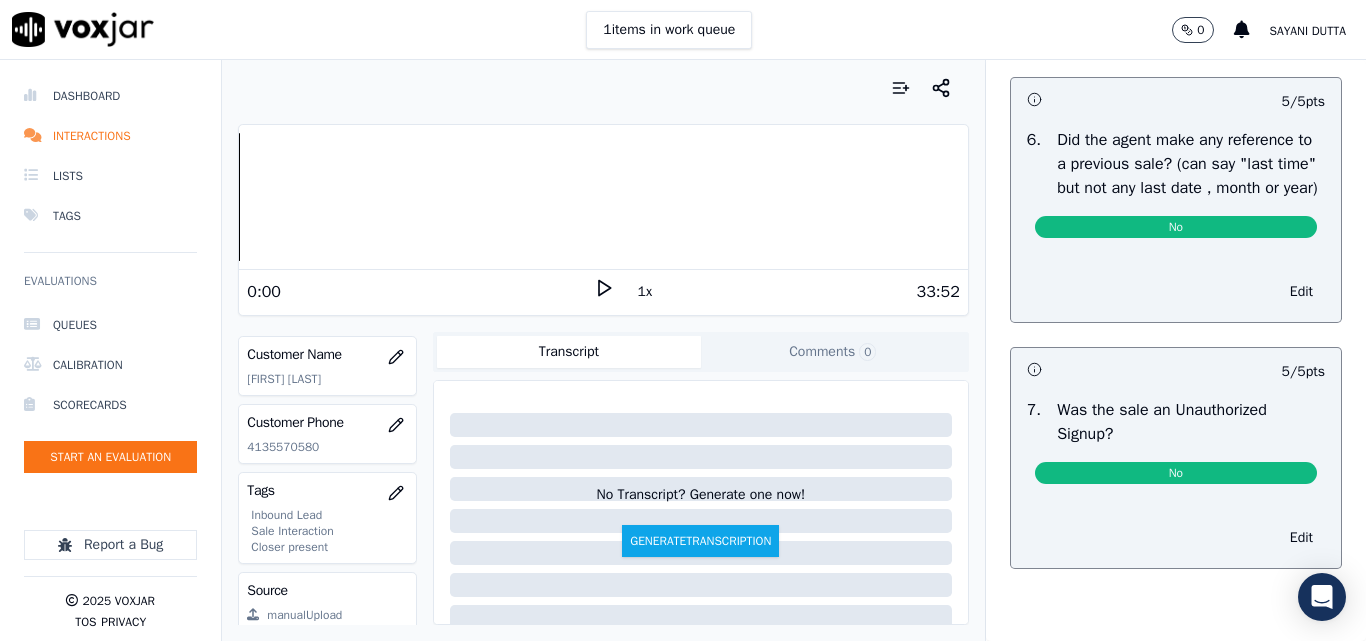 scroll, scrollTop: 5538, scrollLeft: 0, axis: vertical 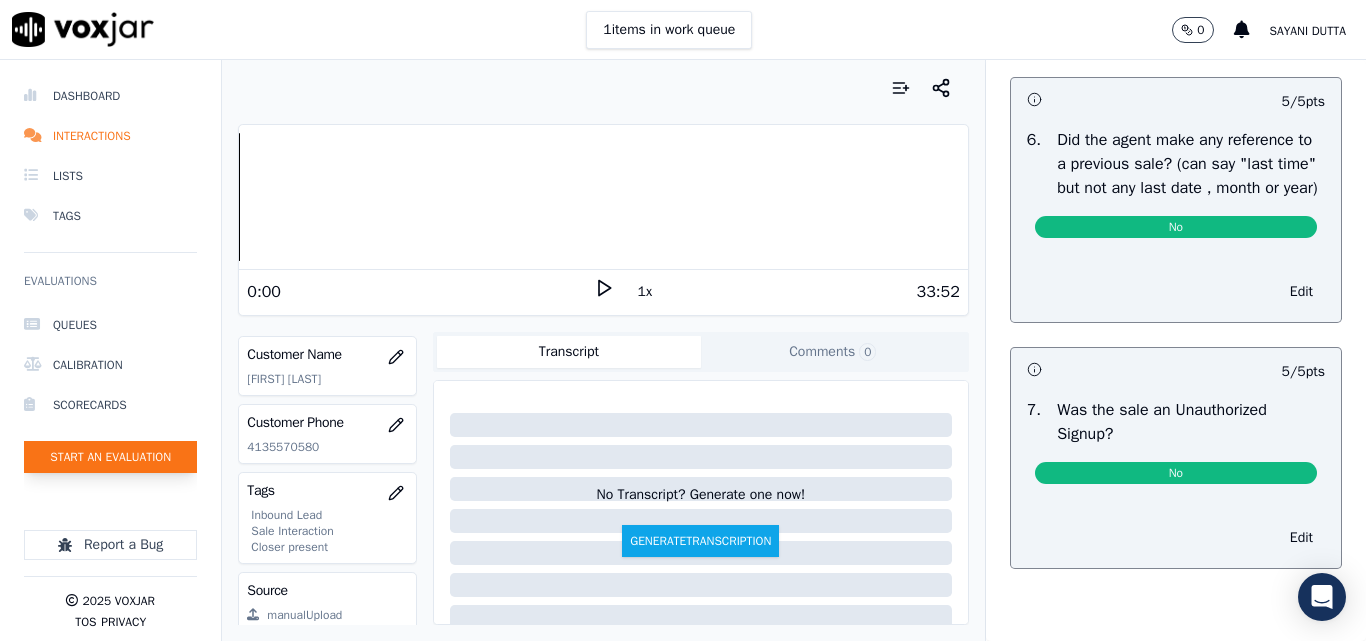 click on "Start an Evaluation" 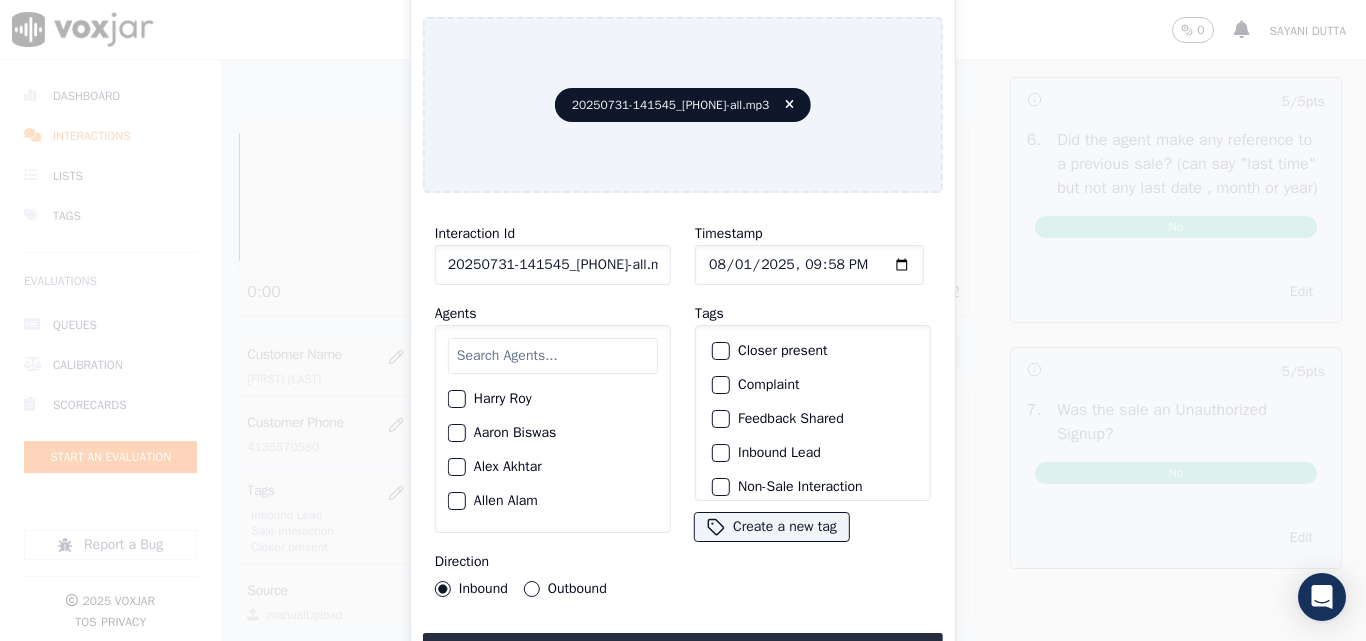 scroll, scrollTop: 0, scrollLeft: 40, axis: horizontal 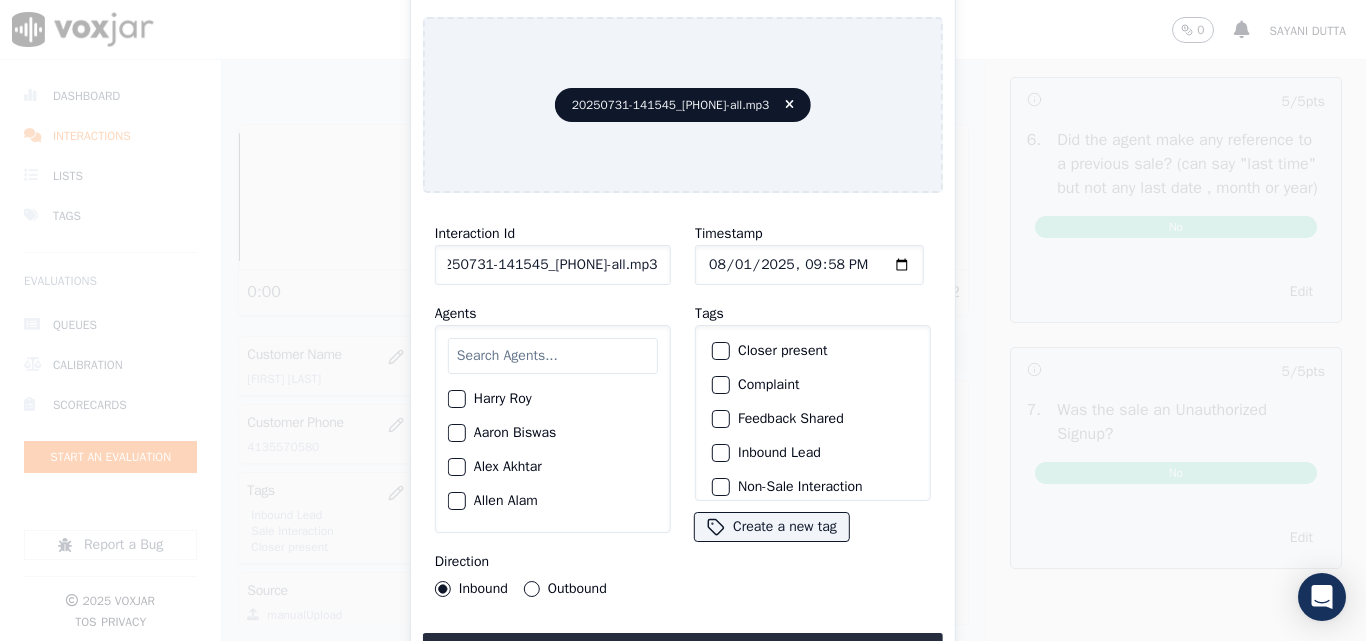 drag, startPoint x: 643, startPoint y: 256, endPoint x: 761, endPoint y: 278, distance: 120.033325 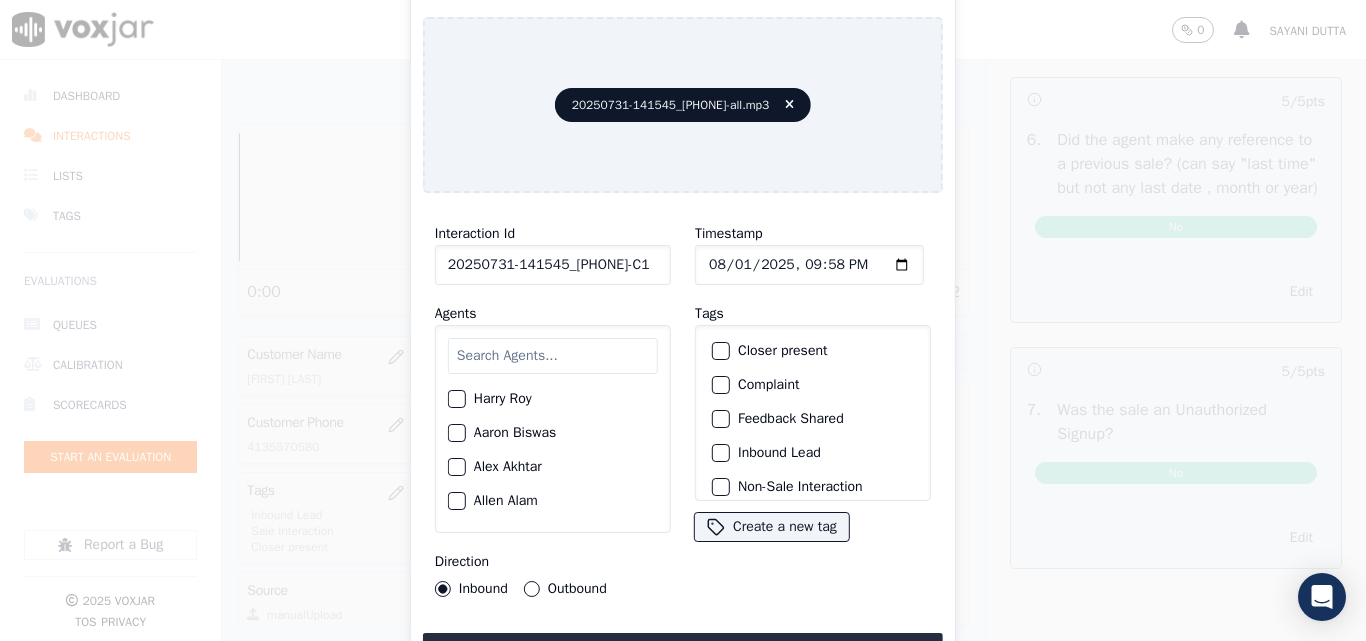 scroll, scrollTop: 0, scrollLeft: 11, axis: horizontal 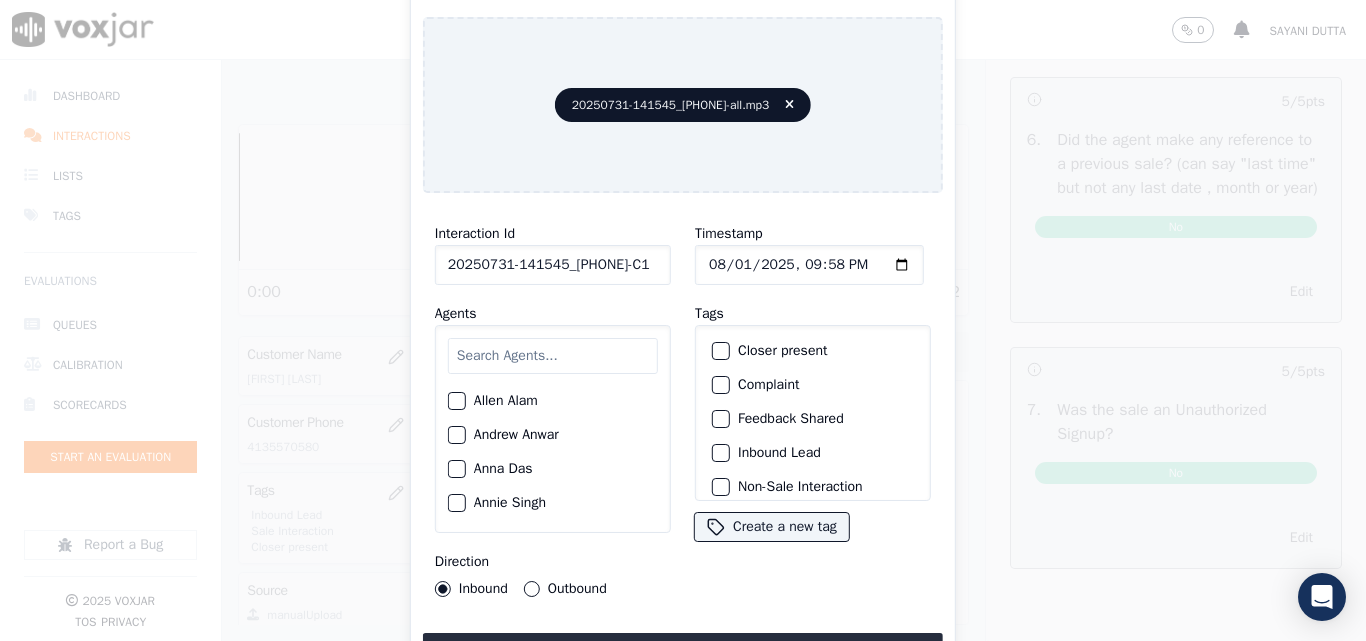type on "20250731-141545_[PHONE]-C1" 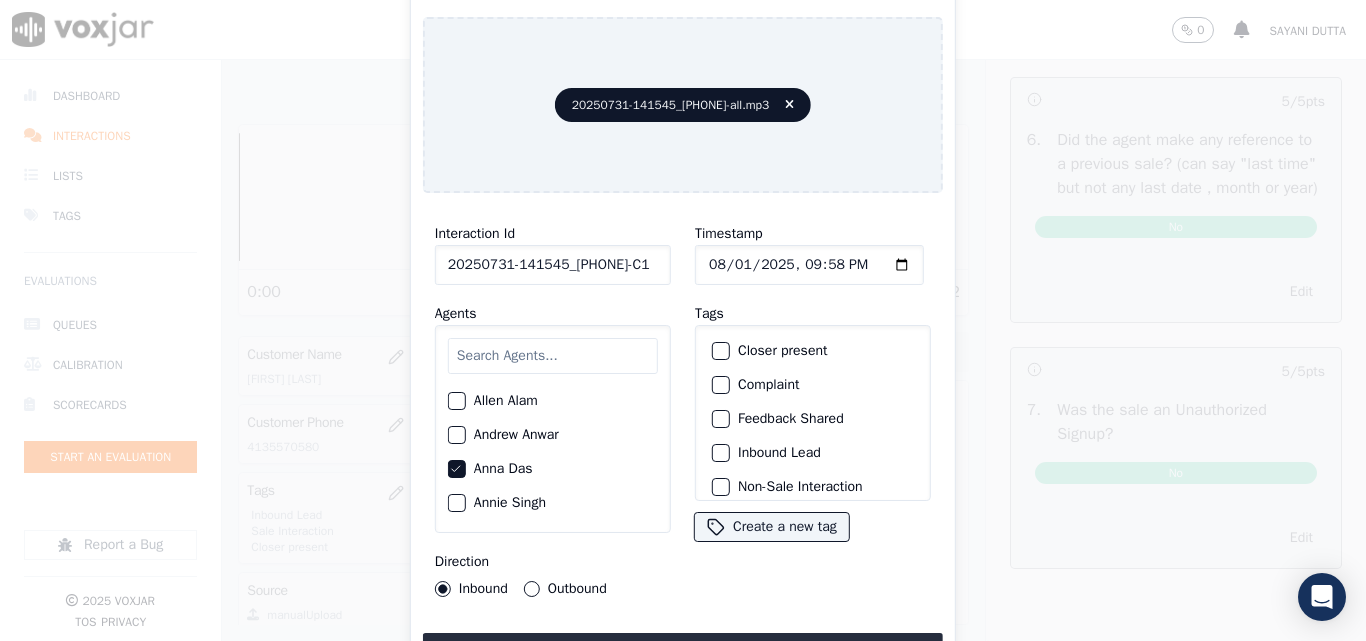 click on "Timestamp" 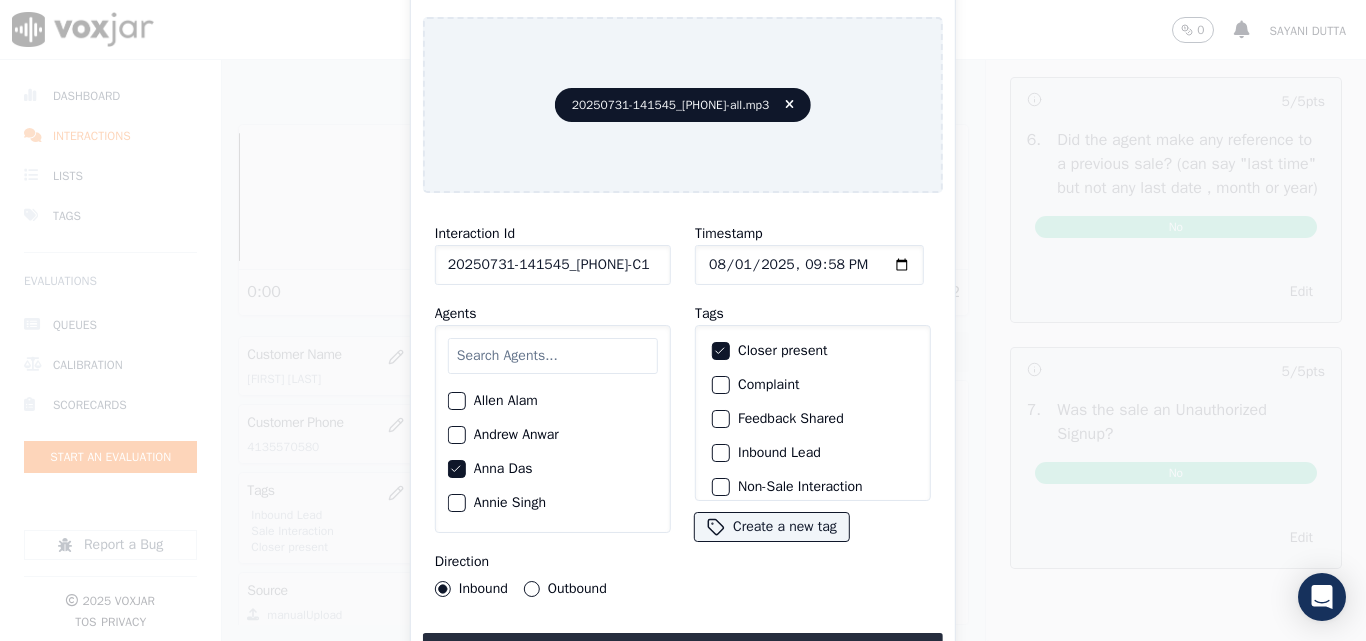 click on "Inbound Lead" at bounding box center (813, 453) 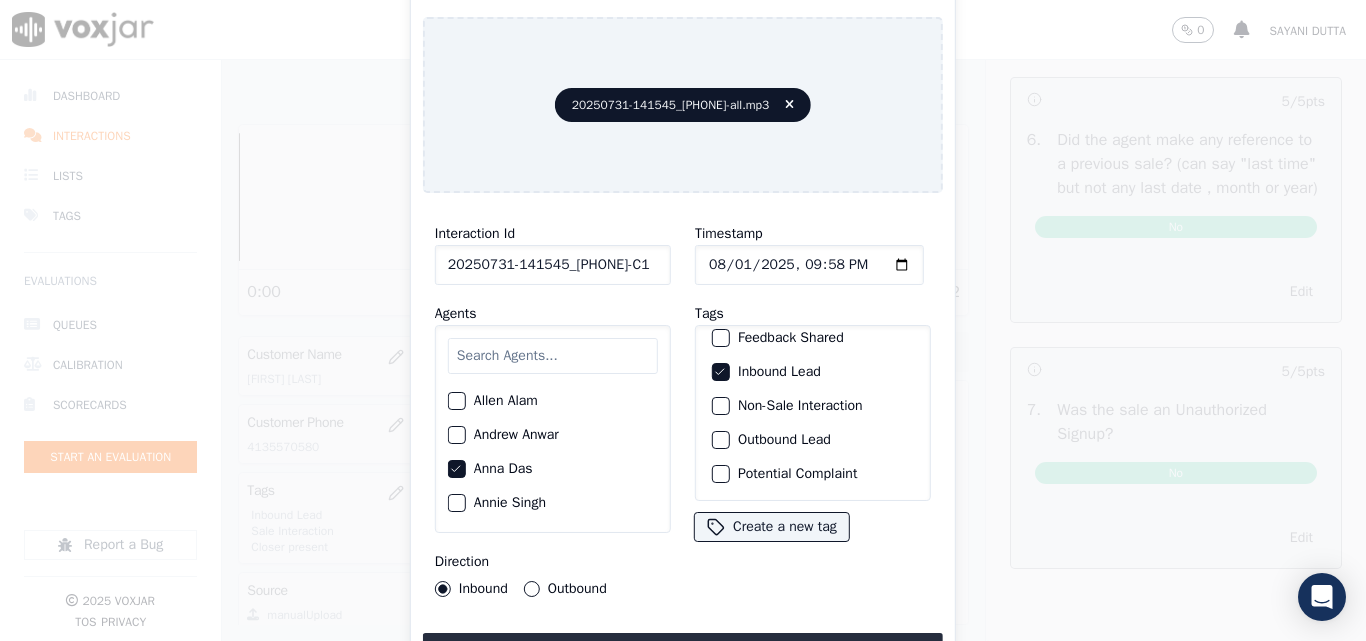 scroll, scrollTop: 173, scrollLeft: 0, axis: vertical 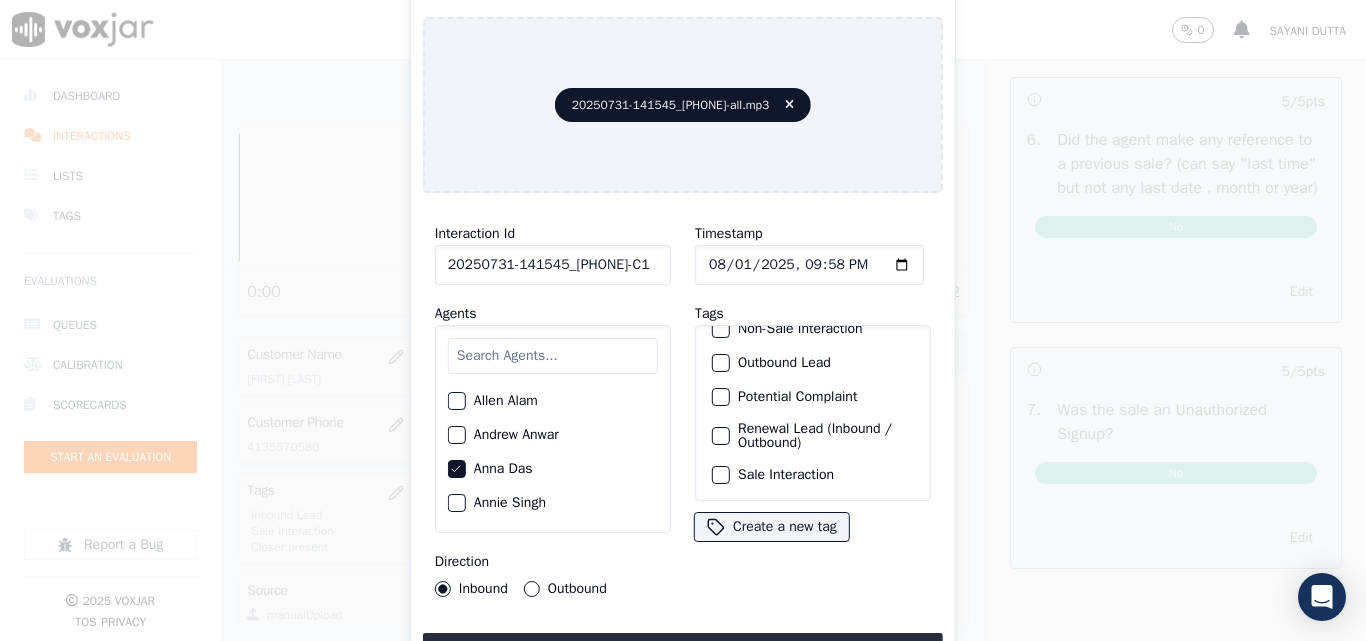 click at bounding box center (720, 475) 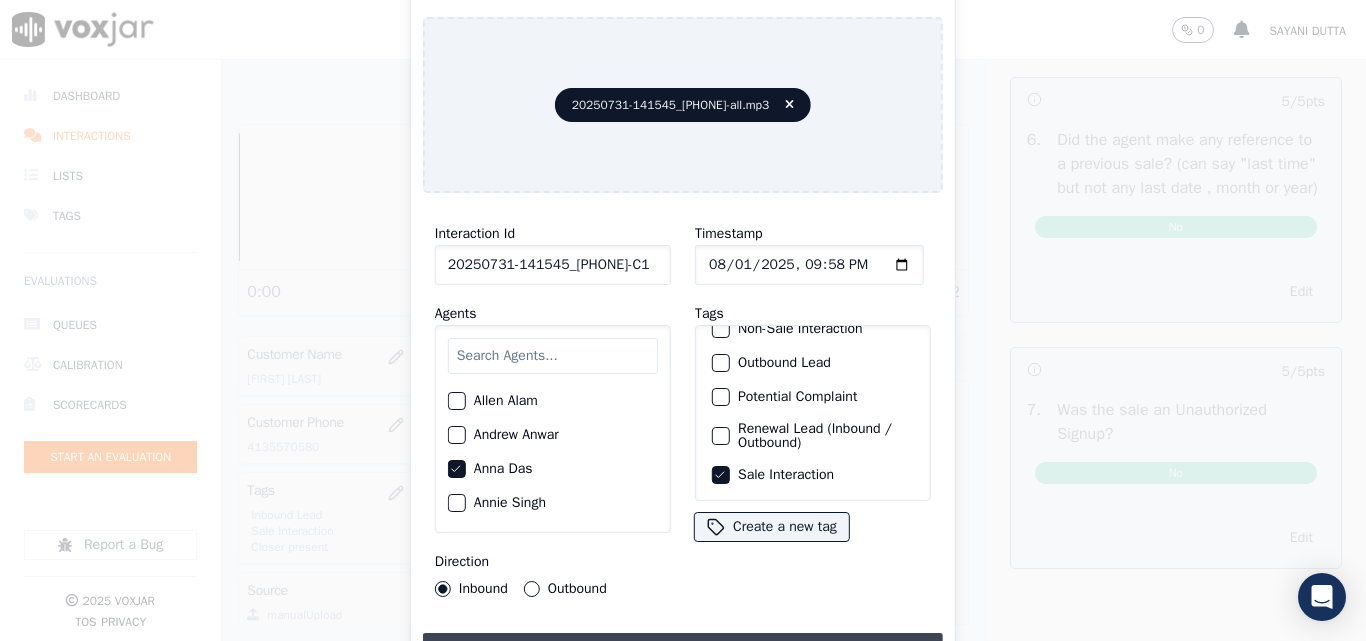 click on "Upload interaction to start evaluation" at bounding box center (683, 651) 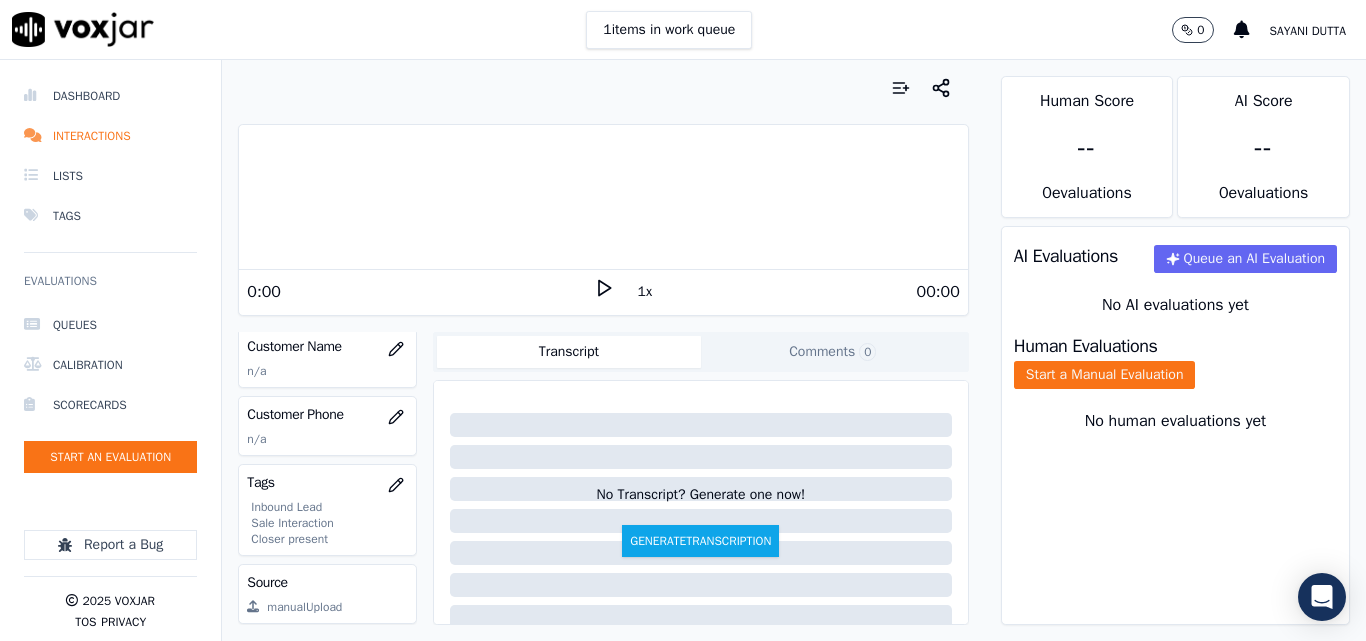 scroll, scrollTop: 300, scrollLeft: 0, axis: vertical 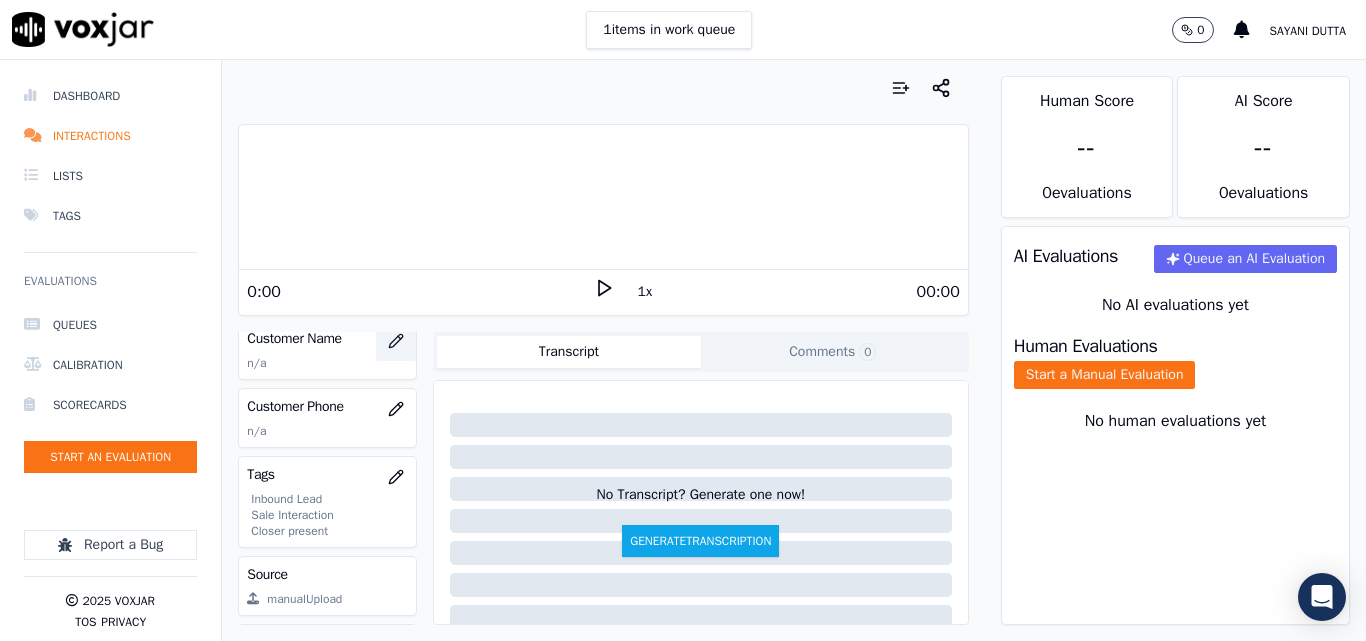 click 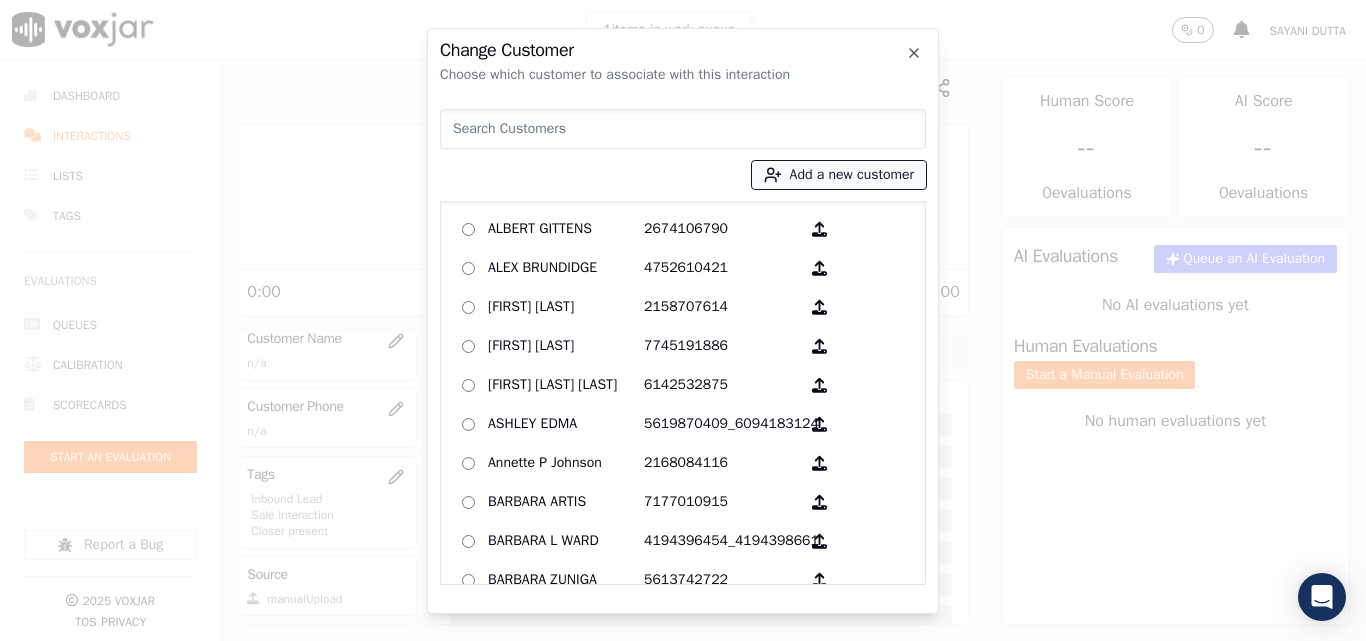 click on "Add a new customer" at bounding box center [839, 175] 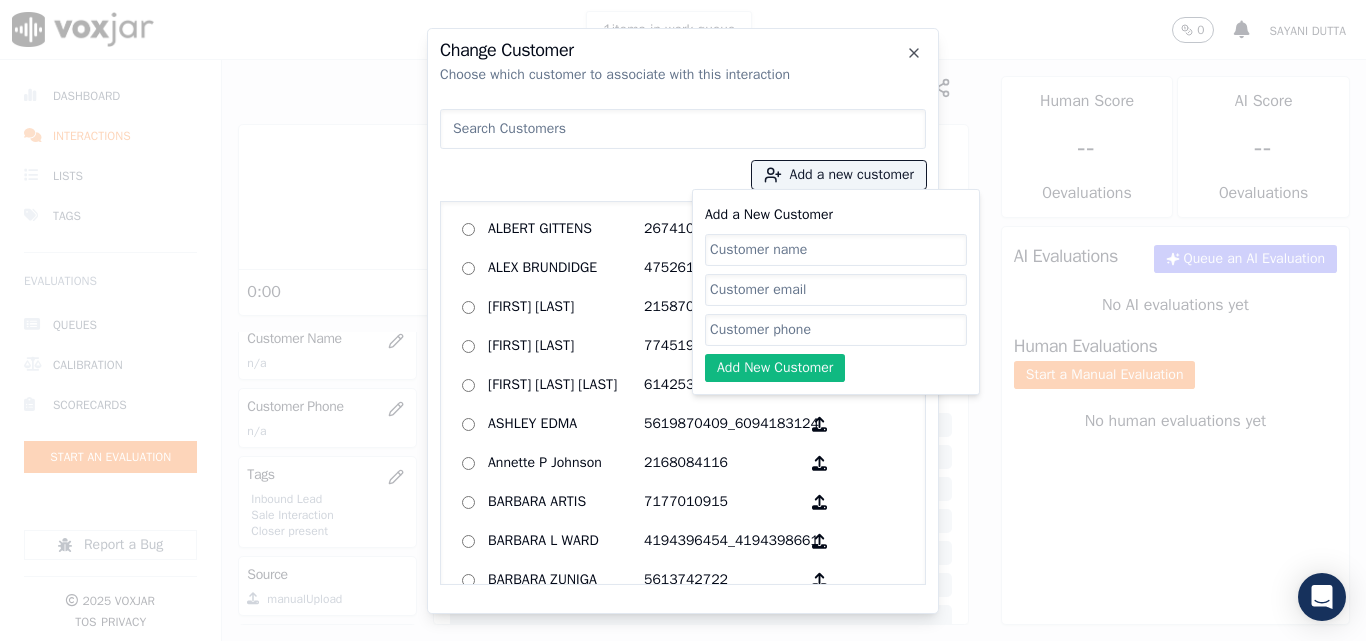 click on "Add a New Customer" 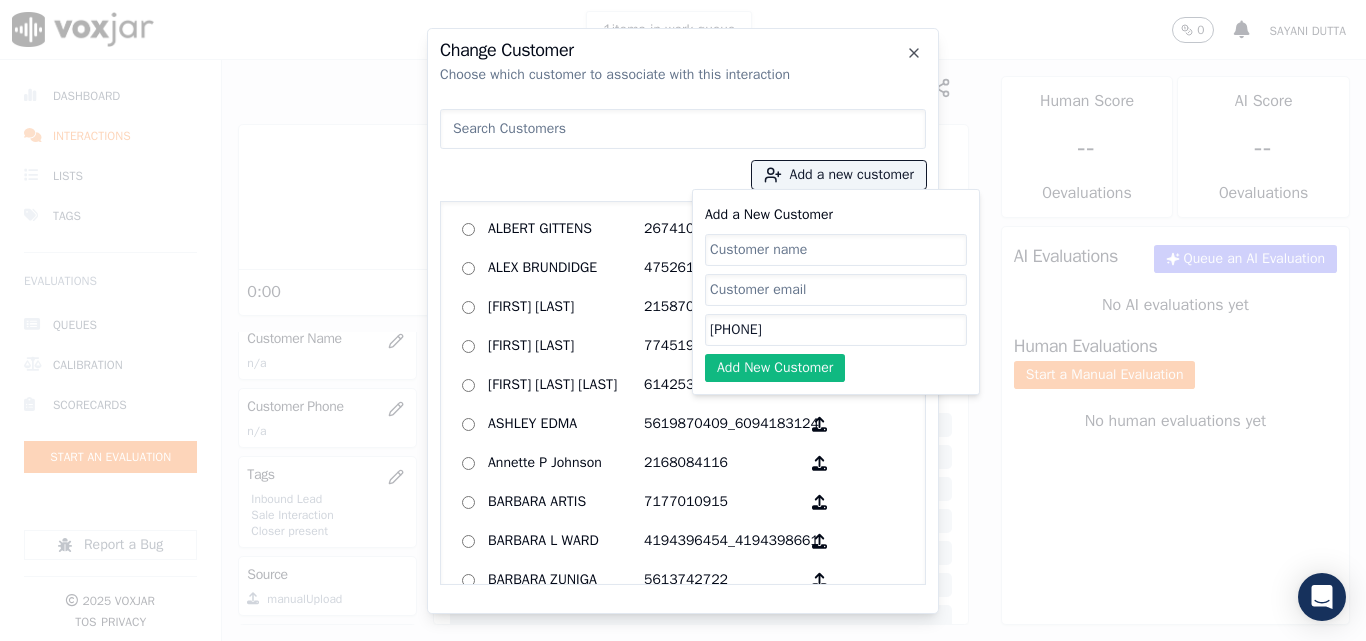 type on "[PHONE]" 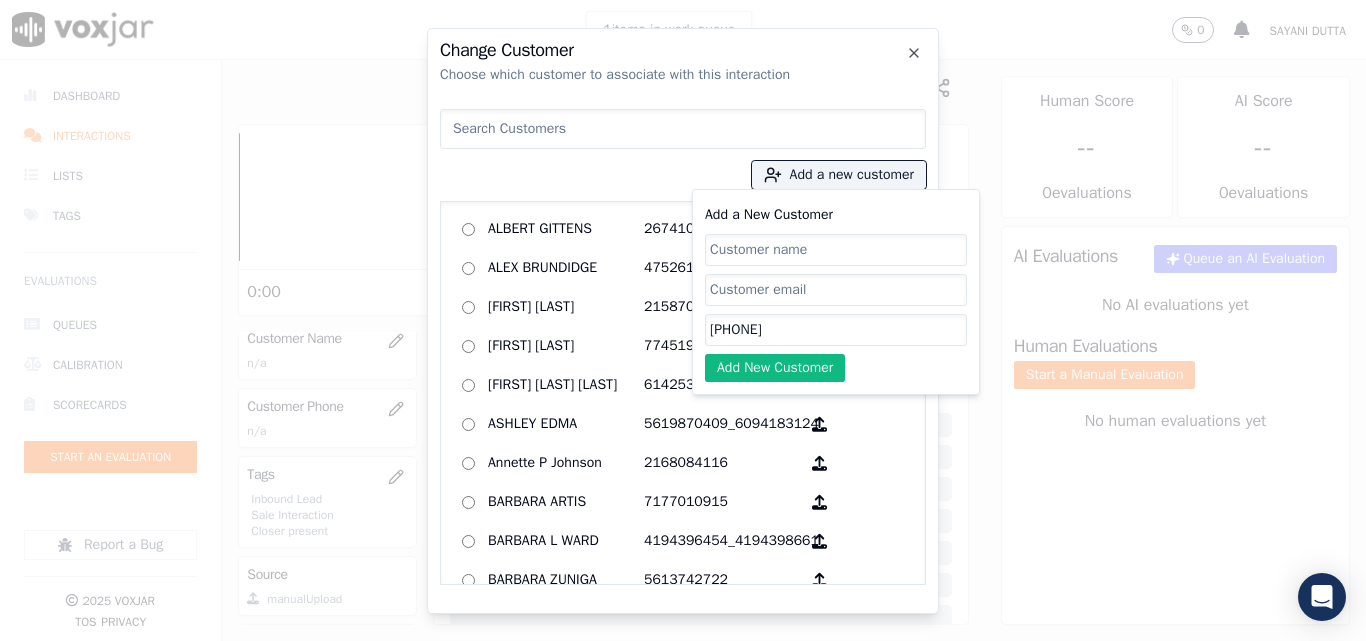 paste on "[FIRST] [LAST]" 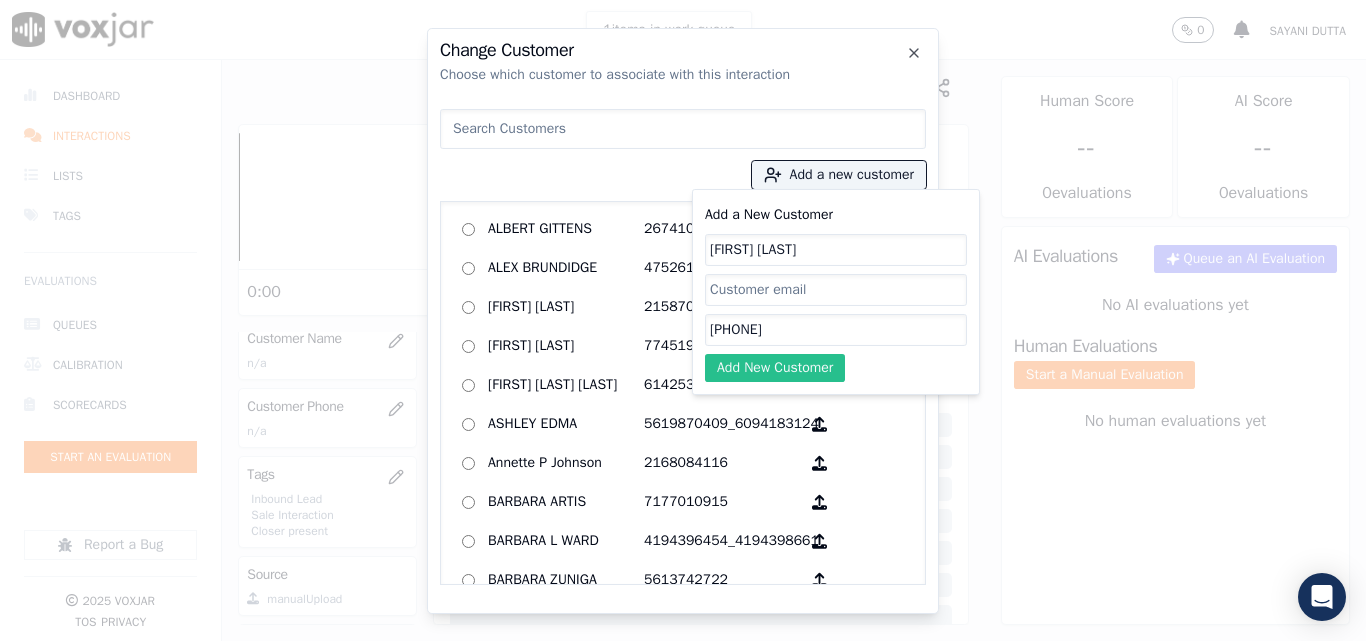 type on "[FIRST] [LAST]" 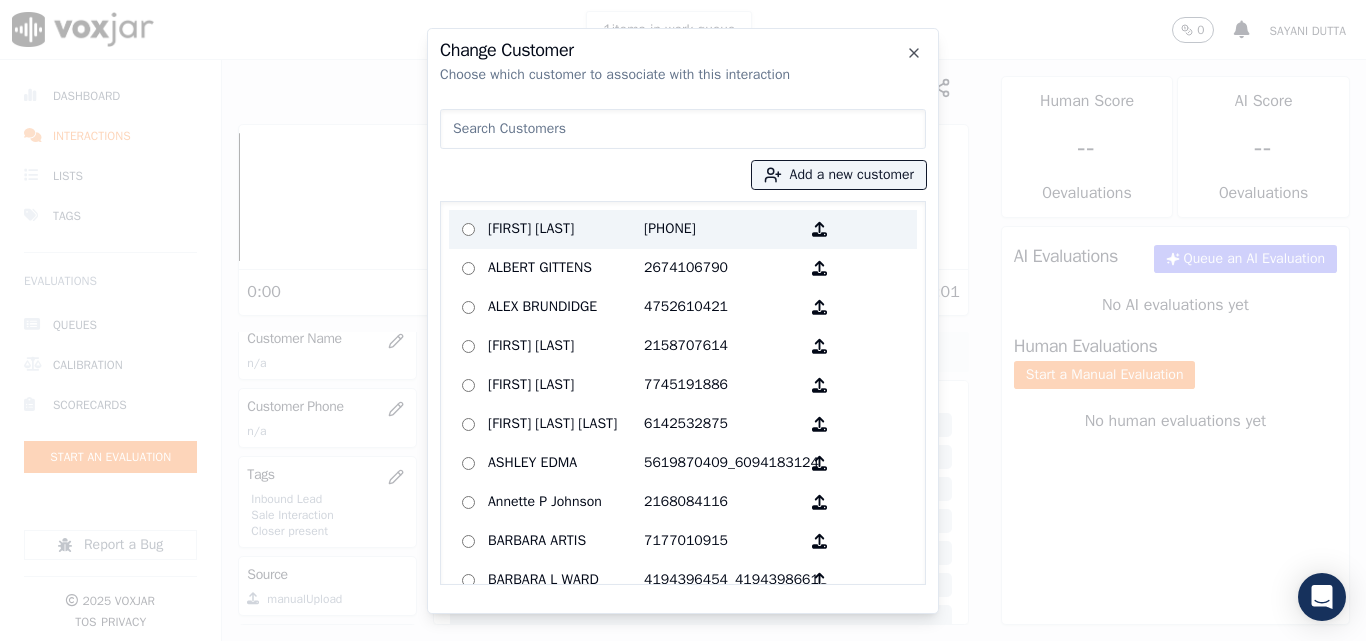 click on "[FIRST] [LAST]" at bounding box center [566, 229] 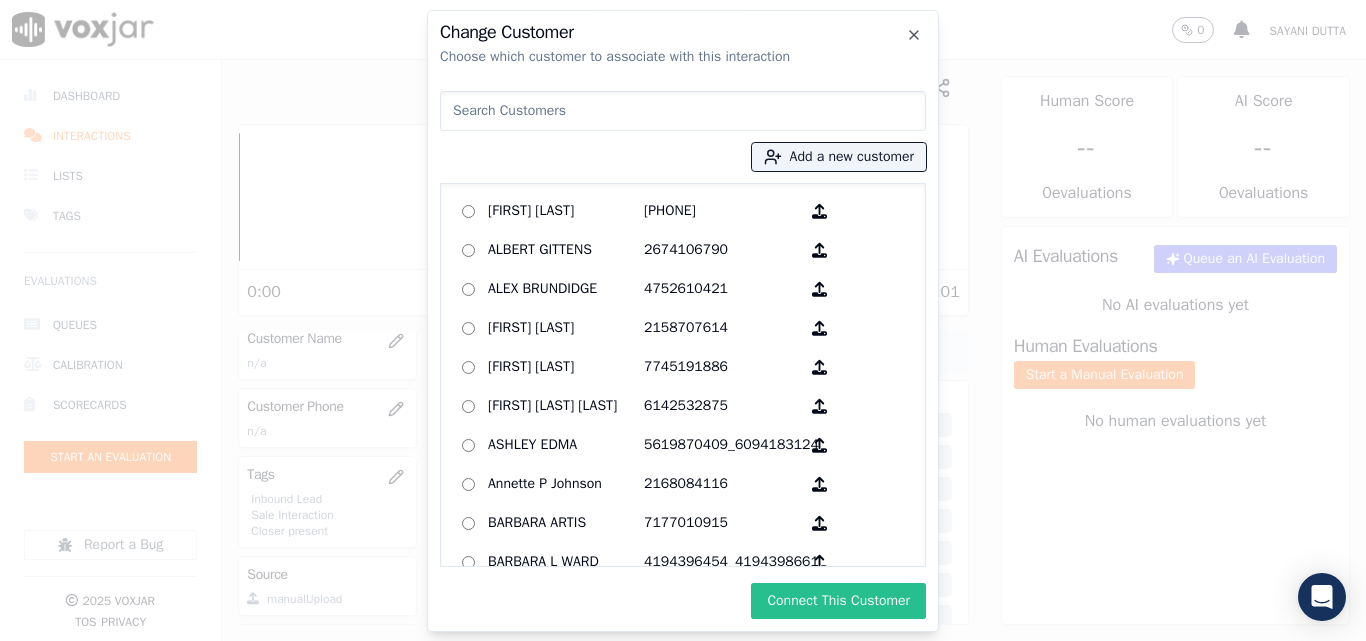 click on "Connect This Customer" at bounding box center [838, 601] 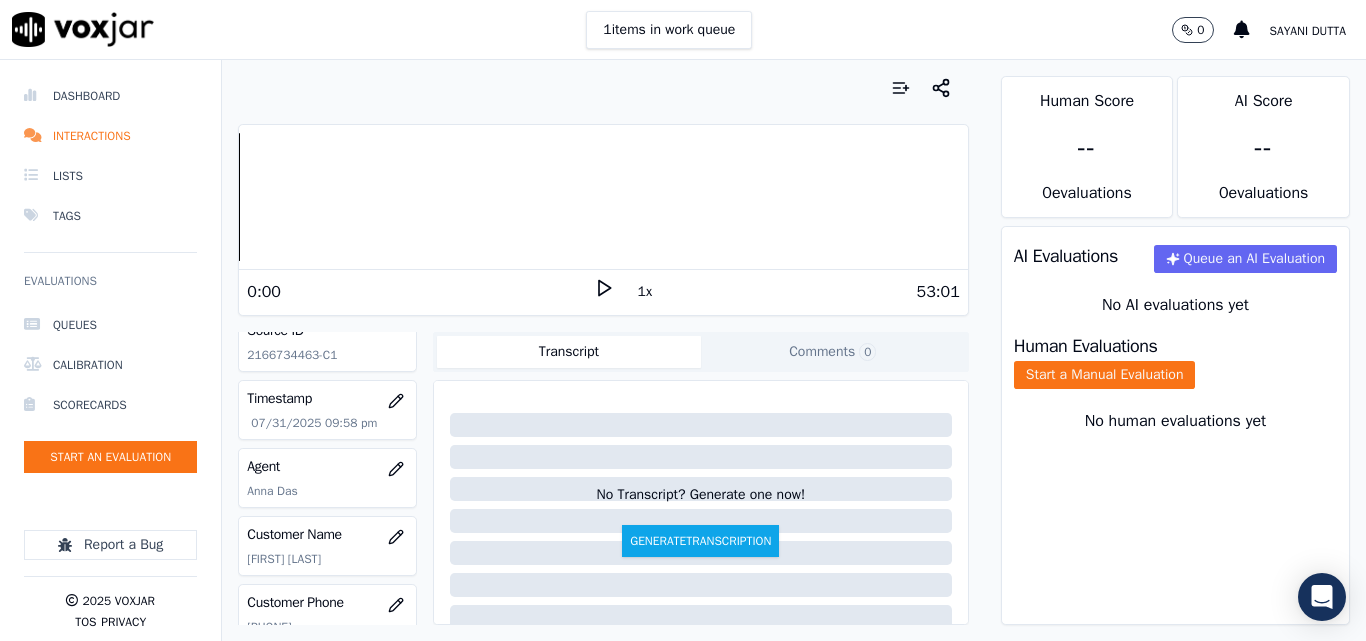 scroll, scrollTop: 4, scrollLeft: 0, axis: vertical 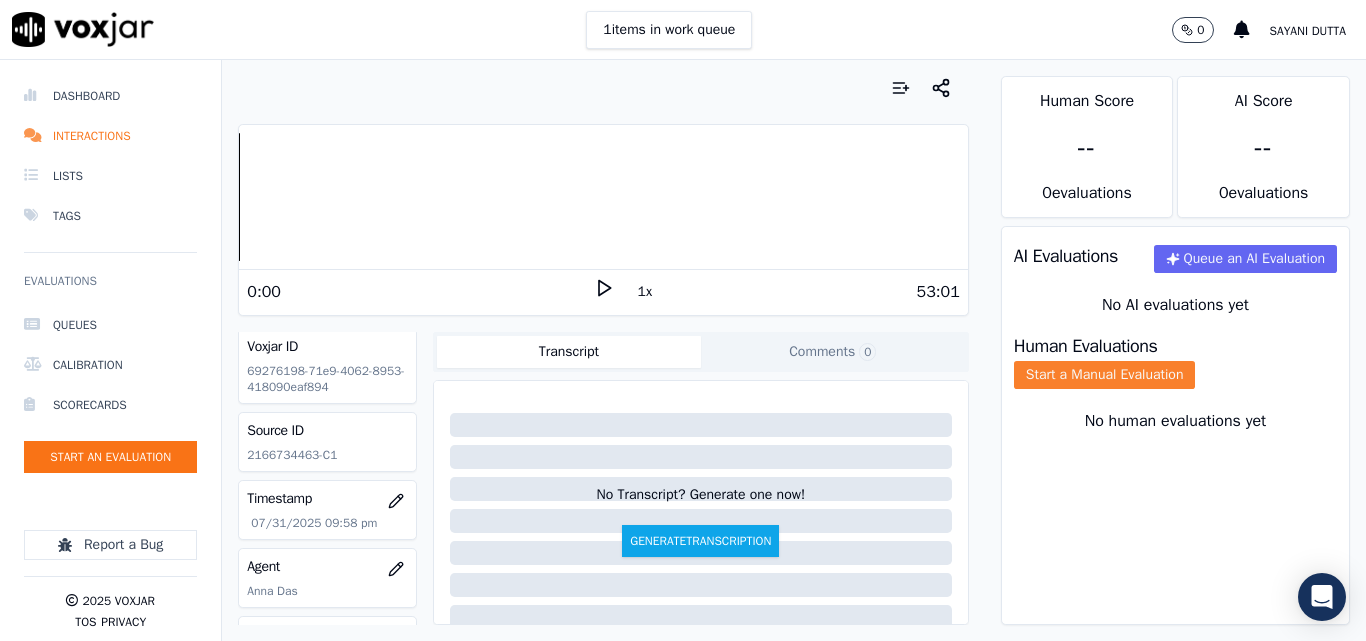 click on "Start a Manual Evaluation" 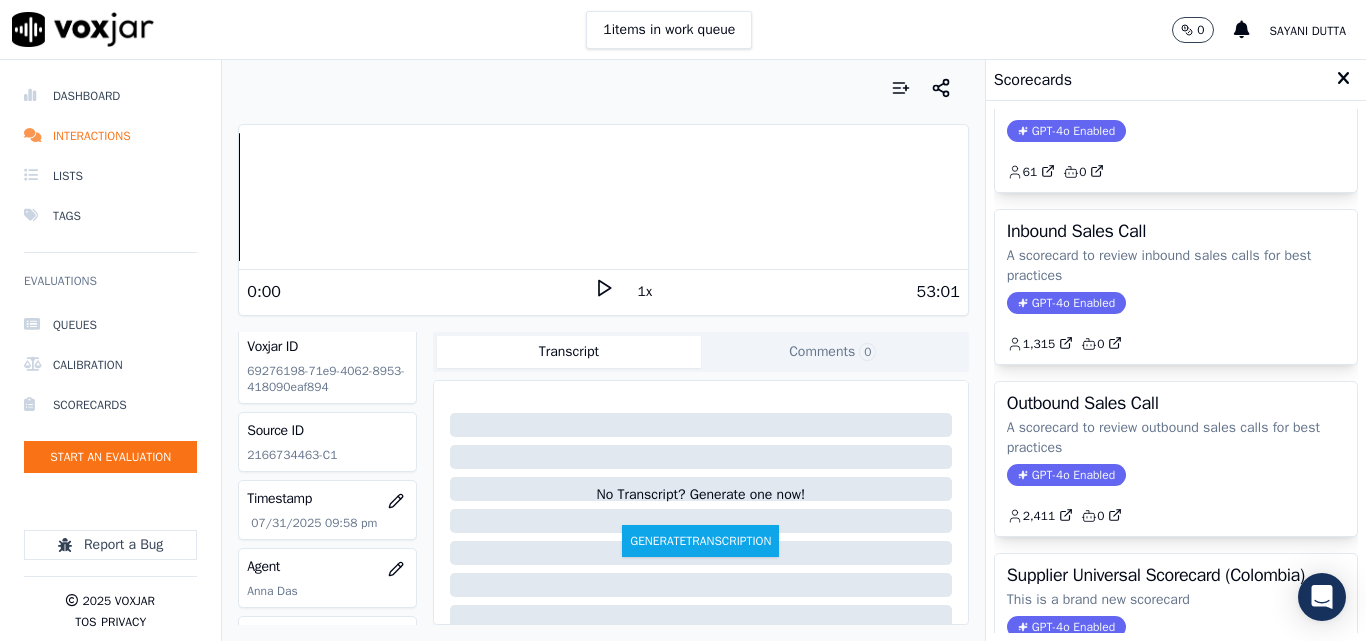 scroll, scrollTop: 100, scrollLeft: 0, axis: vertical 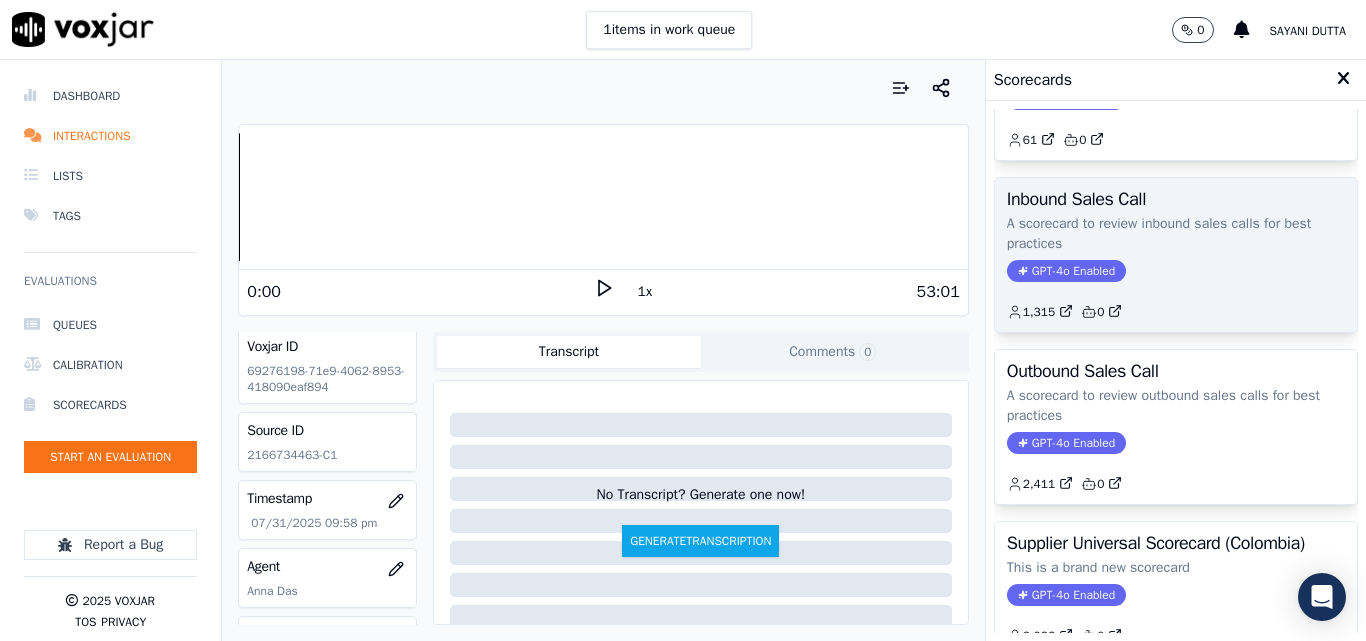 click on "1,315         0" 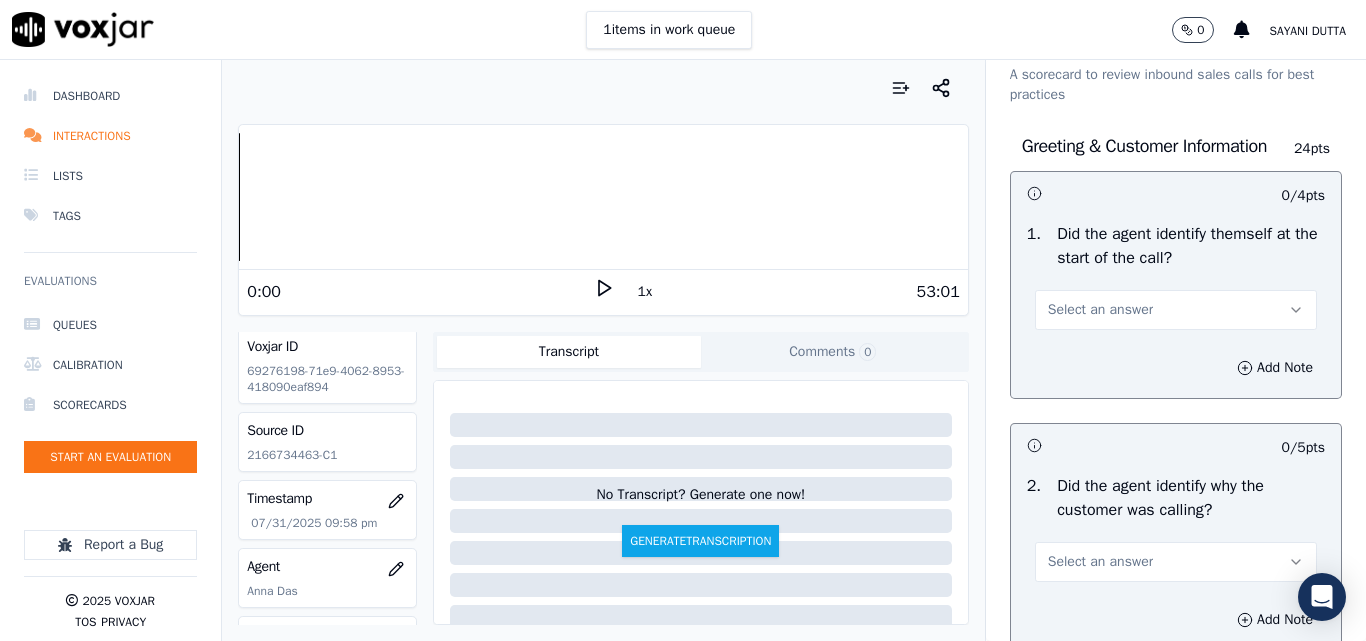 scroll, scrollTop: 100, scrollLeft: 0, axis: vertical 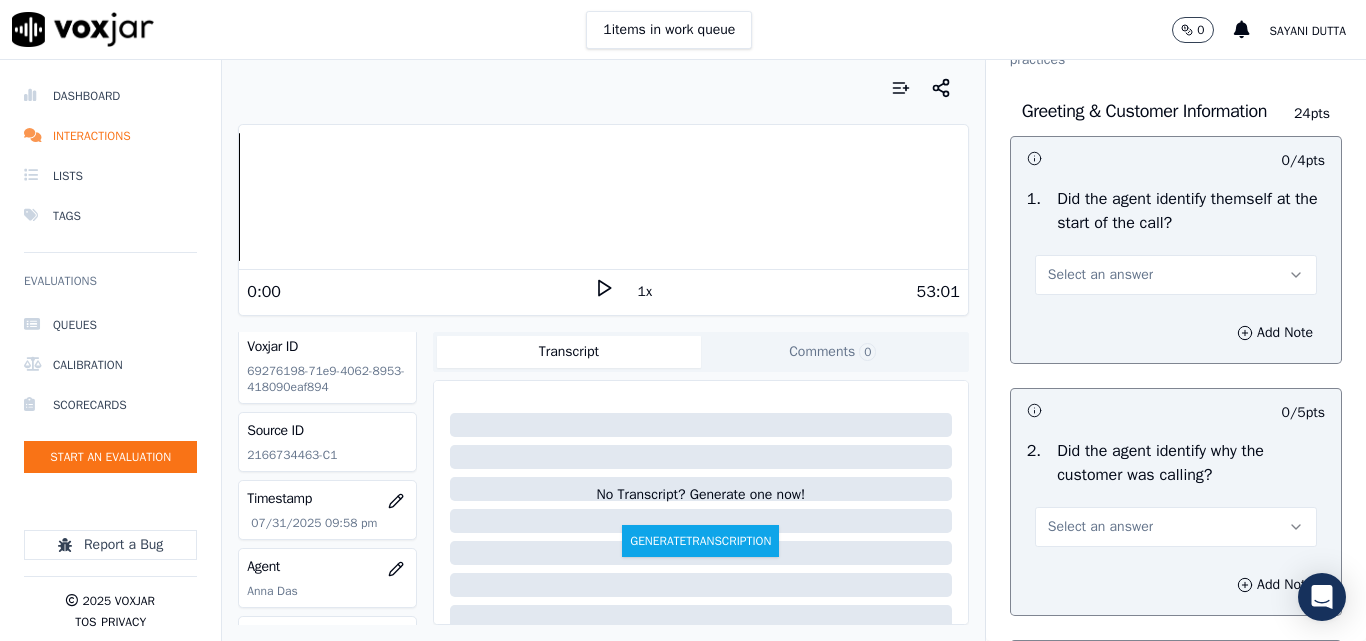 click on "Select an answer" at bounding box center [1100, 275] 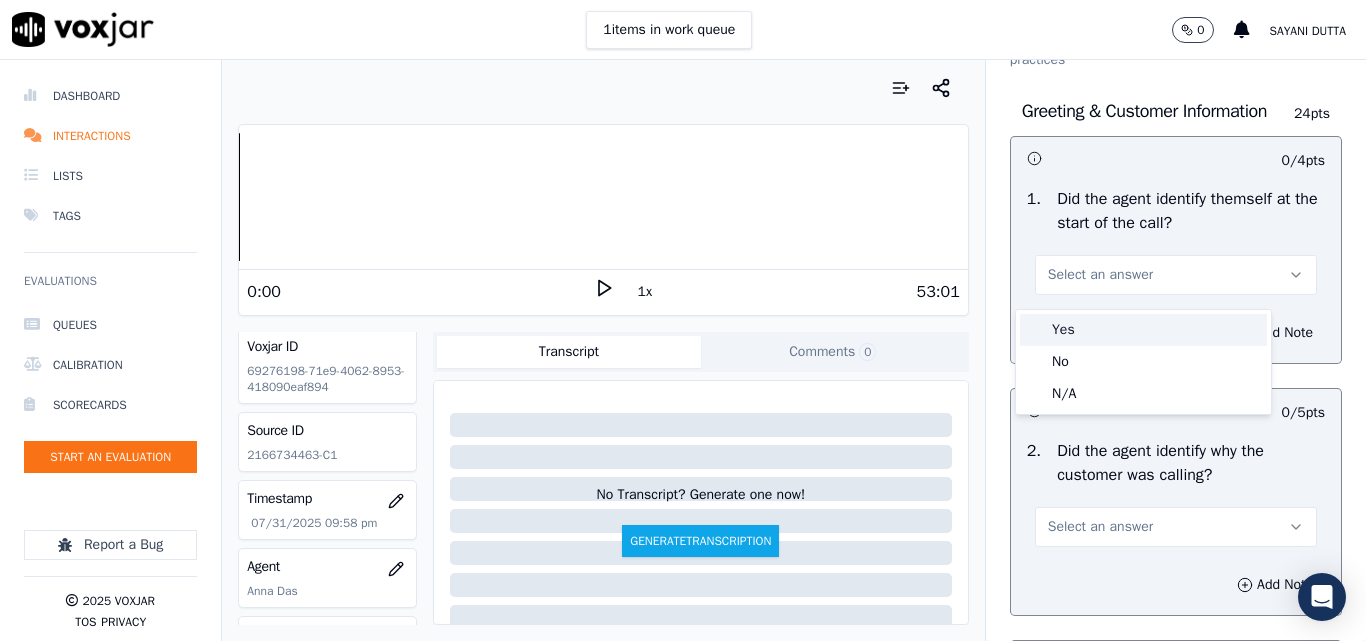 click on "Yes" at bounding box center (1143, 330) 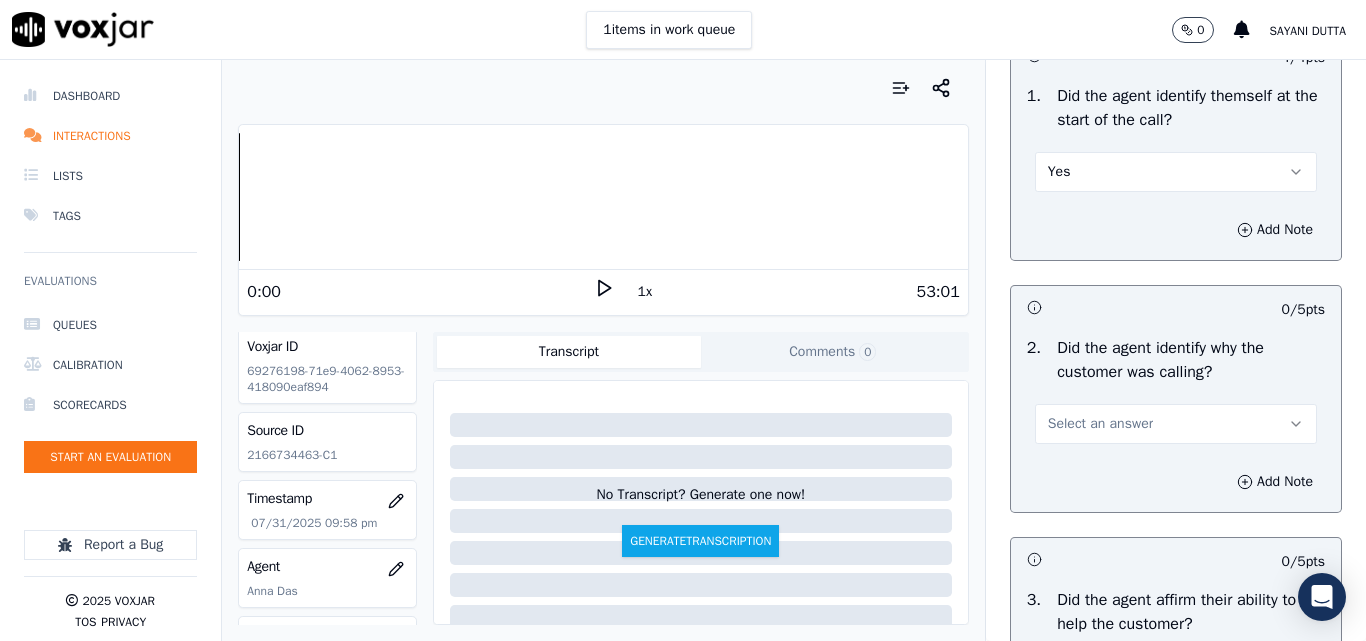 scroll, scrollTop: 300, scrollLeft: 0, axis: vertical 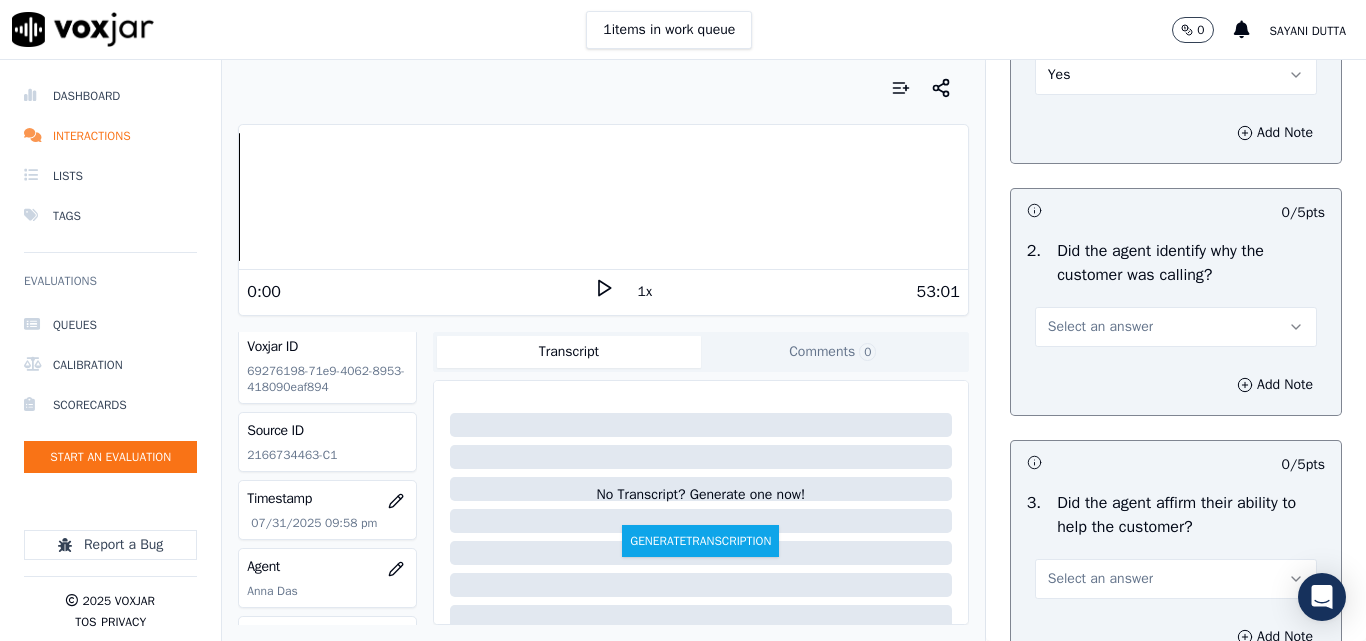 click on "Select an answer" at bounding box center [1100, 327] 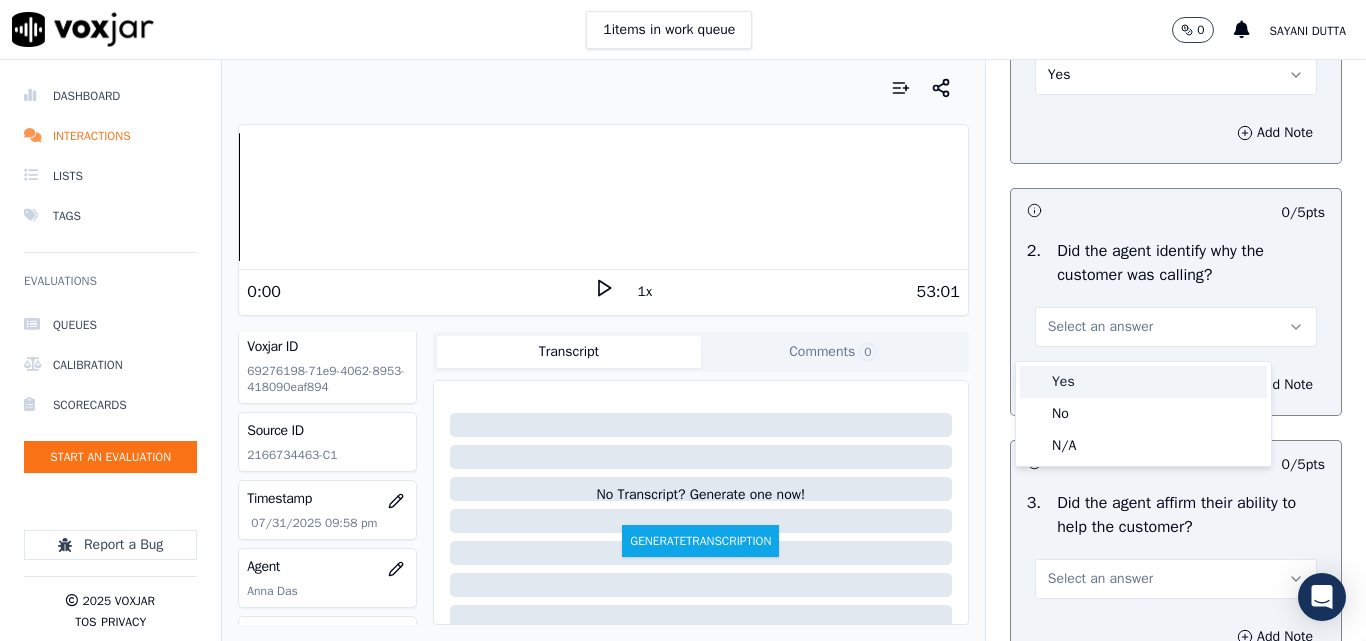 drag, startPoint x: 1060, startPoint y: 375, endPoint x: 1087, endPoint y: 369, distance: 27.658634 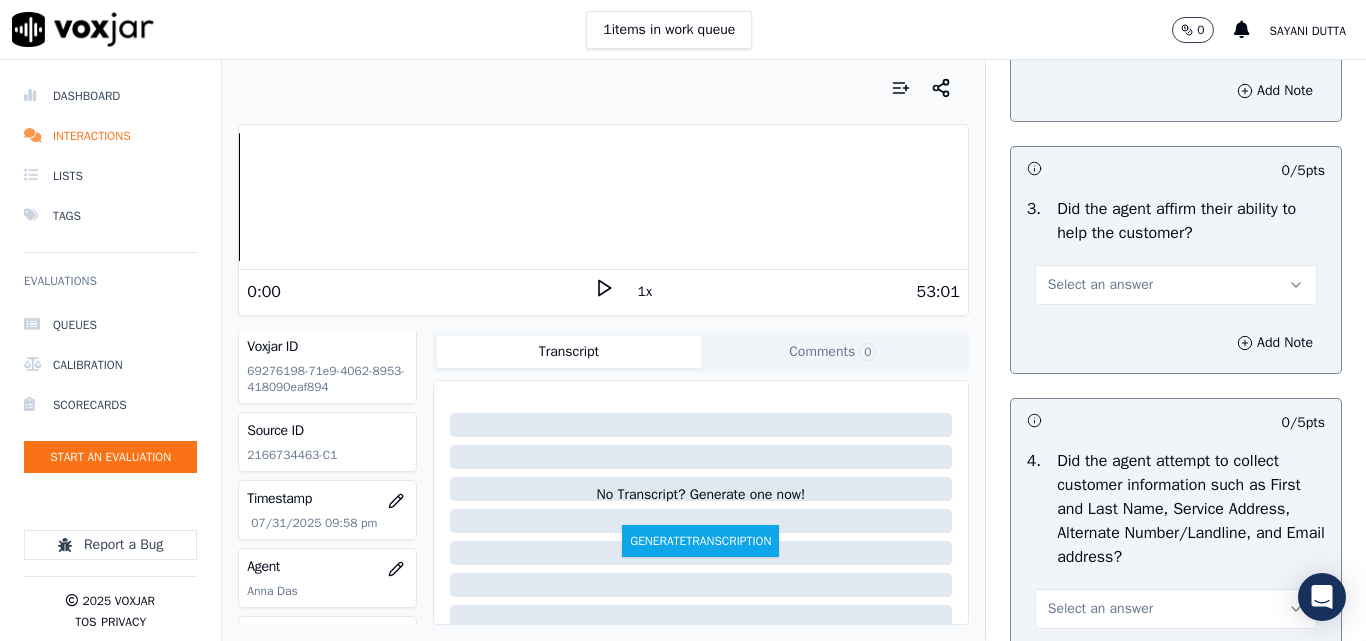 scroll, scrollTop: 600, scrollLeft: 0, axis: vertical 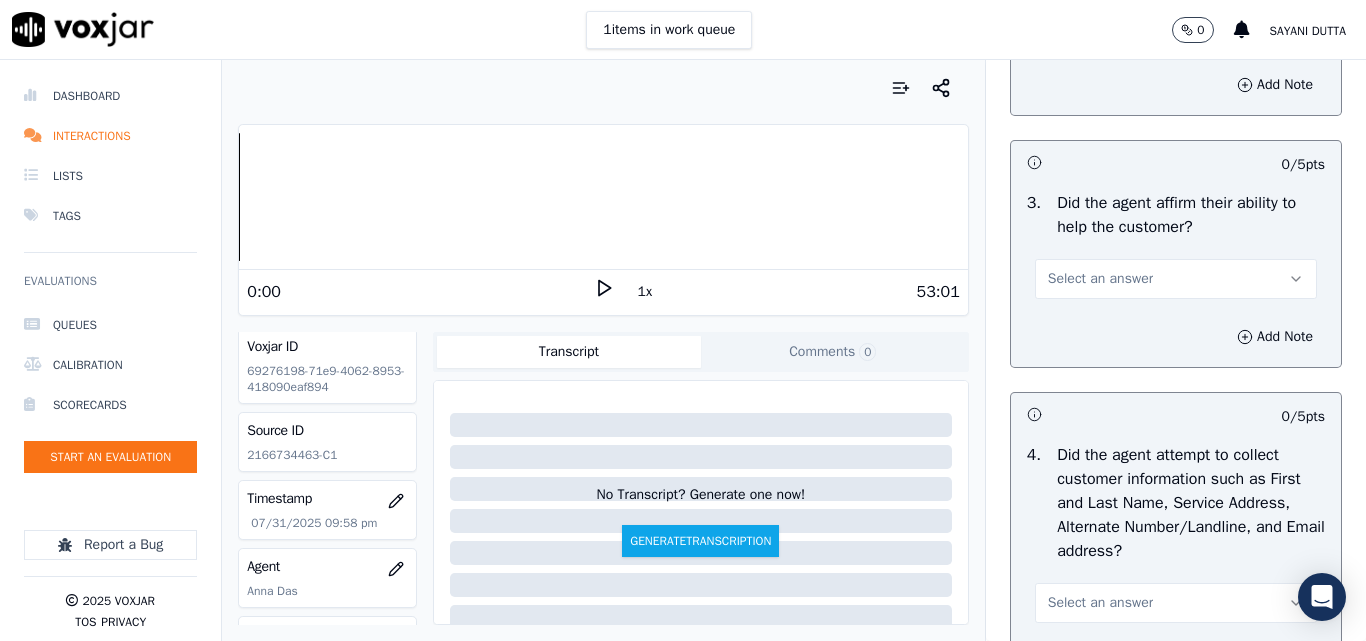 drag, startPoint x: 1083, startPoint y: 280, endPoint x: 1090, endPoint y: 298, distance: 19.313208 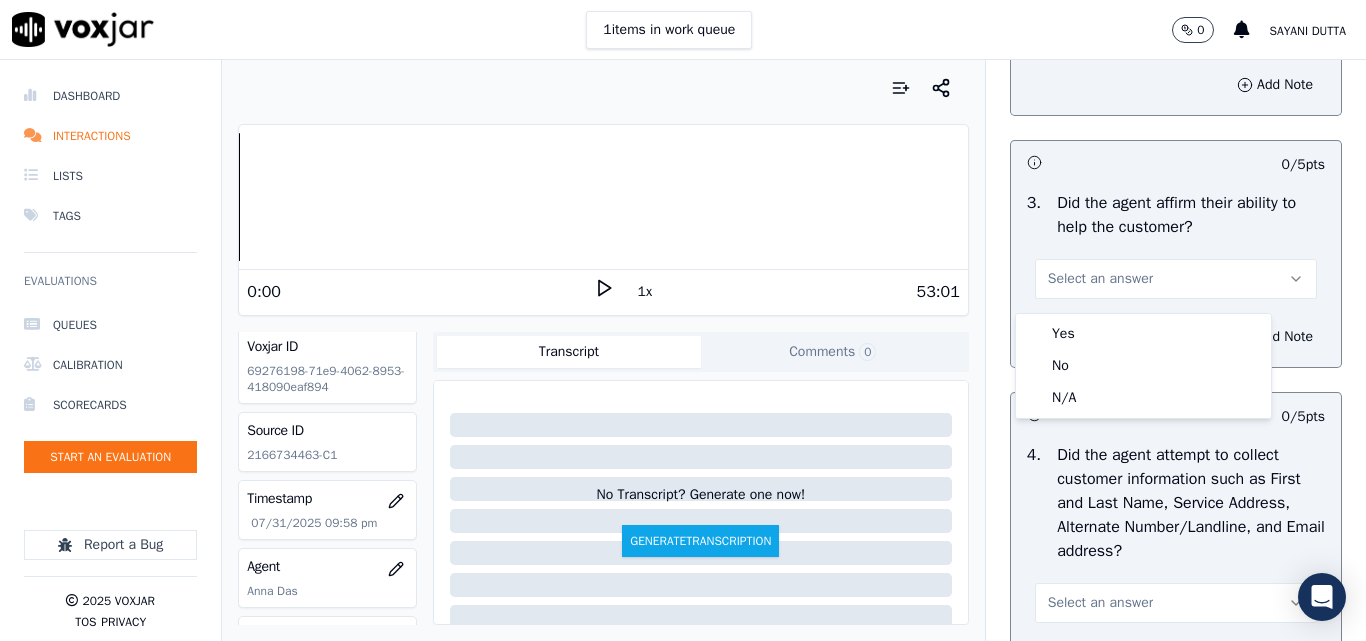 click on "Yes" at bounding box center [1143, 334] 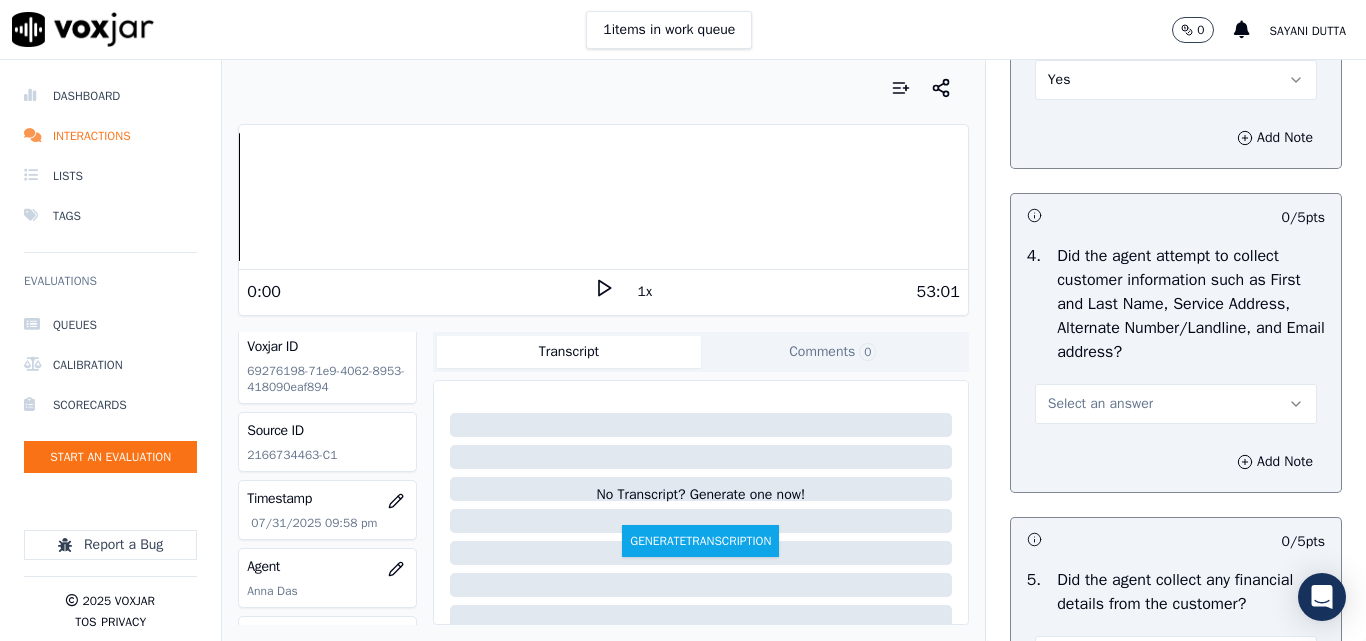 scroll, scrollTop: 900, scrollLeft: 0, axis: vertical 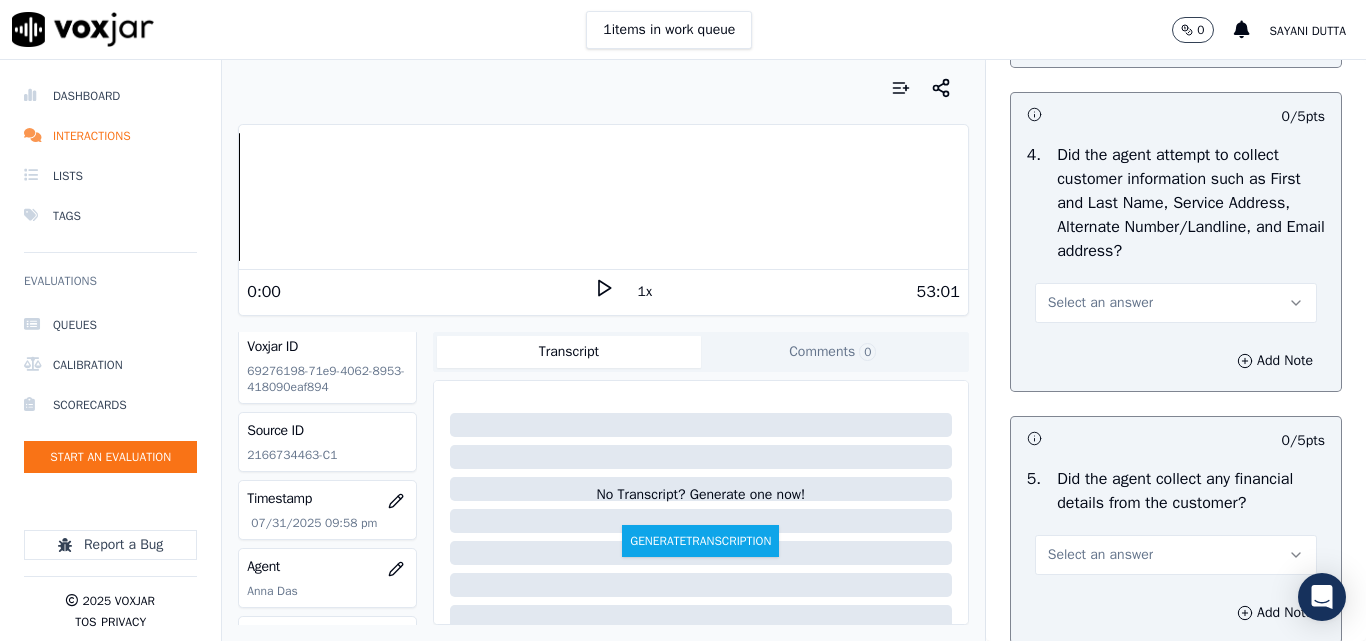 click on "Select an answer" at bounding box center [1100, 303] 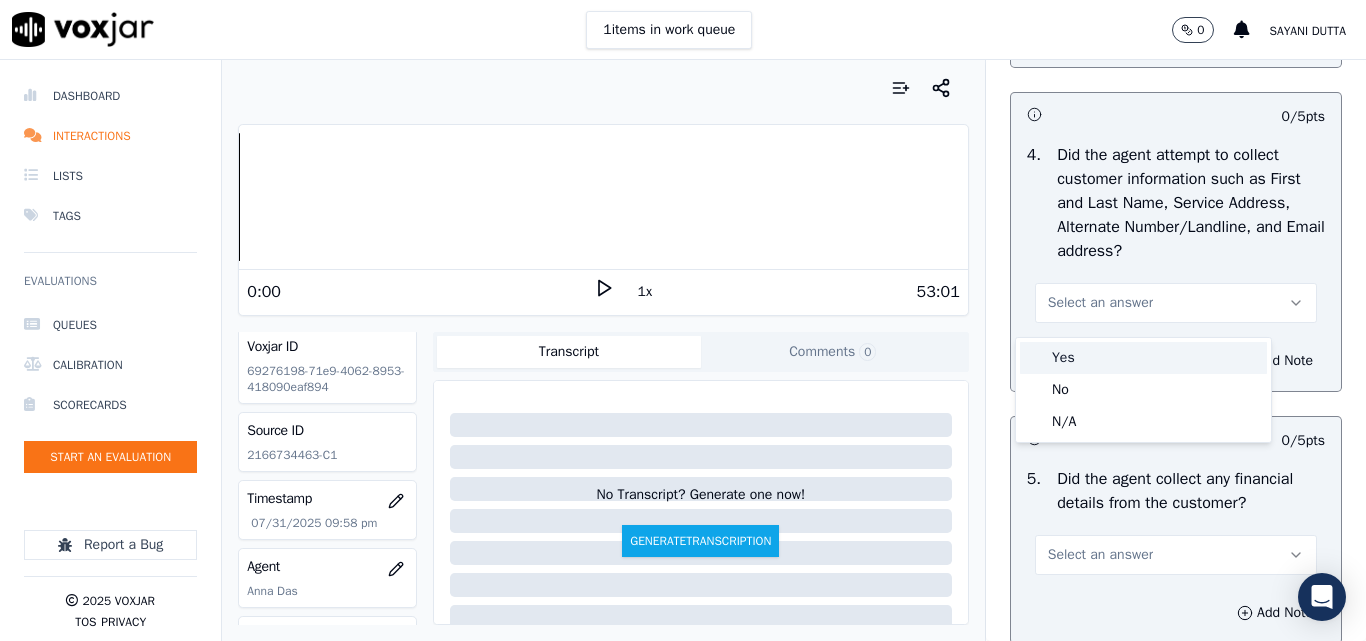 click on "Yes" at bounding box center [1143, 358] 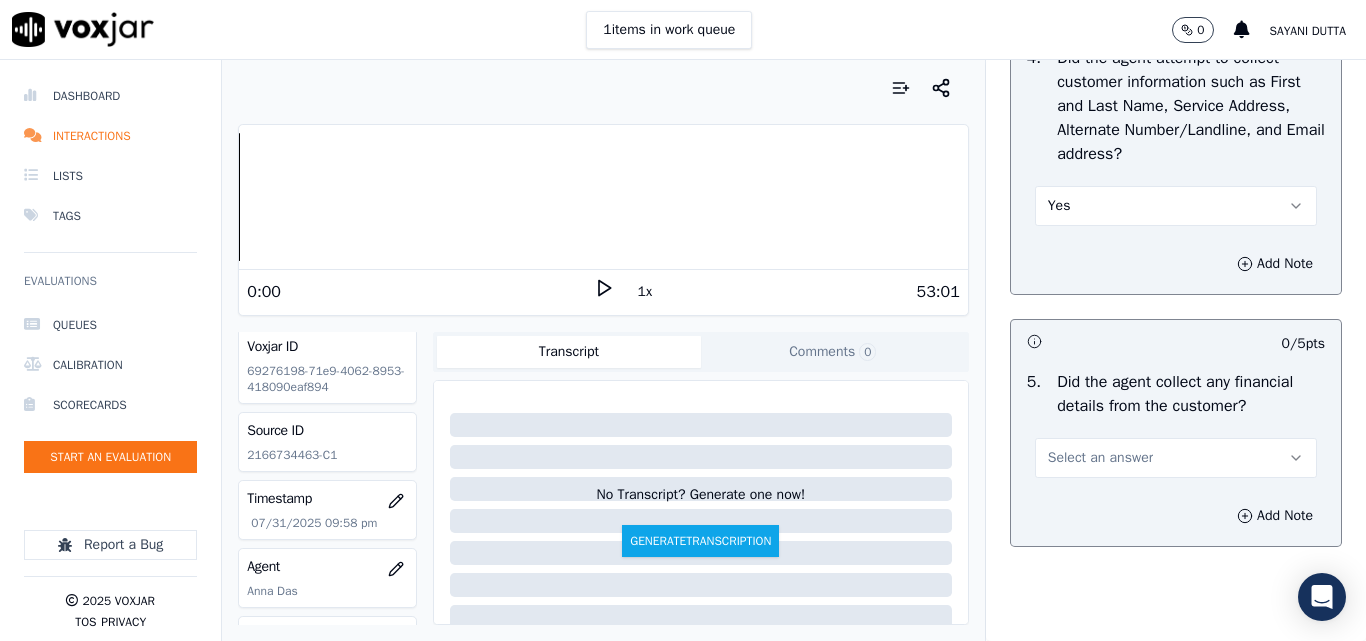 scroll, scrollTop: 1200, scrollLeft: 0, axis: vertical 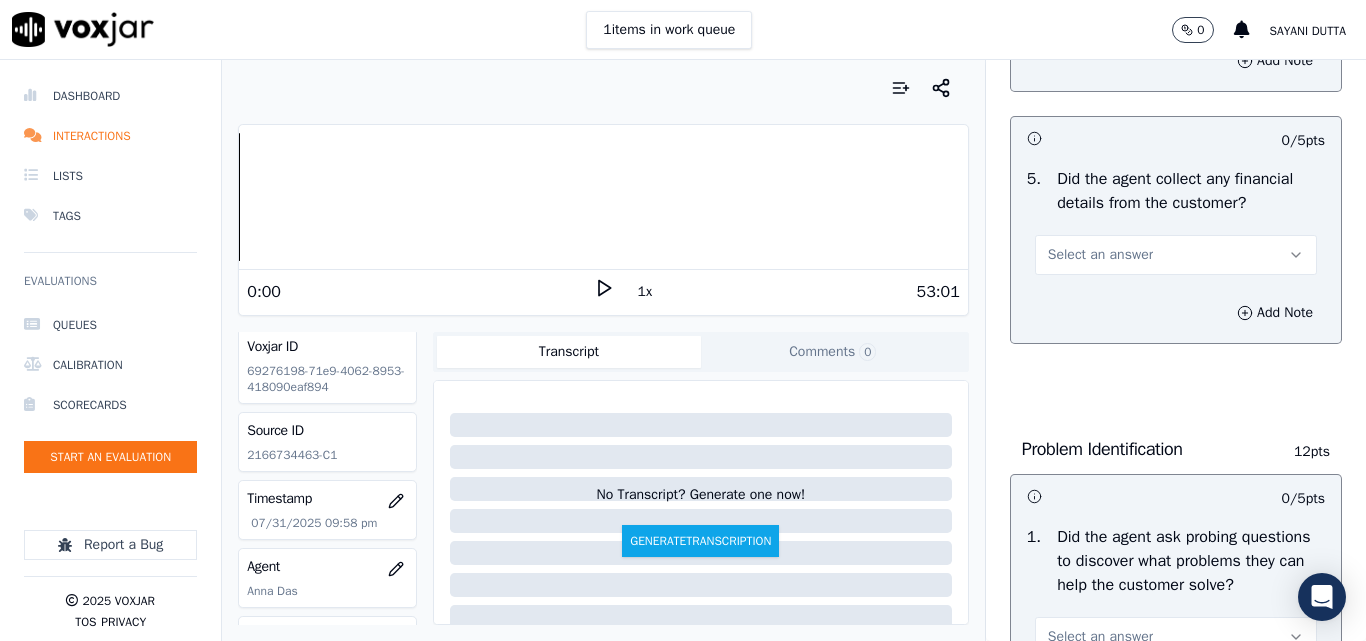 click on "Select an answer" at bounding box center [1100, 255] 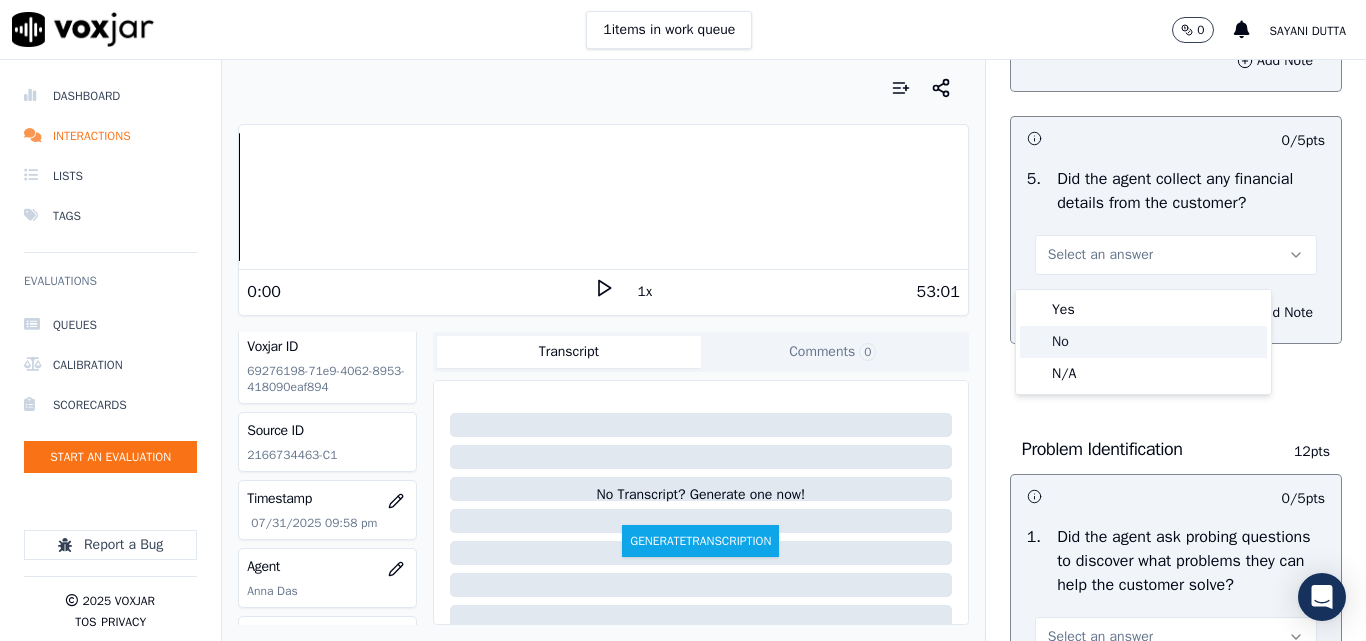 click on "No" 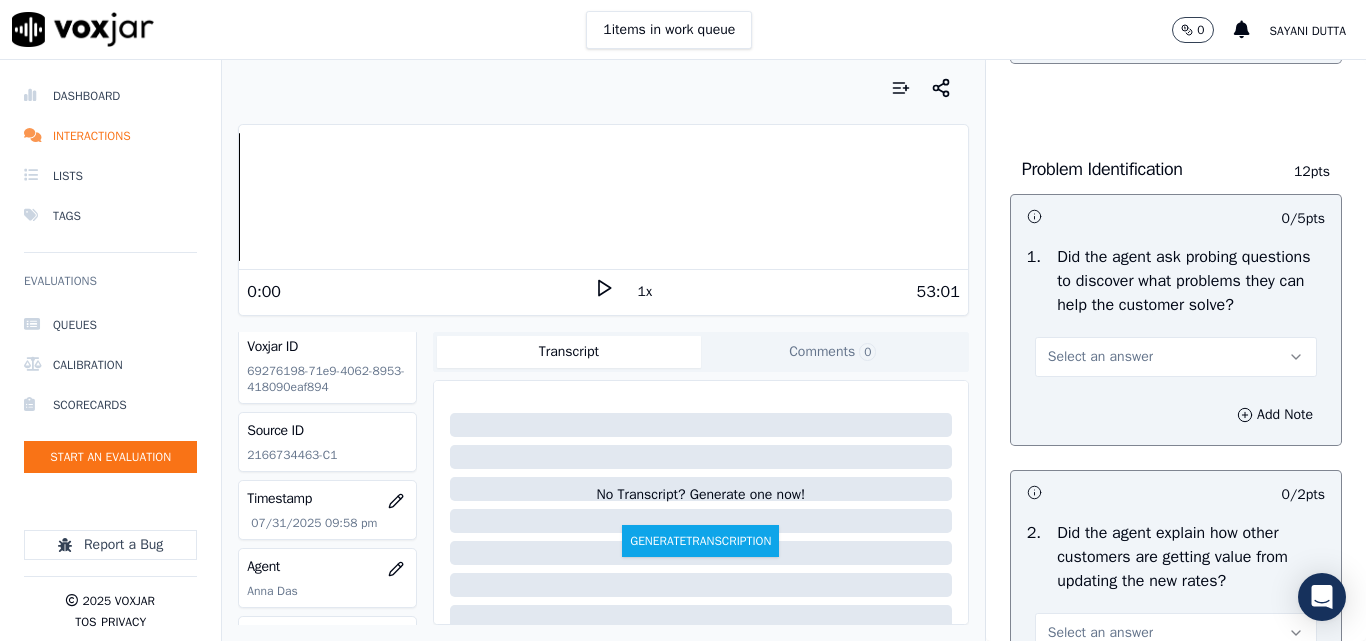 scroll, scrollTop: 1600, scrollLeft: 0, axis: vertical 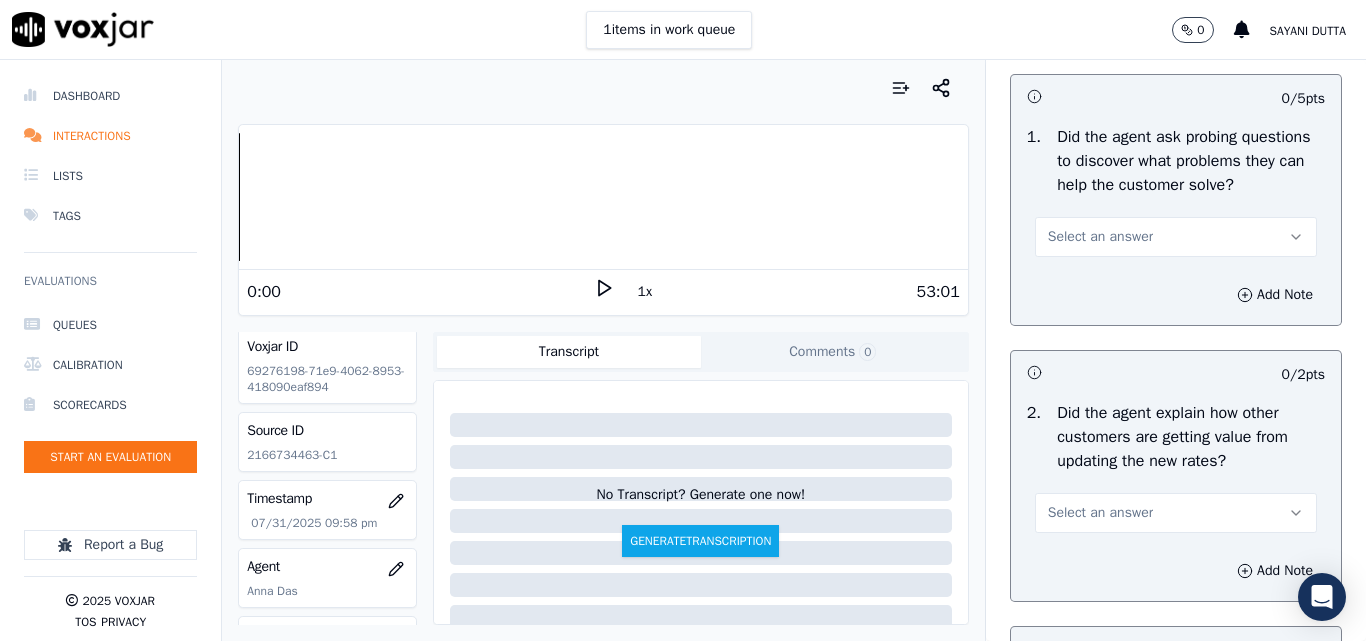 click on "Select an answer" at bounding box center [1100, 237] 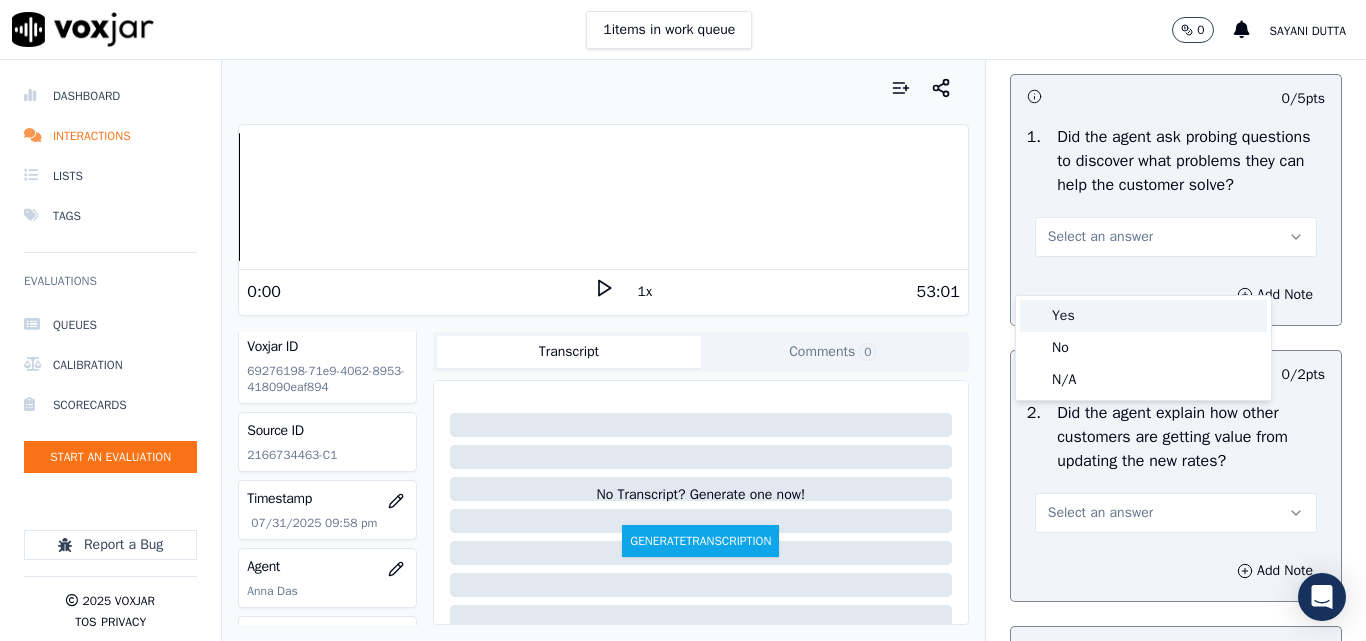 click on "Yes" at bounding box center (1143, 316) 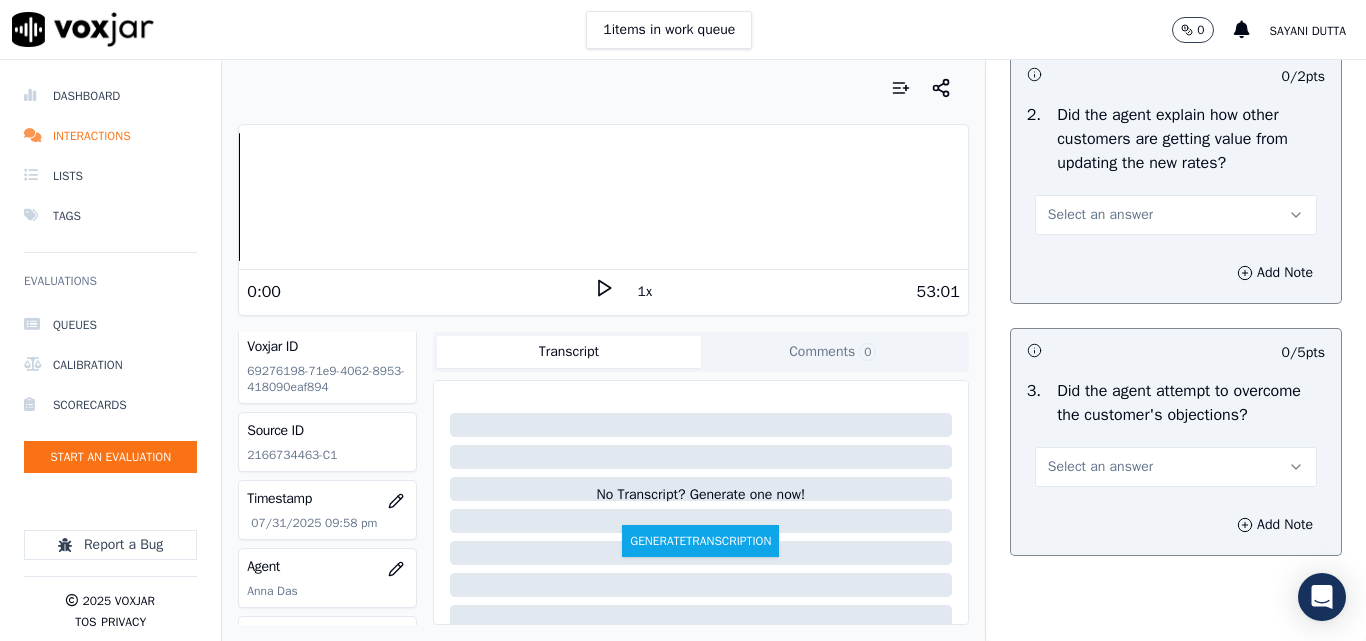 scroll, scrollTop: 1900, scrollLeft: 0, axis: vertical 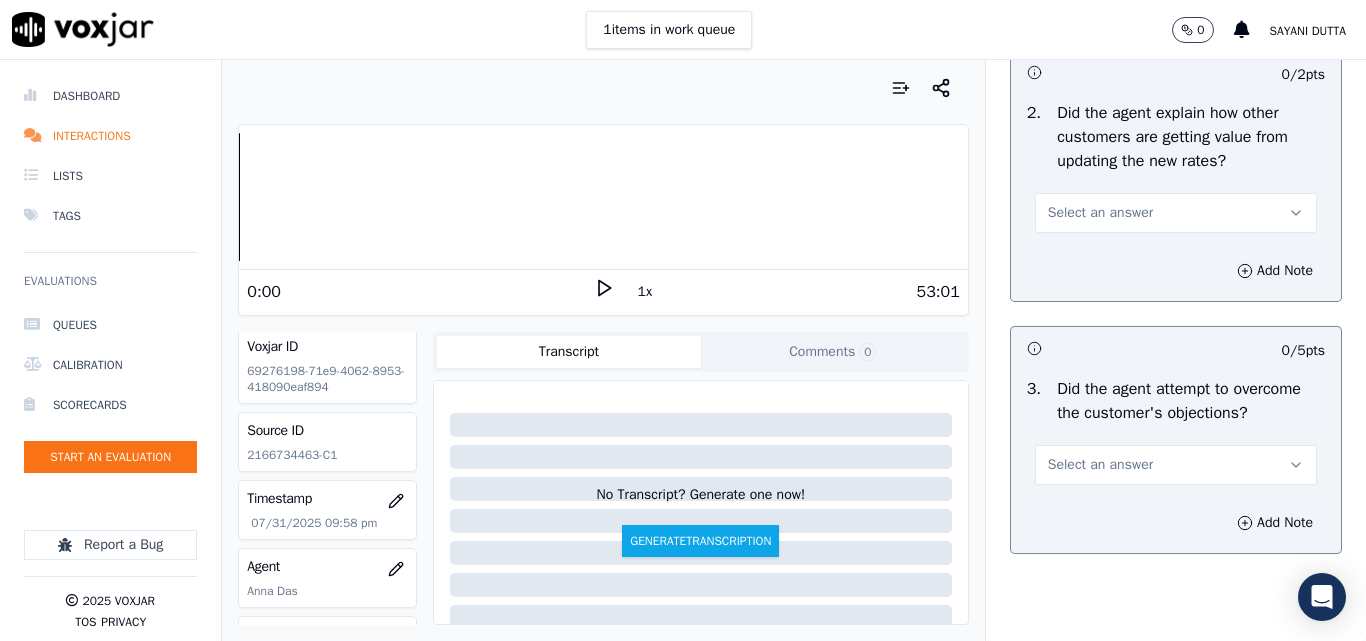 click on "Select an answer" at bounding box center [1100, 213] 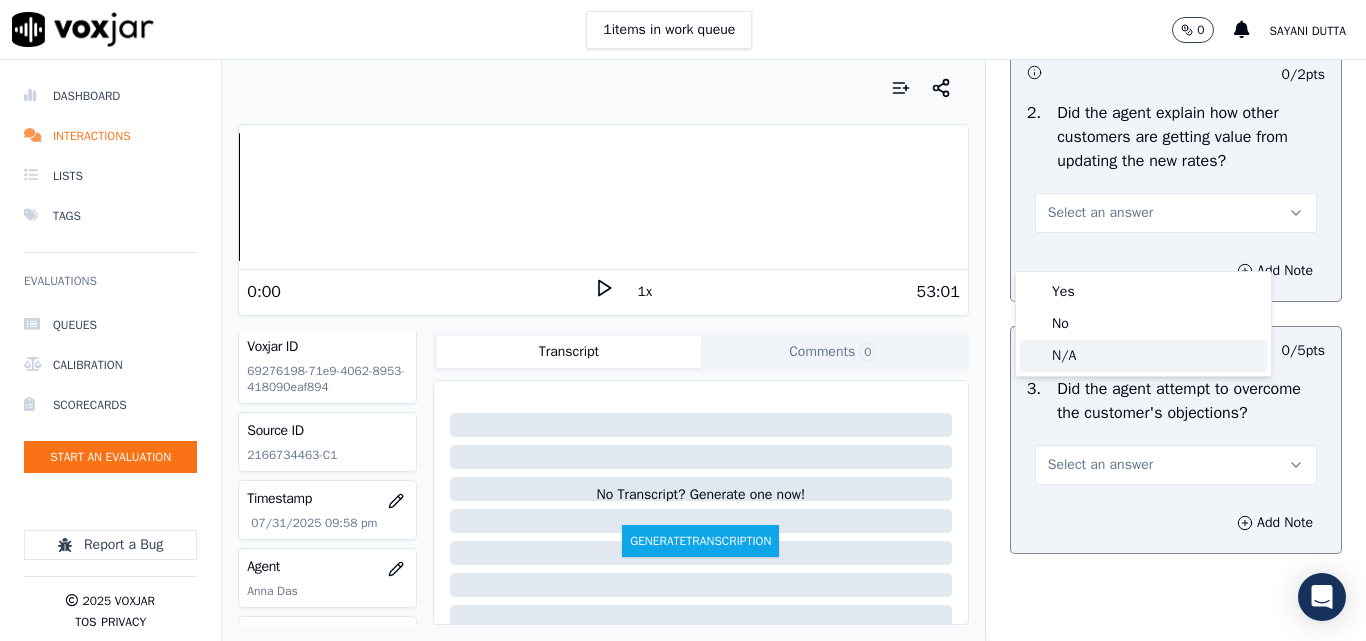 click on "N/A" 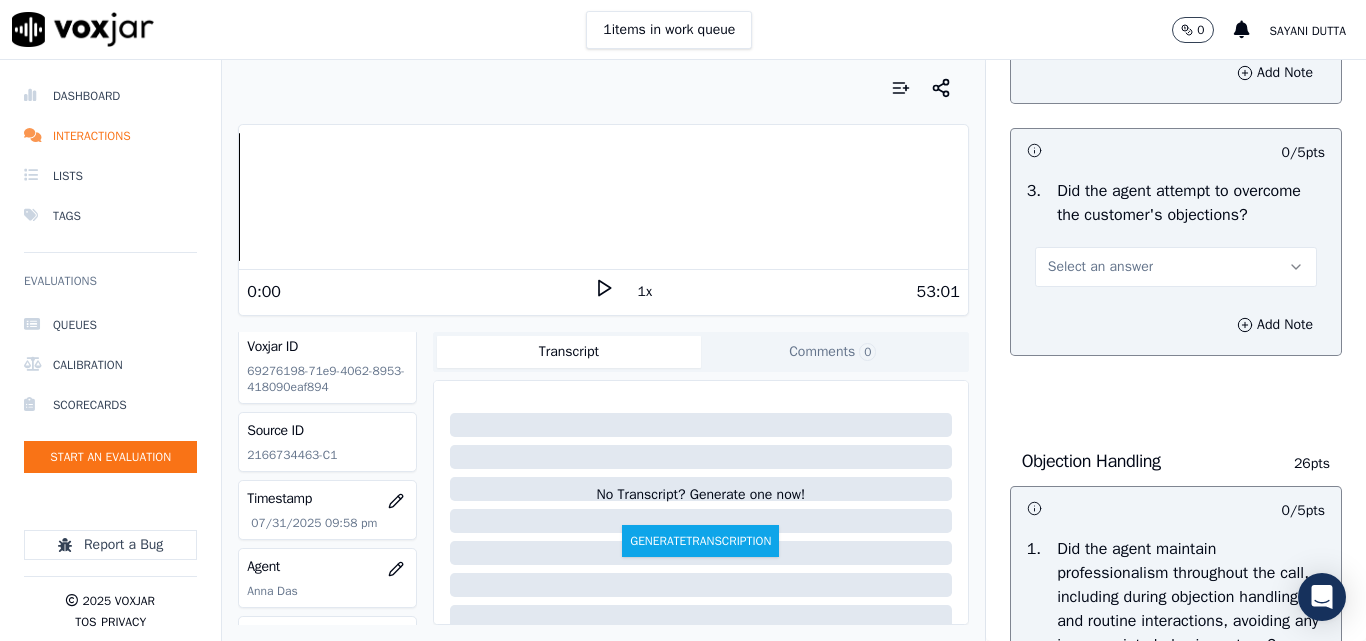 scroll, scrollTop: 2100, scrollLeft: 0, axis: vertical 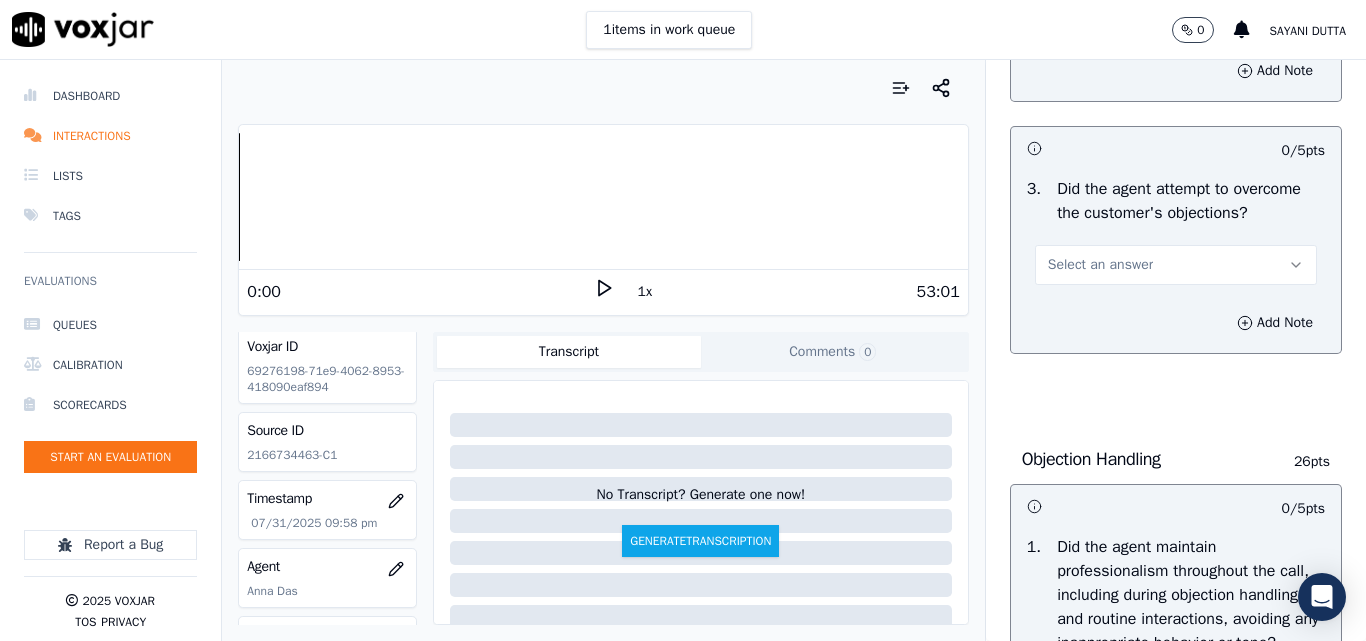click on "Select an answer" at bounding box center [1100, 265] 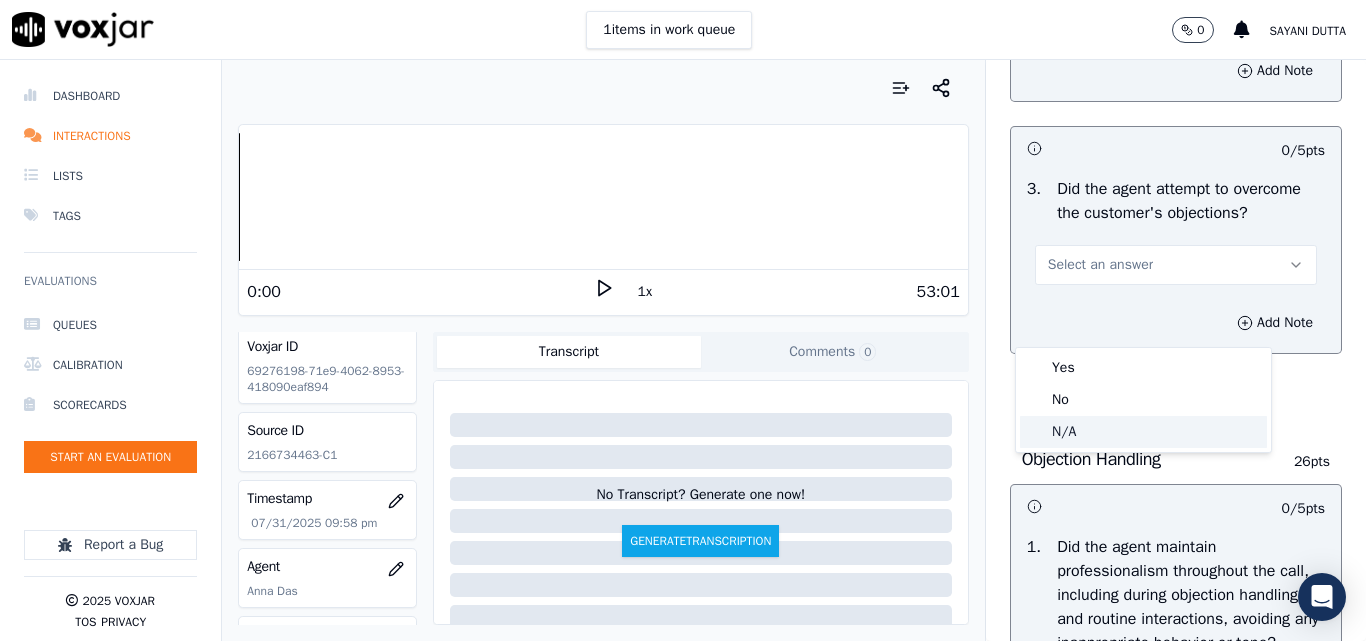 click on "N/A" 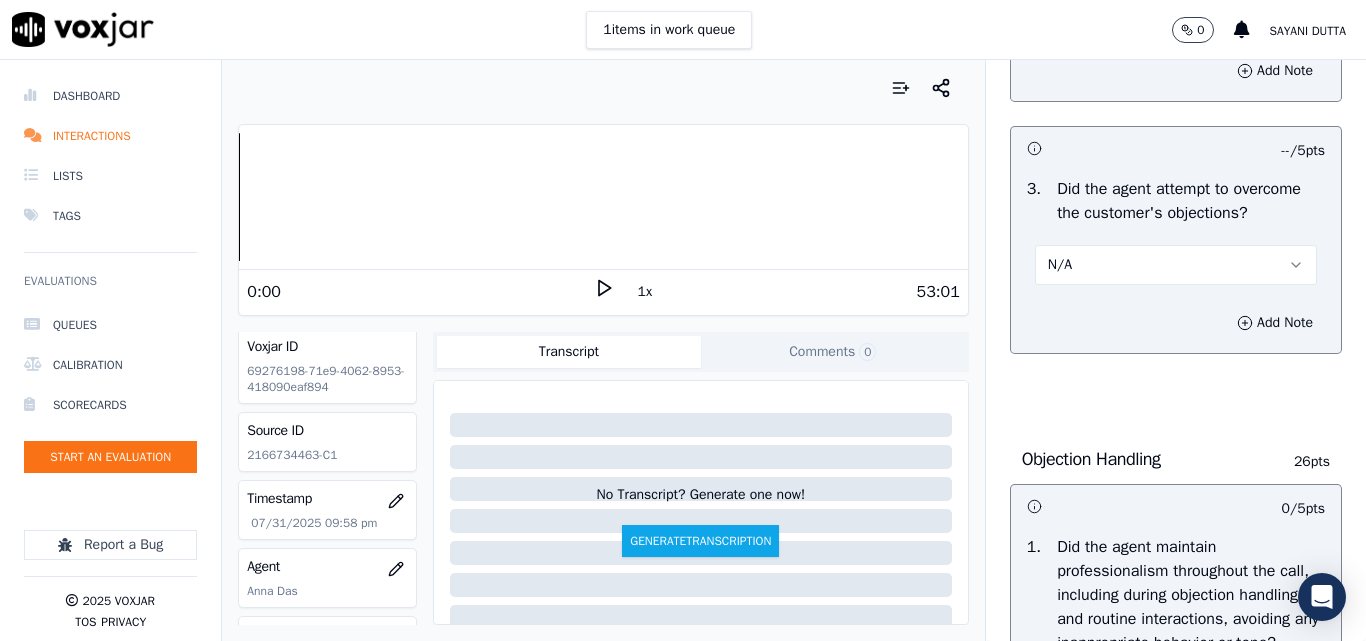 scroll, scrollTop: 2400, scrollLeft: 0, axis: vertical 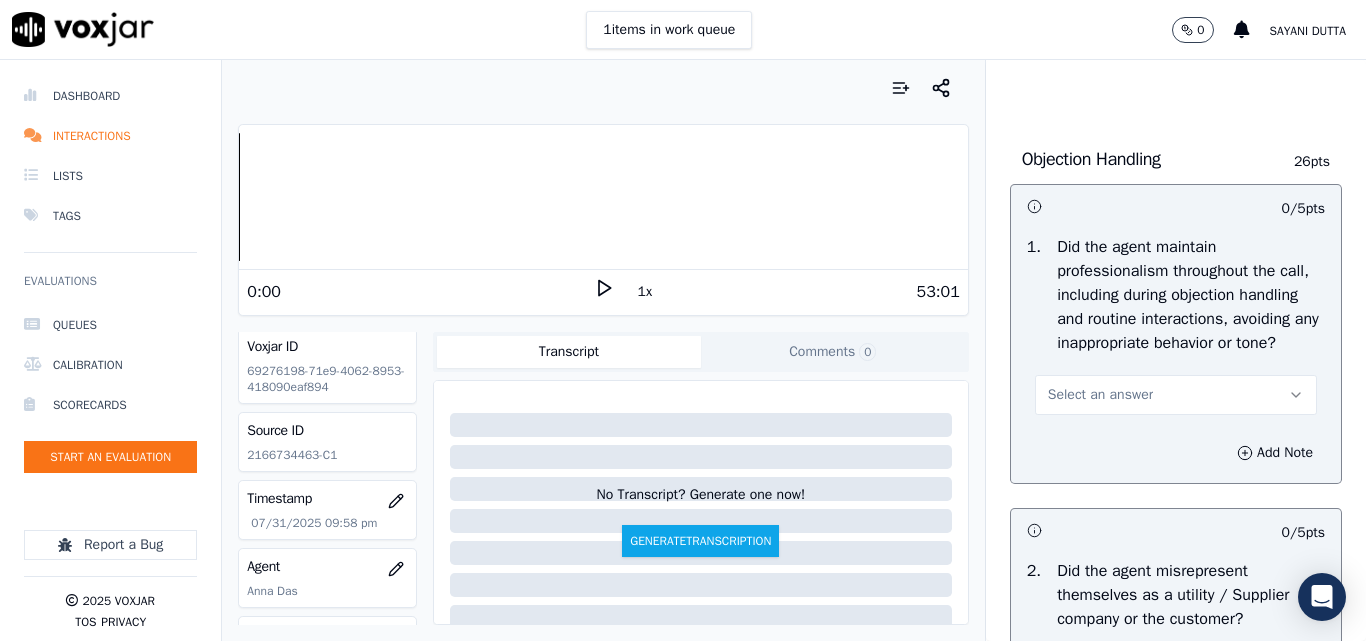 click on "Select an answer" at bounding box center [1176, 395] 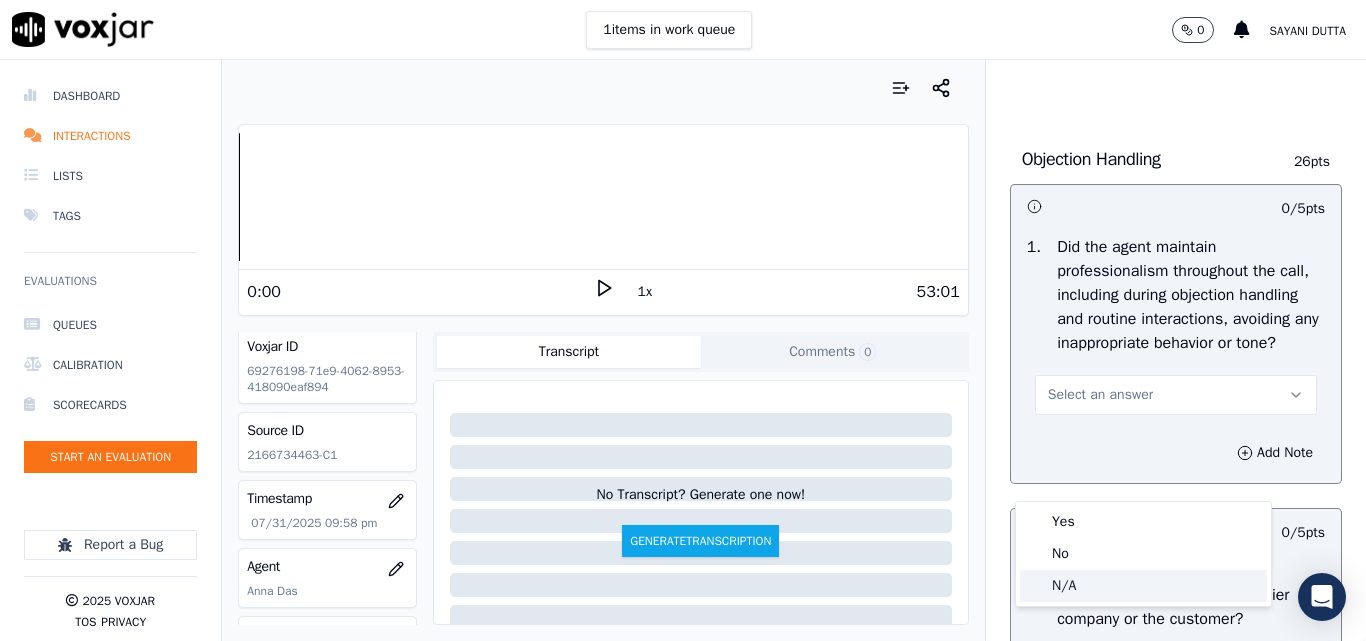 click on "N/A" 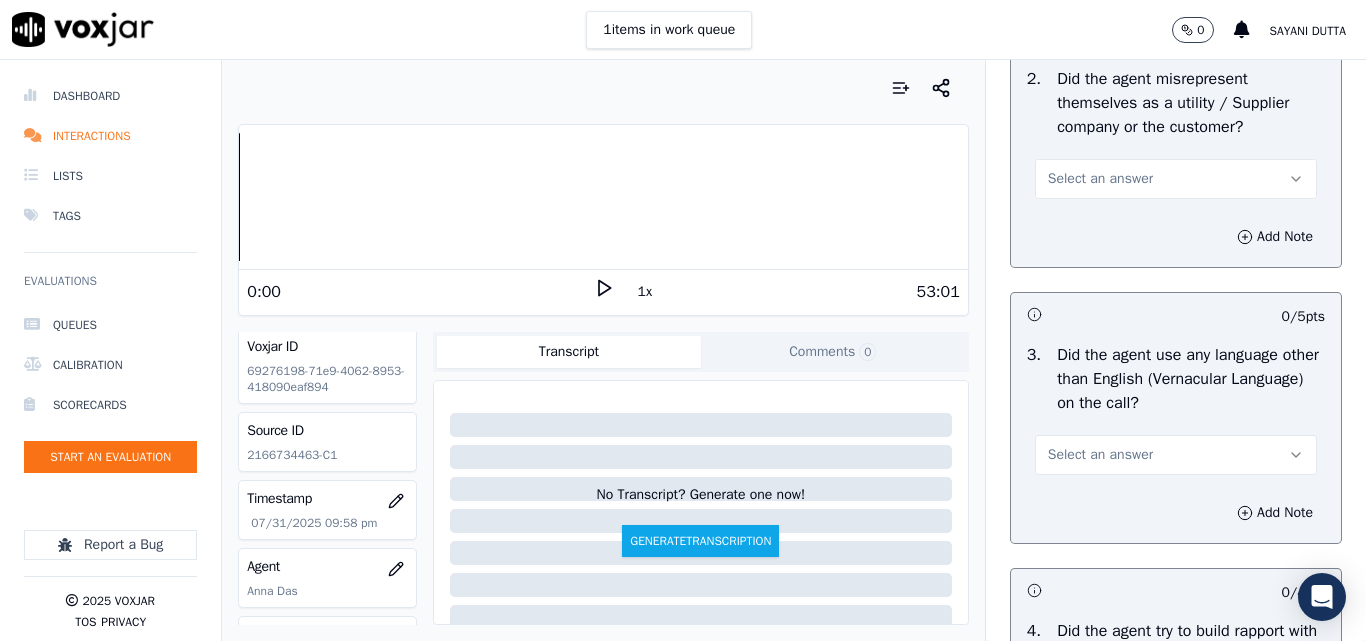 scroll, scrollTop: 2900, scrollLeft: 0, axis: vertical 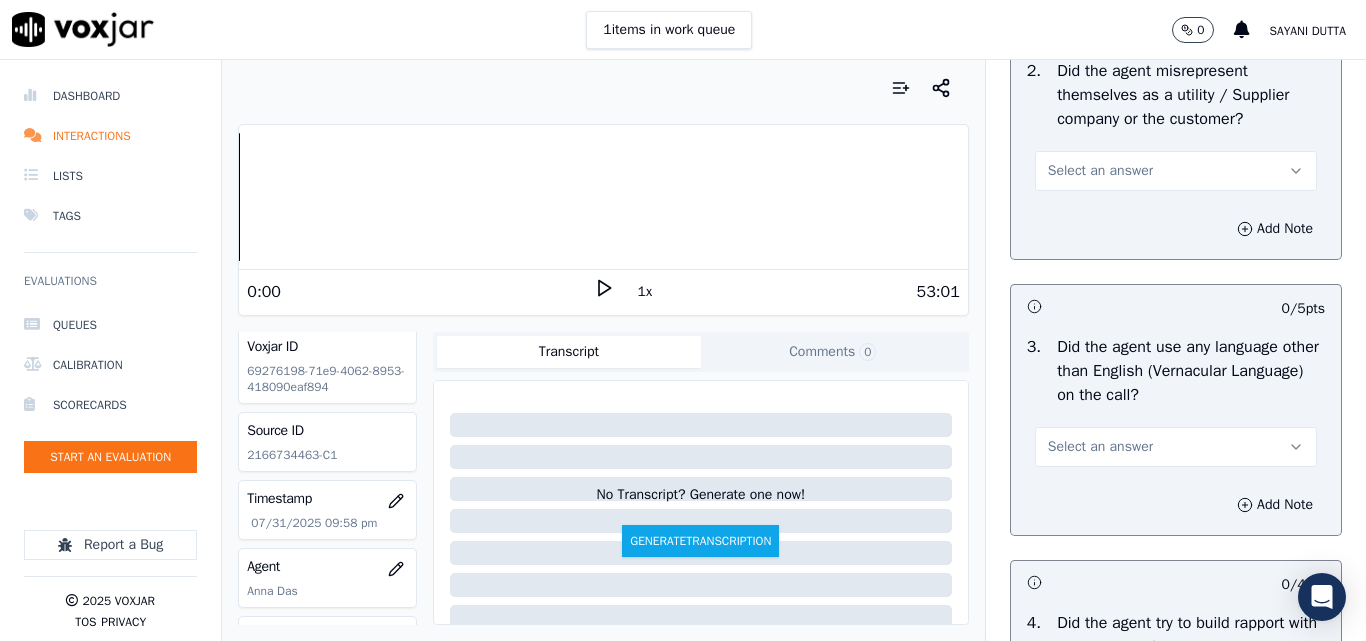 click on "Select an answer" at bounding box center [1100, 171] 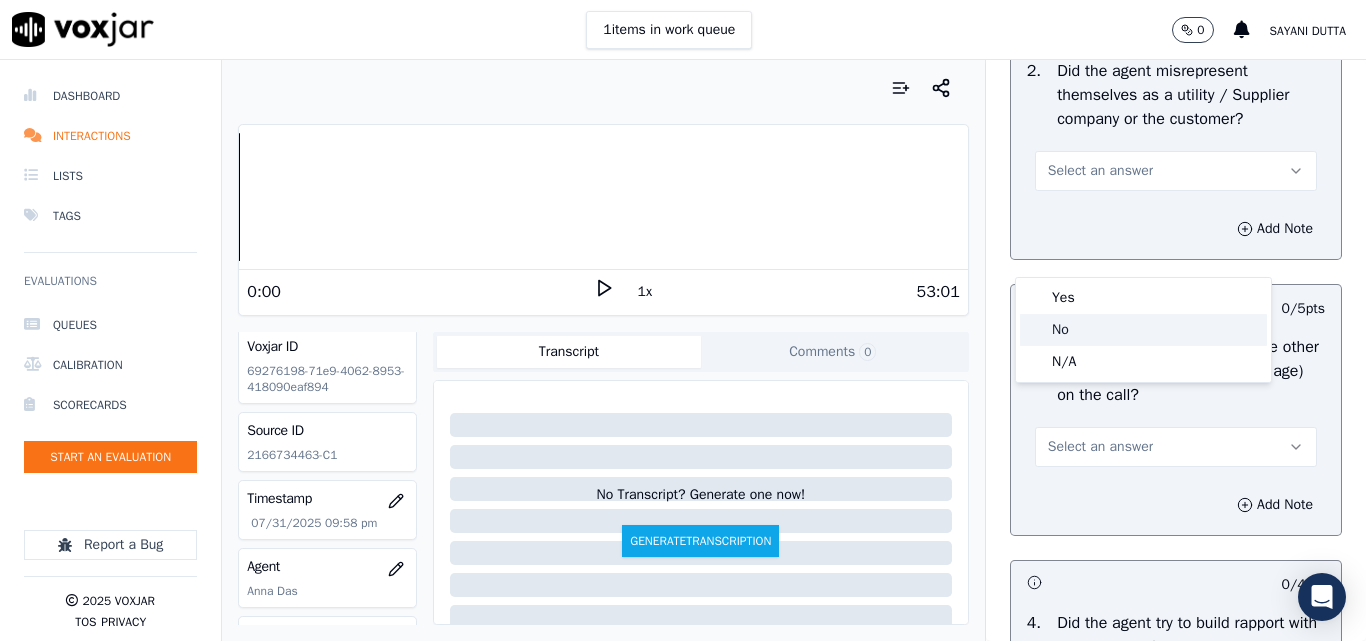 click on "No" 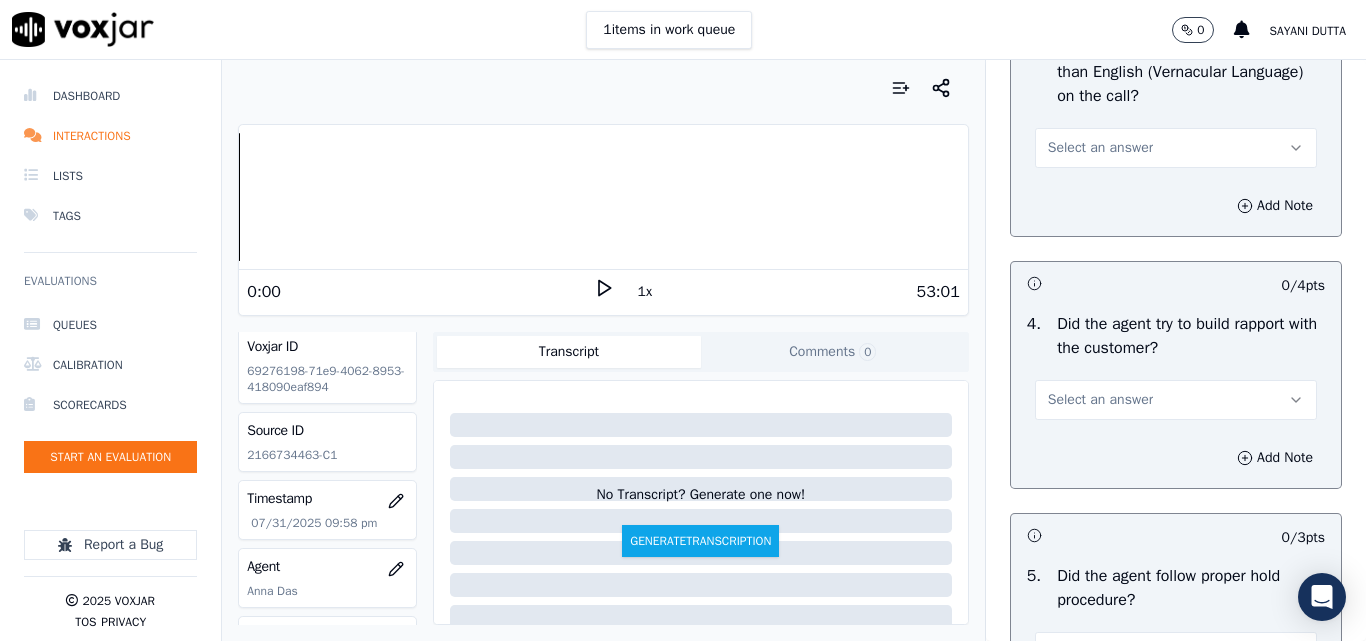 scroll, scrollTop: 3200, scrollLeft: 0, axis: vertical 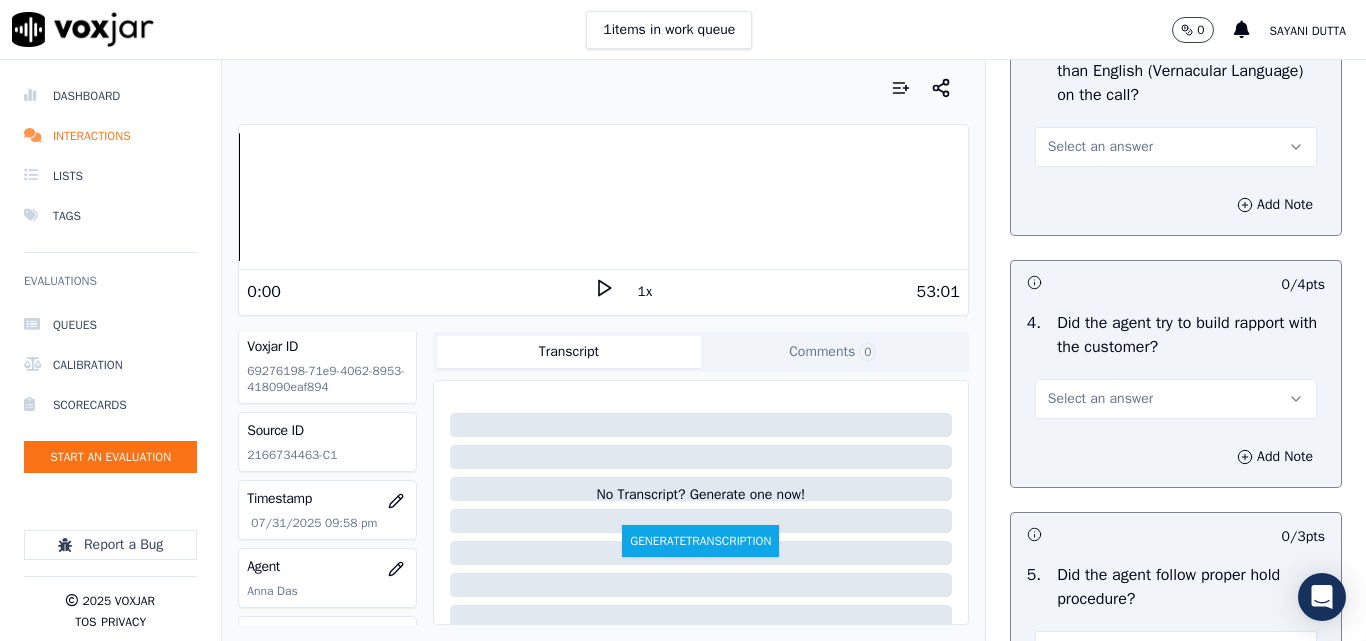 click on "Select an answer" at bounding box center (1100, 147) 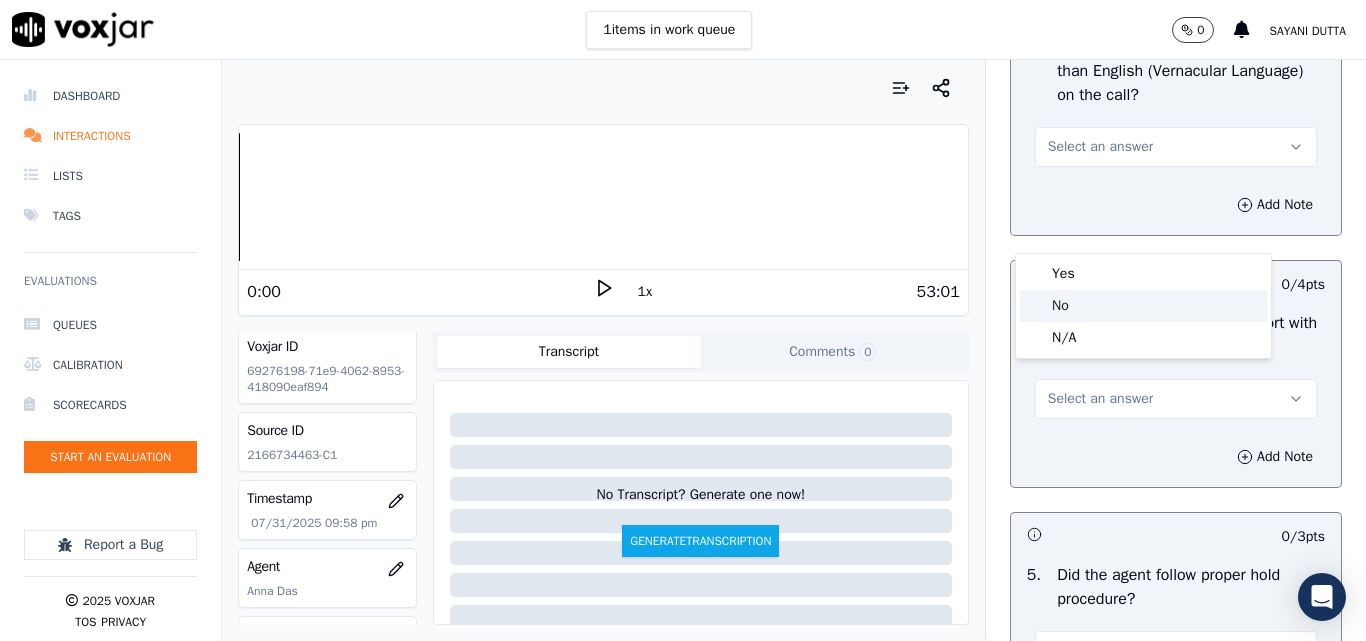 click on "No" 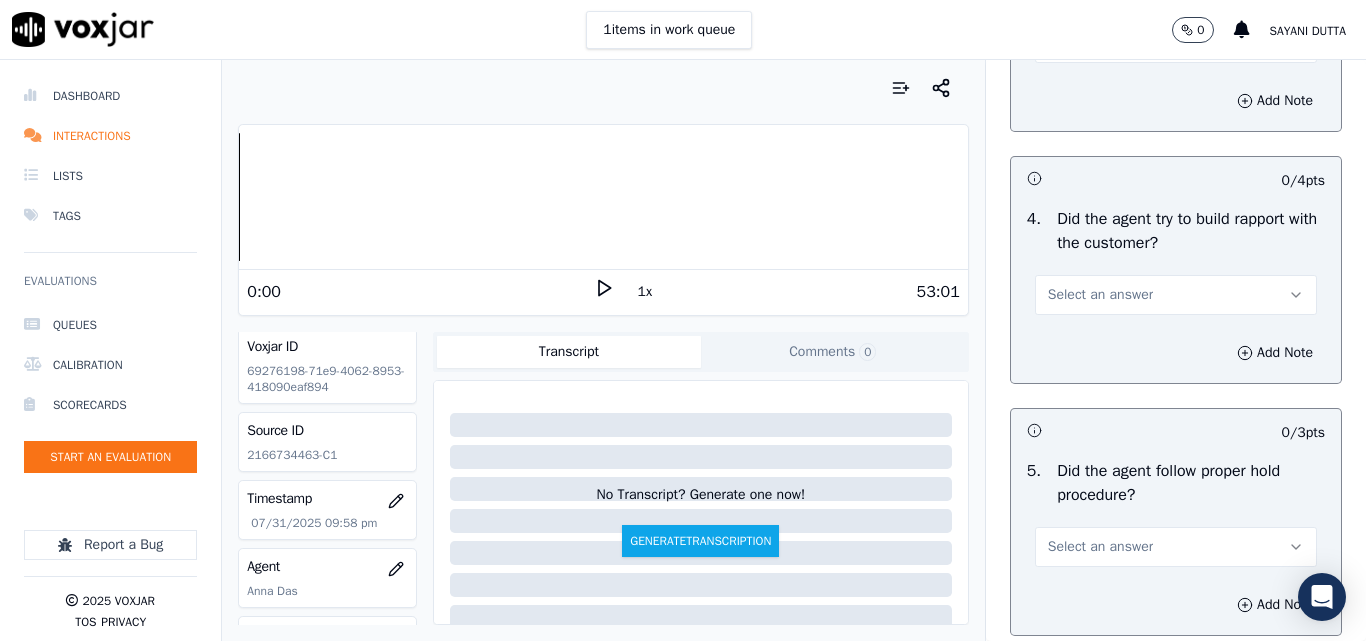 scroll, scrollTop: 3400, scrollLeft: 0, axis: vertical 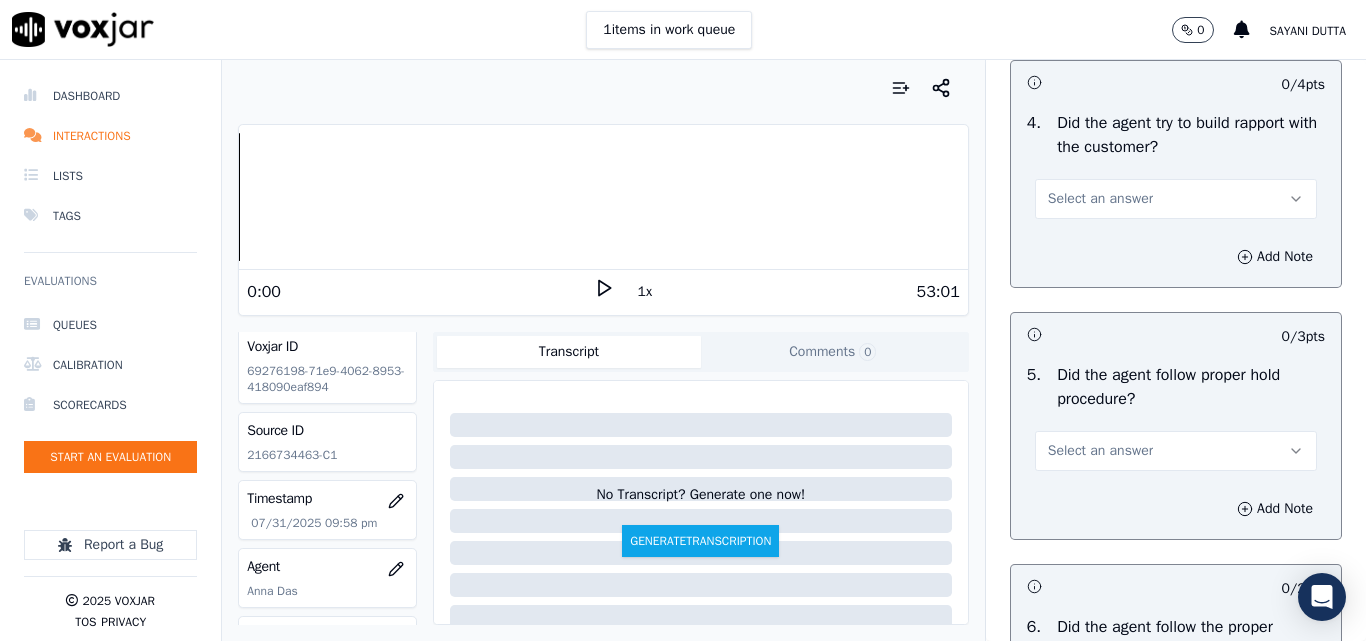 click on "Select an answer" at bounding box center [1100, 199] 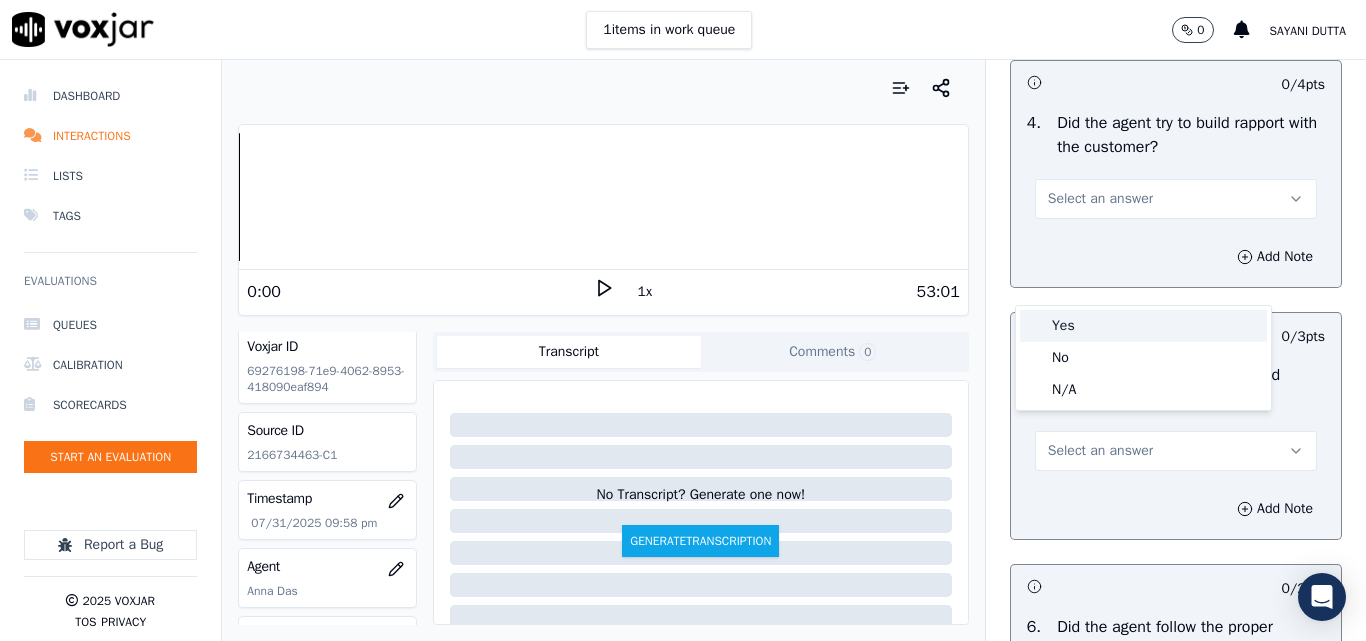 drag, startPoint x: 1060, startPoint y: 329, endPoint x: 1078, endPoint y: 330, distance: 18.027756 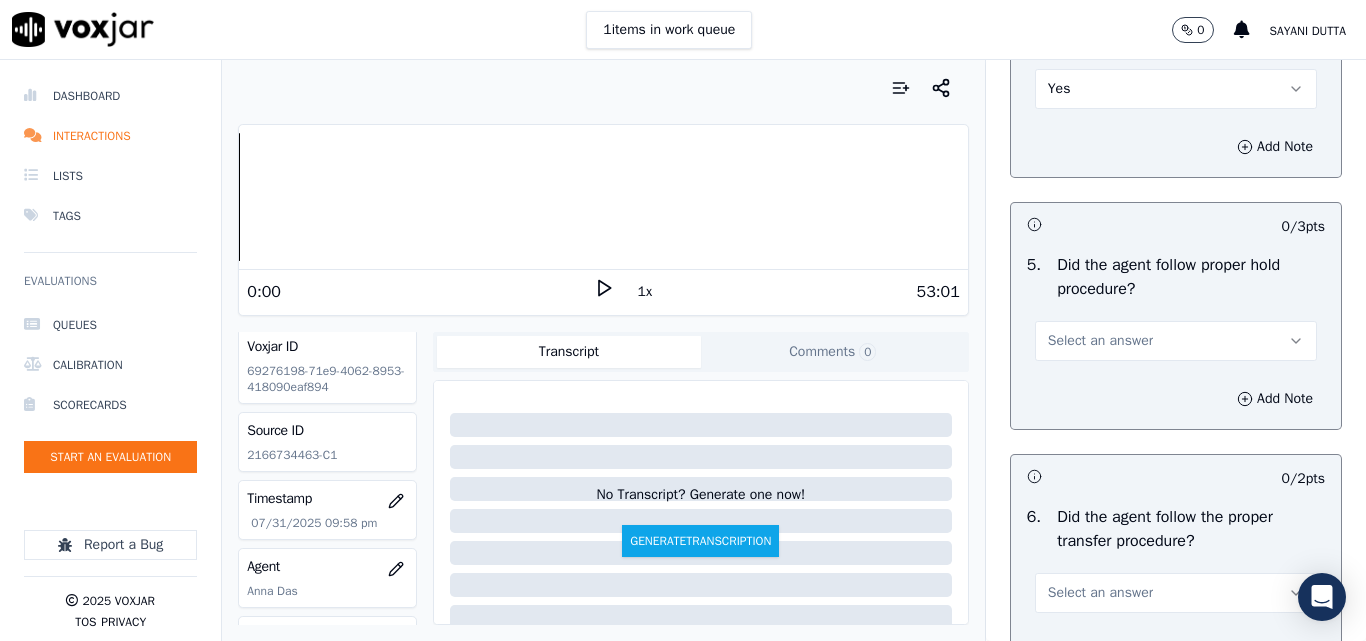 scroll, scrollTop: 3600, scrollLeft: 0, axis: vertical 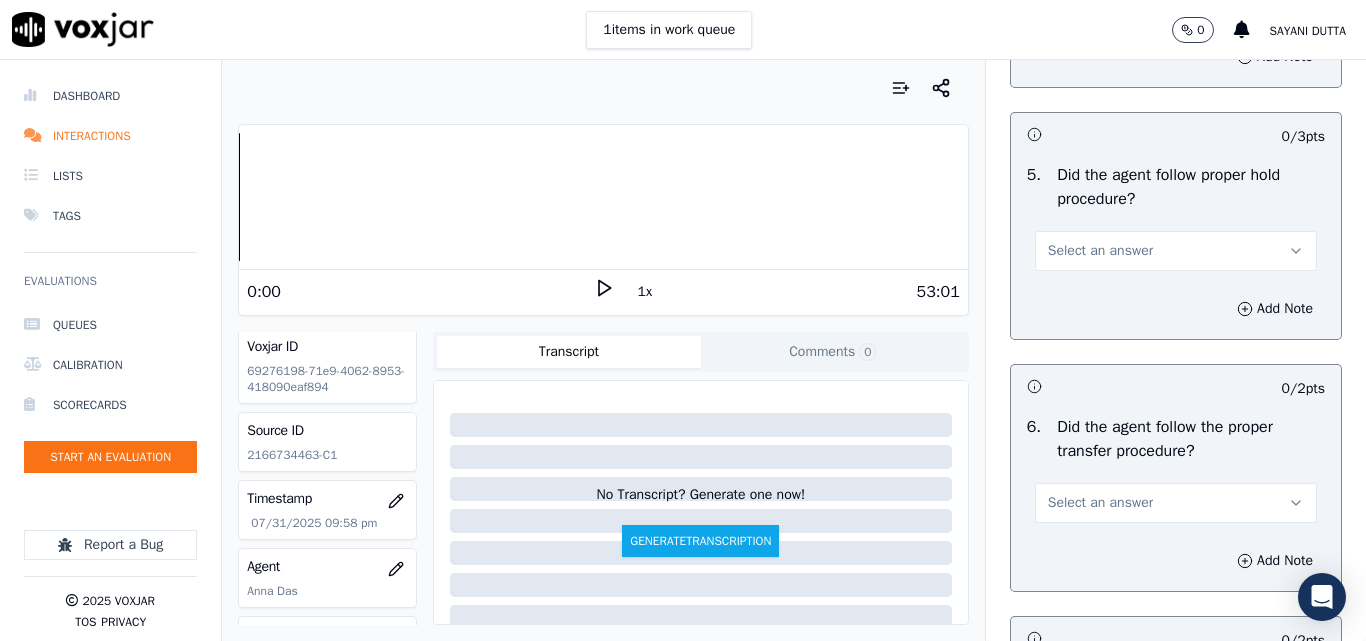 click on "Select an answer" at bounding box center (1176, 251) 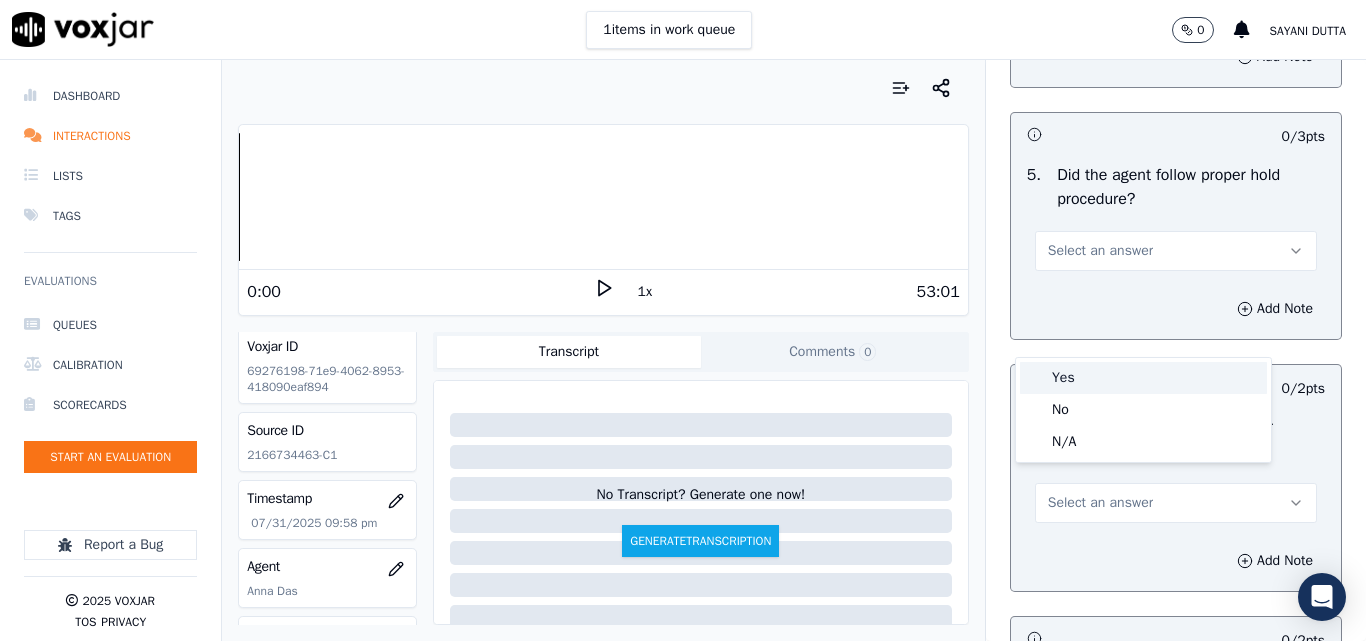 click on "Yes" at bounding box center (1143, 378) 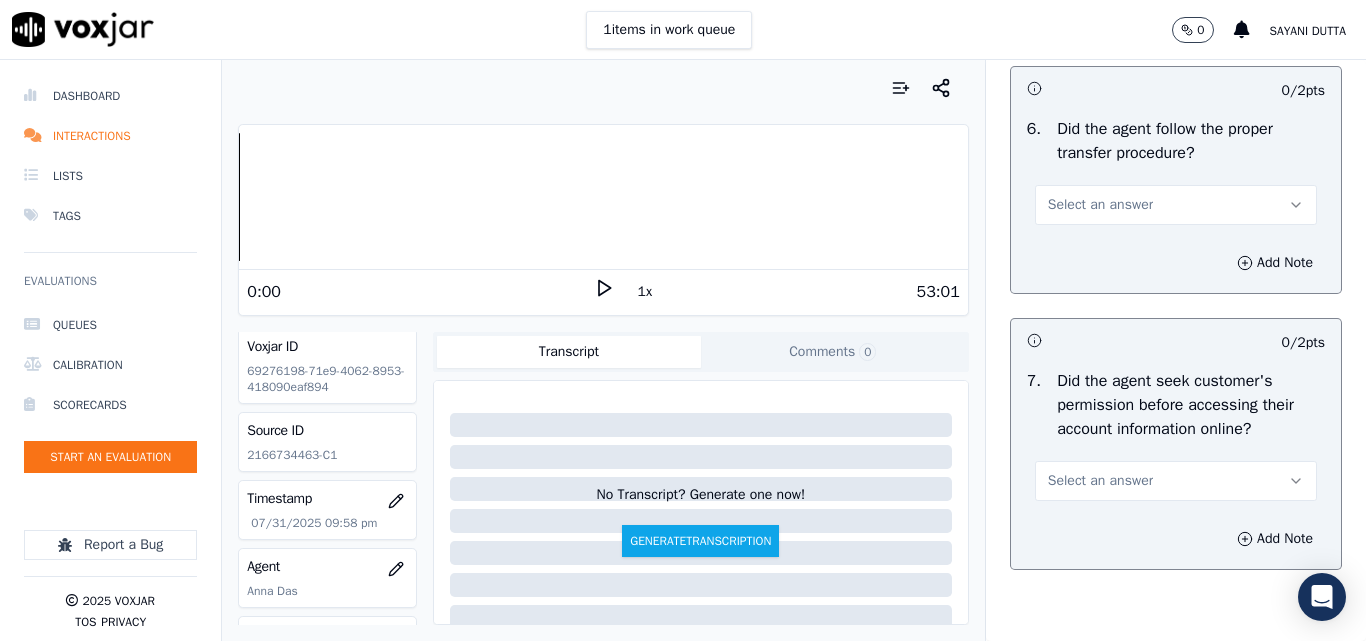 scroll, scrollTop: 3900, scrollLeft: 0, axis: vertical 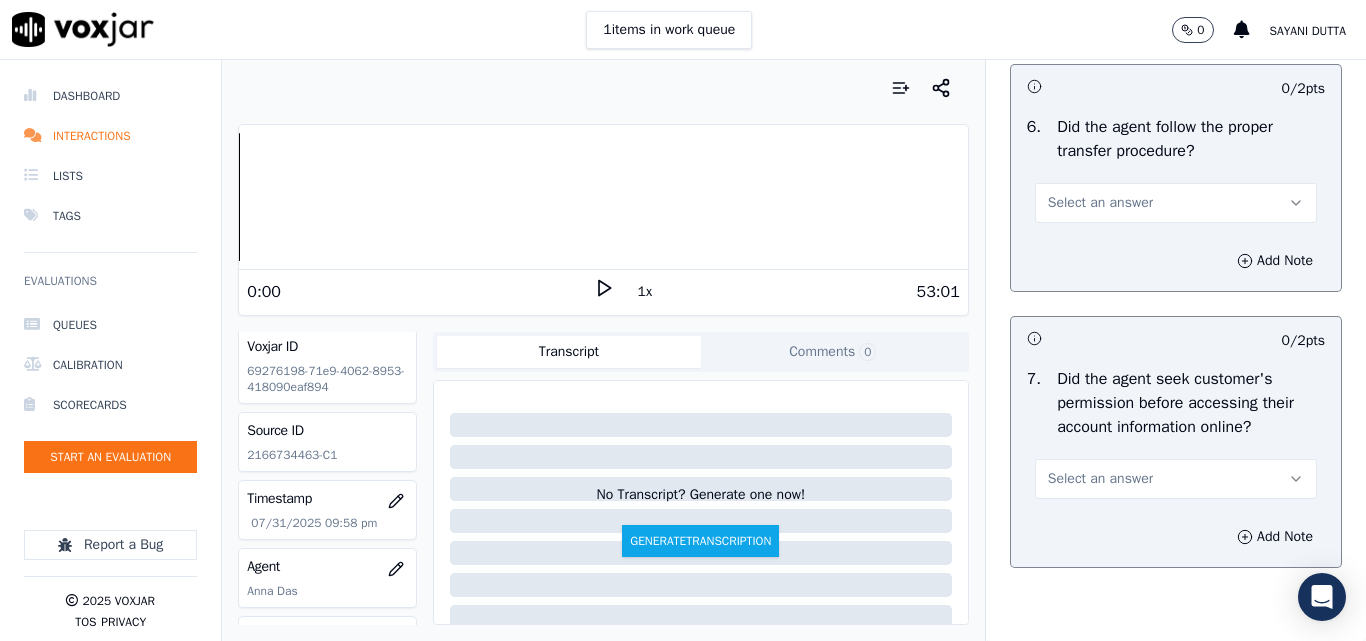 click on "Select an answer" at bounding box center [1100, 203] 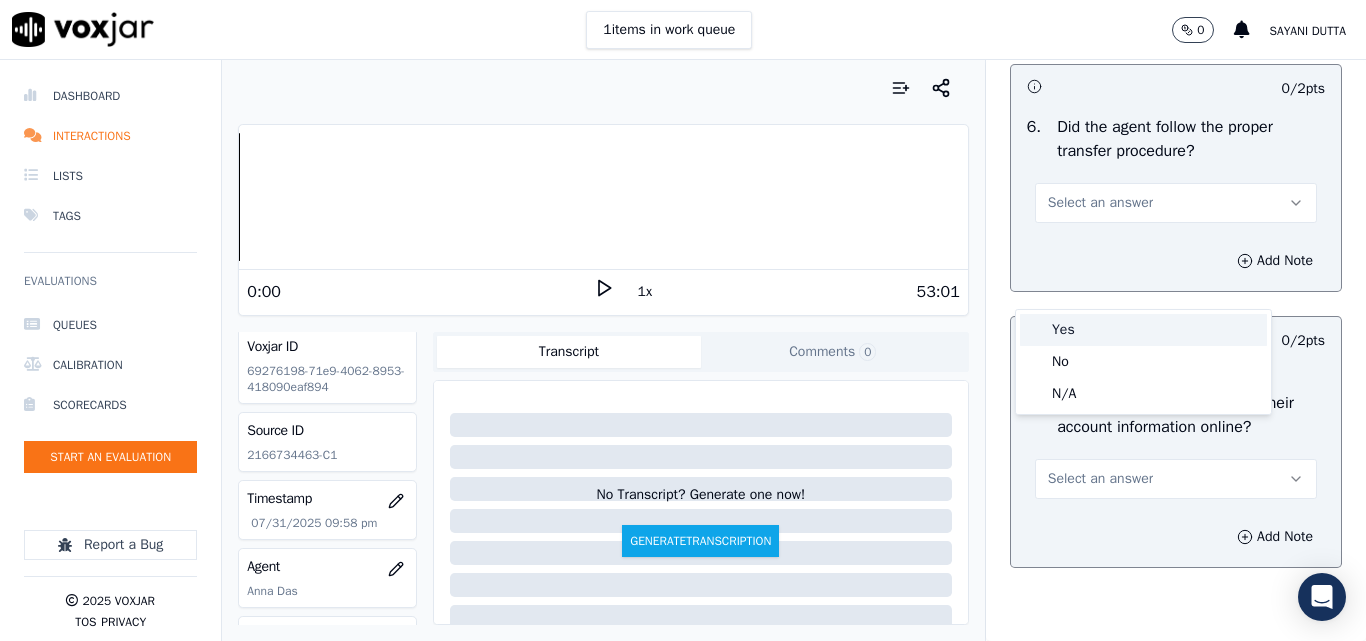 click on "Yes" at bounding box center (1143, 330) 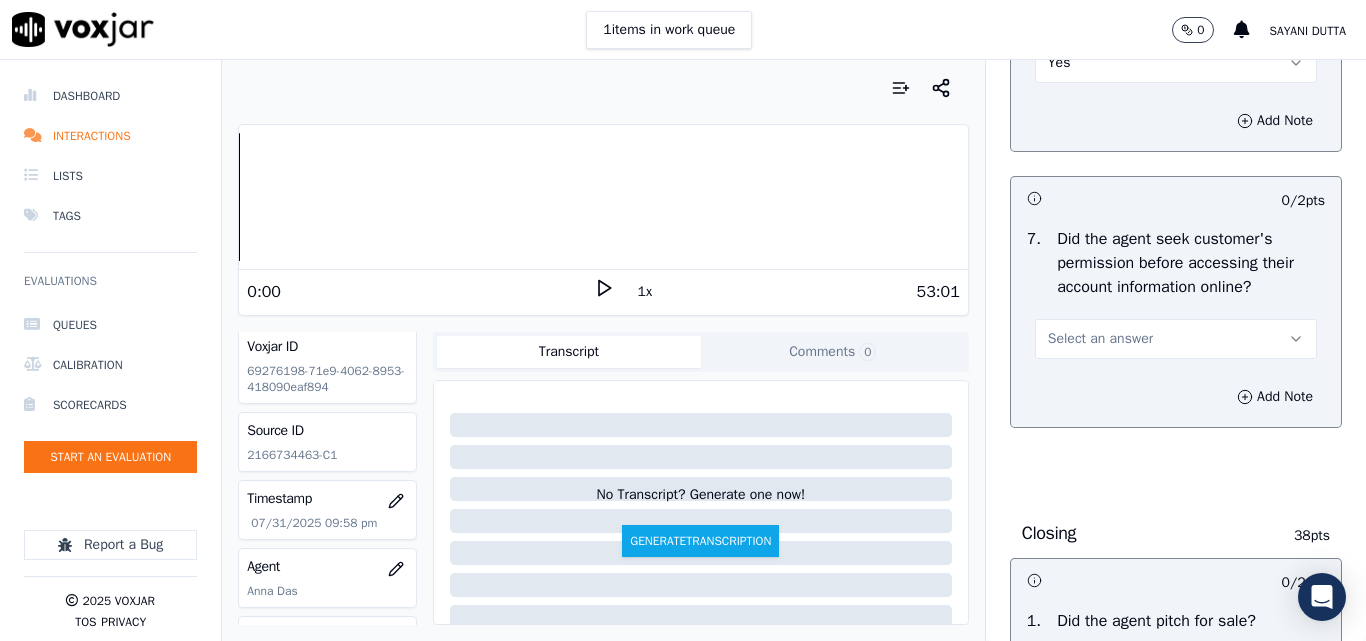 scroll, scrollTop: 4100, scrollLeft: 0, axis: vertical 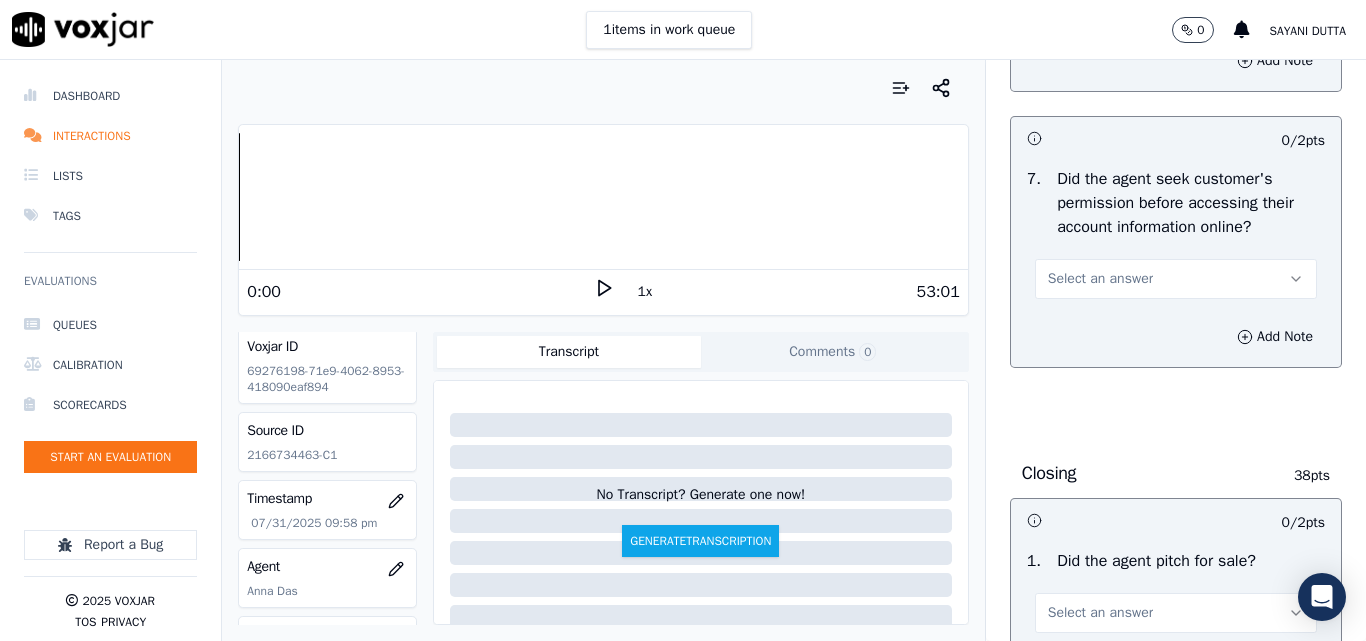 click on "Select an answer" at bounding box center (1100, 279) 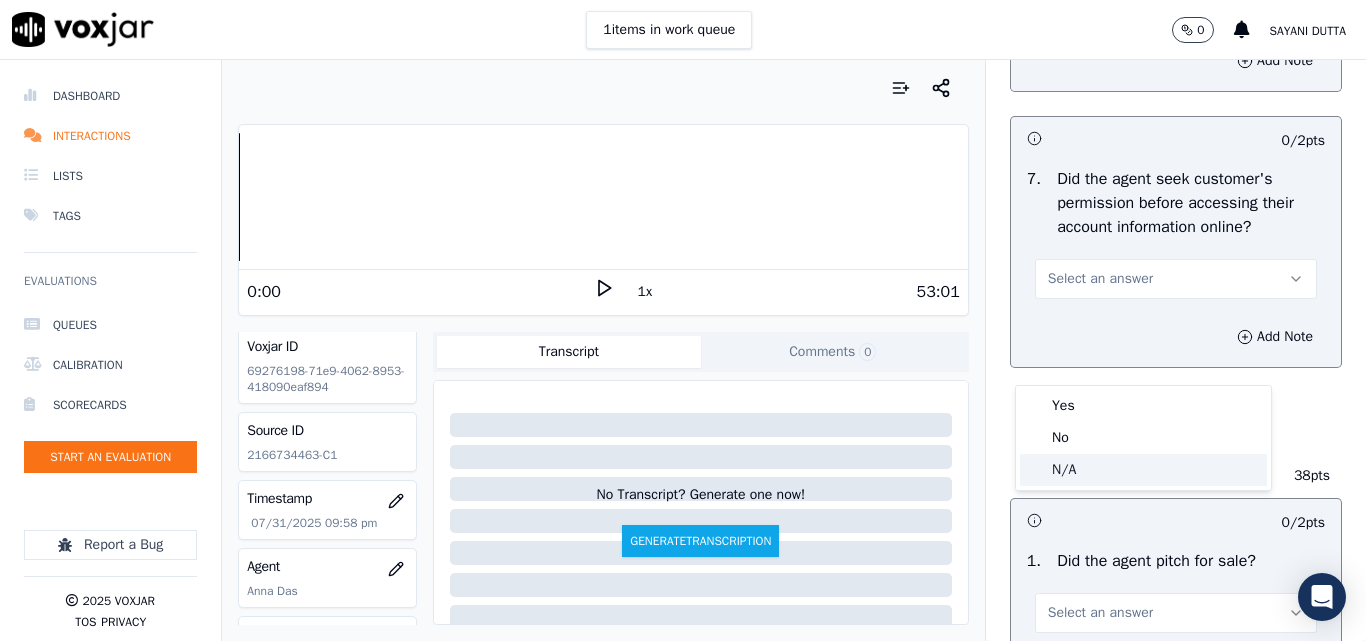 click on "N/A" 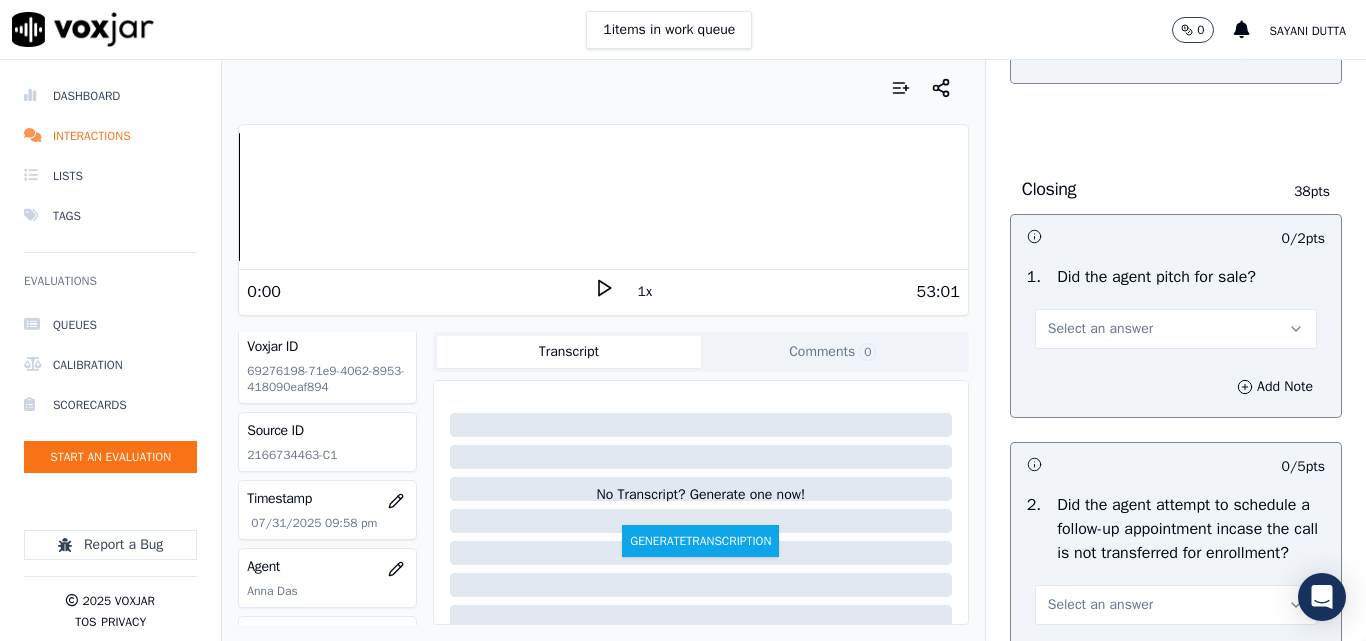 scroll, scrollTop: 4500, scrollLeft: 0, axis: vertical 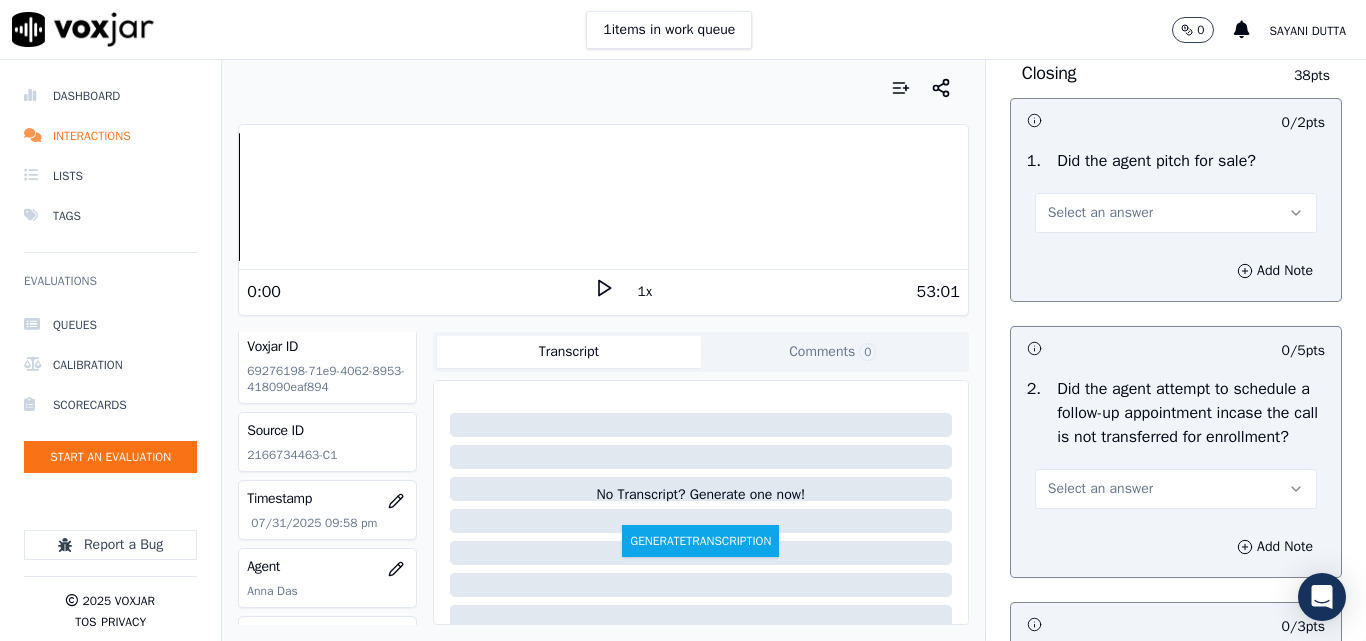 click on "Select an answer" at bounding box center (1100, 213) 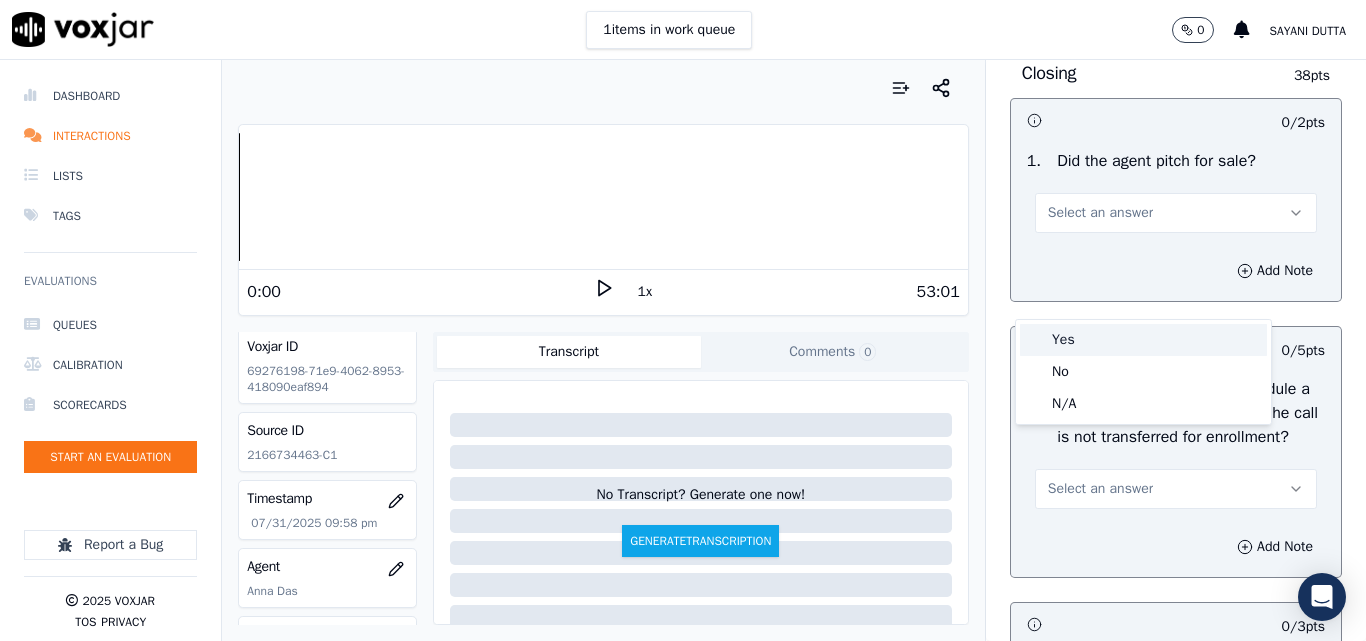 click on "Yes" at bounding box center (1143, 340) 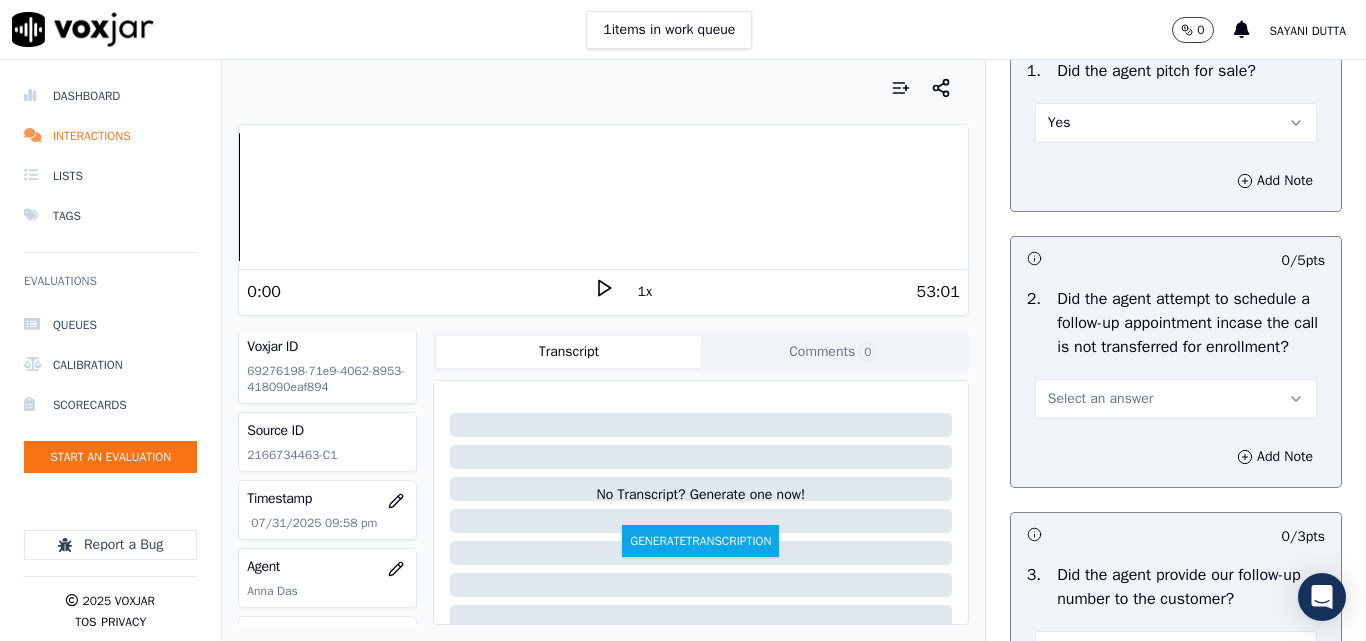 scroll, scrollTop: 4700, scrollLeft: 0, axis: vertical 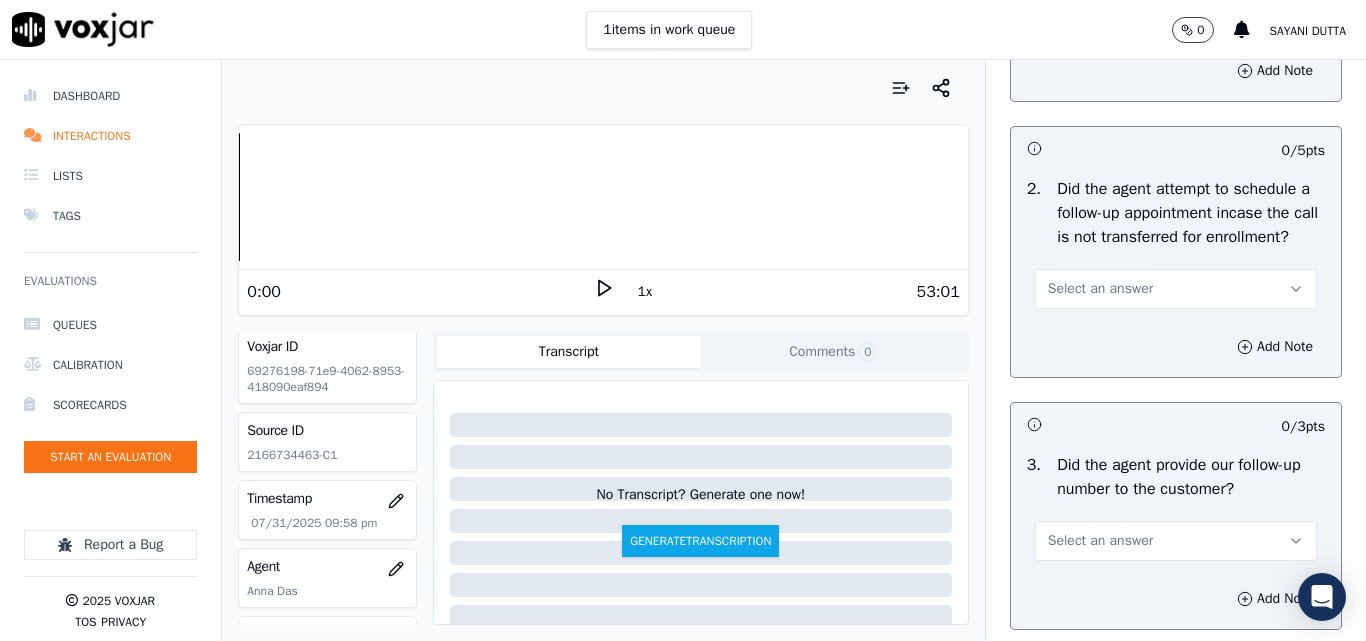 click on "Select an answer" at bounding box center [1176, 289] 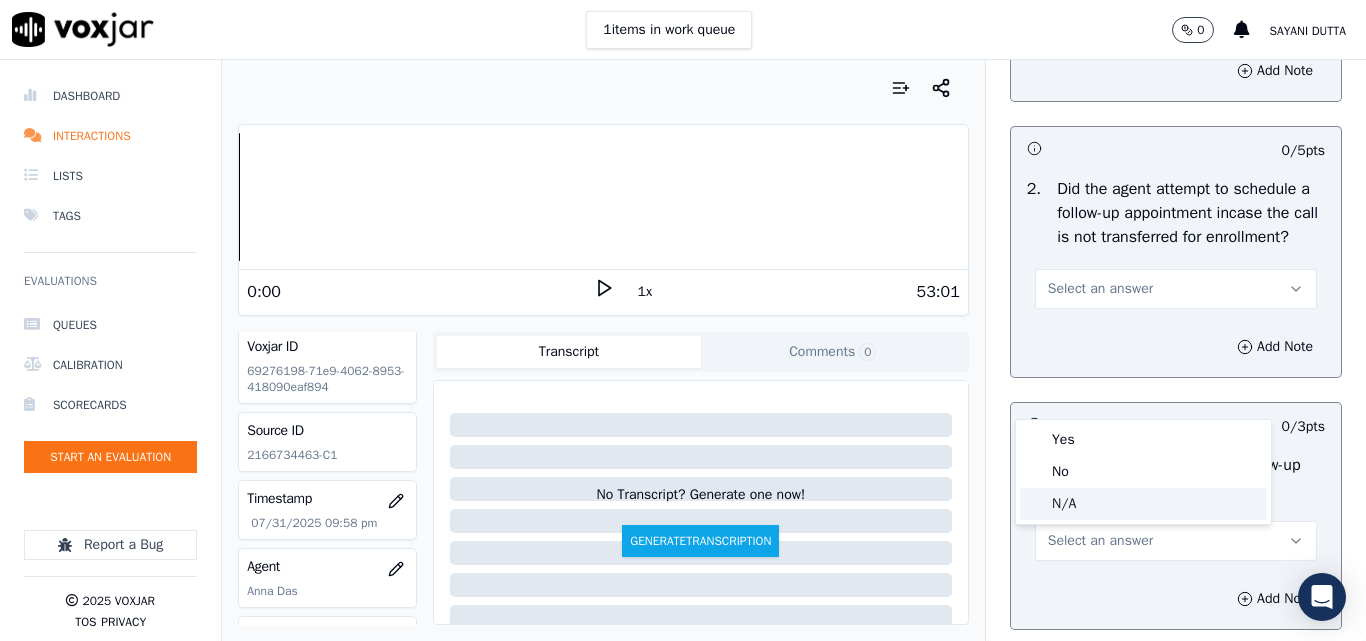 click on "N/A" 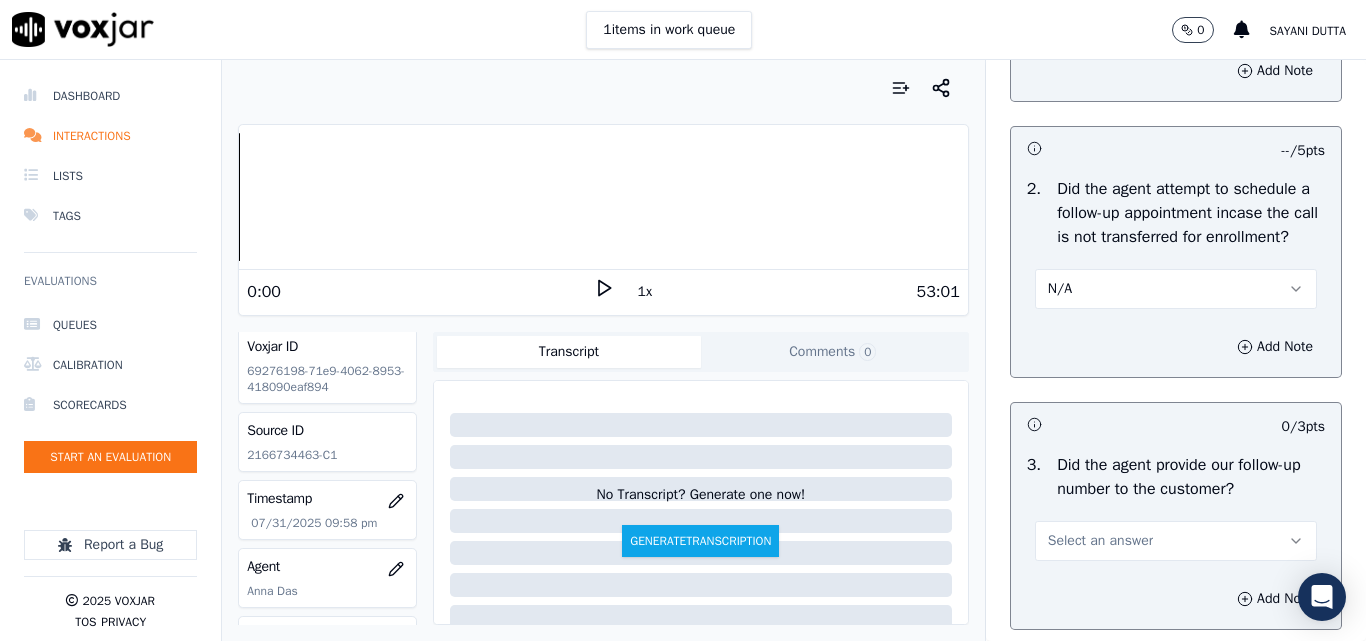 scroll, scrollTop: 5000, scrollLeft: 0, axis: vertical 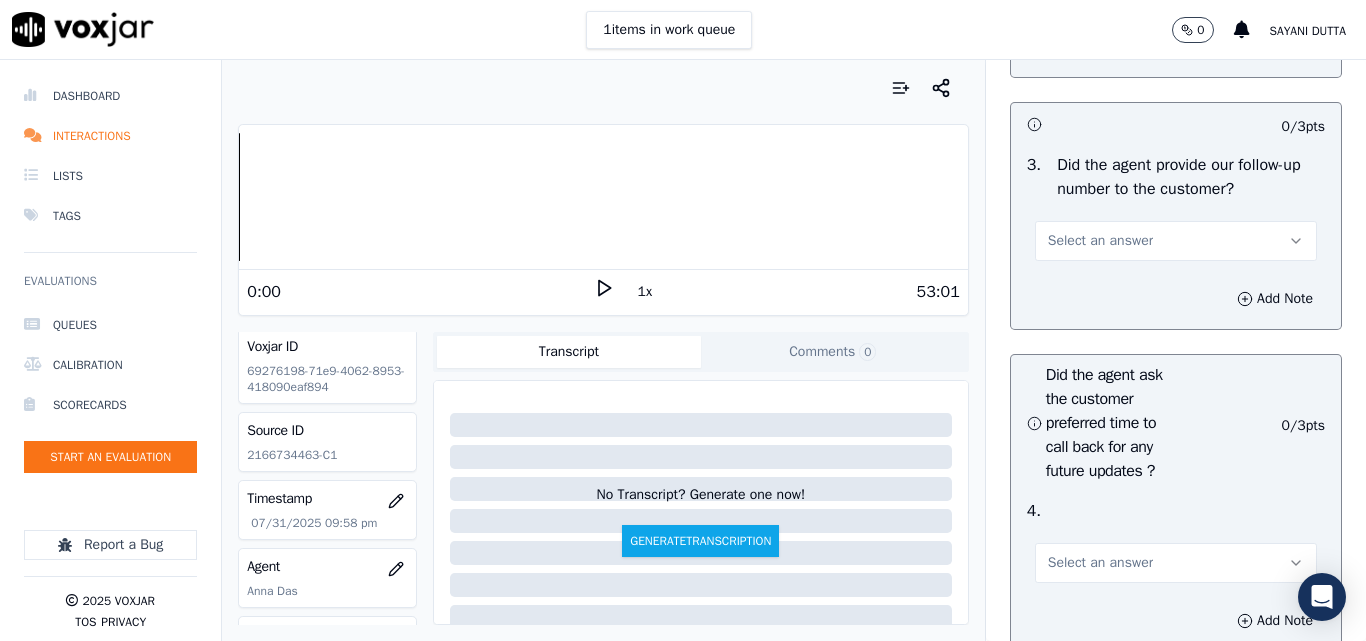 click on "Select an answer" at bounding box center (1100, 241) 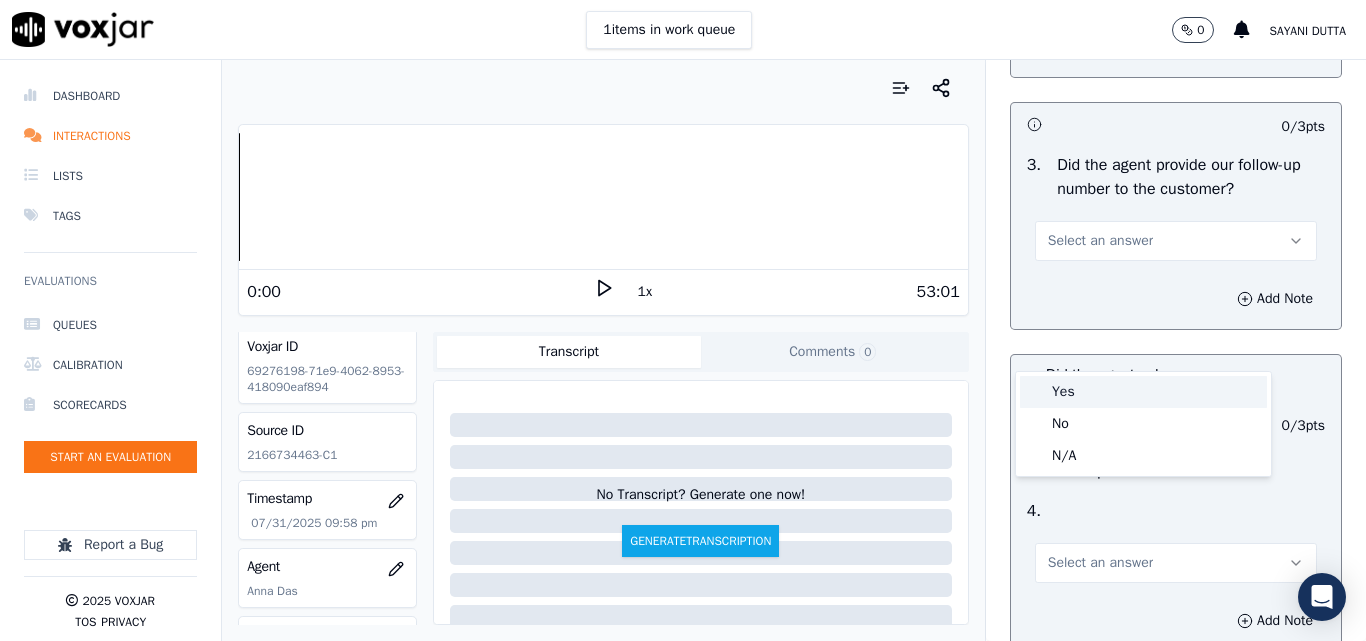drag, startPoint x: 1066, startPoint y: 387, endPoint x: 1073, endPoint y: 412, distance: 25.96151 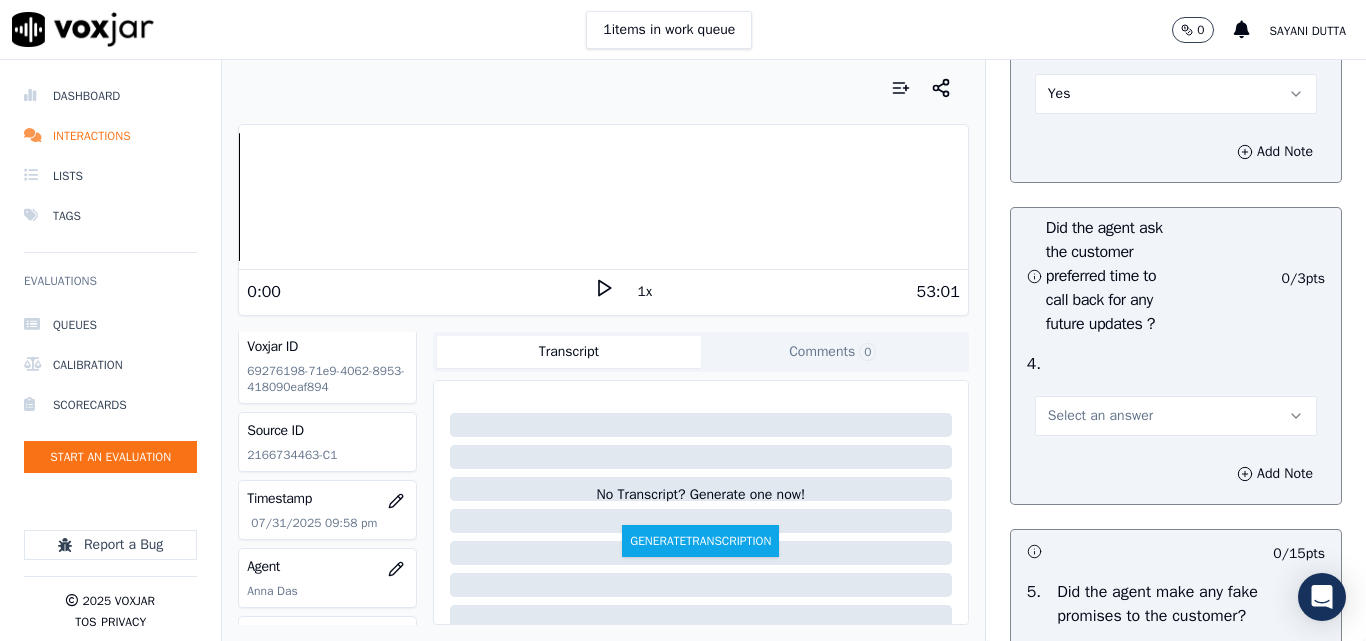 scroll, scrollTop: 5300, scrollLeft: 0, axis: vertical 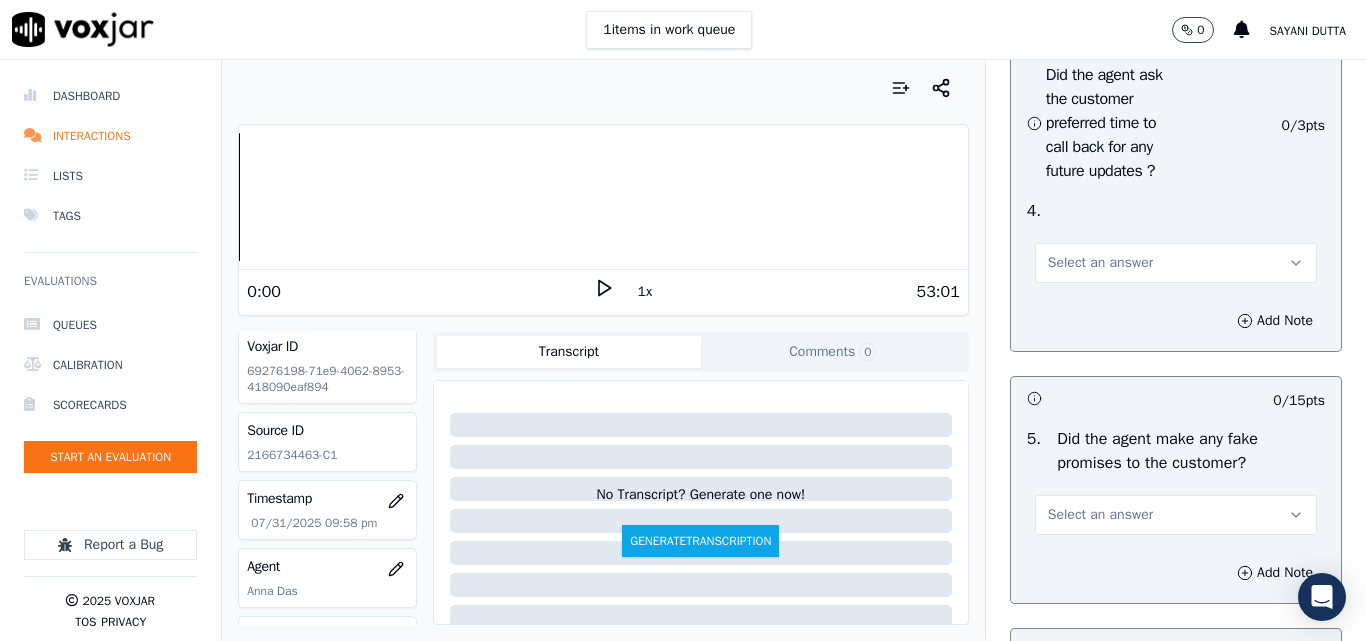 click on "Select an answer" at bounding box center [1100, 263] 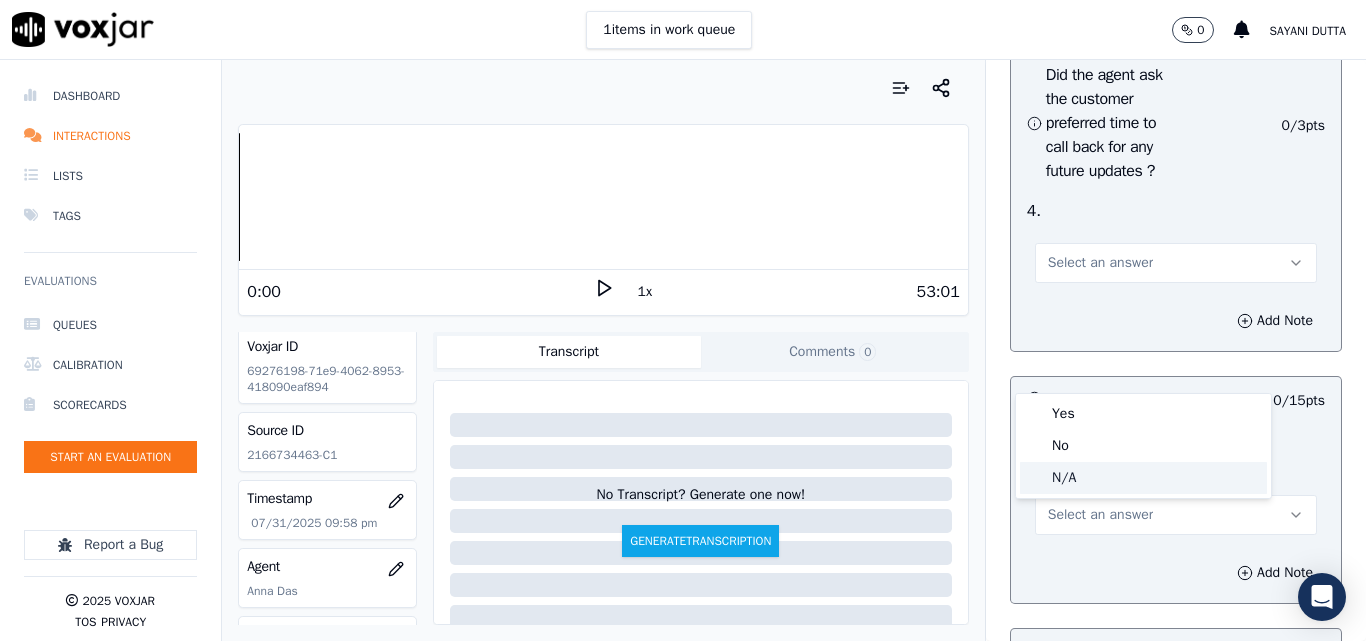 drag, startPoint x: 1072, startPoint y: 481, endPoint x: 1084, endPoint y: 441, distance: 41.761227 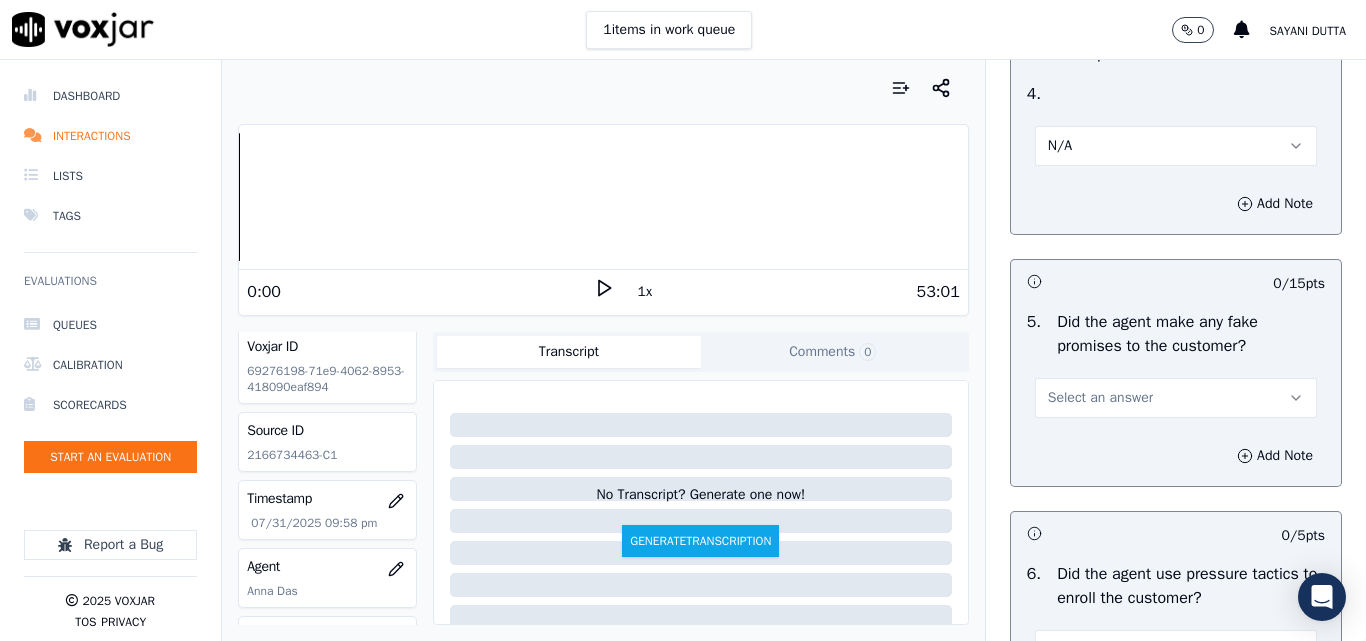 scroll, scrollTop: 5700, scrollLeft: 0, axis: vertical 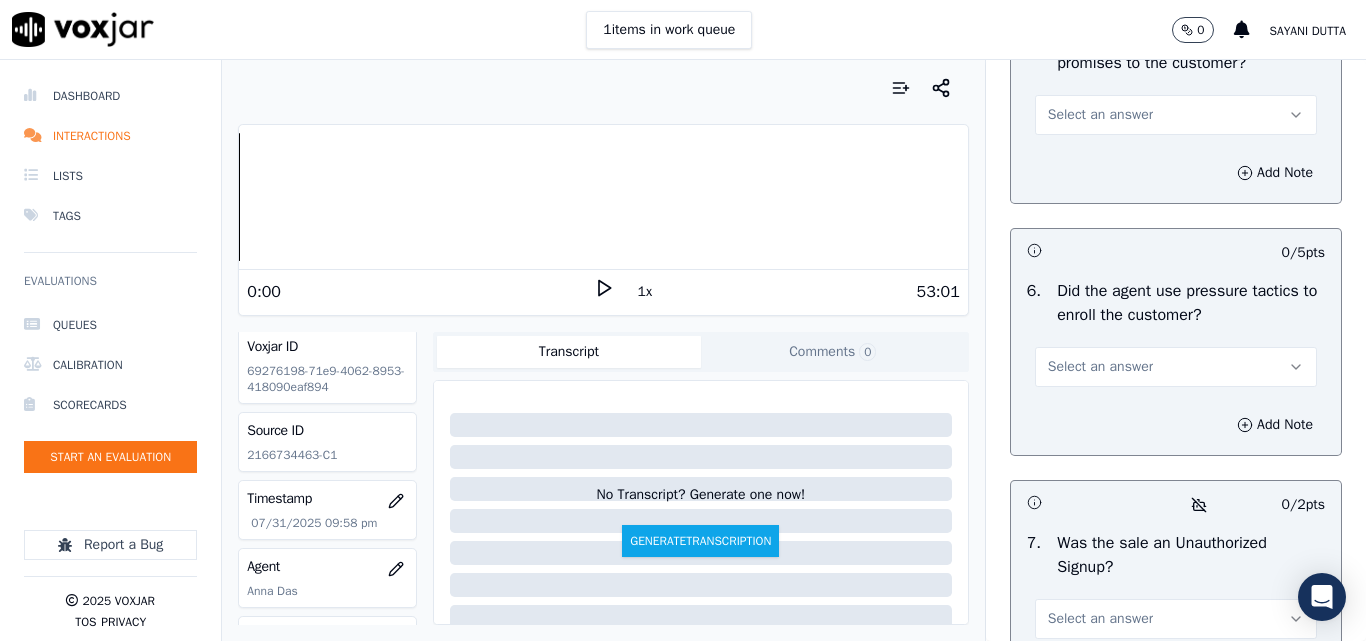 click on "Select an answer" at bounding box center (1100, 115) 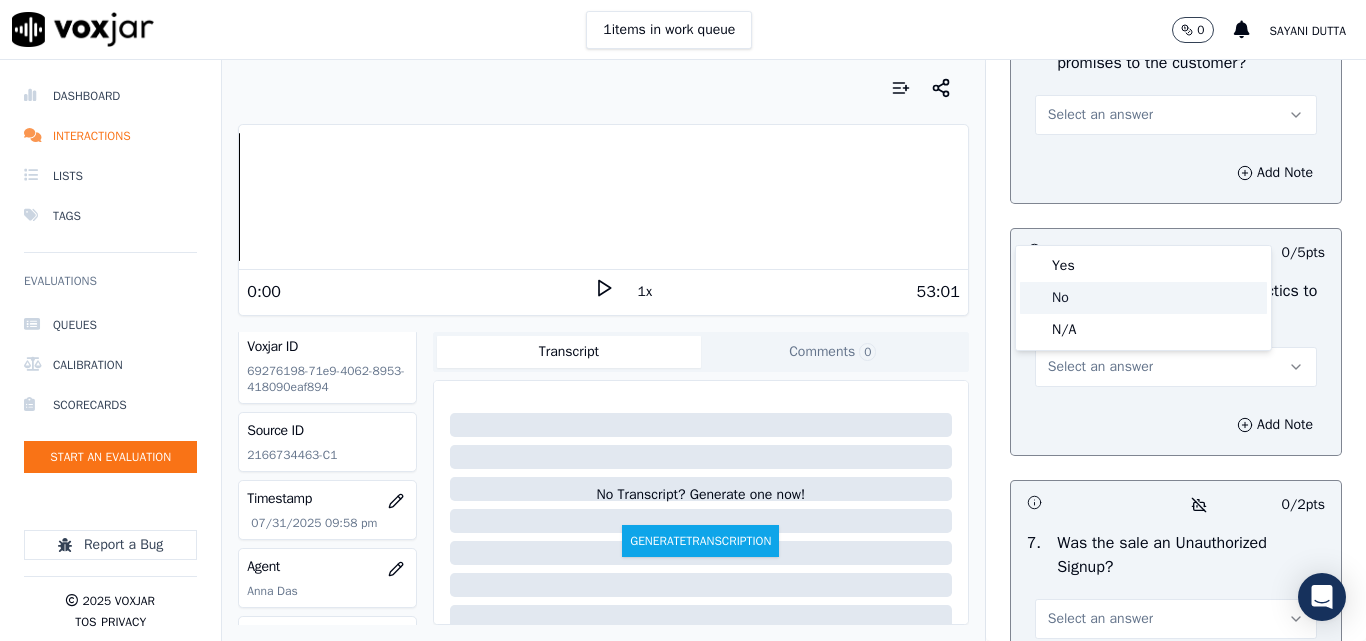 click on "No" 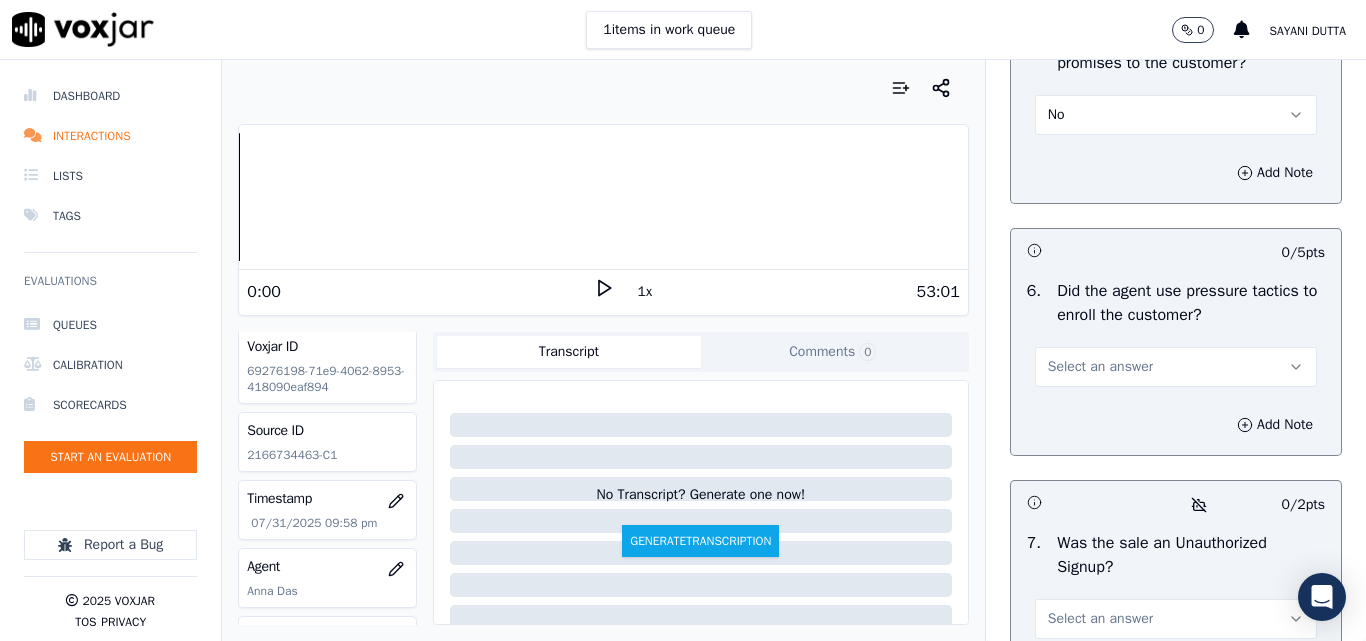 scroll, scrollTop: 5900, scrollLeft: 0, axis: vertical 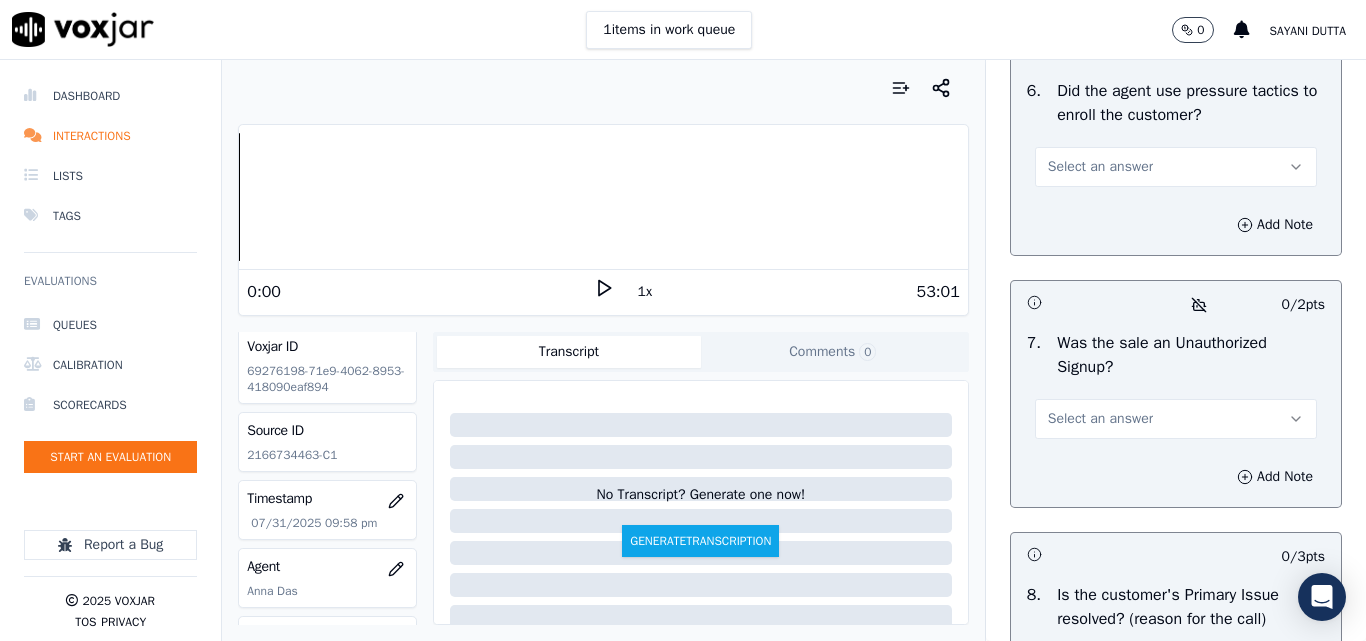 click on "Select an answer" at bounding box center [1176, 167] 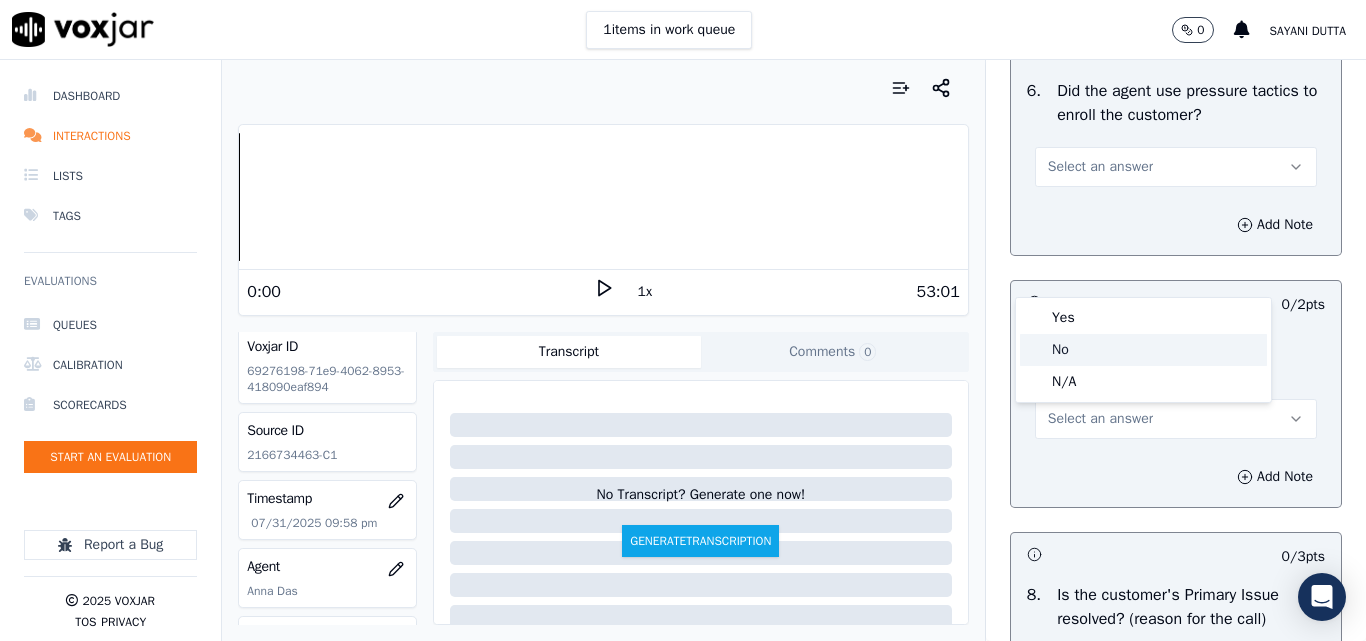 click on "No" 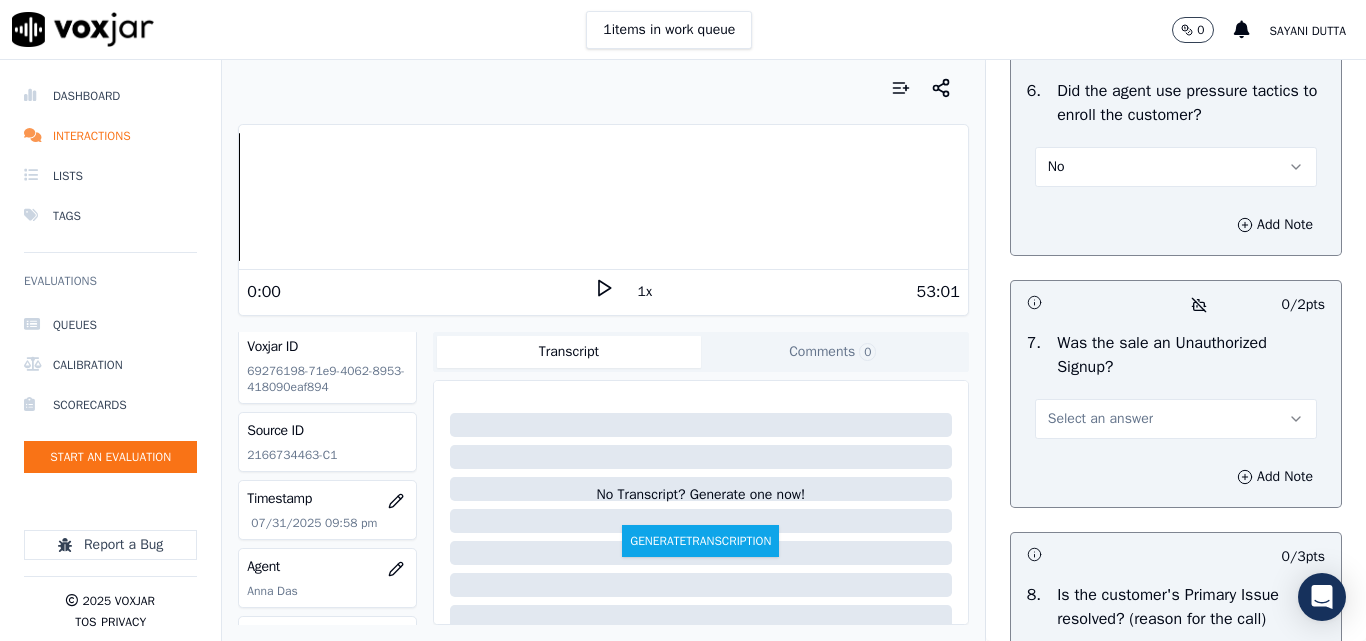 scroll, scrollTop: 6100, scrollLeft: 0, axis: vertical 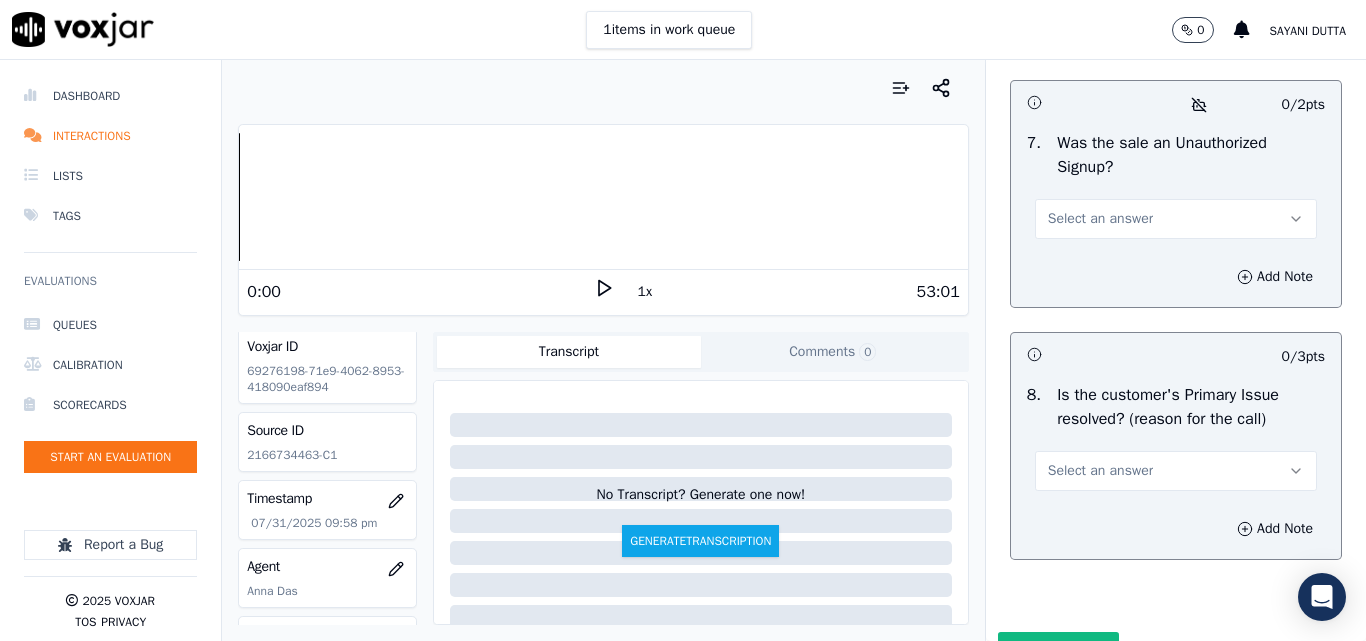 click on "Select an answer" at bounding box center [1176, 219] 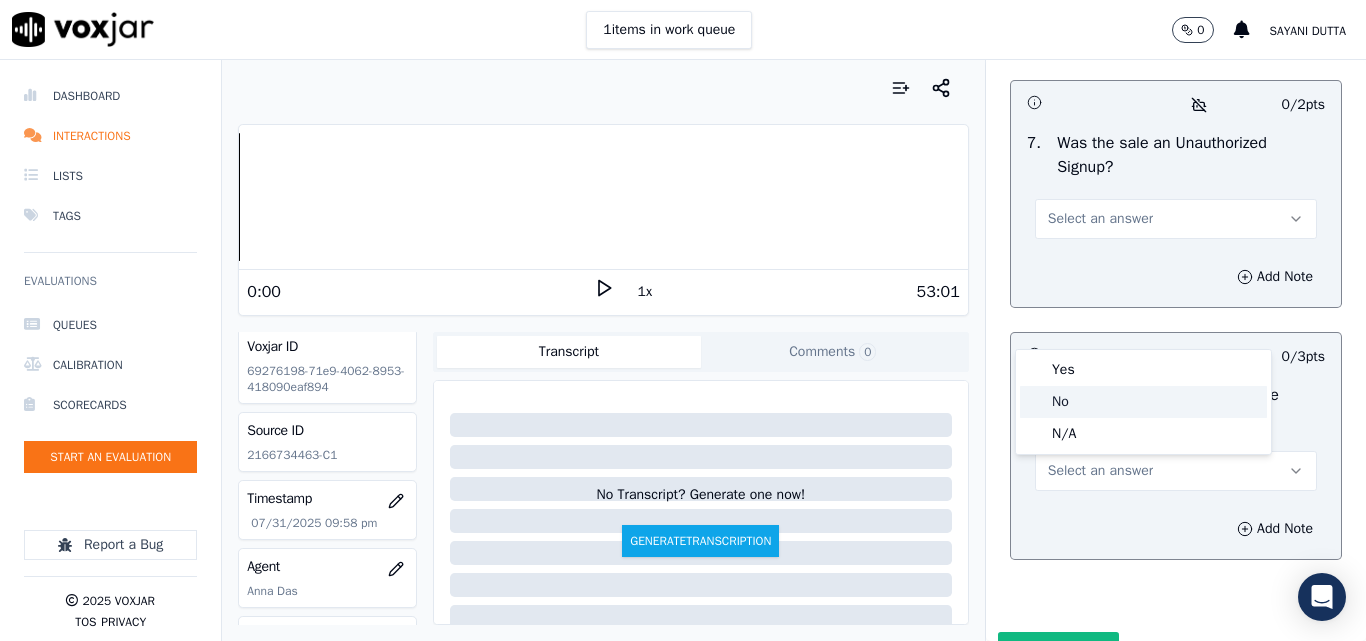 click on "No" 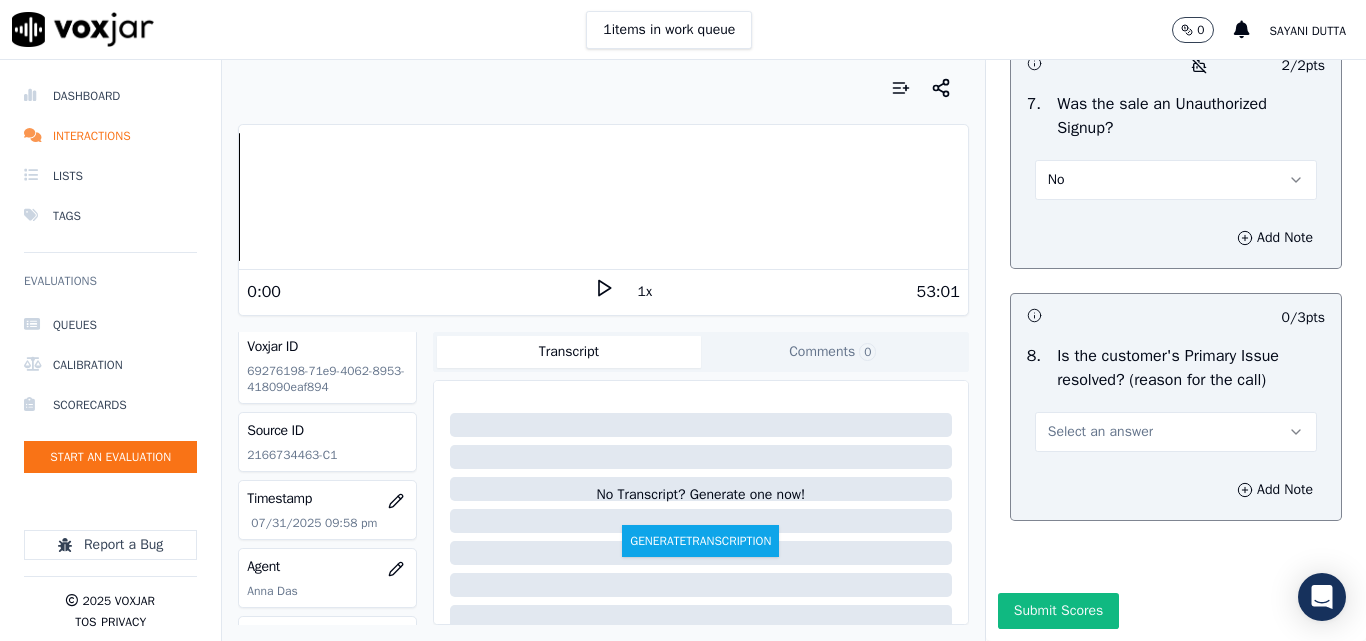 scroll, scrollTop: 6200, scrollLeft: 0, axis: vertical 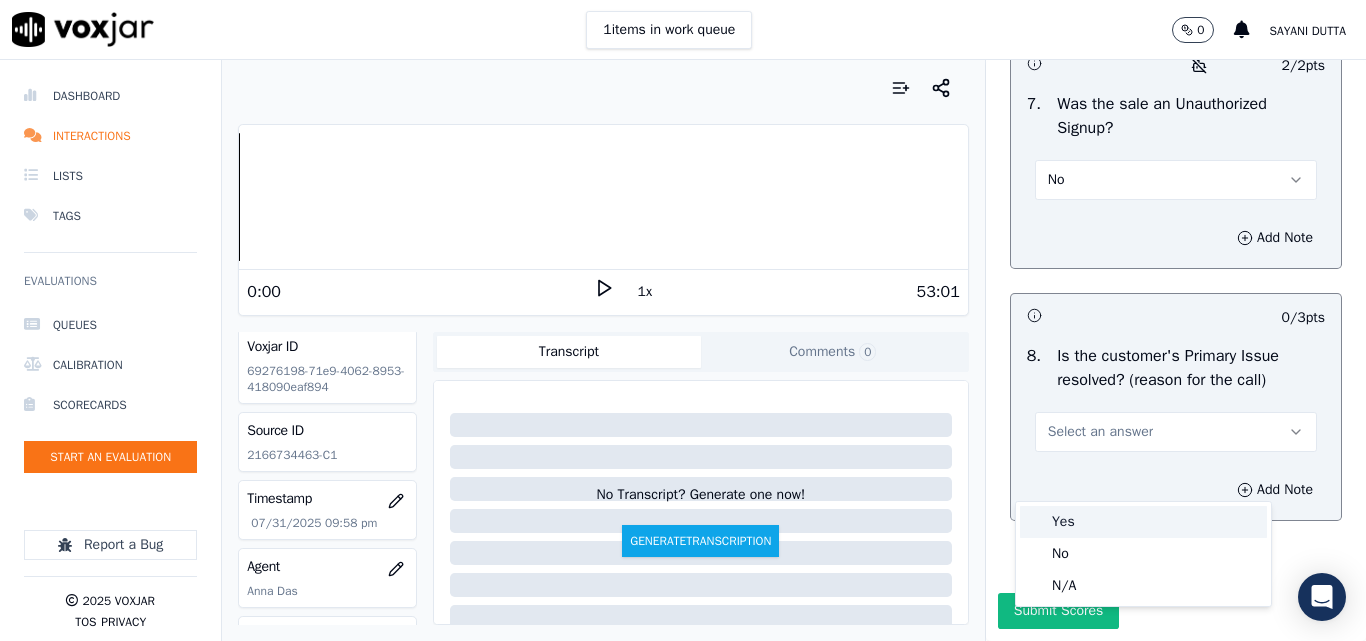 click on "Yes" at bounding box center (1143, 522) 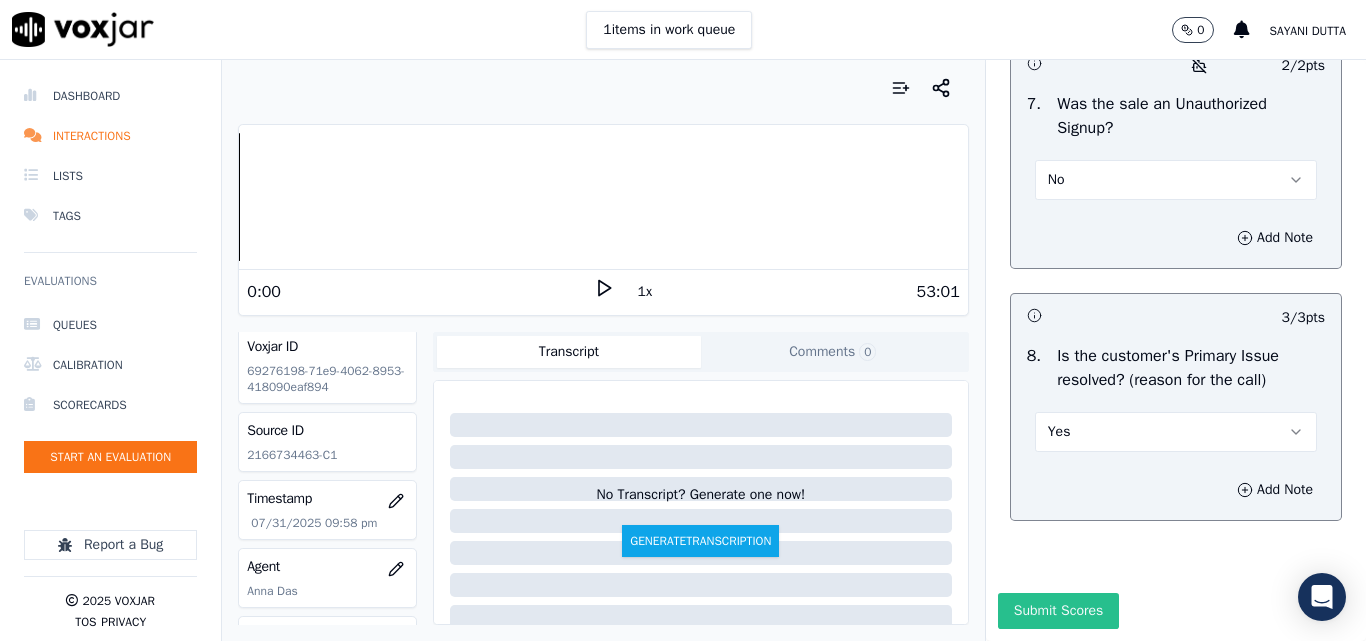 scroll, scrollTop: 6290, scrollLeft: 0, axis: vertical 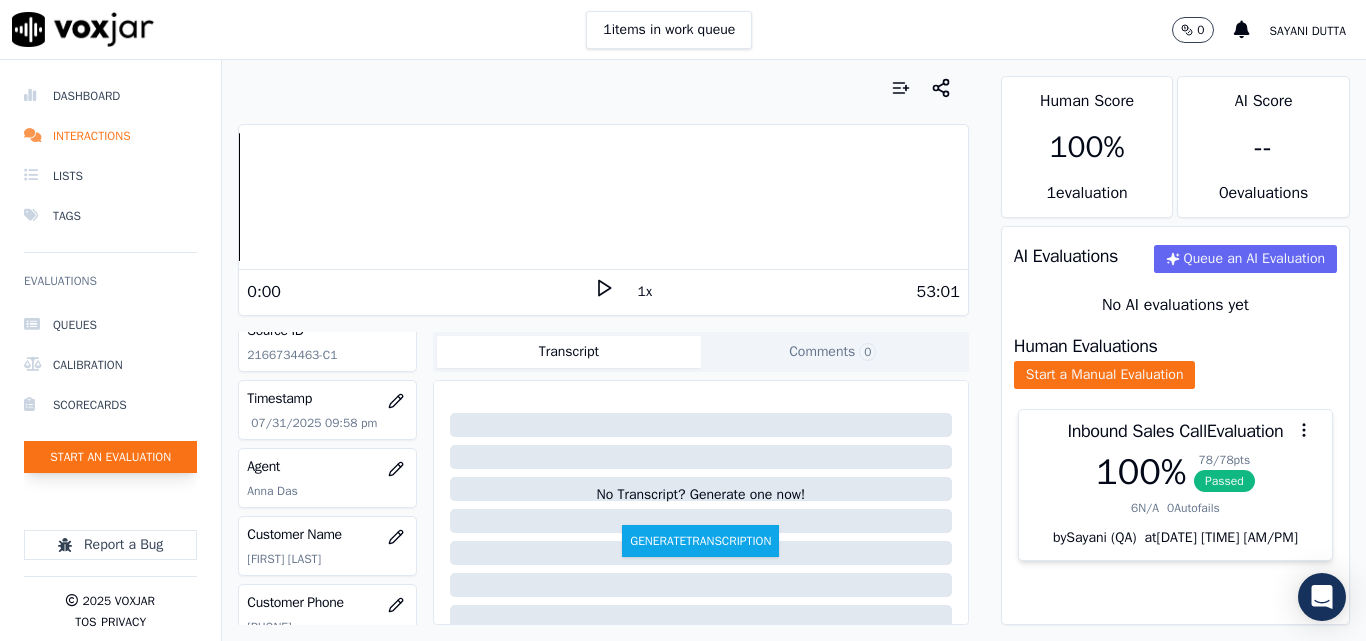 click on "Start an Evaluation" 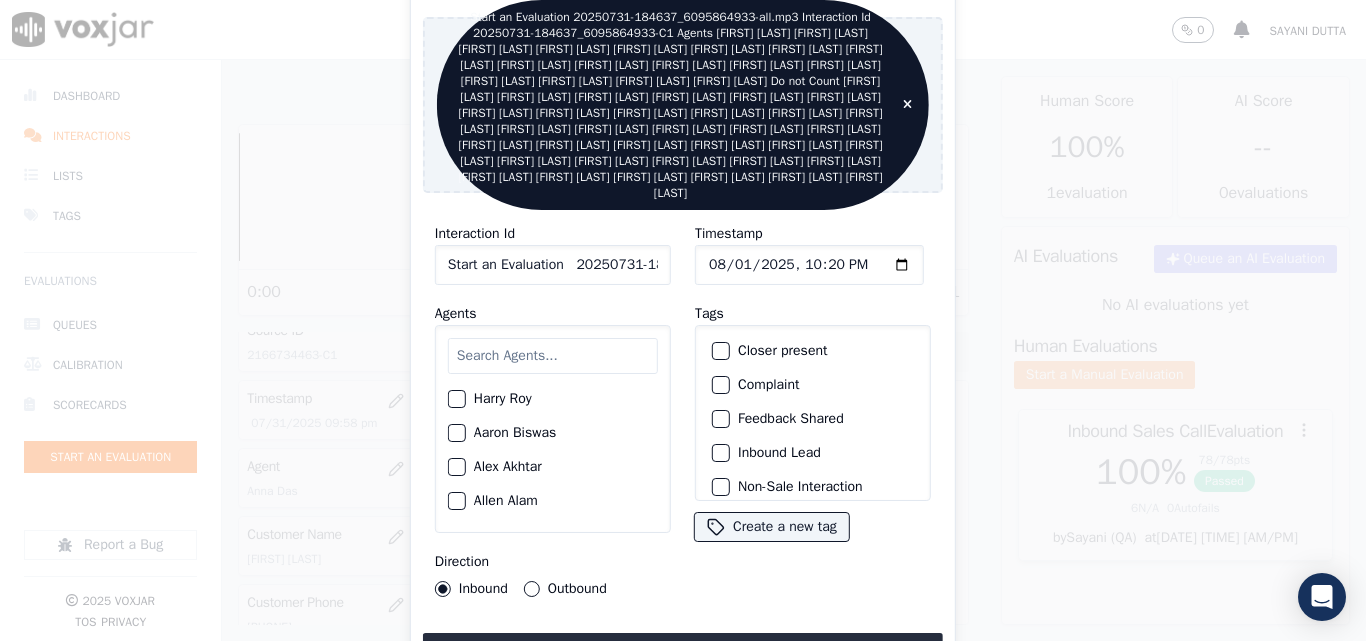 scroll, scrollTop: 0, scrollLeft: 40, axis: horizontal 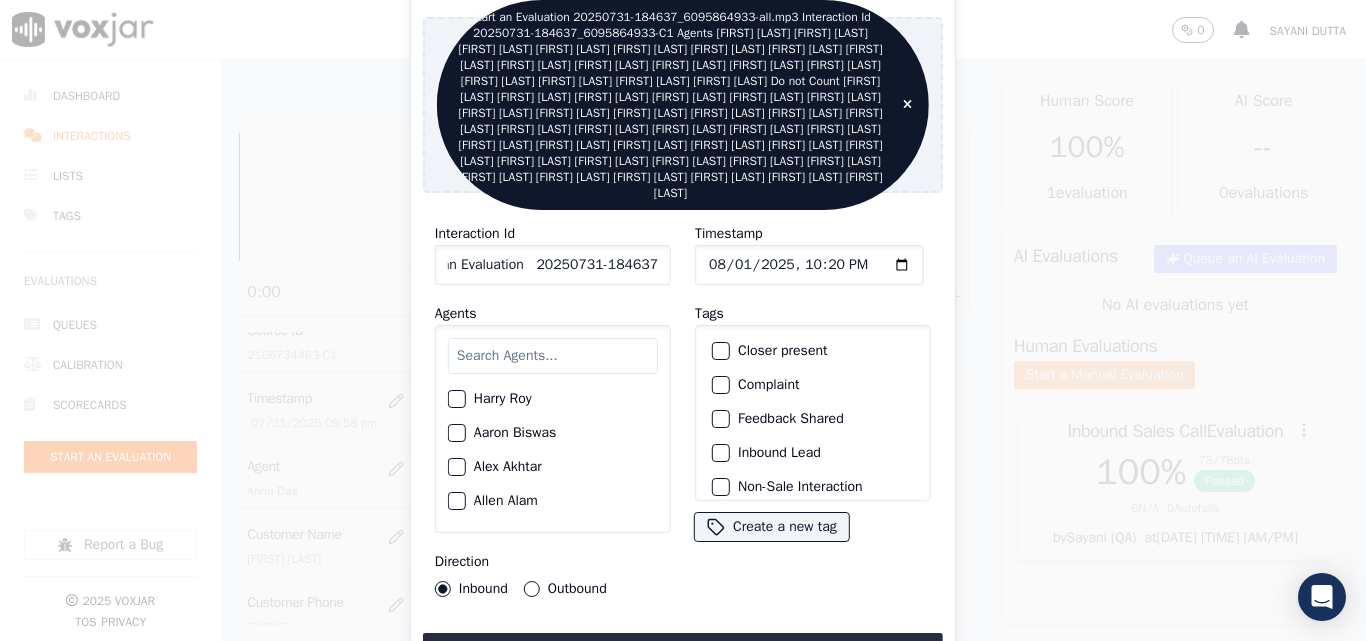 drag, startPoint x: 640, startPoint y: 257, endPoint x: 872, endPoint y: 286, distance: 233.80548 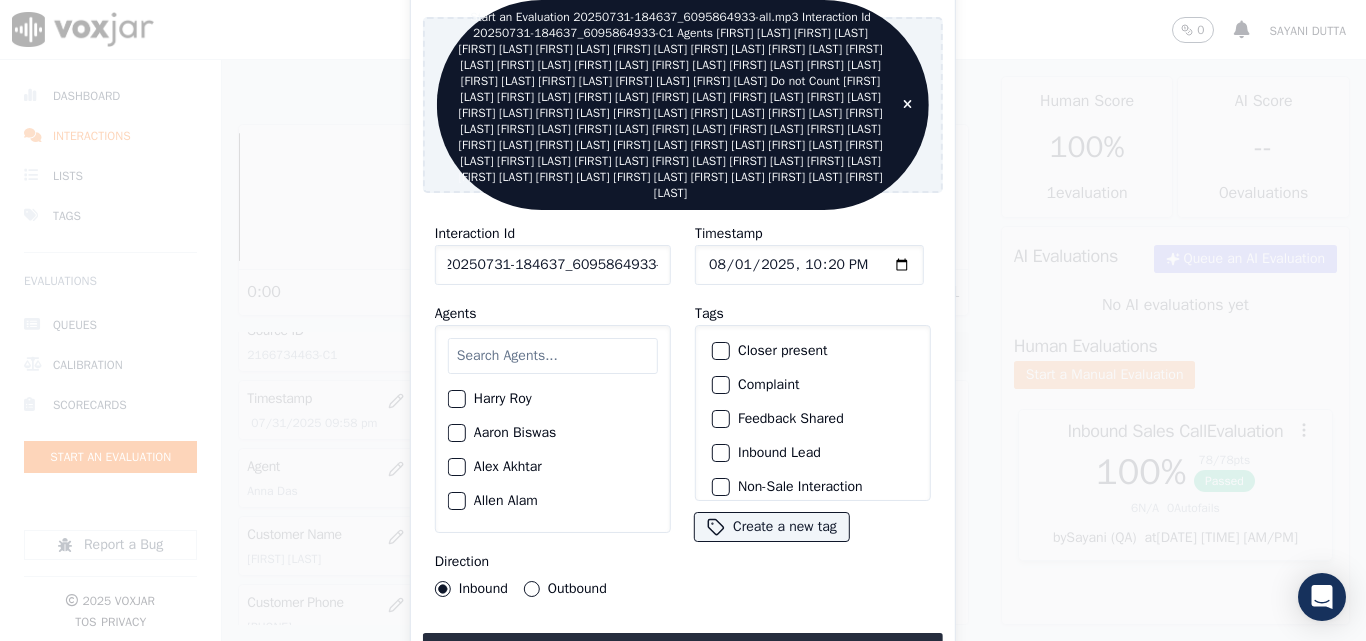 scroll, scrollTop: 0, scrollLeft: 11, axis: horizontal 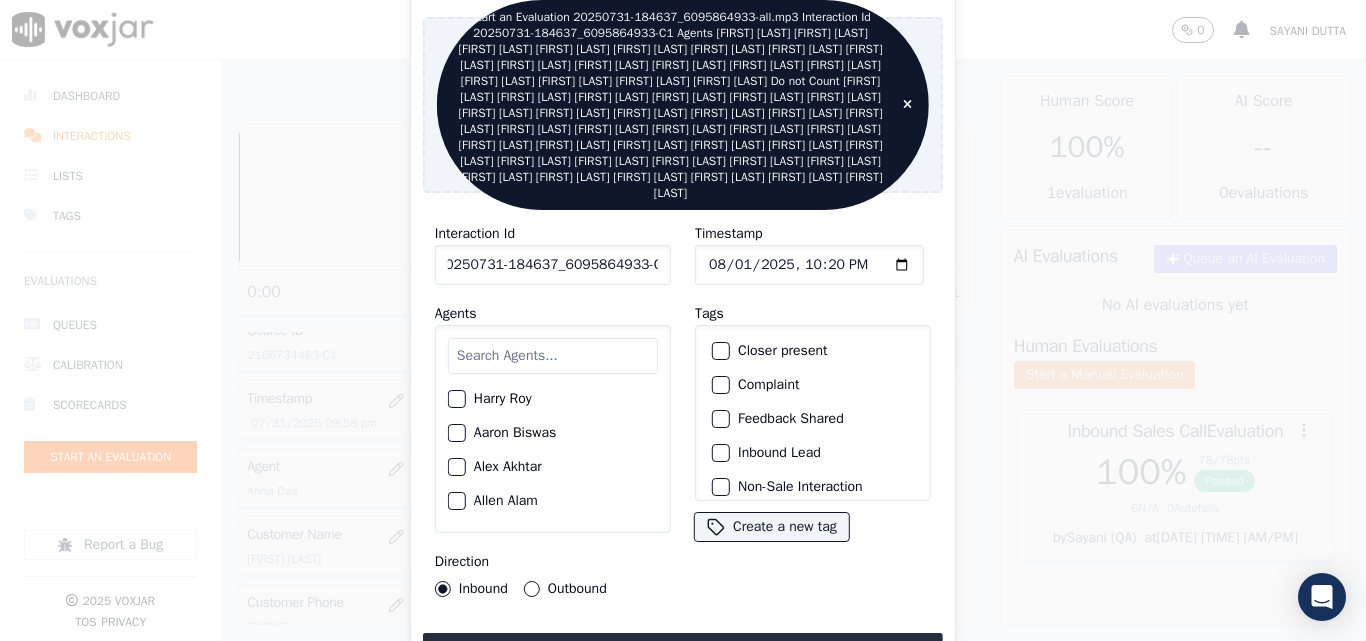 type on "20250731-184637_6095864933-C1" 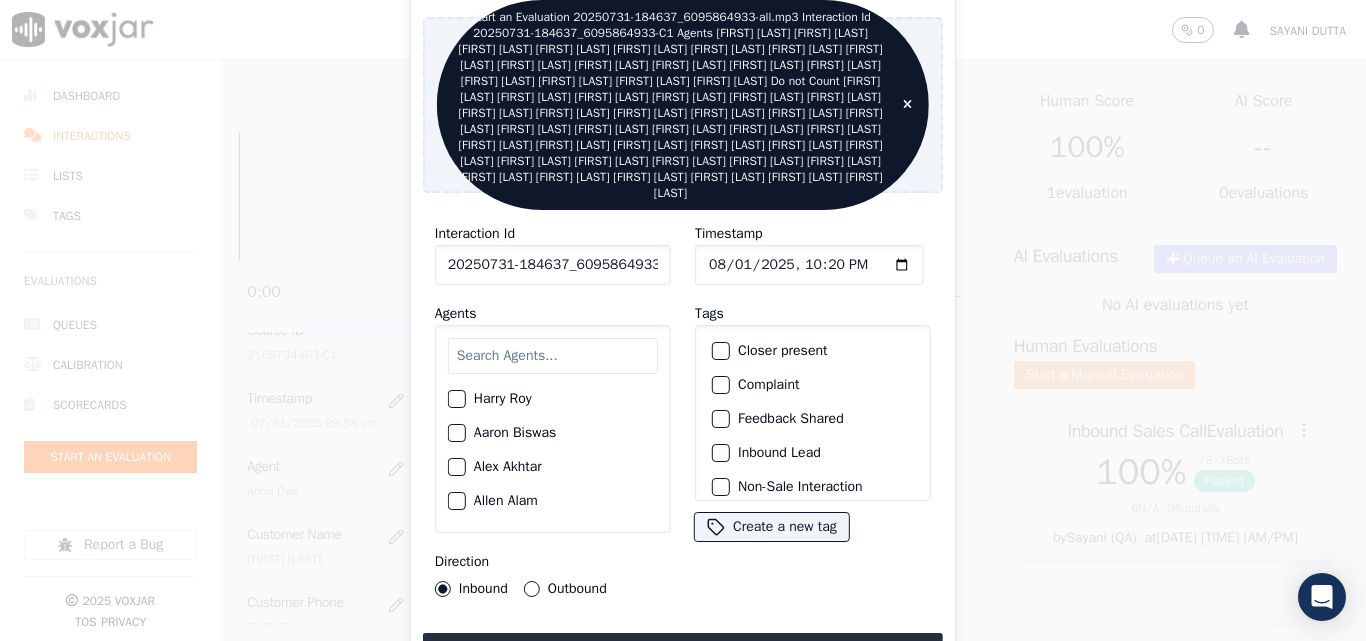 click on "Timestamp" 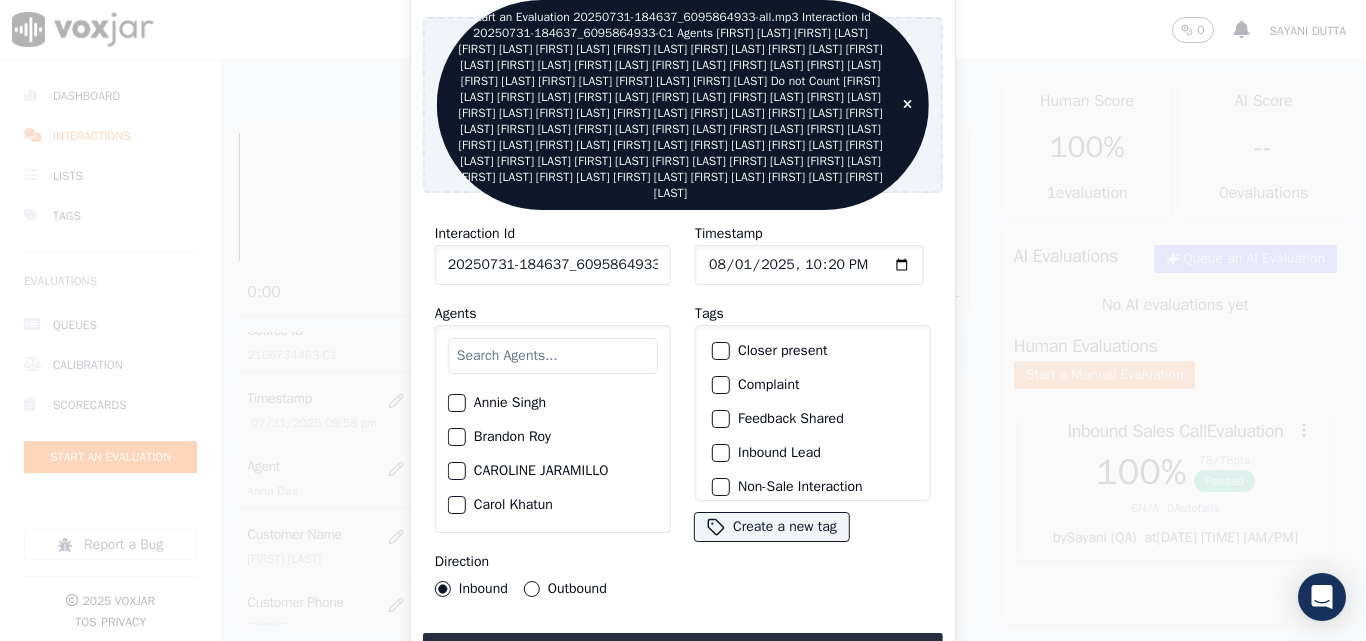 scroll, scrollTop: 100, scrollLeft: 0, axis: vertical 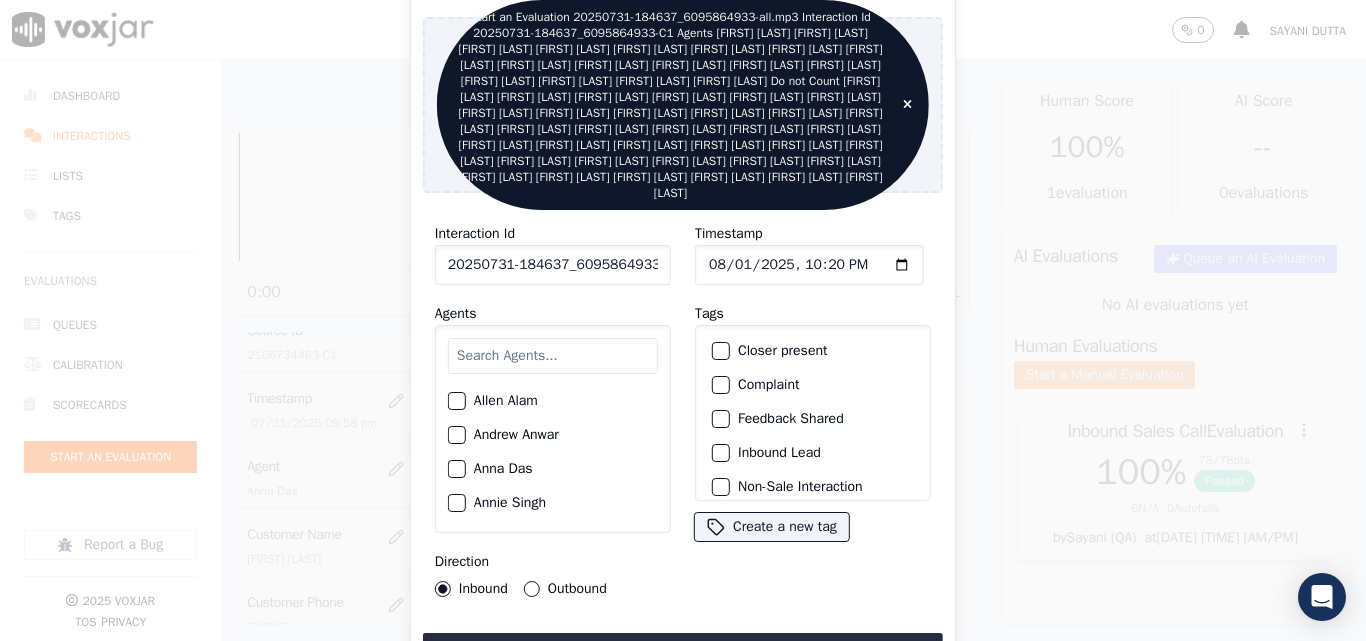 click on "Anna Das" 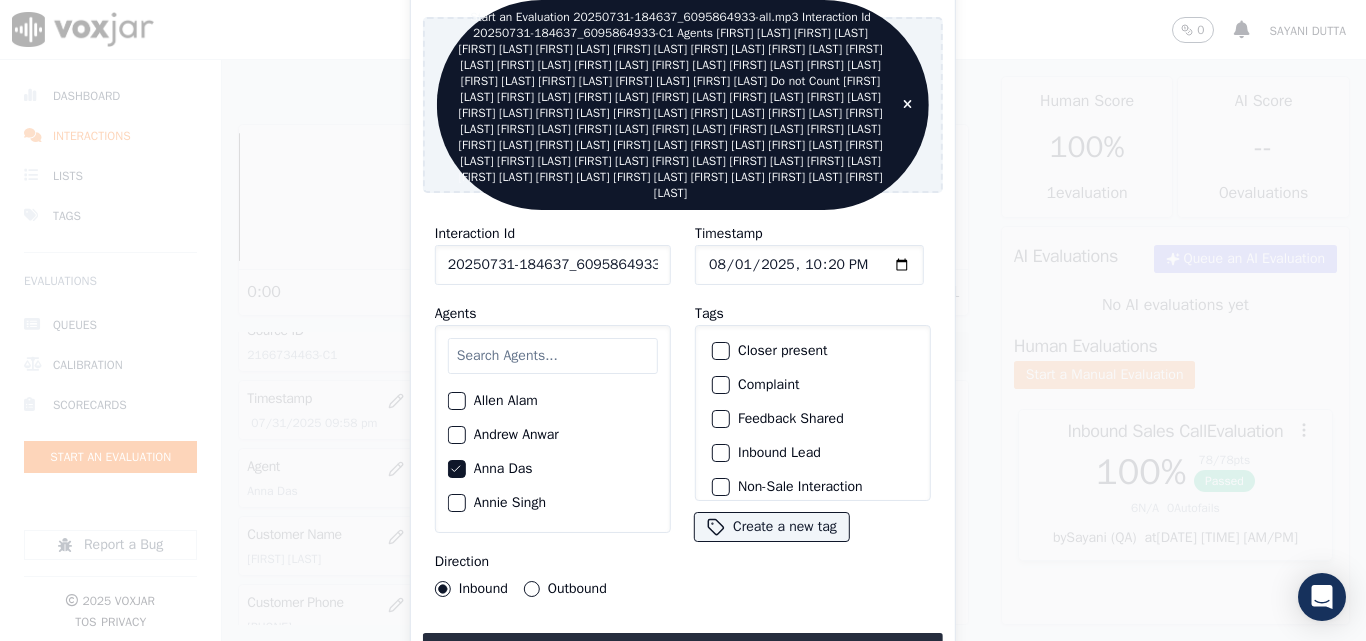 click on "Outbound" at bounding box center [532, 589] 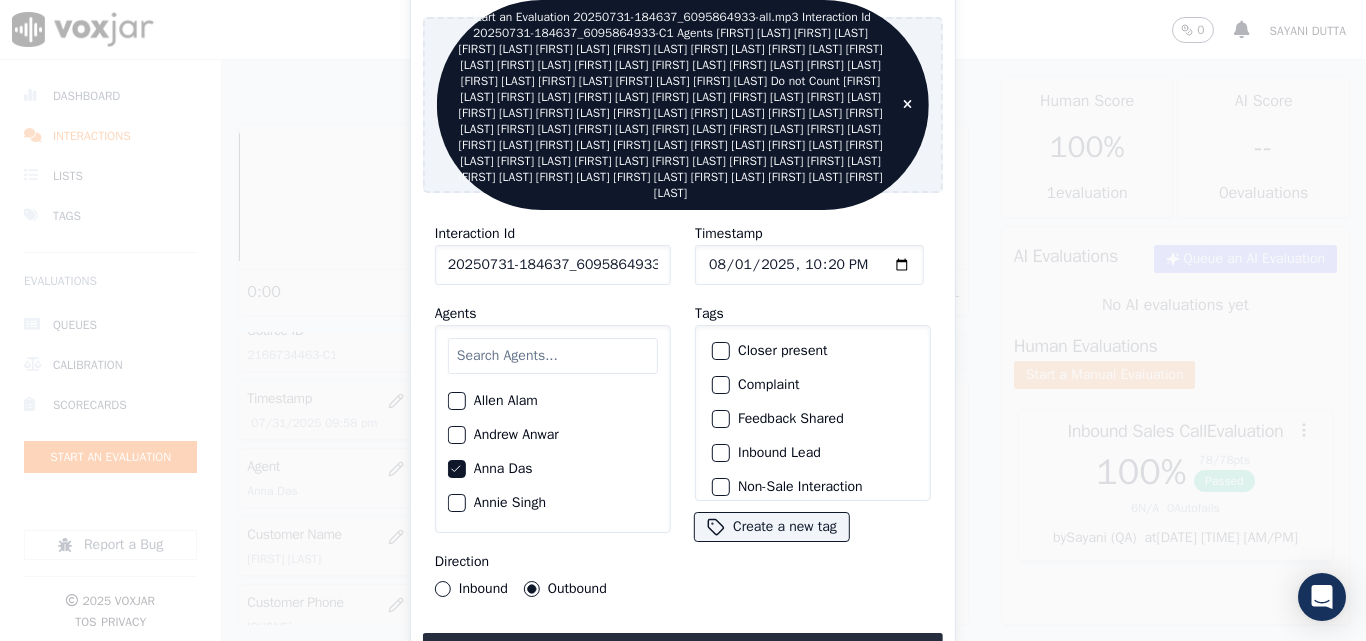 click at bounding box center (720, 351) 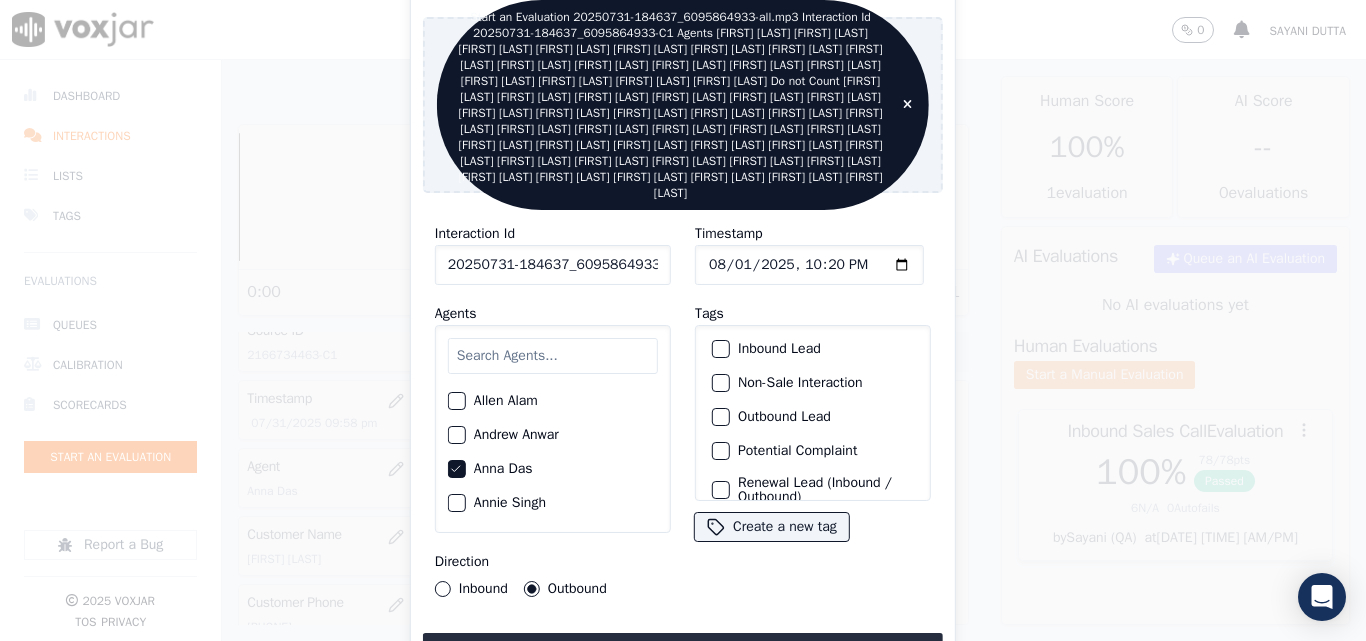 scroll, scrollTop: 173, scrollLeft: 0, axis: vertical 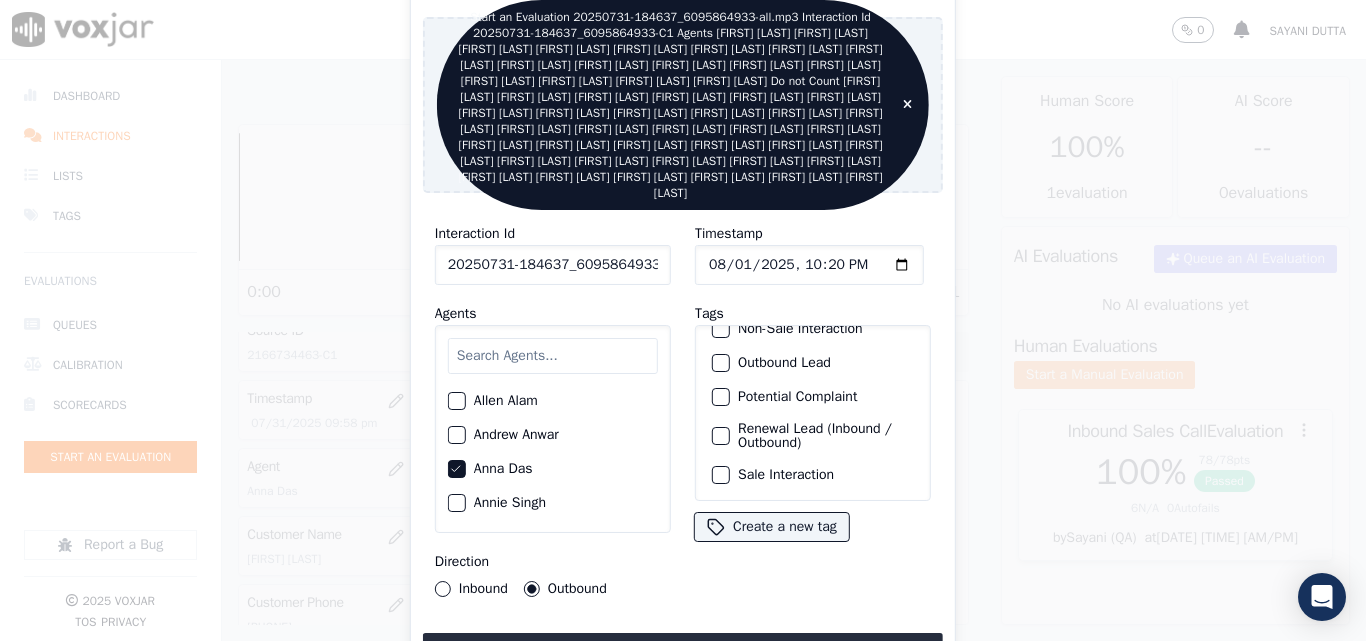 click at bounding box center (720, 436) 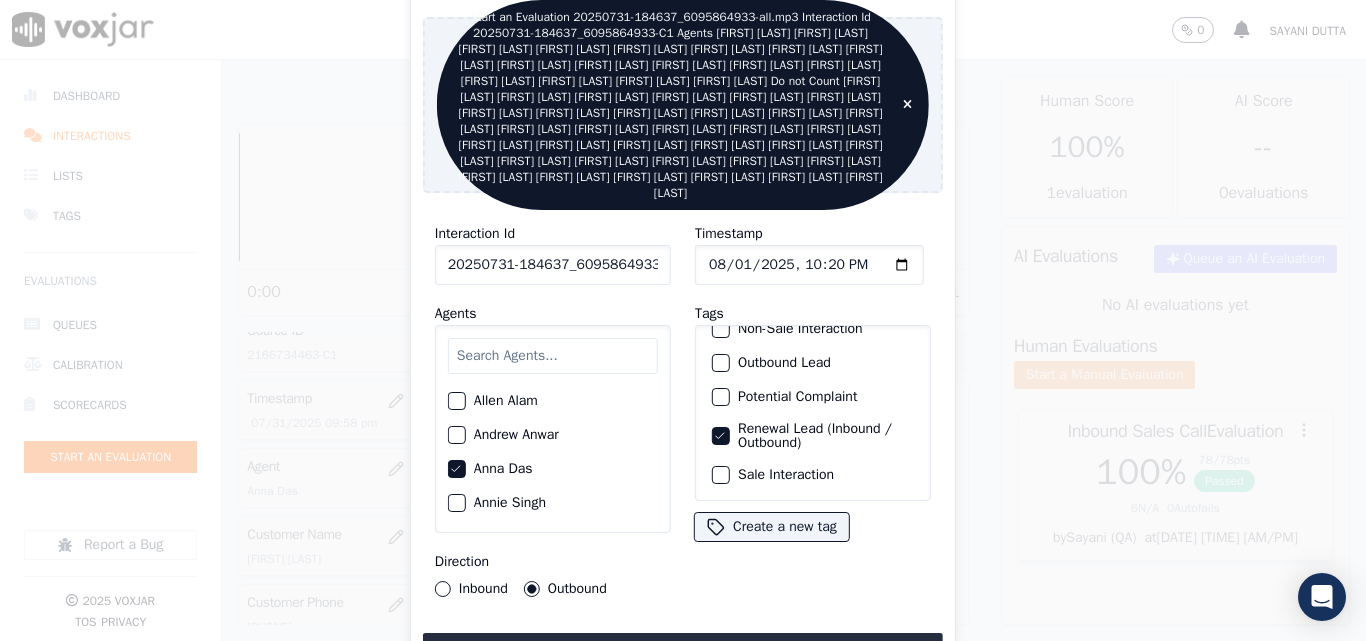 click at bounding box center (720, 475) 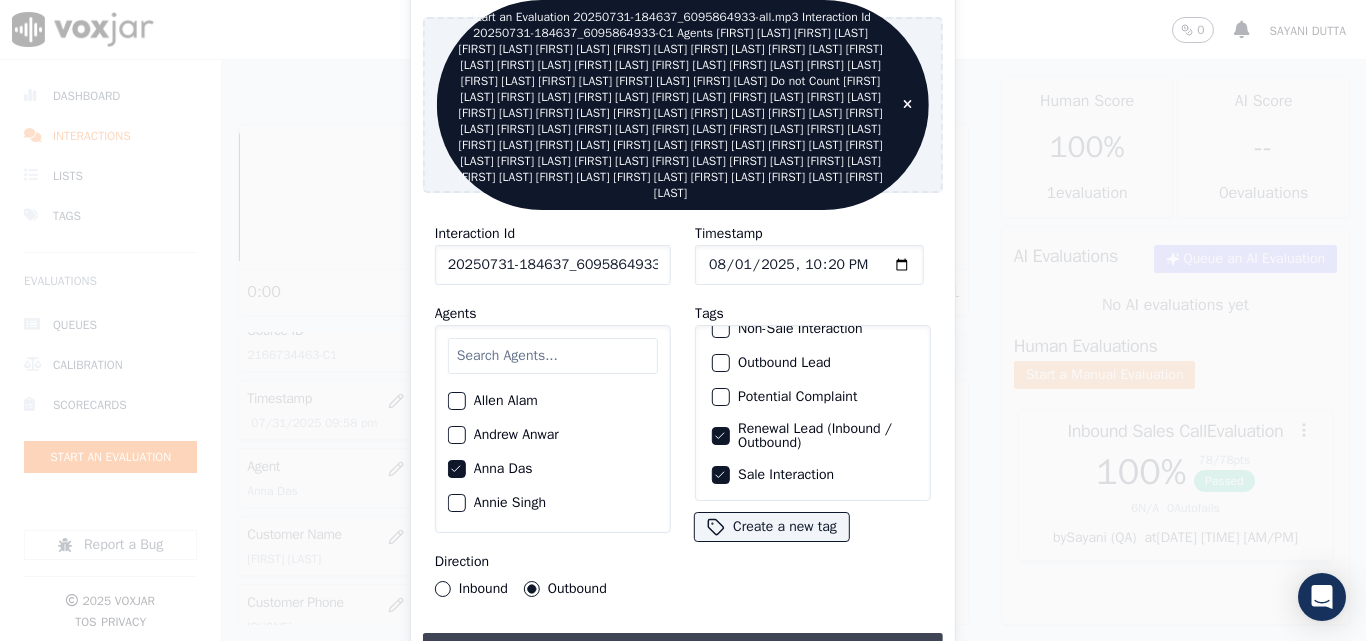 click on "Upload interaction to start evaluation" at bounding box center (683, 651) 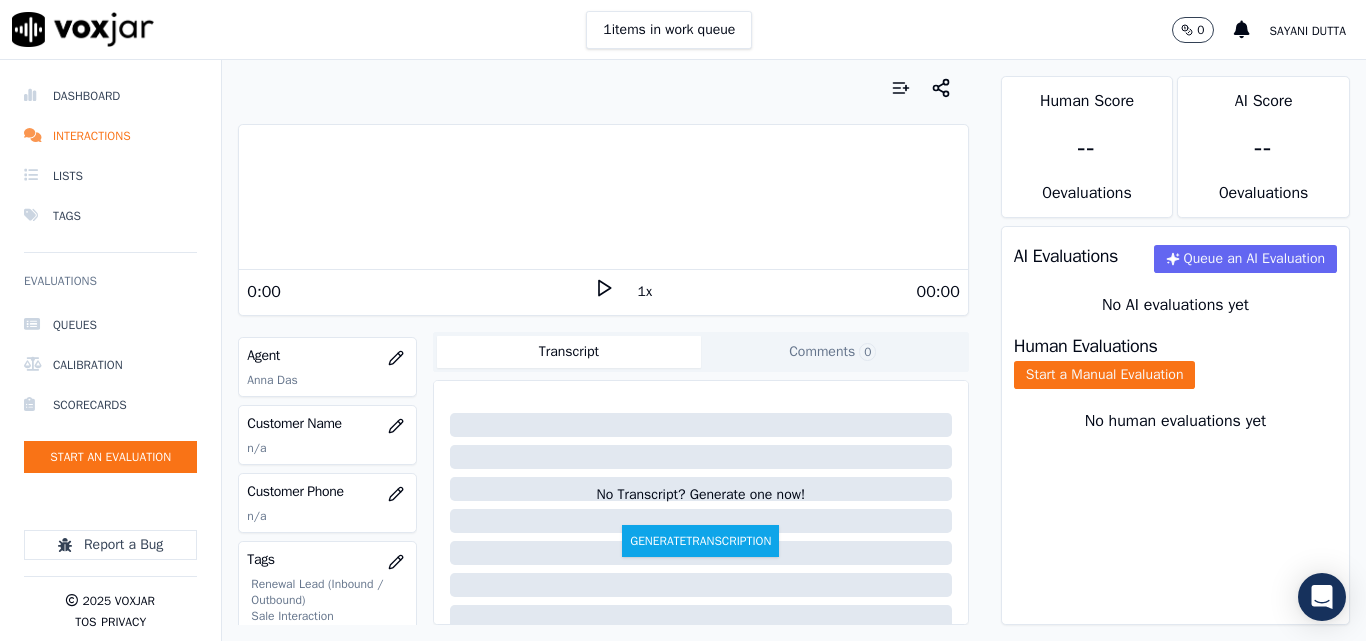 scroll, scrollTop: 200, scrollLeft: 0, axis: vertical 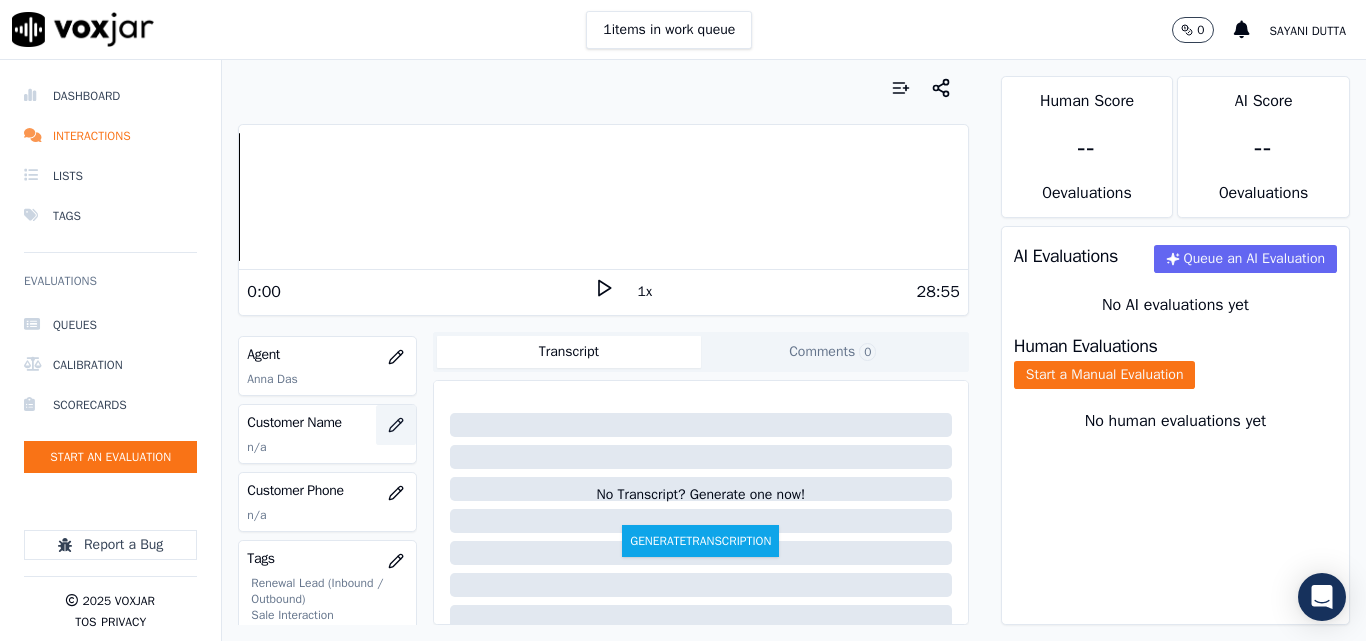 click 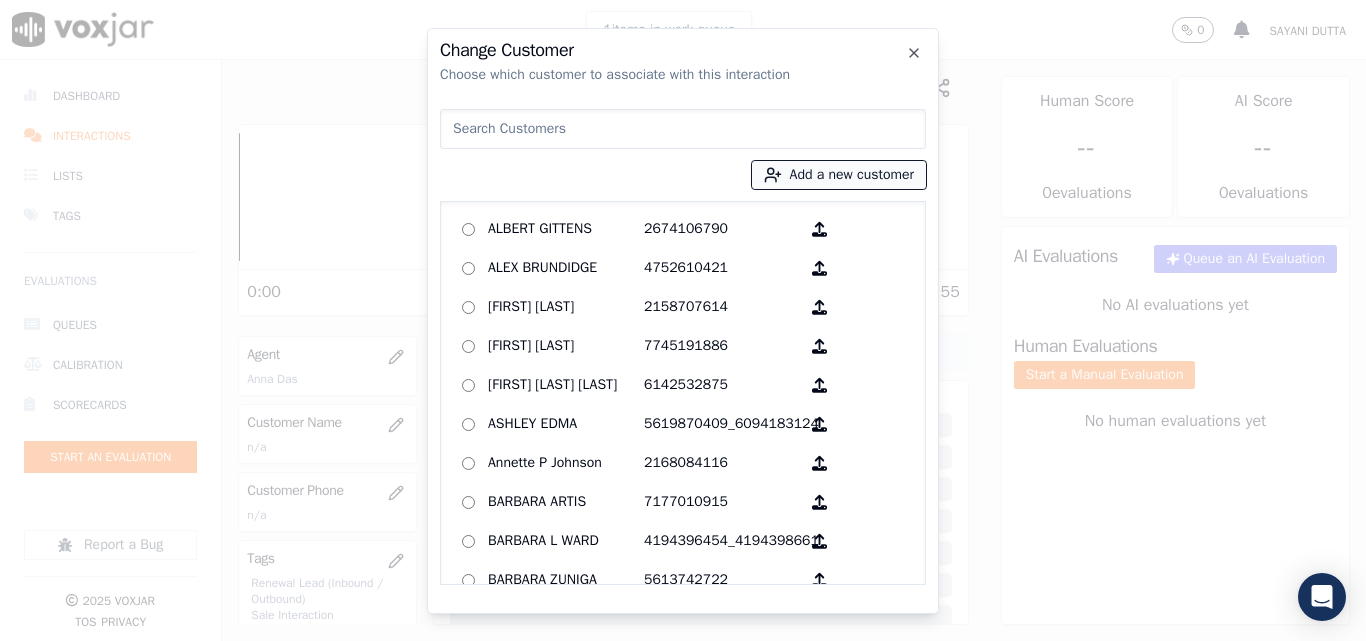 click on "Add a new customer" at bounding box center (839, 175) 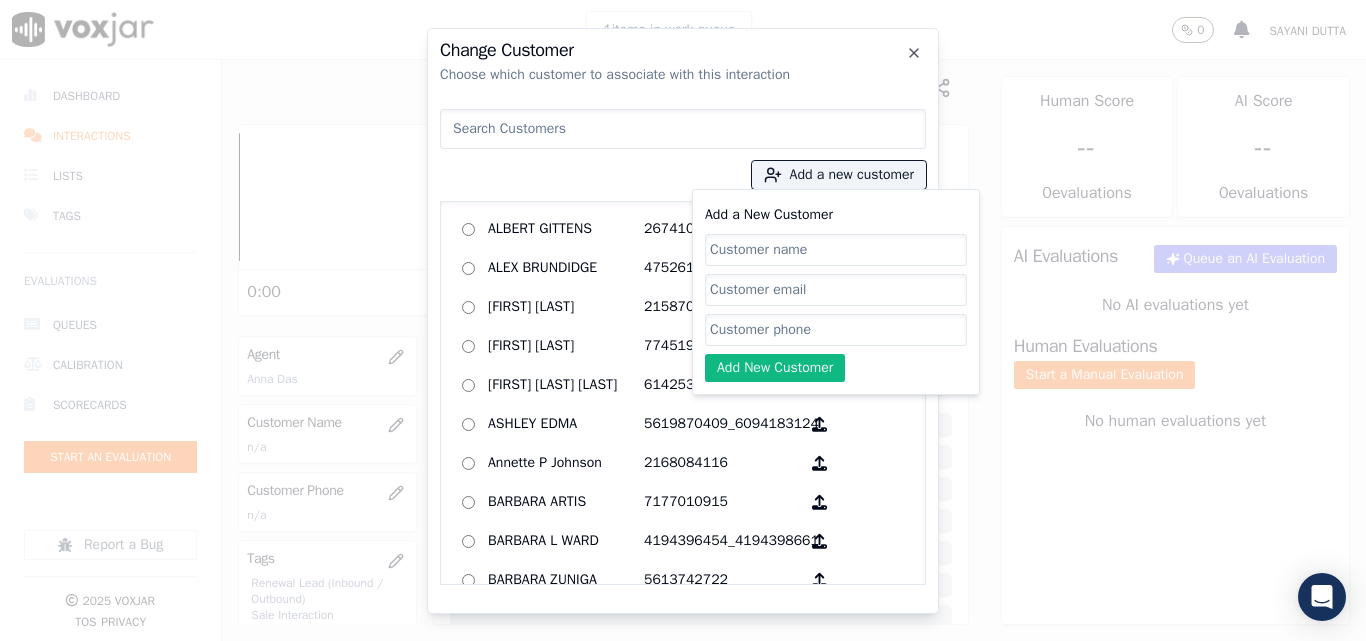click at bounding box center [683, 129] 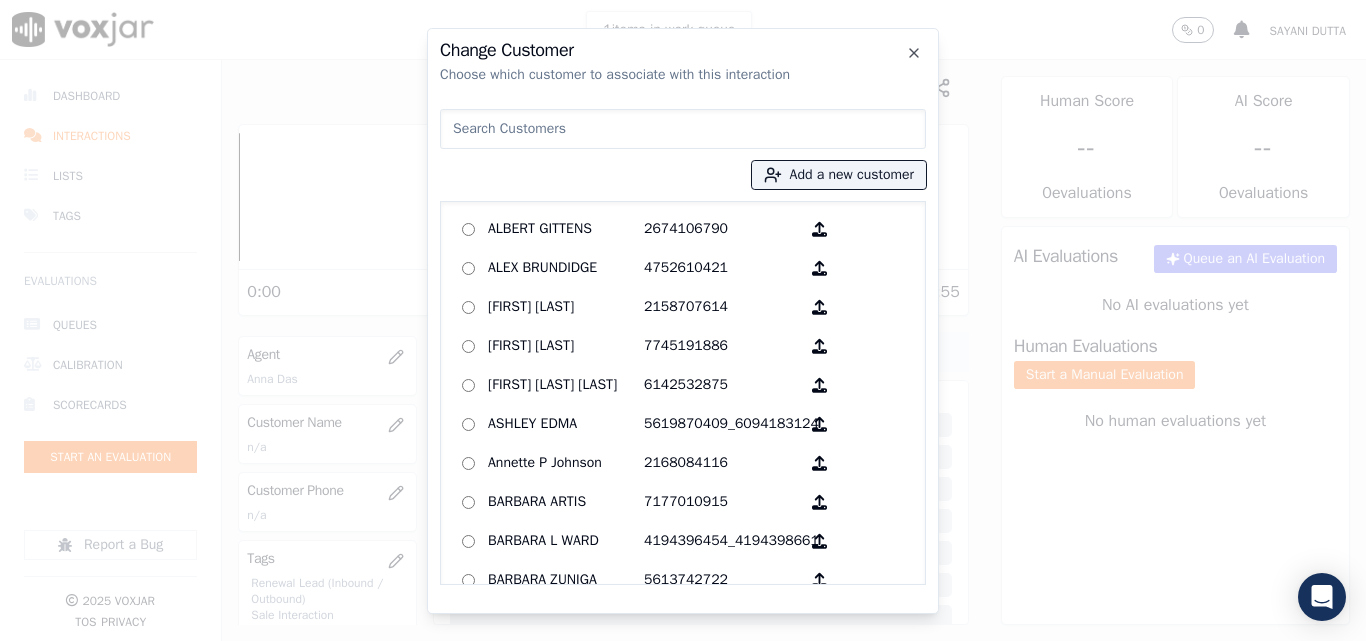 click at bounding box center (683, 129) 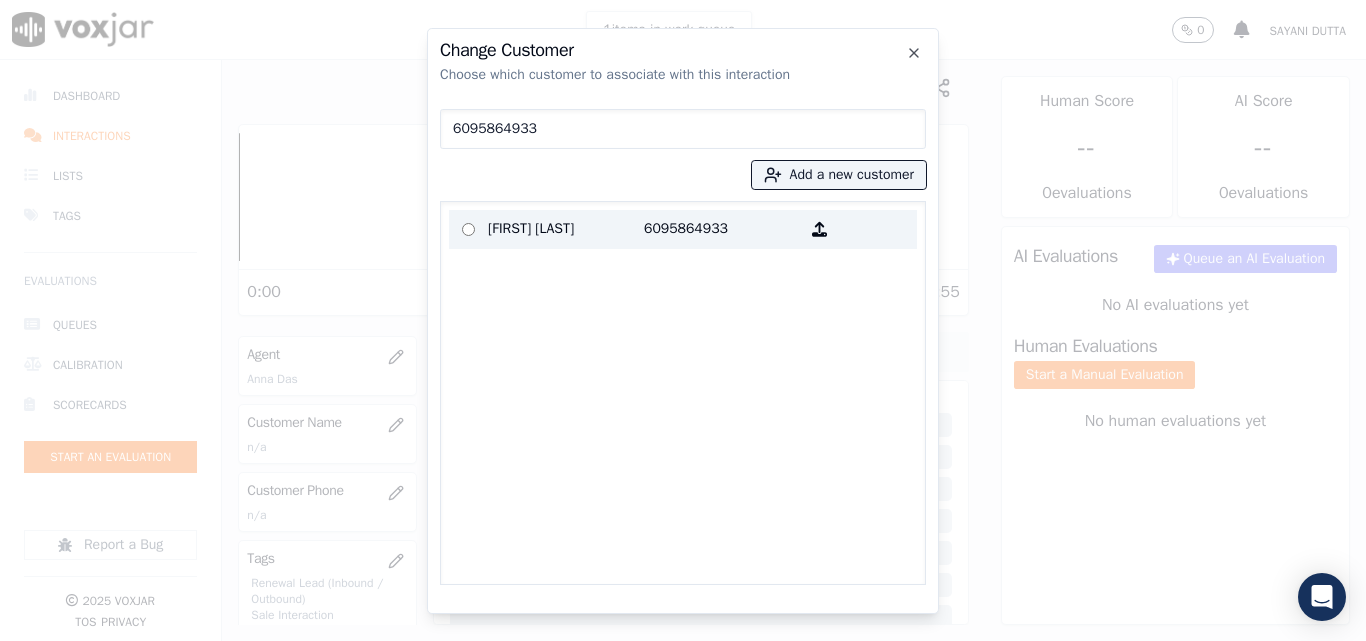 type on "6095864933" 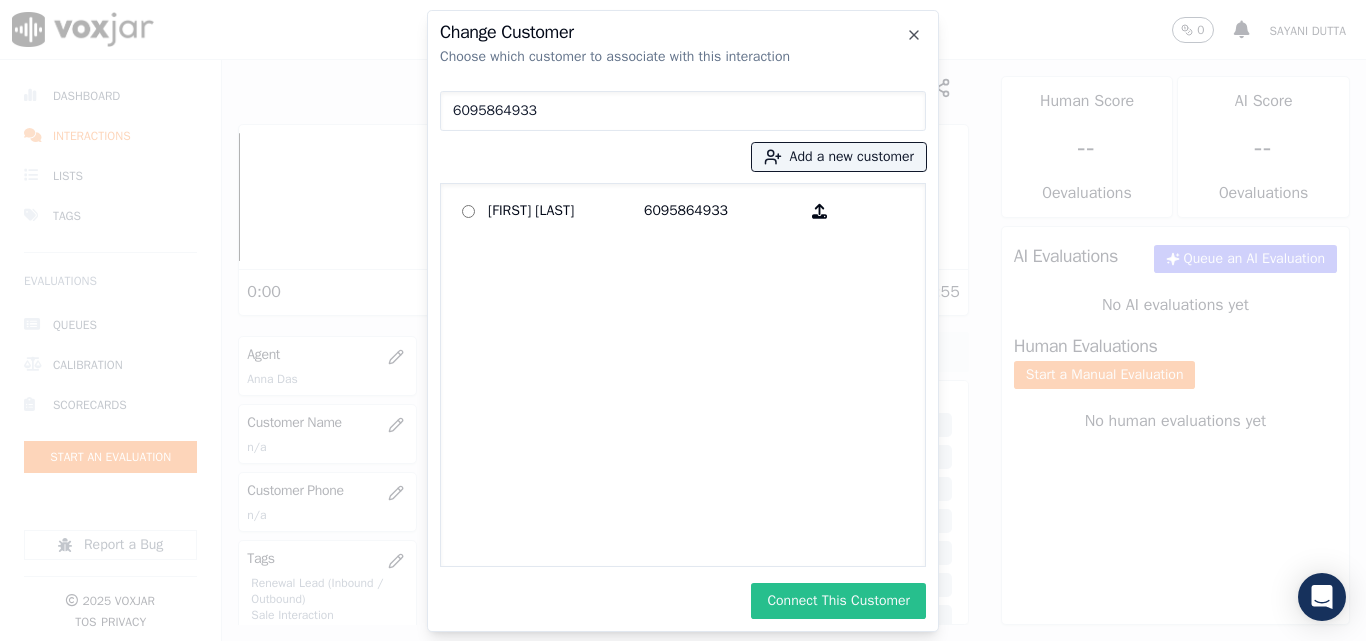 click on "Connect This Customer" at bounding box center (838, 601) 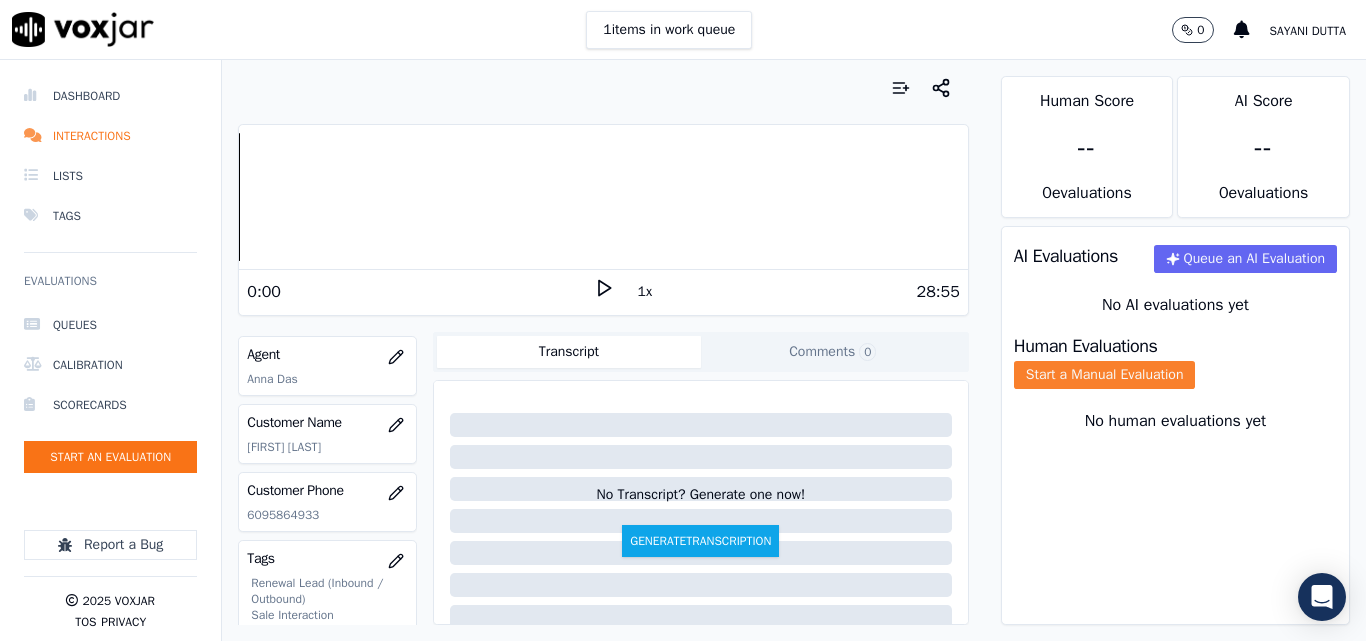 click on "Start a Manual Evaluation" 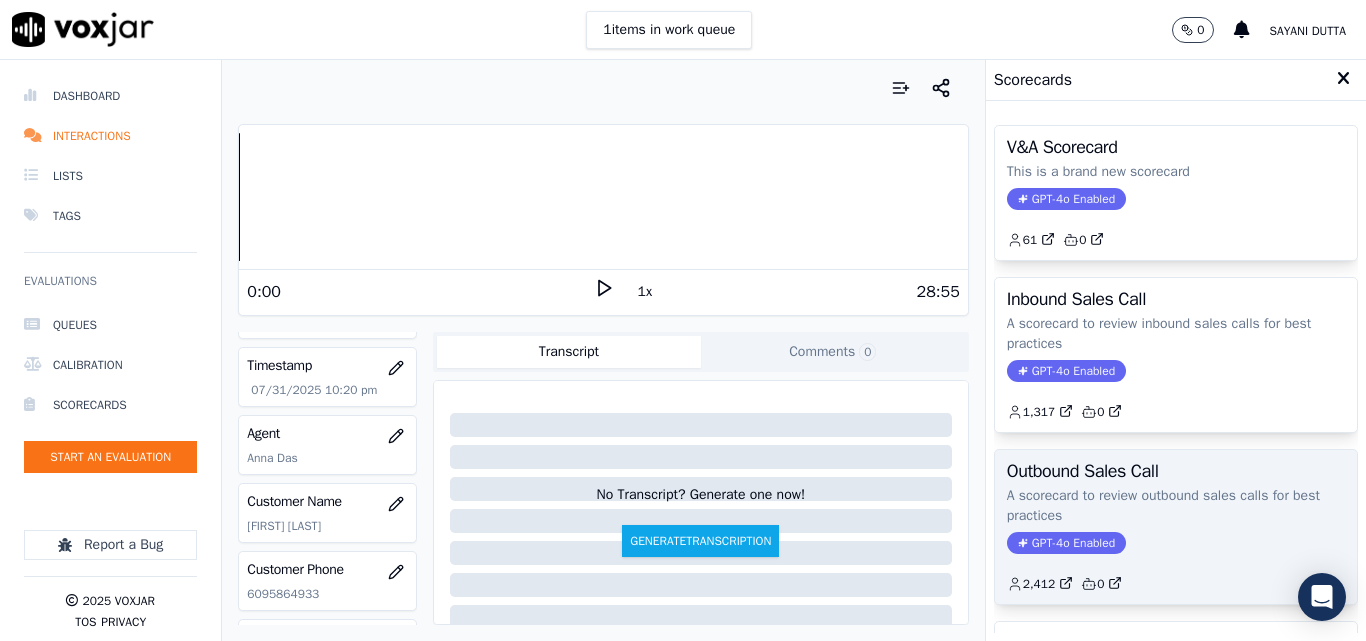 scroll, scrollTop: 120, scrollLeft: 0, axis: vertical 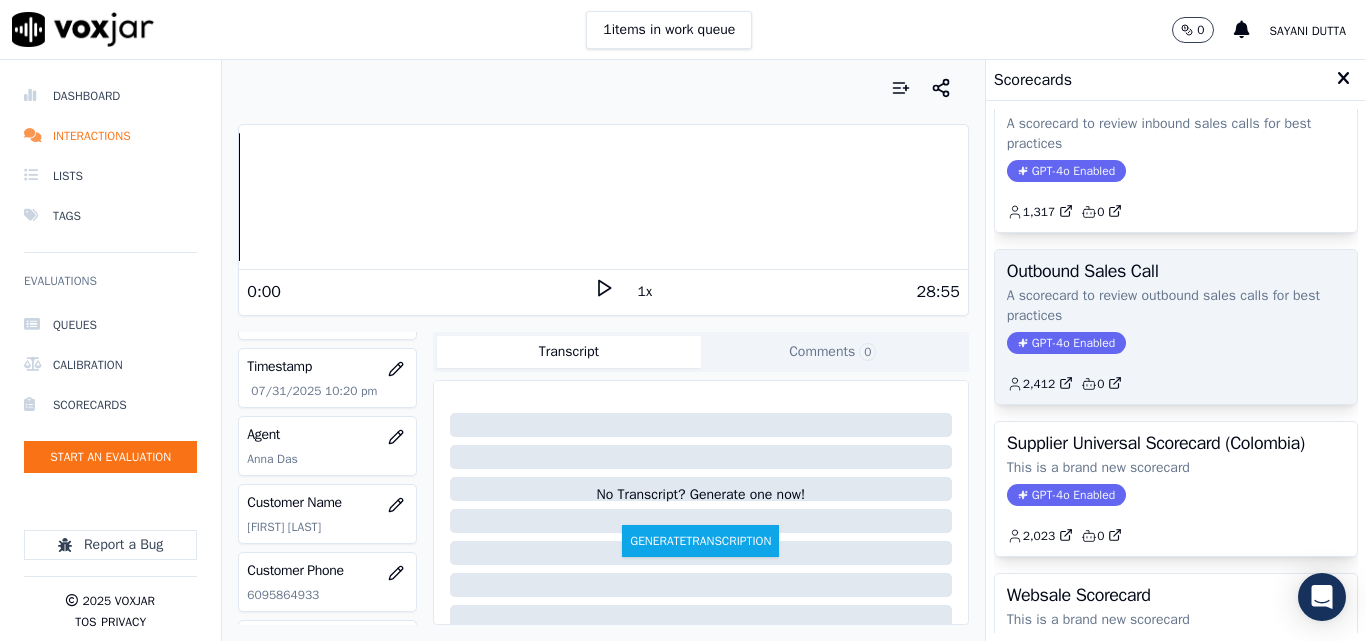 click on "2,412         0" 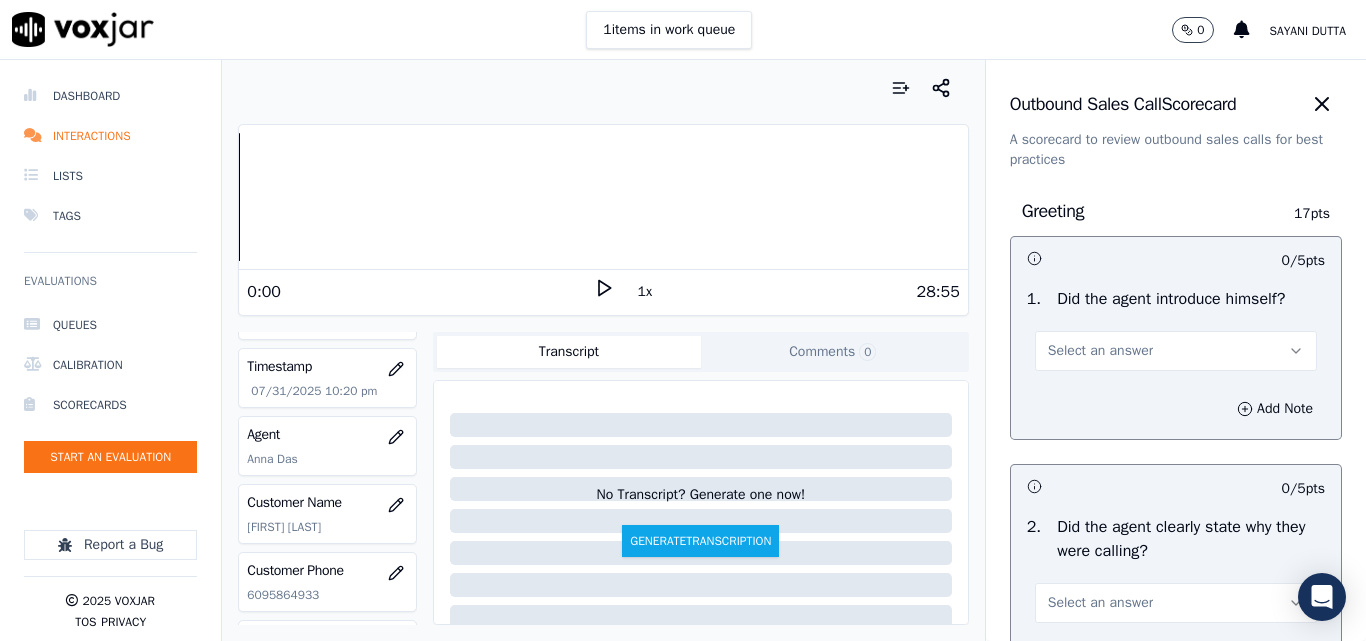 click on "Select an answer" at bounding box center [1100, 351] 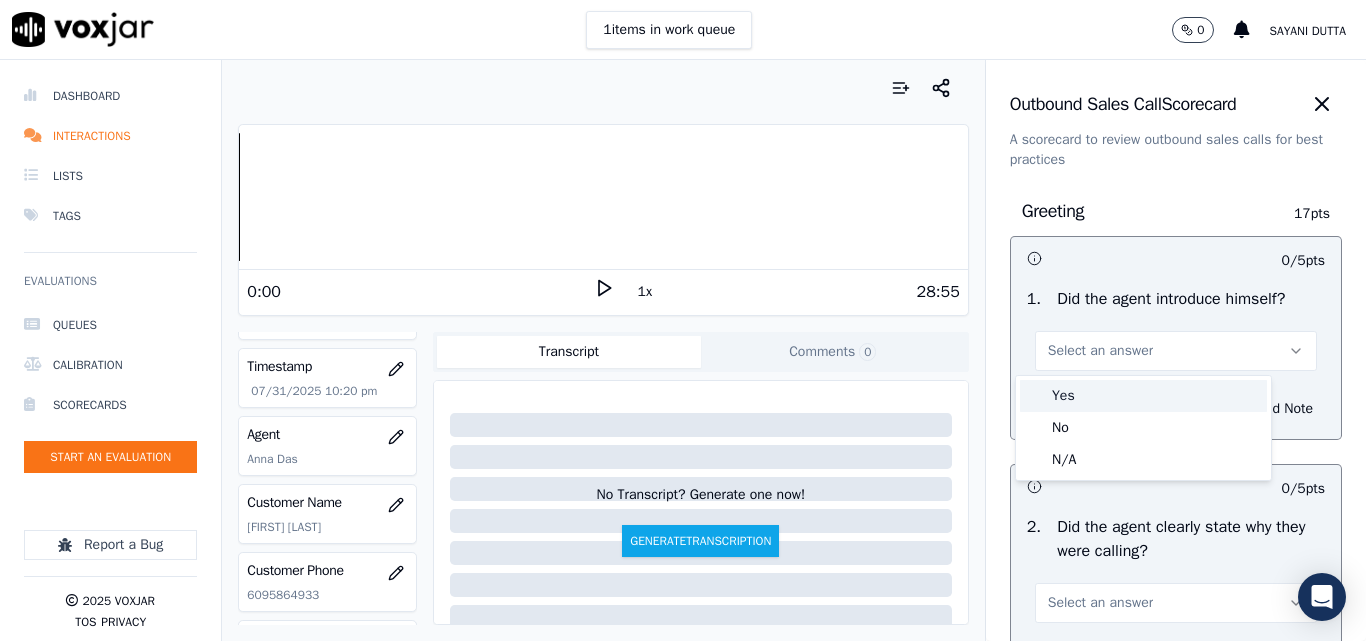 click on "Yes" at bounding box center (1143, 396) 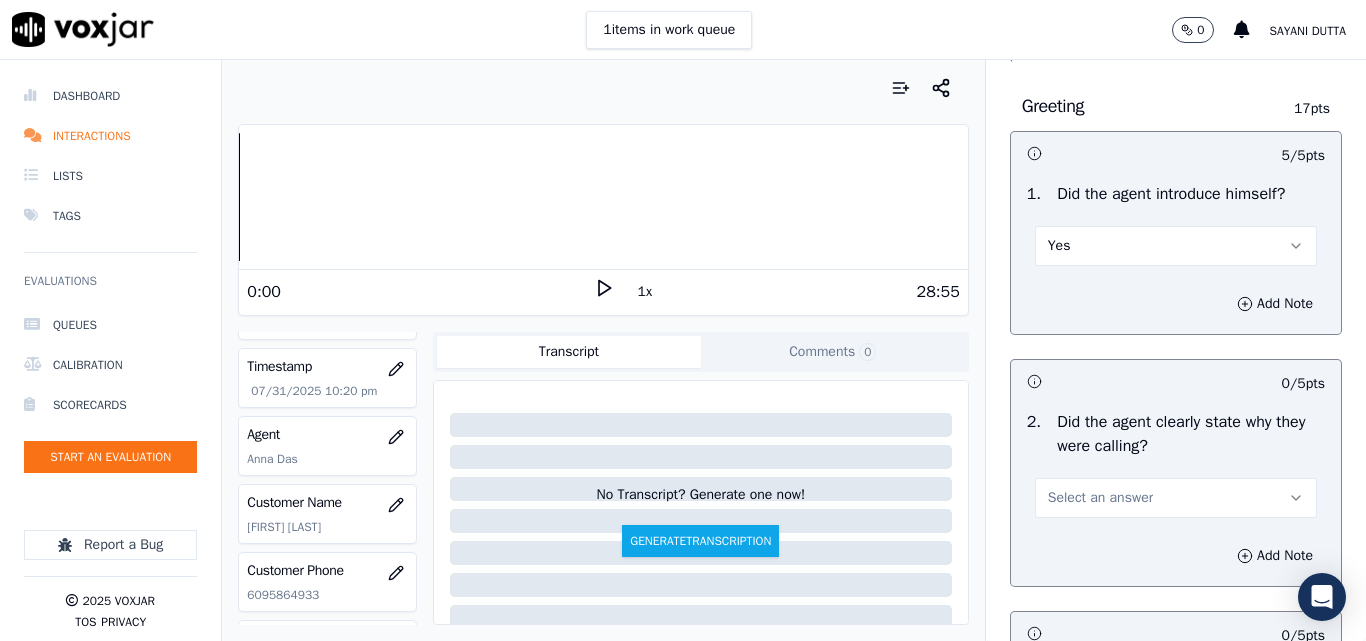 scroll, scrollTop: 200, scrollLeft: 0, axis: vertical 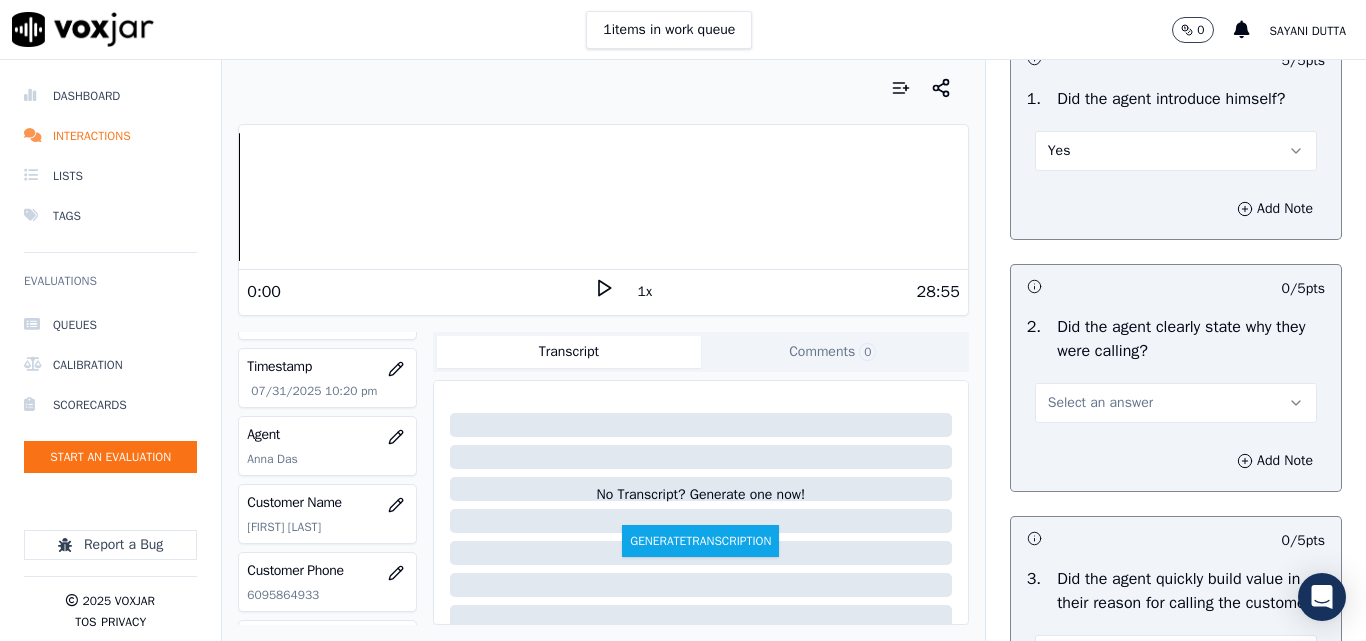 click on "Select an answer" at bounding box center (1100, 403) 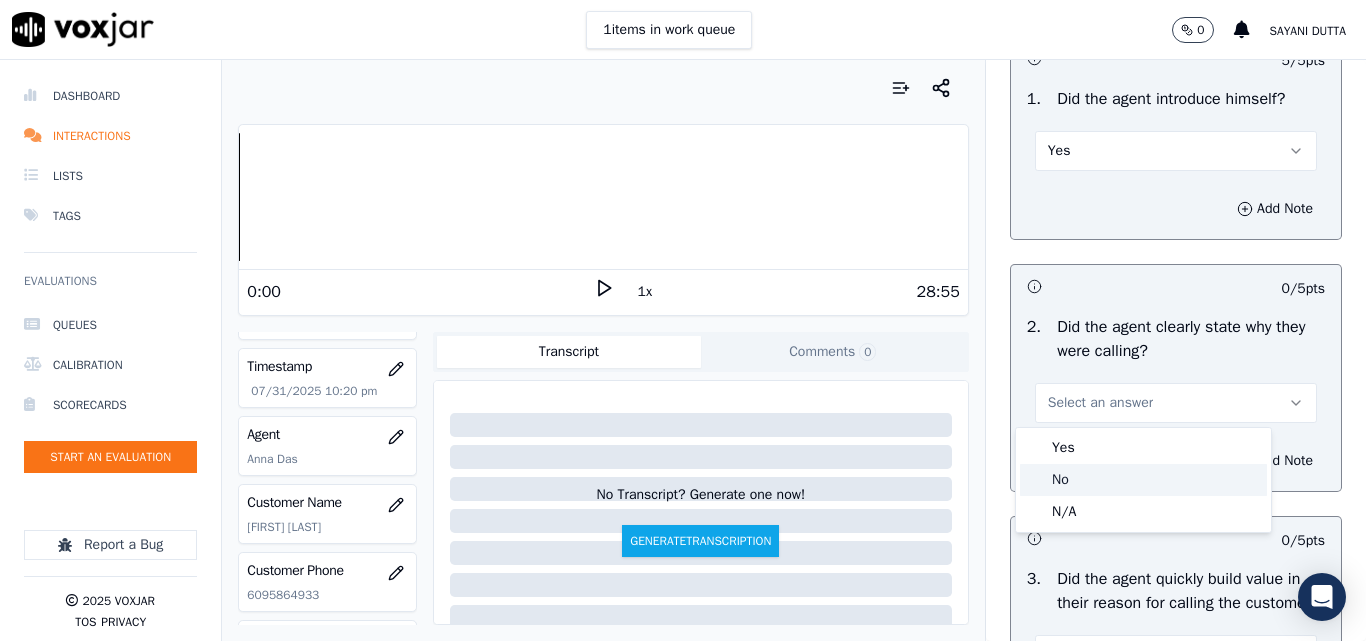click on "No" 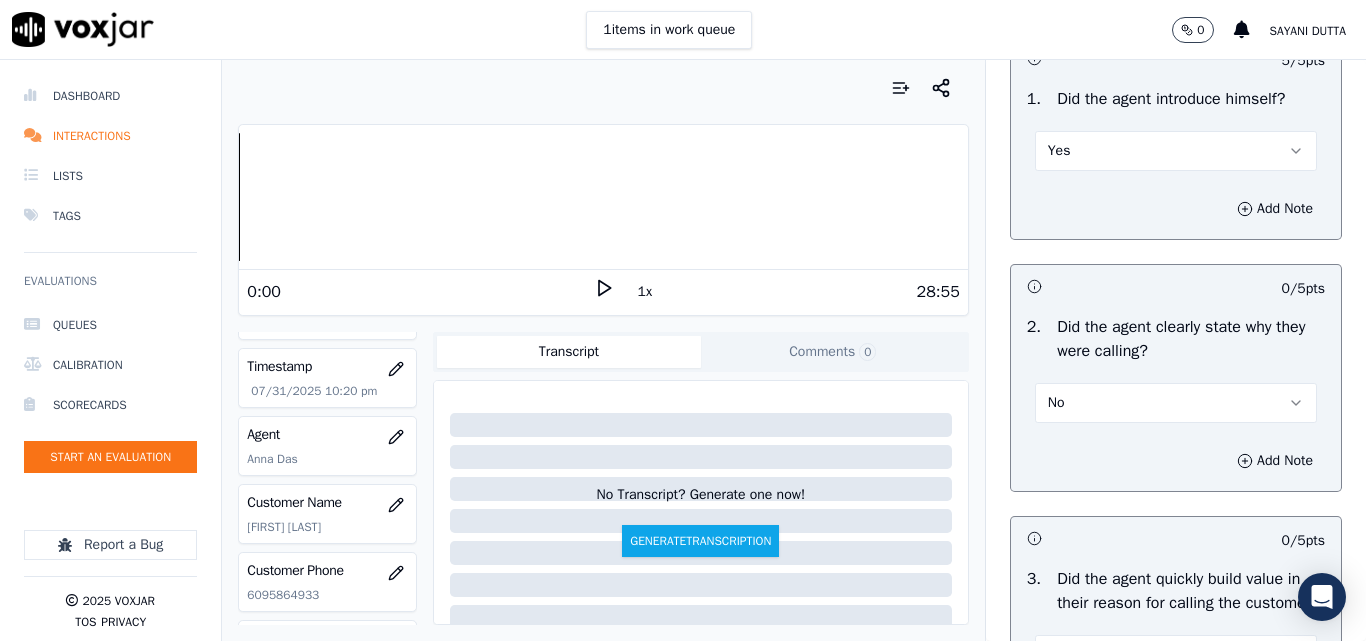 click on "No" at bounding box center (1176, 403) 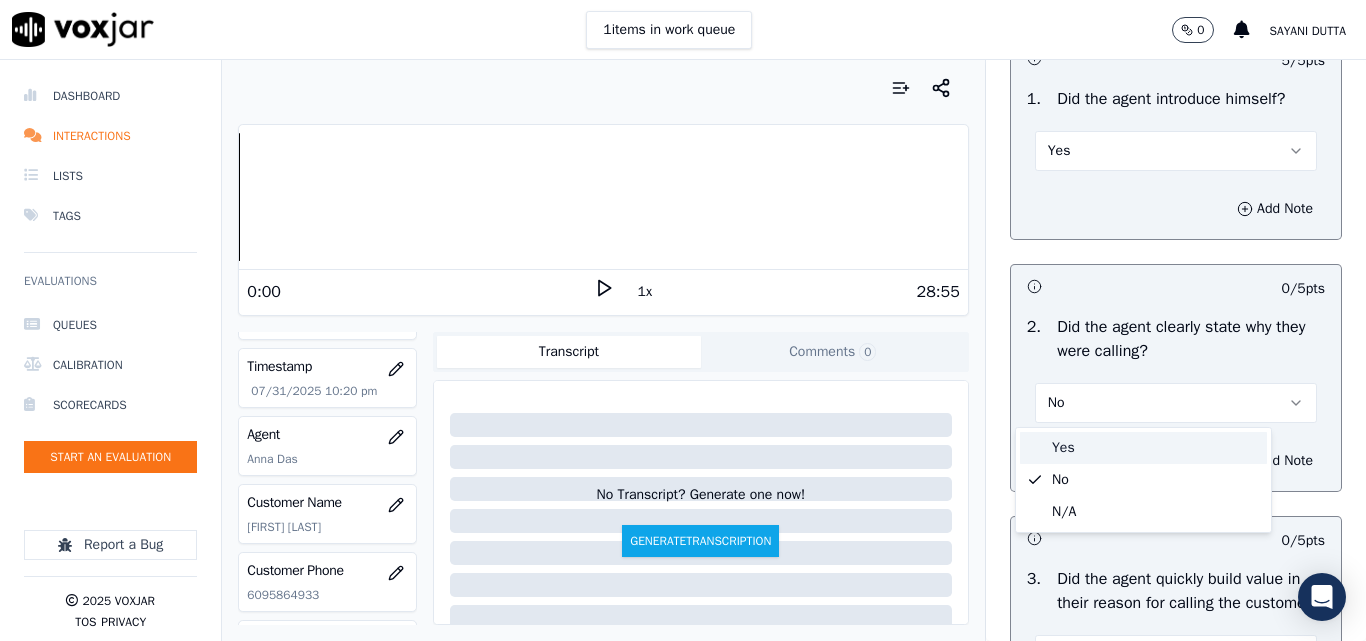click on "Yes" at bounding box center [1143, 448] 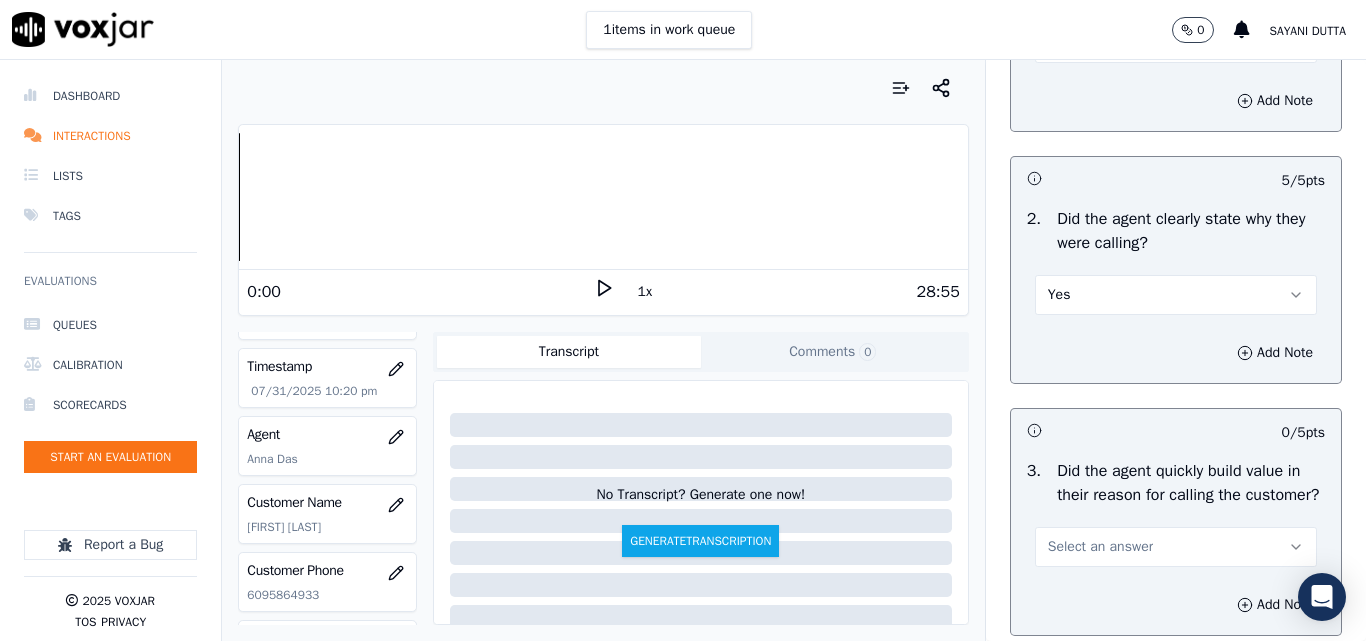 scroll, scrollTop: 500, scrollLeft: 0, axis: vertical 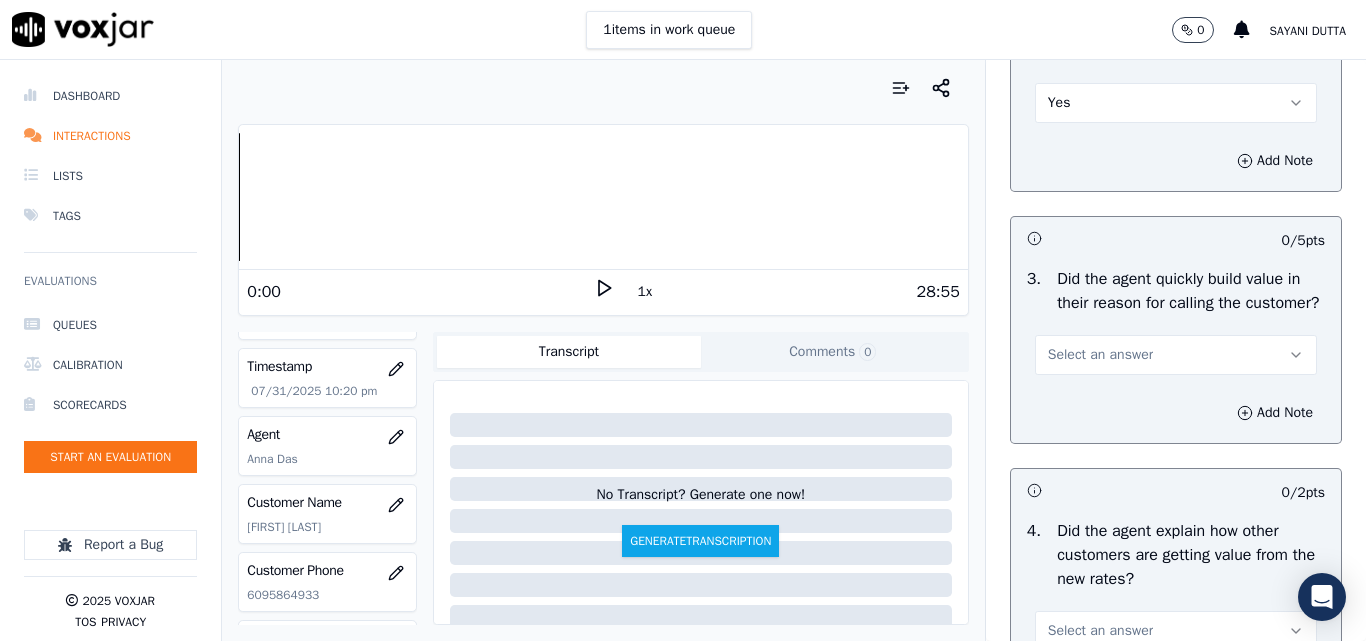 click on "Select an answer" at bounding box center (1100, 355) 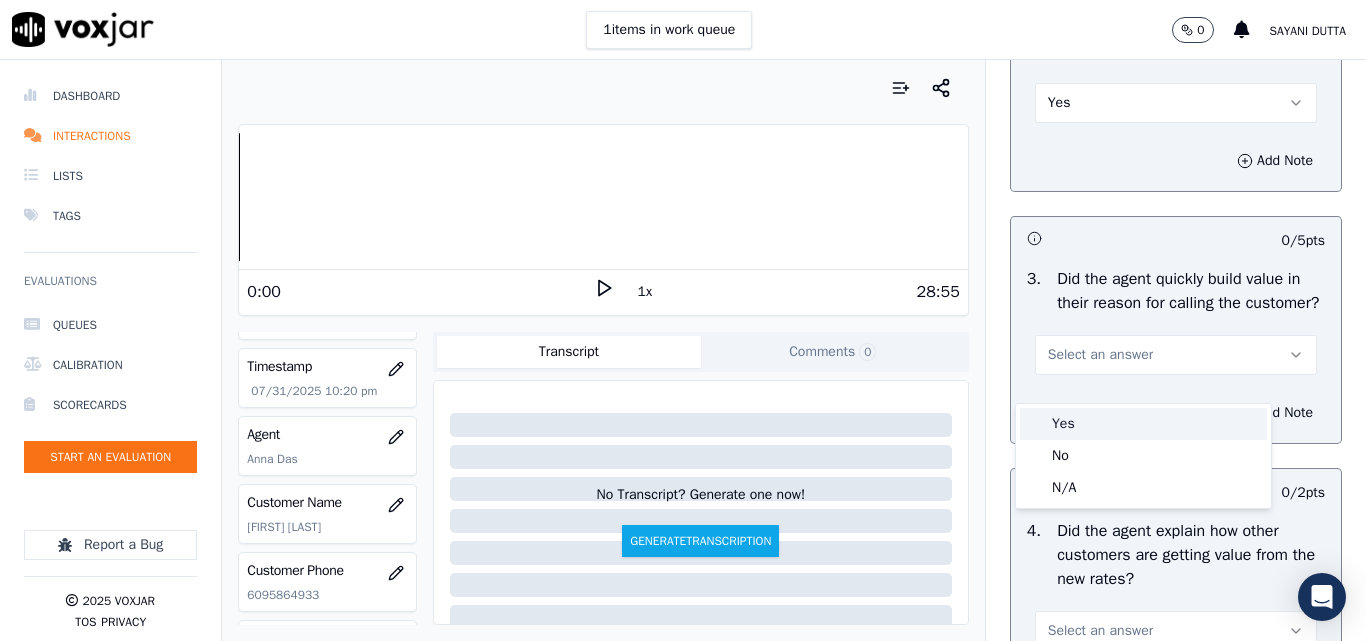 click on "Yes" at bounding box center (1143, 424) 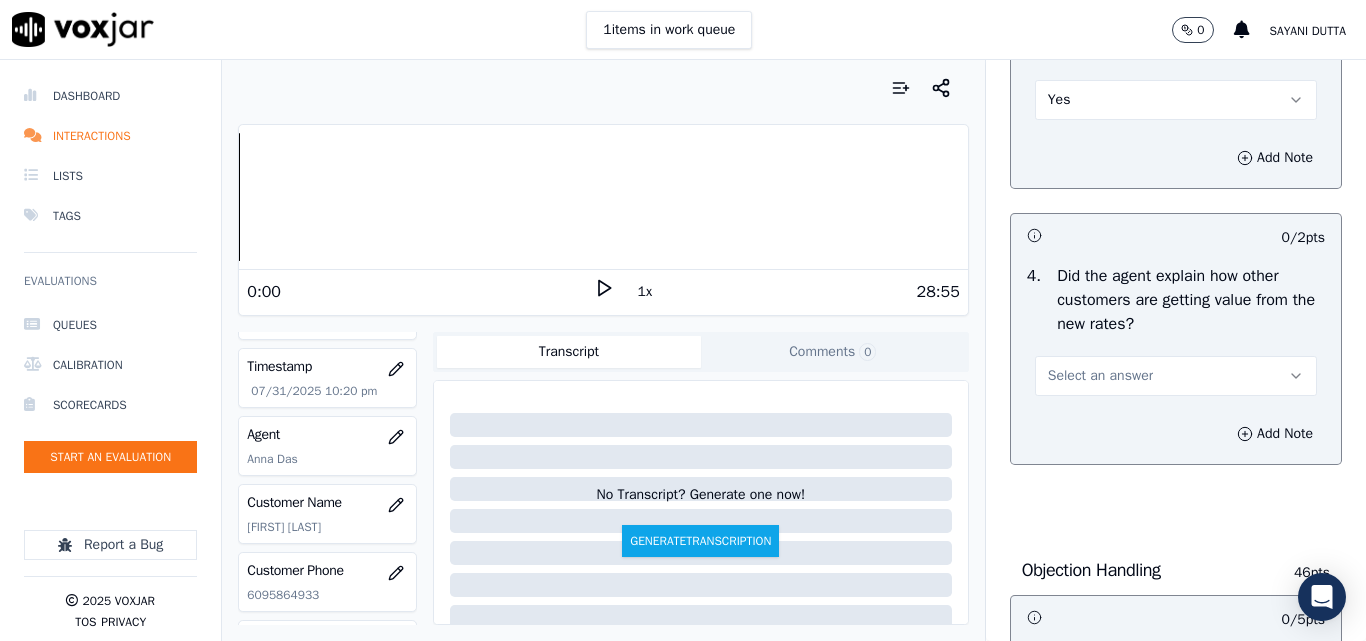 scroll, scrollTop: 800, scrollLeft: 0, axis: vertical 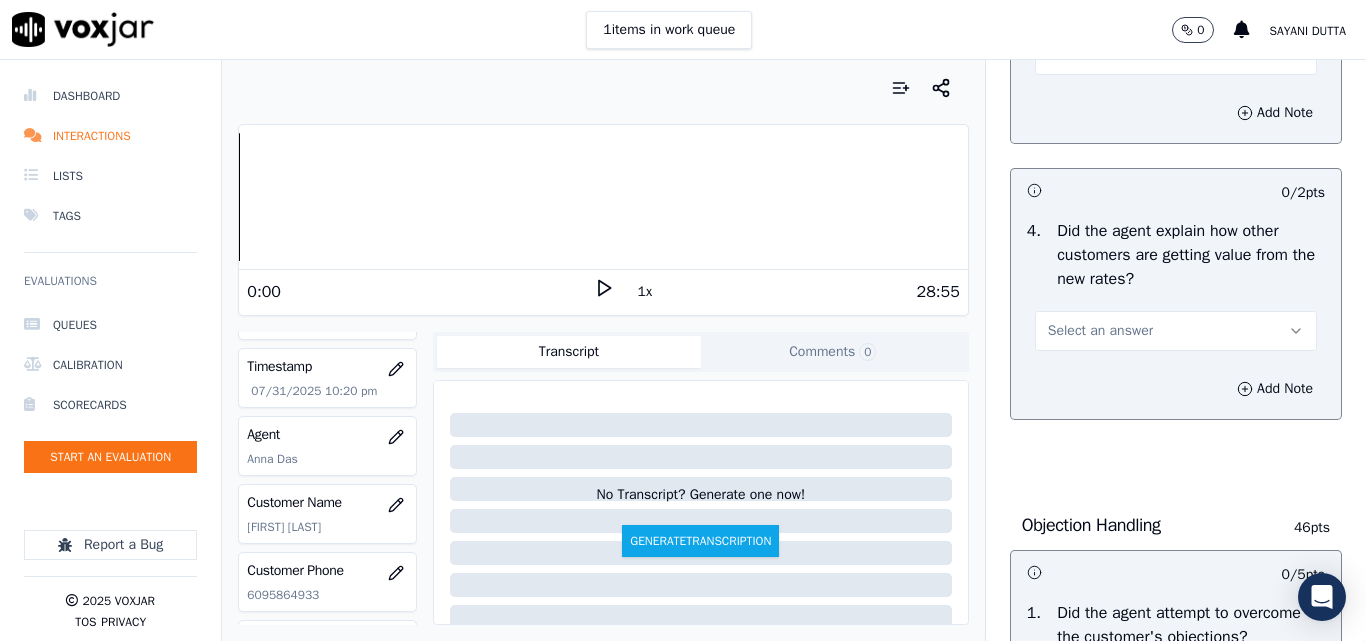 click on "4 .   Did the agent explain how other customers are getting value from the new rates?   Select an answer" at bounding box center (1176, 285) 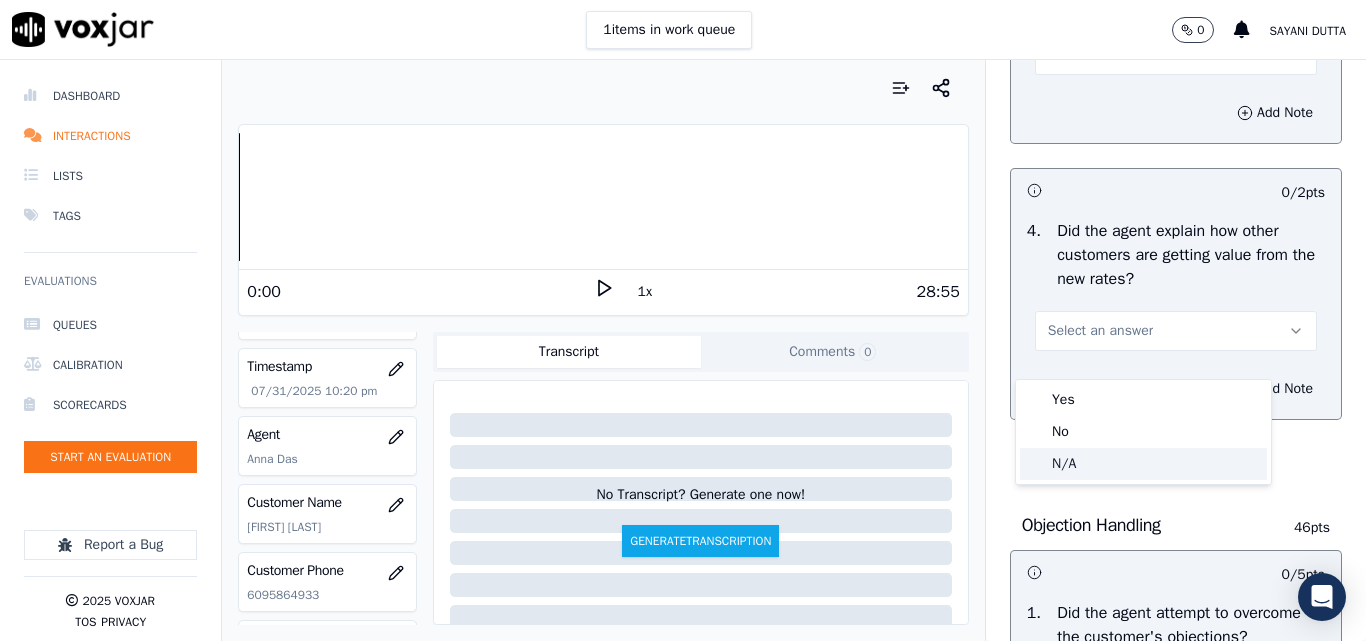 click on "N/A" 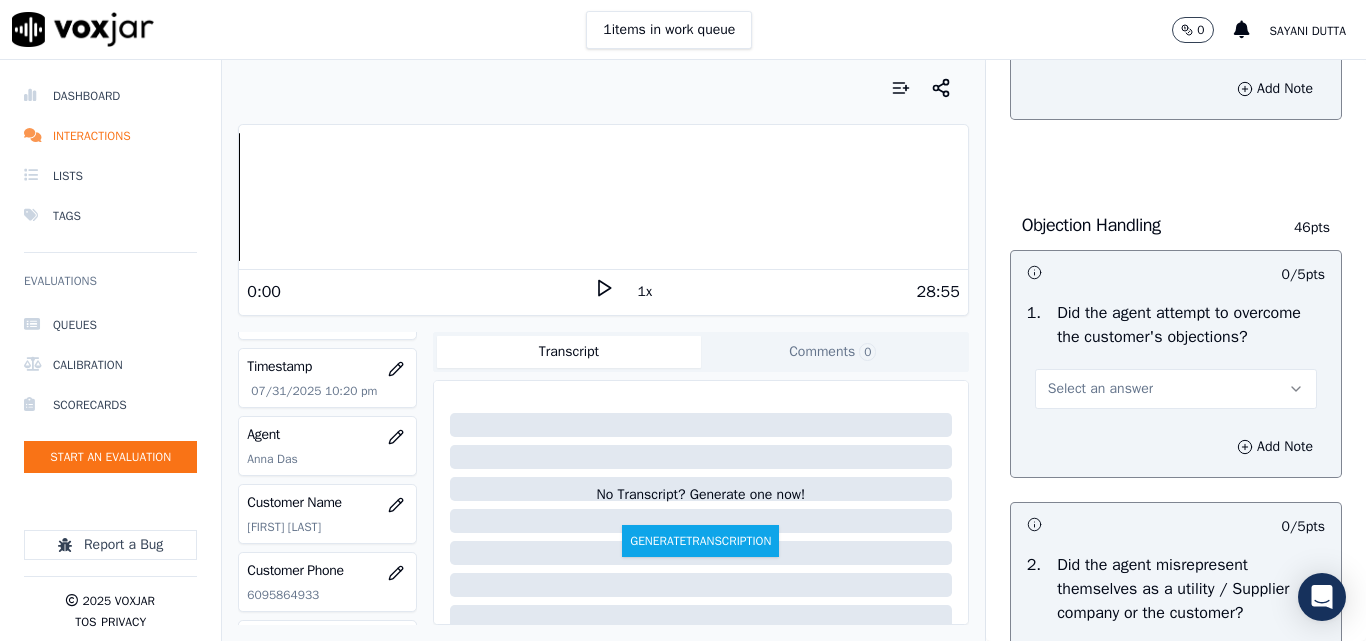 scroll, scrollTop: 1200, scrollLeft: 0, axis: vertical 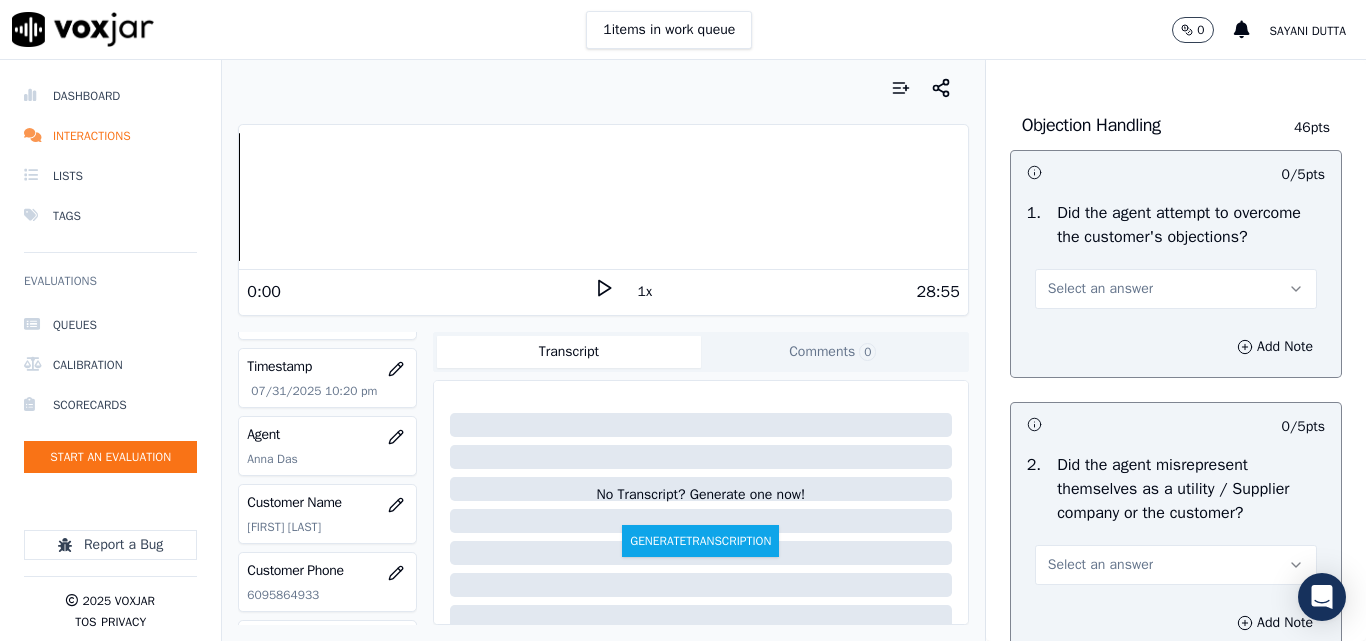 click on "Select an answer" at bounding box center (1176, 289) 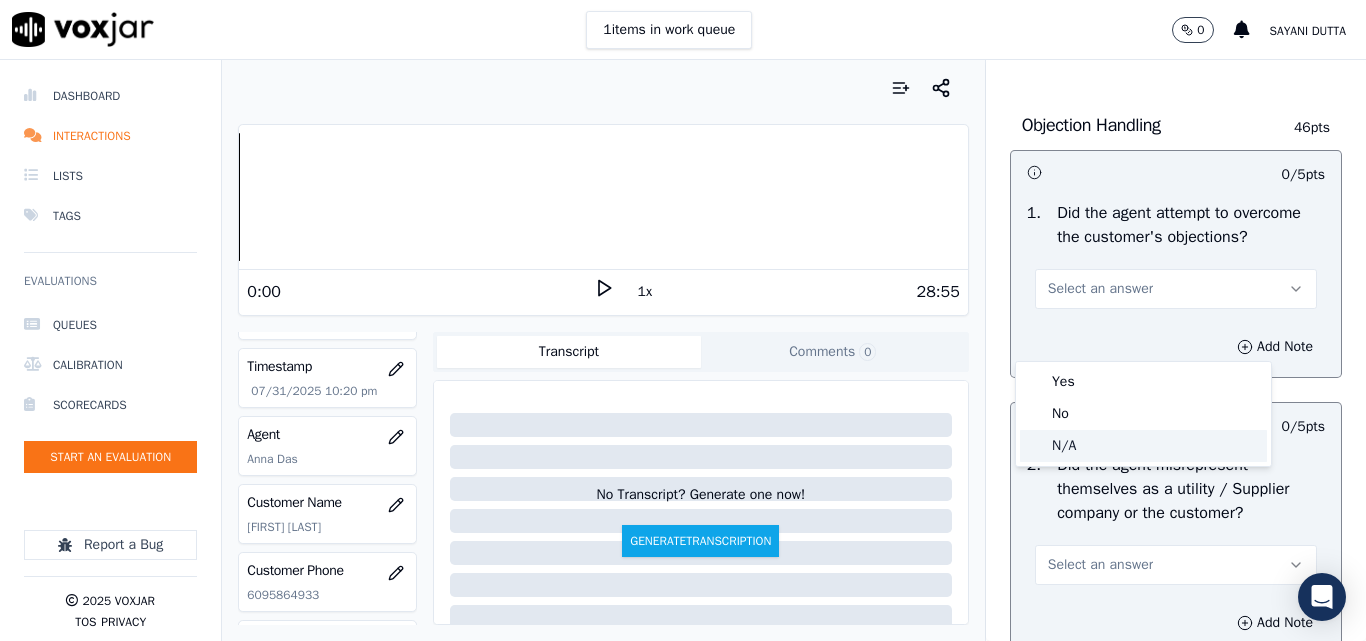click on "N/A" 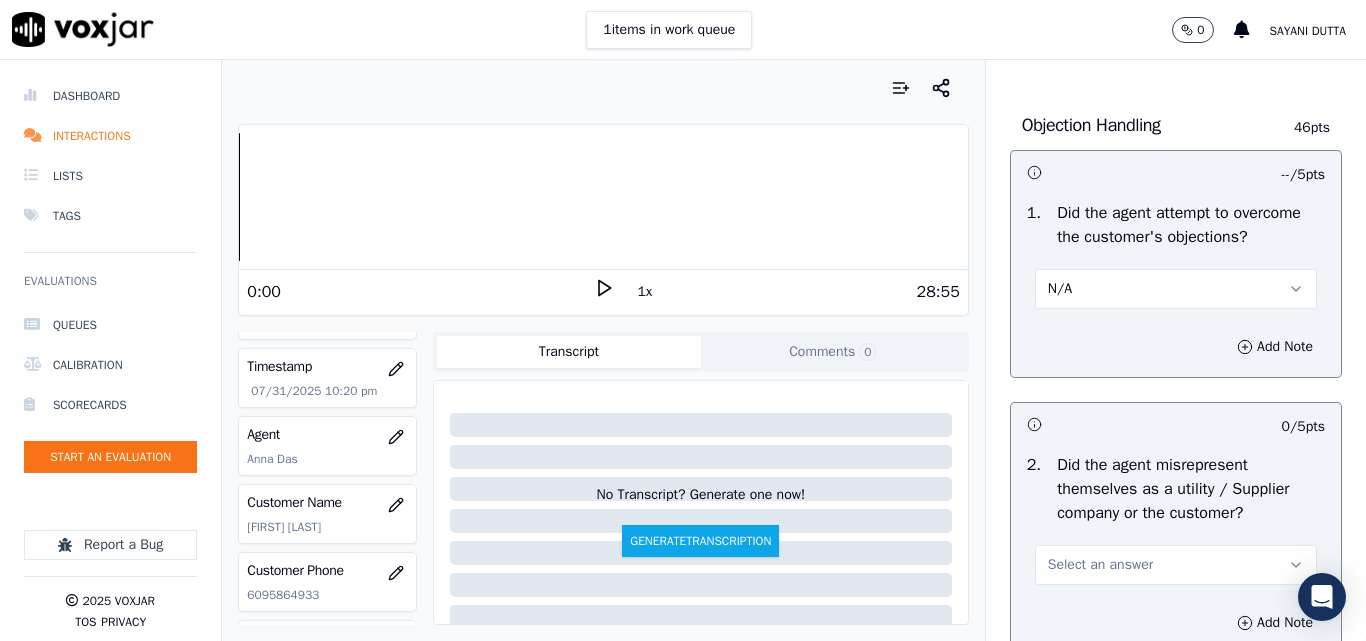 scroll, scrollTop: 1500, scrollLeft: 0, axis: vertical 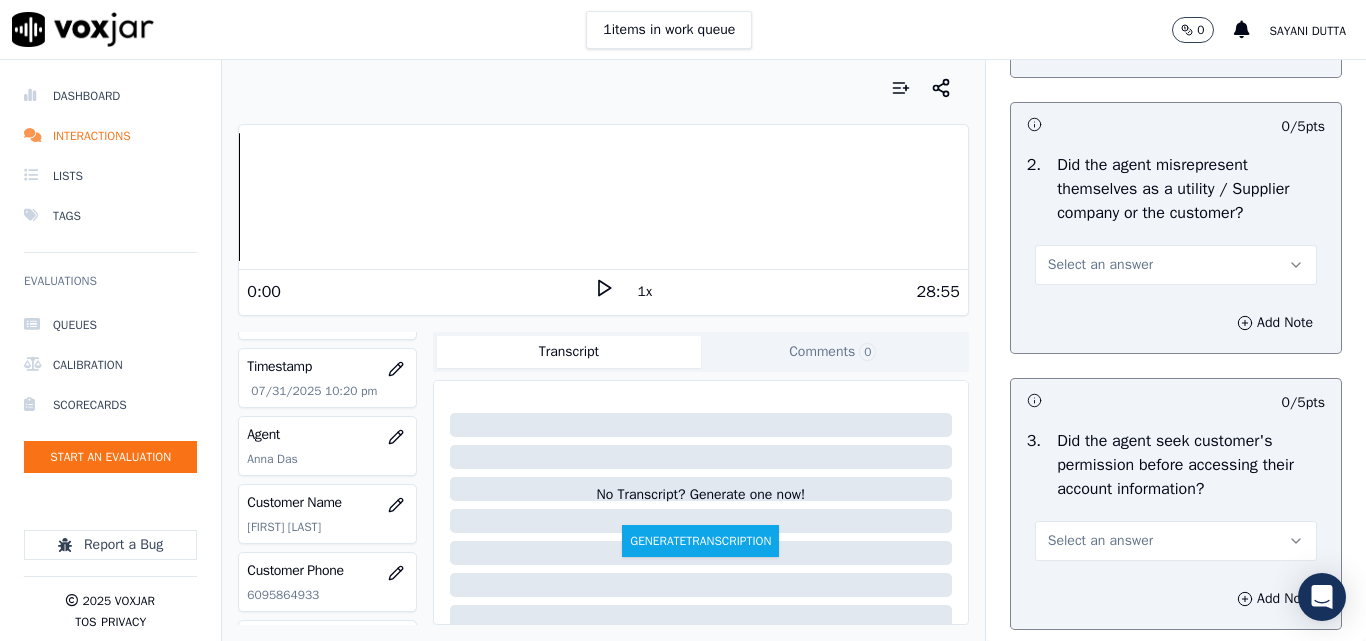 click on "Select an answer" at bounding box center (1100, 265) 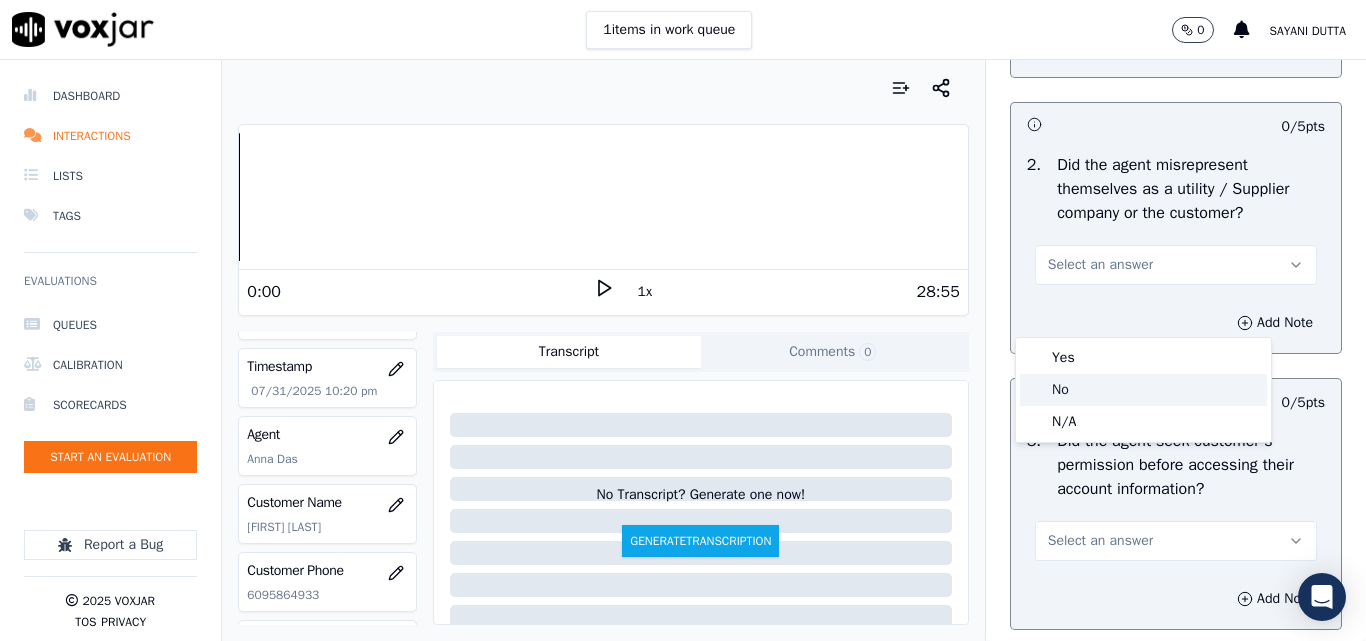 click on "No" 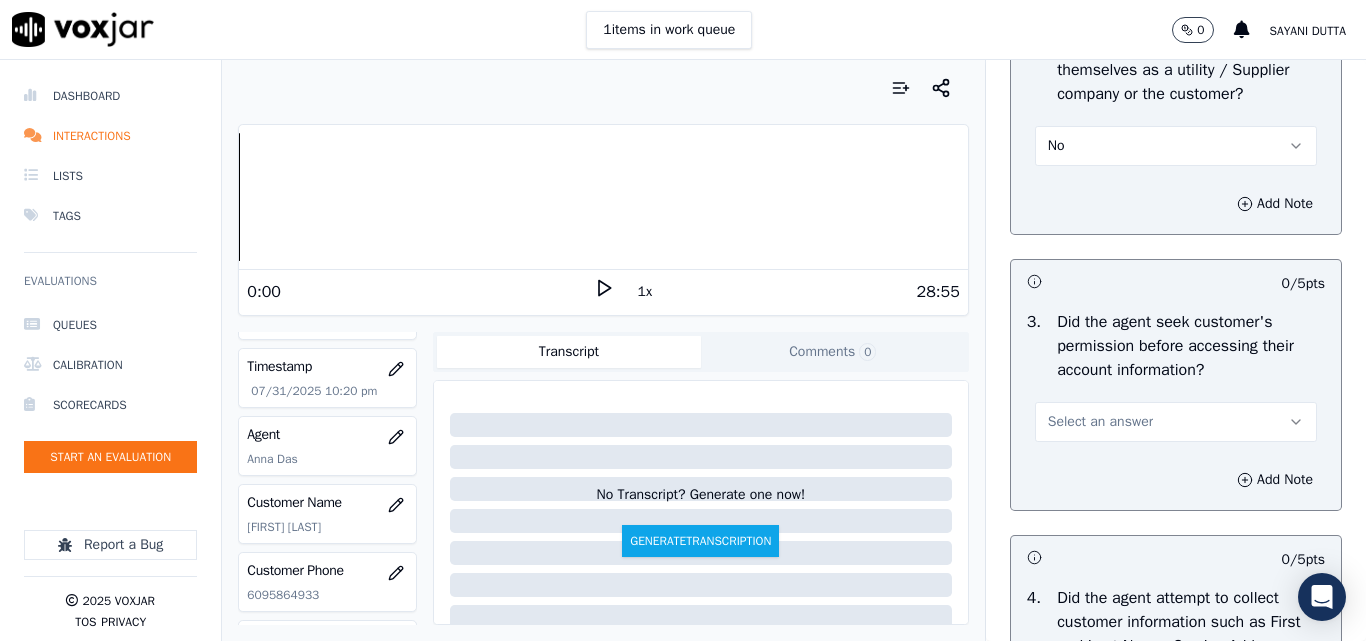 scroll, scrollTop: 1800, scrollLeft: 0, axis: vertical 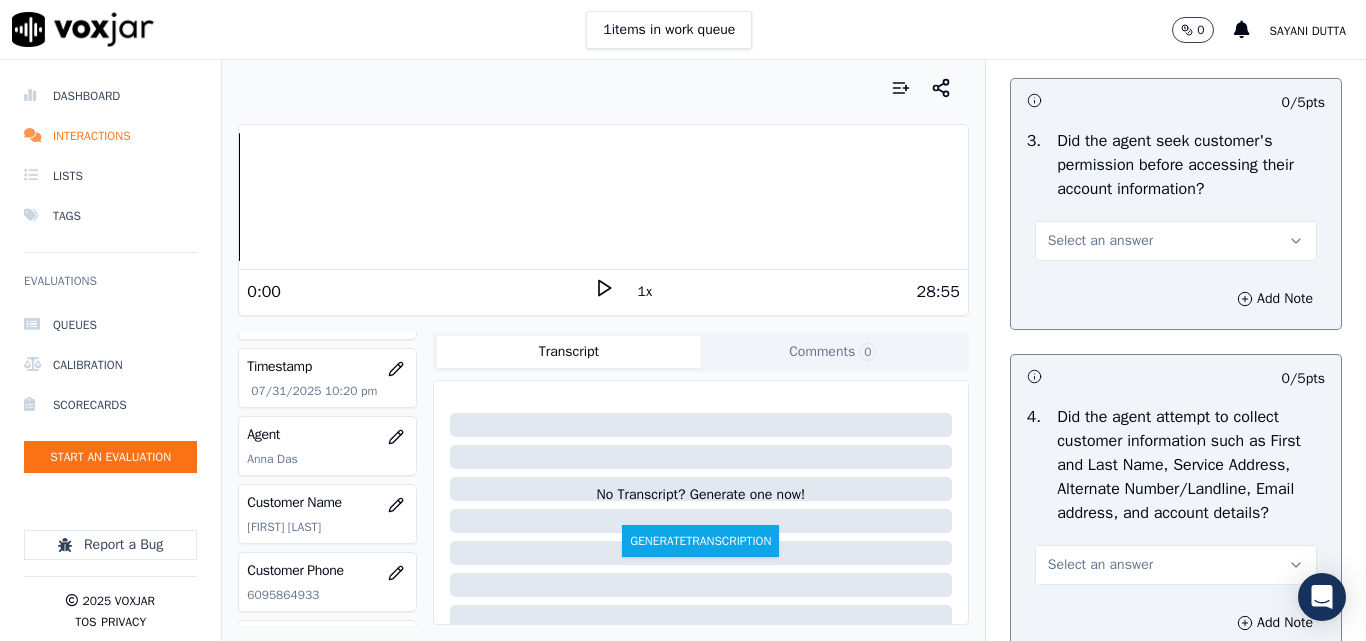 click on "Select an answer" at bounding box center [1100, 241] 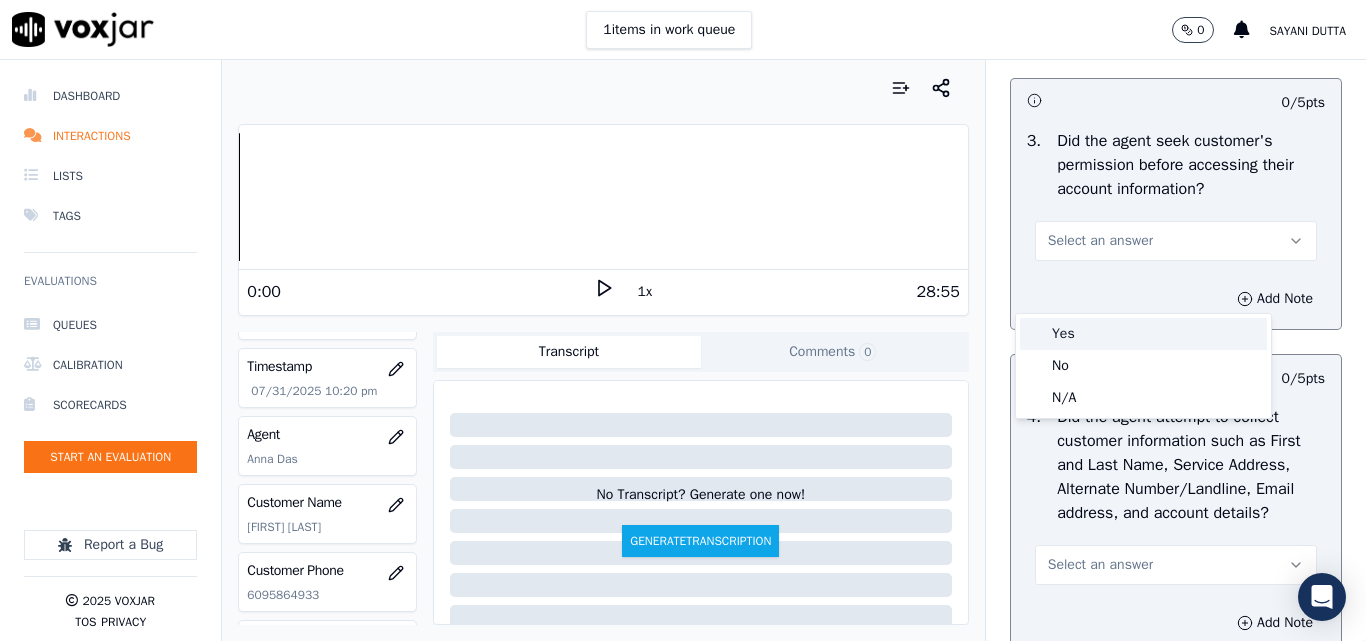 click on "Yes" at bounding box center [1143, 334] 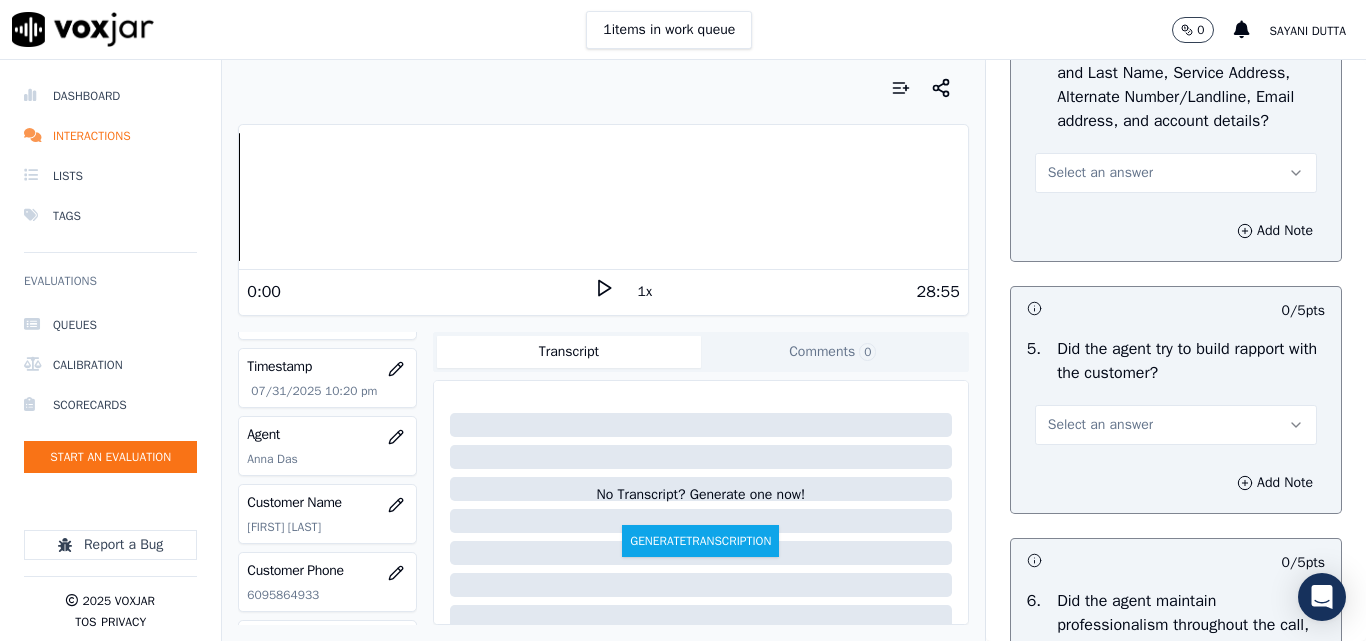 scroll, scrollTop: 2200, scrollLeft: 0, axis: vertical 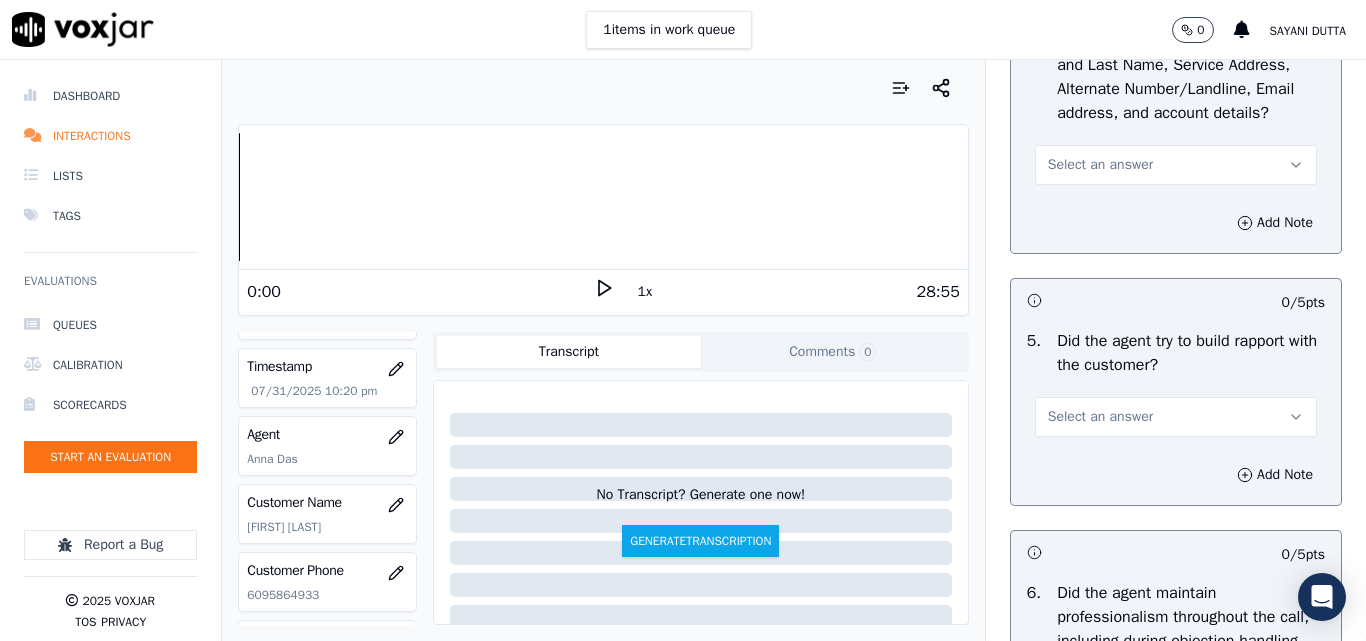 click on "Select an answer" at bounding box center (1100, 165) 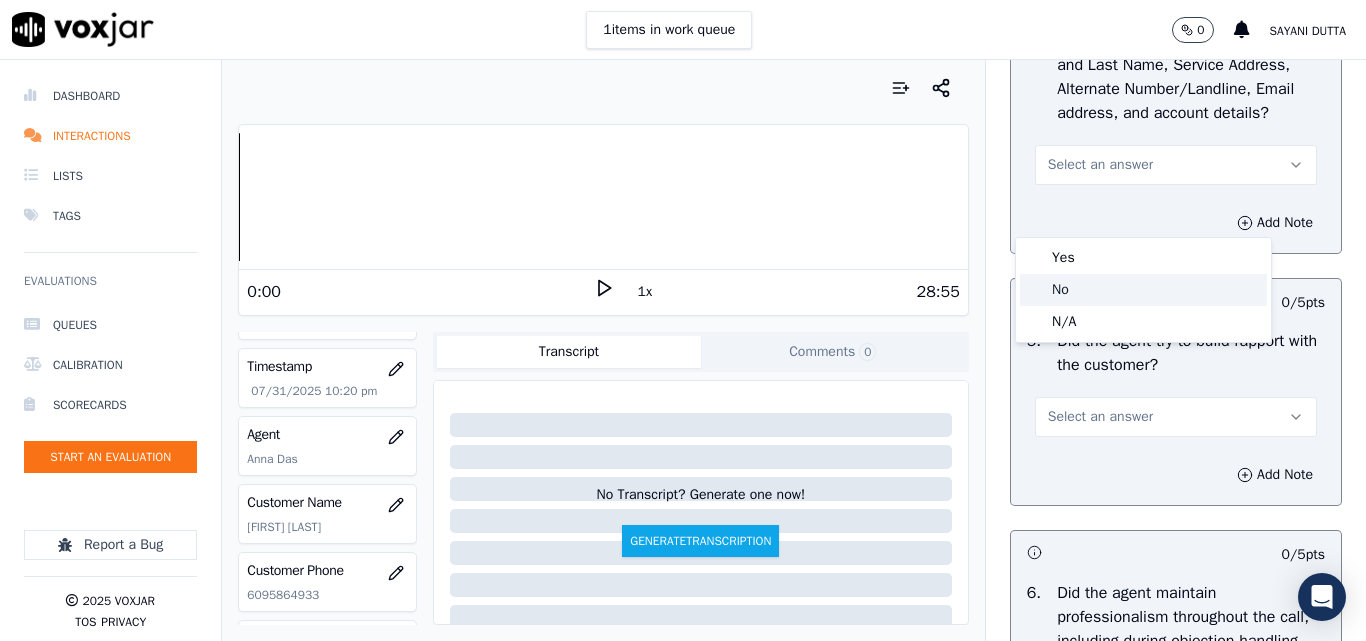 click on "Yes" at bounding box center (1143, 258) 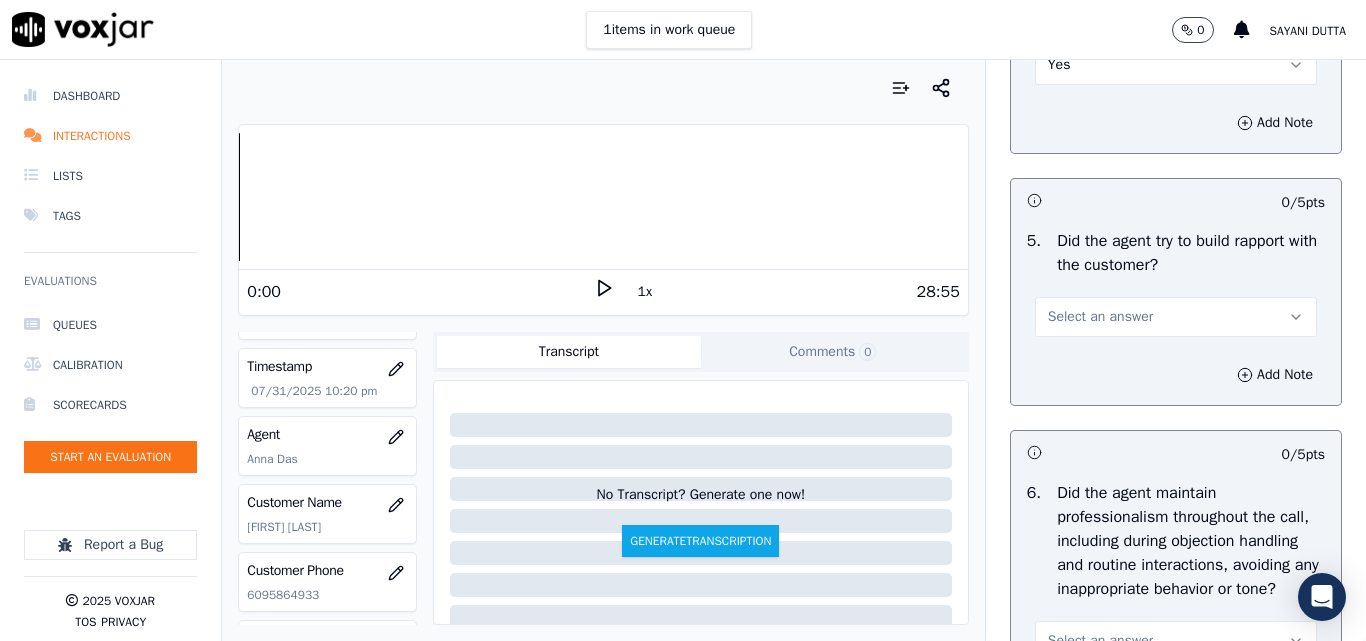 scroll, scrollTop: 2400, scrollLeft: 0, axis: vertical 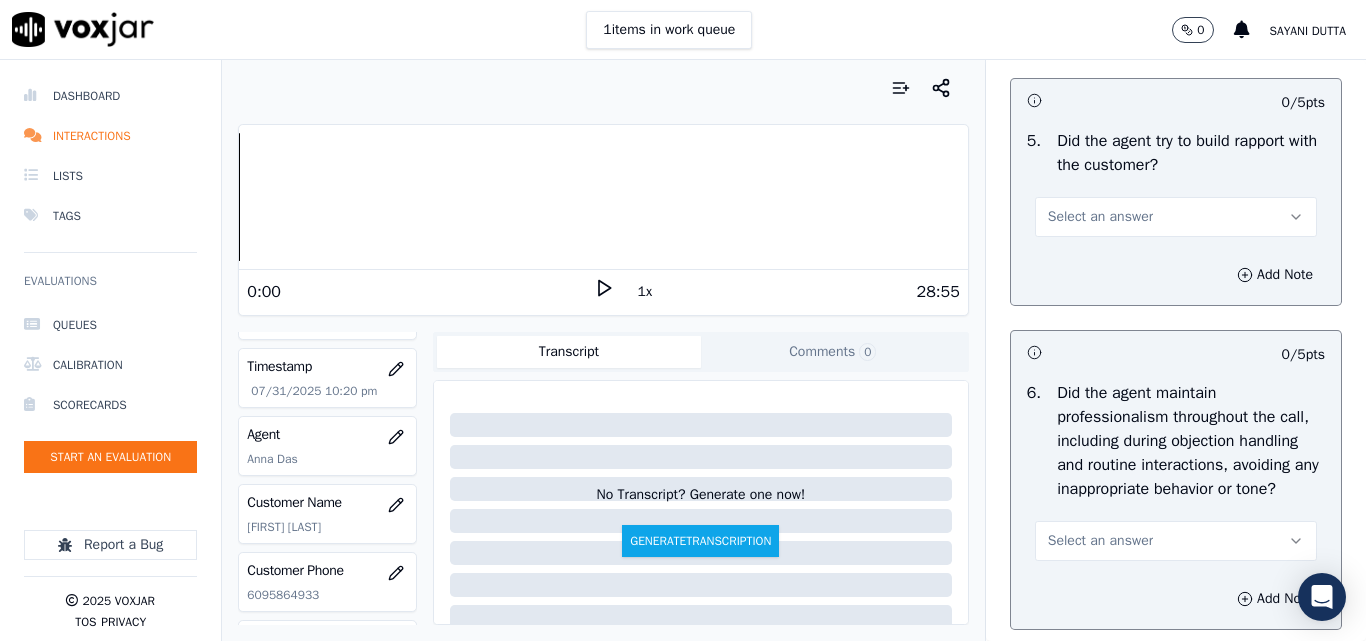 click on "Select an answer" at bounding box center (1100, 217) 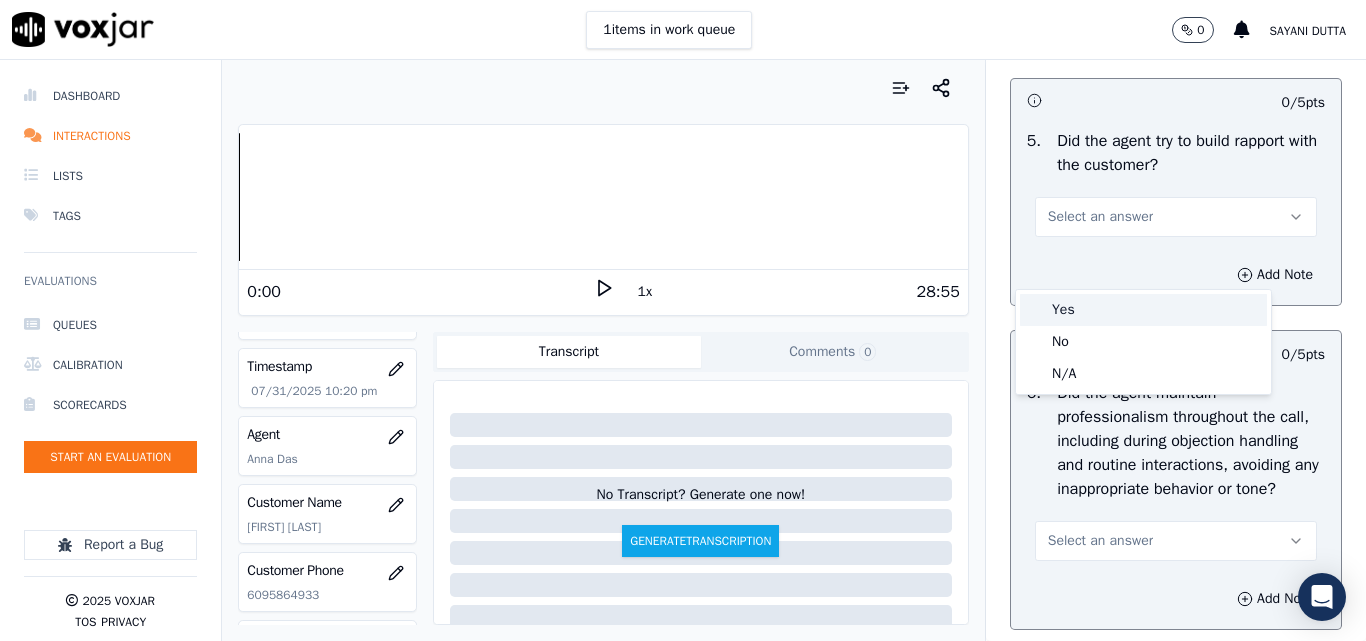 click on "Yes" at bounding box center [1143, 310] 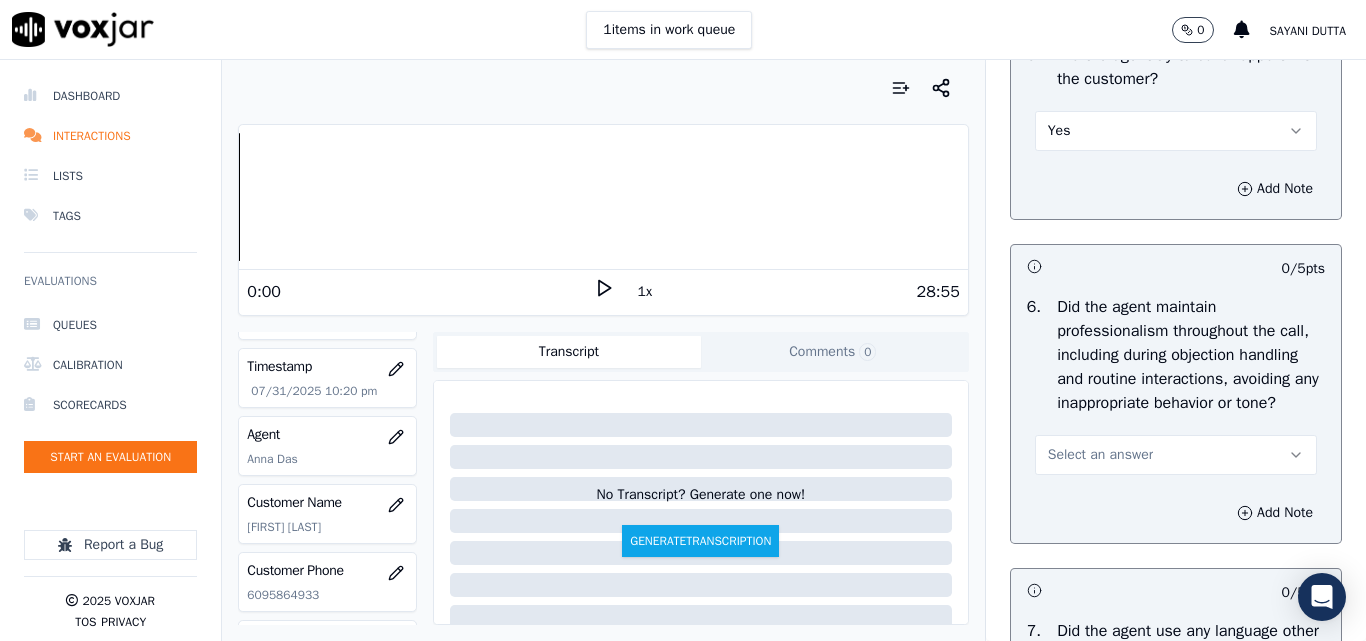 scroll, scrollTop: 2600, scrollLeft: 0, axis: vertical 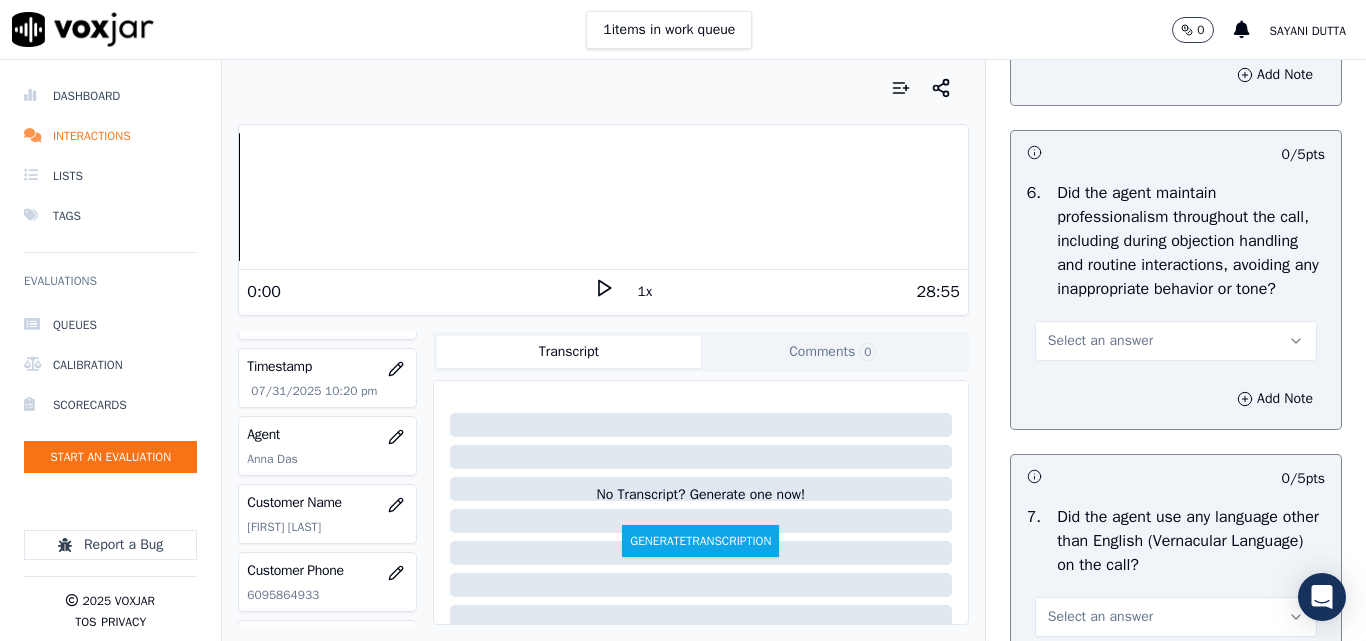 click on "Select an answer" at bounding box center (1100, 341) 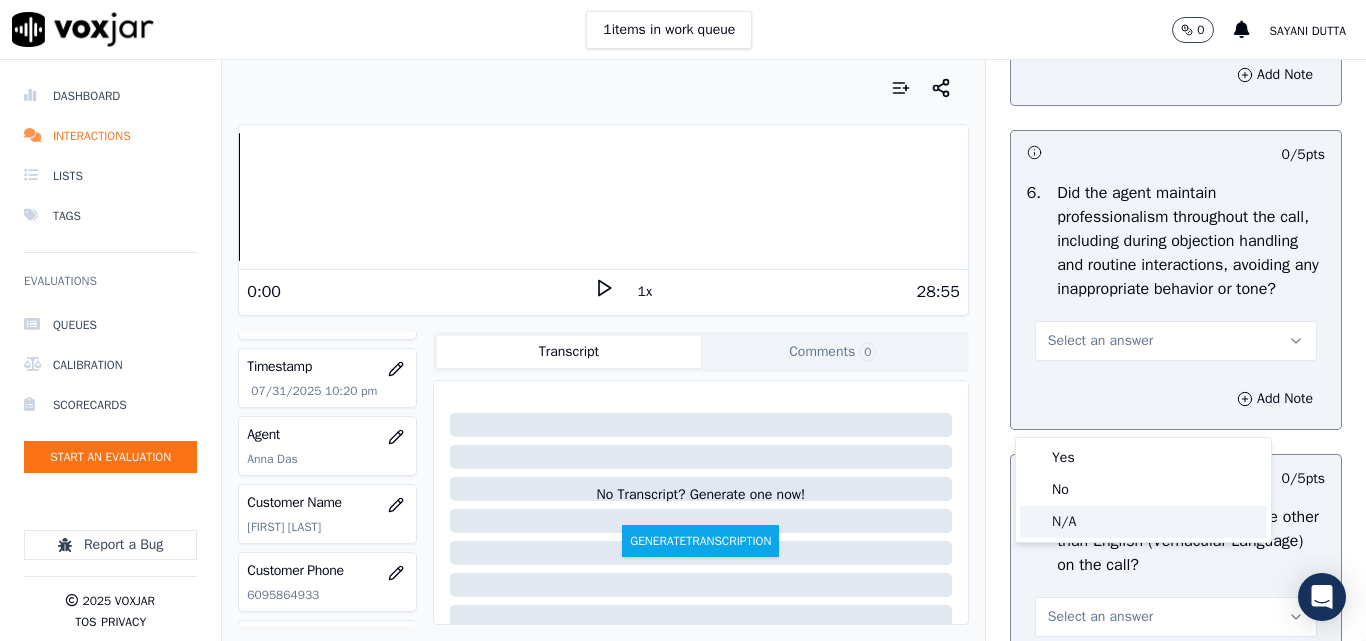 click on "N/A" 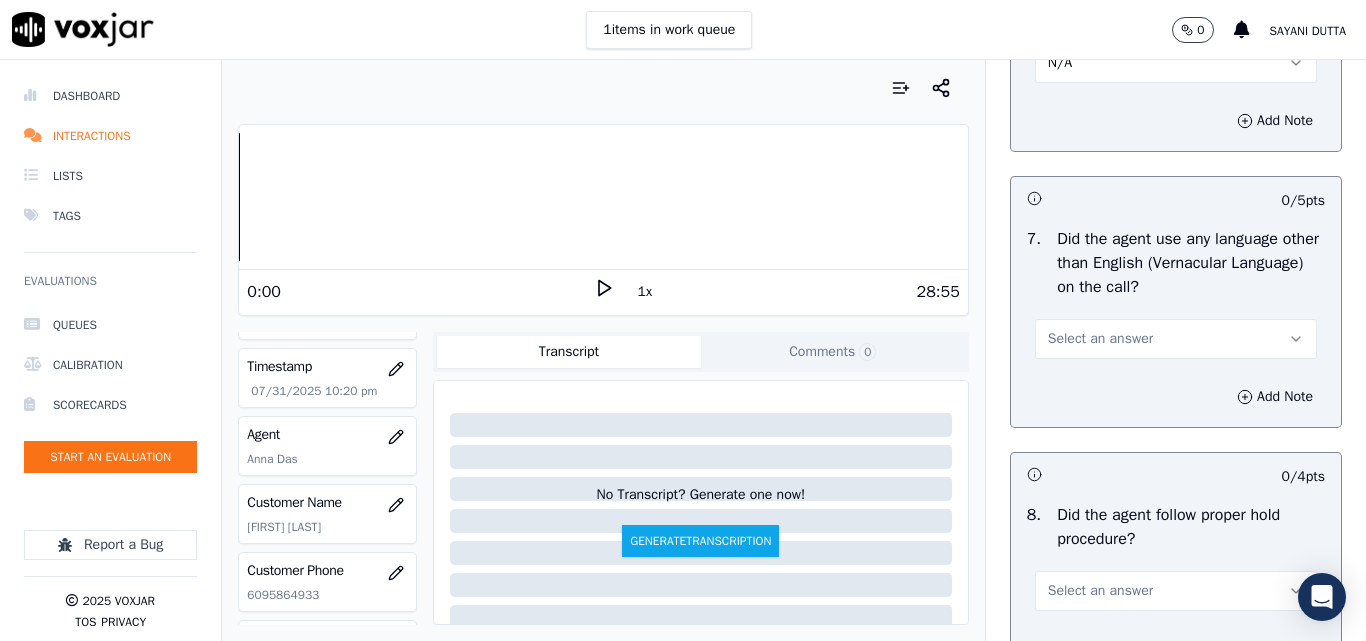 scroll, scrollTop: 2900, scrollLeft: 0, axis: vertical 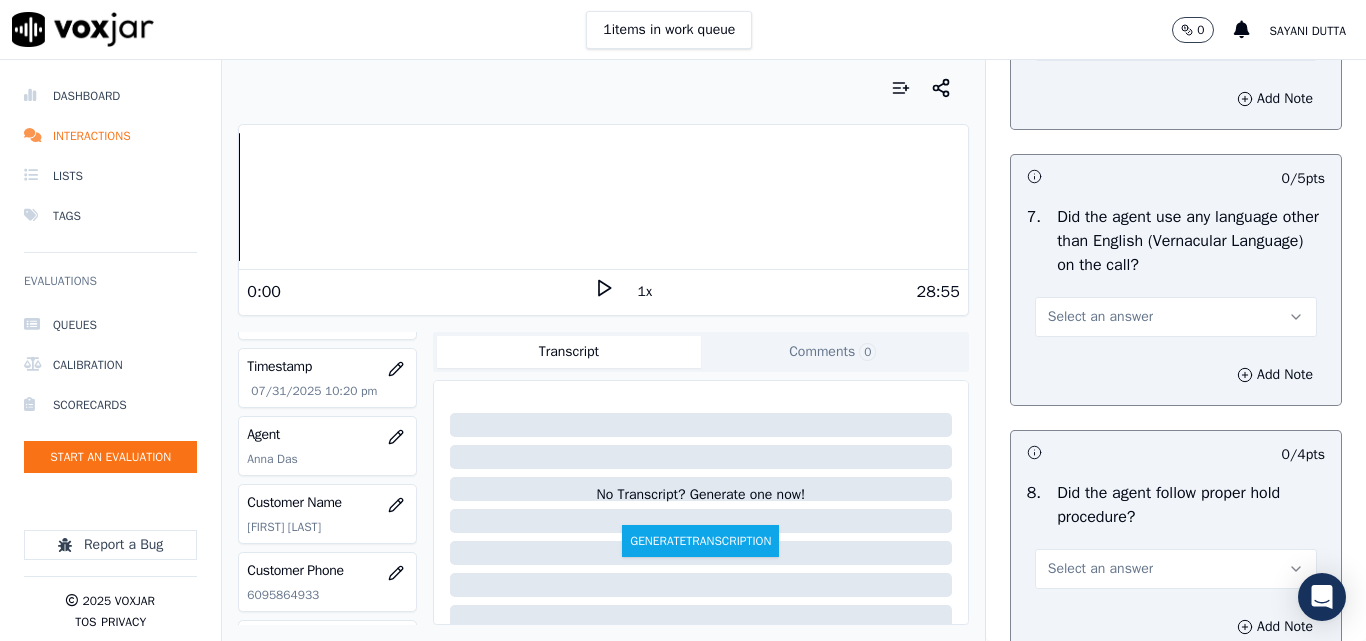 click on "Select an answer" at bounding box center [1100, 317] 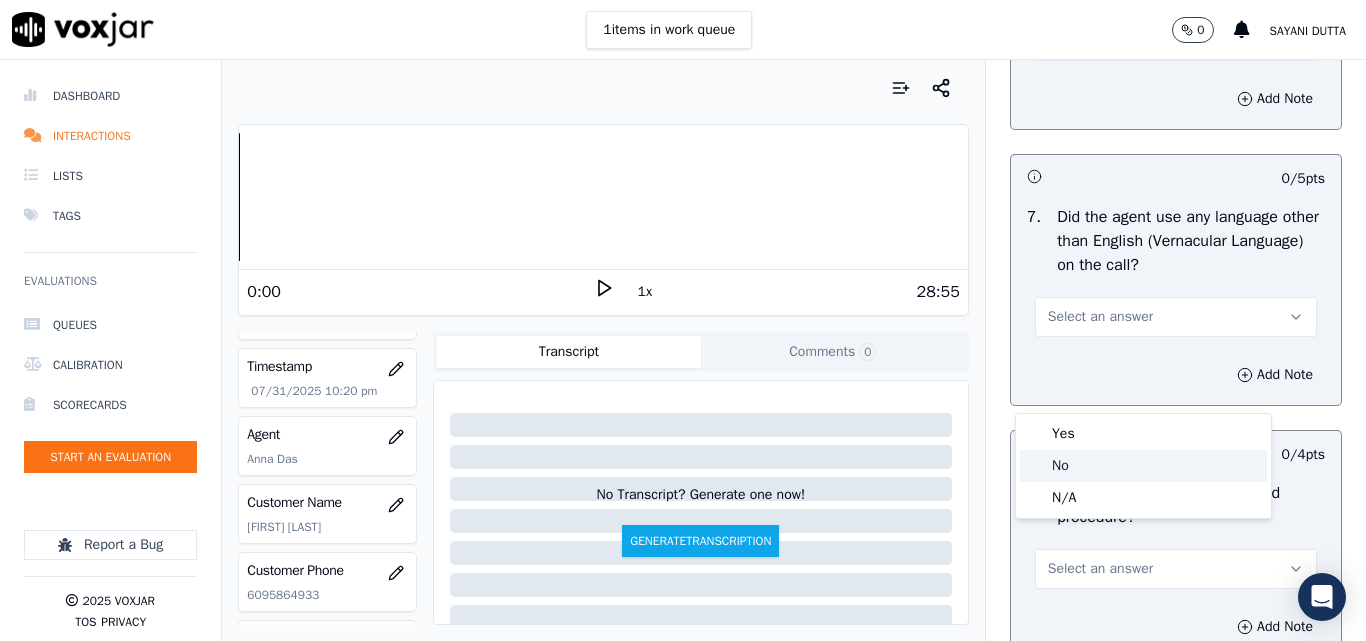 click on "No" 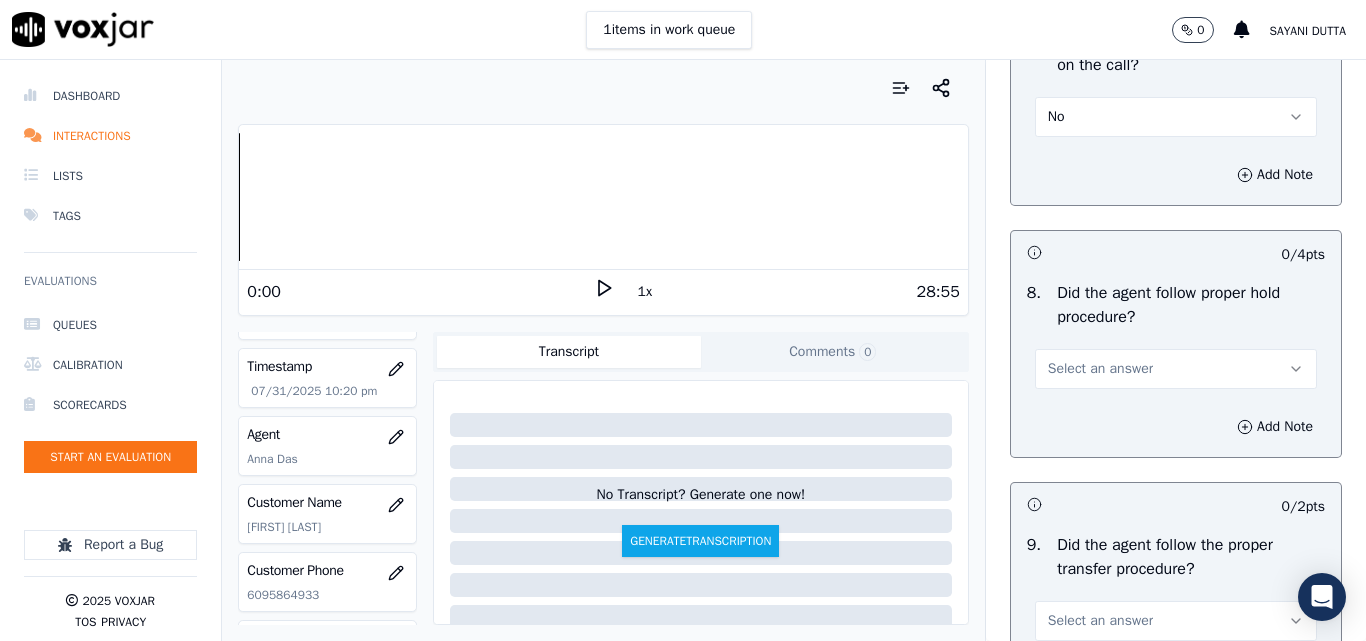scroll, scrollTop: 3300, scrollLeft: 0, axis: vertical 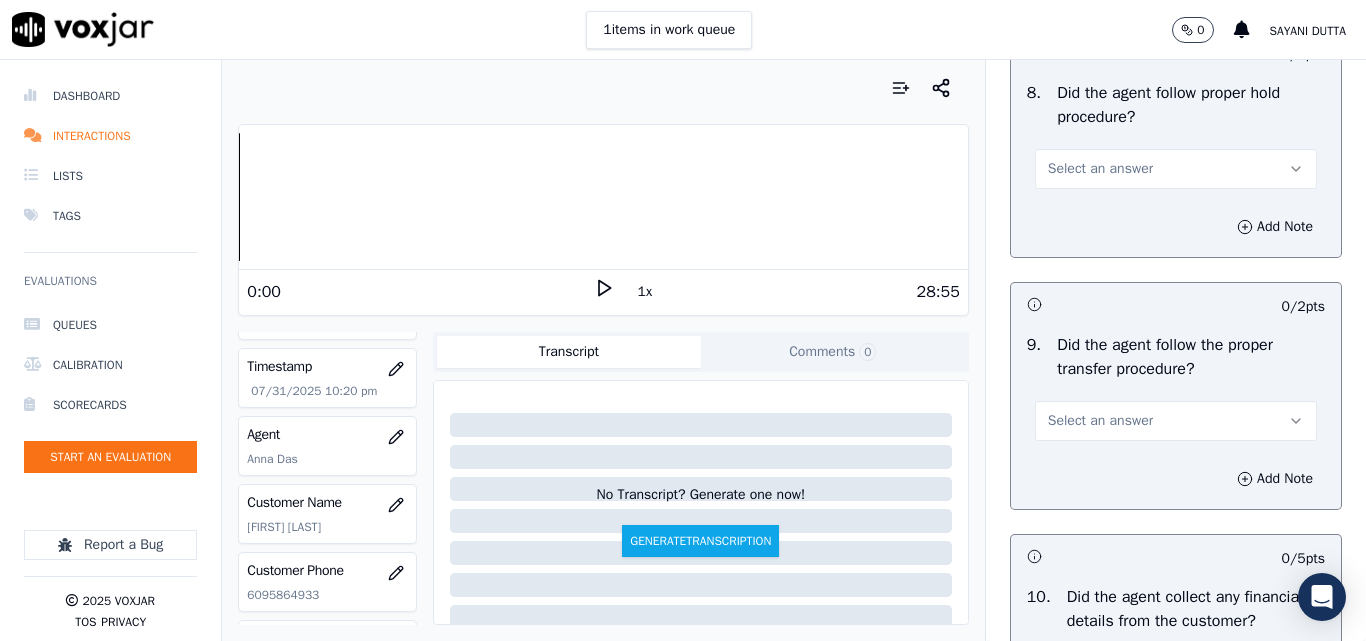 click on "Select an answer" at bounding box center [1176, 169] 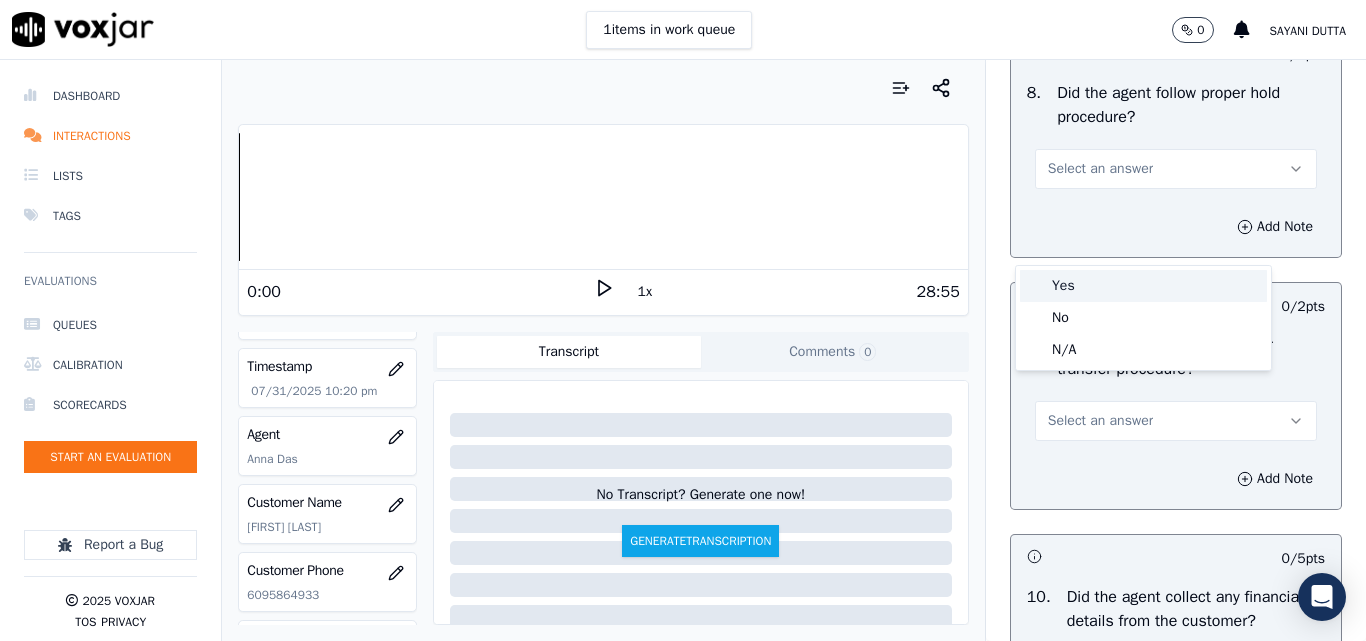 click on "Yes" at bounding box center (1143, 286) 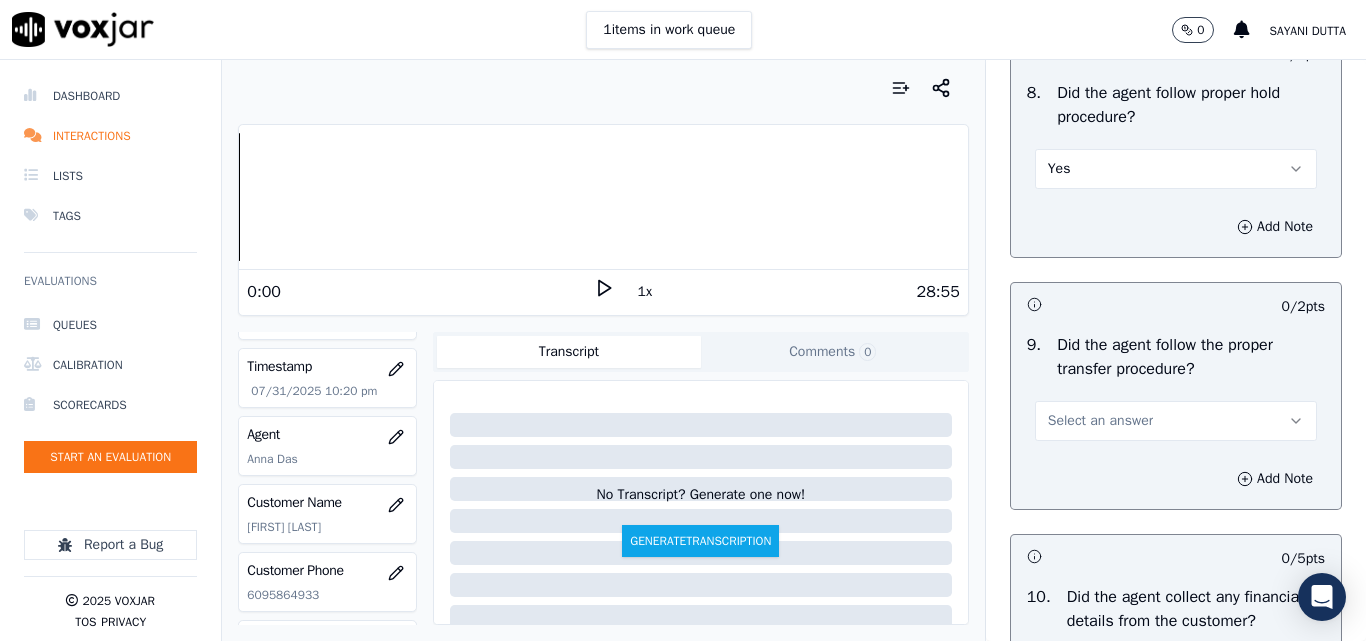 scroll, scrollTop: 3400, scrollLeft: 0, axis: vertical 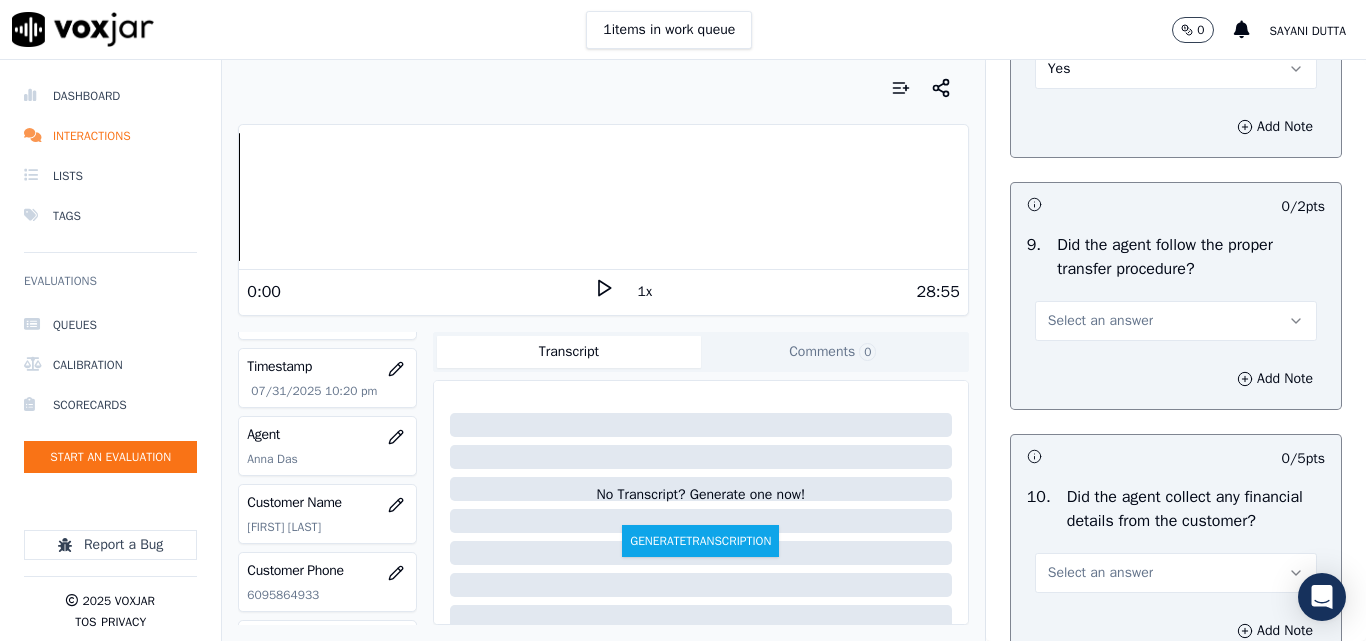 click on "Select an answer" at bounding box center (1100, 321) 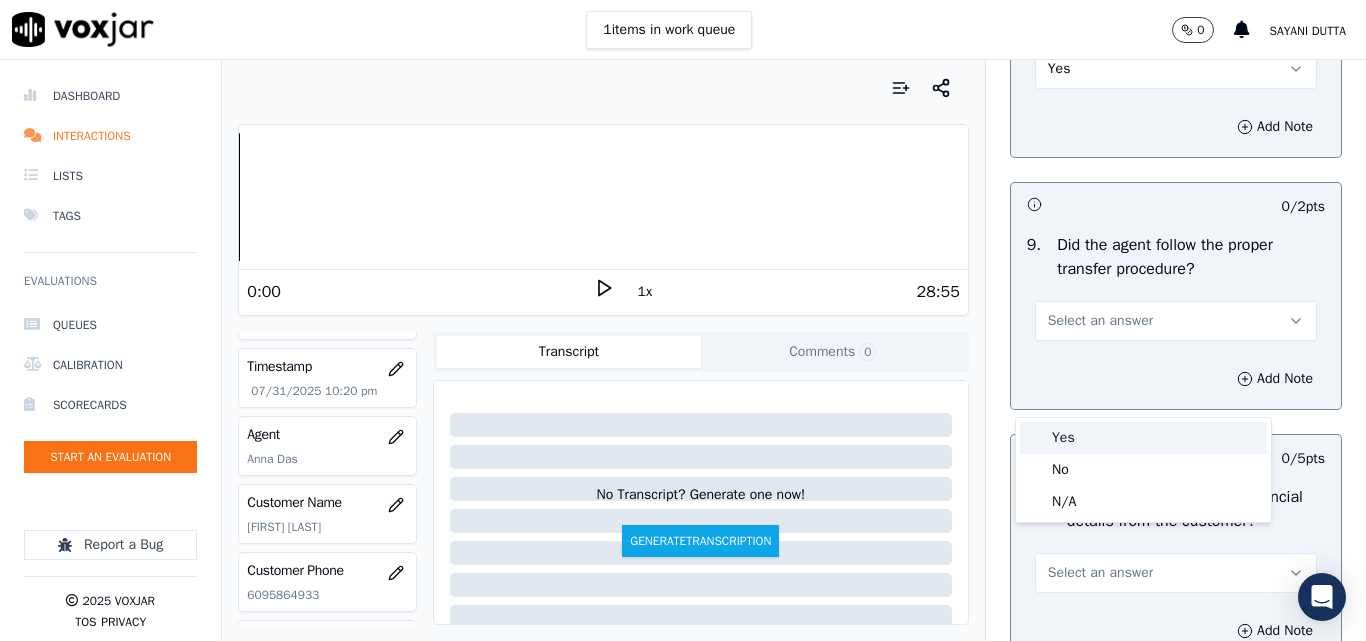 click on "Yes" at bounding box center (1143, 438) 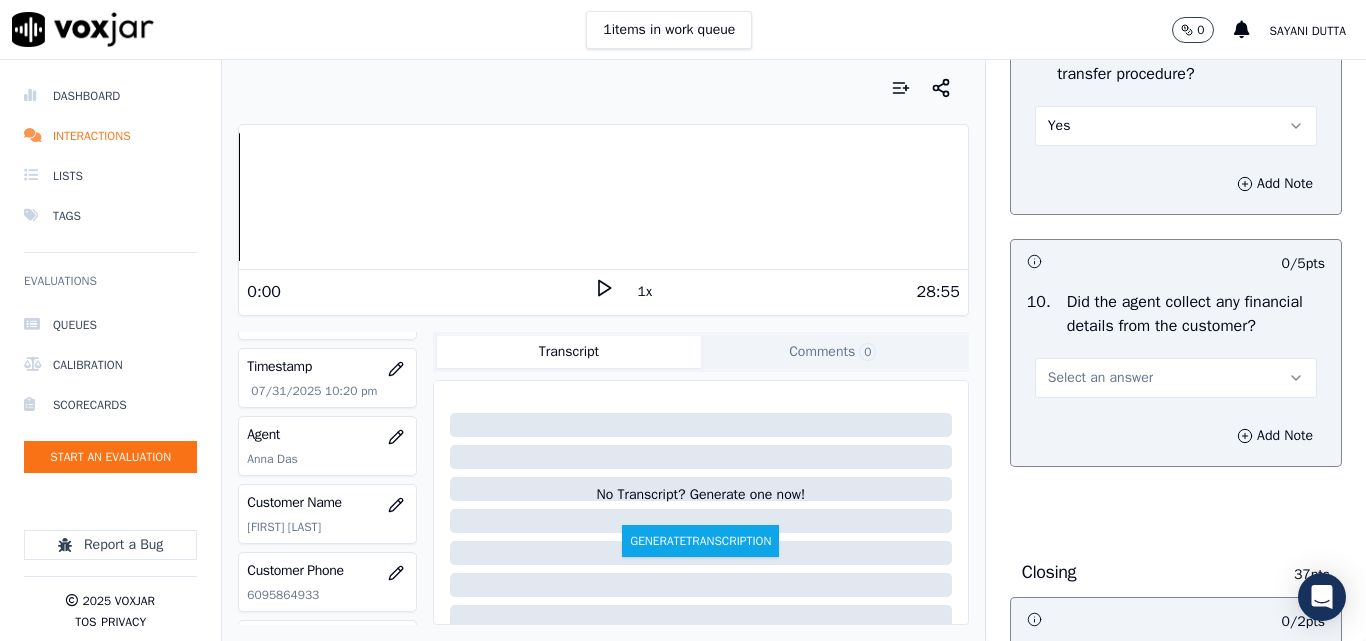 scroll, scrollTop: 3700, scrollLeft: 0, axis: vertical 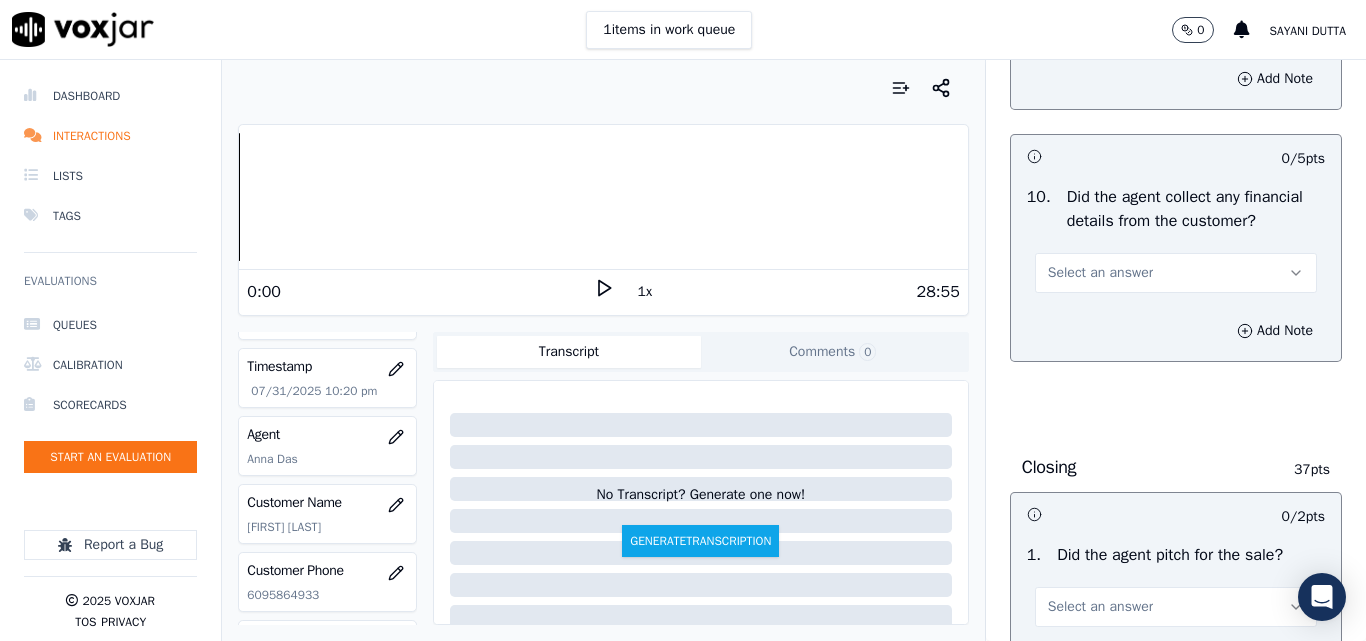 drag, startPoint x: 1074, startPoint y: 372, endPoint x: 1078, endPoint y: 387, distance: 15.524175 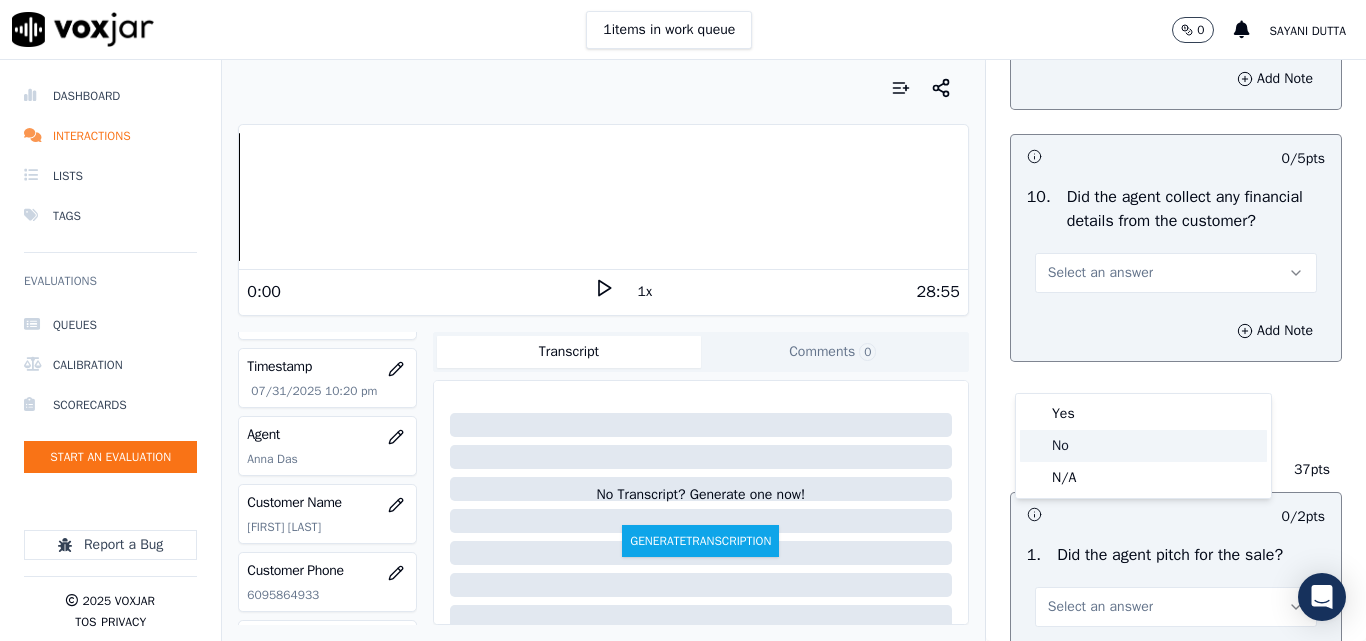 drag, startPoint x: 1066, startPoint y: 441, endPoint x: 1088, endPoint y: 434, distance: 23.086792 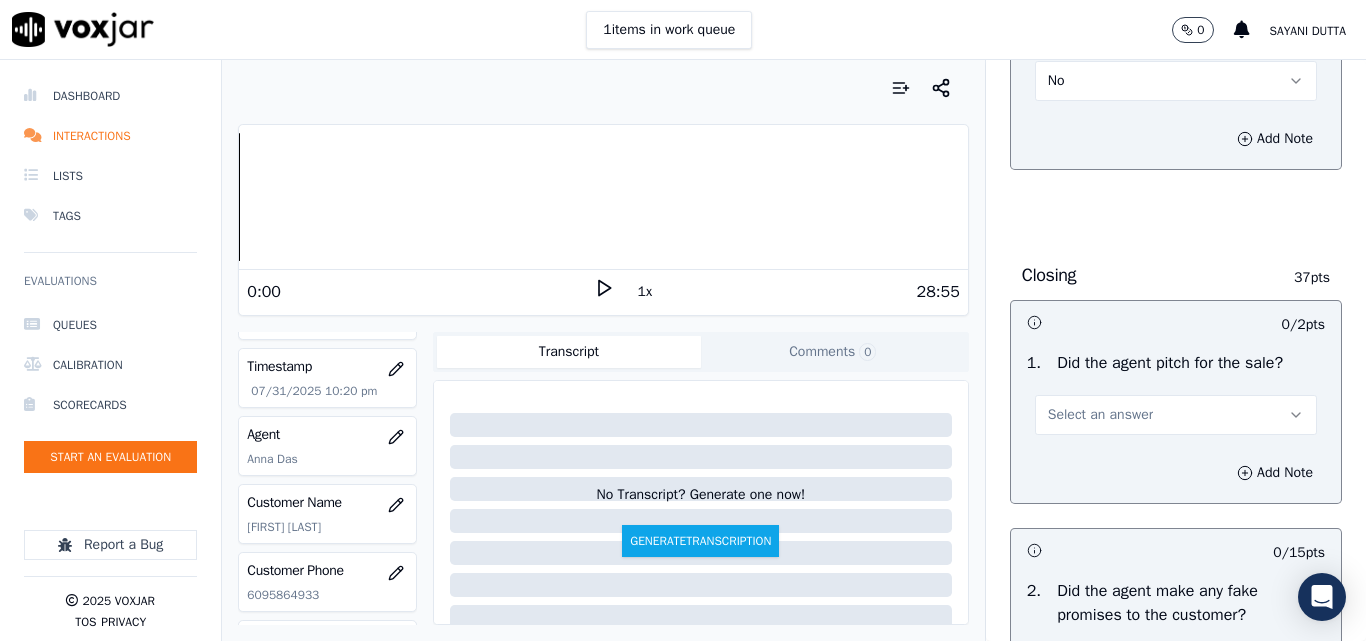 scroll, scrollTop: 4000, scrollLeft: 0, axis: vertical 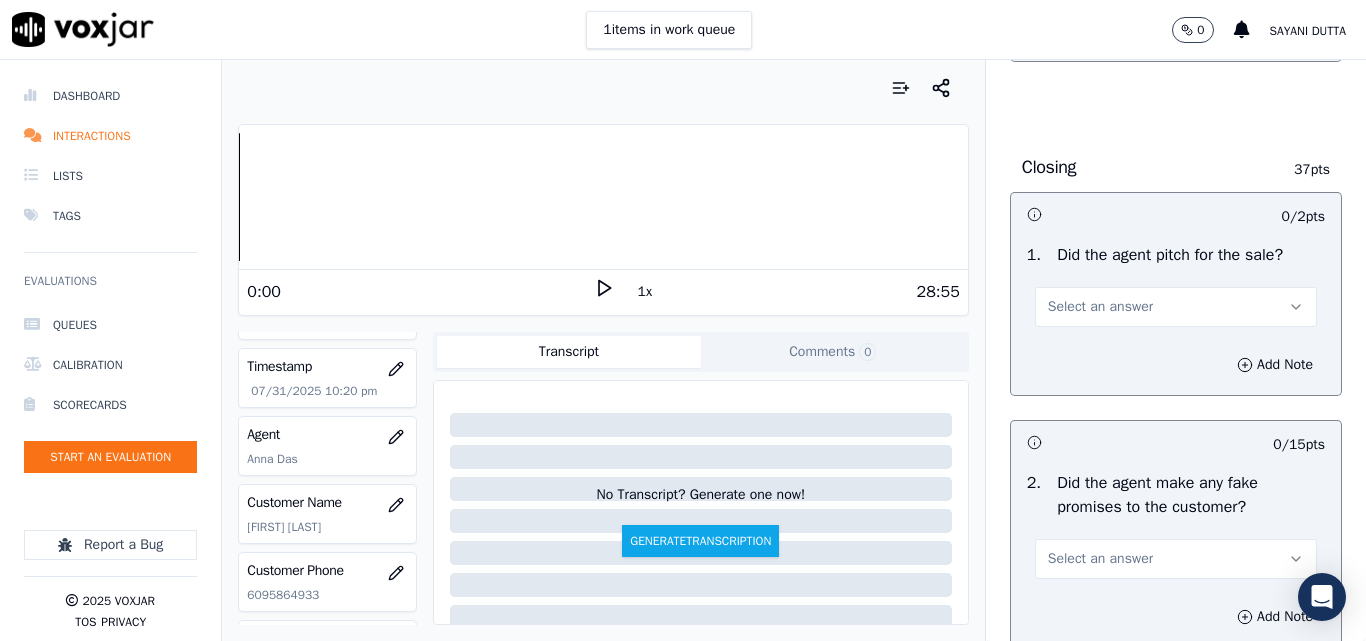 click on "Select an answer" at bounding box center [1100, 307] 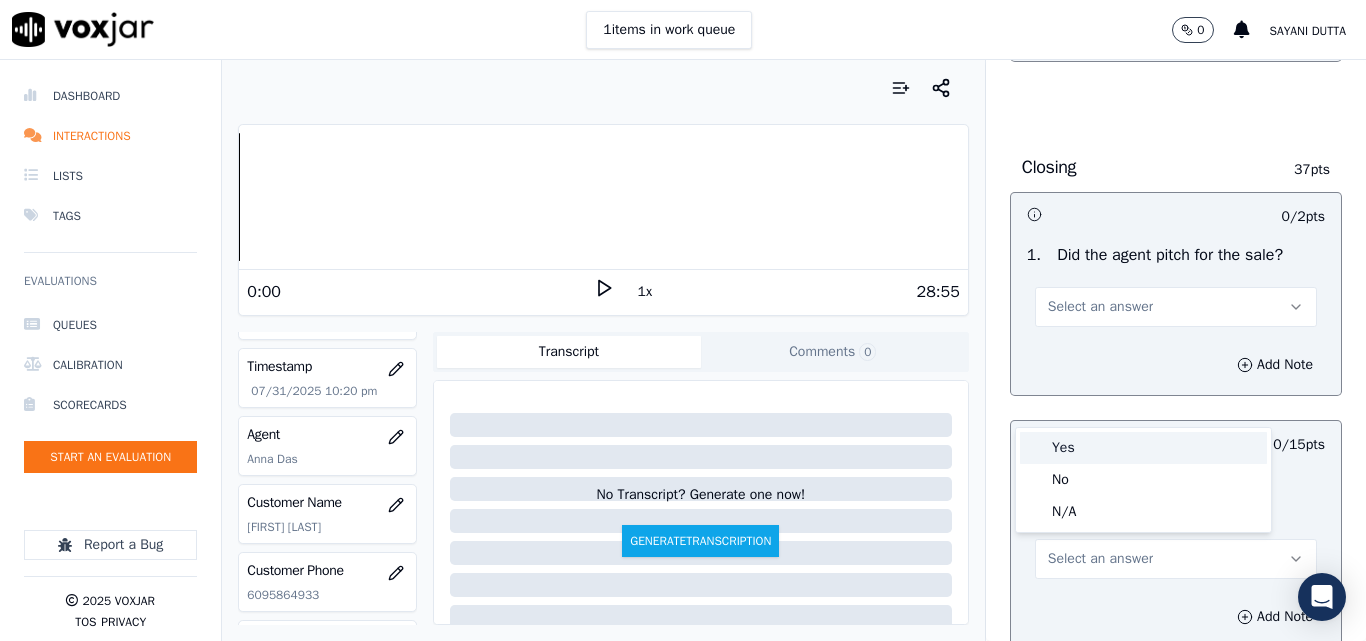 click on "Yes" at bounding box center [1143, 448] 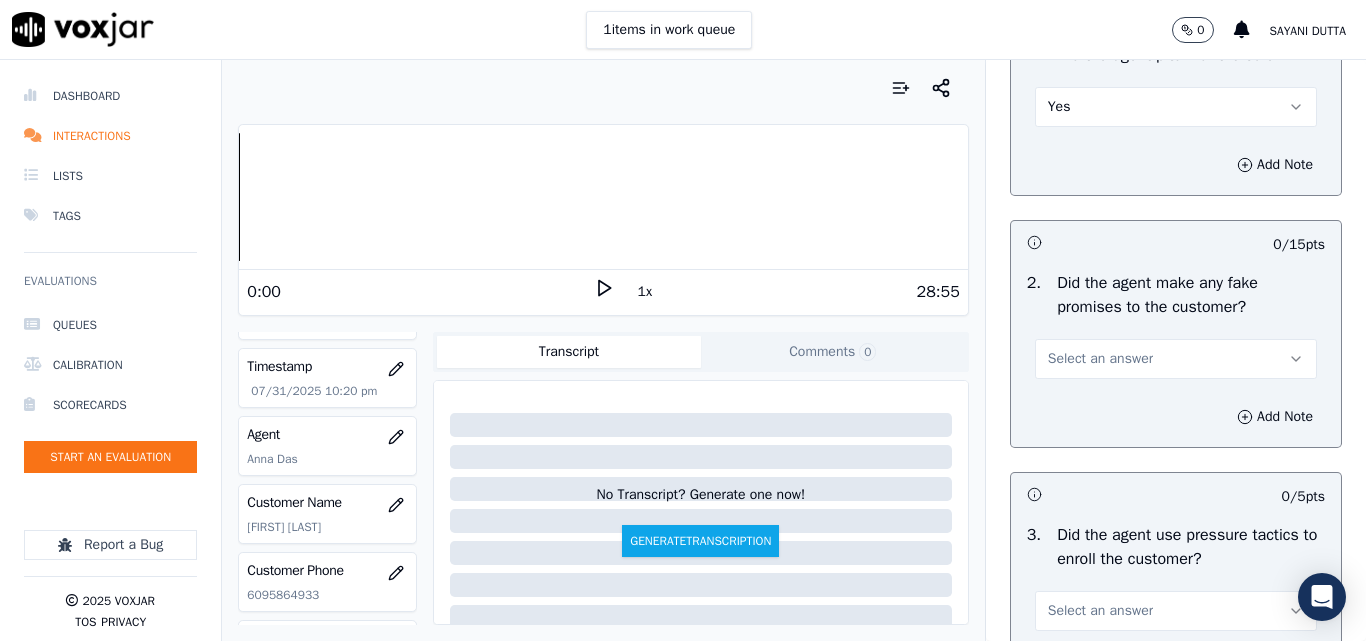 scroll, scrollTop: 4300, scrollLeft: 0, axis: vertical 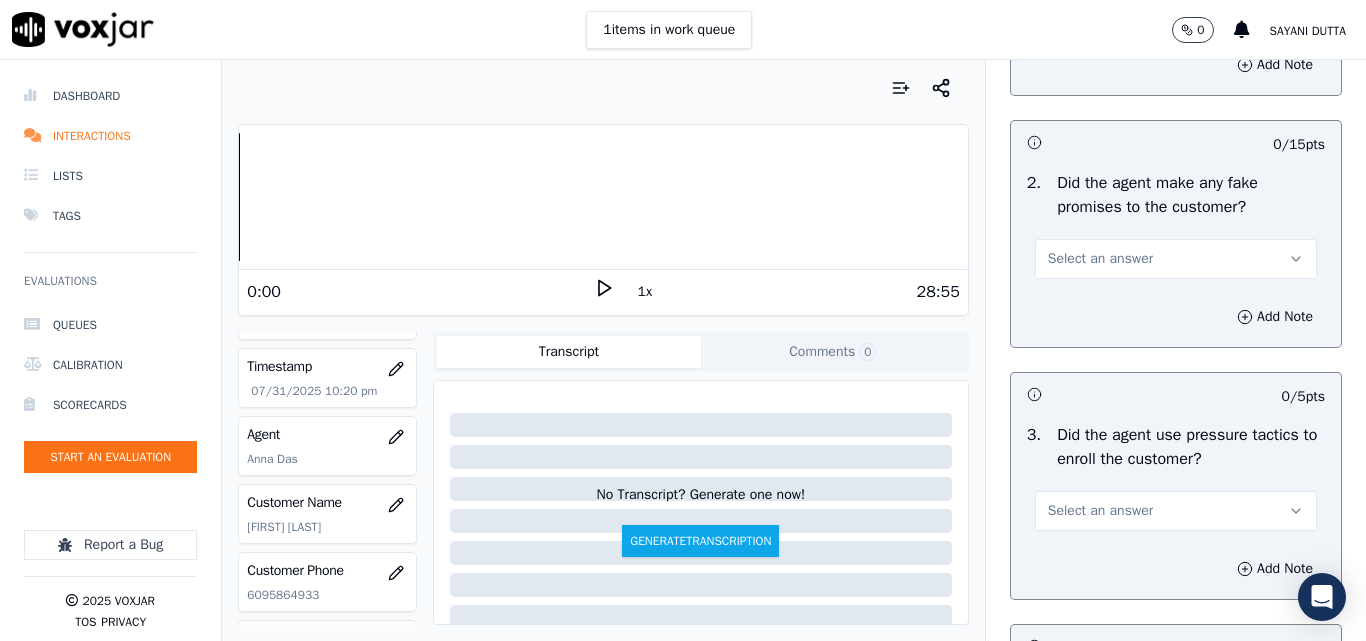 click on "Select an answer" at bounding box center (1100, 259) 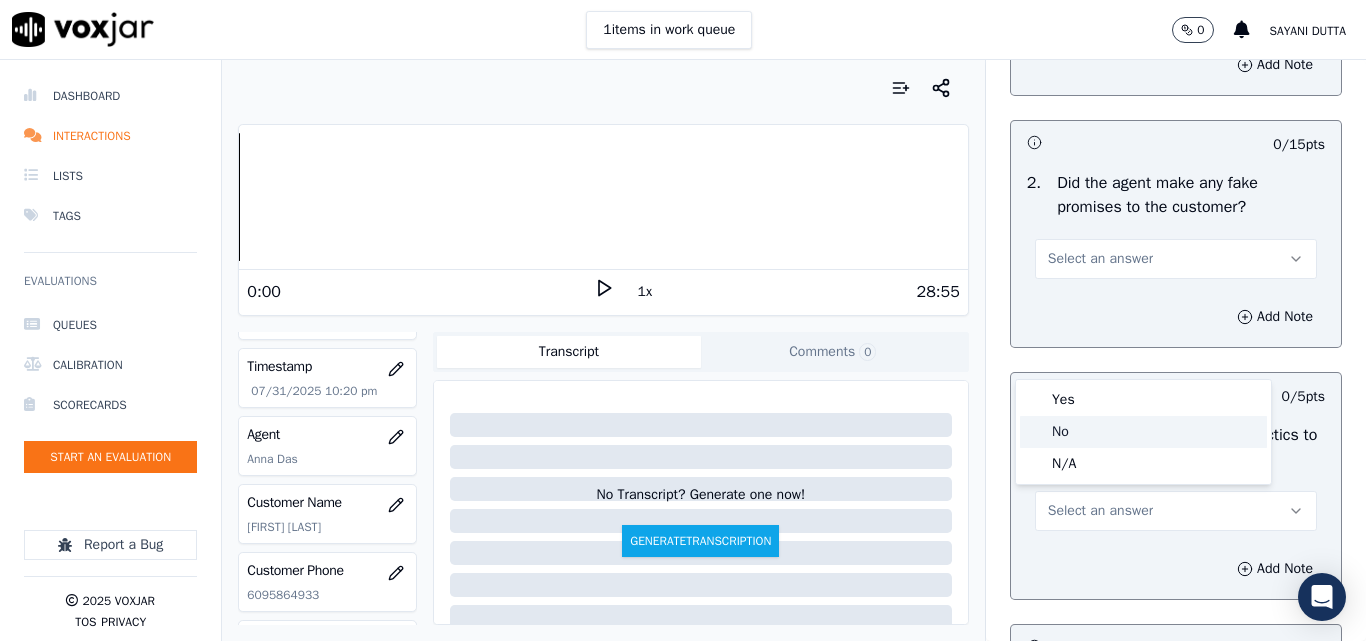 click on "No" 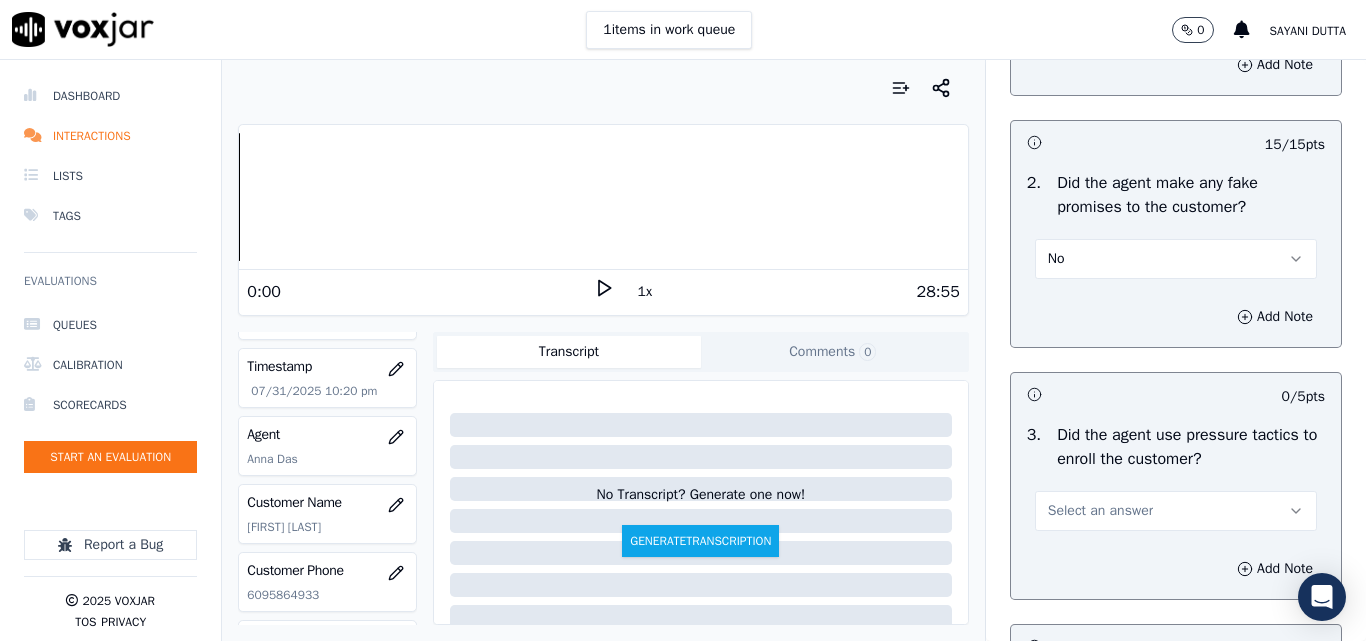scroll, scrollTop: 4500, scrollLeft: 0, axis: vertical 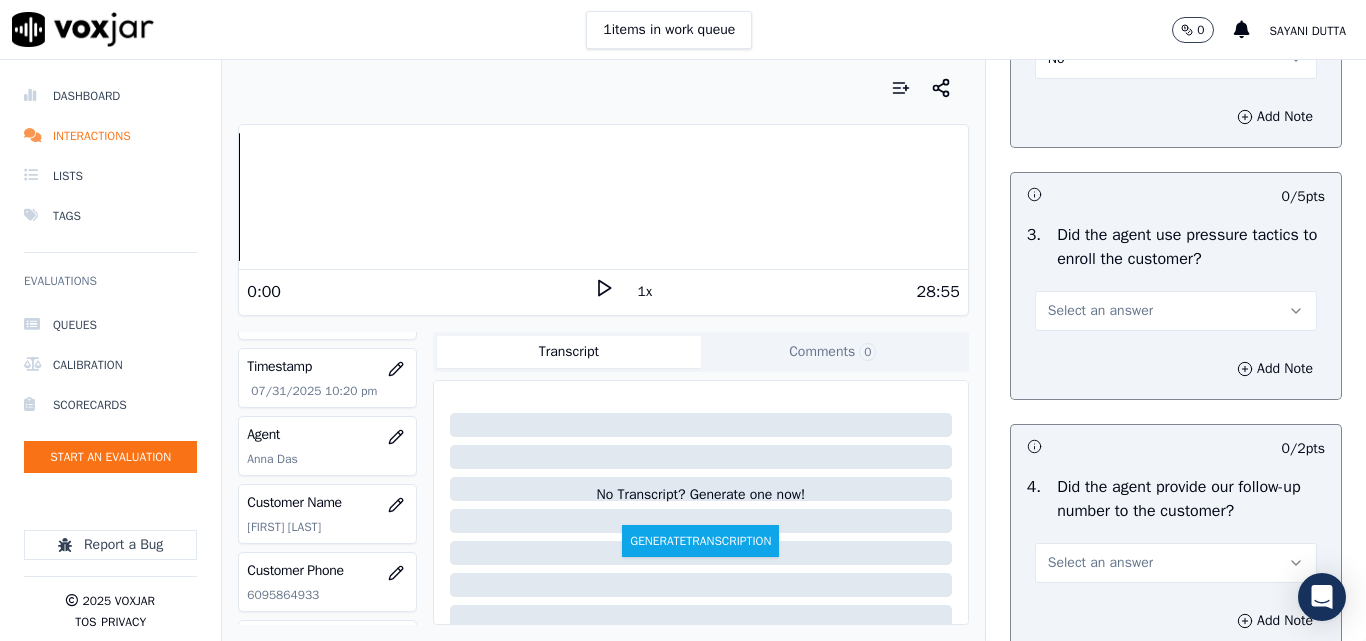 click on "Select an answer" at bounding box center (1176, 311) 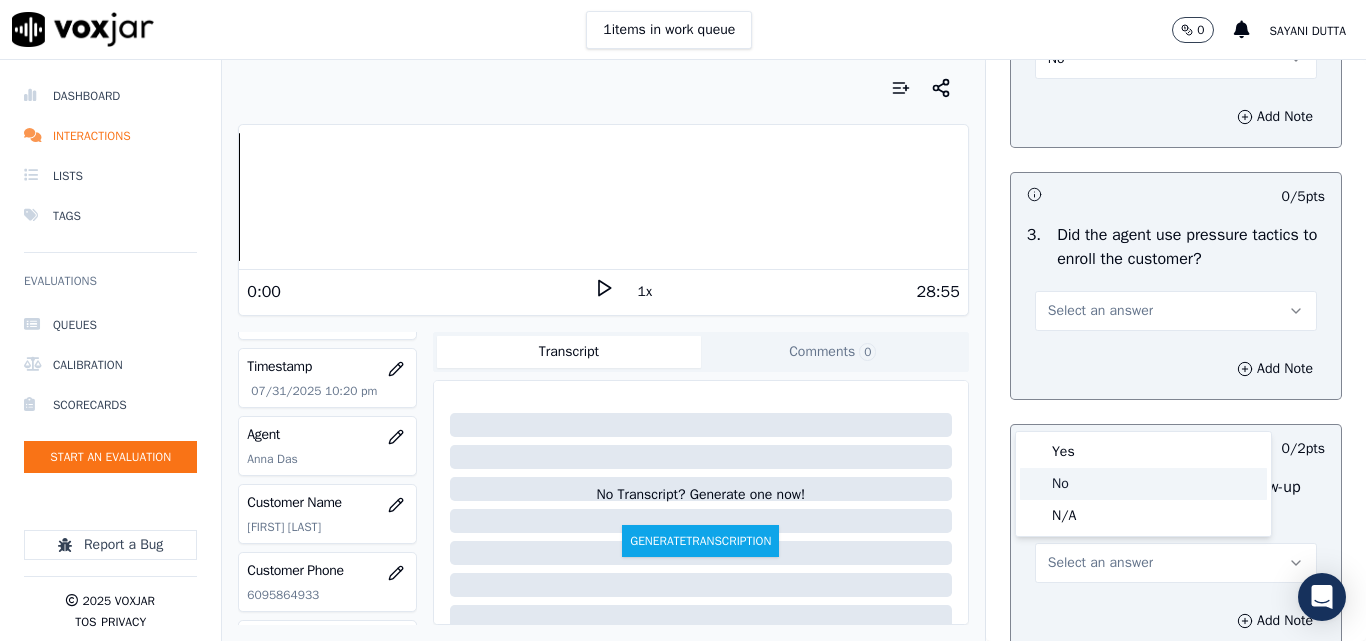 click on "No" 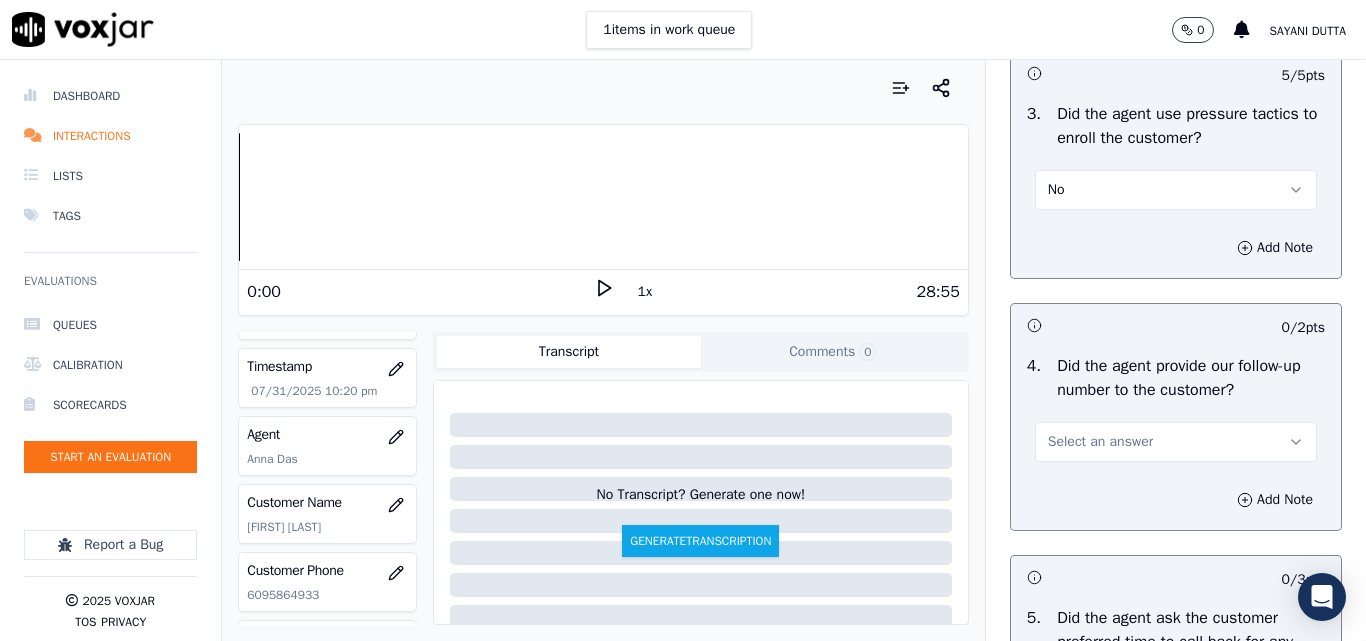 scroll, scrollTop: 4800, scrollLeft: 0, axis: vertical 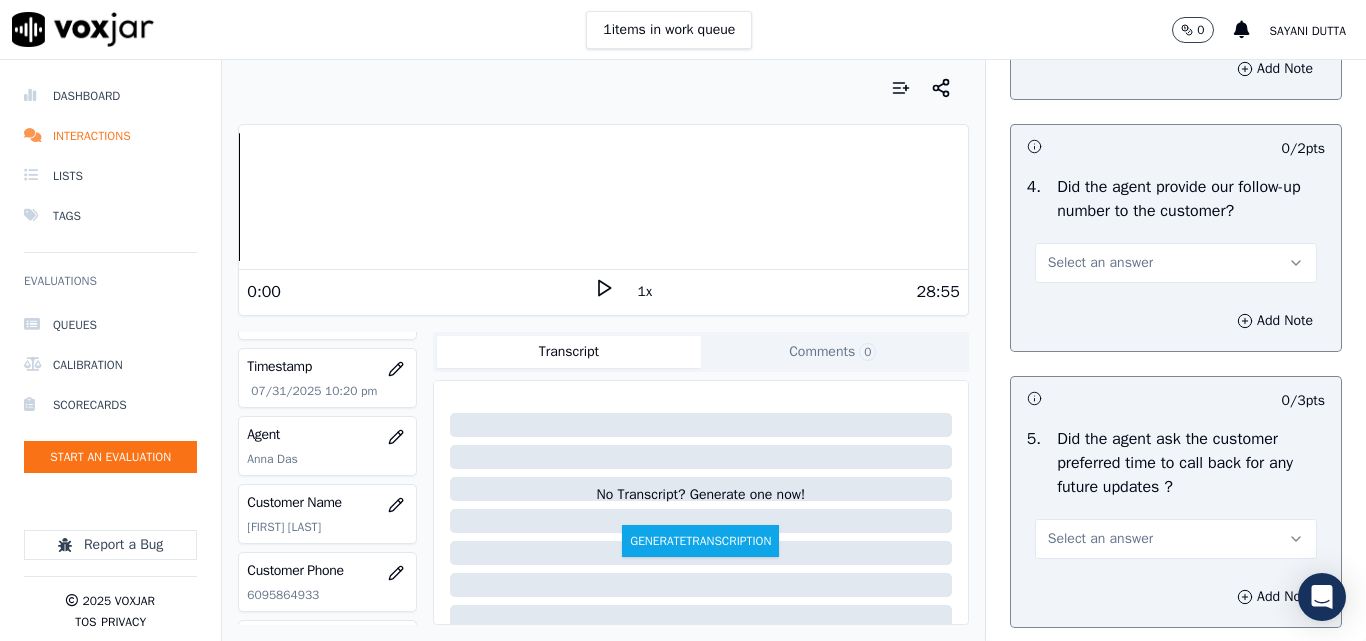 click on "Select an answer" at bounding box center (1100, 263) 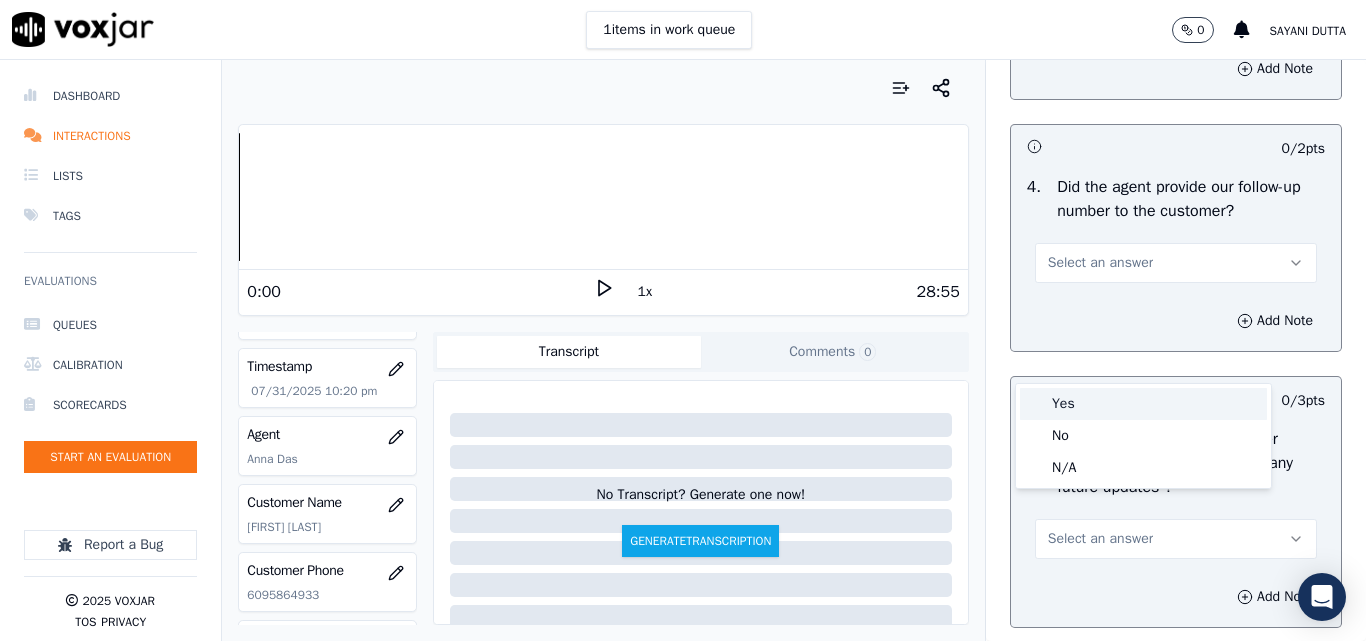 click on "Yes" at bounding box center (1143, 404) 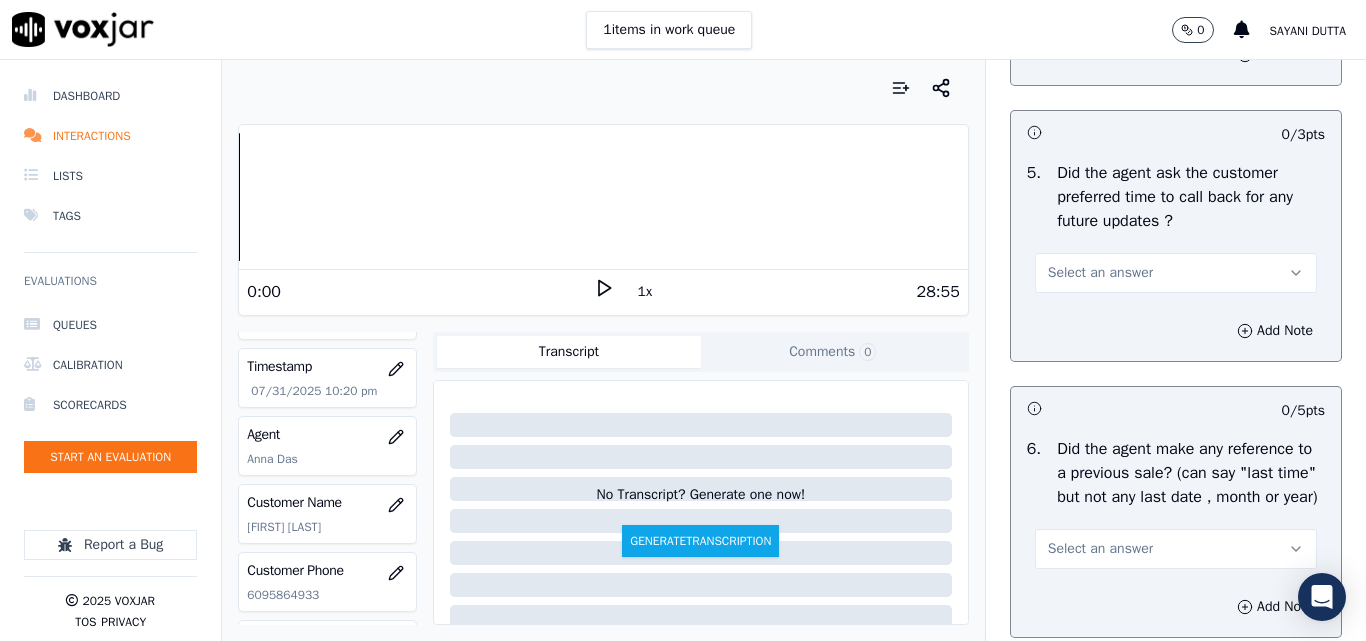 scroll, scrollTop: 5100, scrollLeft: 0, axis: vertical 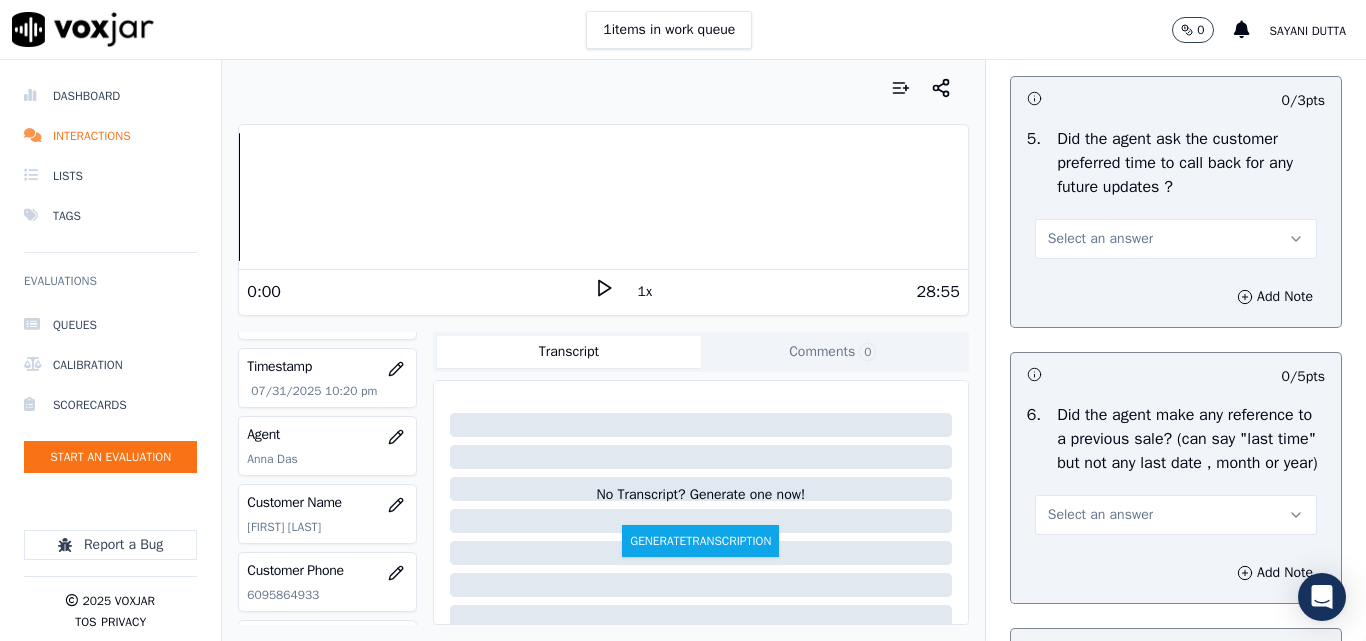 click on "Select an answer" at bounding box center [1176, 239] 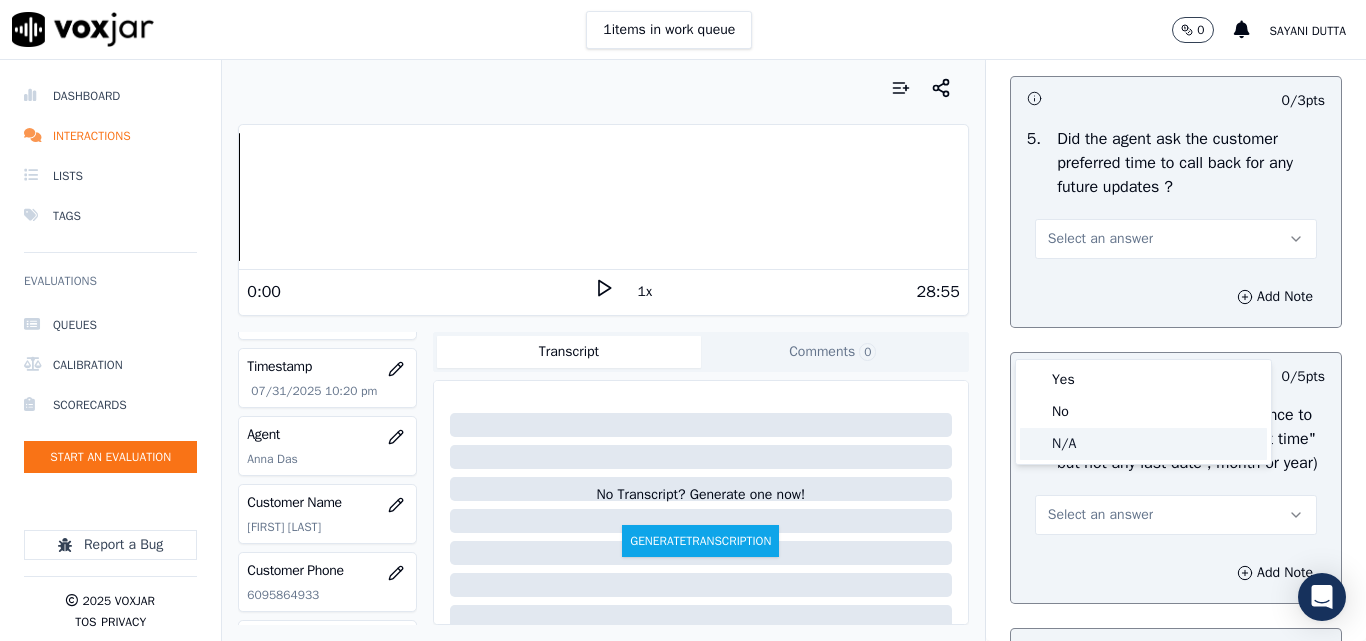 click on "N/A" 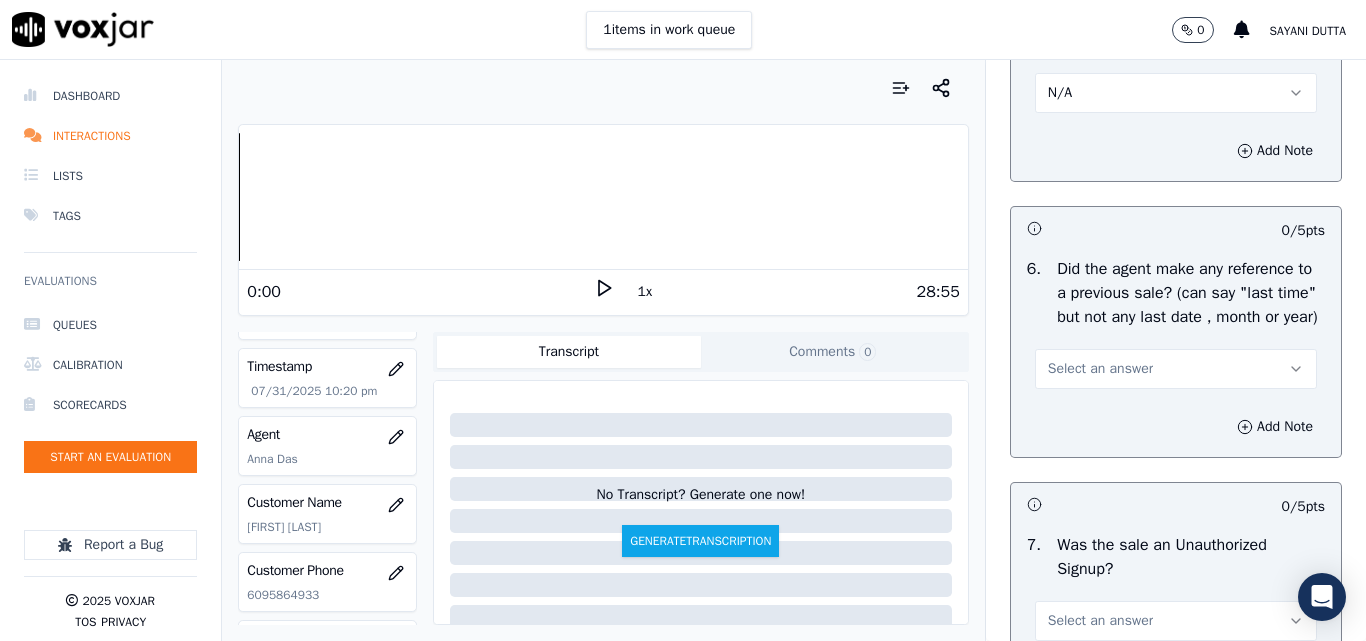 scroll, scrollTop: 5400, scrollLeft: 0, axis: vertical 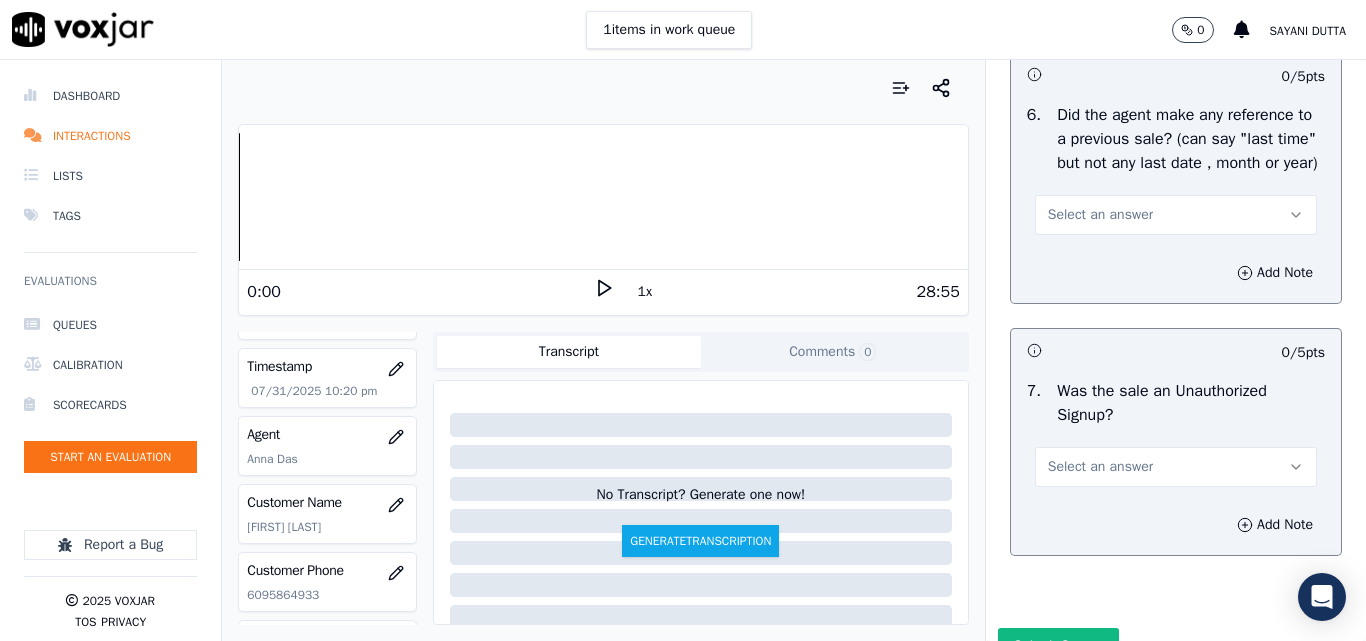 click on "Select an answer" at bounding box center [1176, 215] 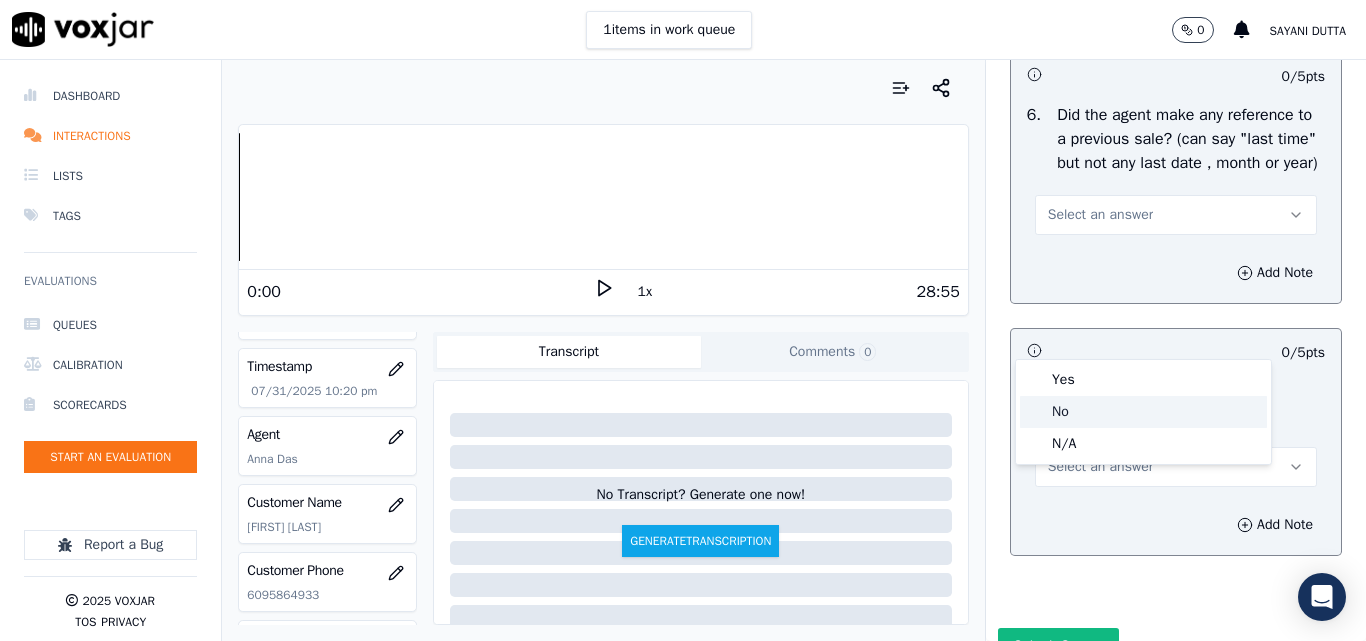 click on "No" 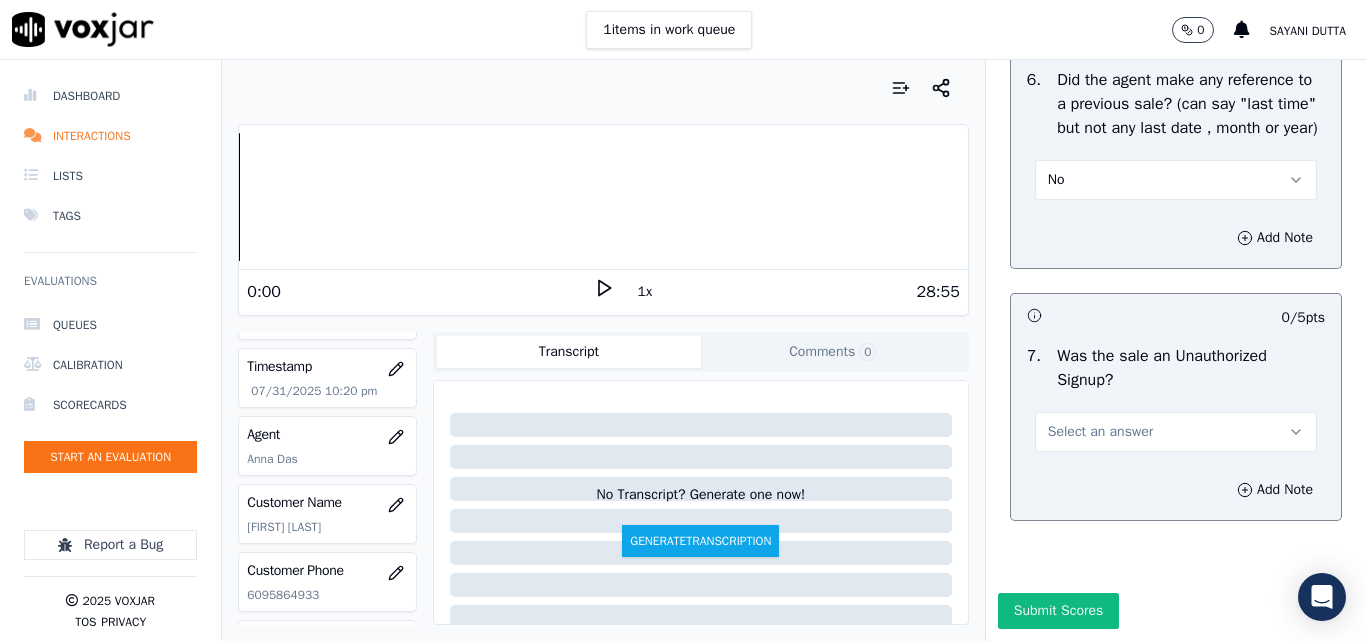 scroll, scrollTop: 5600, scrollLeft: 0, axis: vertical 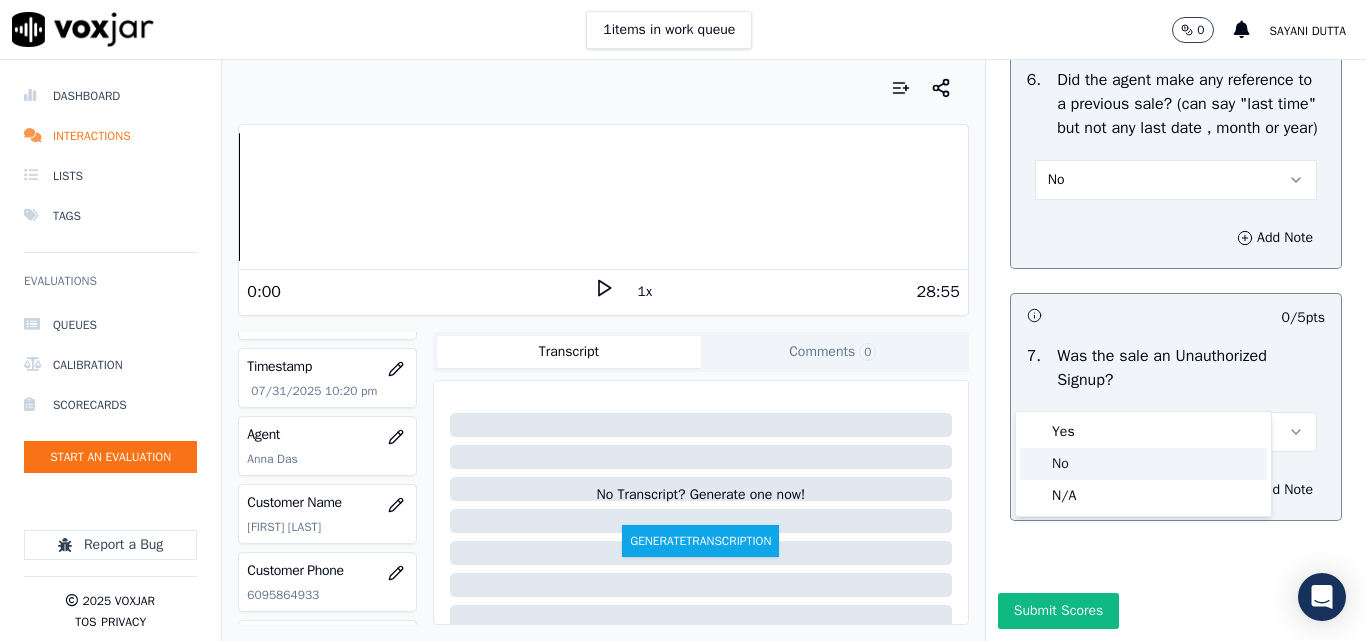 drag, startPoint x: 1082, startPoint y: 455, endPoint x: 1088, endPoint y: 517, distance: 62.289646 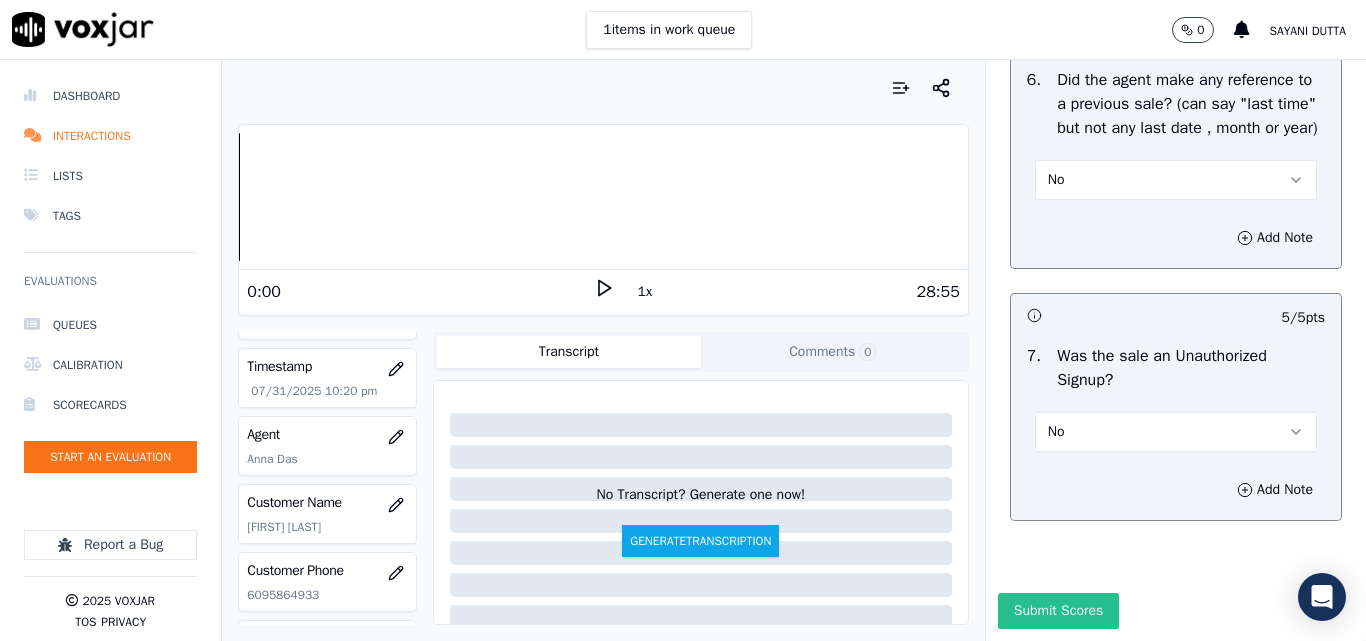click on "Submit Scores" at bounding box center [1058, 611] 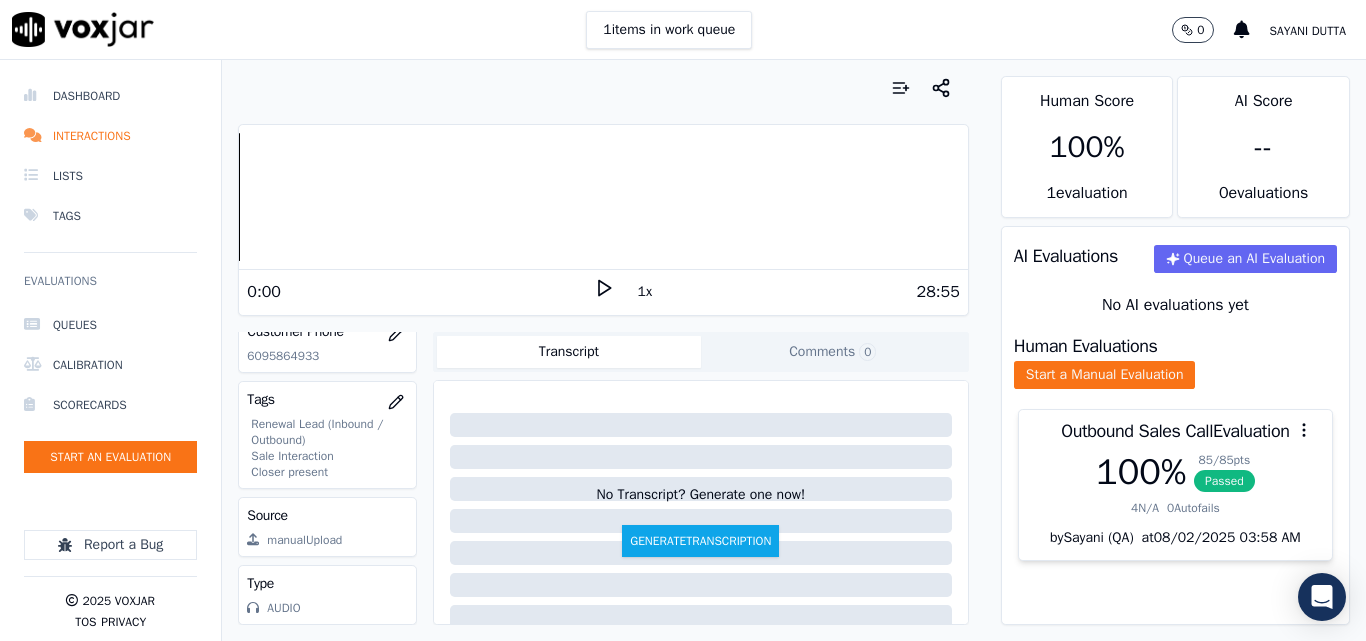 scroll, scrollTop: 420, scrollLeft: 0, axis: vertical 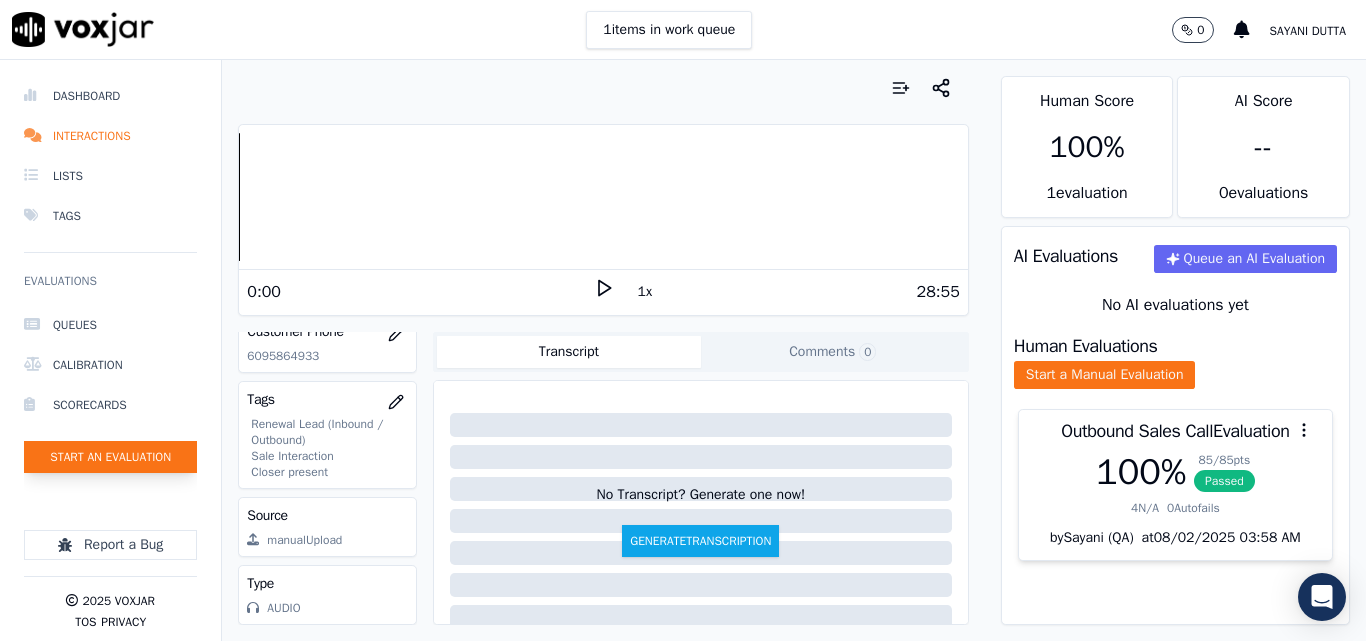 click on "Start an Evaluation" 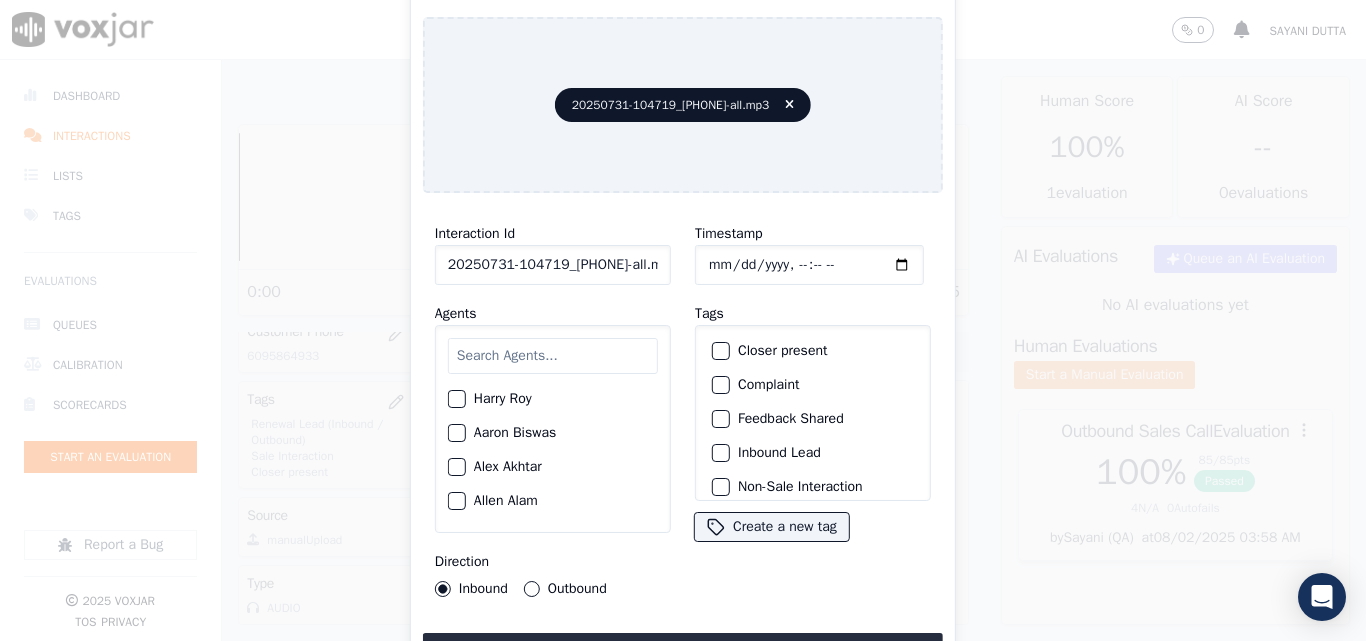 scroll, scrollTop: 0, scrollLeft: 40, axis: horizontal 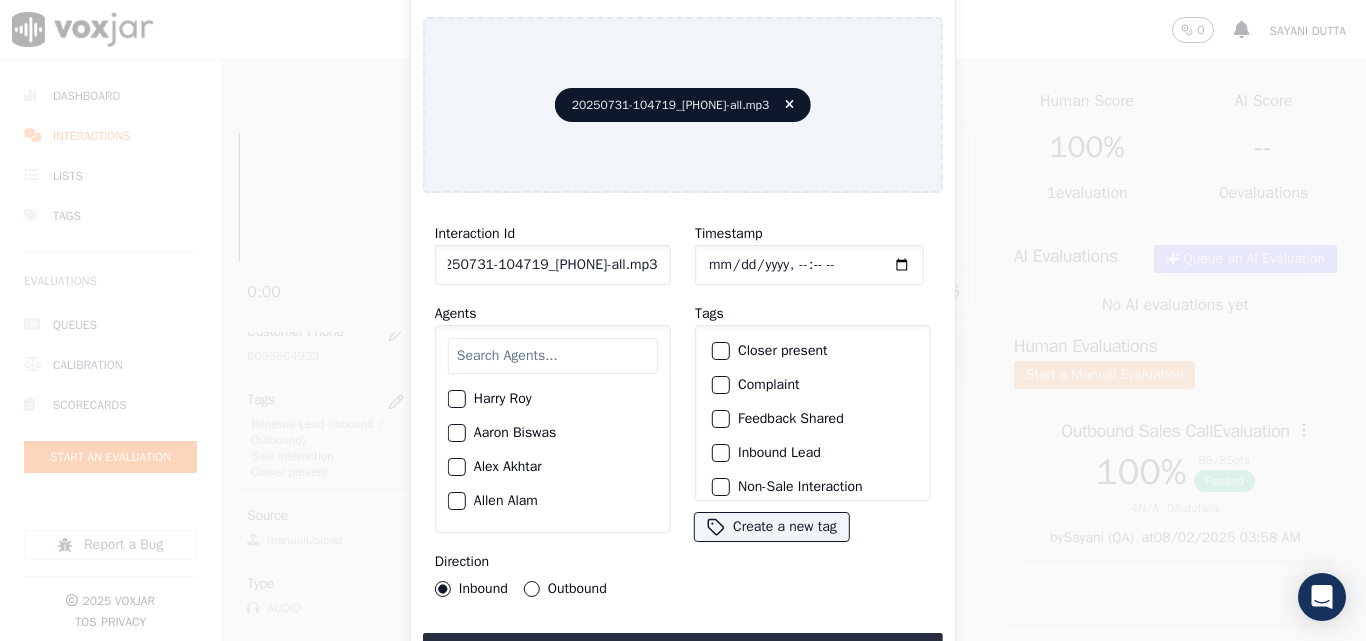 drag, startPoint x: 641, startPoint y: 253, endPoint x: 793, endPoint y: 262, distance: 152.26622 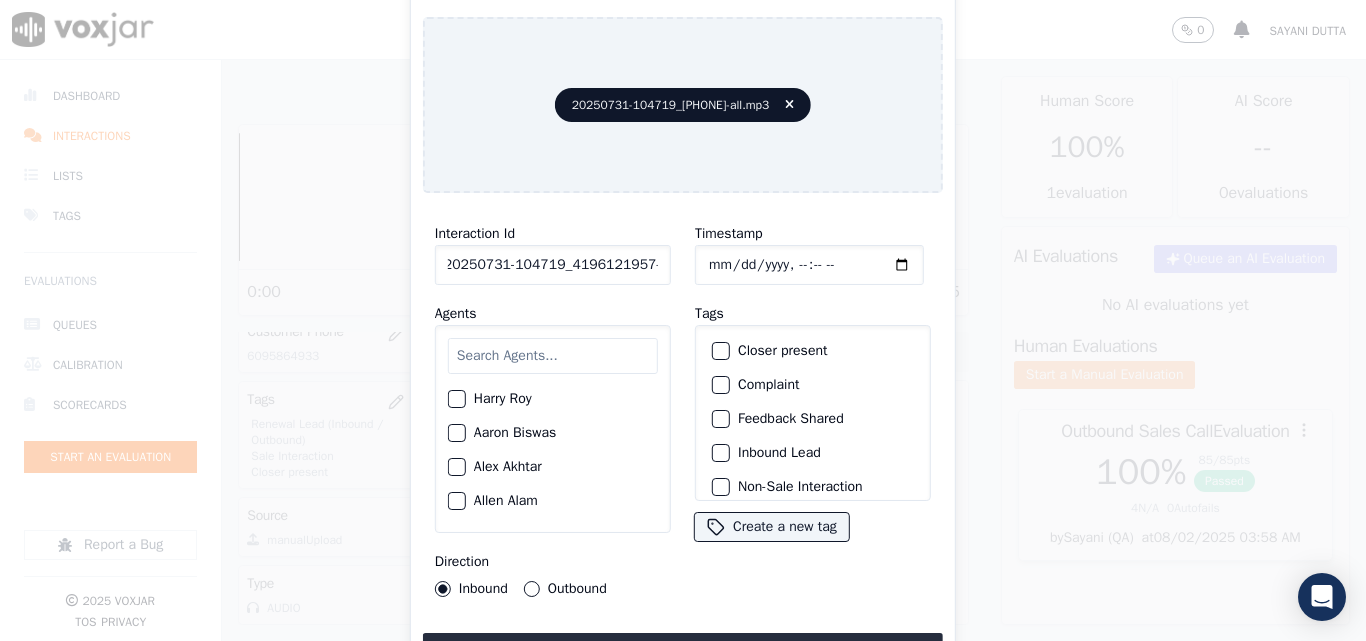scroll, scrollTop: 0, scrollLeft: 11, axis: horizontal 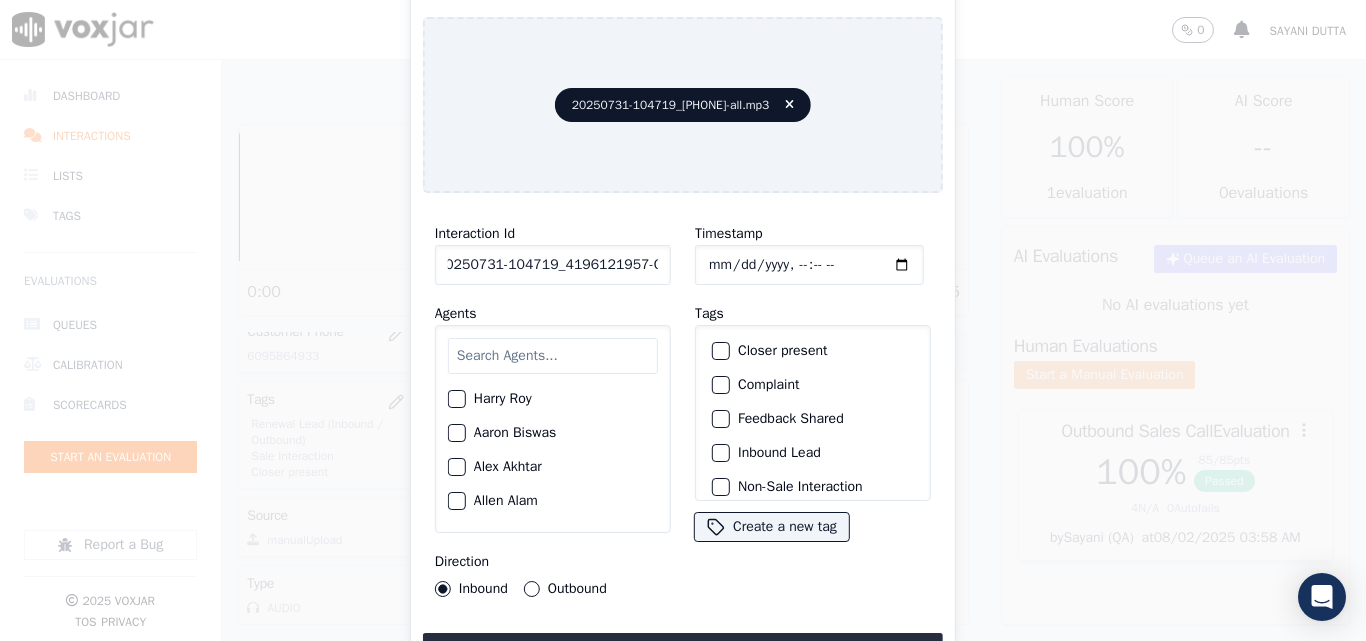 type on "20250731-104719_4196121957-C1" 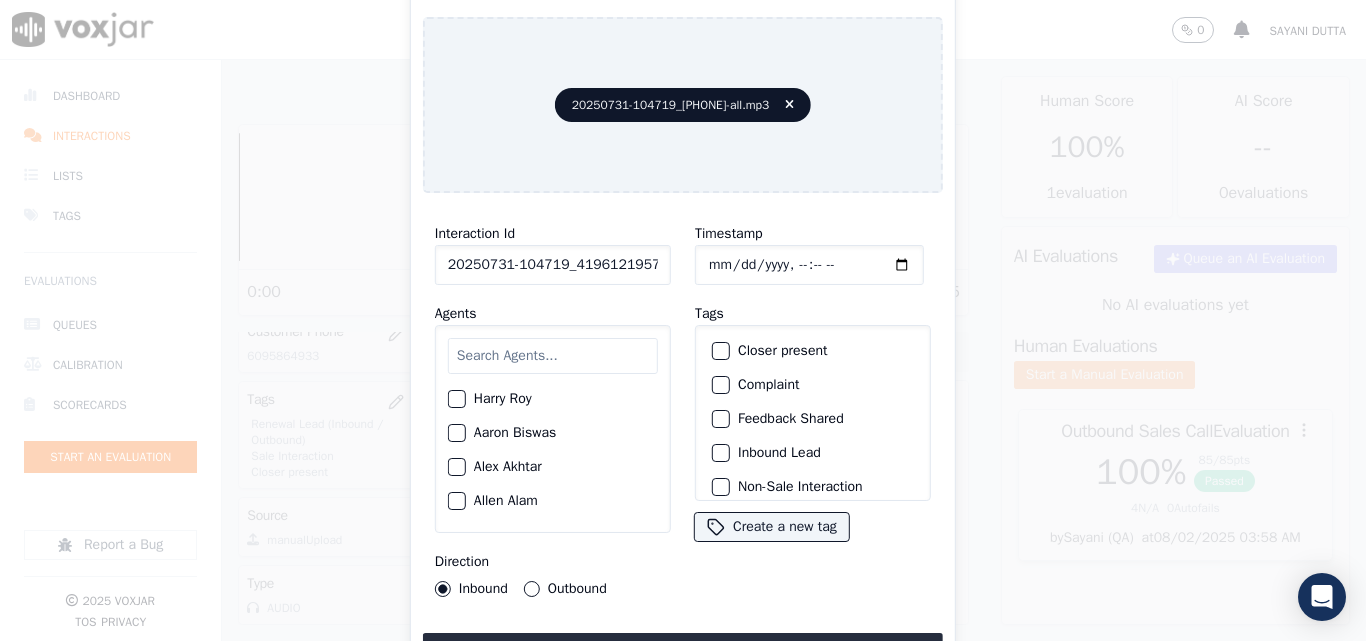 click on "Timestamp" 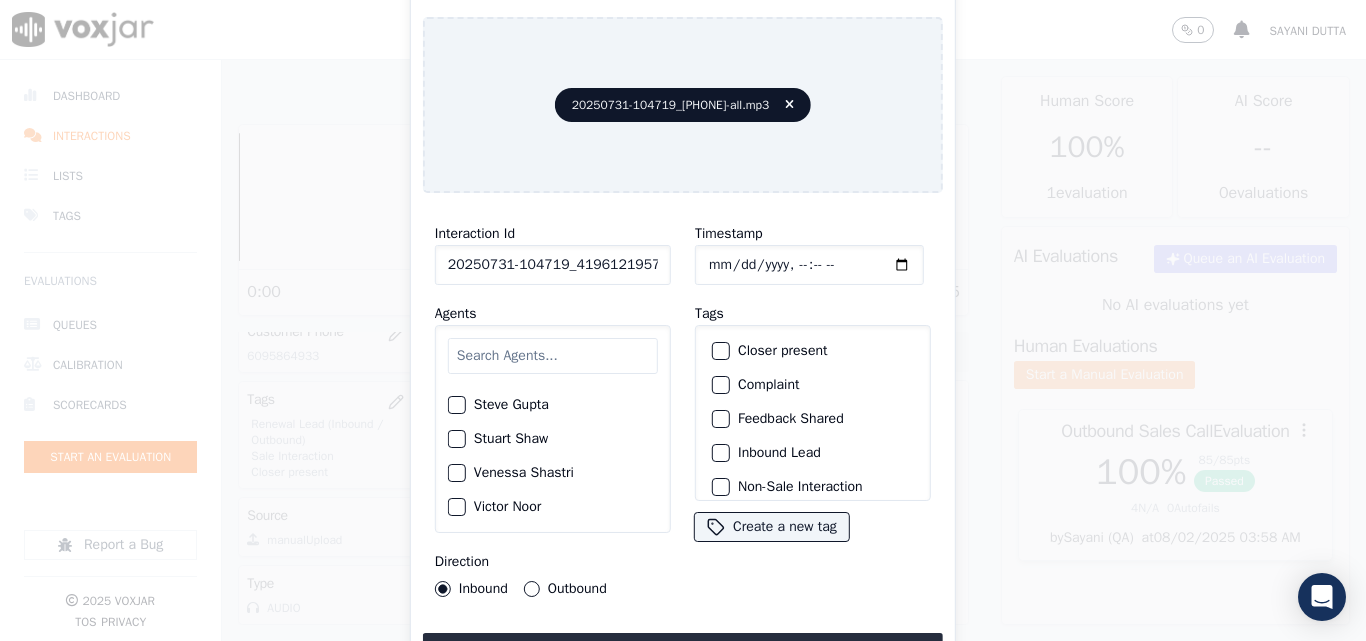 scroll, scrollTop: 2107, scrollLeft: 0, axis: vertical 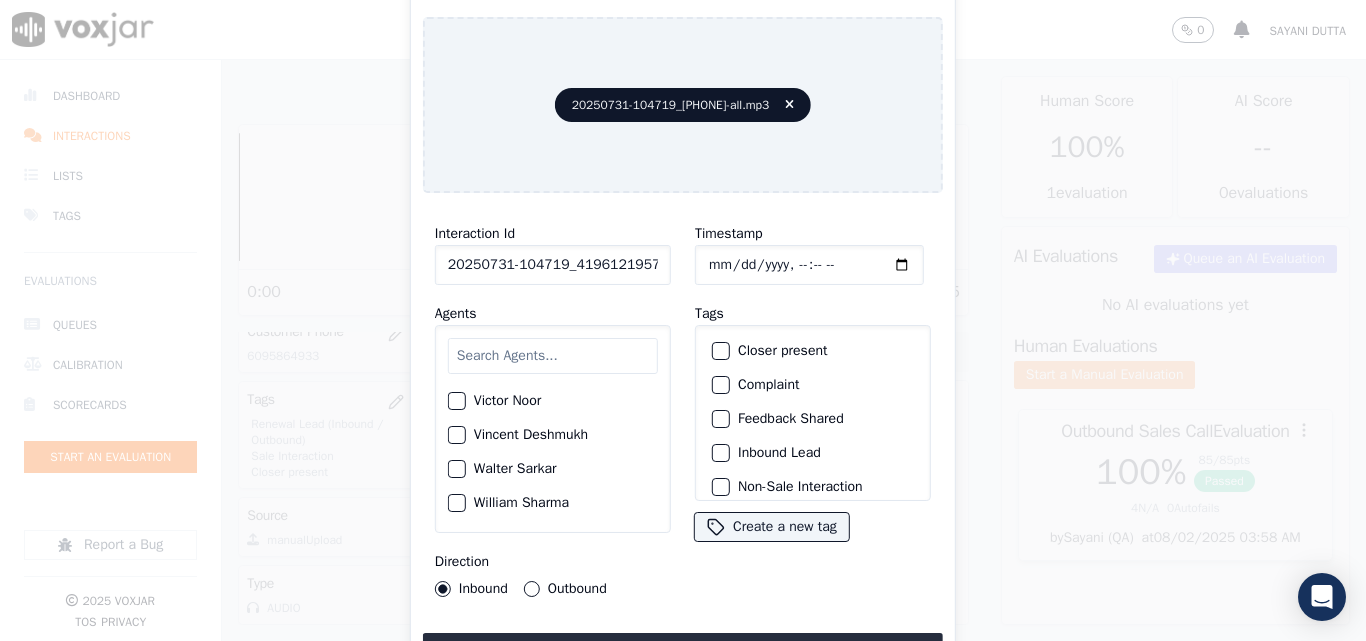 click on "Vincent Deshmukh" 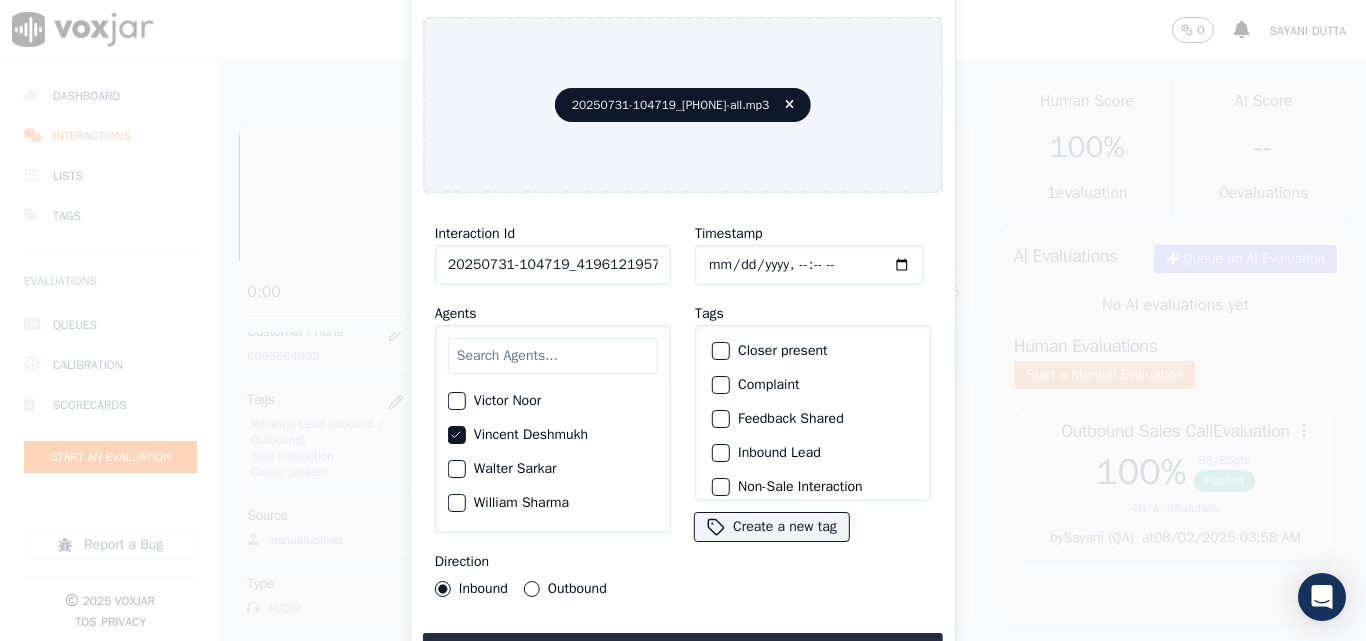 click at bounding box center (720, 351) 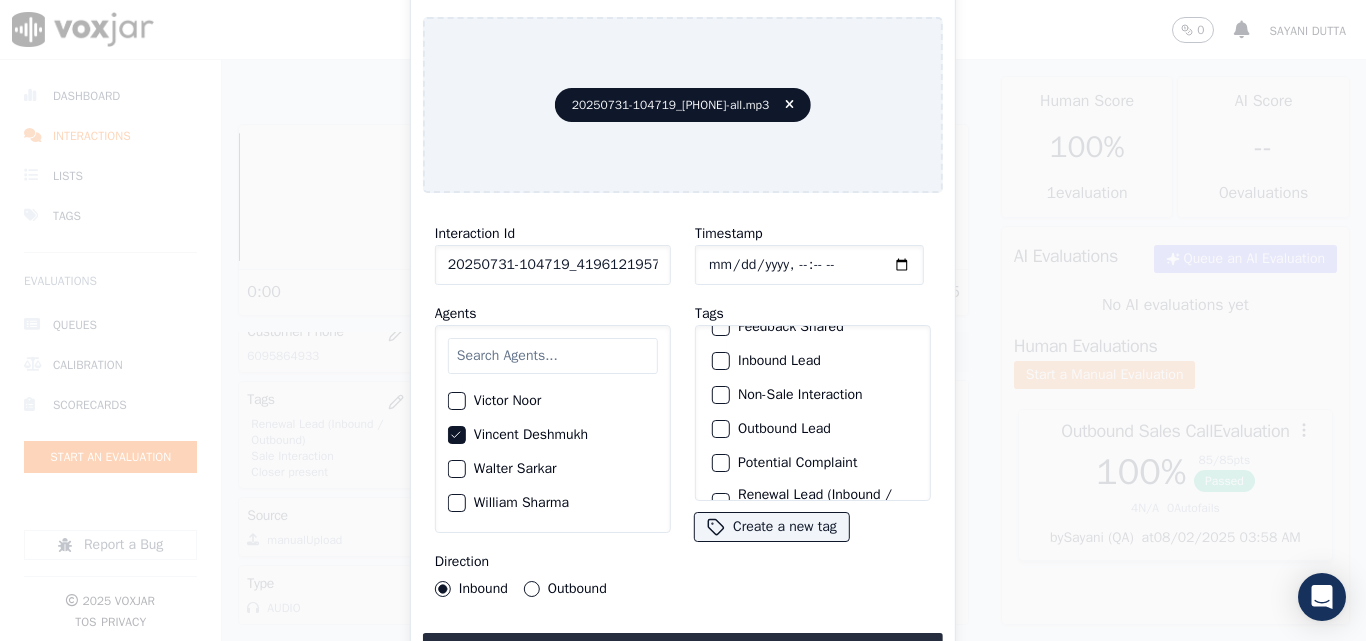 scroll, scrollTop: 173, scrollLeft: 0, axis: vertical 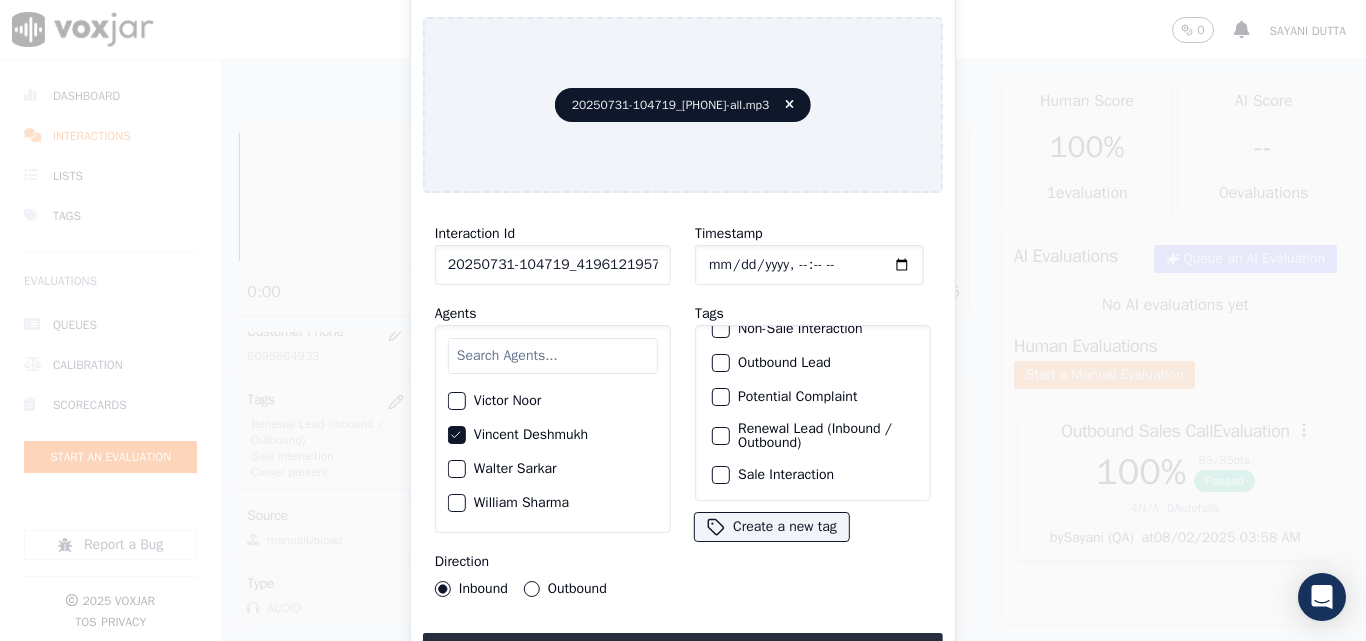 click at bounding box center [720, 436] 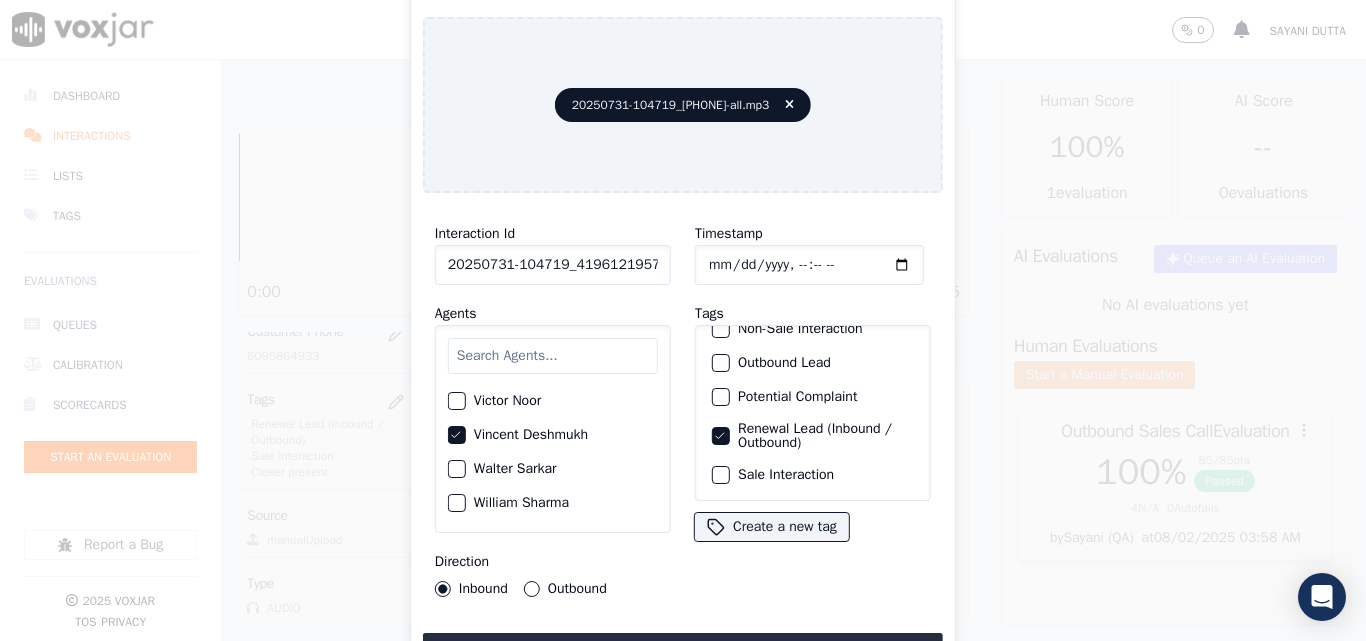 click at bounding box center [720, 475] 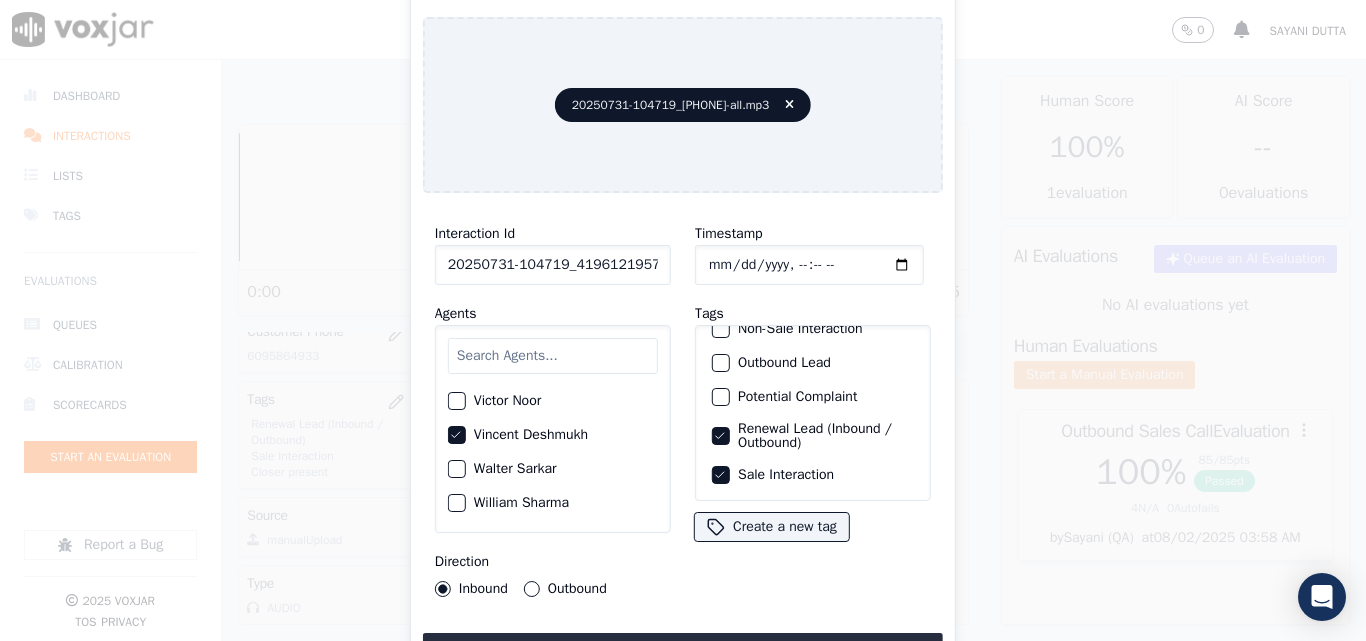 click on "Outbound" 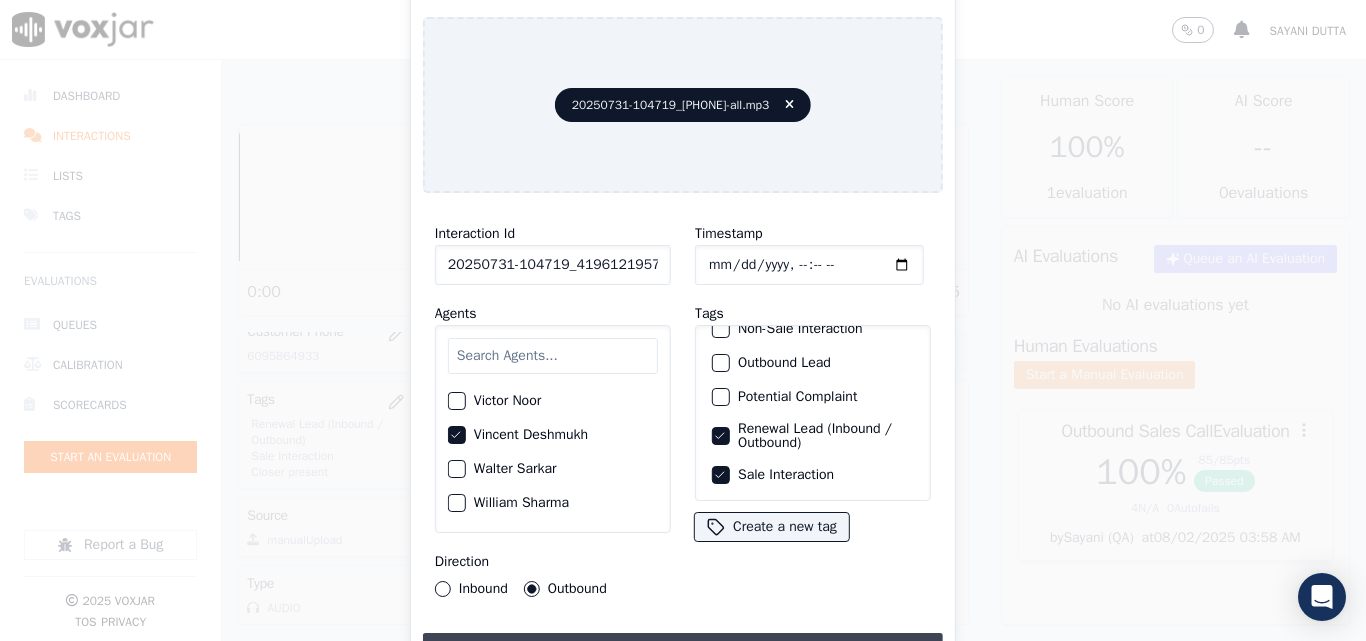 click on "Upload interaction to start evaluation" at bounding box center [683, 651] 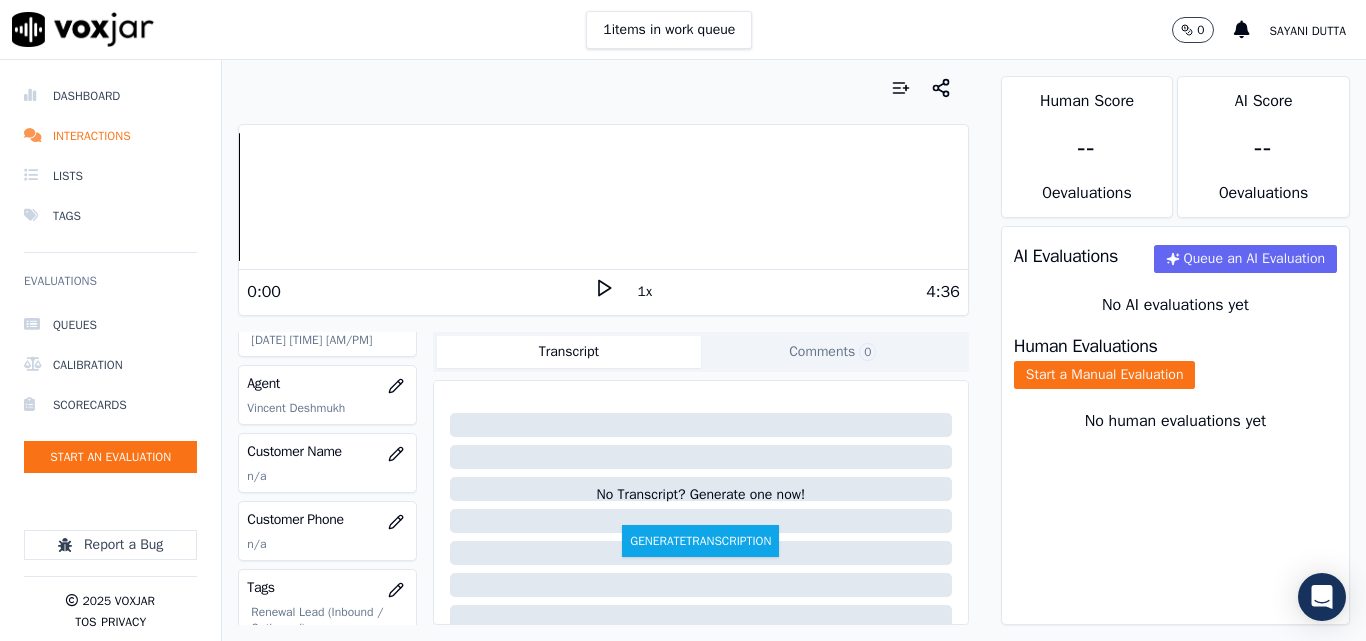 scroll, scrollTop: 200, scrollLeft: 0, axis: vertical 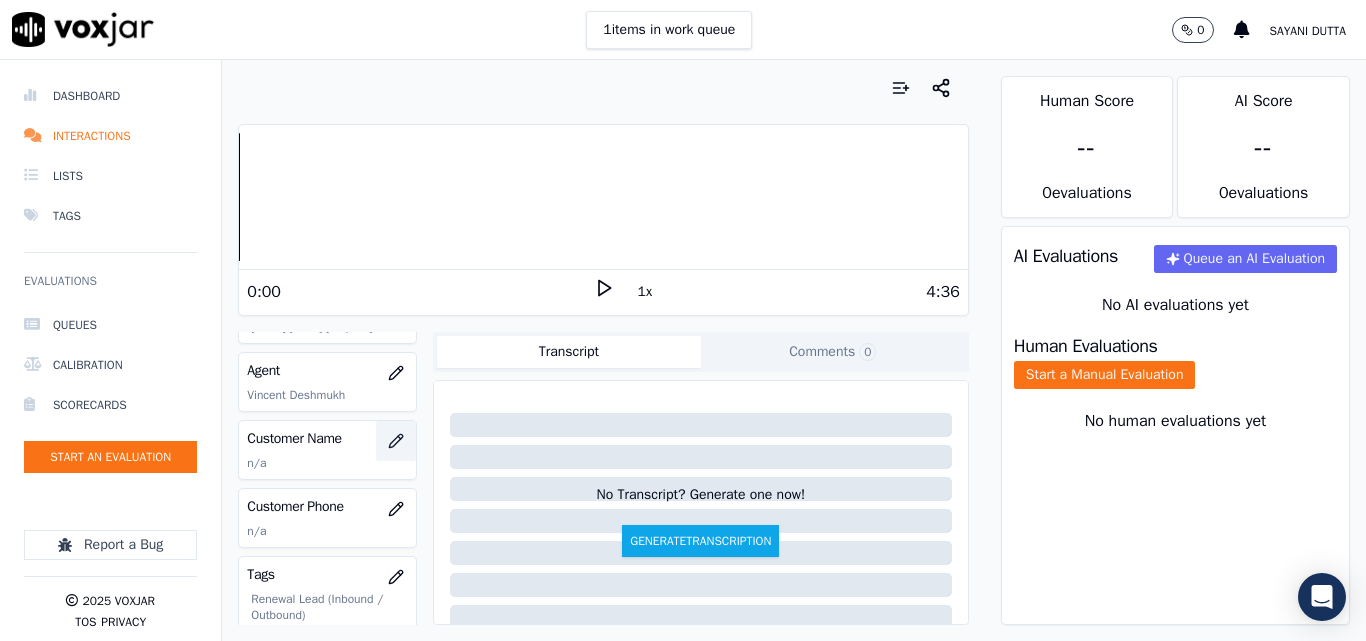 click 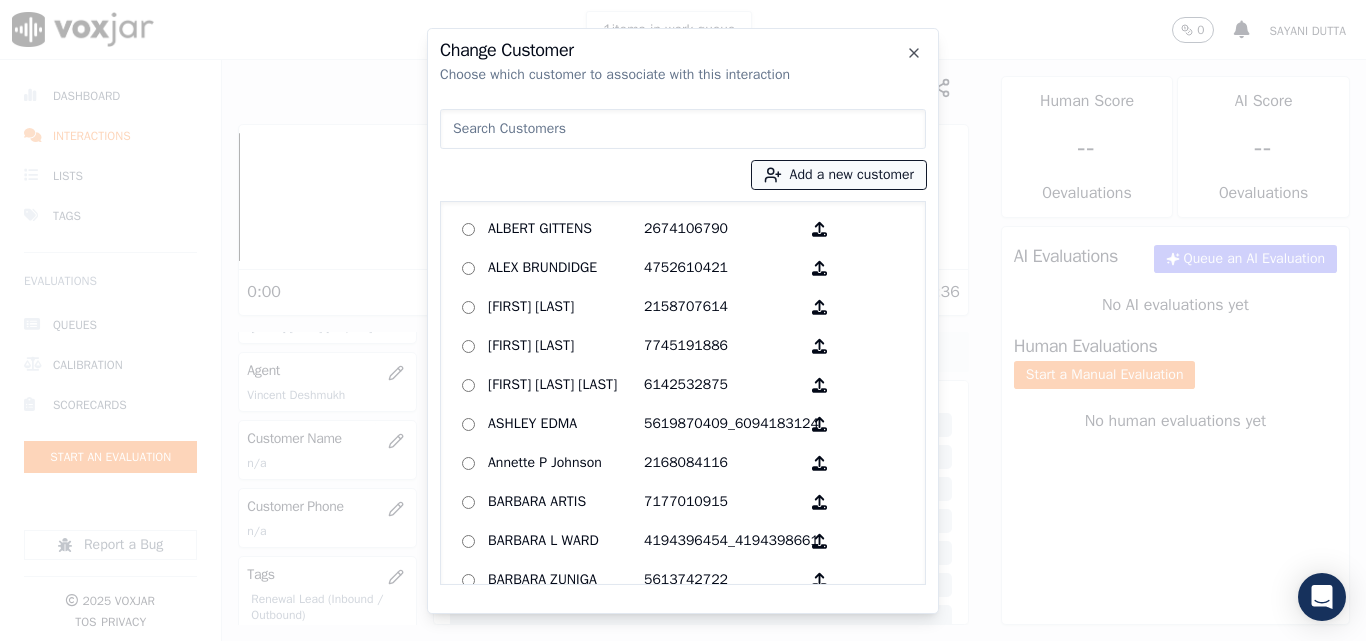 click 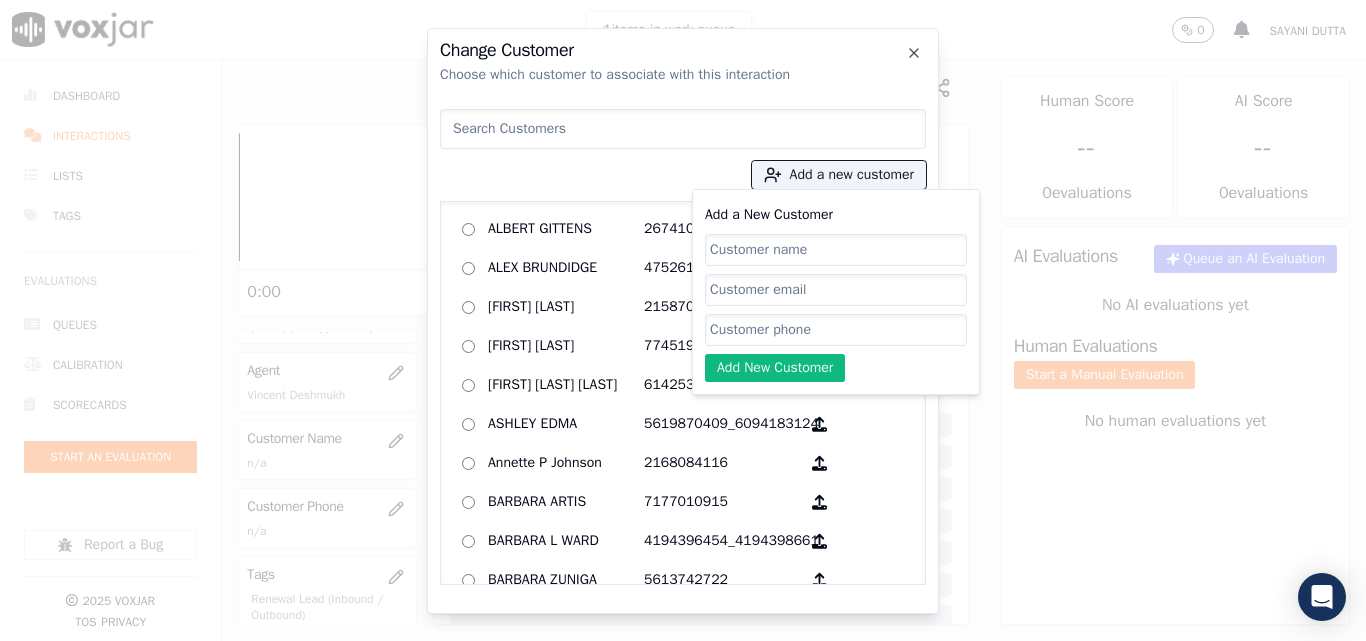 click on "Add a New Customer" 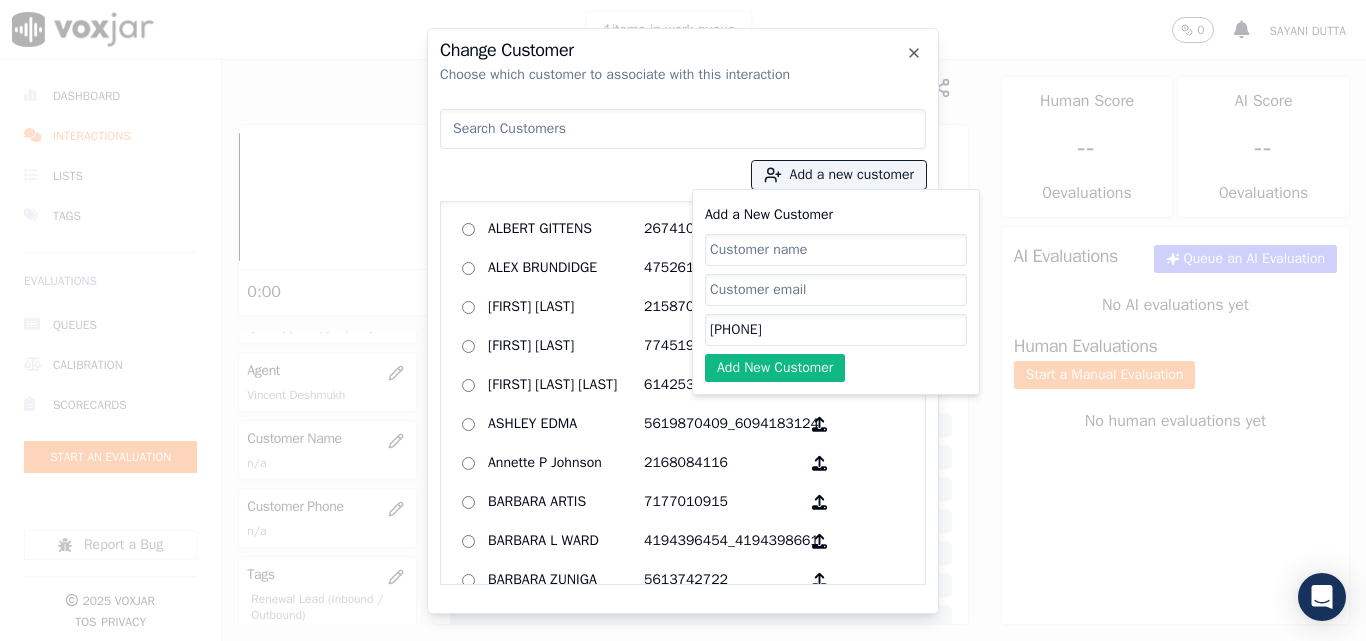 click on "Add a New Customer" 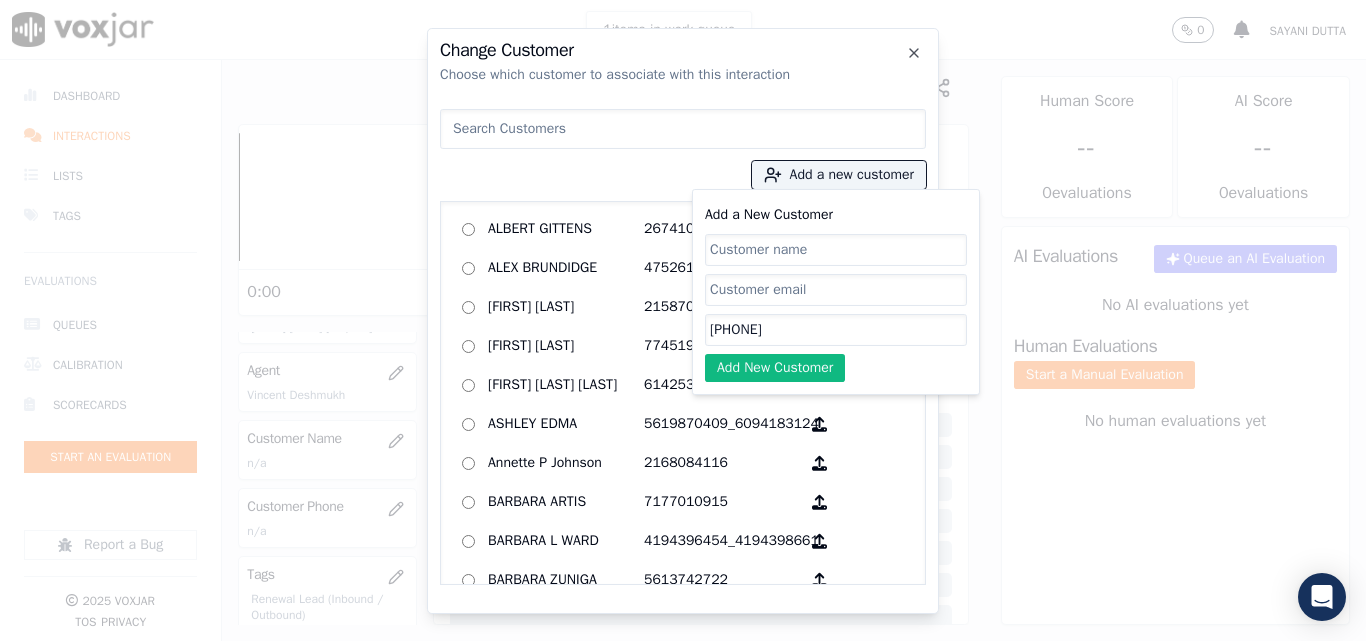 click on "[PHONE]" 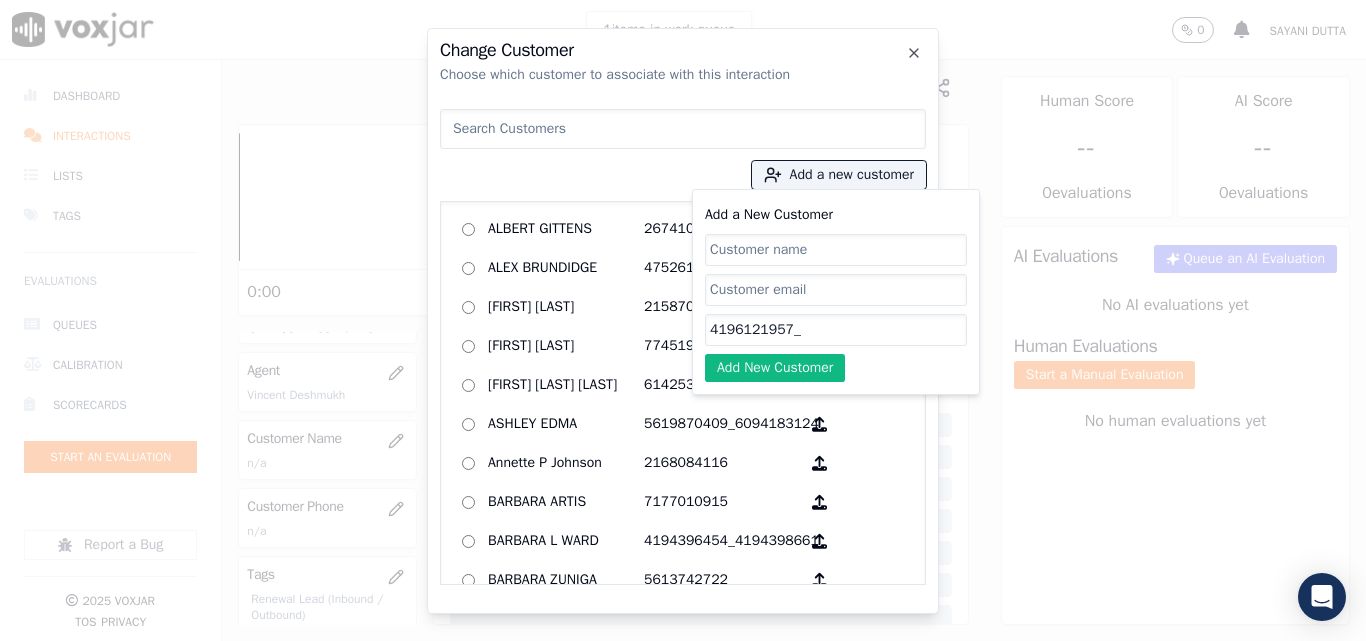 paste on "4195655159" 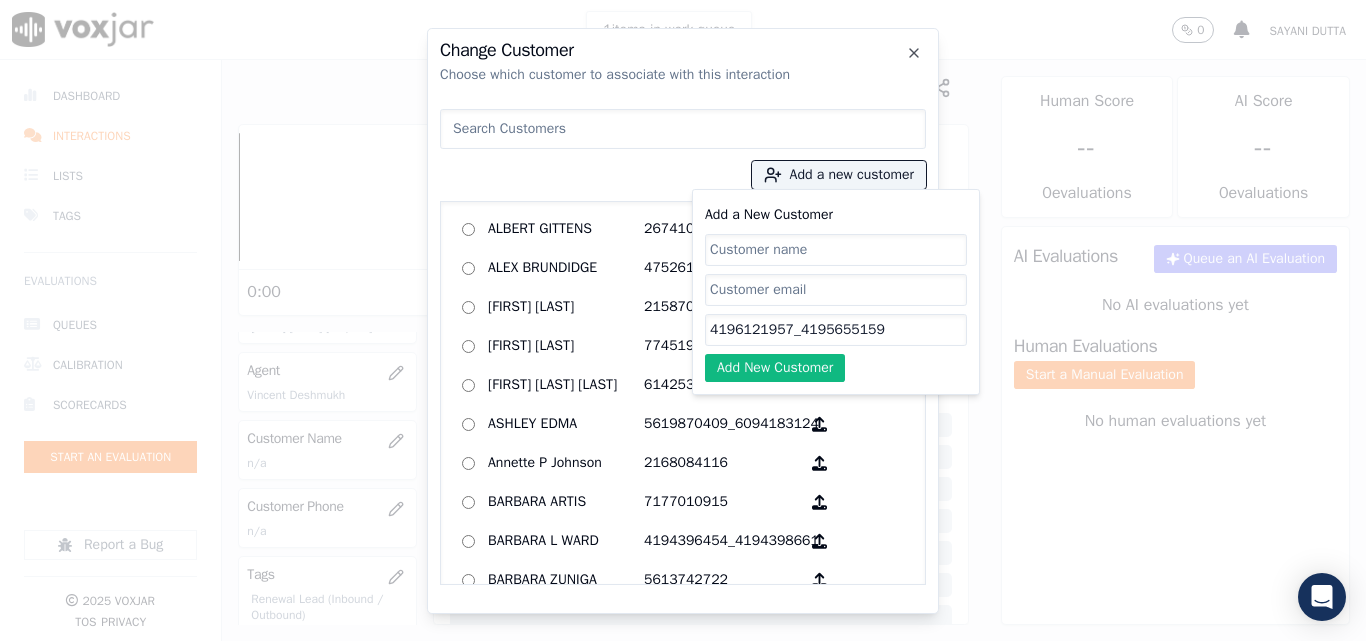 type on "4196121957_4195655159" 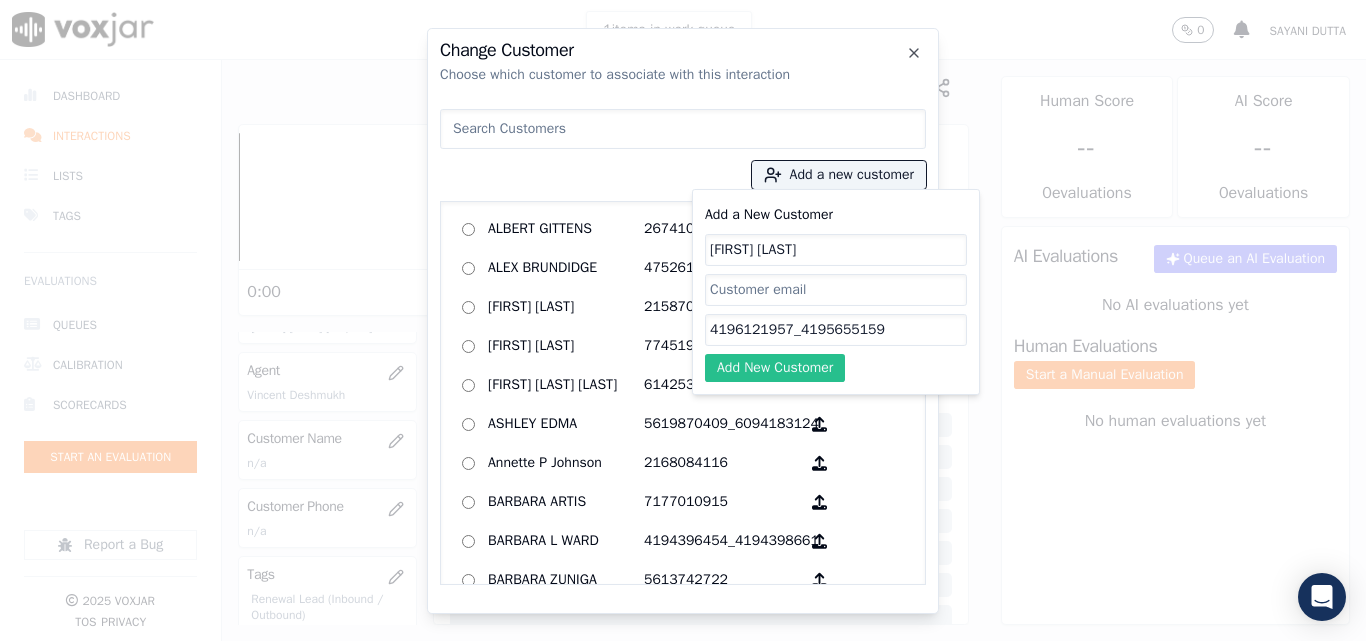 type on "[FIRST] [LAST]" 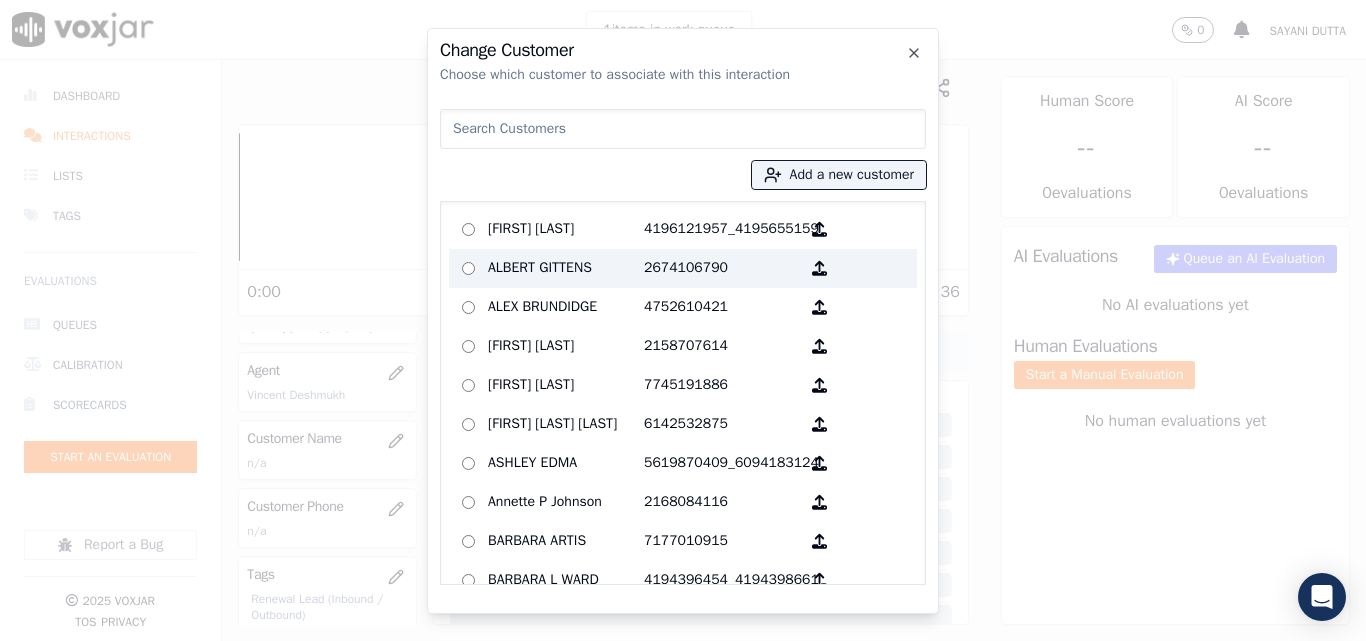 click on "[FIRST] [LAST]" at bounding box center [566, 229] 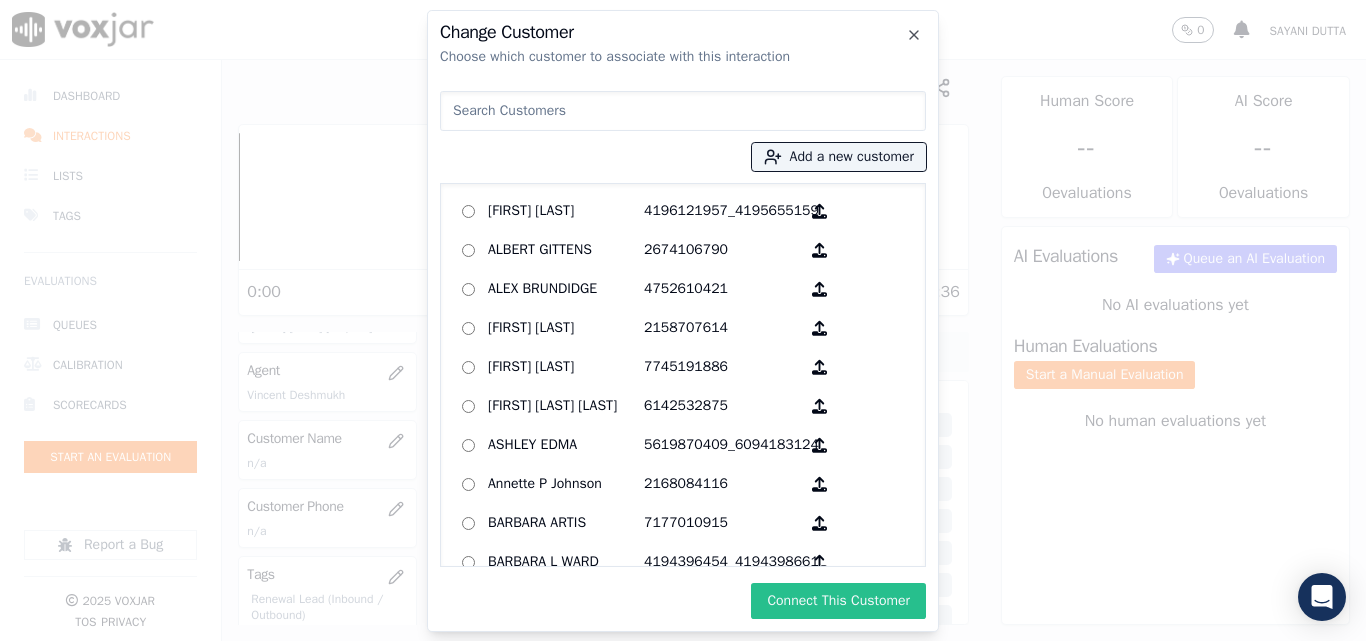 click on "Connect This Customer" at bounding box center [838, 601] 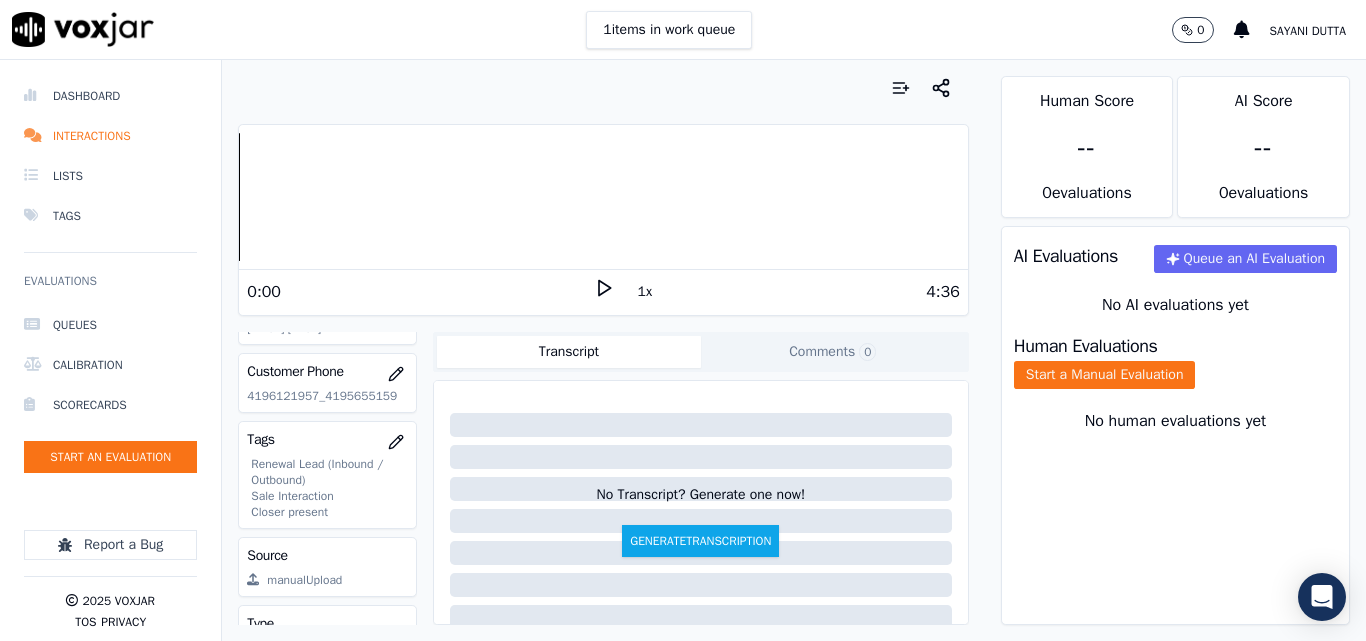 scroll, scrollTop: 300, scrollLeft: 0, axis: vertical 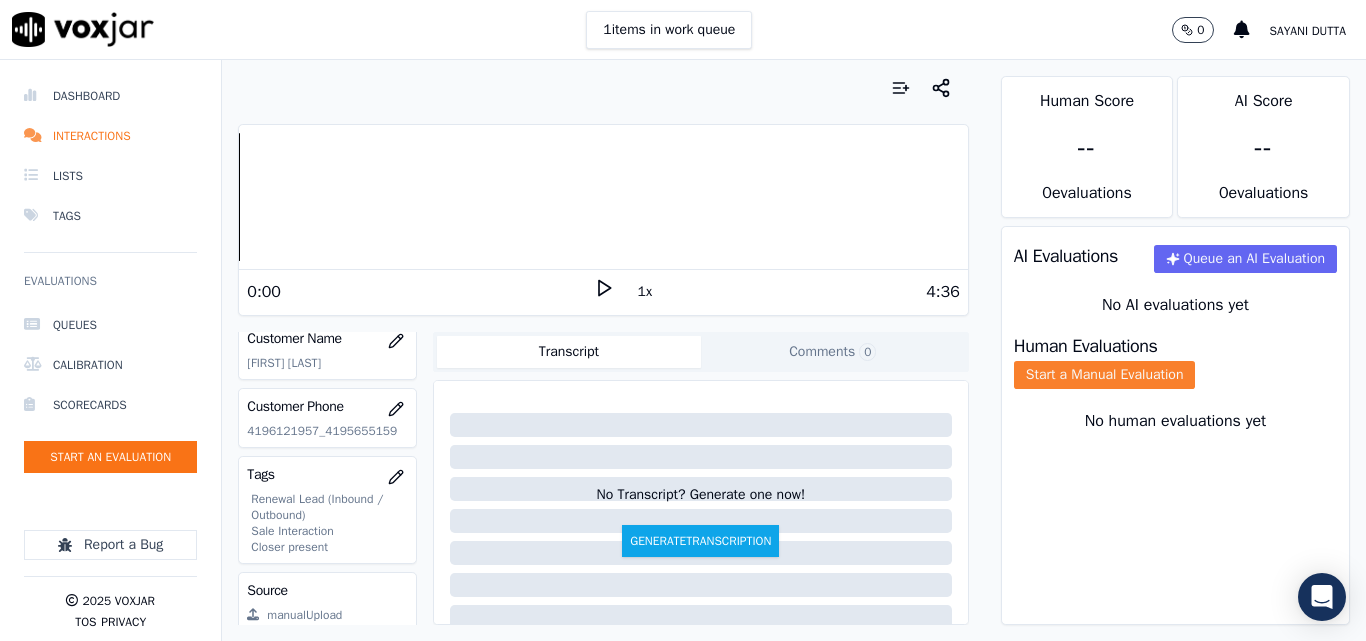 click on "Start a Manual Evaluation" 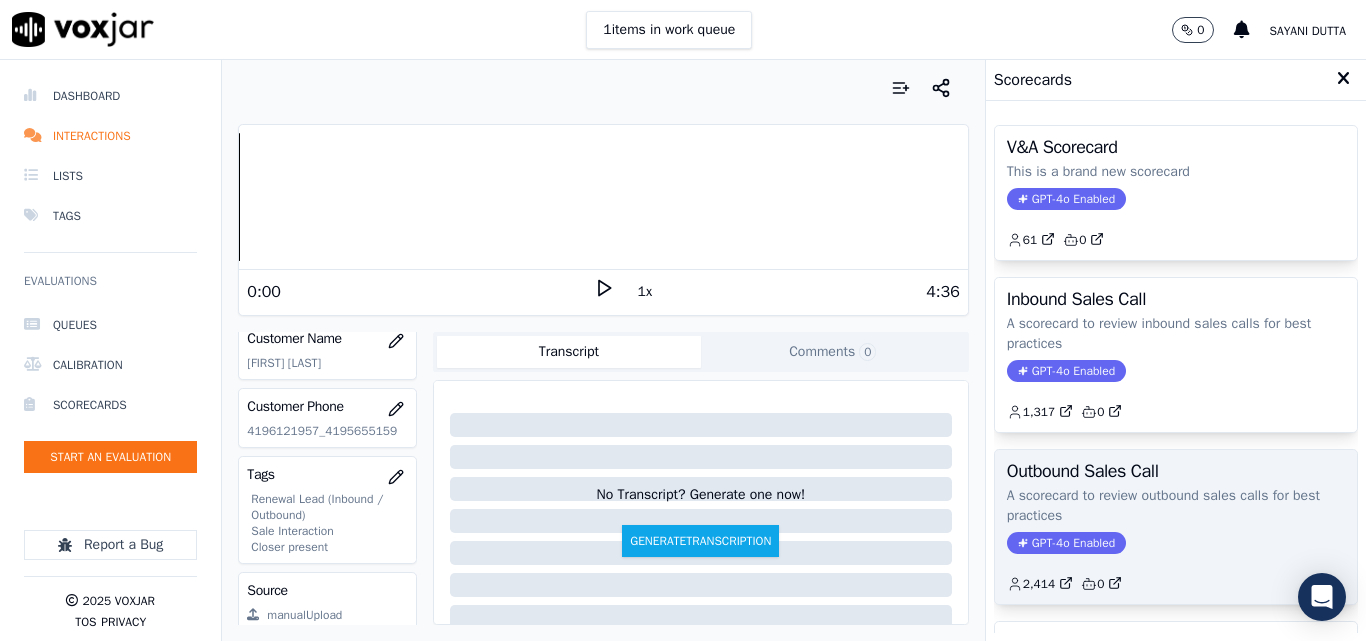 click on "A scorecard to review outbound sales calls for best practices" 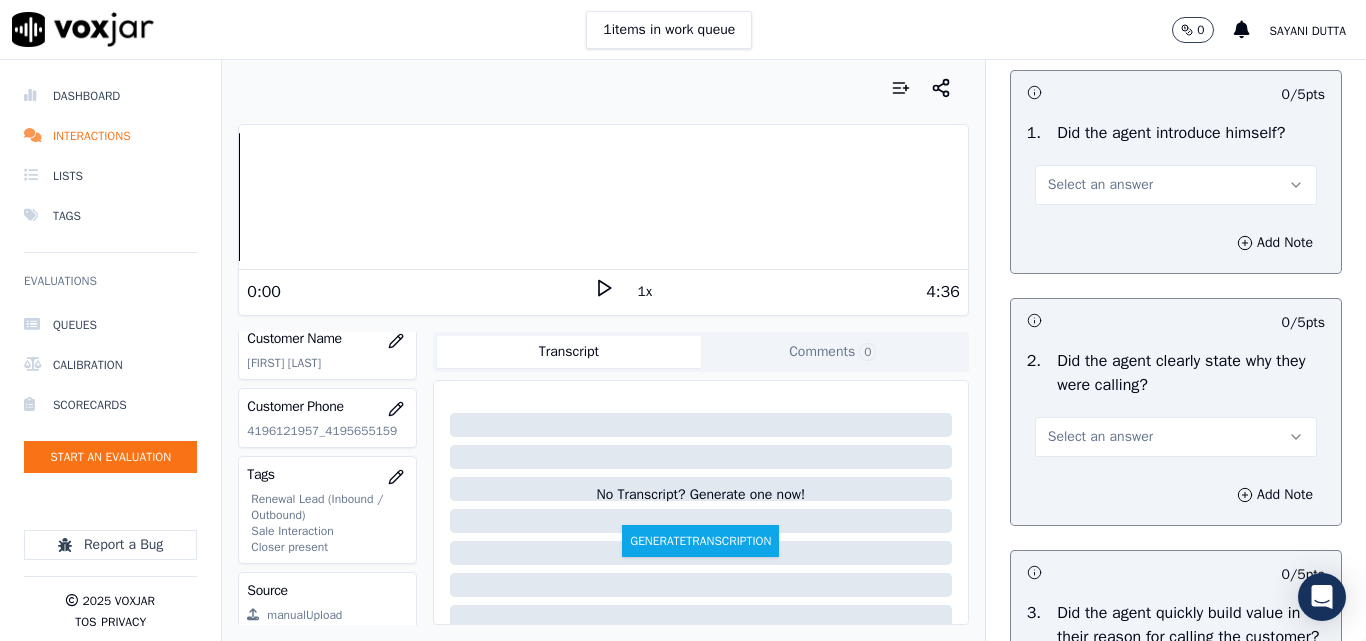 scroll, scrollTop: 200, scrollLeft: 0, axis: vertical 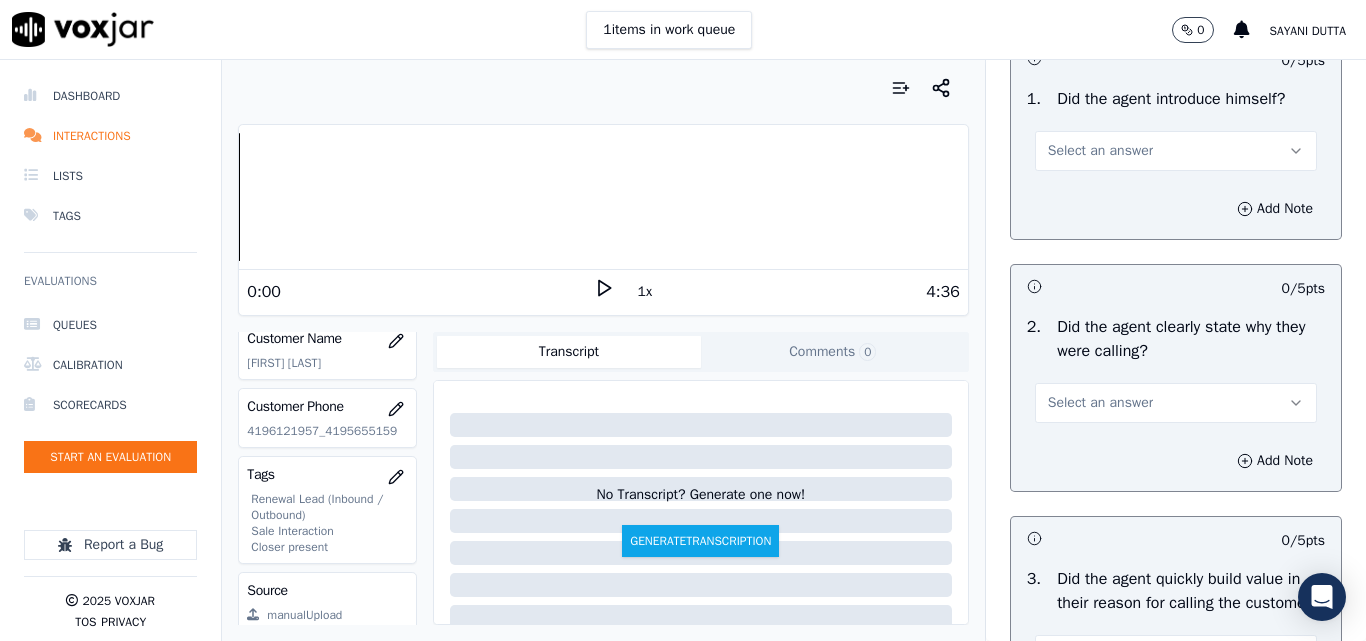 click on "Select an answer" at bounding box center [1100, 151] 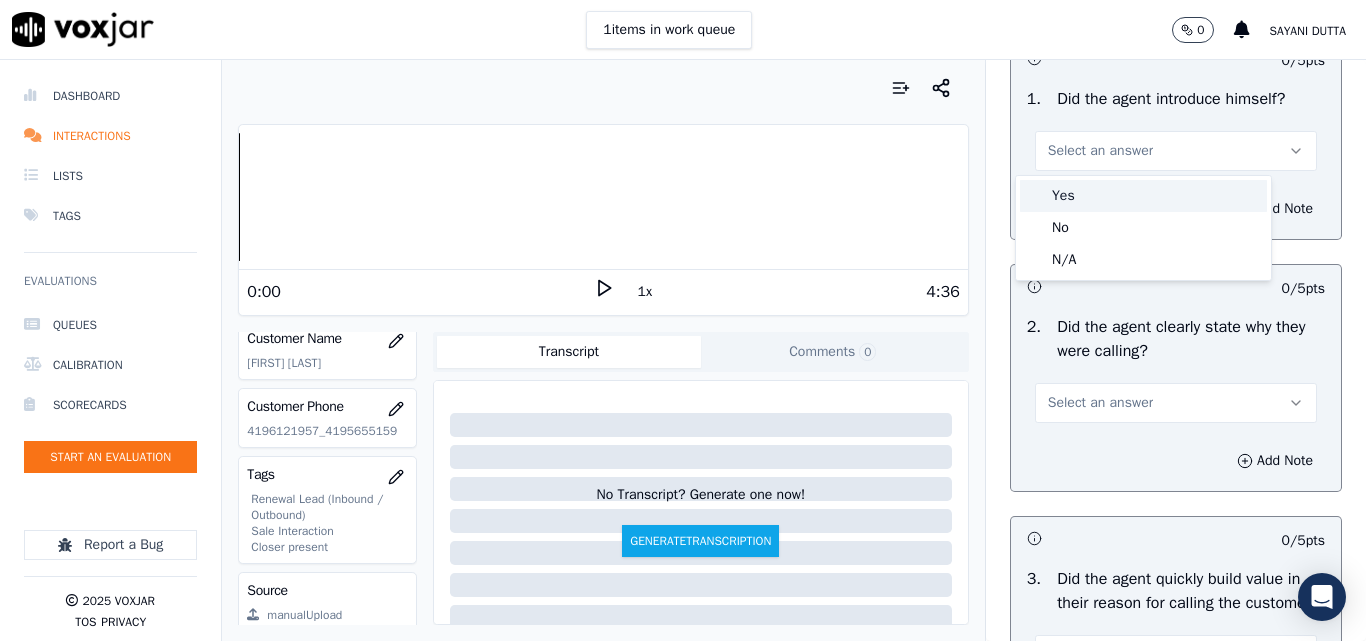 click on "Yes" at bounding box center (1143, 196) 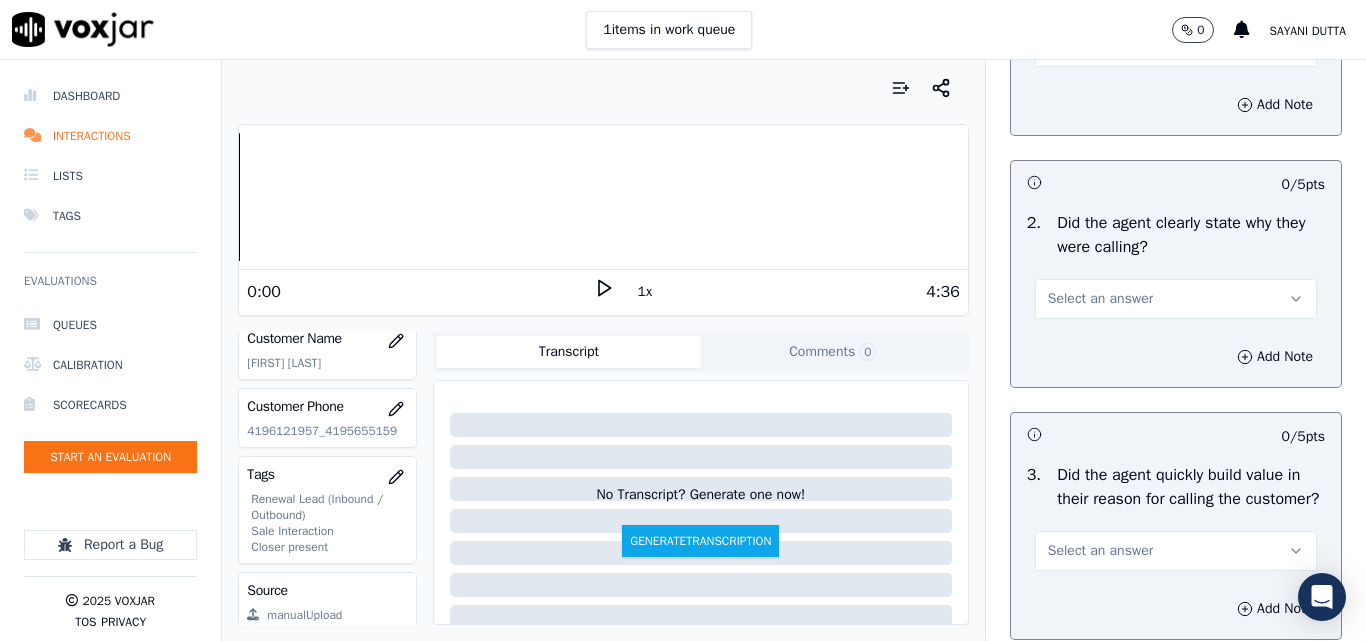 scroll, scrollTop: 400, scrollLeft: 0, axis: vertical 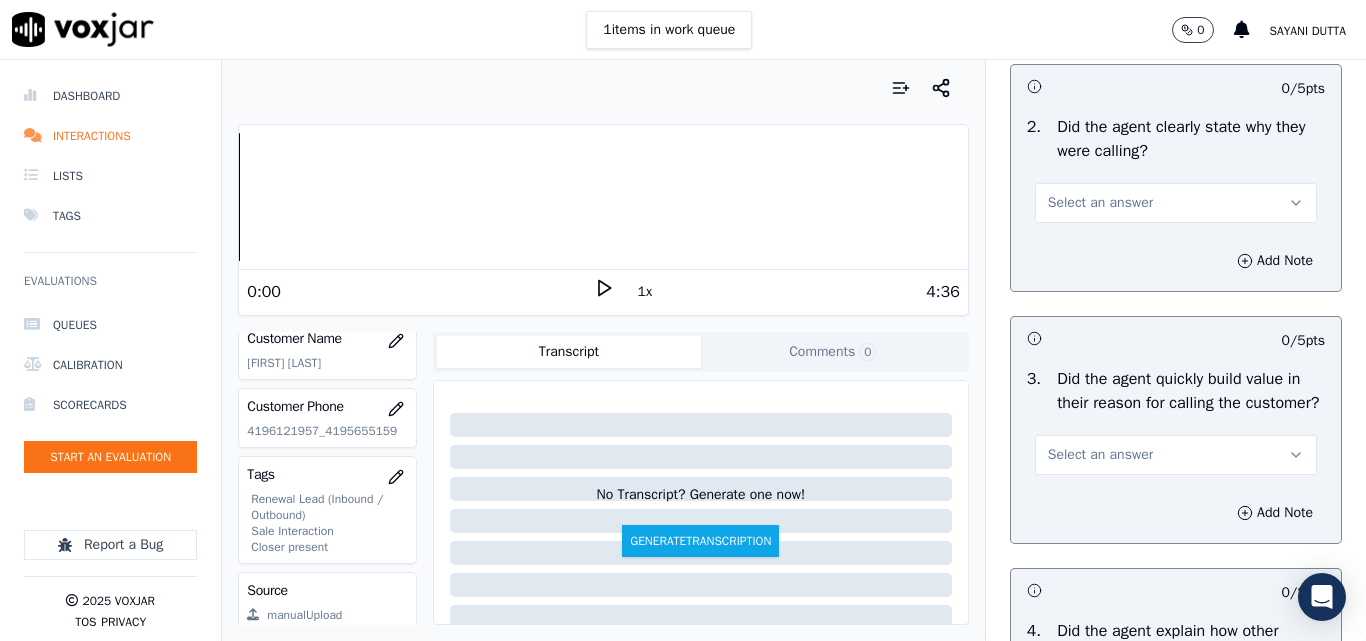 click on "Select an answer" at bounding box center (1100, 203) 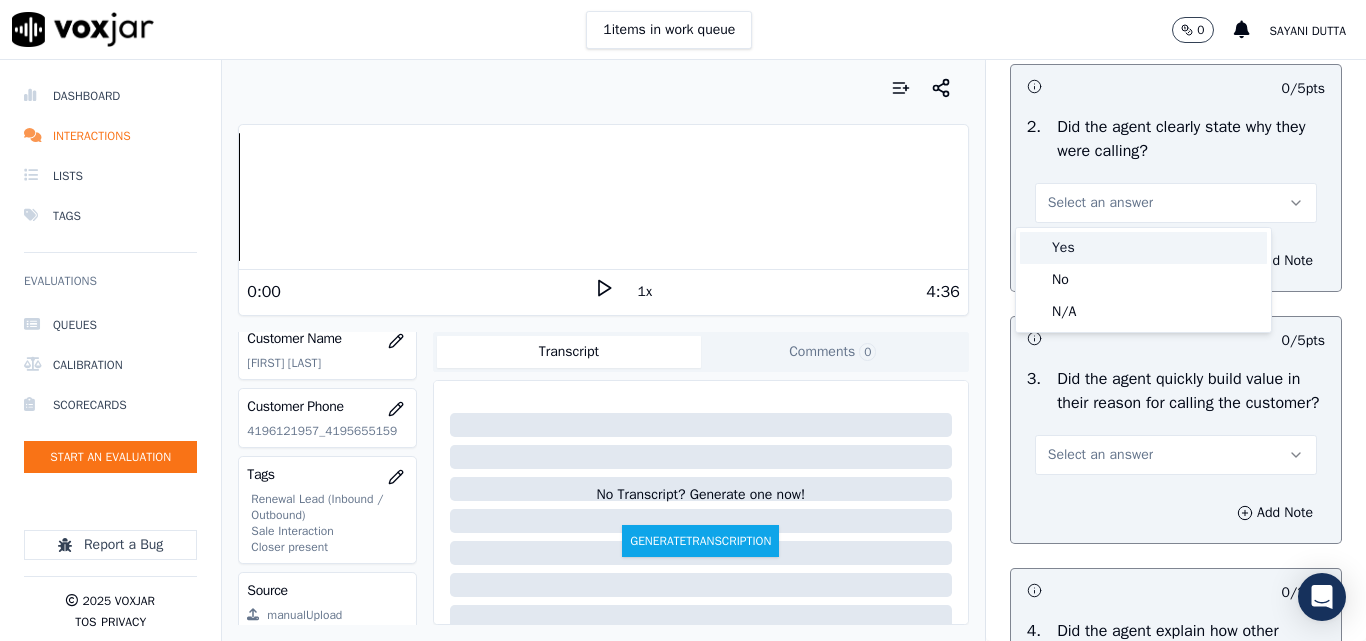 click on "Yes" at bounding box center (1143, 248) 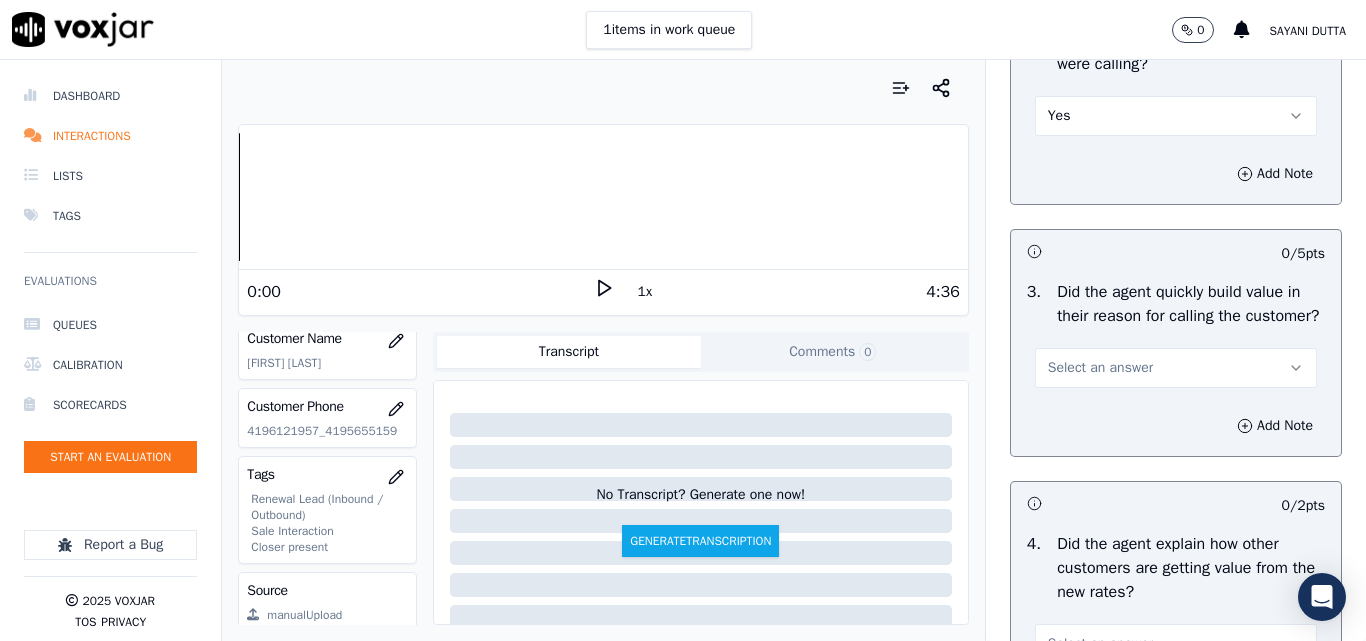 scroll, scrollTop: 600, scrollLeft: 0, axis: vertical 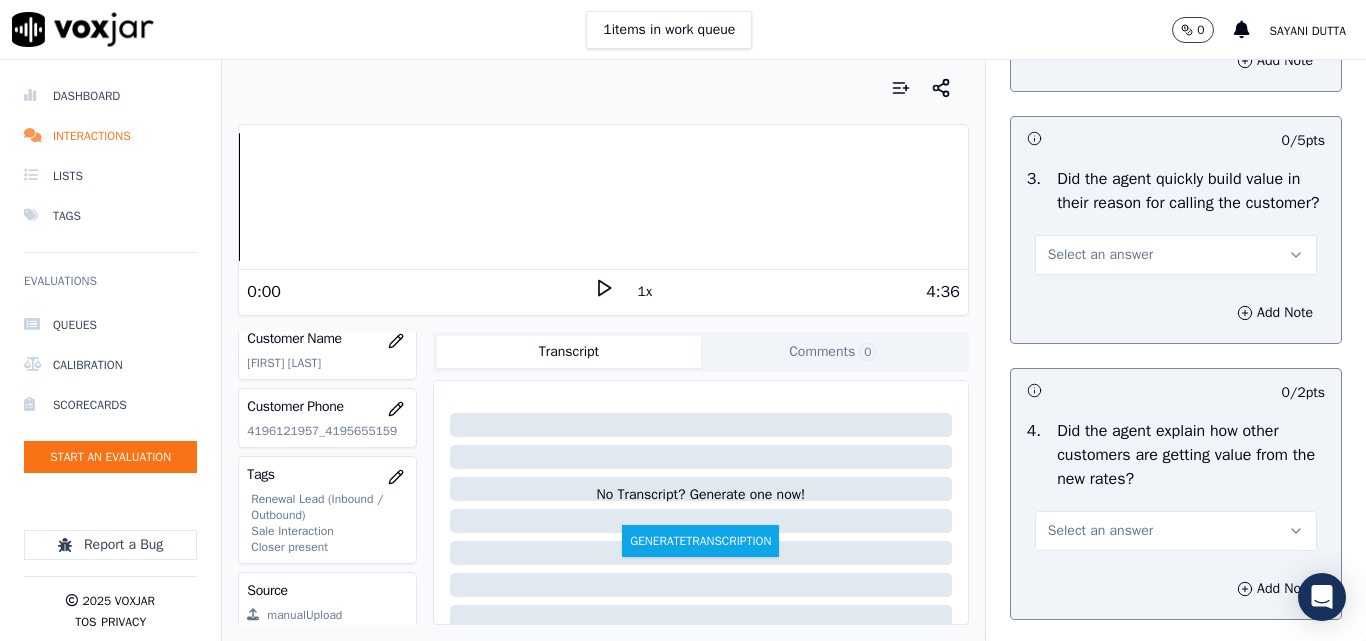 click on "Select an answer" at bounding box center [1100, 255] 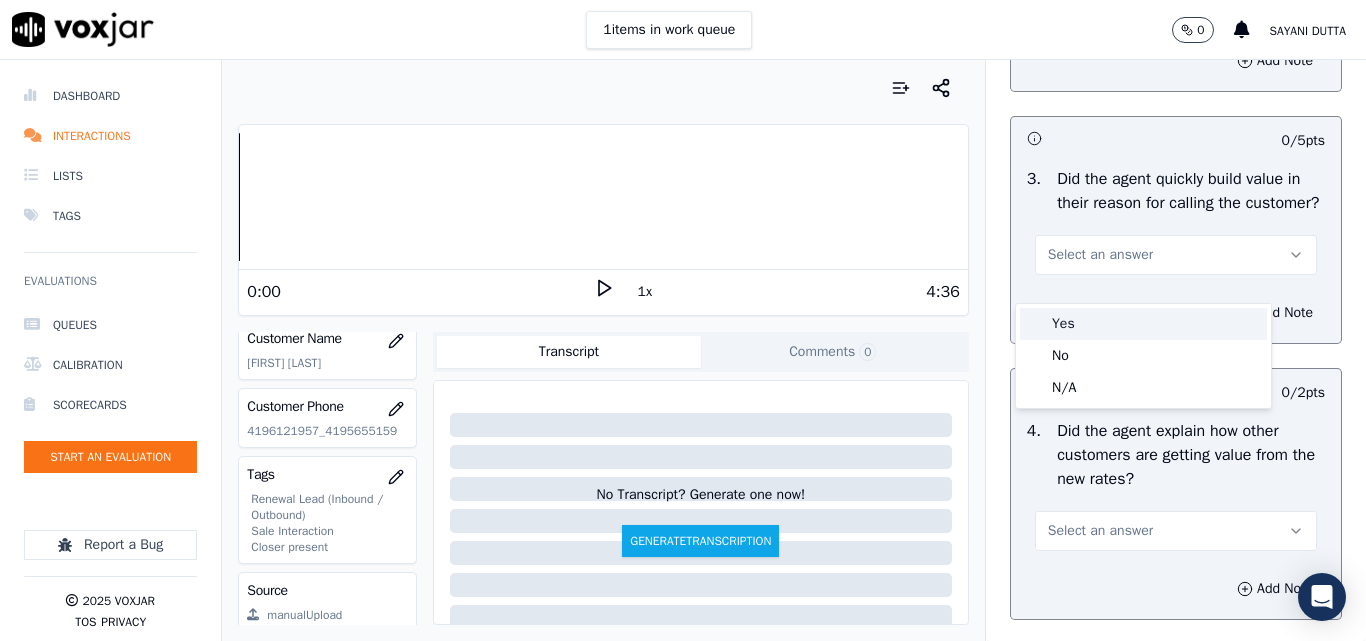 click on "Yes" at bounding box center (1143, 324) 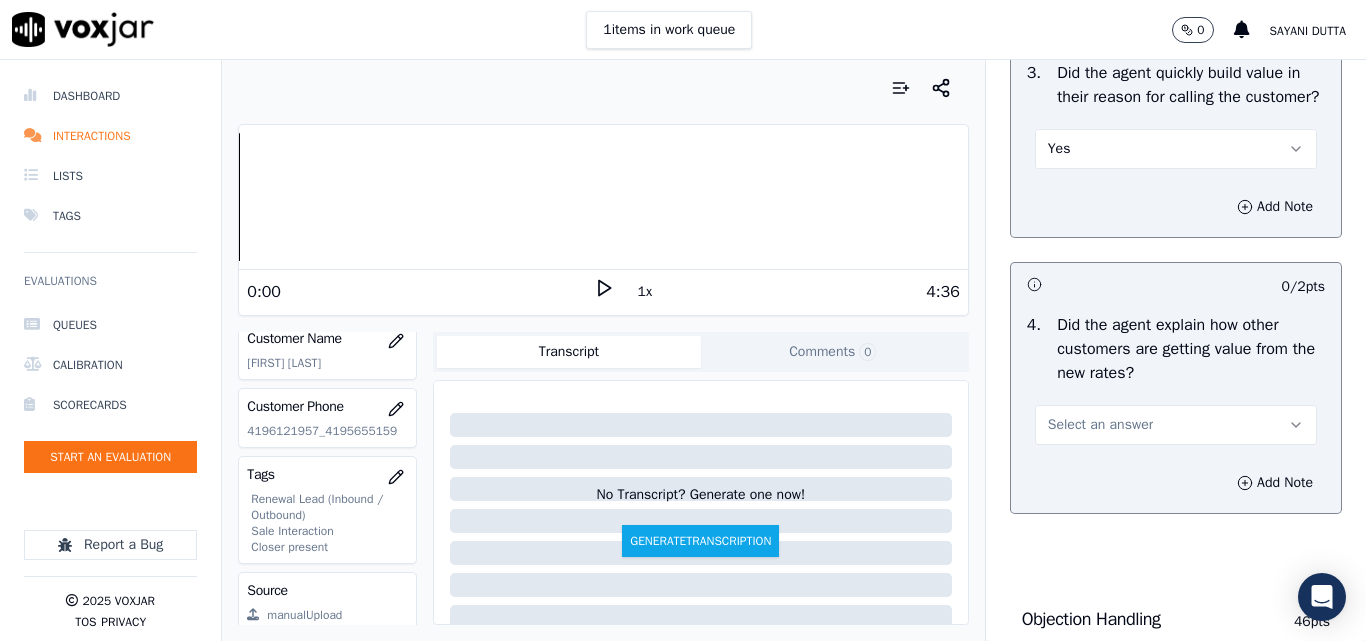 scroll, scrollTop: 800, scrollLeft: 0, axis: vertical 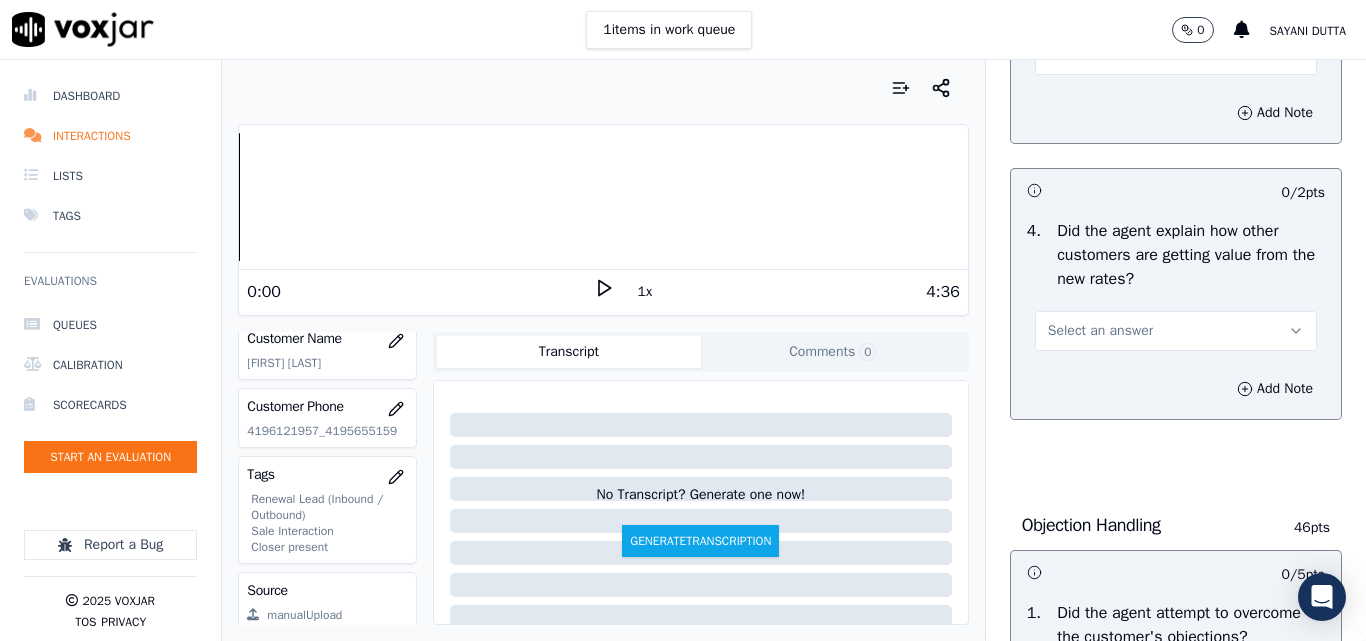 drag, startPoint x: 1083, startPoint y: 345, endPoint x: 1081, endPoint y: 360, distance: 15.132746 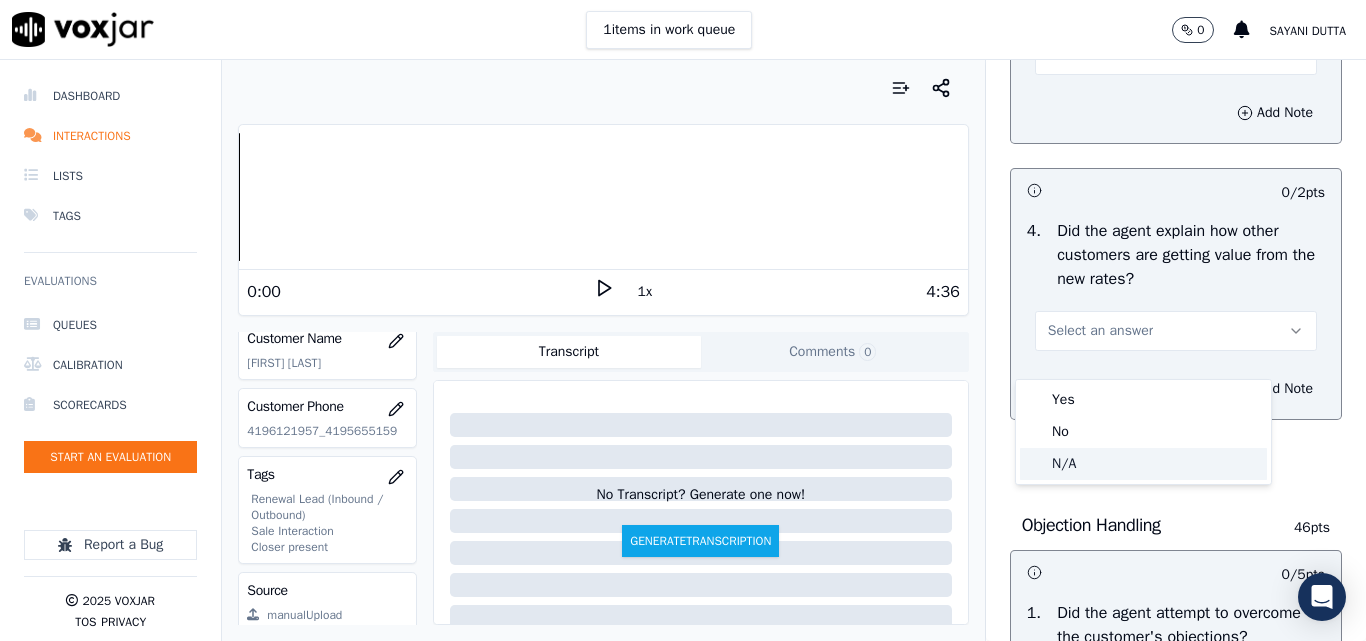 drag, startPoint x: 1065, startPoint y: 471, endPoint x: 1083, endPoint y: 464, distance: 19.313208 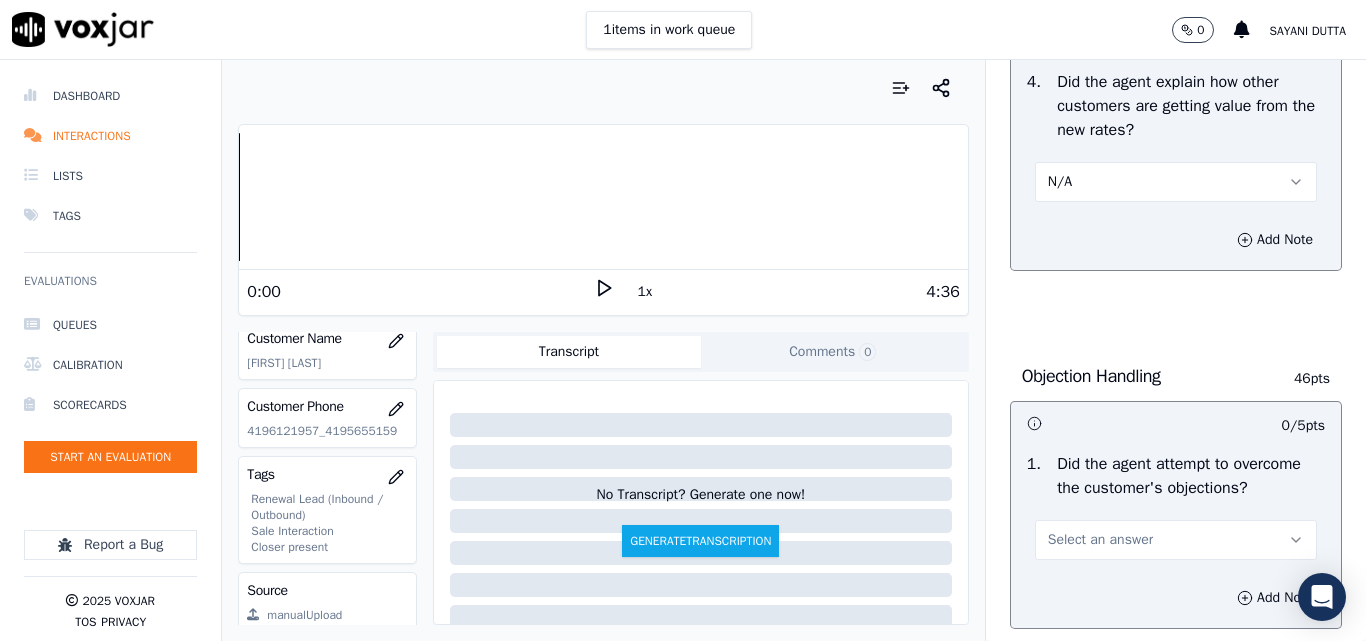 scroll, scrollTop: 1100, scrollLeft: 0, axis: vertical 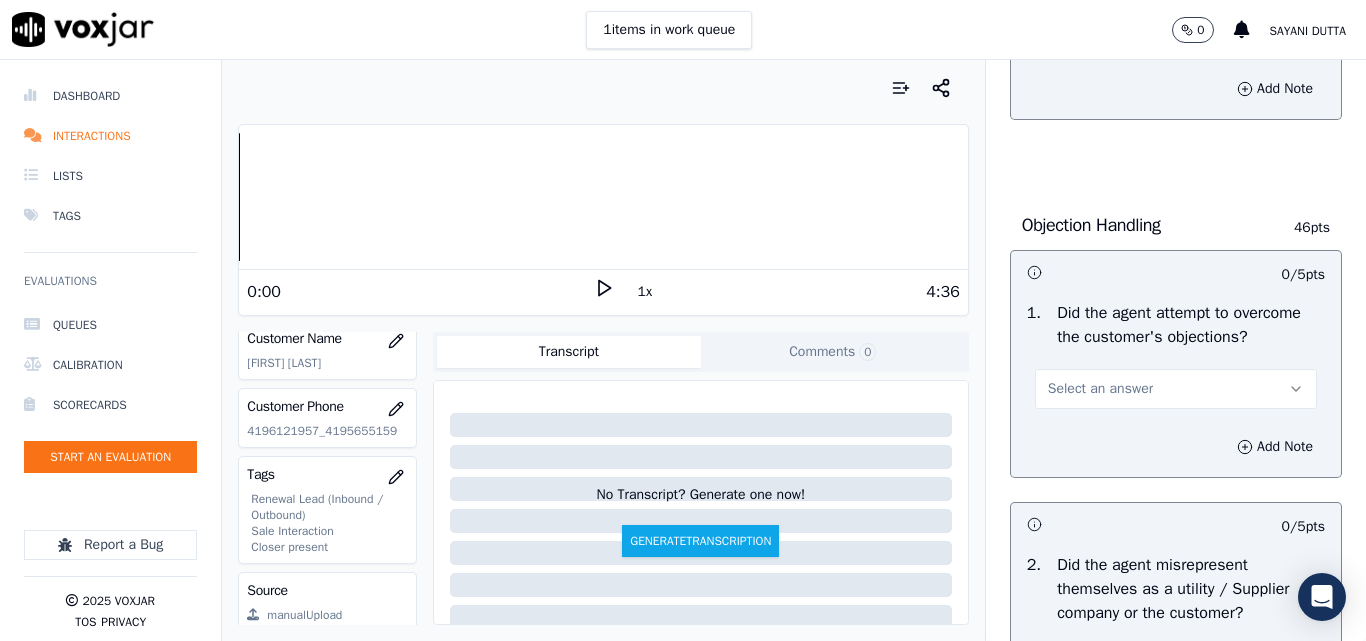 click on "Select an answer" at bounding box center (1100, 389) 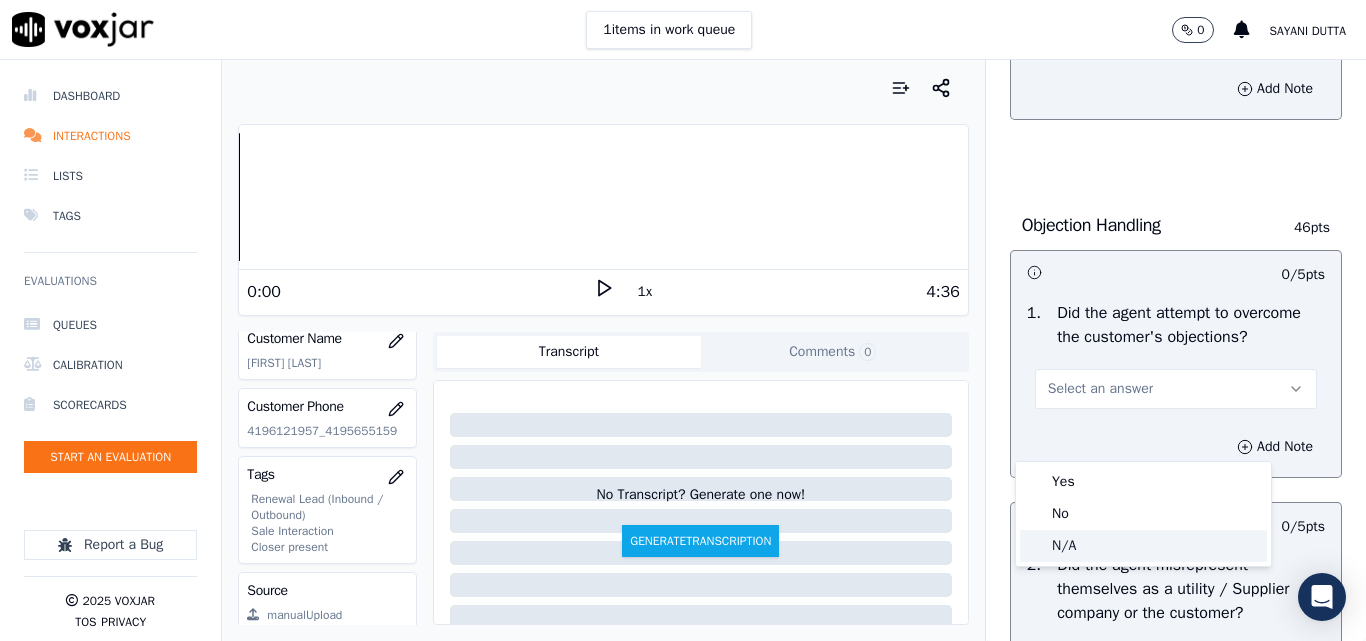 click on "N/A" 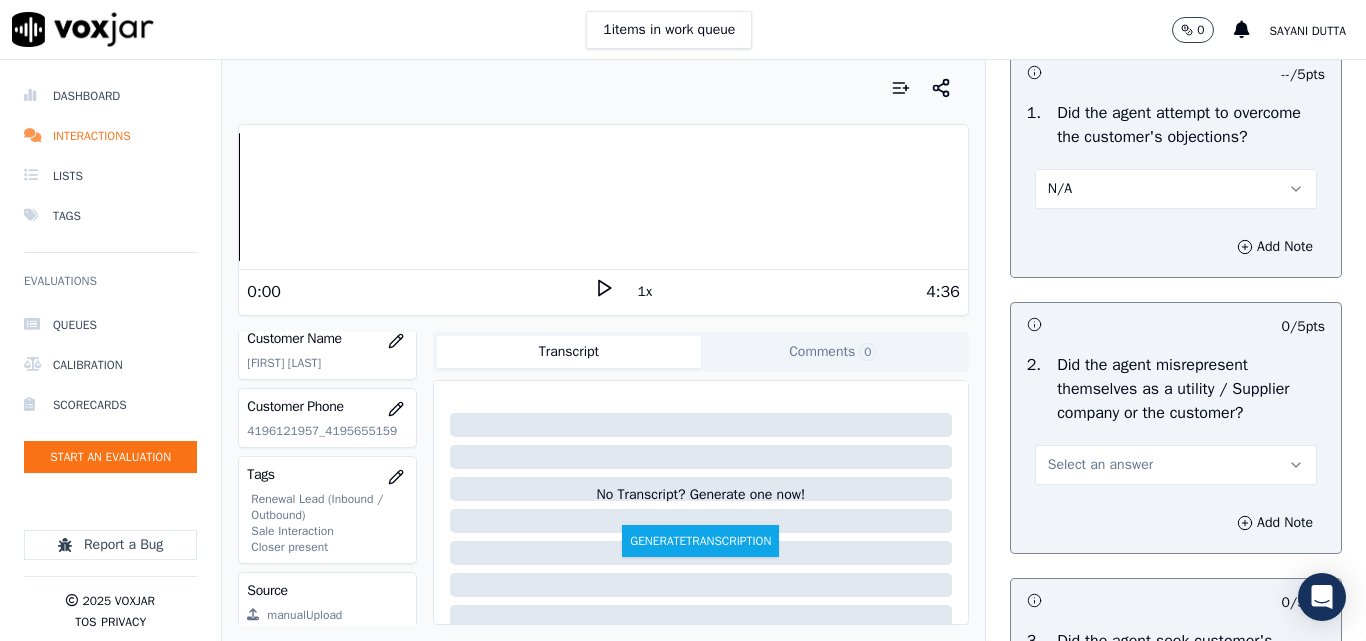 scroll, scrollTop: 1500, scrollLeft: 0, axis: vertical 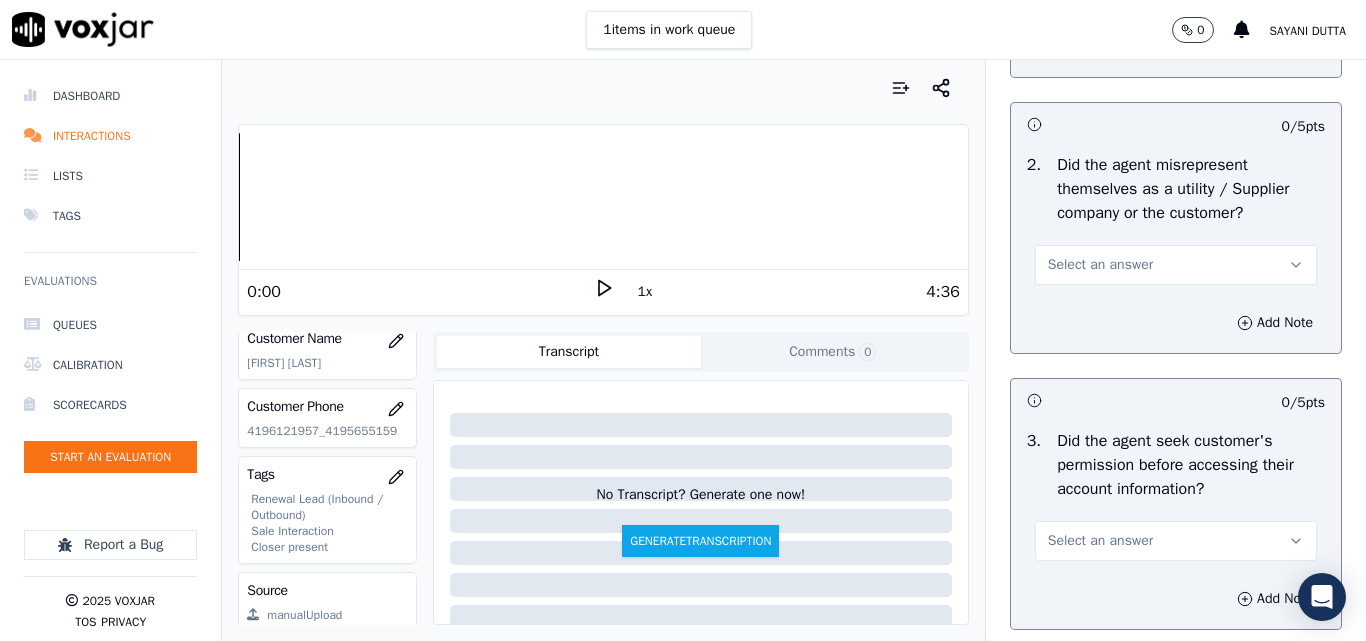 click on "Select an answer" at bounding box center [1100, 265] 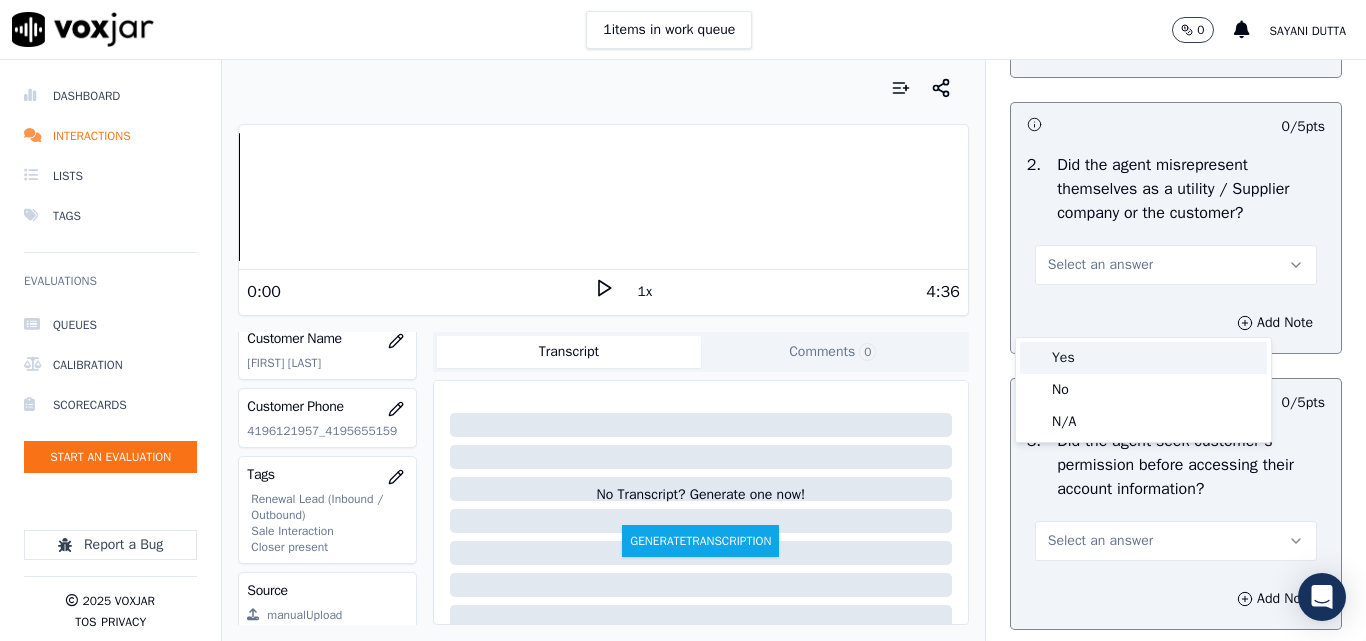 click on "Yes" at bounding box center (1143, 358) 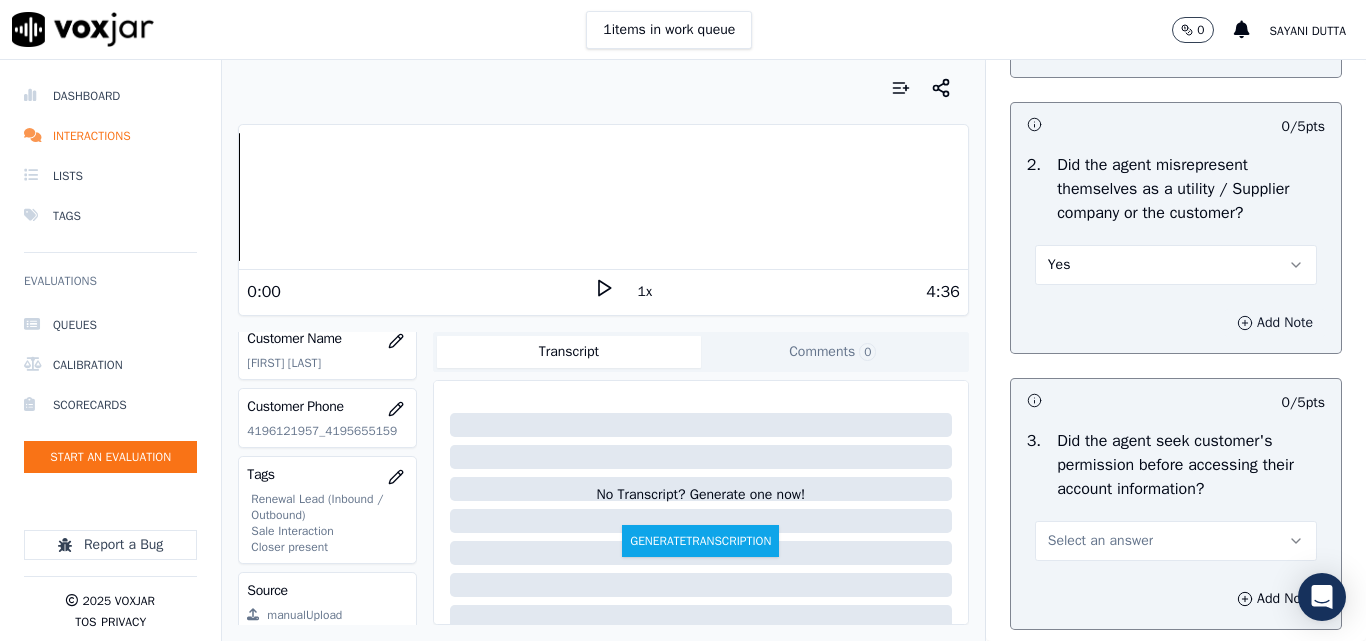 click on "Add Note" at bounding box center (1275, 323) 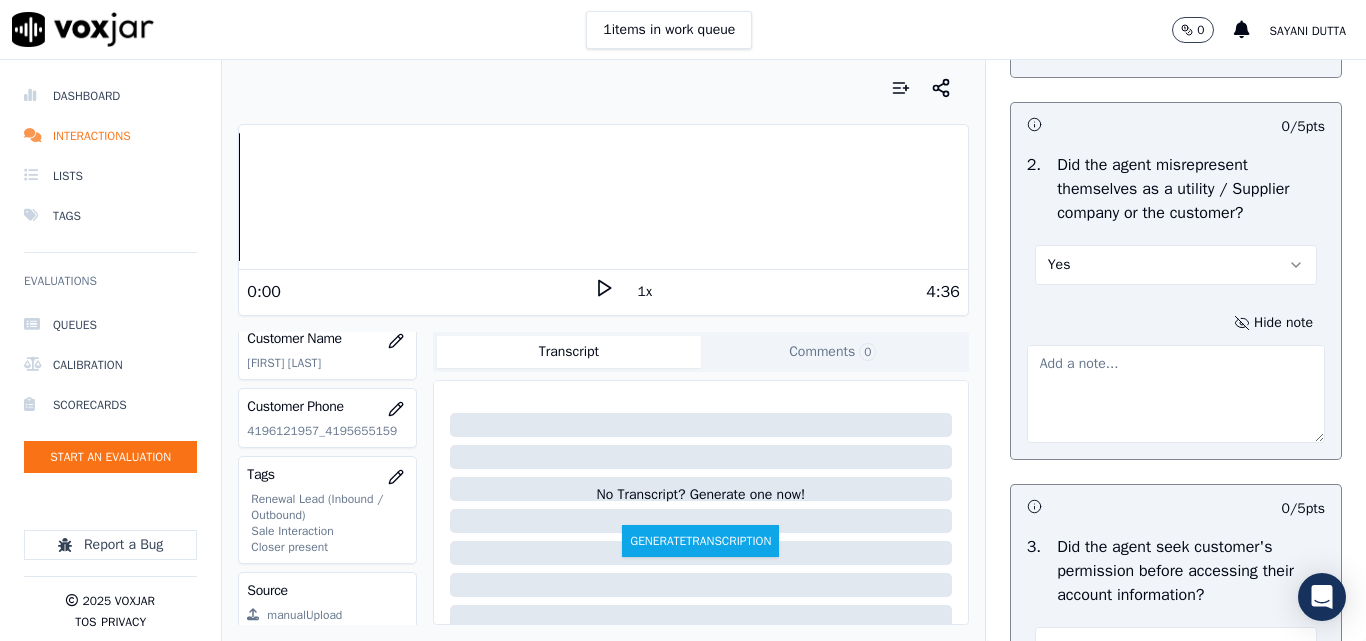 click at bounding box center [1176, 394] 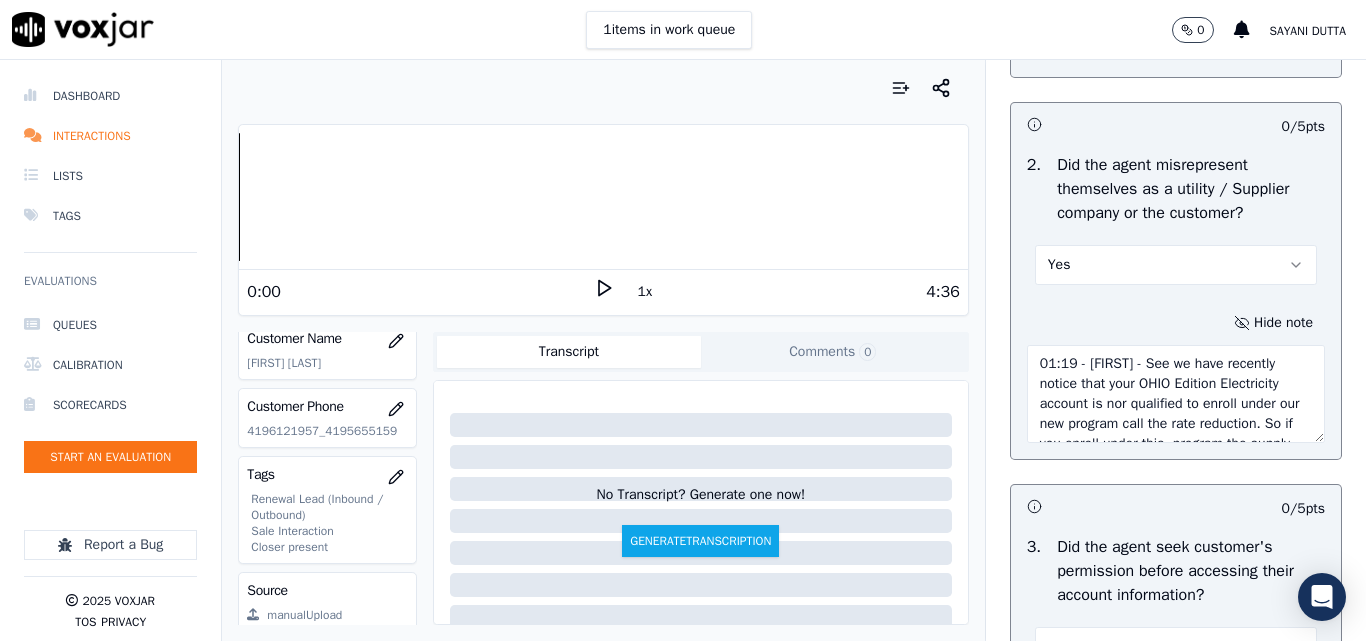 scroll, scrollTop: 111, scrollLeft: 0, axis: vertical 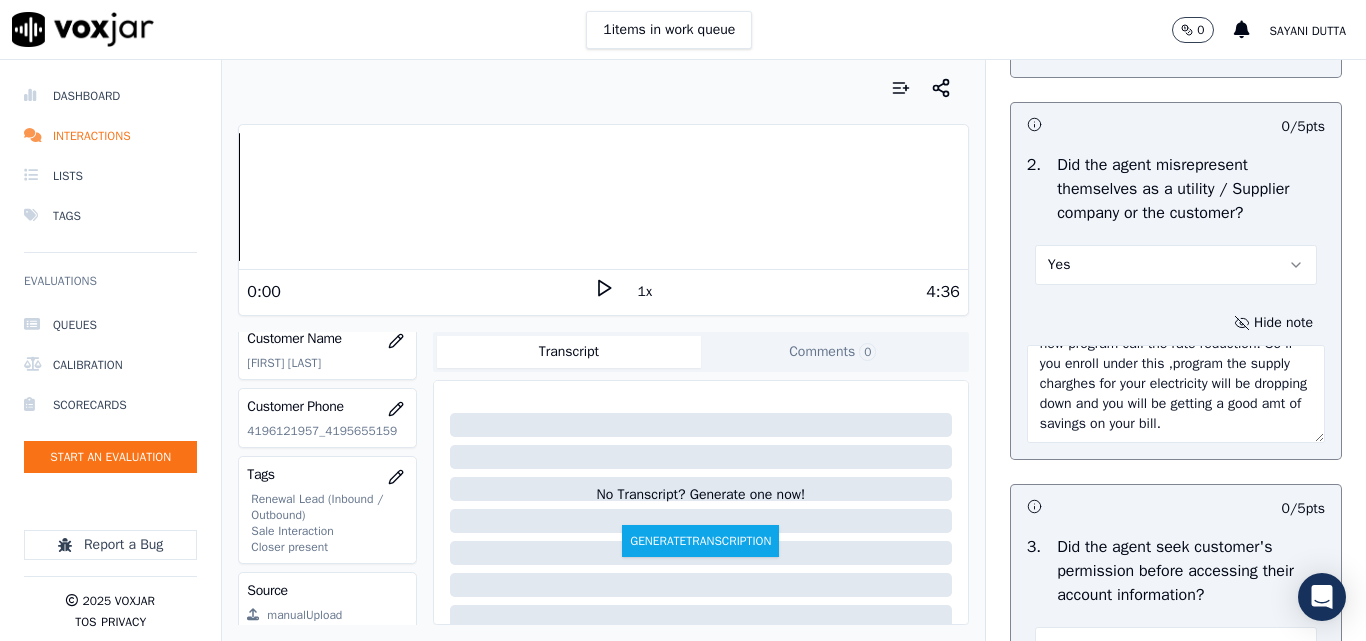 click on "01:19 - [FIRST] - See we have recently notice that your OHIO Edition Electricity account is nor qualified to enroll under our new program call the rate reduction. So if you enroll under this ,program the supply charghes for your electricity will be dropping down and you will be getting a good amt of savings on your bill." at bounding box center [1176, 394] 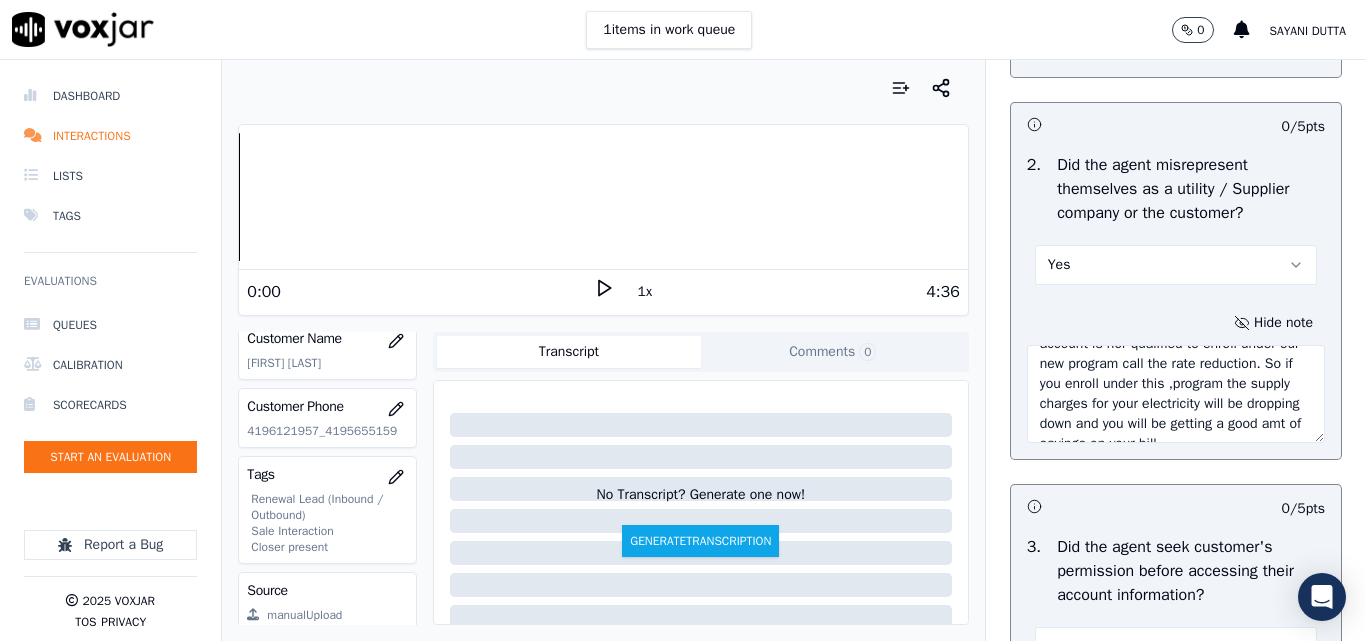 scroll, scrollTop: 120, scrollLeft: 0, axis: vertical 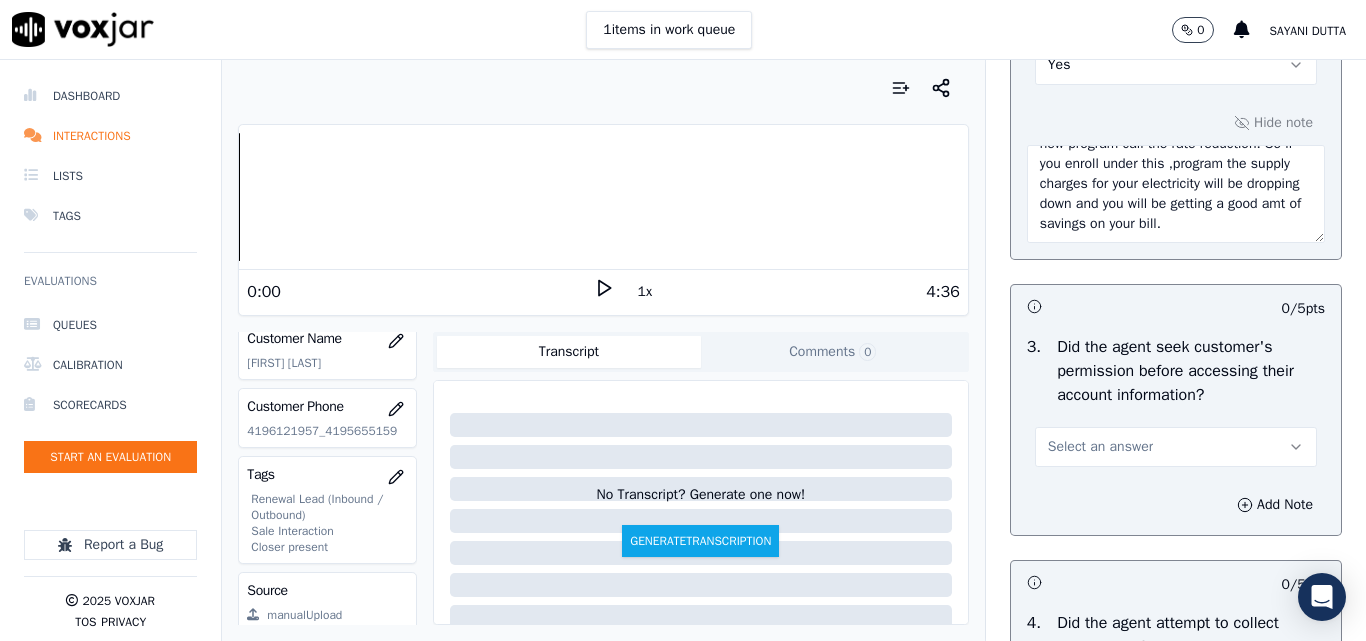 click on "Select an answer" at bounding box center [1176, 447] 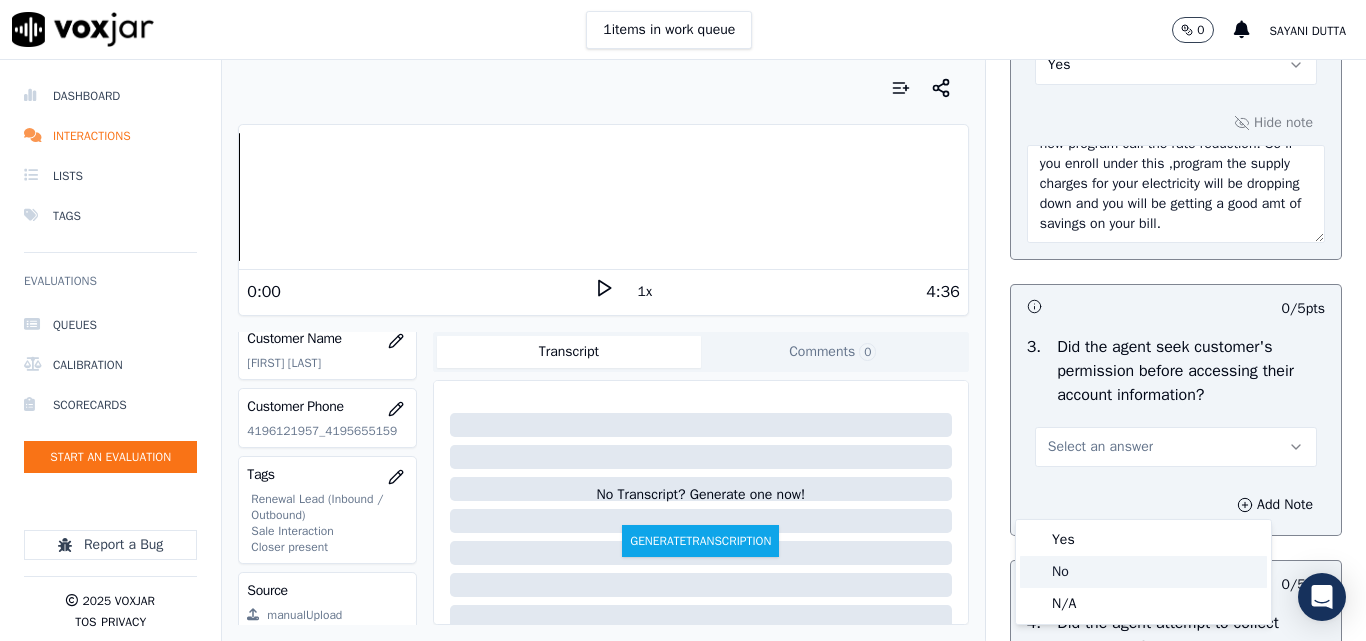 click on "No" 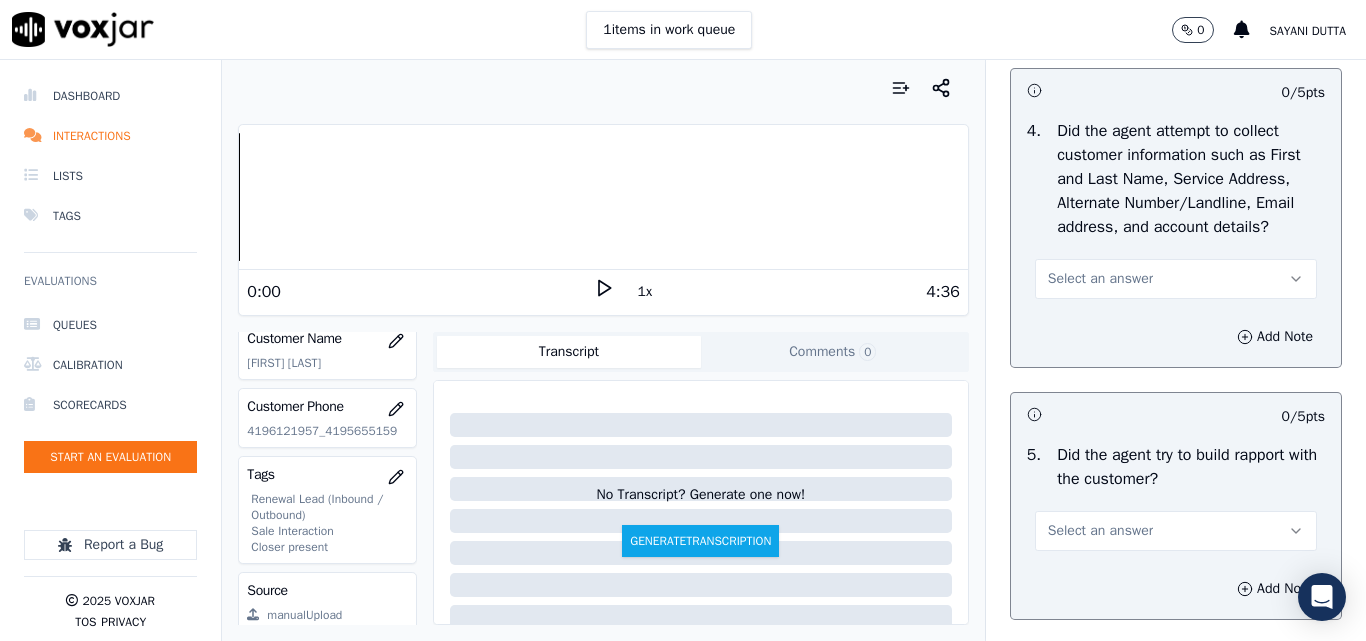 scroll, scrollTop: 2200, scrollLeft: 0, axis: vertical 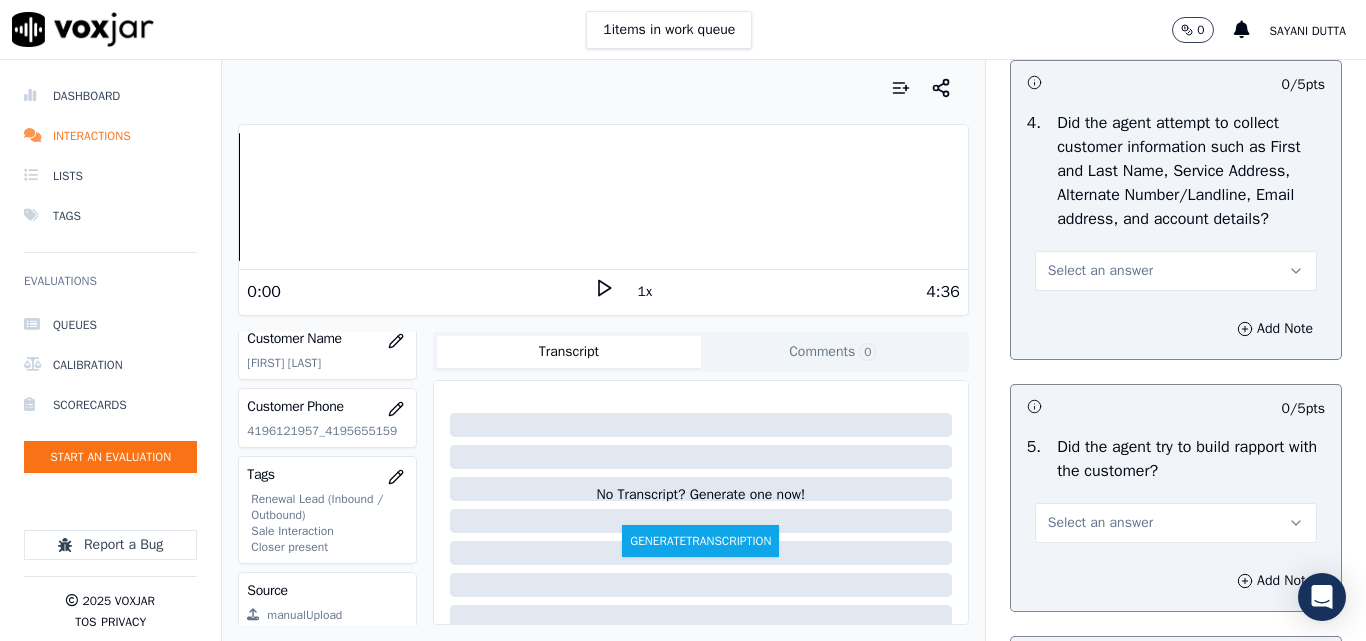 click on "Select an answer" at bounding box center (1100, 271) 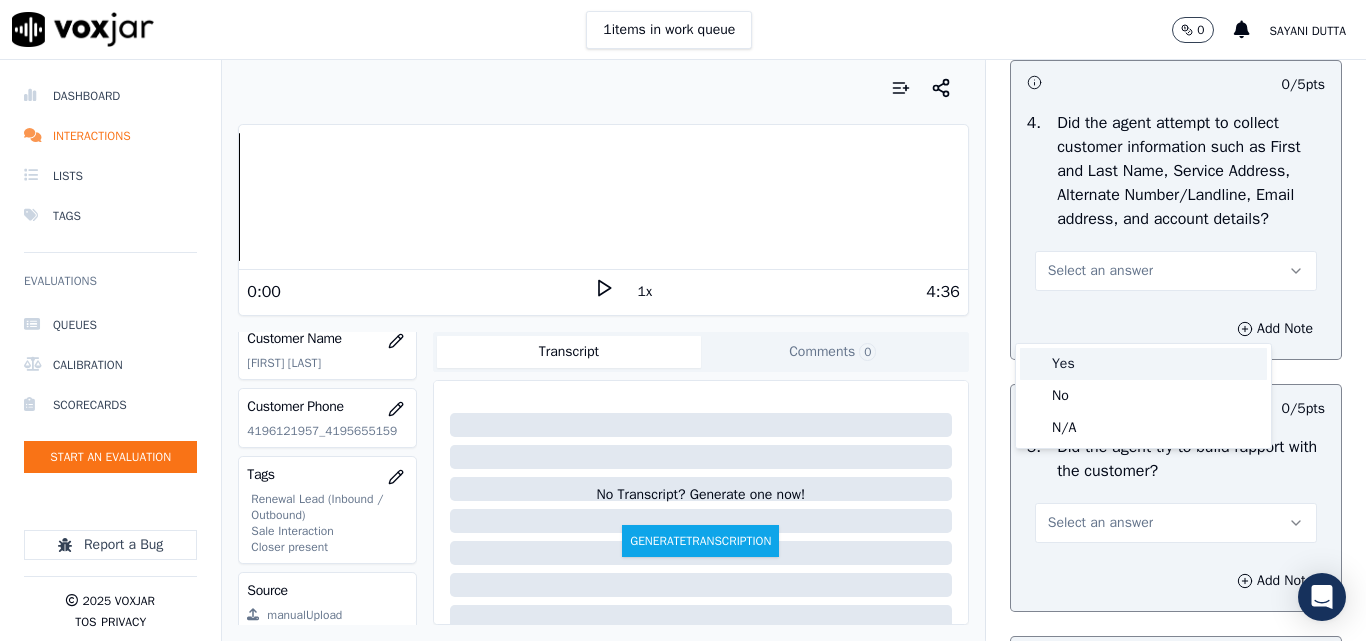 click on "Yes" at bounding box center [1143, 364] 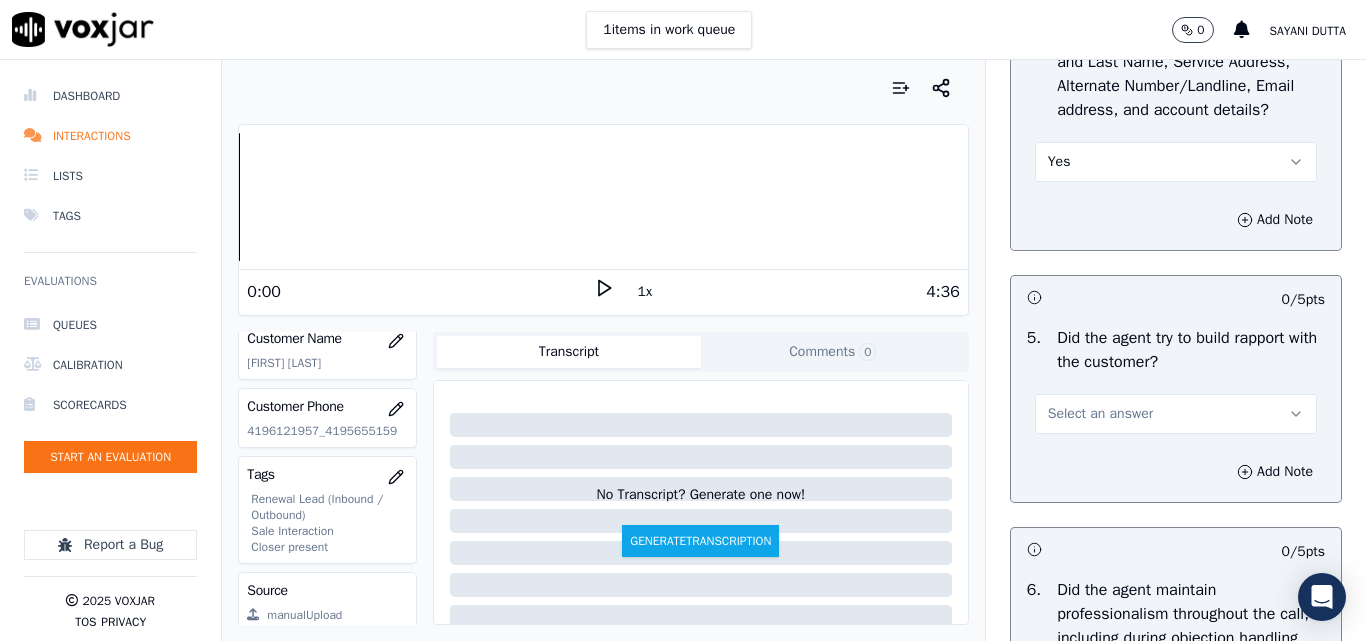 scroll, scrollTop: 2400, scrollLeft: 0, axis: vertical 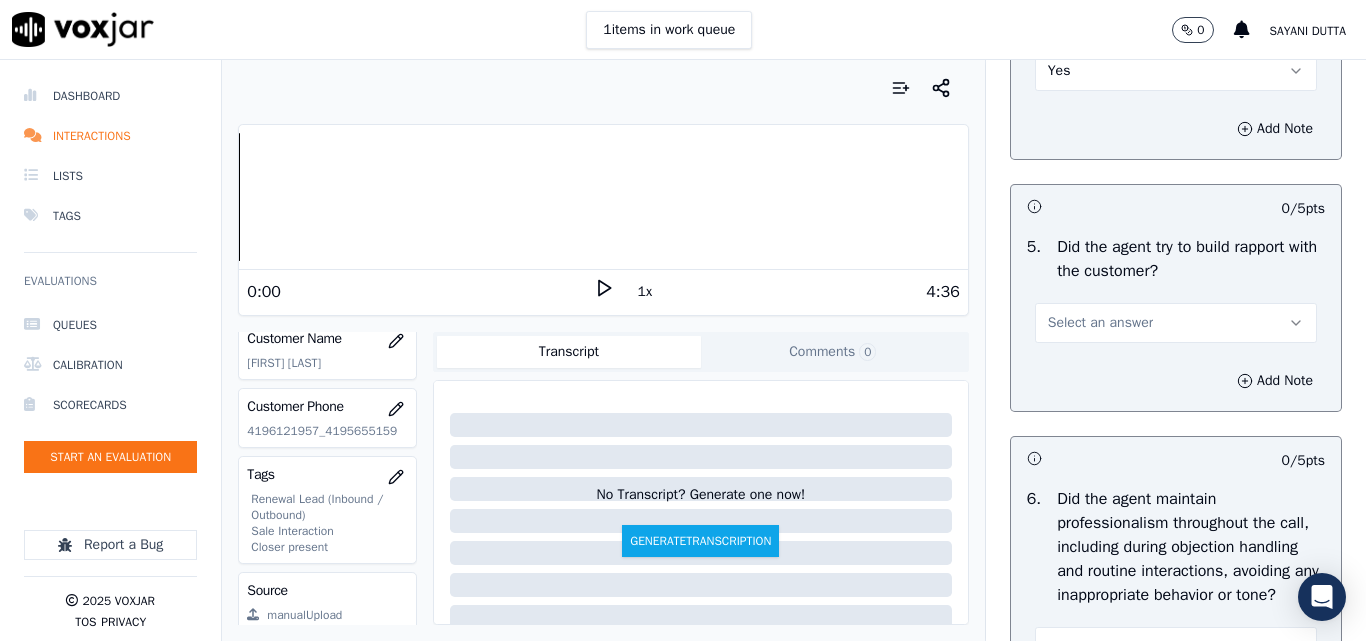 click on "Select an answer" at bounding box center (1176, 323) 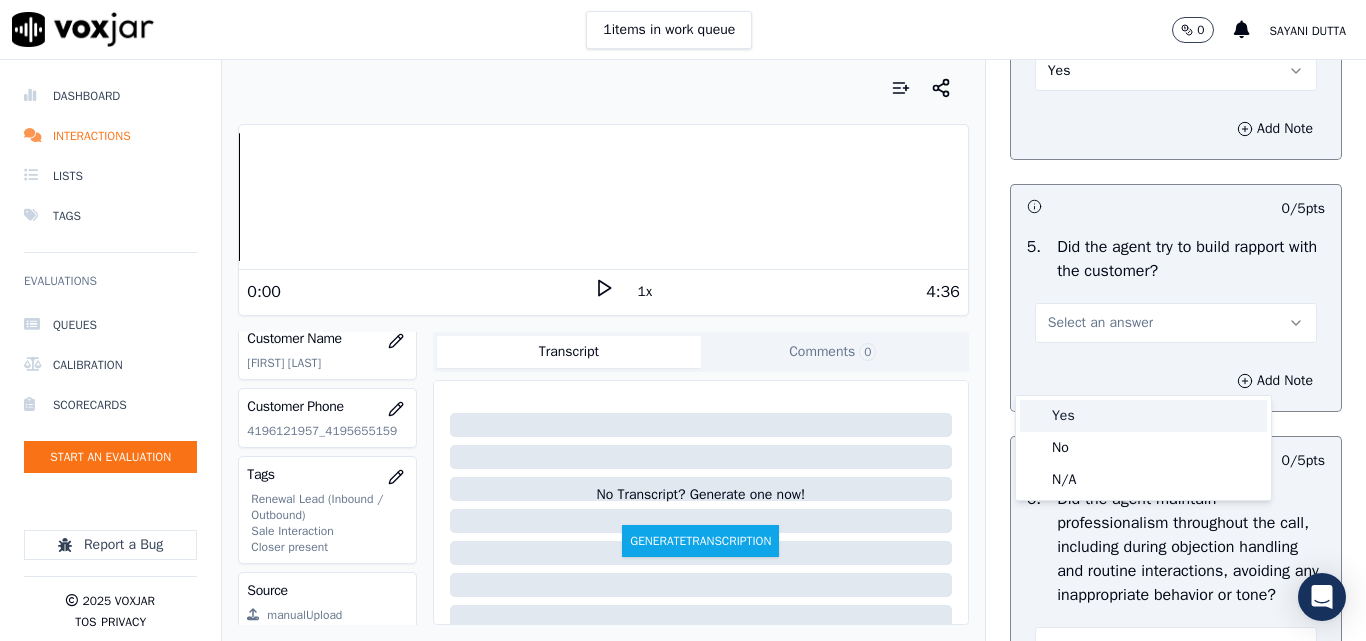 click on "Yes" at bounding box center (1143, 416) 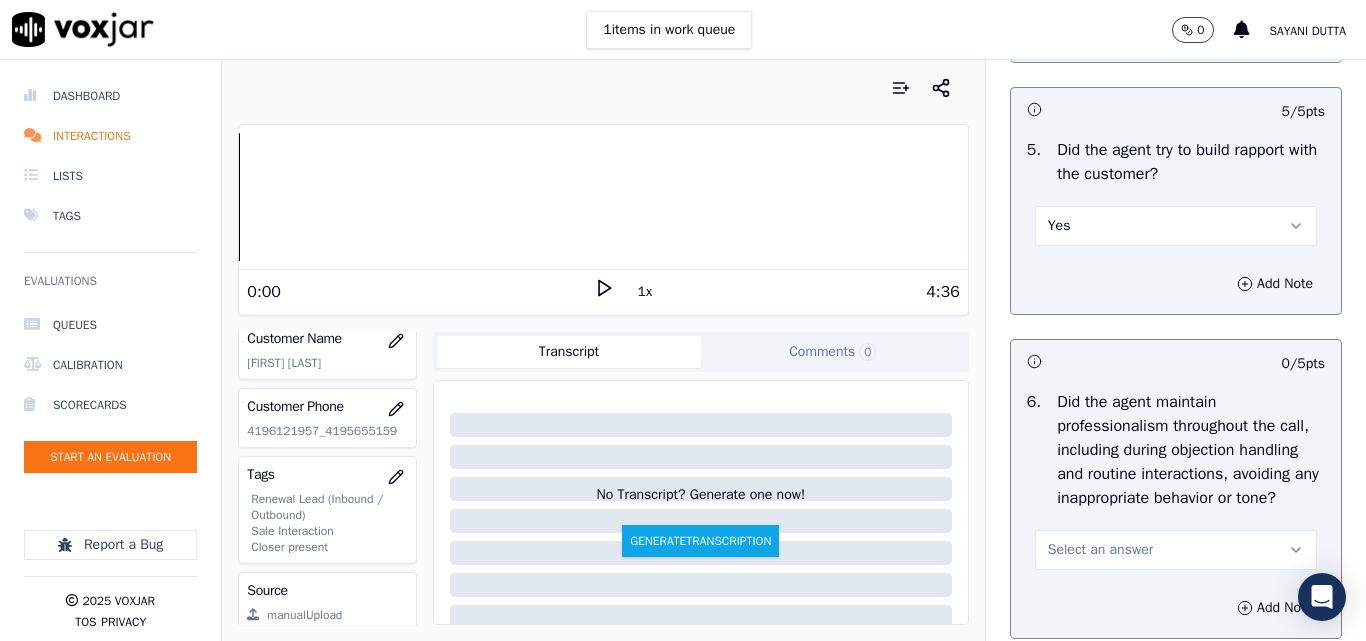 scroll, scrollTop: 2700, scrollLeft: 0, axis: vertical 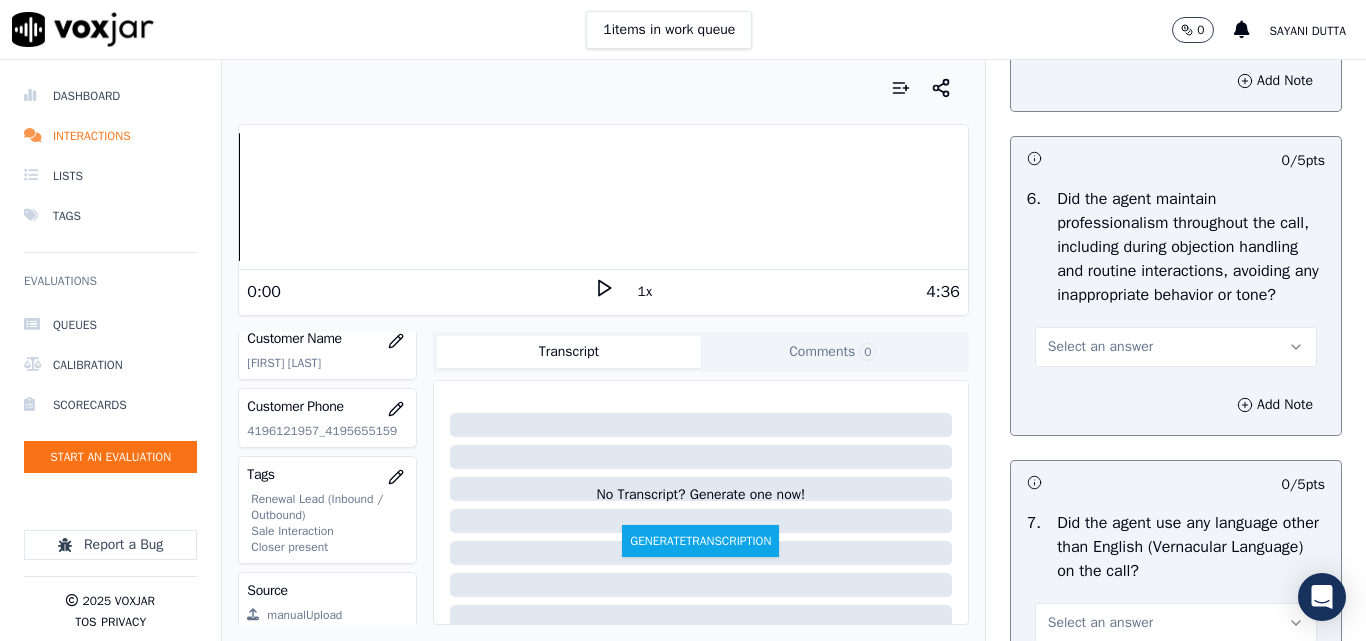 click on "Select an answer" at bounding box center (1100, 347) 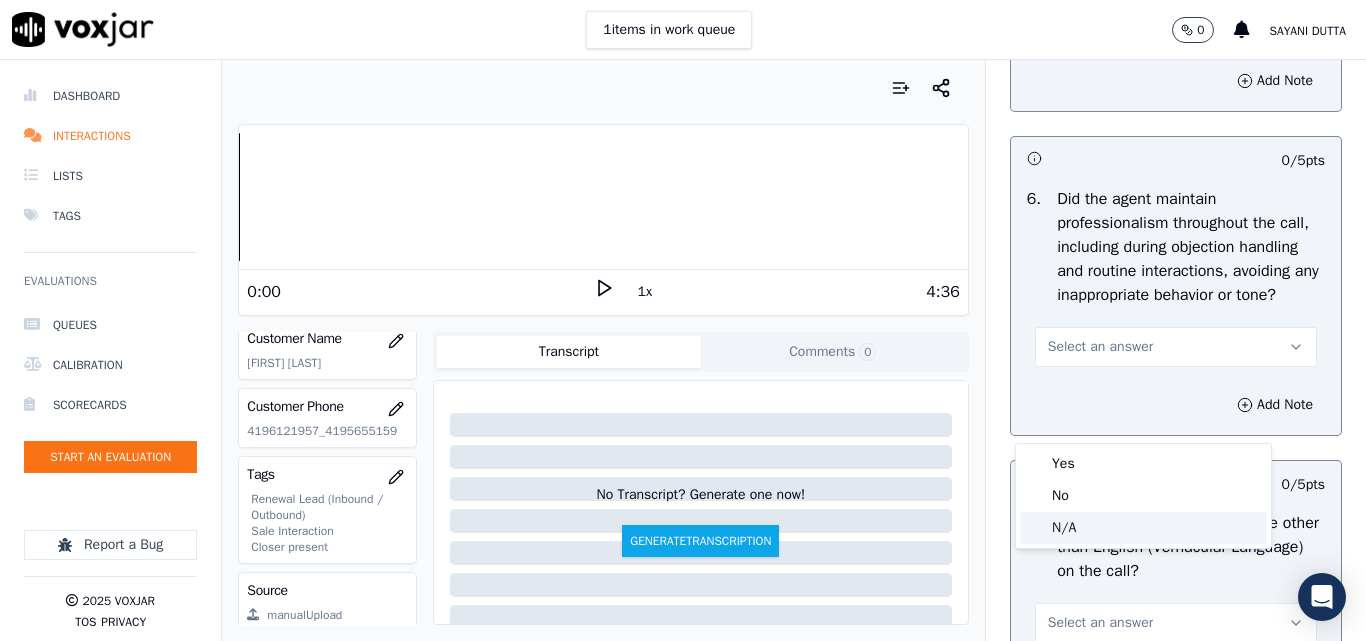 drag, startPoint x: 1063, startPoint y: 530, endPoint x: 1092, endPoint y: 496, distance: 44.687805 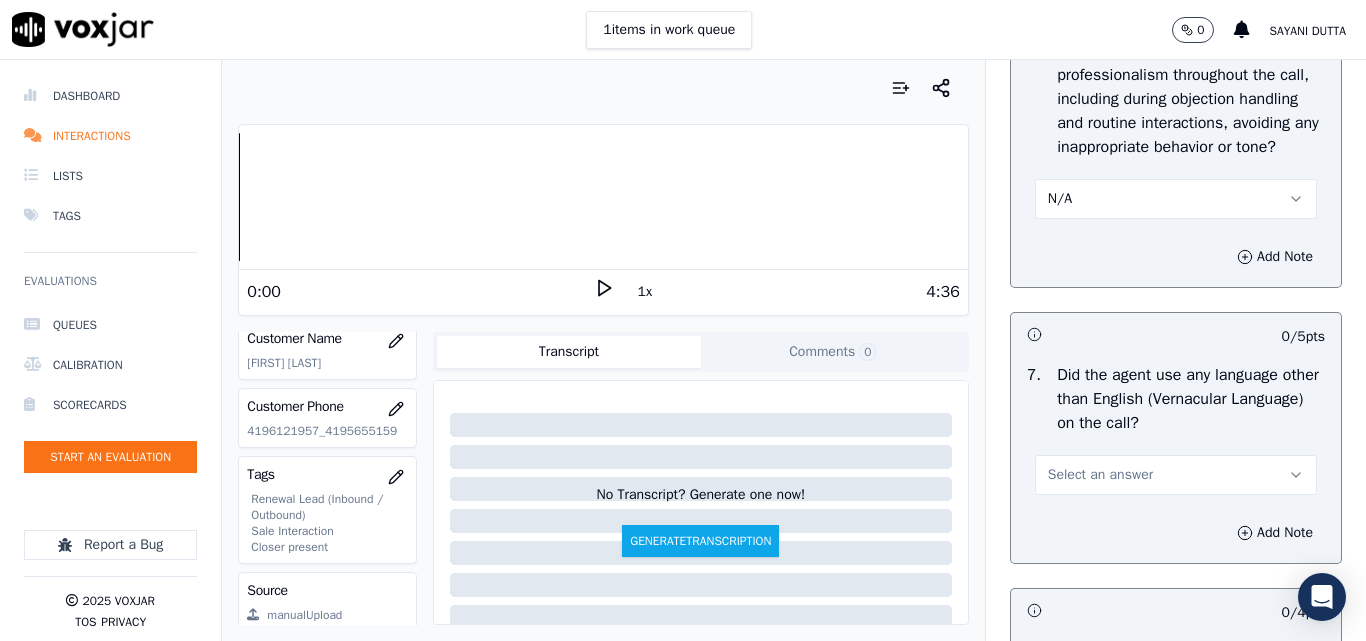 scroll, scrollTop: 3100, scrollLeft: 0, axis: vertical 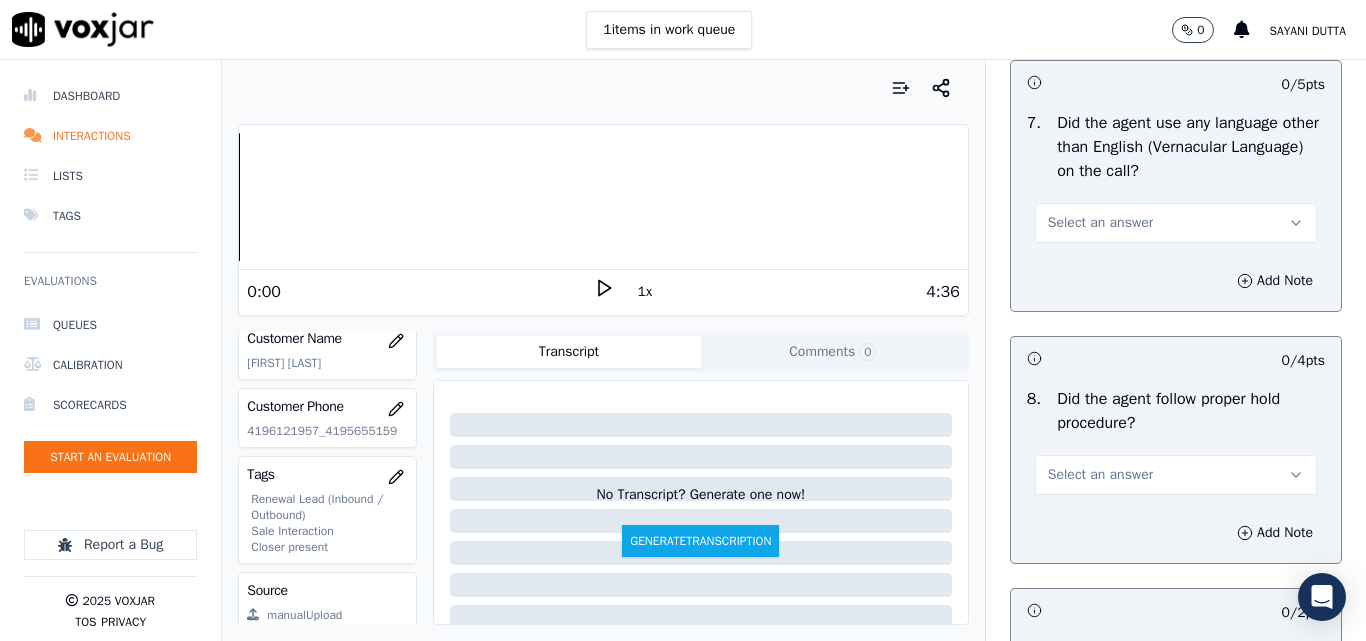 click on "Select an answer" at bounding box center (1100, 223) 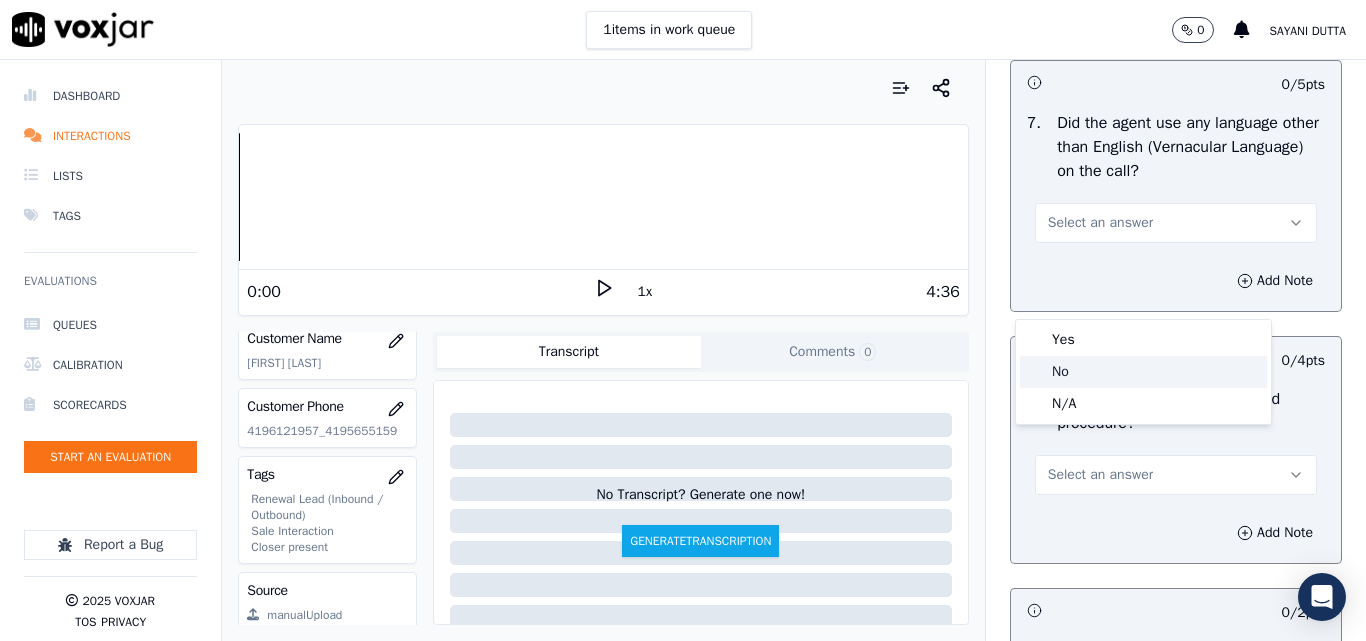 click on "No" 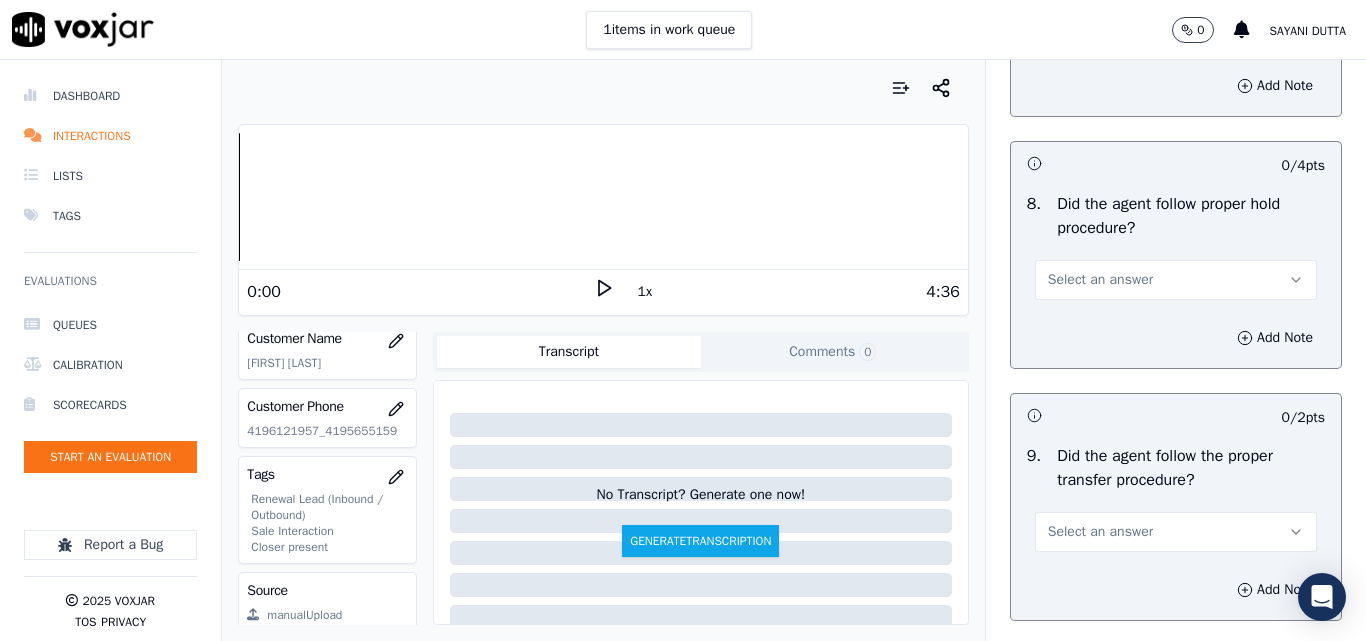 scroll, scrollTop: 3300, scrollLeft: 0, axis: vertical 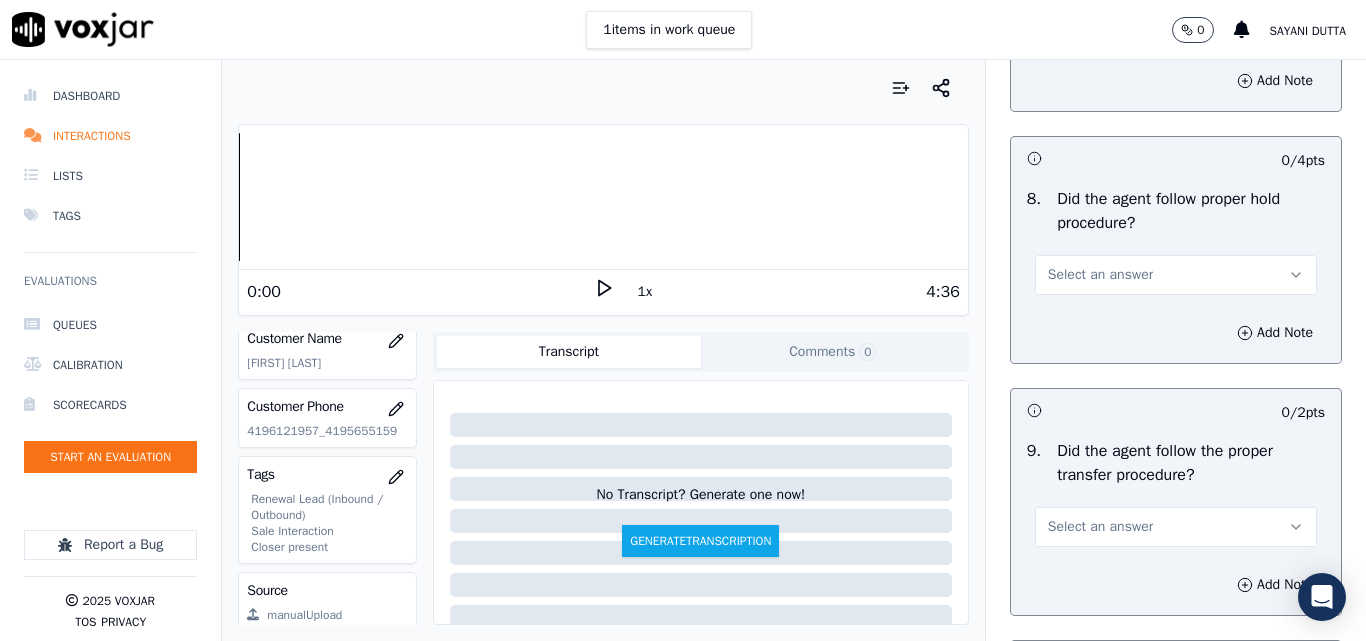 click on "Select an answer" at bounding box center [1100, 275] 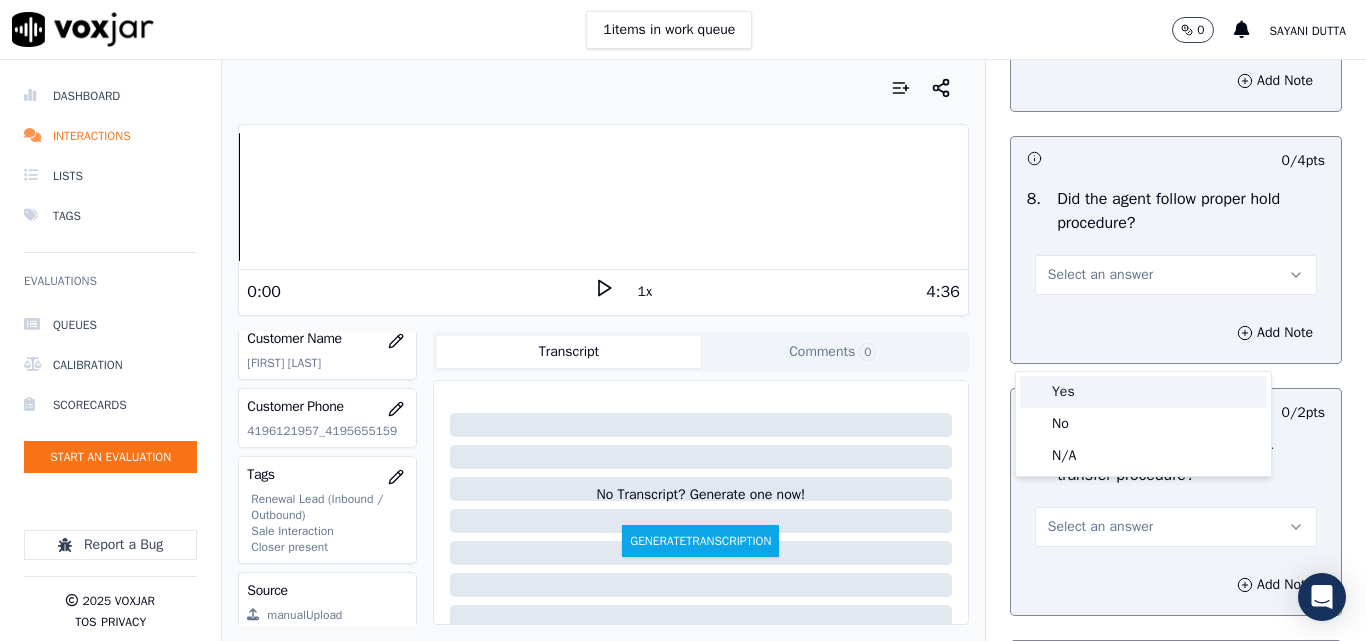 click on "Yes" at bounding box center [1143, 392] 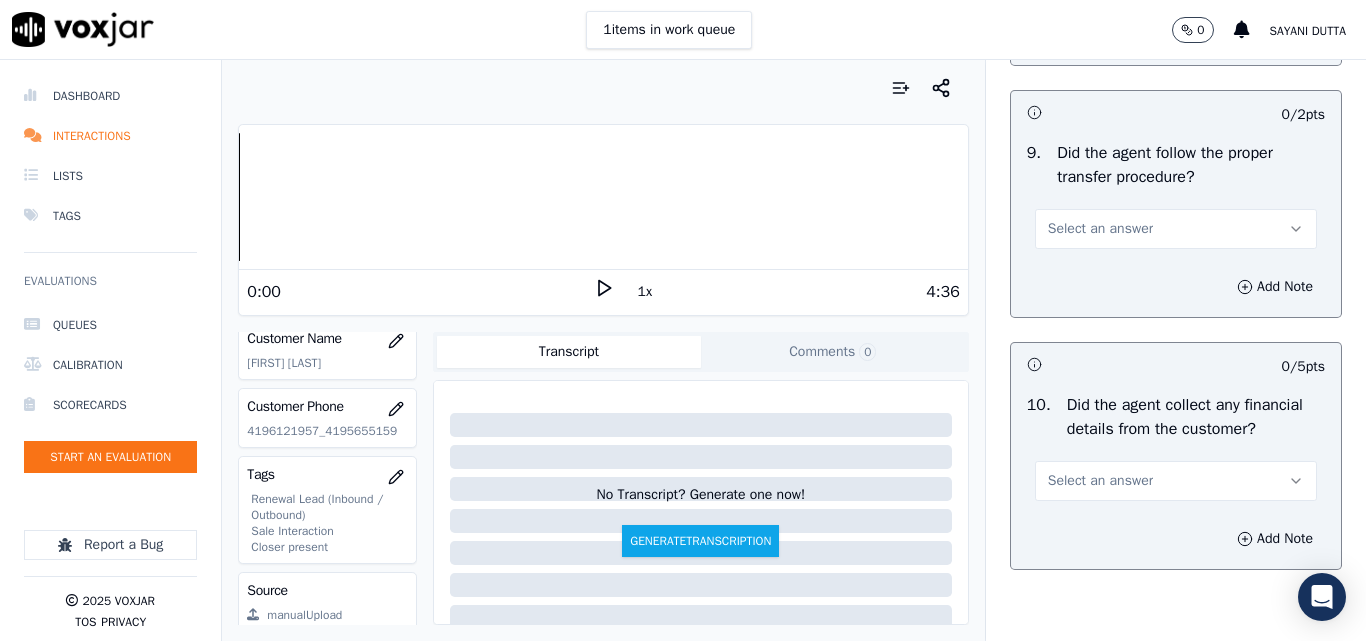 scroll, scrollTop: 3600, scrollLeft: 0, axis: vertical 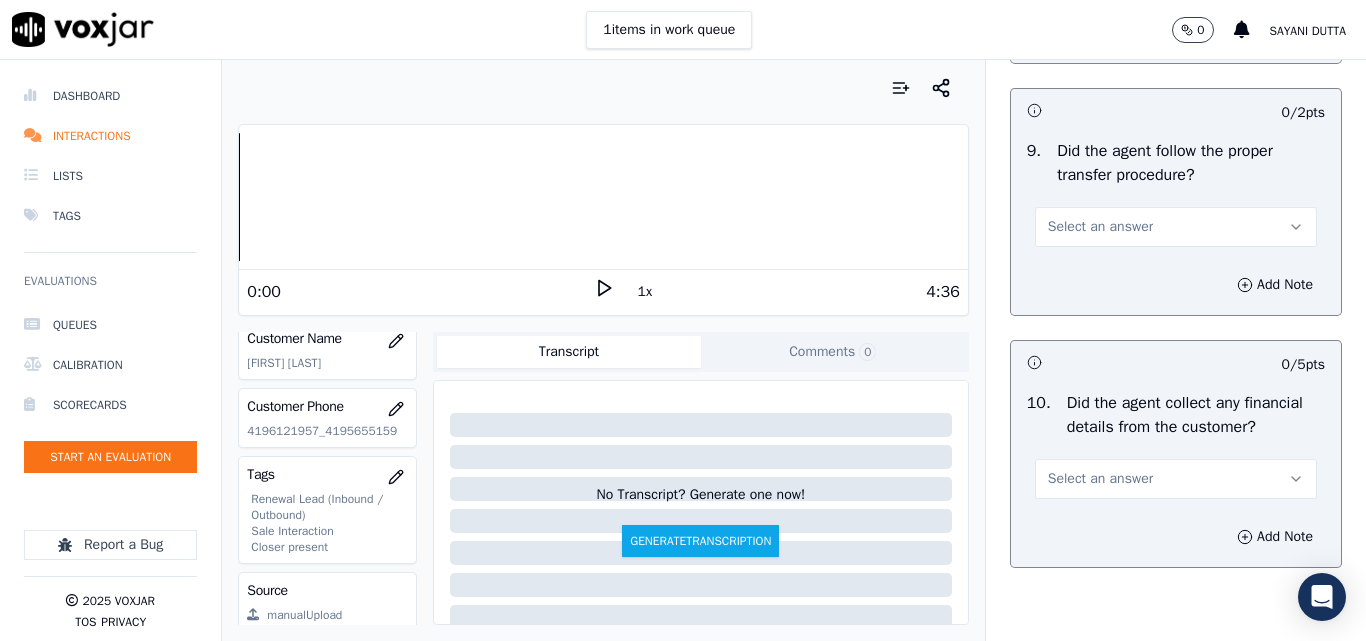 click on "Select an answer" at bounding box center (1100, 227) 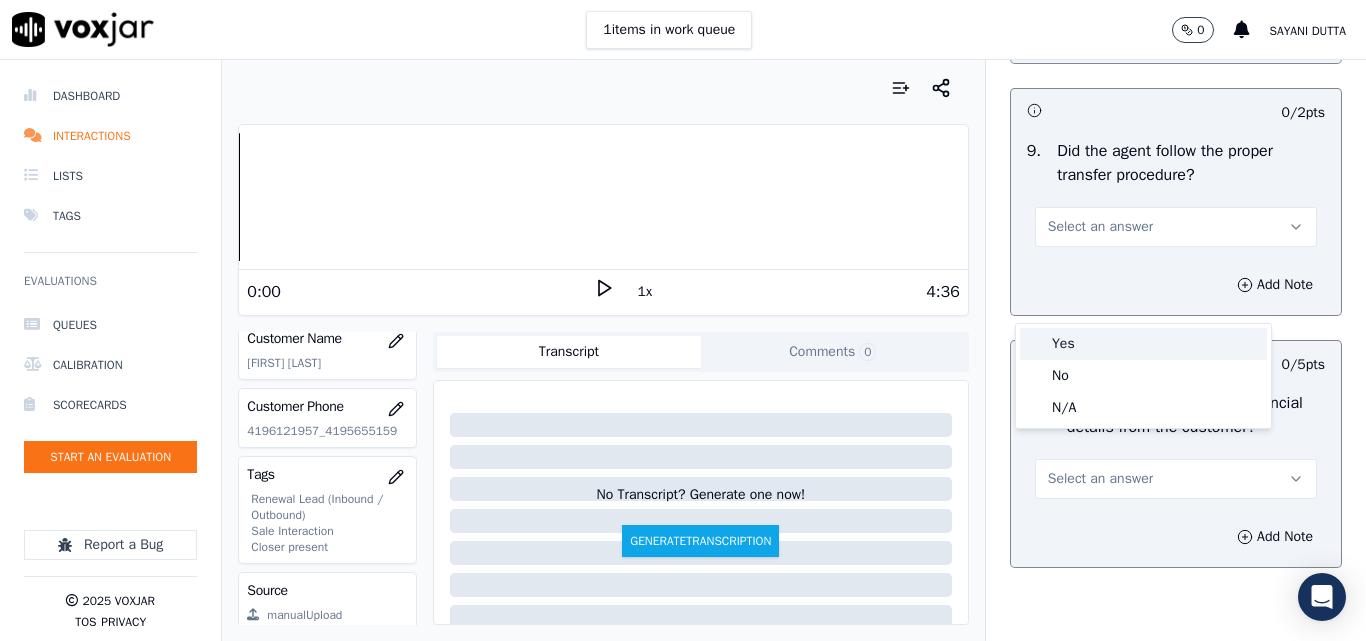 click on "Yes" at bounding box center (1143, 344) 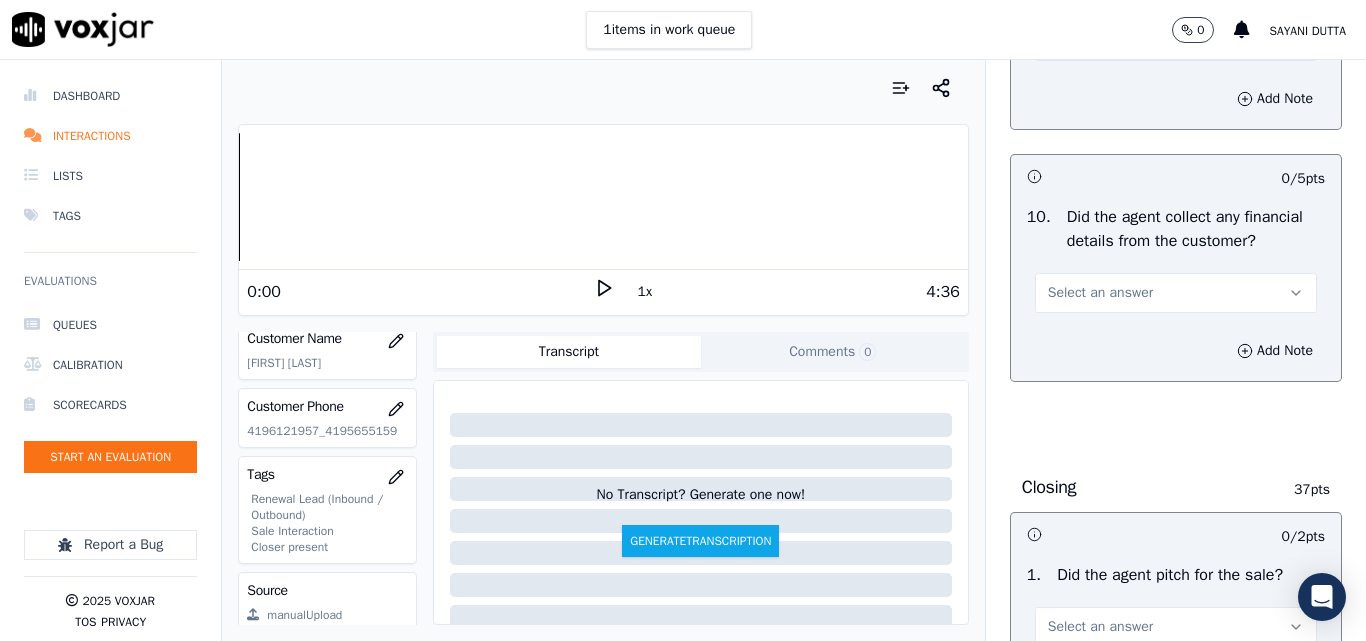 scroll, scrollTop: 3800, scrollLeft: 0, axis: vertical 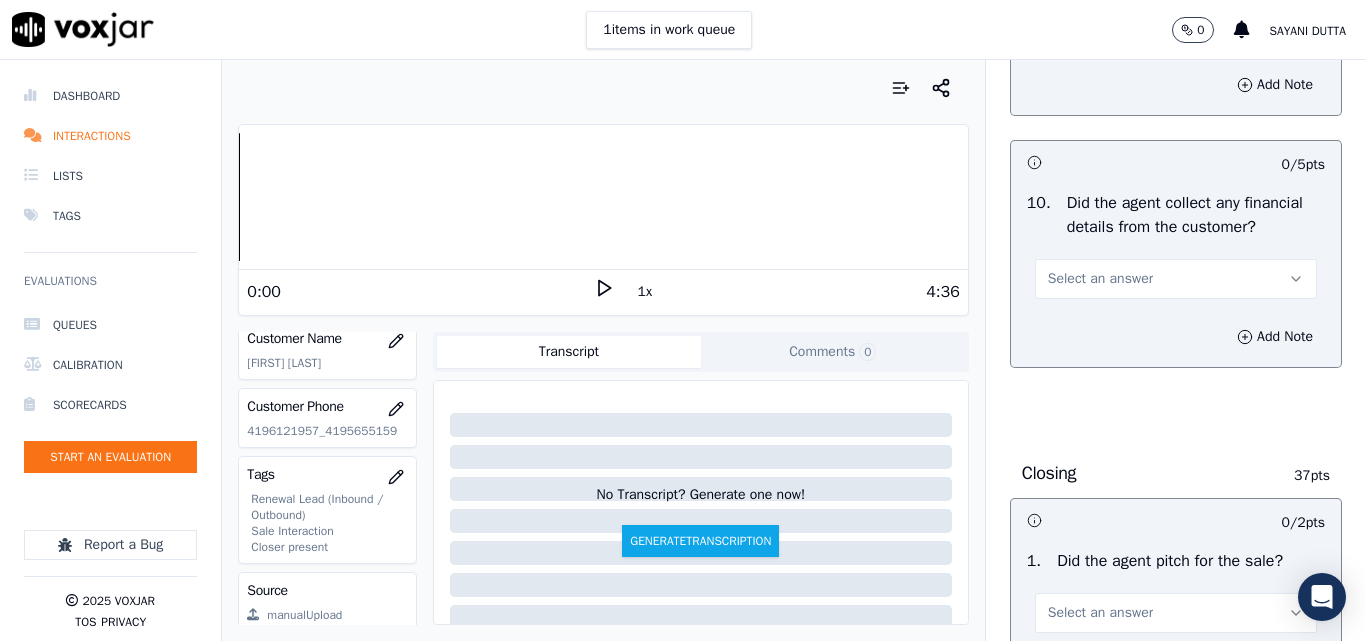 click on "Select an answer" at bounding box center [1100, 279] 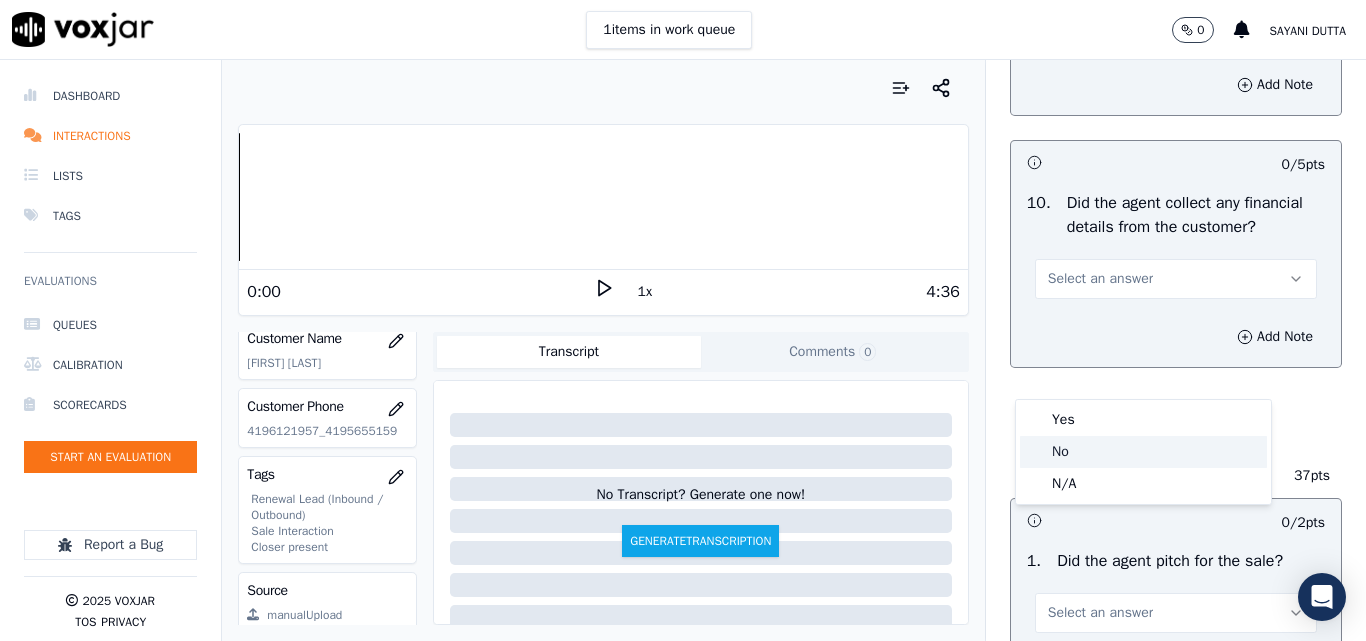 click on "No" 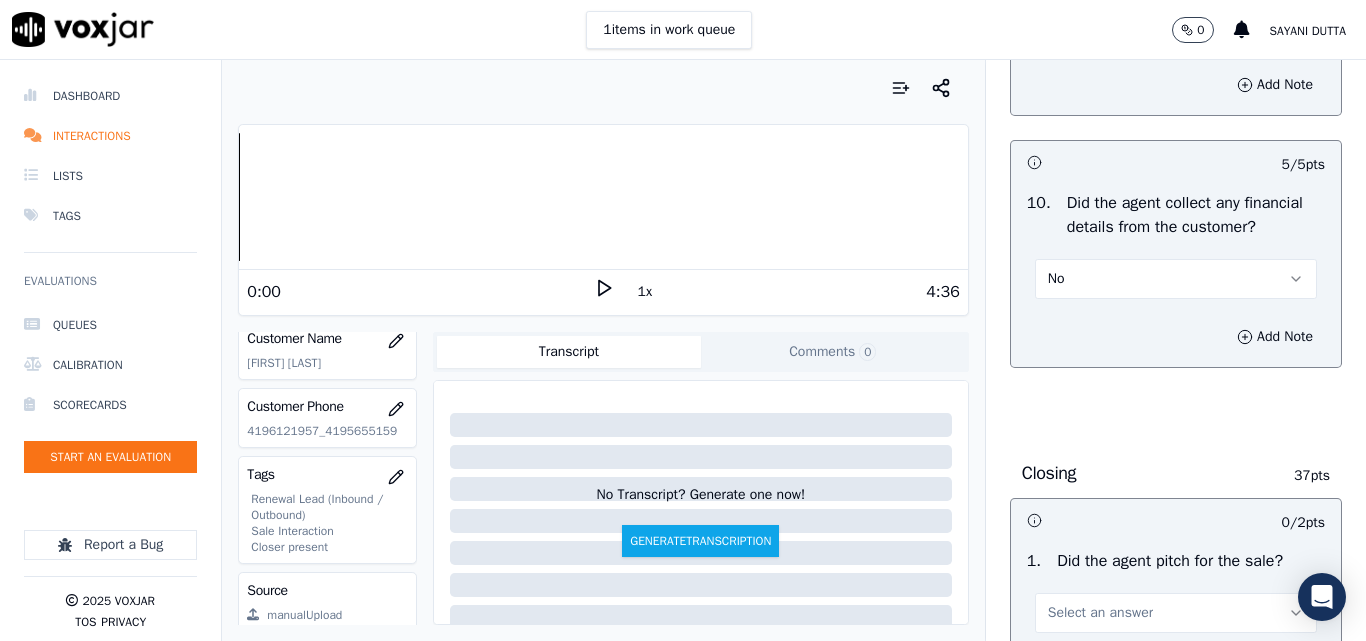scroll, scrollTop: 4100, scrollLeft: 0, axis: vertical 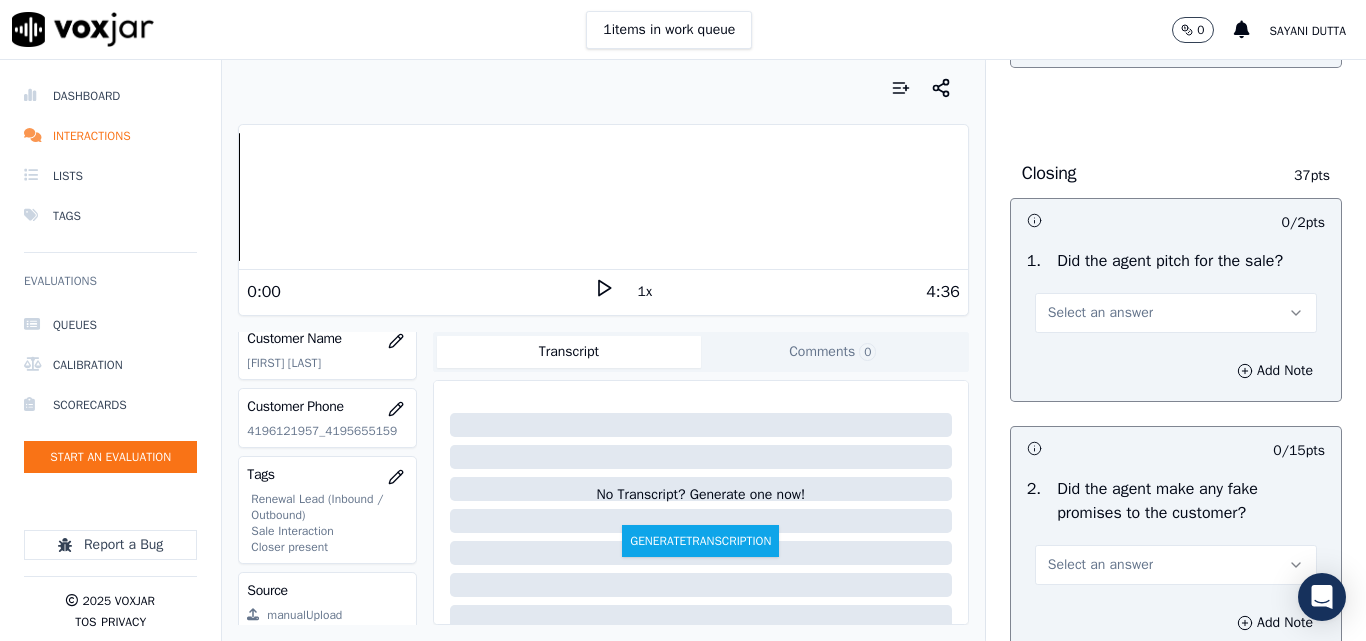 click on "Select an answer" at bounding box center (1176, 303) 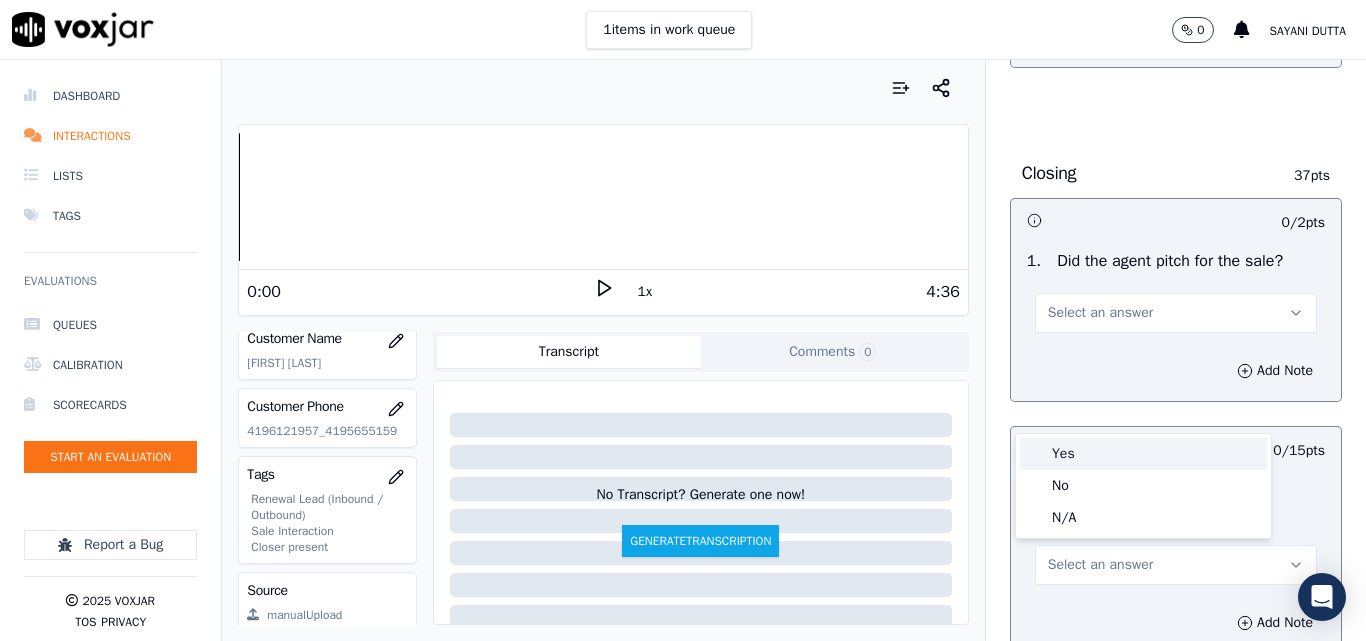 click on "Yes" at bounding box center [1143, 454] 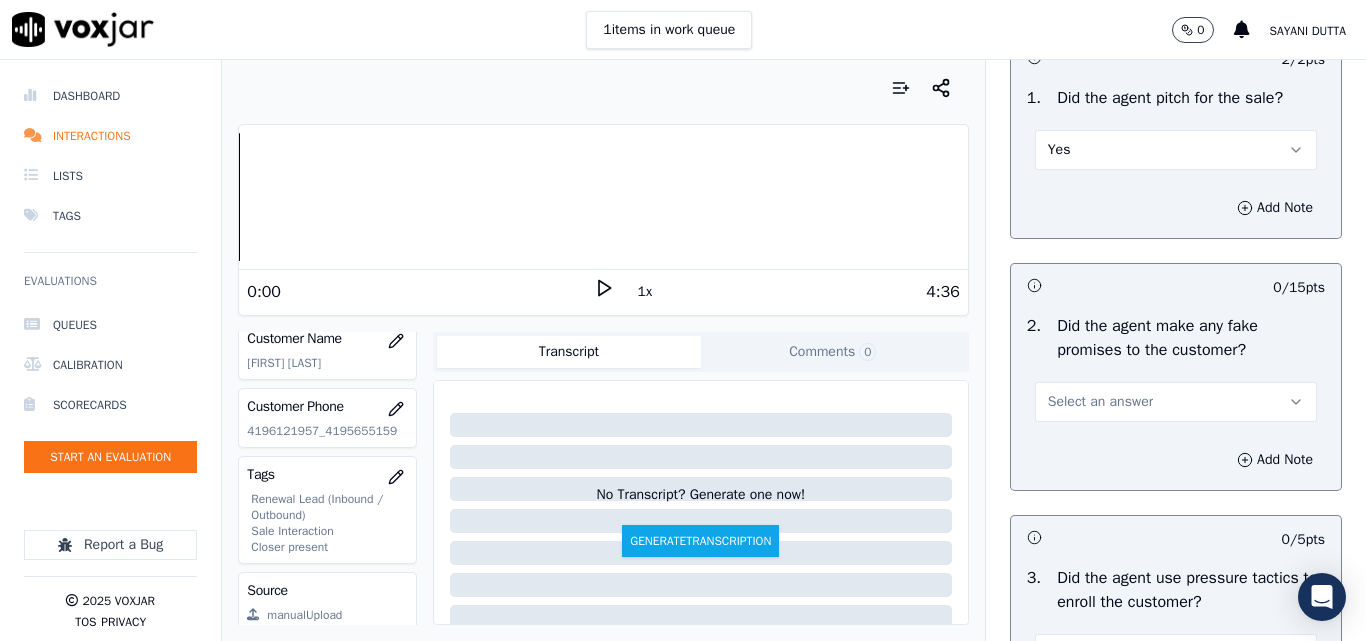 scroll, scrollTop: 4400, scrollLeft: 0, axis: vertical 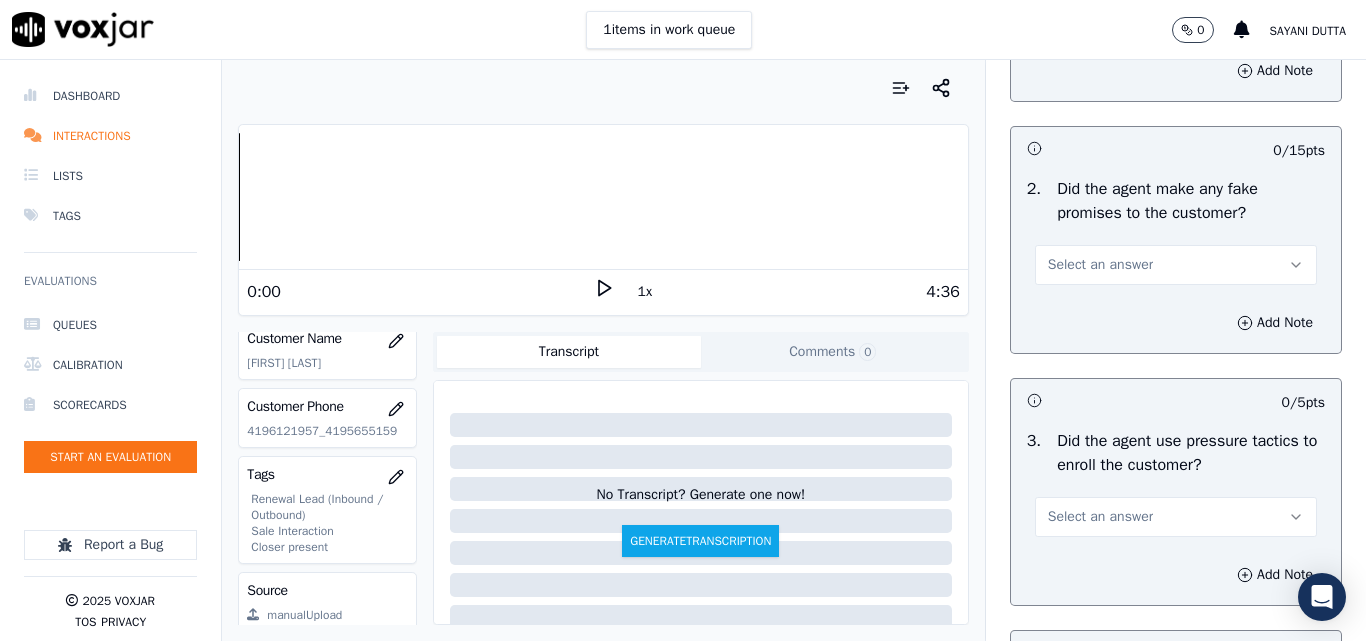 click on "Select an answer" at bounding box center (1100, 265) 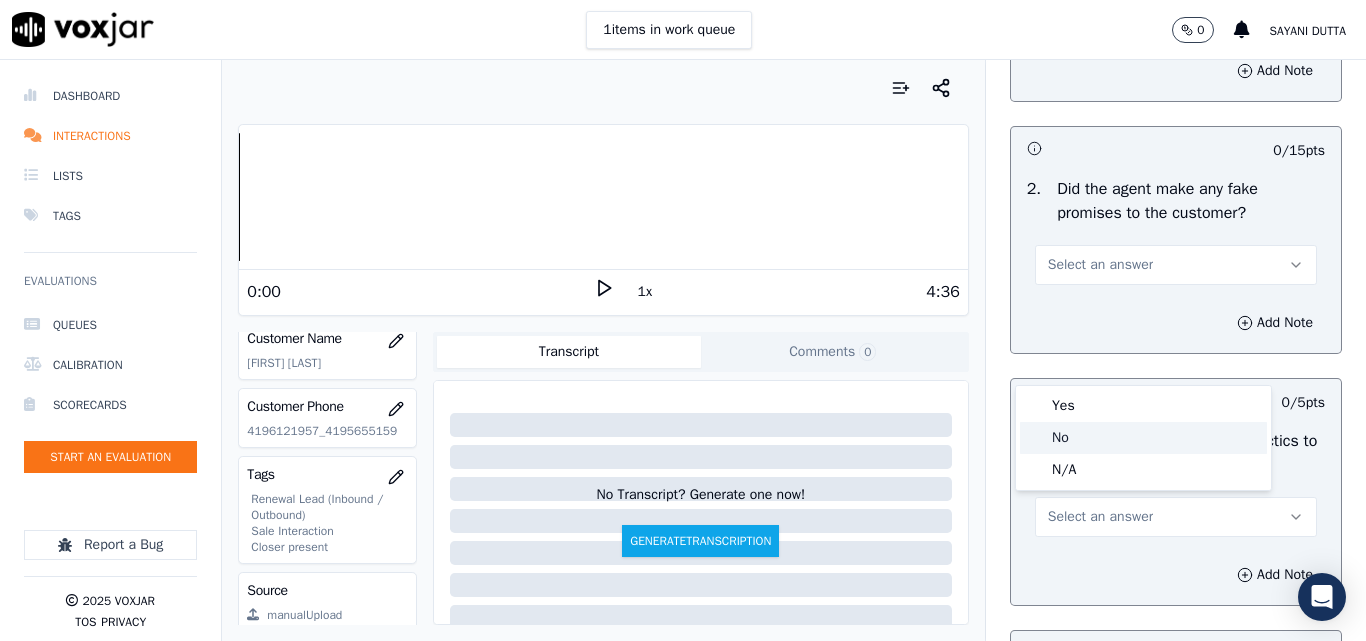 drag, startPoint x: 1067, startPoint y: 436, endPoint x: 1090, endPoint y: 432, distance: 23.345236 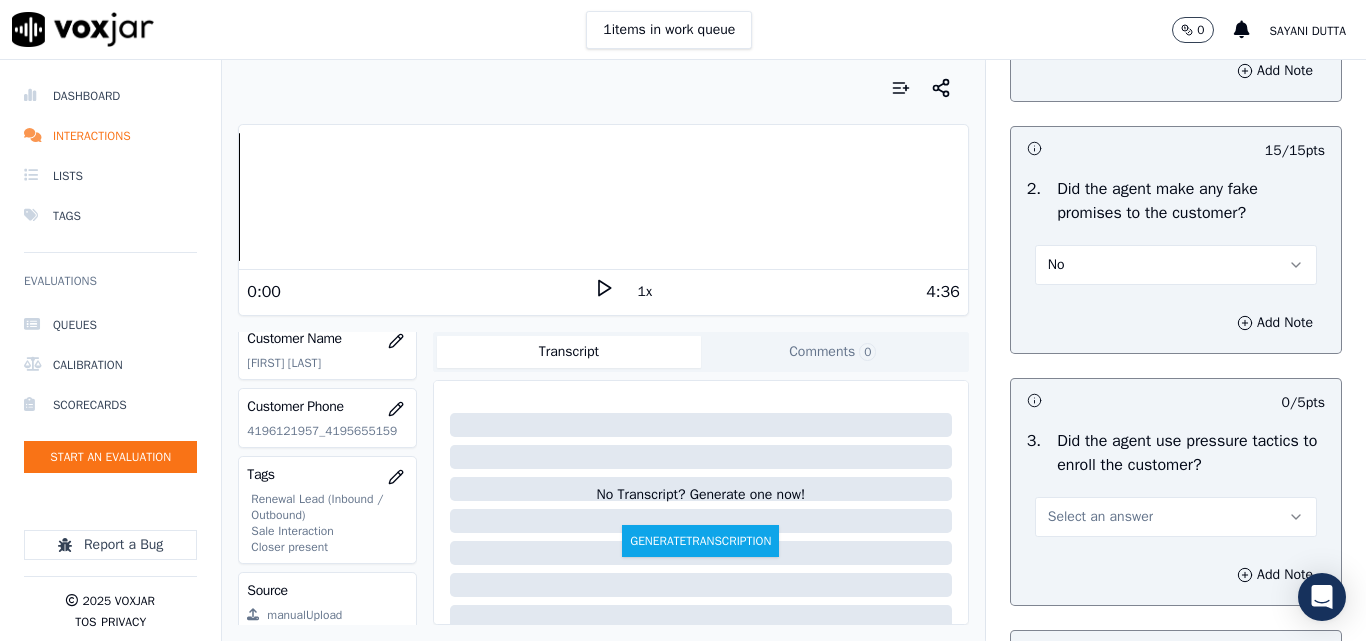 scroll, scrollTop: 4600, scrollLeft: 0, axis: vertical 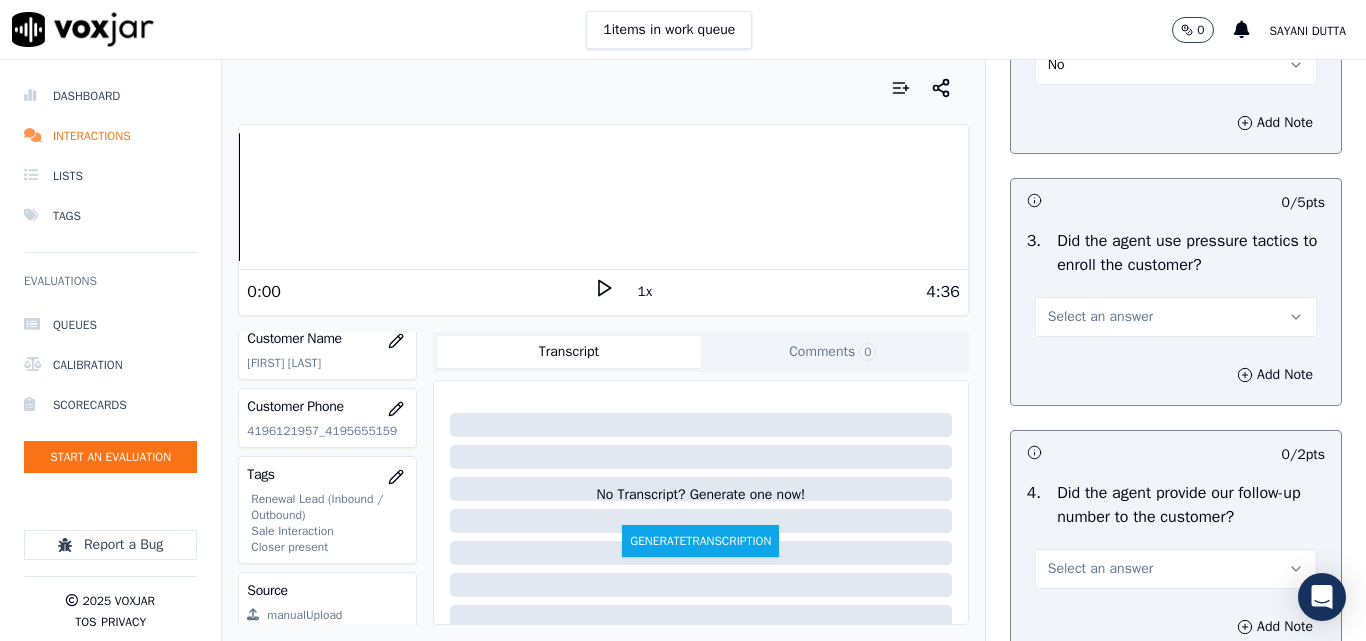 drag, startPoint x: 1072, startPoint y: 419, endPoint x: 1073, endPoint y: 429, distance: 10.049875 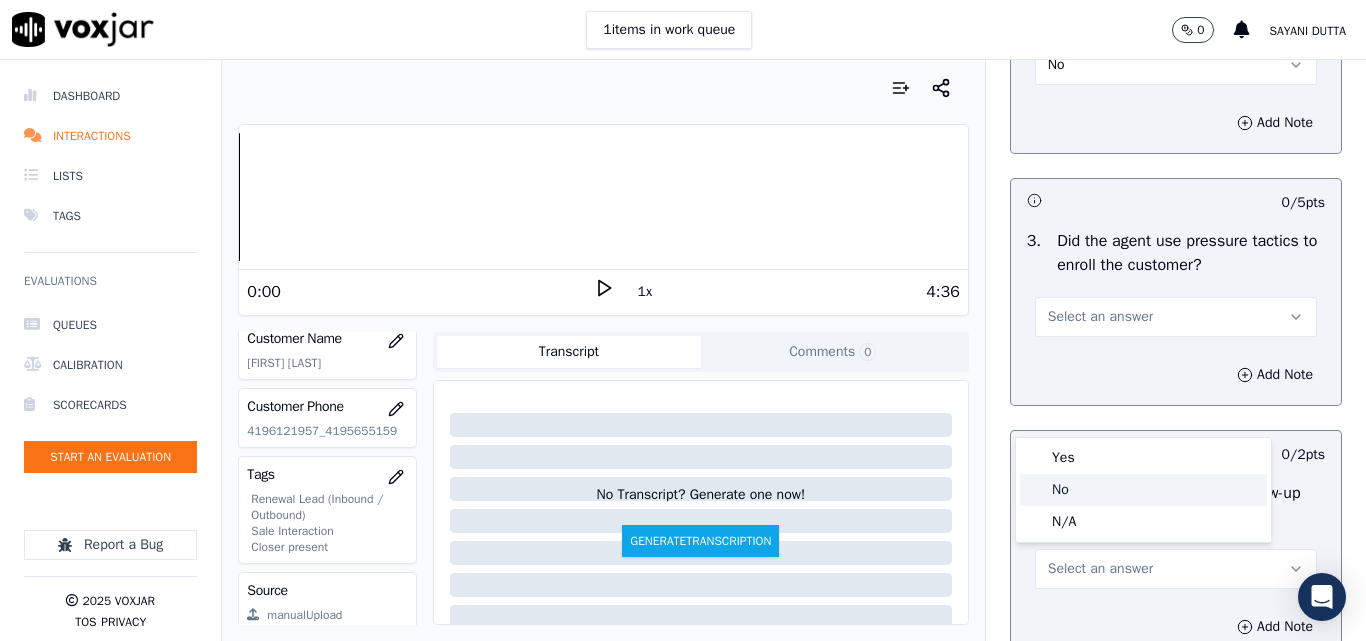 drag, startPoint x: 1059, startPoint y: 492, endPoint x: 1061, endPoint y: 479, distance: 13.152946 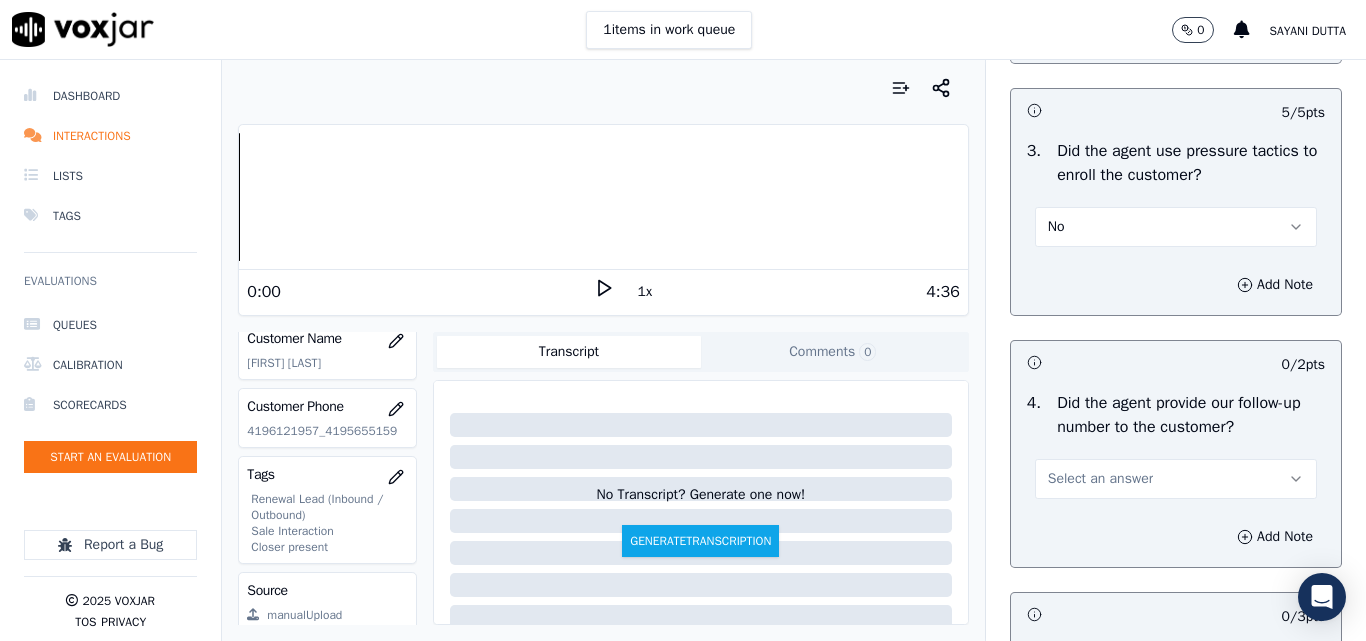 scroll, scrollTop: 4800, scrollLeft: 0, axis: vertical 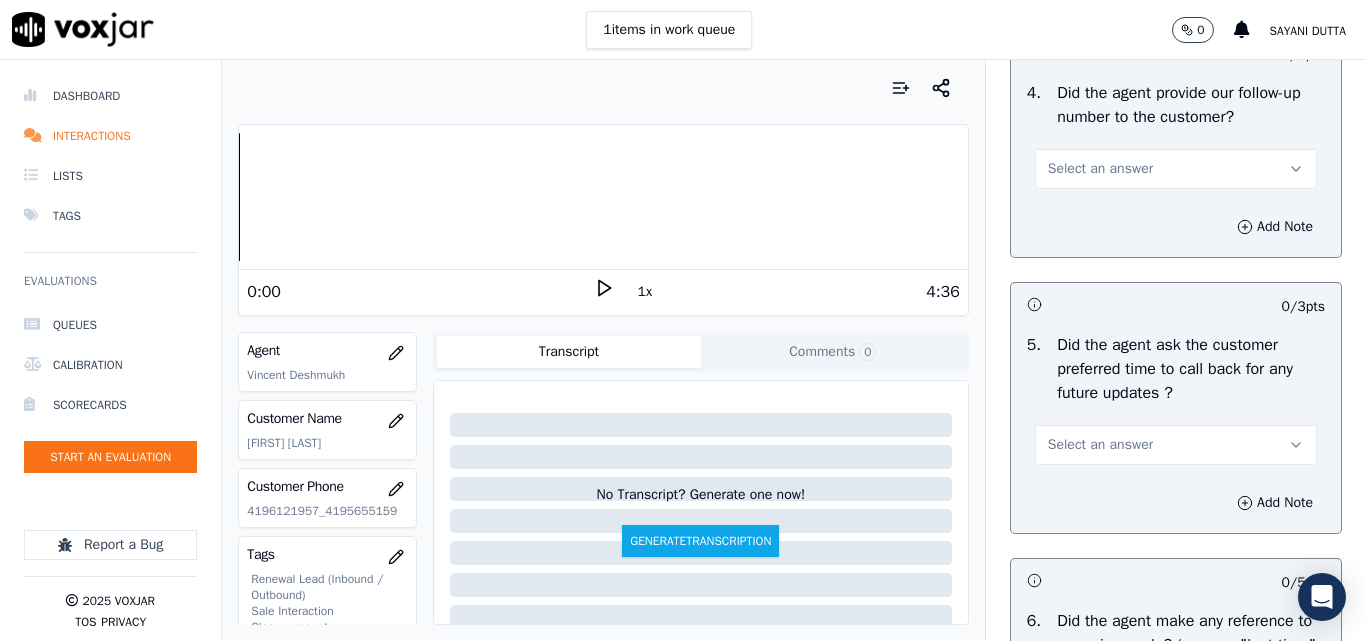 click on "Select an answer" at bounding box center [1100, 169] 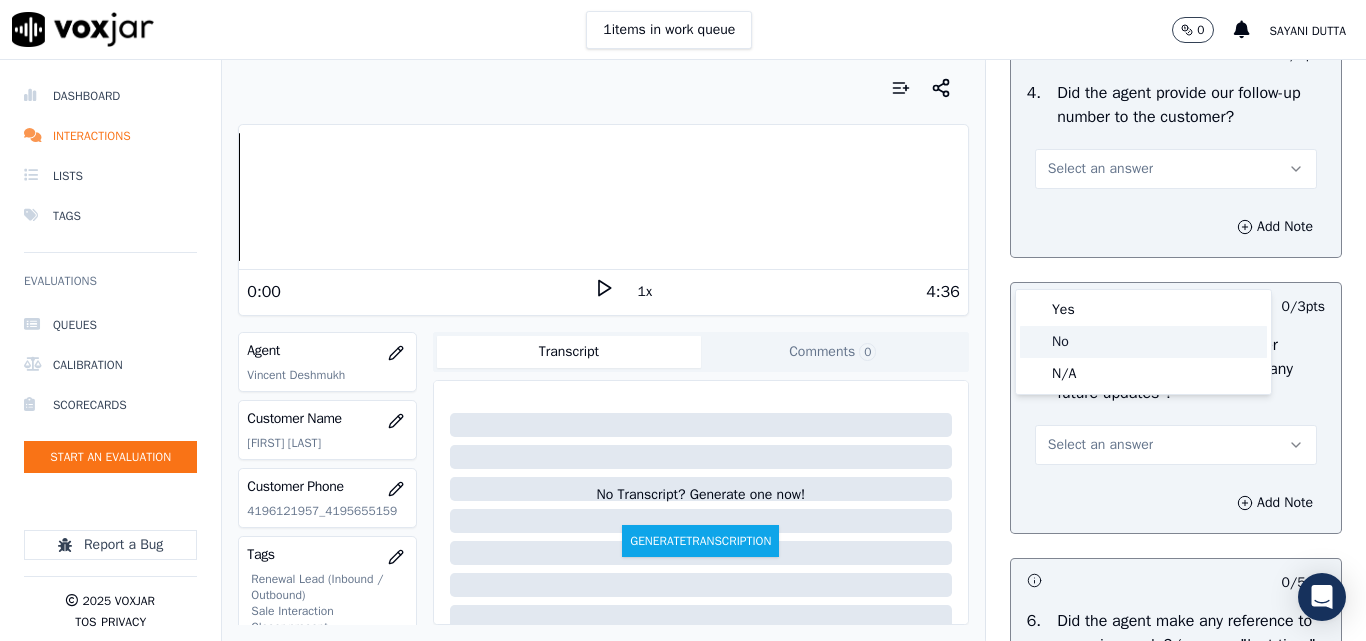 click on "No" 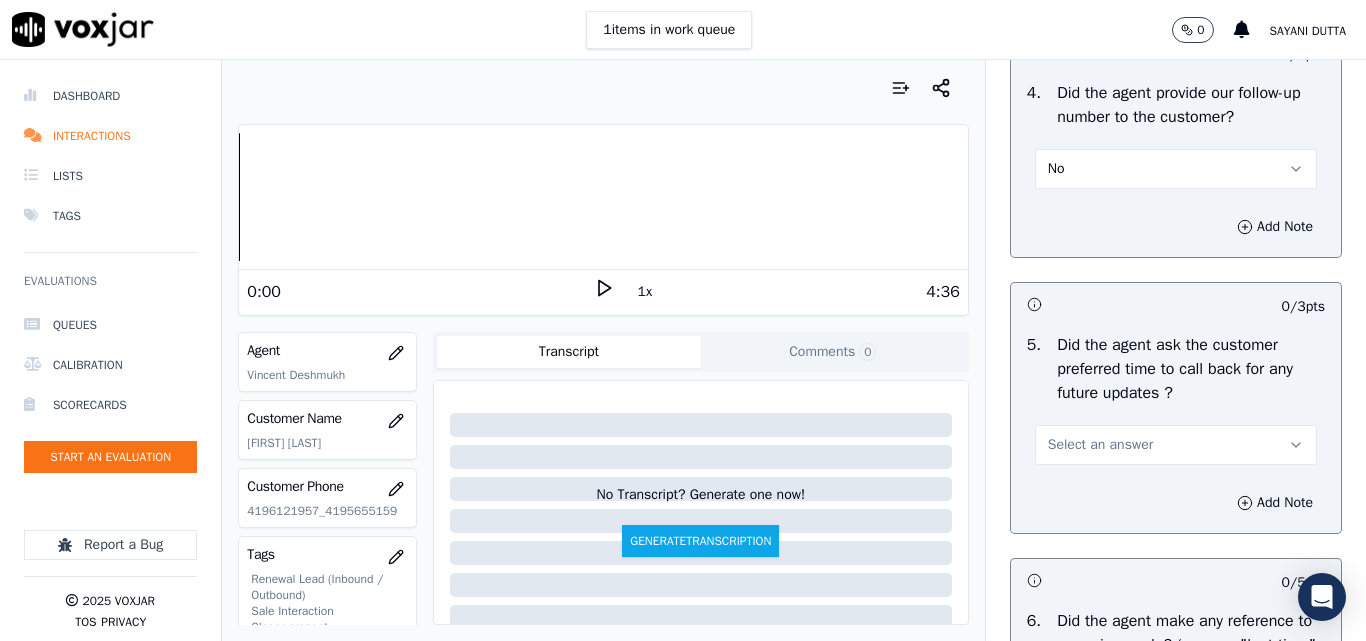 scroll, scrollTop: 5100, scrollLeft: 0, axis: vertical 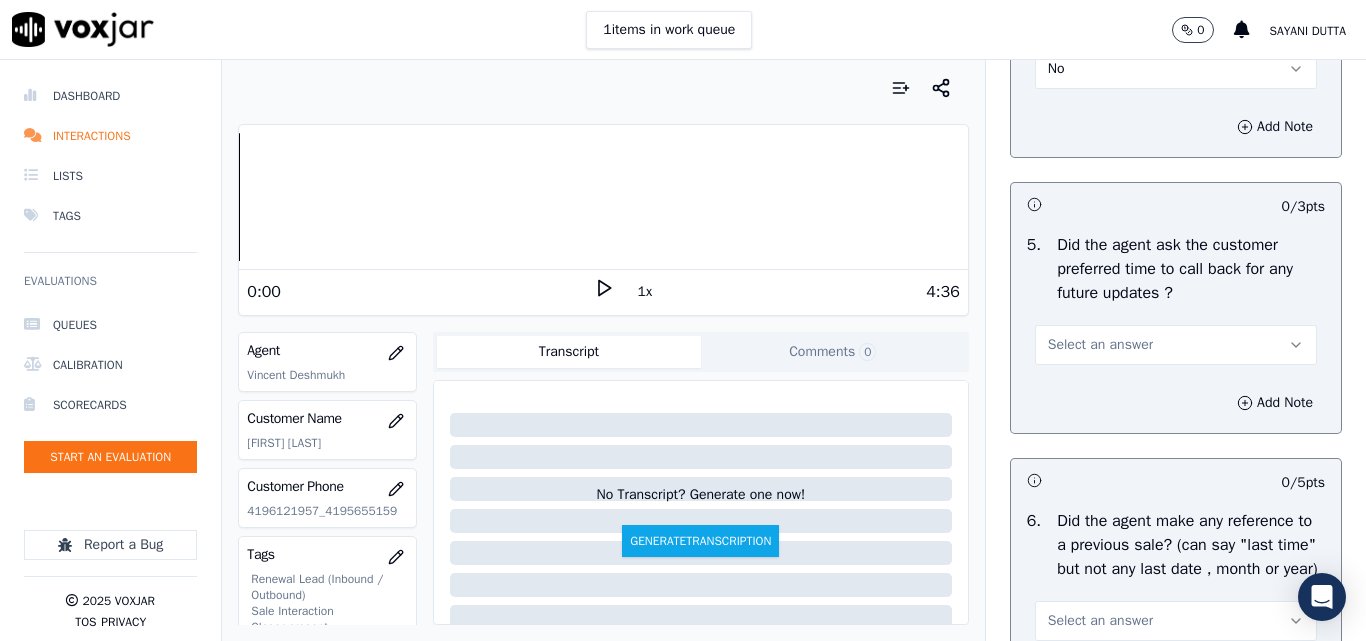 click on "Select an answer" at bounding box center [1176, 345] 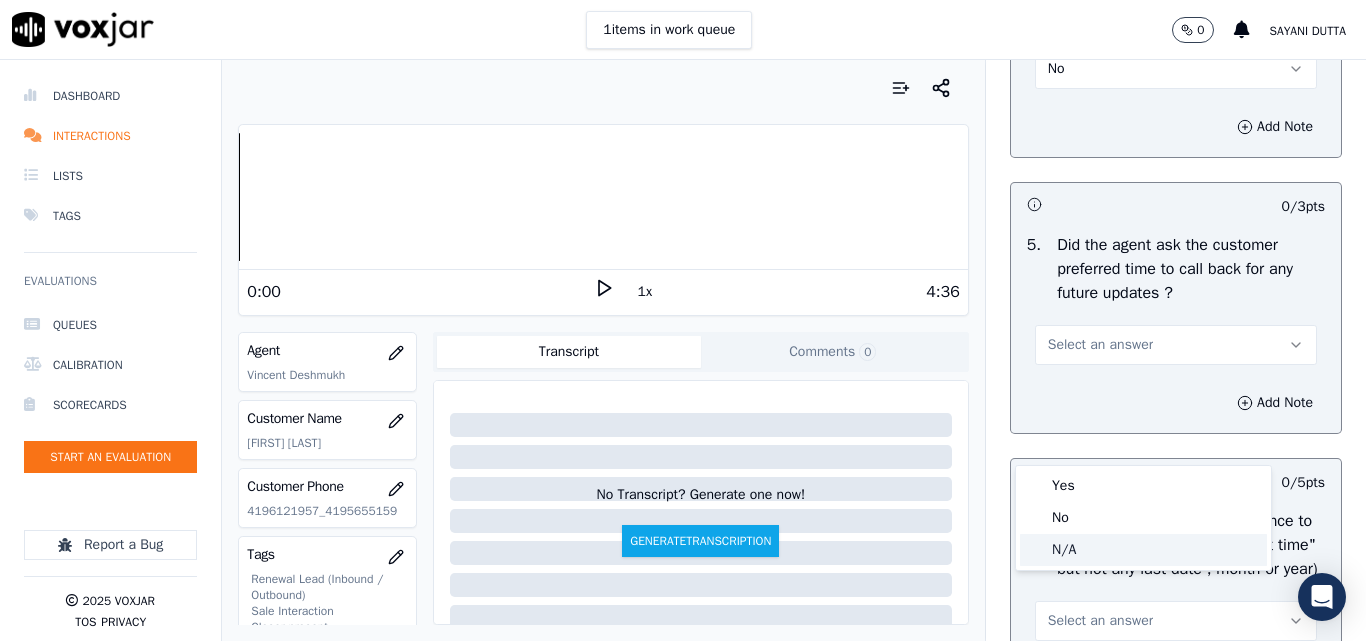 drag, startPoint x: 1064, startPoint y: 549, endPoint x: 1090, endPoint y: 546, distance: 26.172504 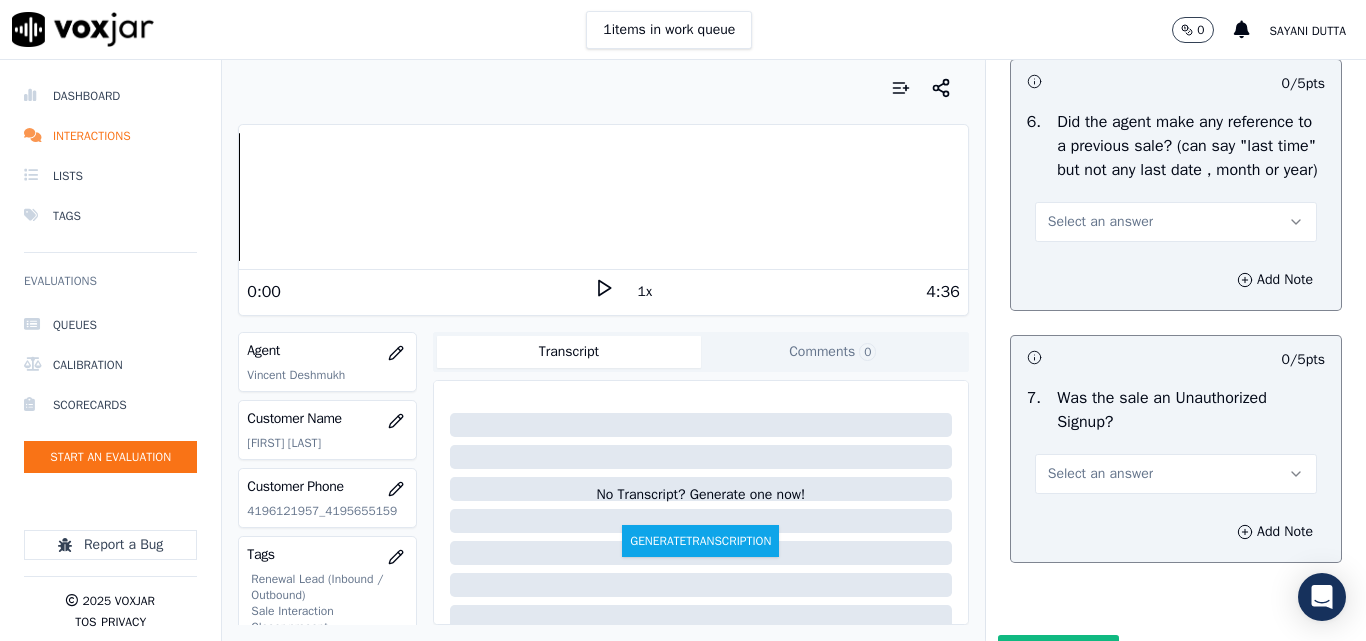 scroll, scrollTop: 5500, scrollLeft: 0, axis: vertical 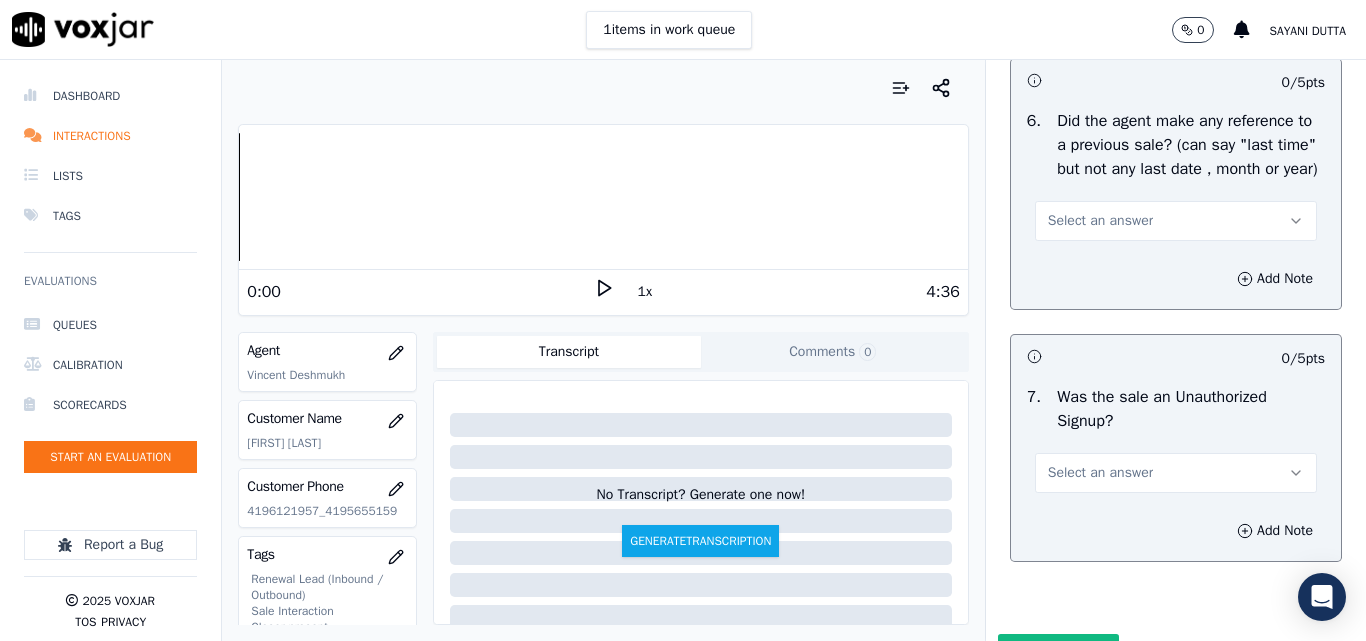 click on "Select an answer" at bounding box center (1100, 221) 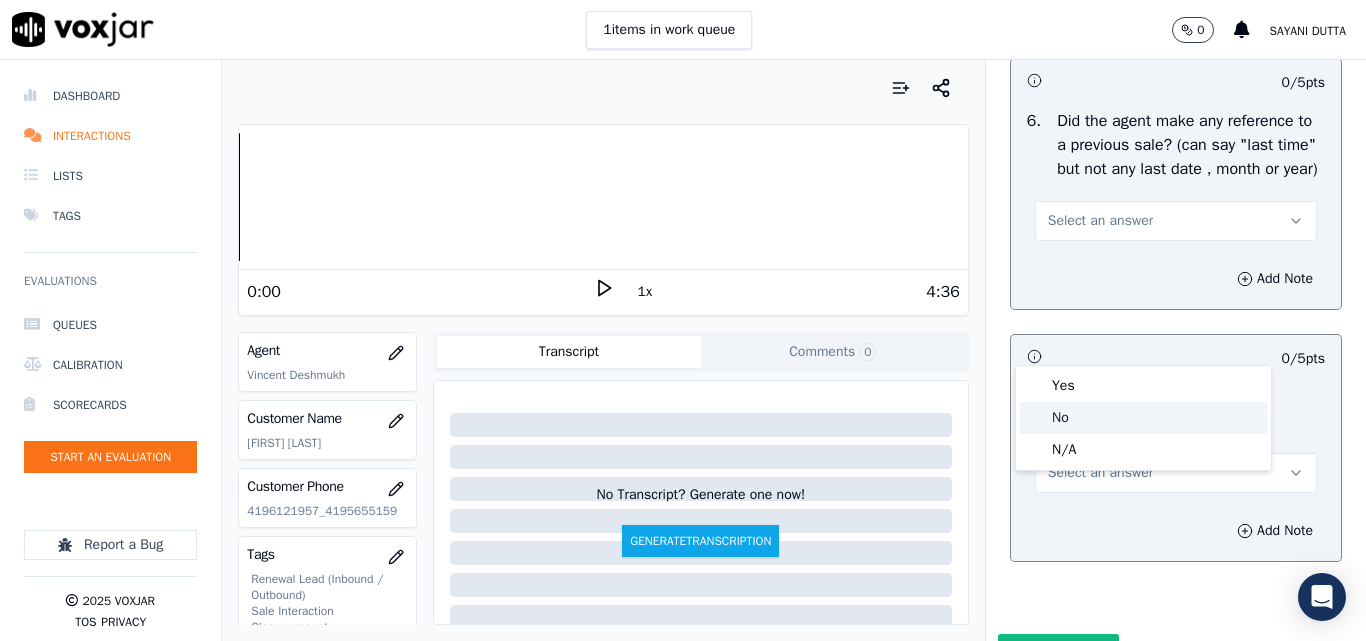 click on "No" 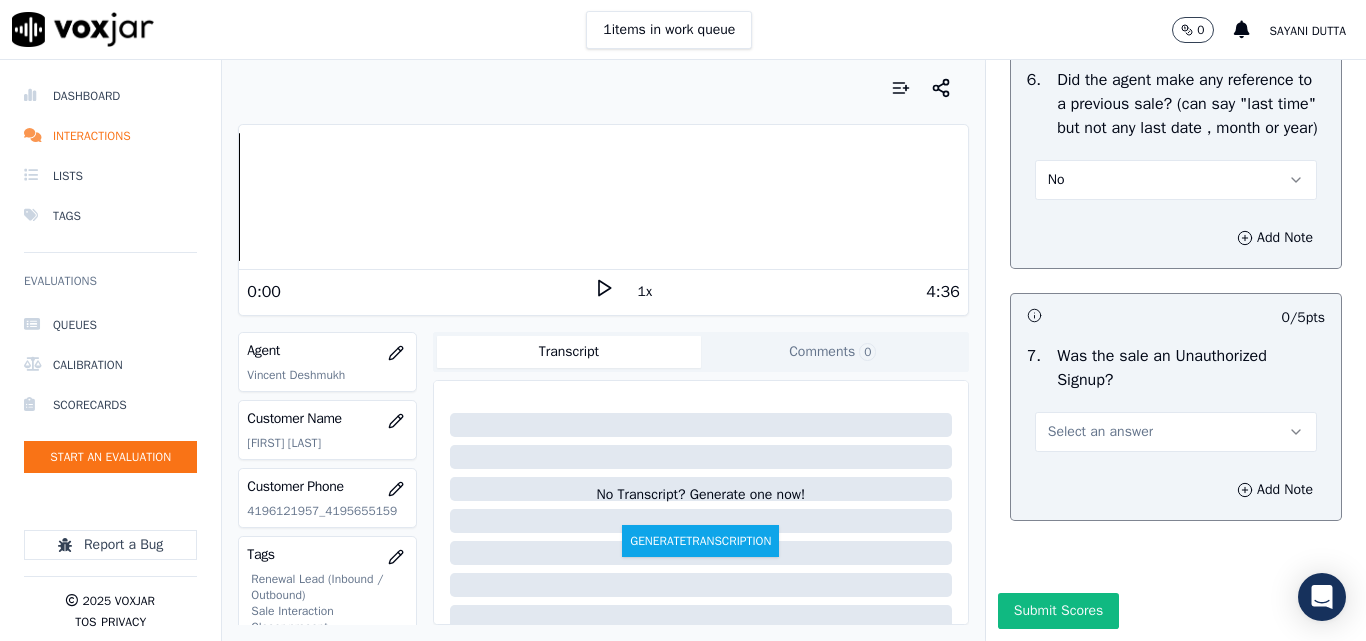 scroll, scrollTop: 5700, scrollLeft: 0, axis: vertical 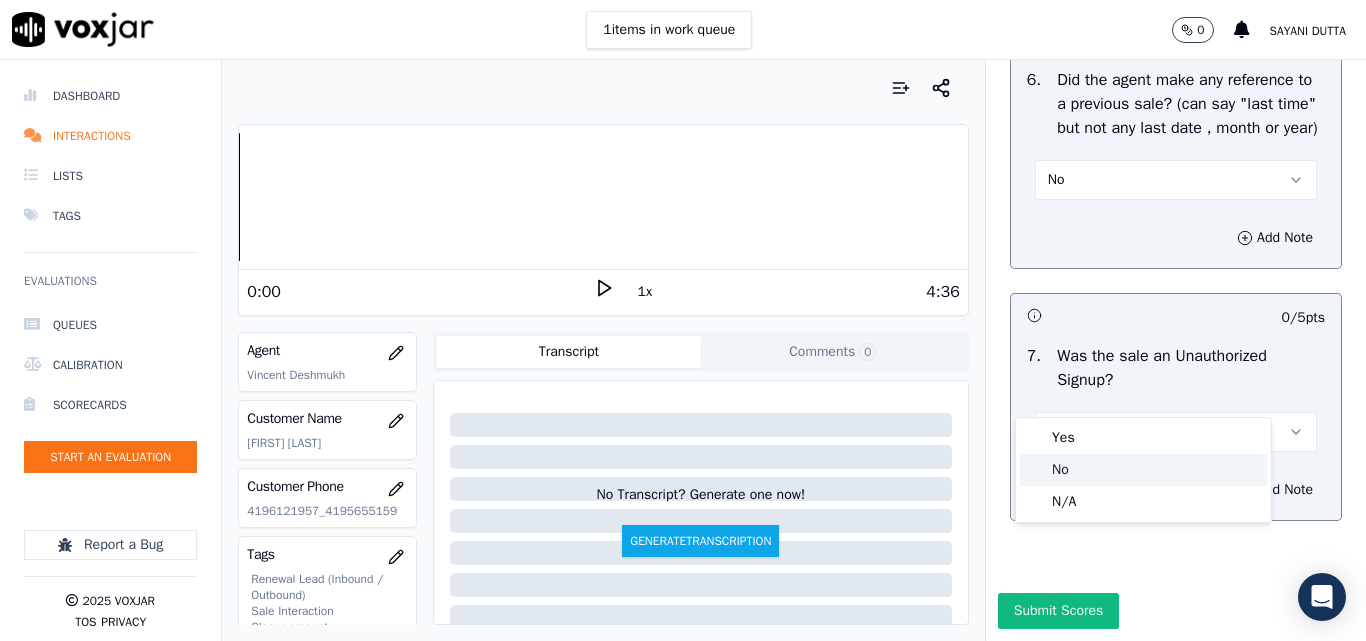 click on "No" 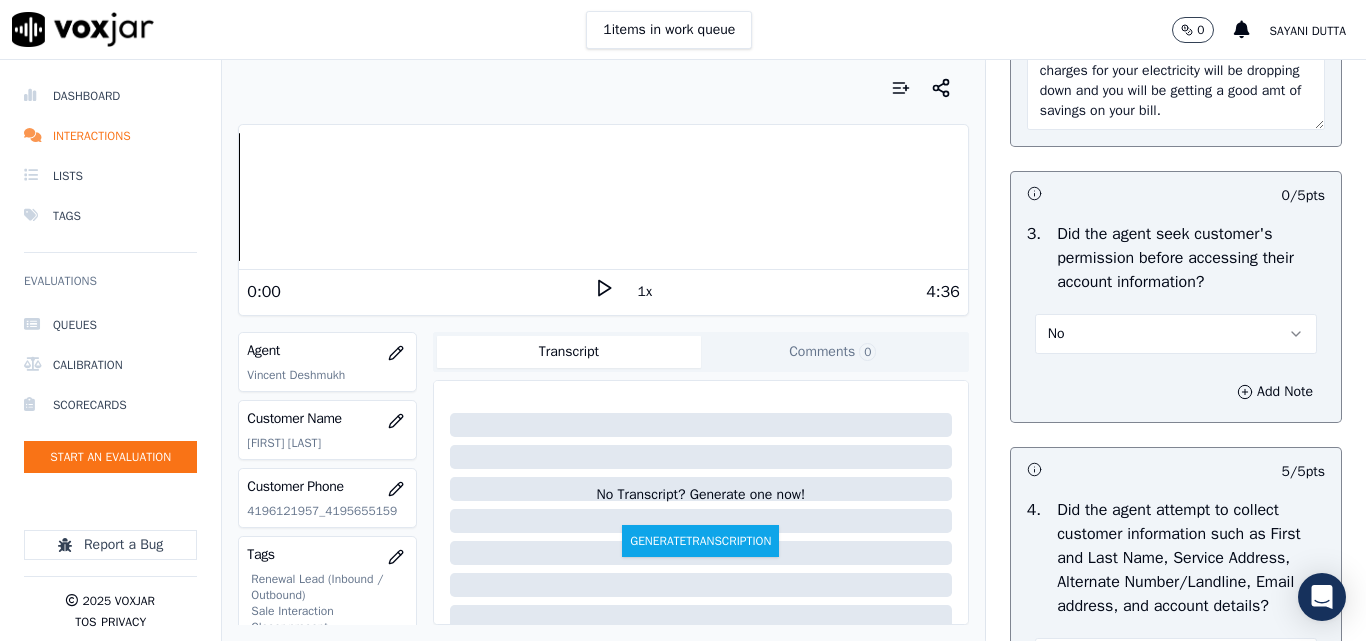 scroll, scrollTop: 1800, scrollLeft: 0, axis: vertical 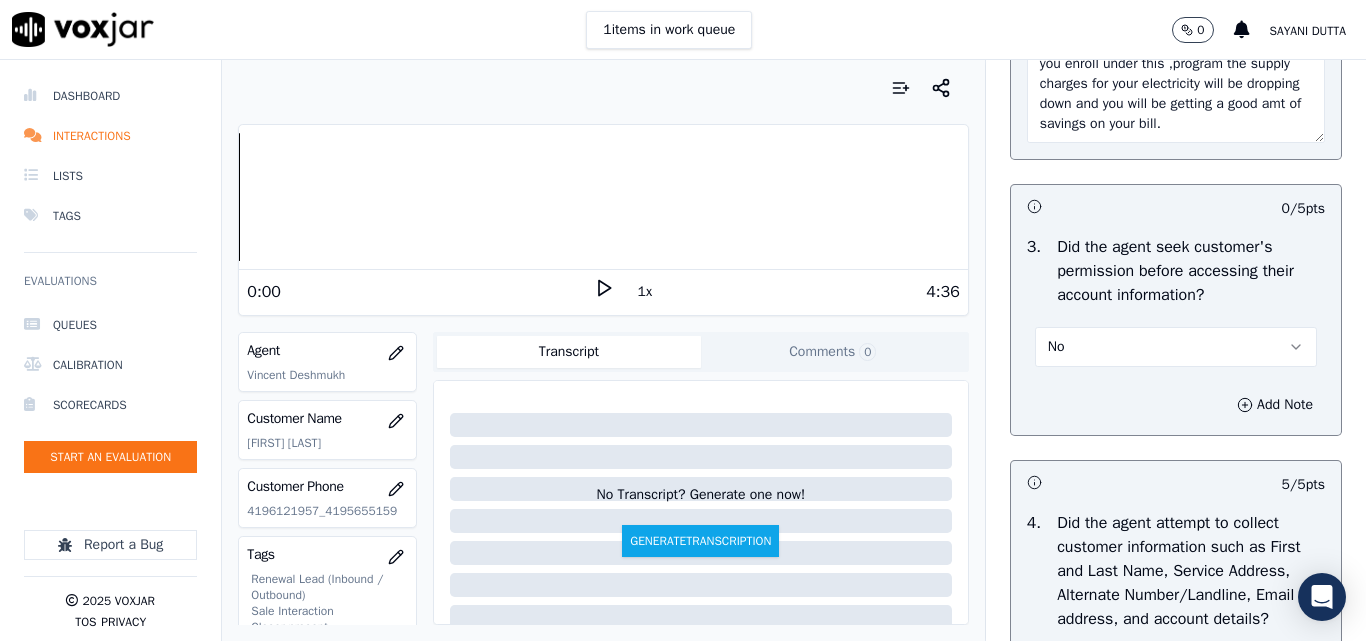 click on "No" at bounding box center (1176, 347) 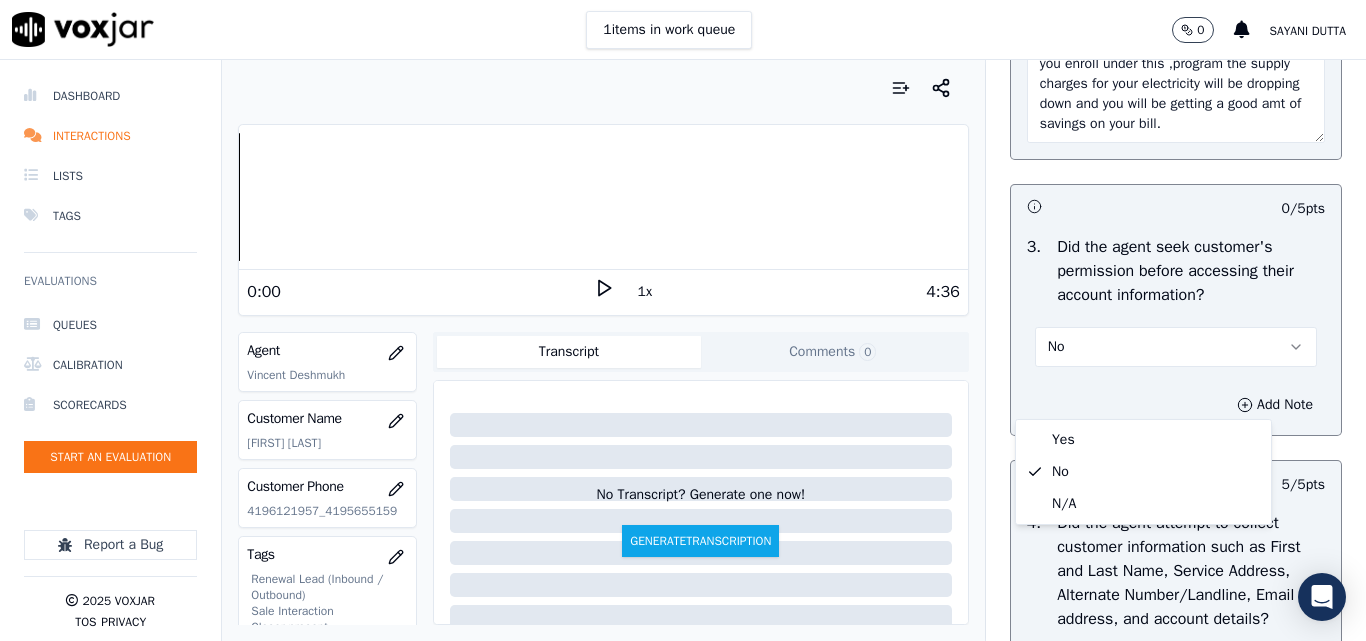 click on "No" at bounding box center [1176, 347] 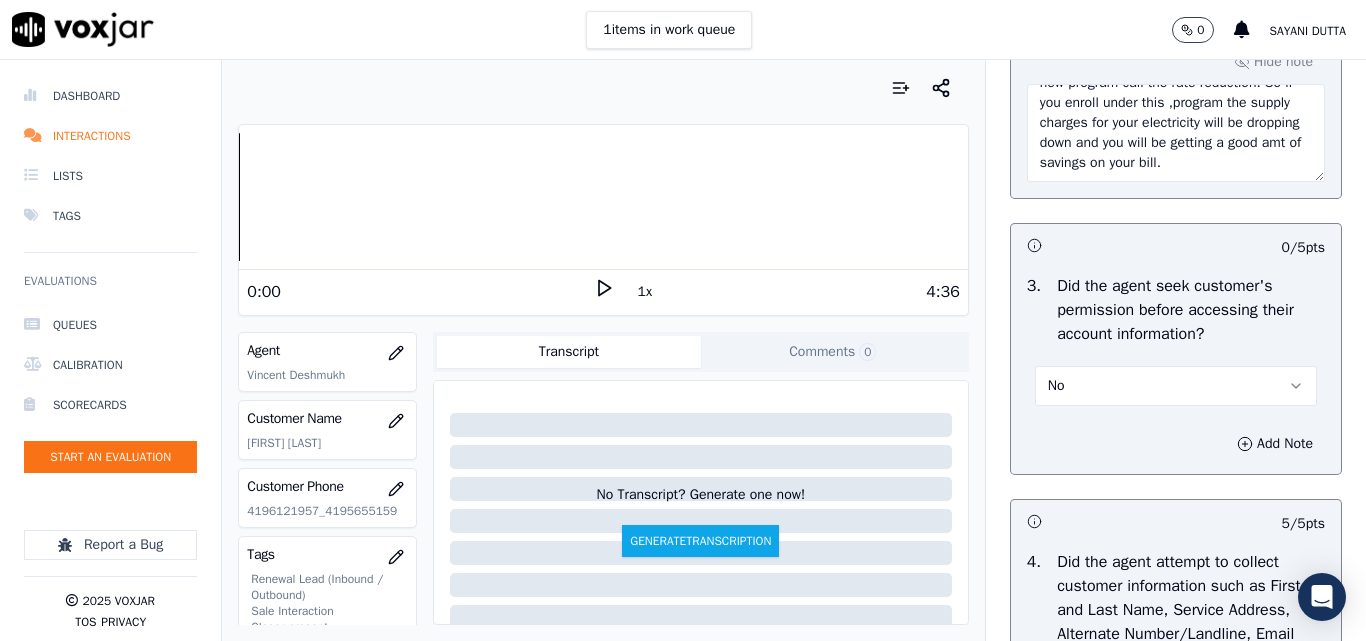 scroll, scrollTop: 1800, scrollLeft: 0, axis: vertical 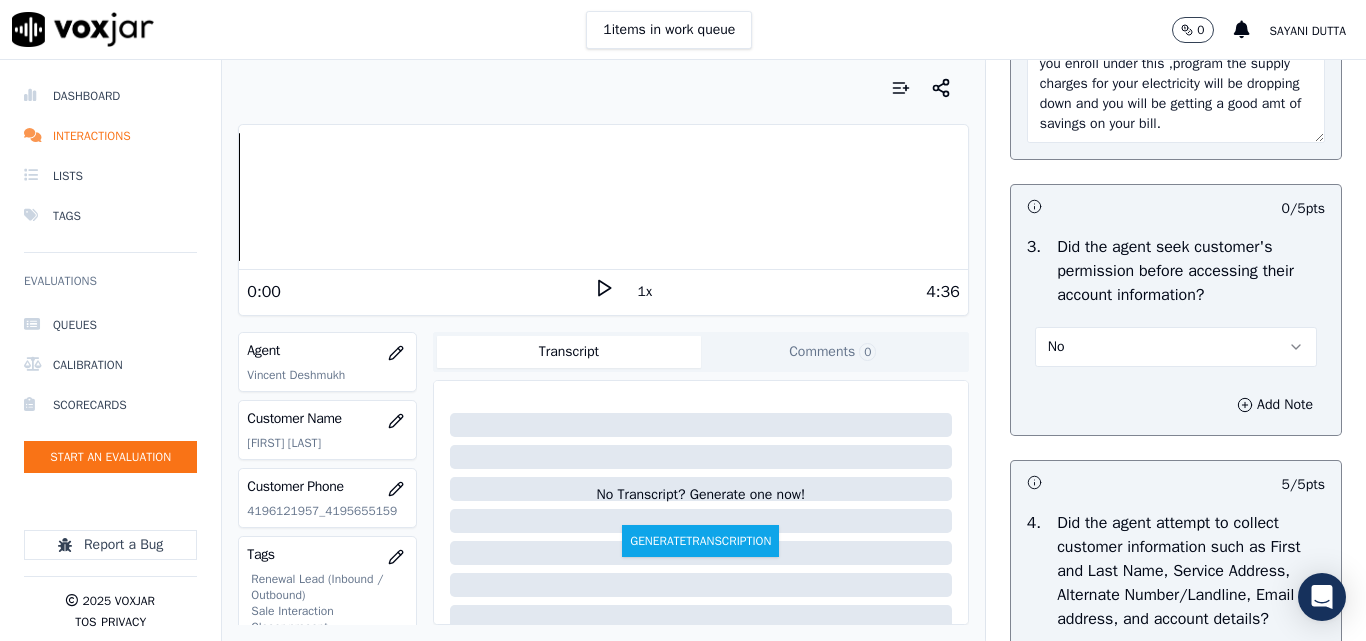 click on "01:19 - Vincent - See we have recently notice that your OHIO Edition Electricity account is nor qualified to enroll under our new program call the rate reduction. So if you enroll under this ,program the supply charges for your electricity will be dropping down and you will be getting a good amt of savings on your bill." at bounding box center (1176, 94) 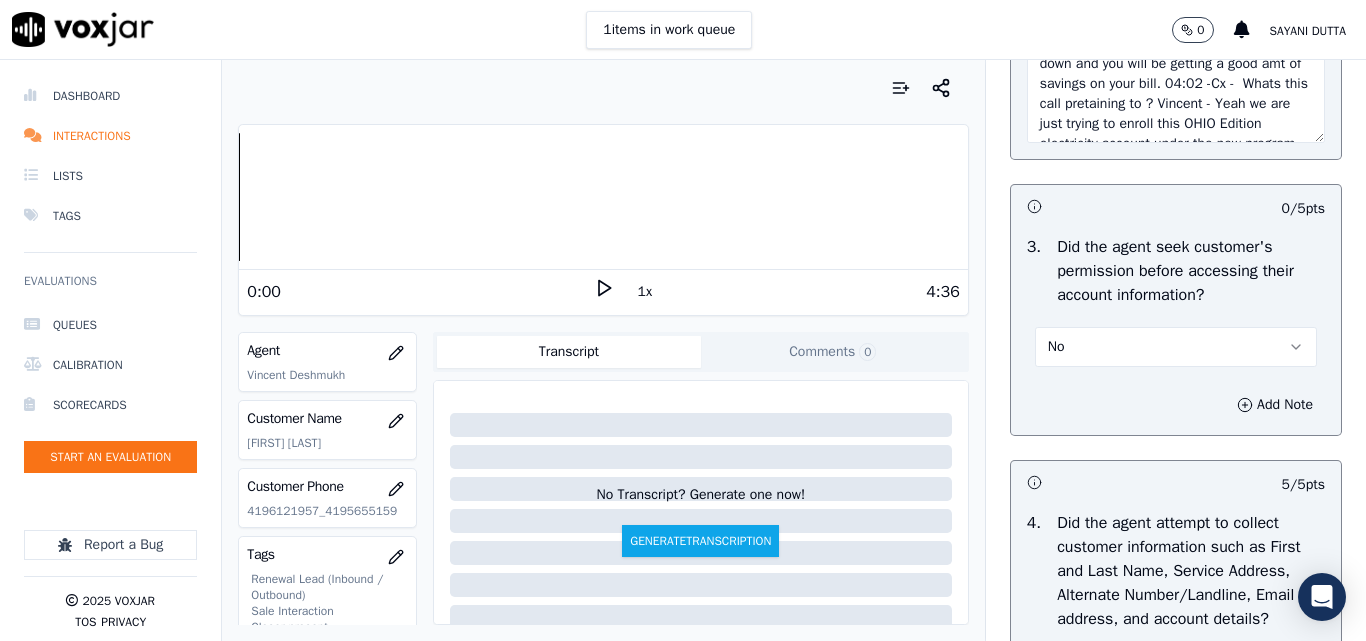 scroll, scrollTop: 191, scrollLeft: 0, axis: vertical 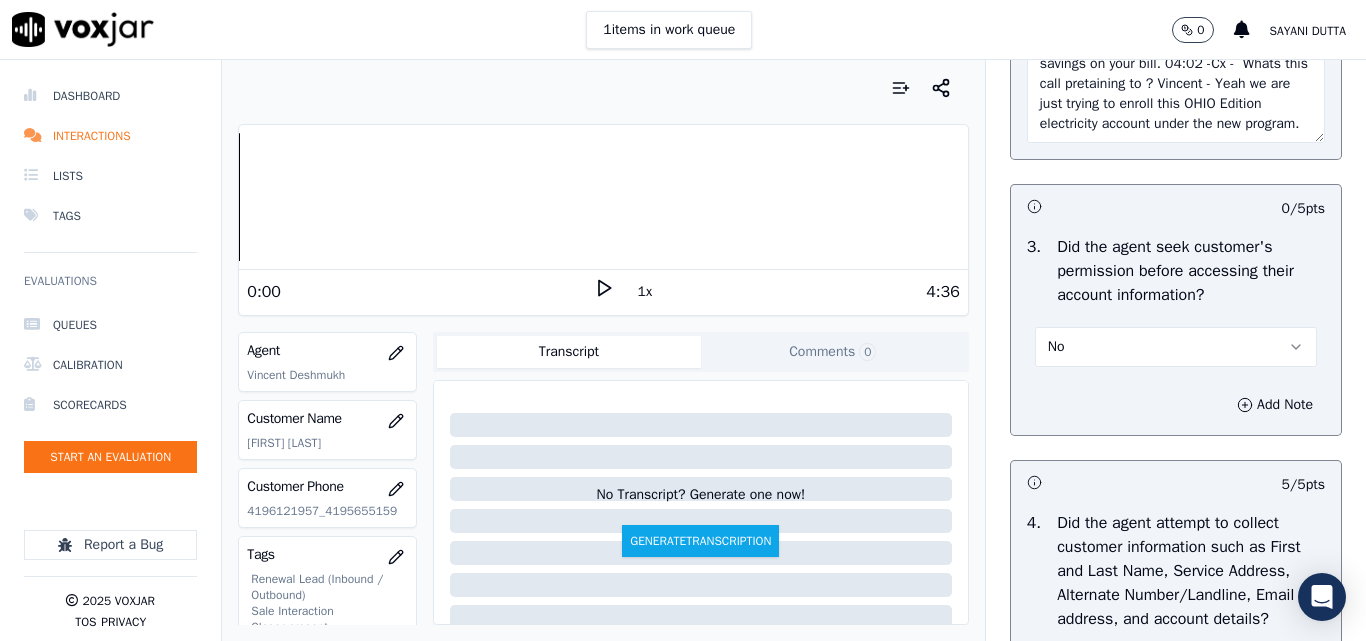 click on "01:19 - Vincent - See we have recently notice that your OHIO Edition Electricity account is nor qualified to enroll under our new program call the rate reduction. So if you enroll under this ,program the supply charges for your electricity will be dropping down and you will be getting a good amt of savings on your bill. 04:02 -Cx -  Whats this call pretaining to ? Vincent - Yeah we are just trying to enroll this OHIO Edition electricity account under the new program." at bounding box center [1176, 94] 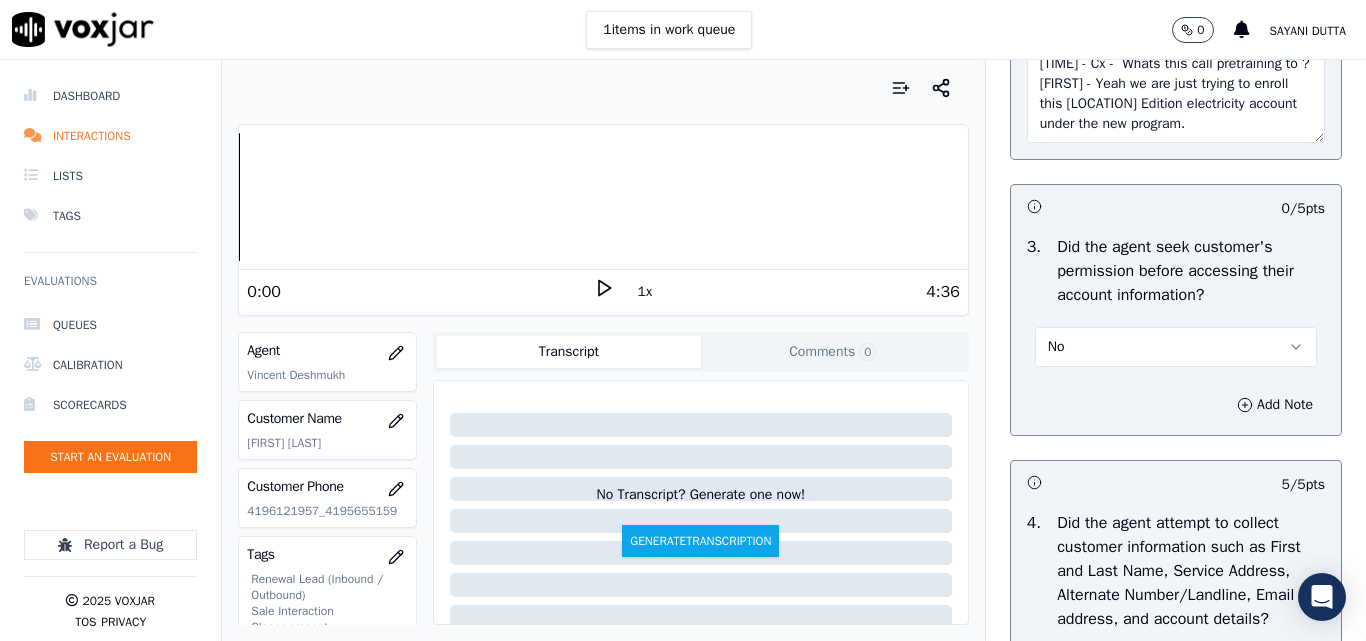 click on "[TIME] - Cx -  Whats this call pretraining to ? [FIRST] - Yeah we are just trying to enroll this [LOCATION] Edition electricity account under the new program." at bounding box center [1176, 94] 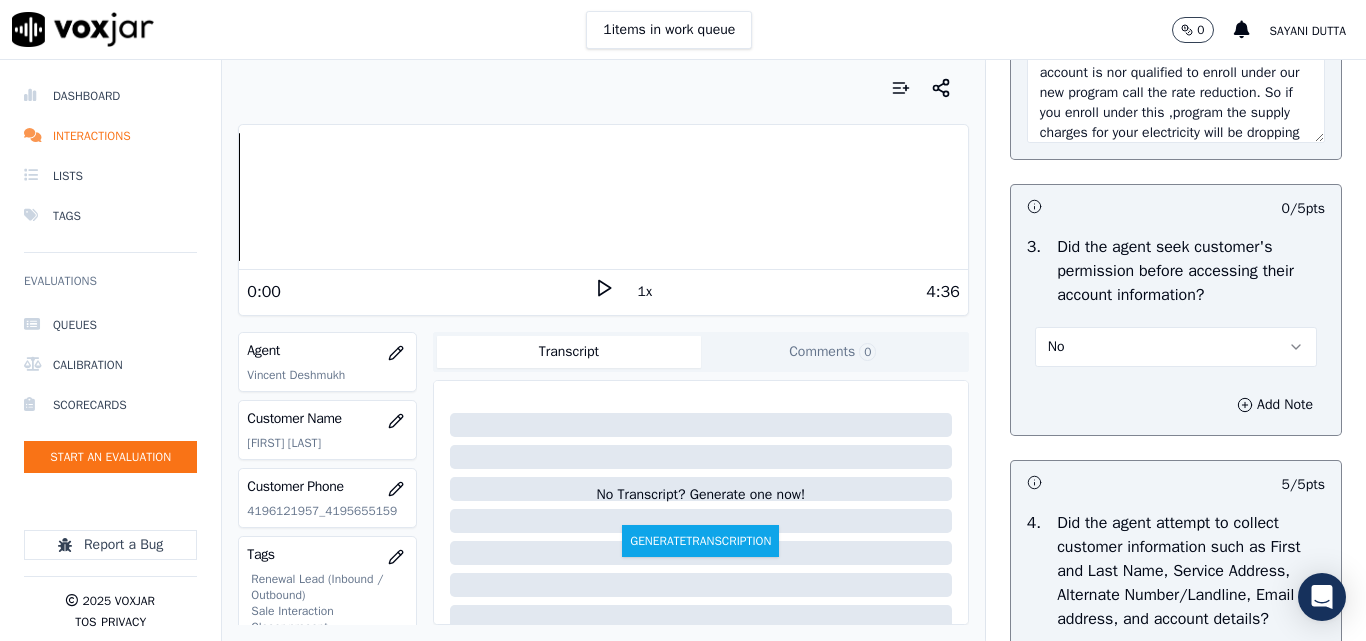 scroll, scrollTop: 0, scrollLeft: 0, axis: both 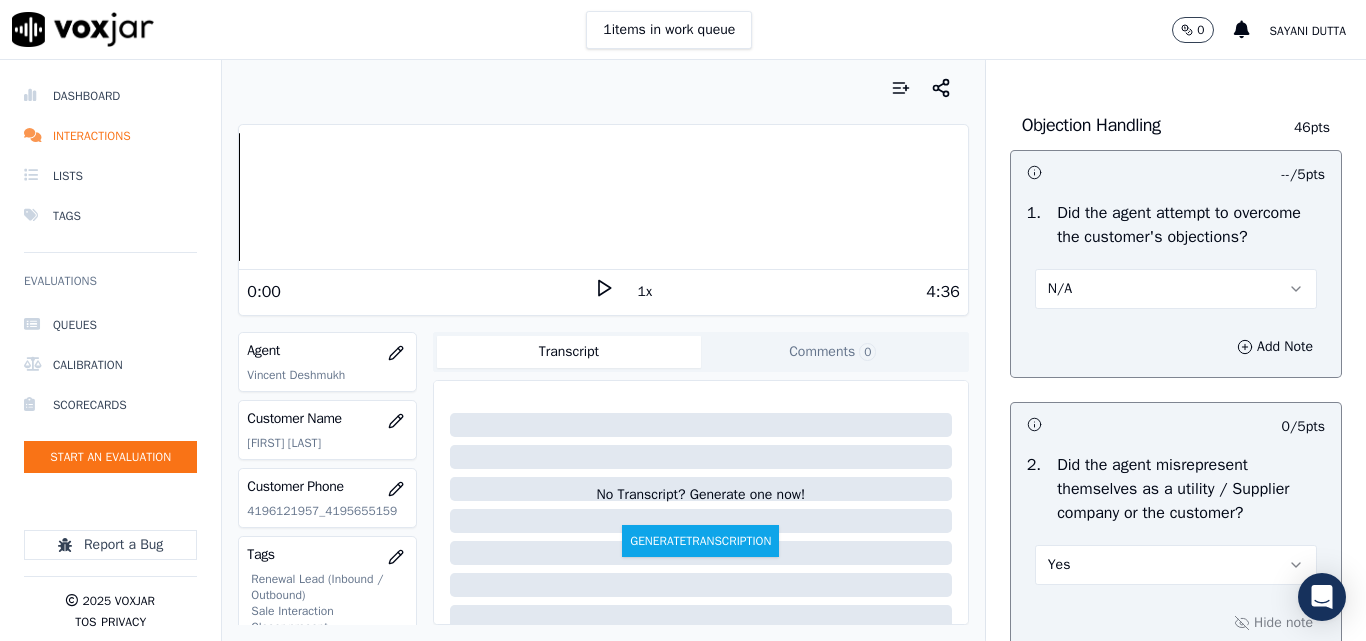 type on "01:19 - [FIRST] - See we have recently notice that your OHIO Edition Electricity account is nor qualified to enroll under our new program call the rate reduction. So if you enroll under this ,program the supply charges for your electricity will be dropping down and you will be getting a good amt of savings on your bill. 04:02 -Cx -  What's this call pretraining to ? [FIRST] - Yeah we are just trying to enroll this OHIO Edition electricity account under the new program." 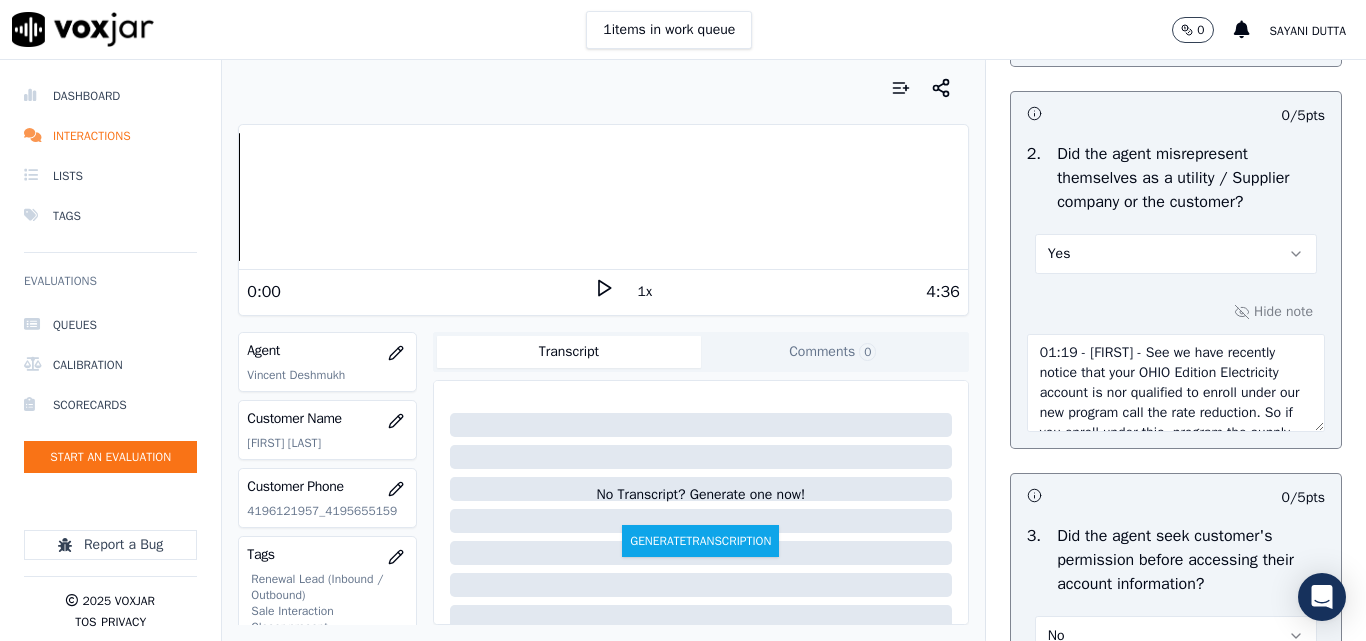 scroll, scrollTop: 1700, scrollLeft: 0, axis: vertical 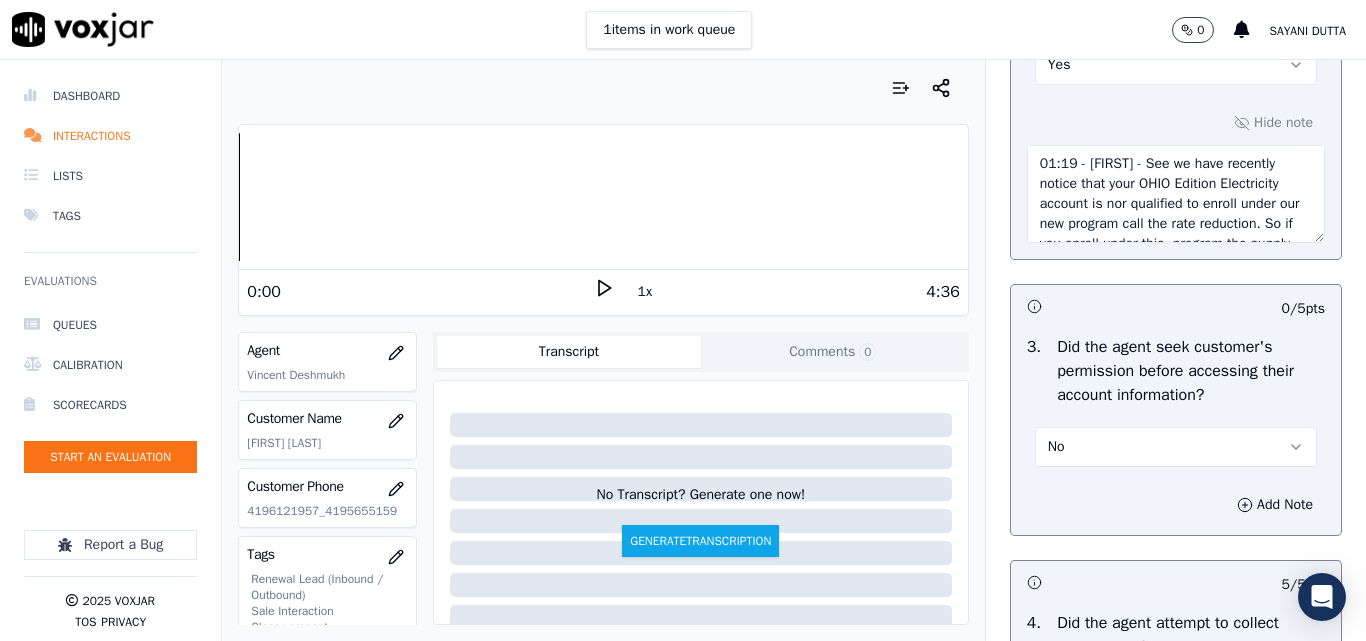 click on "01:19 - [FIRST] - See we have recently notice that your OHIO Edition Electricity account is nor qualified to enroll under our new program call the rate reduction. So if you enroll under this ,program the supply charges for your electricity will be dropping down and you will be getting a good amt of savings on your bill. 04:02 -Cx -  What's this call pretraining to ? [FIRST] - Yeah we are just trying to enroll this OHIO Edition electricity account under the new program." at bounding box center [1176, 194] 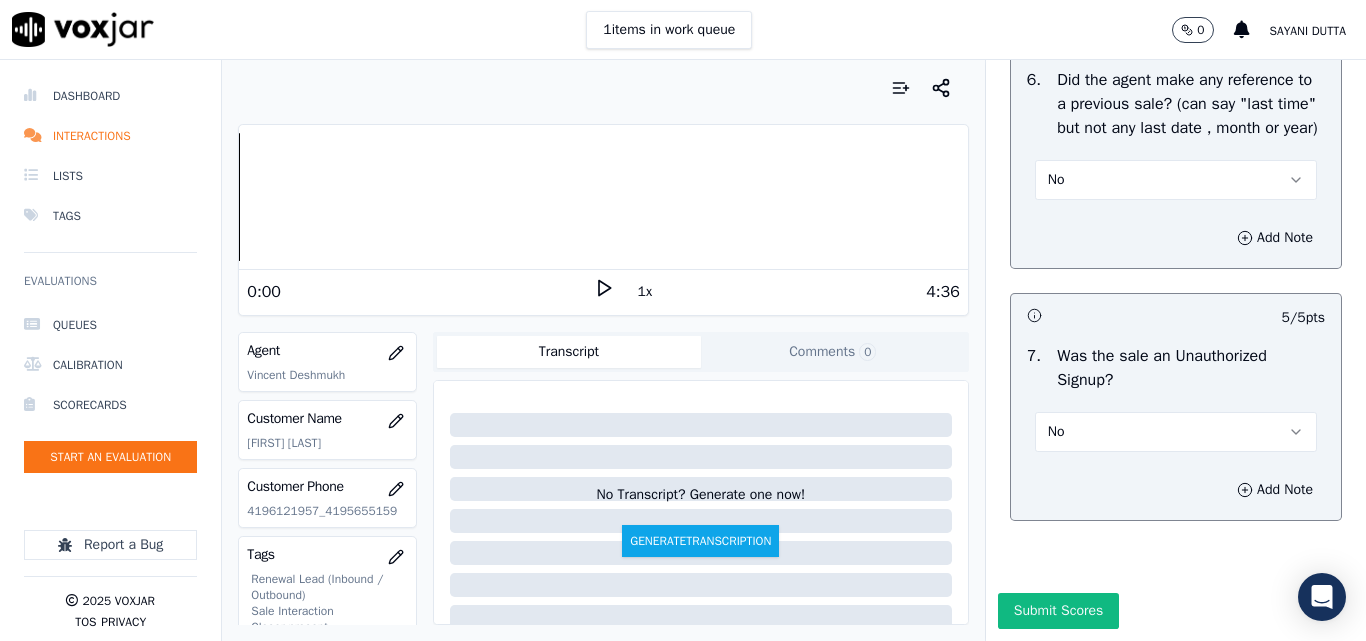 scroll, scrollTop: 5706, scrollLeft: 0, axis: vertical 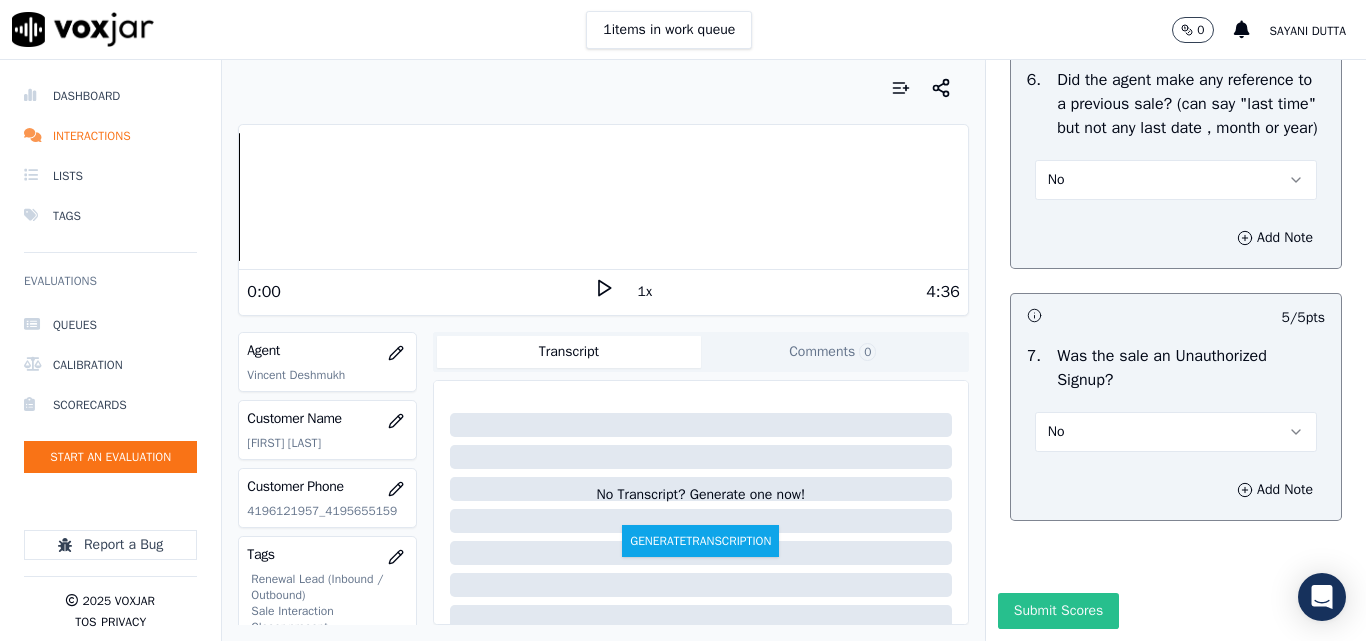 click on "Submit Scores" at bounding box center [1058, 611] 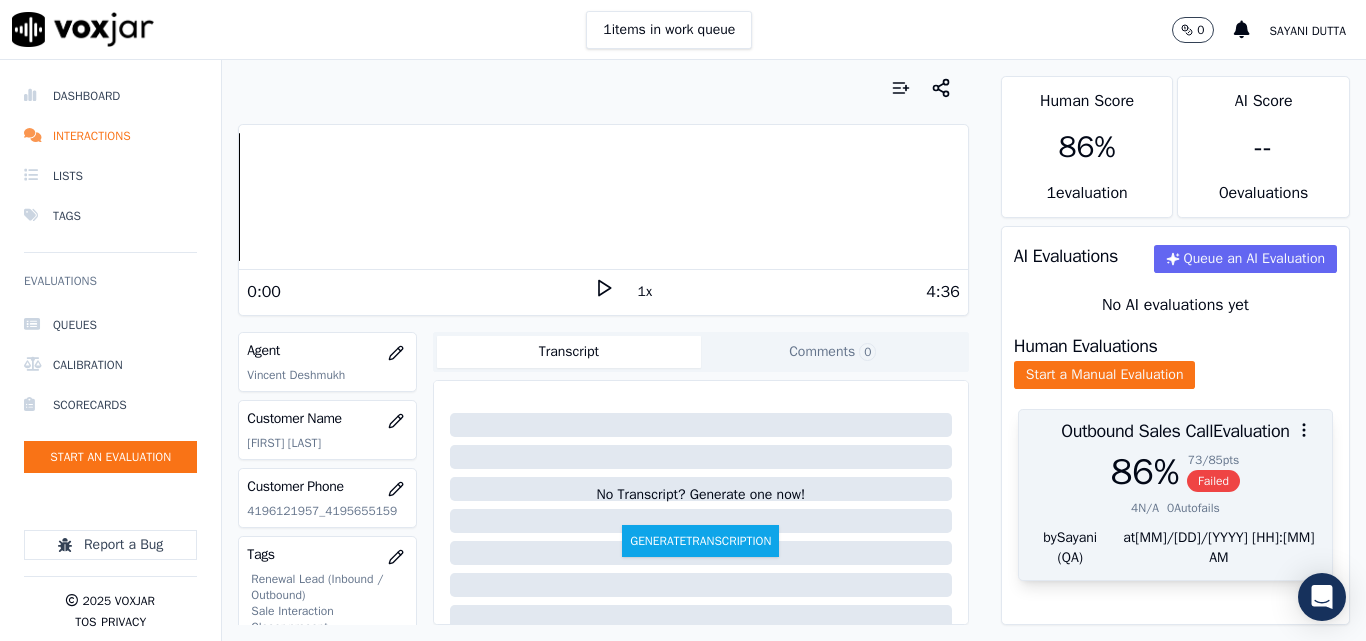 click on "Failed" at bounding box center [1213, 481] 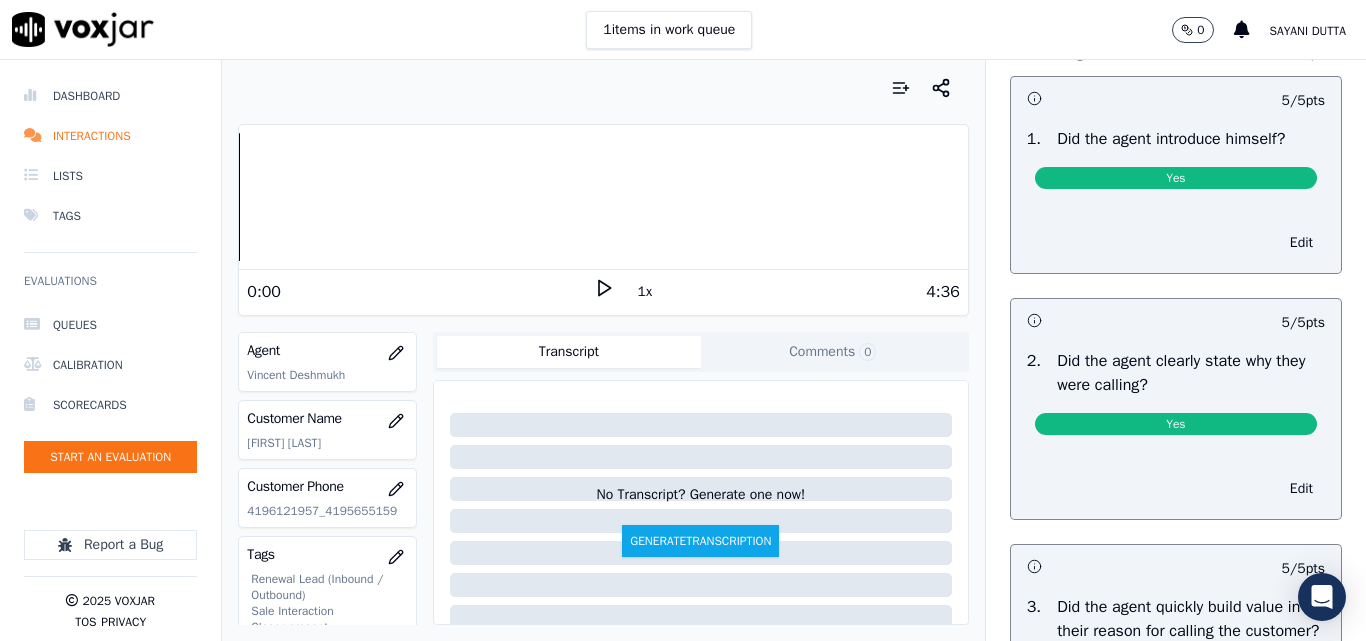 scroll, scrollTop: 0, scrollLeft: 0, axis: both 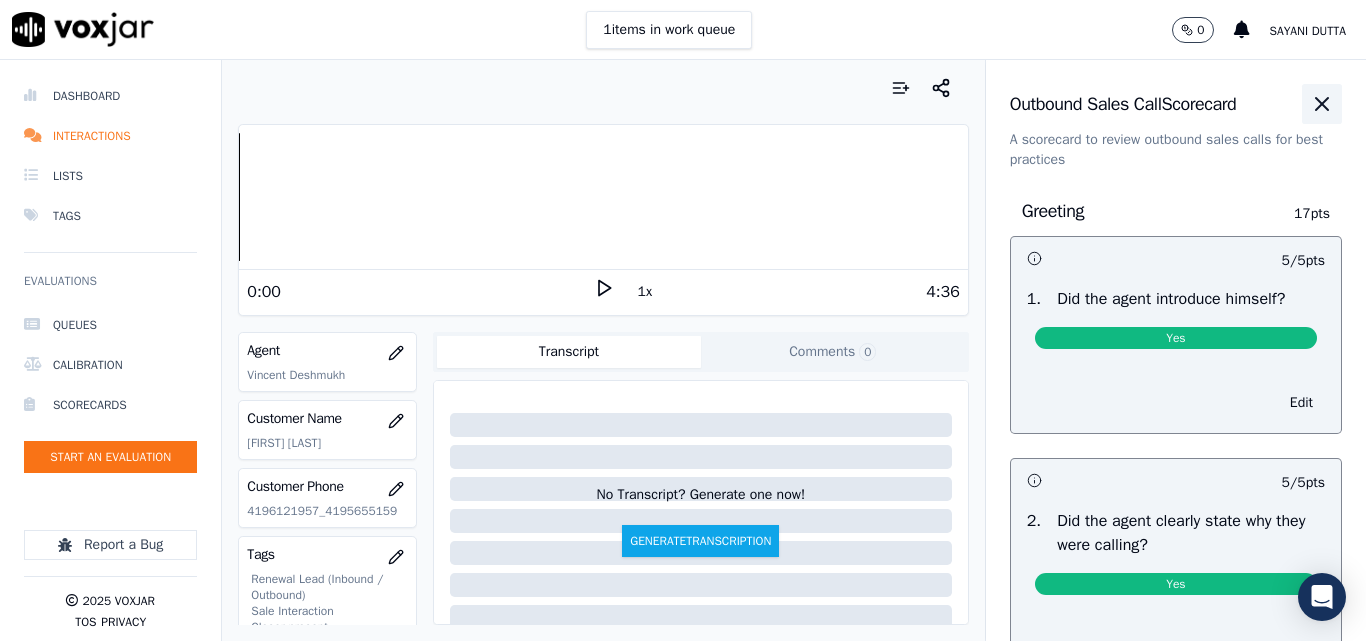click 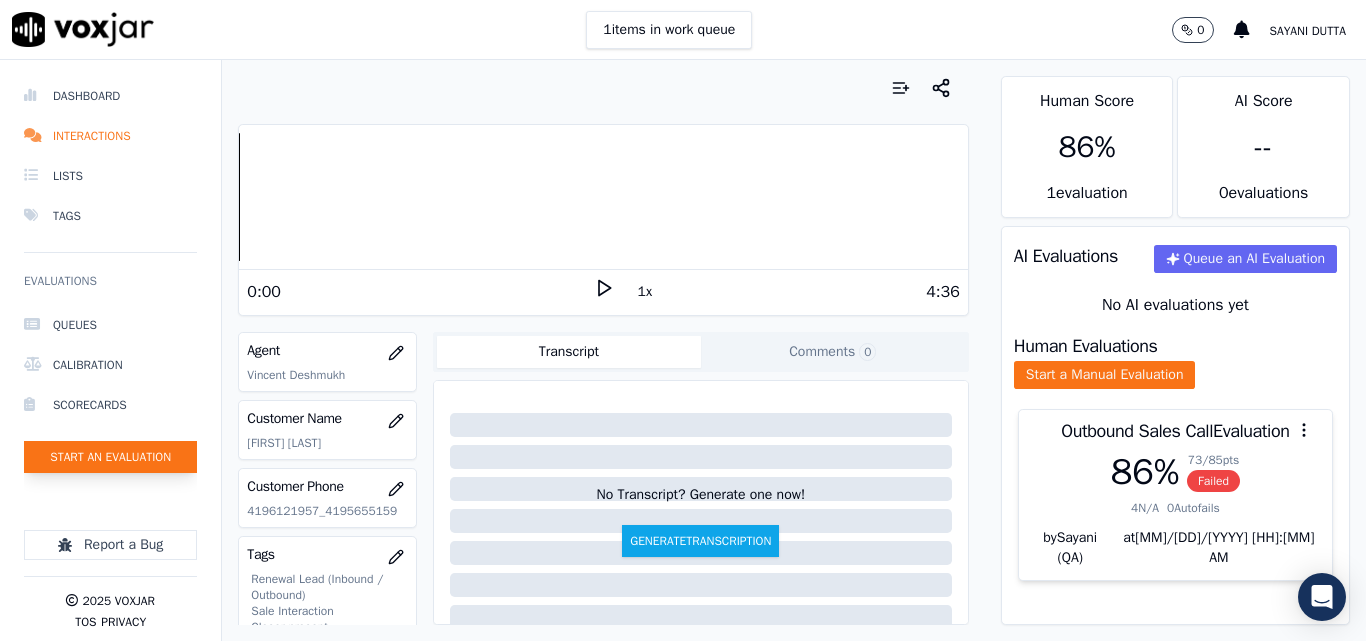 click on "Start an Evaluation" 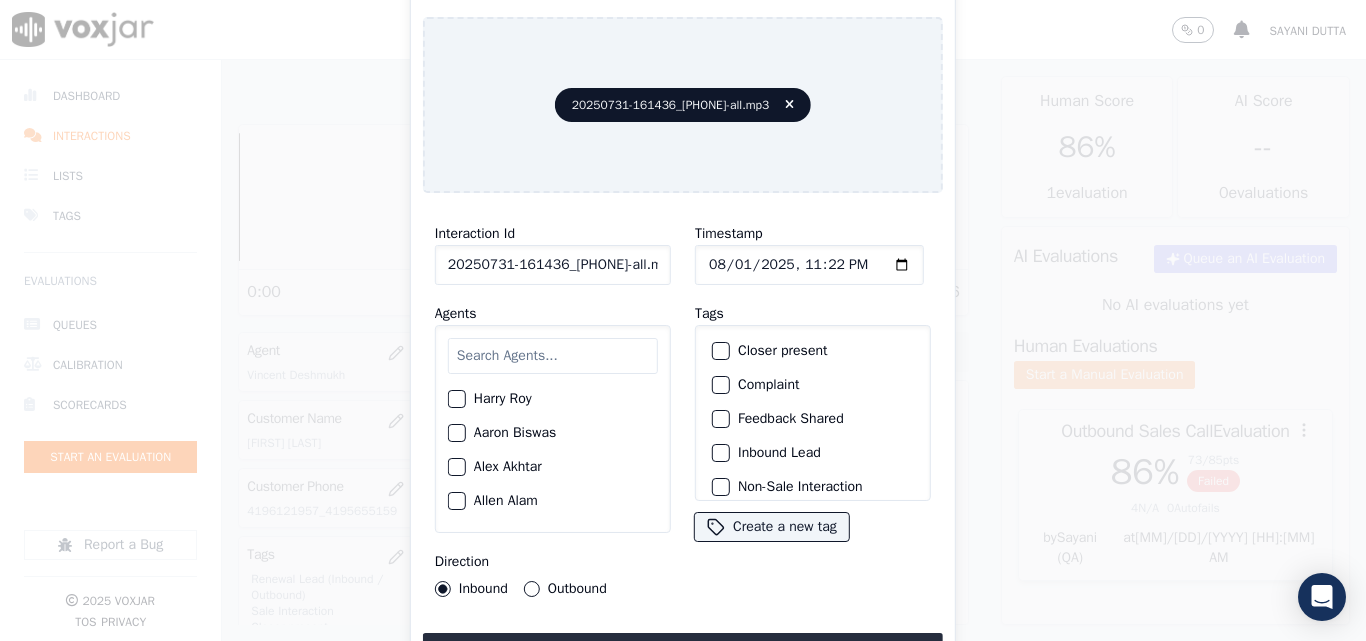 scroll, scrollTop: 0, scrollLeft: 40, axis: horizontal 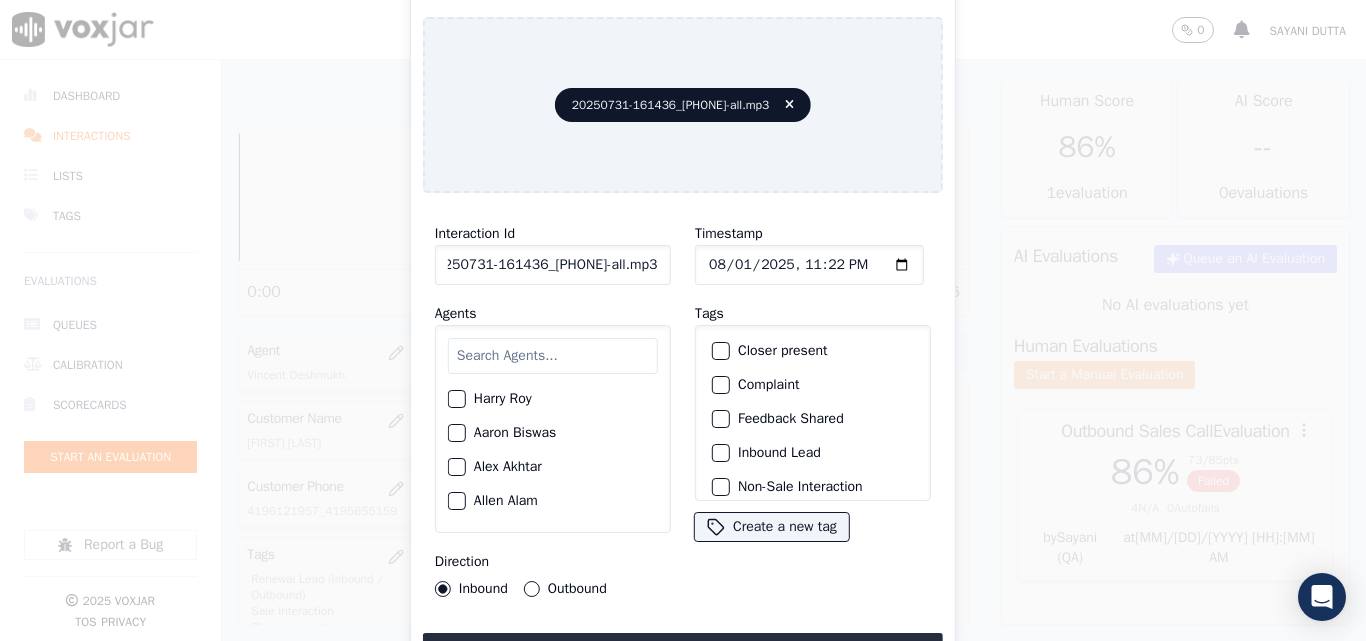 drag, startPoint x: 640, startPoint y: 257, endPoint x: 780, endPoint y: 273, distance: 140.91132 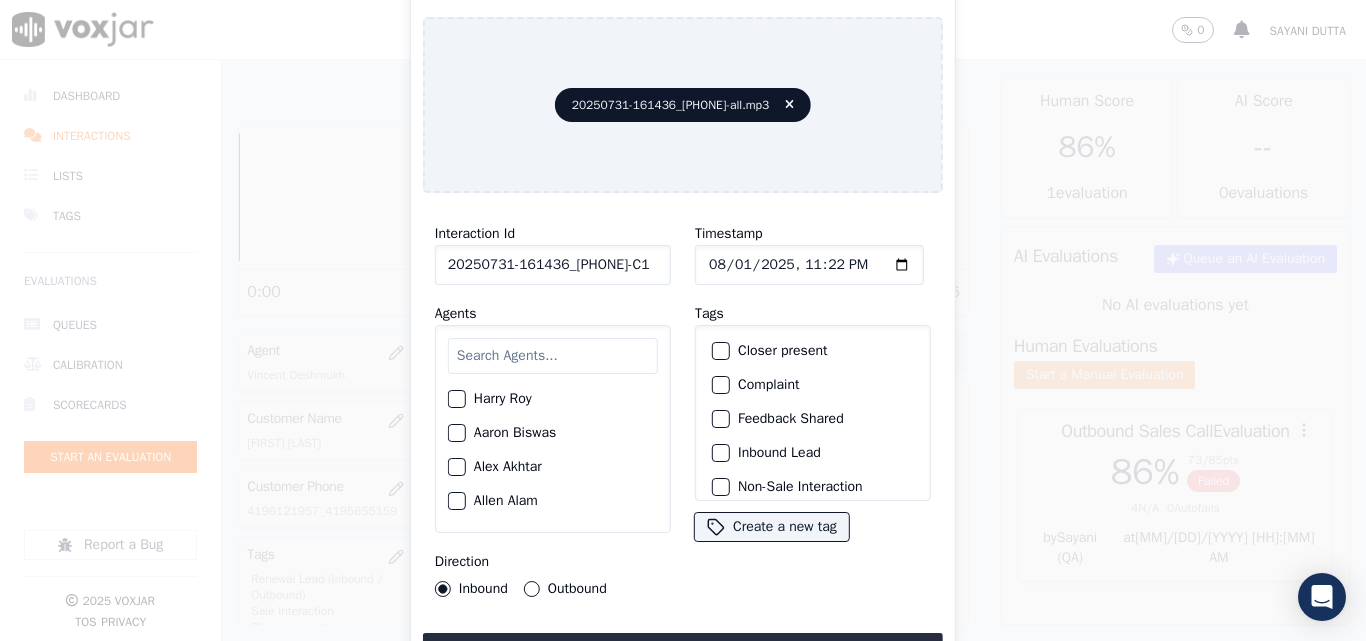 scroll, scrollTop: 0, scrollLeft: 11, axis: horizontal 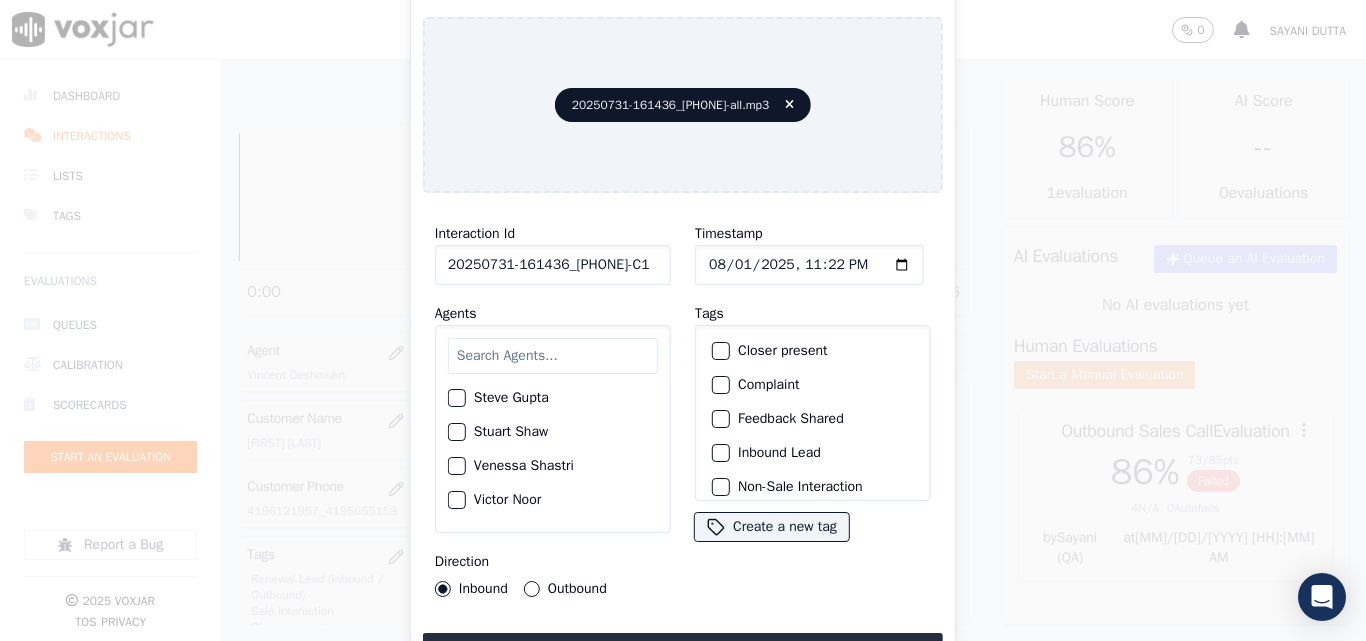 click on "Venessa Shastri" 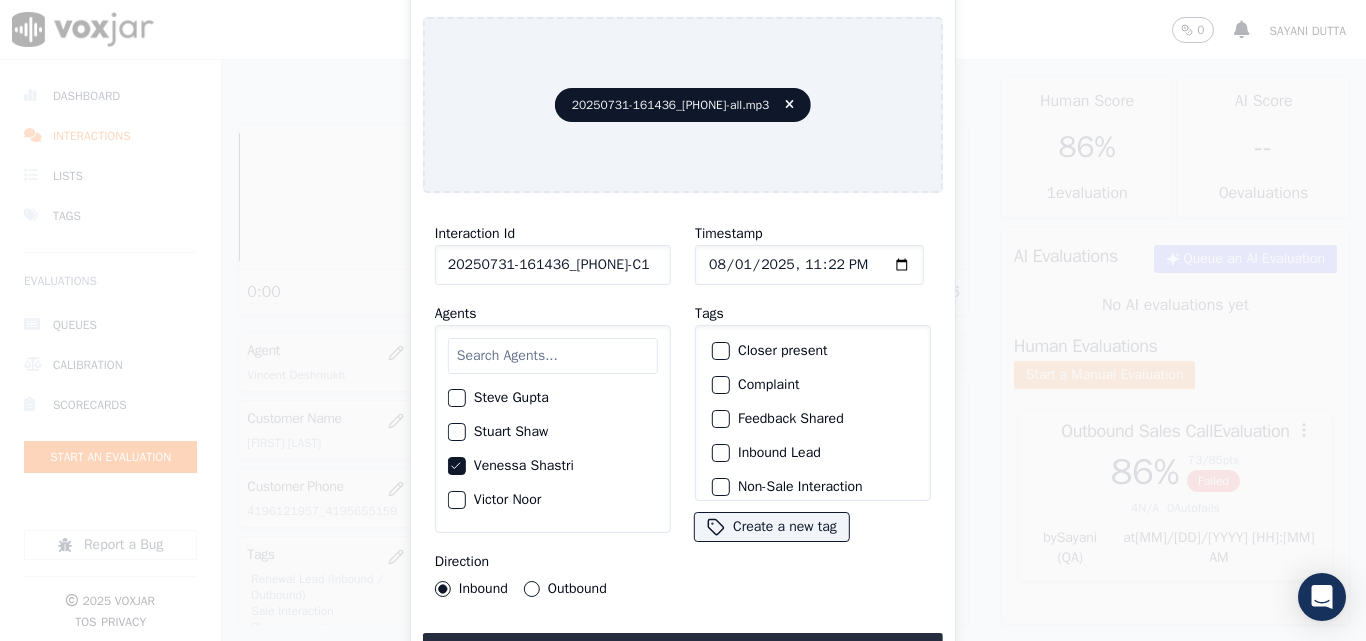 click on "Outbound" at bounding box center (532, 589) 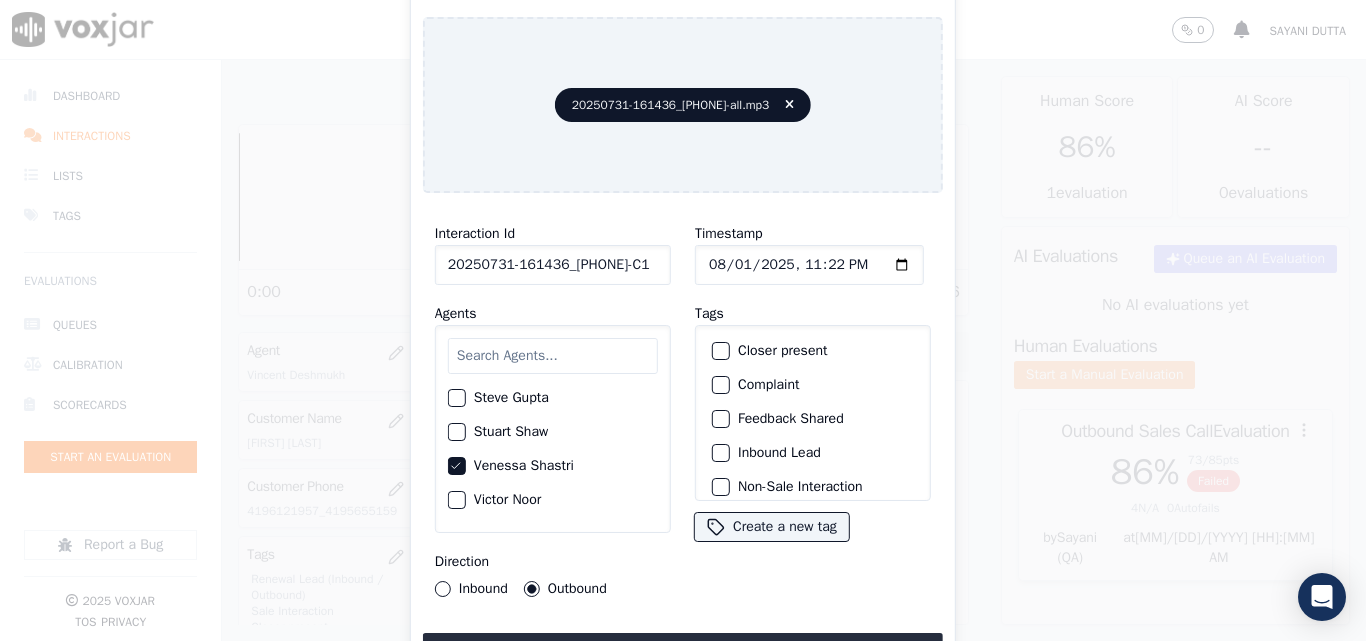 click on "Closer present" at bounding box center [721, 351] 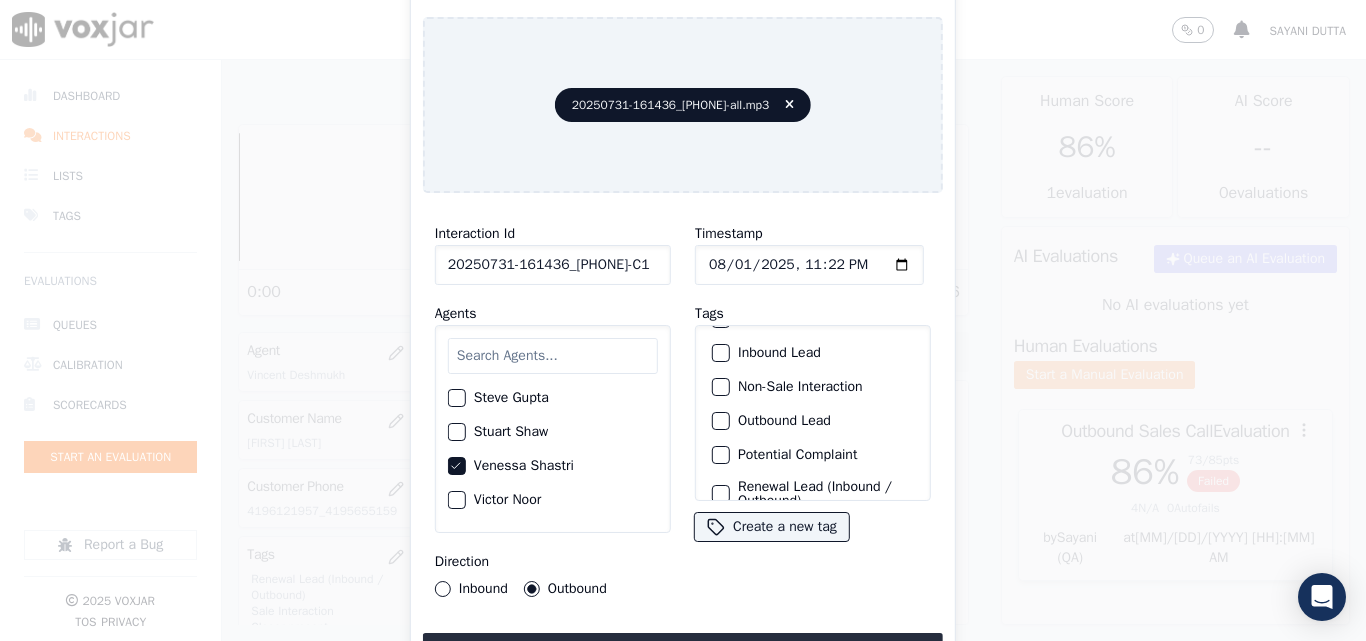 scroll, scrollTop: 0, scrollLeft: 0, axis: both 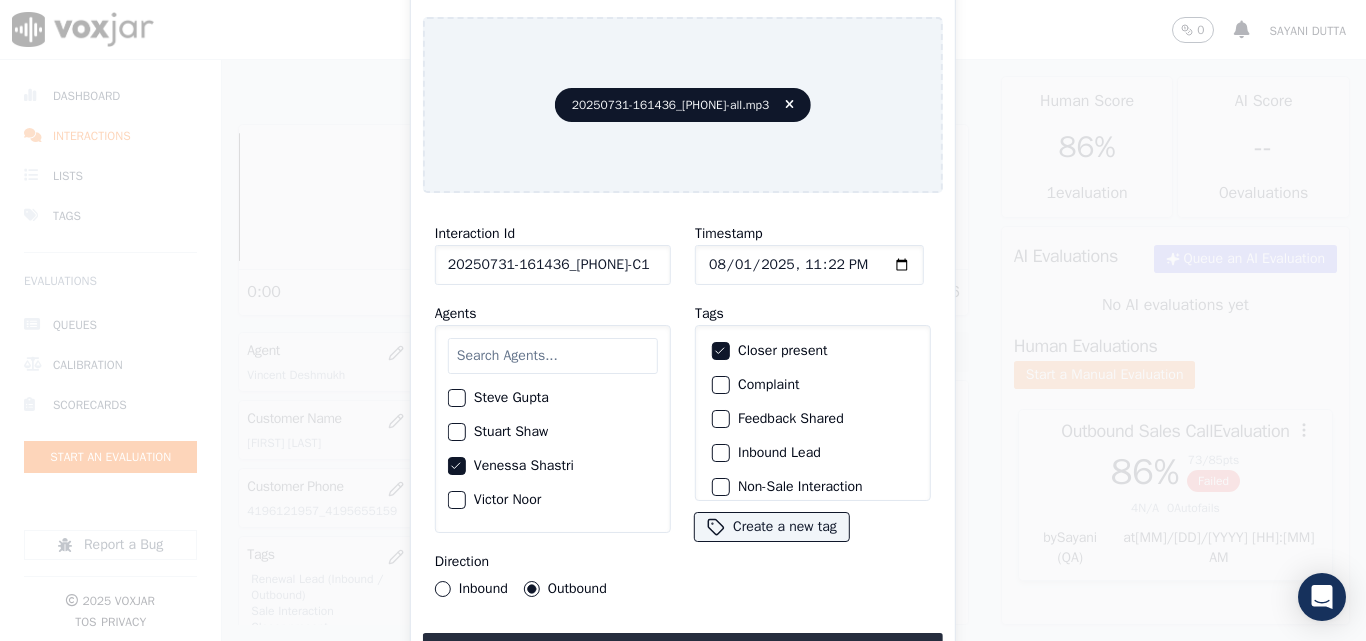 click at bounding box center (720, 453) 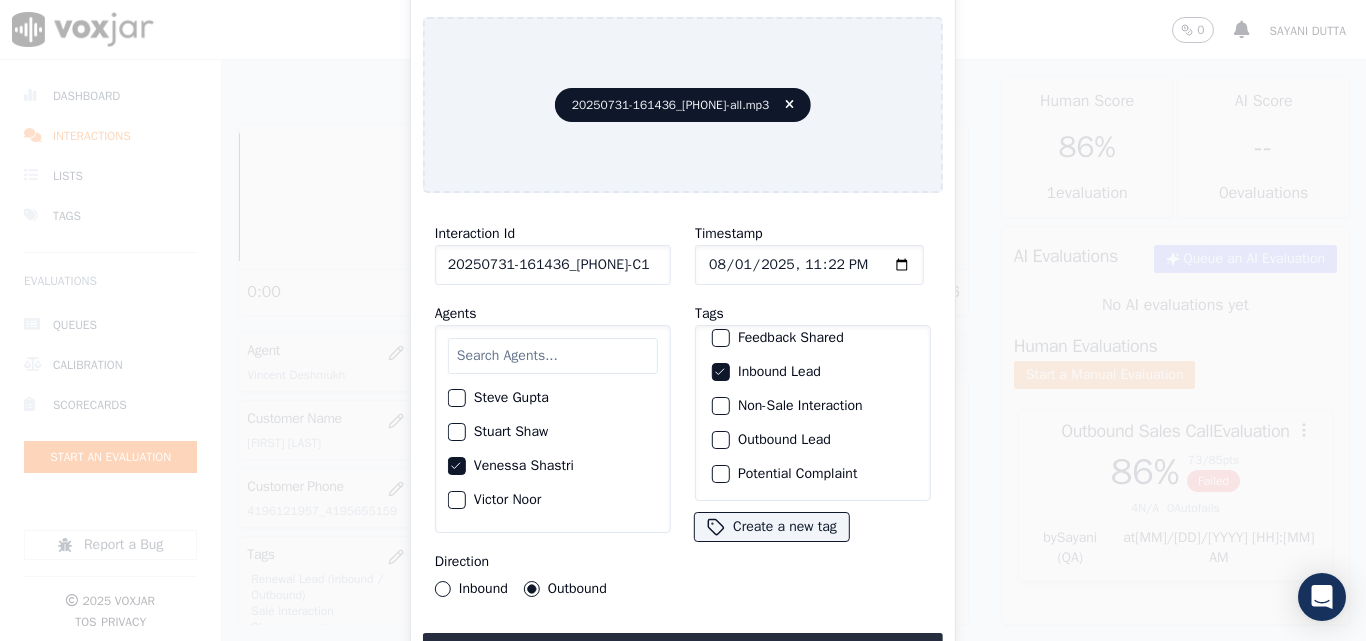 scroll, scrollTop: 173, scrollLeft: 0, axis: vertical 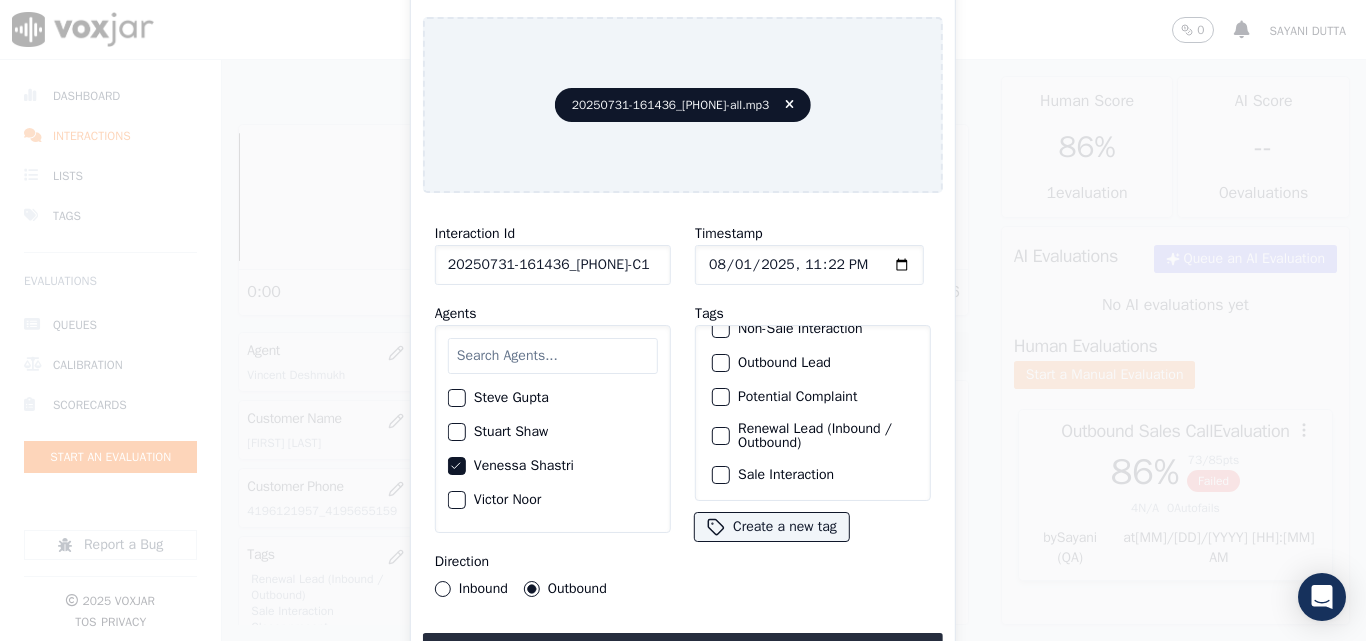 click at bounding box center [720, 475] 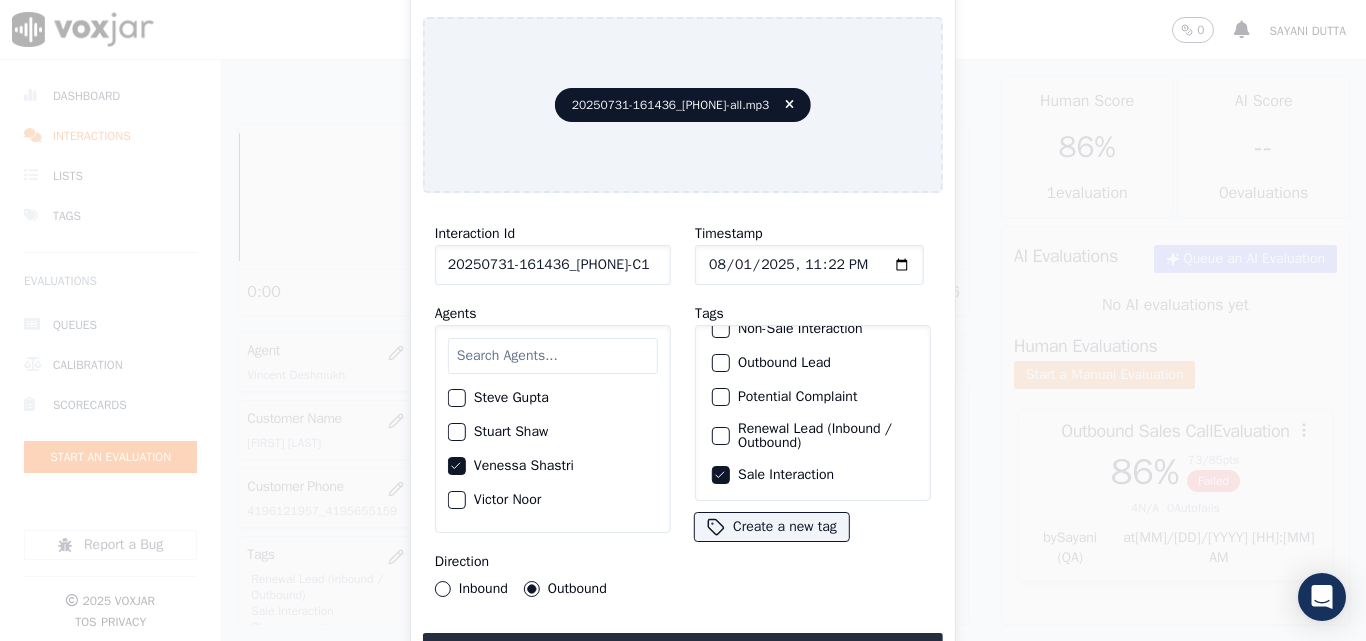 scroll, scrollTop: 73, scrollLeft: 0, axis: vertical 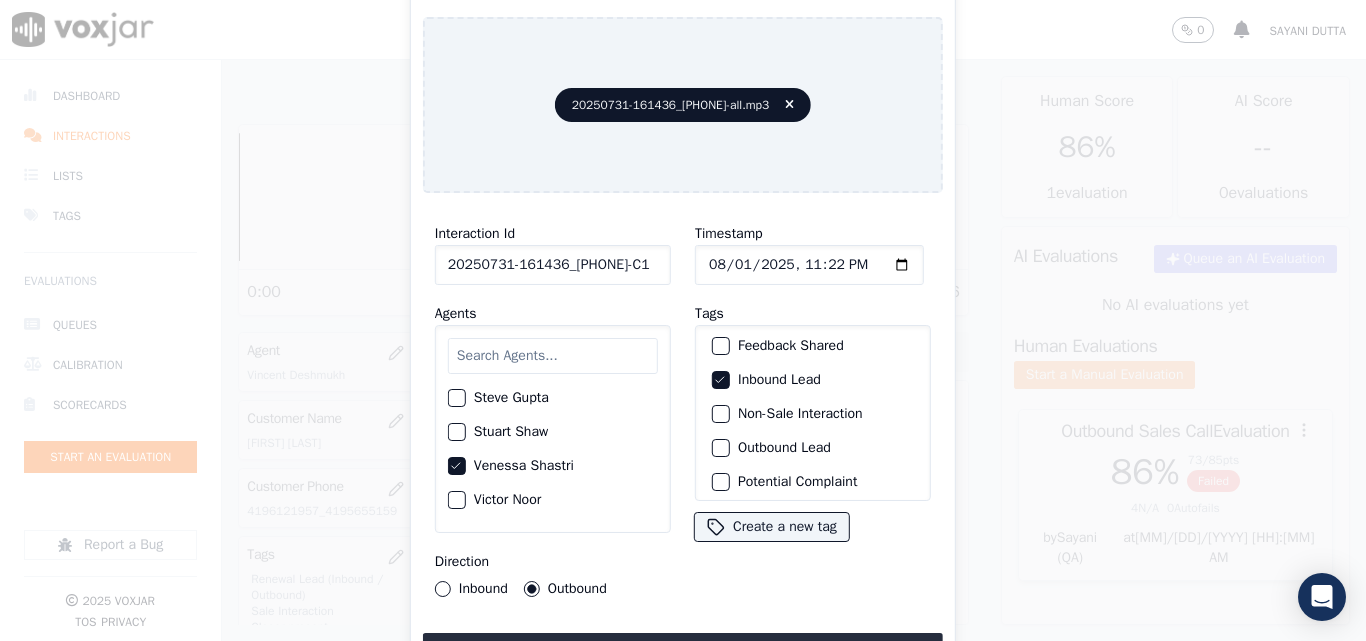 click on "Inbound Lead" at bounding box center (721, 380) 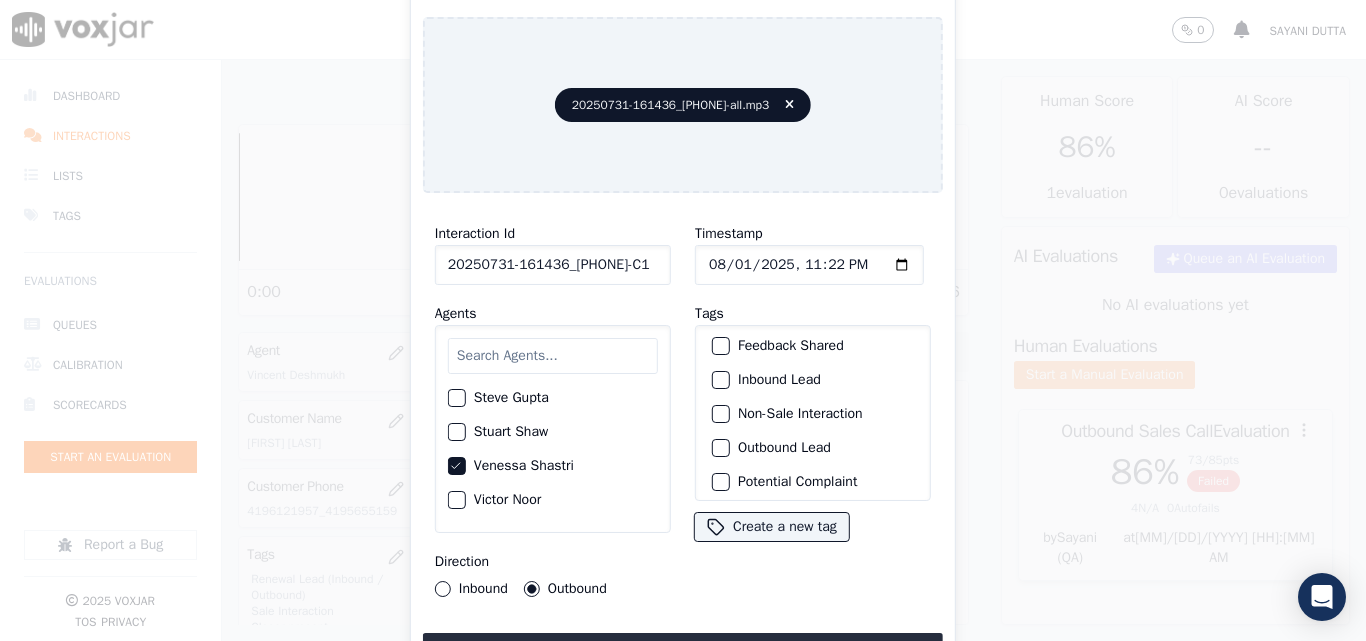scroll, scrollTop: 173, scrollLeft: 0, axis: vertical 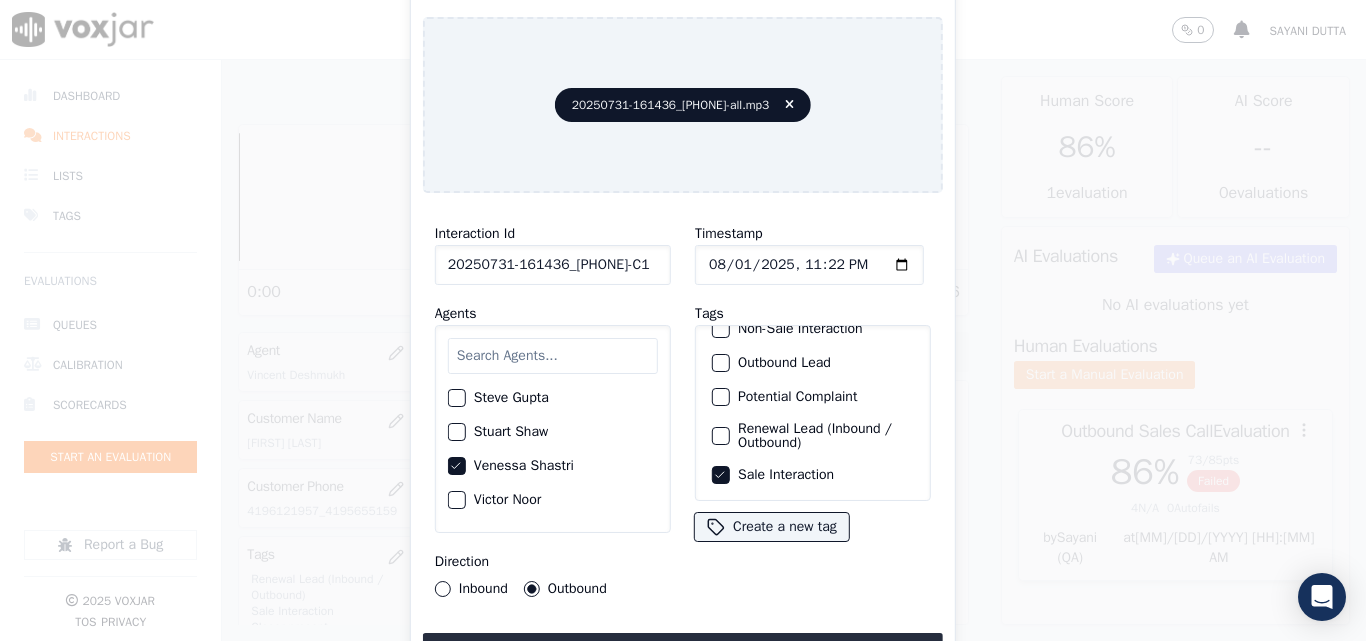 click at bounding box center [720, 436] 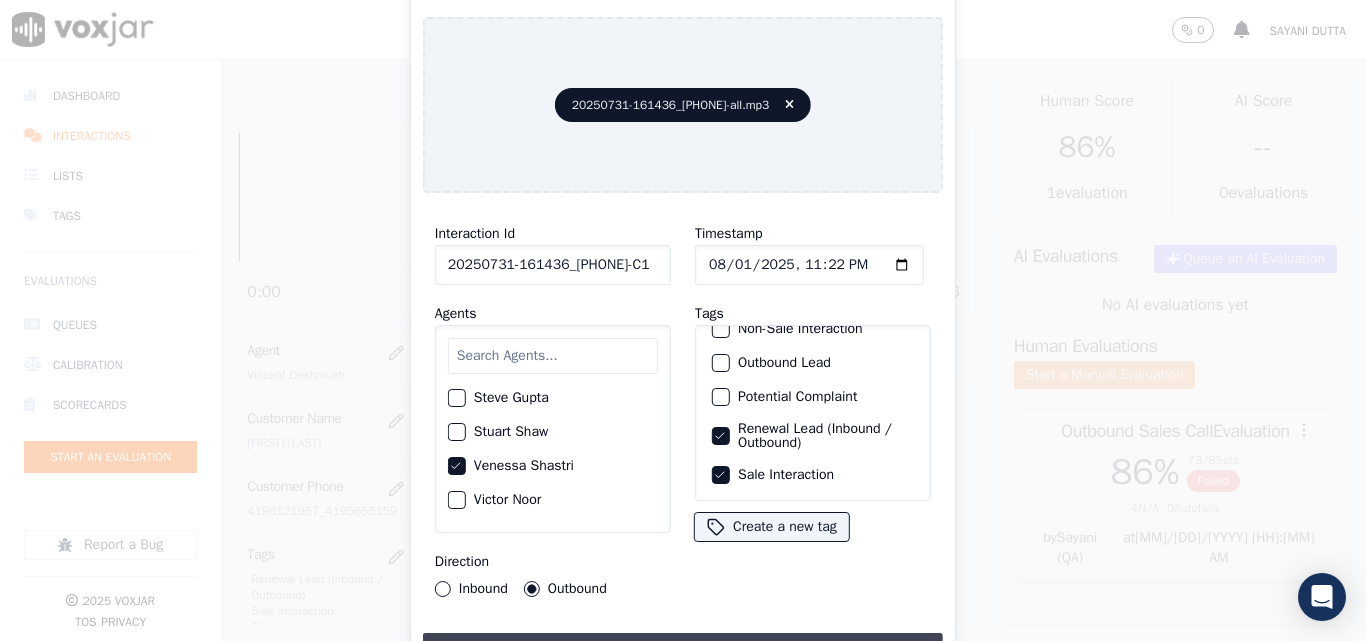click on "Upload interaction to start evaluation" at bounding box center [683, 651] 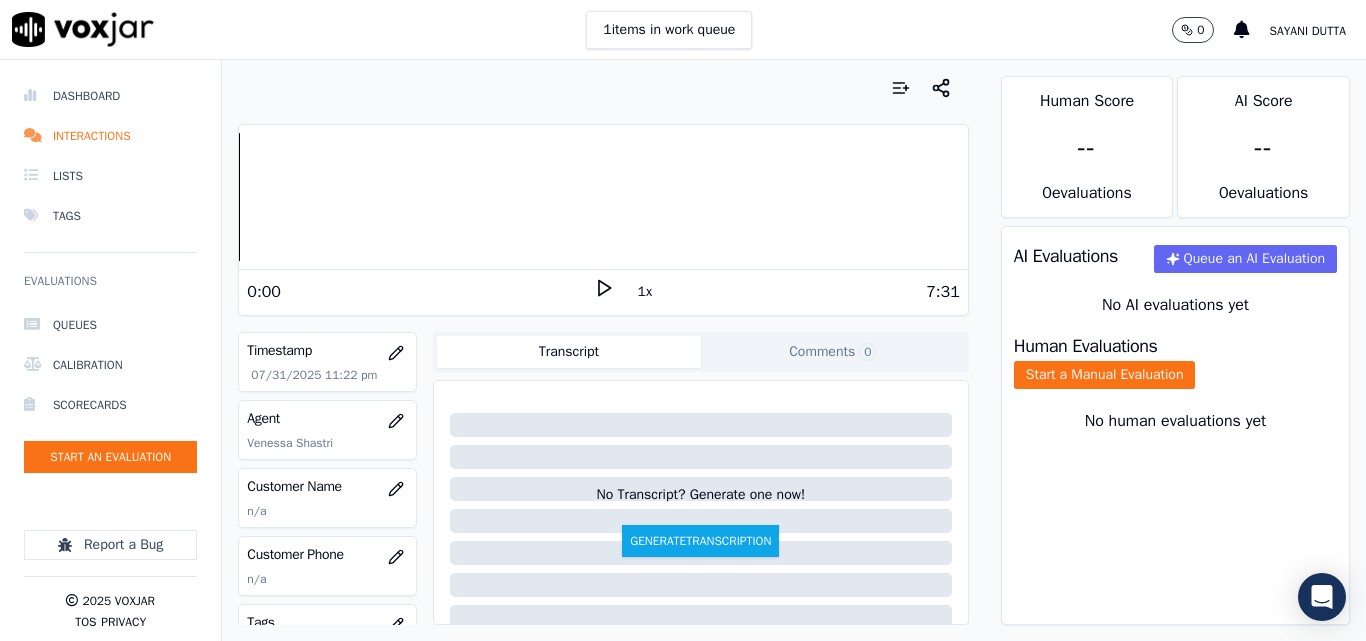 scroll, scrollTop: 200, scrollLeft: 0, axis: vertical 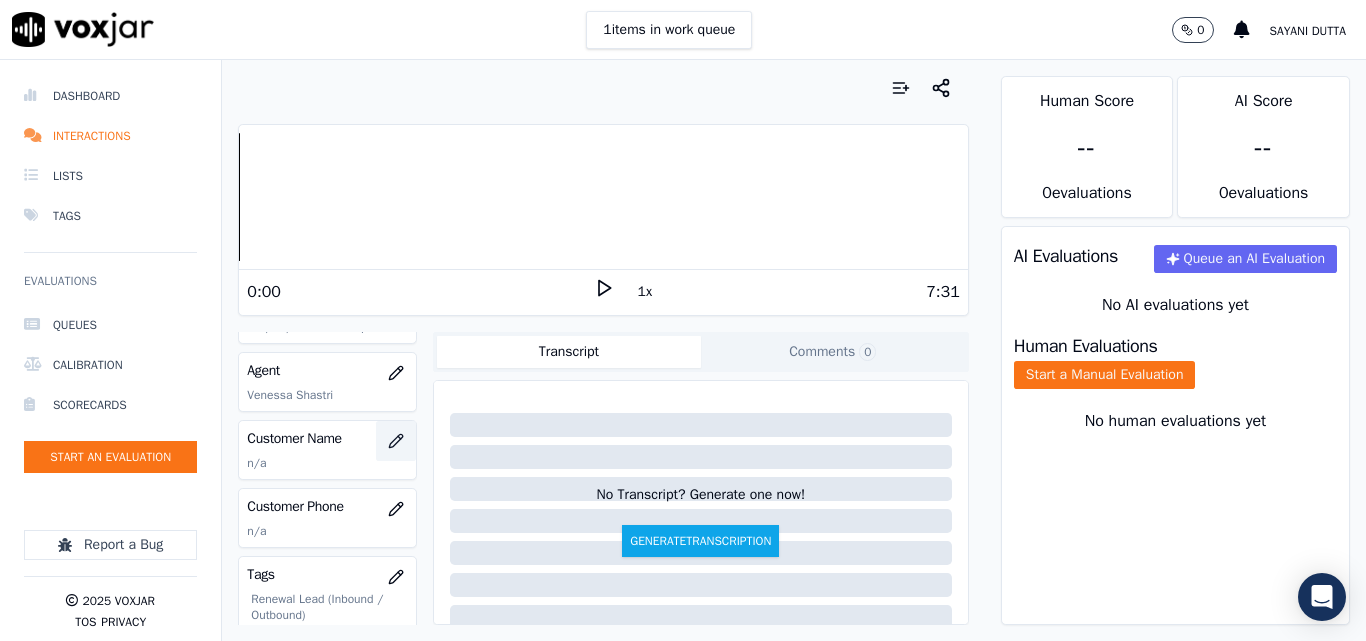 click 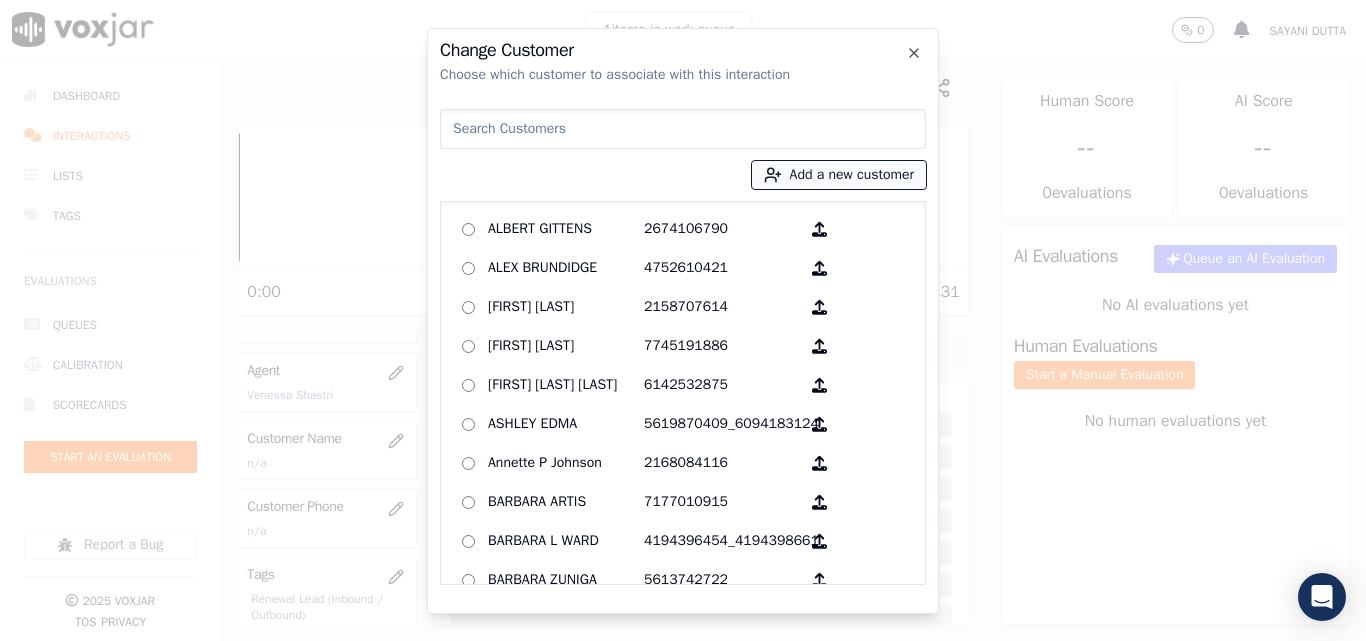 click on "Add a new customer" at bounding box center (839, 175) 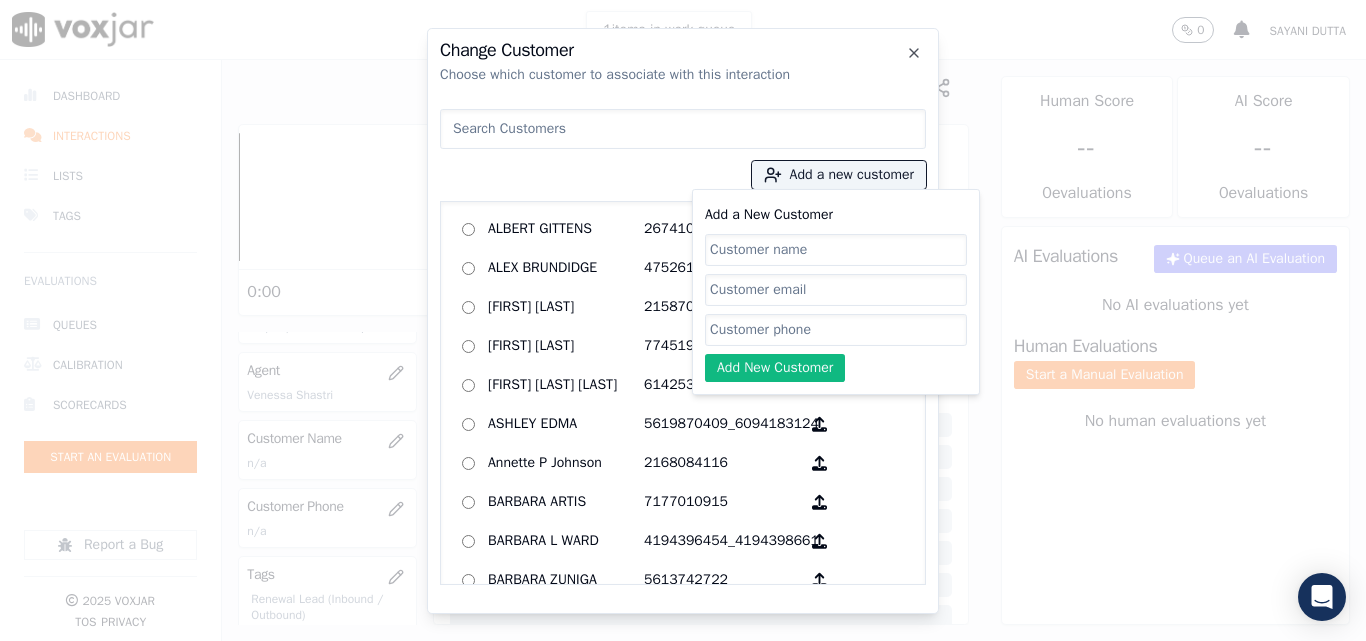 click on "Add a New Customer" 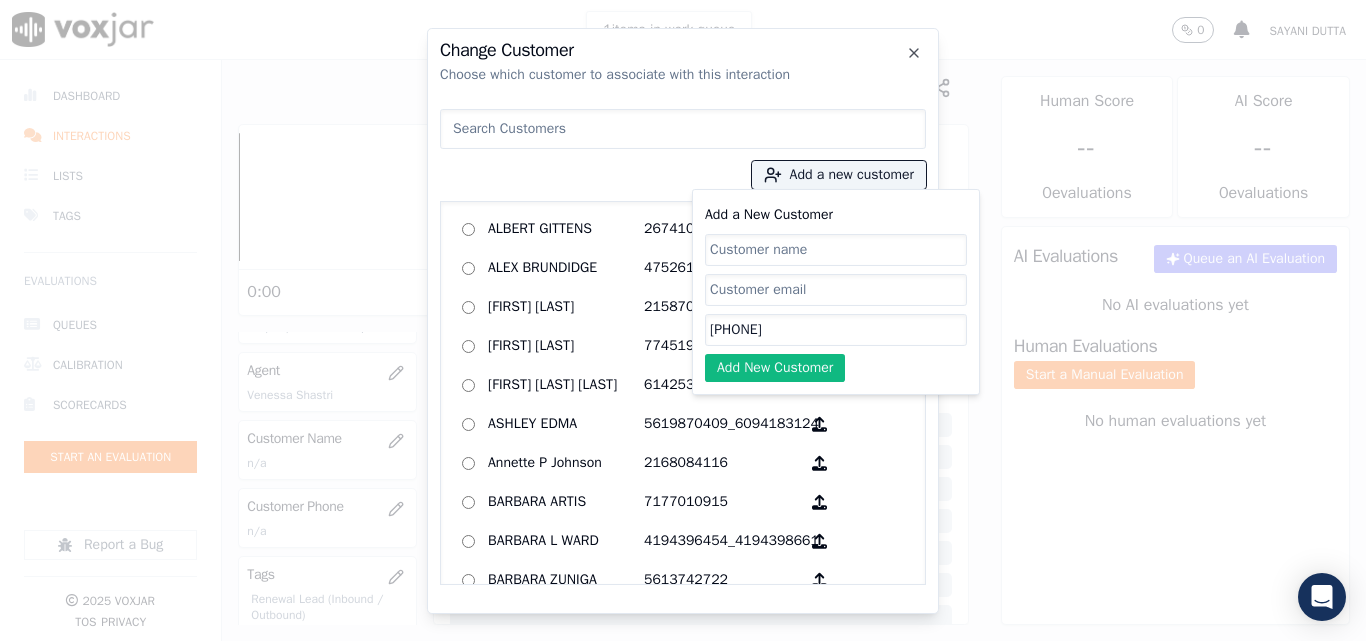 type on "[PHONE]" 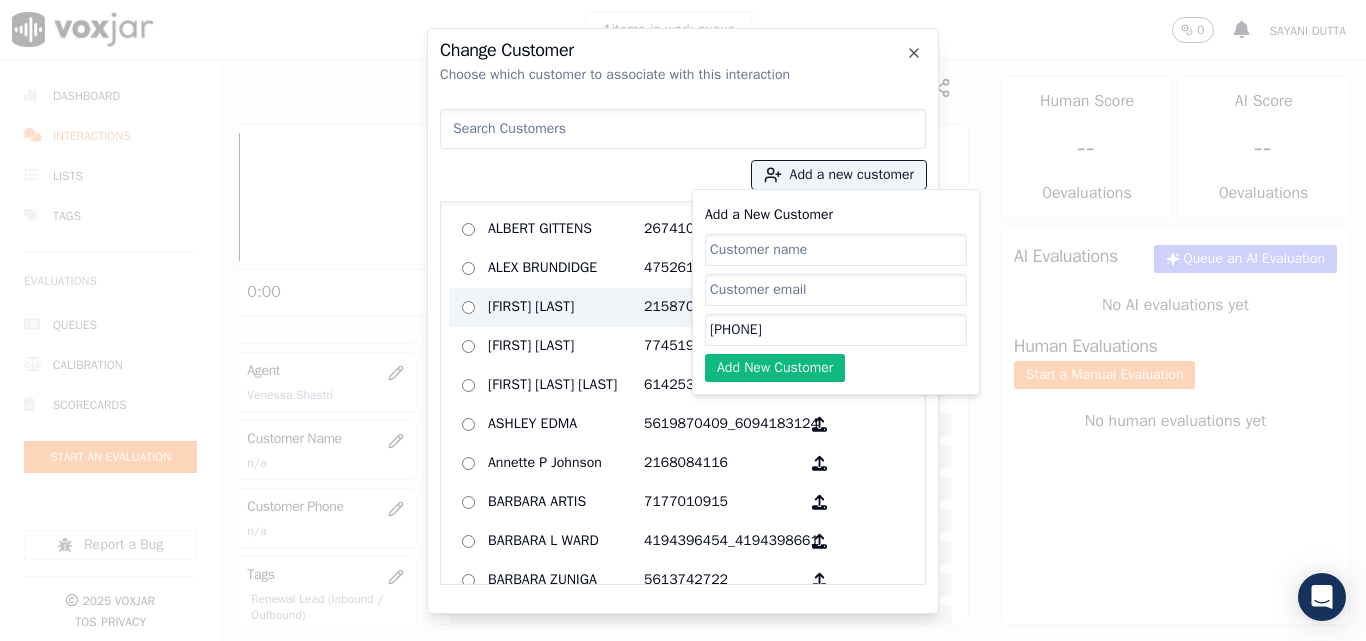 paste on "[PHONE]" 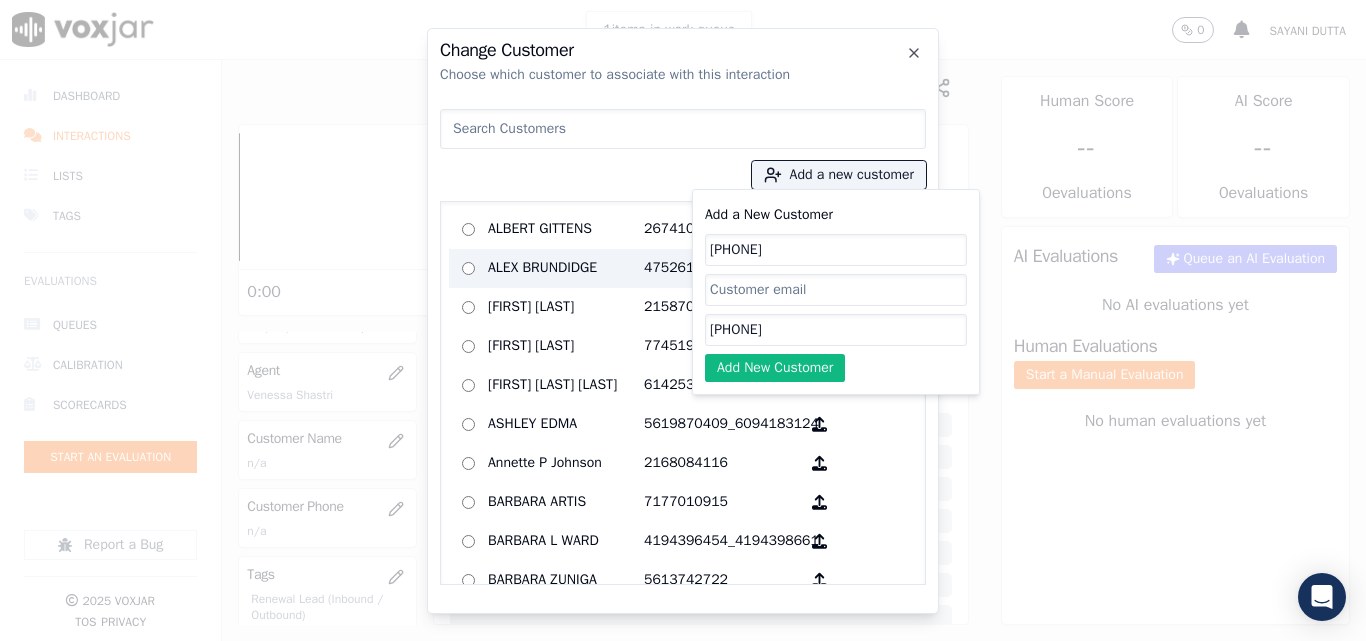 drag, startPoint x: 790, startPoint y: 247, endPoint x: 647, endPoint y: 254, distance: 143.17122 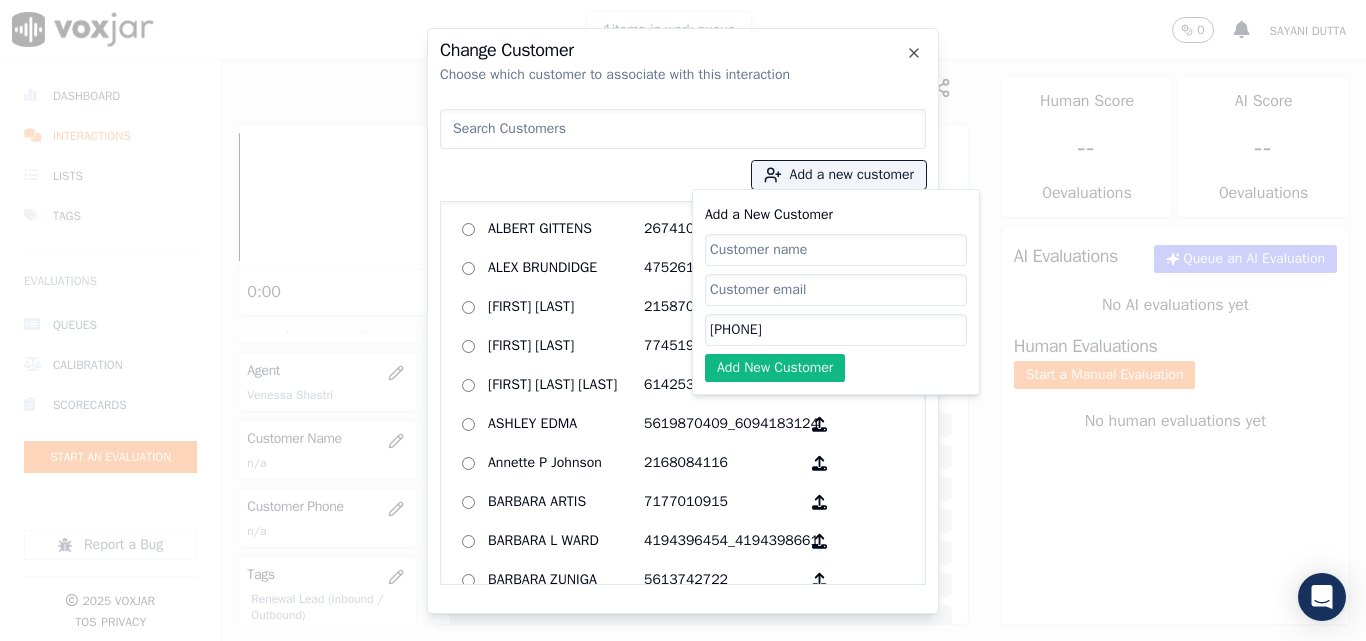 paste on "[FIRST] [LAST]" 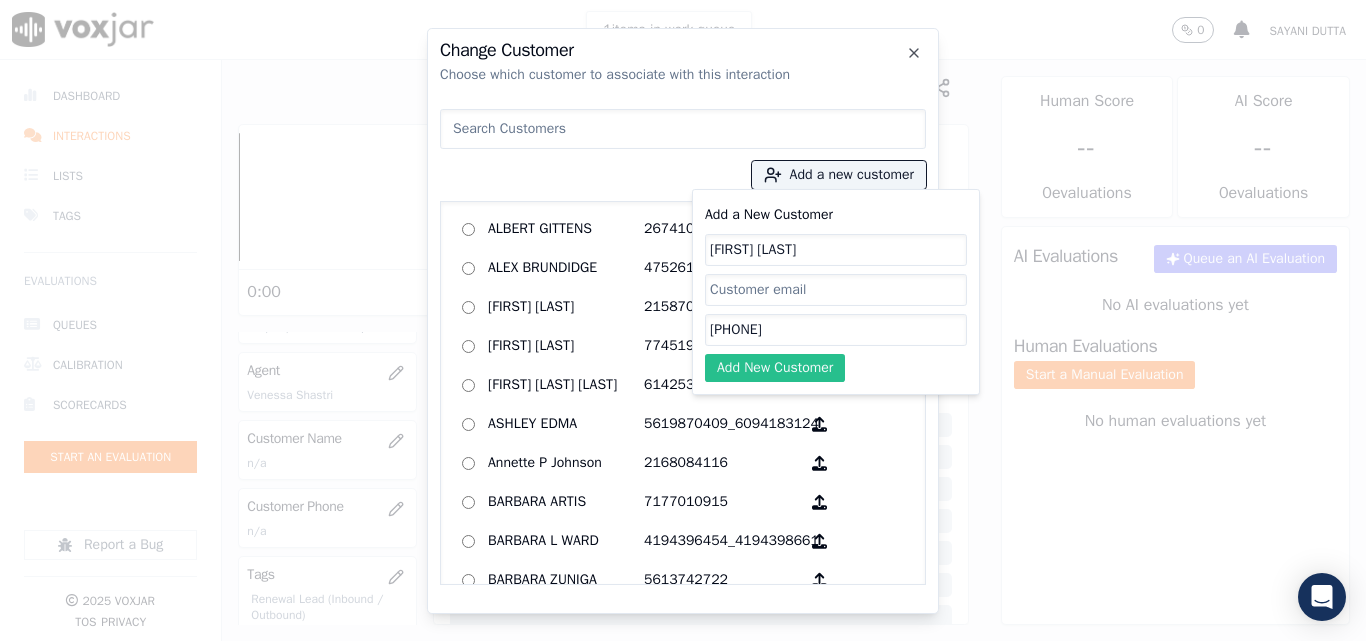 type on "[FIRST] [LAST]" 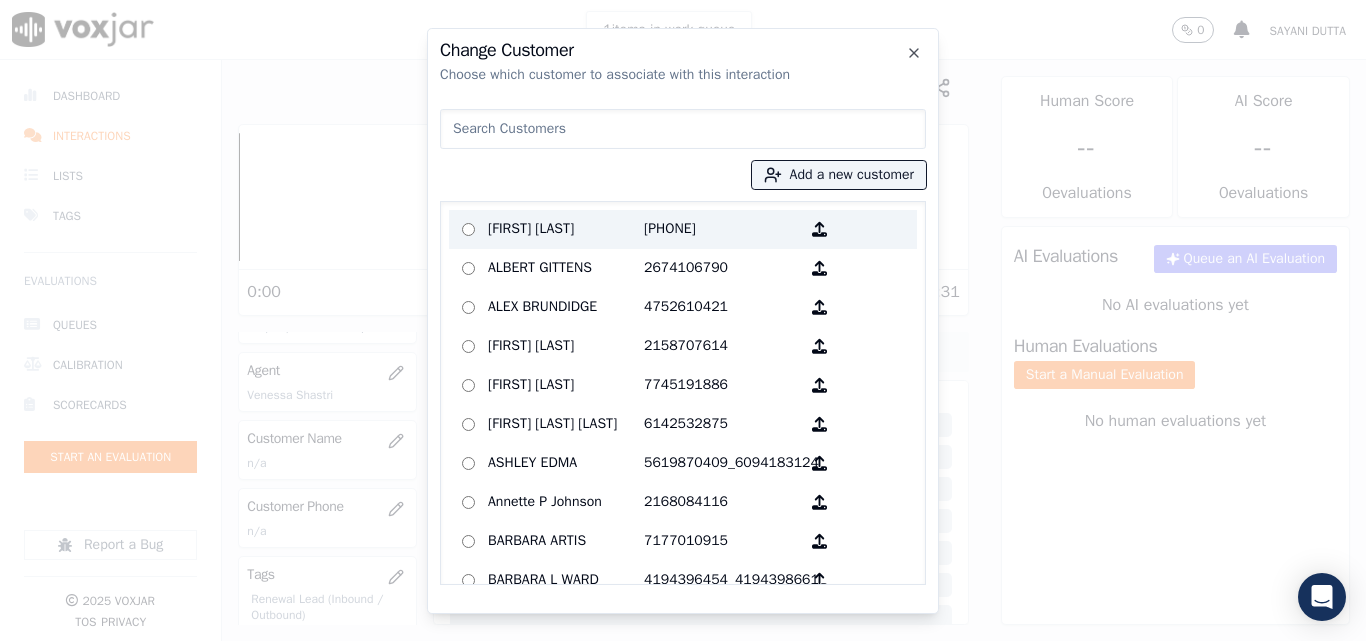 click on "[FIRST] [LAST]" at bounding box center (566, 229) 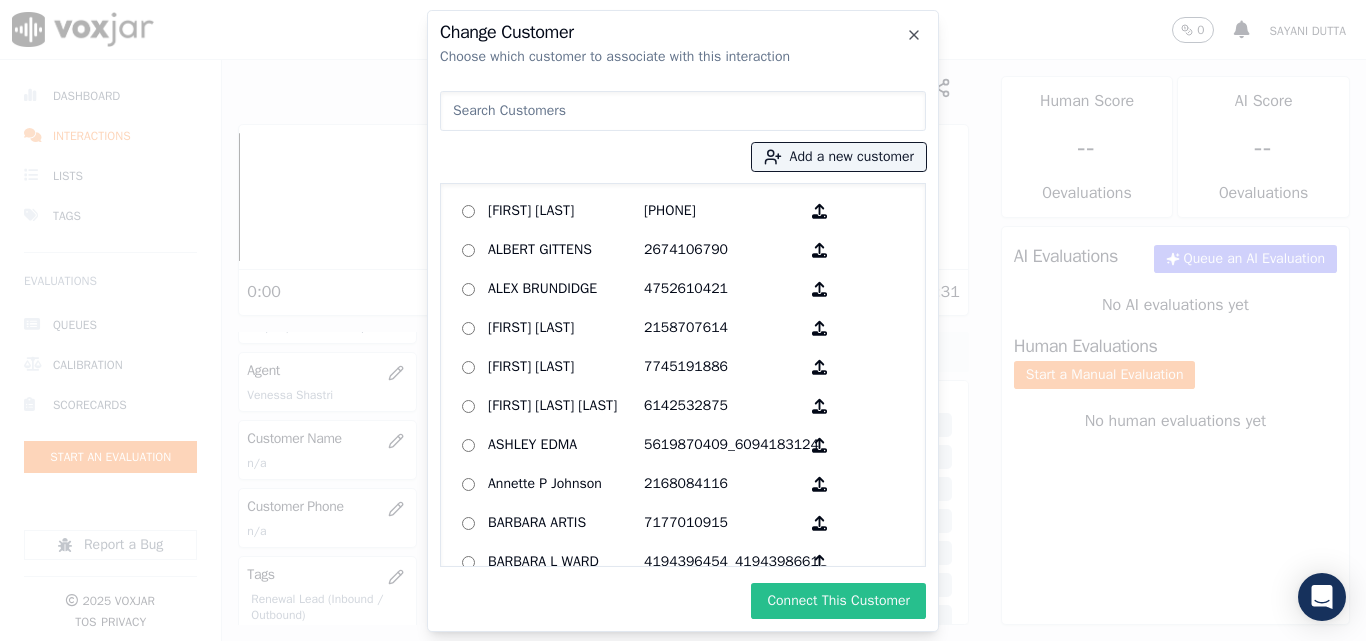 click on "Connect This Customer" at bounding box center (838, 601) 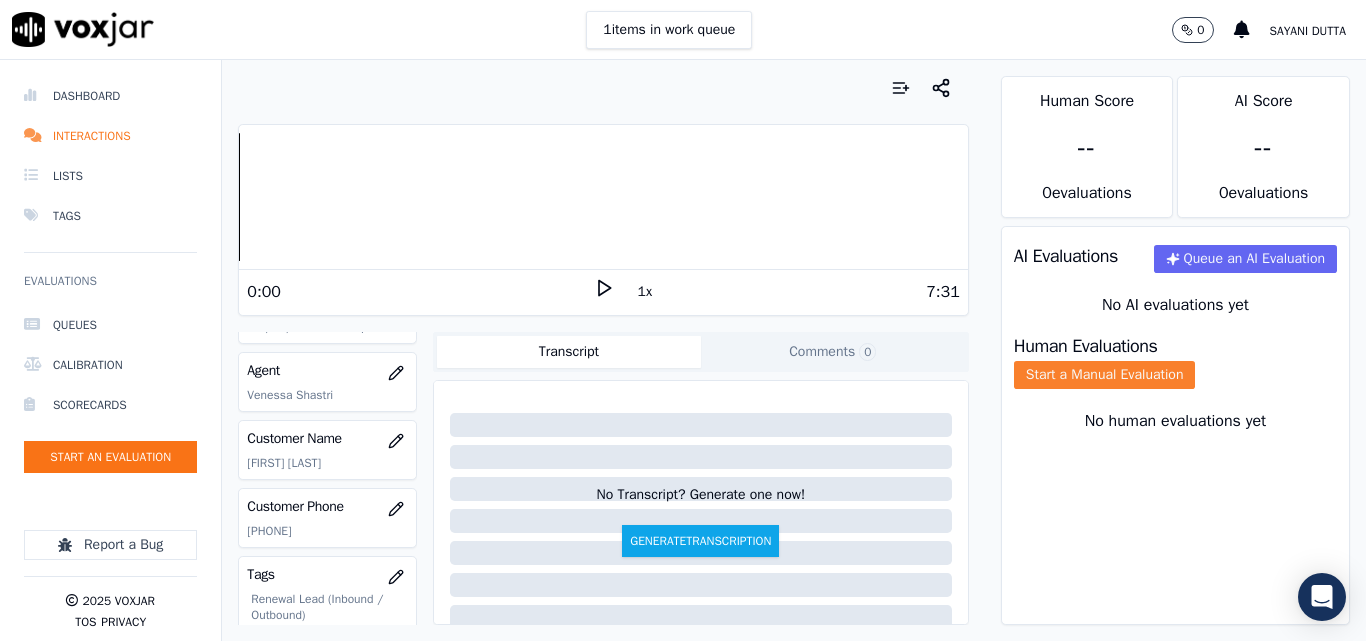 click on "Start a Manual Evaluation" 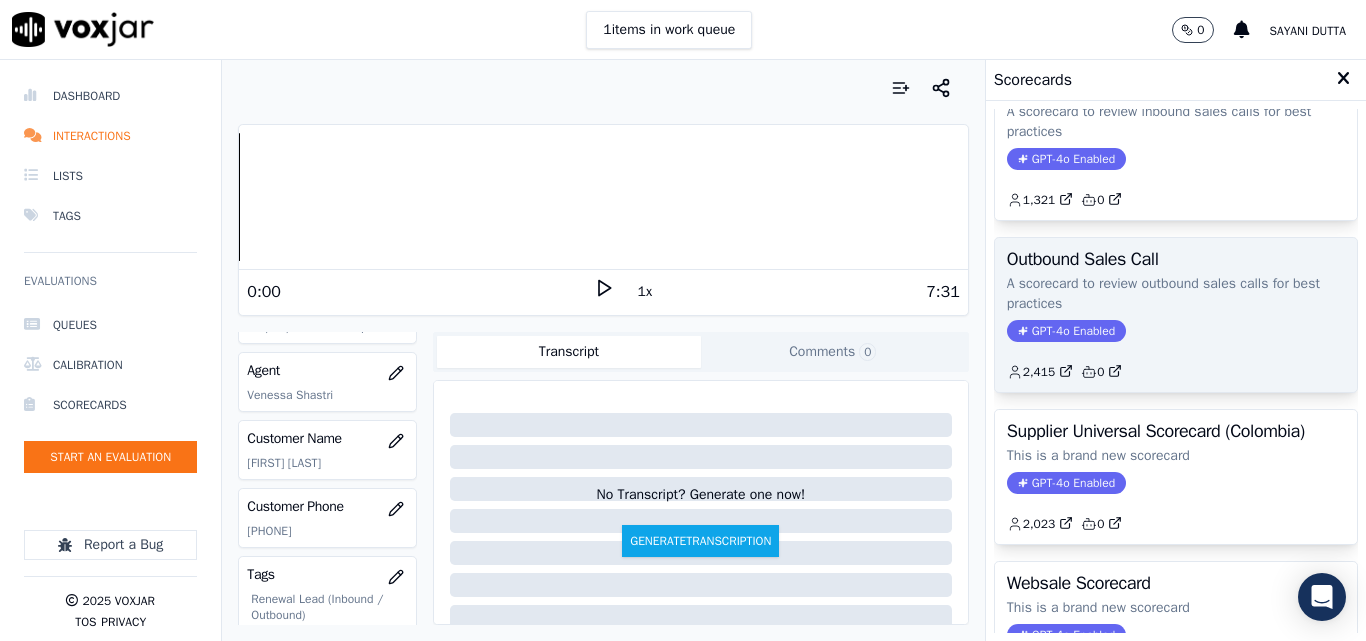 scroll, scrollTop: 200, scrollLeft: 0, axis: vertical 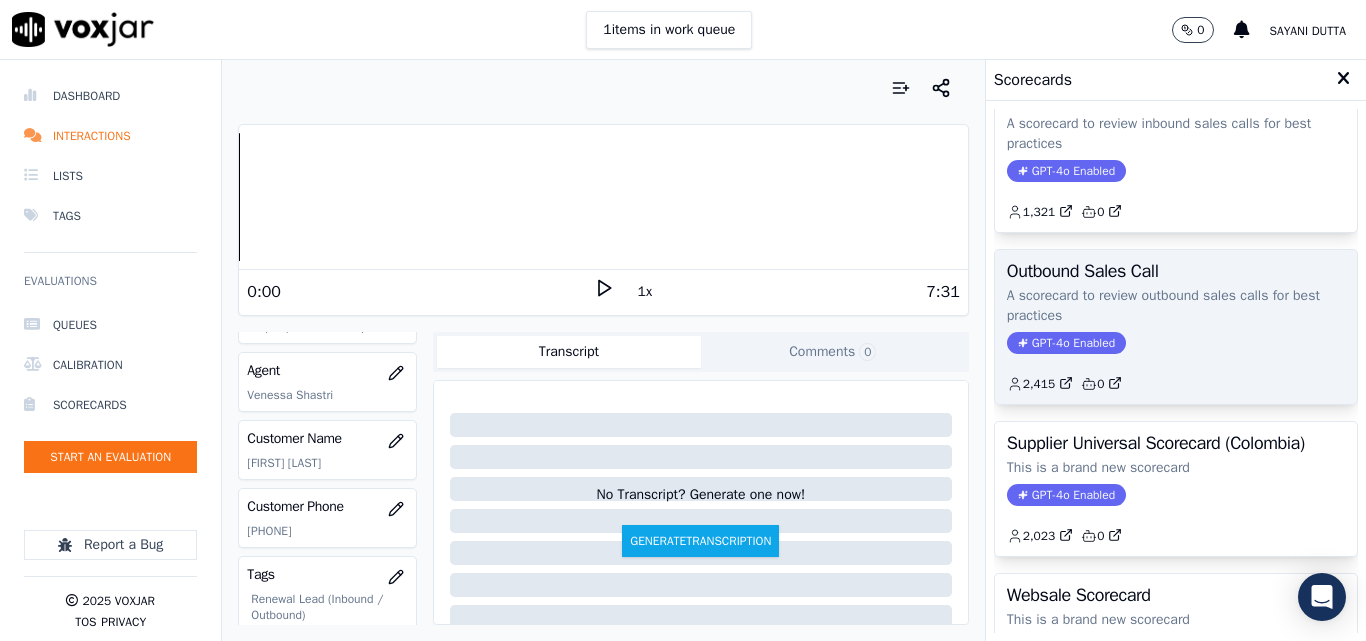 click on "Outbound Sales Call   A scorecard to review outbound sales calls for best practices     GPT-4o Enabled       2,415         0" at bounding box center [1176, 327] 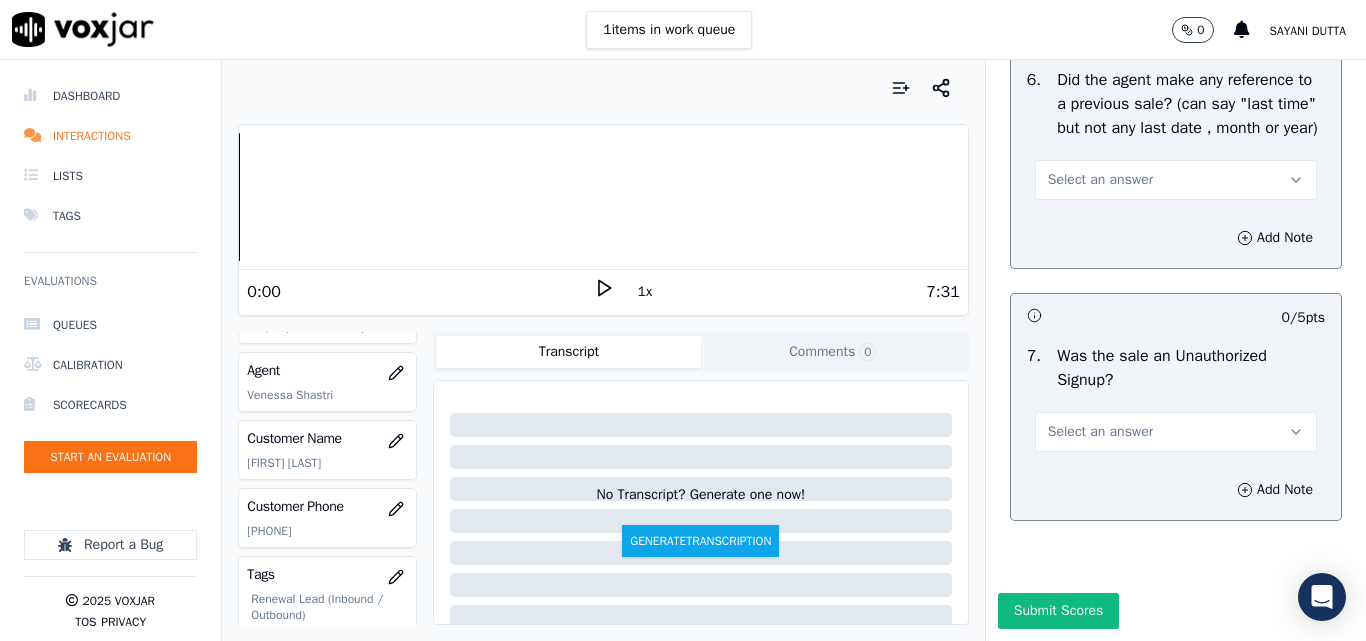 scroll, scrollTop: 5400, scrollLeft: 0, axis: vertical 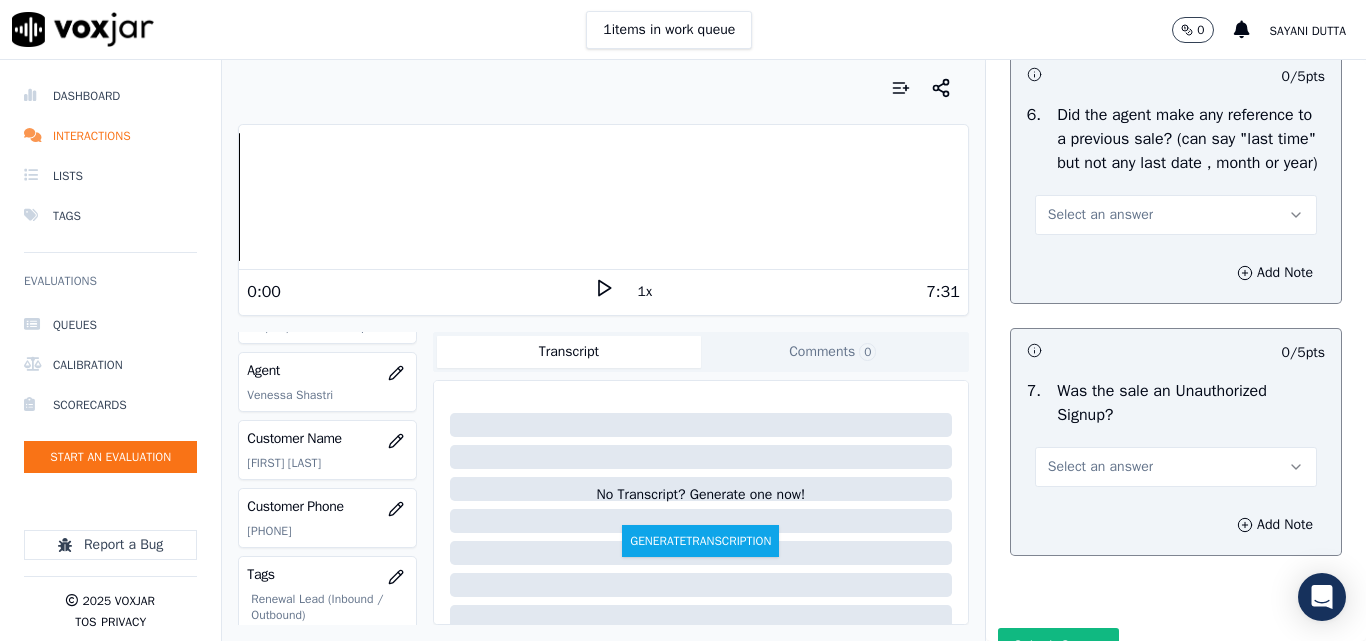 click on "Add Note" at bounding box center [1176, 273] 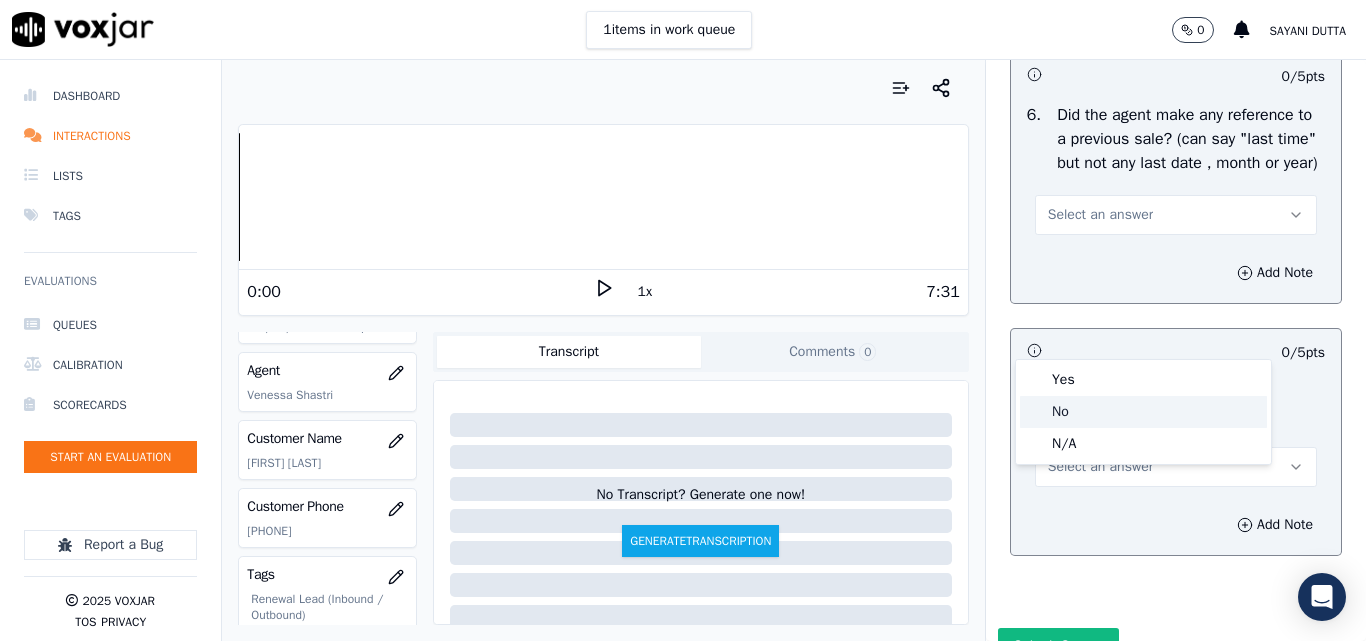 click on "No" 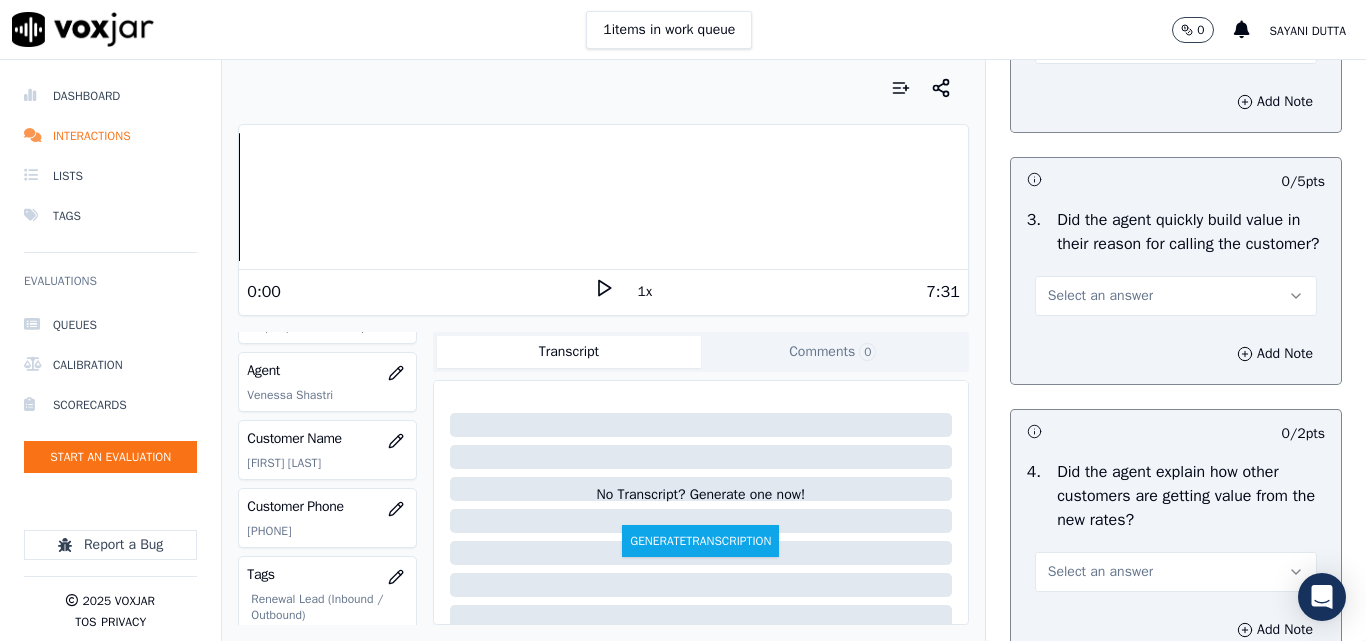 scroll, scrollTop: 500, scrollLeft: 0, axis: vertical 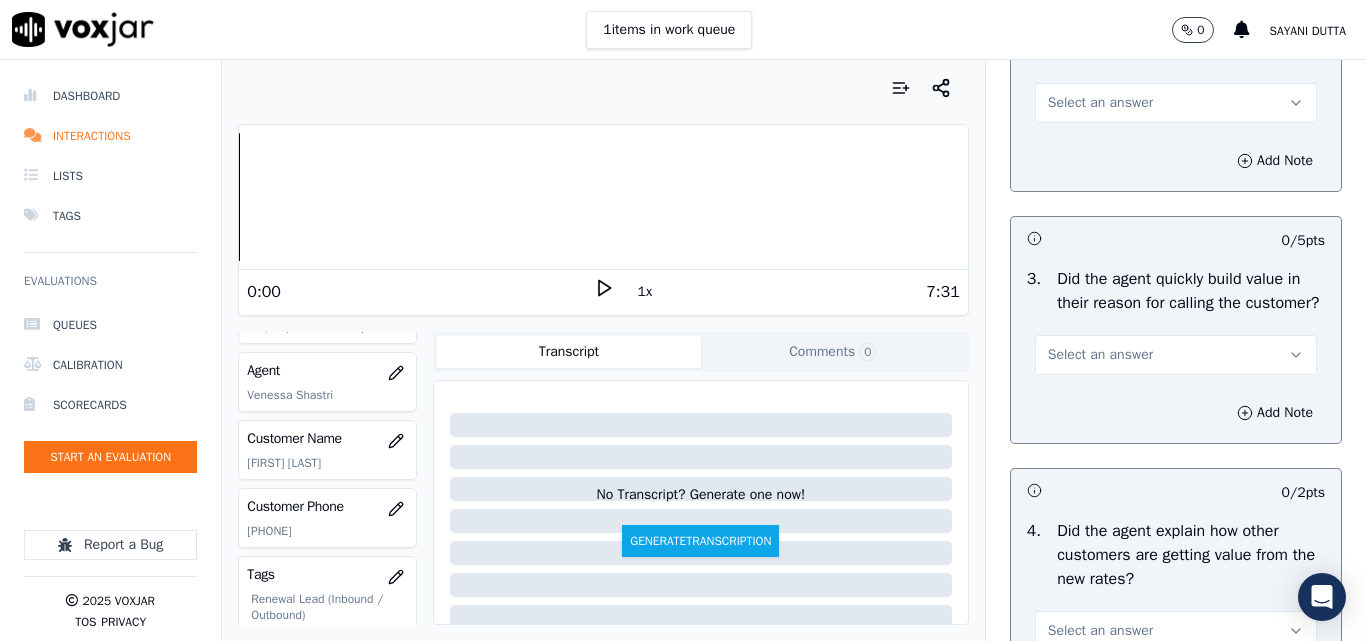 click on "No Transcript? Generate one now!   Generate  Transcription" at bounding box center [701, 473] 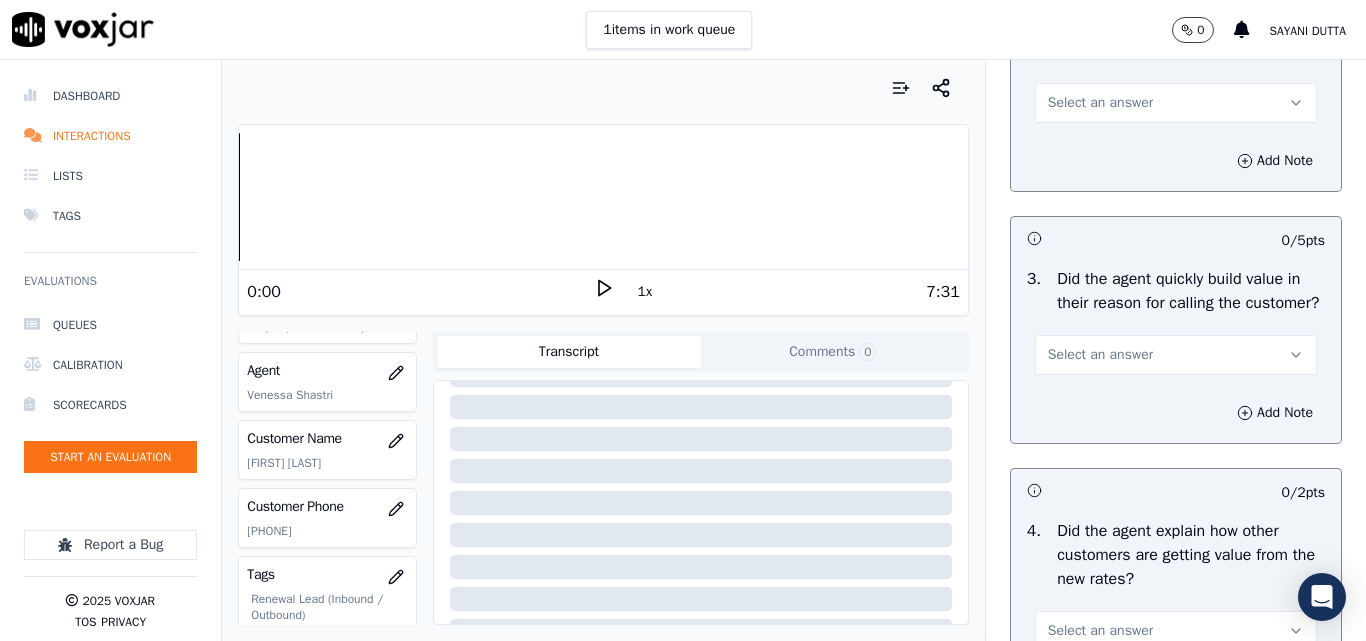 scroll, scrollTop: 0, scrollLeft: 0, axis: both 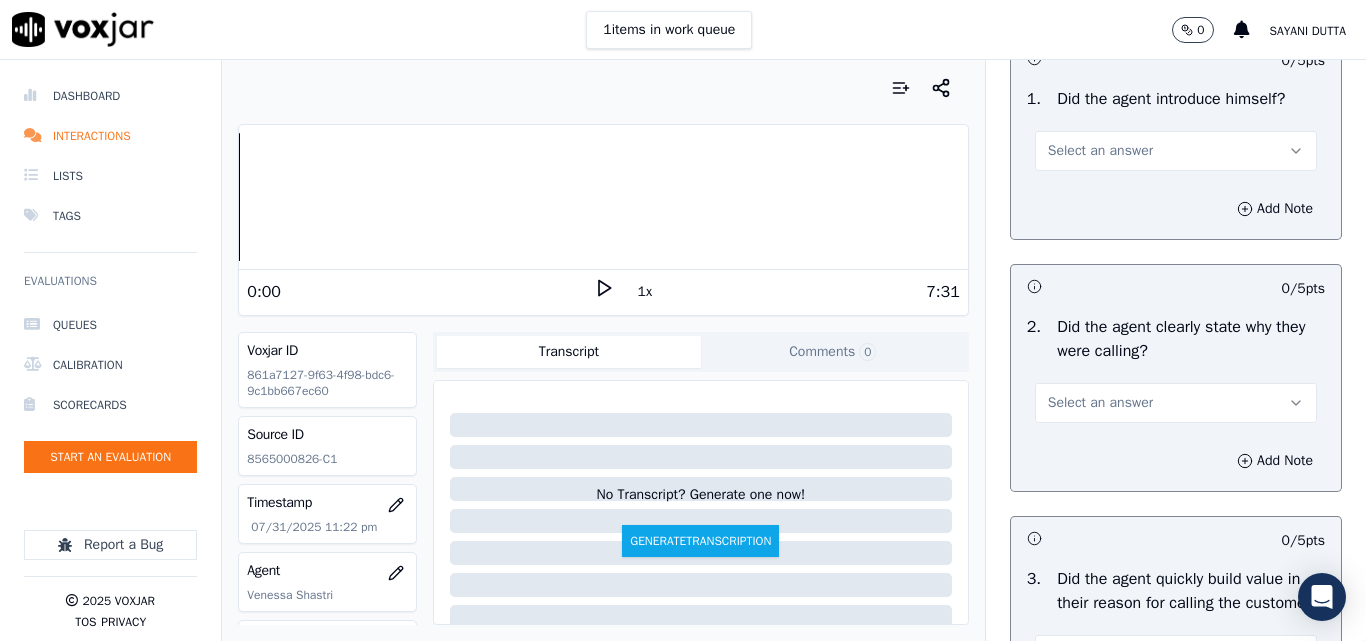 drag, startPoint x: 1068, startPoint y: 154, endPoint x: 1068, endPoint y: 166, distance: 12 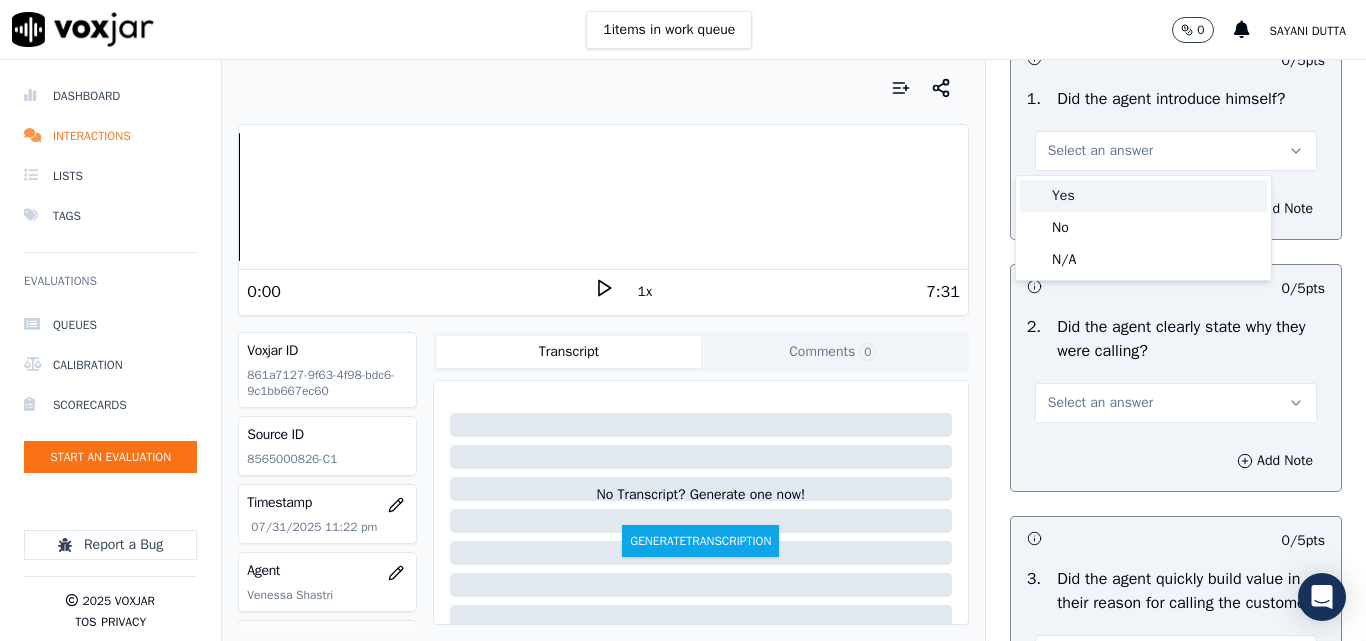click on "Yes" at bounding box center [1143, 196] 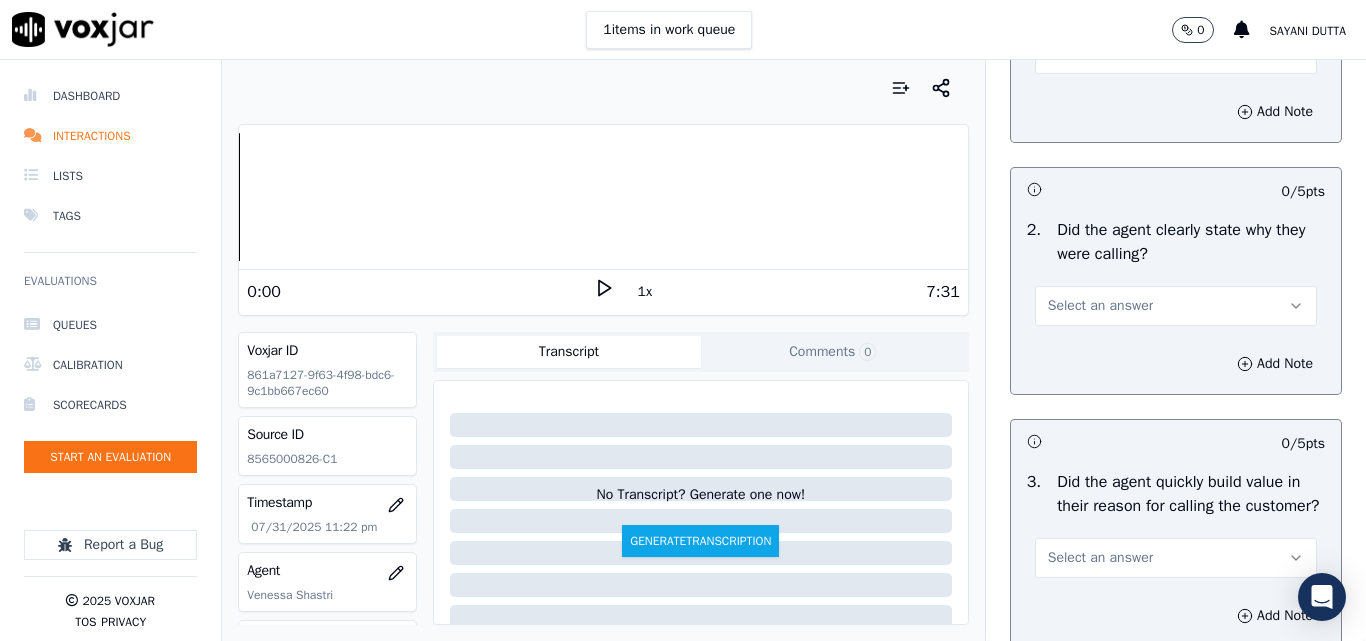 scroll, scrollTop: 400, scrollLeft: 0, axis: vertical 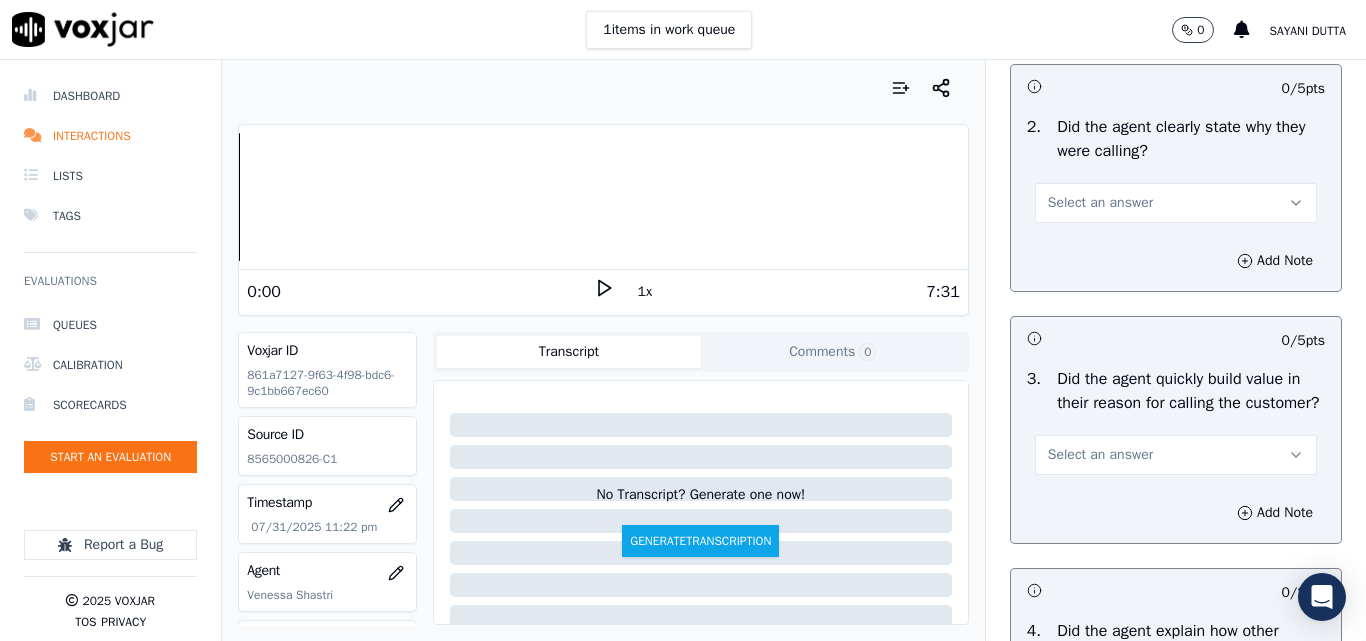 click on "Select an answer" at bounding box center [1100, 203] 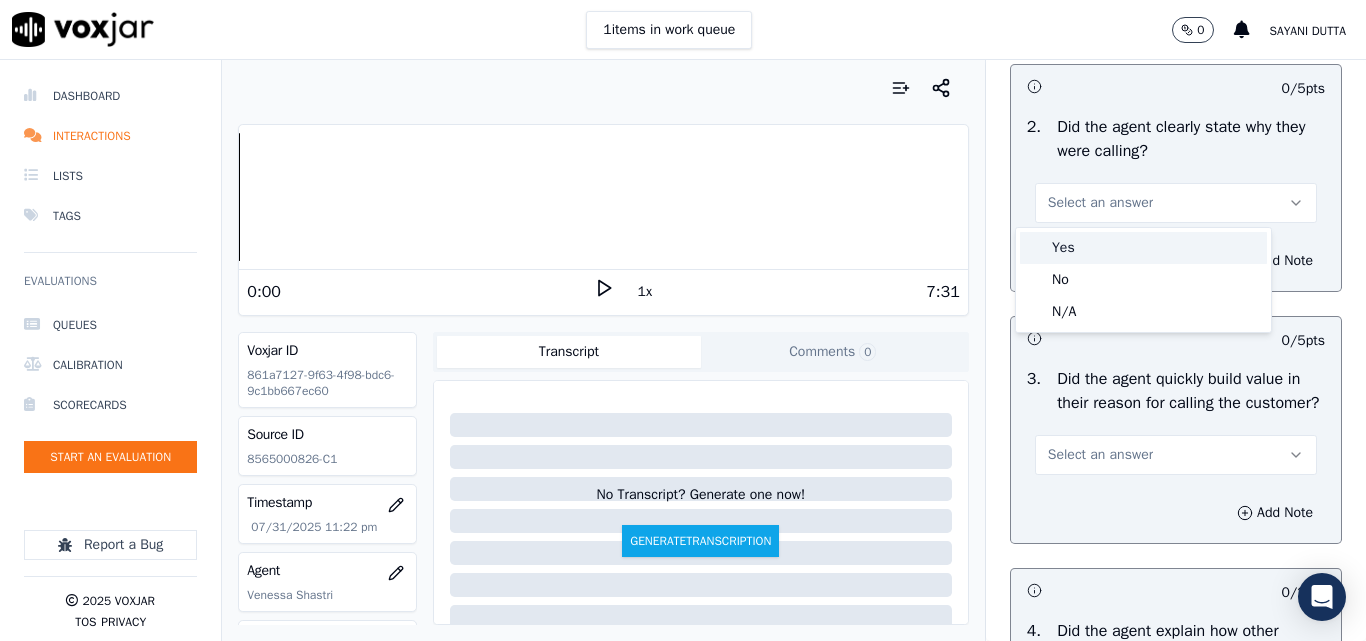 click on "Yes" at bounding box center (1143, 248) 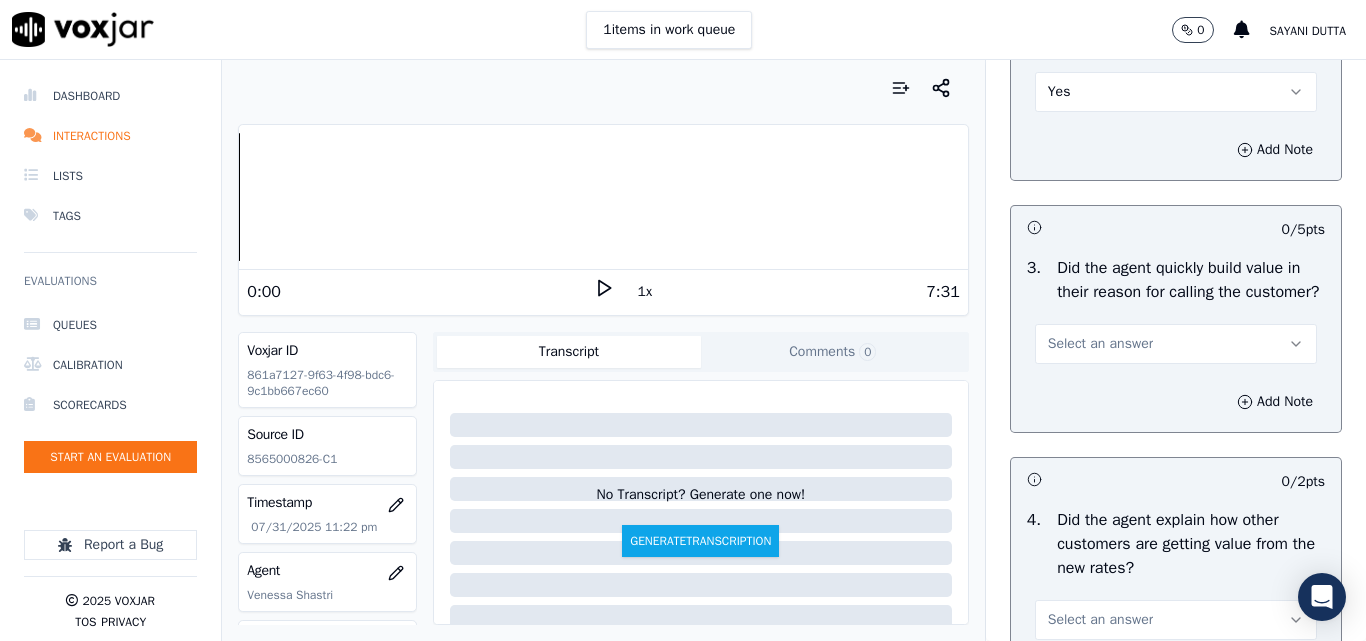 scroll, scrollTop: 600, scrollLeft: 0, axis: vertical 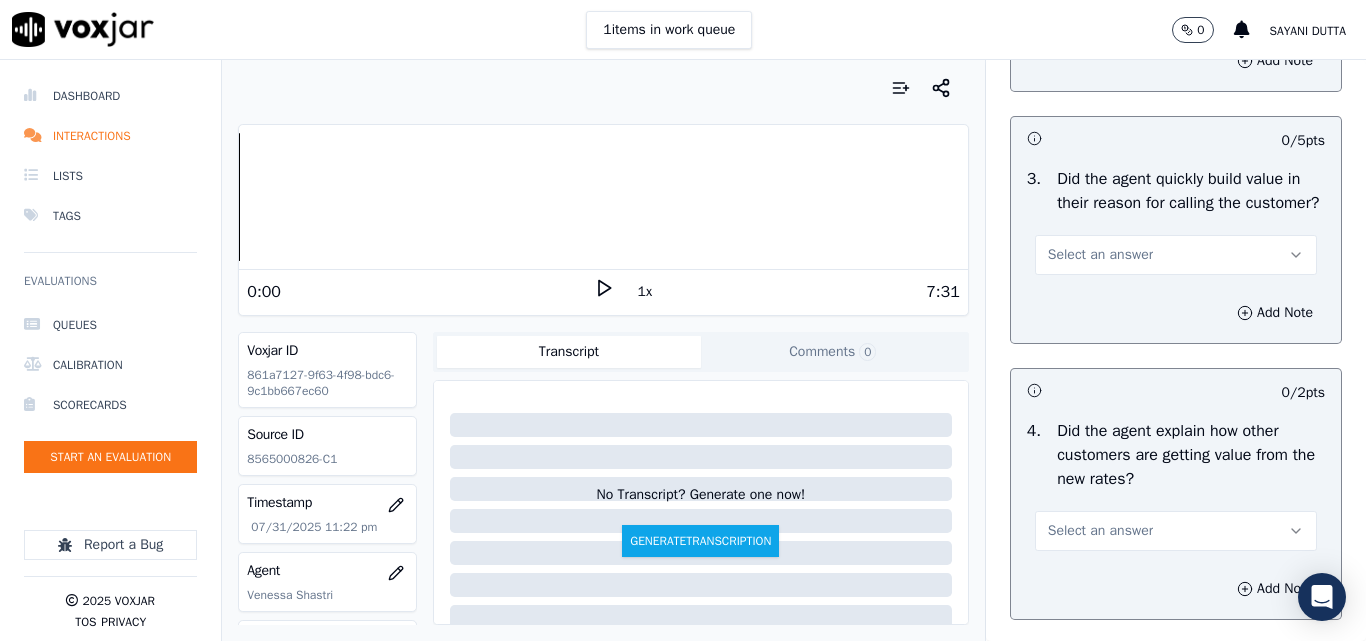 click on "Select an answer" at bounding box center (1100, 255) 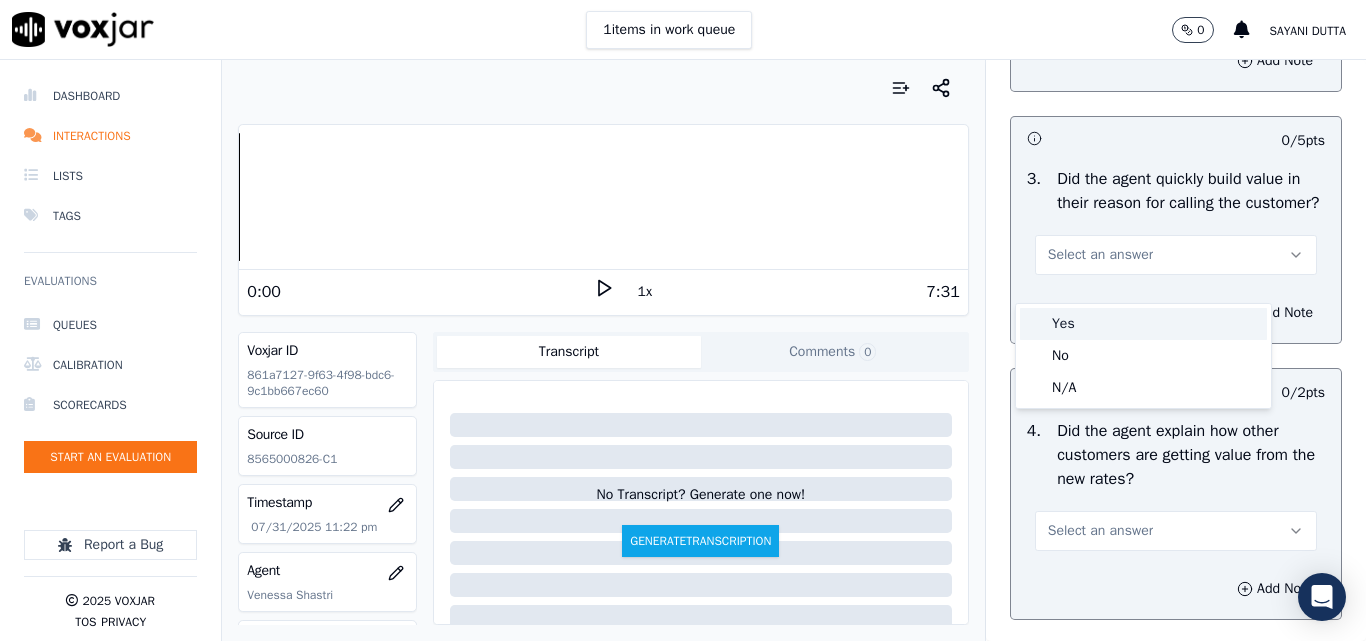 click on "Yes" at bounding box center [1143, 324] 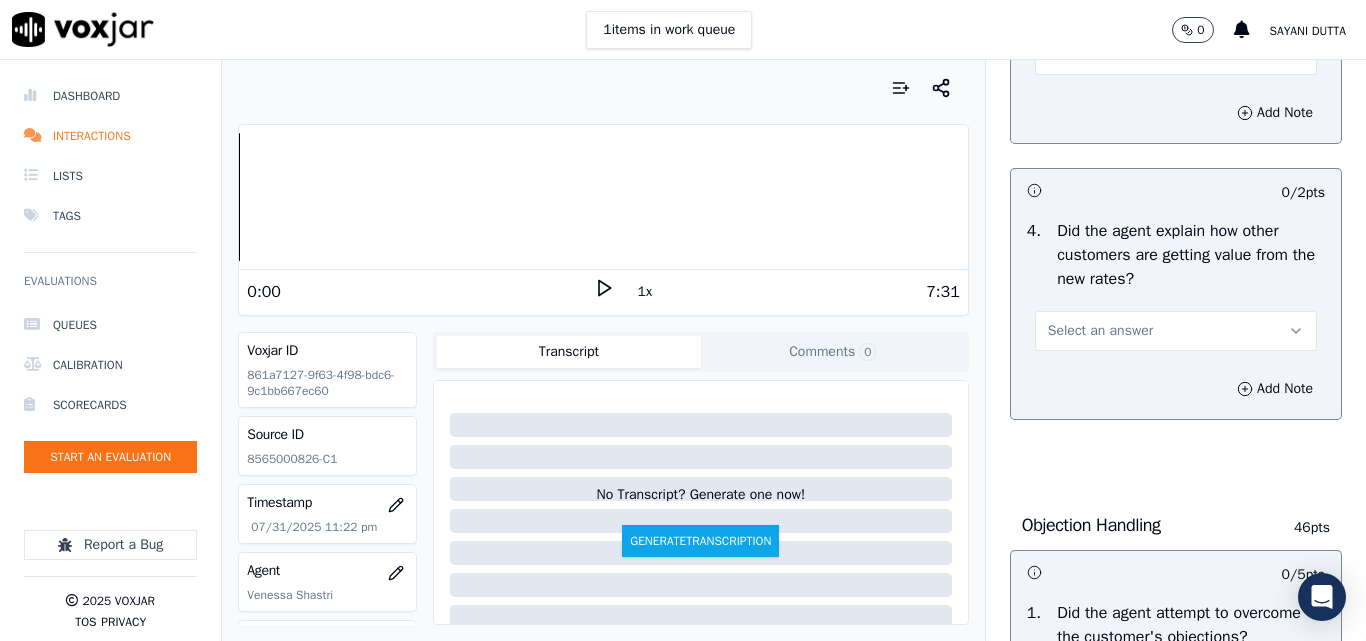 scroll, scrollTop: 900, scrollLeft: 0, axis: vertical 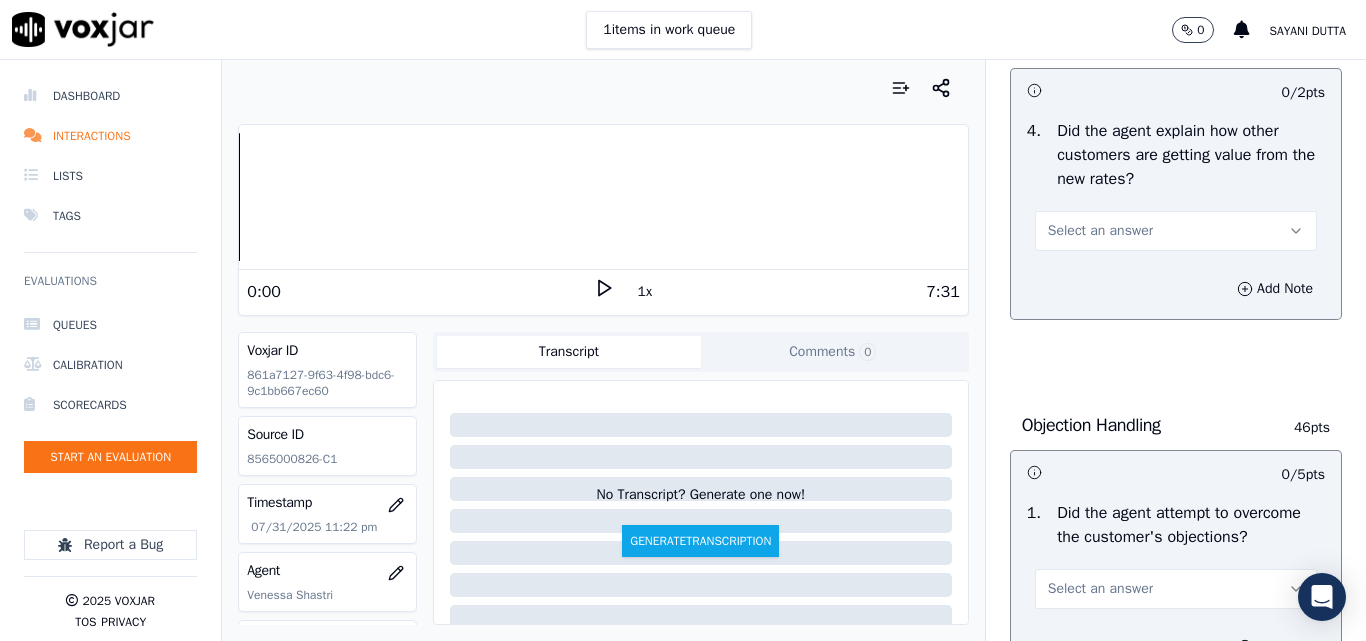 click on "Select an answer" at bounding box center [1100, 231] 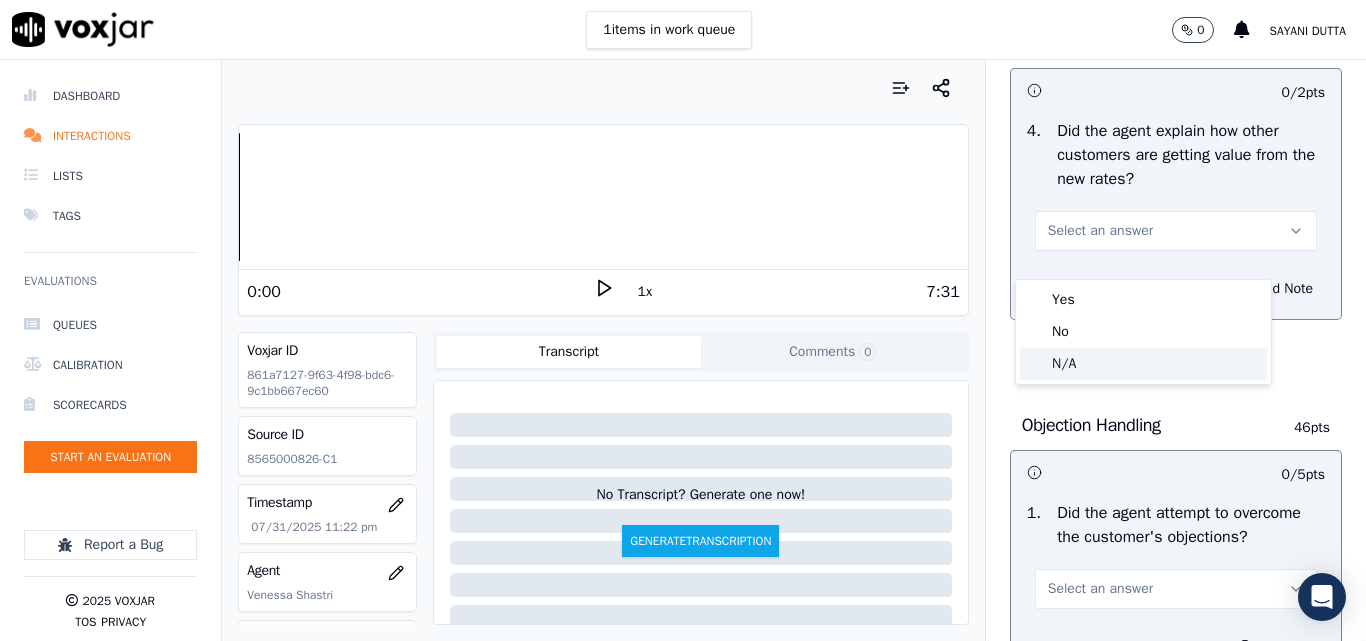 click on "N/A" 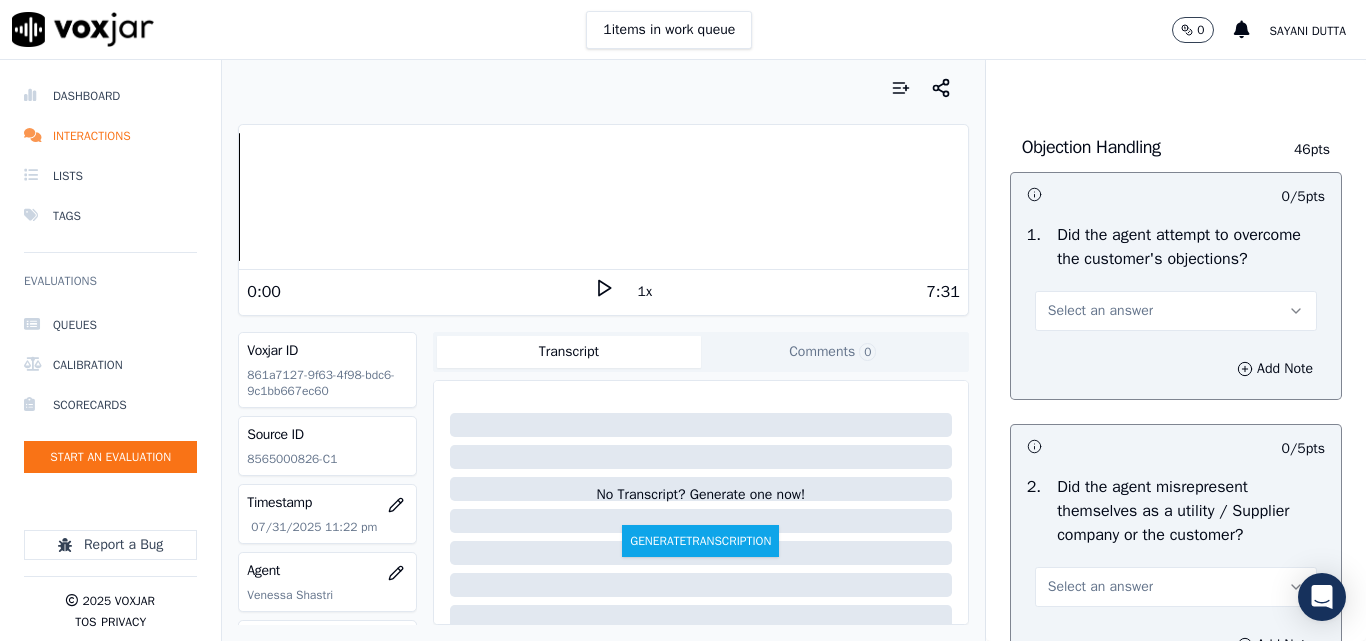 scroll, scrollTop: 1200, scrollLeft: 0, axis: vertical 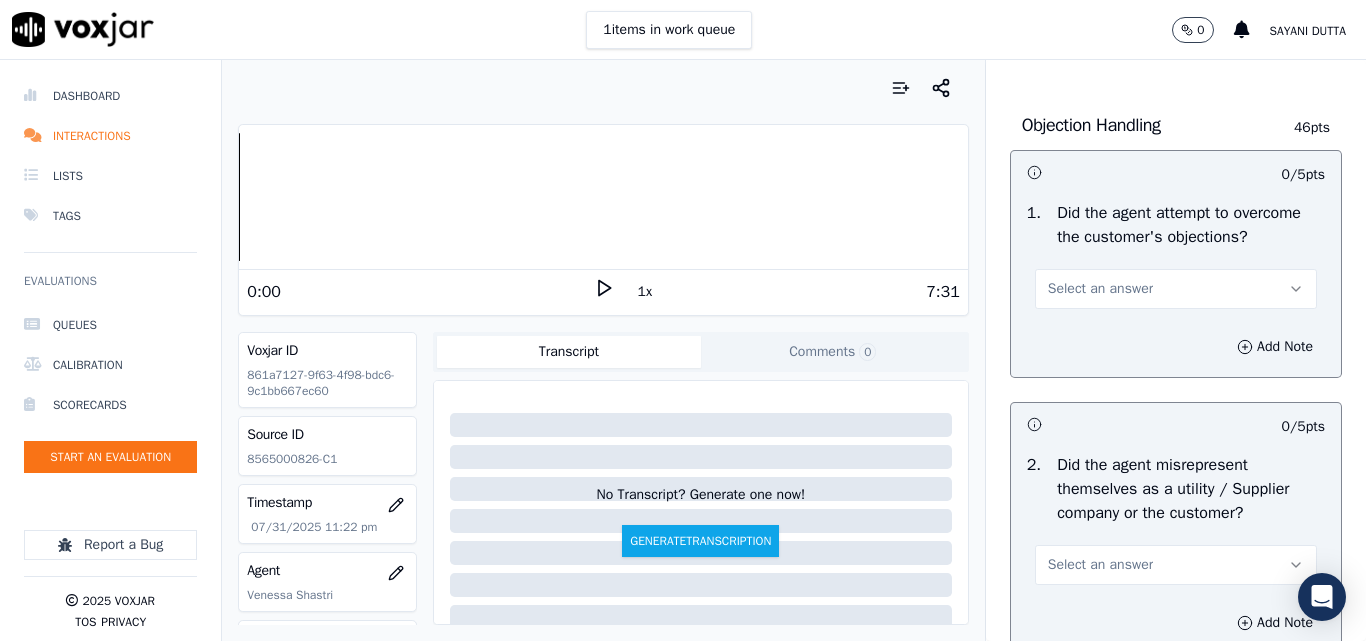 click on "Select an answer" at bounding box center (1100, 289) 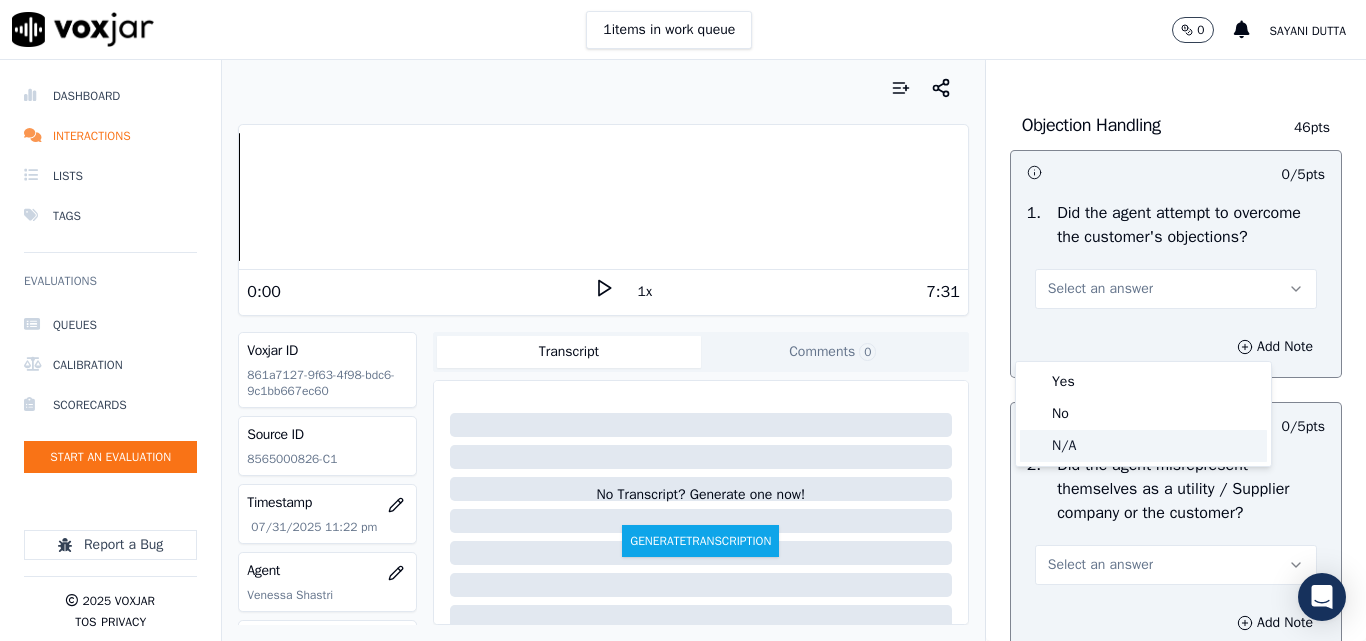 click on "N/A" 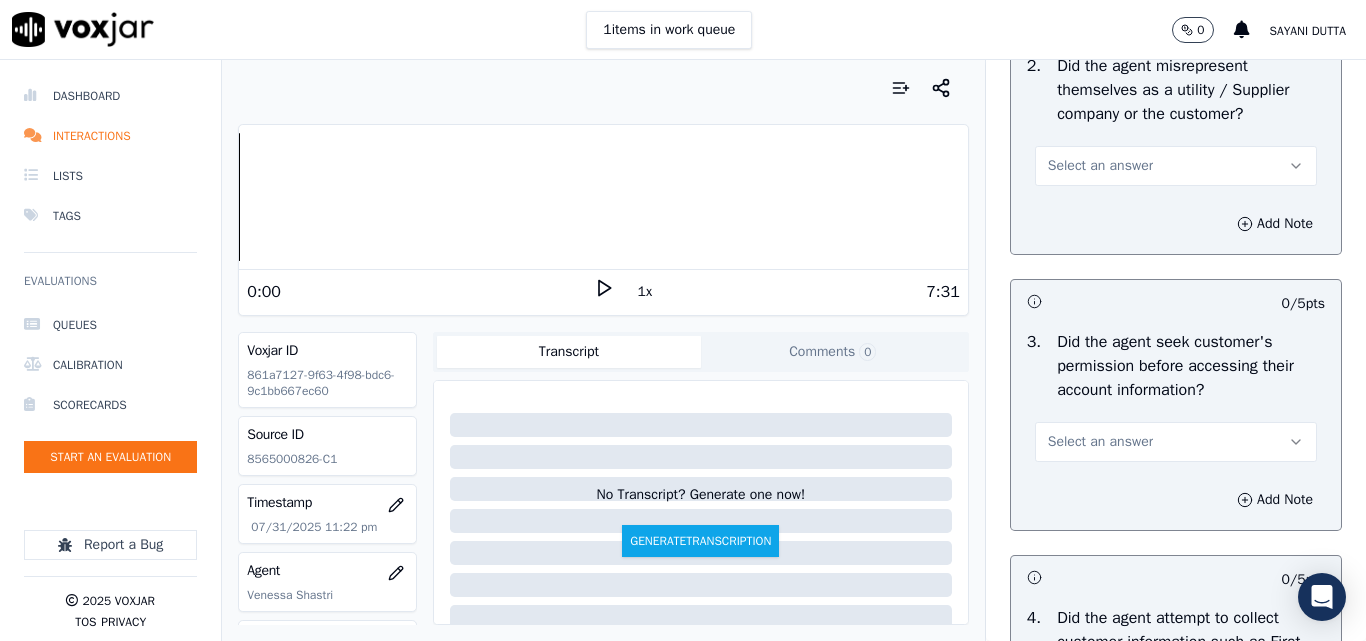 scroll, scrollTop: 1600, scrollLeft: 0, axis: vertical 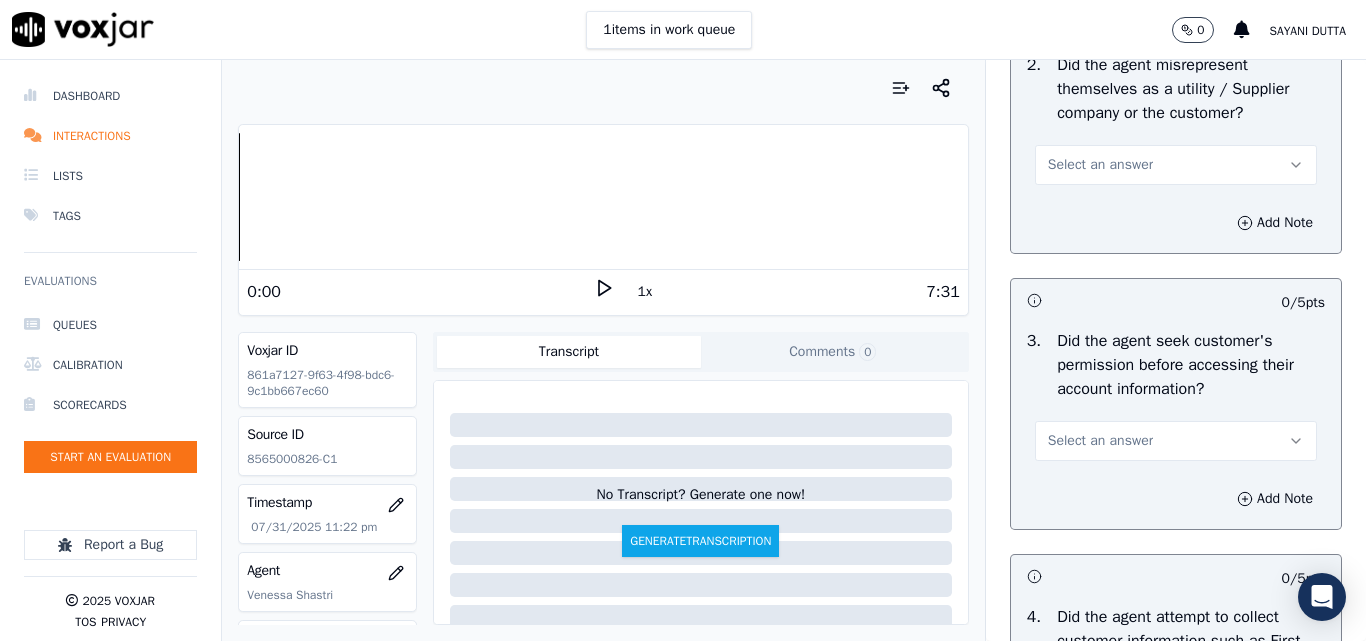 click on "Select an answer" at bounding box center (1100, 165) 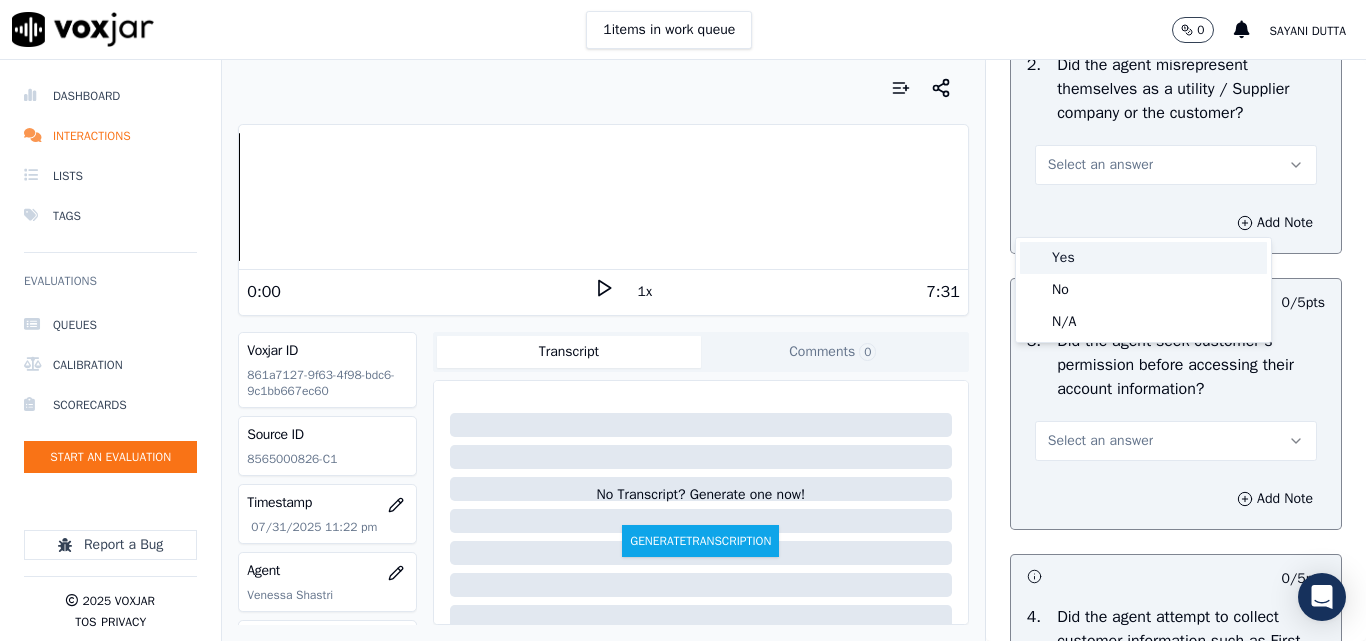 click on "Yes" at bounding box center [1143, 258] 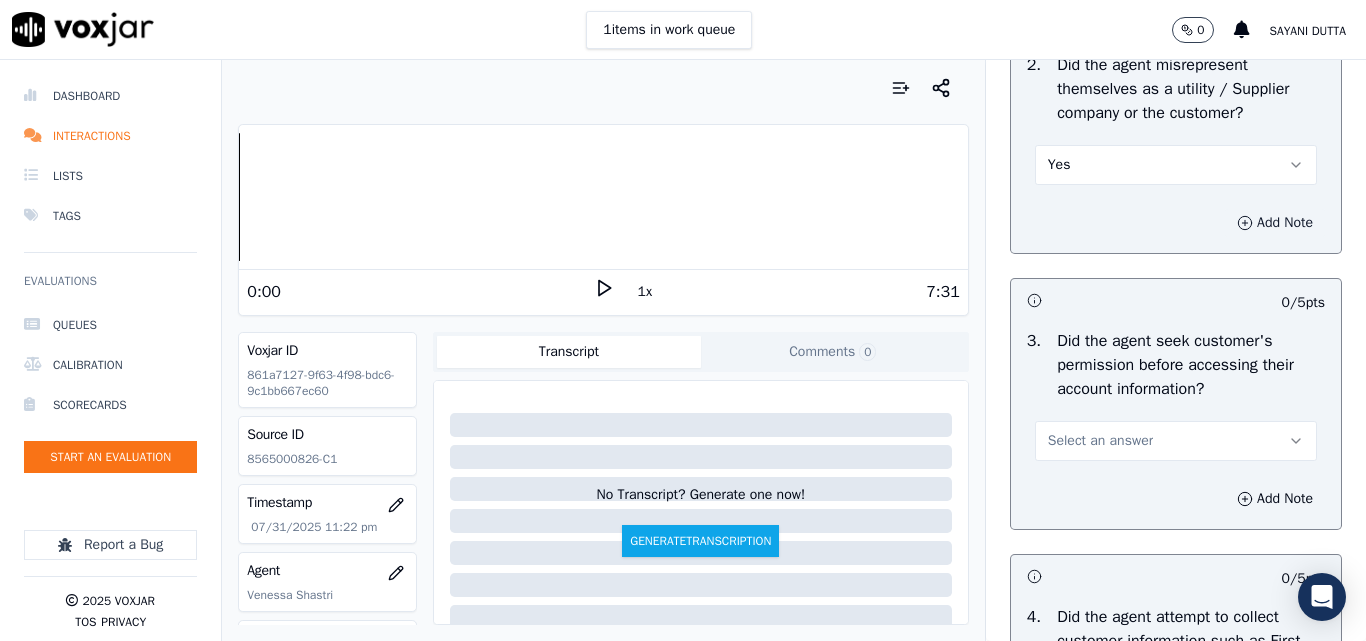 click 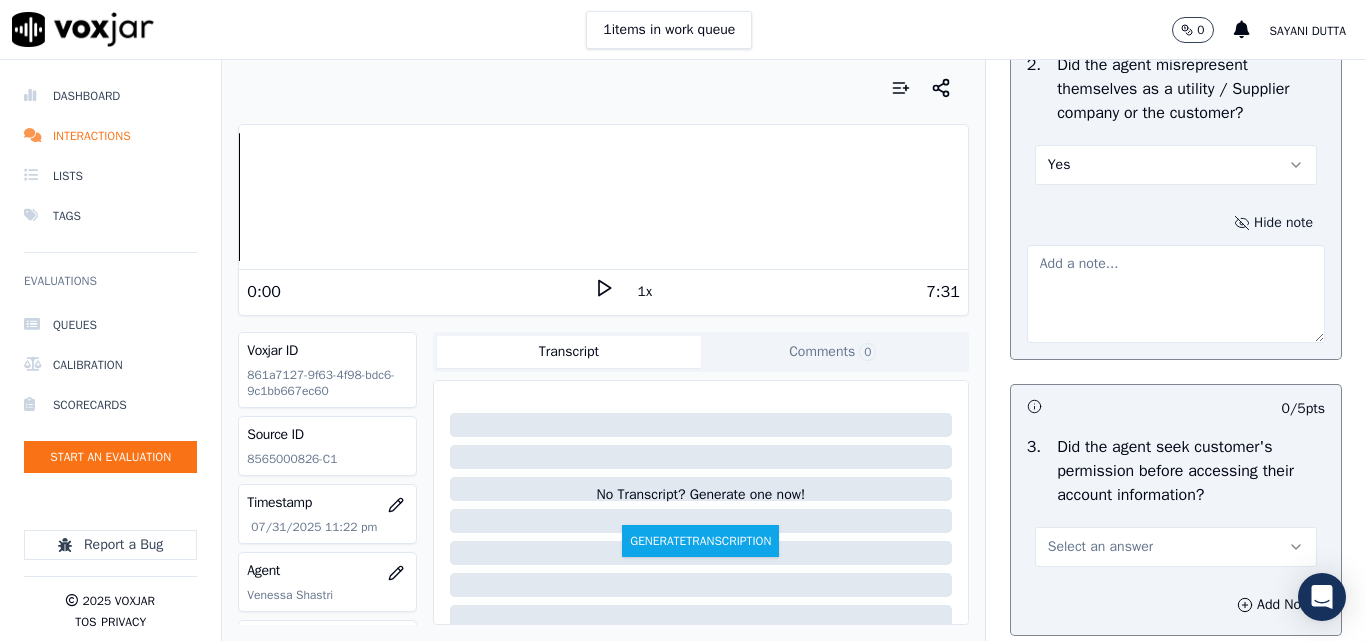 click at bounding box center [1176, 294] 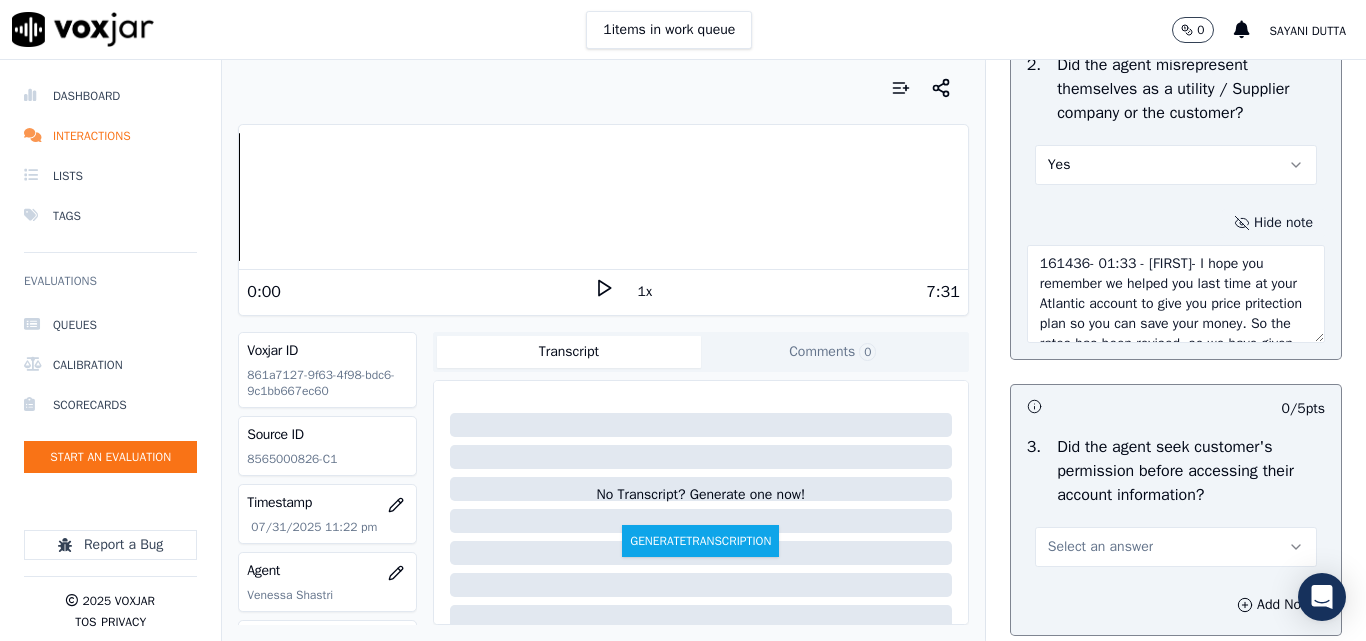 scroll, scrollTop: 51, scrollLeft: 0, axis: vertical 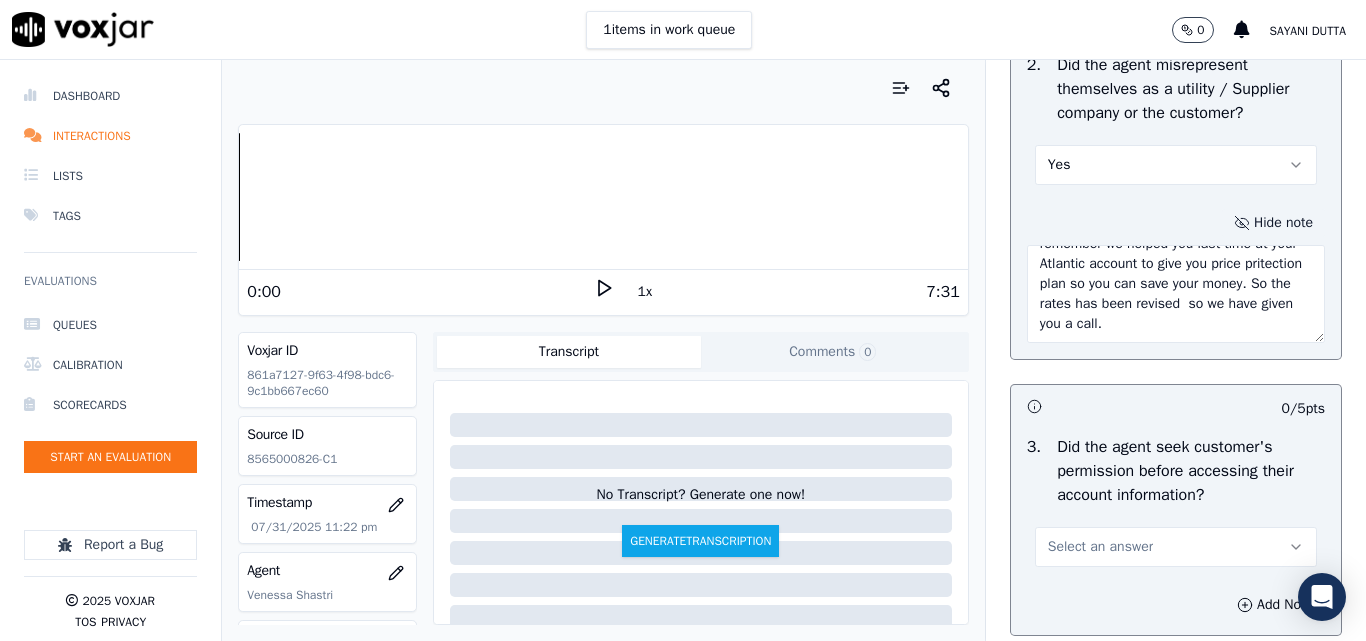 click on "161436- 01:33 - [FIRST]- I hope you remember we helped you last time at your Atlantic account to give you price pritection plan so you can save your money. So the rates has been revised  so we have given you a call." at bounding box center [1176, 294] 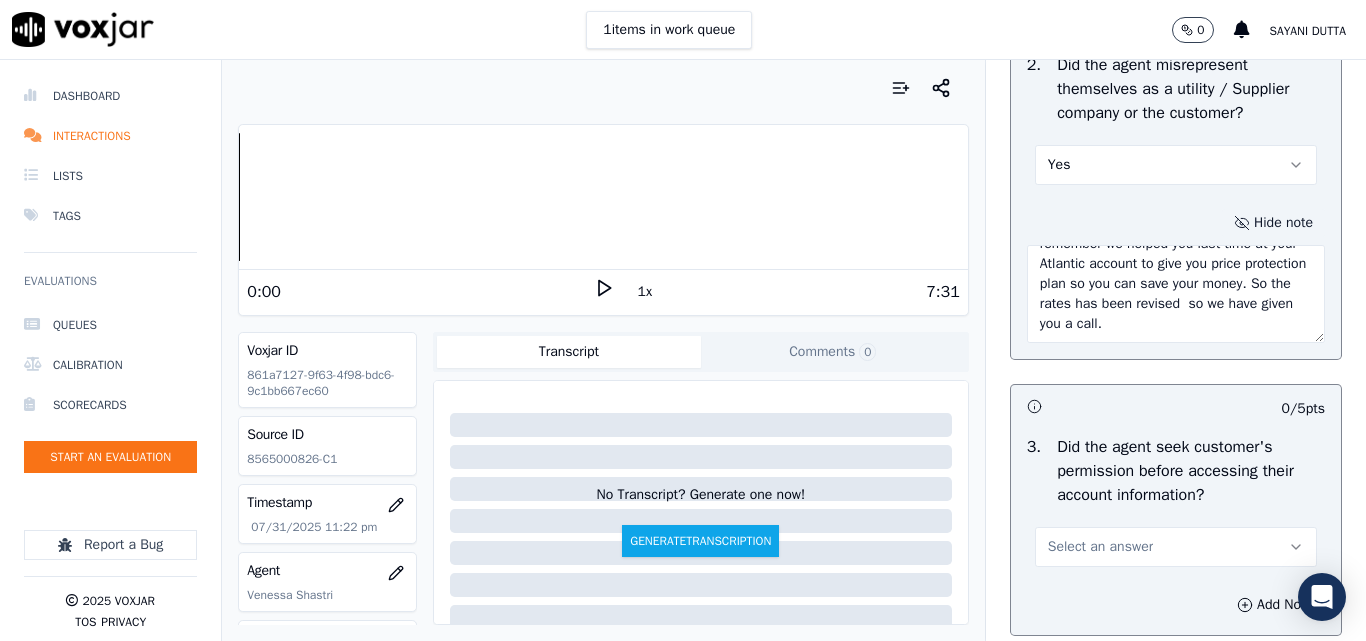 click on "161436- 01:33 - Venessa- I hope you remember we helped you last time at your Atlantic account to give you price protection plan so you can save your money. So the rates has been revised  so we have given you a call." at bounding box center [1176, 294] 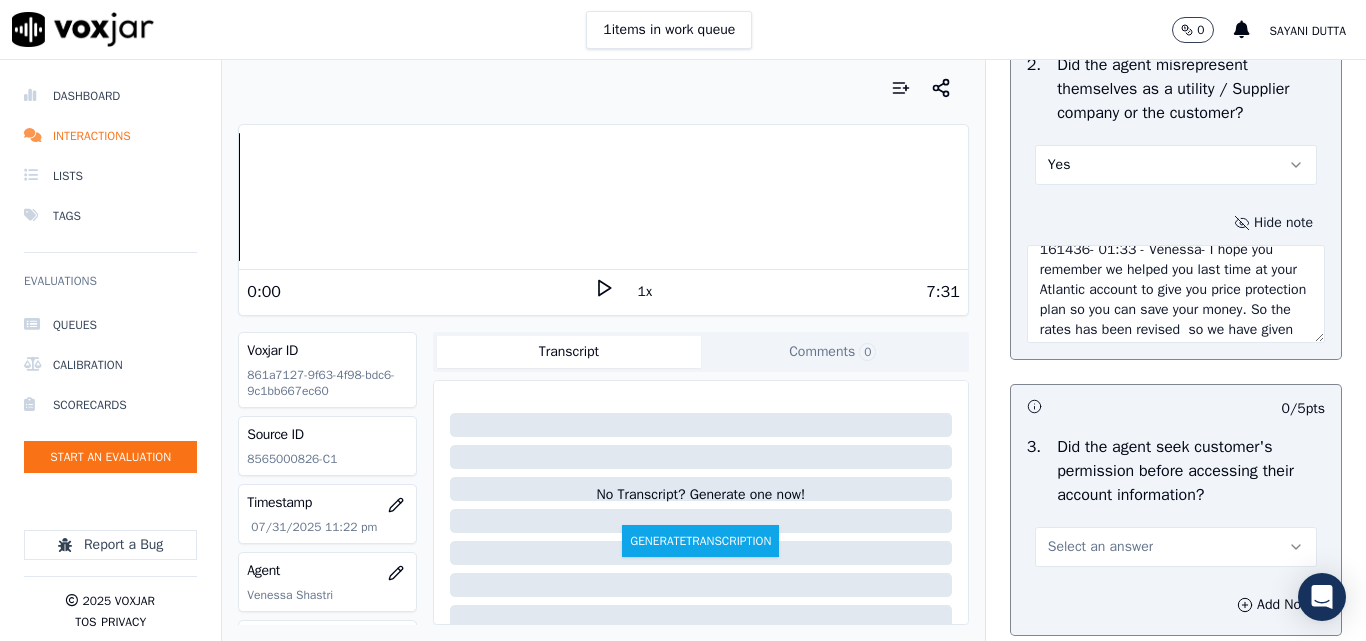 scroll, scrollTop: 0, scrollLeft: 0, axis: both 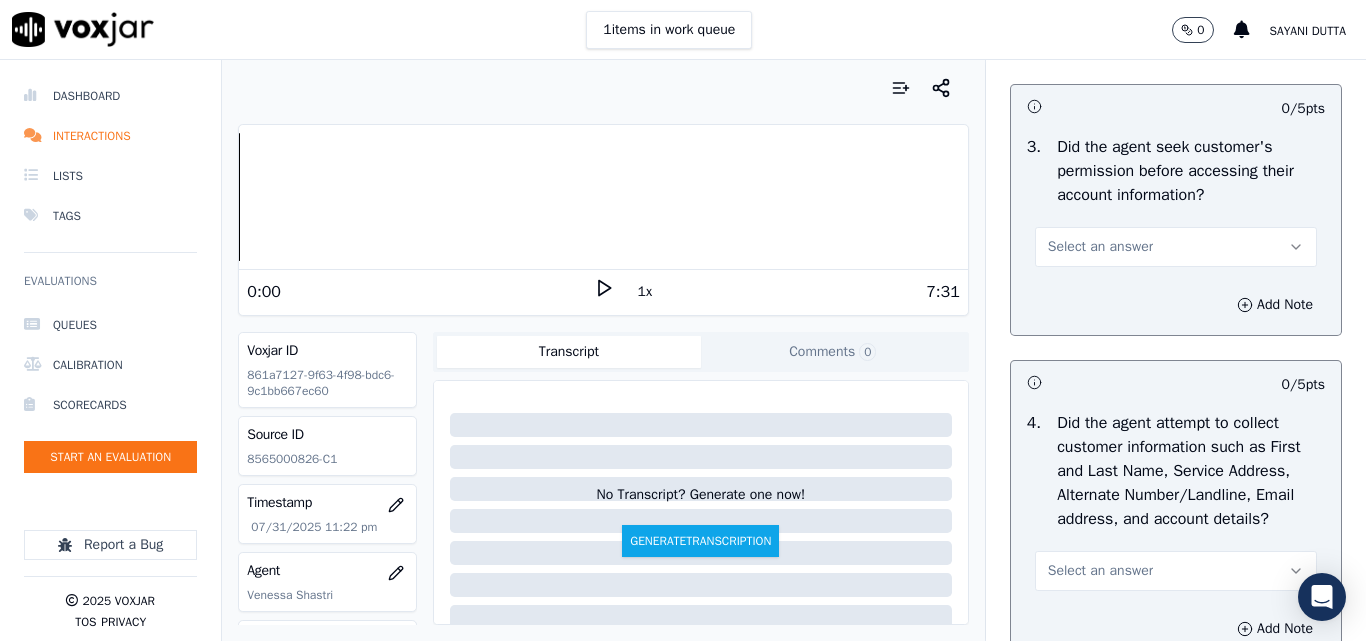 type on "161436- 01:33 - Venessa- I hope you remember we helped you last time at your Atlantic account to give you price protection plan so you can save your money. So the rates has been revised  so we have given you a call." 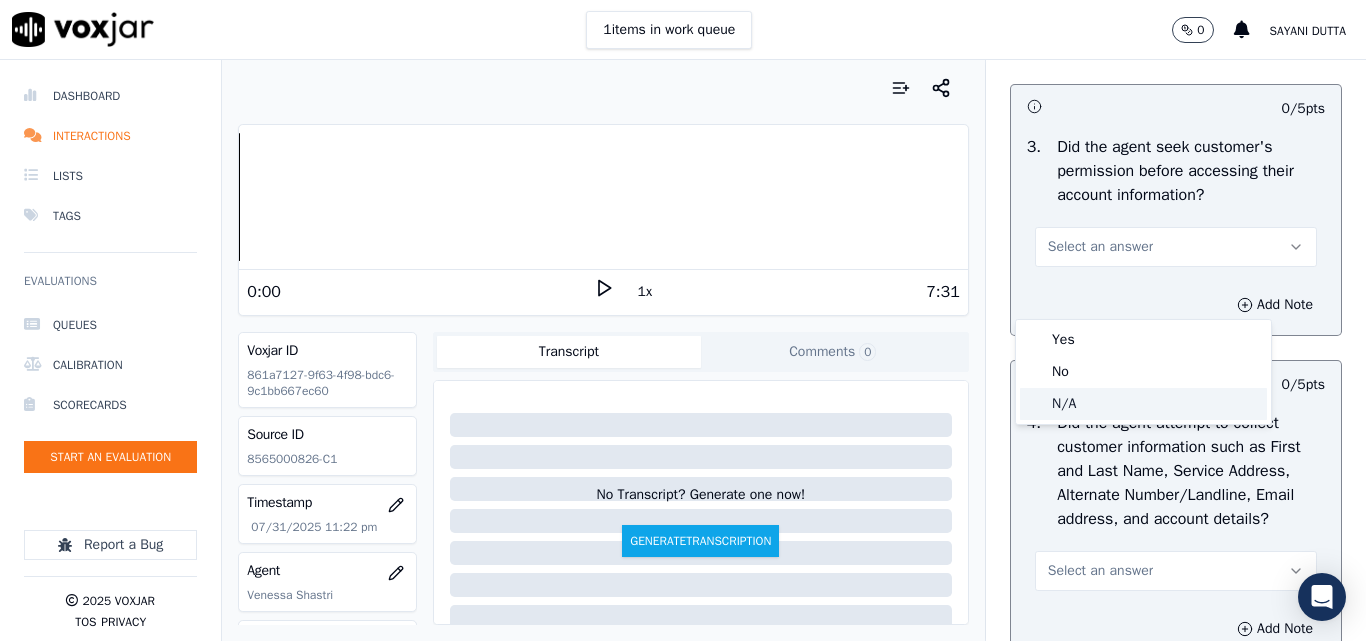 click on "N/A" 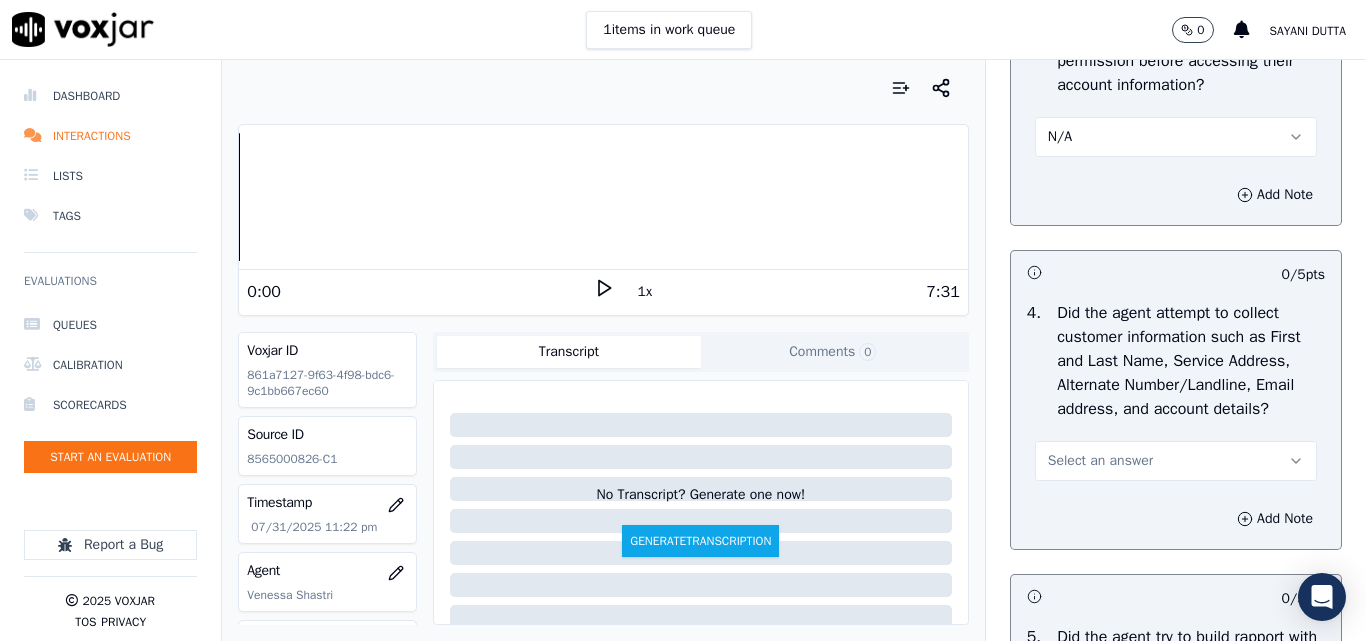 scroll, scrollTop: 2200, scrollLeft: 0, axis: vertical 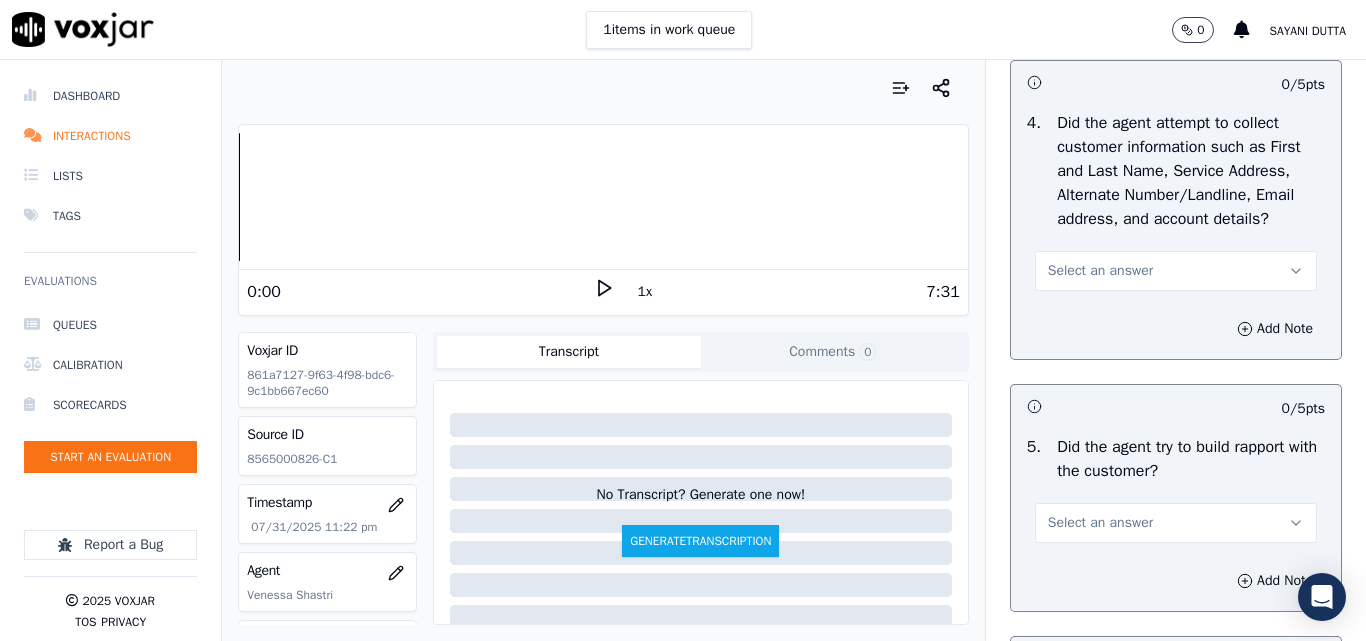 click on "Select an answer" at bounding box center (1100, 271) 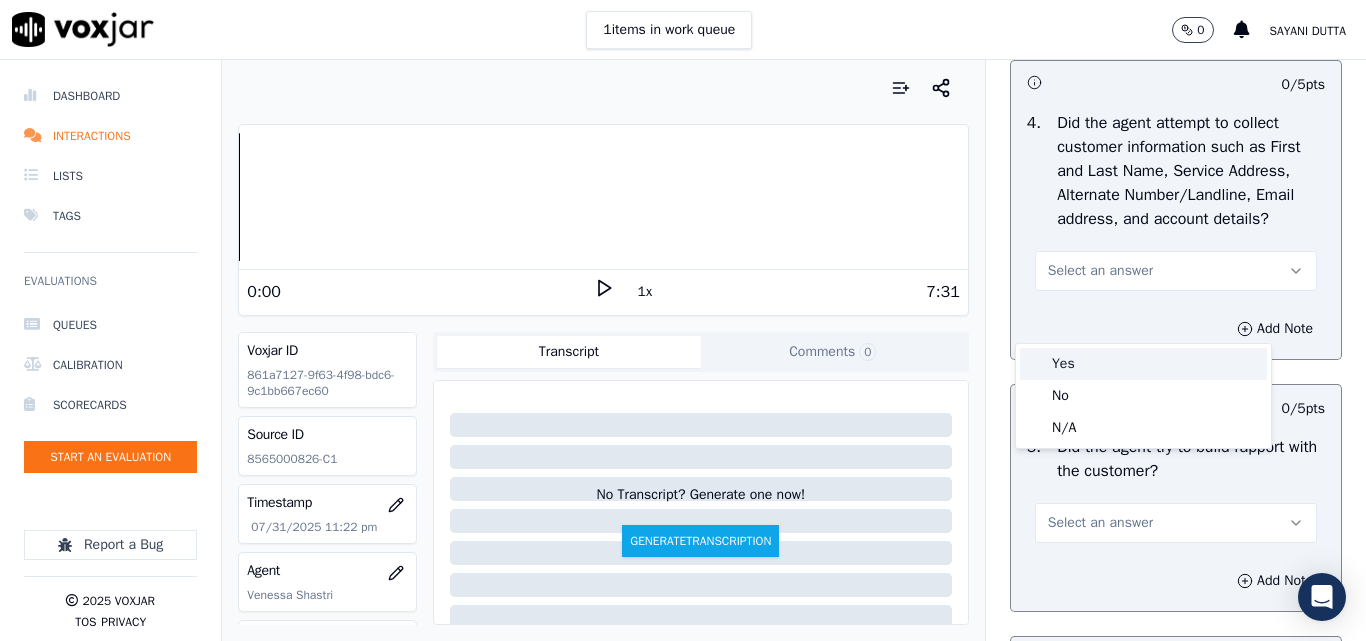 click on "Yes" at bounding box center (1143, 364) 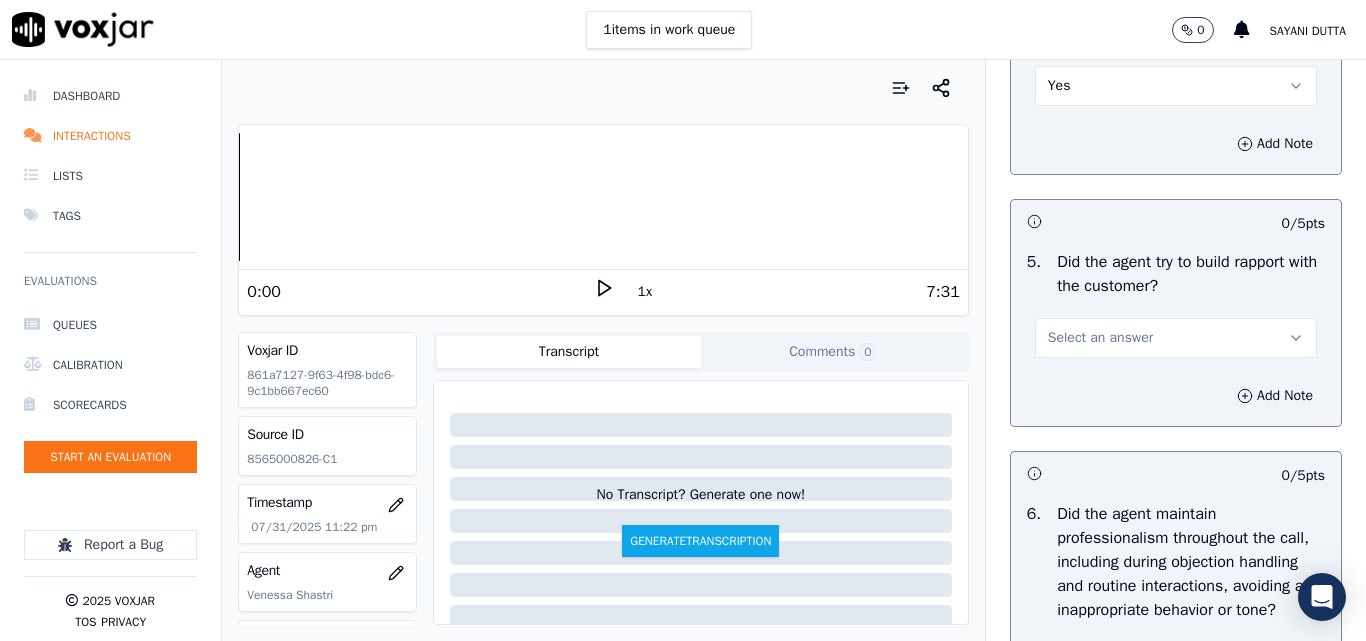 scroll, scrollTop: 2400, scrollLeft: 0, axis: vertical 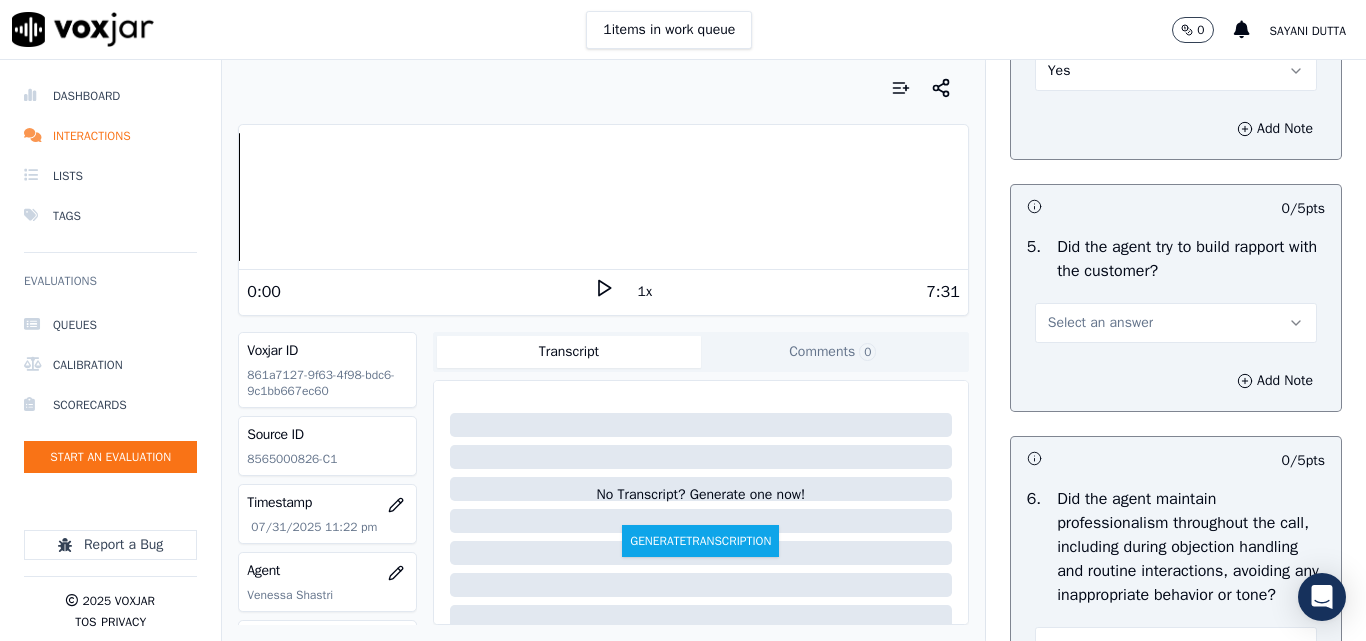 click on "Select an answer" at bounding box center (1100, 323) 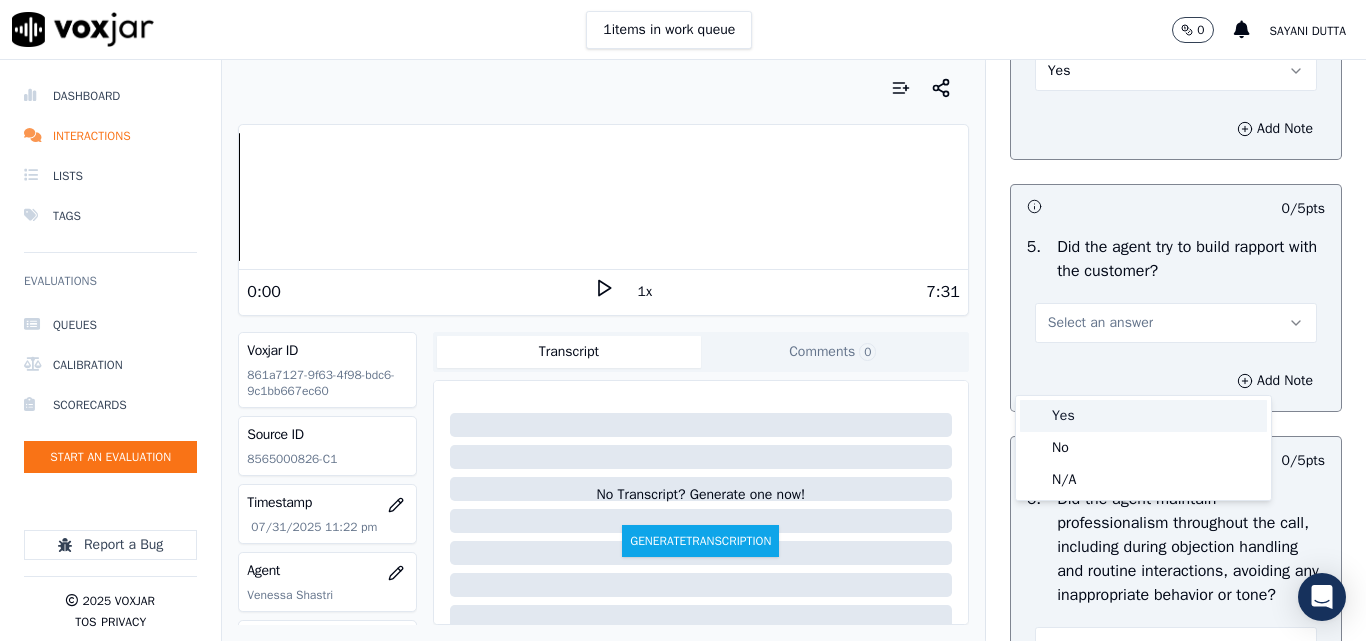 click on "Yes" at bounding box center (1143, 416) 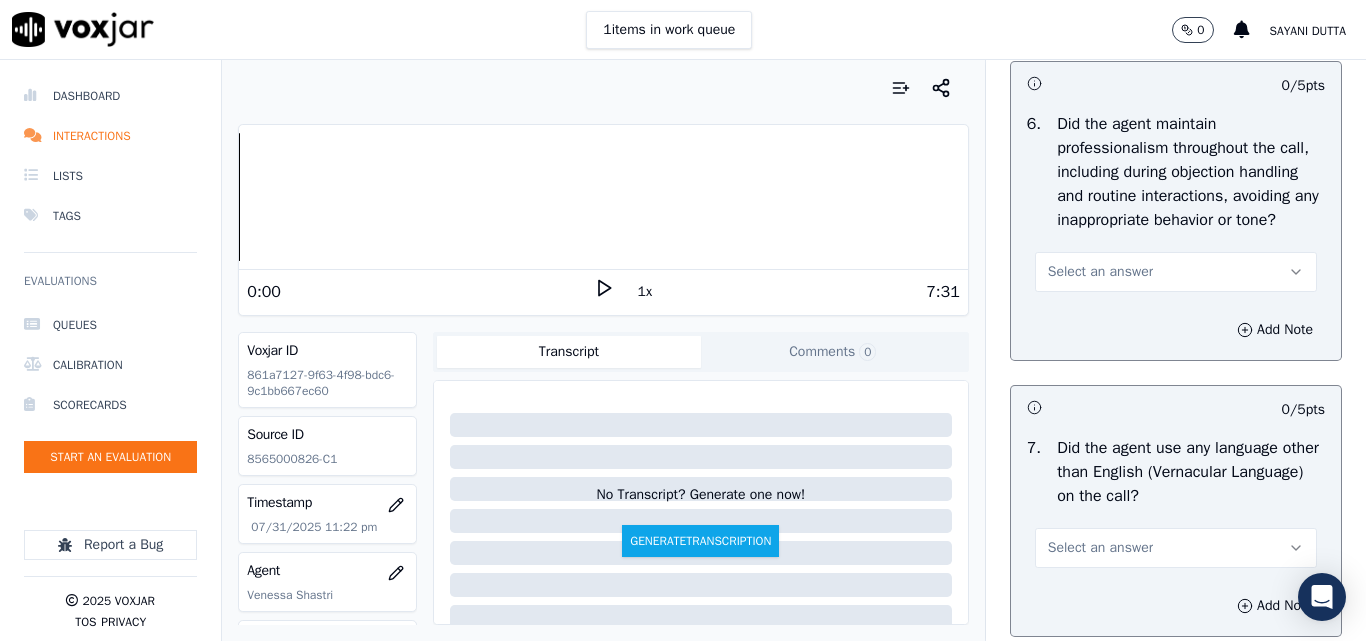 scroll, scrollTop: 2800, scrollLeft: 0, axis: vertical 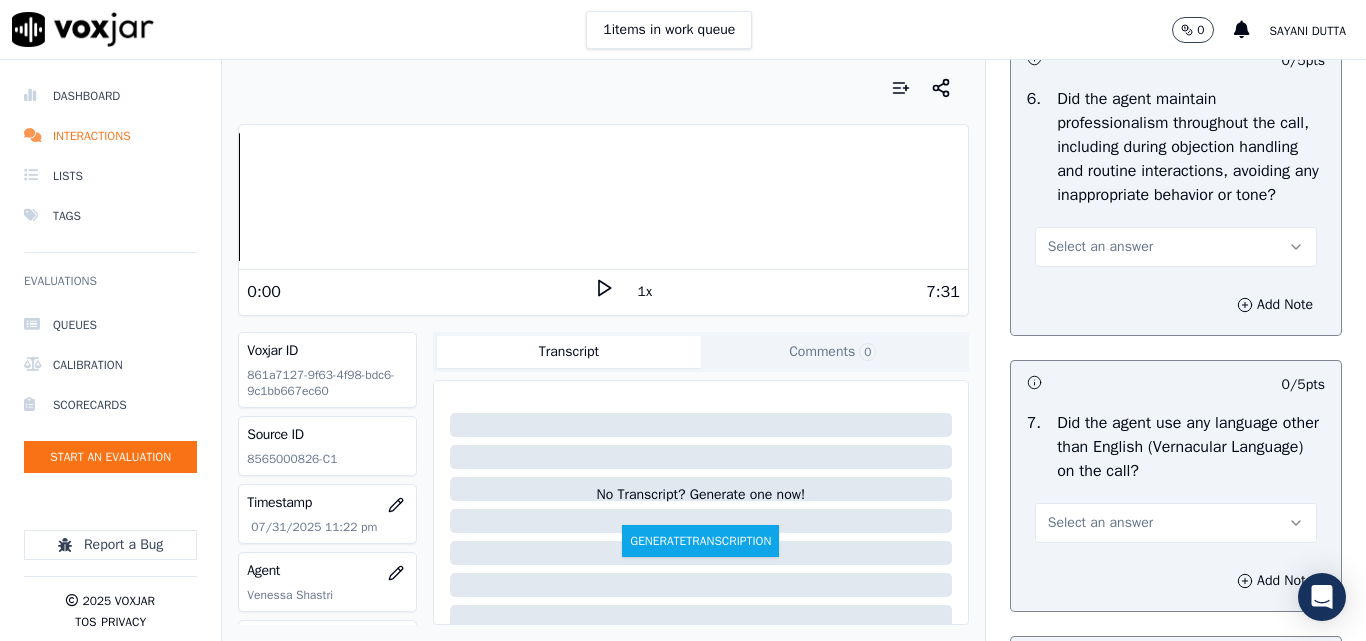 click on "Select an answer" at bounding box center [1100, 247] 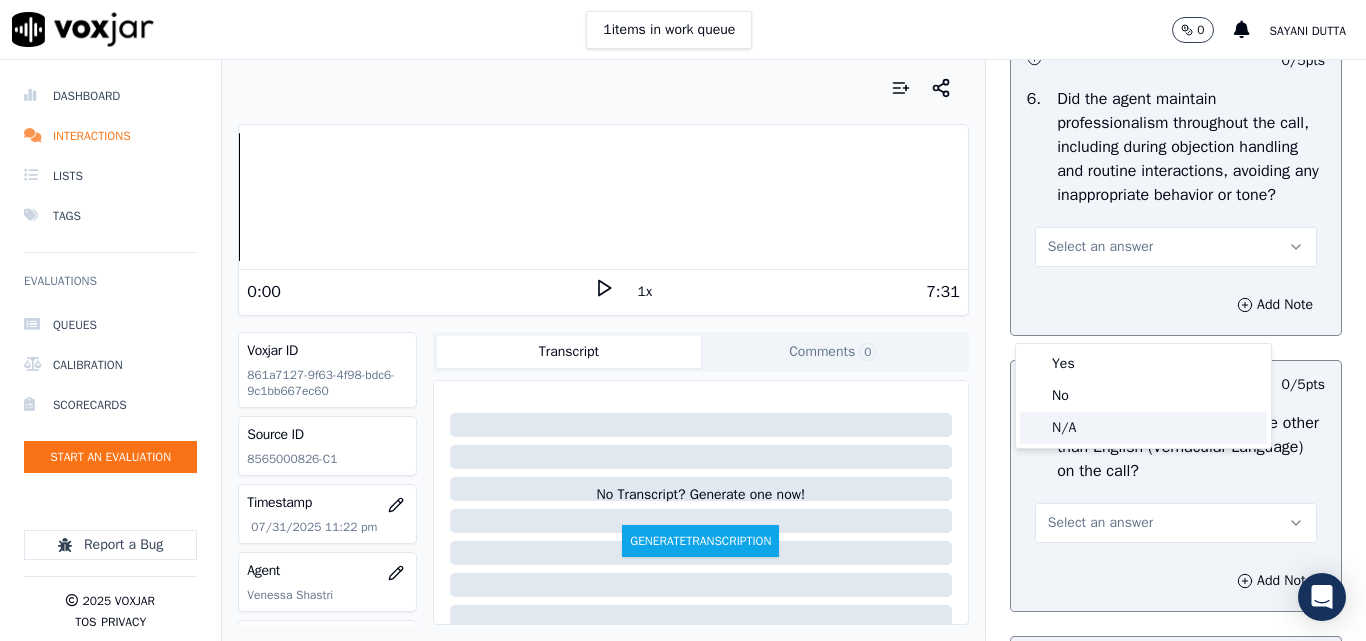 click on "N/A" 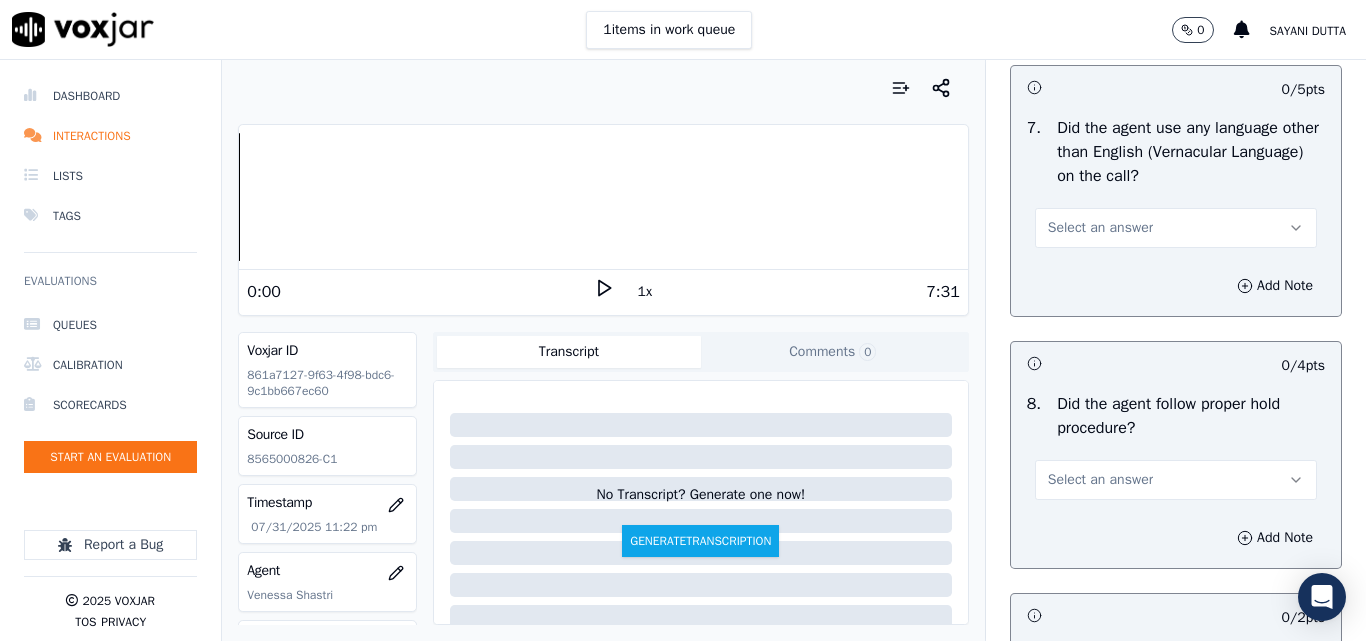 scroll, scrollTop: 3100, scrollLeft: 0, axis: vertical 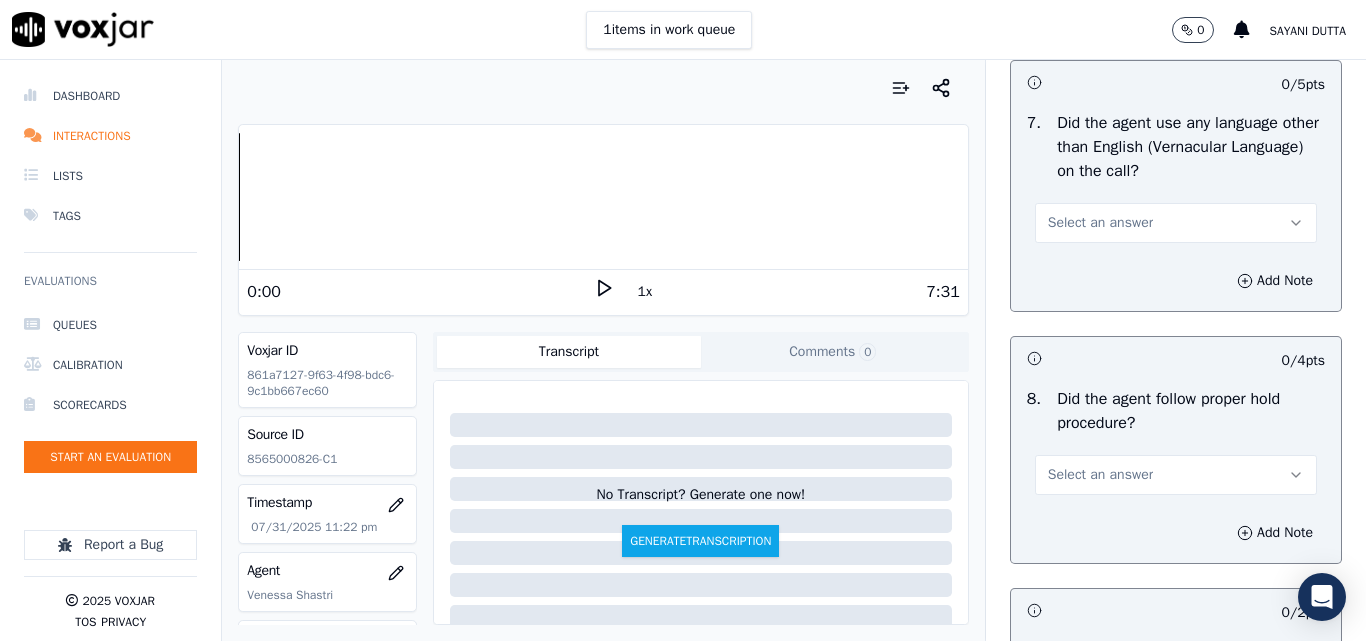 click on "Select an answer" at bounding box center (1176, 223) 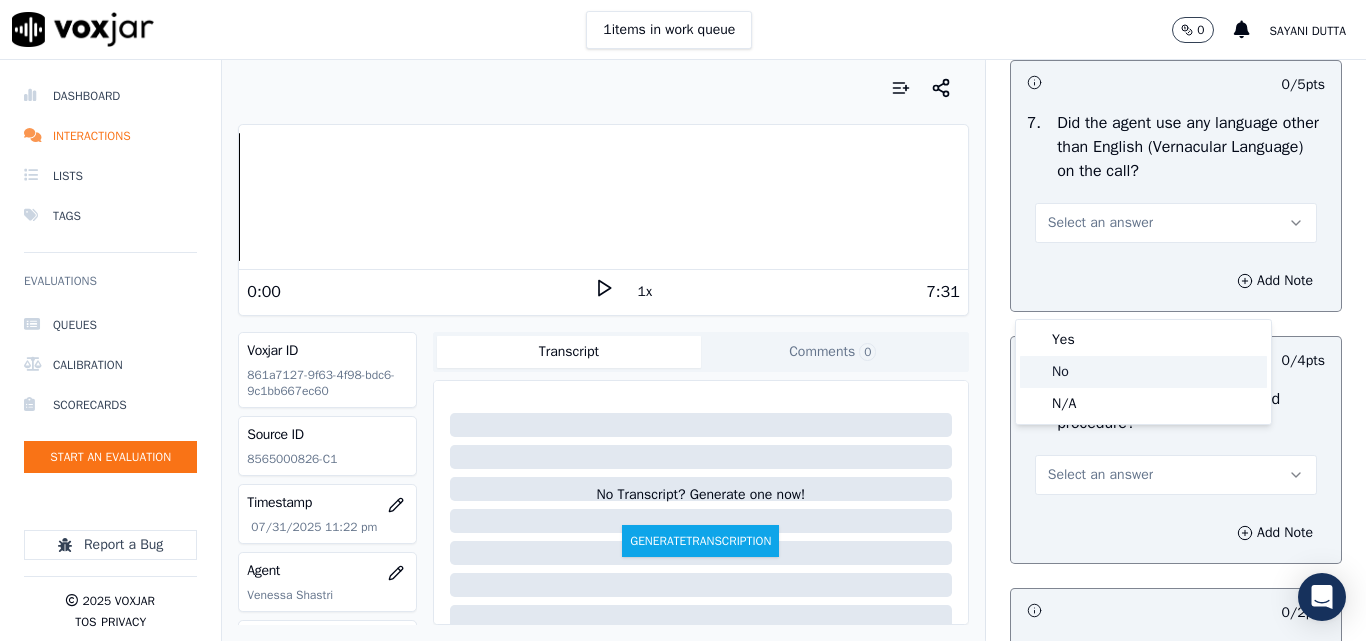 click on "No" 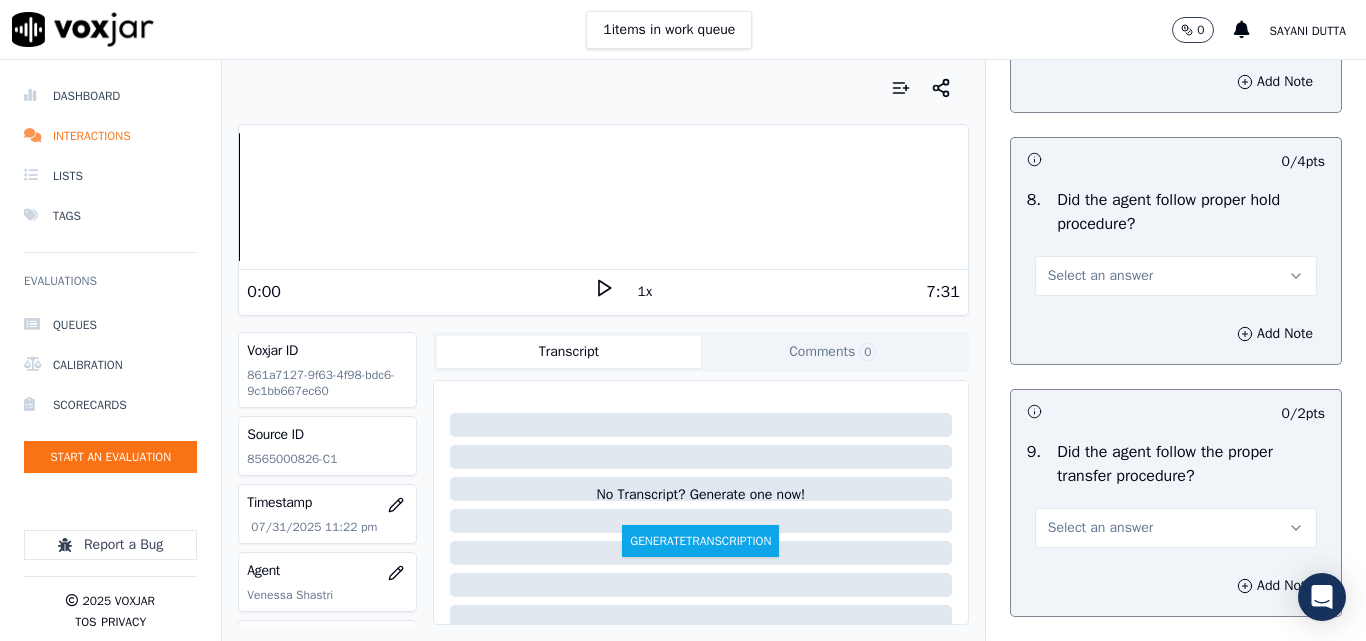 scroll, scrollTop: 3300, scrollLeft: 0, axis: vertical 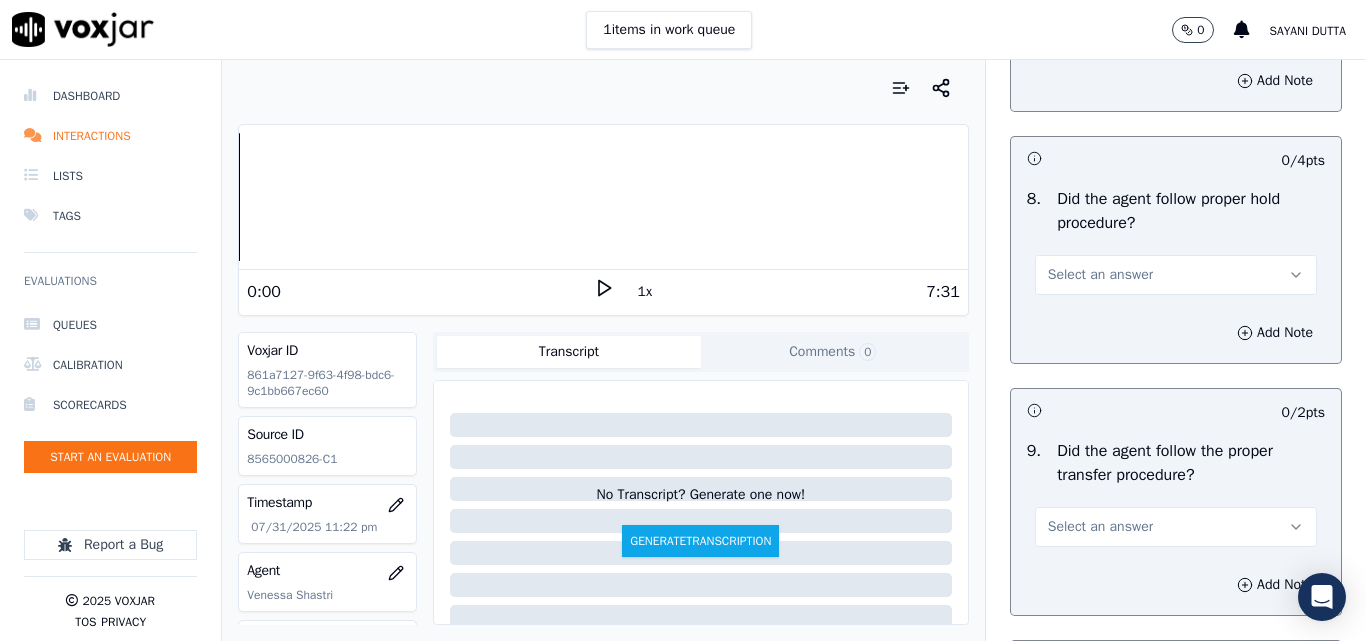 click on "Select an answer" at bounding box center (1100, 275) 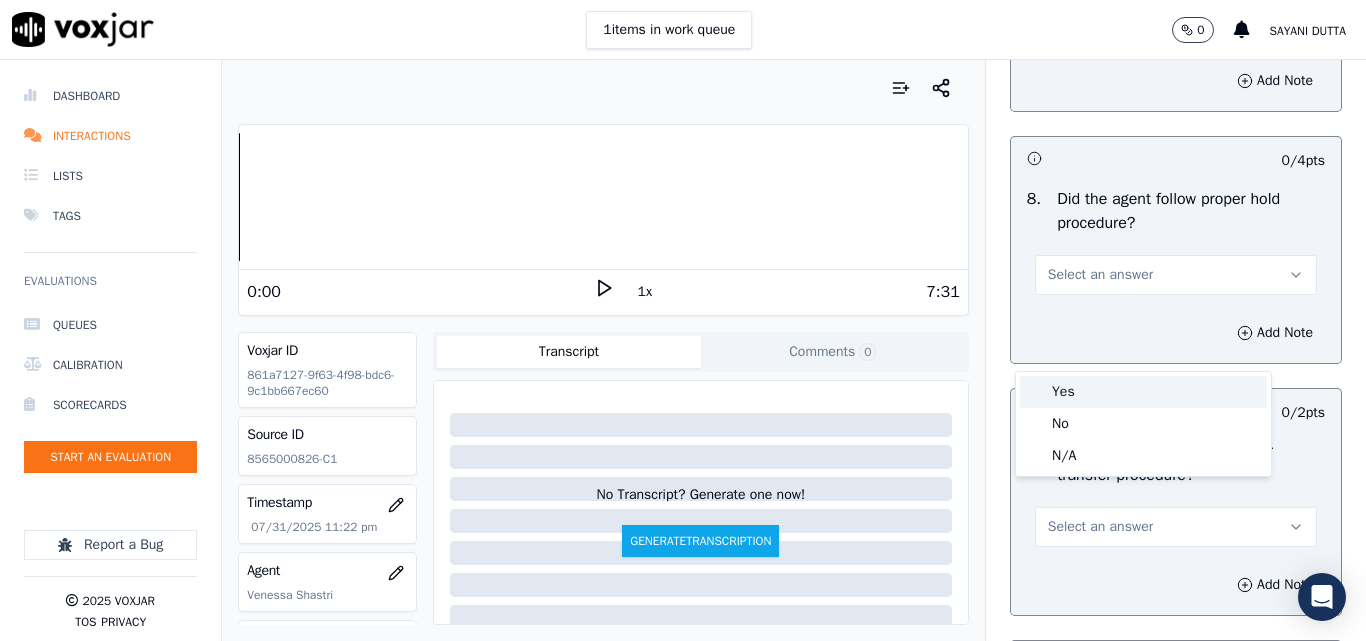 click on "Yes" at bounding box center (1143, 392) 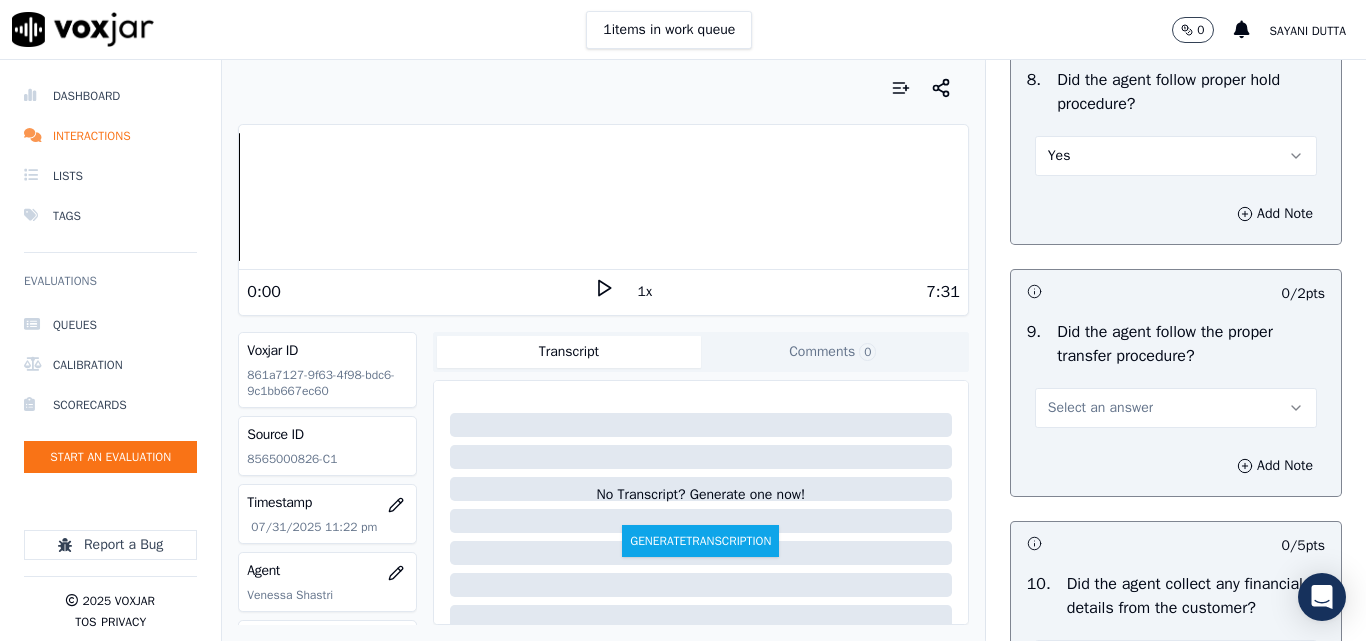 scroll, scrollTop: 3600, scrollLeft: 0, axis: vertical 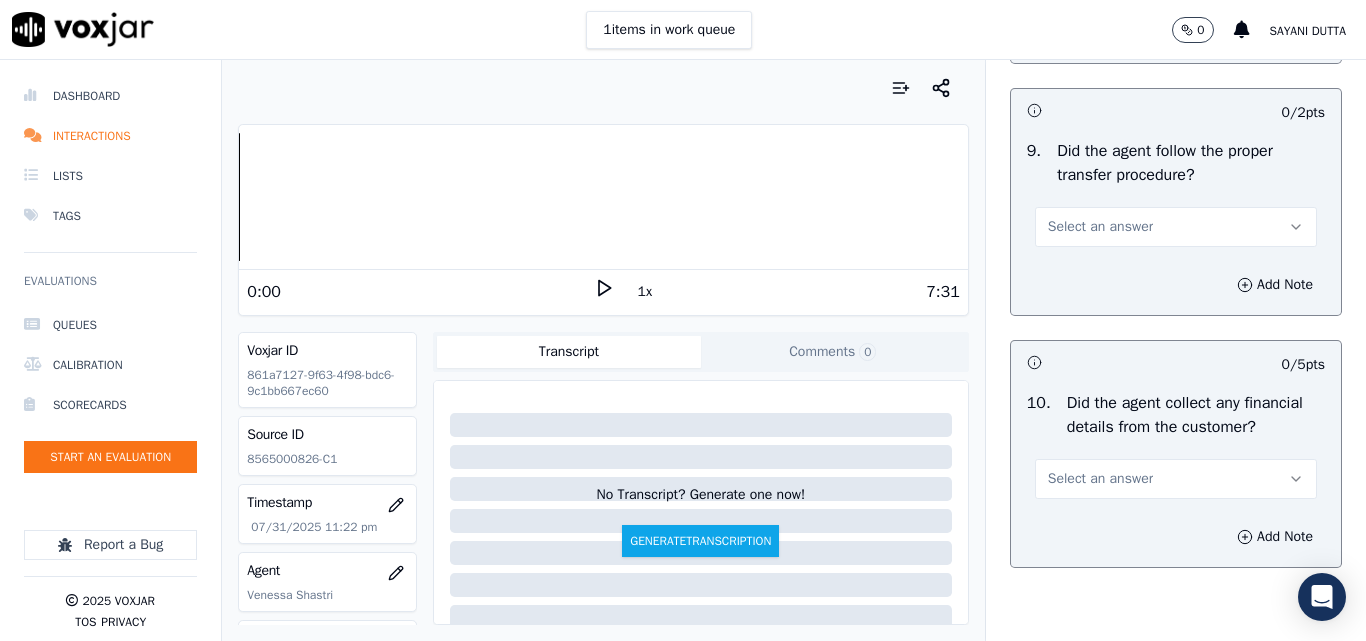 click on "Select an answer" at bounding box center (1100, 227) 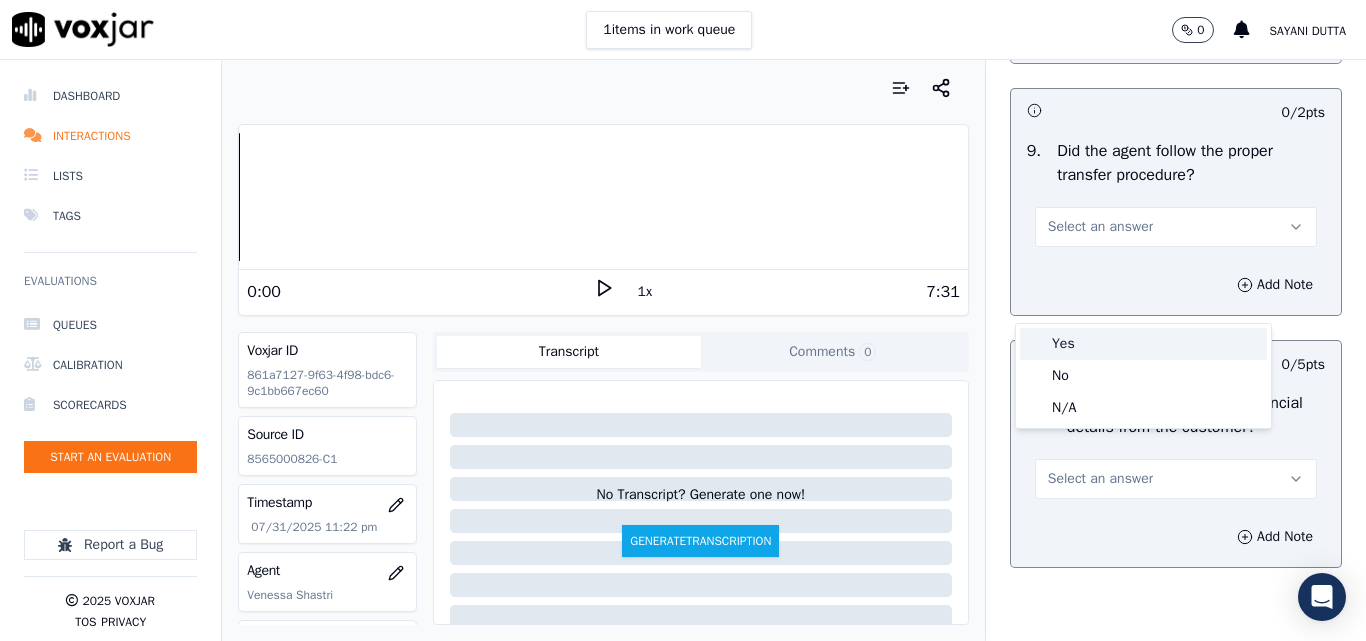 click on "Yes" at bounding box center [1143, 344] 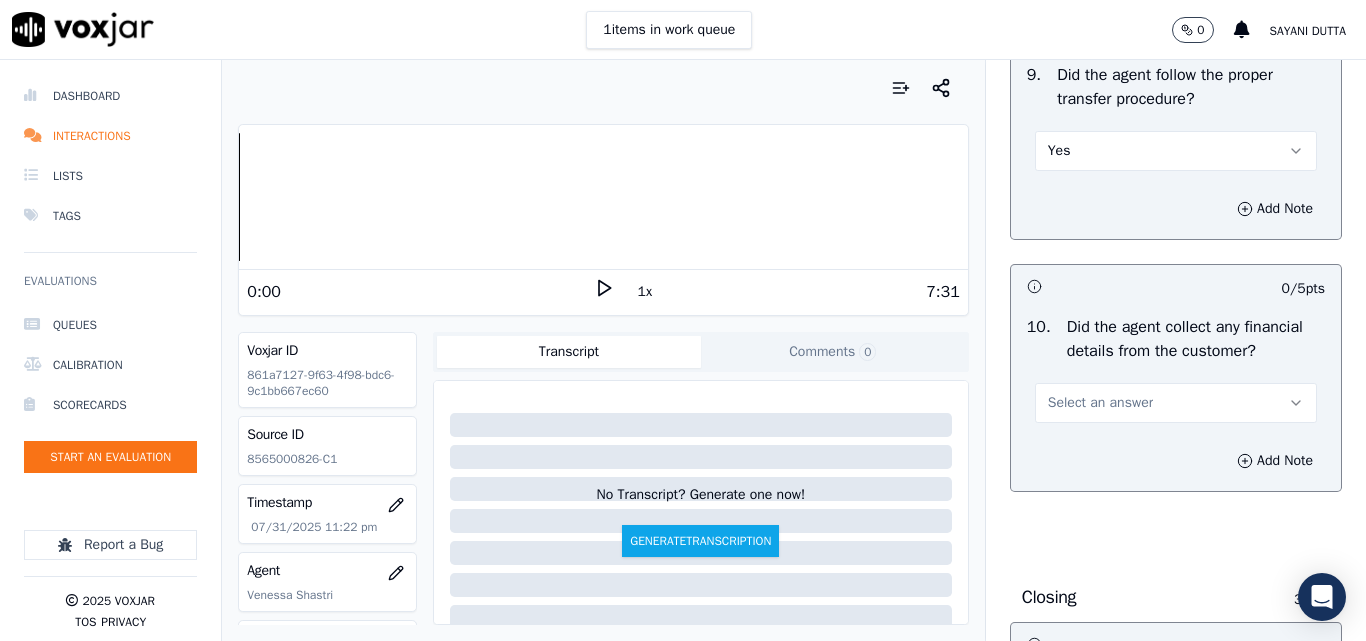 scroll, scrollTop: 3800, scrollLeft: 0, axis: vertical 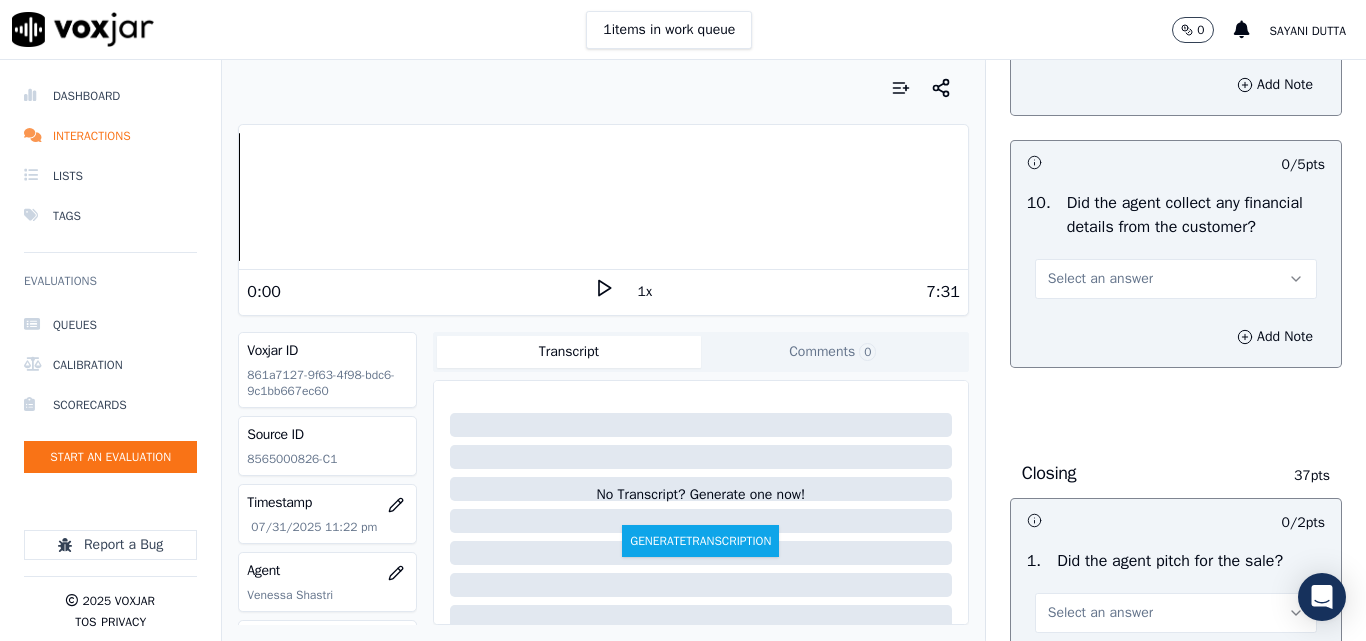click on "Select an answer" at bounding box center [1176, 279] 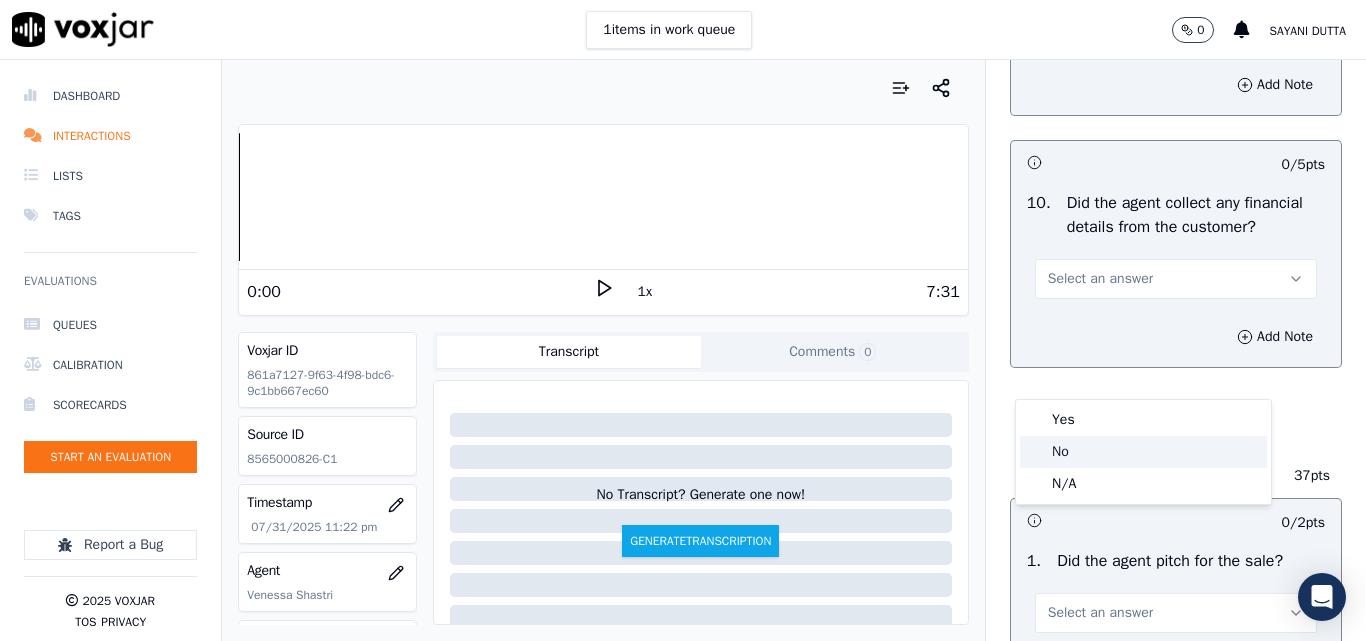 click on "No" 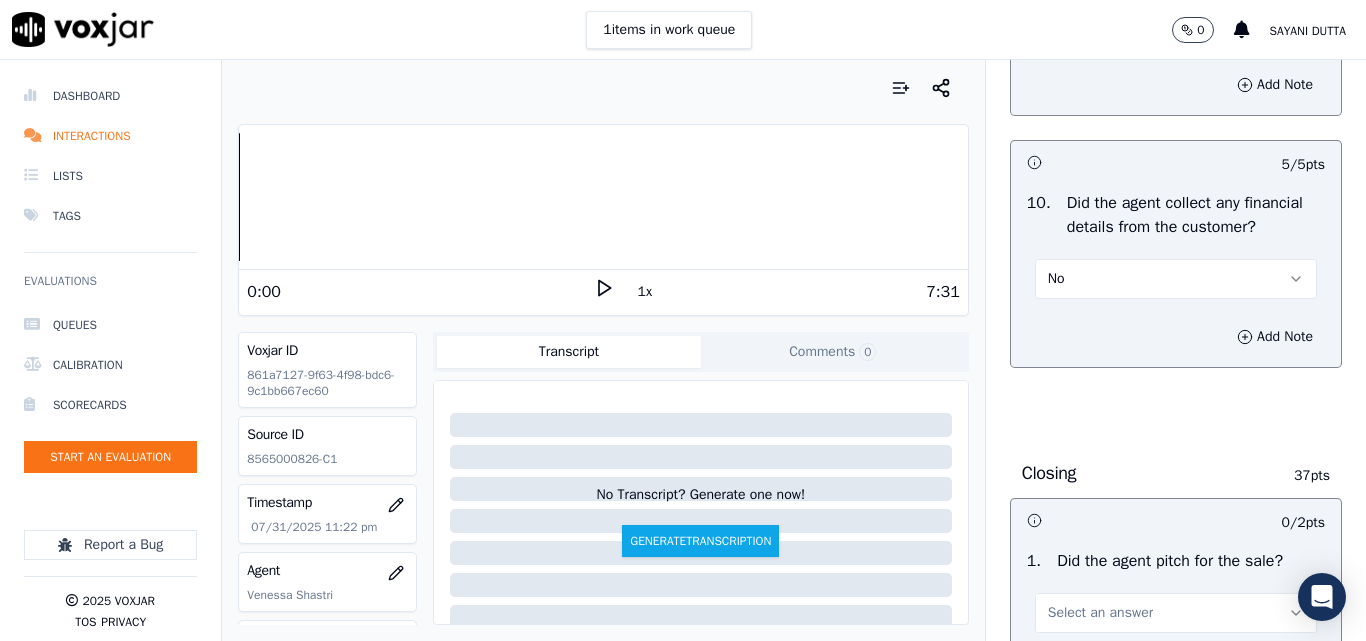 scroll, scrollTop: 4100, scrollLeft: 0, axis: vertical 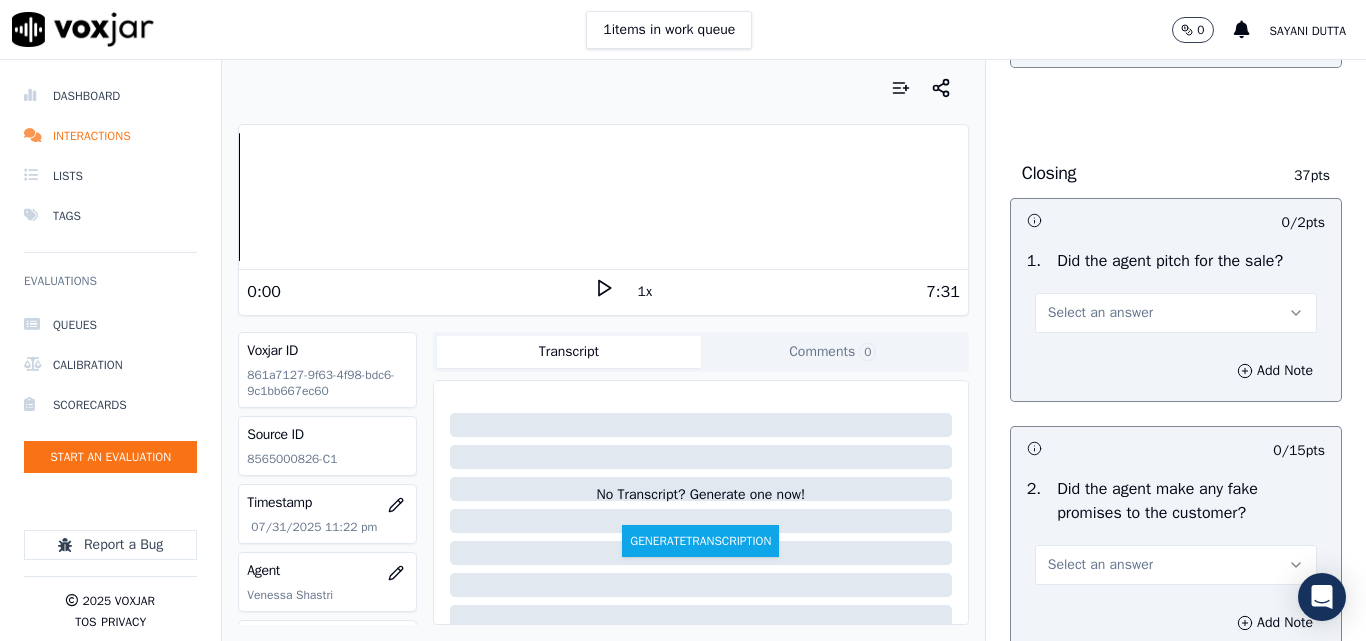 click on "Select an answer" at bounding box center (1100, 313) 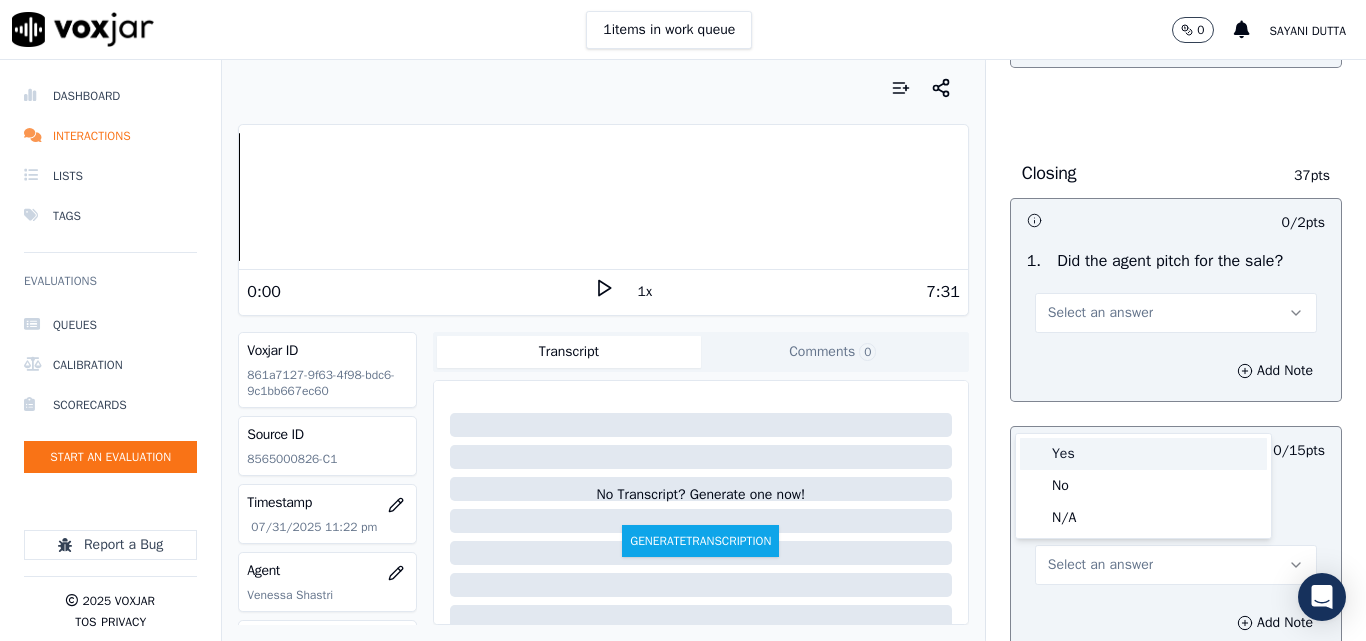 click on "Yes" at bounding box center (1143, 454) 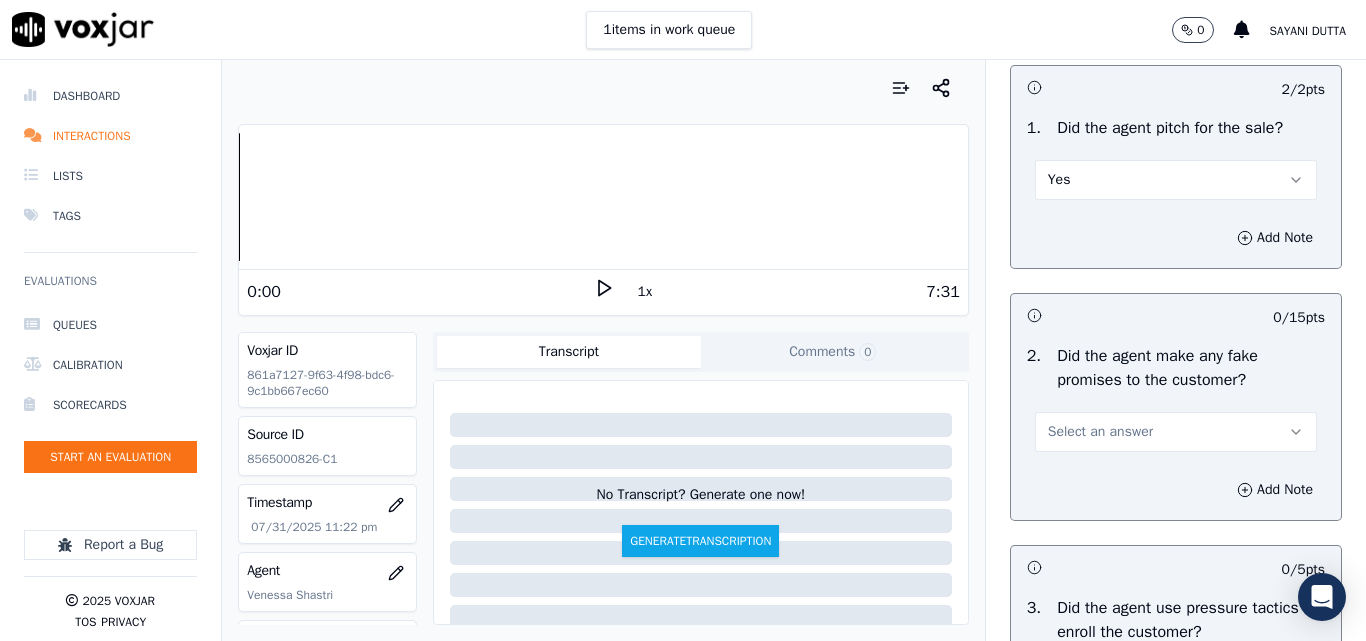 scroll, scrollTop: 4400, scrollLeft: 0, axis: vertical 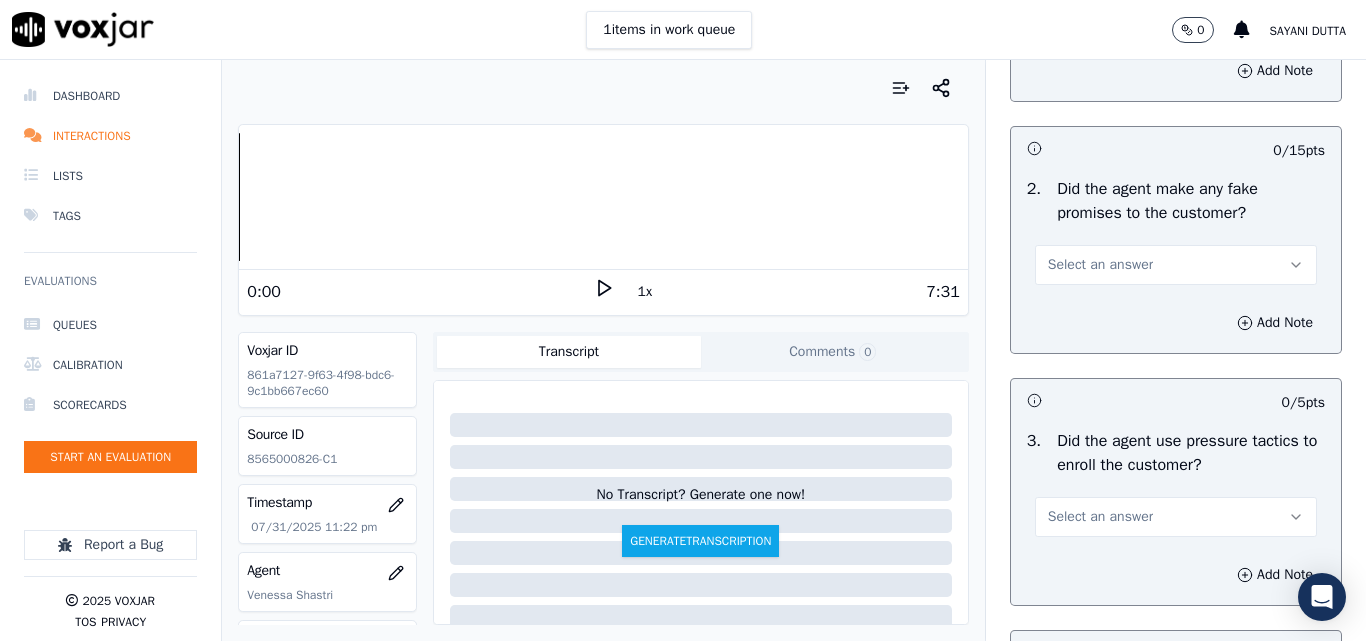 click on "Select an answer" at bounding box center [1100, 265] 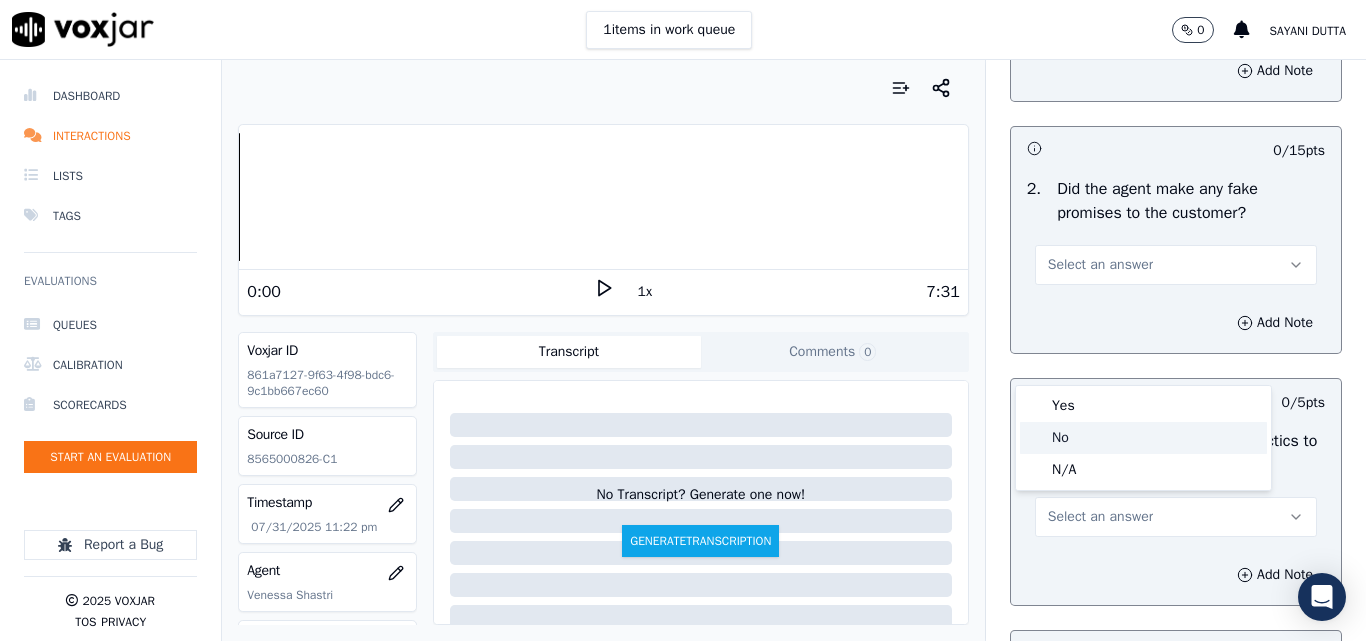 click on "No" 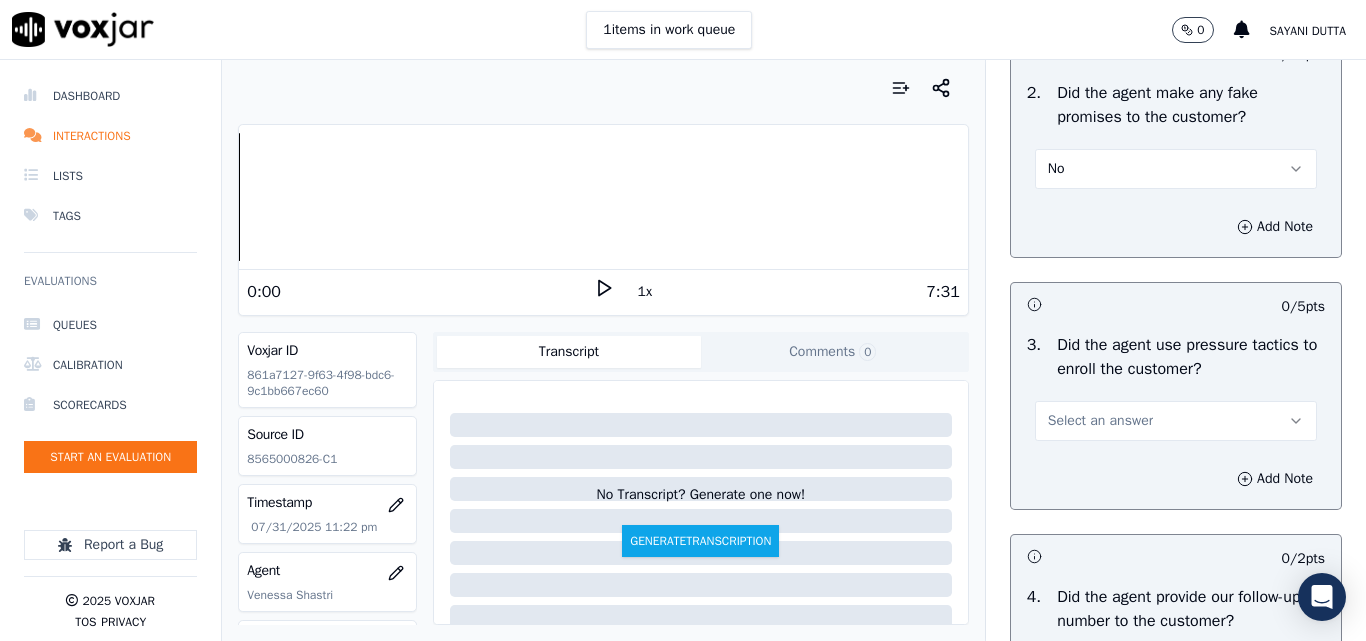 scroll, scrollTop: 4600, scrollLeft: 0, axis: vertical 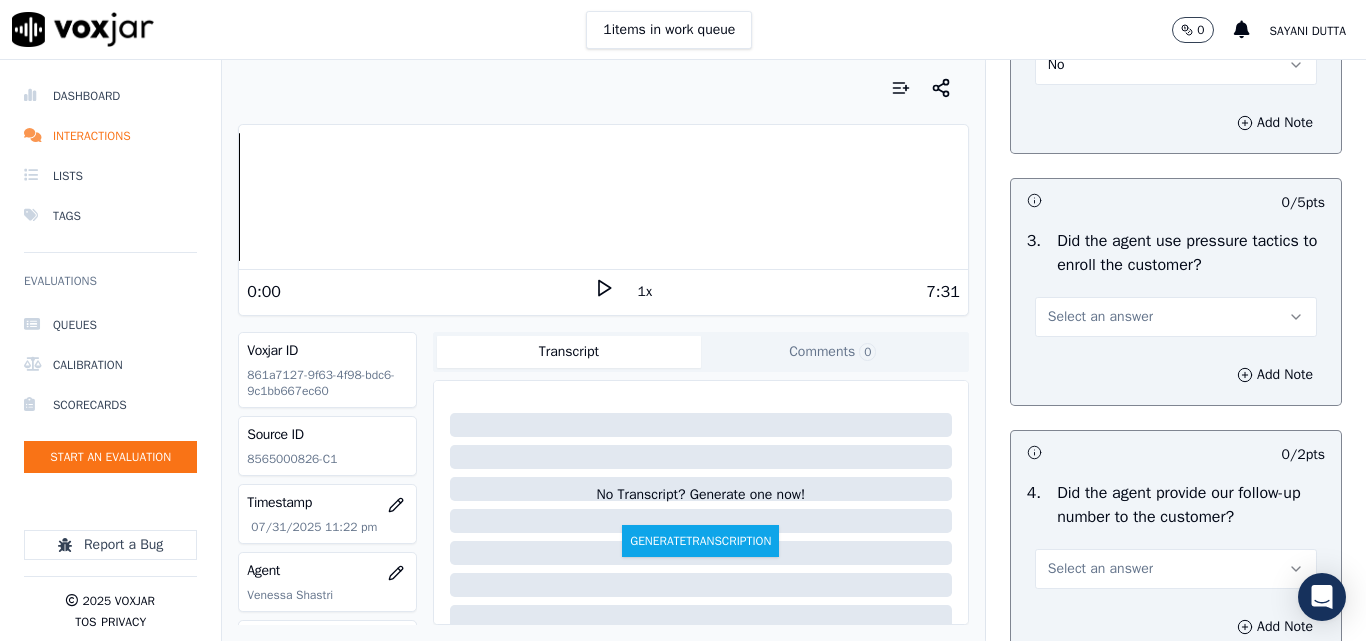 click on "Select an answer" at bounding box center [1100, 317] 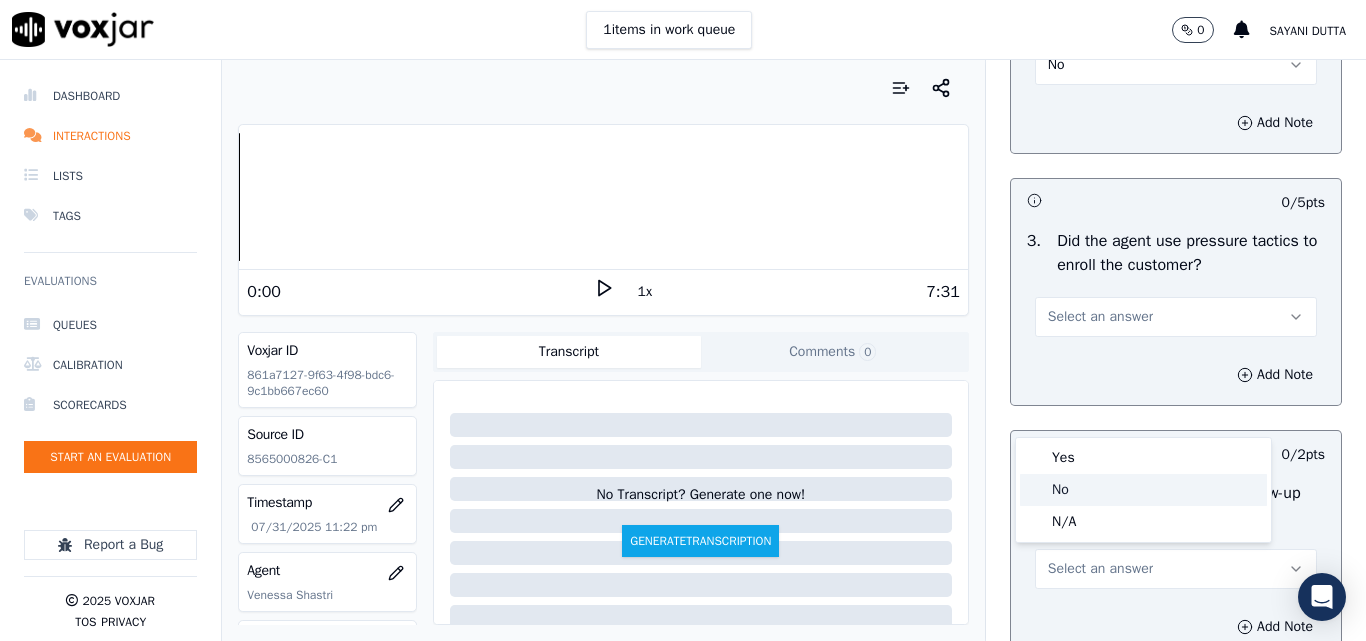 click on "No" 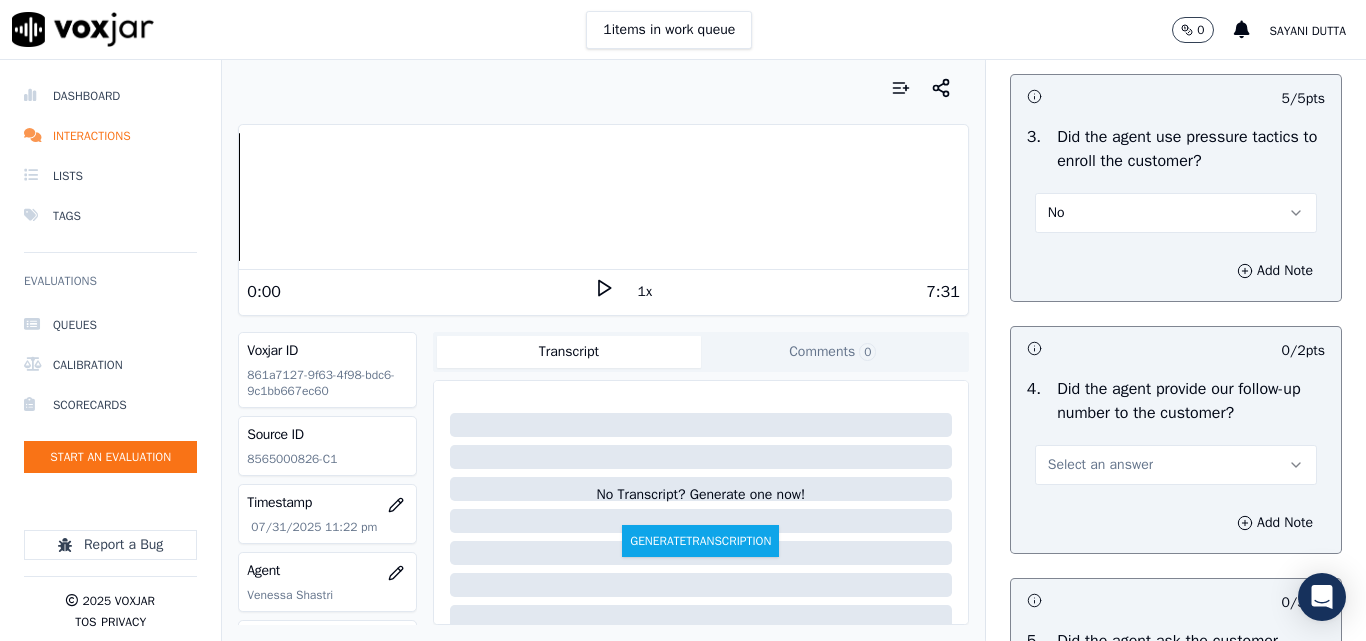 scroll, scrollTop: 4800, scrollLeft: 0, axis: vertical 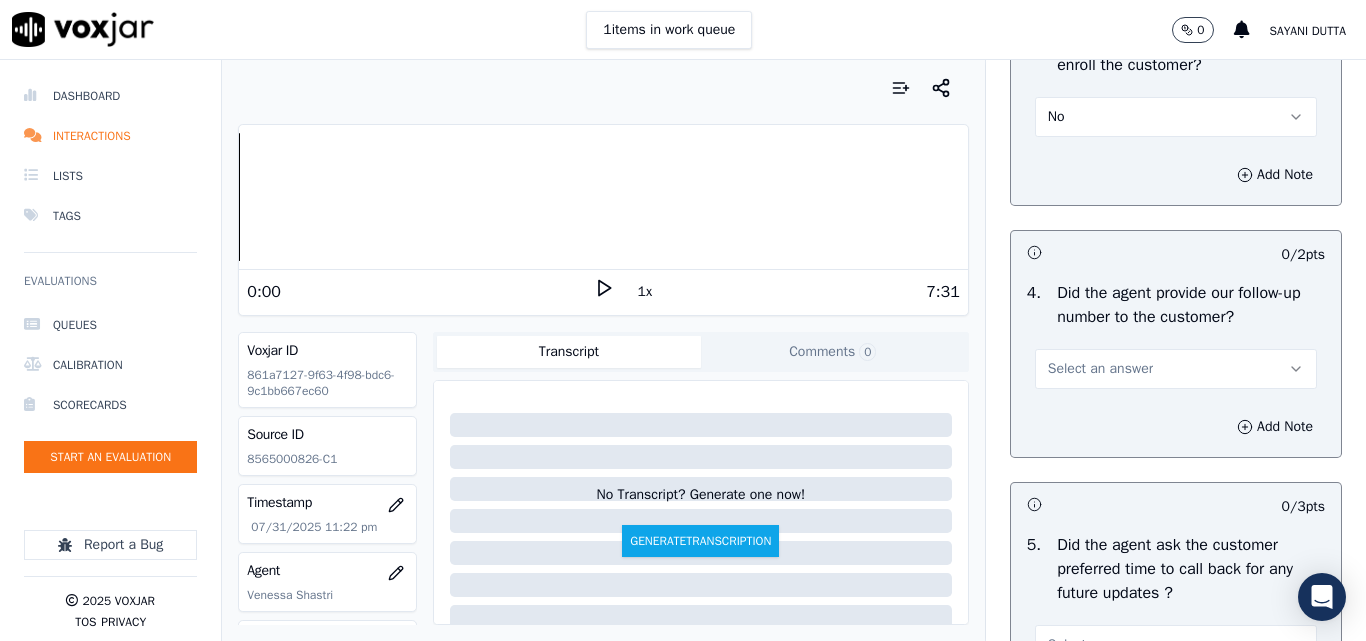 click on "Select an answer" at bounding box center (1100, 369) 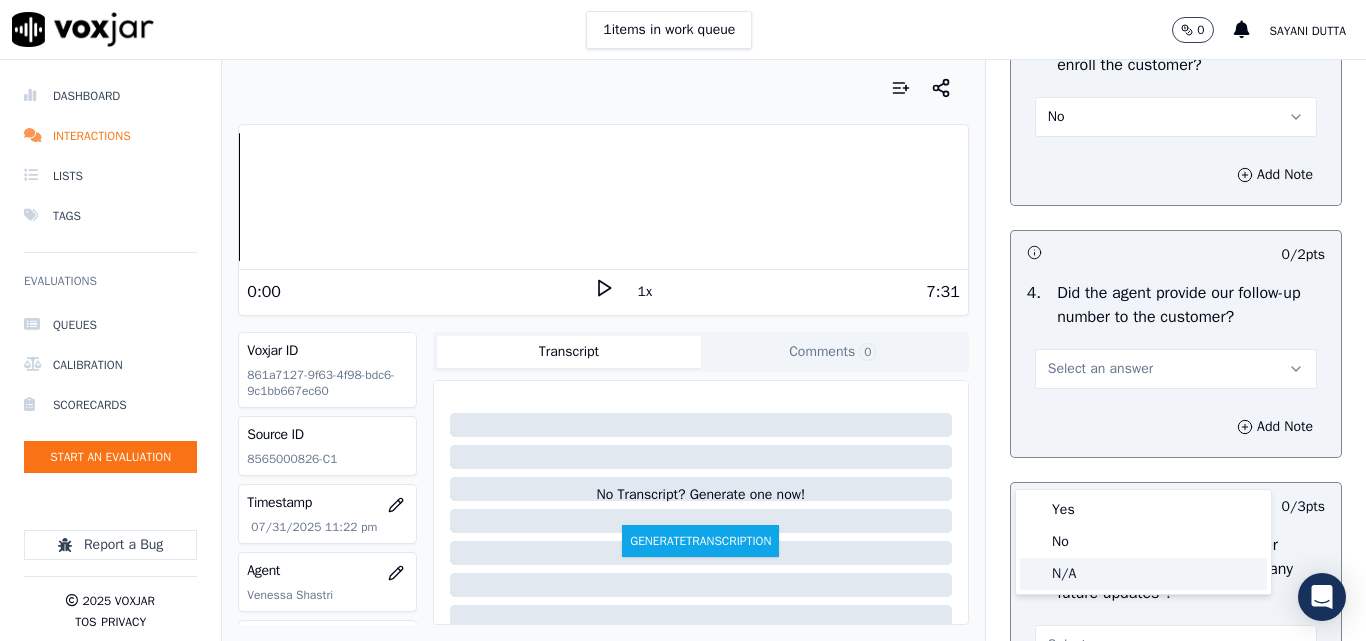 click on "N/A" 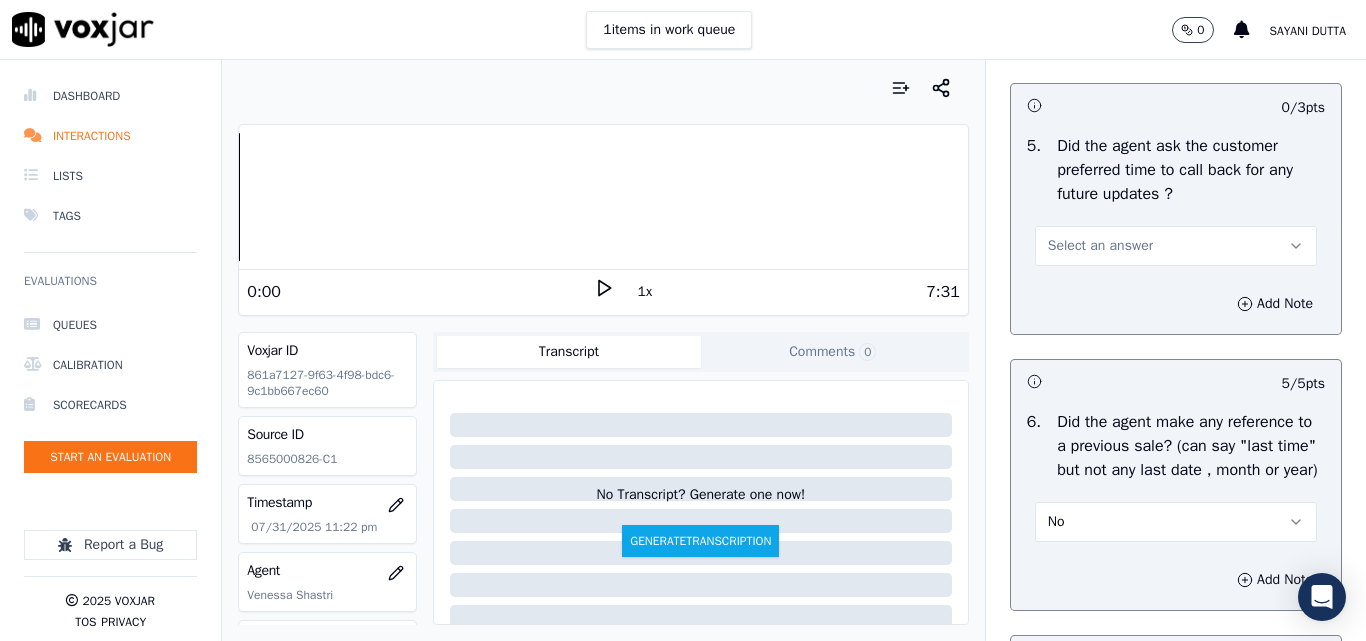 scroll, scrollTop: 5200, scrollLeft: 0, axis: vertical 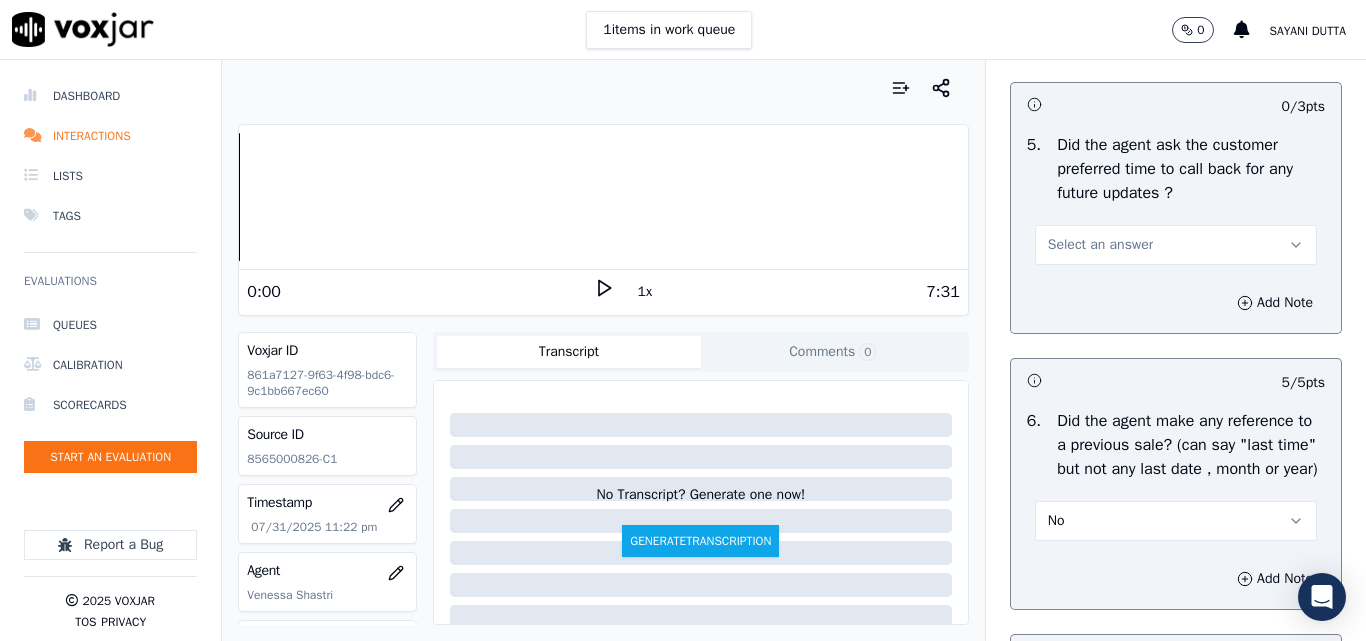 click on "Select an answer" at bounding box center (1100, 245) 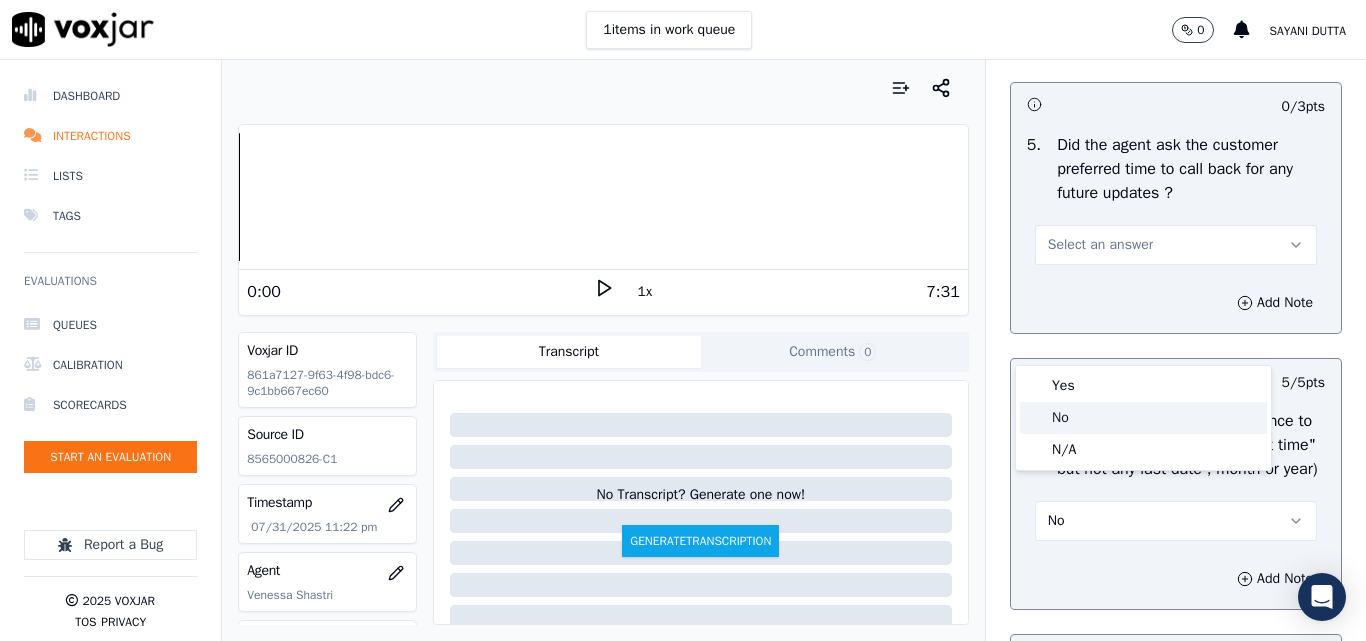 click on "No" 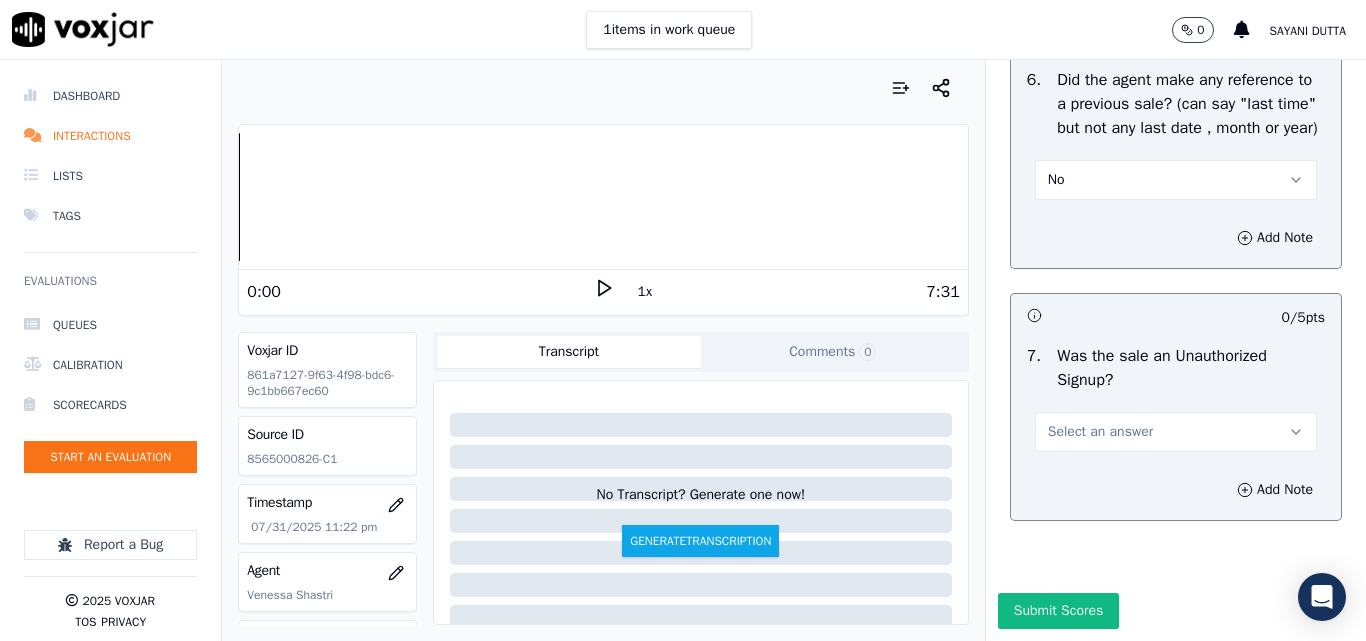 scroll, scrollTop: 5700, scrollLeft: 0, axis: vertical 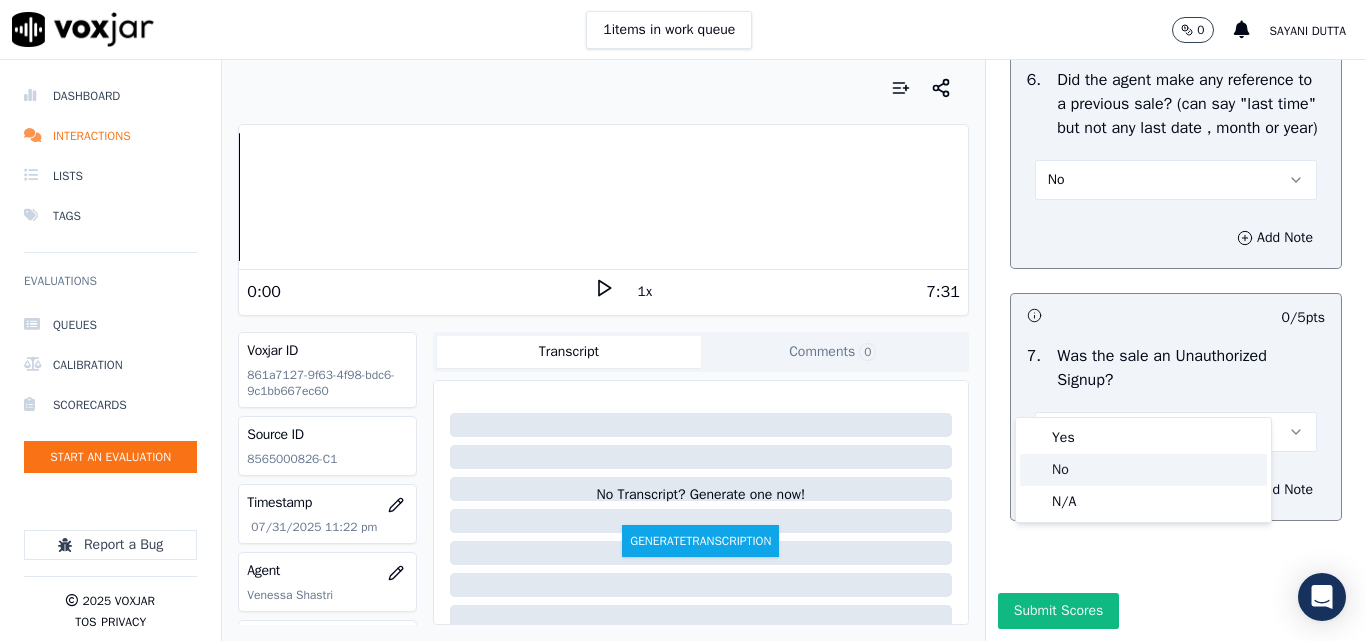 click on "No" 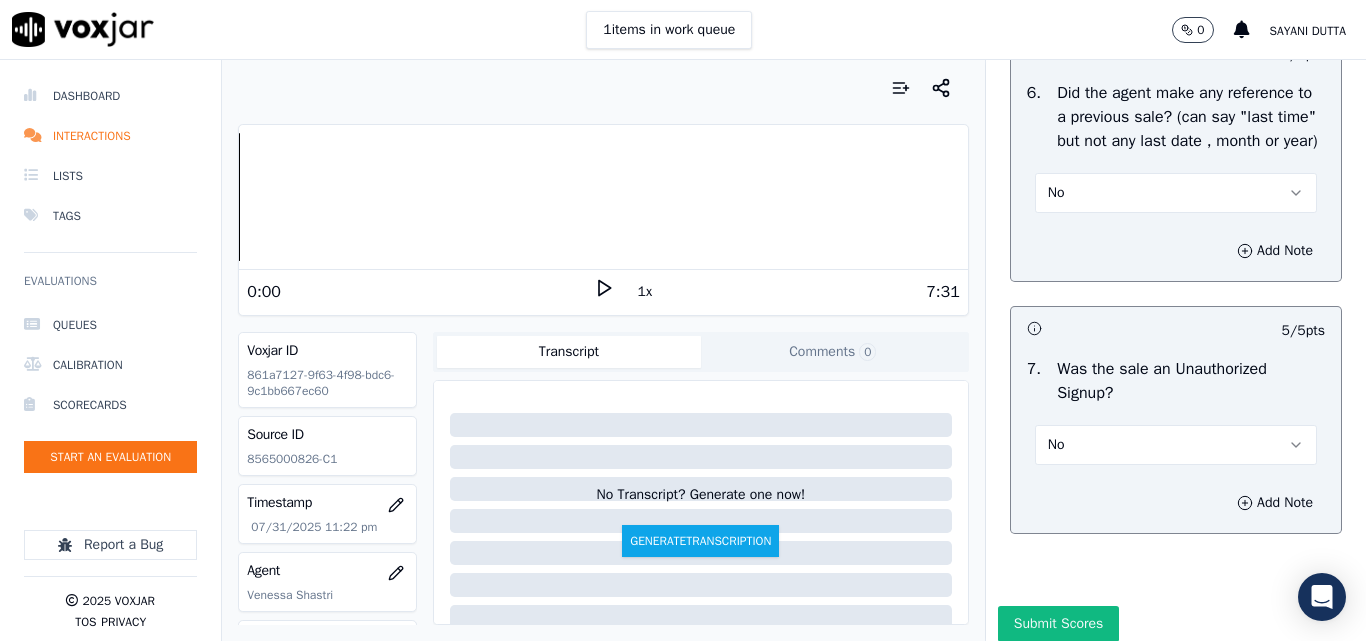 scroll, scrollTop: 5706, scrollLeft: 0, axis: vertical 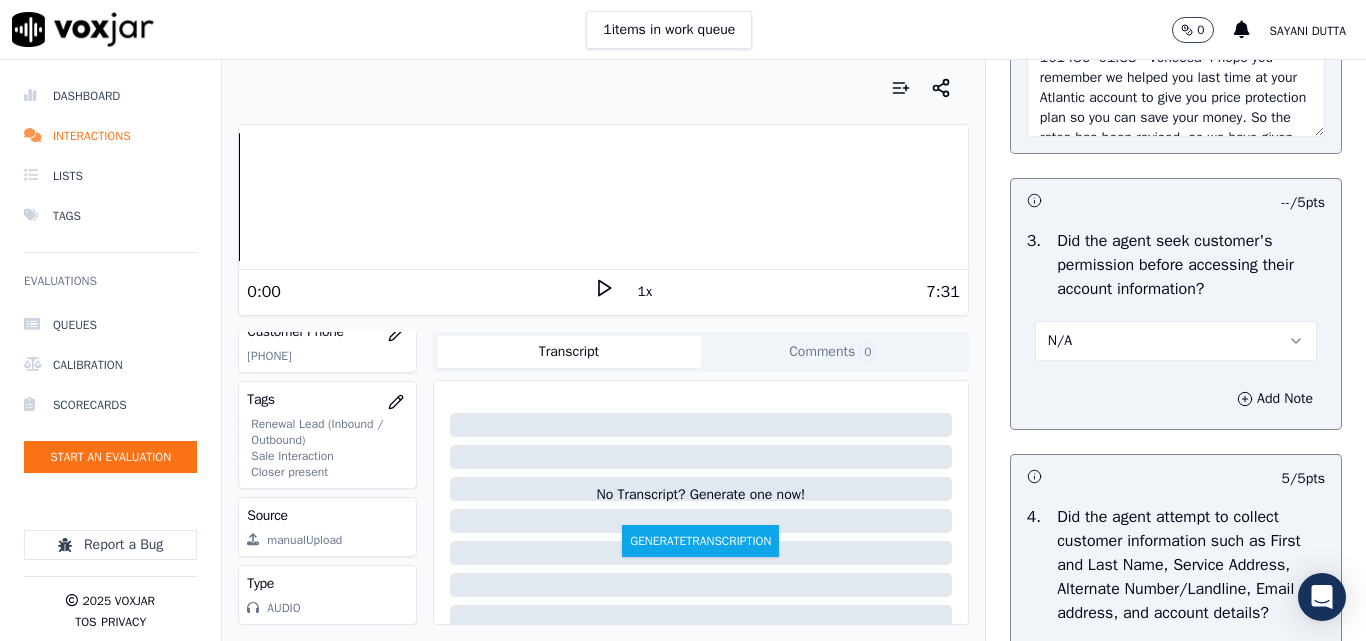 click on "N/A" at bounding box center [1176, 341] 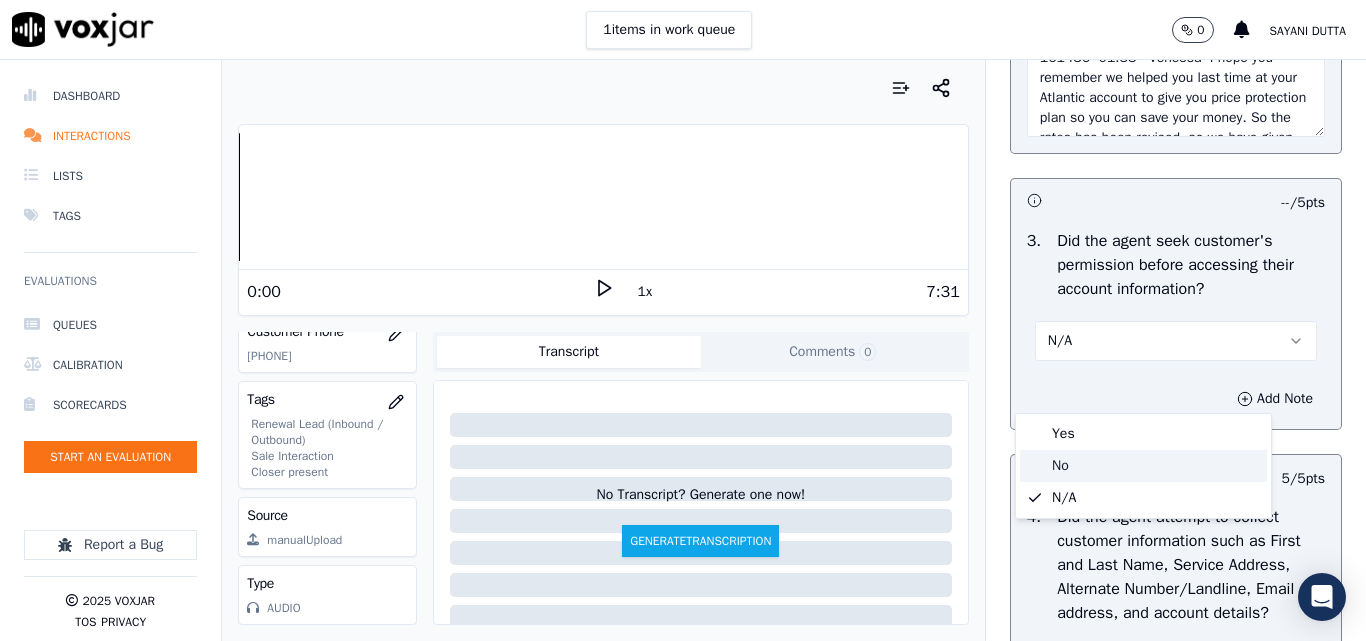 click on "No" 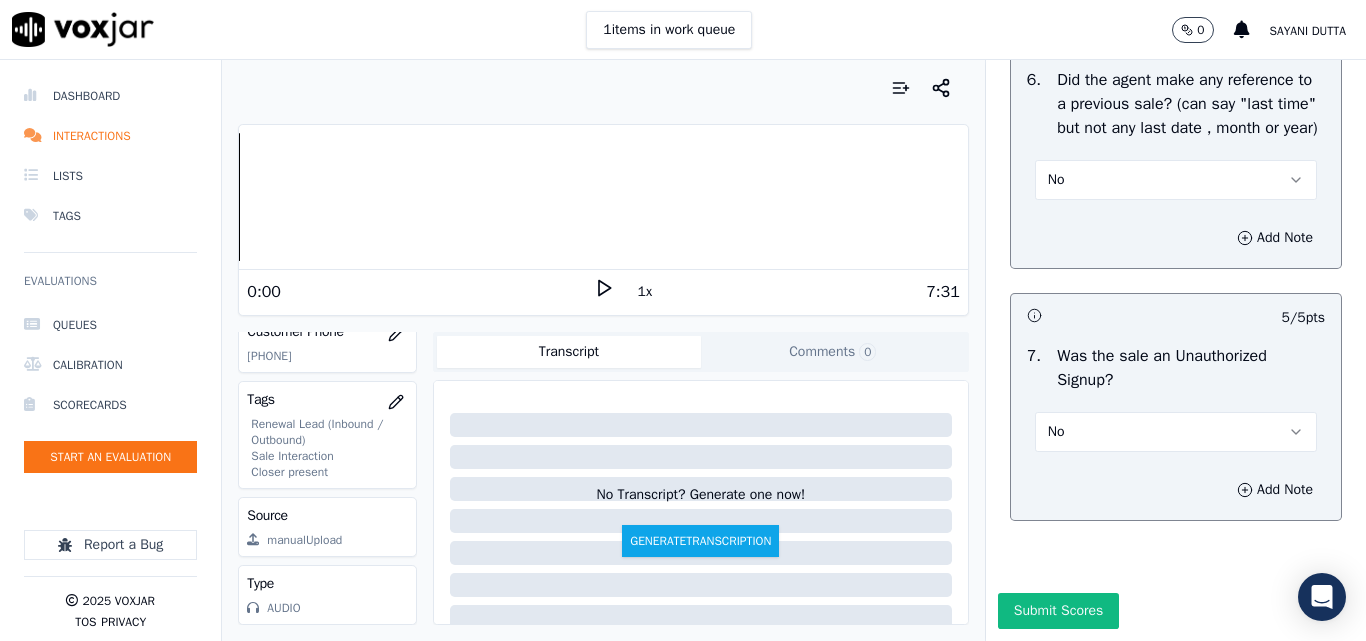 scroll, scrollTop: 5706, scrollLeft: 0, axis: vertical 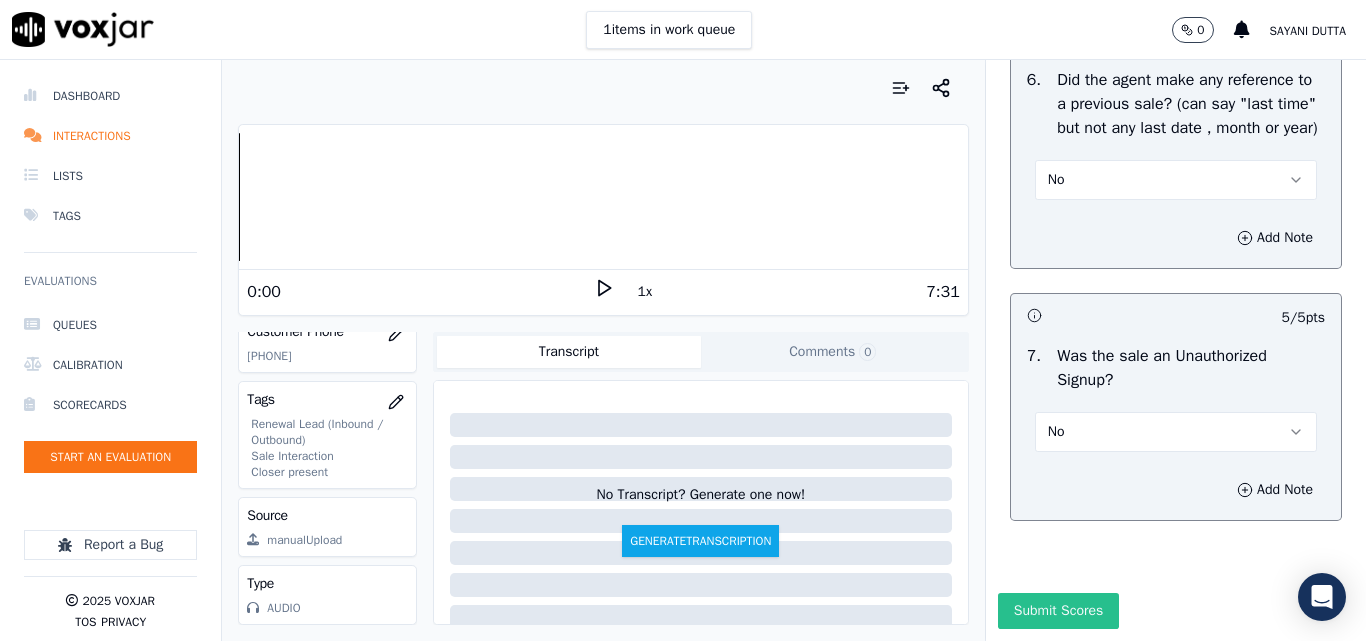 click on "Submit Scores" at bounding box center [1058, 611] 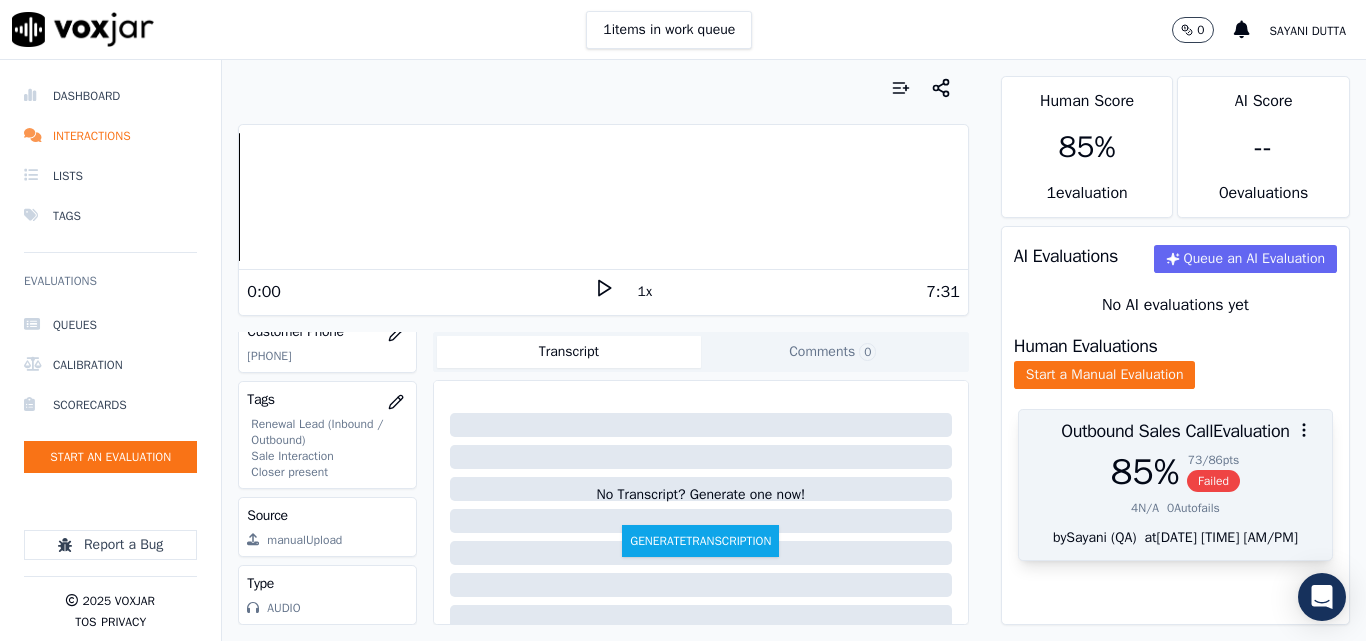 click on "Failed" at bounding box center [1213, 481] 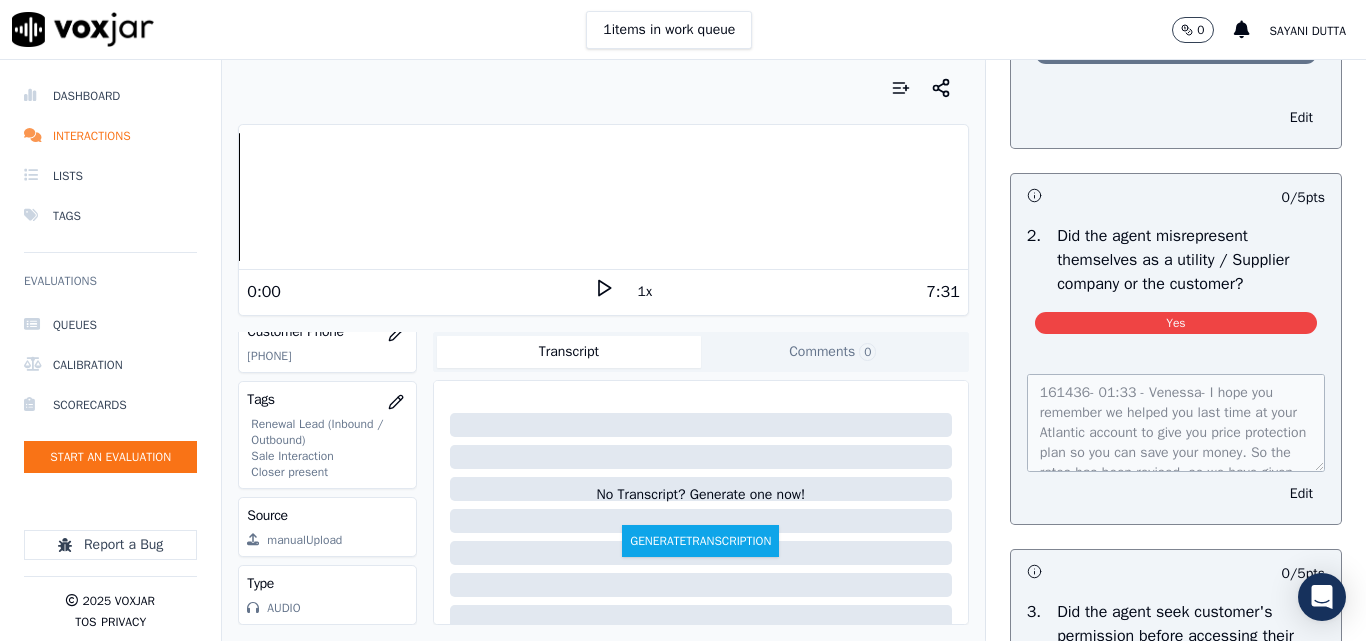 scroll, scrollTop: 1400, scrollLeft: 0, axis: vertical 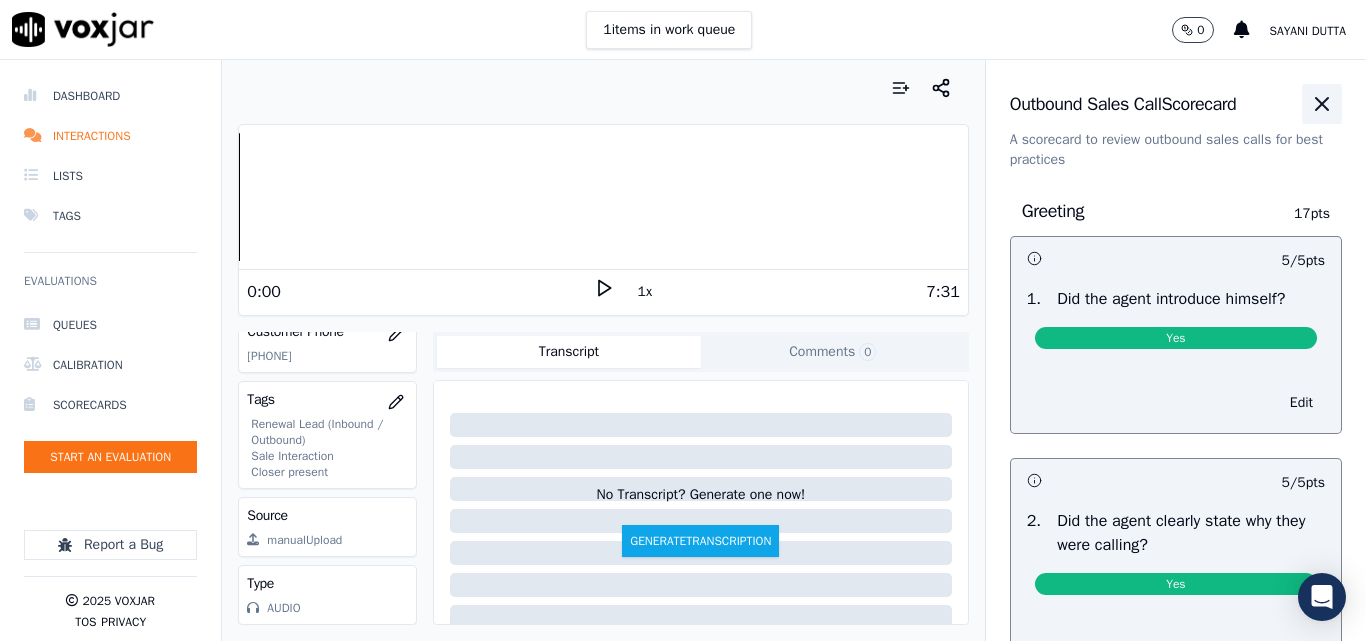 click 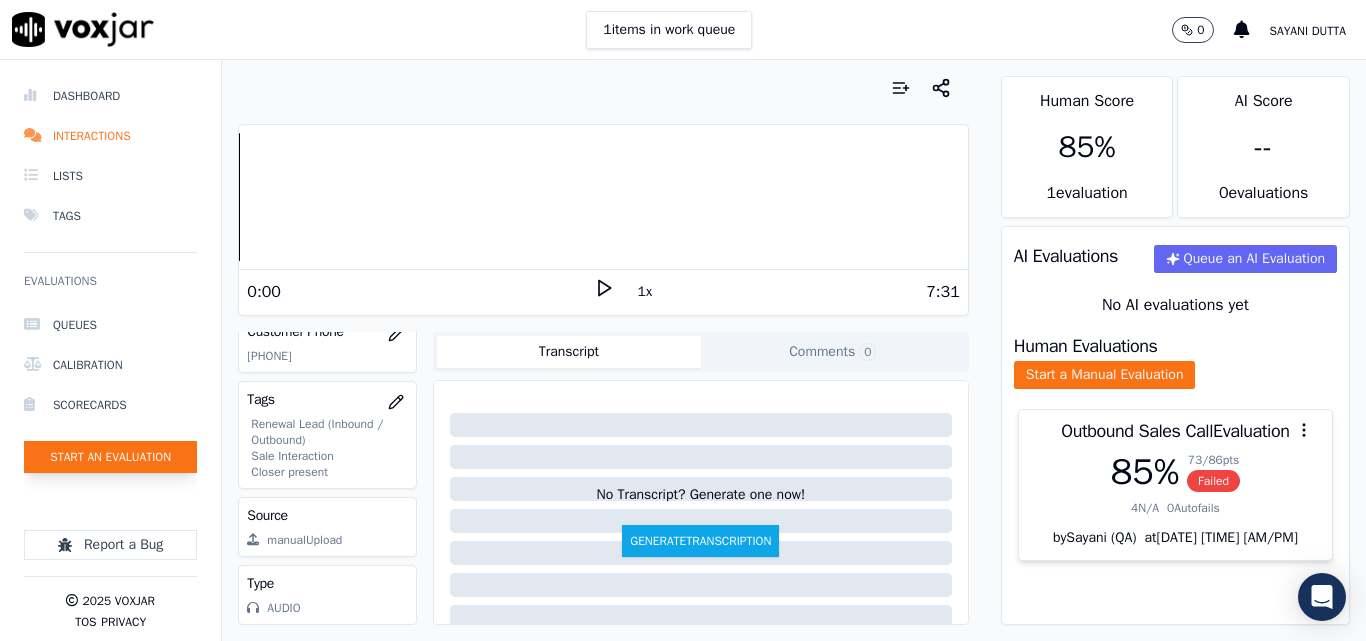click on "Start an Evaluation" 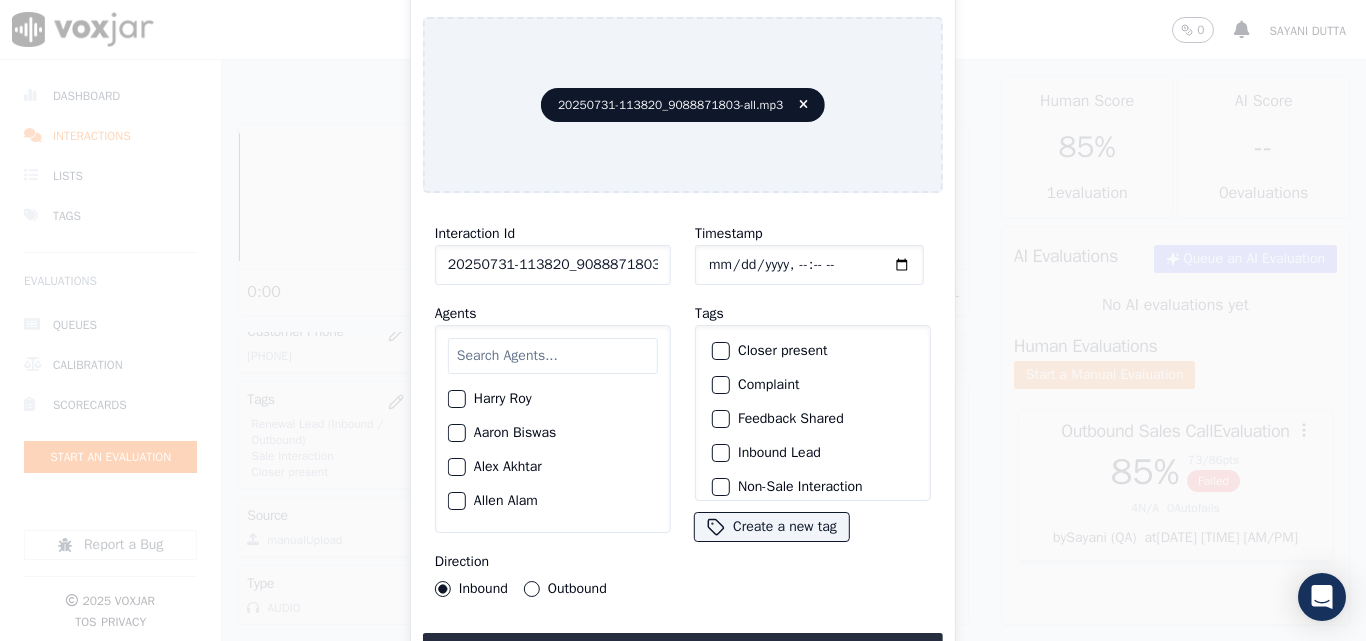 scroll, scrollTop: 0, scrollLeft: 40, axis: horizontal 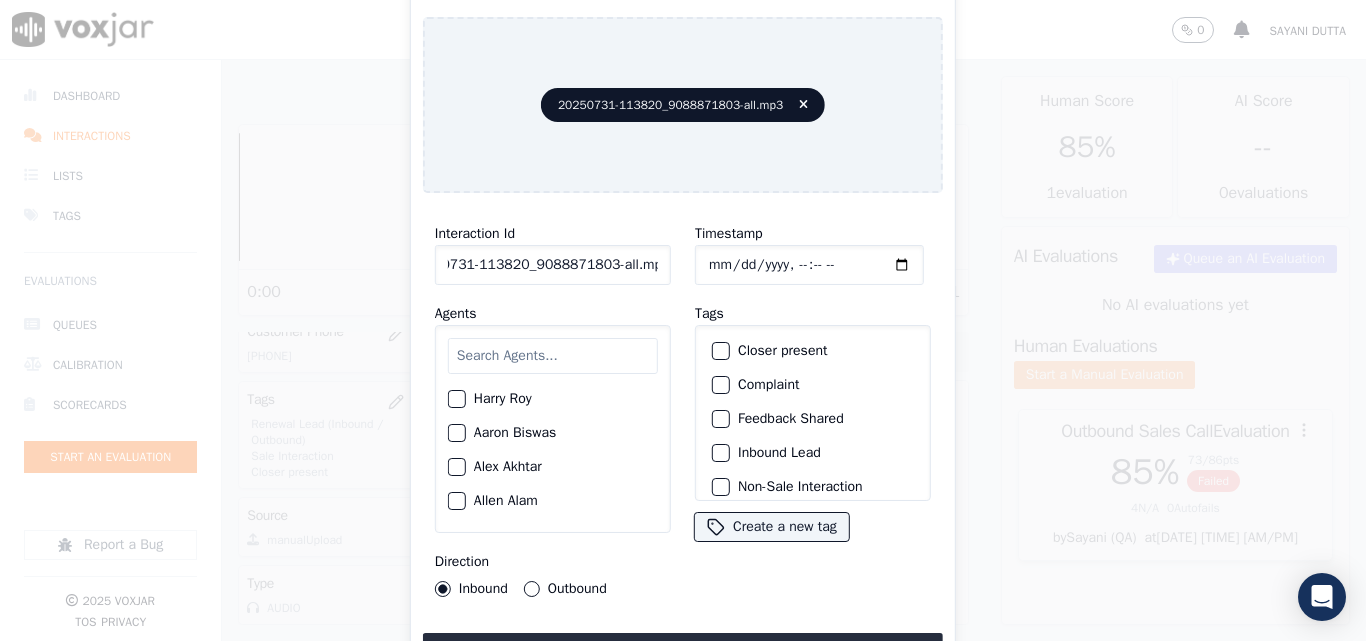 drag, startPoint x: 642, startPoint y: 257, endPoint x: 811, endPoint y: 243, distance: 169.57889 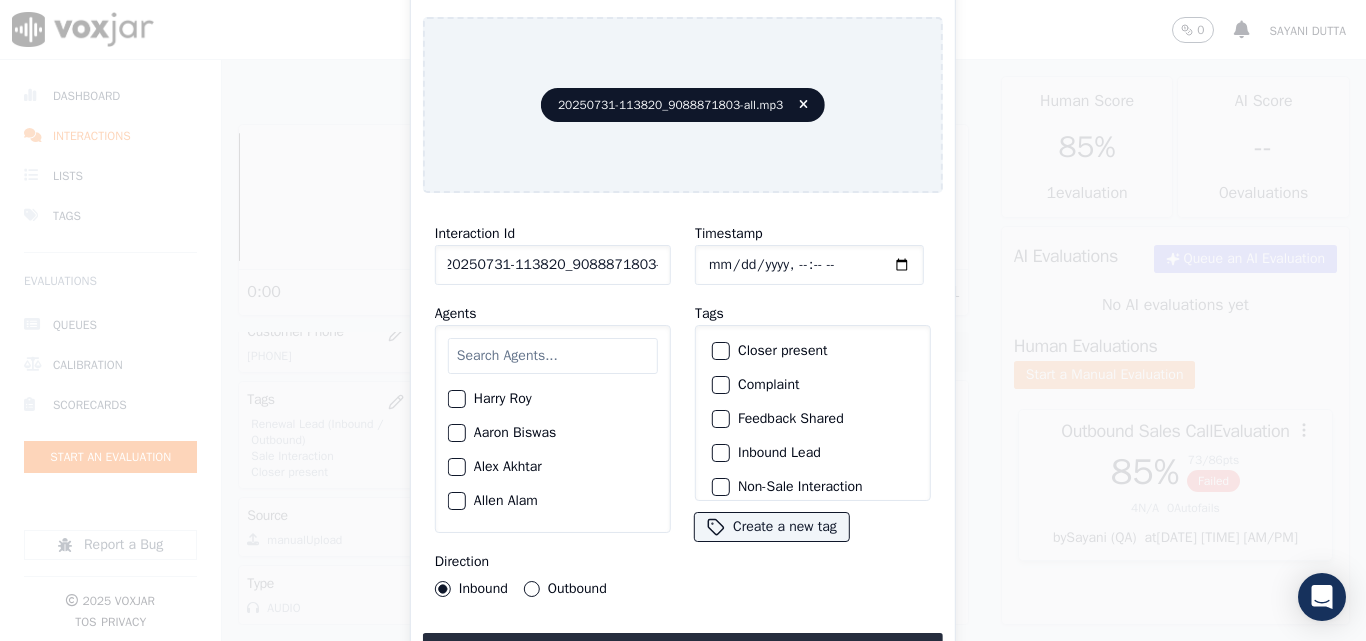 scroll, scrollTop: 0, scrollLeft: 11, axis: horizontal 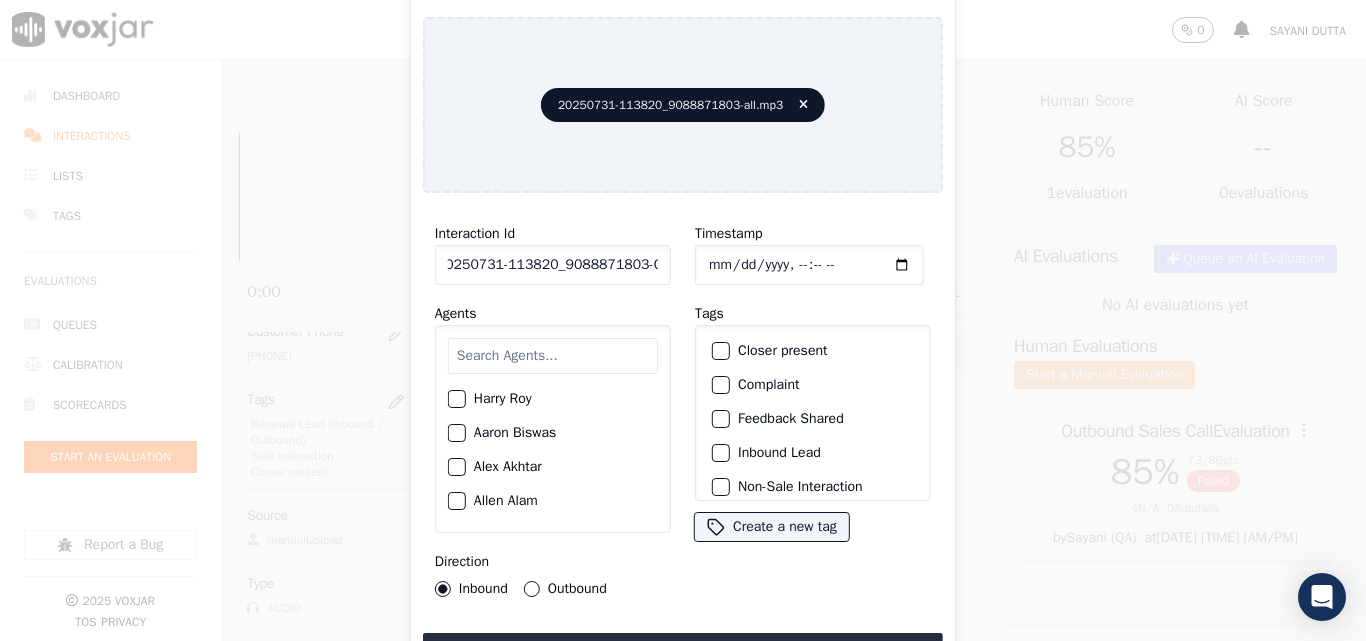 type on "20250731-113820_9088871803-C1" 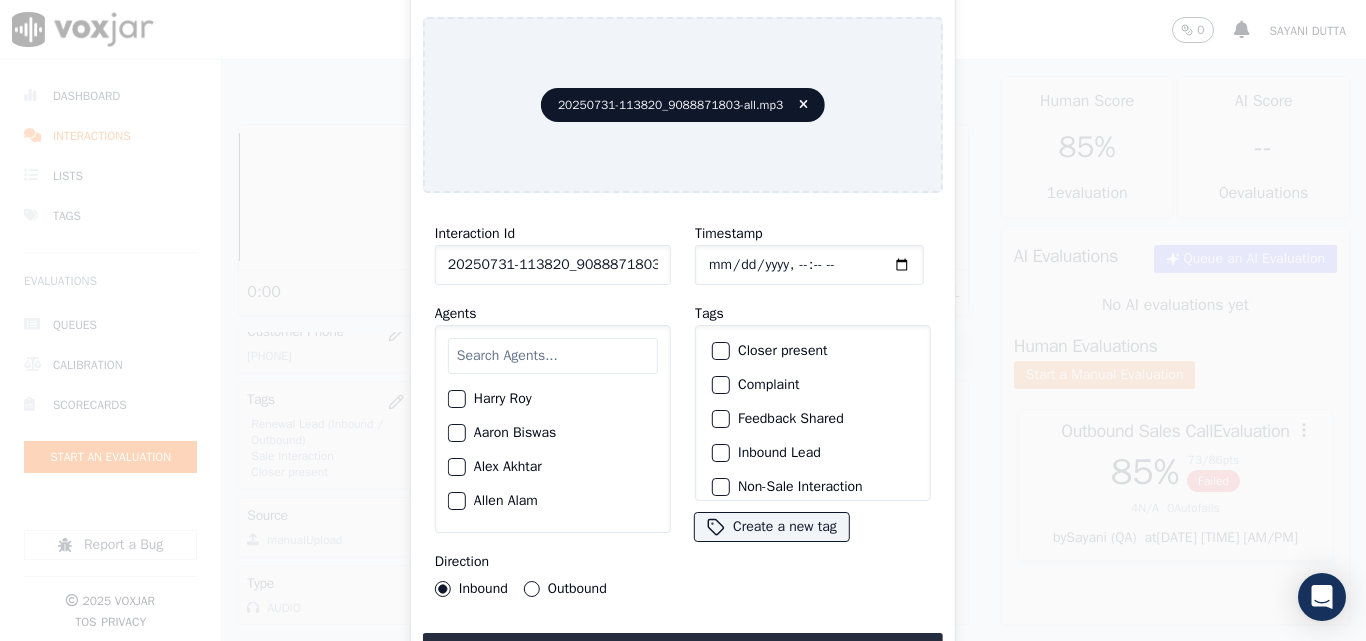 type on "2025-07-31T23:55" 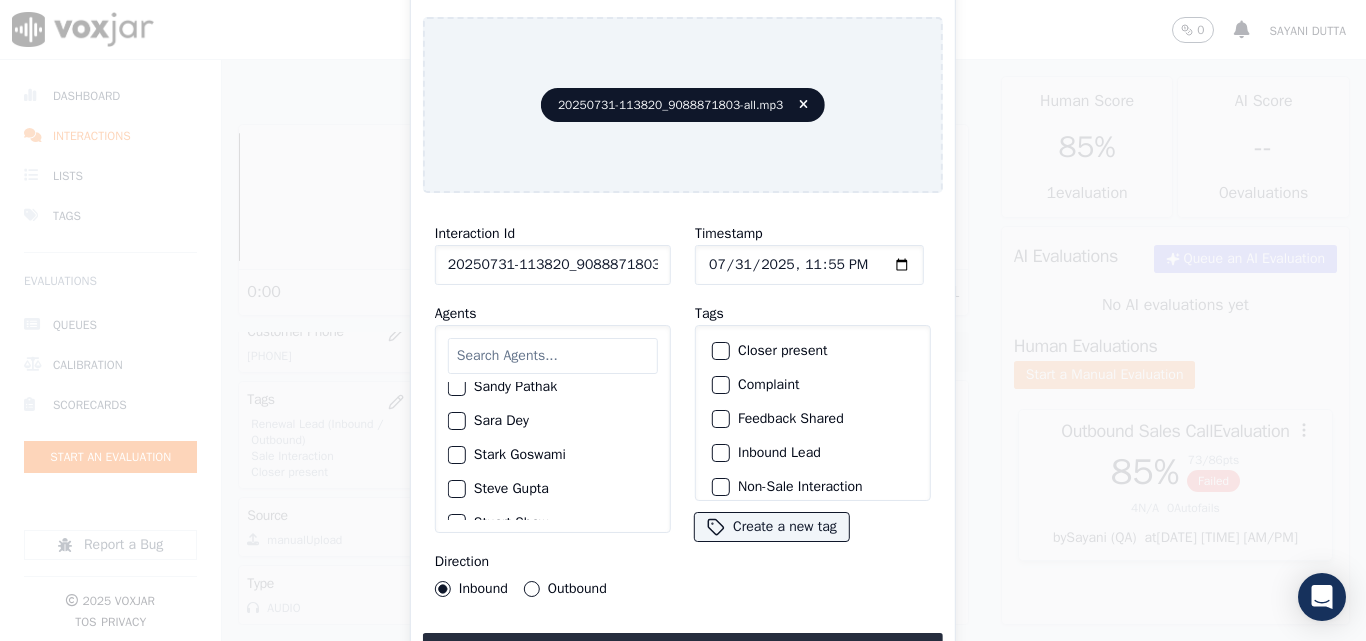 scroll, scrollTop: 1900, scrollLeft: 0, axis: vertical 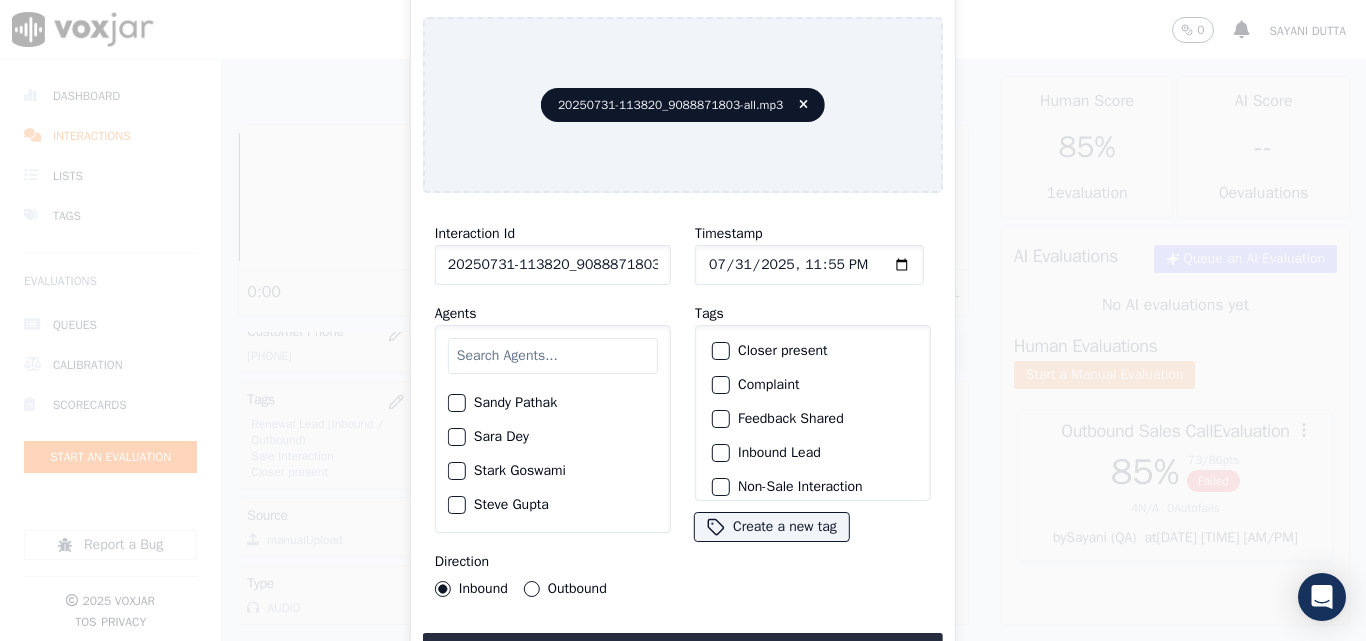 click on "Stark Goswami" 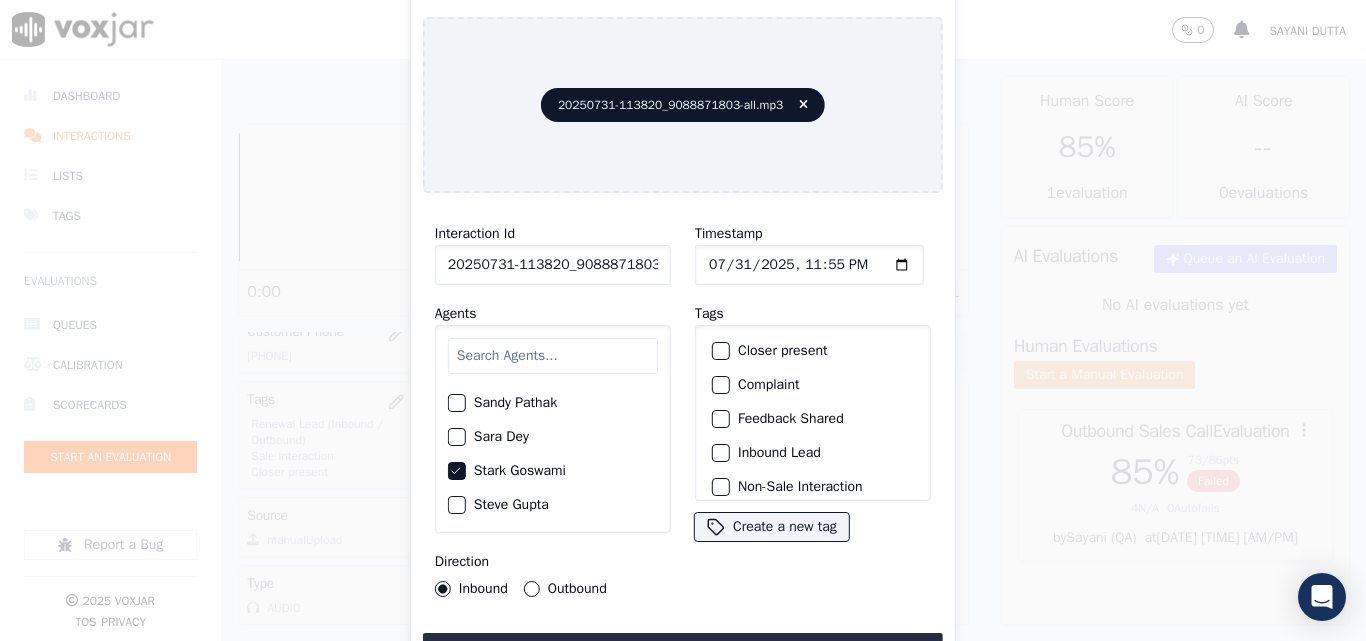 click on "Outbound" at bounding box center [532, 589] 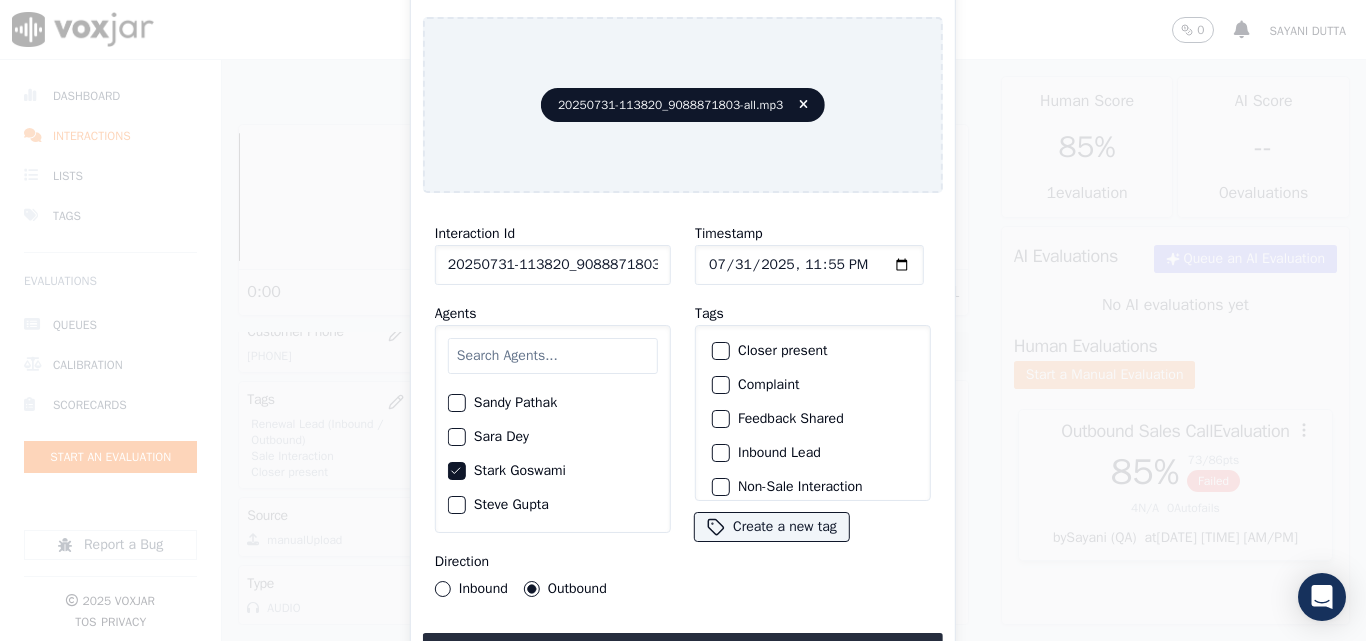 click at bounding box center [720, 351] 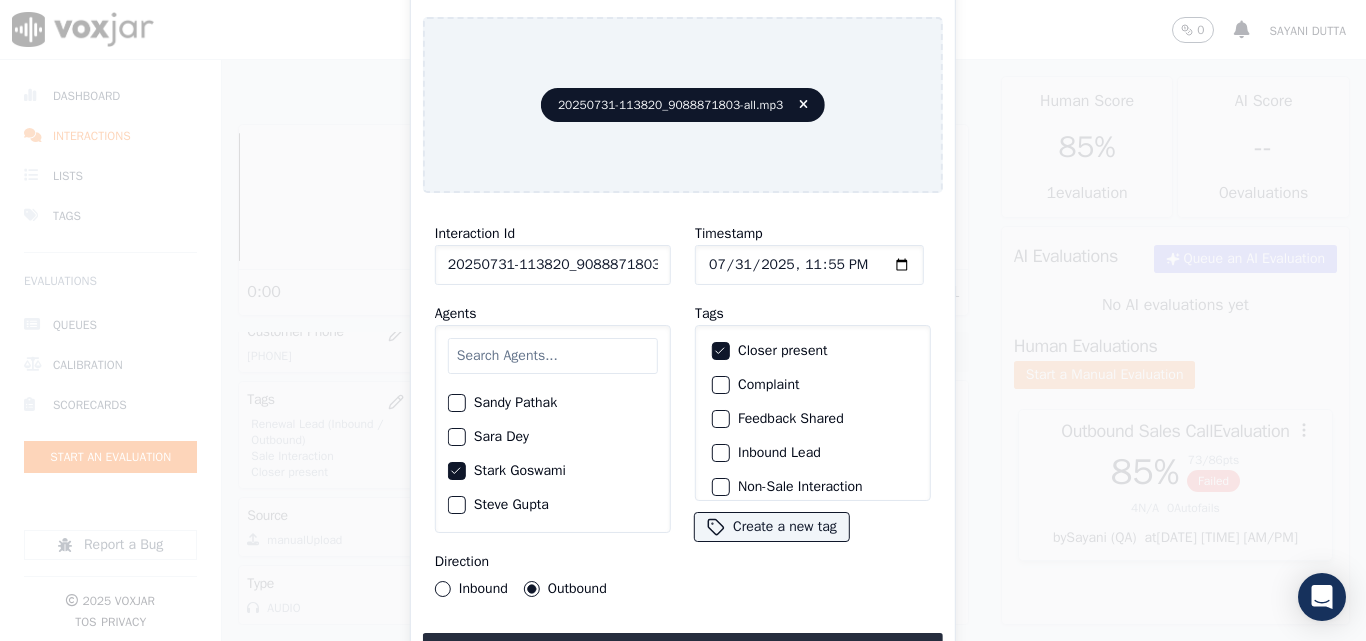 click at bounding box center [720, 351] 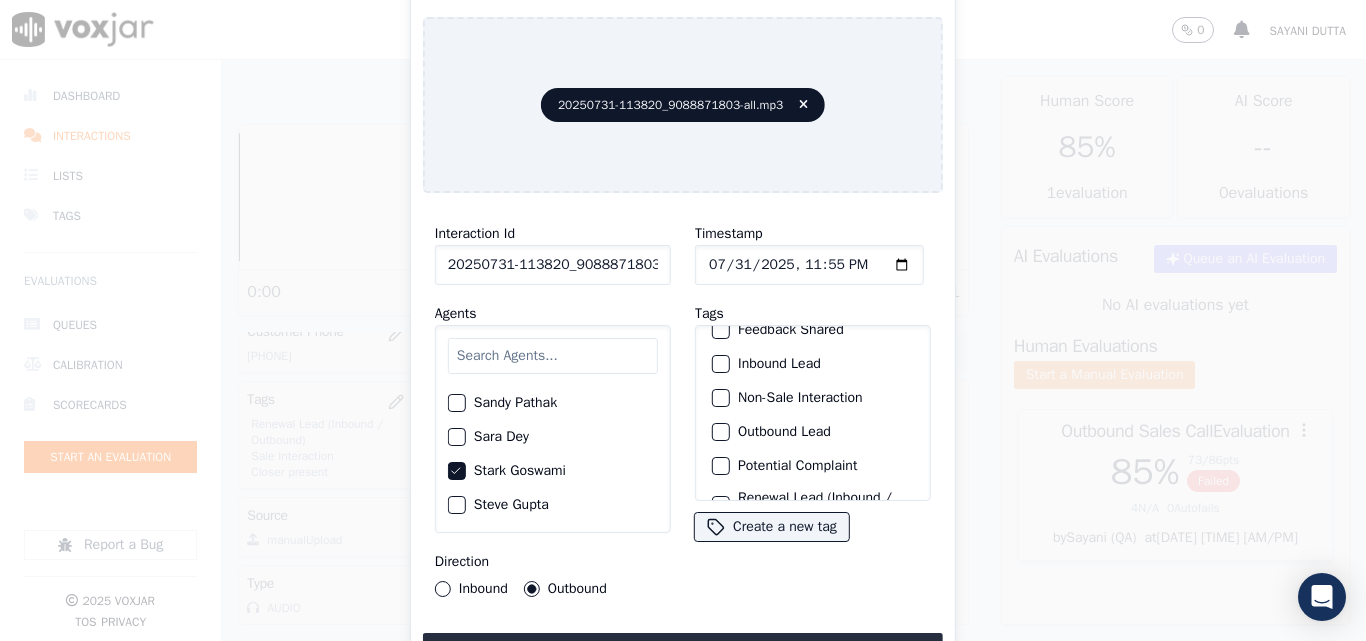 scroll, scrollTop: 173, scrollLeft: 0, axis: vertical 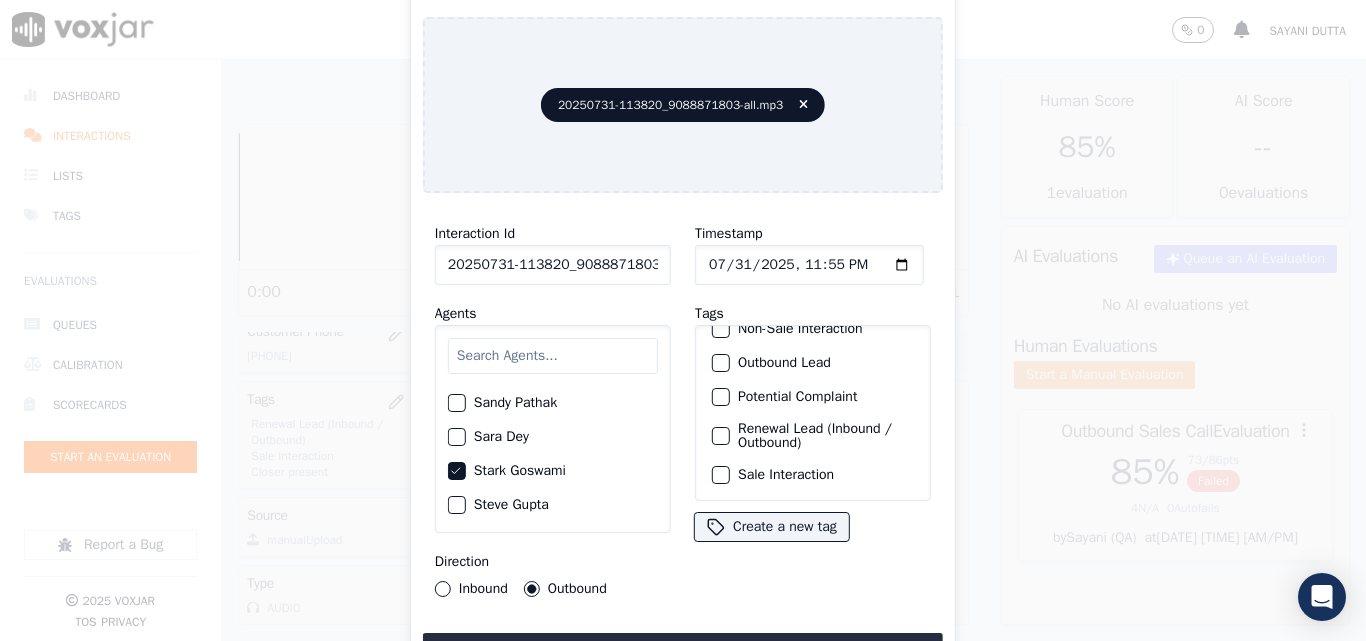 click at bounding box center (720, 436) 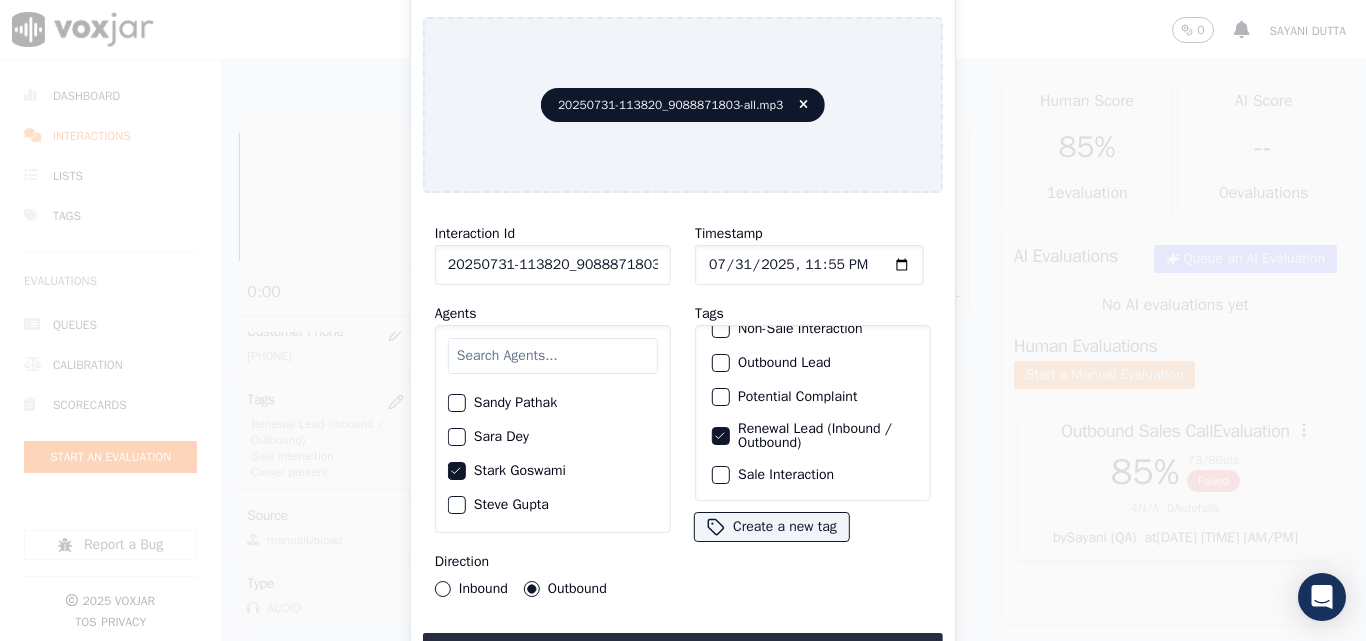 click on "Sale Interaction" at bounding box center [721, 475] 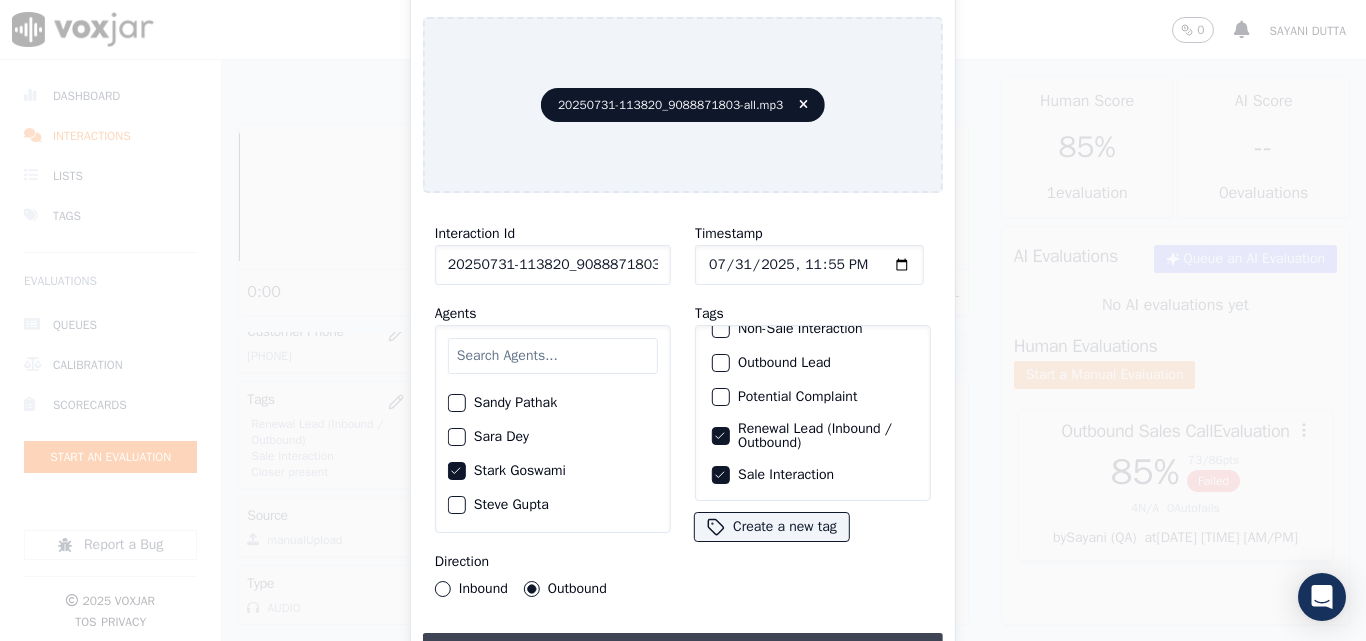 click on "Upload interaction to start evaluation" at bounding box center [683, 651] 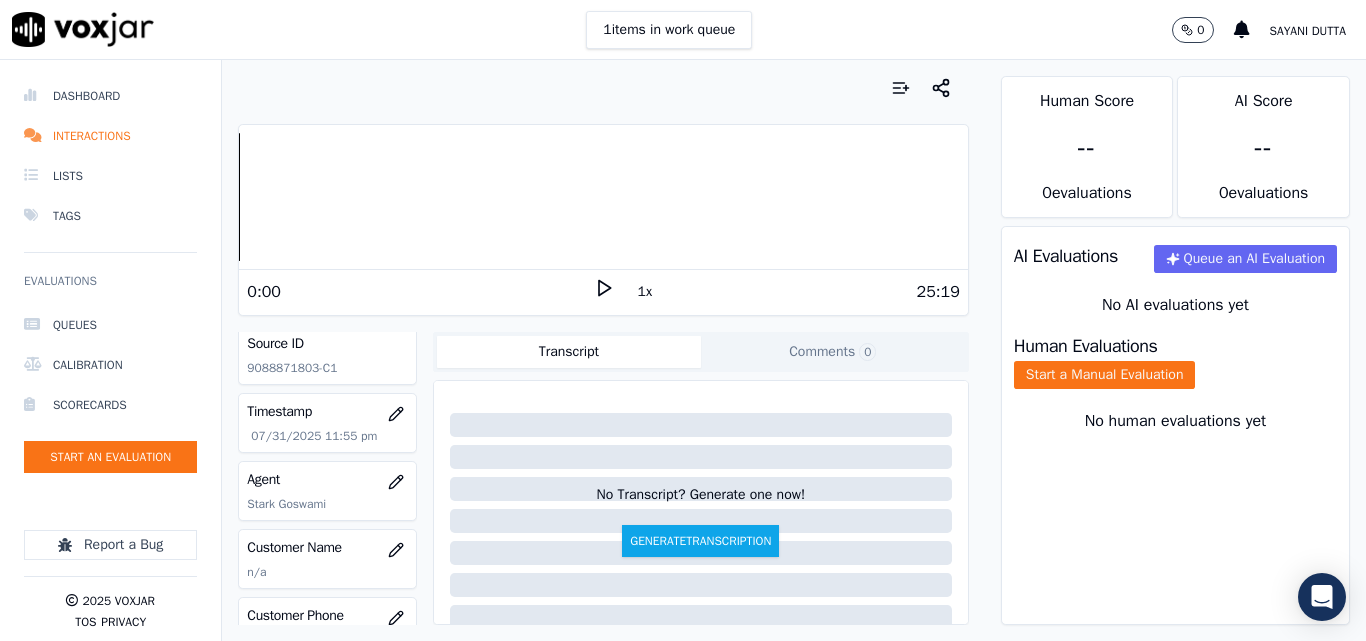 scroll, scrollTop: 200, scrollLeft: 0, axis: vertical 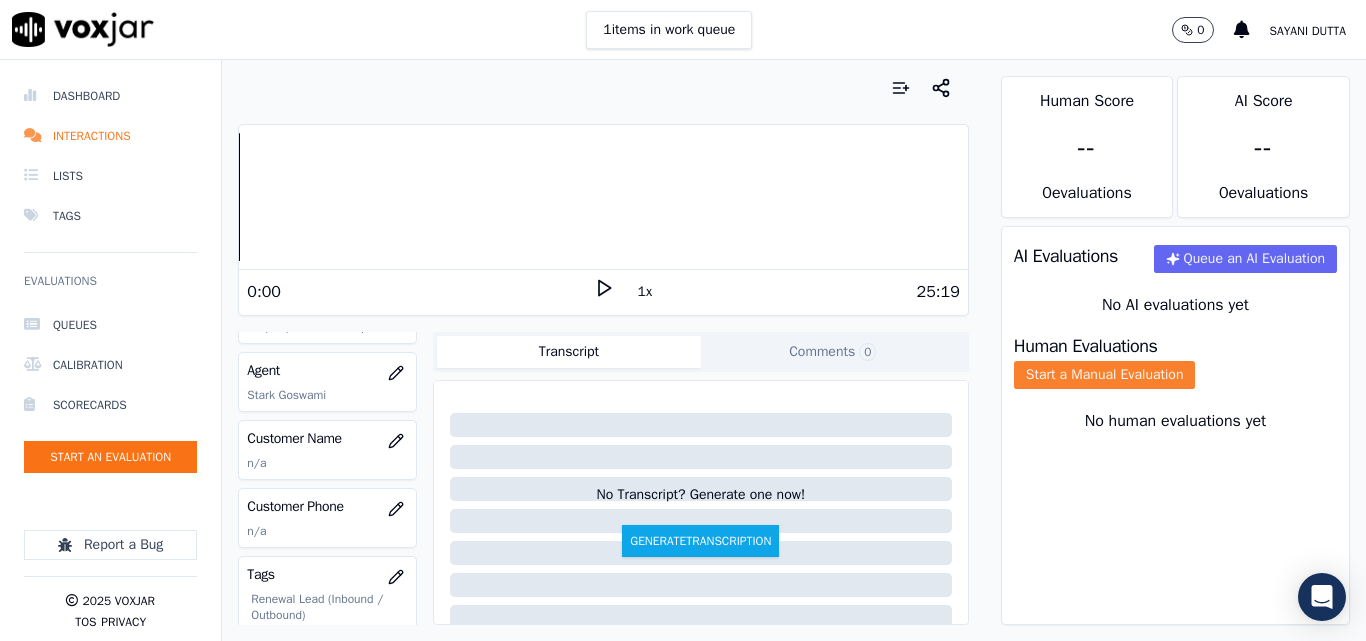 click on "Start a Manual Evaluation" 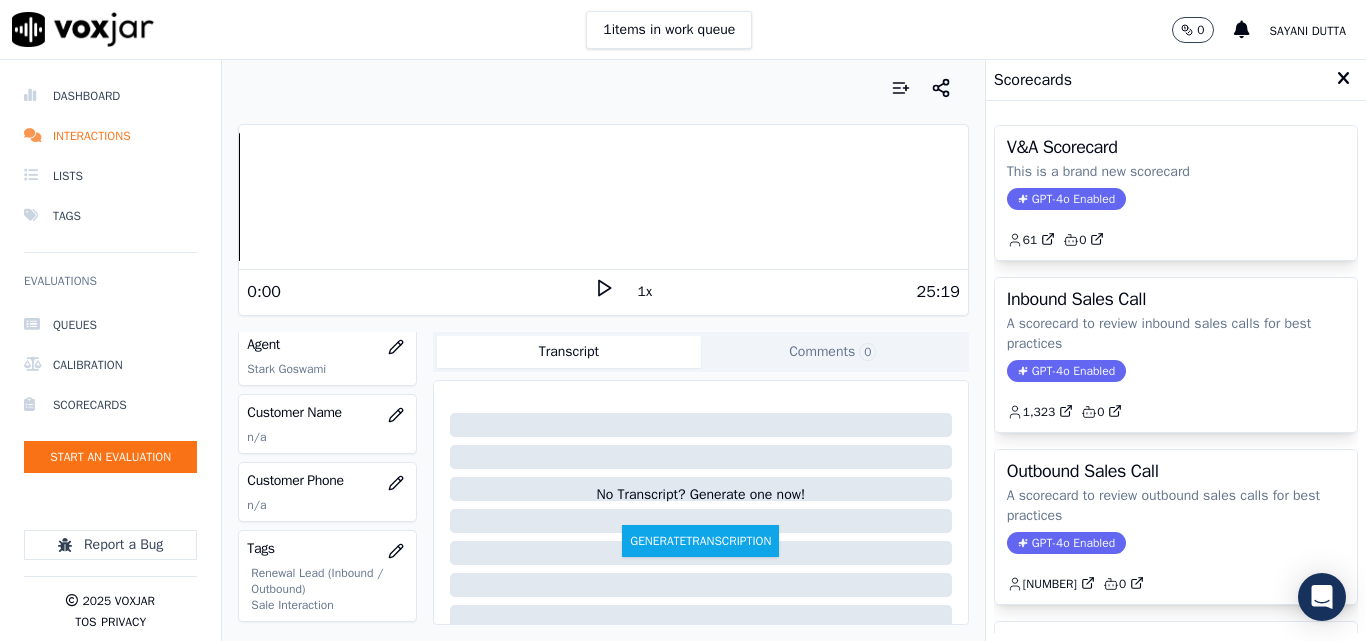 scroll, scrollTop: 204, scrollLeft: 0, axis: vertical 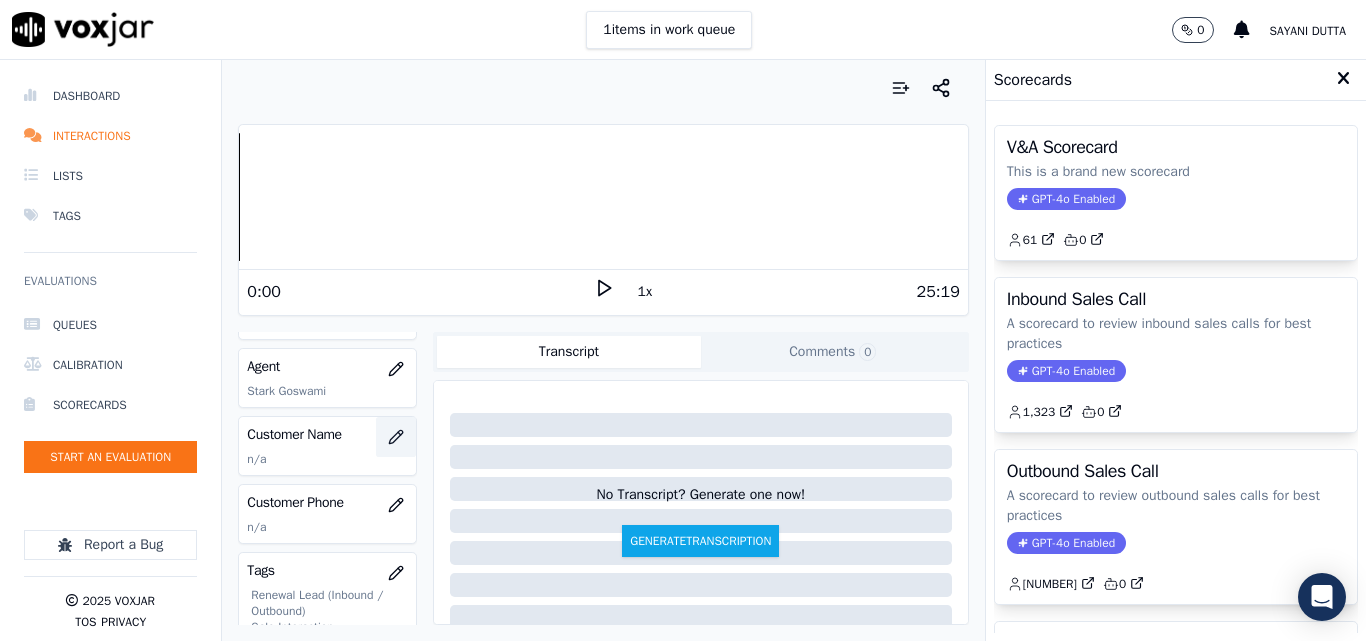 click 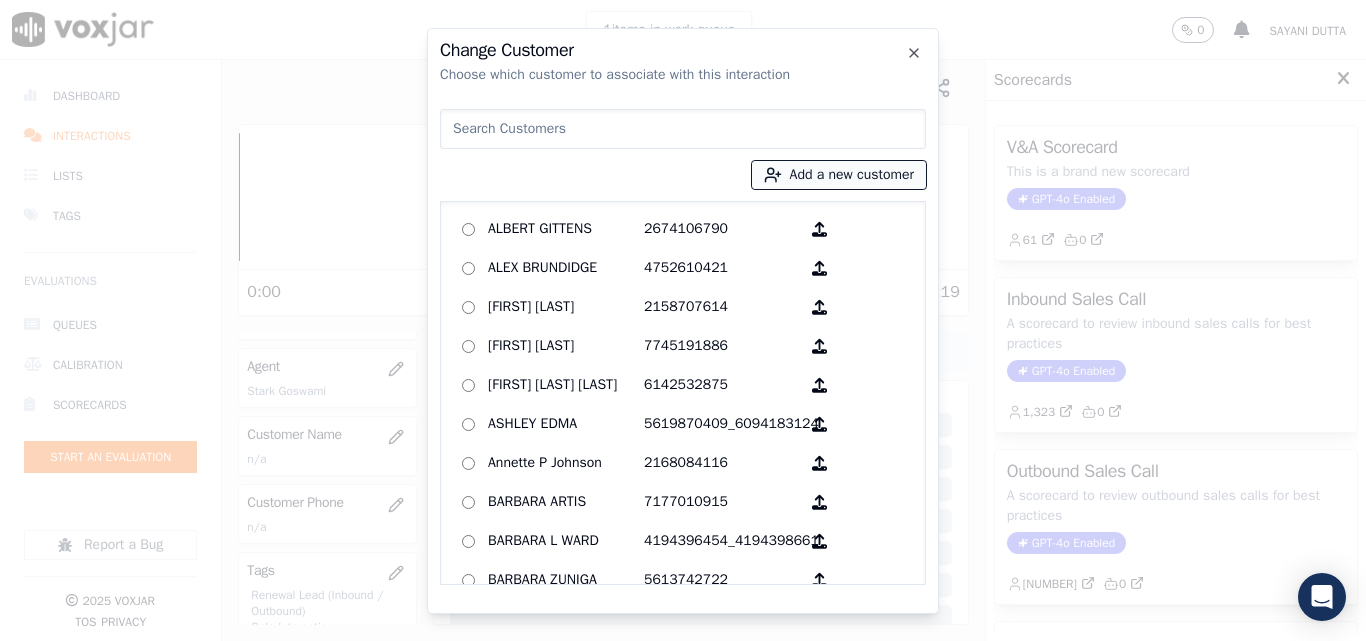 click on "Add a new customer" at bounding box center [839, 175] 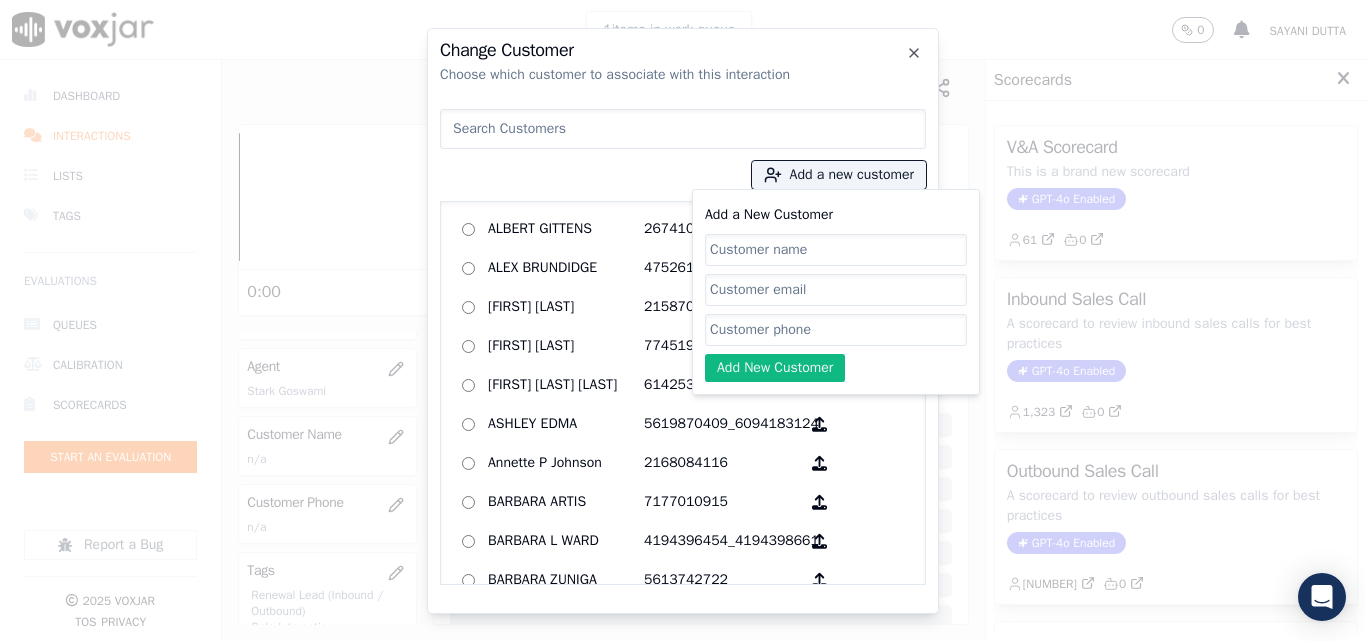 click on "Add a New Customer" 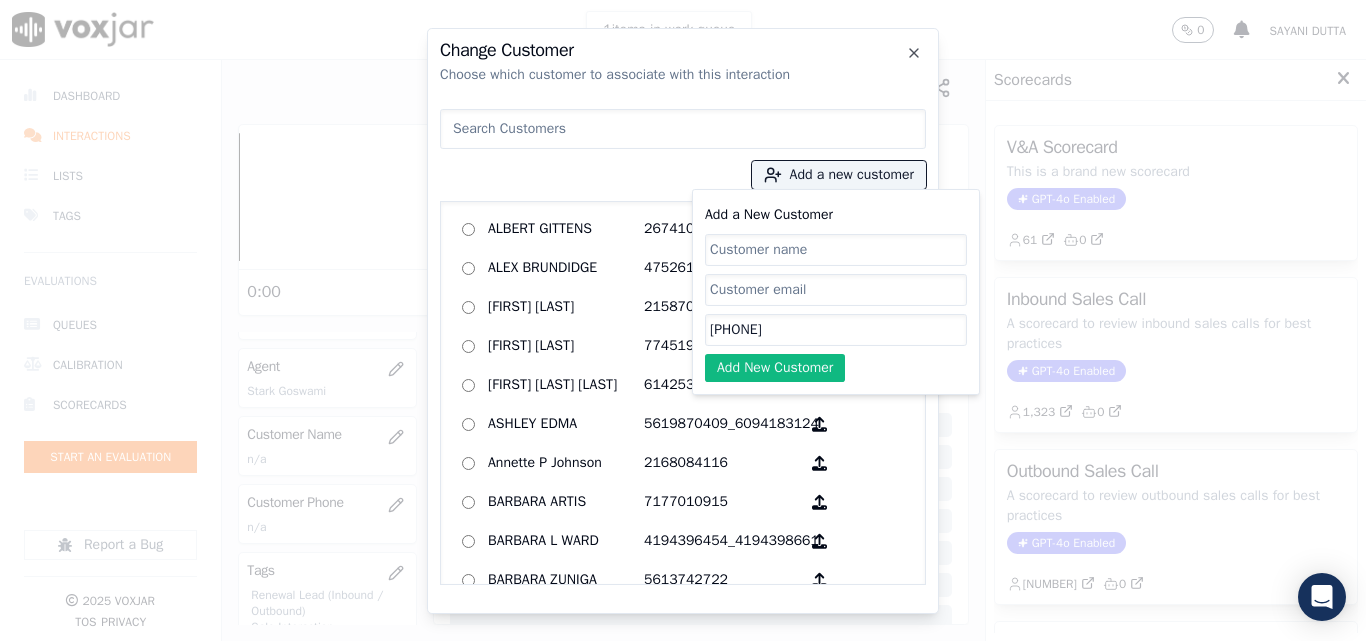 type on "[PHONE]" 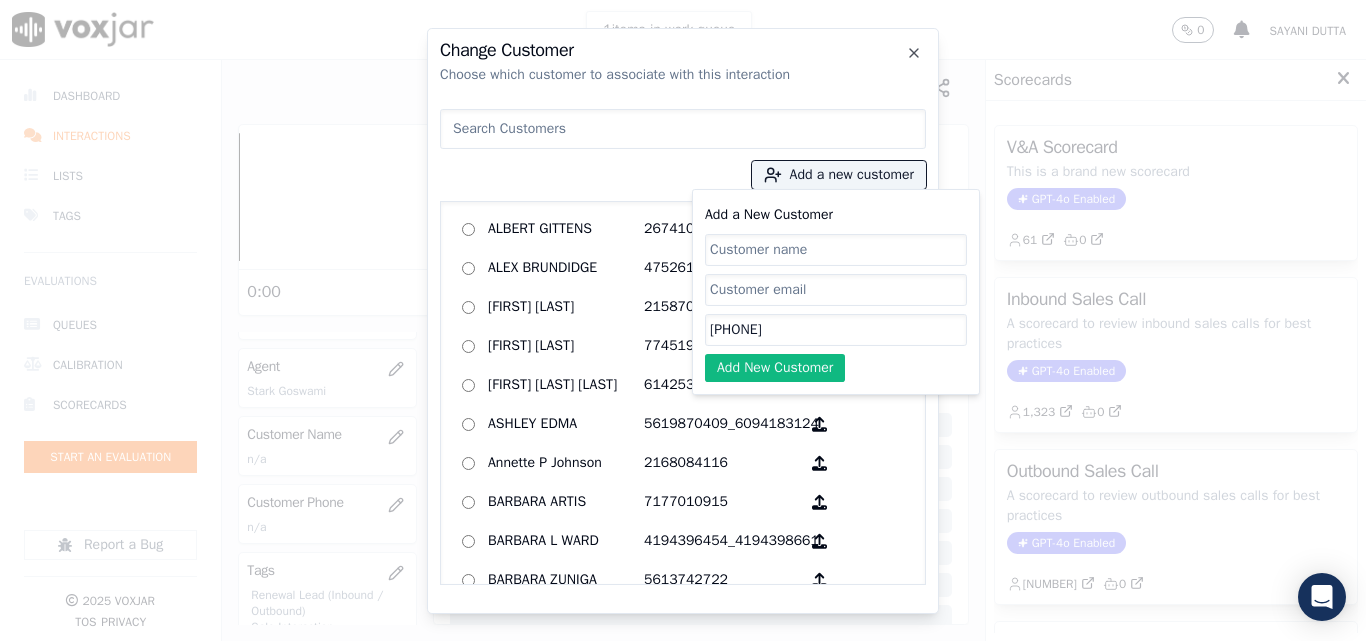 paste on "[FIRST] [LAST]" 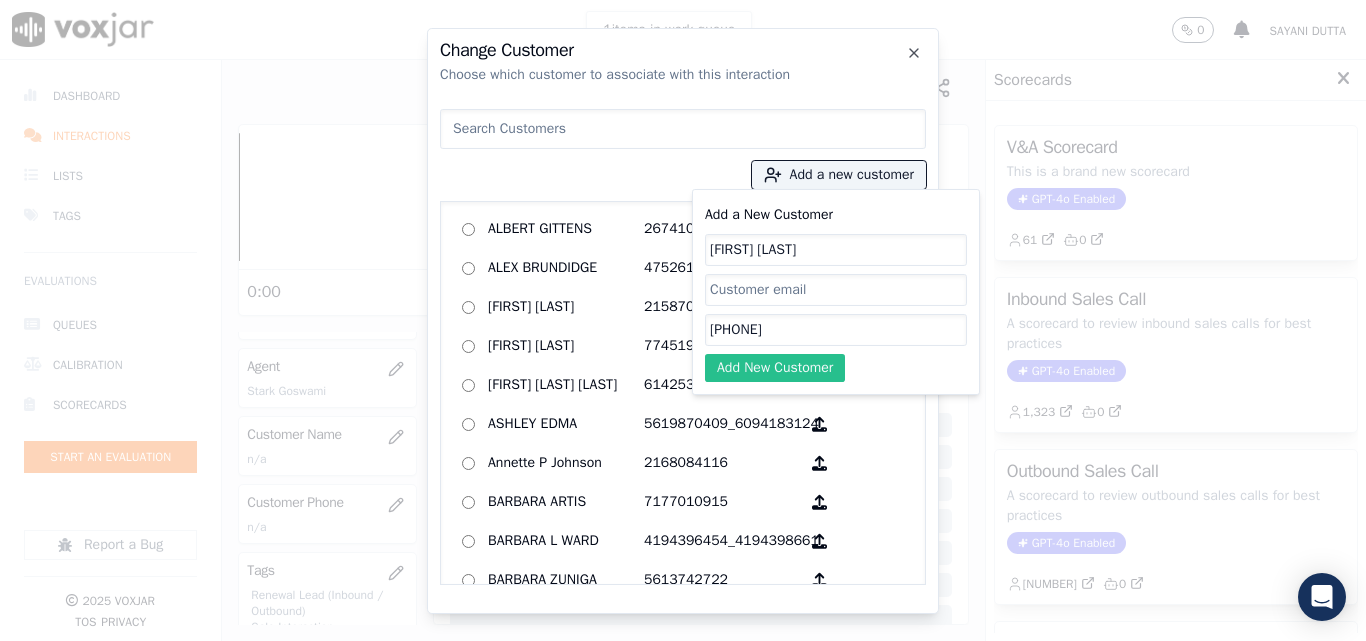 type on "[FIRST] [LAST]" 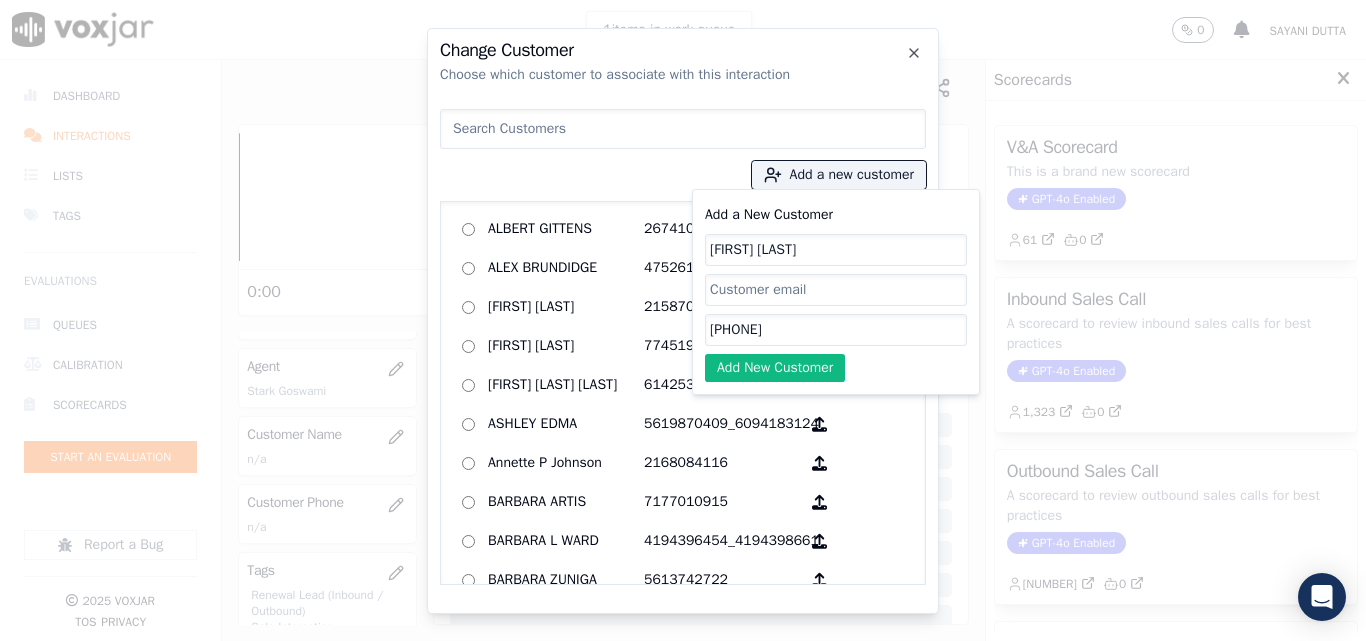 click on "Add New Customer" 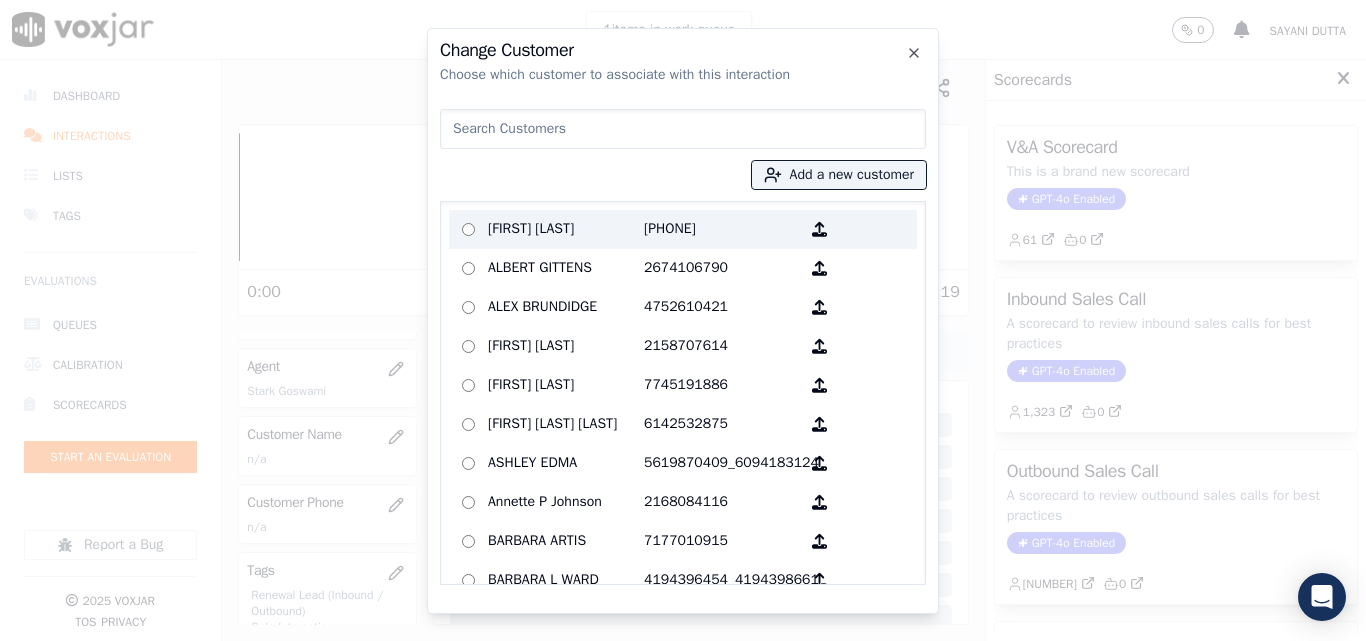 click on "[FIRST] [LAST]" at bounding box center (566, 229) 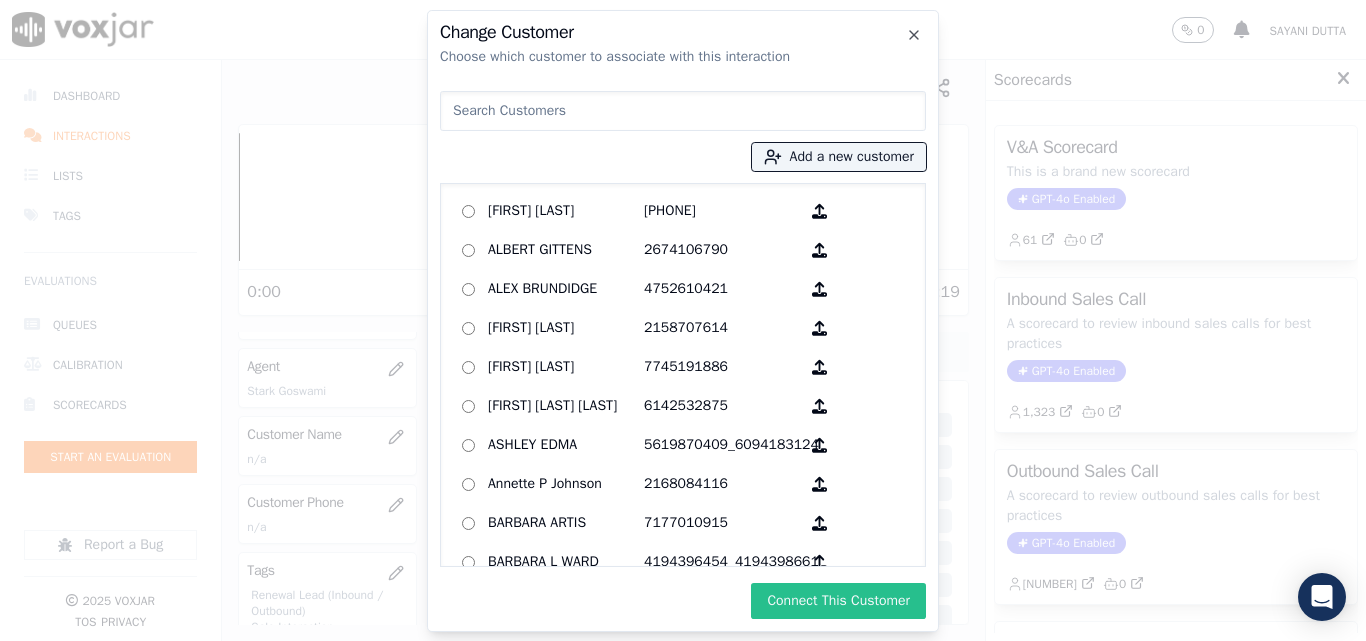 click on "Connect This Customer" at bounding box center [838, 601] 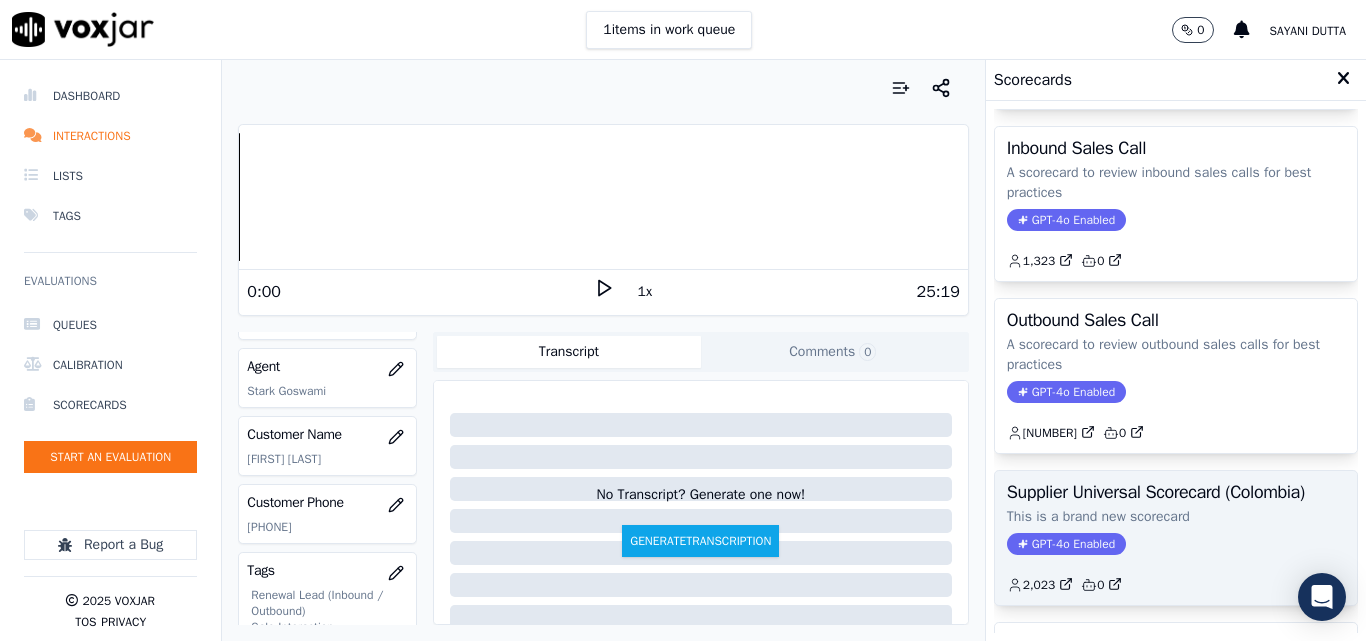 scroll, scrollTop: 200, scrollLeft: 0, axis: vertical 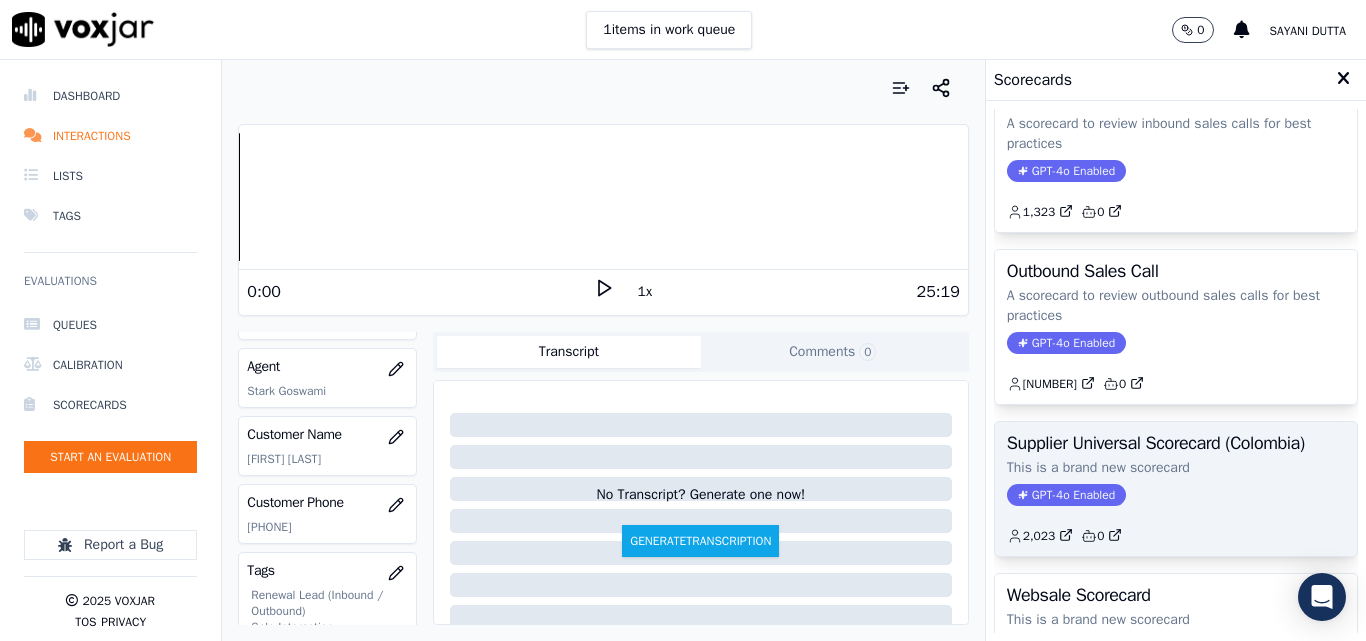 click on "Supplier Universal Scorecard (Colombia)   This is a brand new scorecard     GPT-4o Enabled       2,023         0" at bounding box center (1176, 489) 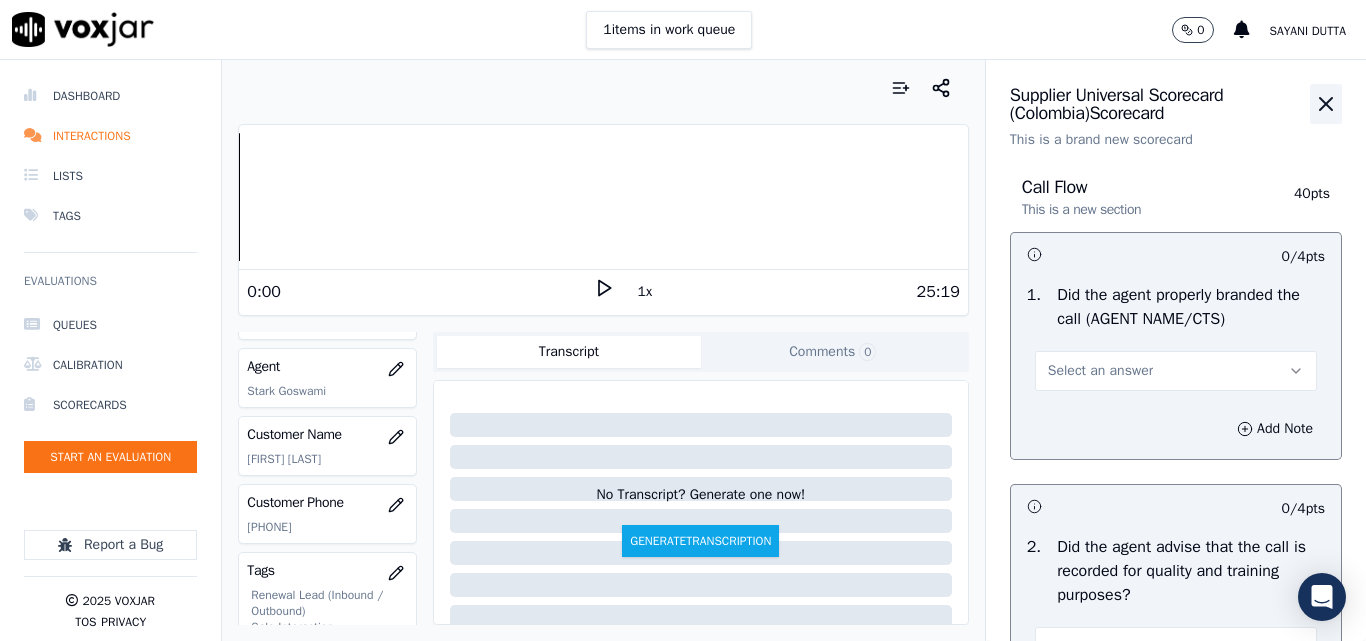 click 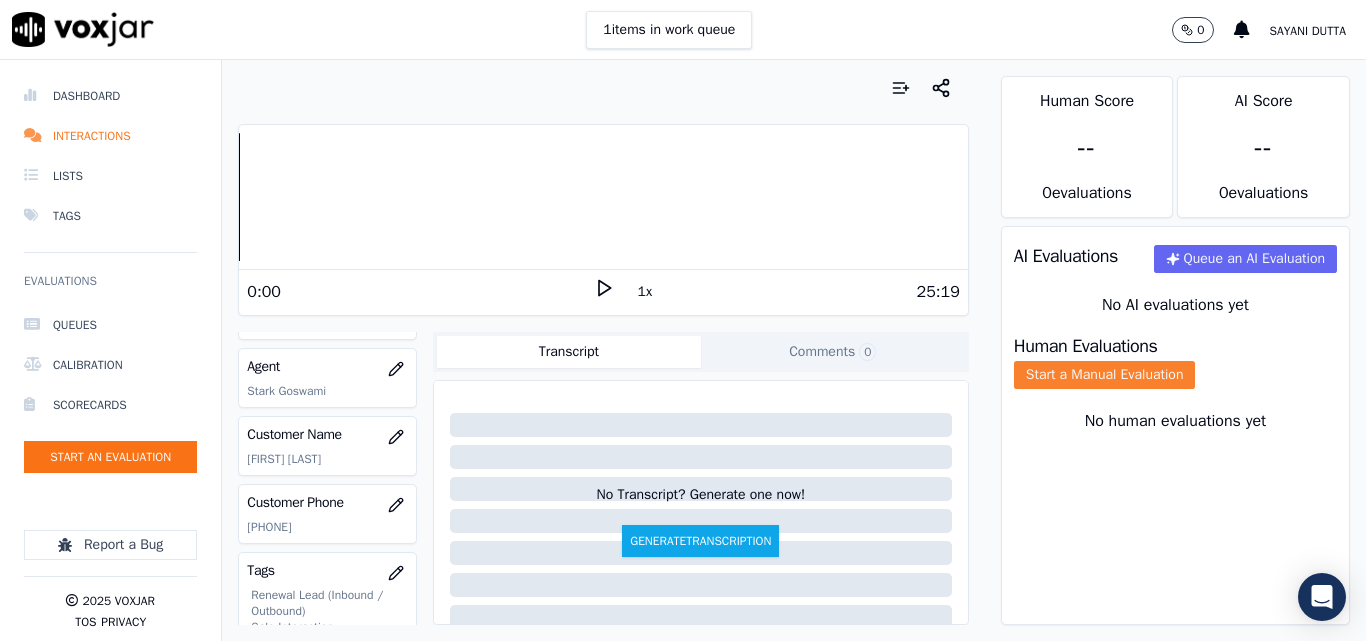click on "Start a Manual Evaluation" 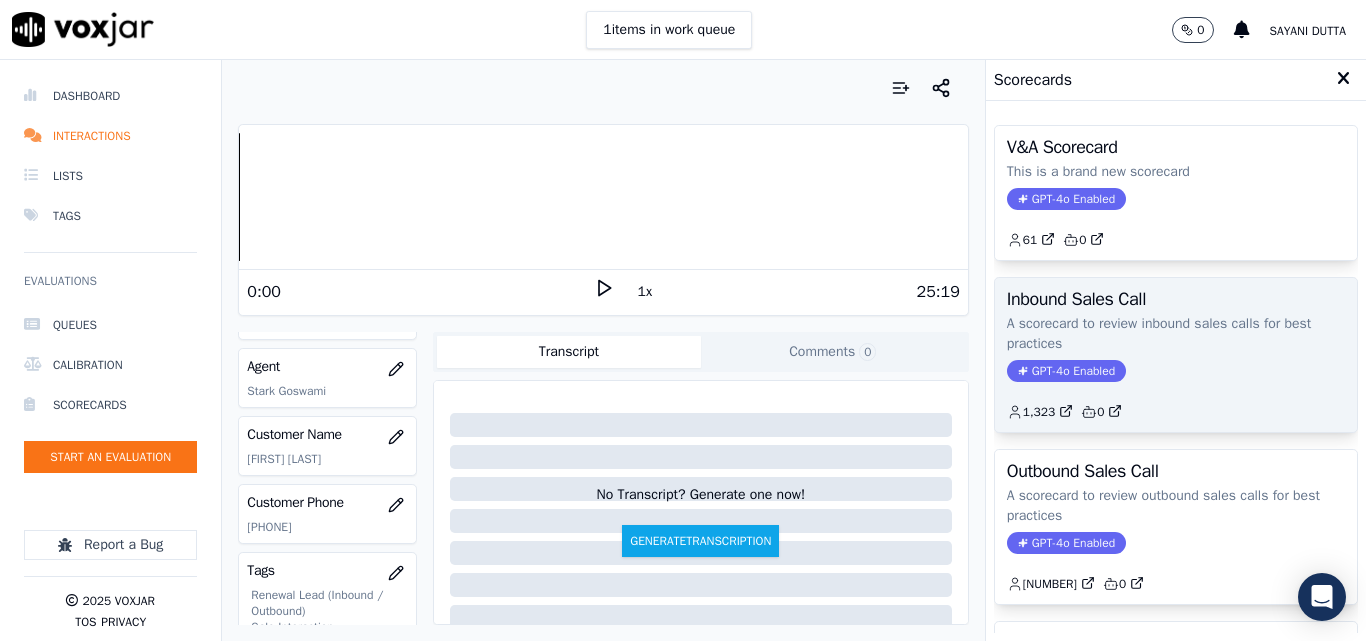 click on "GPT-4o Enabled" 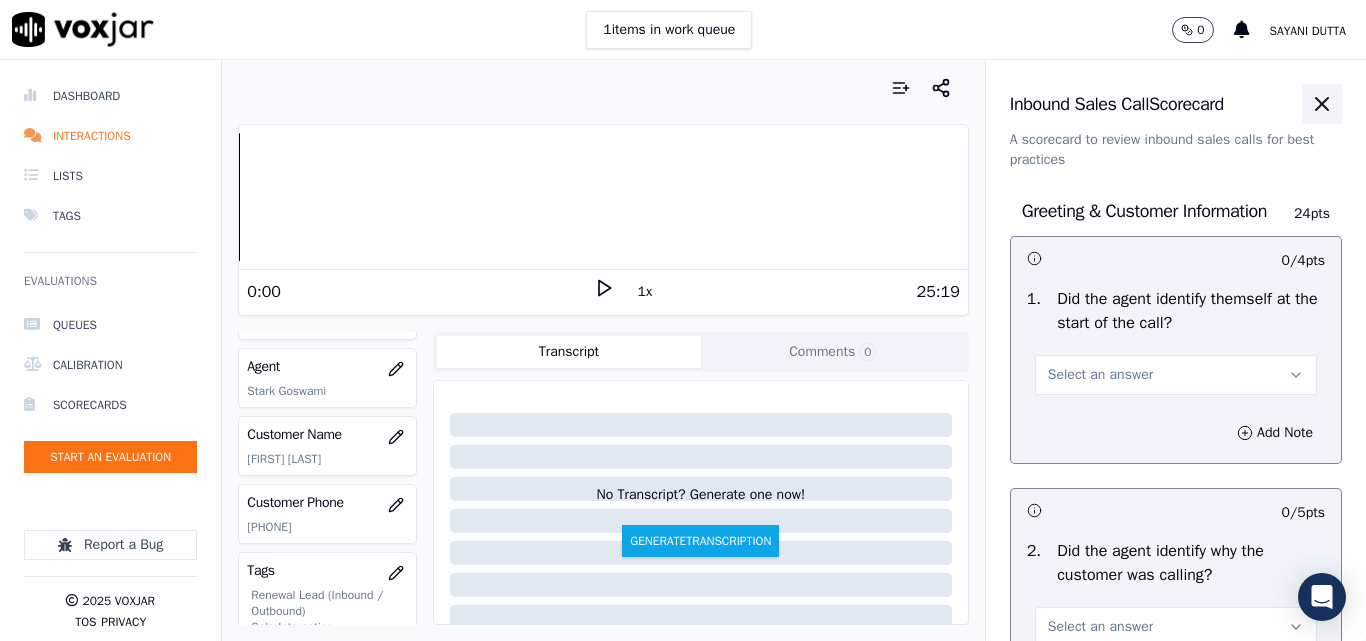 drag, startPoint x: 1276, startPoint y: 95, endPoint x: 1203, endPoint y: 209, distance: 135.36986 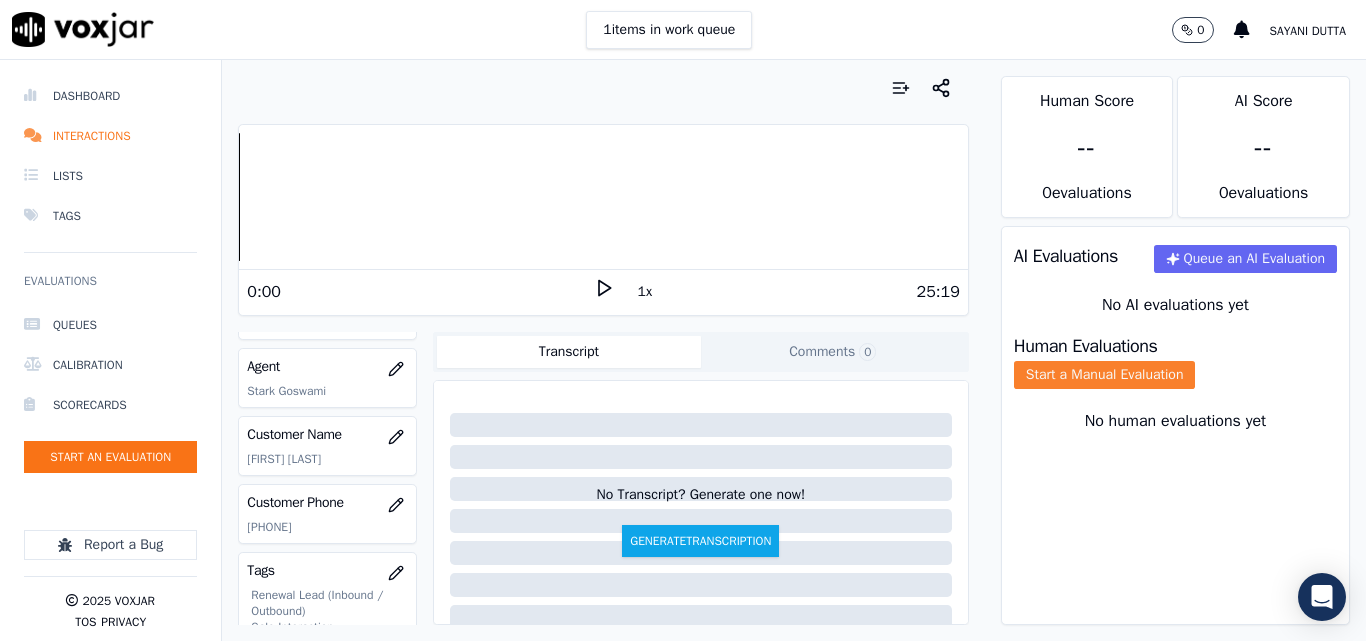 click on "Start a Manual Evaluation" 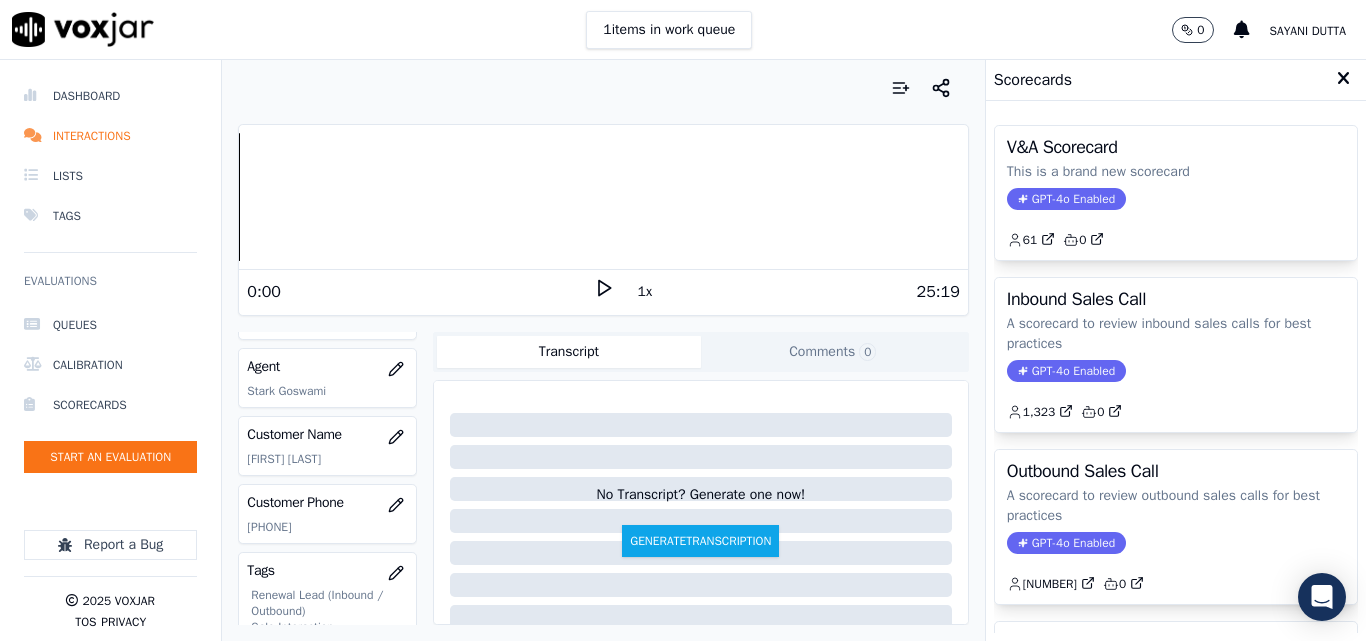 click on "A scorecard to review outbound sales calls for best practices" 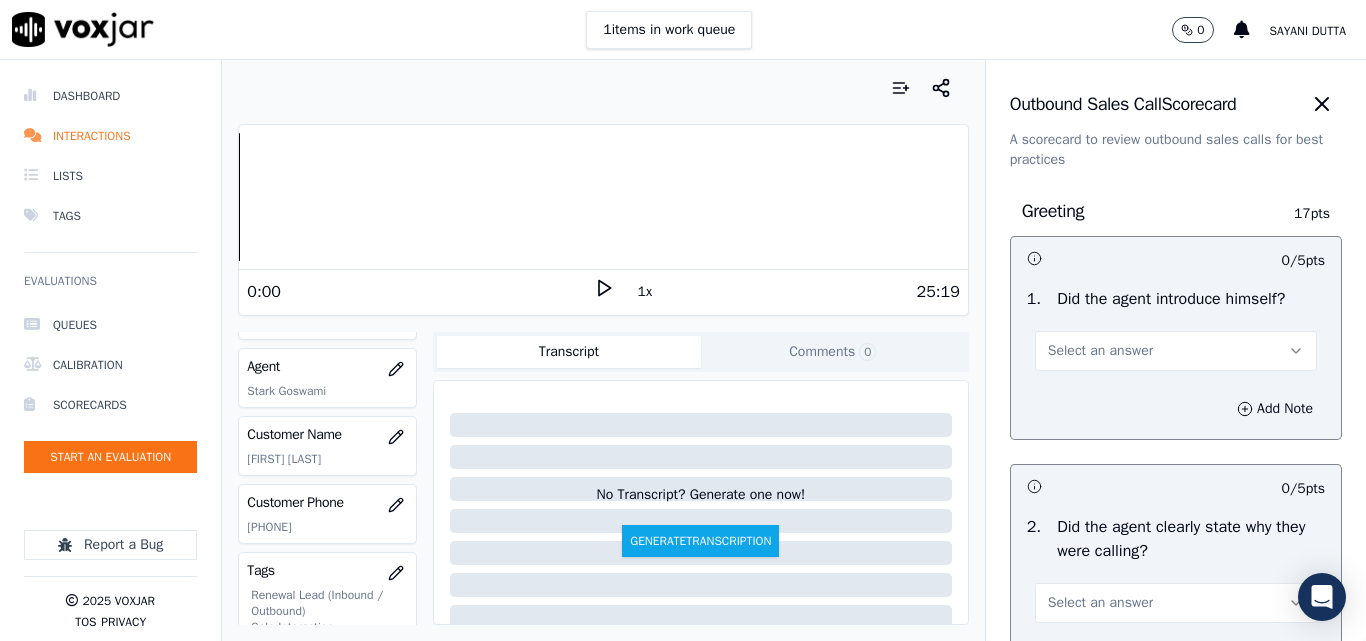 click on "Select an answer" at bounding box center (1100, 351) 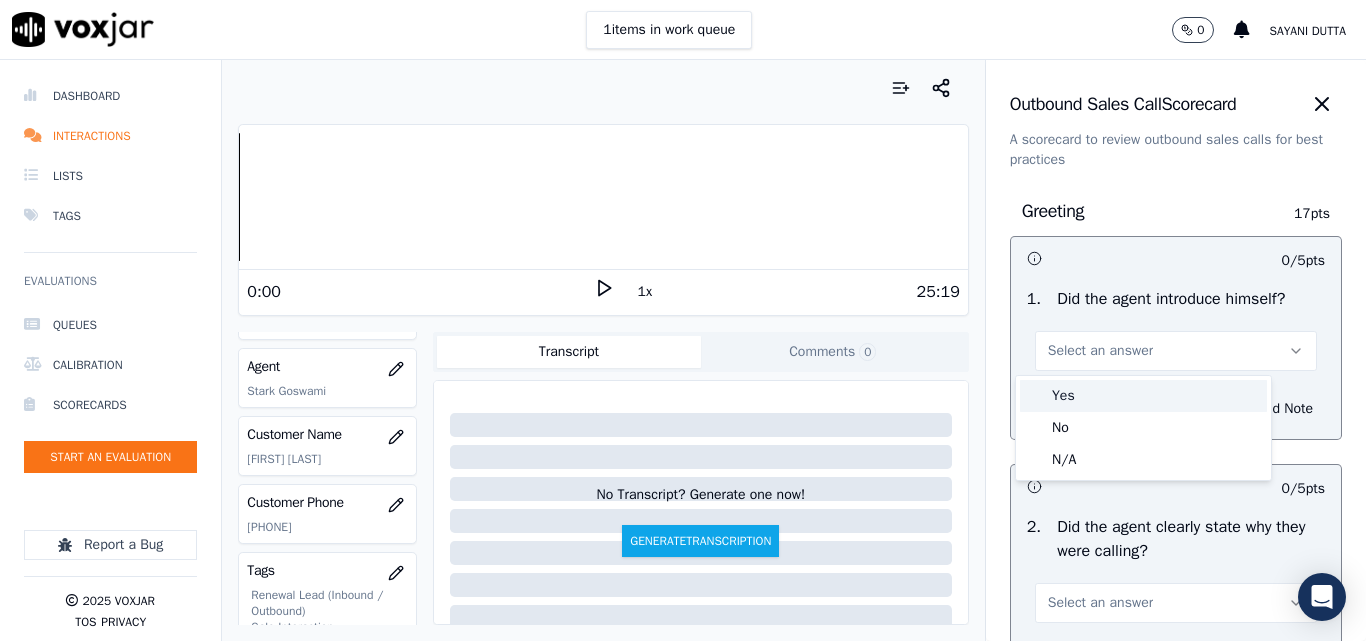 click on "Yes" at bounding box center [1143, 396] 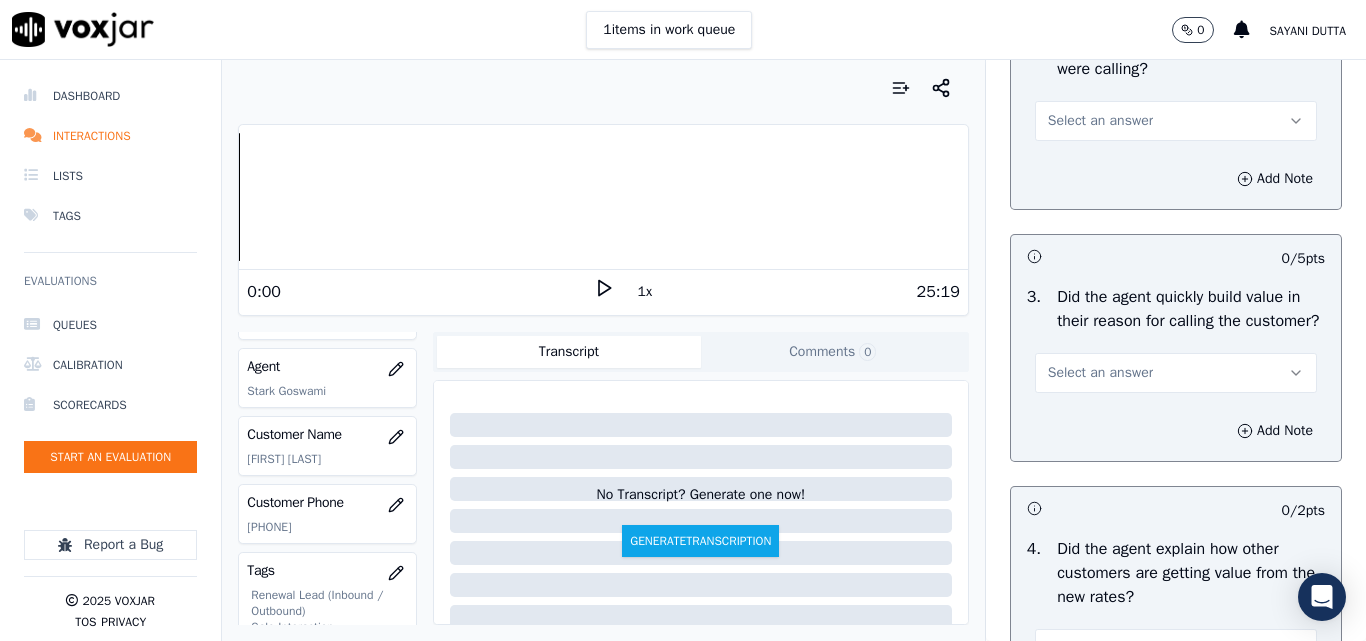 scroll, scrollTop: 500, scrollLeft: 0, axis: vertical 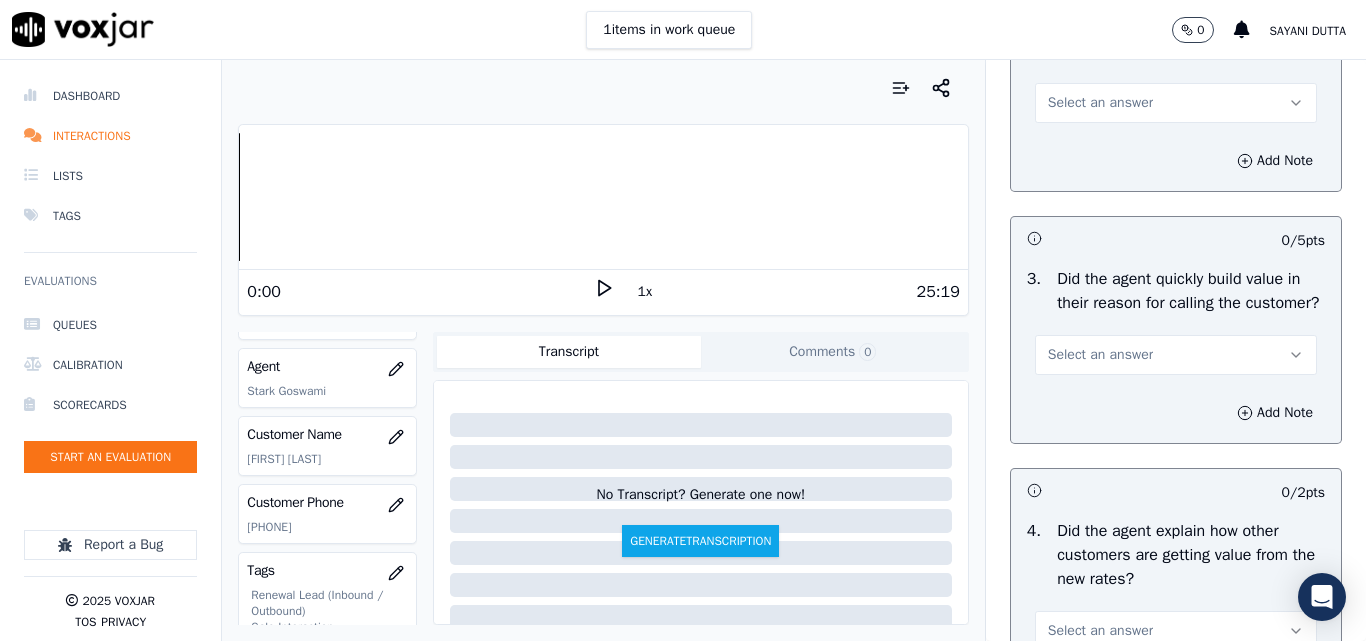 click on "Select an answer" at bounding box center (1100, 103) 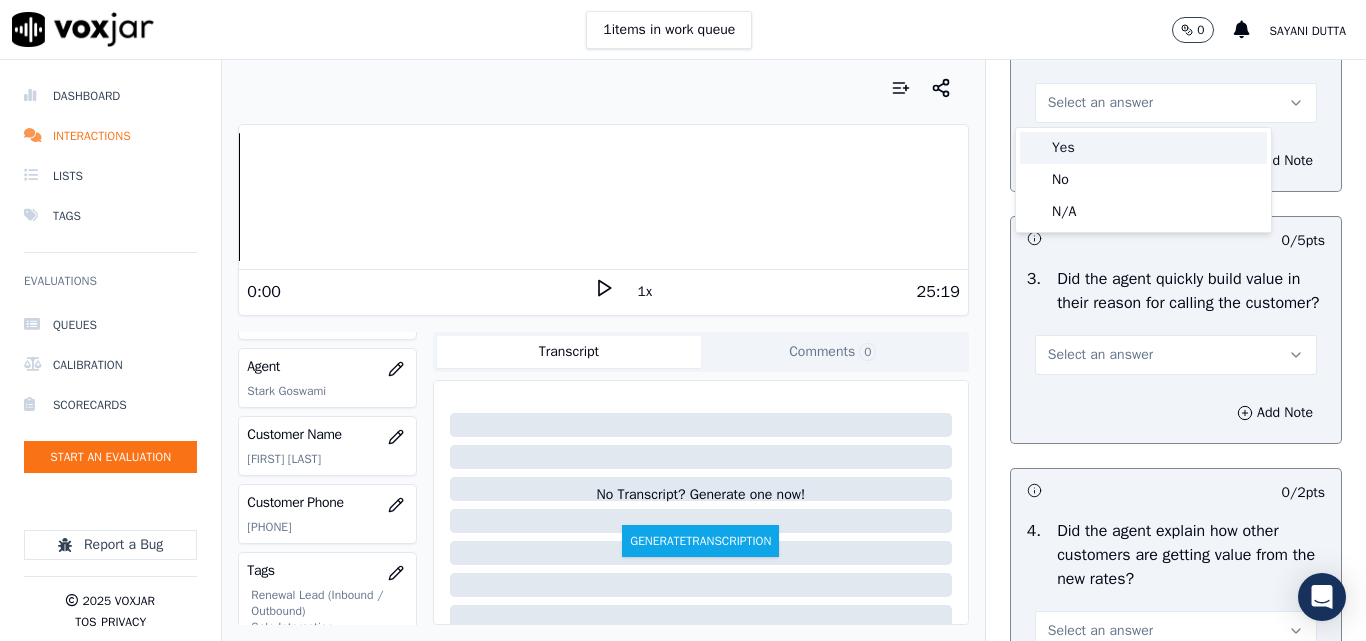 click on "Yes" at bounding box center (1143, 148) 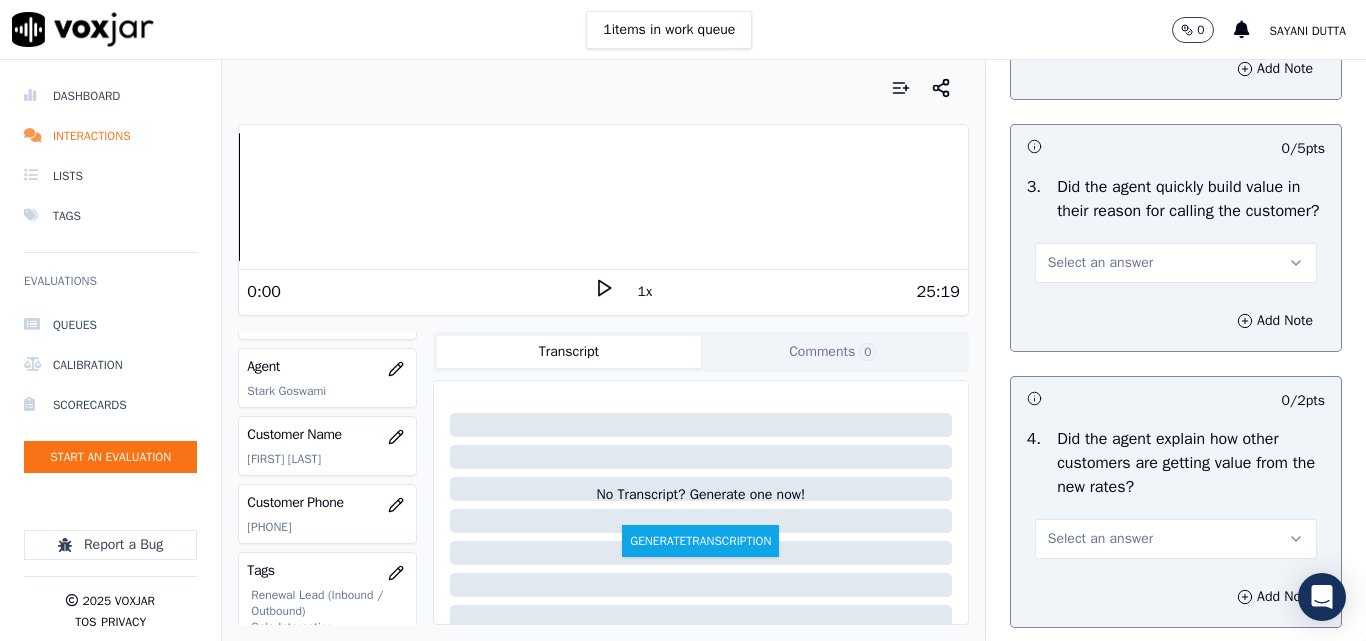 scroll, scrollTop: 700, scrollLeft: 0, axis: vertical 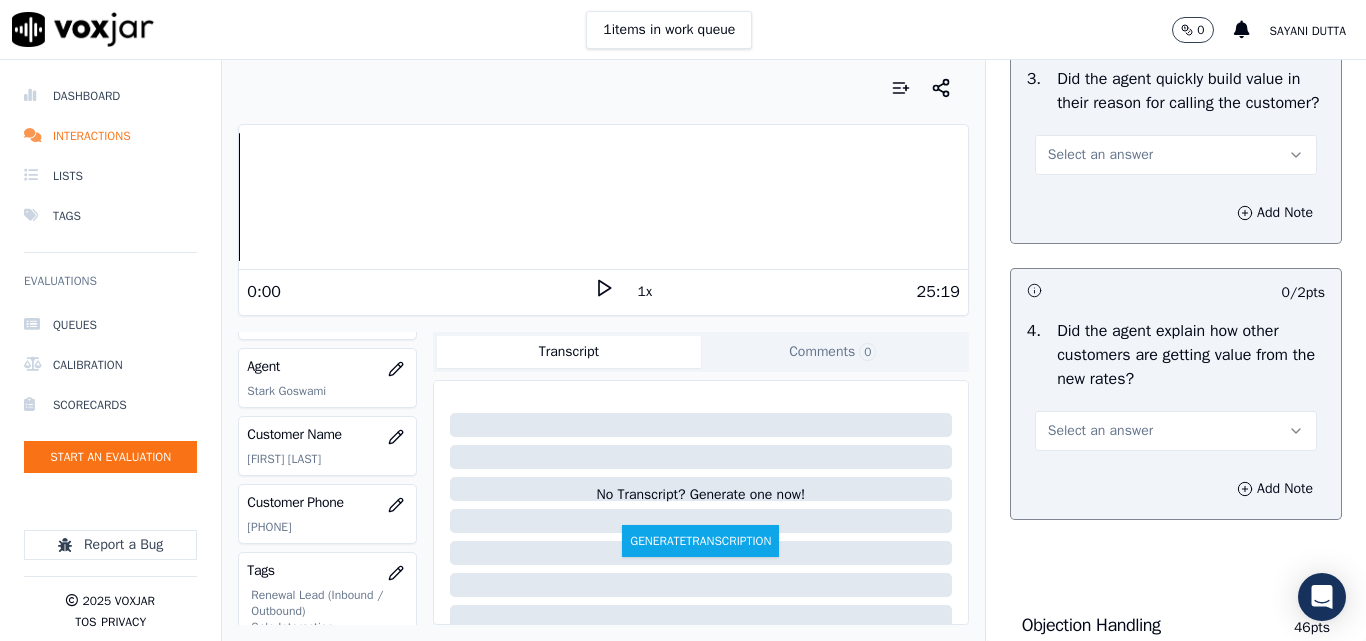 click on "Select an answer" at bounding box center (1176, 155) 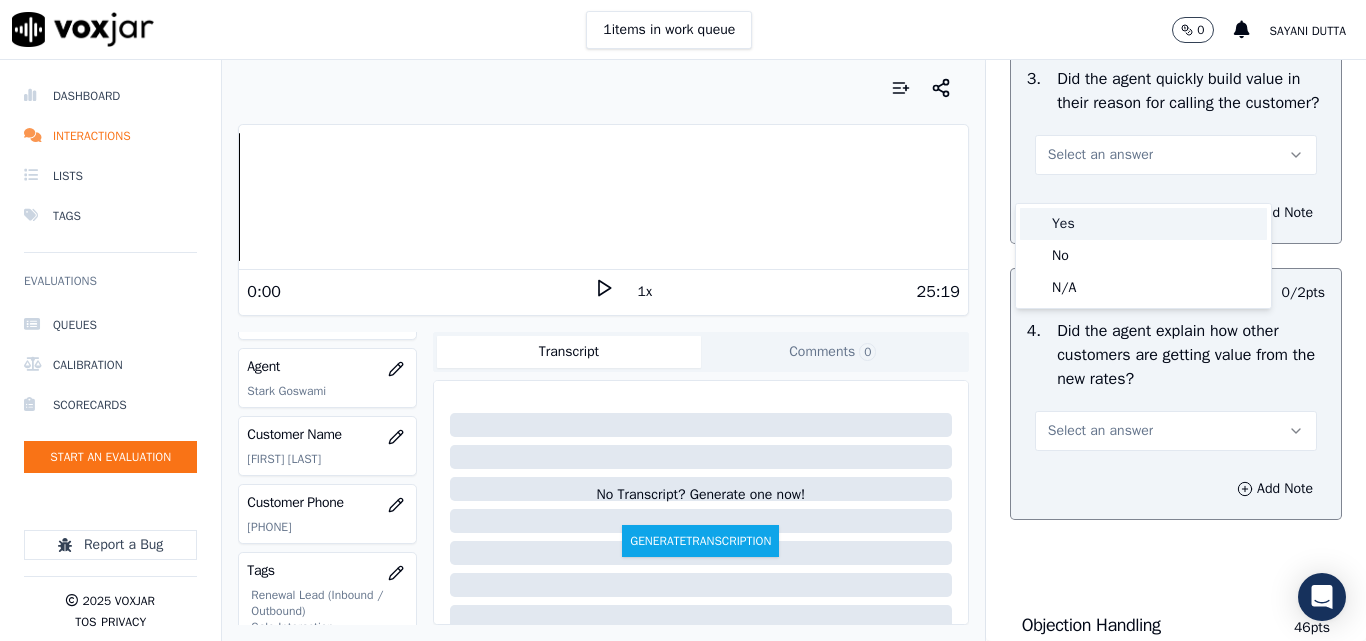 click on "Yes" at bounding box center [1143, 224] 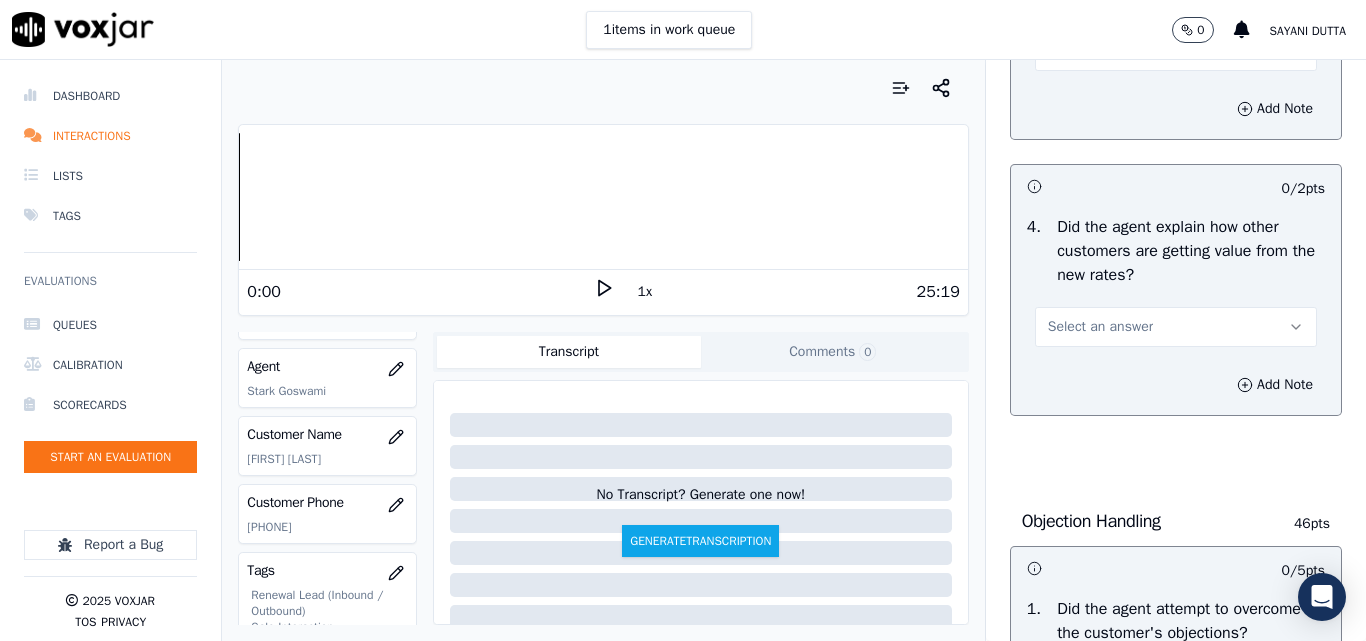 scroll, scrollTop: 900, scrollLeft: 0, axis: vertical 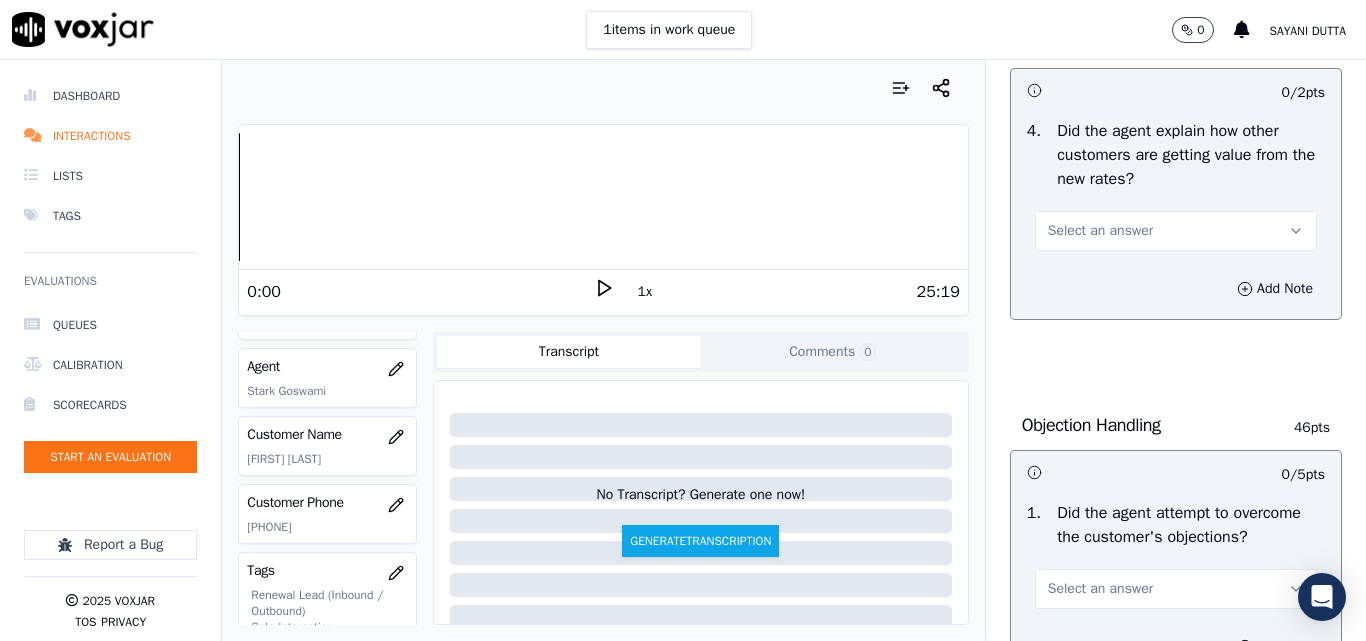 drag, startPoint x: 1070, startPoint y: 244, endPoint x: 1076, endPoint y: 265, distance: 21.84033 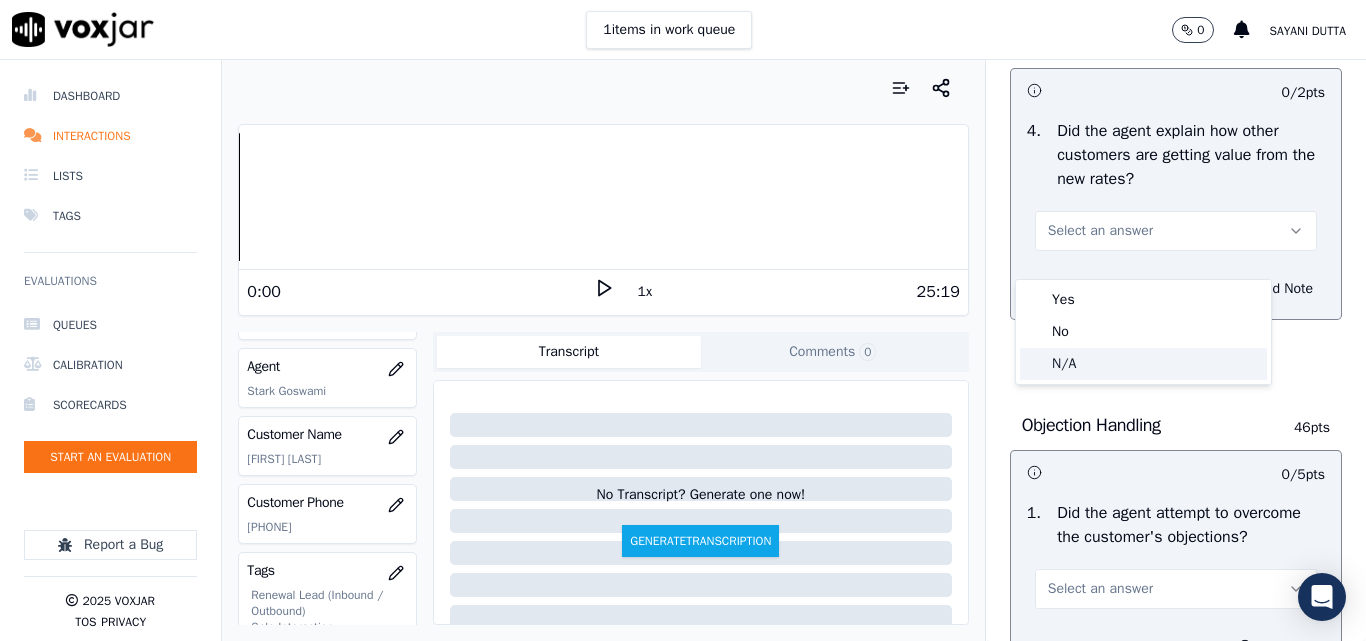 drag, startPoint x: 1088, startPoint y: 363, endPoint x: 1094, endPoint y: 314, distance: 49.365982 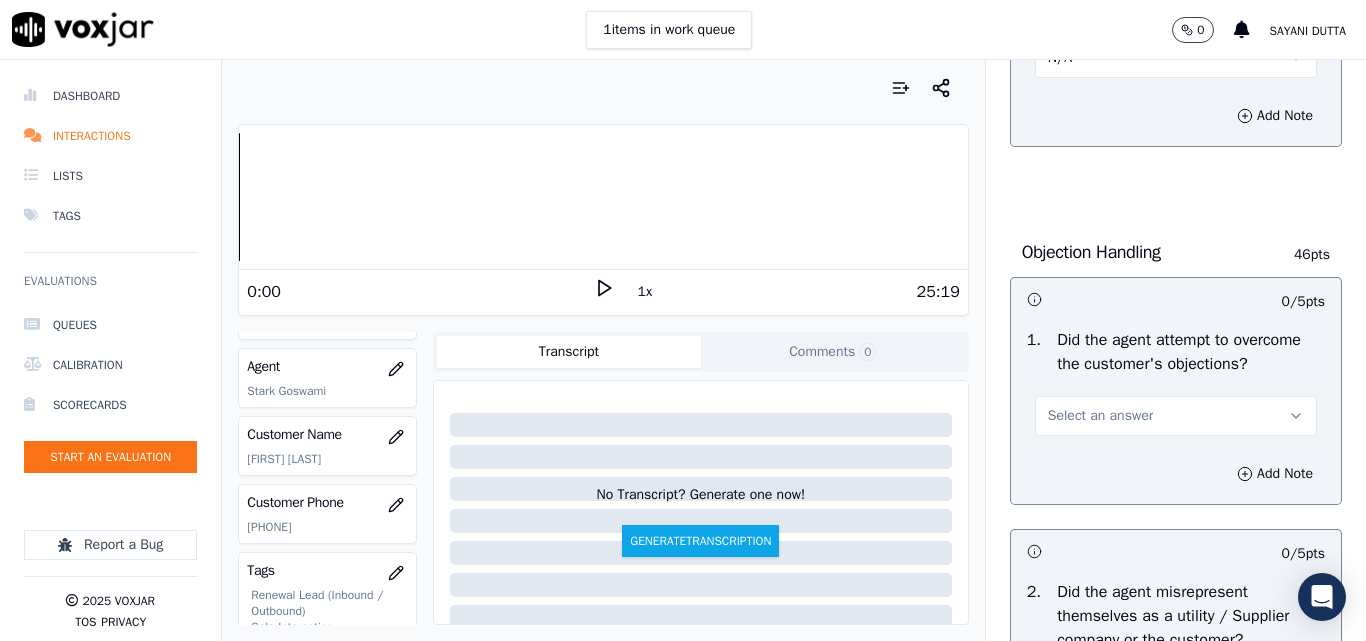 scroll, scrollTop: 1200, scrollLeft: 0, axis: vertical 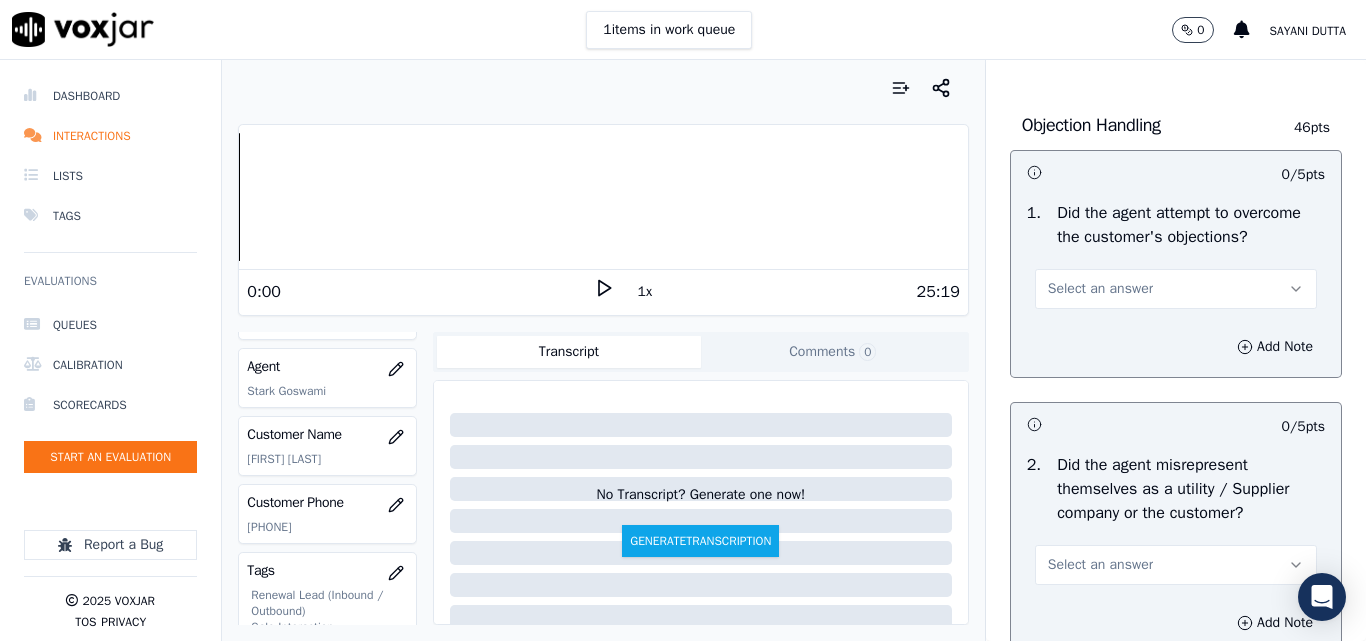 click on "Select an answer" at bounding box center (1100, 289) 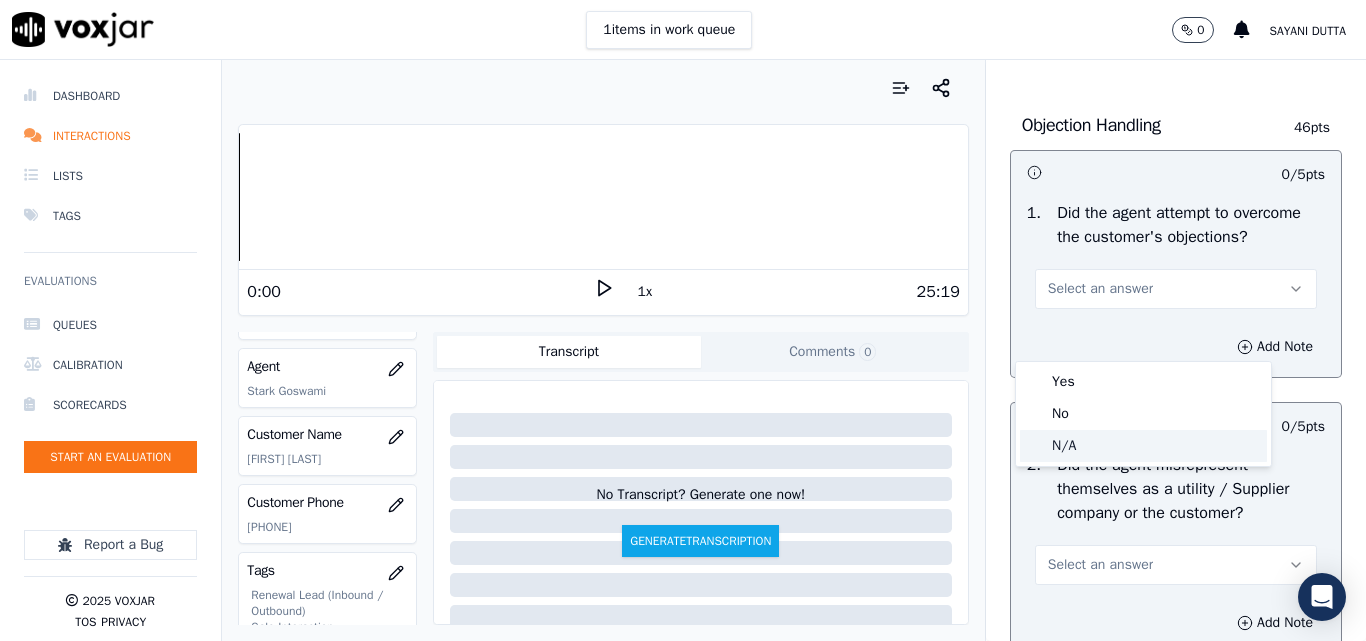 click on "N/A" 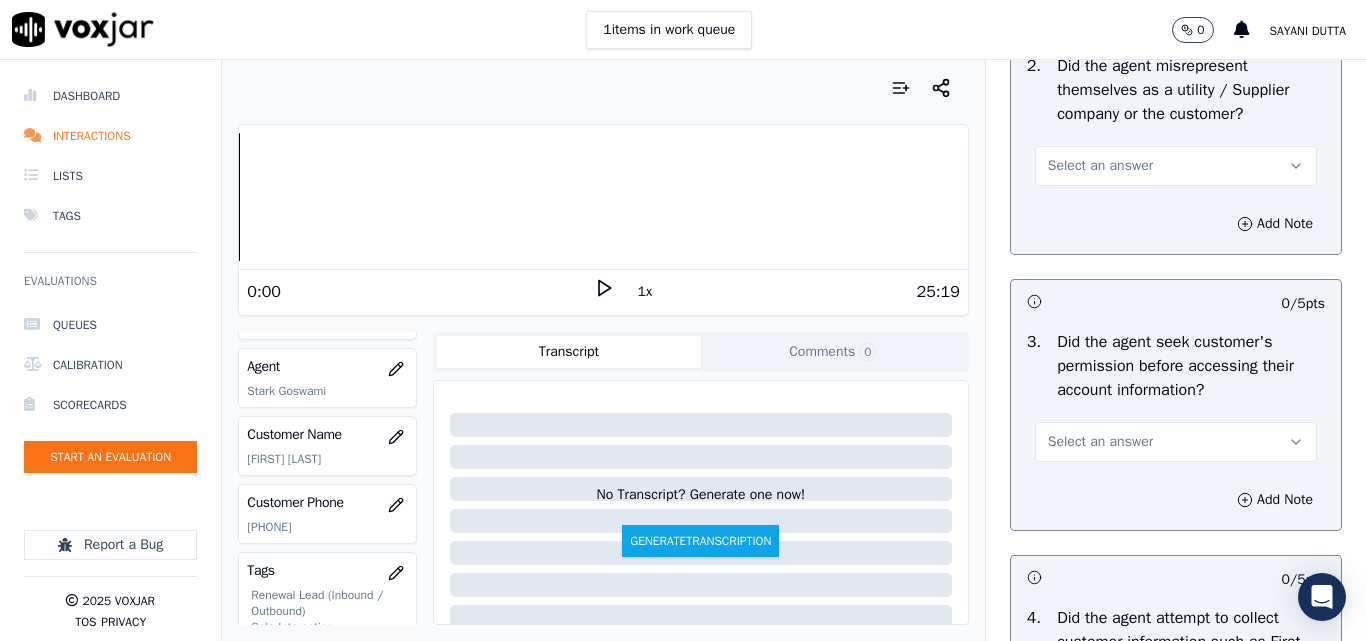scroll, scrollTop: 1600, scrollLeft: 0, axis: vertical 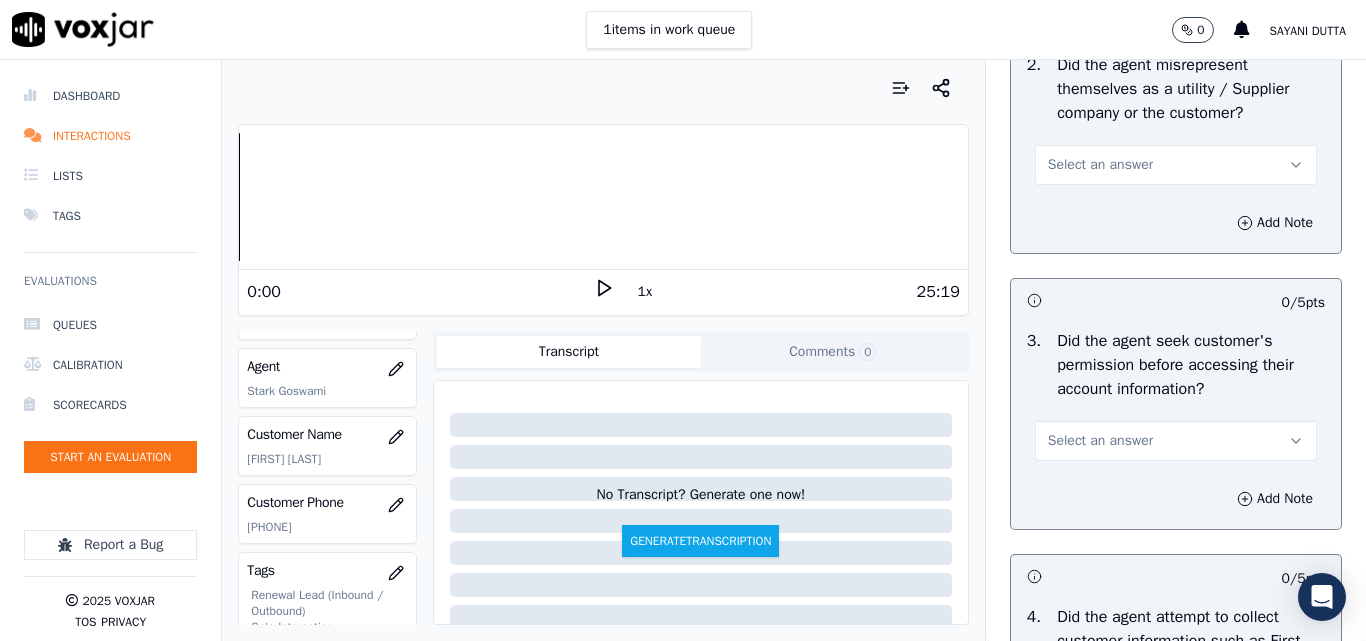 click on "Select an answer" at bounding box center [1100, 165] 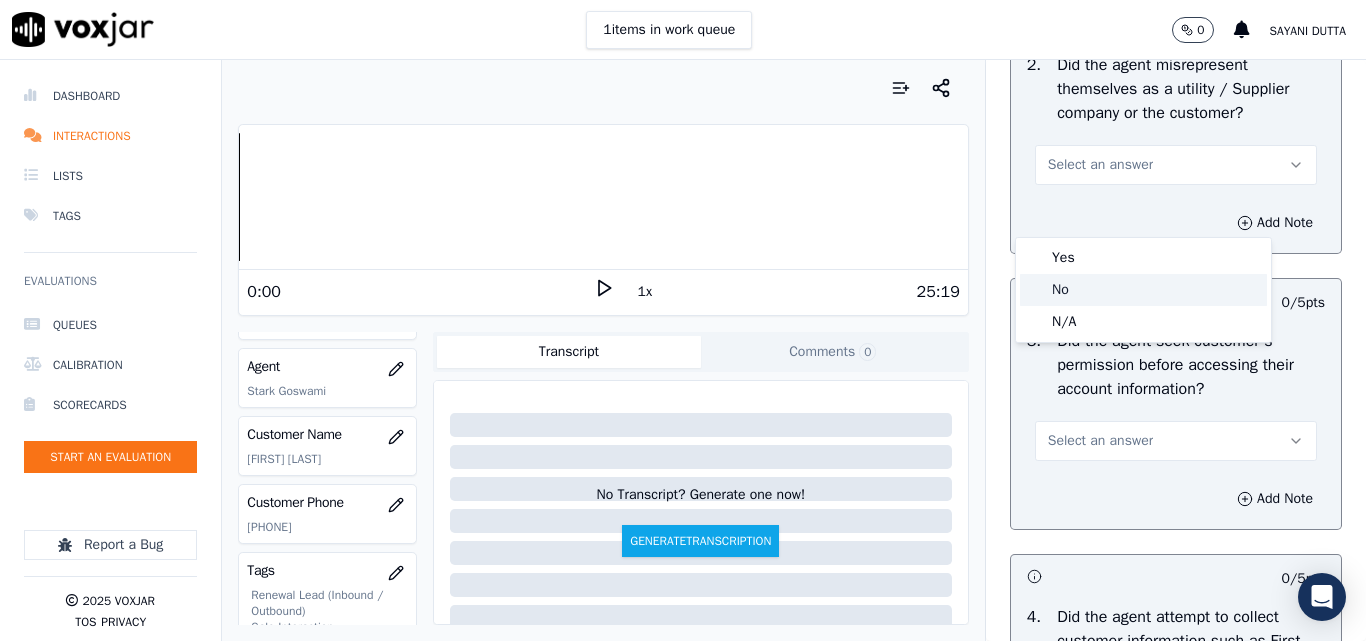 click on "No" 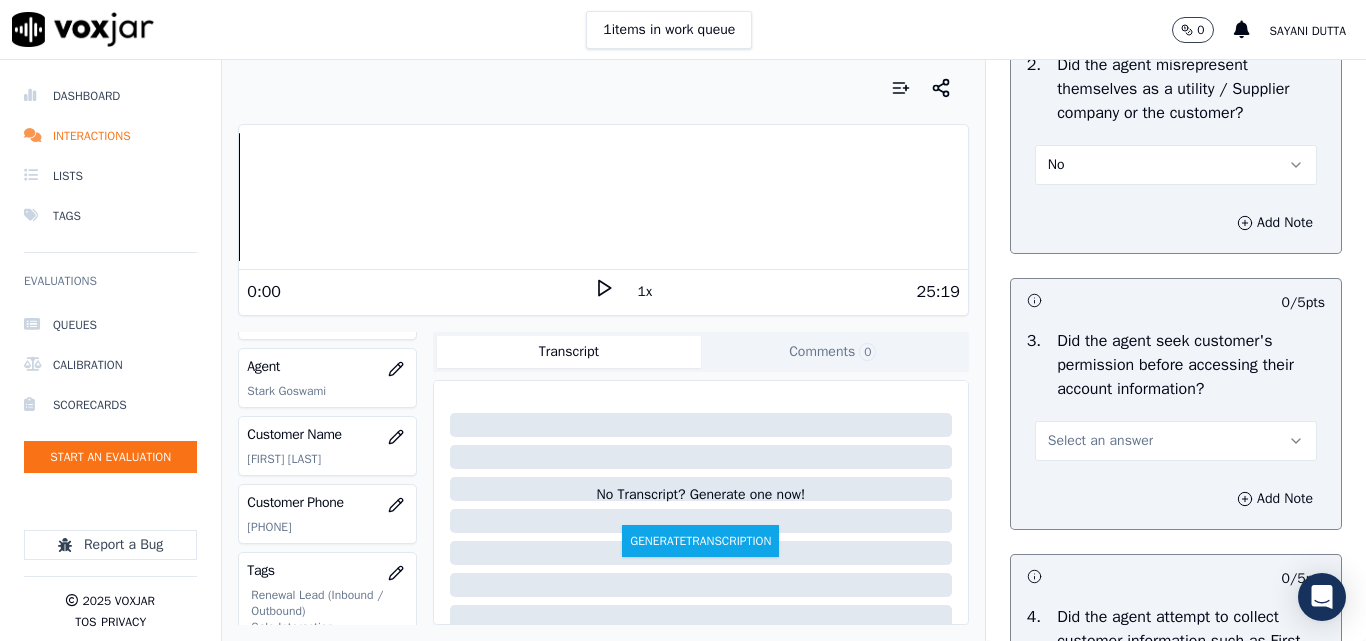 scroll, scrollTop: 1800, scrollLeft: 0, axis: vertical 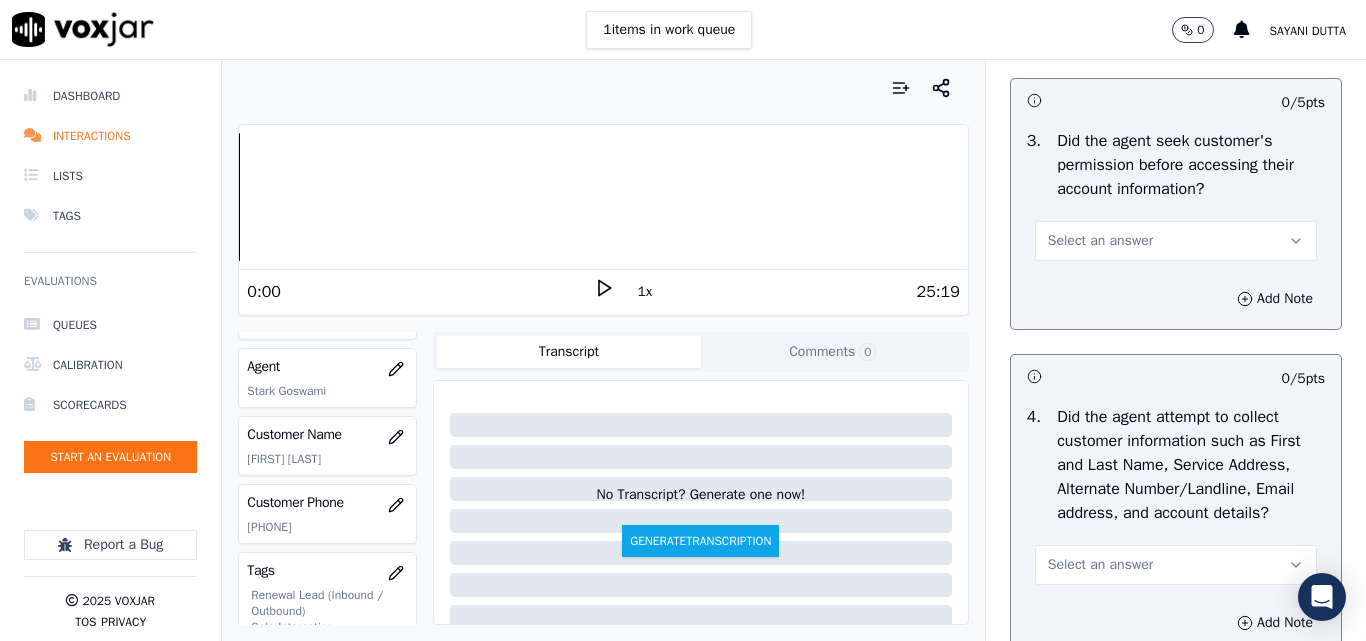 click on "Select an answer" at bounding box center [1100, 241] 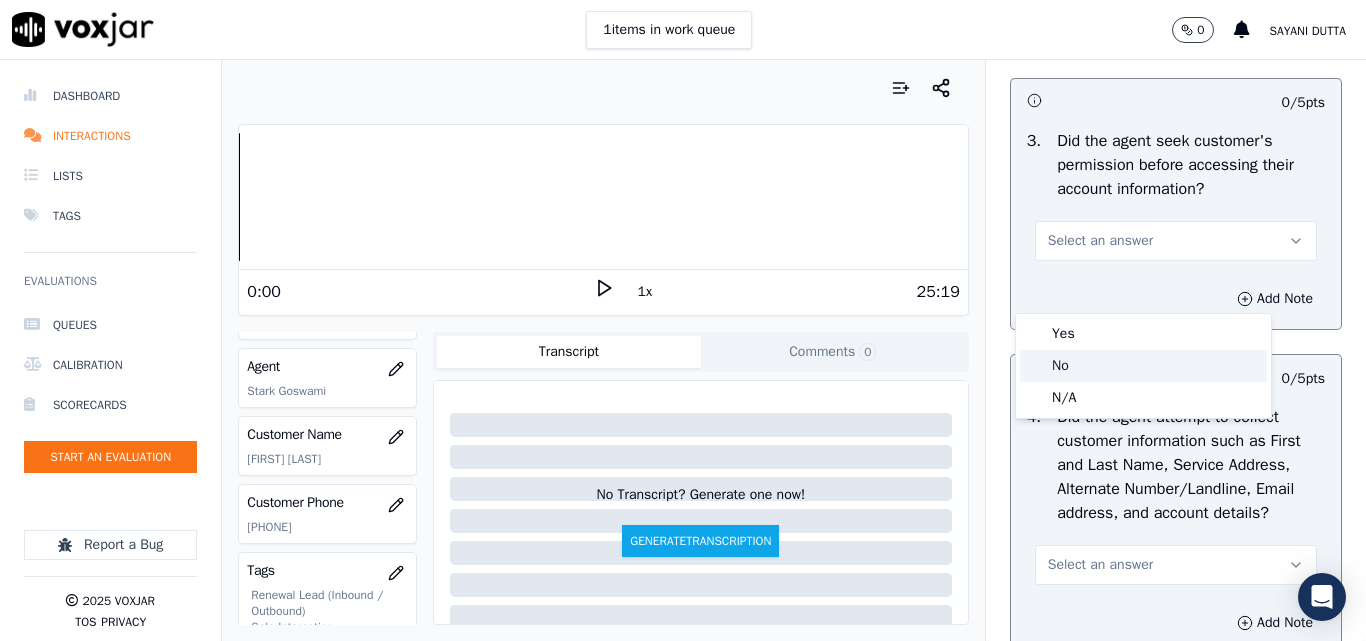 click on "Yes" at bounding box center (1143, 334) 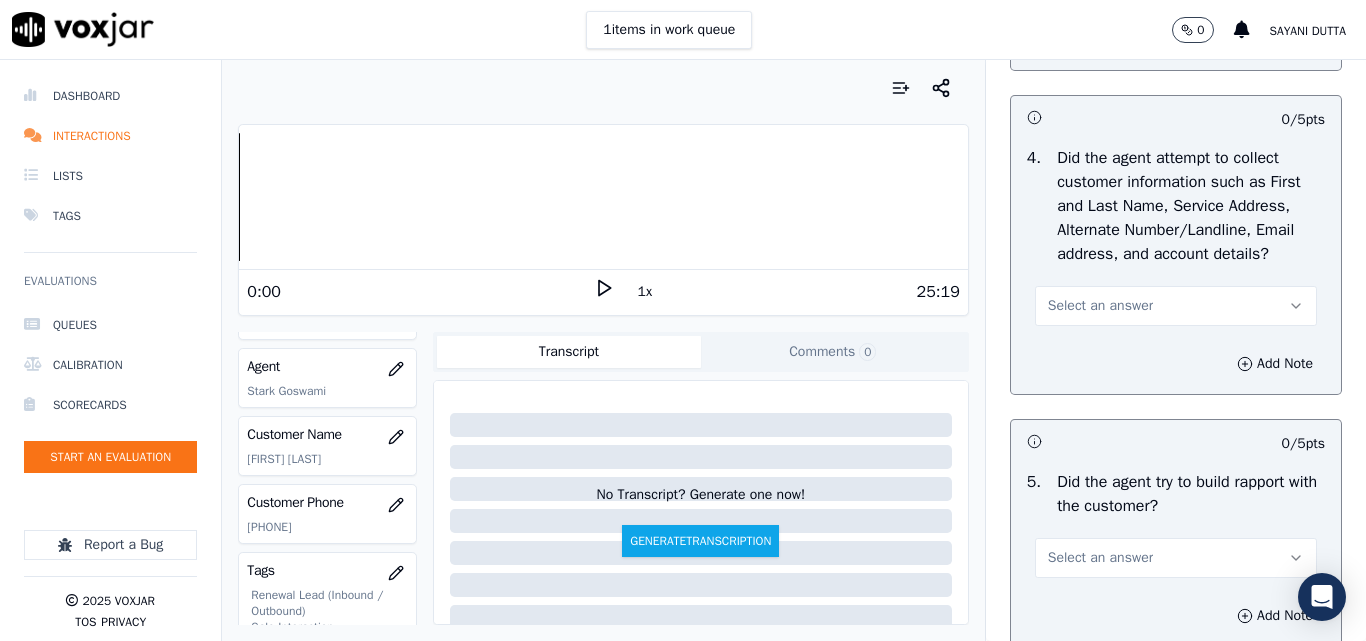 scroll, scrollTop: 2100, scrollLeft: 0, axis: vertical 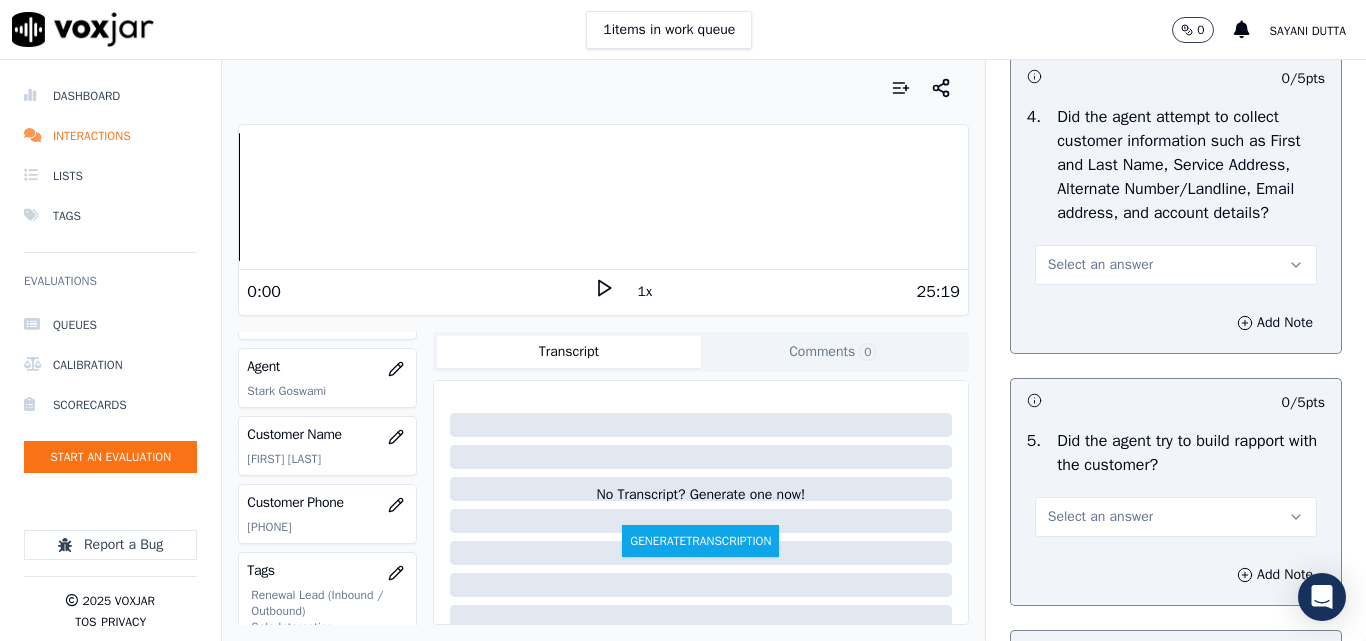 click on "Select an answer" at bounding box center (1100, 265) 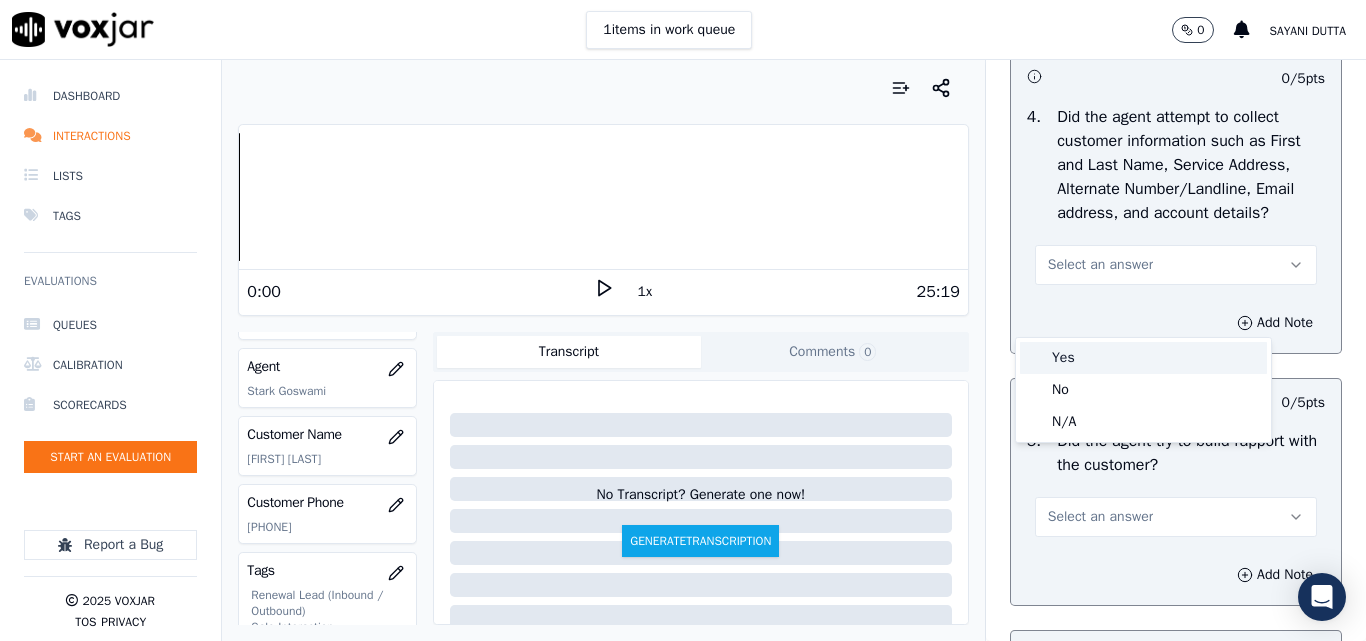 click on "Yes" at bounding box center [1143, 358] 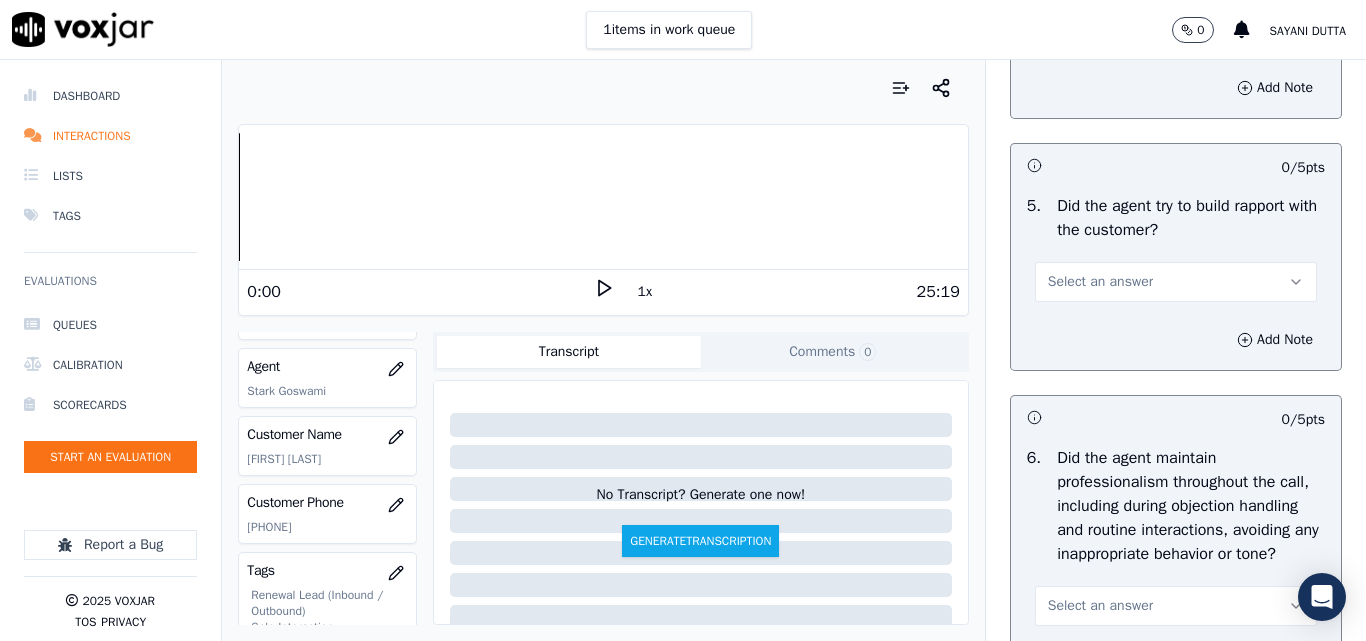 scroll, scrollTop: 2400, scrollLeft: 0, axis: vertical 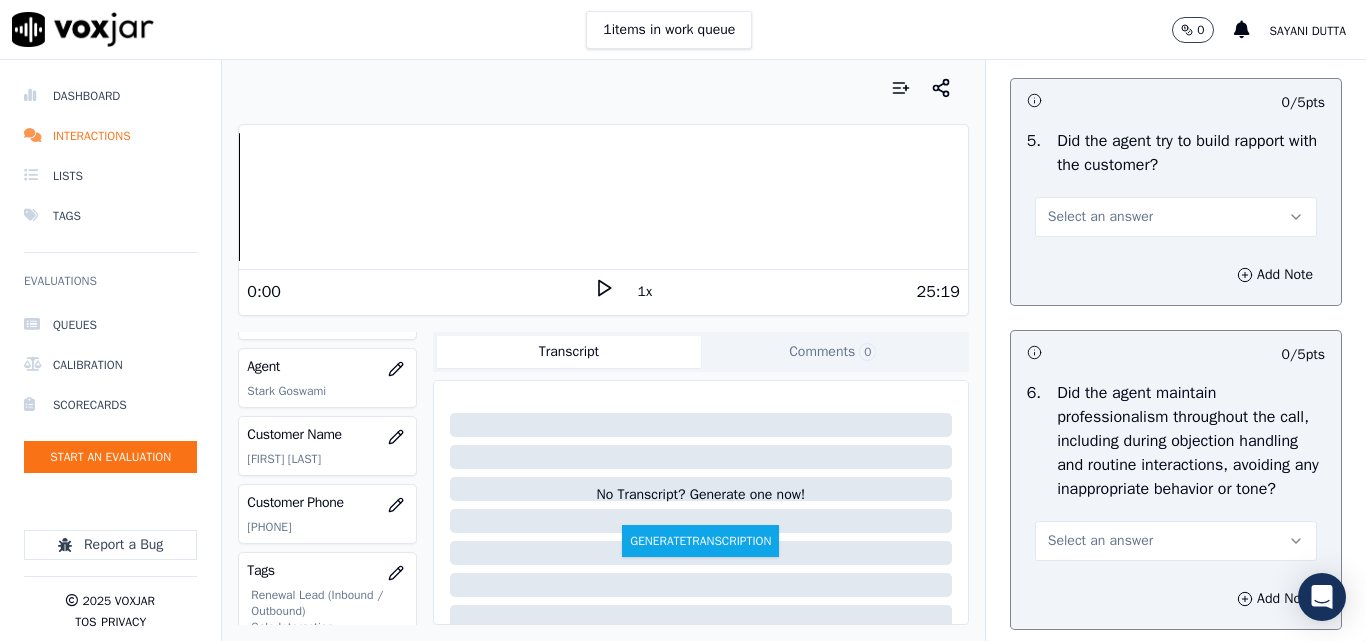 click on "Select an answer" at bounding box center (1176, 217) 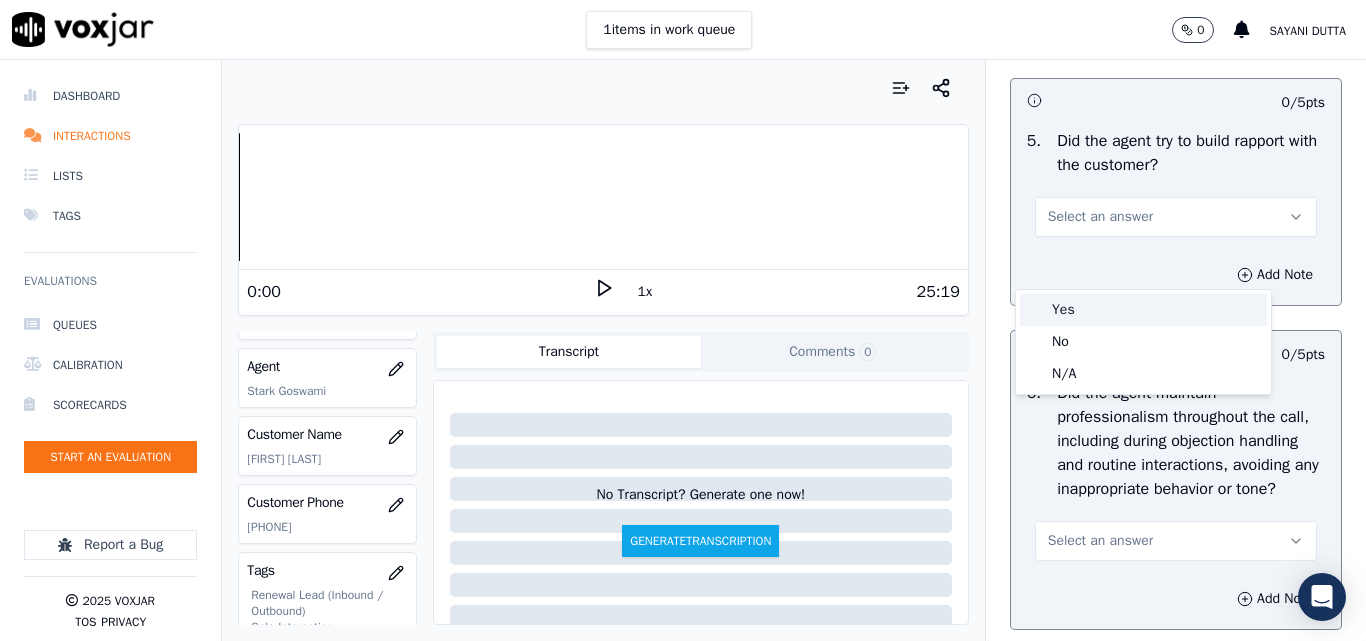 click on "Yes" at bounding box center [1143, 310] 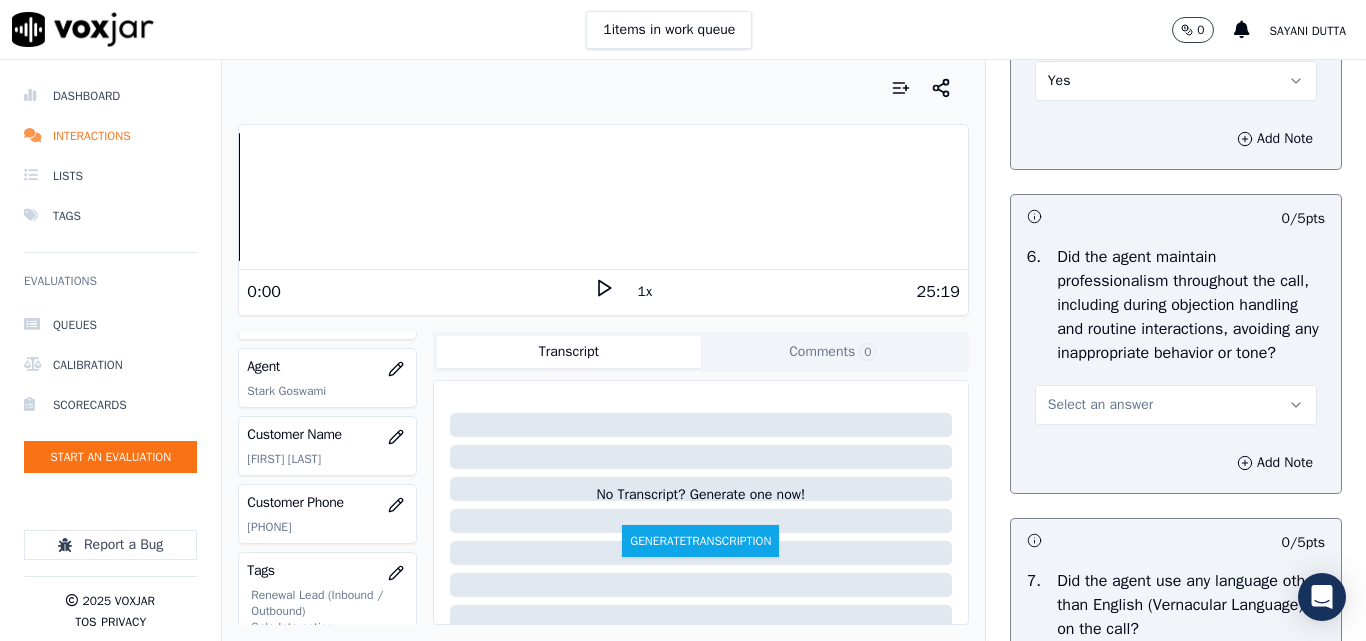 scroll, scrollTop: 2700, scrollLeft: 0, axis: vertical 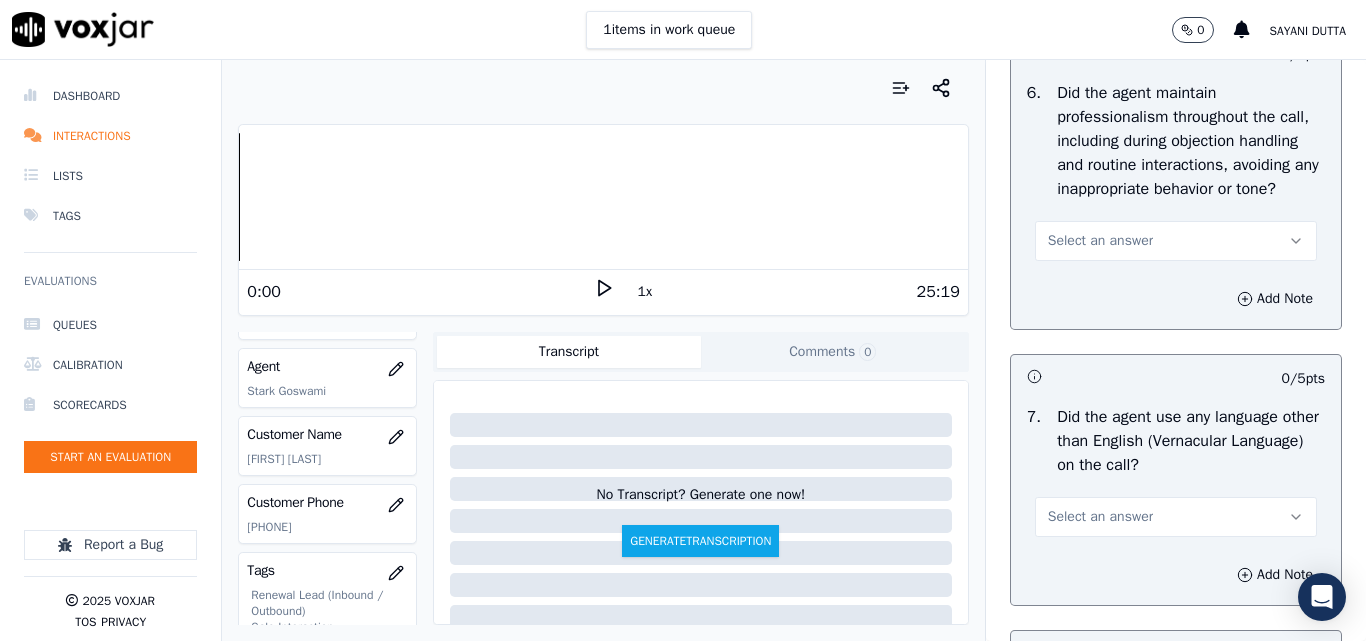 click on "Select an answer" at bounding box center (1100, 241) 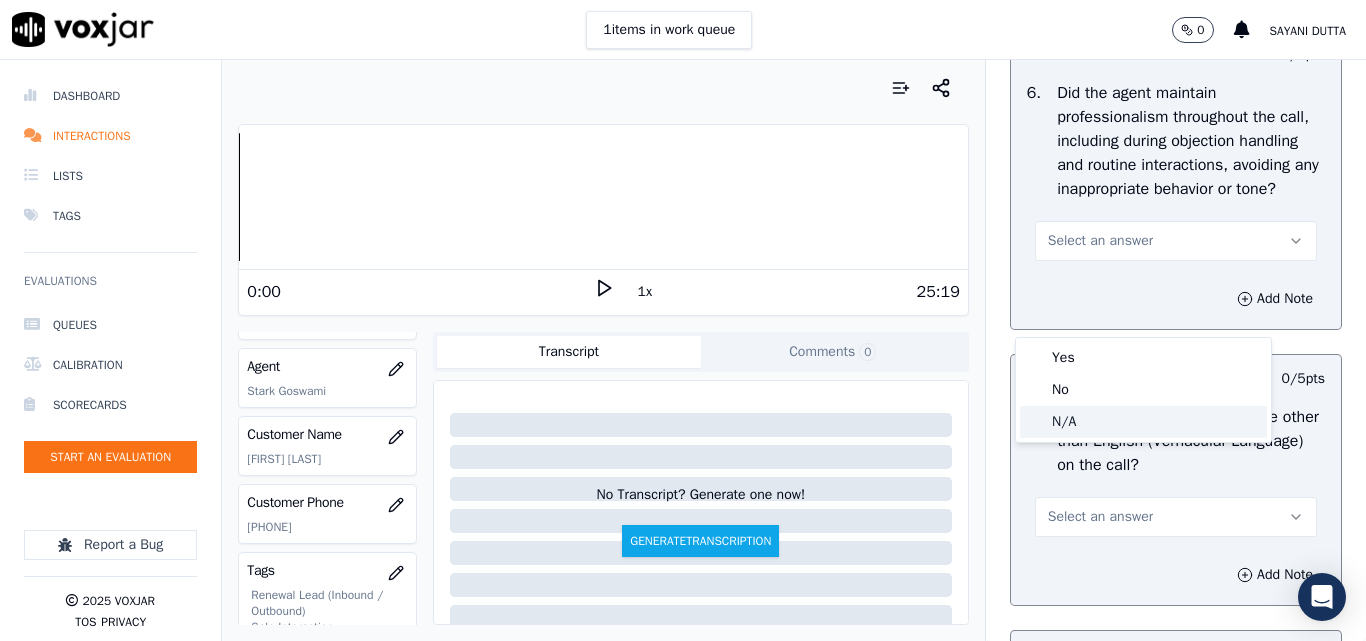 click on "N/A" 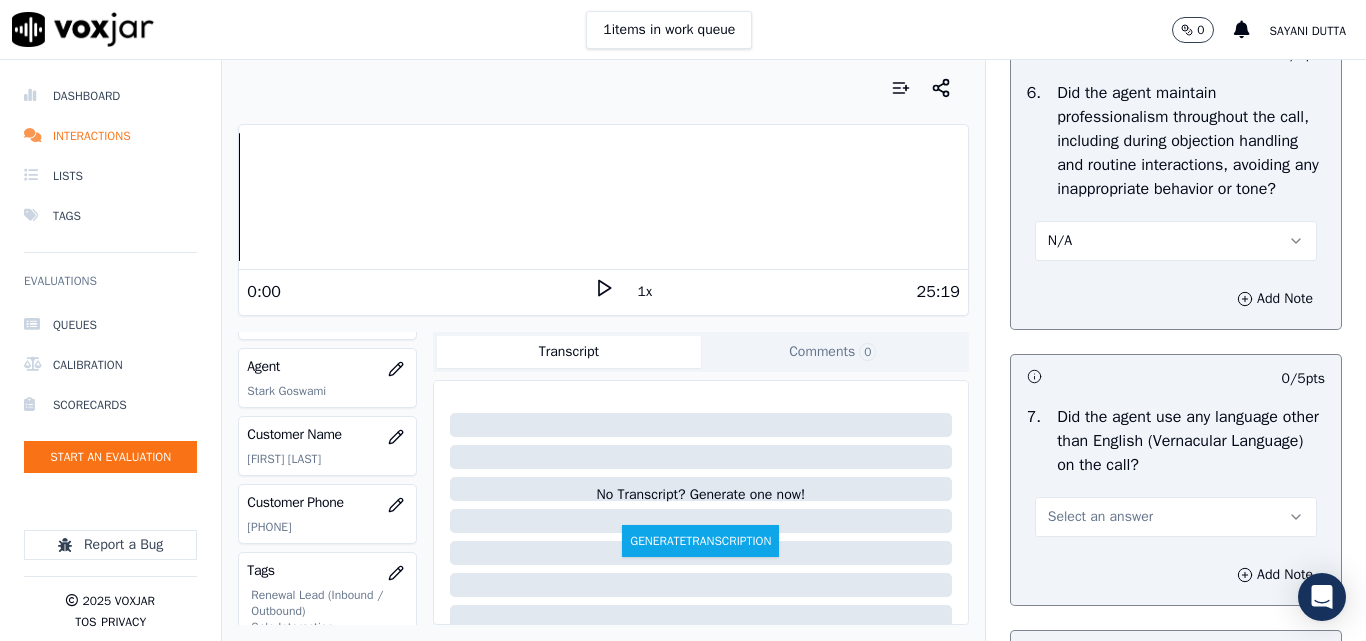 scroll, scrollTop: 3000, scrollLeft: 0, axis: vertical 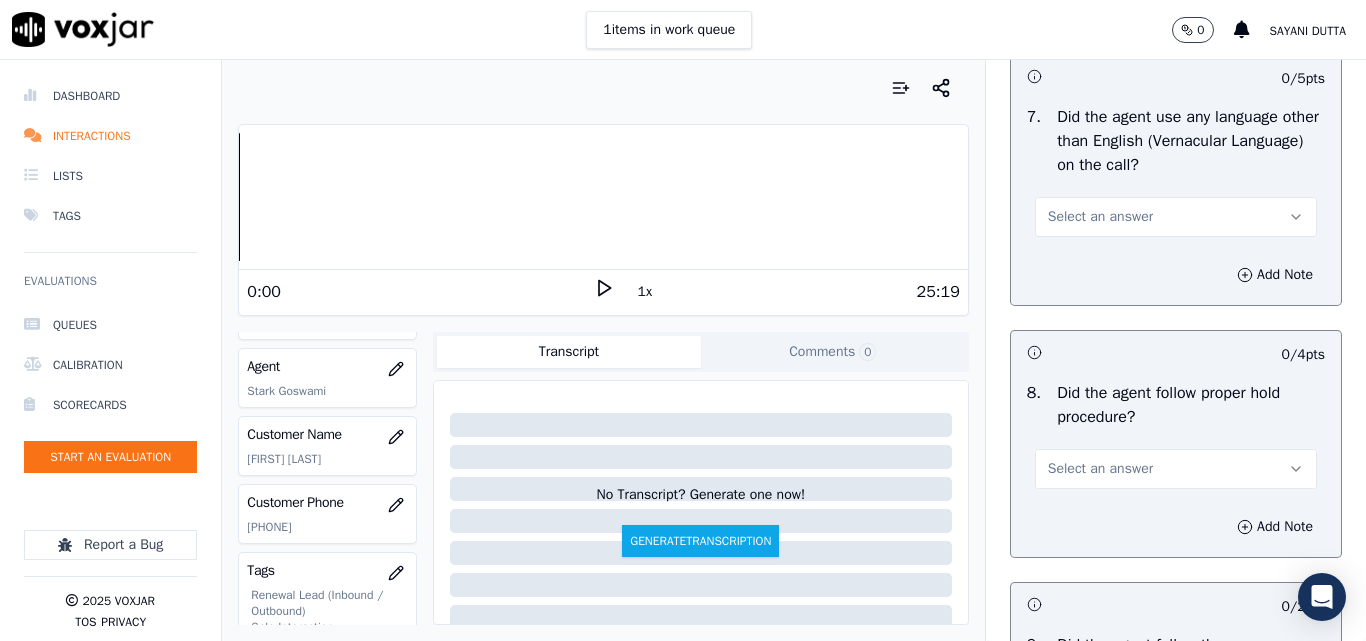 click on "Select an answer" at bounding box center (1100, 217) 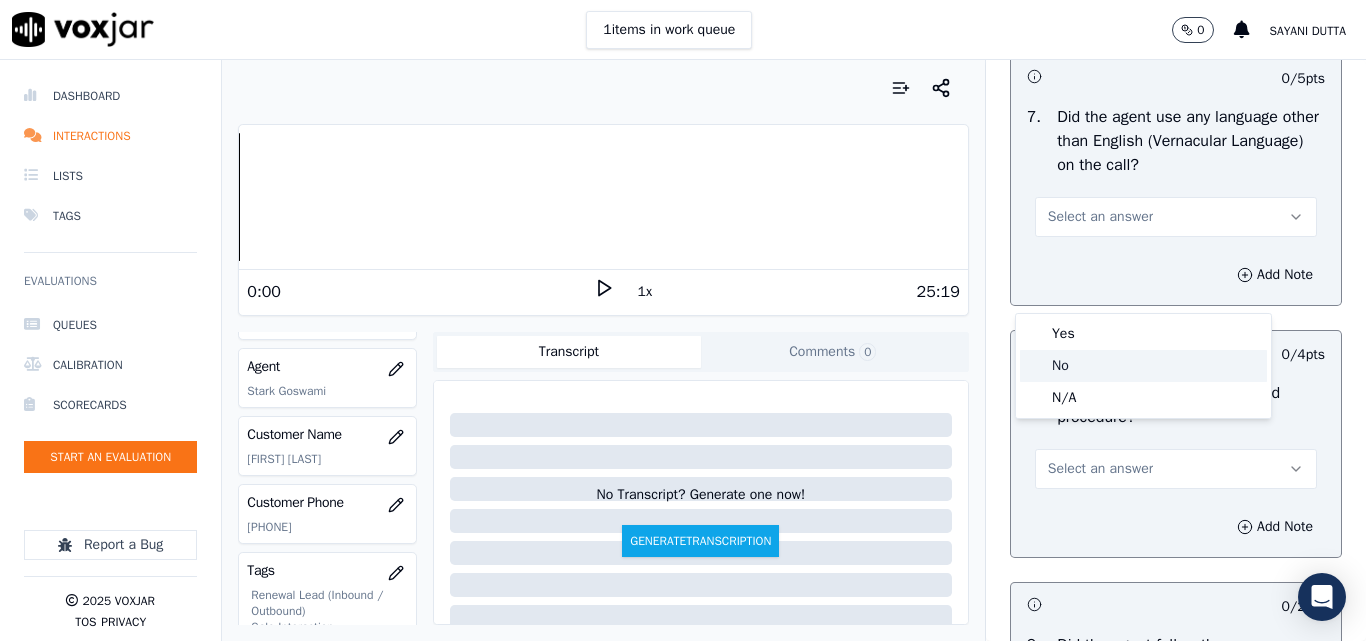 drag, startPoint x: 1076, startPoint y: 365, endPoint x: 1096, endPoint y: 320, distance: 49.24429 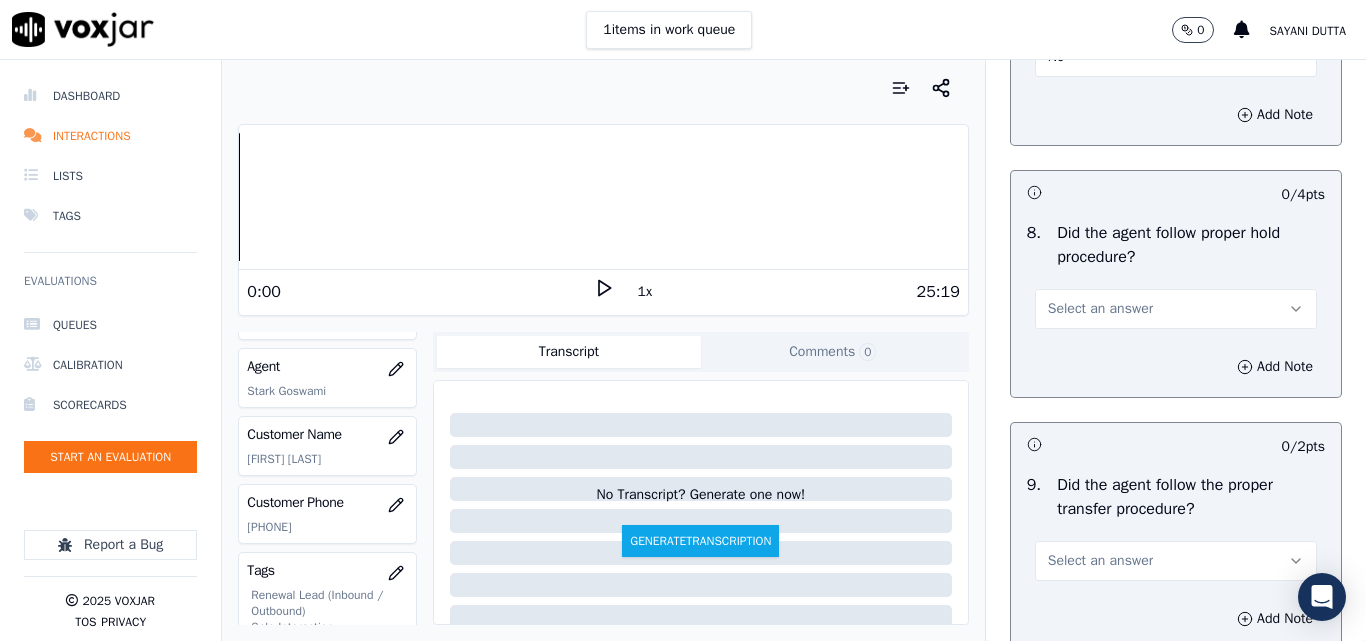 scroll, scrollTop: 3400, scrollLeft: 0, axis: vertical 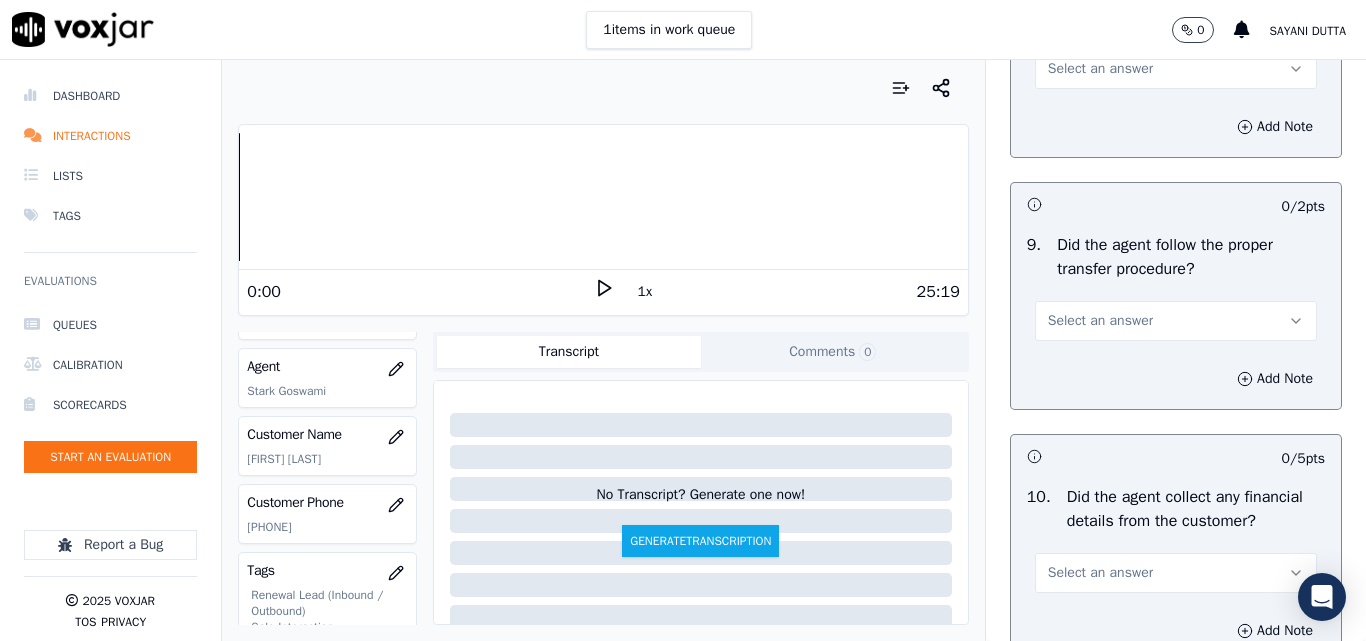 click on "Select an answer" at bounding box center (1100, 69) 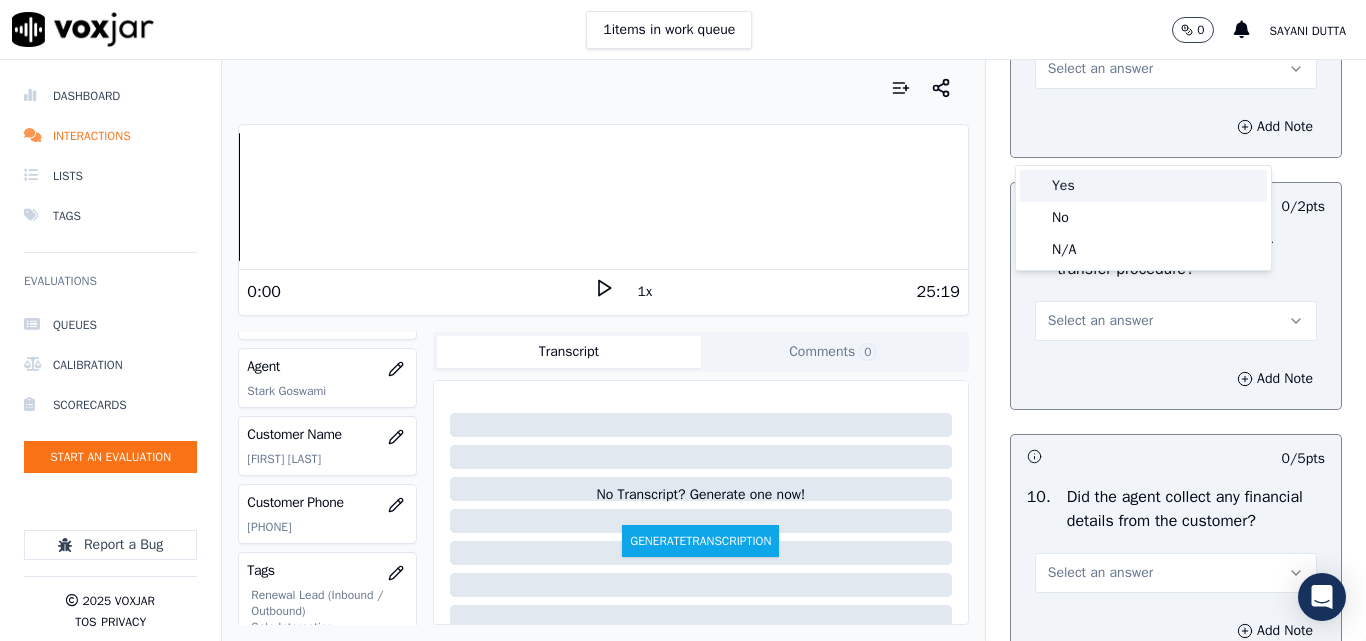 click on "Yes" at bounding box center (1143, 186) 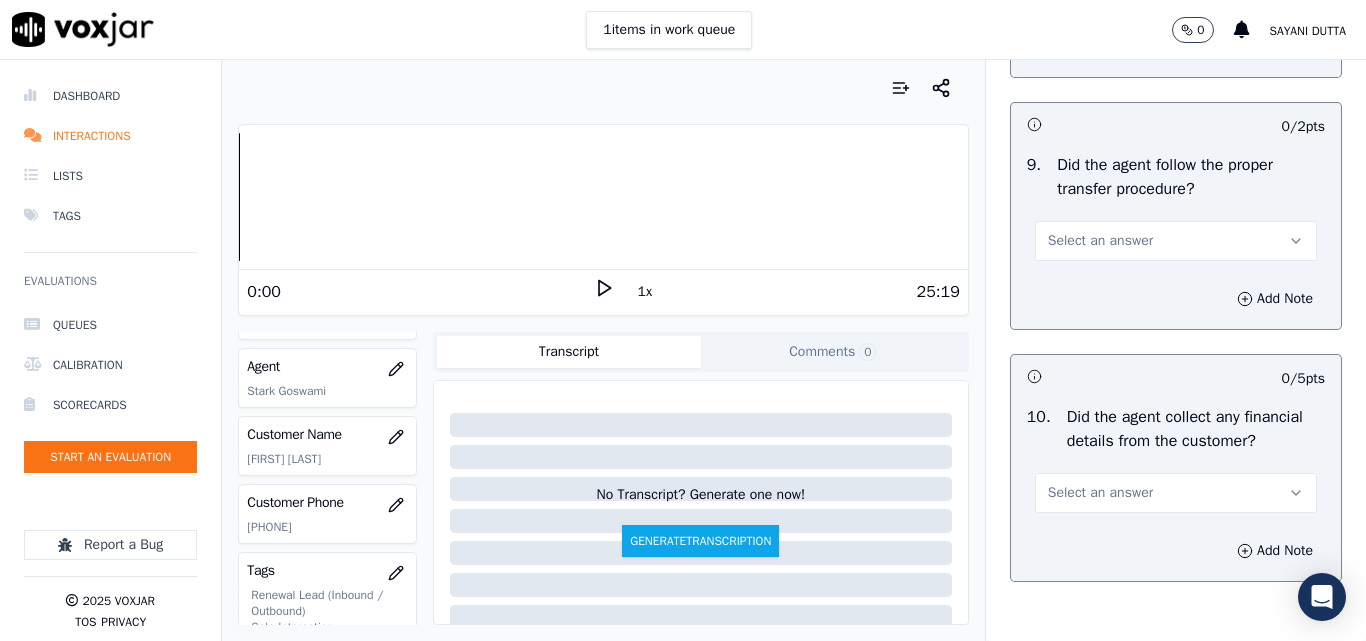 scroll, scrollTop: 3600, scrollLeft: 0, axis: vertical 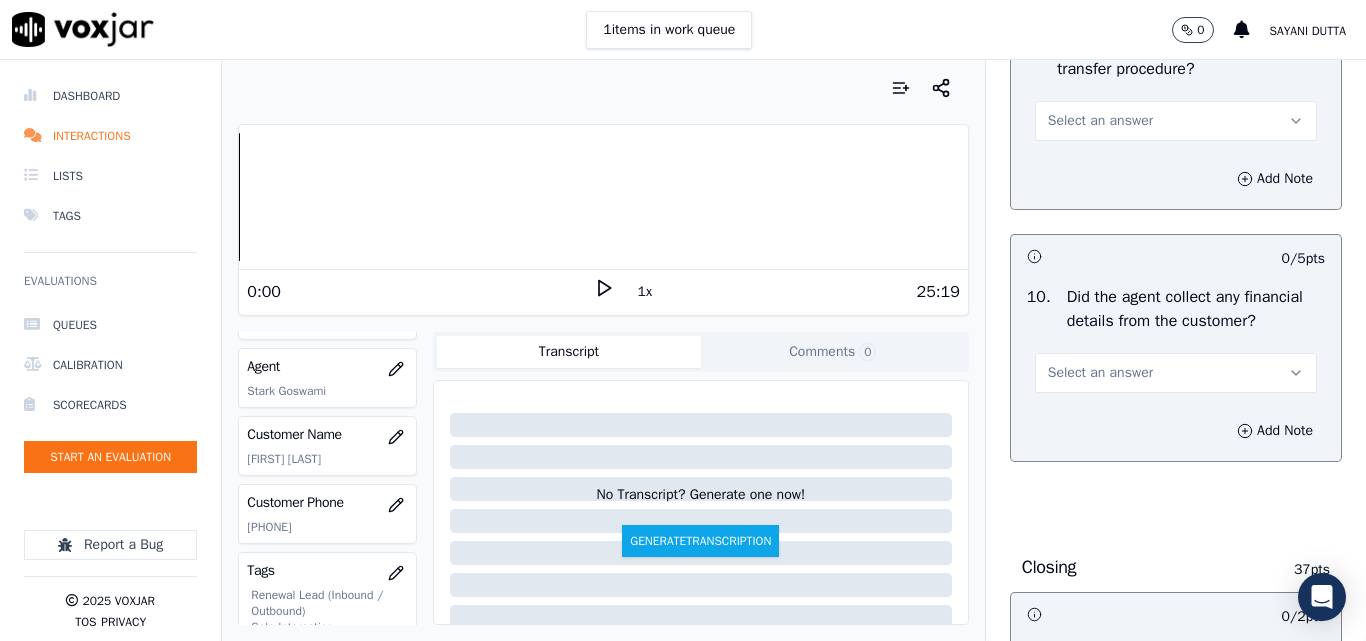 click on "Select an answer" at bounding box center (1100, 121) 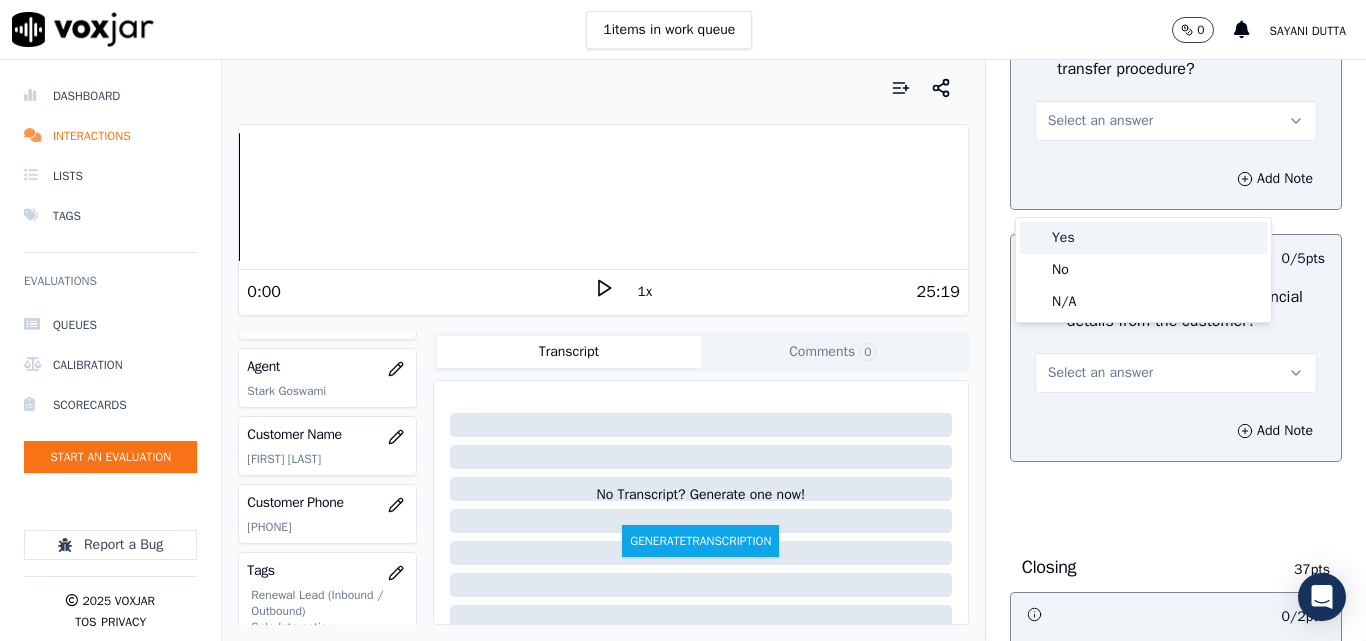 click on "Yes" at bounding box center (1143, 238) 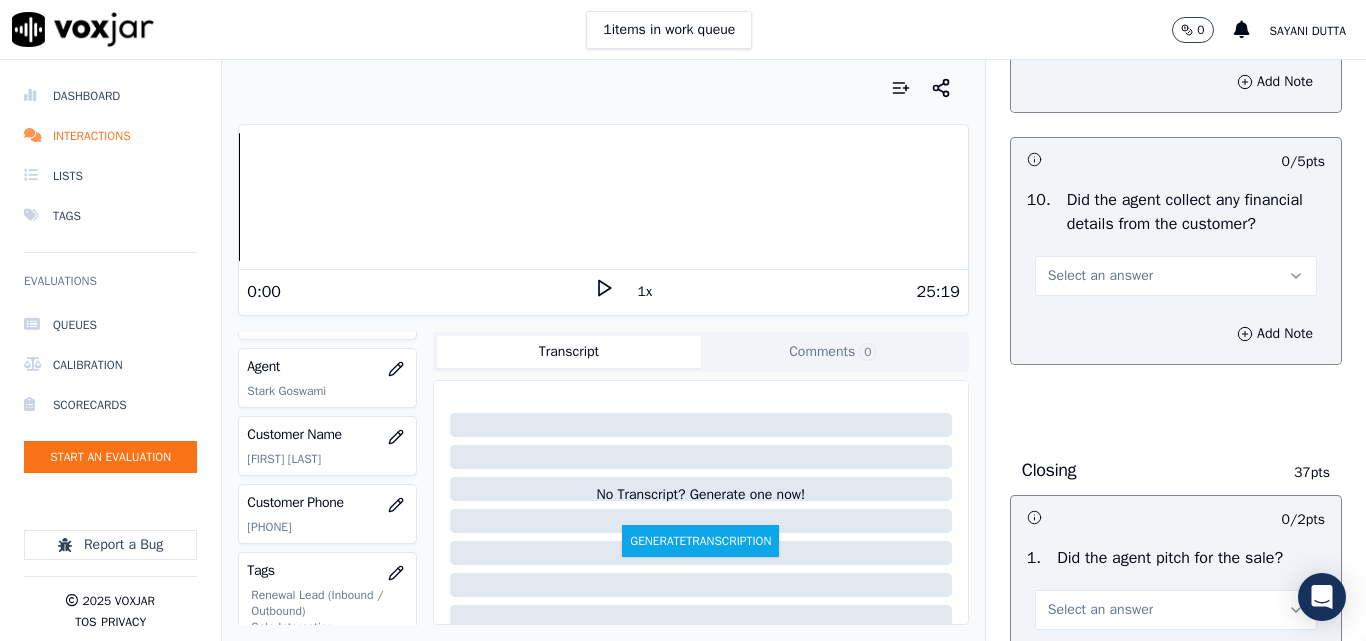 scroll, scrollTop: 3800, scrollLeft: 0, axis: vertical 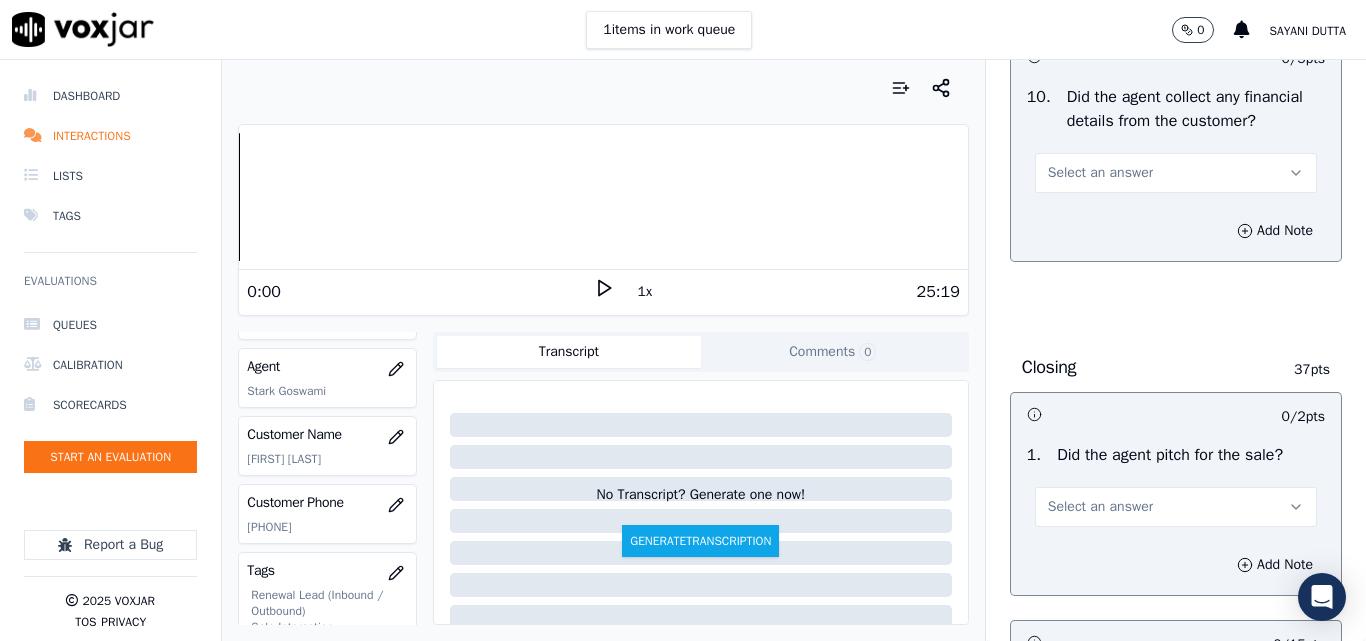 click on "Select an answer" at bounding box center [1100, 173] 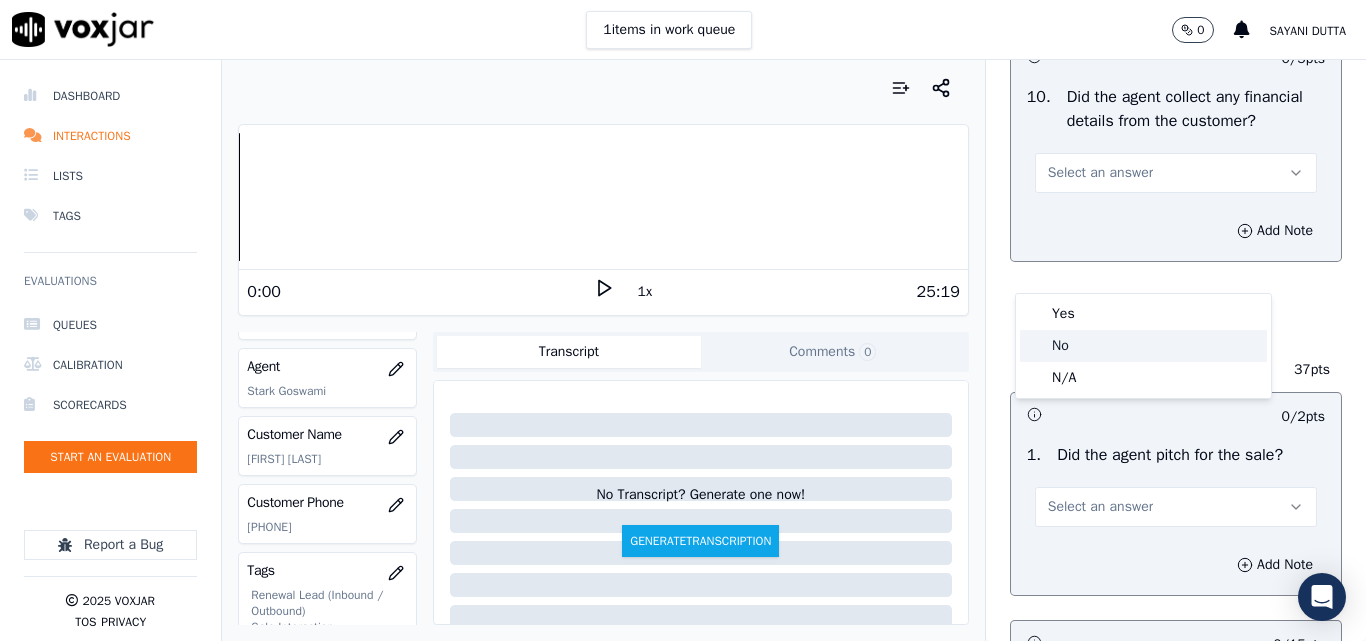 click on "No" 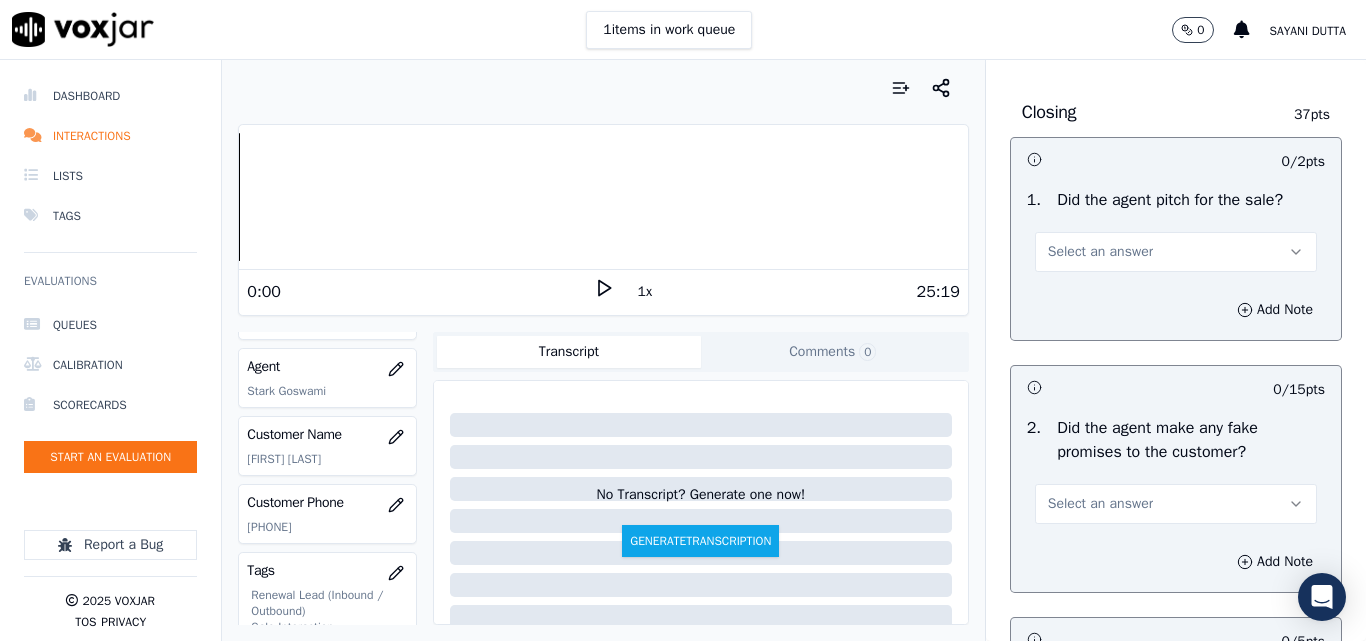 scroll, scrollTop: 4100, scrollLeft: 0, axis: vertical 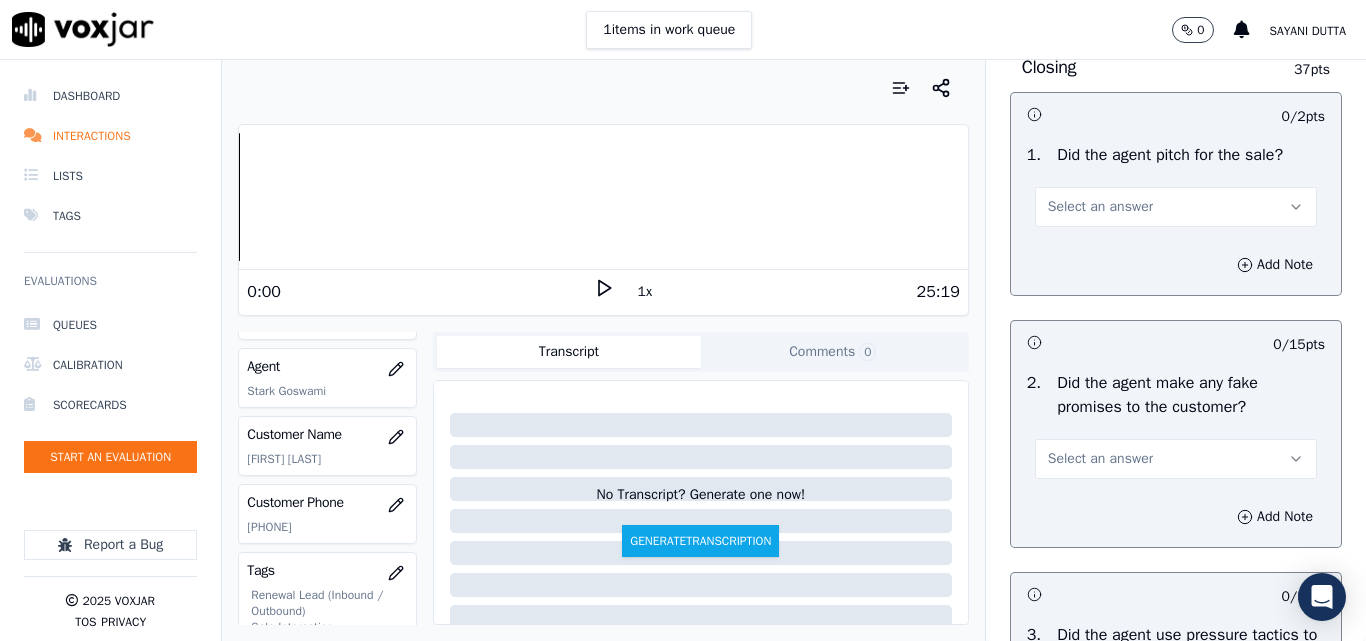 click on "Select an answer" at bounding box center (1100, 207) 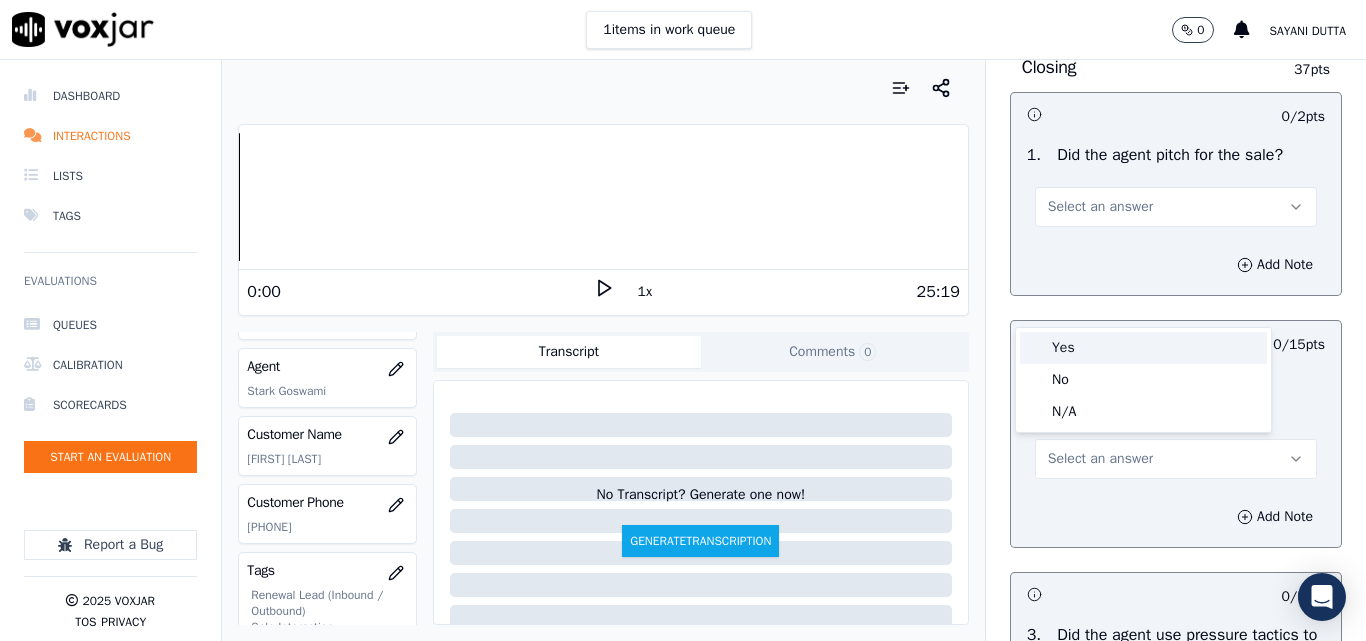 click on "Yes" at bounding box center (1143, 348) 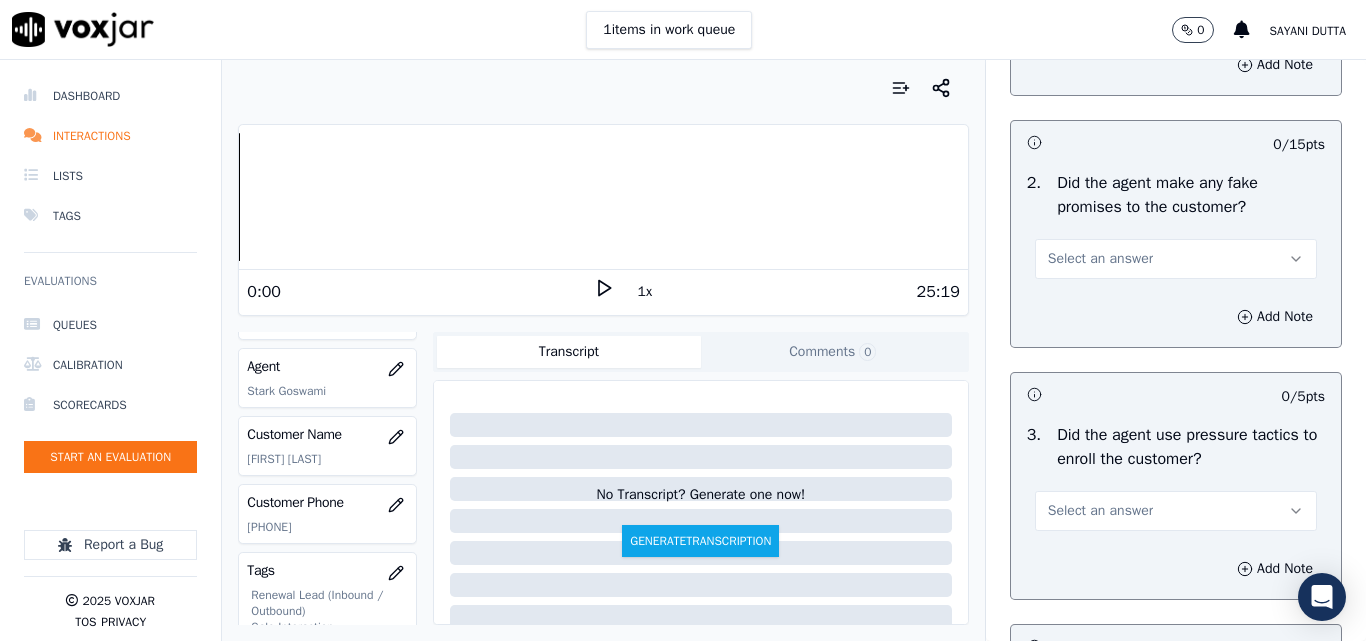 click on "Select an answer" at bounding box center [1100, 259] 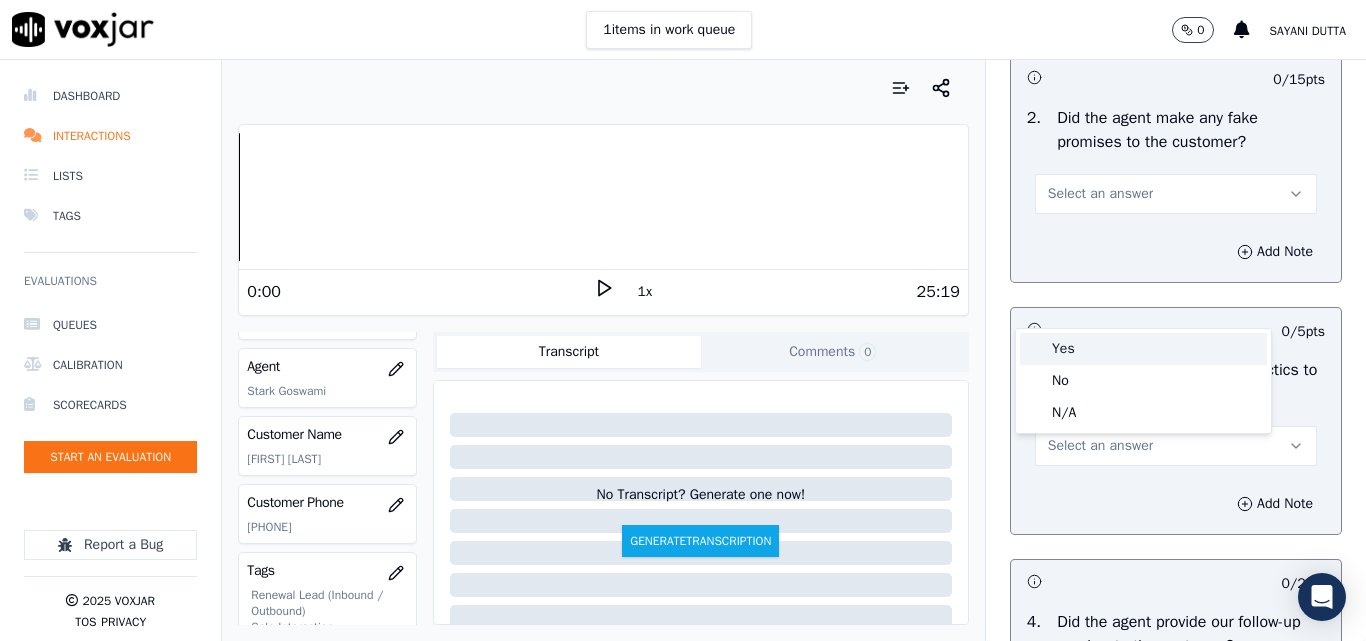 scroll, scrollTop: 4400, scrollLeft: 0, axis: vertical 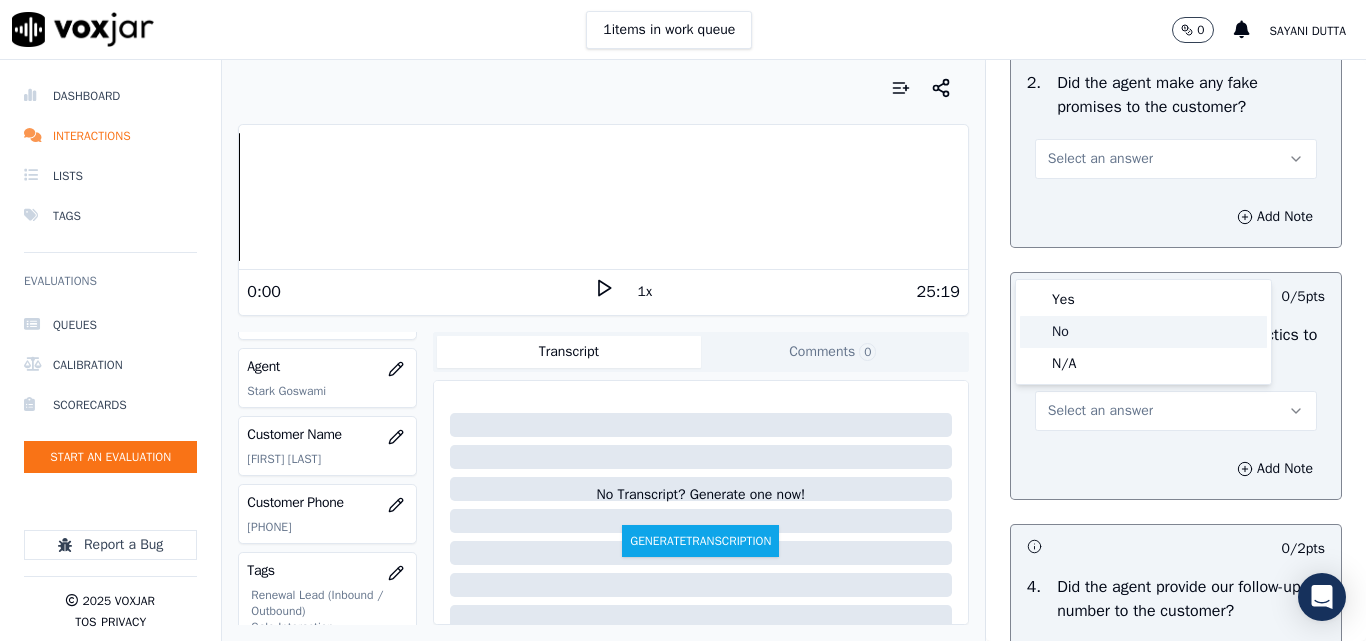 click on "No" 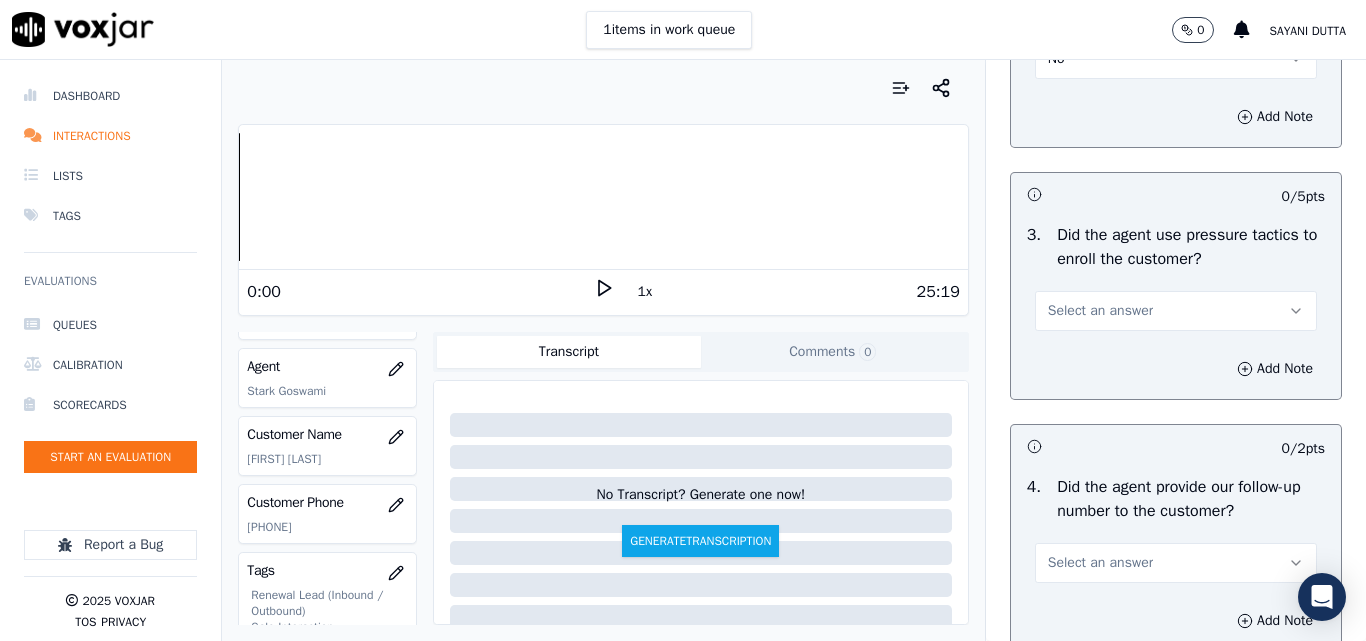 scroll, scrollTop: 4600, scrollLeft: 0, axis: vertical 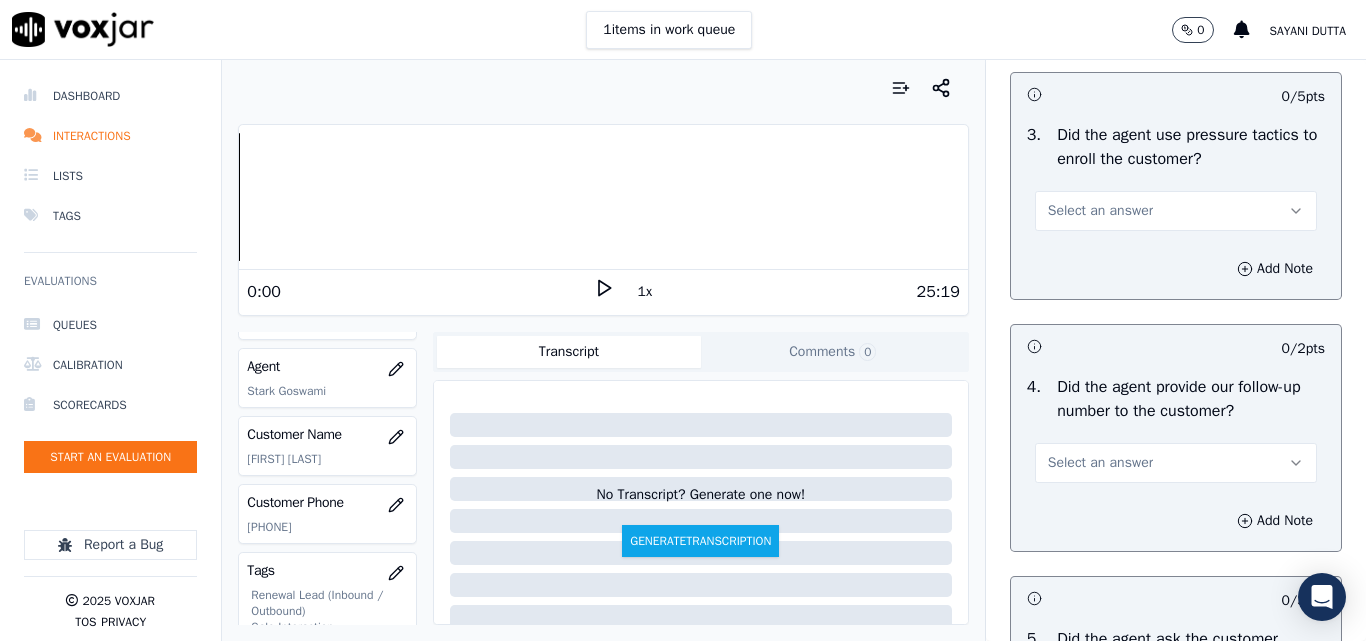 click on "Select an answer" at bounding box center [1100, 211] 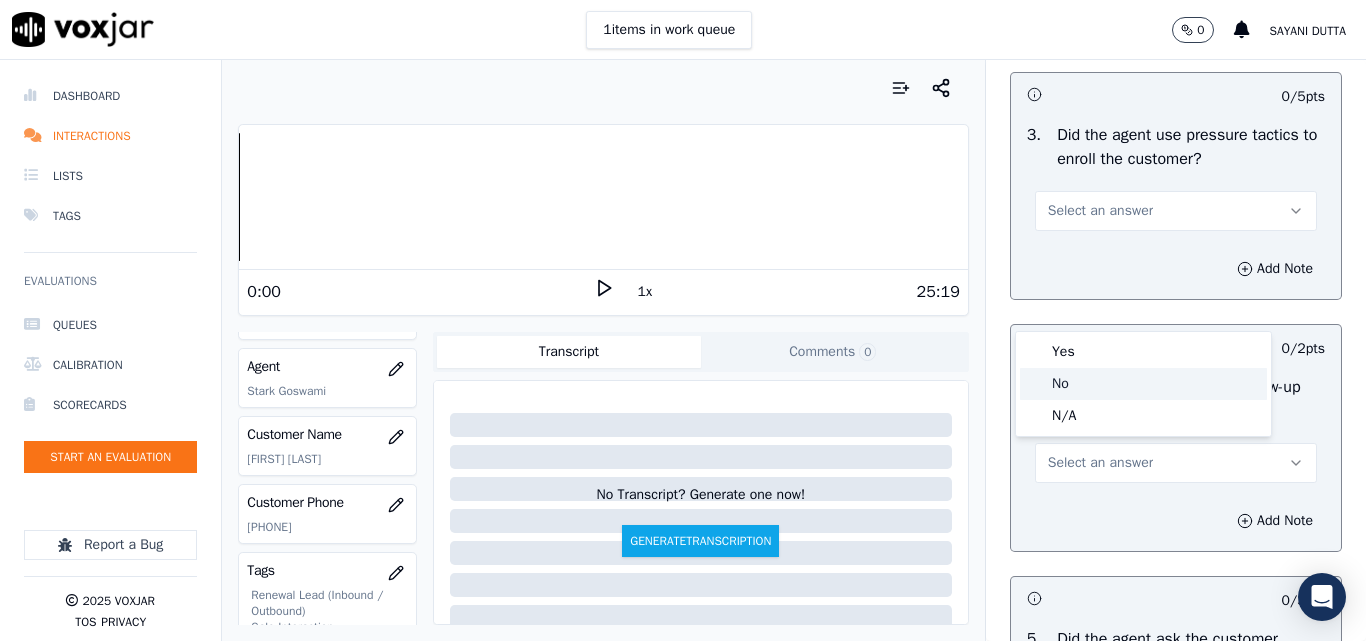 click on "No" 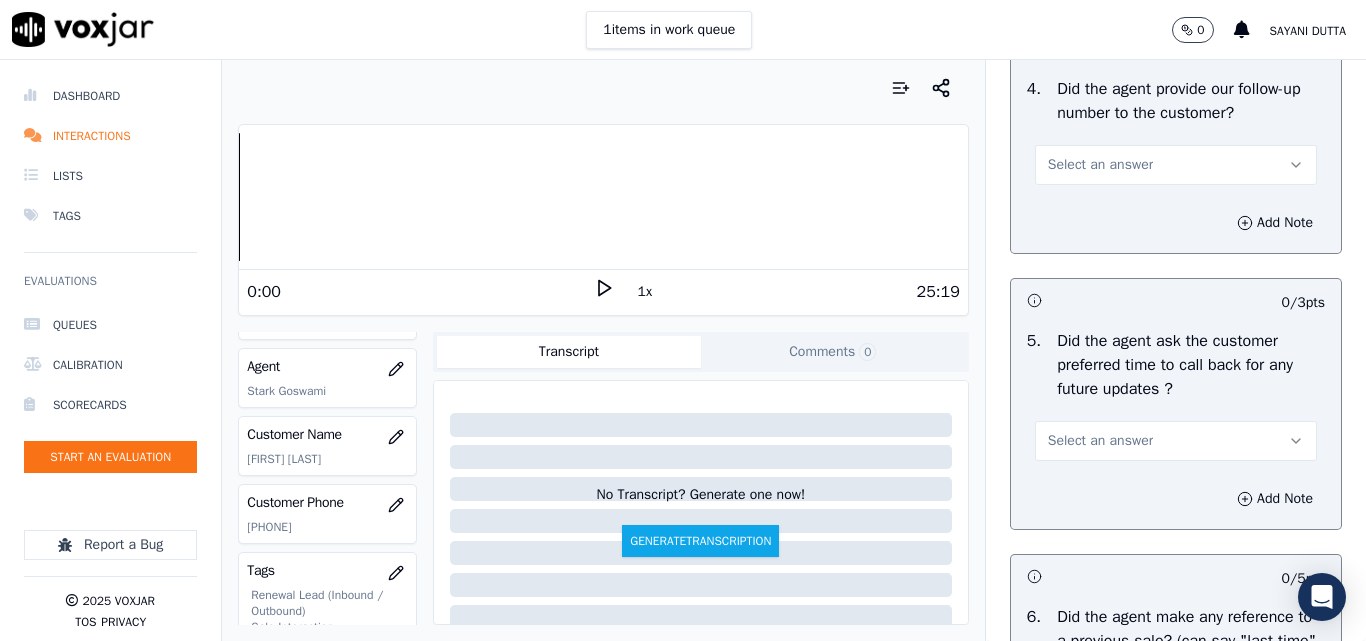 scroll, scrollTop: 4900, scrollLeft: 0, axis: vertical 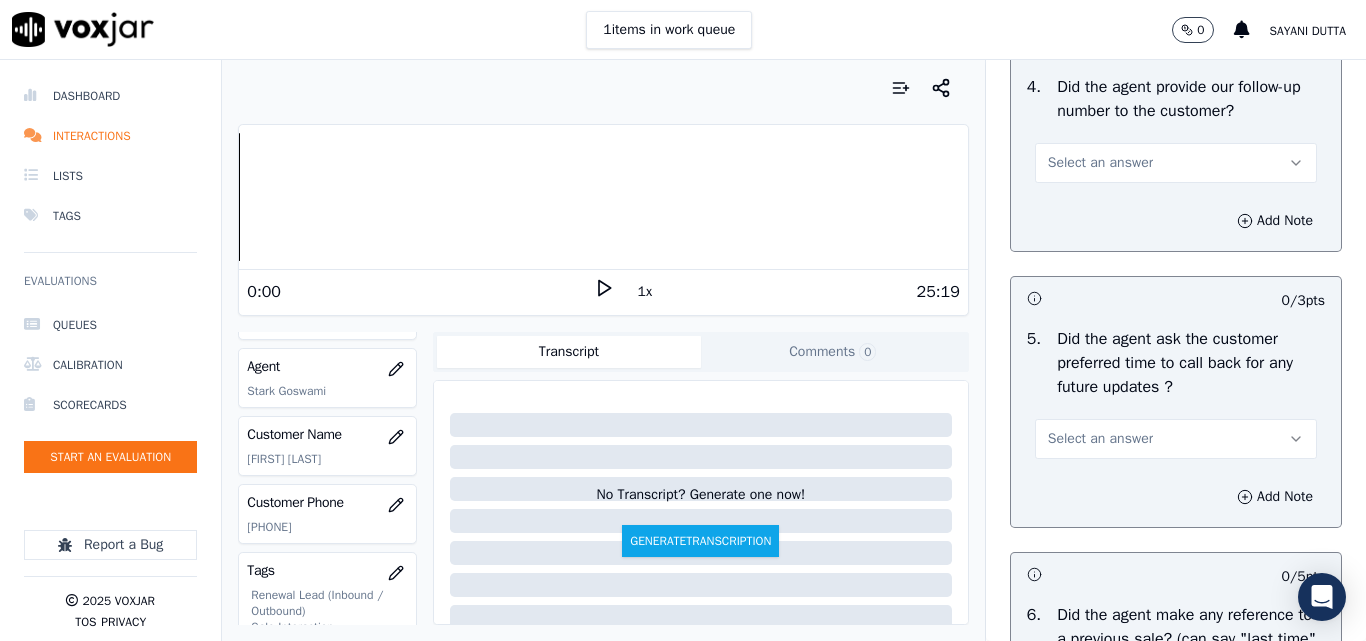 click on "Select an answer" at bounding box center (1100, 163) 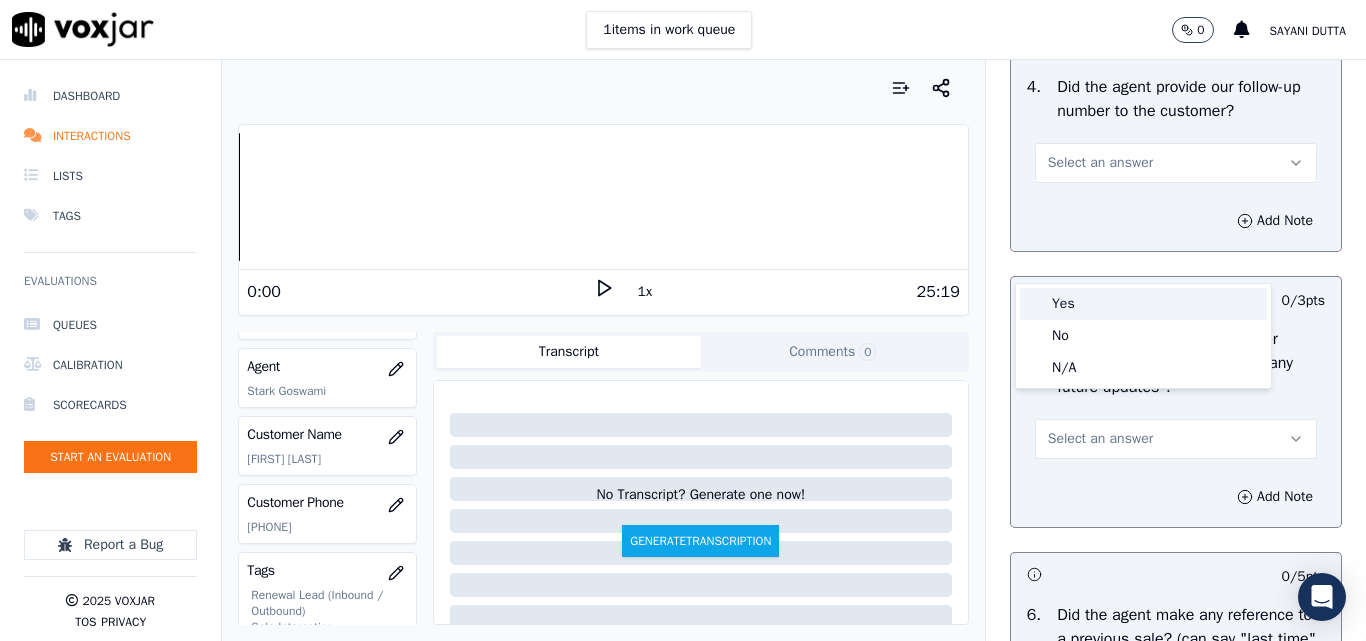 click on "Yes" at bounding box center (1143, 304) 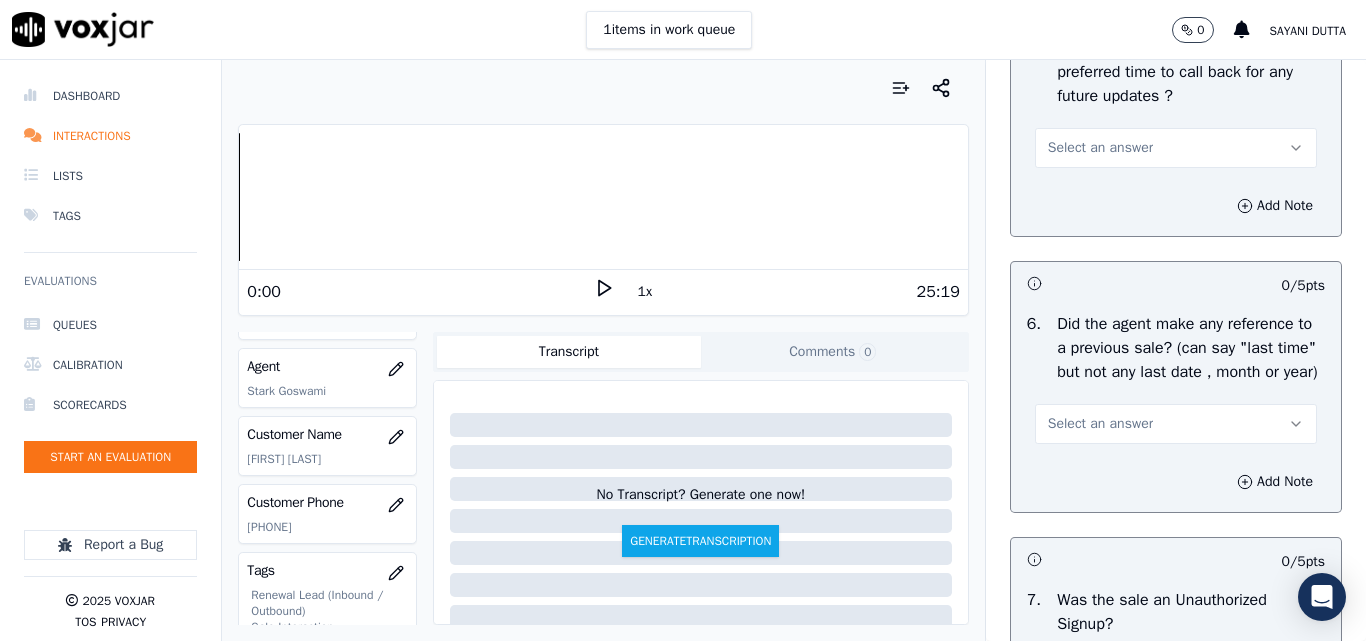 scroll, scrollTop: 5200, scrollLeft: 0, axis: vertical 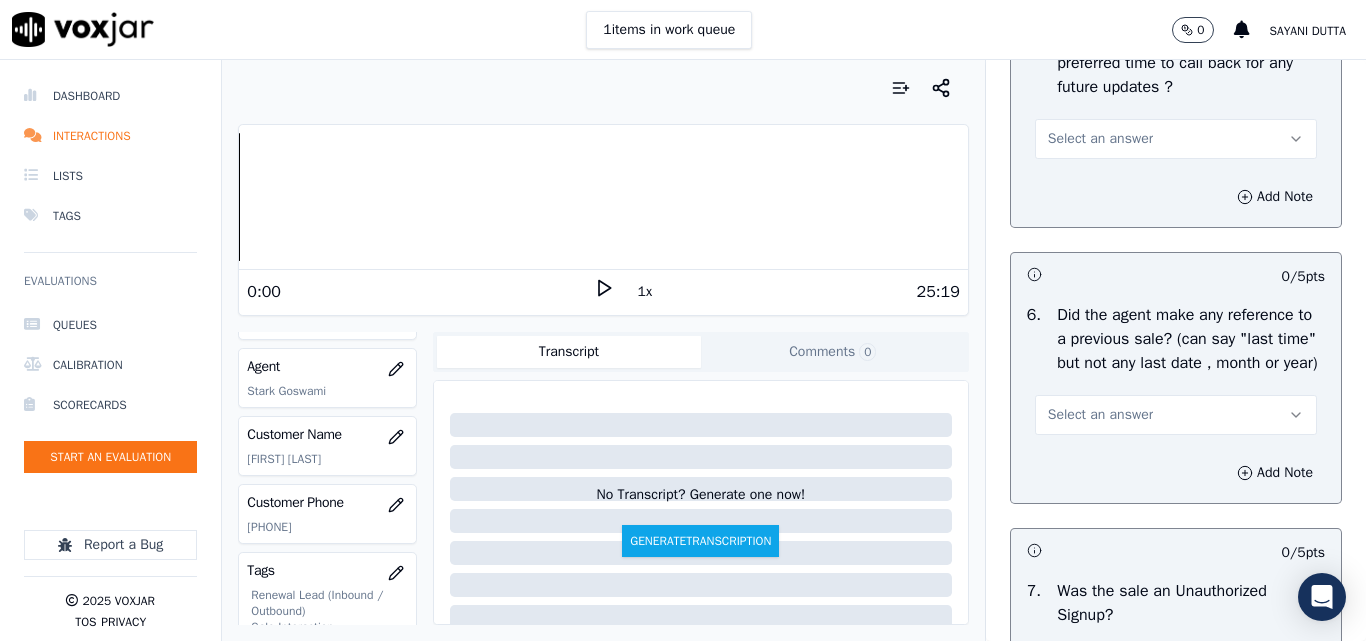 click on "Select an answer" at bounding box center [1176, 139] 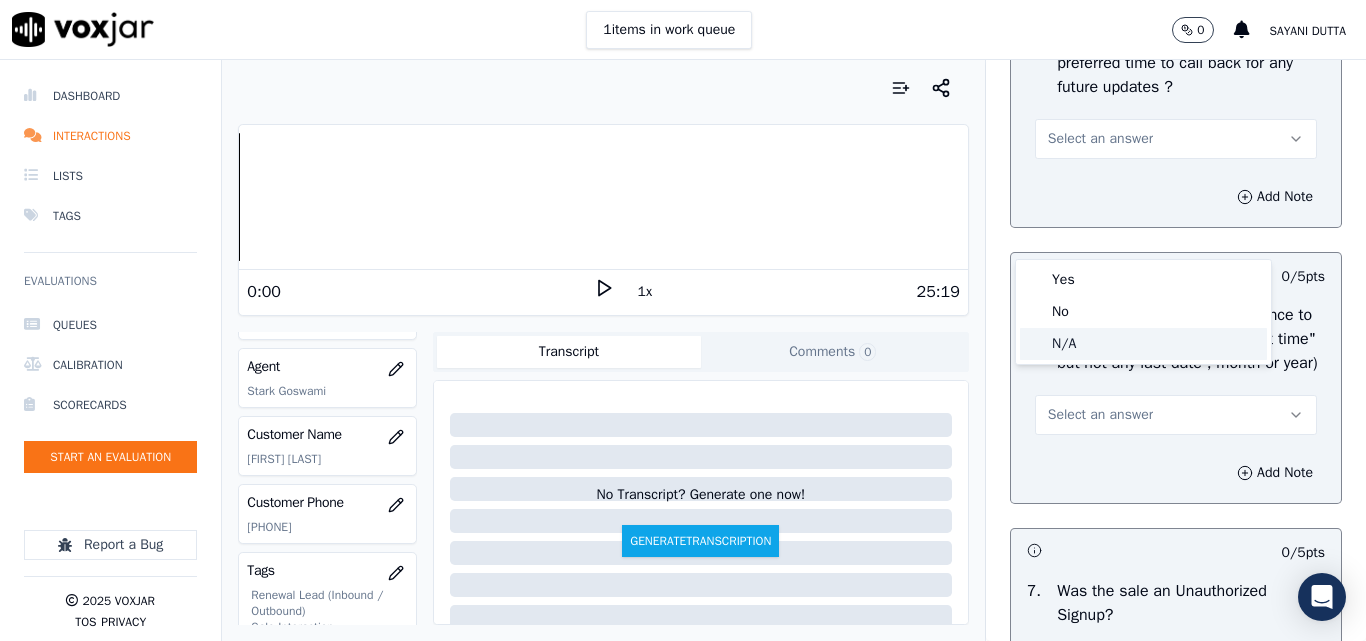 click on "N/A" 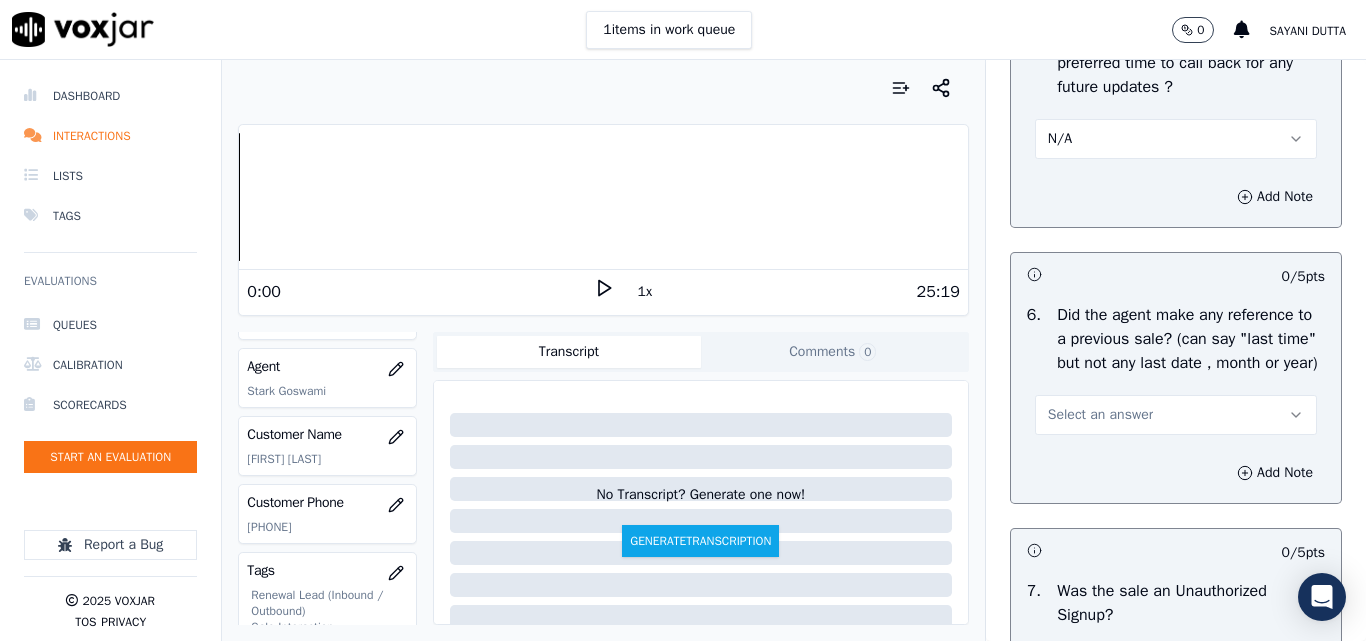 scroll, scrollTop: 5500, scrollLeft: 0, axis: vertical 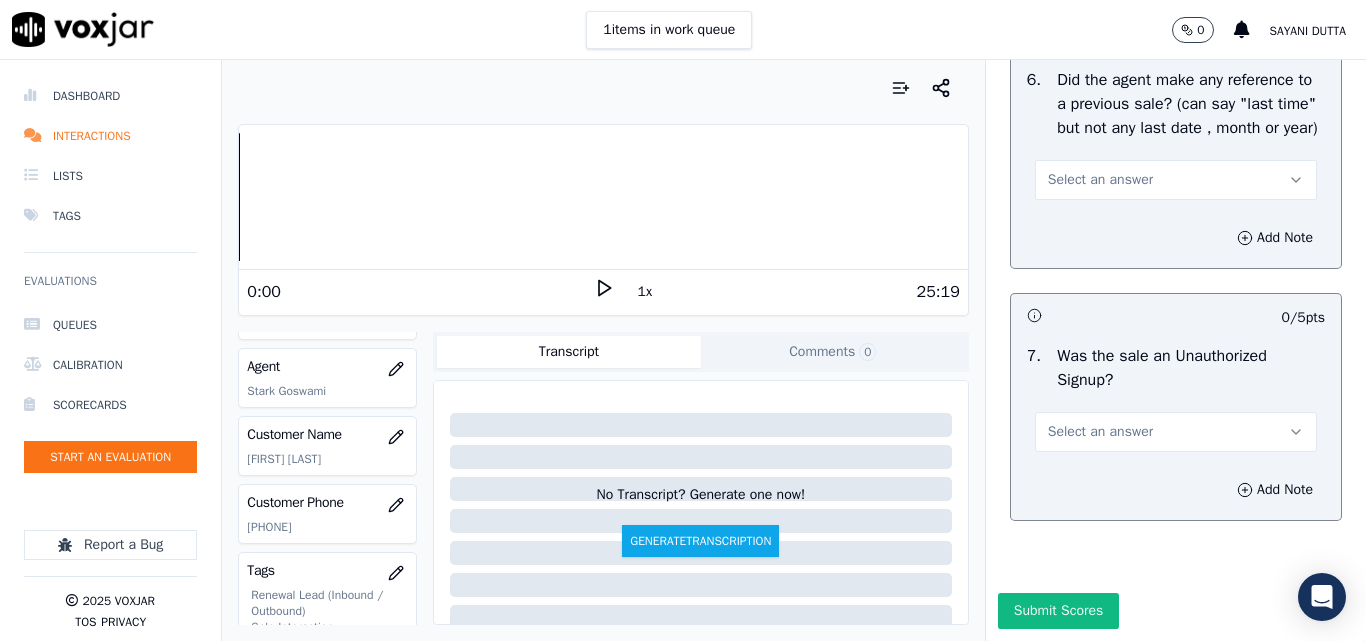 click on "Select an answer" at bounding box center (1176, 180) 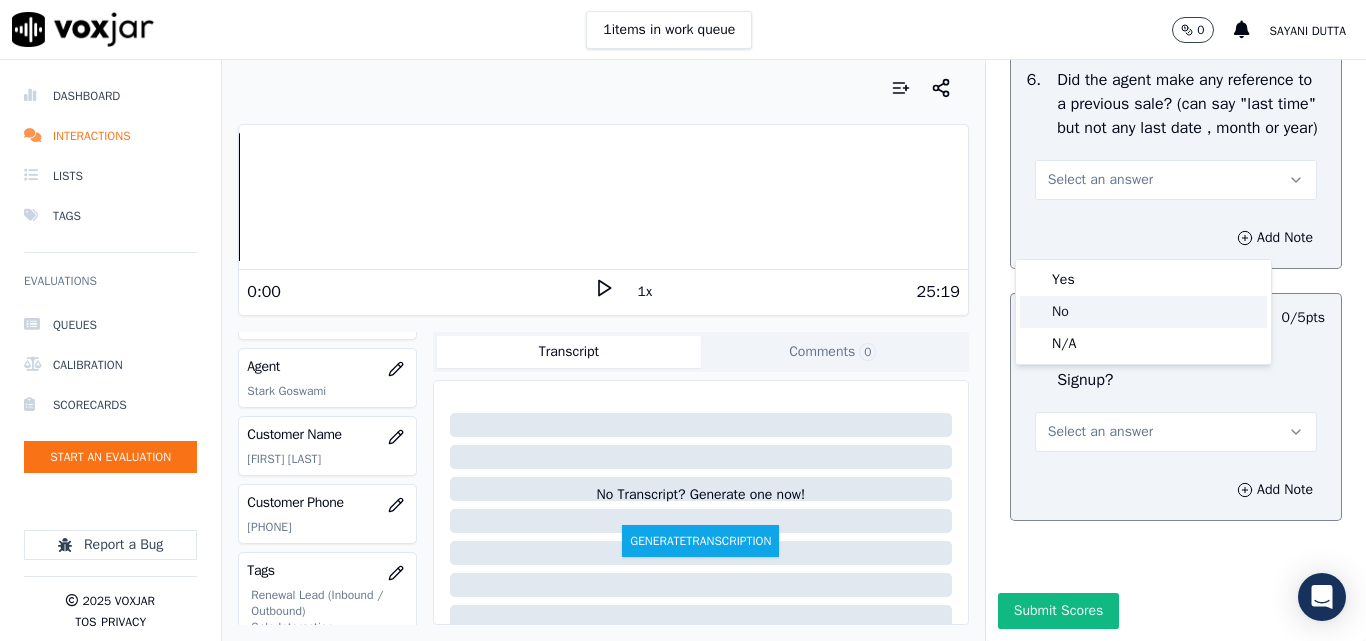 click on "No" 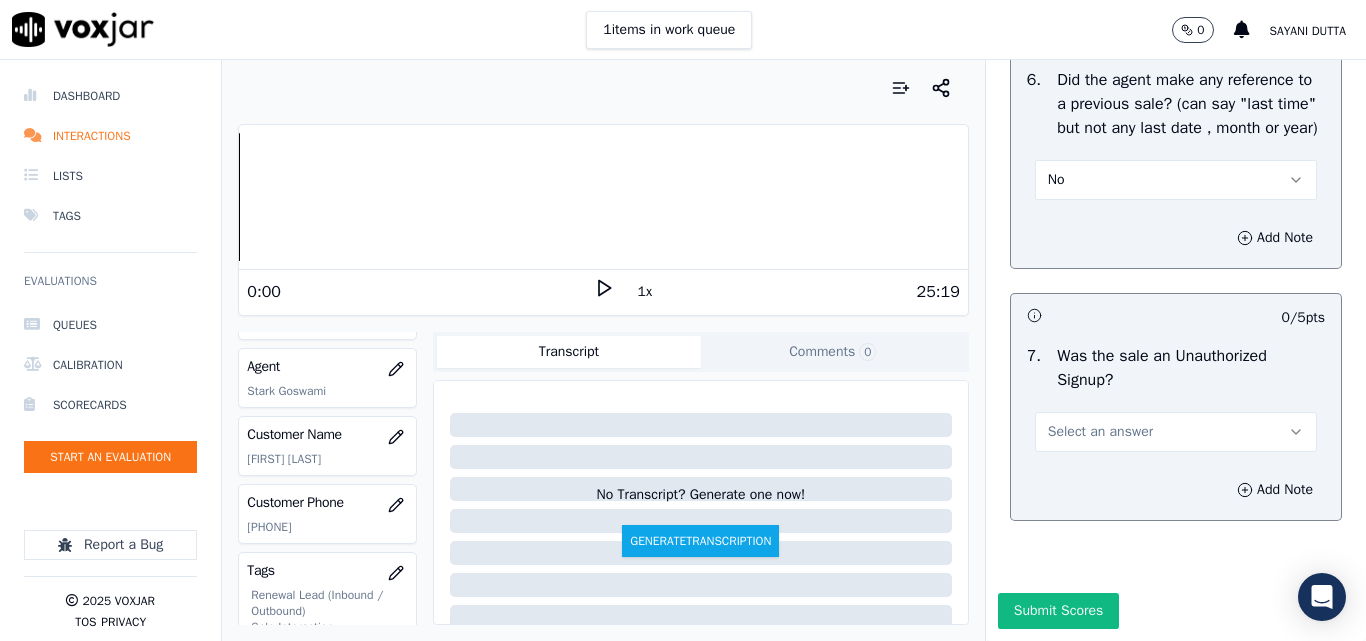 scroll, scrollTop: 5600, scrollLeft: 0, axis: vertical 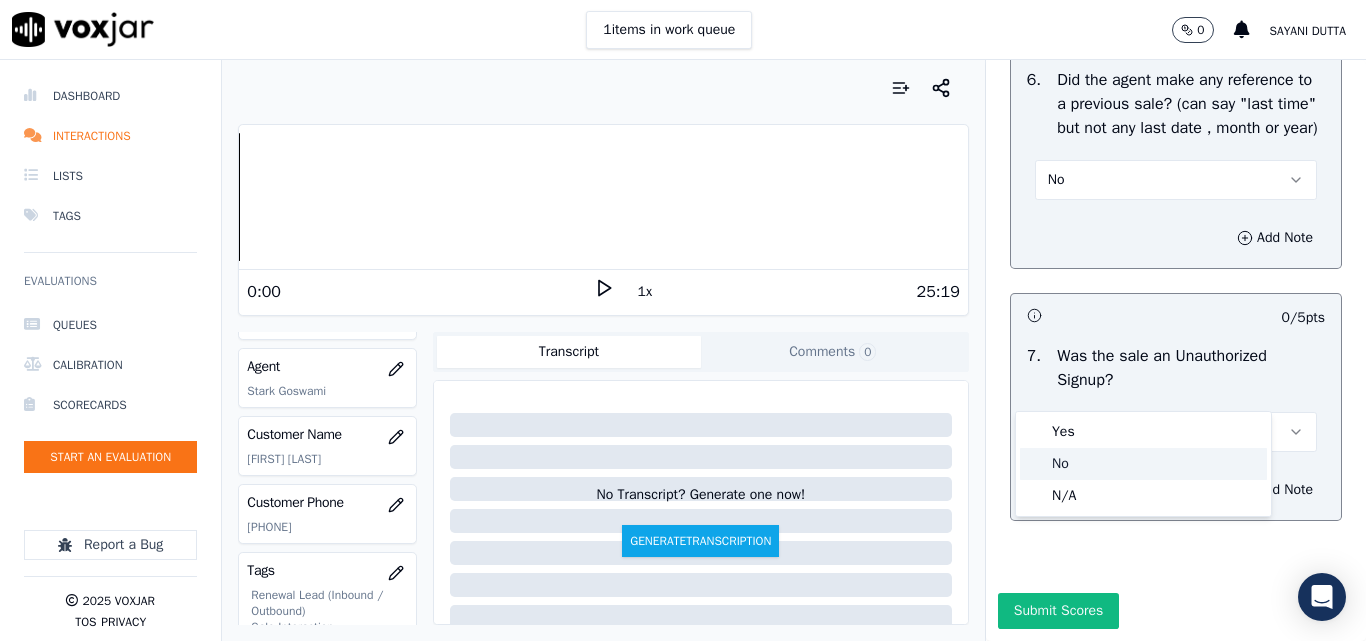 click on "No" 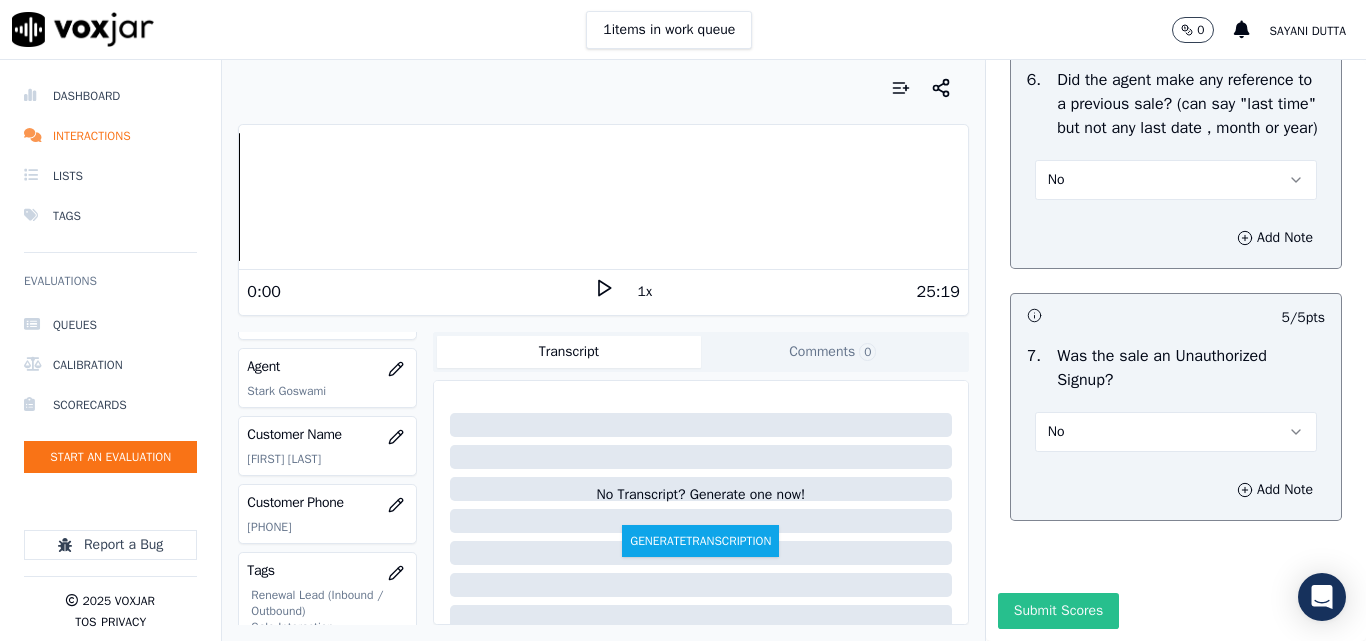 click on "Submit Scores" at bounding box center [1058, 611] 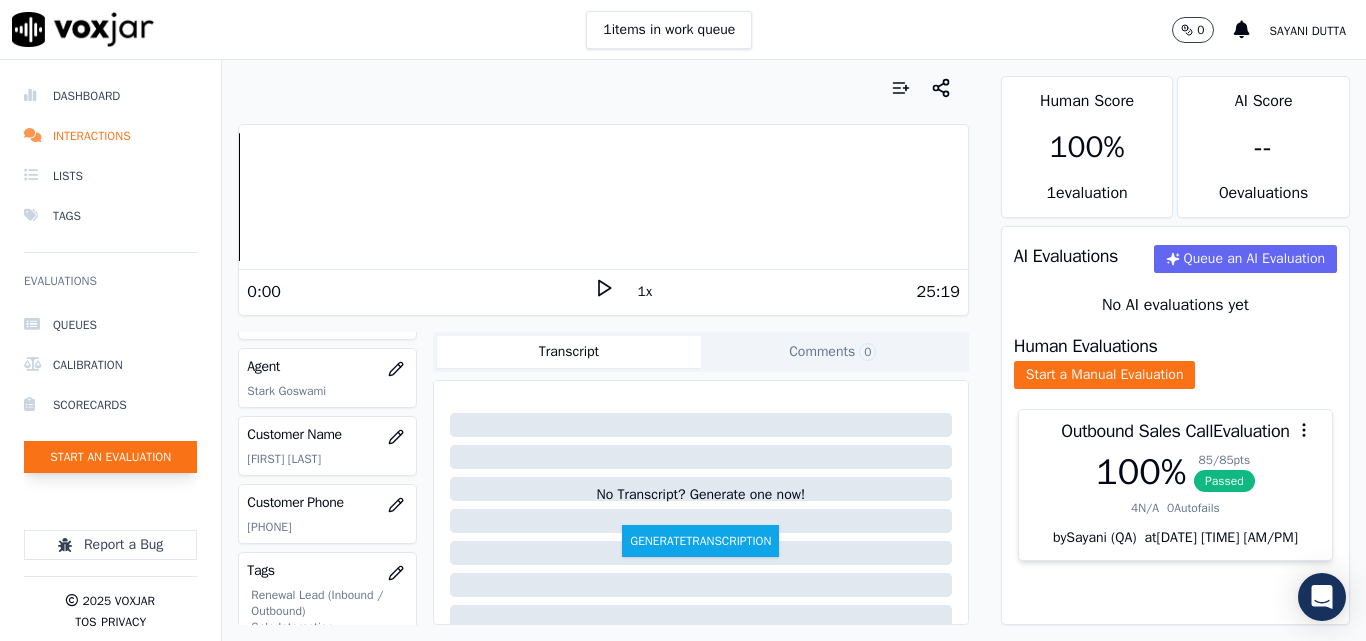 click on "Start an Evaluation" 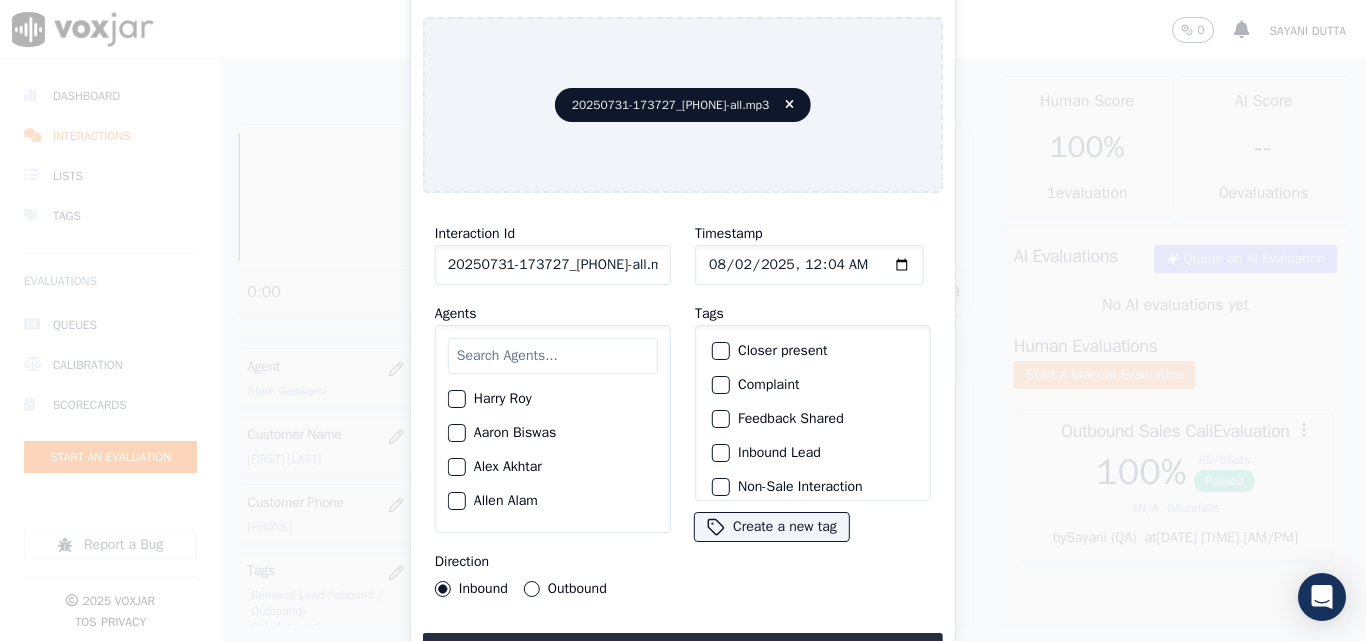 scroll, scrollTop: 0, scrollLeft: 40, axis: horizontal 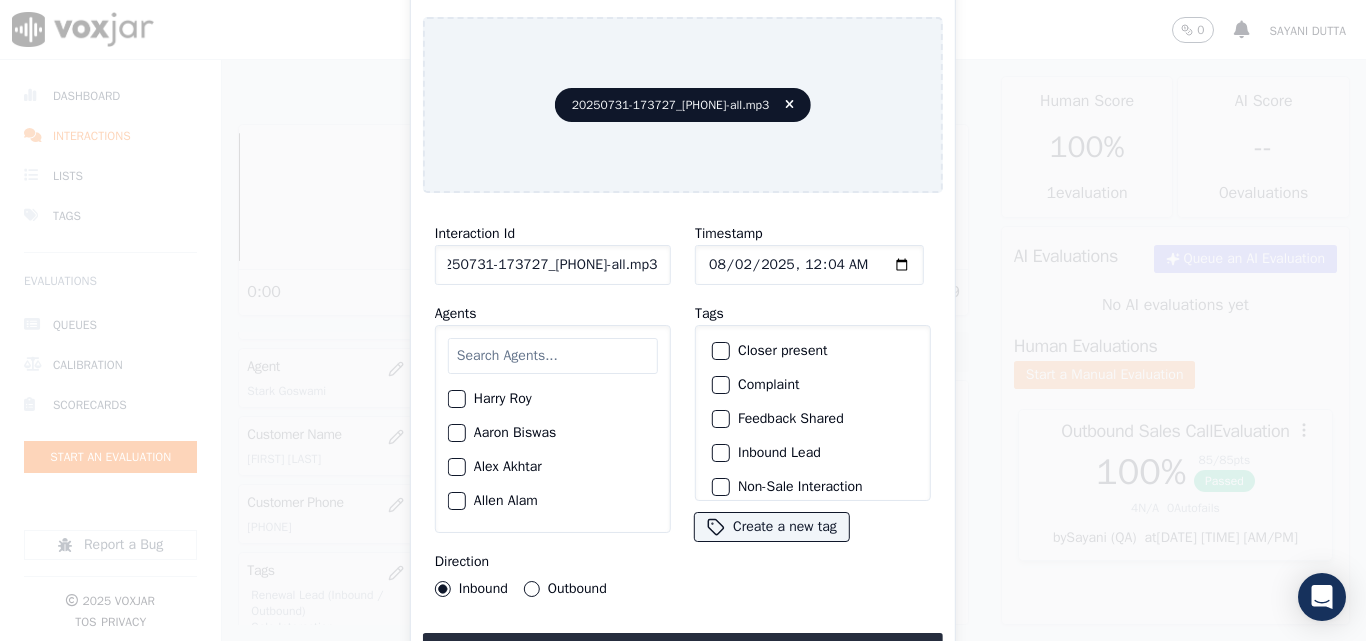 drag, startPoint x: 639, startPoint y: 256, endPoint x: 780, endPoint y: 270, distance: 141.69333 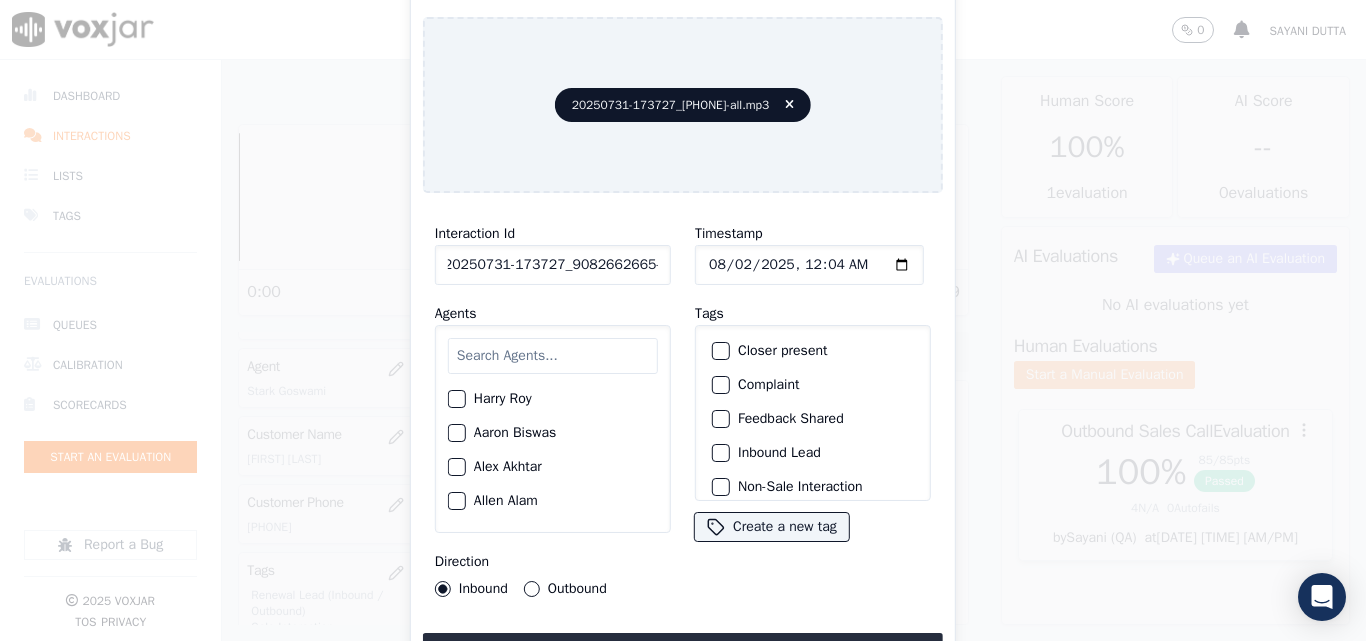 scroll, scrollTop: 0, scrollLeft: 11, axis: horizontal 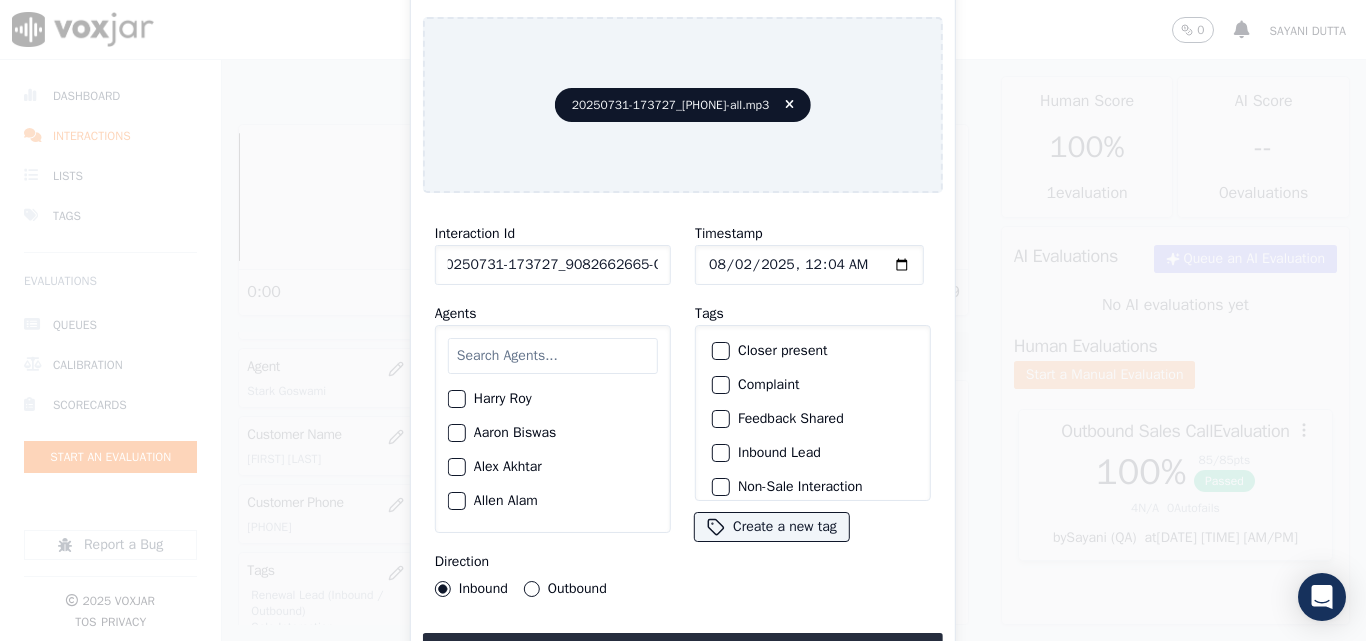 type on "20250731-173727_9082662665-C1" 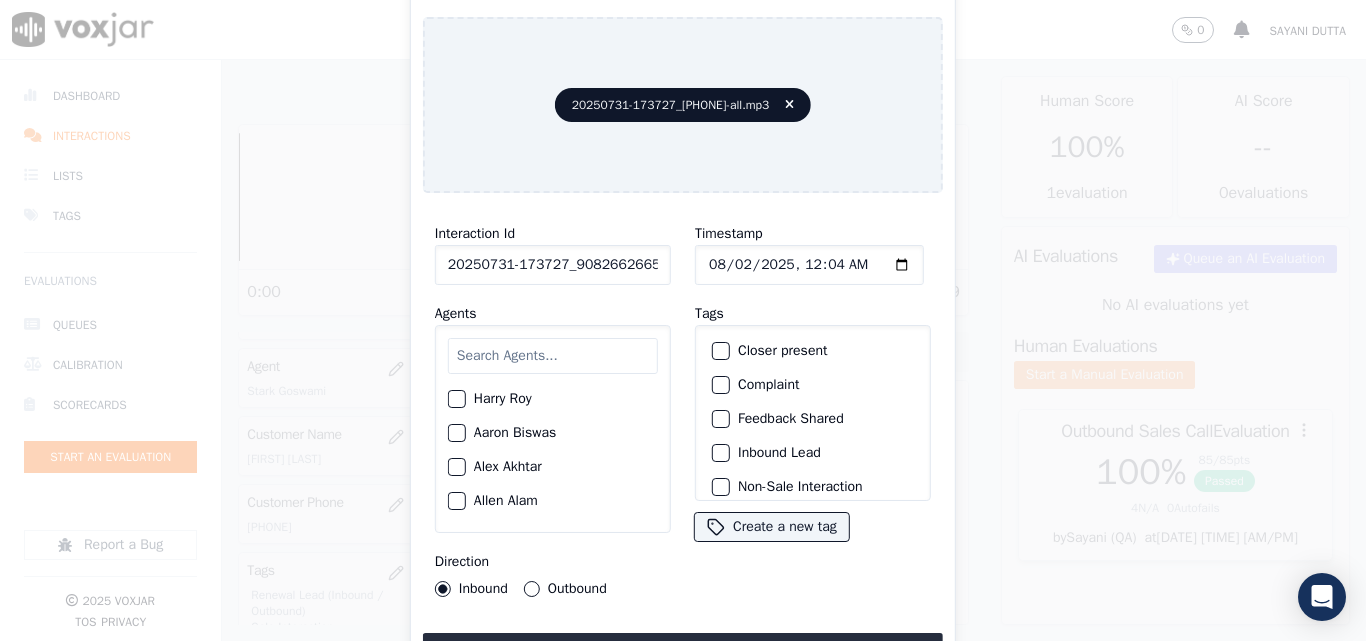 type on "[DATE]T[TIME]" 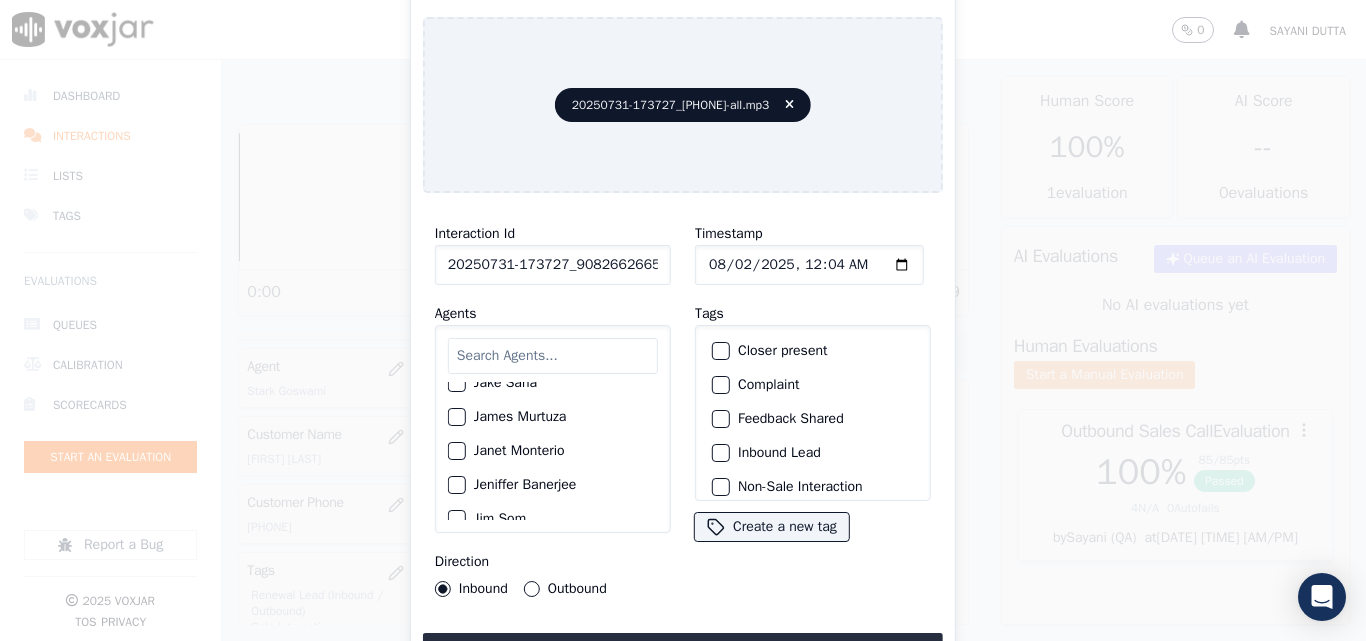 scroll, scrollTop: 900, scrollLeft: 0, axis: vertical 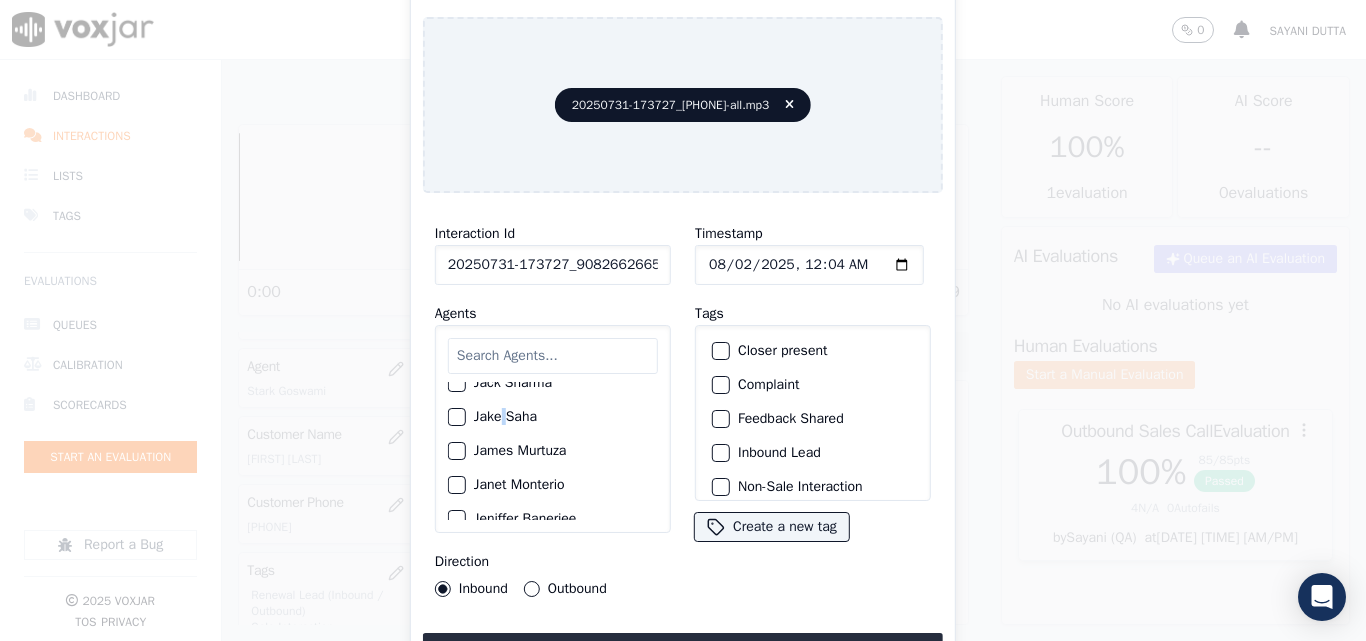 click on "Jake Saha" 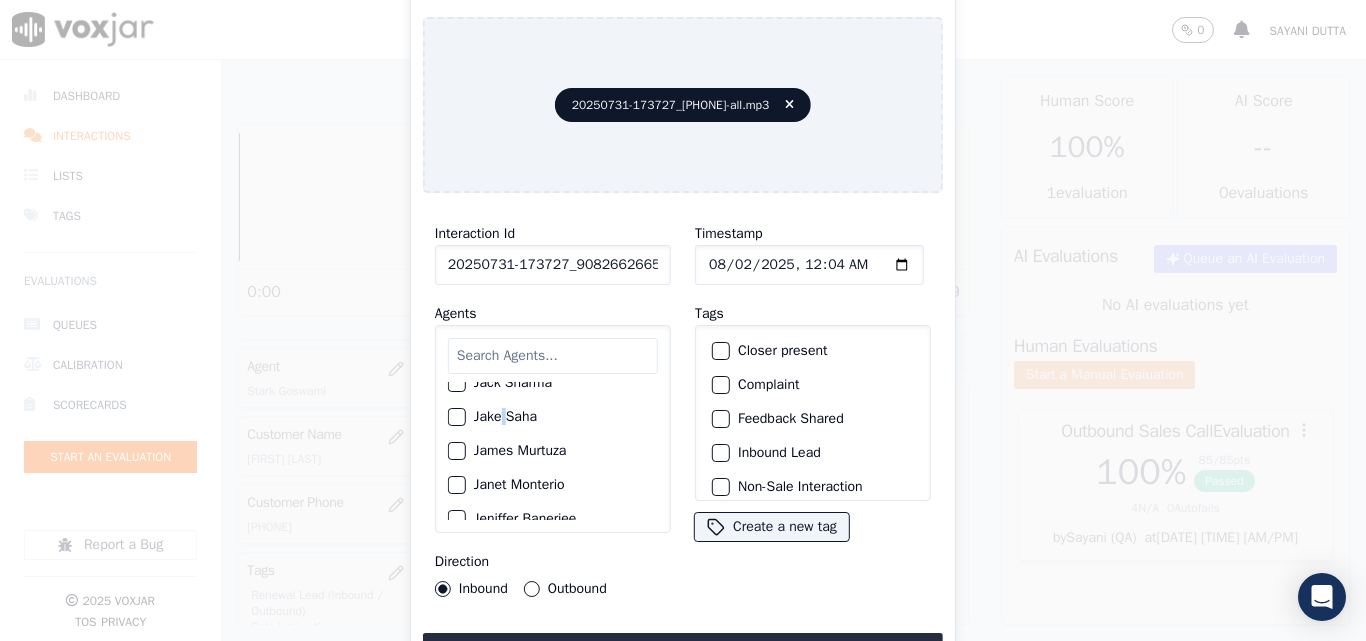 click on "Outbound" at bounding box center (532, 589) 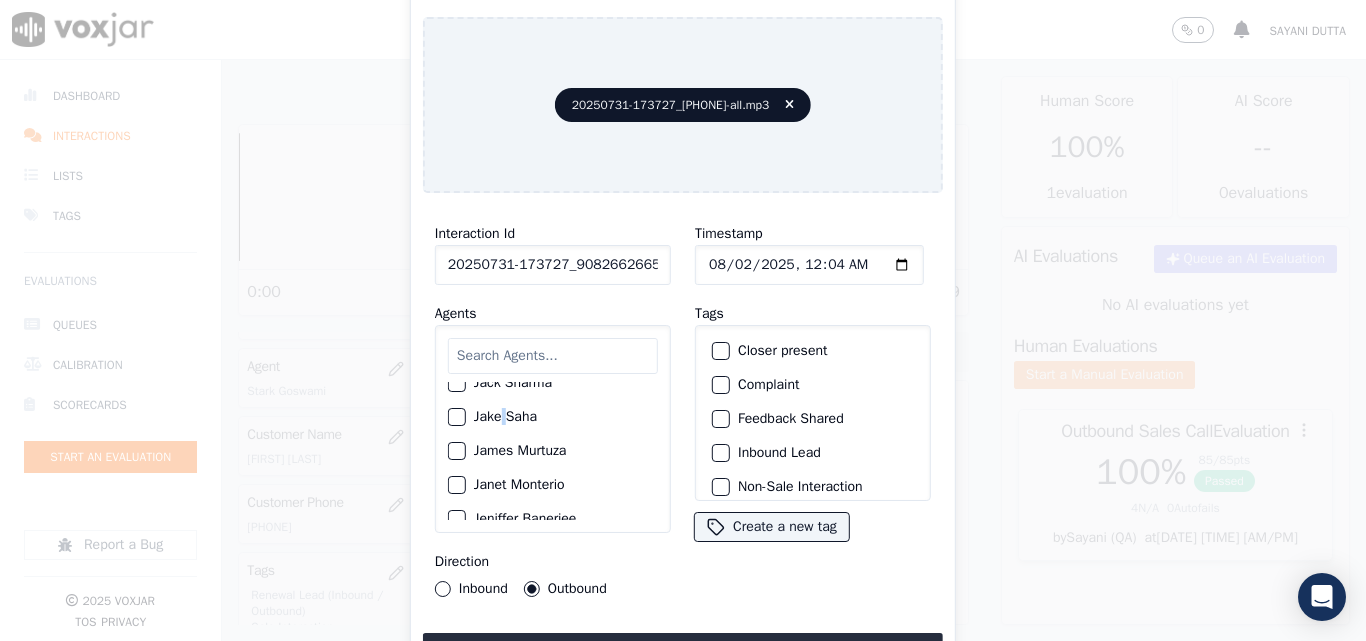 click at bounding box center (456, 417) 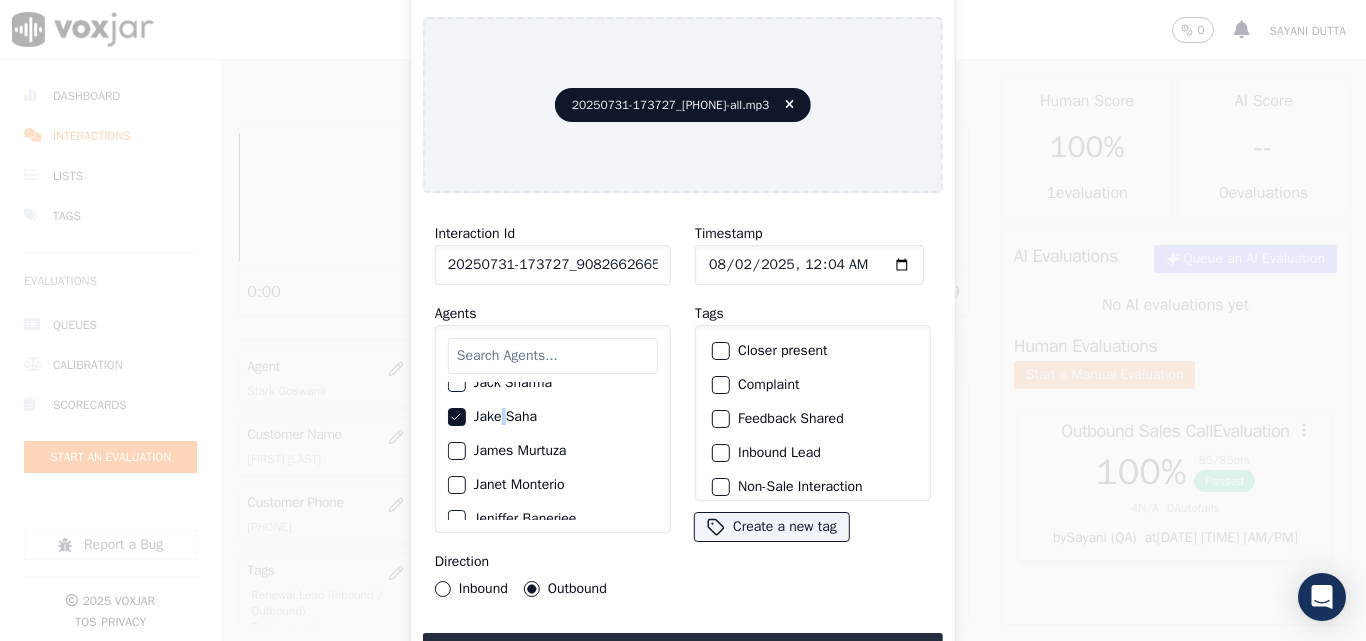 click at bounding box center (720, 453) 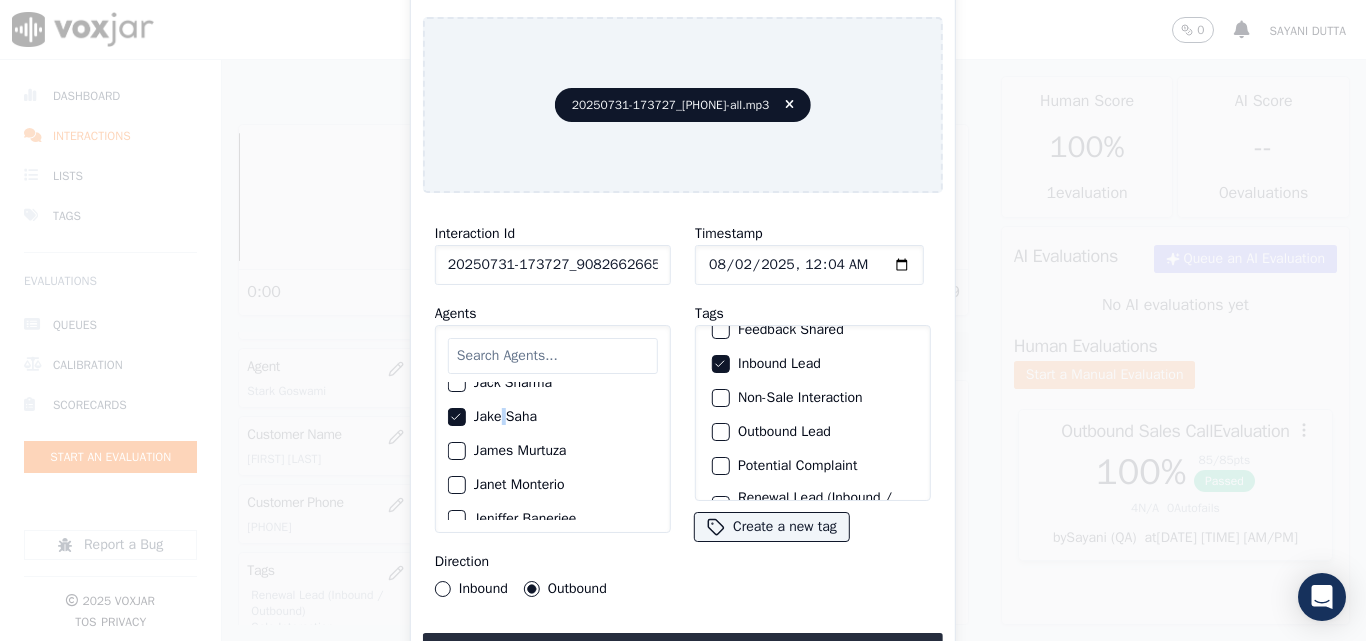 scroll, scrollTop: 173, scrollLeft: 0, axis: vertical 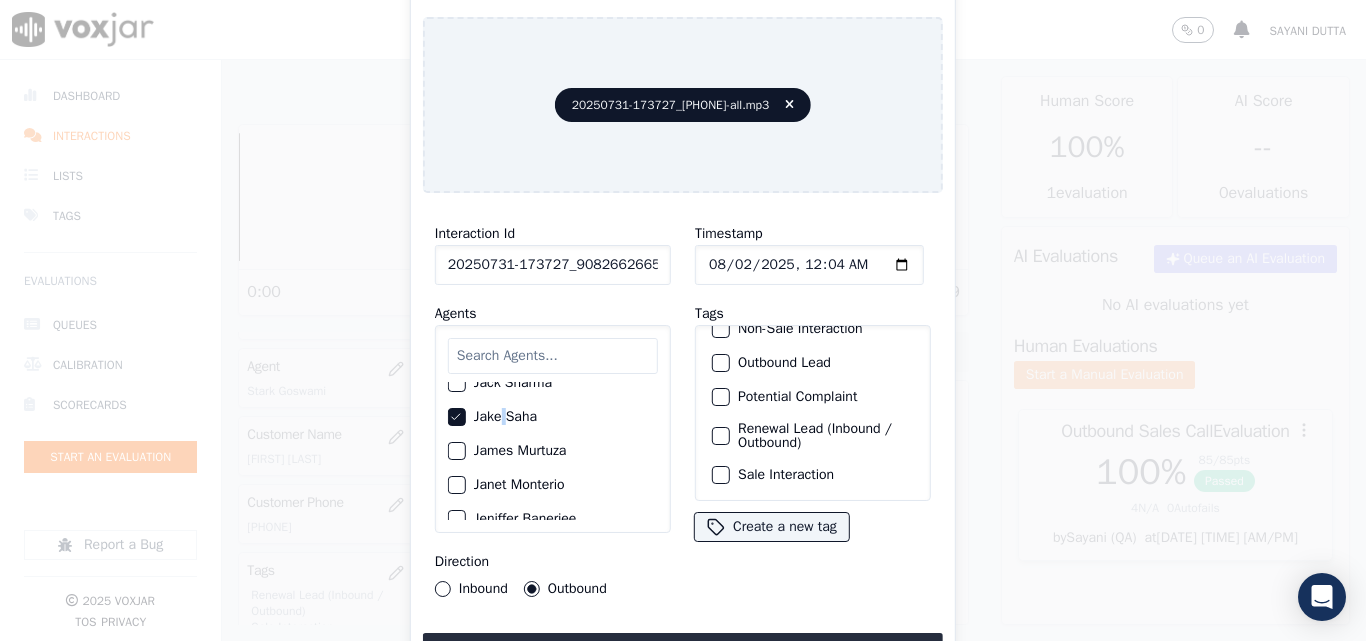 click at bounding box center [720, 475] 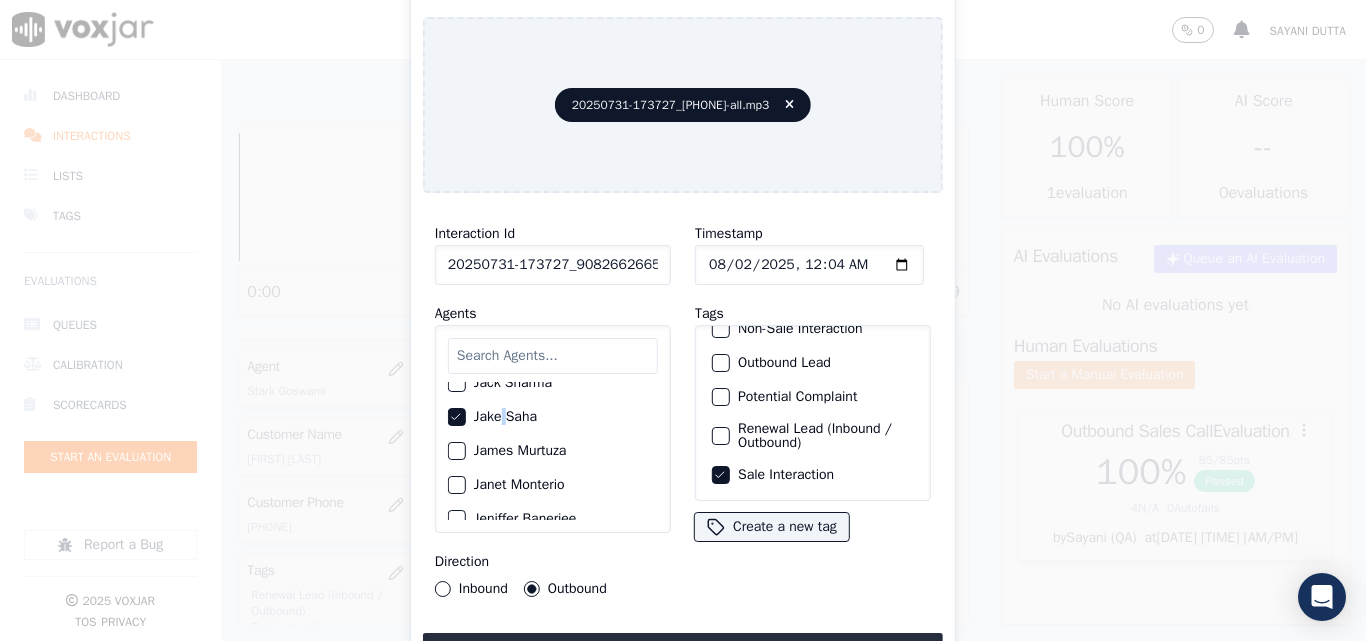 click on "Upload interaction to start evaluation" at bounding box center (683, 651) 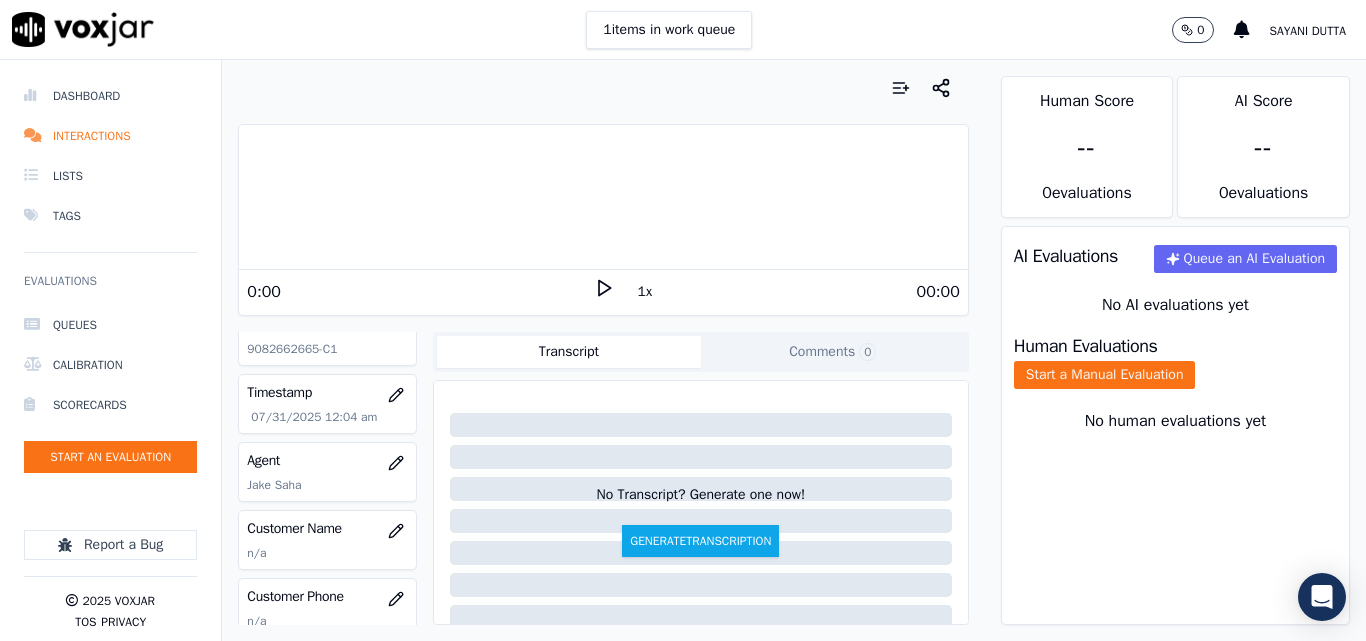 scroll, scrollTop: 200, scrollLeft: 0, axis: vertical 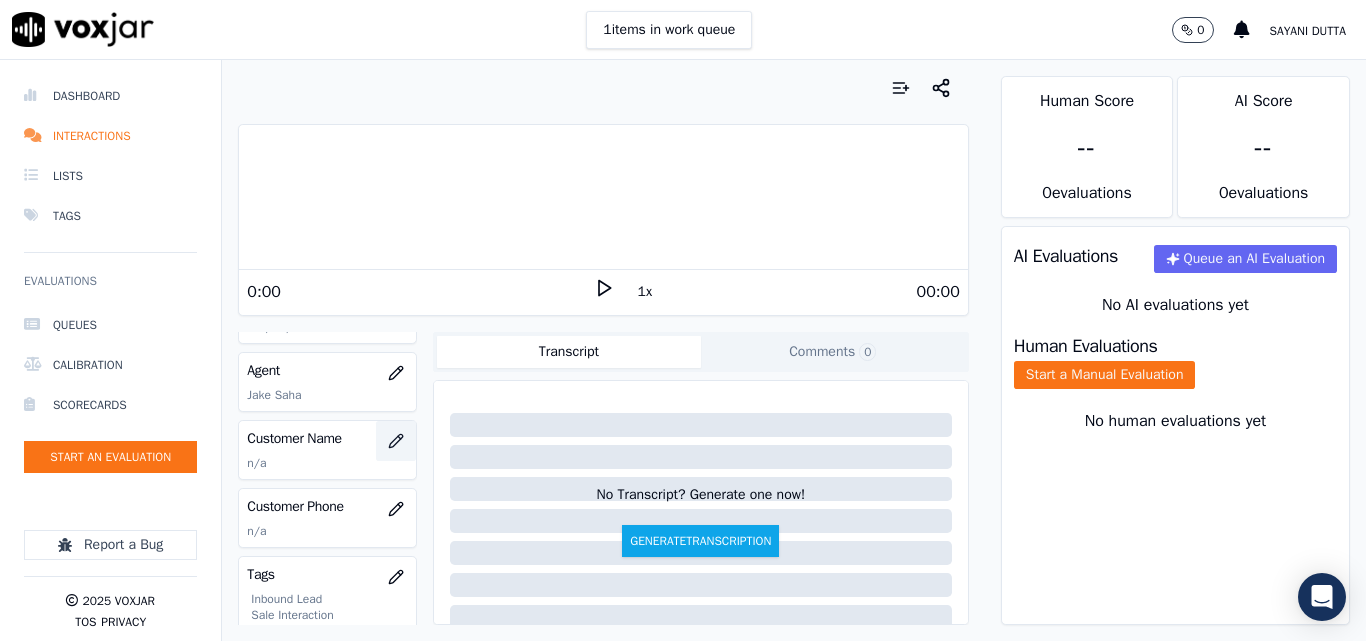 click 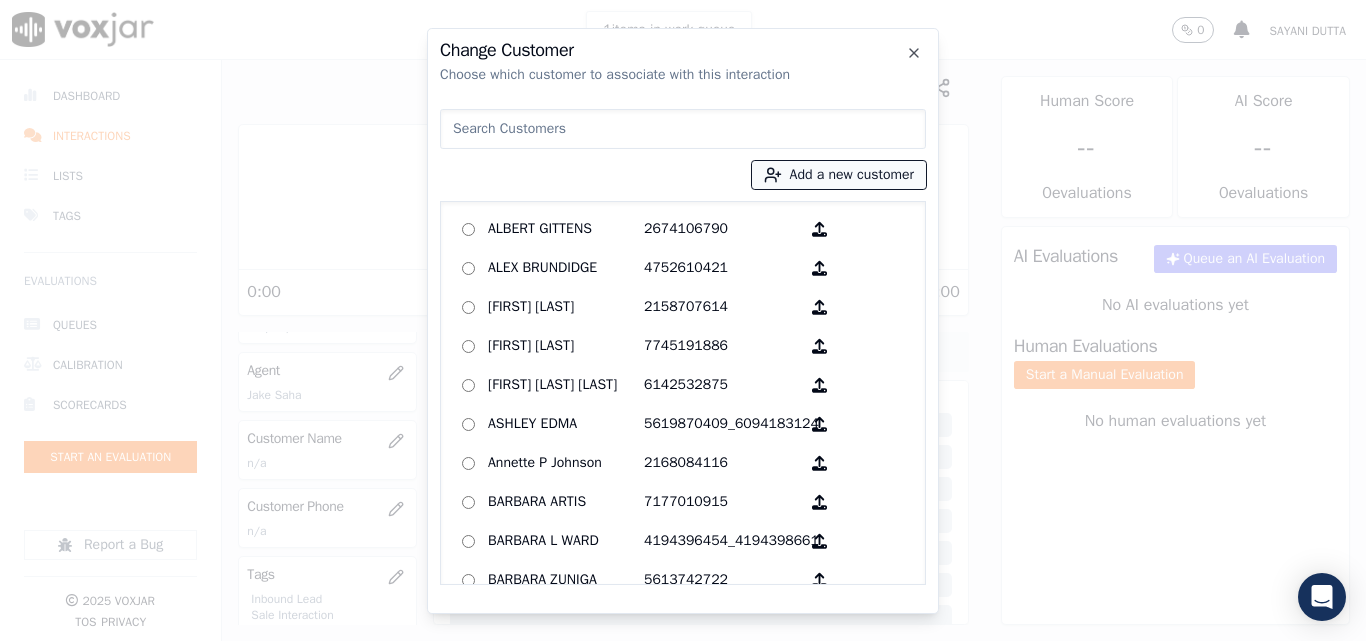 click on "Add a new customer" at bounding box center (839, 175) 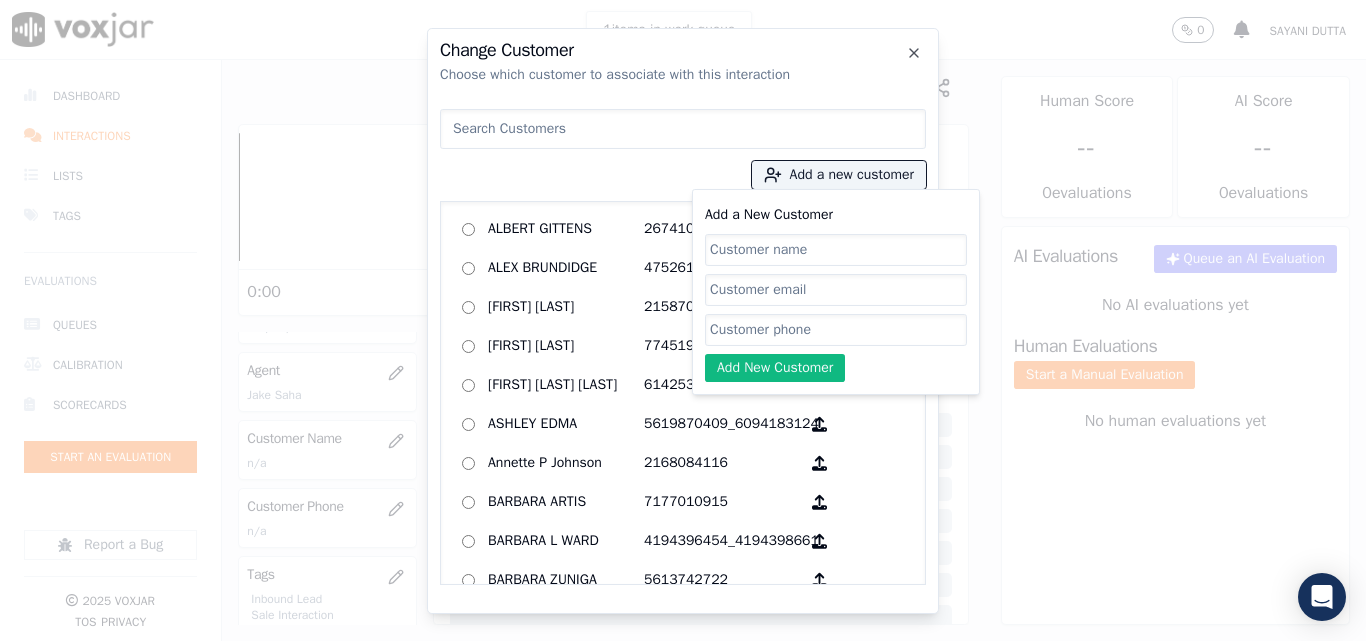 click on "Add a New Customer" 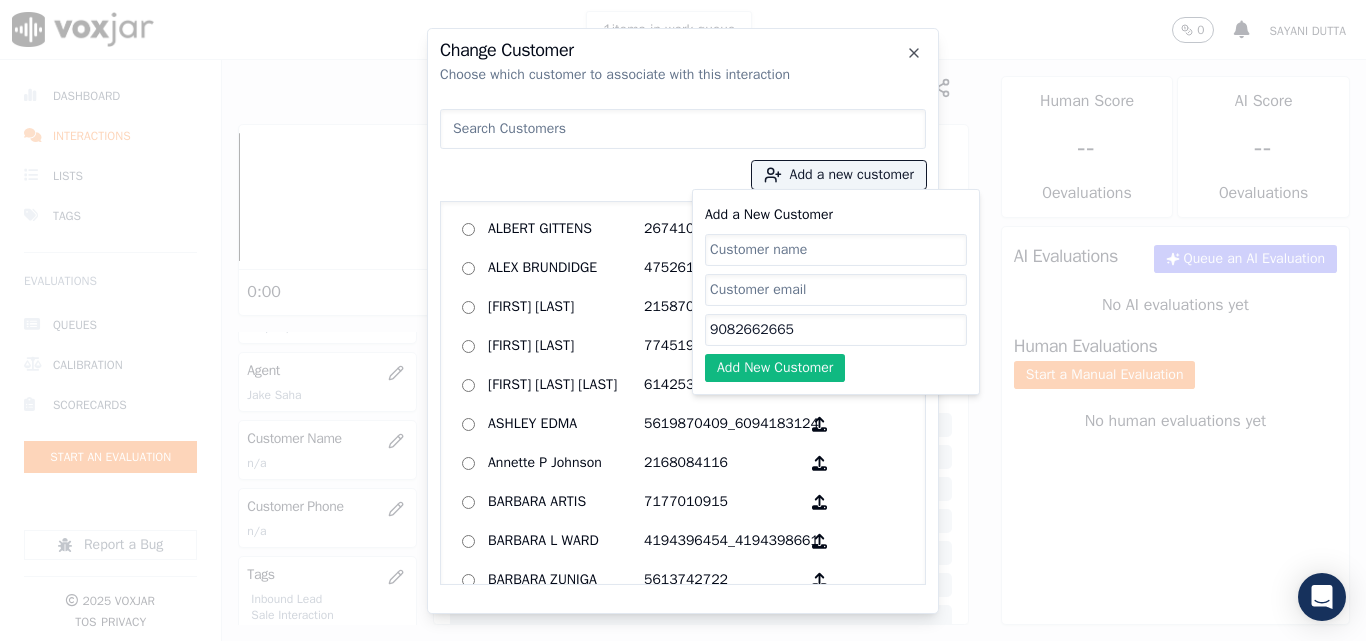 type on "9082662665" 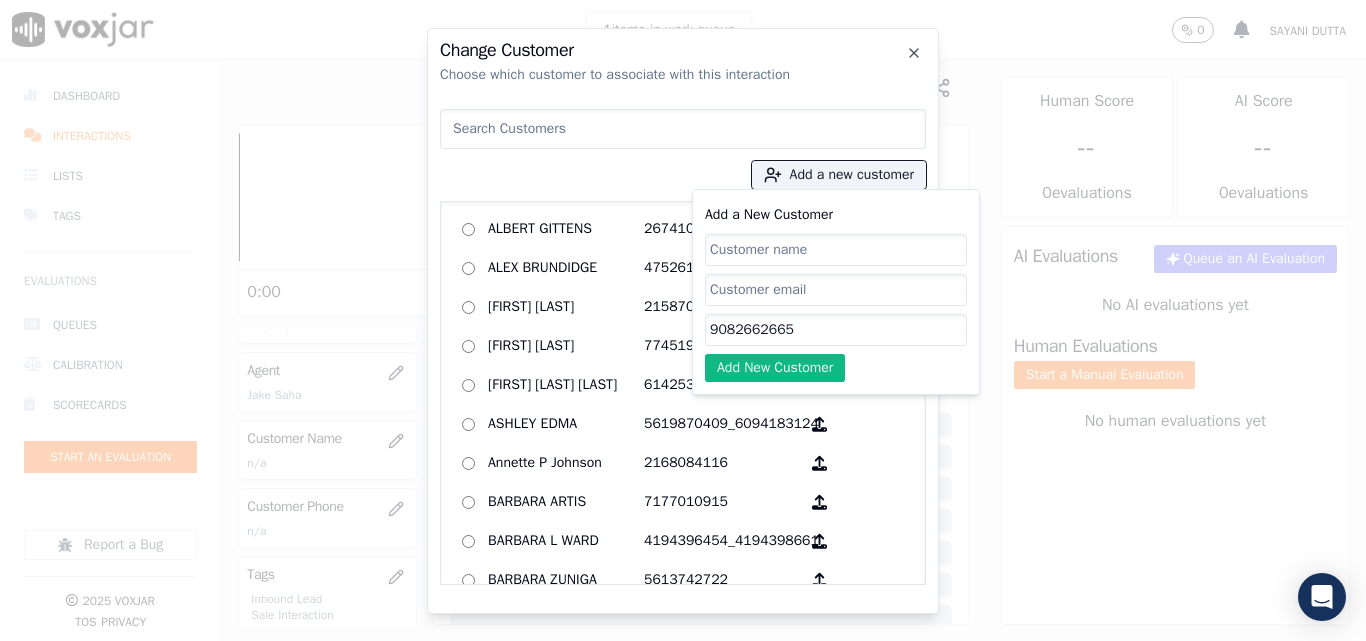 paste on "[FIRST] [LAST]" 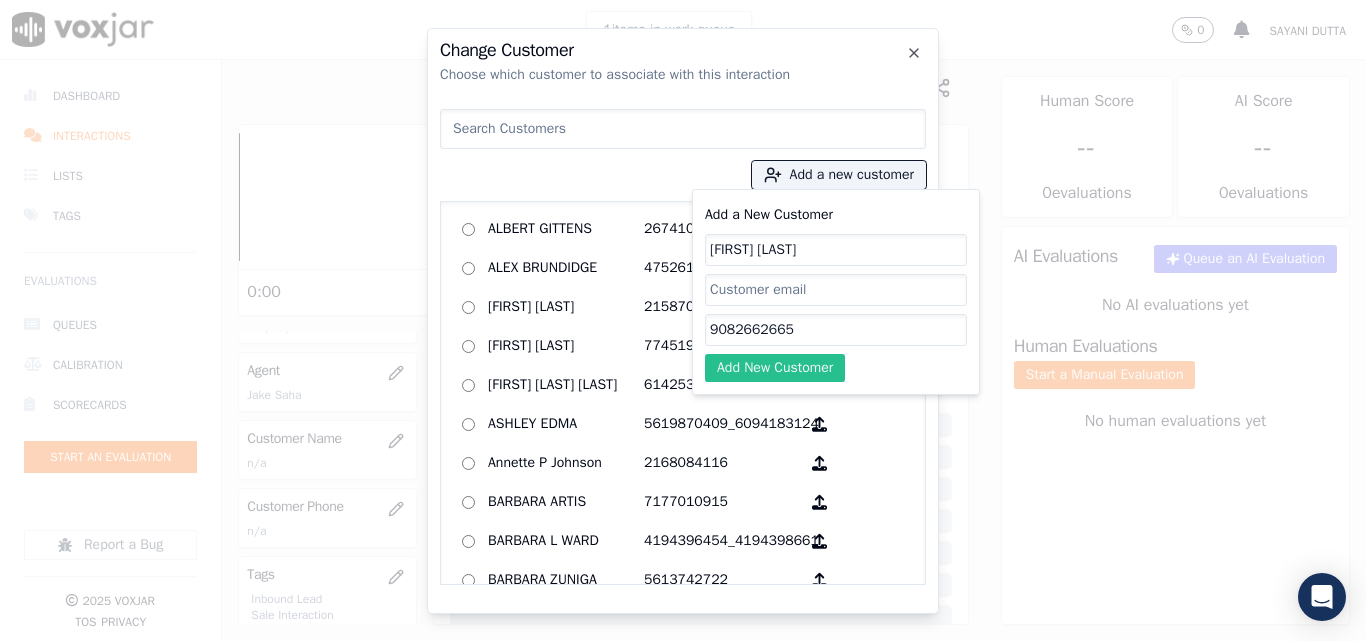 type on "[FIRST] [LAST]" 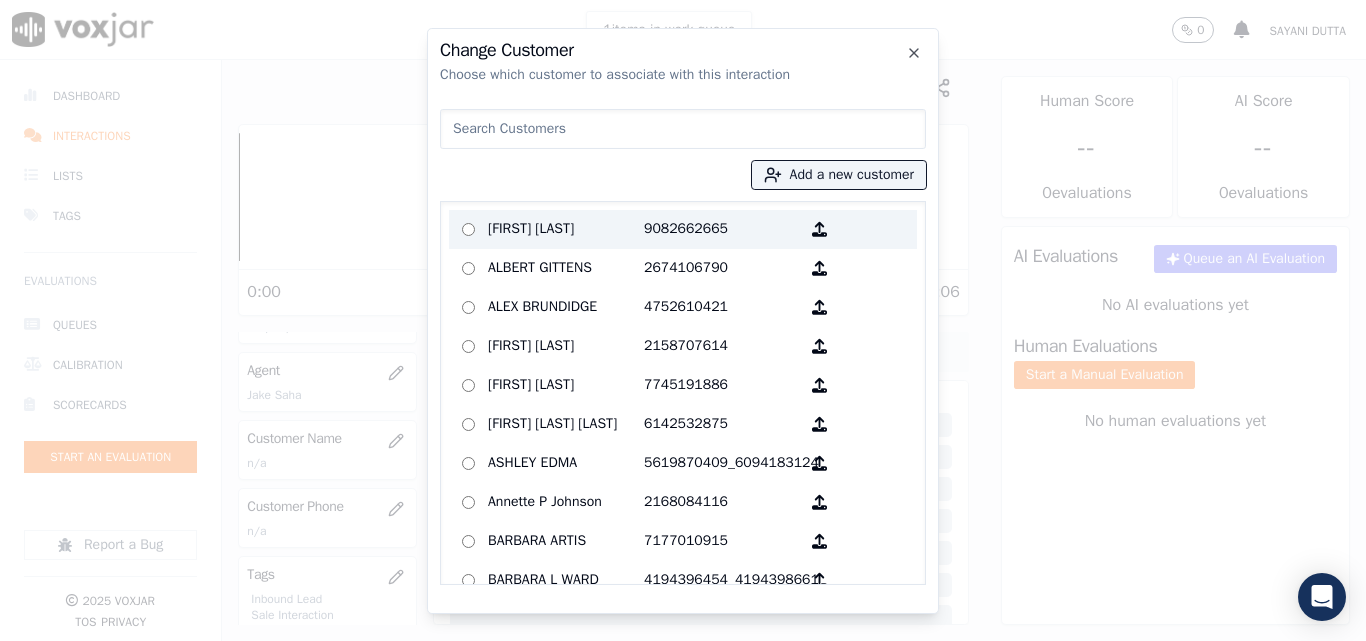 click on "[FIRST] [LAST]" at bounding box center [566, 229] 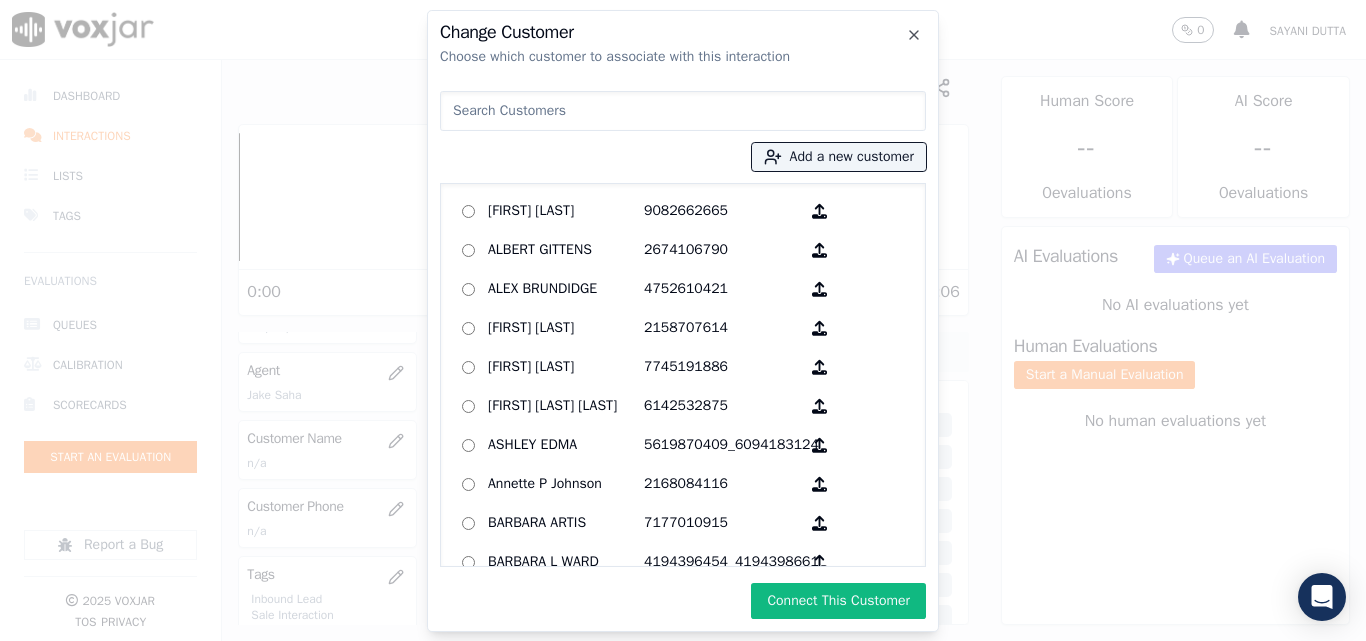 click on "Connect This Customer" at bounding box center (838, 601) 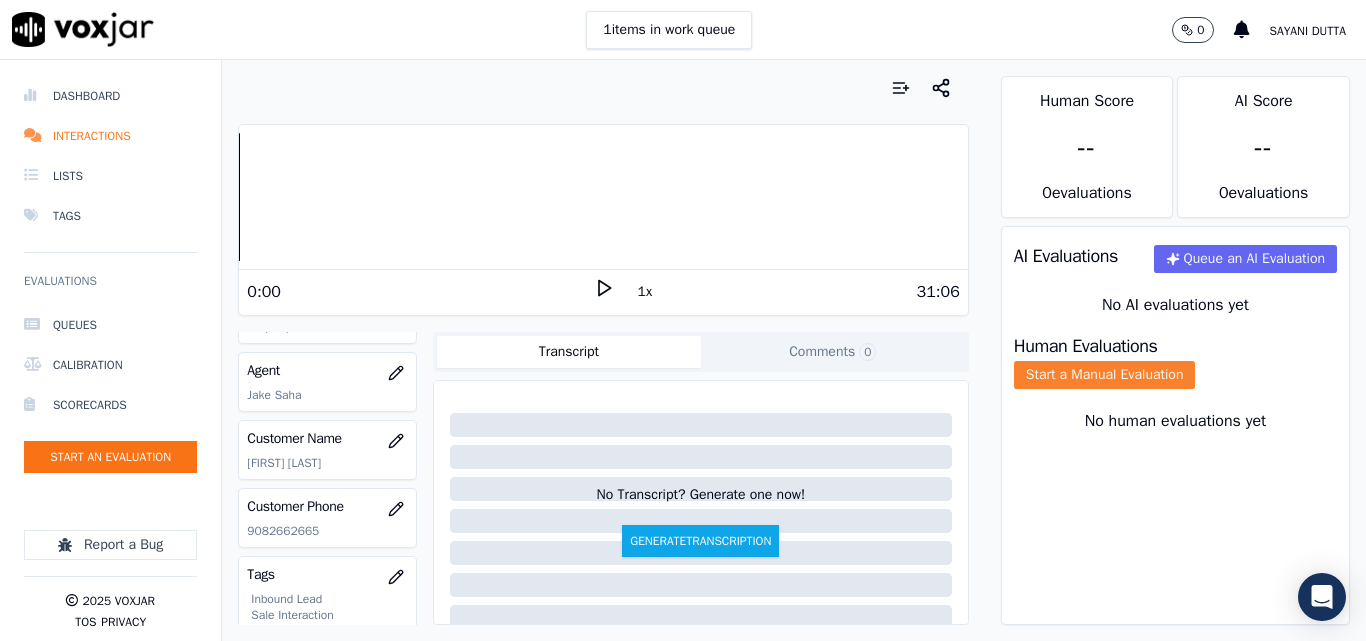 click on "Start a Manual Evaluation" 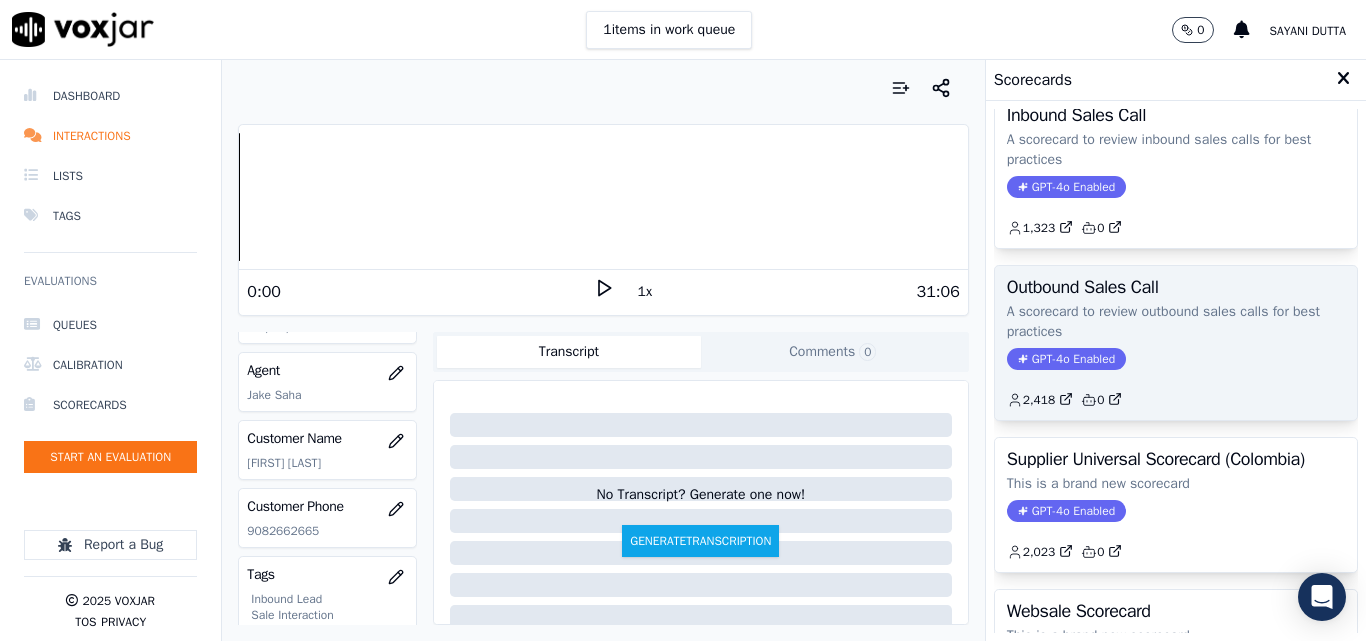 scroll, scrollTop: 200, scrollLeft: 0, axis: vertical 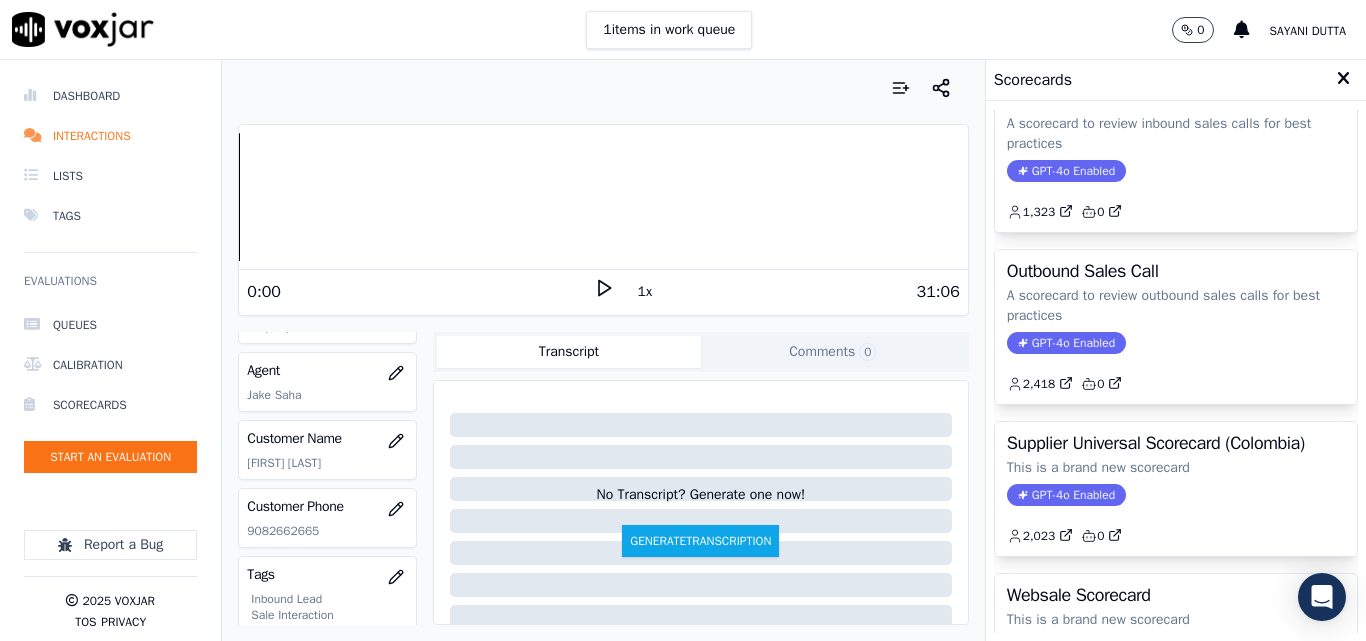 click on "A scorecard to review outbound sales calls for best practices" 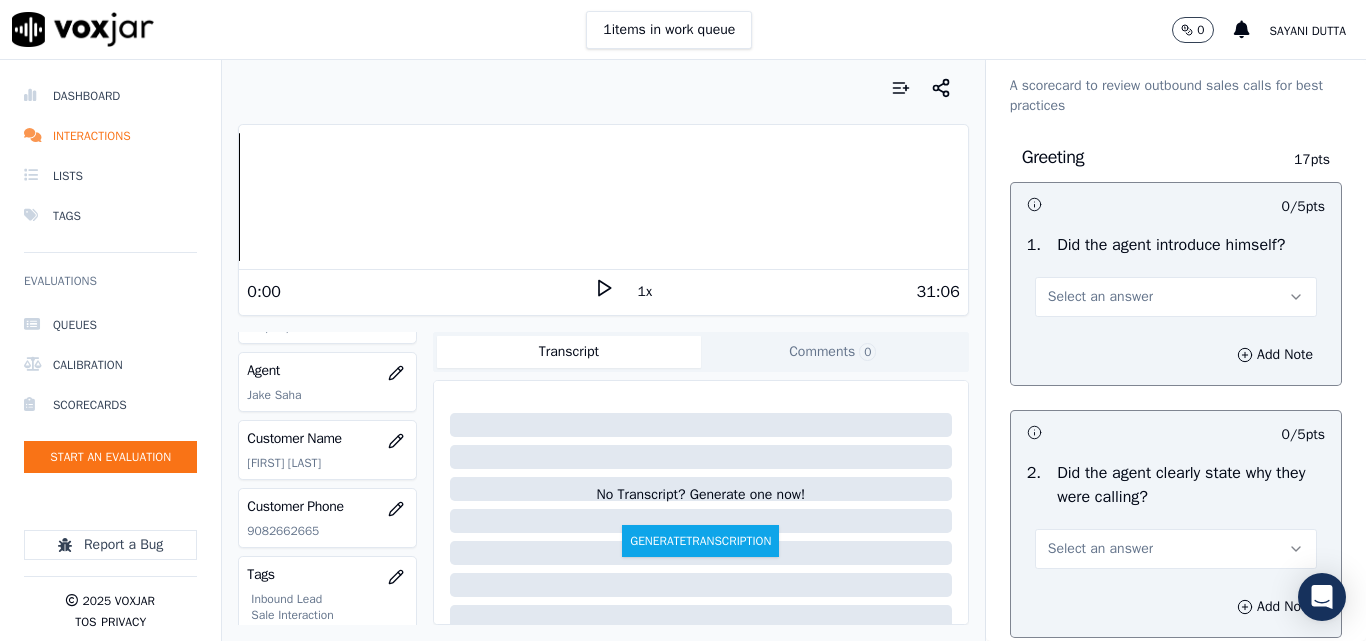 scroll, scrollTop: 100, scrollLeft: 0, axis: vertical 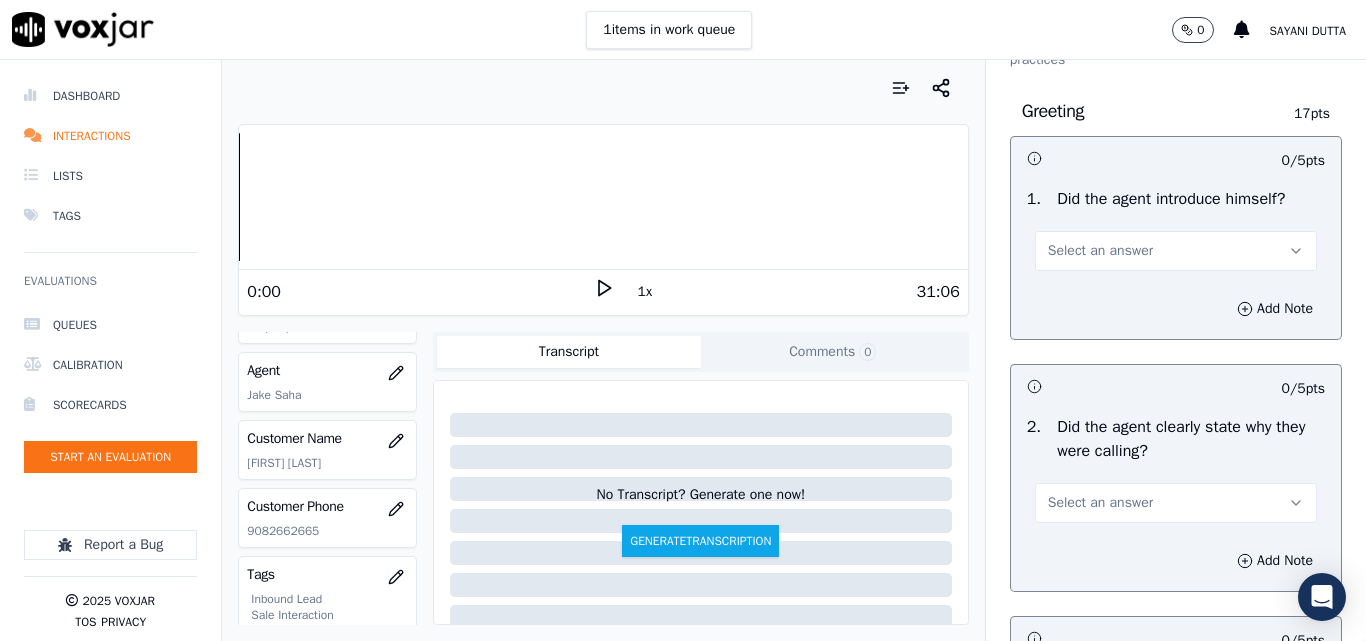click on "Select an answer" at bounding box center (1176, 251) 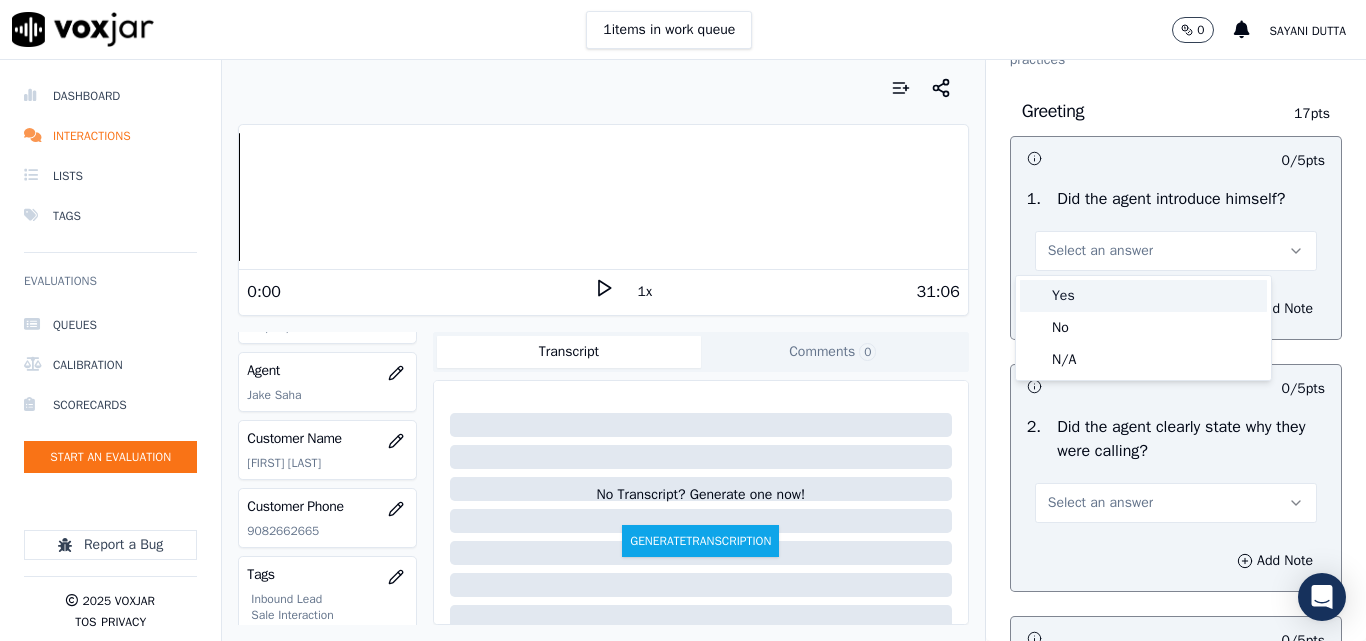 click on "Yes" at bounding box center (1143, 296) 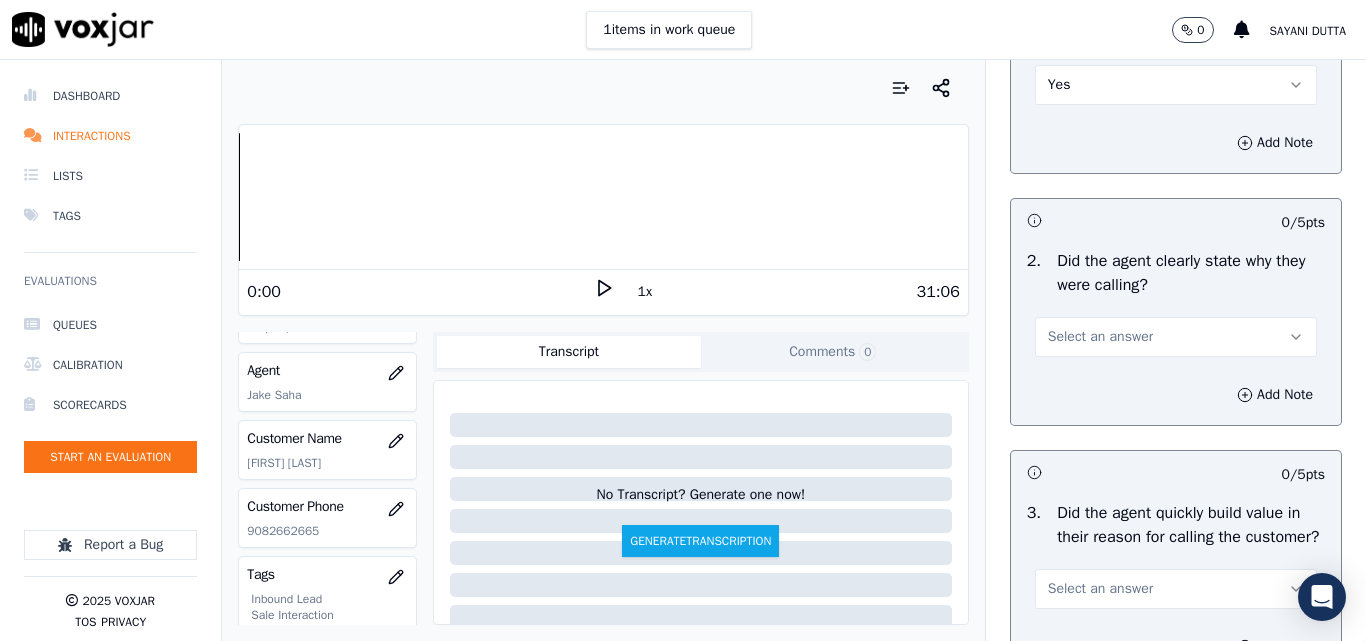scroll, scrollTop: 400, scrollLeft: 0, axis: vertical 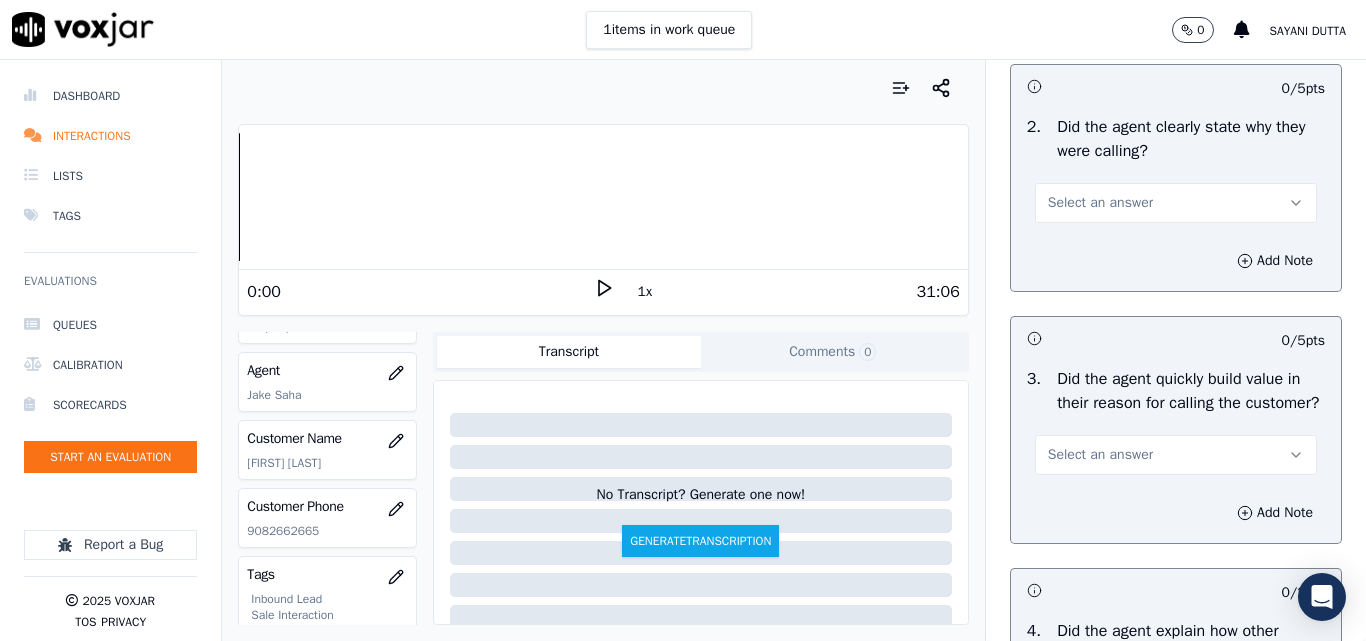 click on "Select an answer" at bounding box center (1176, 203) 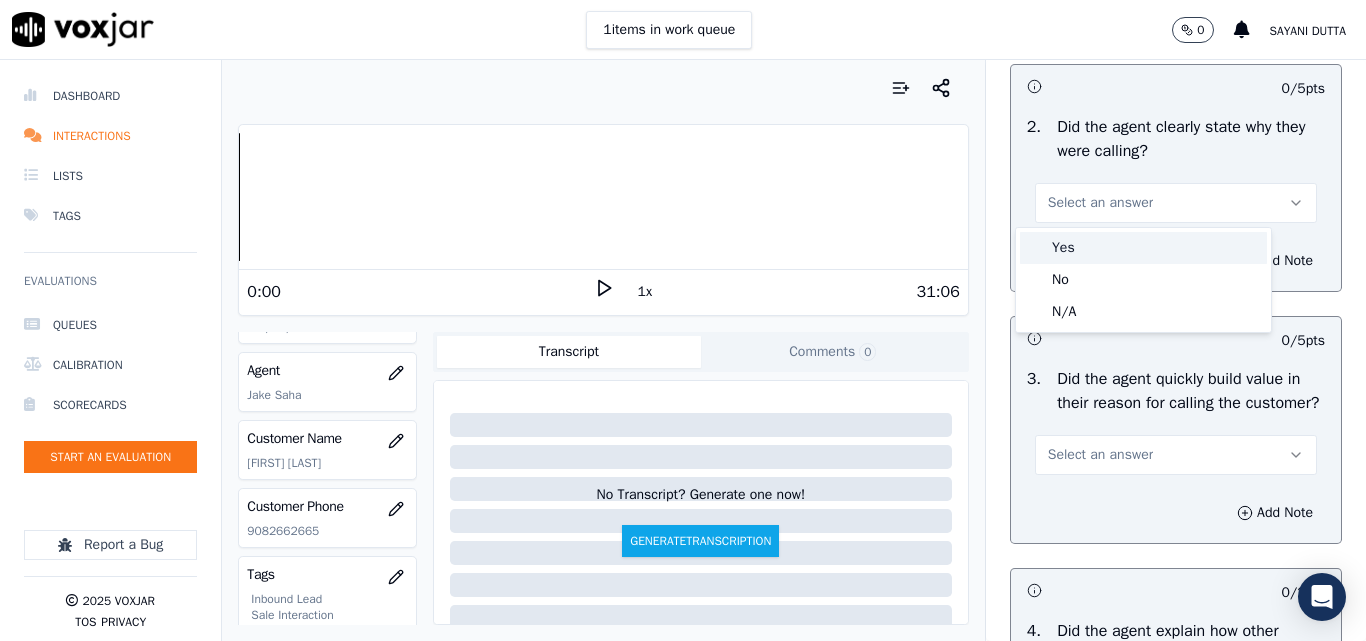 click on "Yes" at bounding box center [1143, 248] 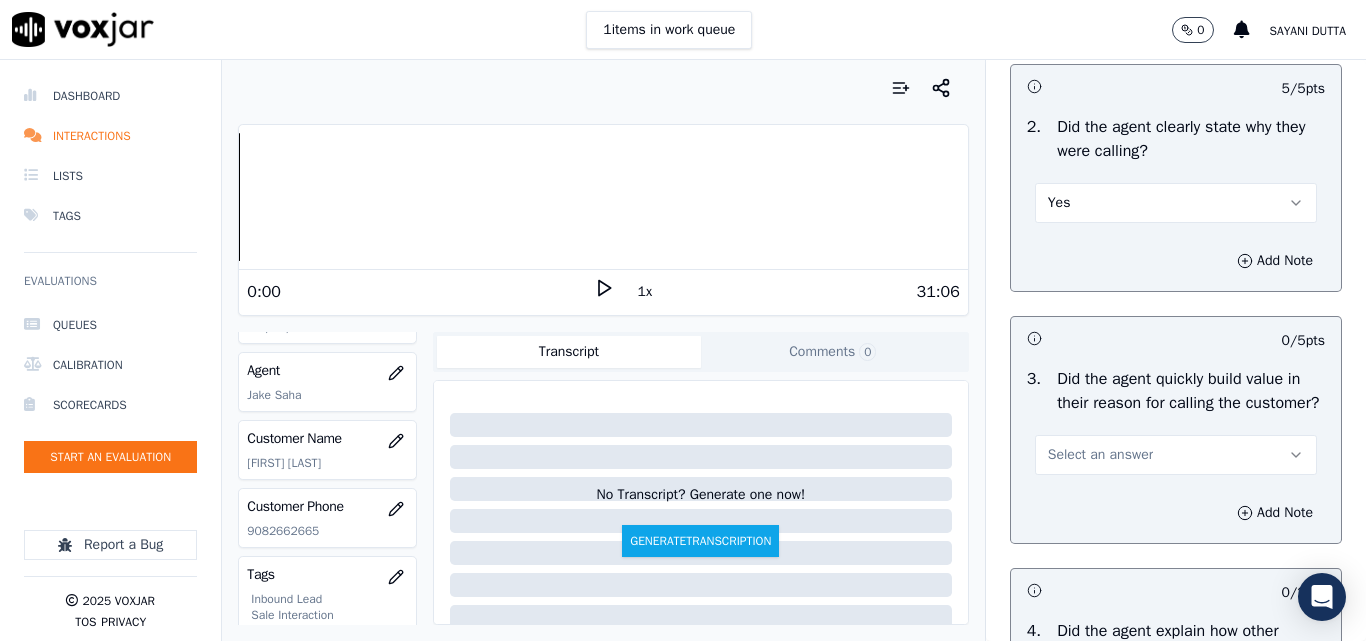 scroll, scrollTop: 500, scrollLeft: 0, axis: vertical 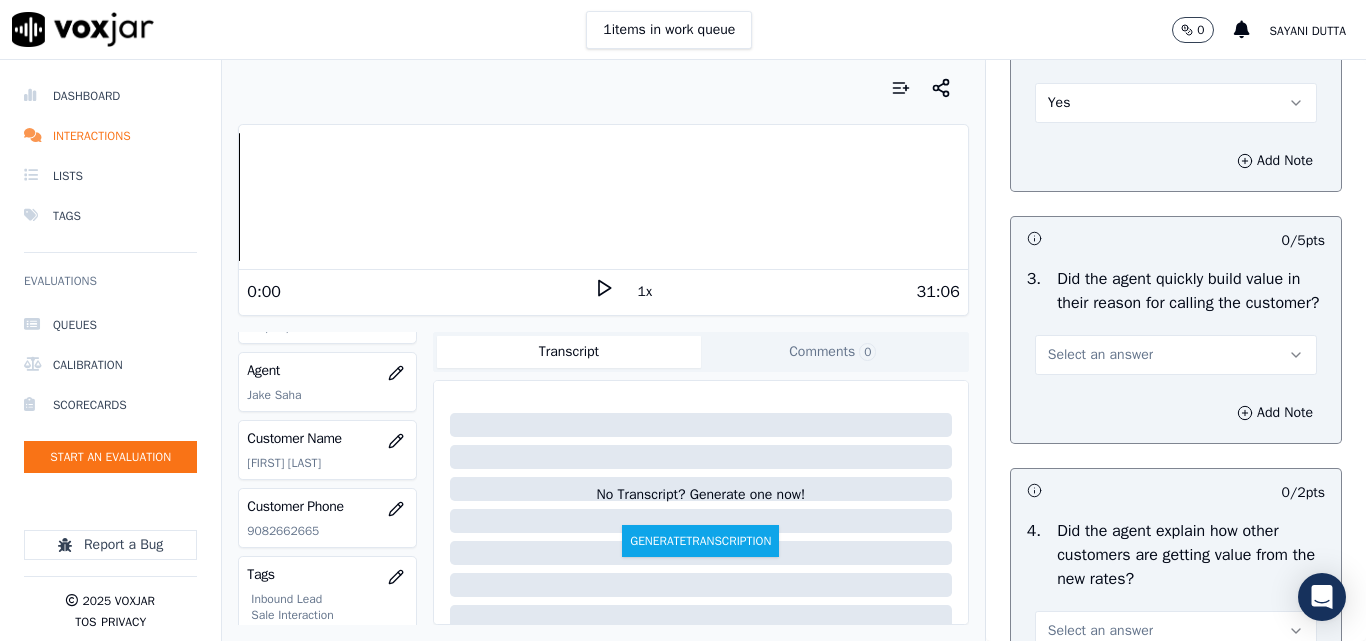 click on "Select an answer" at bounding box center (1100, 355) 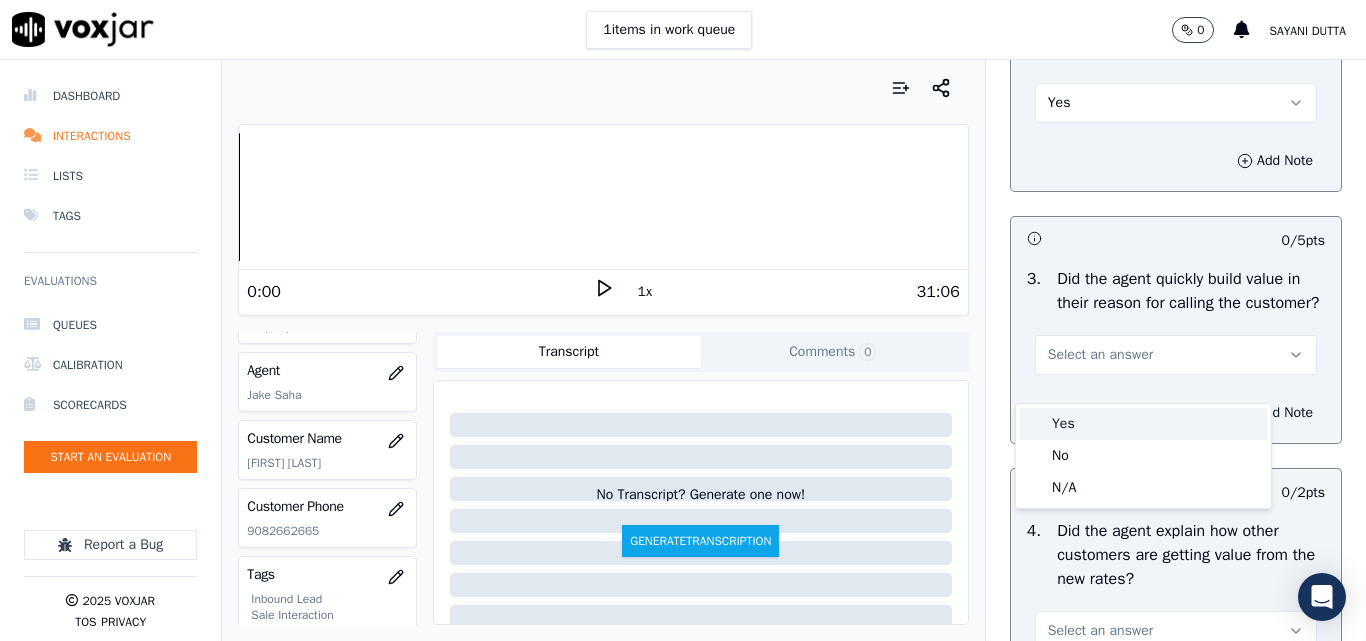 click on "Yes" at bounding box center (1143, 424) 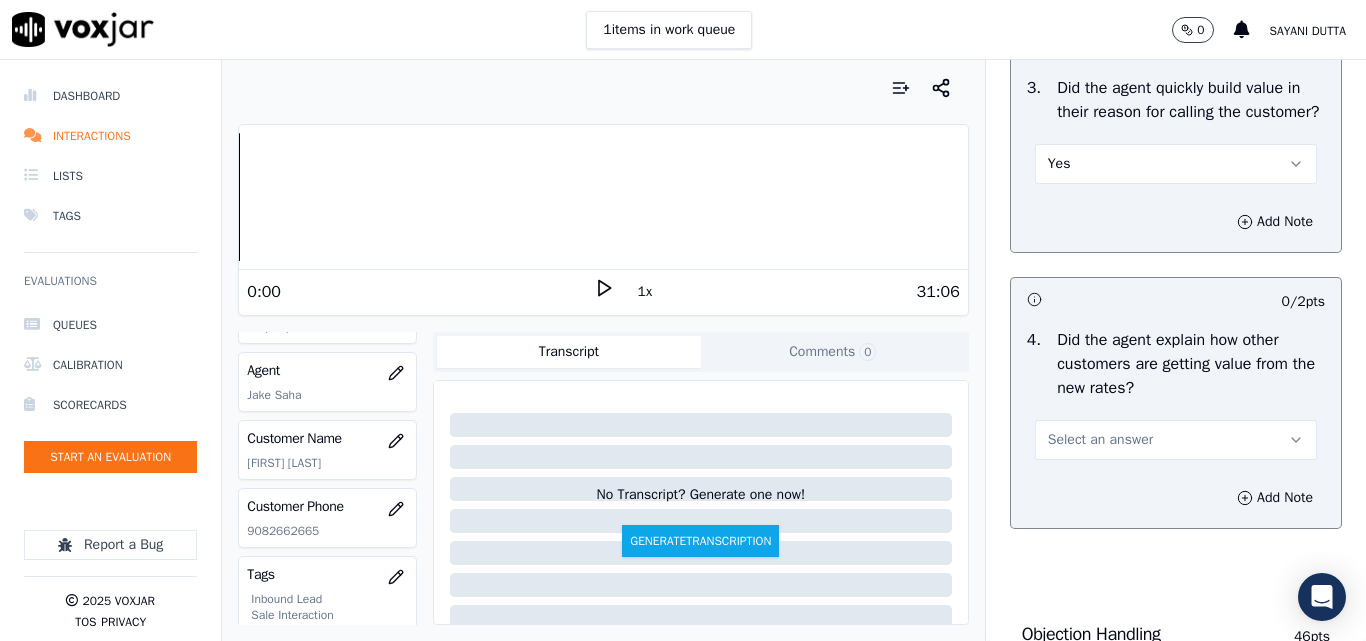 scroll, scrollTop: 800, scrollLeft: 0, axis: vertical 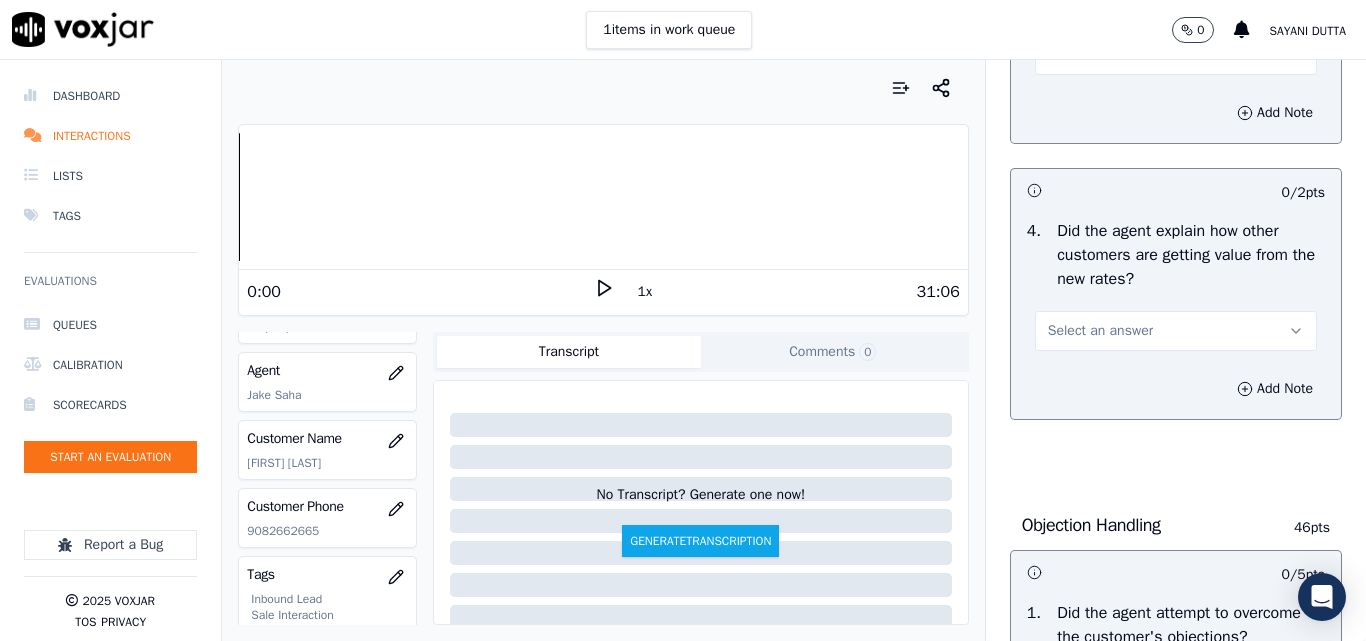 click on "Select an answer" at bounding box center (1100, 331) 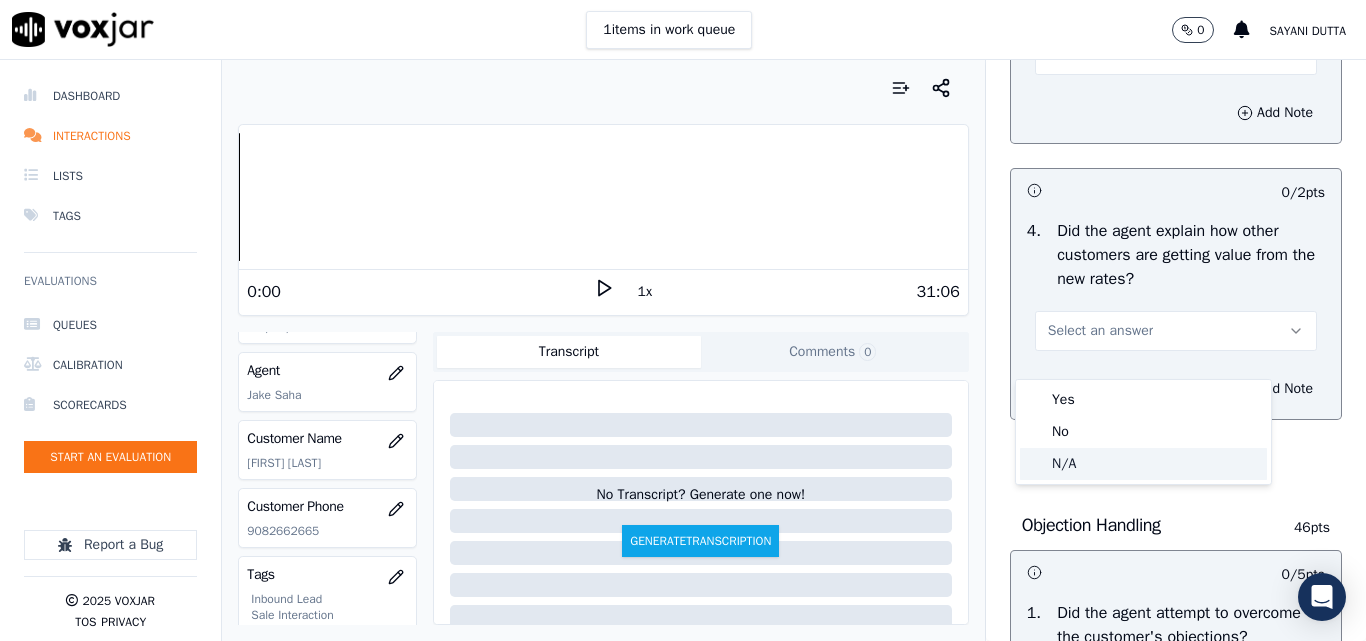 click on "N/A" 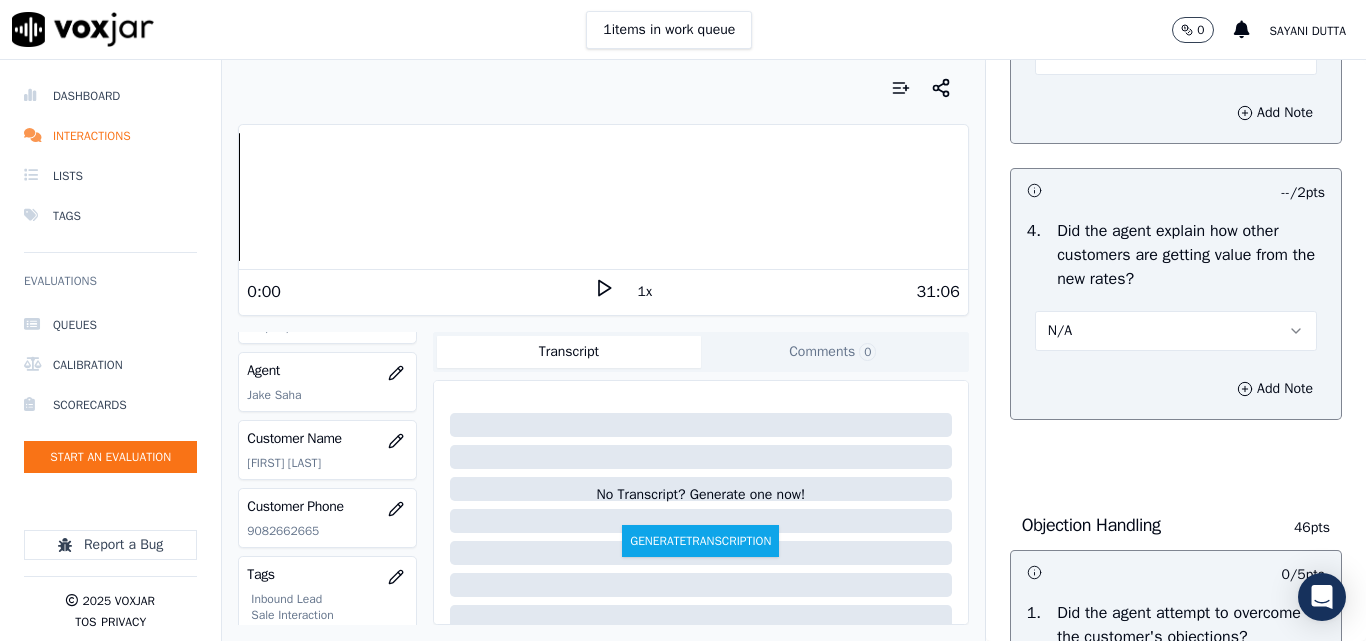 scroll, scrollTop: 1100, scrollLeft: 0, axis: vertical 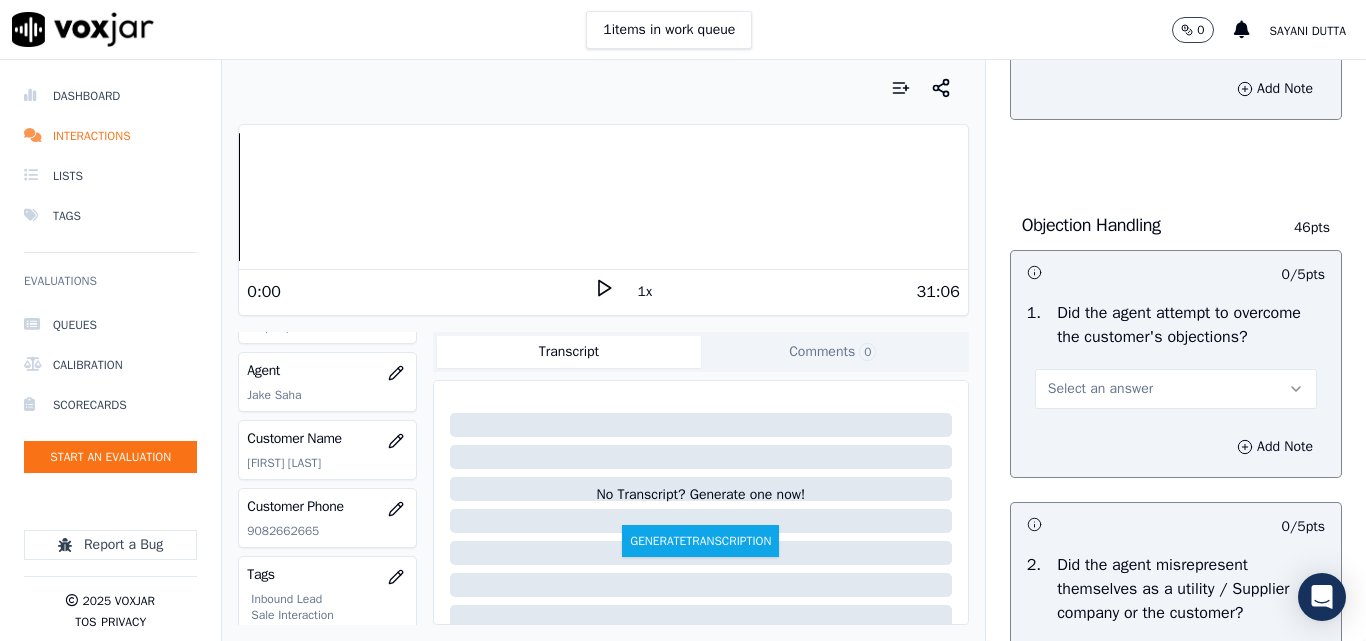 click on "Select an answer" at bounding box center (1100, 389) 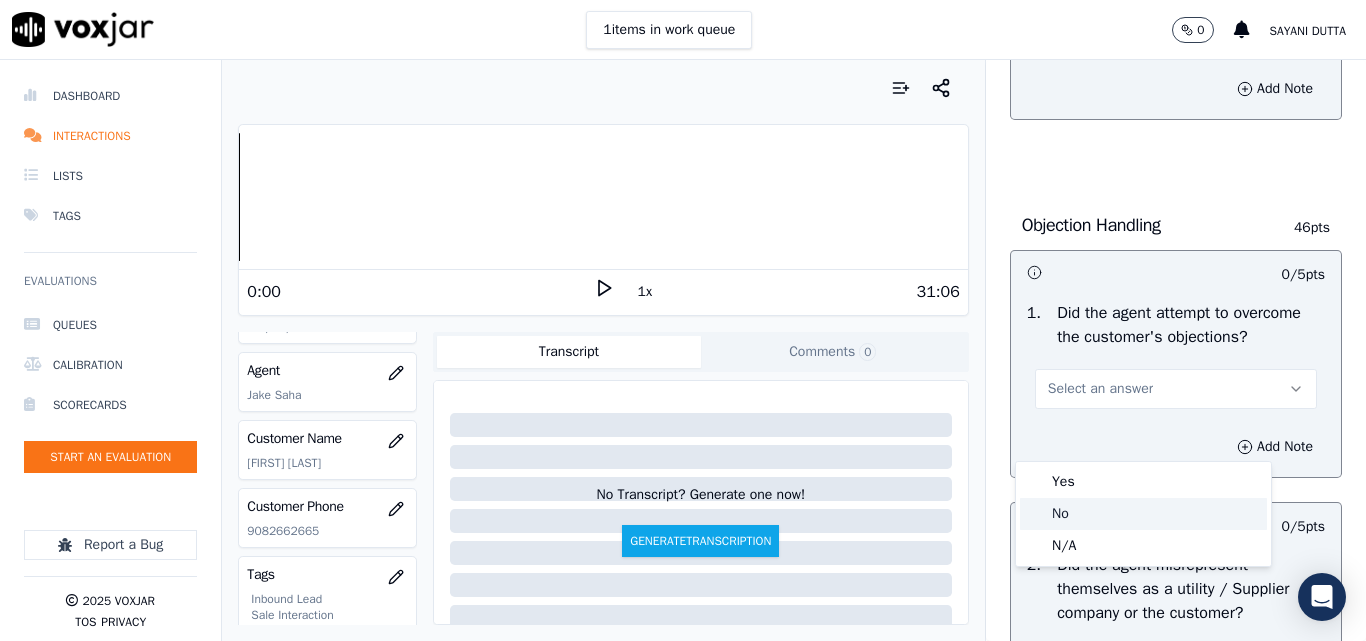 click on "No" 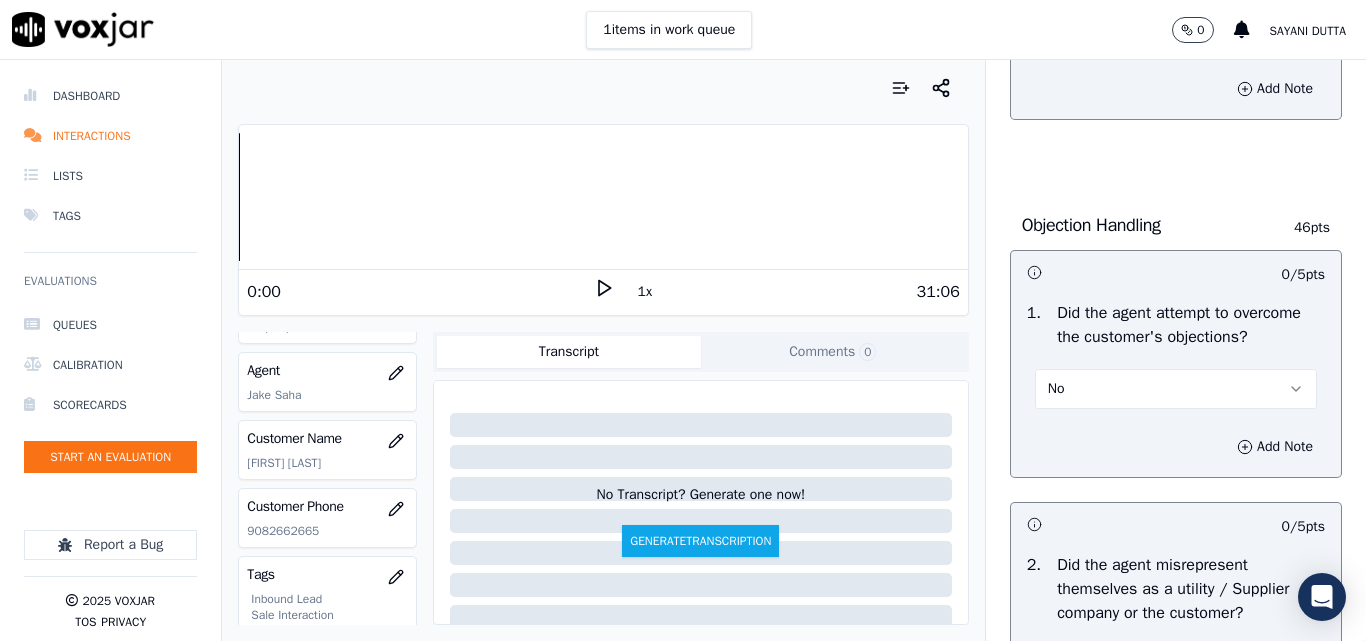 click on "No" at bounding box center (1176, 389) 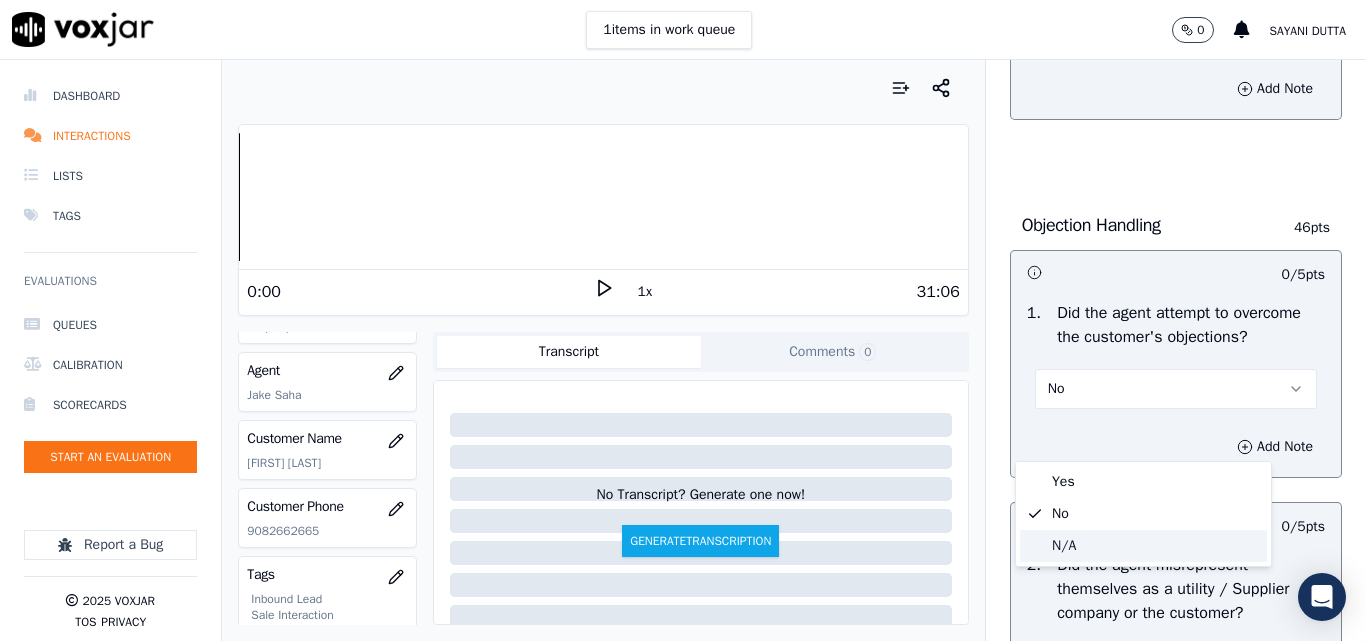 click on "N/A" 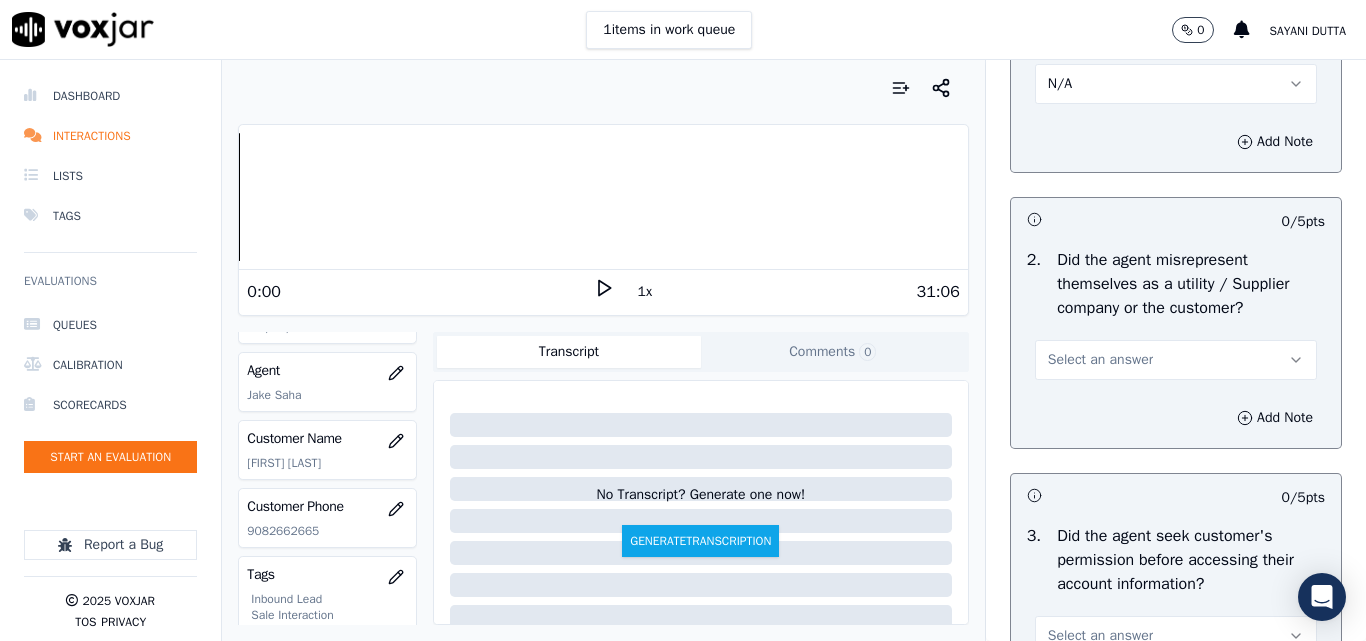 scroll, scrollTop: 1500, scrollLeft: 0, axis: vertical 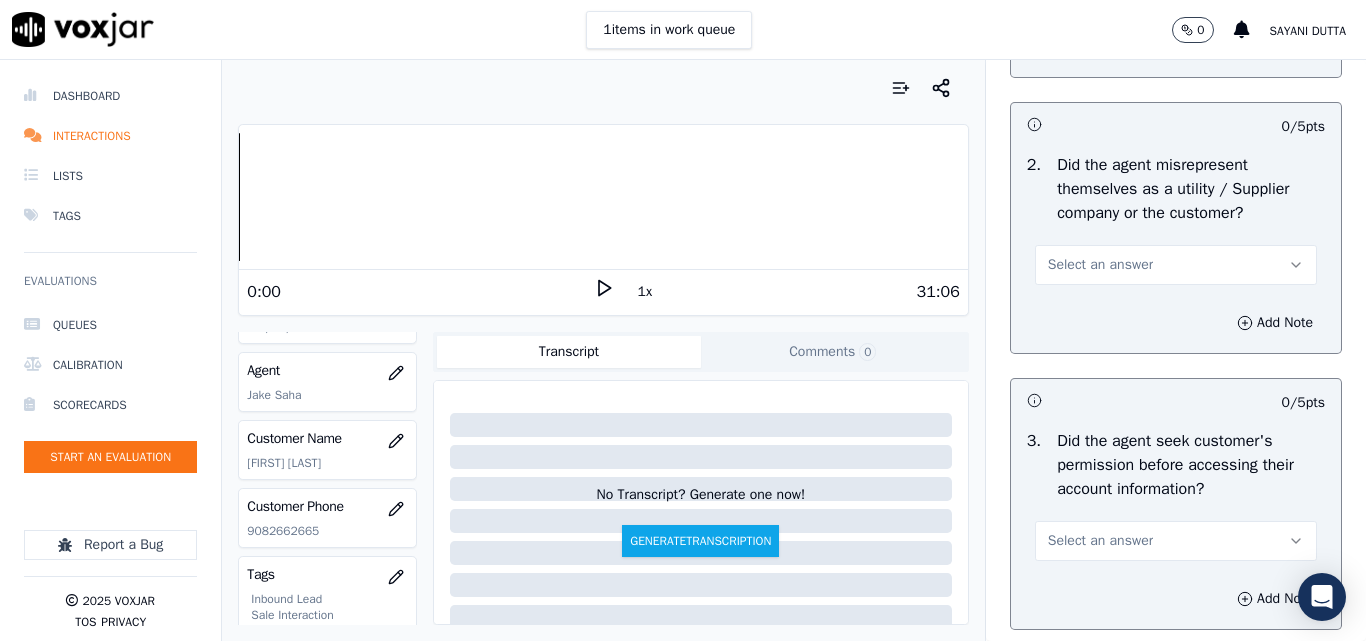 click on "Select an answer" at bounding box center [1100, 265] 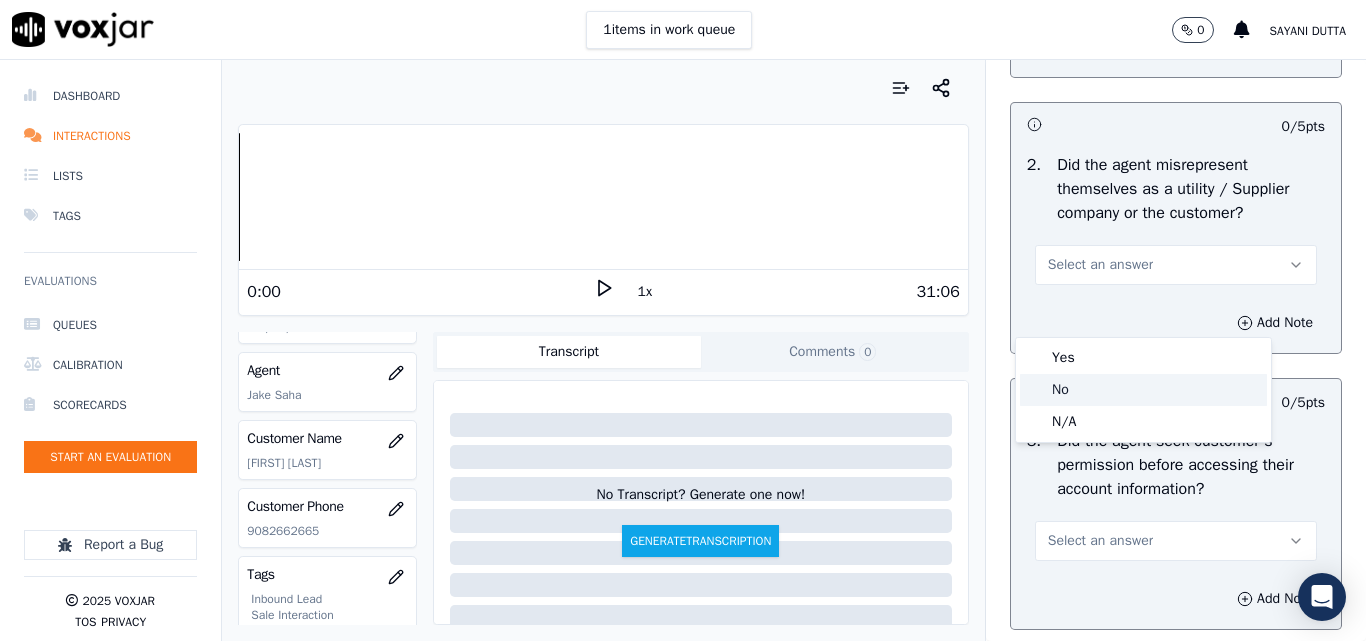 click on "No" 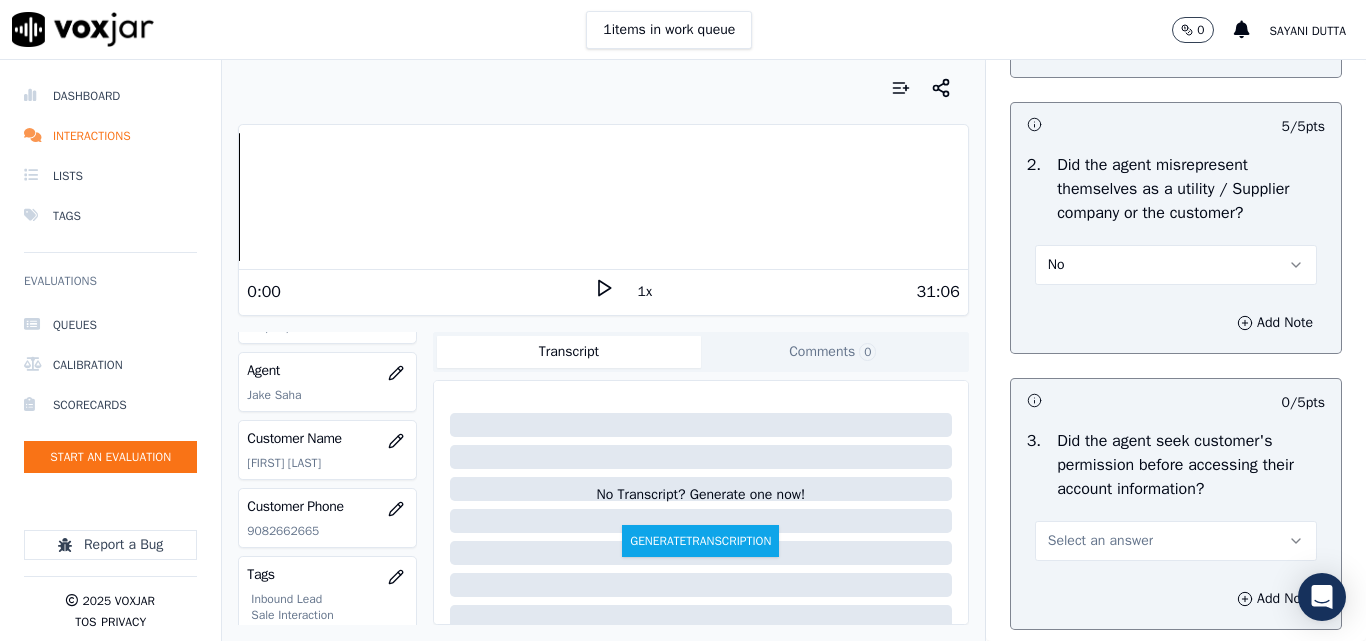 scroll, scrollTop: 1700, scrollLeft: 0, axis: vertical 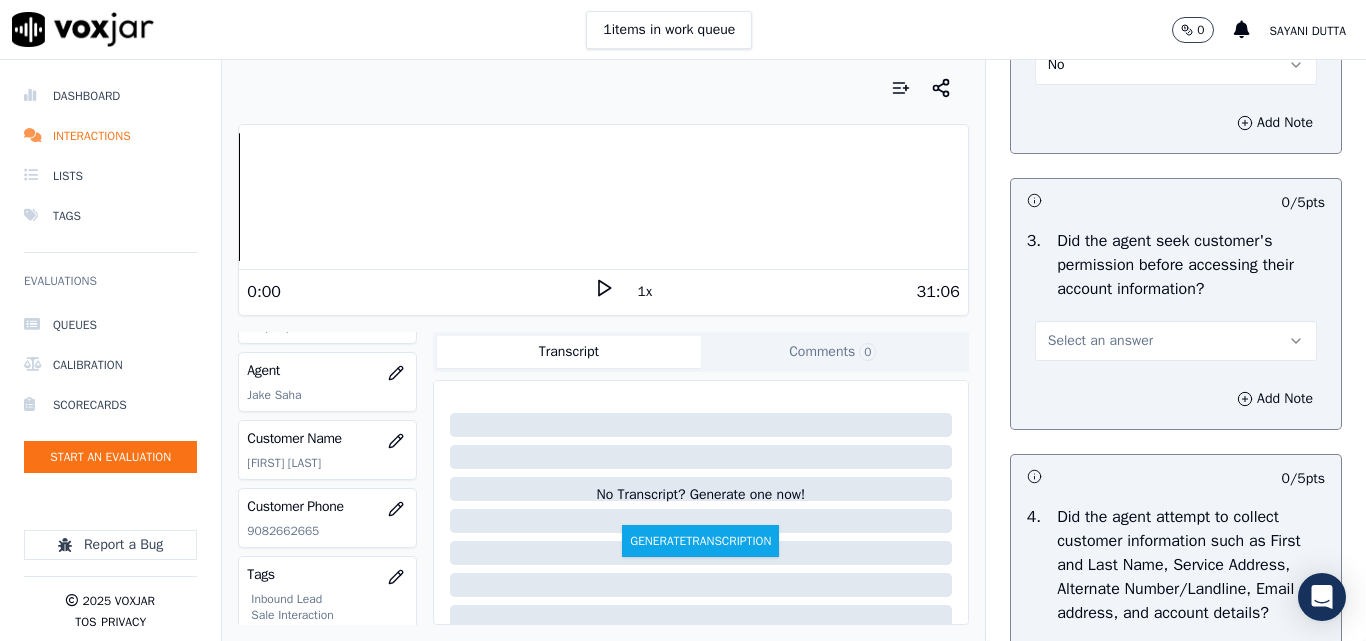 drag, startPoint x: 1071, startPoint y: 397, endPoint x: 1068, endPoint y: 407, distance: 10.440307 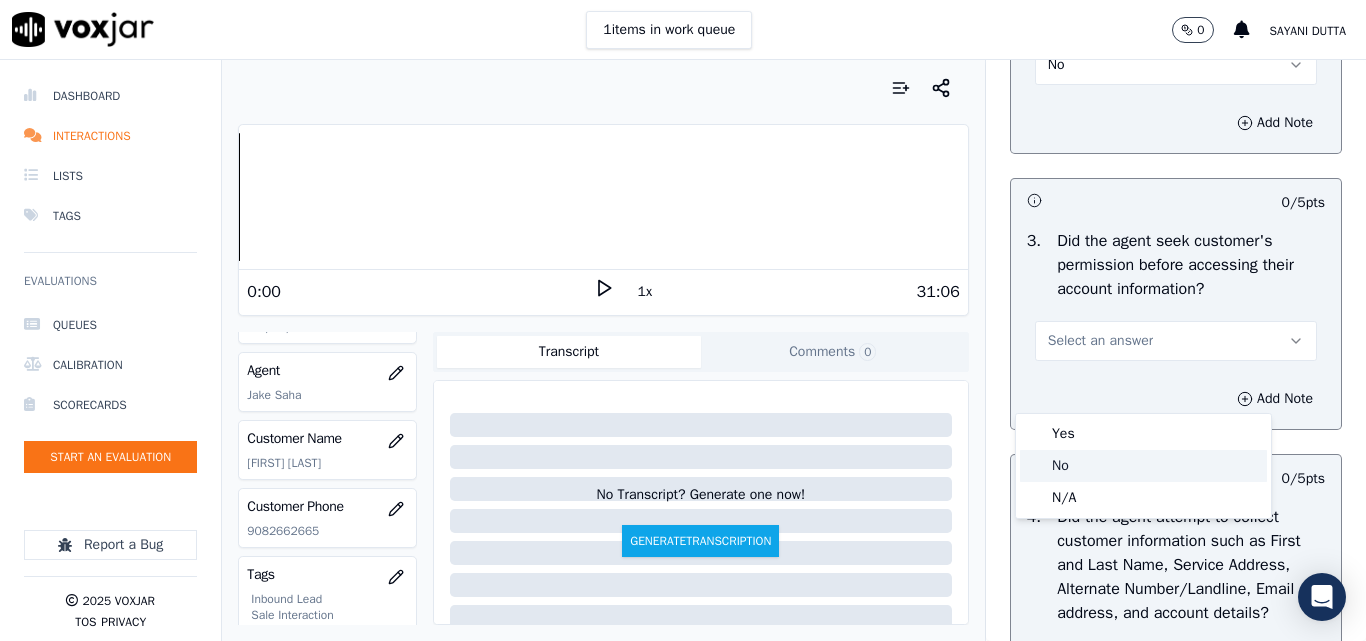 click on "No" 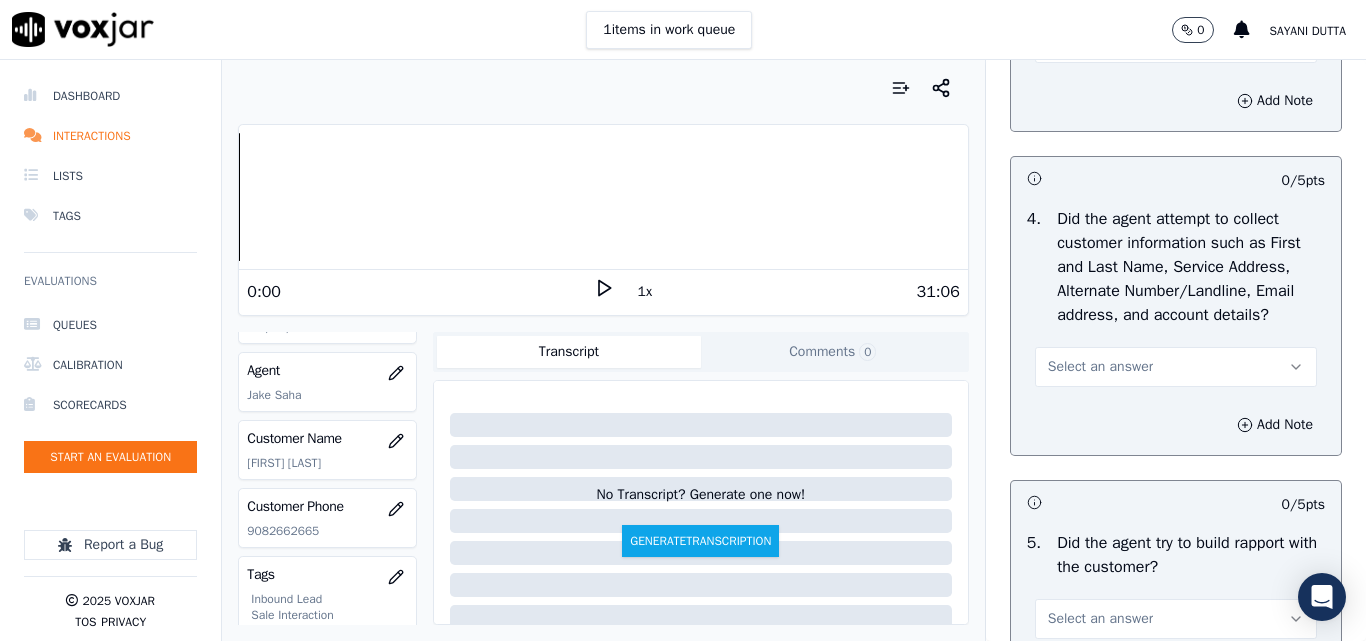 scroll, scrollTop: 2000, scrollLeft: 0, axis: vertical 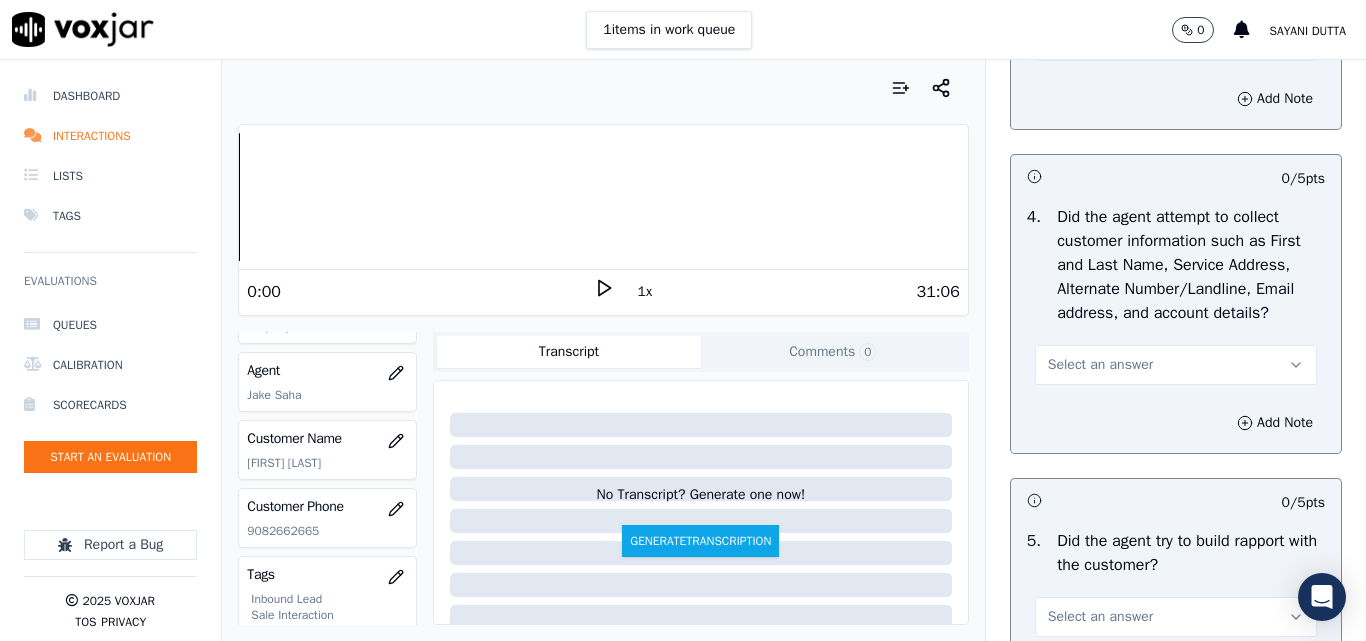 click on "Select an answer" at bounding box center [1100, 365] 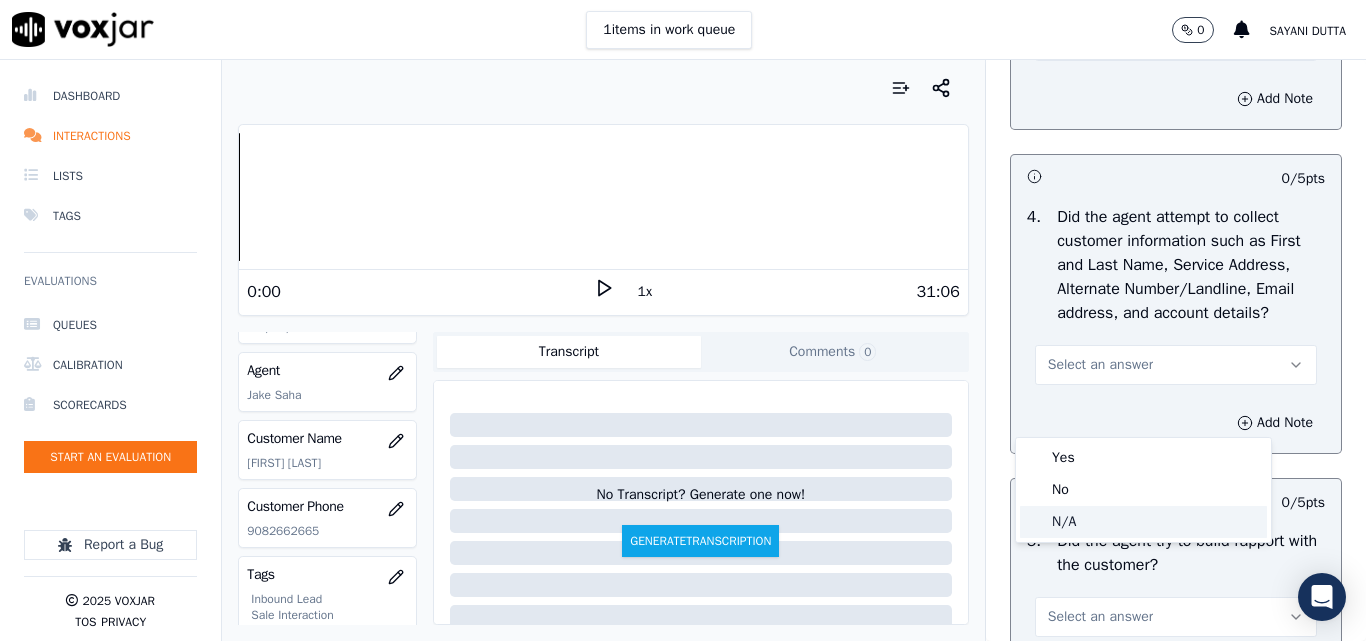 drag, startPoint x: 1076, startPoint y: 526, endPoint x: 1103, endPoint y: 514, distance: 29.546574 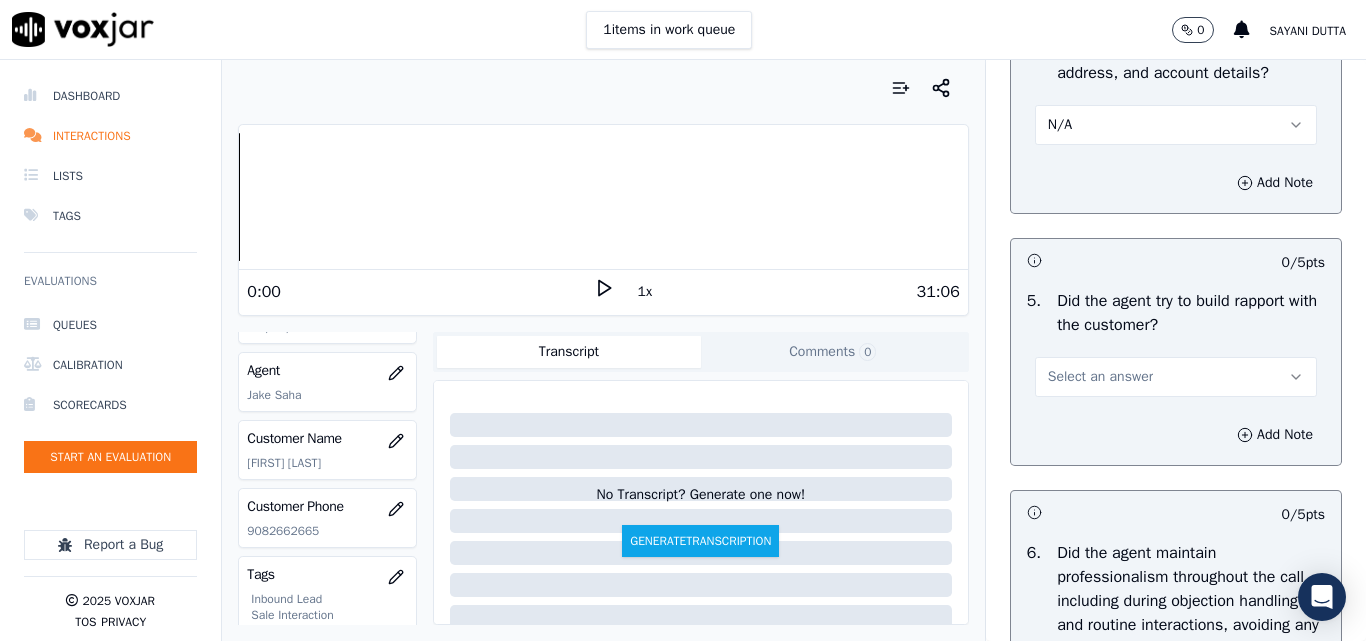scroll, scrollTop: 2300, scrollLeft: 0, axis: vertical 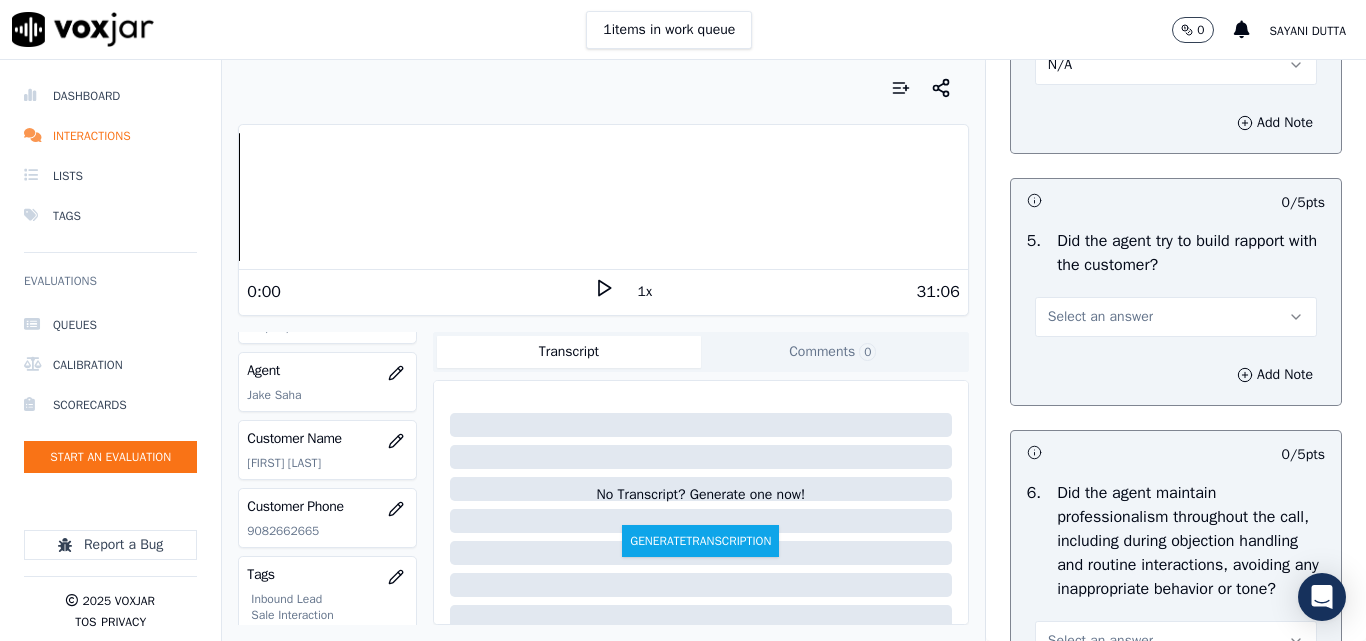 click on "Select an answer" at bounding box center [1100, 317] 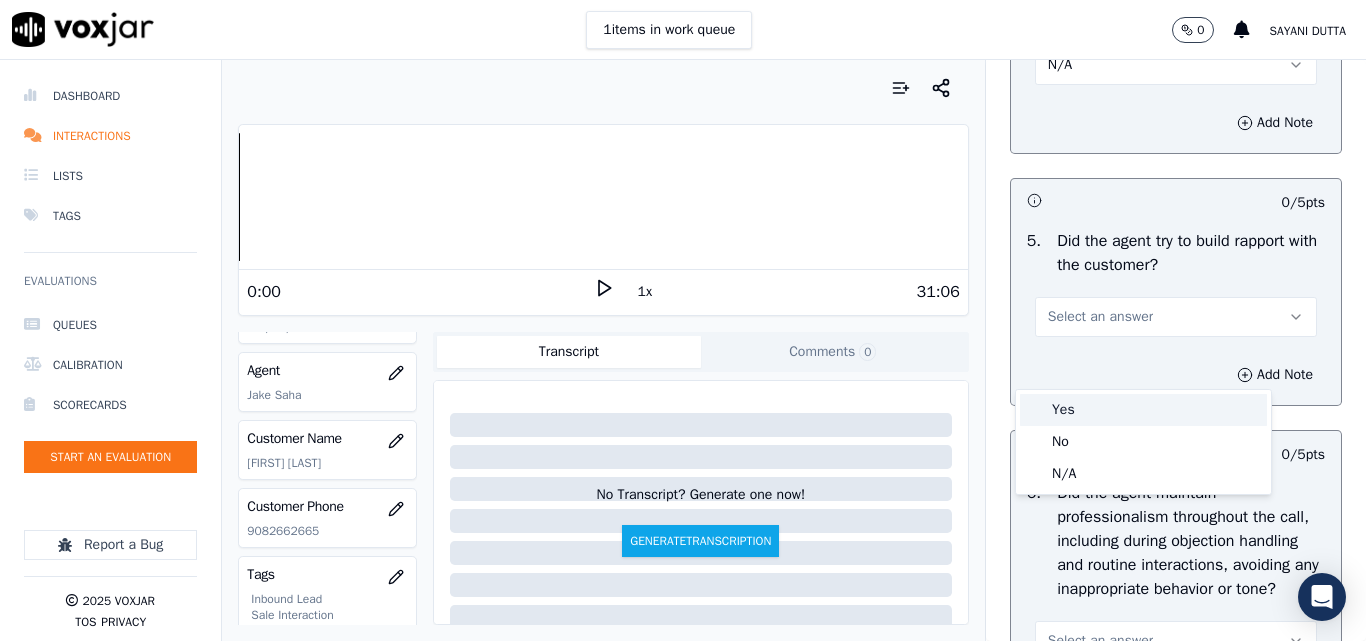 click on "Yes" at bounding box center (1143, 410) 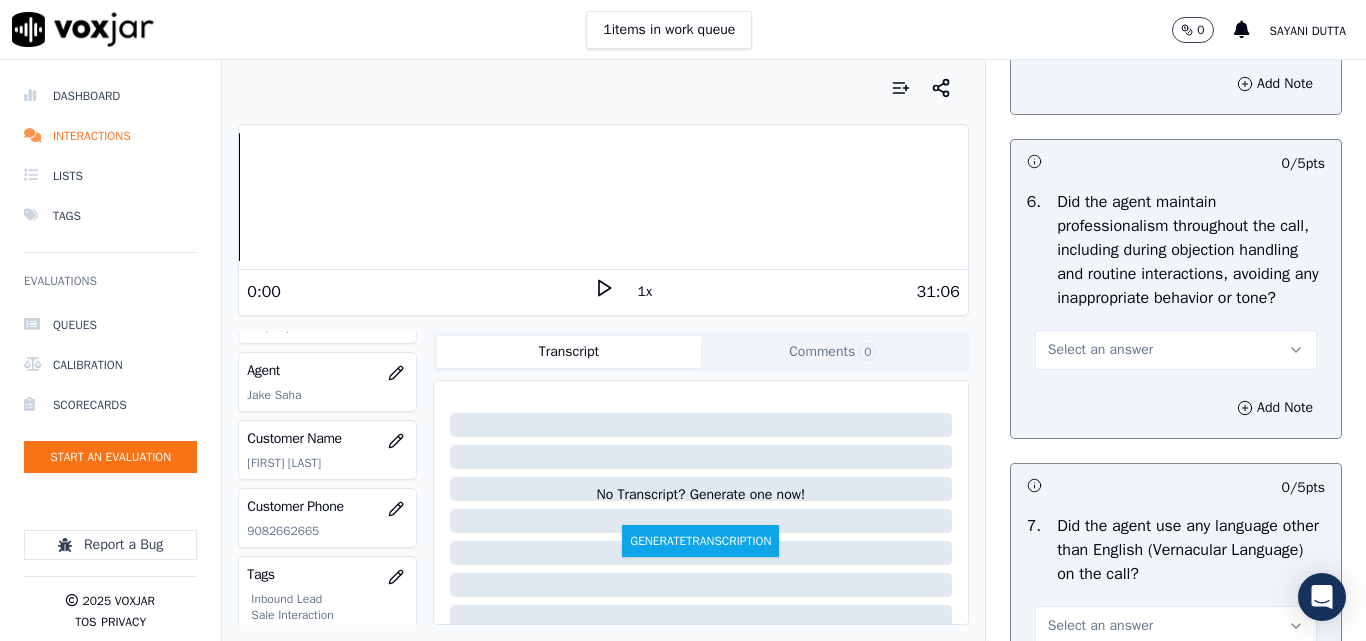 scroll, scrollTop: 2600, scrollLeft: 0, axis: vertical 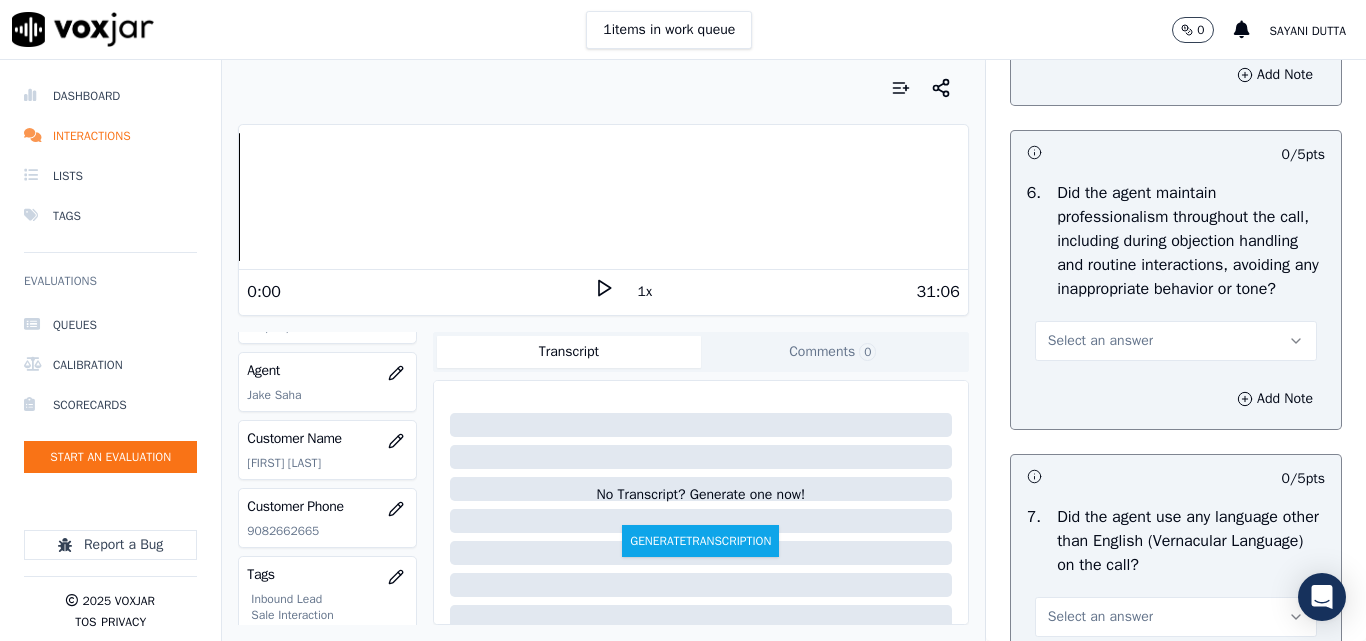 click on "Select an answer" at bounding box center (1100, 341) 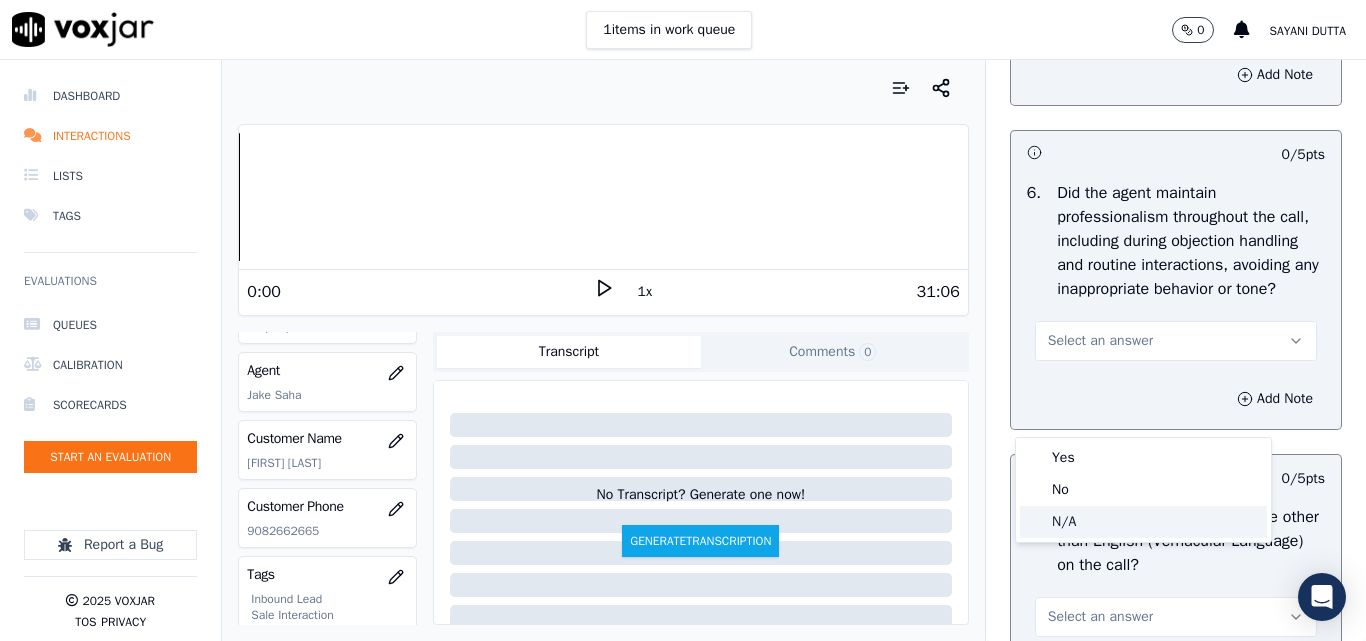 click on "N/A" 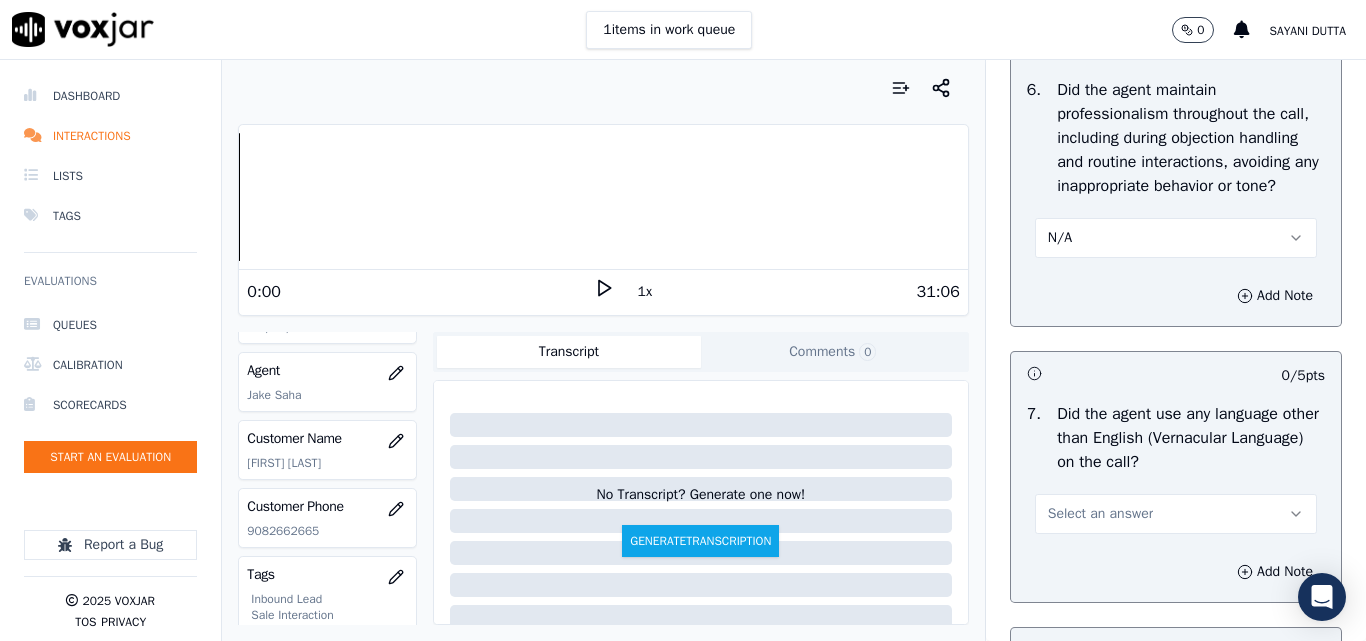 scroll, scrollTop: 2900, scrollLeft: 0, axis: vertical 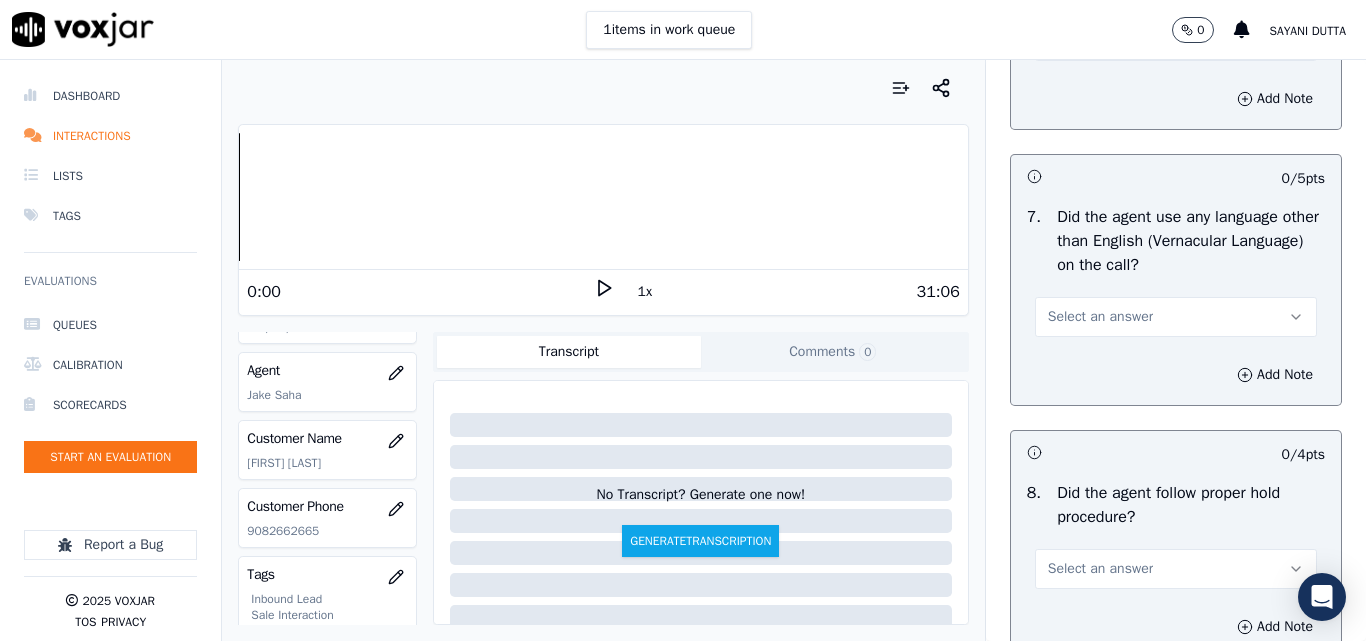 click on "Select an answer" at bounding box center (1176, 317) 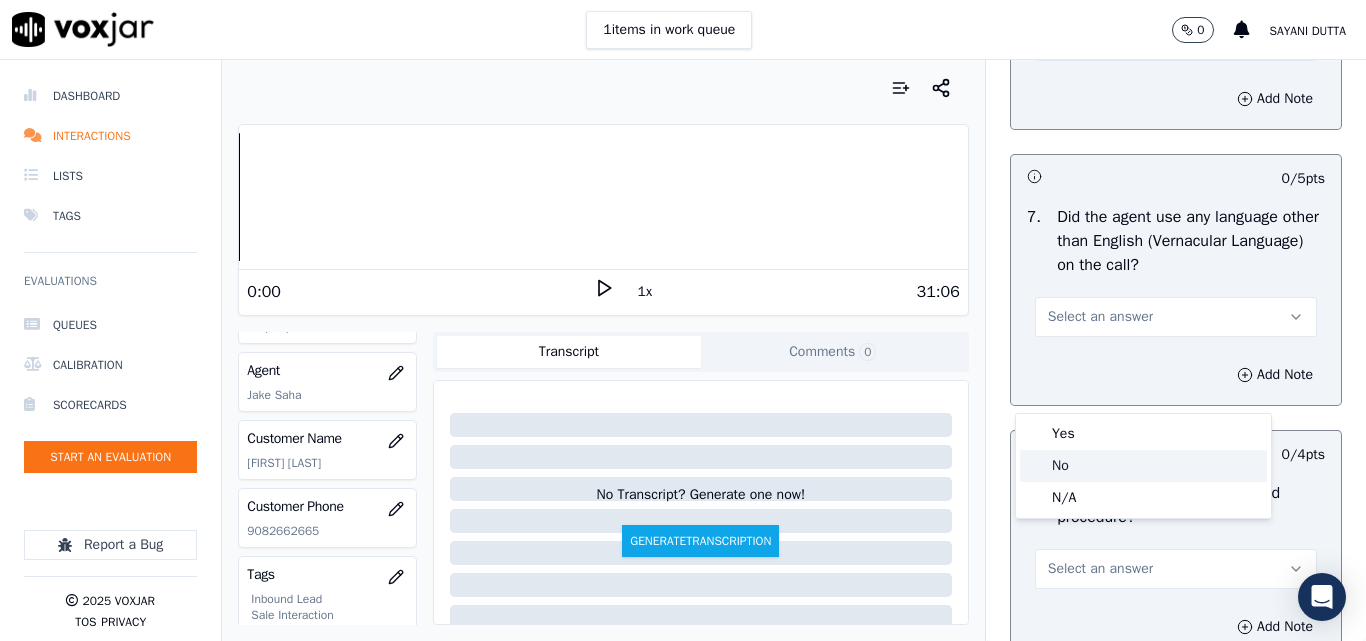 drag, startPoint x: 1058, startPoint y: 457, endPoint x: 1069, endPoint y: 455, distance: 11.18034 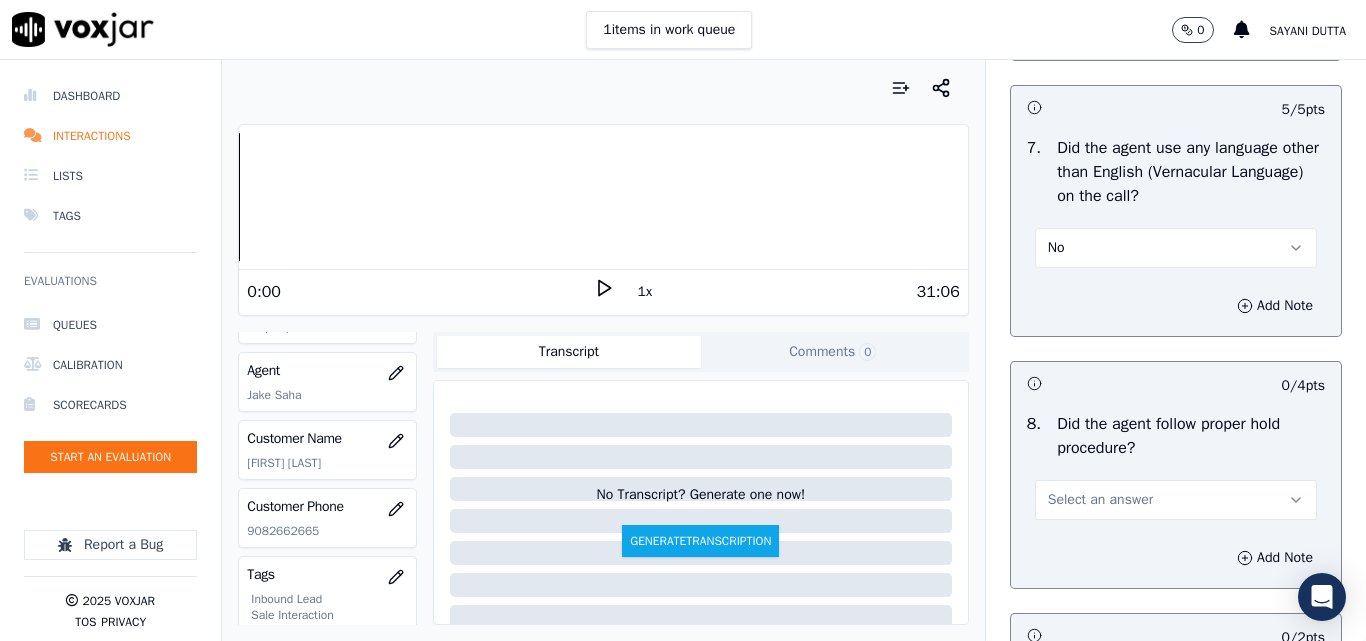 scroll, scrollTop: 3100, scrollLeft: 0, axis: vertical 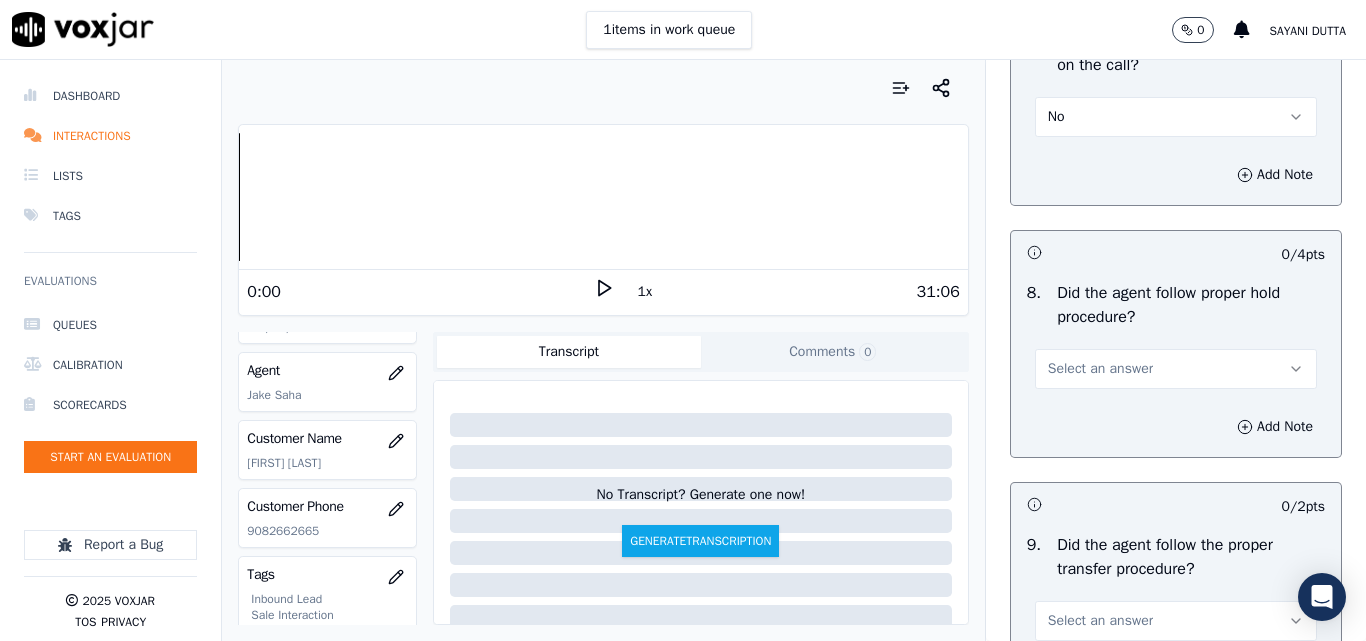 click on "Select an answer" at bounding box center [1100, 369] 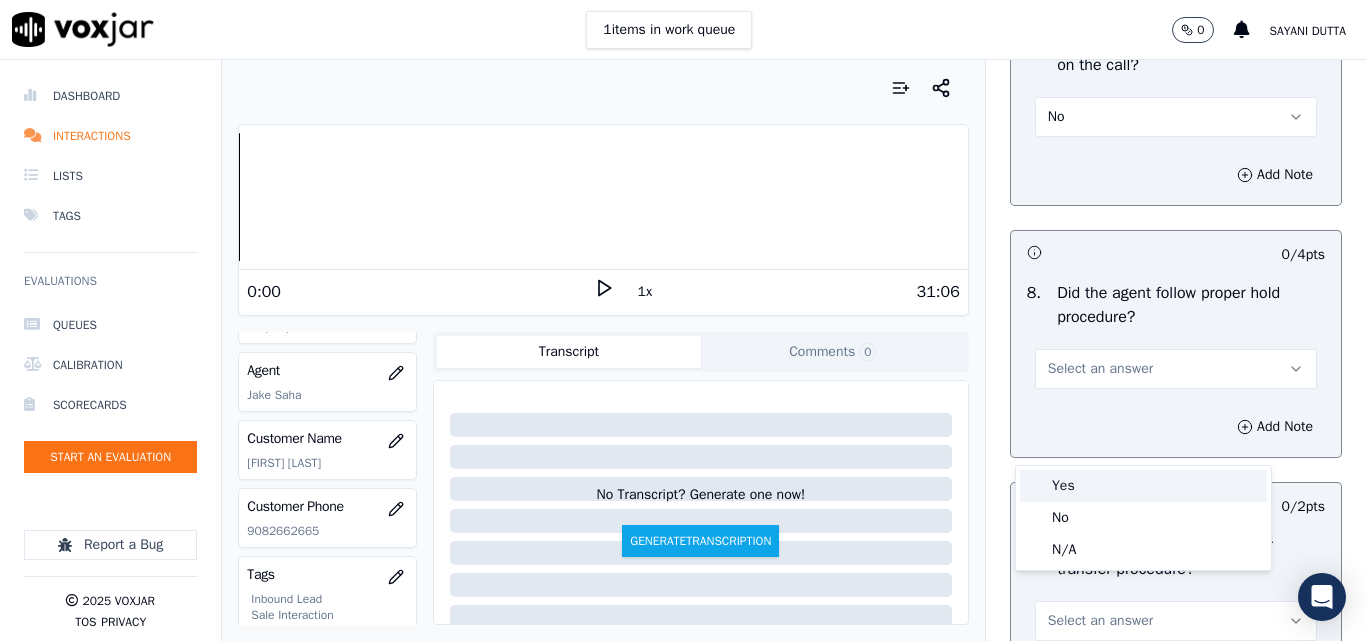 click on "Yes" at bounding box center (1143, 486) 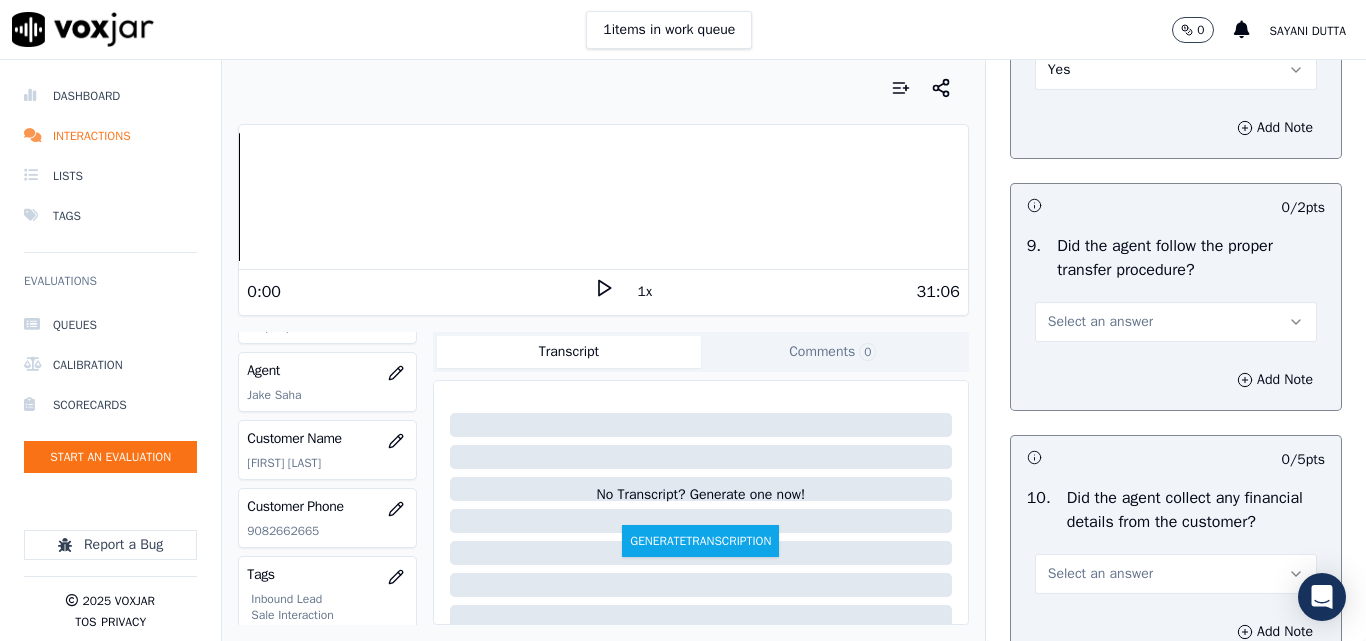 scroll, scrollTop: 3400, scrollLeft: 0, axis: vertical 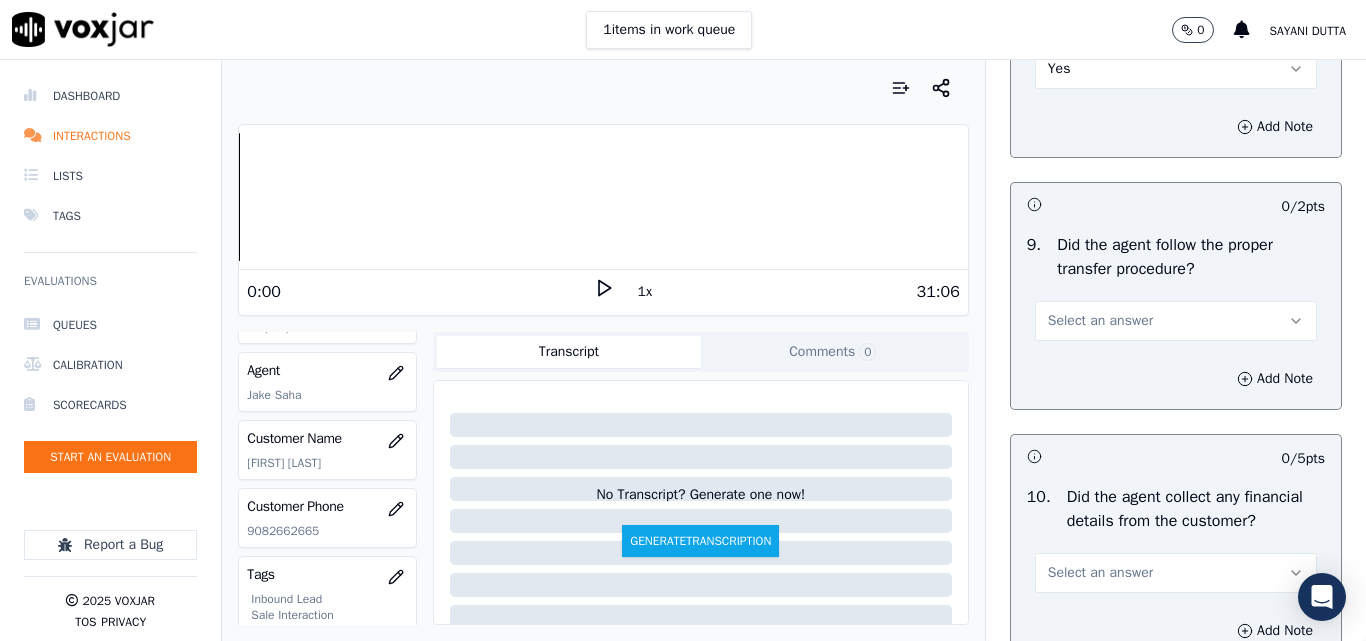 click on "Select an answer" at bounding box center [1100, 321] 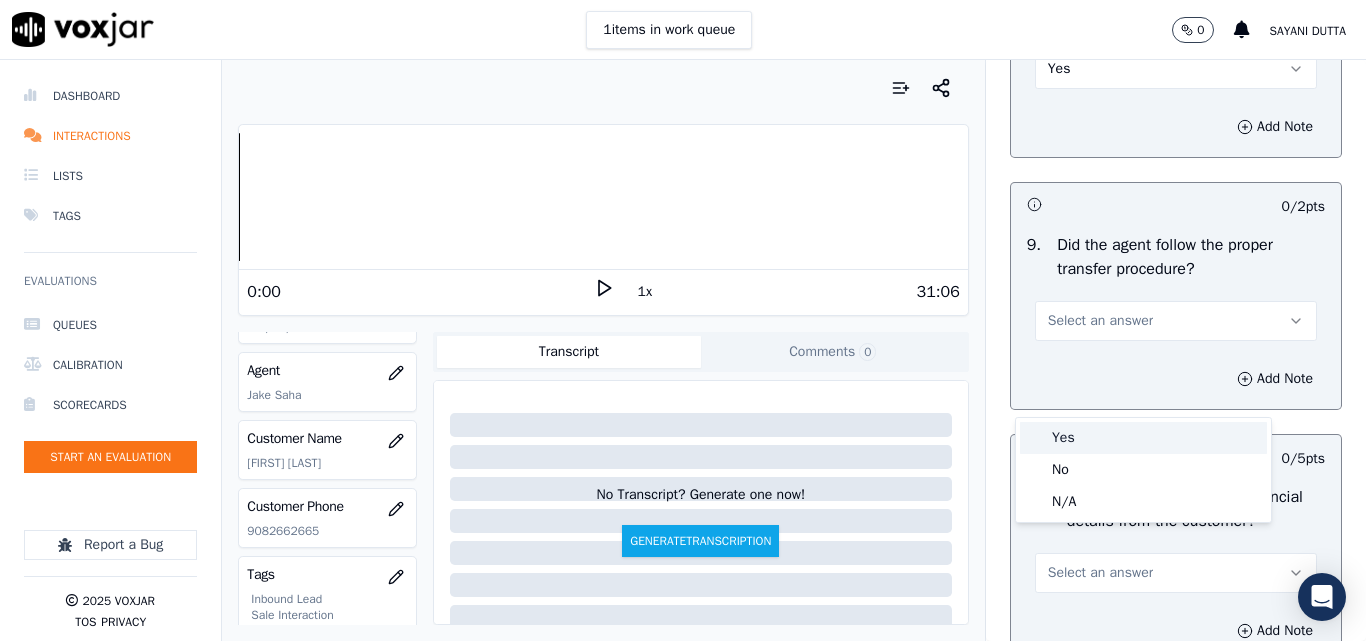 drag, startPoint x: 1084, startPoint y: 435, endPoint x: 1107, endPoint y: 404, distance: 38.600517 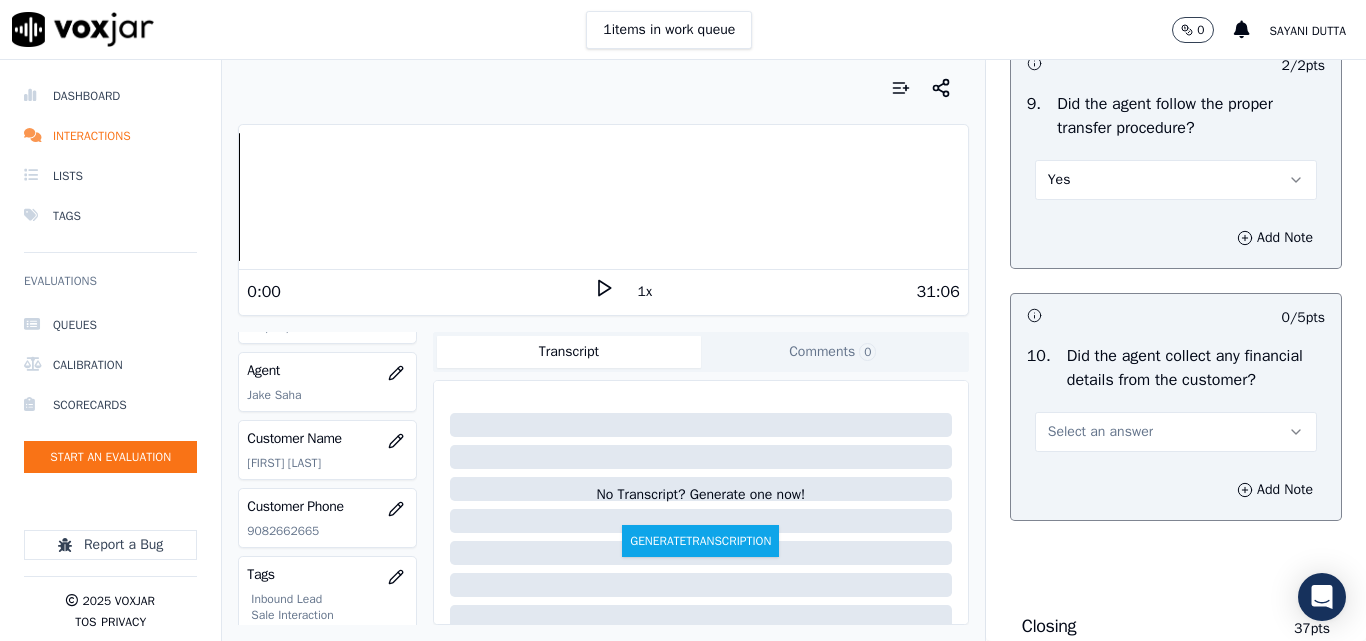scroll, scrollTop: 3800, scrollLeft: 0, axis: vertical 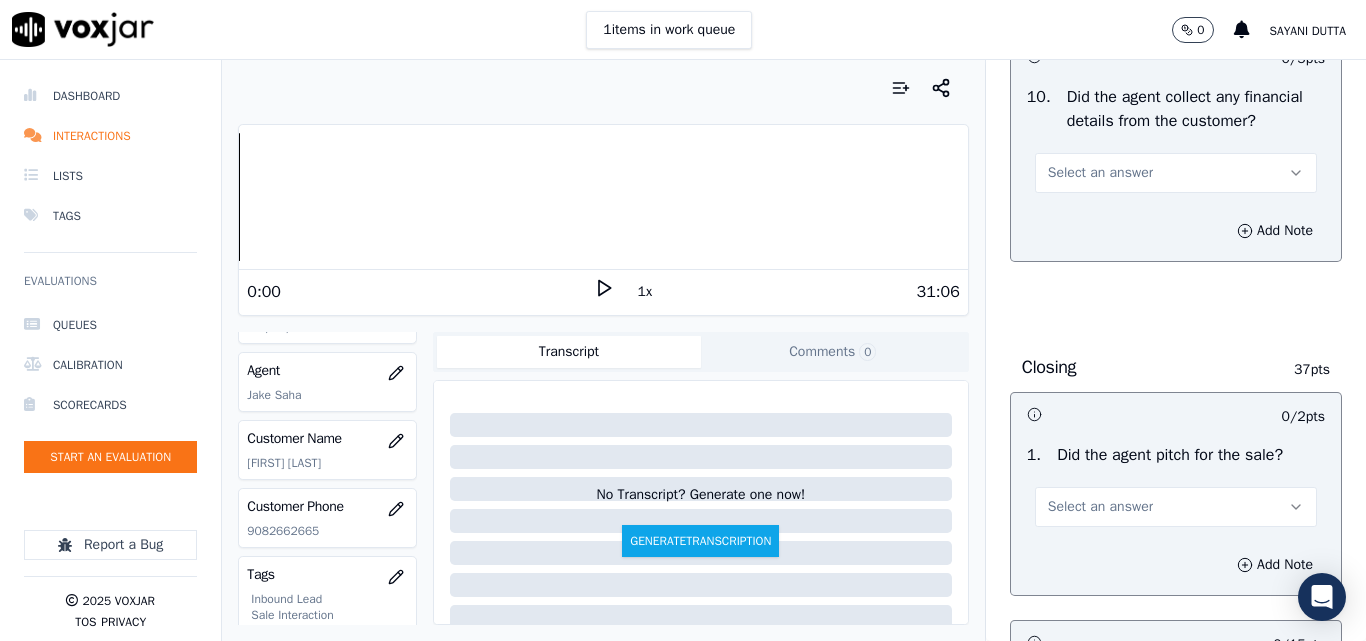 click on "Select an answer" at bounding box center (1100, 173) 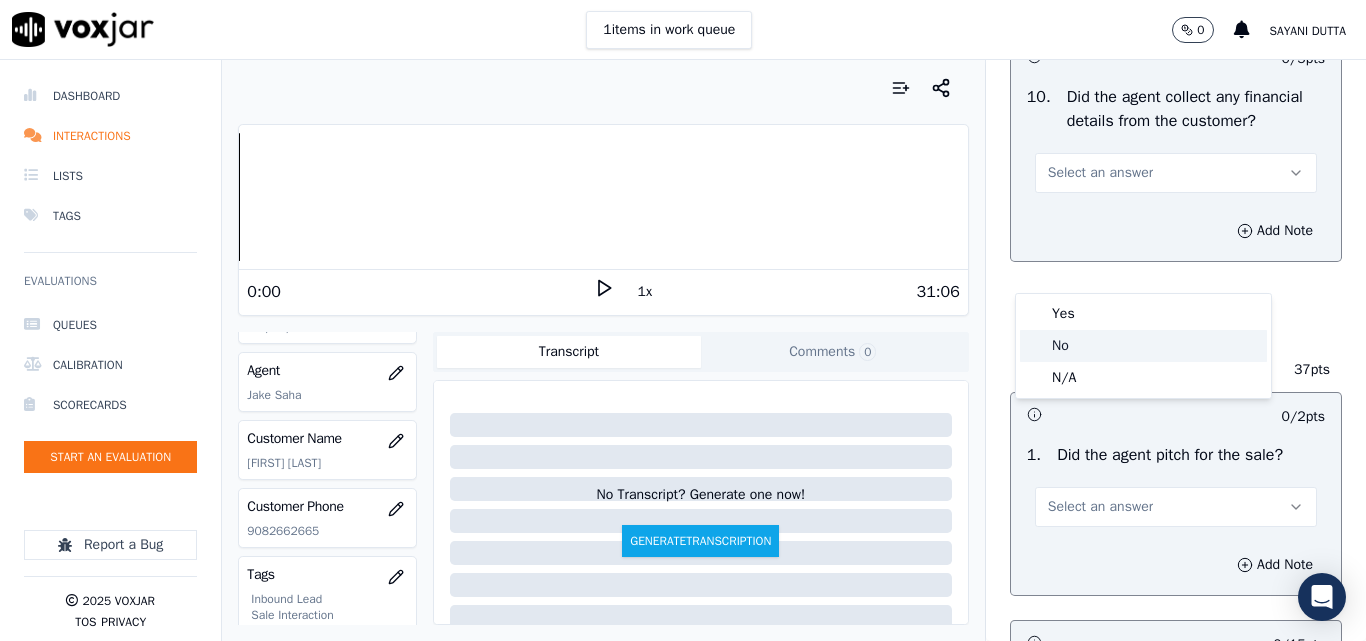 click on "No" 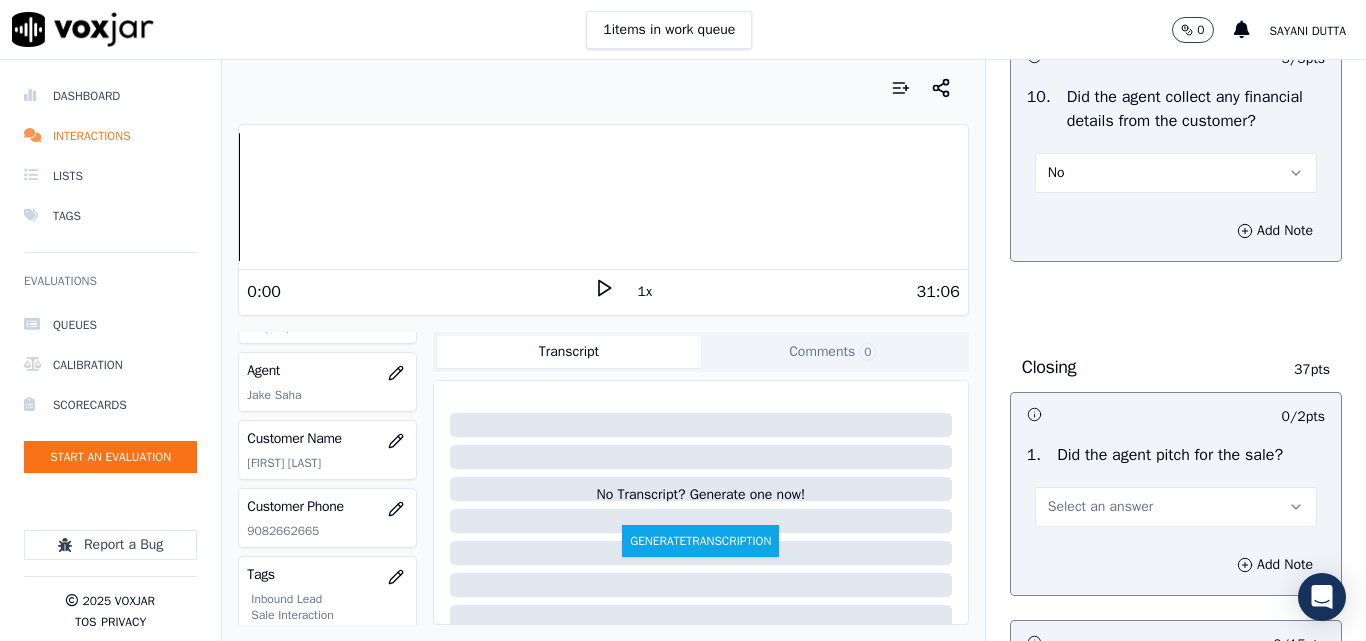 scroll, scrollTop: 4000, scrollLeft: 0, axis: vertical 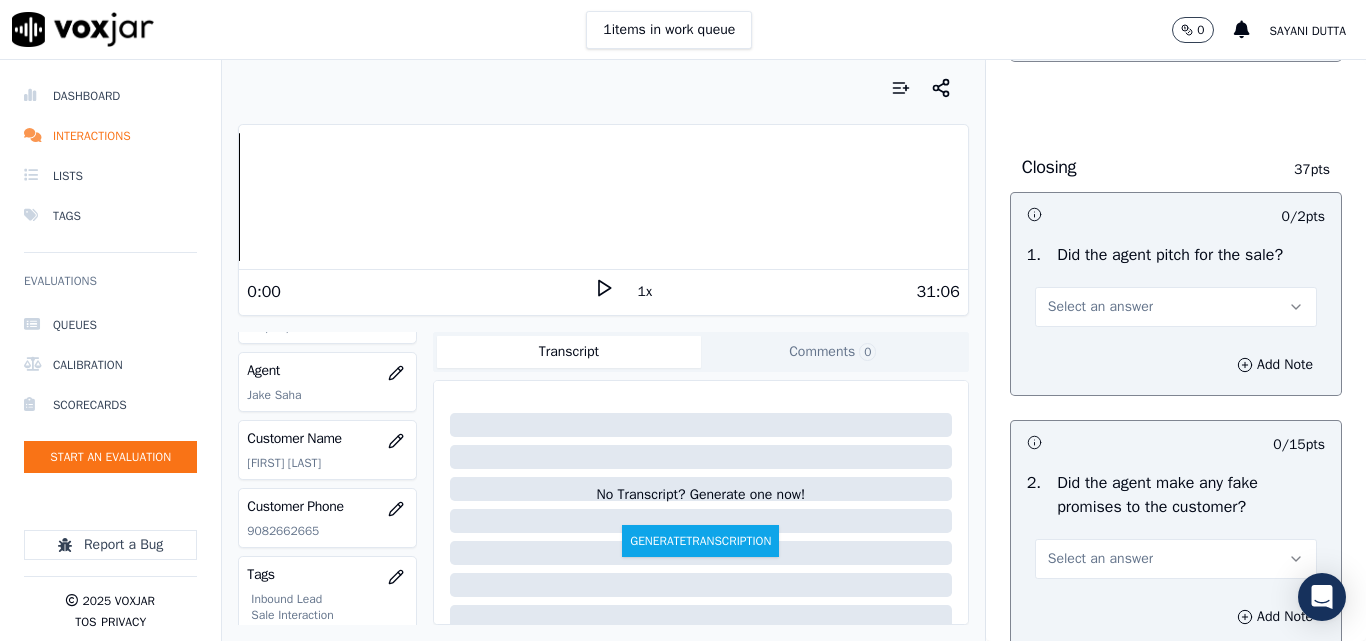 click on "Select an answer" at bounding box center [1100, 307] 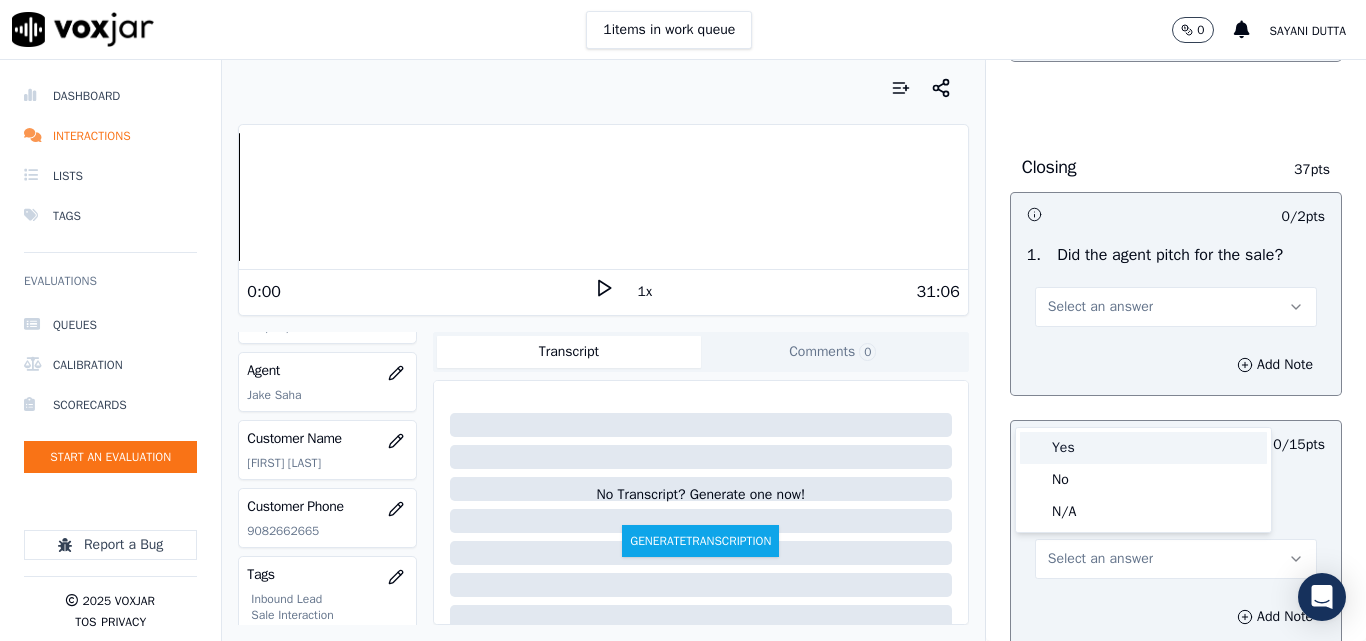 click on "Yes" at bounding box center (1143, 448) 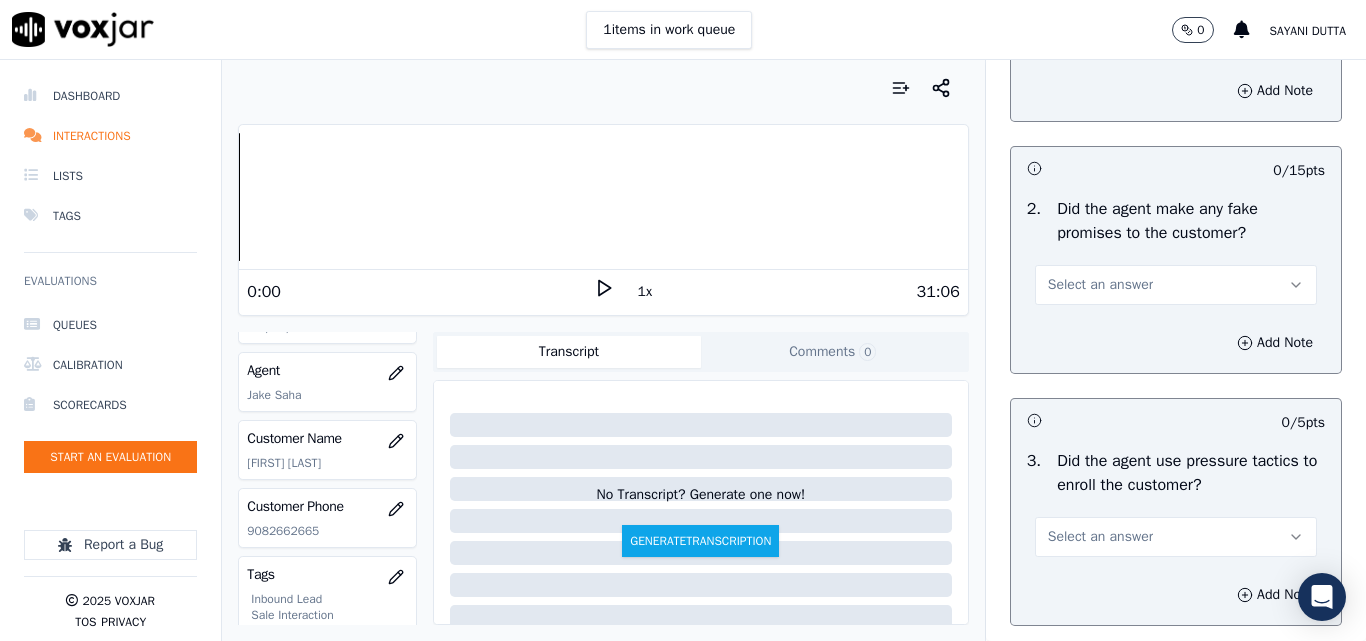 scroll, scrollTop: 4400, scrollLeft: 0, axis: vertical 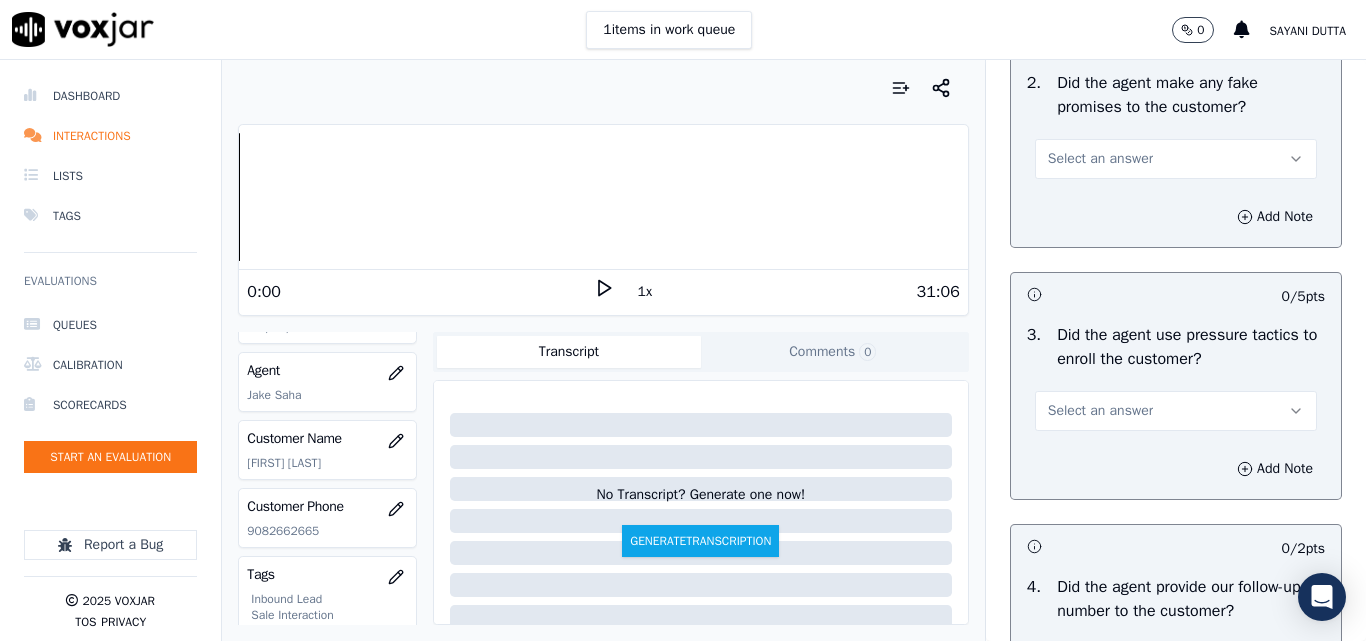 click on "Select an answer" at bounding box center (1100, 159) 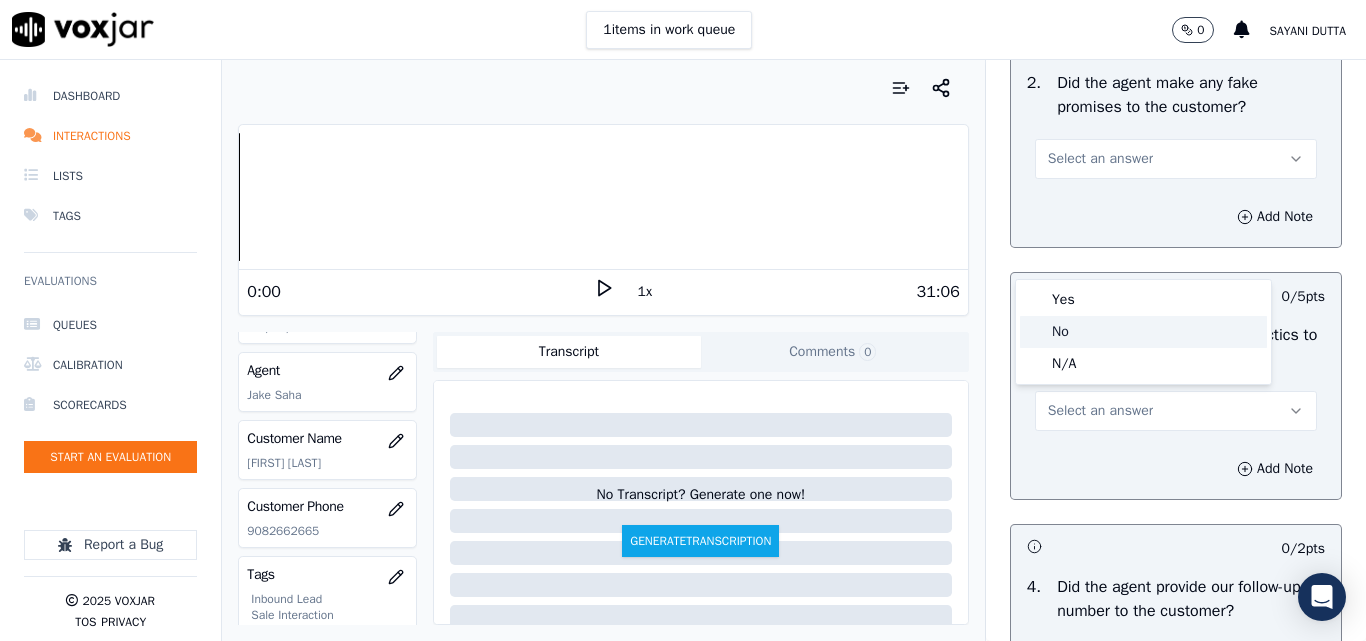 click on "No" 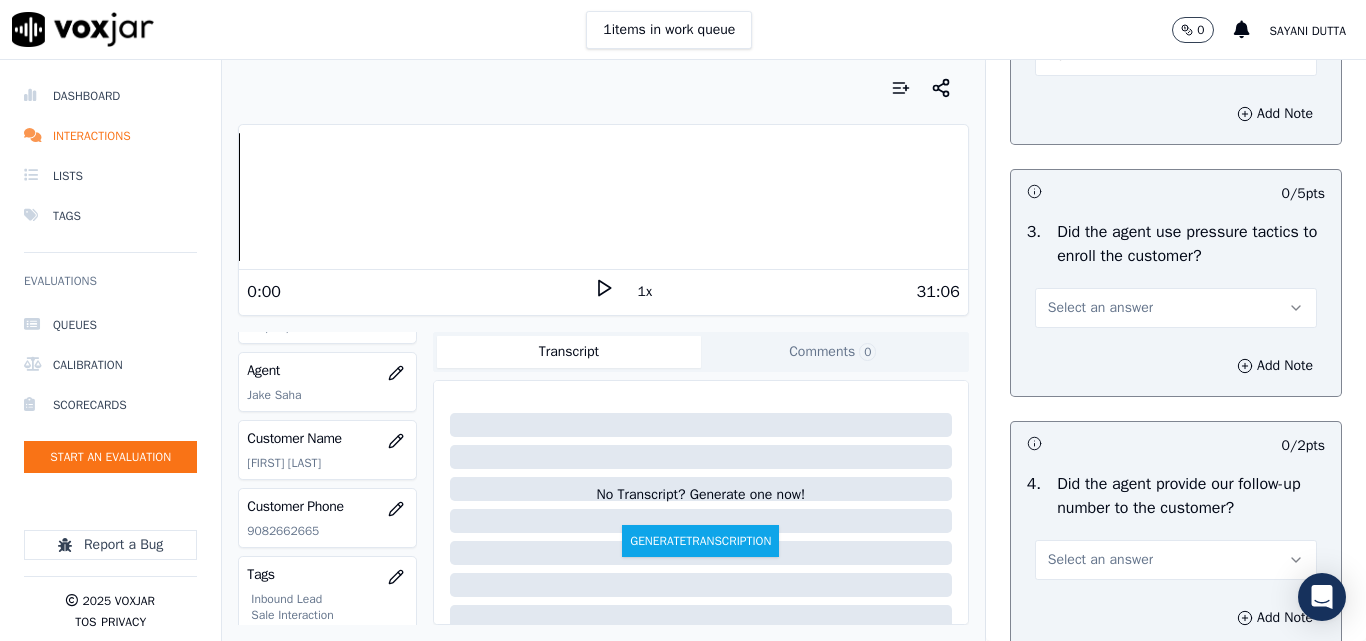 scroll, scrollTop: 4600, scrollLeft: 0, axis: vertical 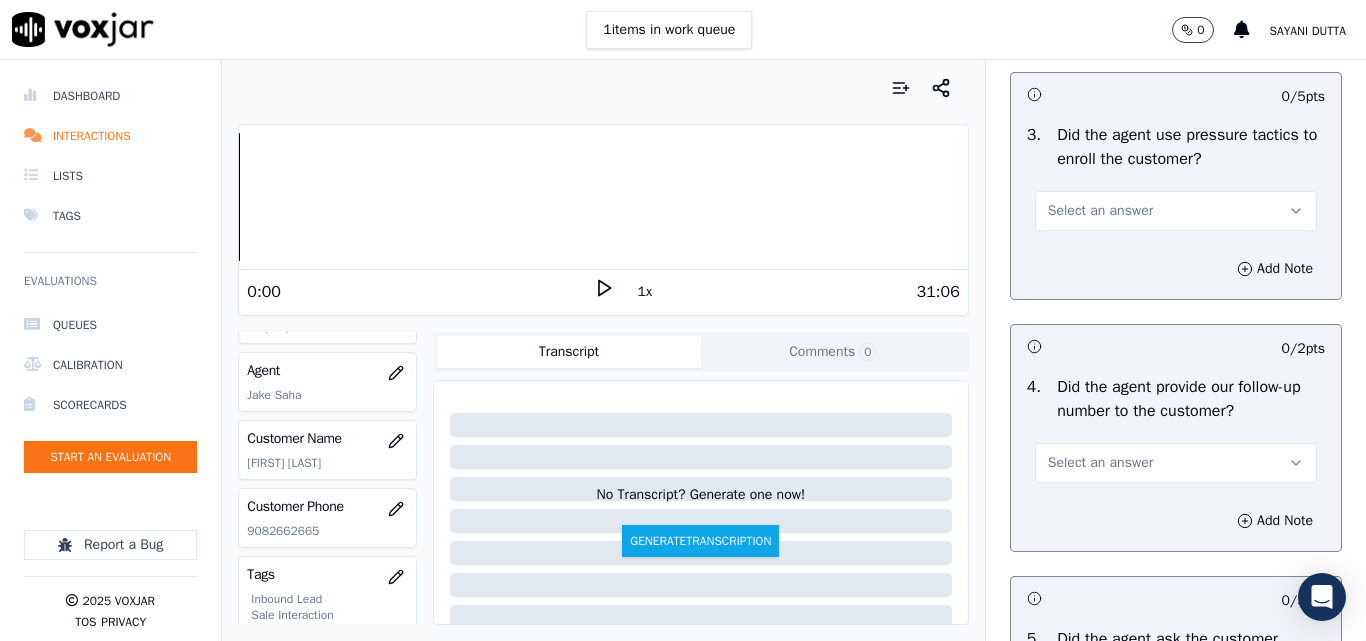 click on "Select an answer" at bounding box center (1176, 211) 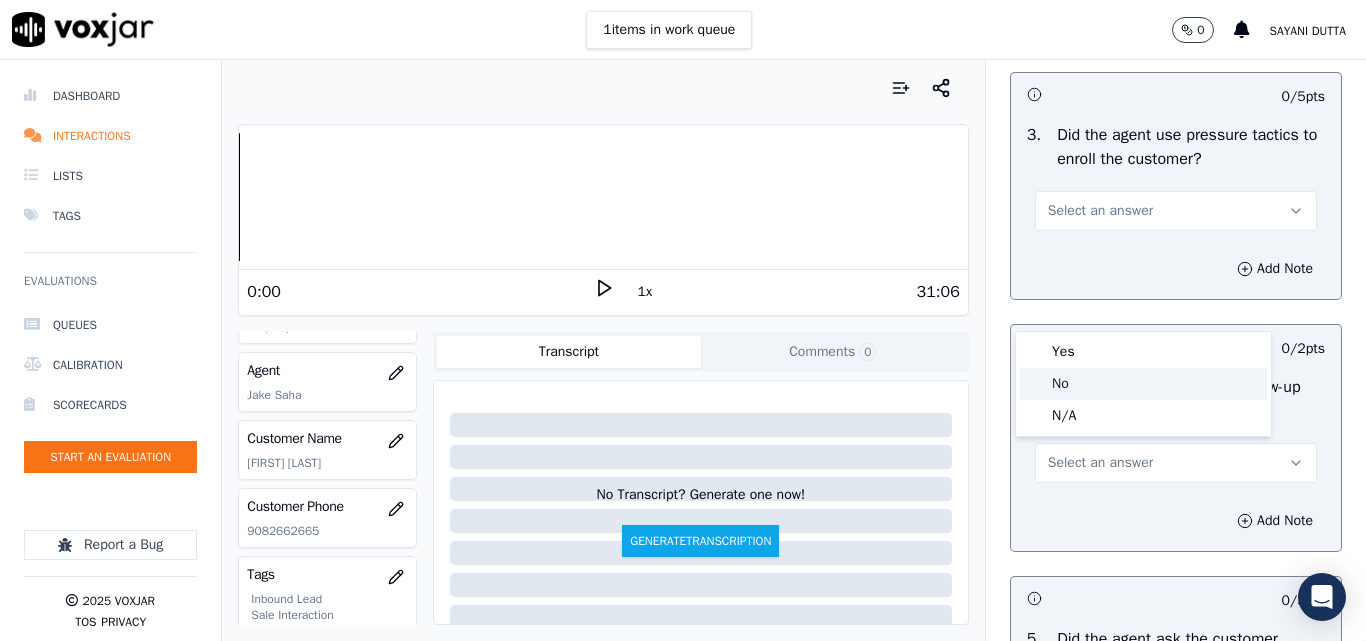 click on "No" 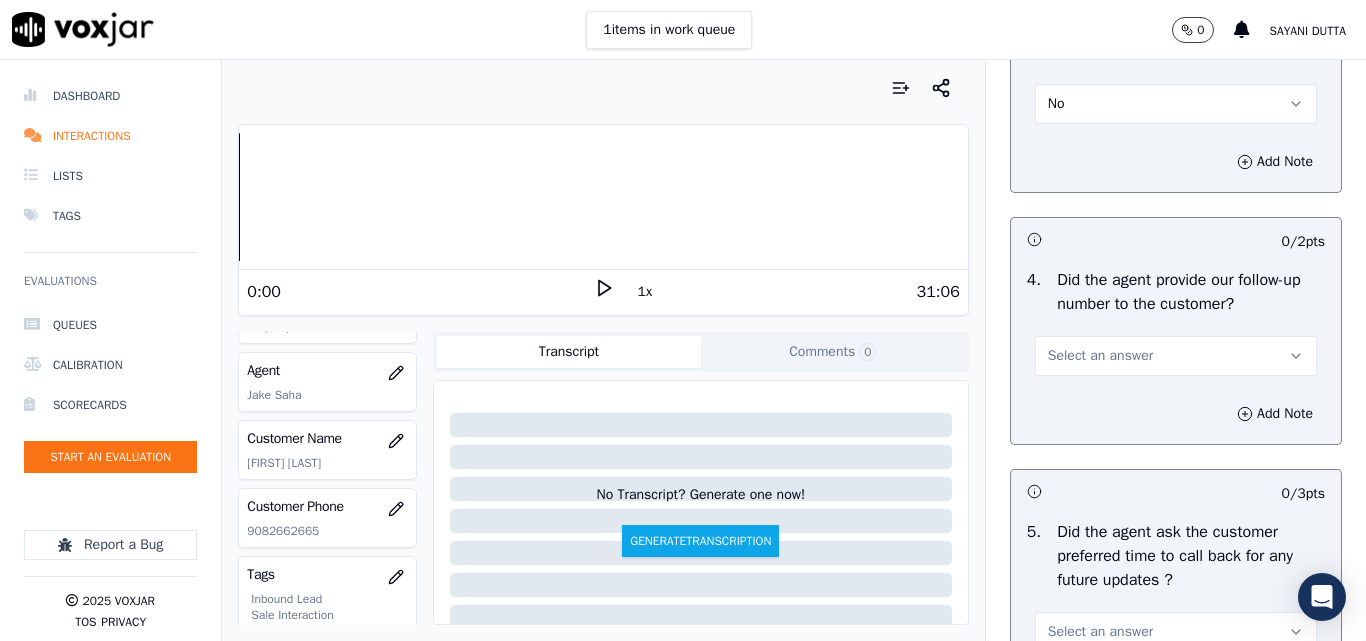 scroll, scrollTop: 4800, scrollLeft: 0, axis: vertical 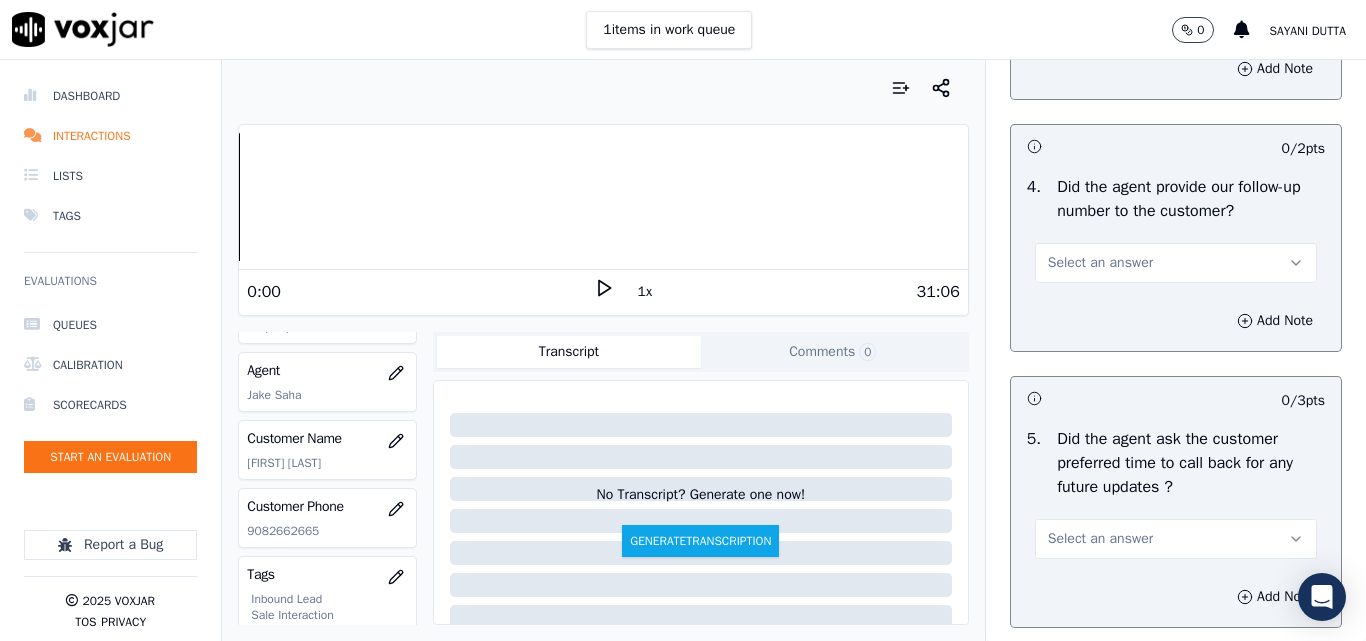 click on "Select an answer" at bounding box center (1100, 263) 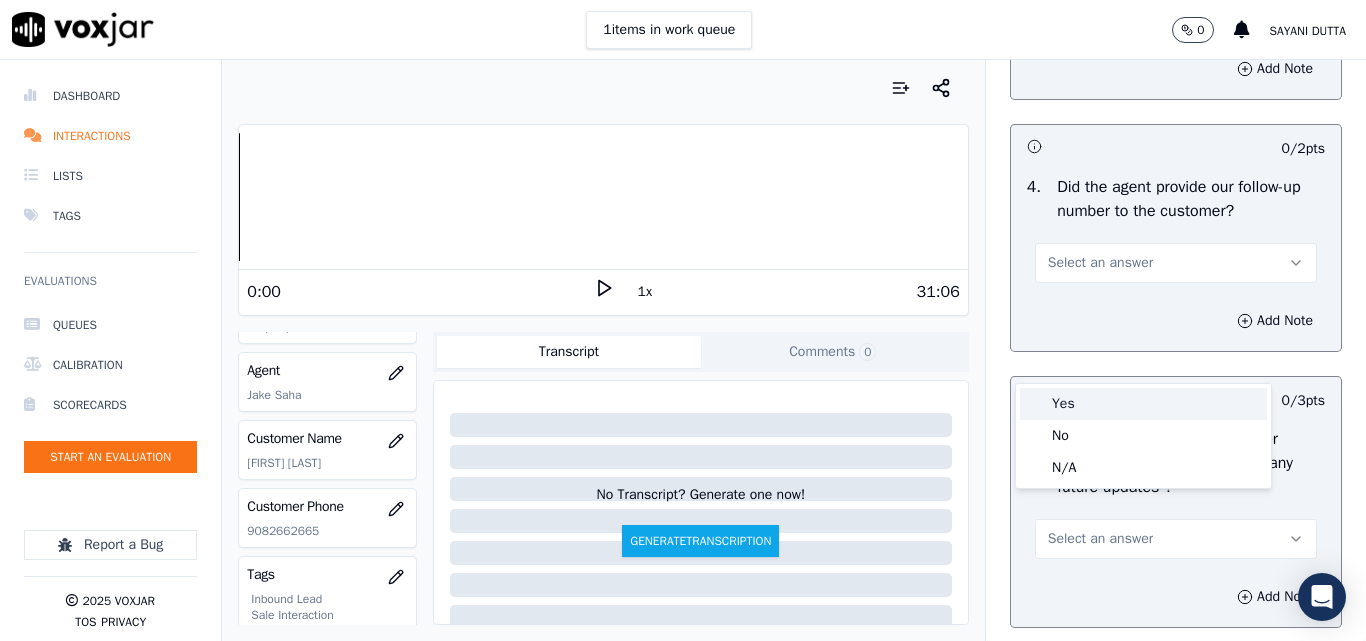 click on "Yes" at bounding box center (1143, 404) 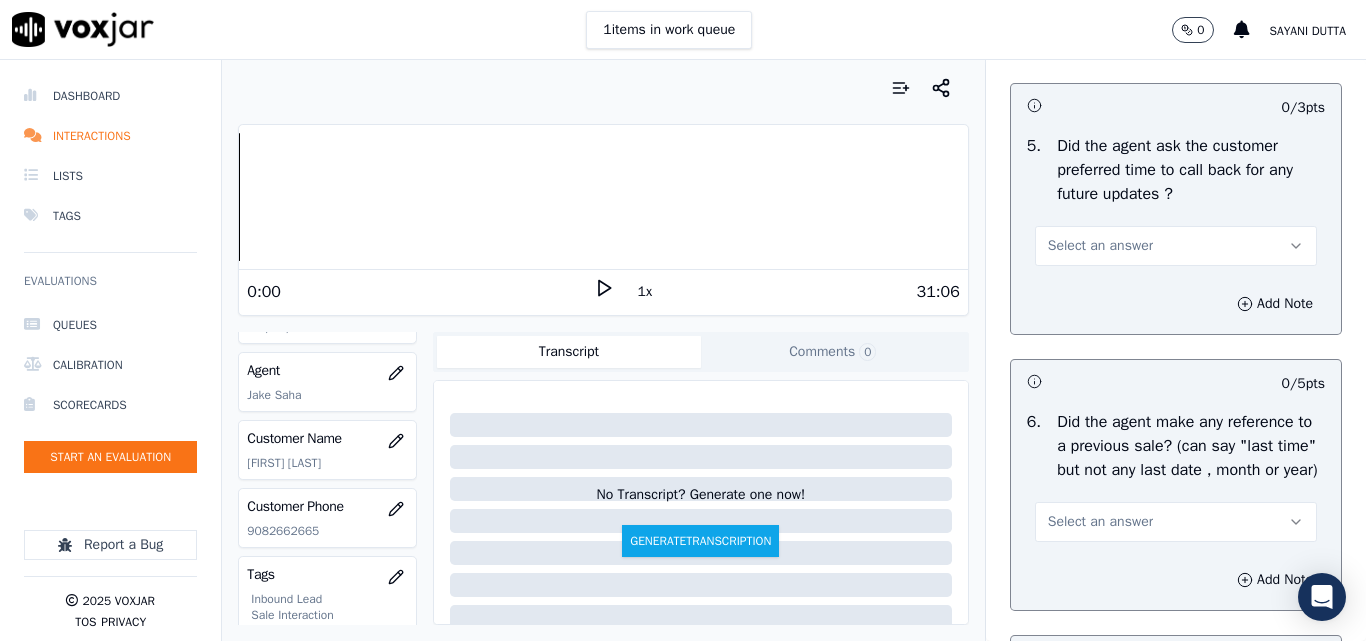 scroll, scrollTop: 5100, scrollLeft: 0, axis: vertical 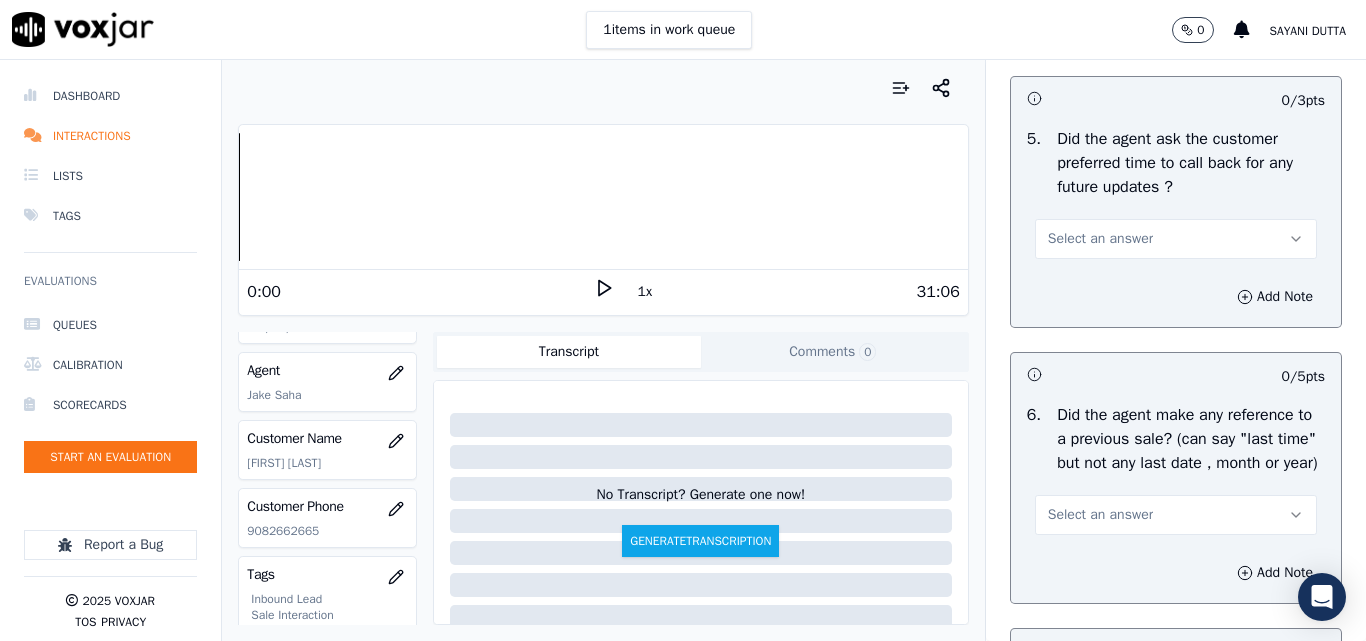 click on "Select an answer" at bounding box center (1176, 239) 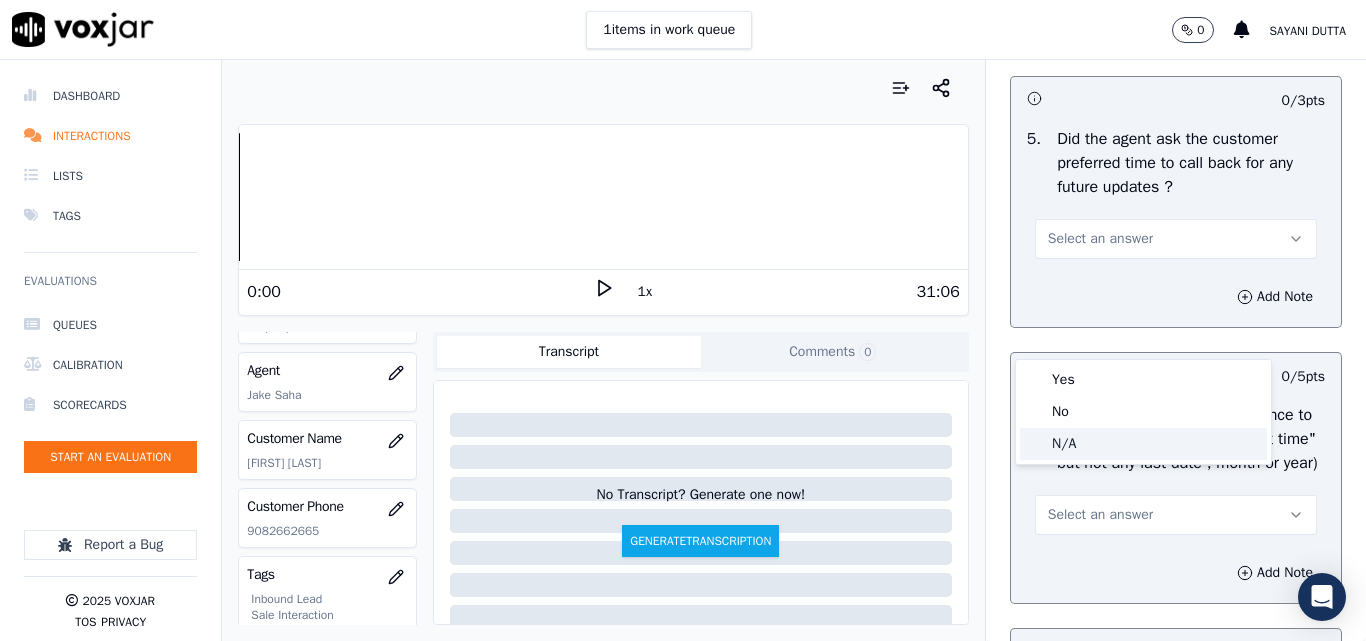 click on "N/A" 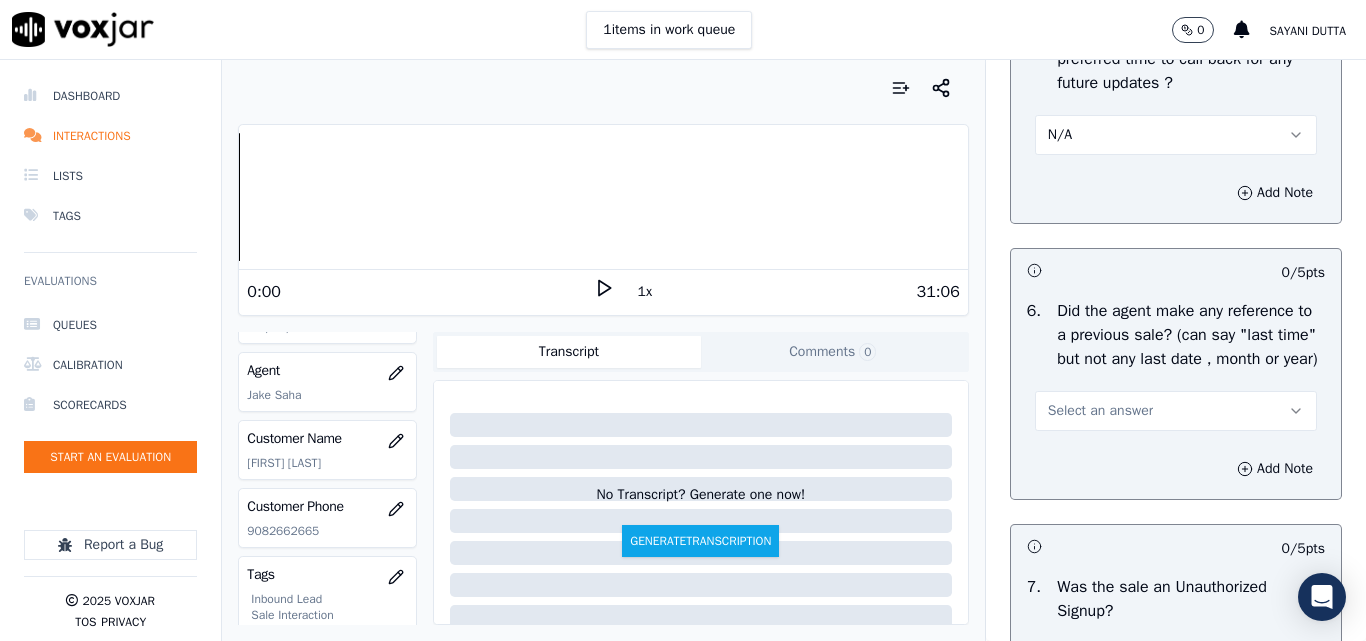 scroll, scrollTop: 5300, scrollLeft: 0, axis: vertical 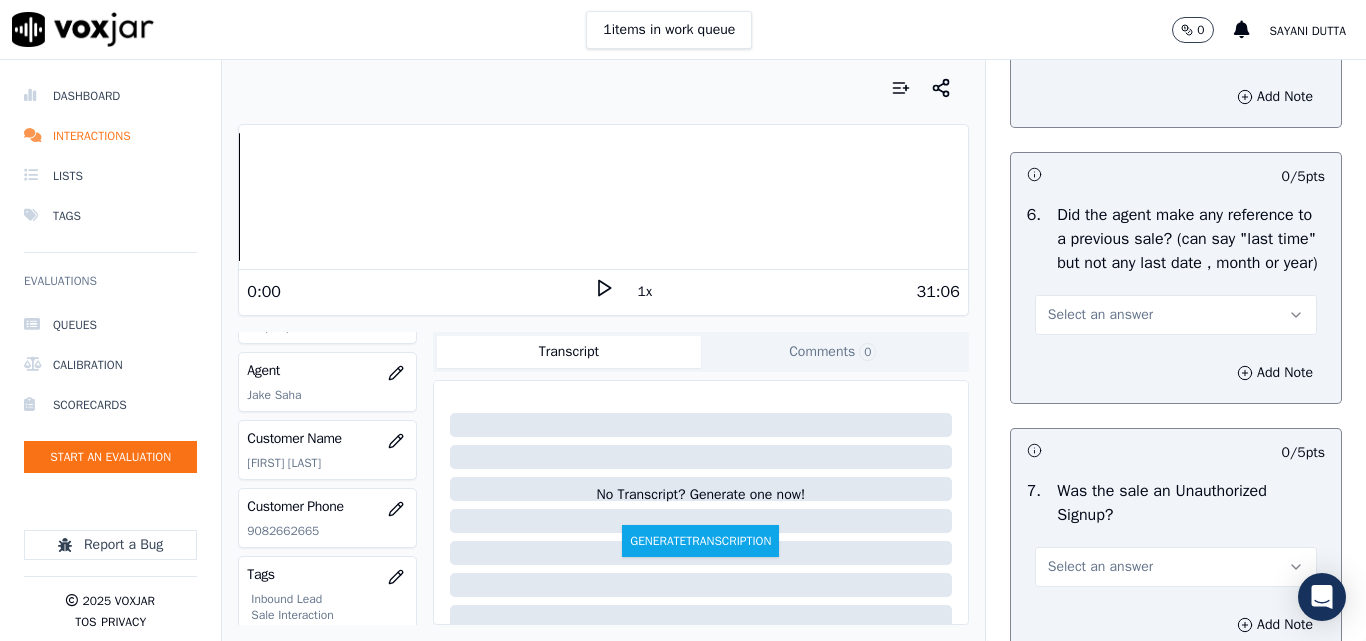 click on "Select an answer" at bounding box center (1100, 315) 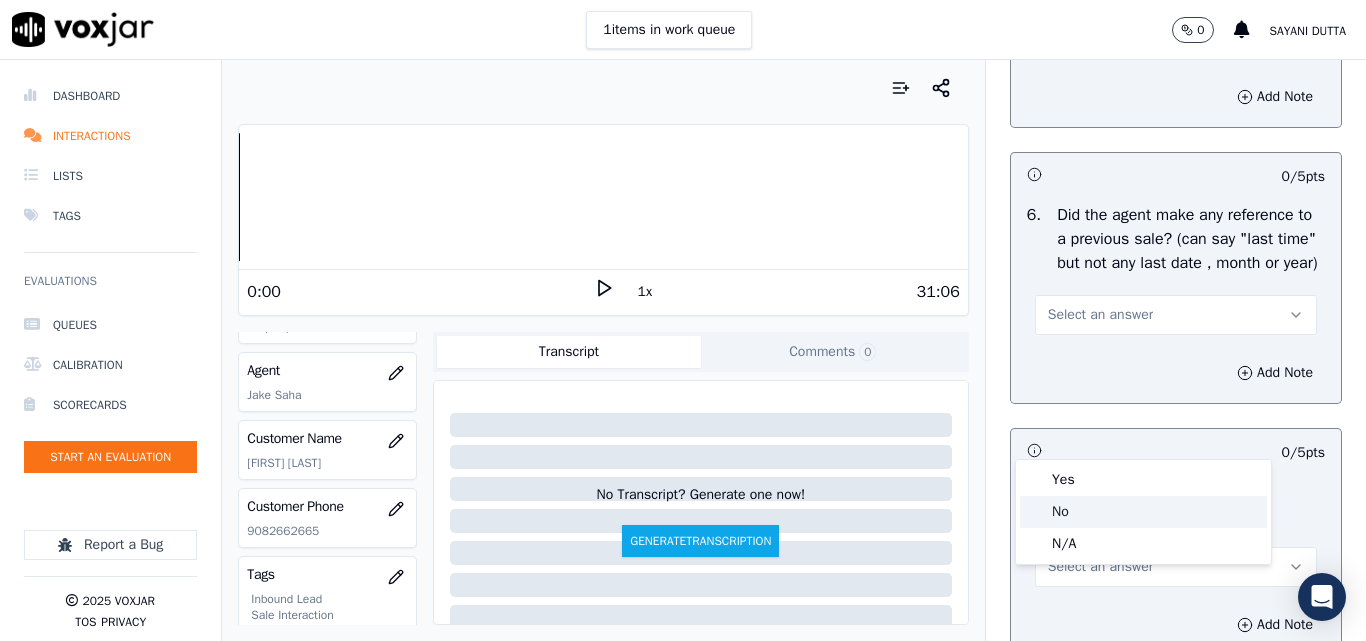 click on "No" 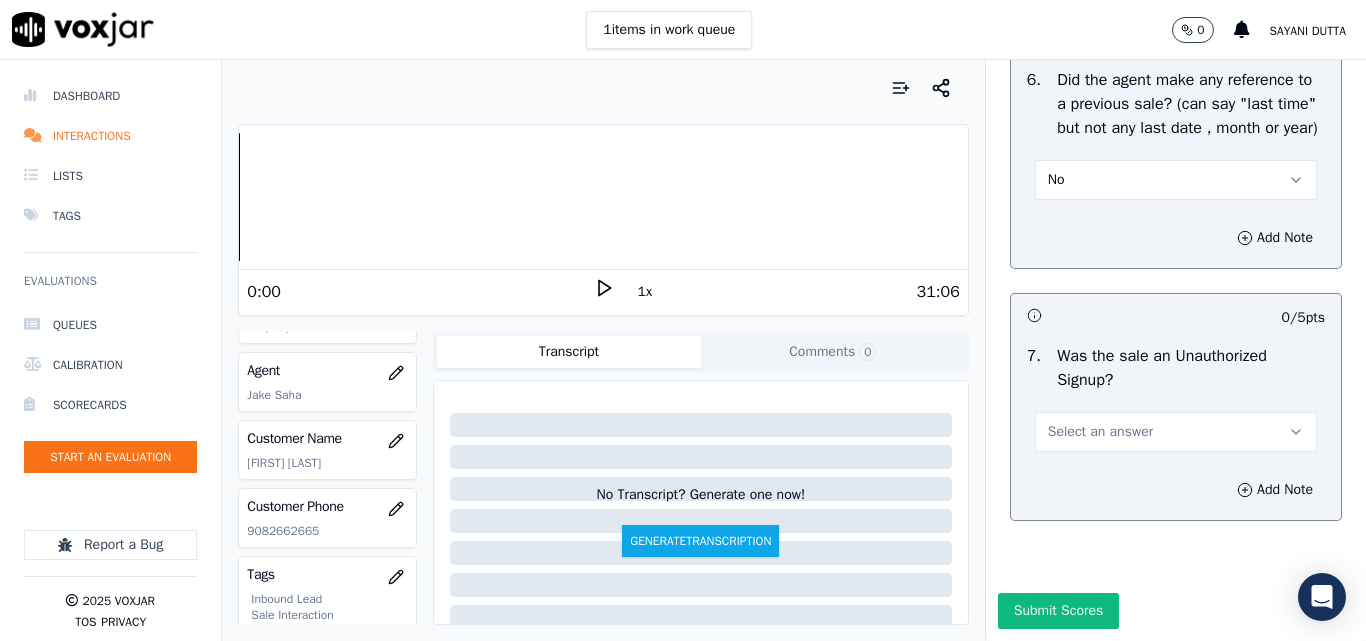scroll, scrollTop: 5600, scrollLeft: 0, axis: vertical 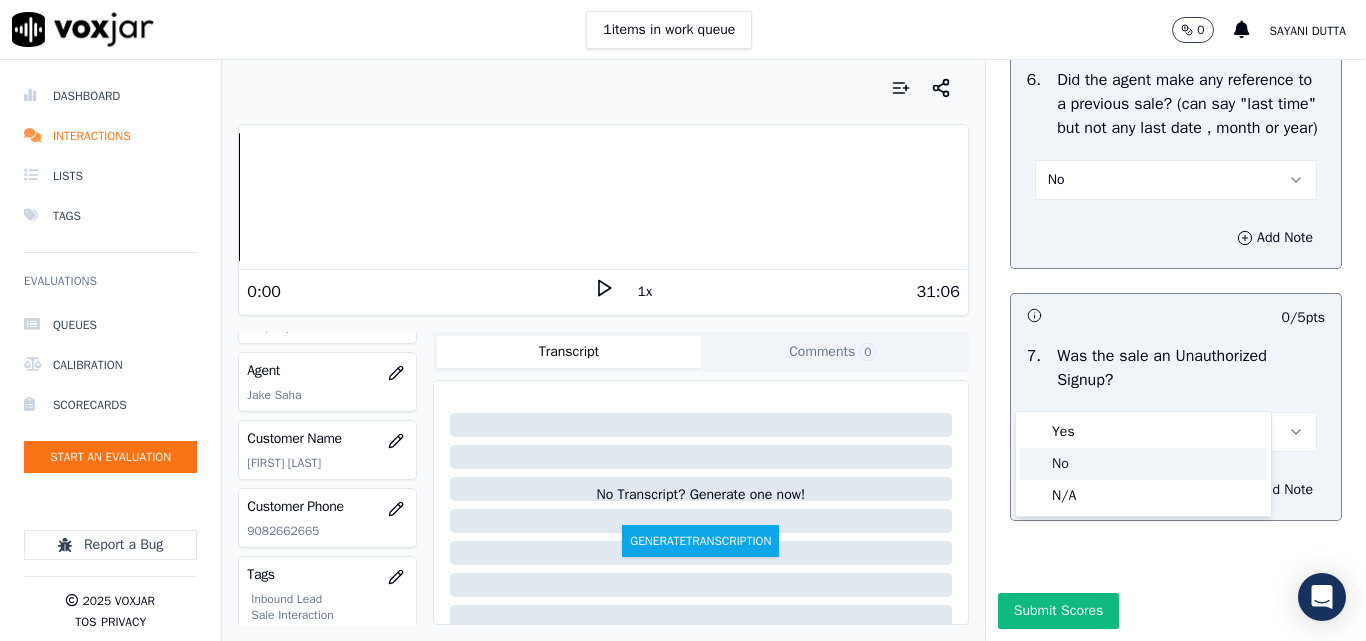 click on "No" 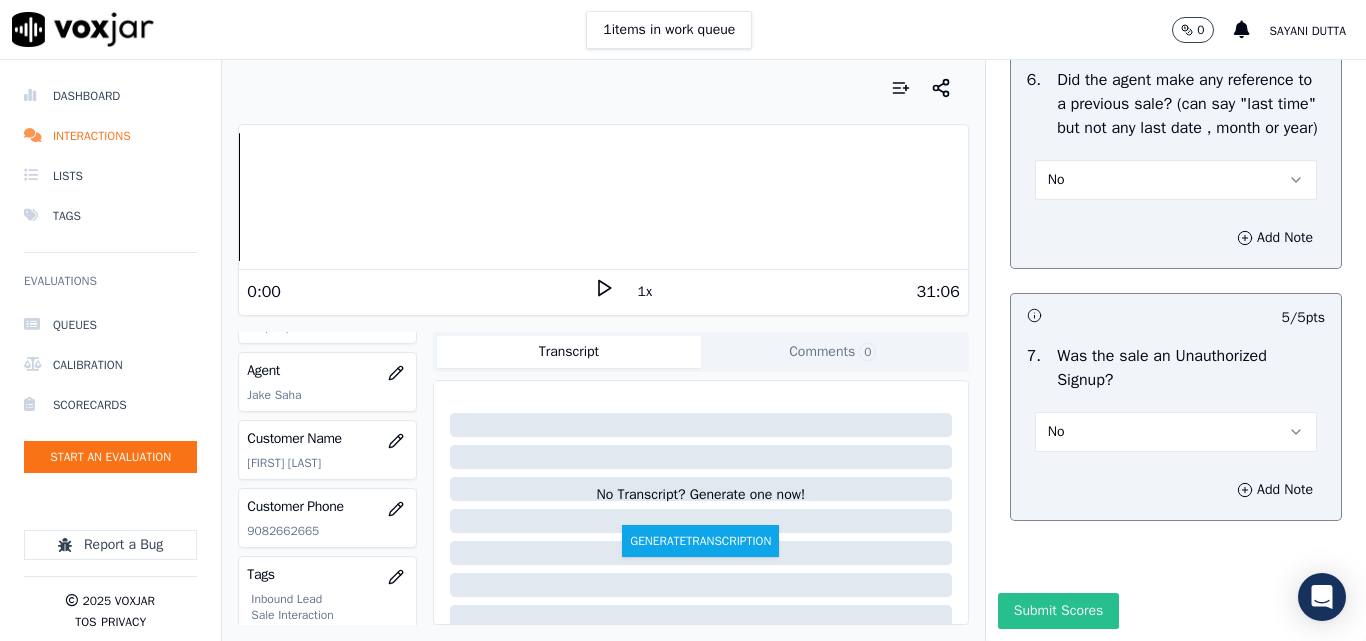 drag, startPoint x: 1043, startPoint y: 567, endPoint x: 1067, endPoint y: 564, distance: 24.186773 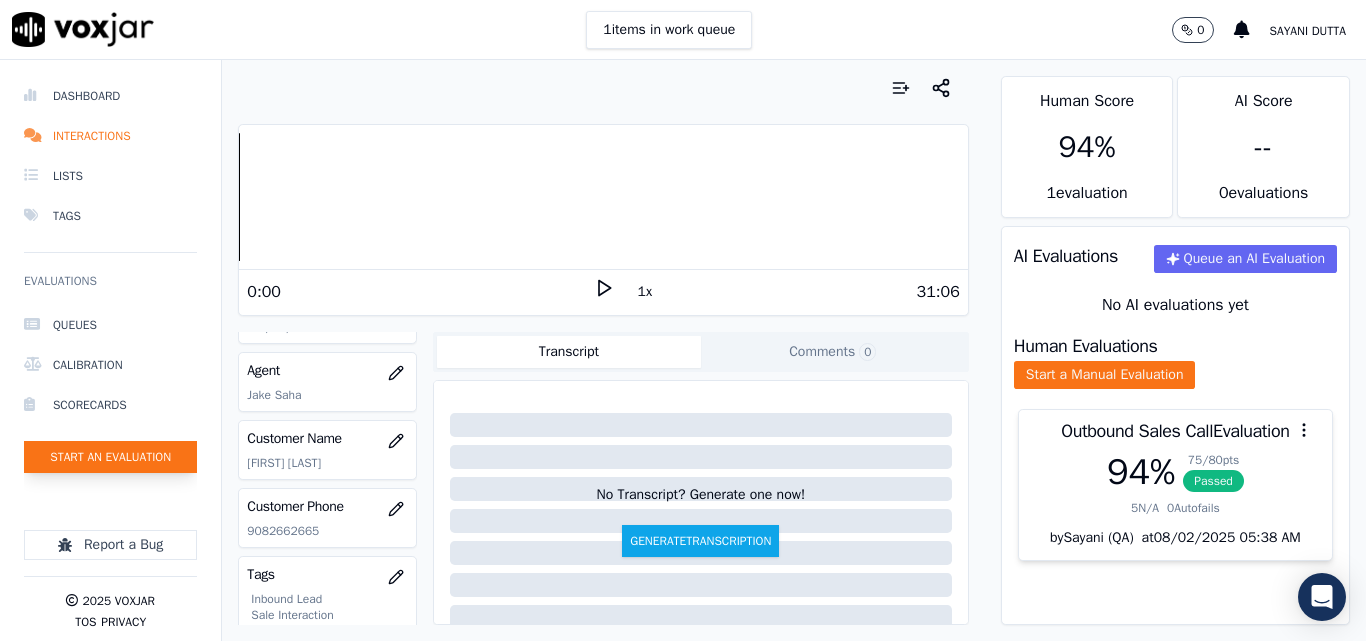 click on "Start an Evaluation" 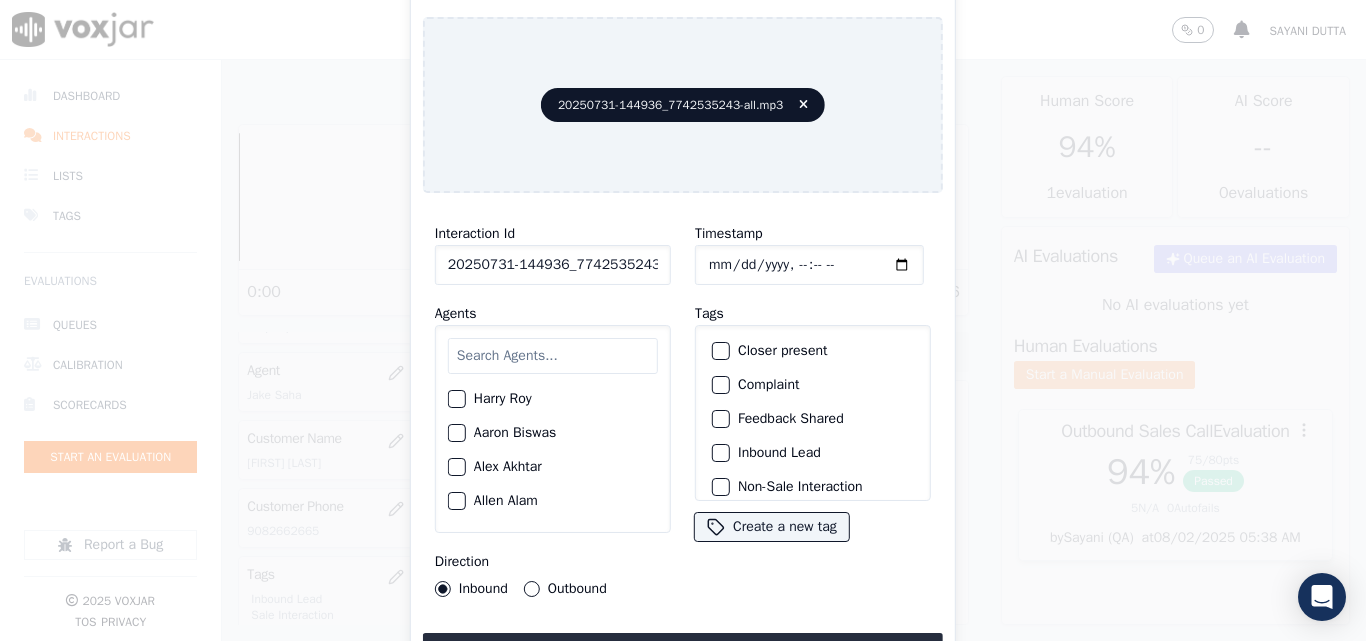 scroll, scrollTop: 0, scrollLeft: 40, axis: horizontal 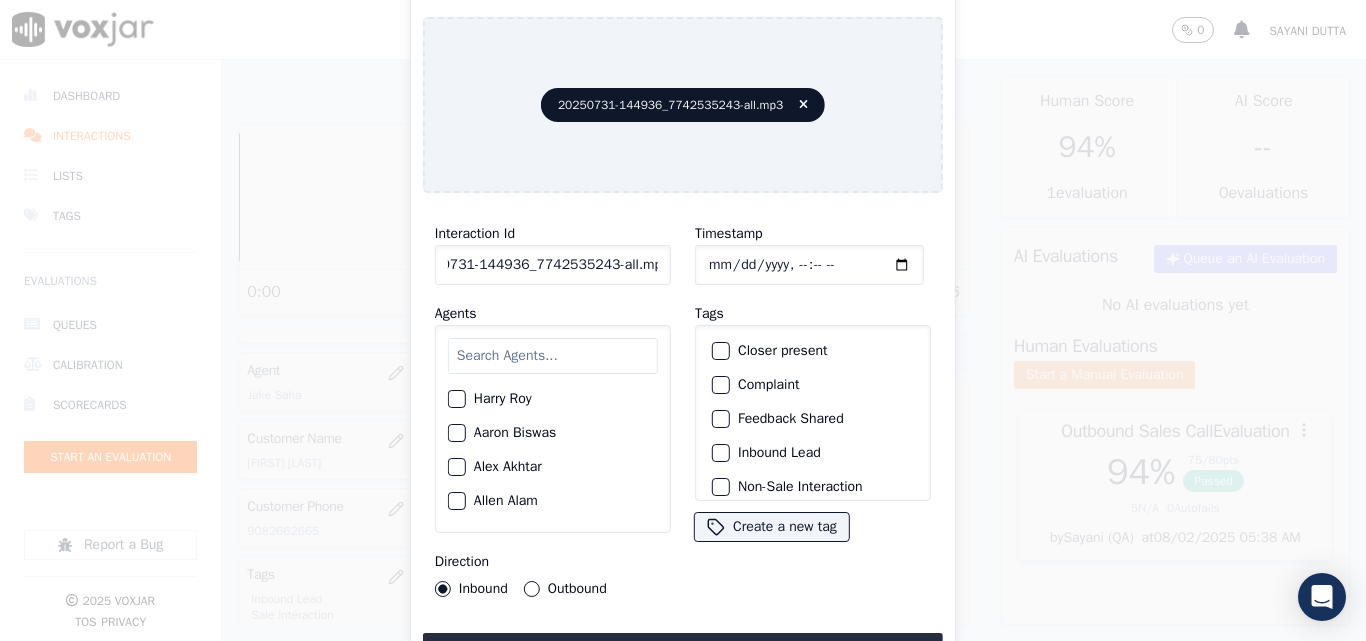 drag, startPoint x: 641, startPoint y: 258, endPoint x: 761, endPoint y: 257, distance: 120.004166 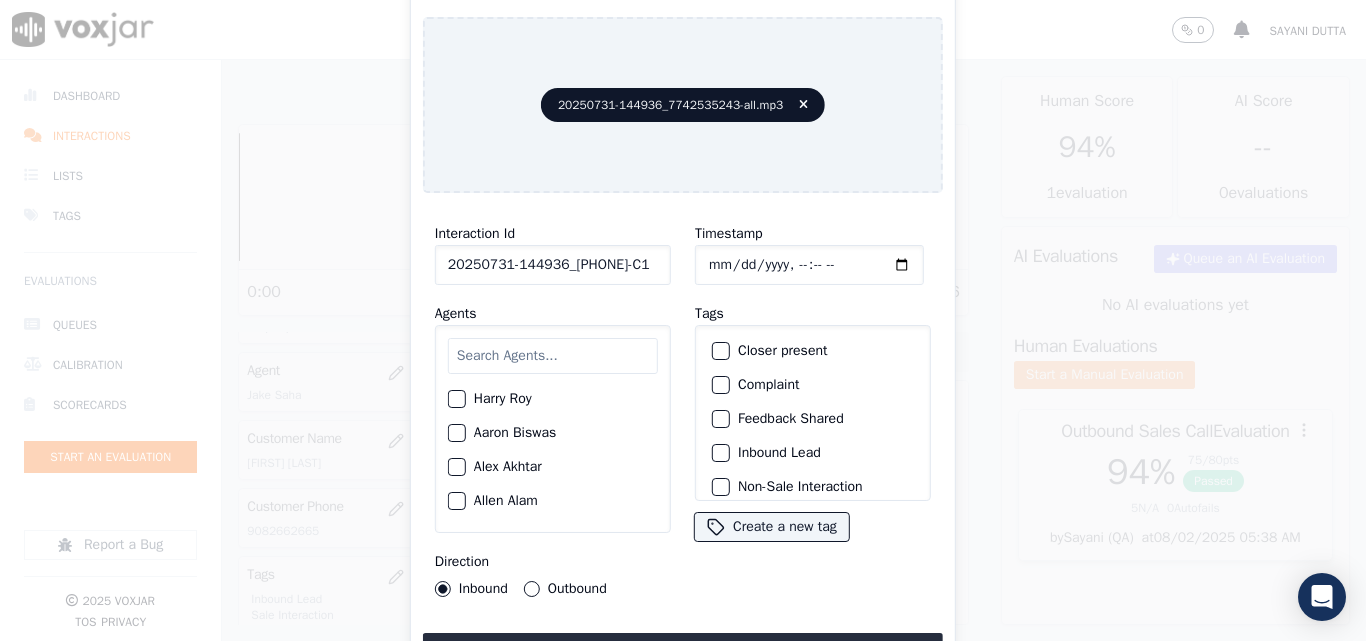 scroll, scrollTop: 0, scrollLeft: 11, axis: horizontal 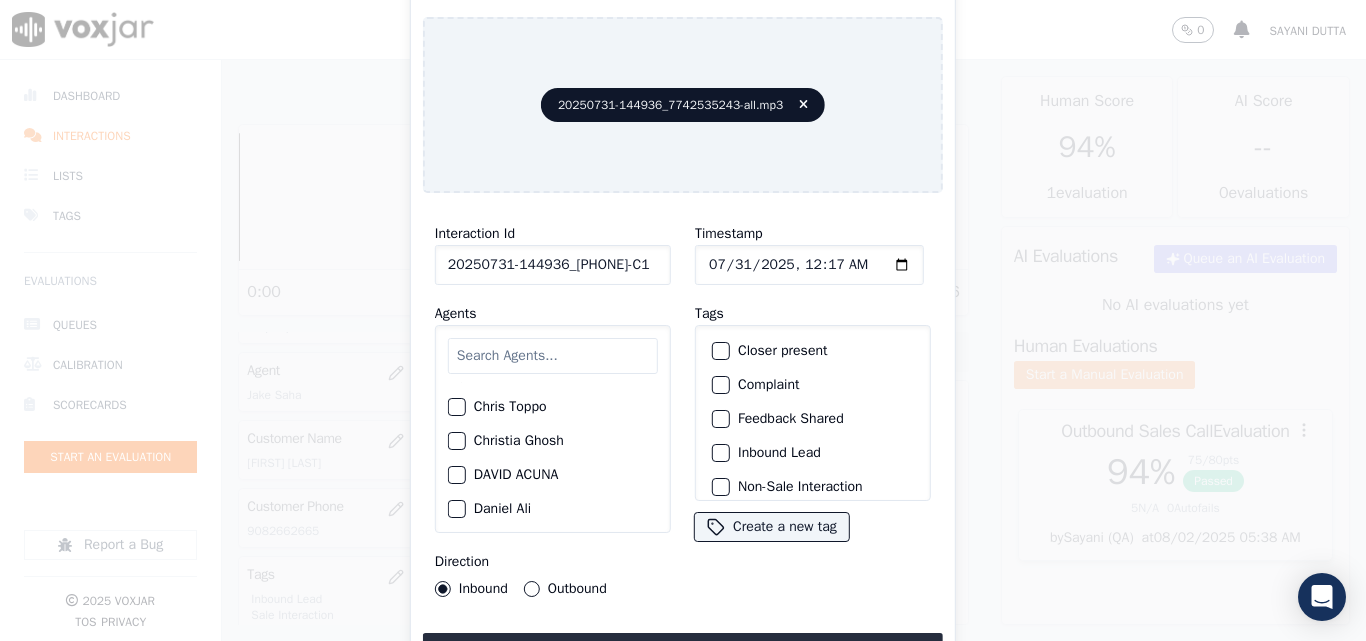 click on "Christia Ghosh" 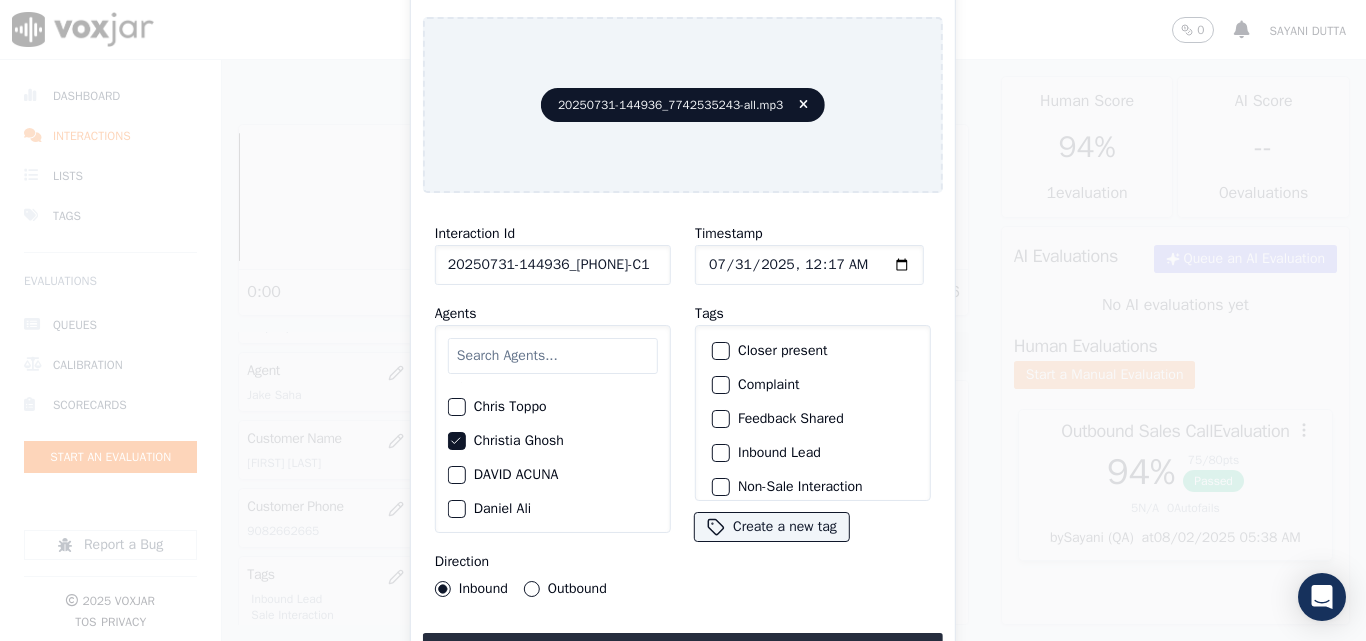 click at bounding box center (720, 351) 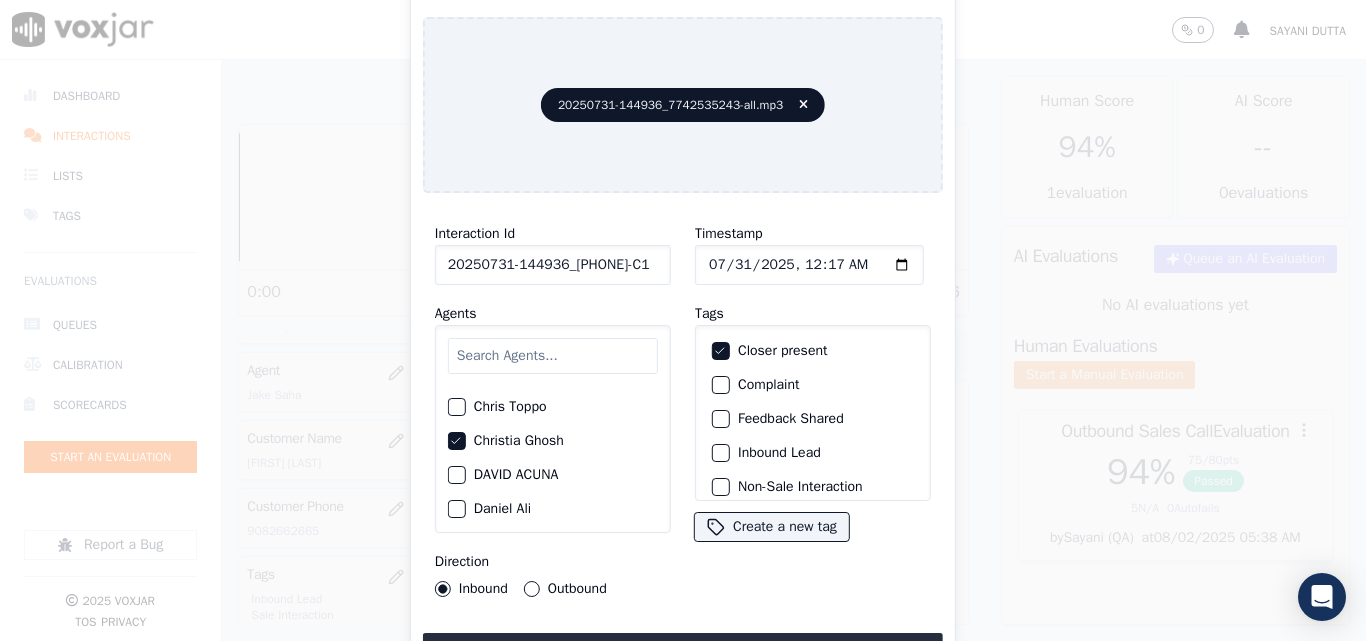 click on "Inbound Lead" at bounding box center [813, 453] 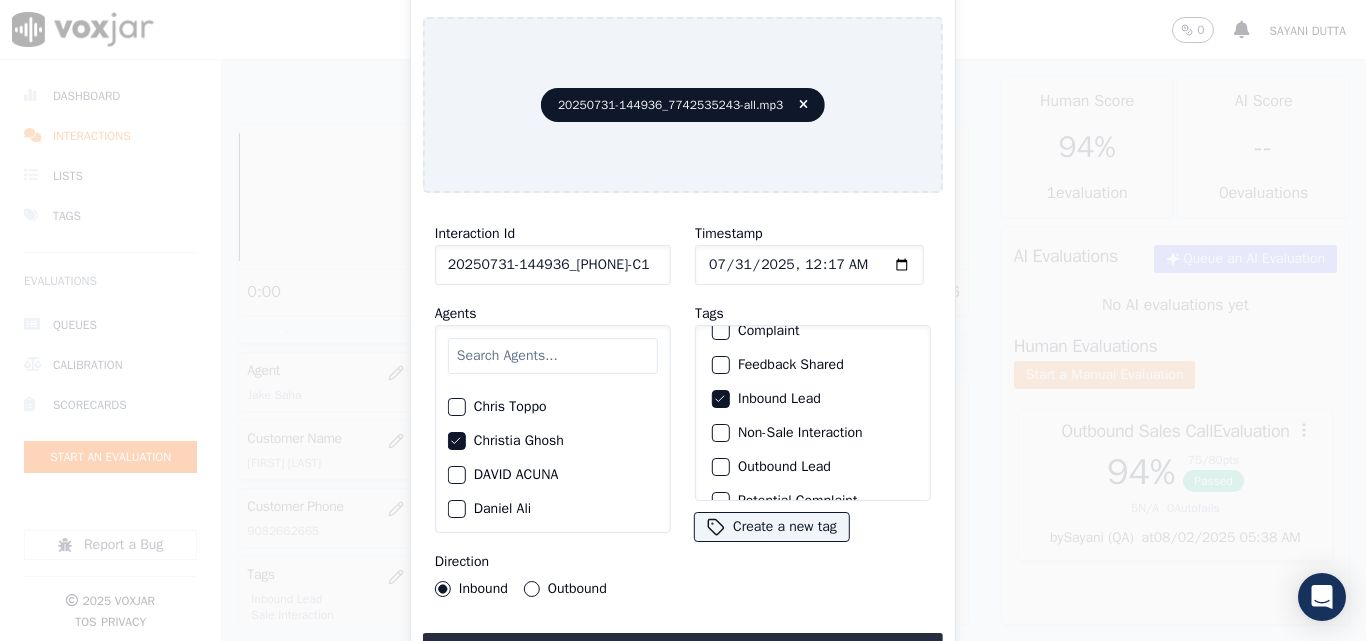 scroll, scrollTop: 173, scrollLeft: 0, axis: vertical 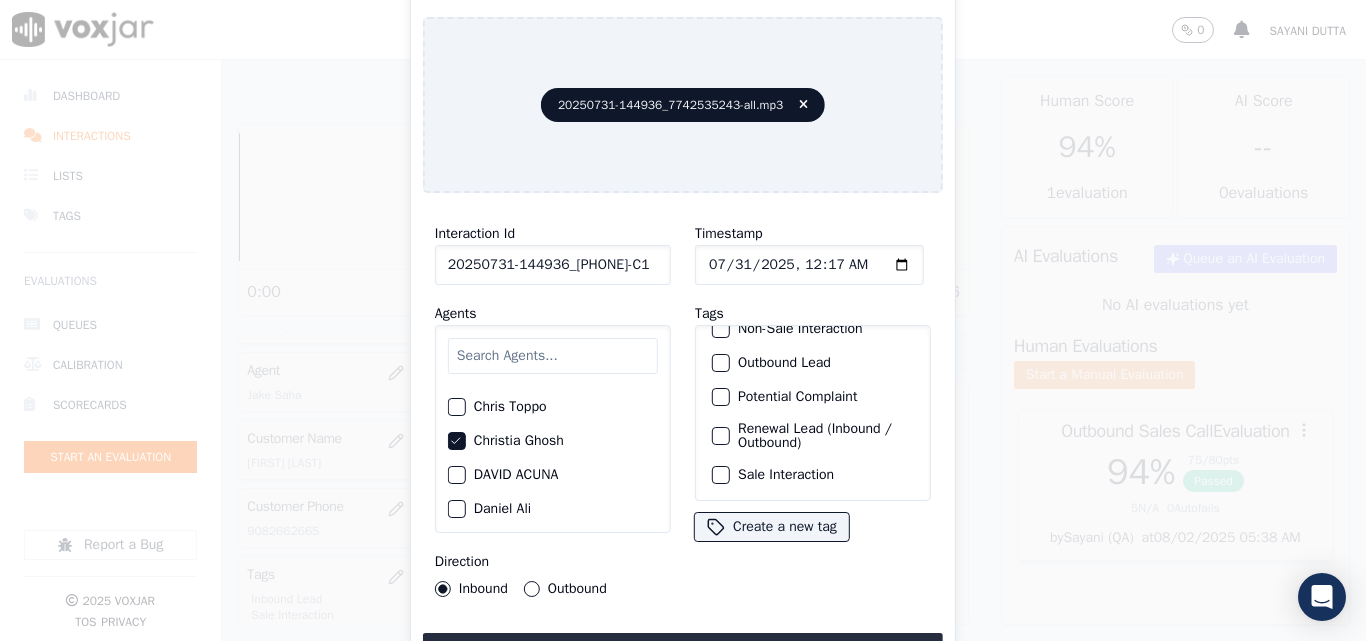 click at bounding box center (720, 475) 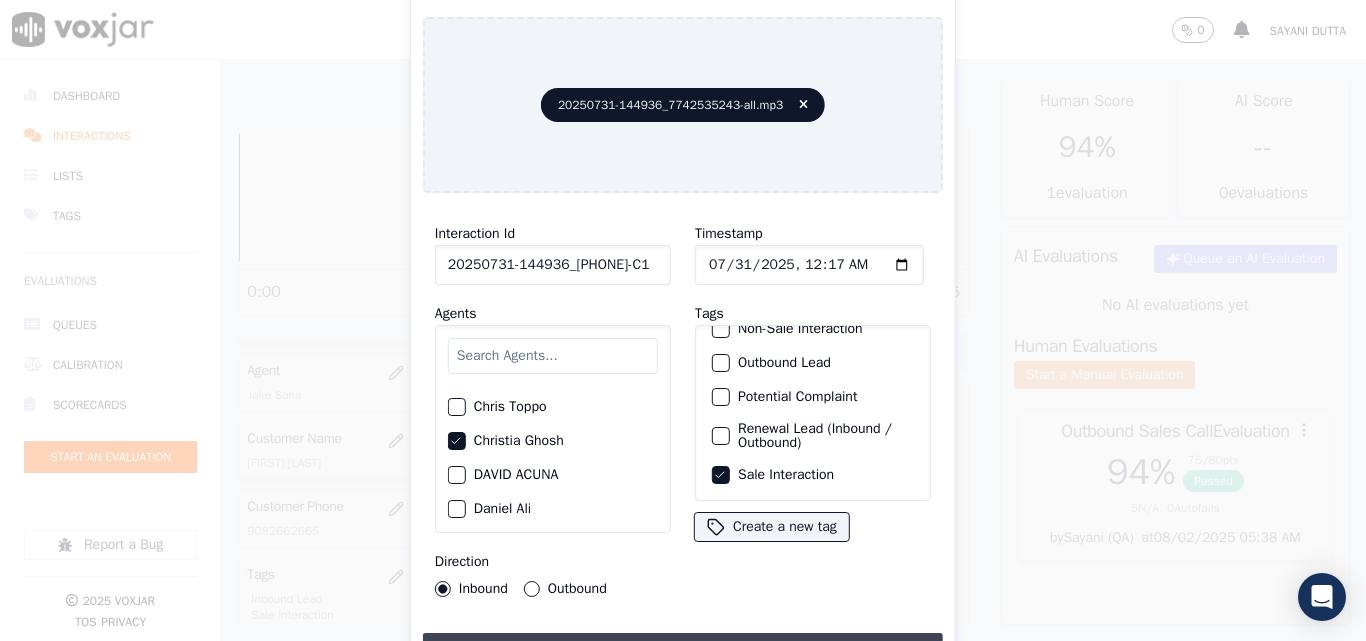 click on "Upload interaction to start evaluation" at bounding box center (683, 651) 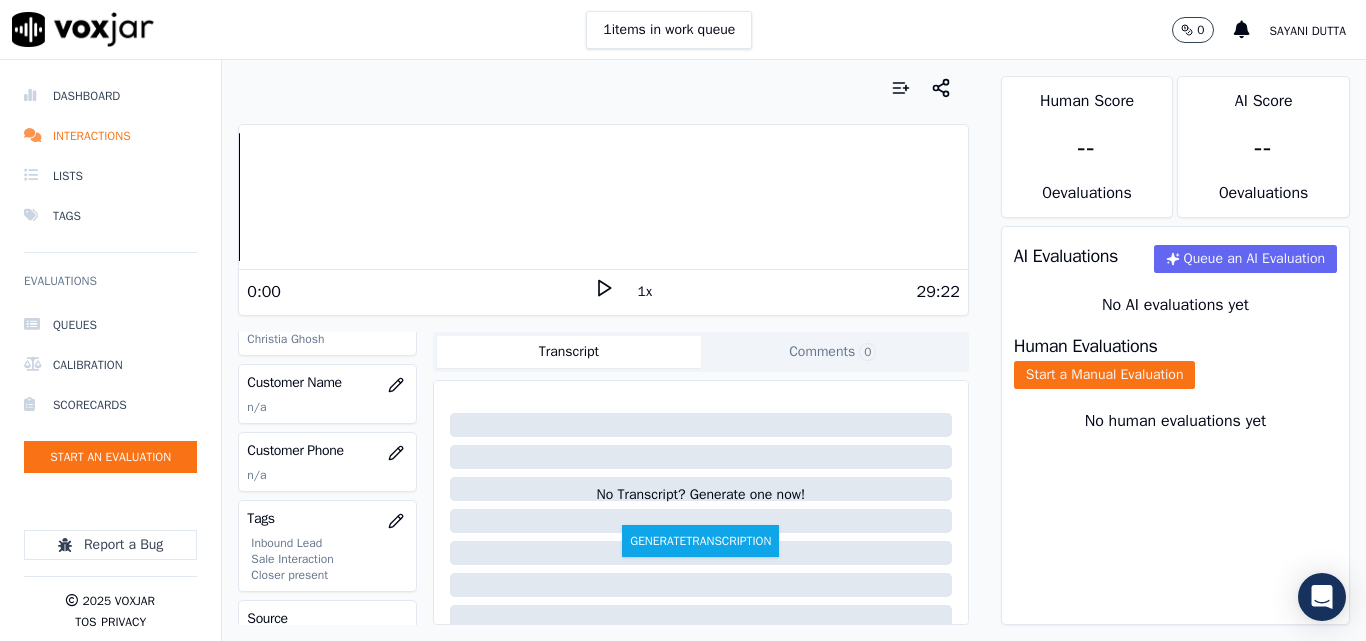 scroll, scrollTop: 300, scrollLeft: 0, axis: vertical 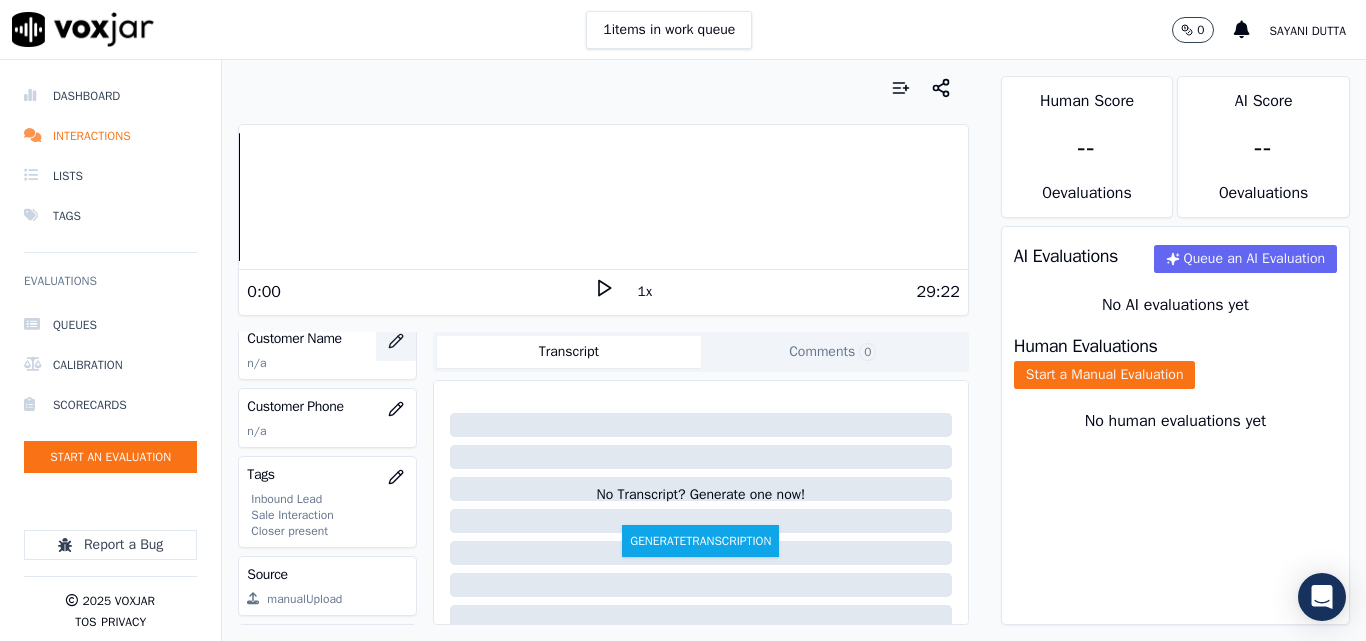 click at bounding box center (396, 341) 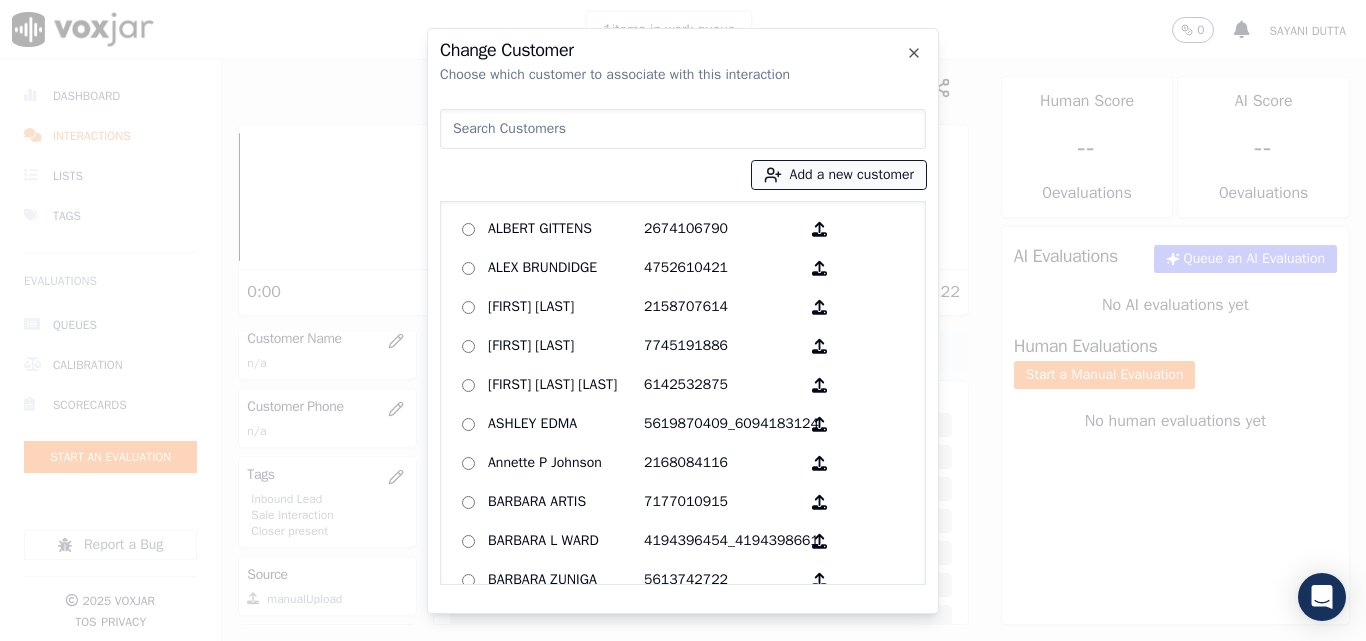 click on "Add a new customer" at bounding box center (839, 175) 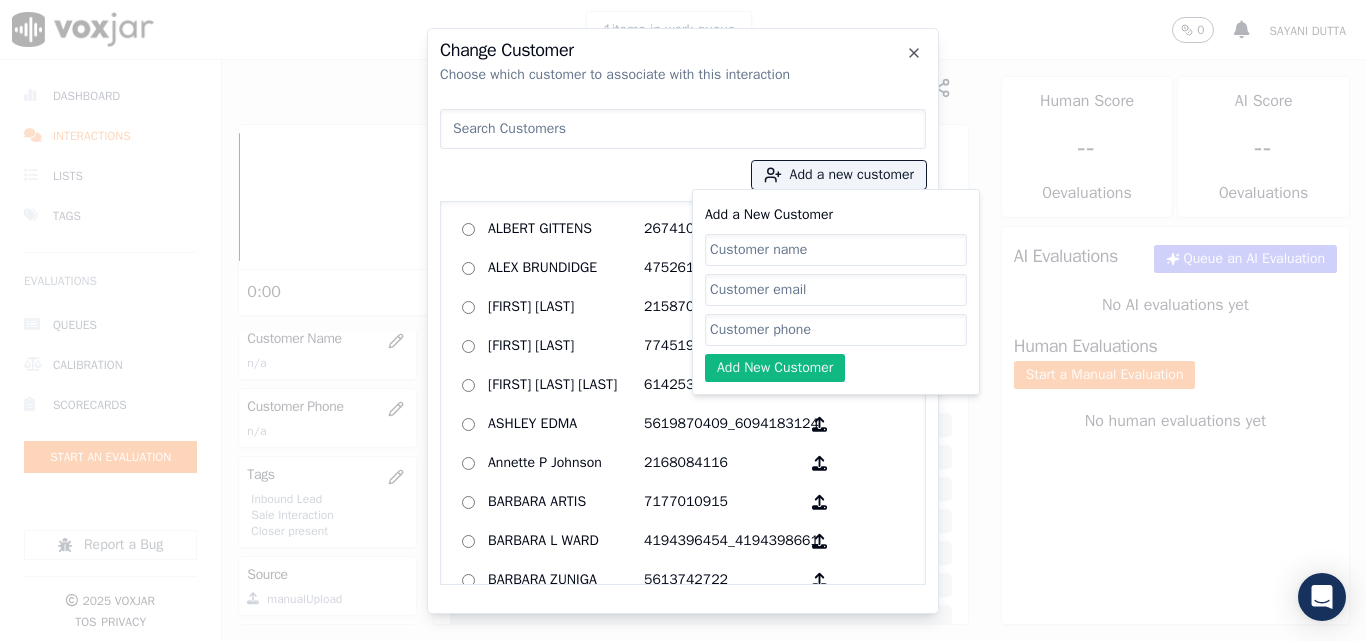 click on "Add a New Customer" 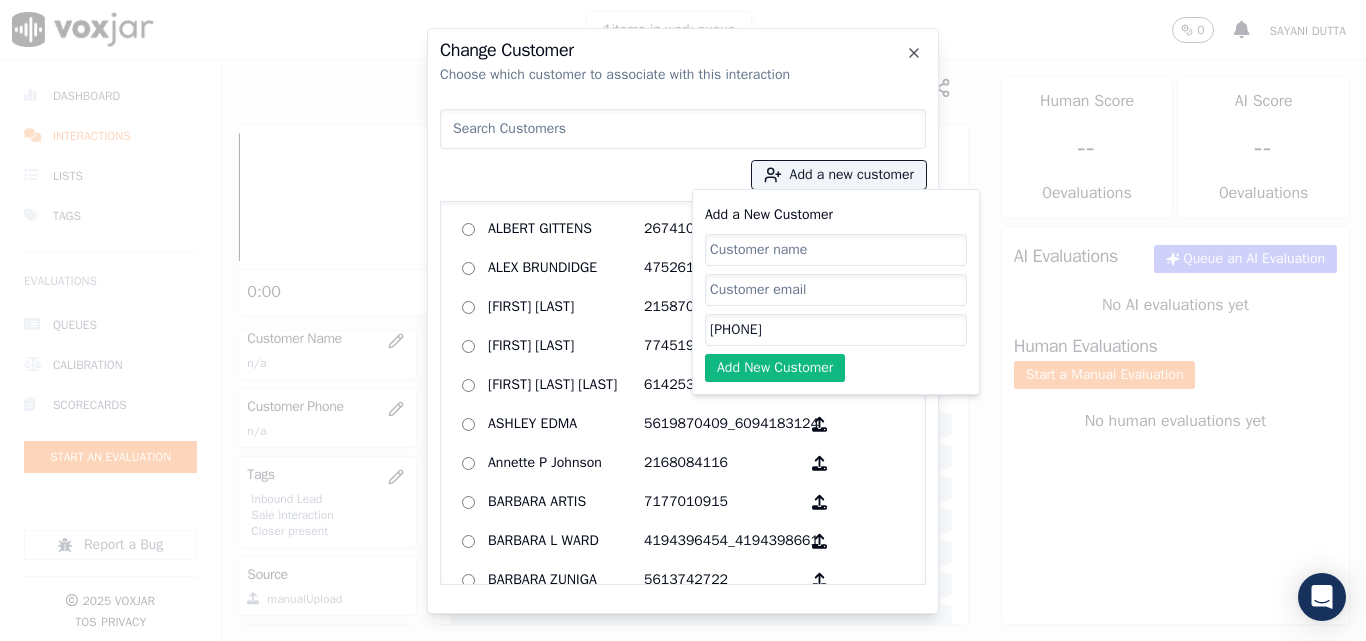 type on "[PHONE]" 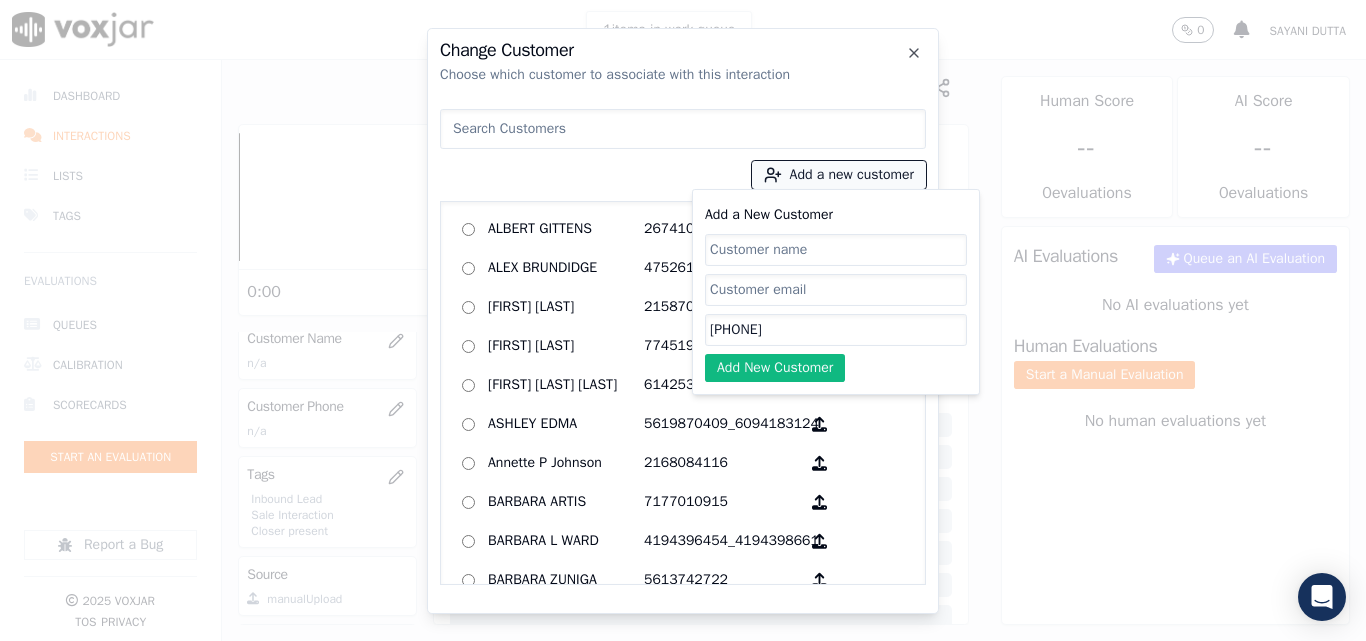 drag, startPoint x: 749, startPoint y: 255, endPoint x: 822, endPoint y: 186, distance: 100.44899 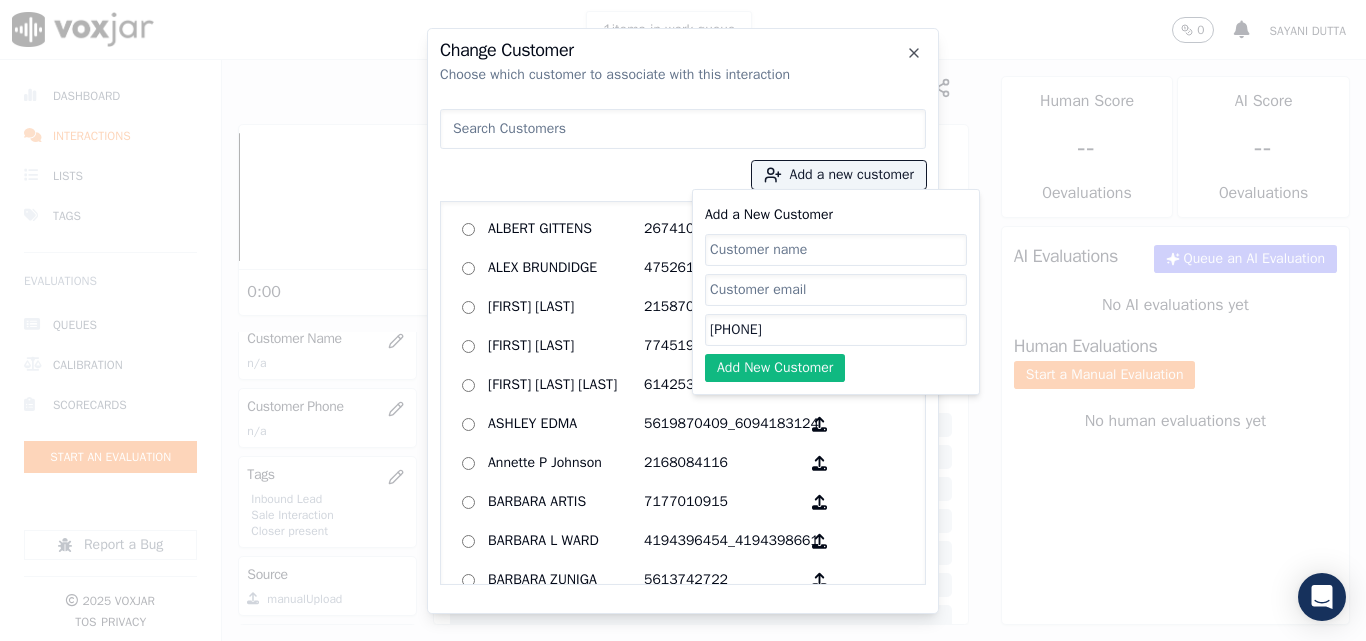 paste on "[FIRST] [LAST]" 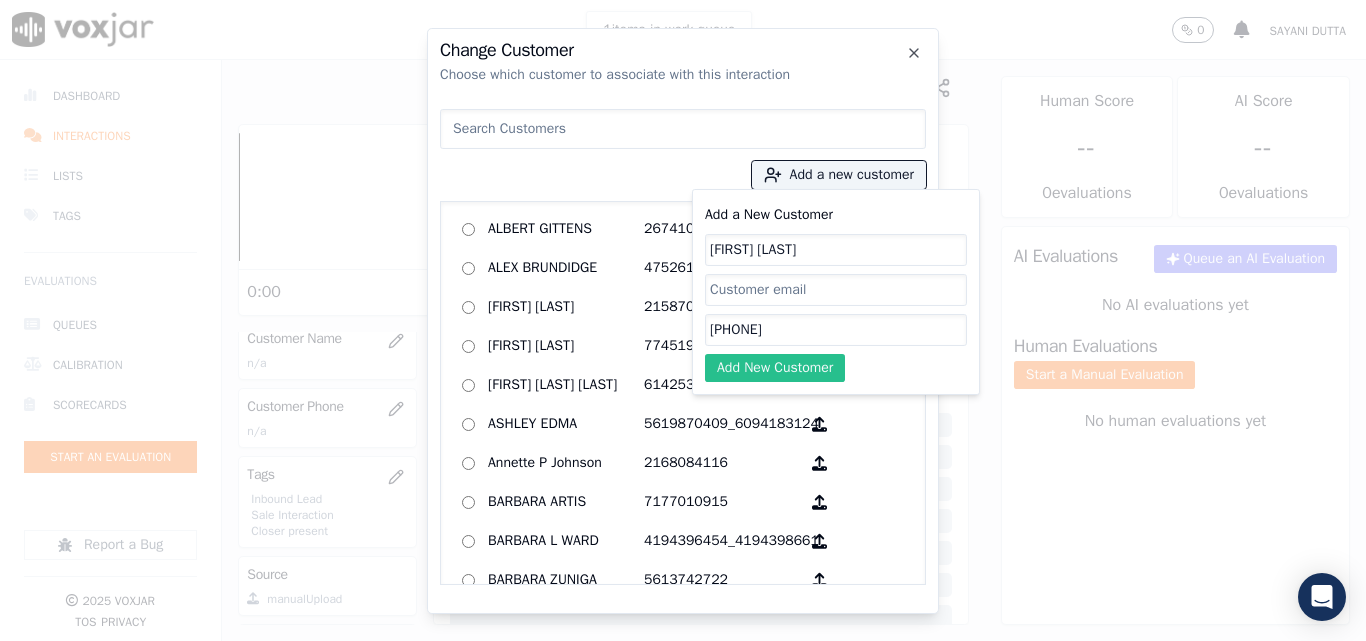 type on "[FIRST] [LAST]" 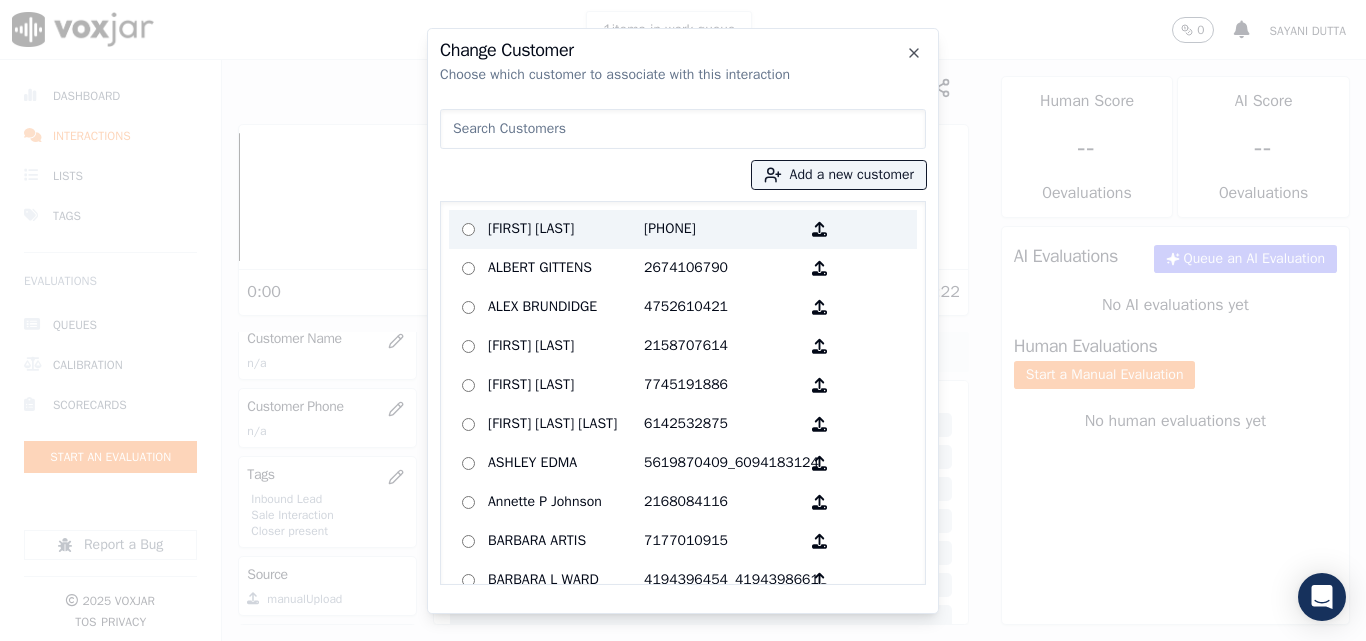 click on "[FIRST] [LAST]" at bounding box center (566, 229) 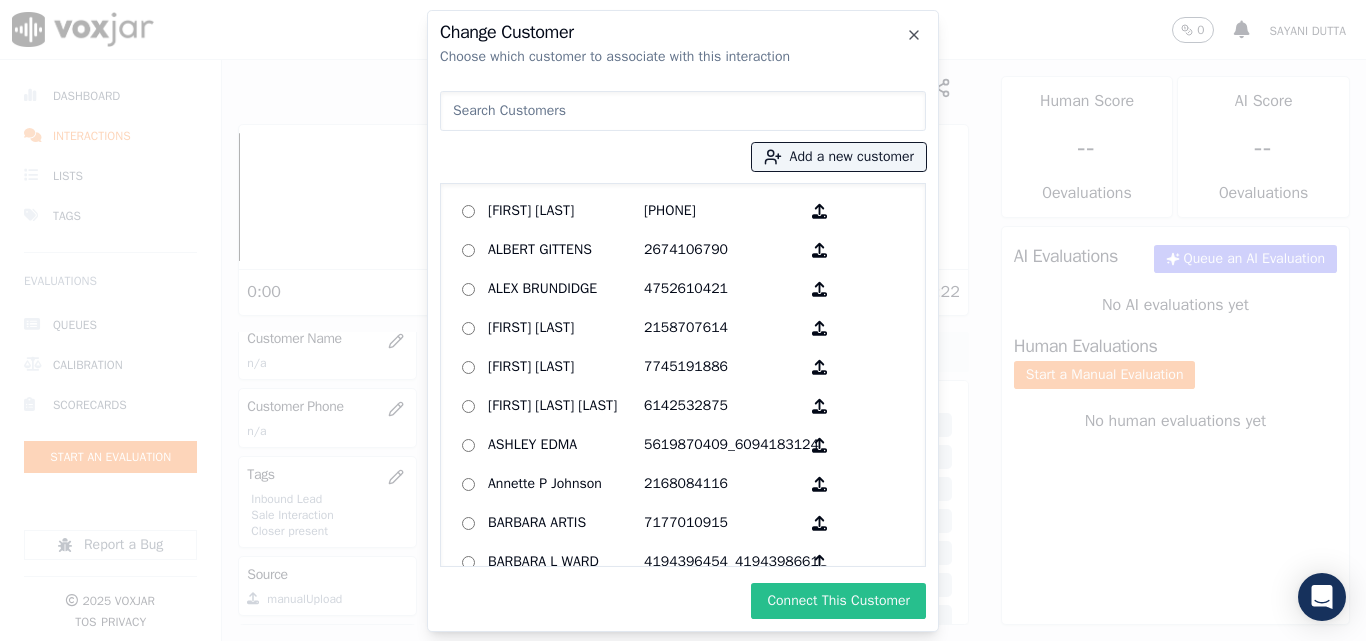 click on "Connect This Customer" at bounding box center (838, 601) 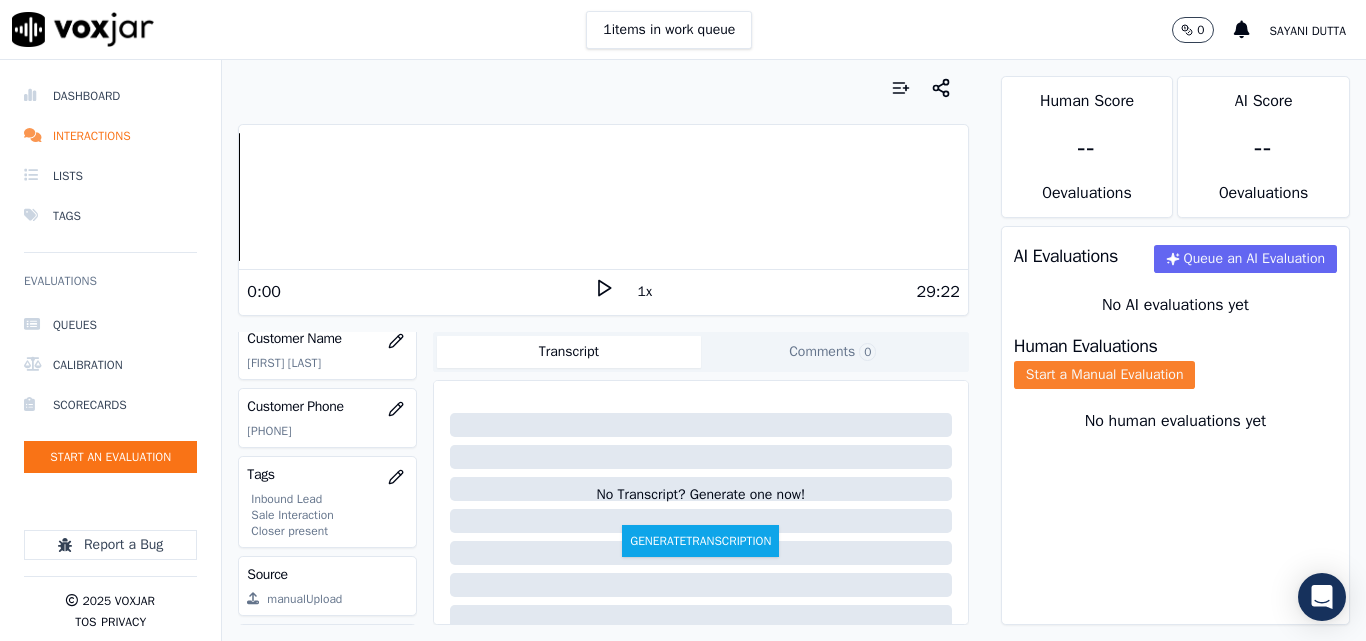 click on "Start a Manual Evaluation" 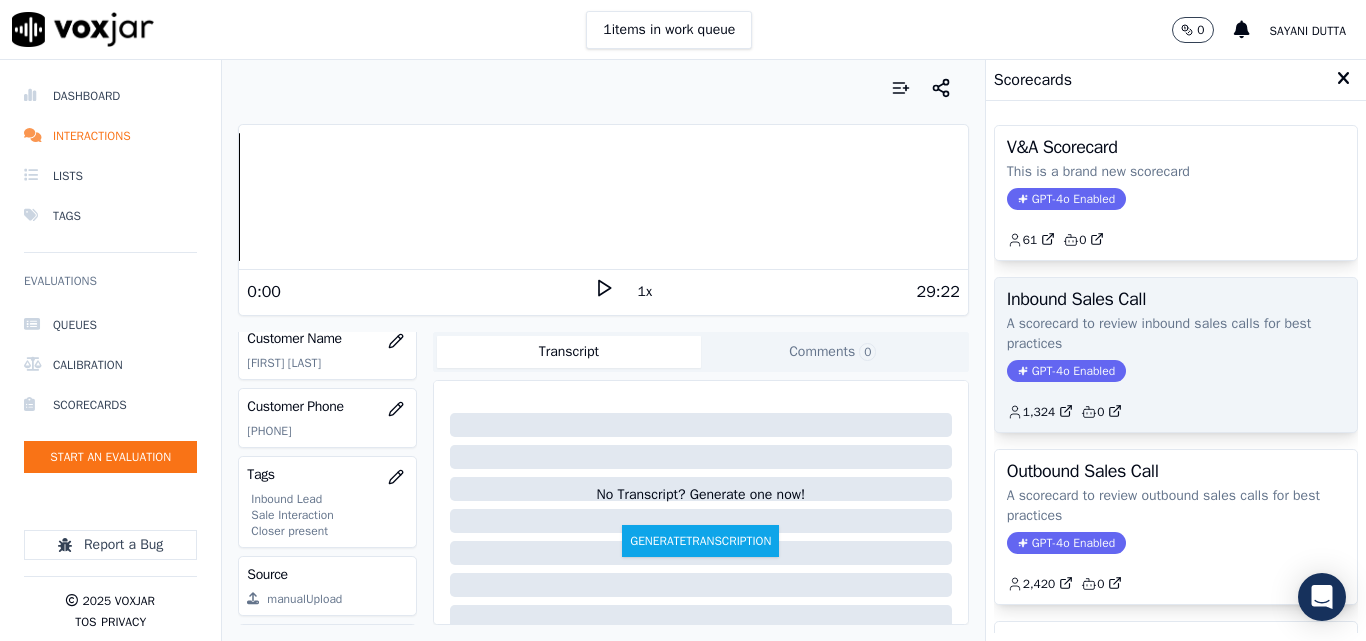 click on "GPT-4o Enabled" 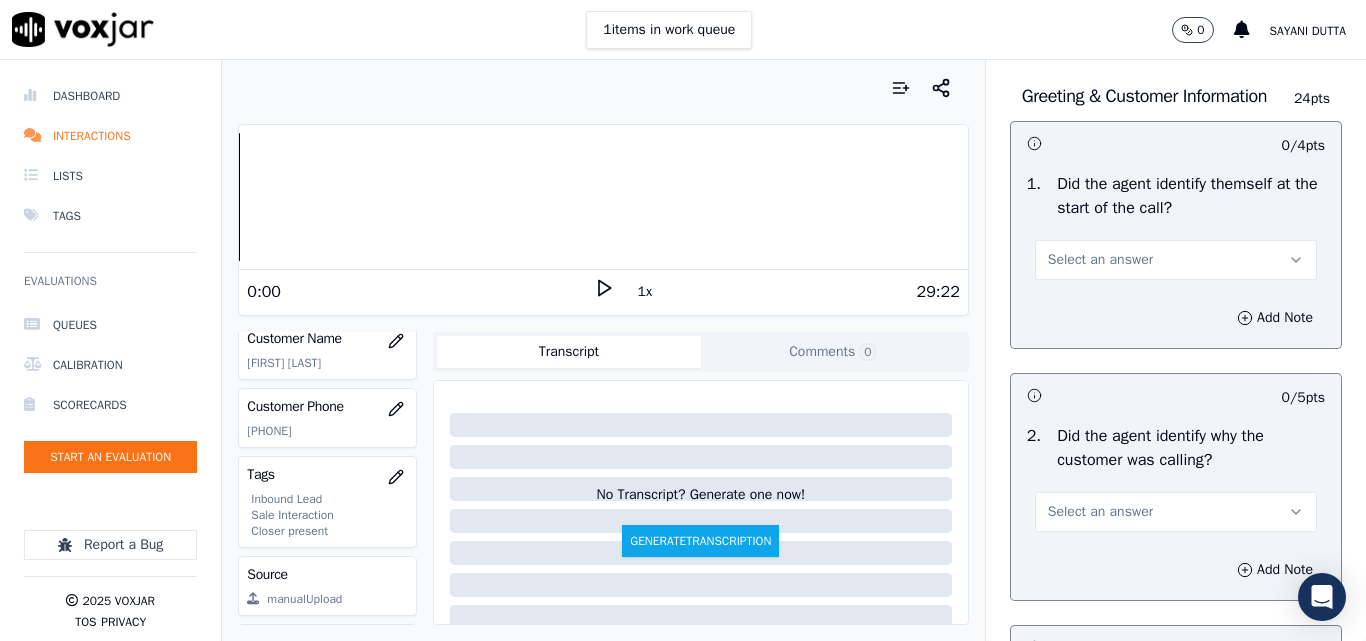 scroll, scrollTop: 200, scrollLeft: 0, axis: vertical 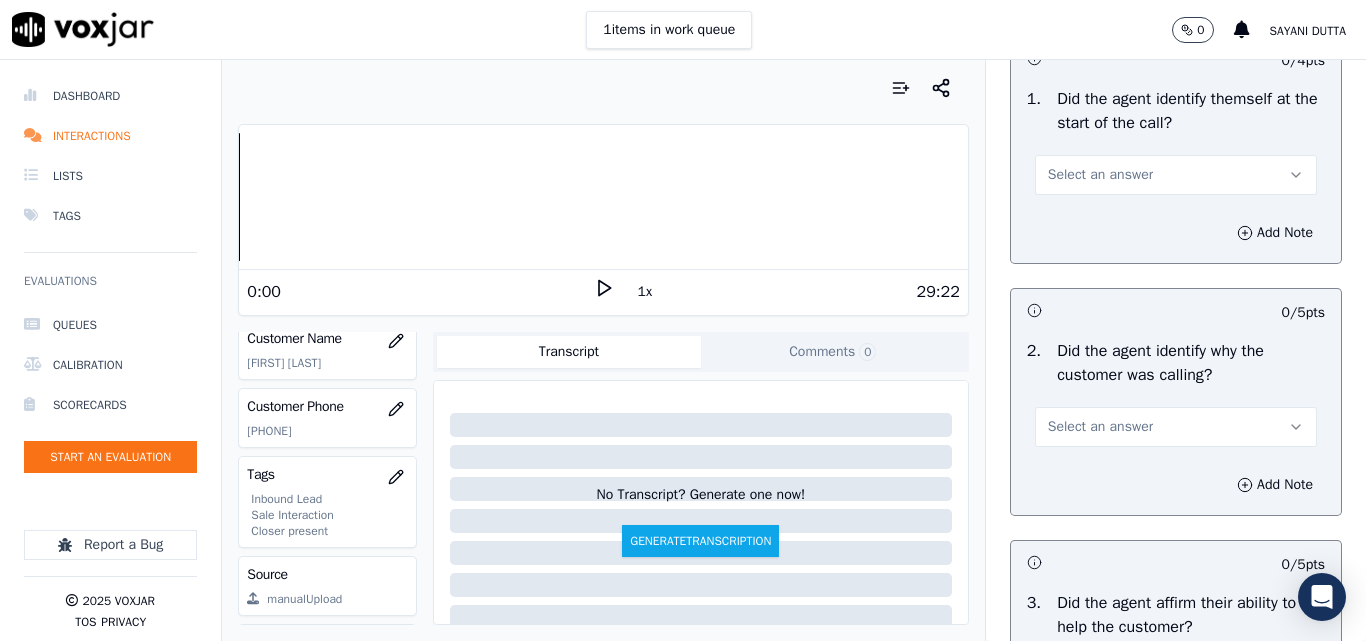 click on "Select an answer" at bounding box center [1100, 175] 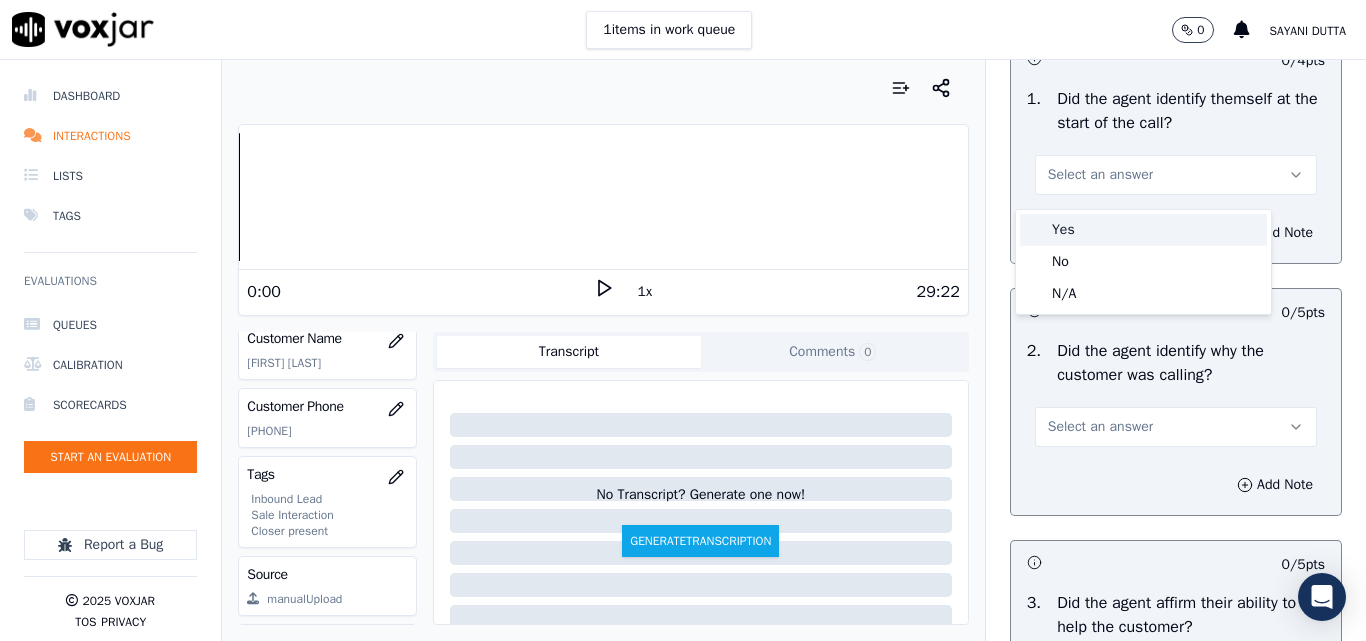 click on "Yes" at bounding box center [1143, 230] 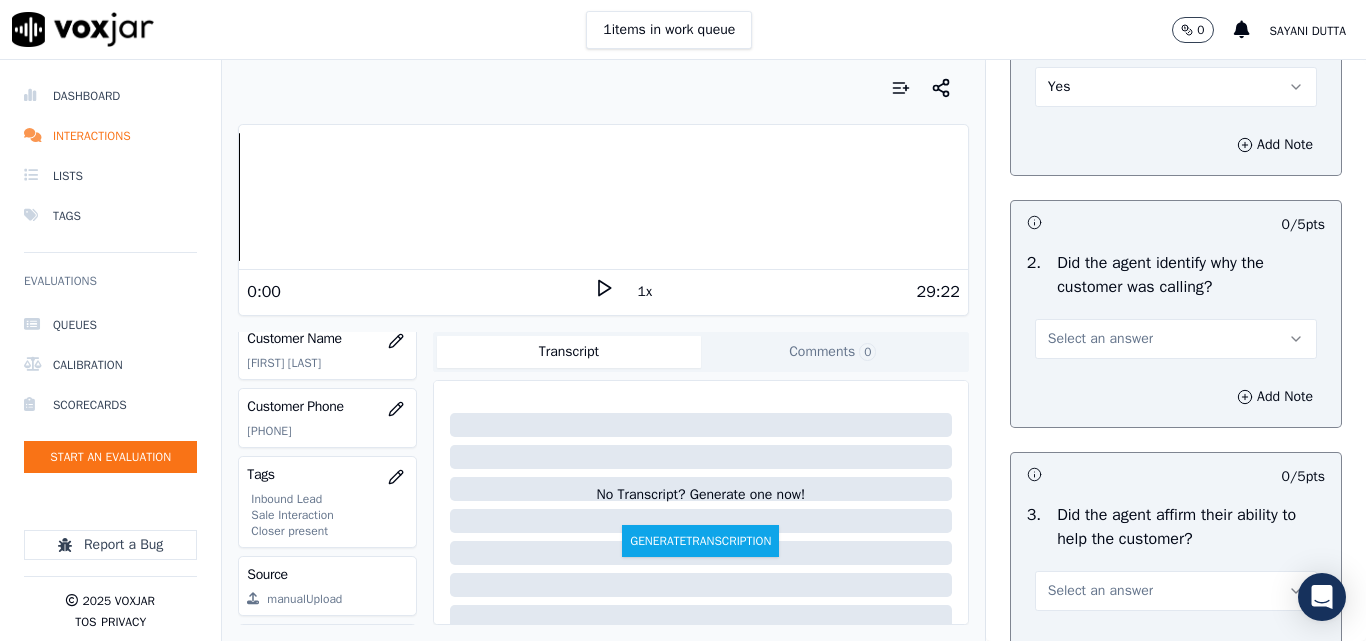 scroll, scrollTop: 400, scrollLeft: 0, axis: vertical 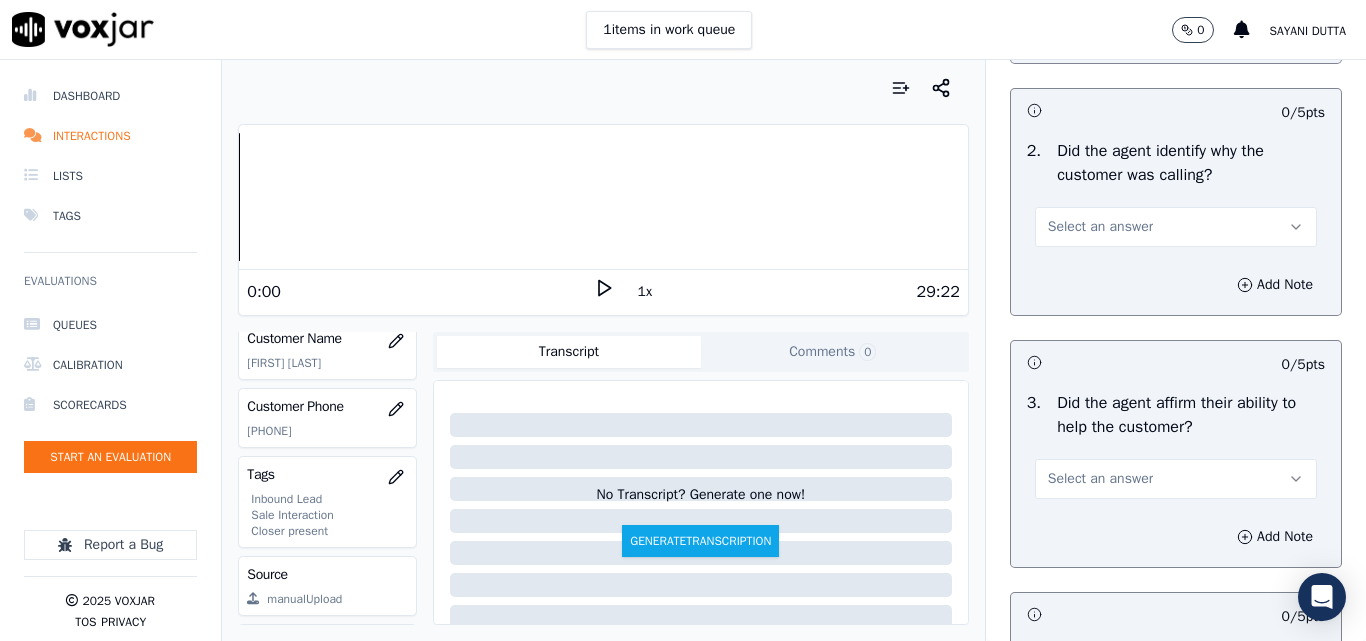 click on "Select an answer" at bounding box center [1100, 227] 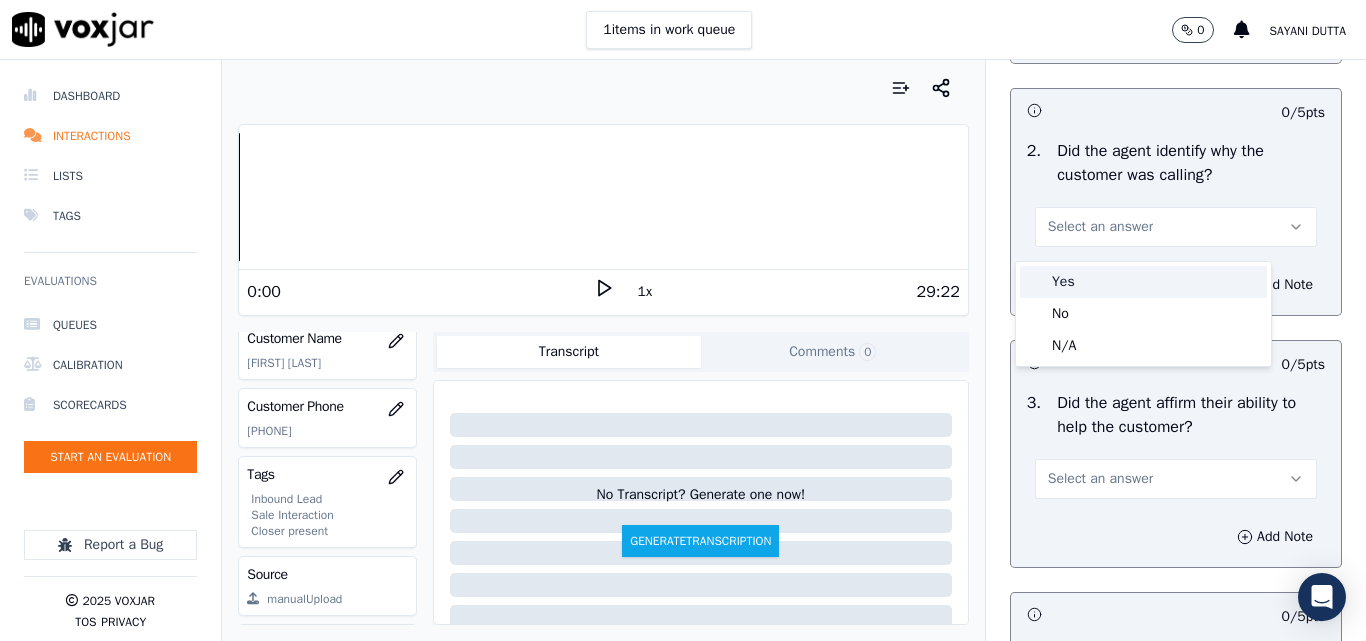 drag, startPoint x: 1080, startPoint y: 281, endPoint x: 1088, endPoint y: 270, distance: 13.601471 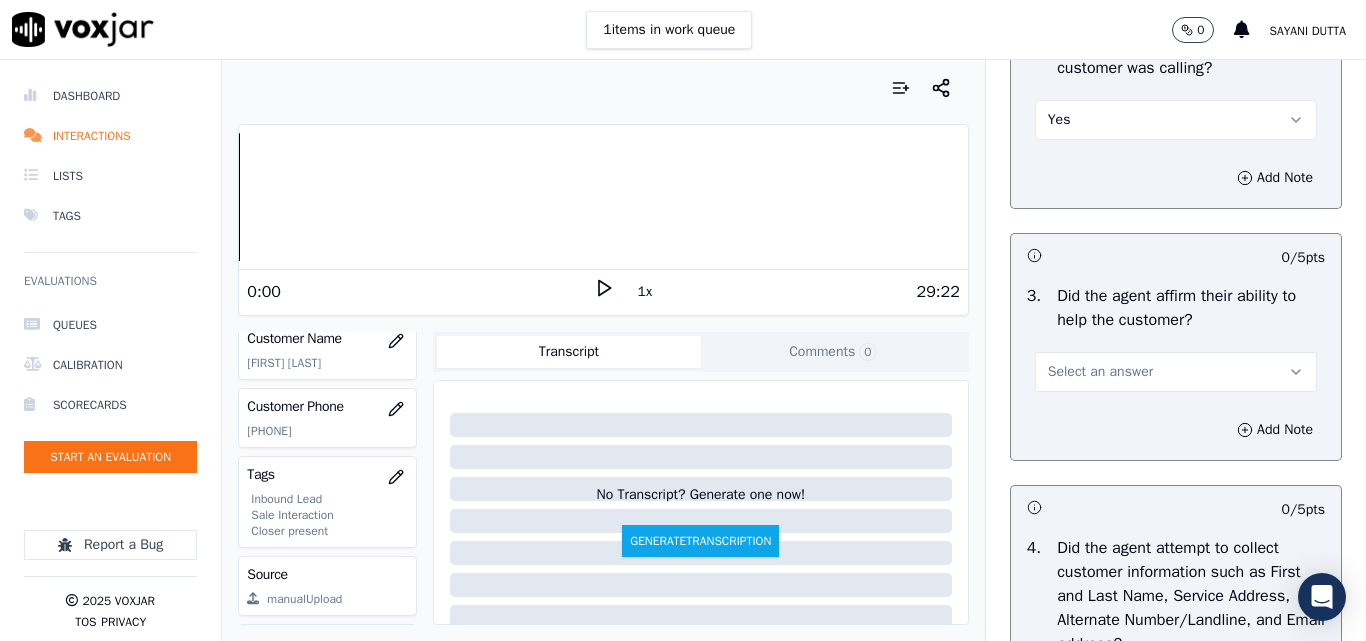 scroll, scrollTop: 700, scrollLeft: 0, axis: vertical 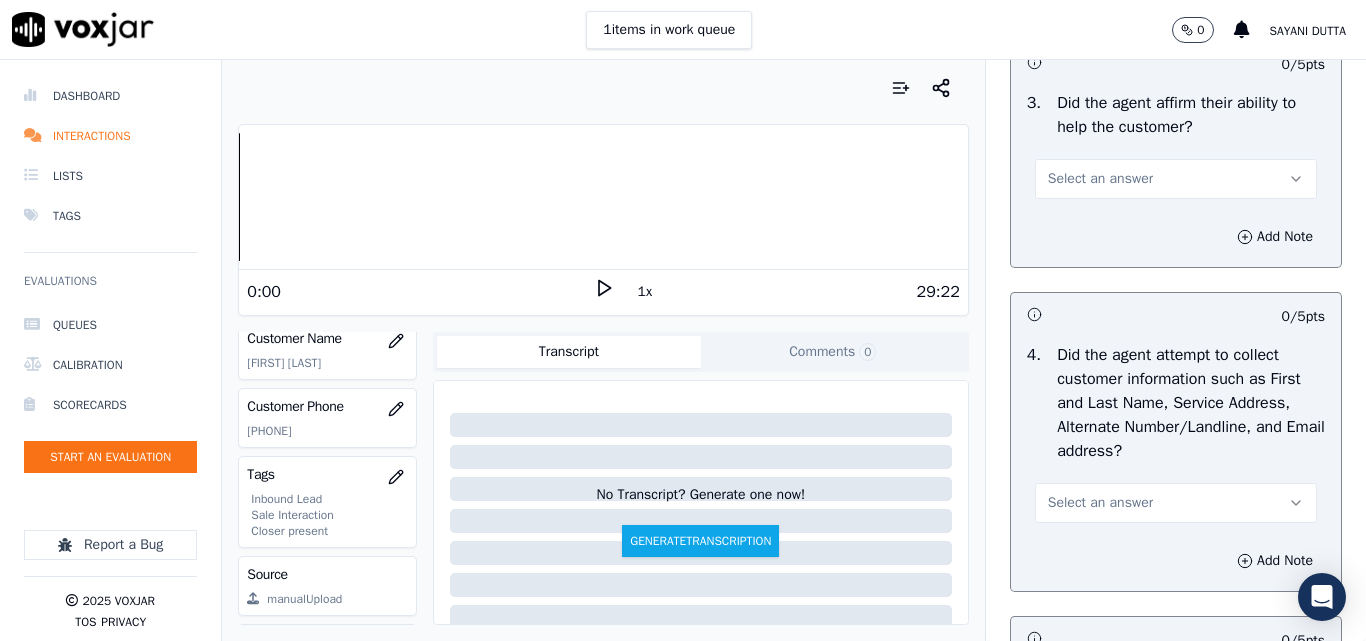 click on "Select an answer" at bounding box center (1176, 179) 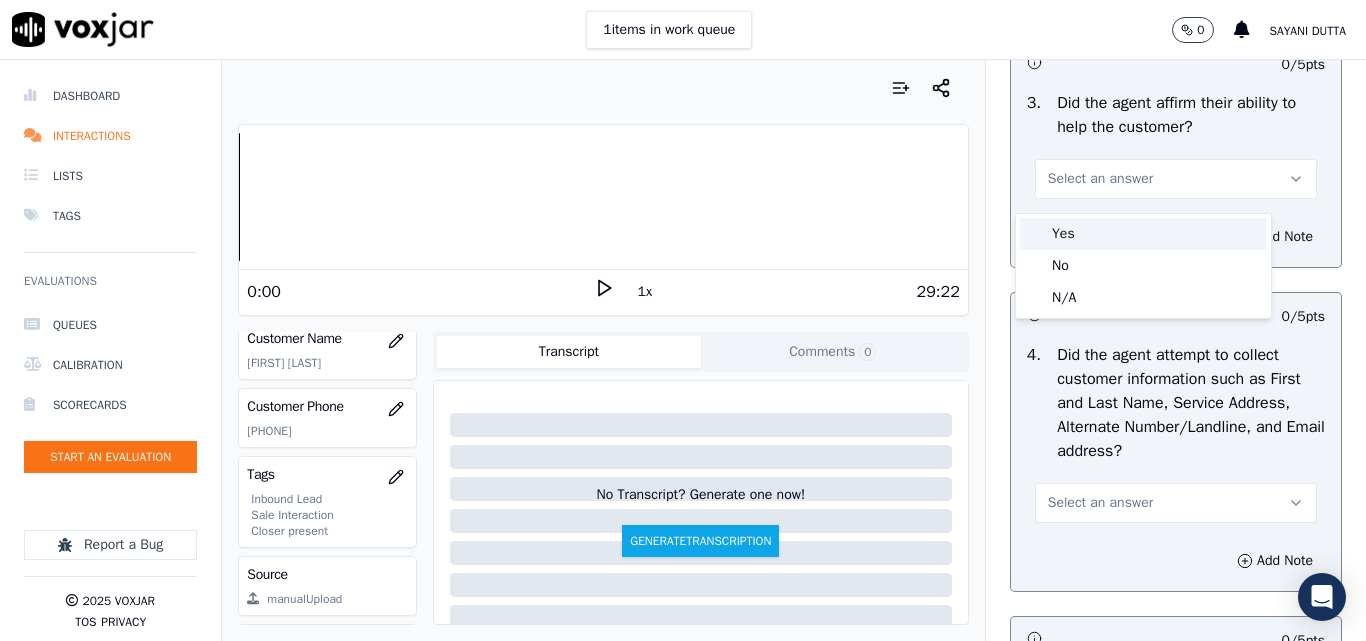click on "Yes" at bounding box center [1143, 234] 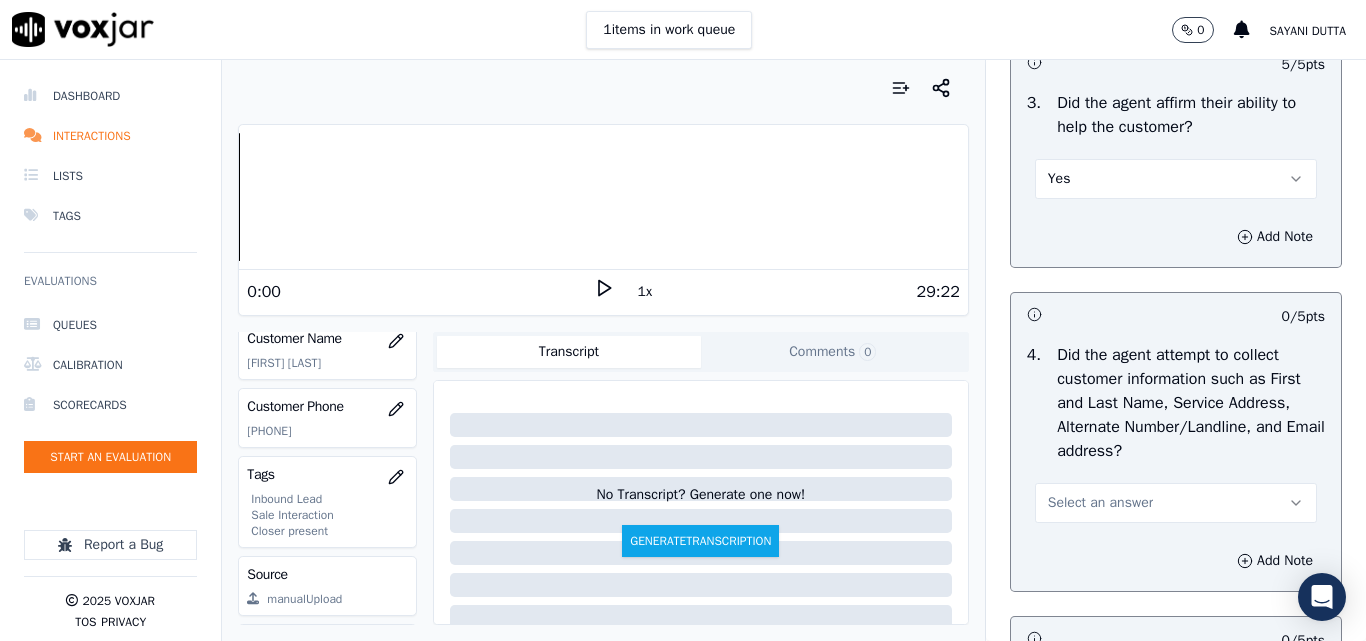 scroll, scrollTop: 1000, scrollLeft: 0, axis: vertical 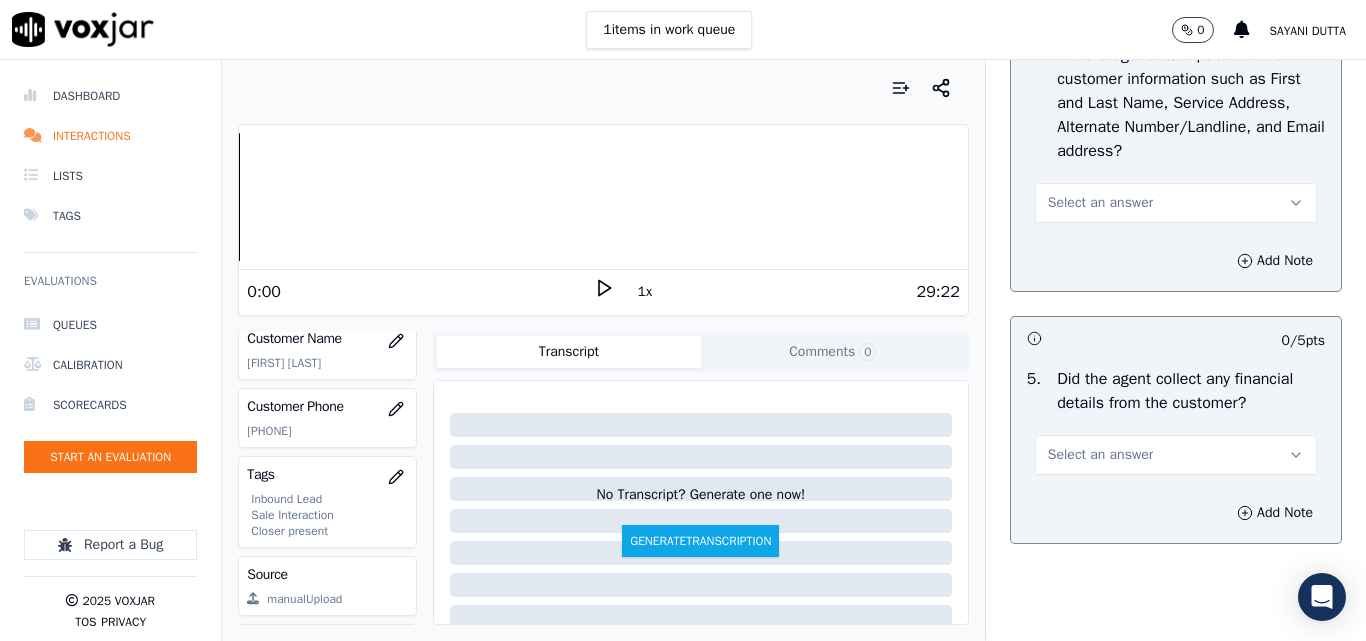 click on "Select an answer" at bounding box center (1176, 203) 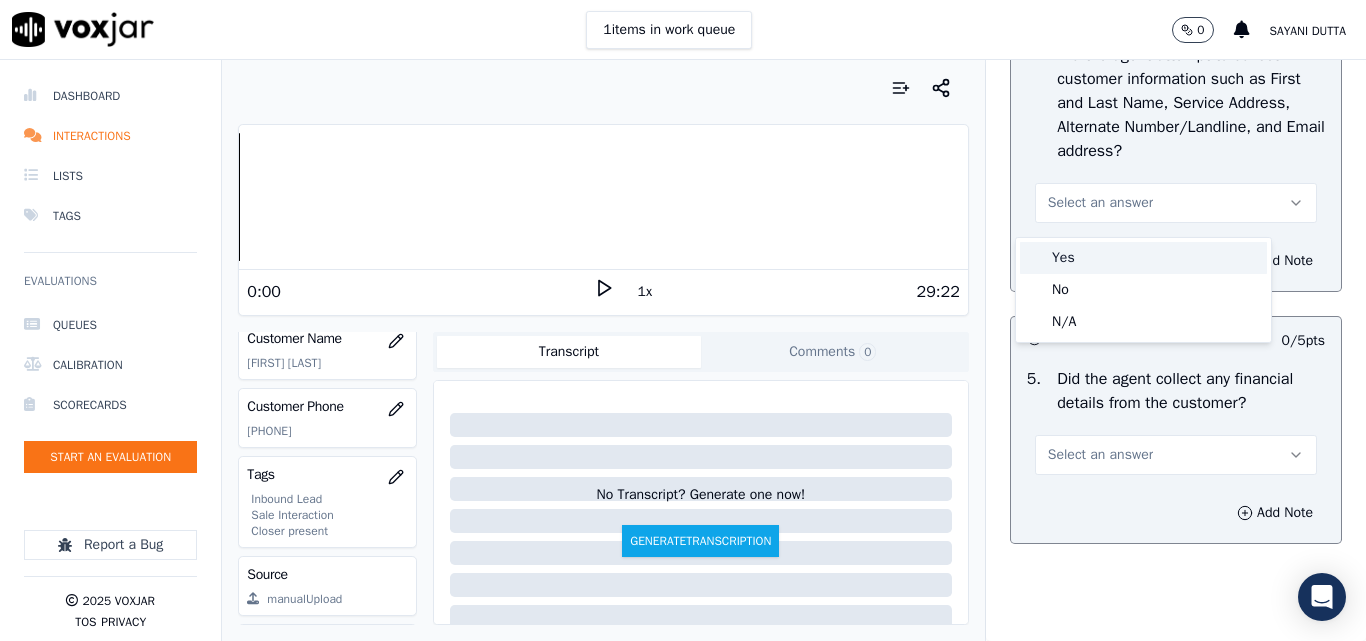 click on "Yes" at bounding box center (1143, 258) 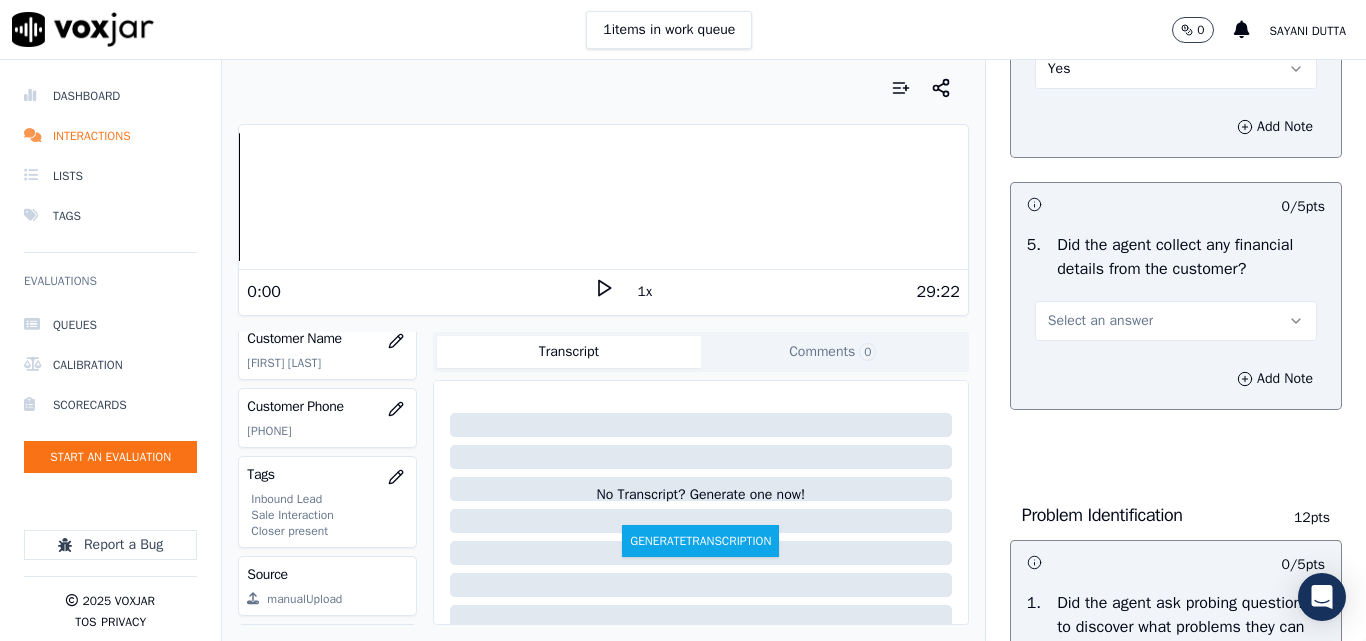 scroll, scrollTop: 1300, scrollLeft: 0, axis: vertical 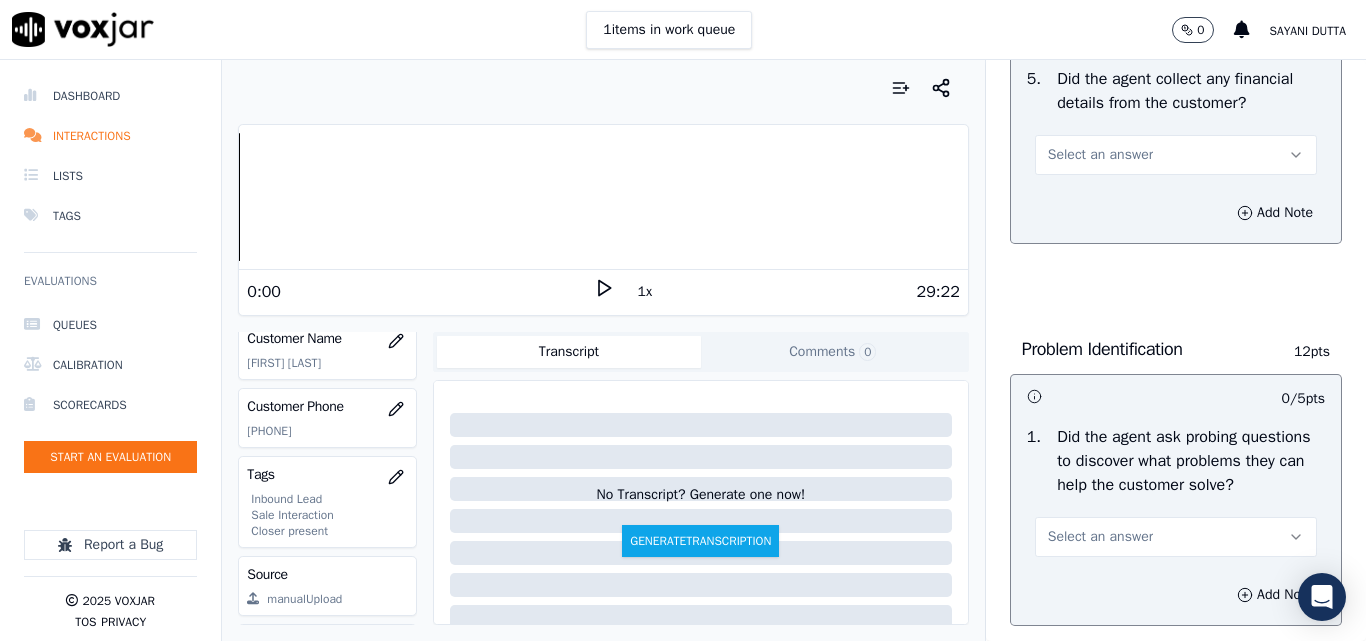 click on "Select an answer" at bounding box center [1176, 153] 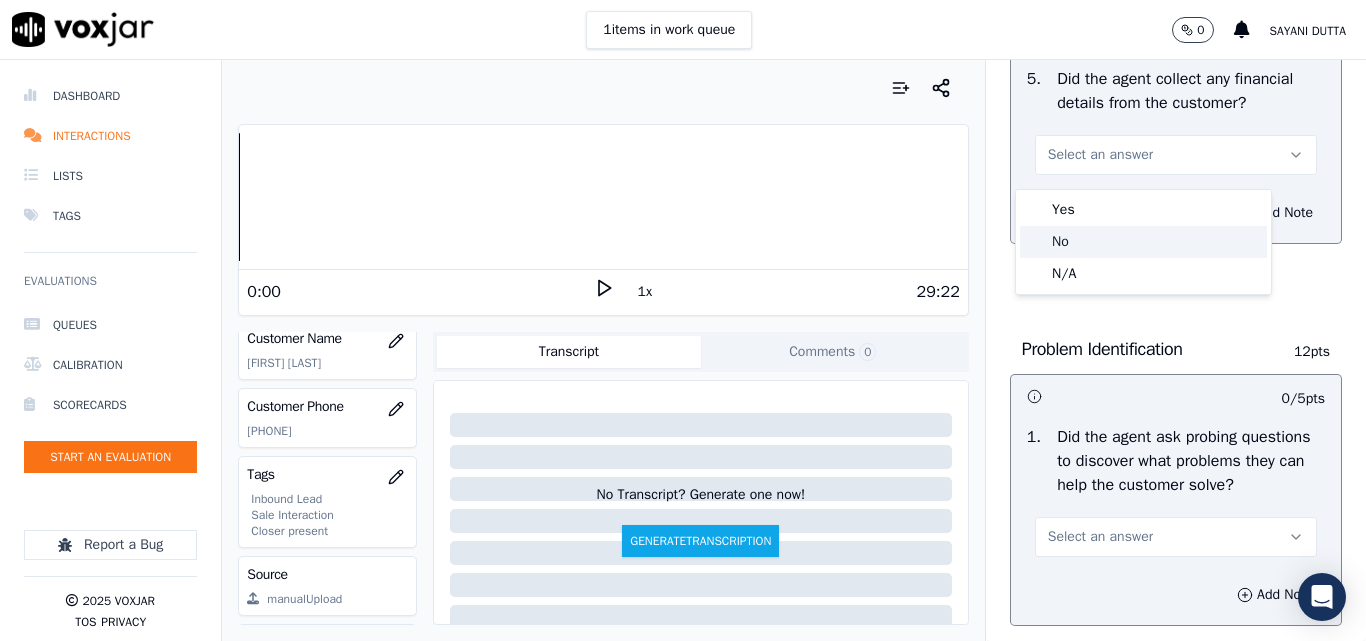 click on "No" 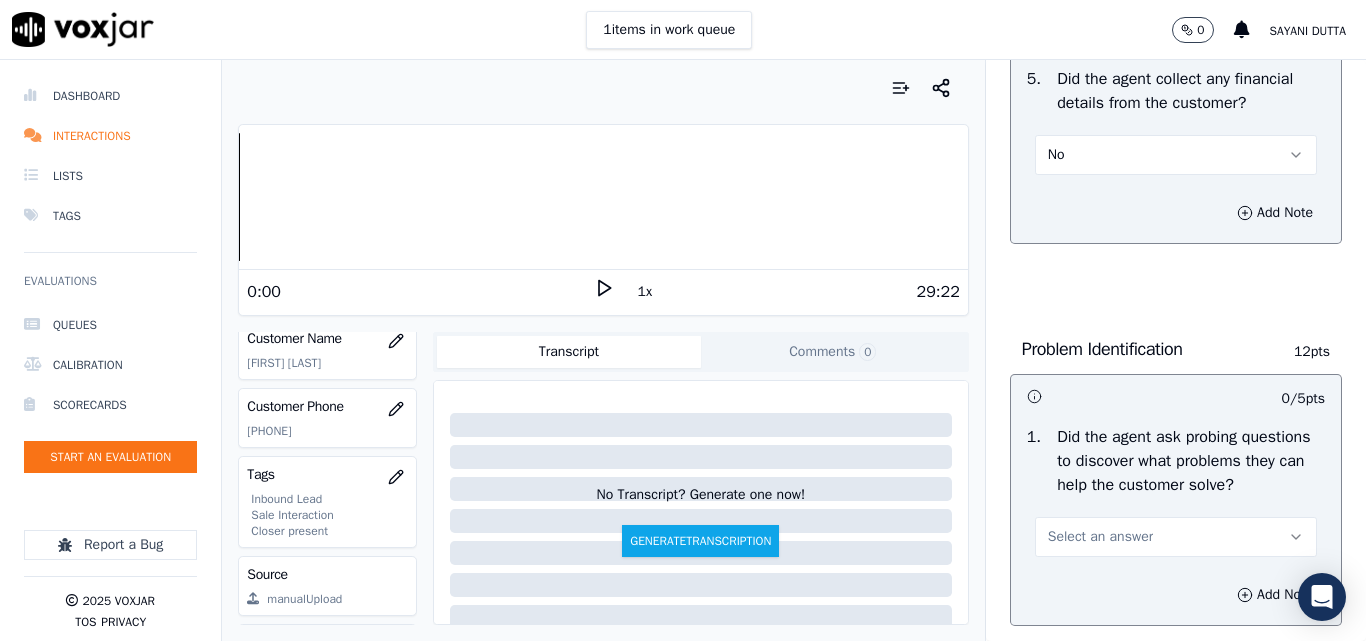scroll, scrollTop: 1600, scrollLeft: 0, axis: vertical 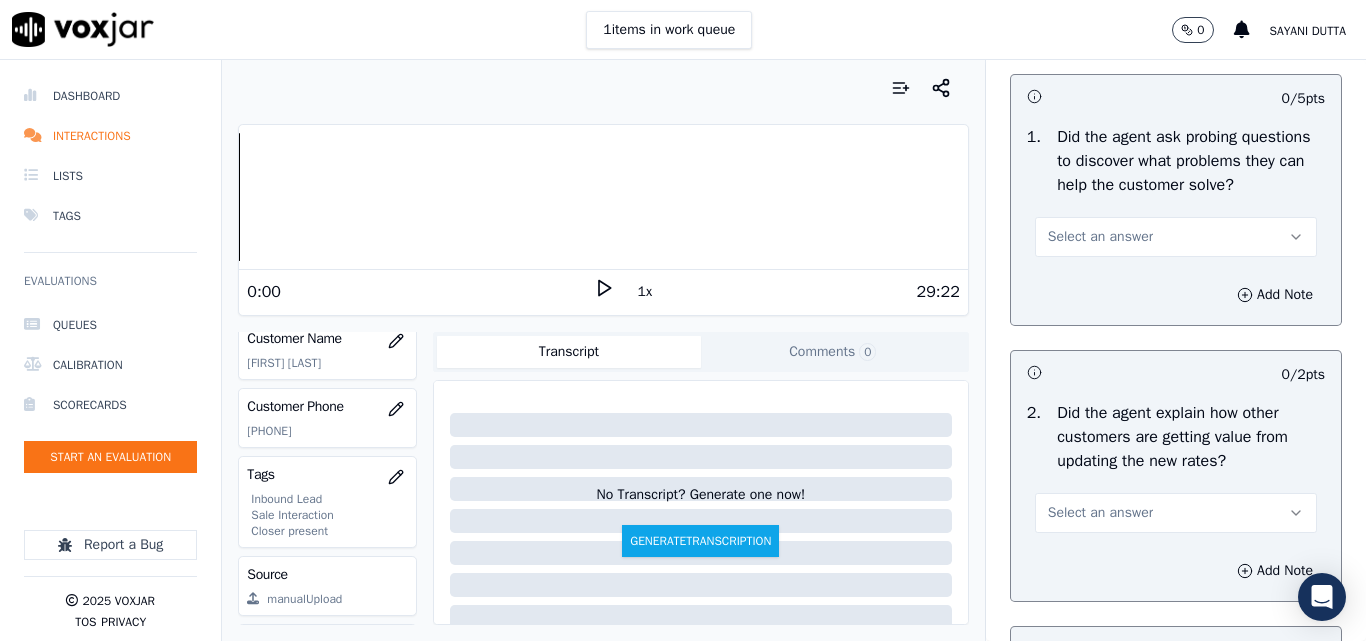 click on "Select an answer" at bounding box center [1100, 237] 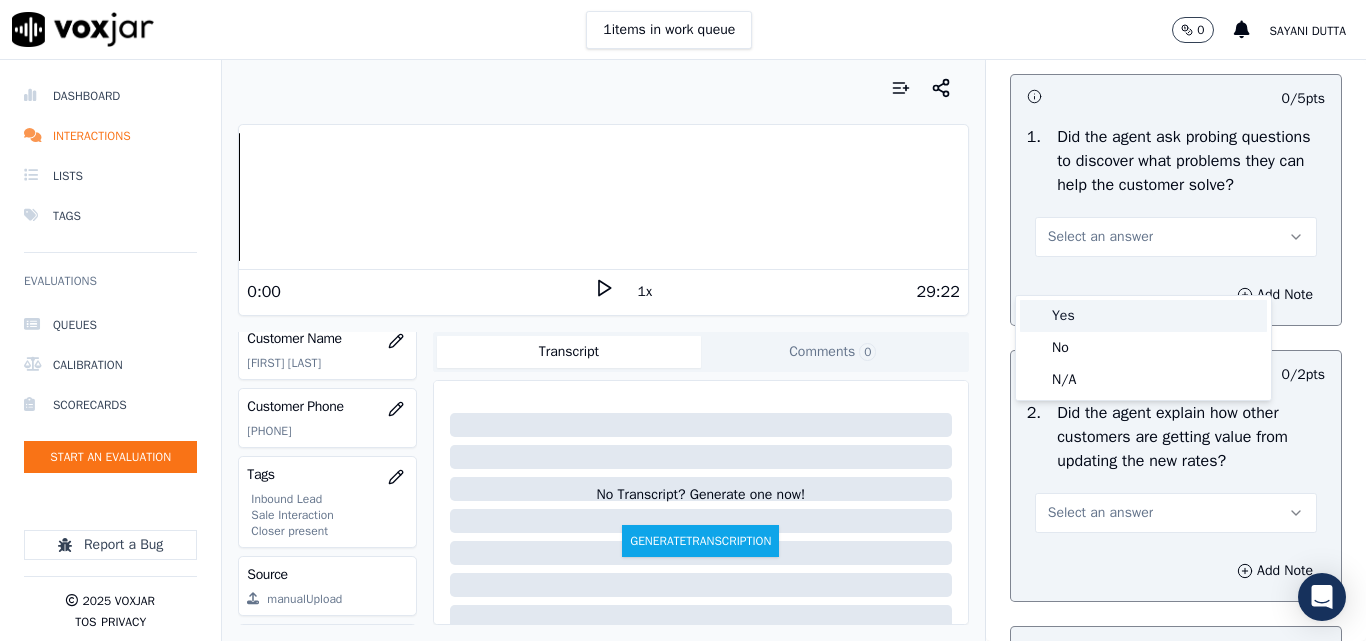 click on "Yes" at bounding box center (1143, 316) 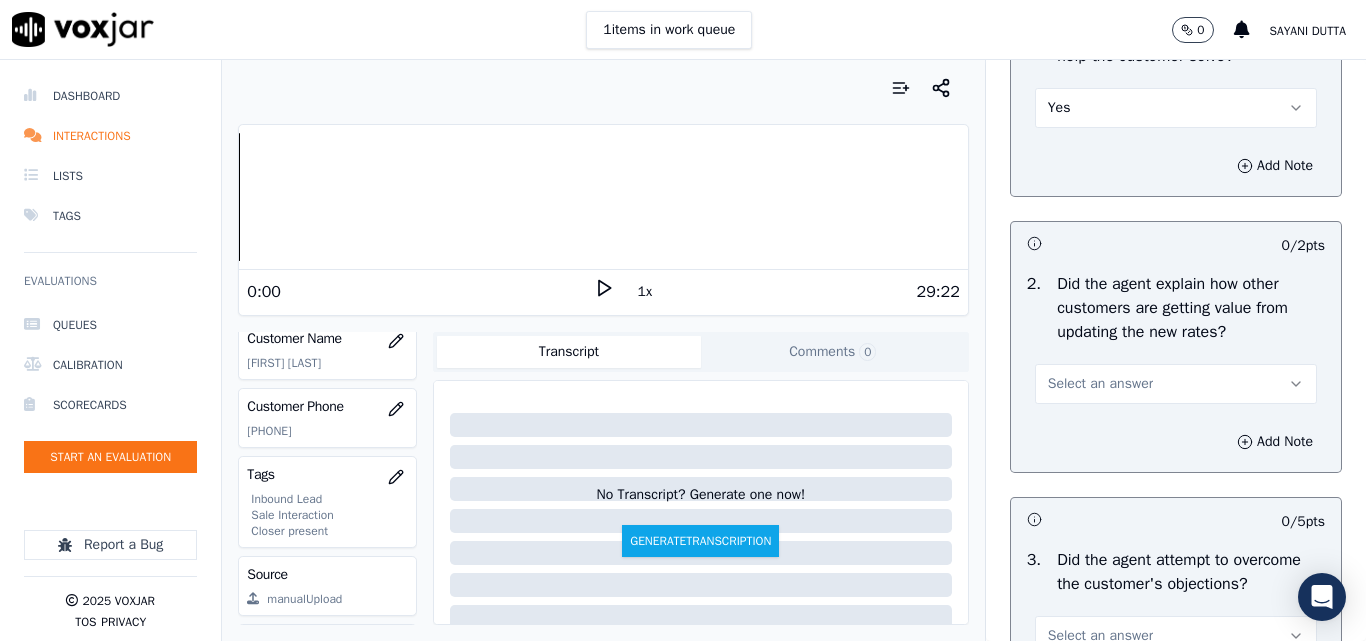 scroll, scrollTop: 1900, scrollLeft: 0, axis: vertical 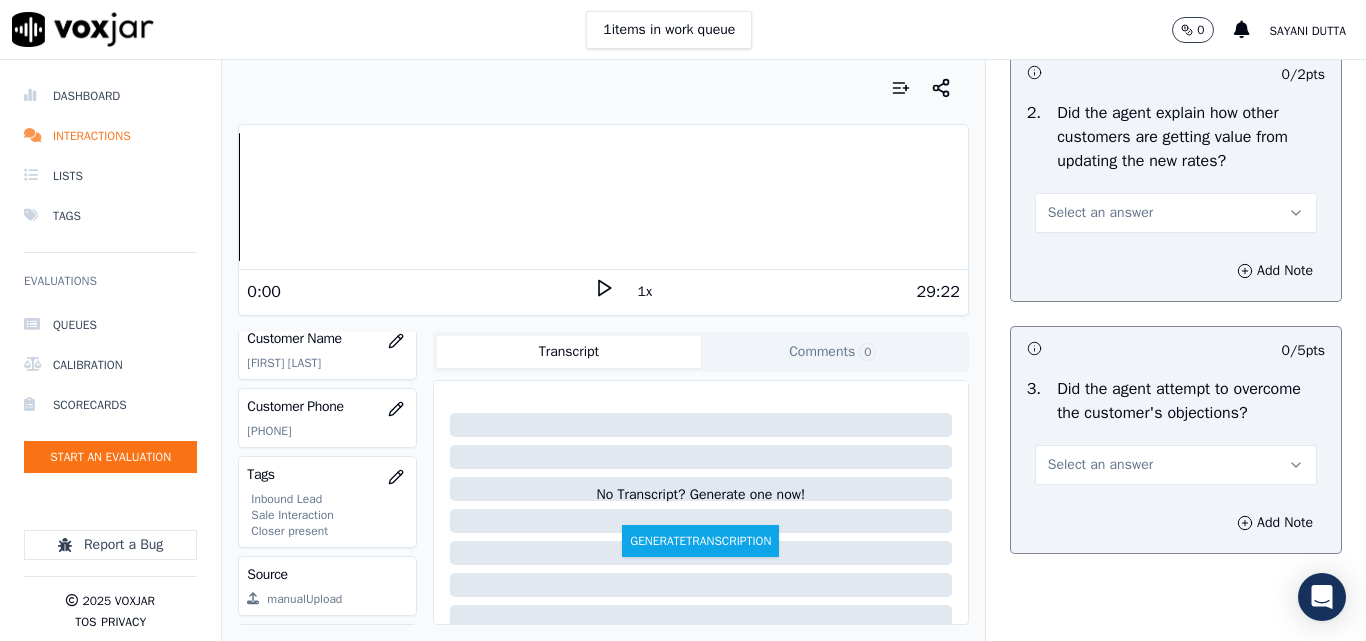 drag, startPoint x: 1059, startPoint y: 236, endPoint x: 1061, endPoint y: 251, distance: 15.132746 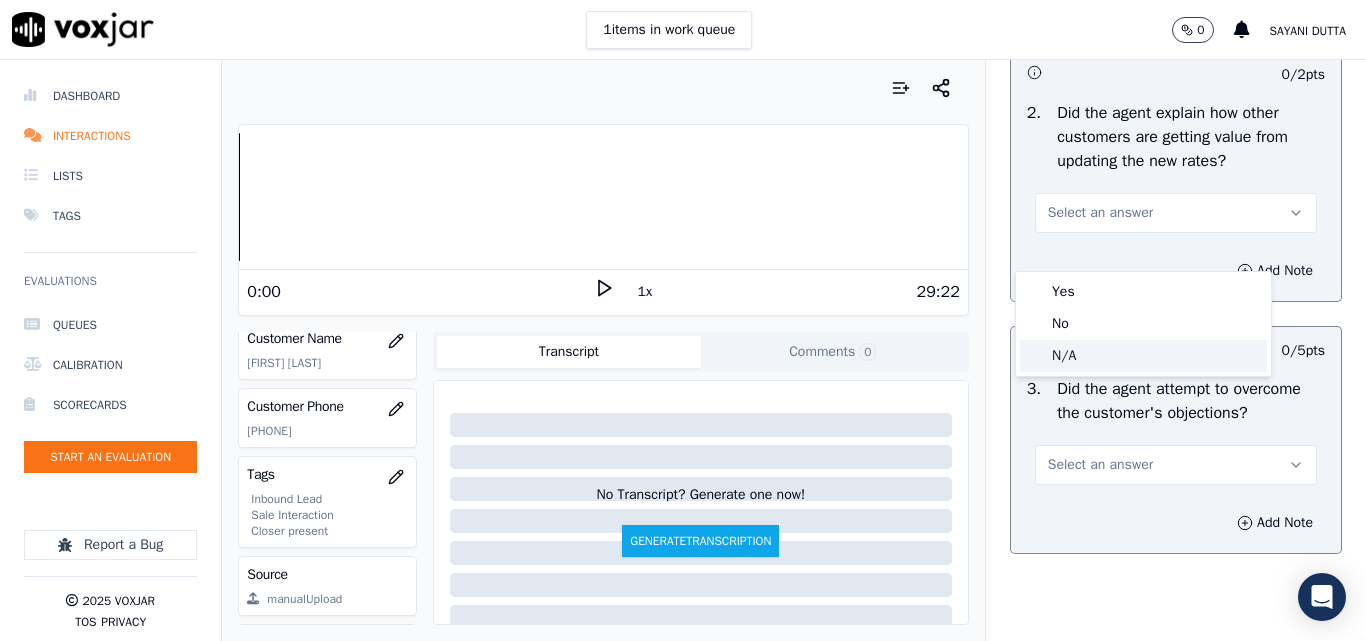 click on "N/A" 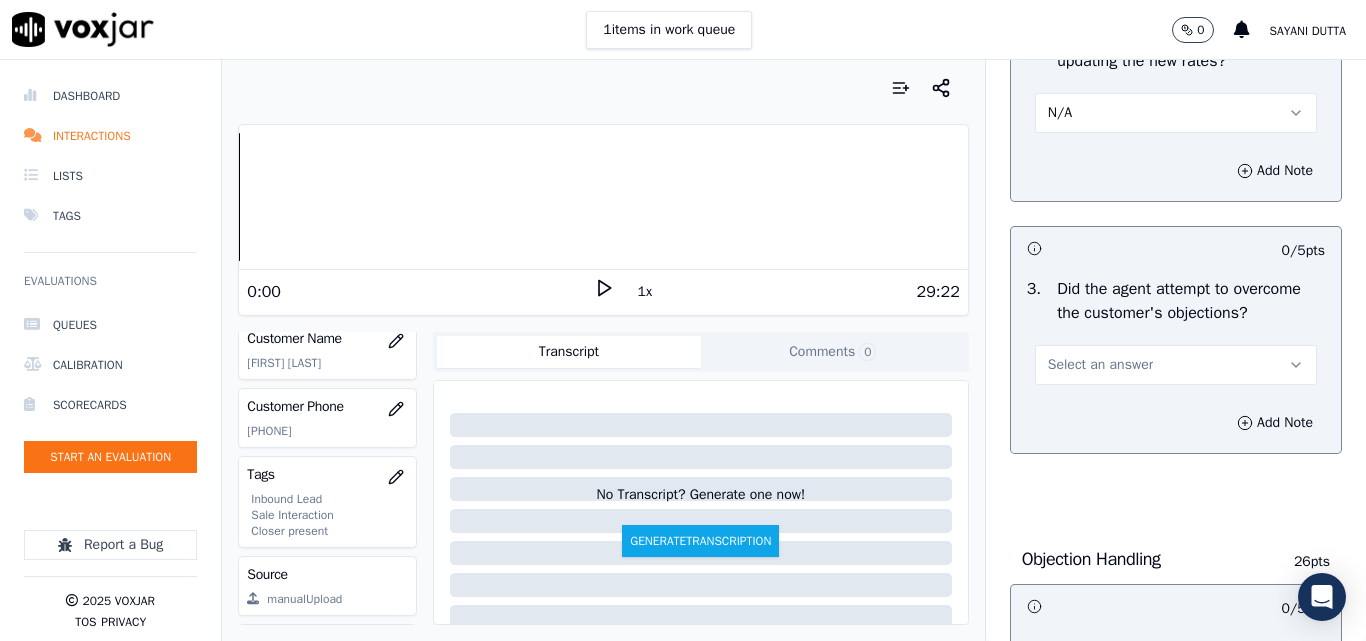 scroll, scrollTop: 2100, scrollLeft: 0, axis: vertical 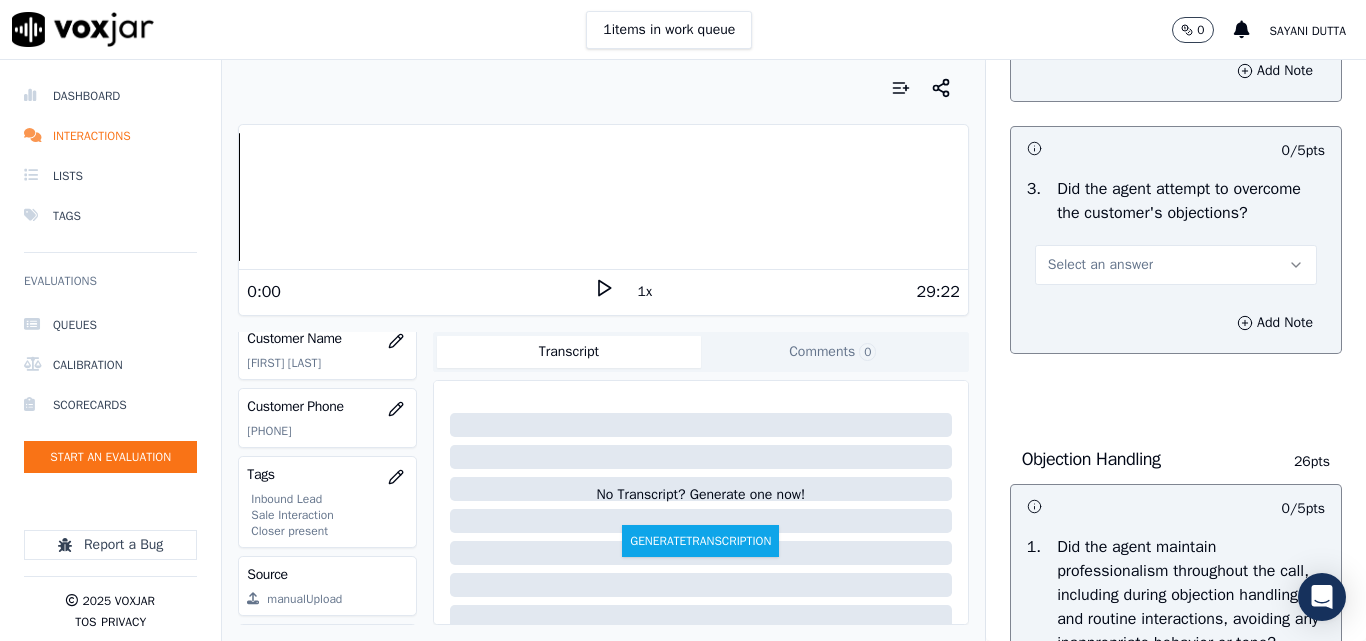 click on "Select an answer" at bounding box center (1100, 265) 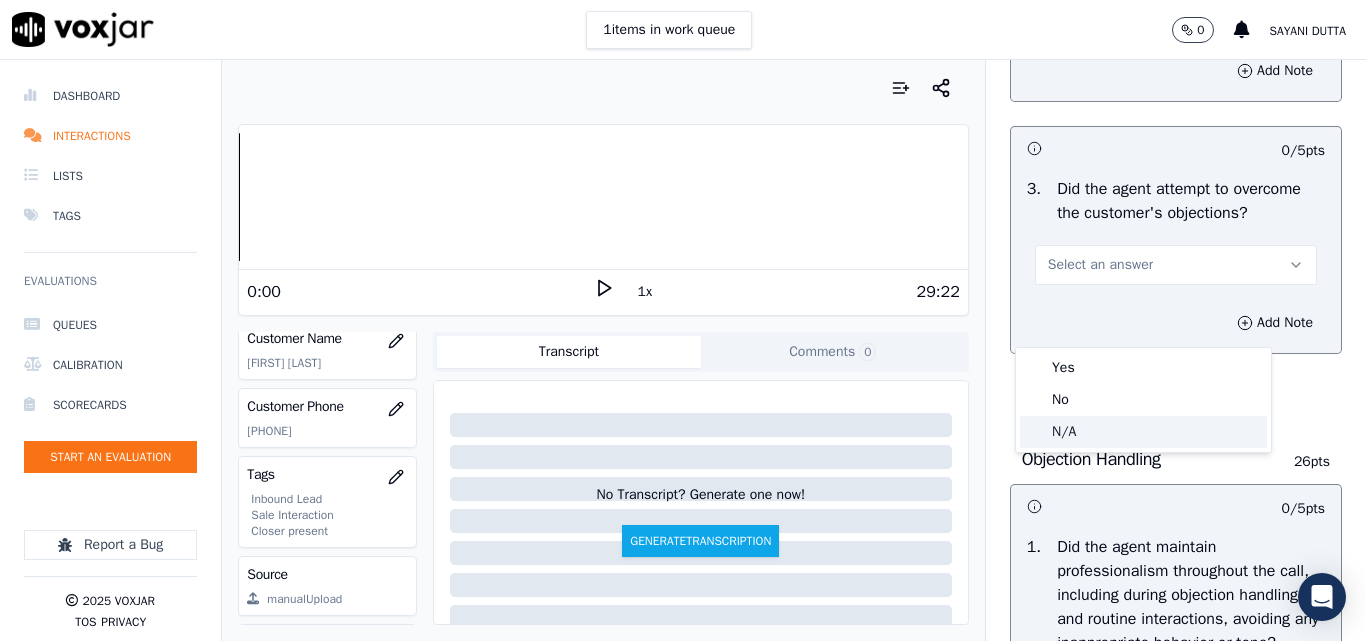 click on "N/A" 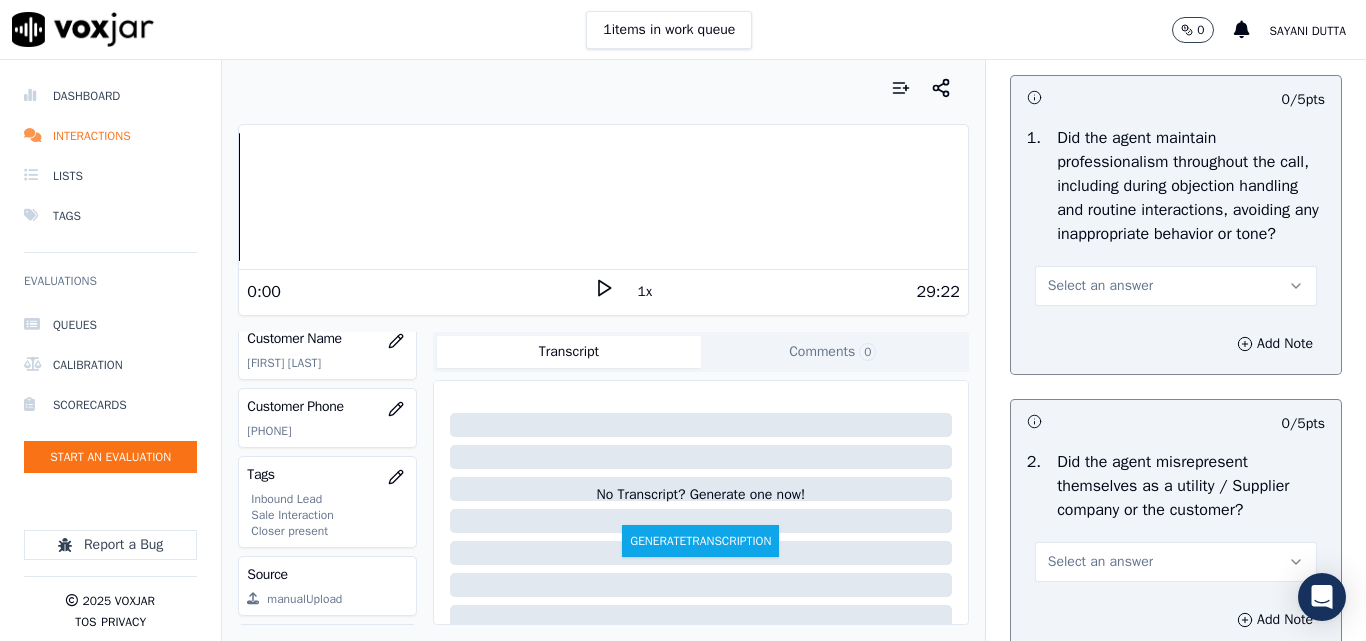 scroll, scrollTop: 2600, scrollLeft: 0, axis: vertical 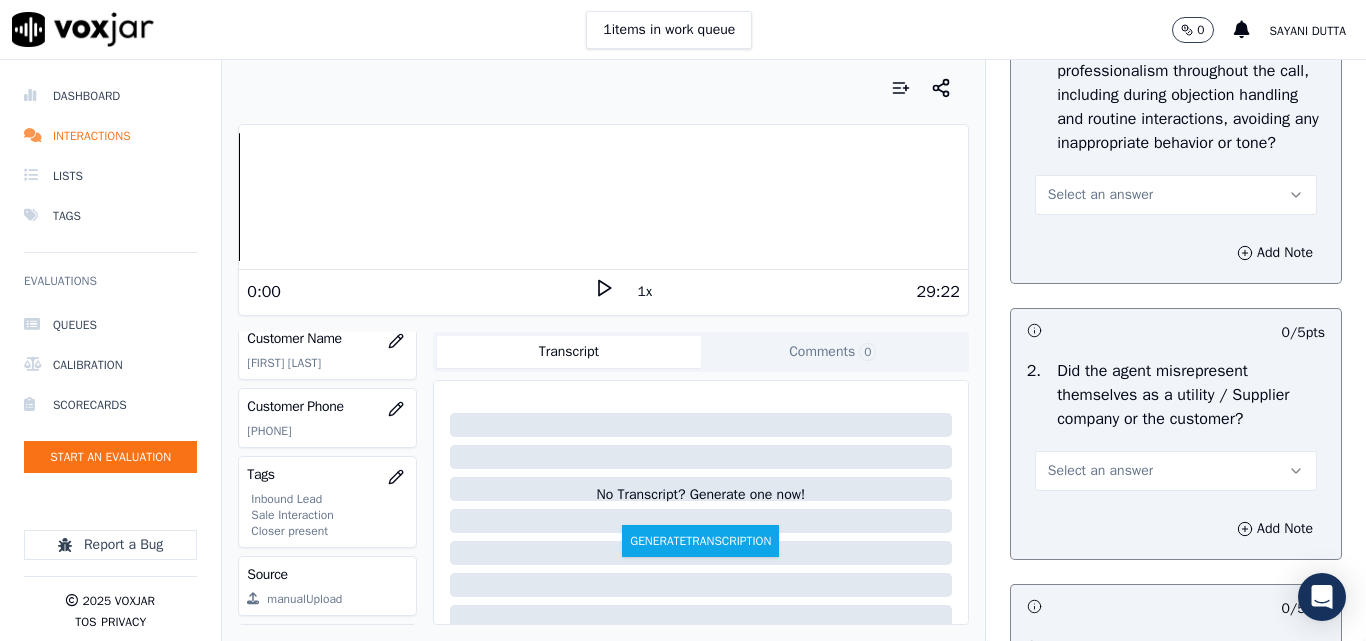 click on "Select an answer" at bounding box center [1100, 195] 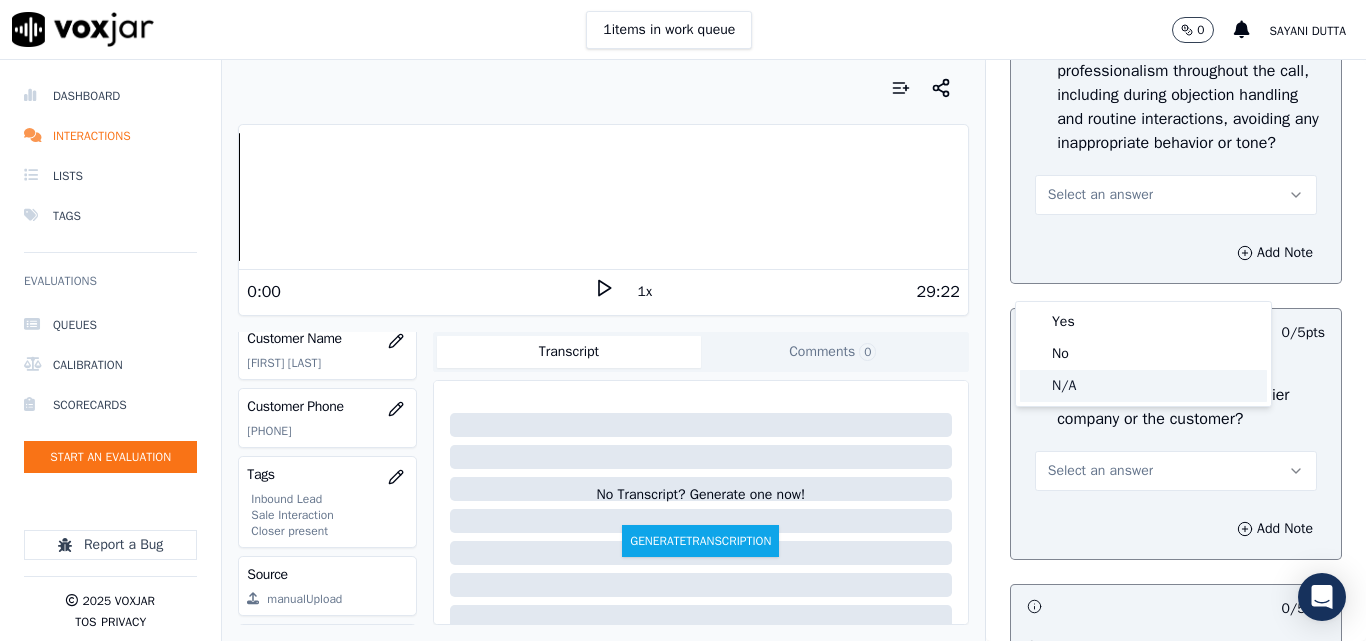 click on "N/A" 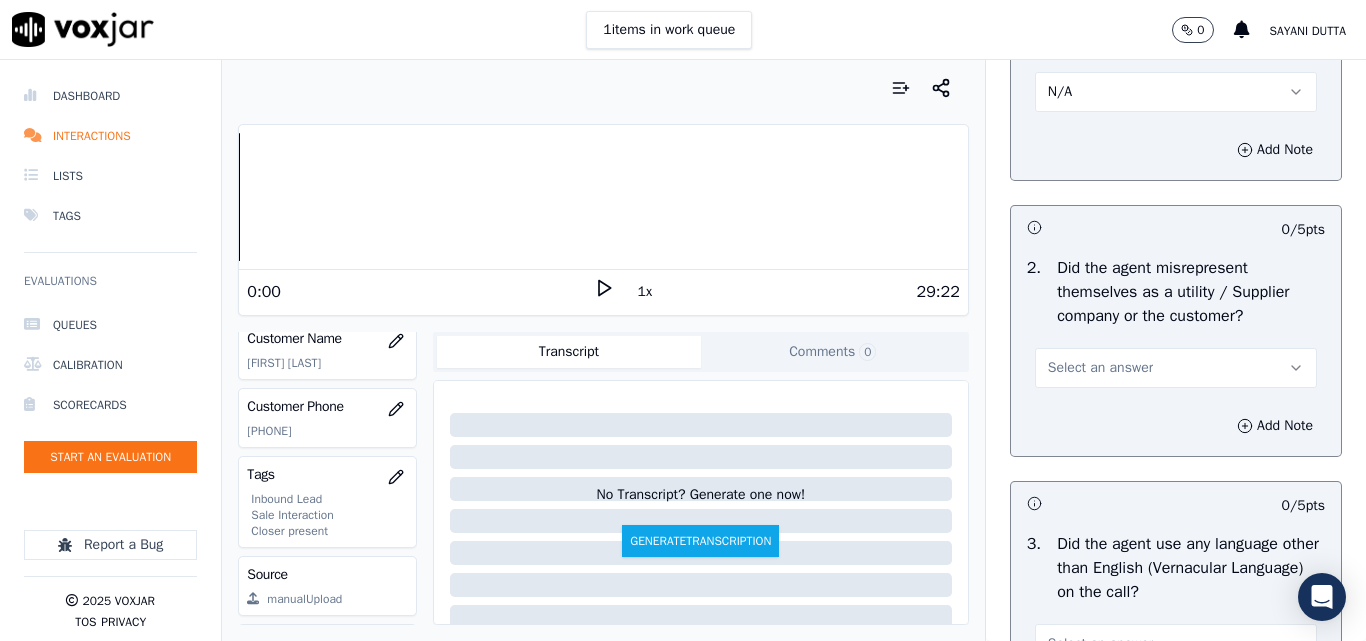scroll, scrollTop: 2800, scrollLeft: 0, axis: vertical 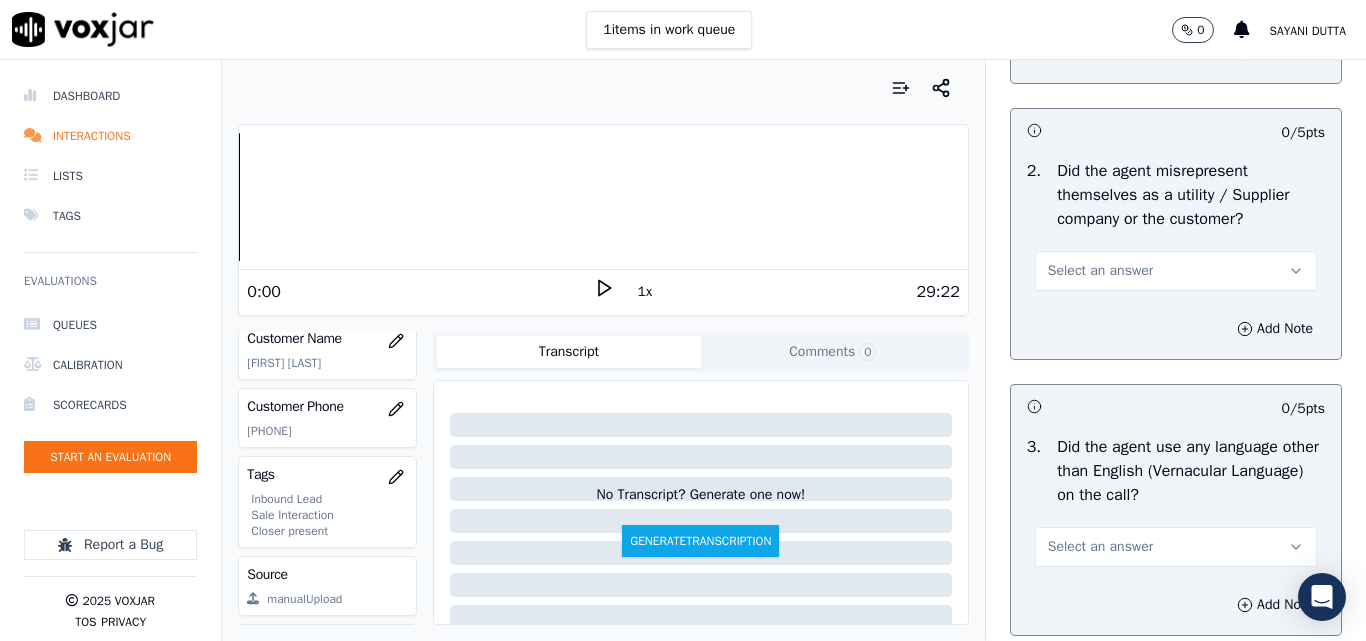 click on "Select an answer" at bounding box center (1176, 271) 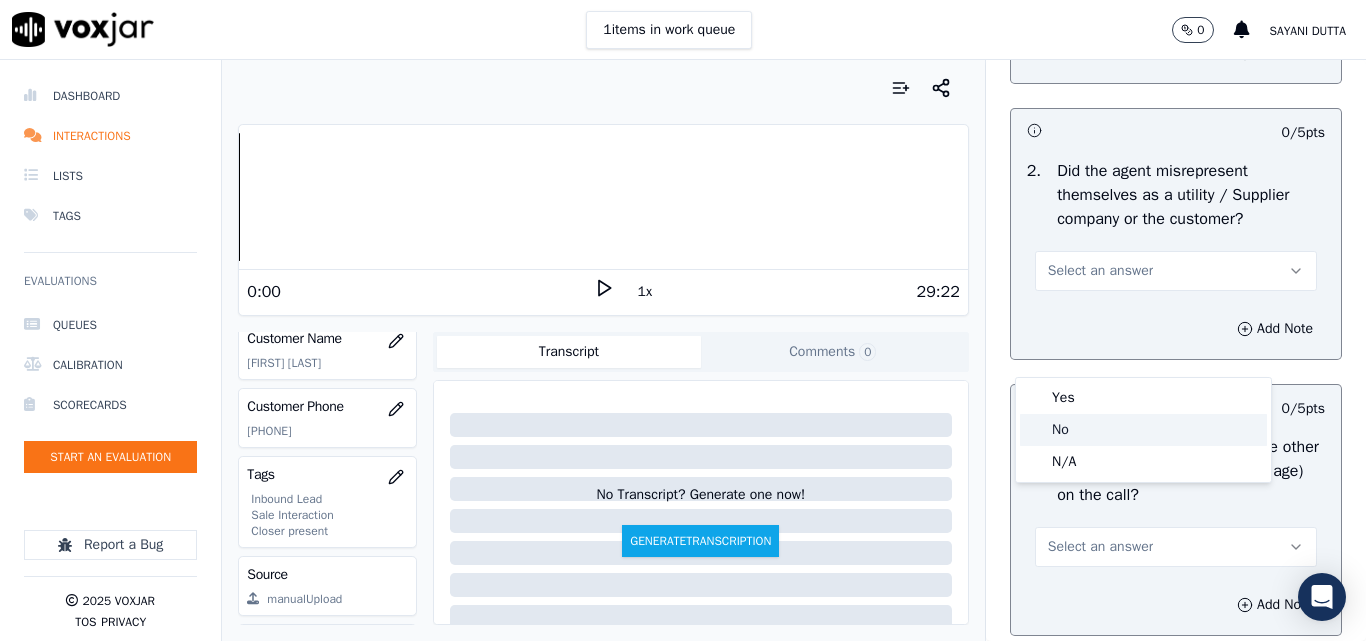 click on "No" 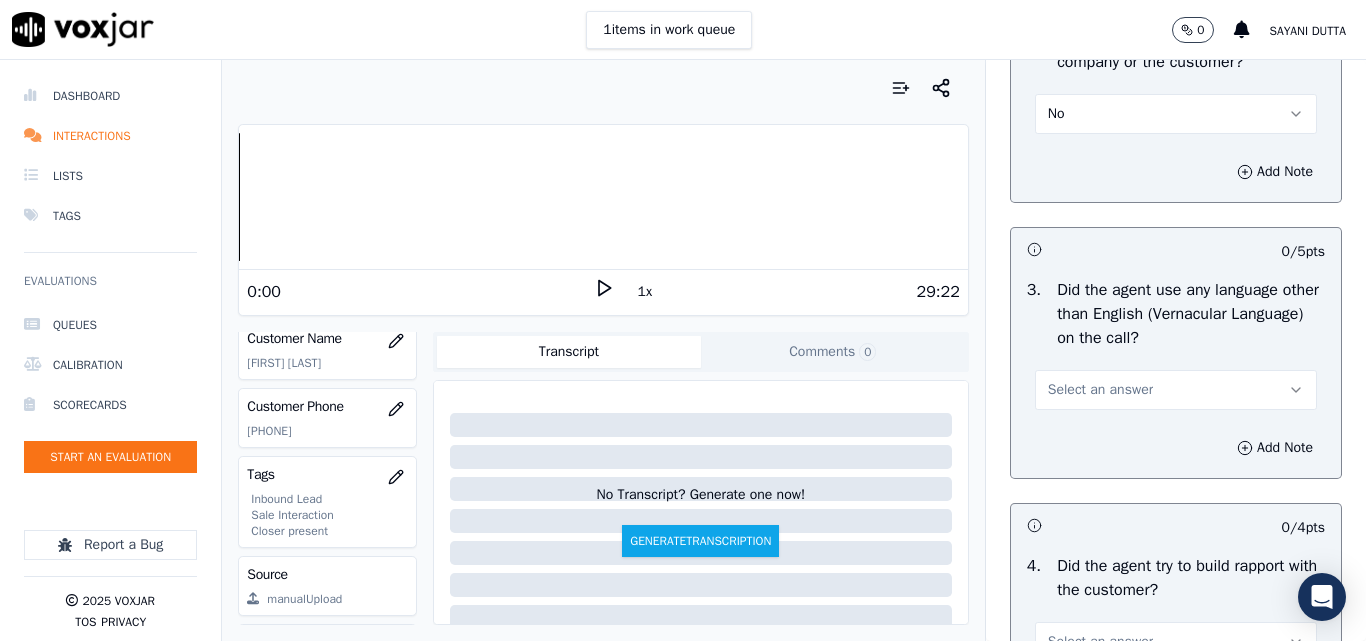 scroll, scrollTop: 3100, scrollLeft: 0, axis: vertical 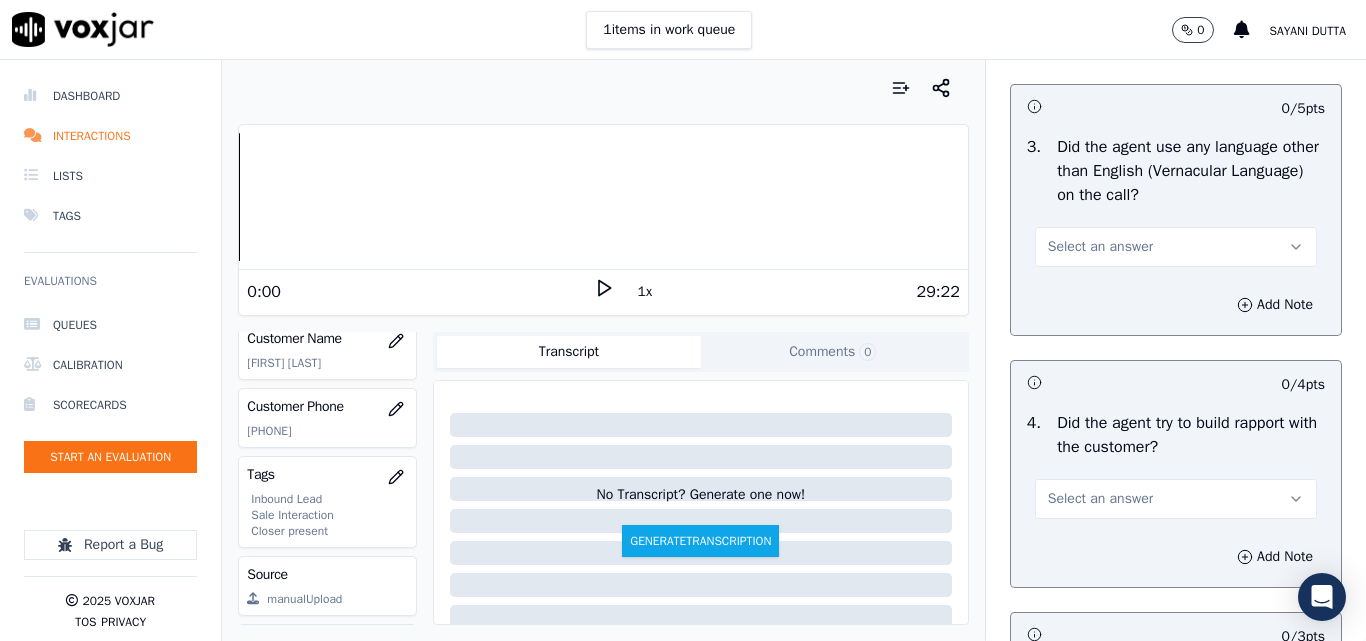 click on "Select an answer" at bounding box center (1100, 247) 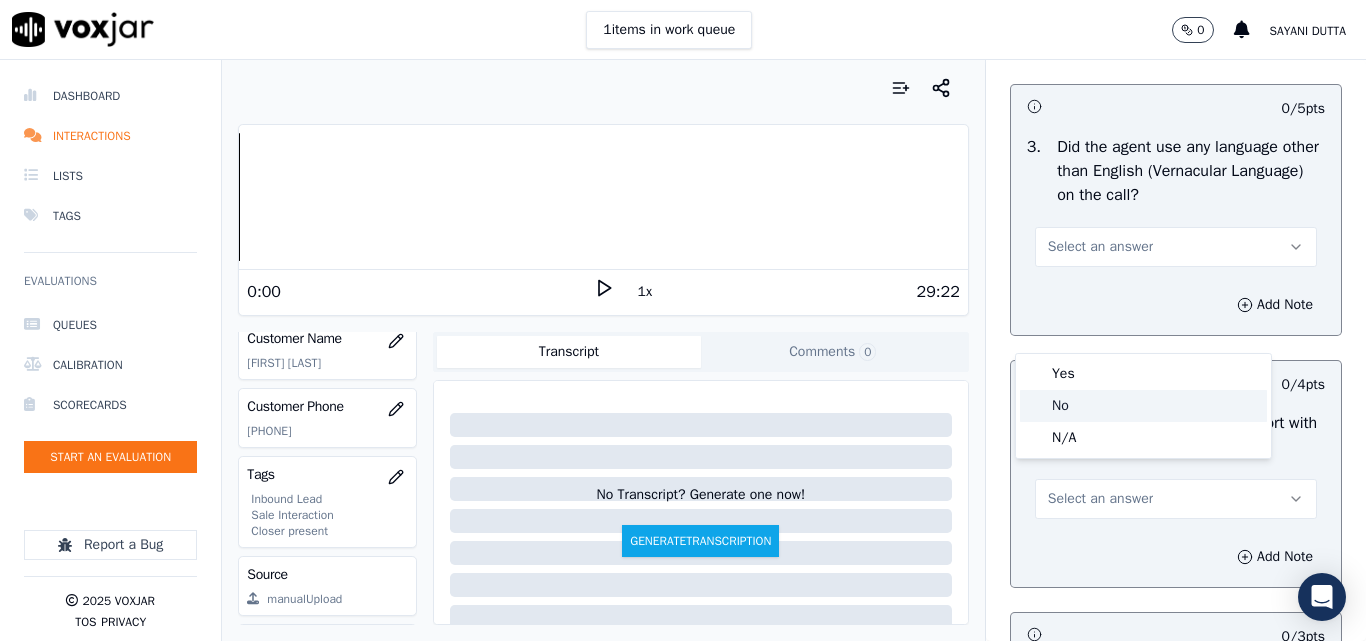 click on "No" 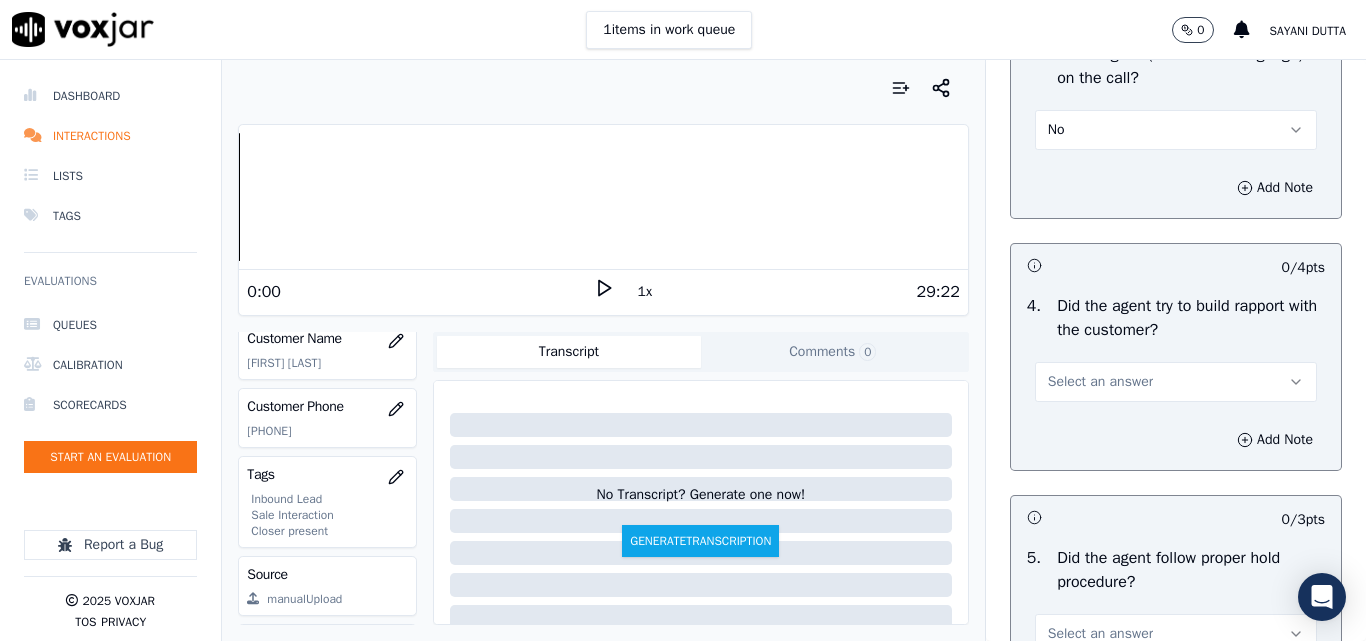 scroll, scrollTop: 3400, scrollLeft: 0, axis: vertical 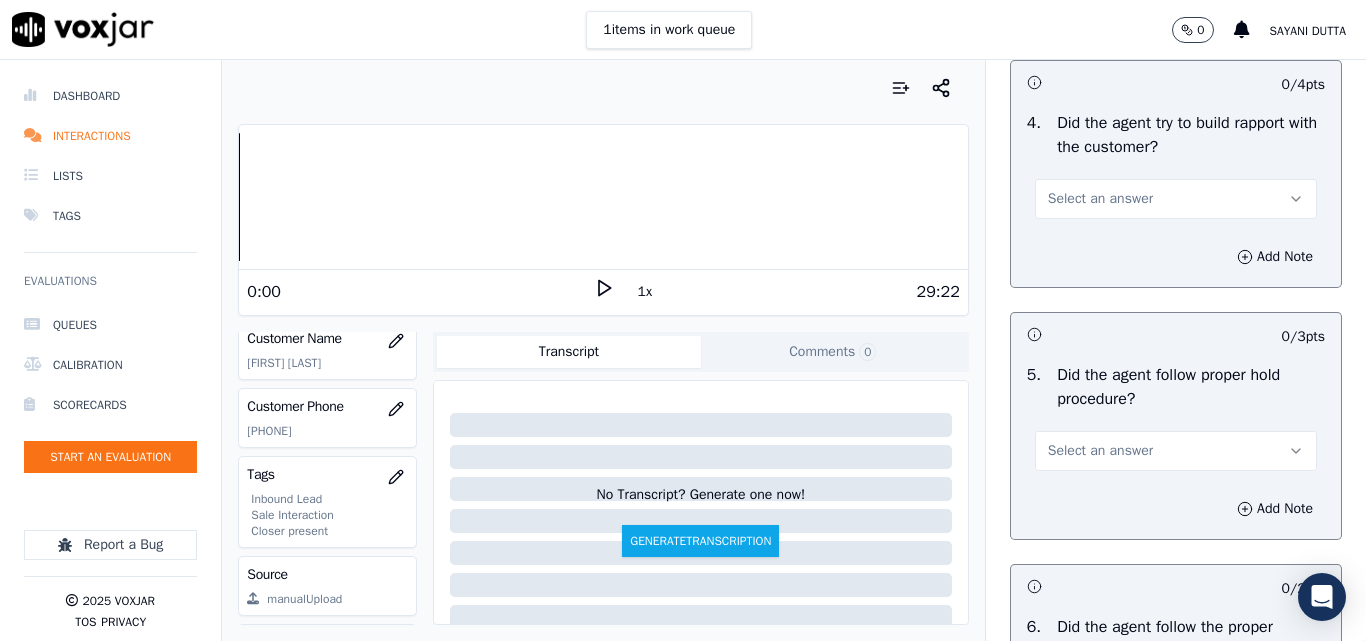 click on "Select an answer" at bounding box center [1176, 199] 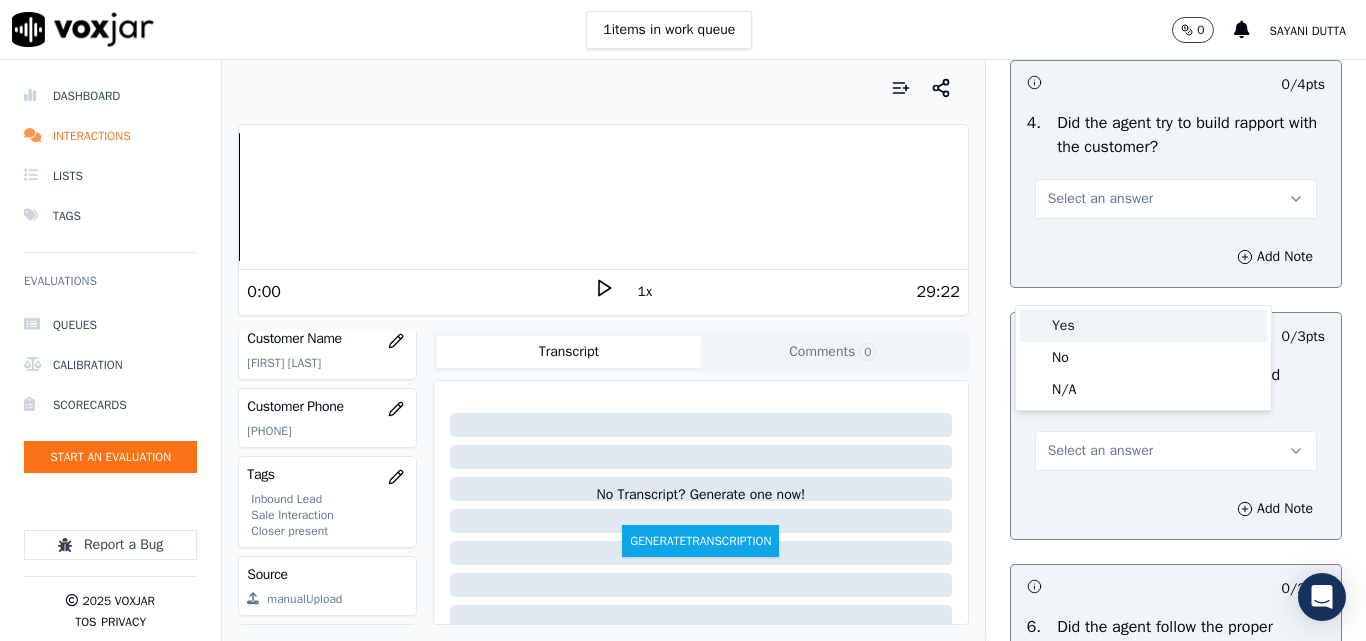 click on "Yes" at bounding box center [1143, 326] 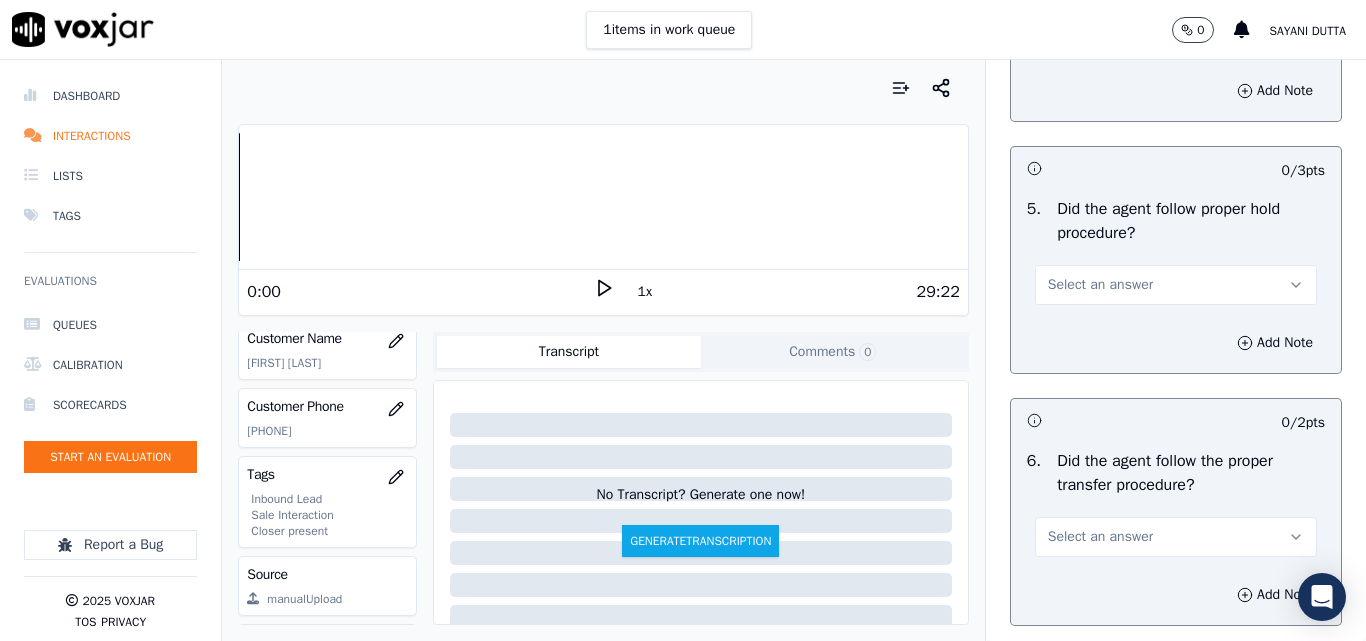 scroll, scrollTop: 3600, scrollLeft: 0, axis: vertical 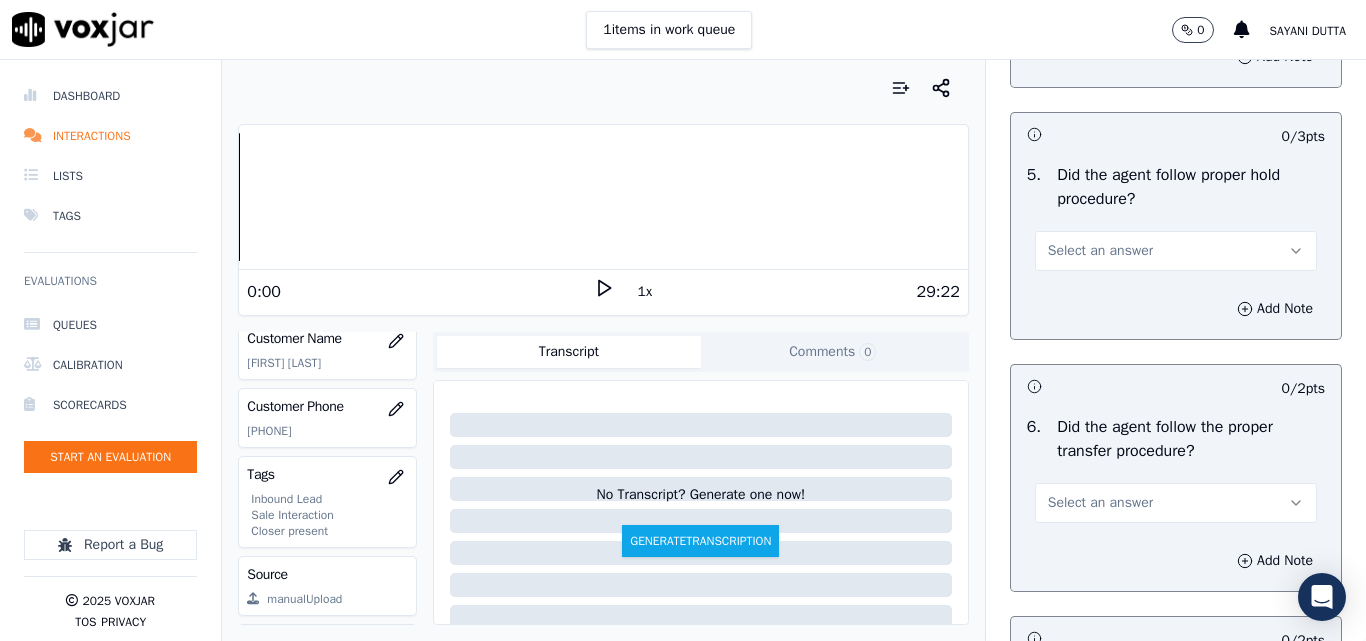 click on "Select an answer" at bounding box center [1176, 251] 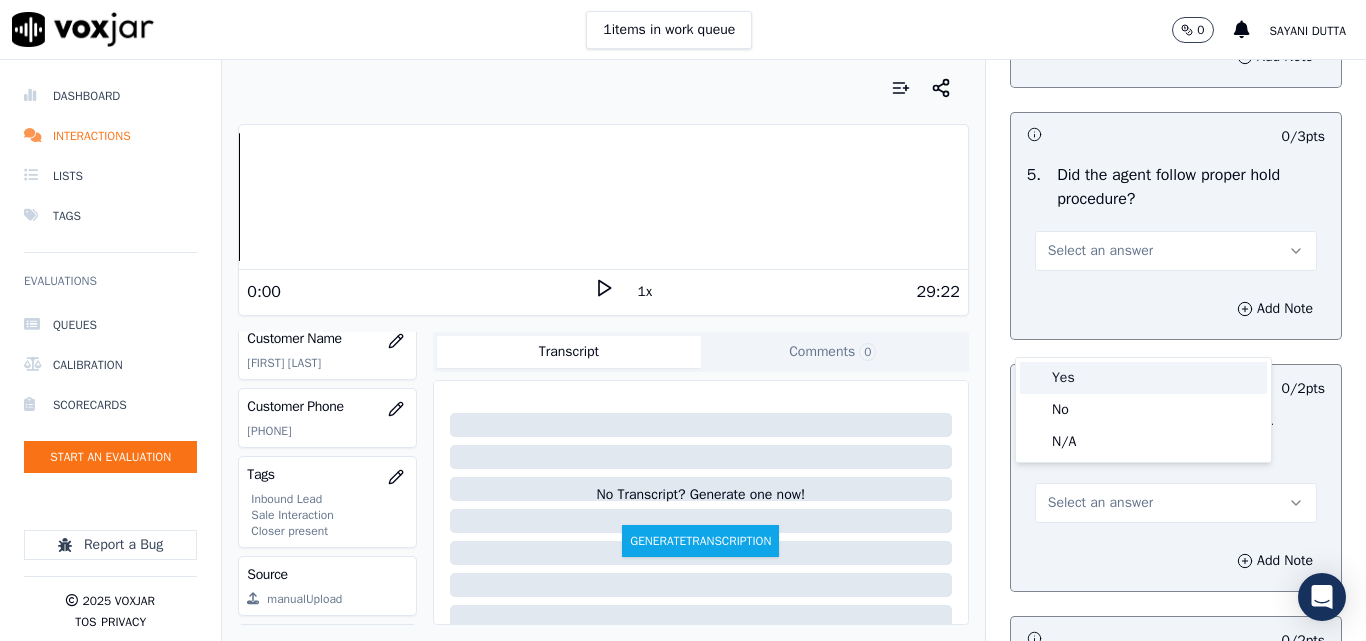 click on "Yes" at bounding box center (1143, 378) 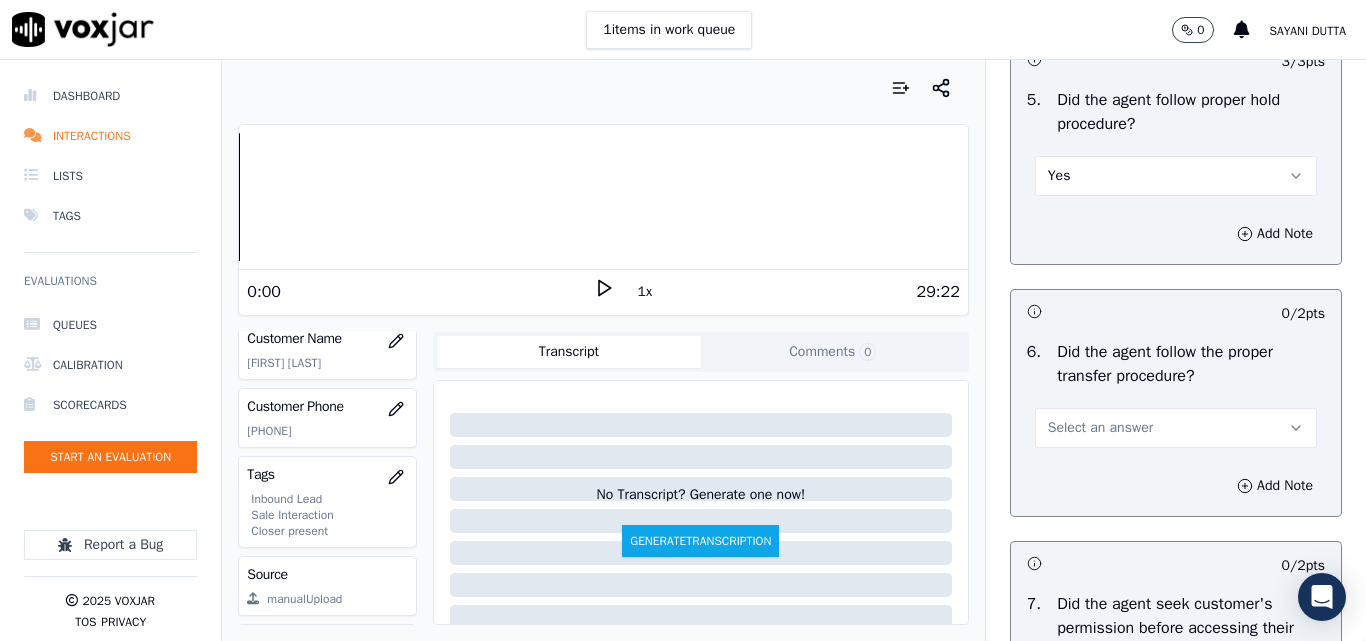 scroll, scrollTop: 3800, scrollLeft: 0, axis: vertical 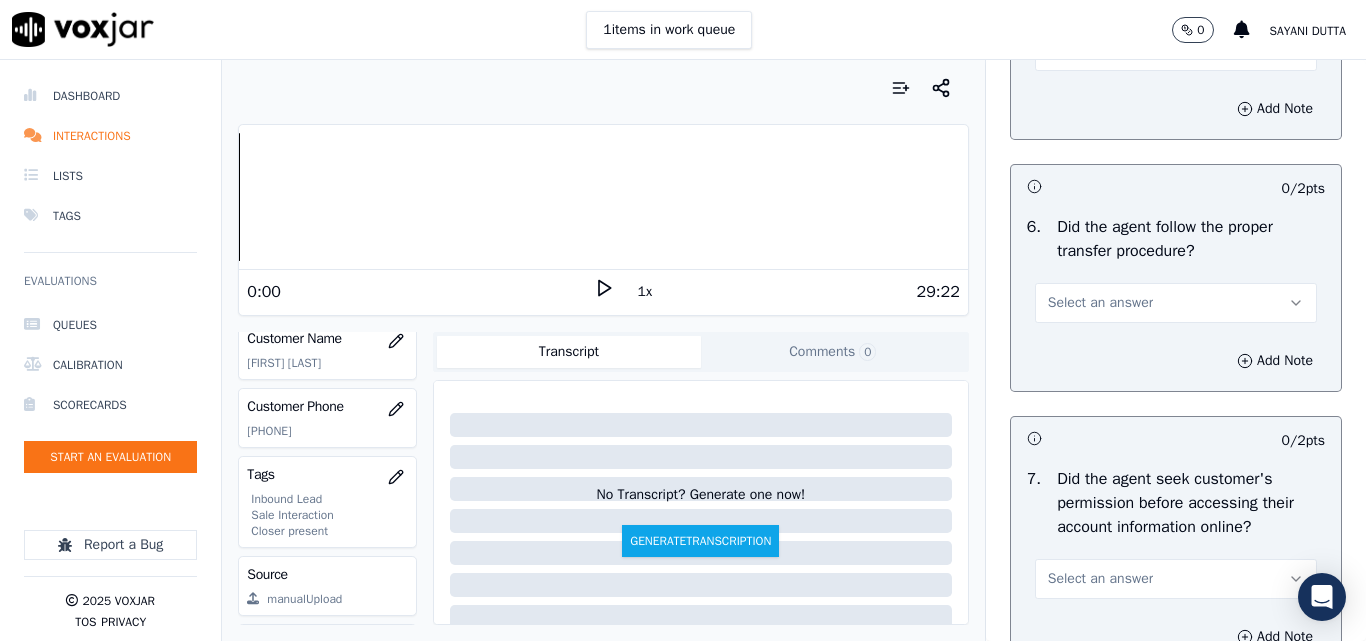 click on "Select an answer" at bounding box center [1176, 303] 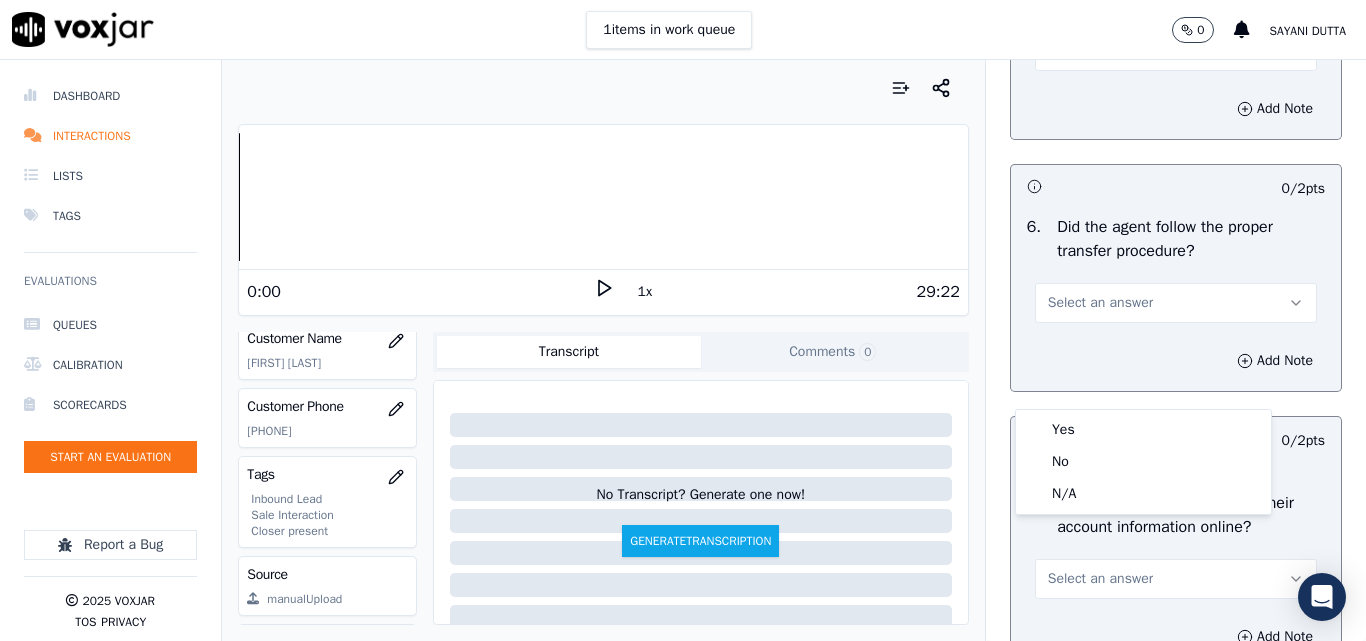 click on "Select an answer" at bounding box center [1100, 303] 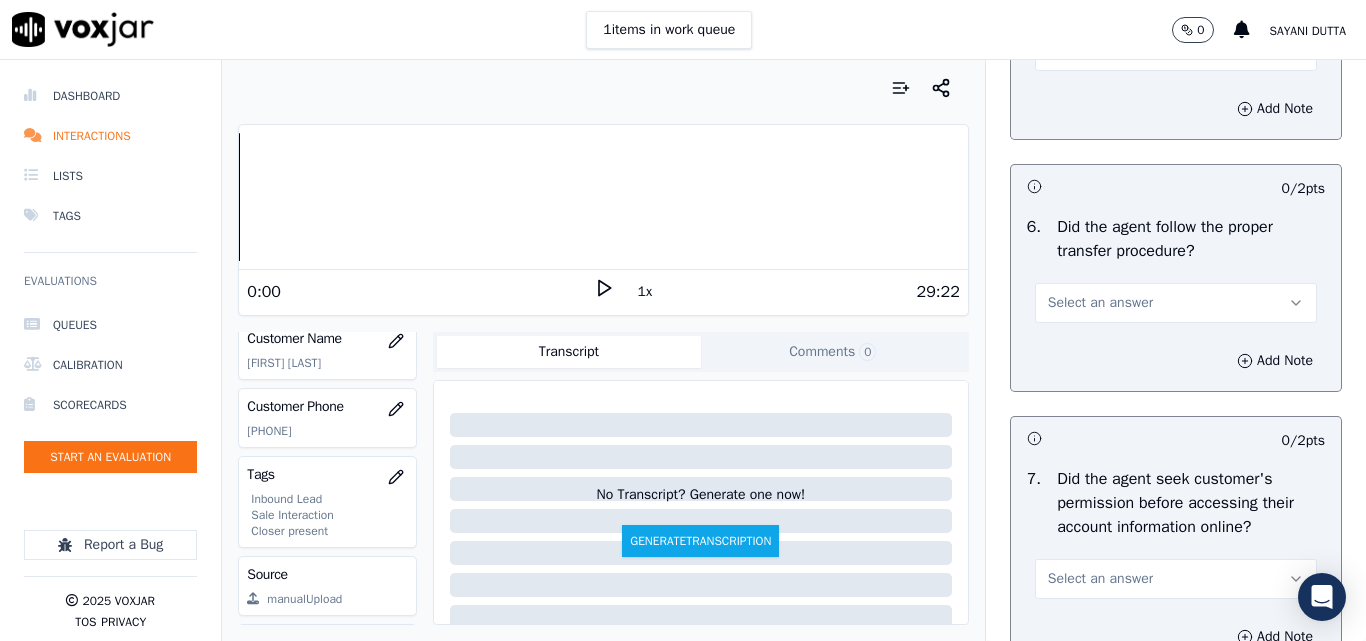 click on "Select an answer" at bounding box center (1100, 303) 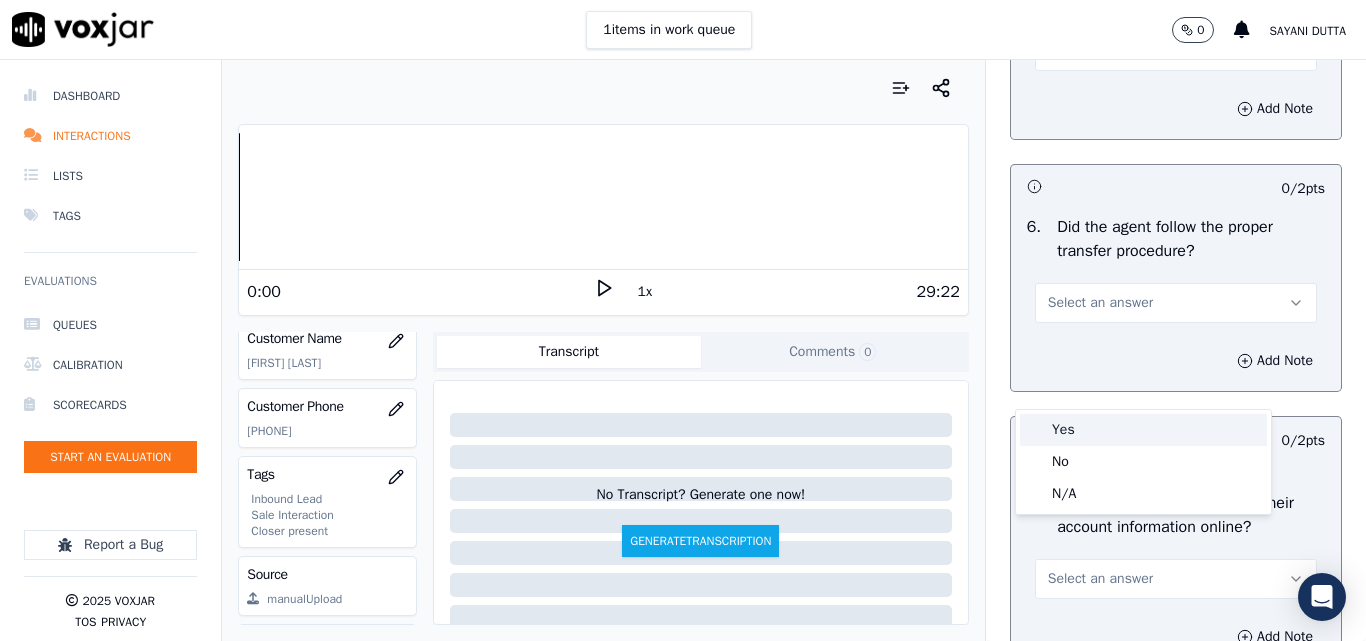 drag, startPoint x: 1064, startPoint y: 424, endPoint x: 1082, endPoint y: 417, distance: 19.313208 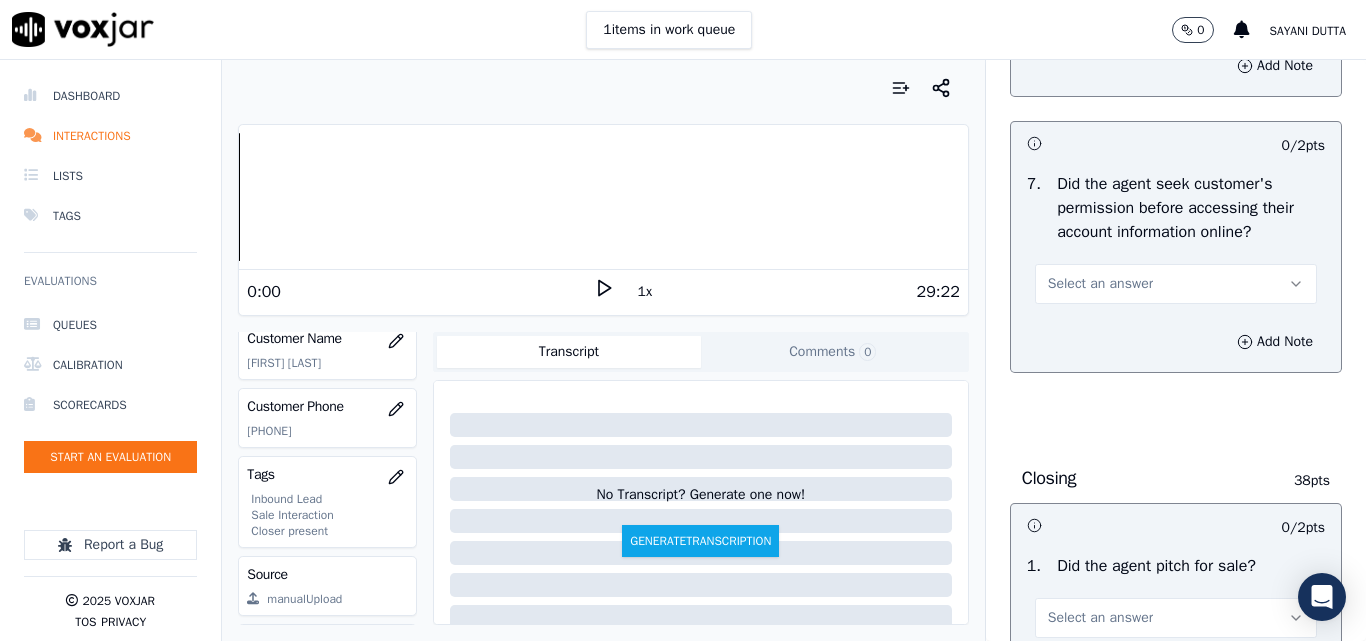 scroll, scrollTop: 4100, scrollLeft: 0, axis: vertical 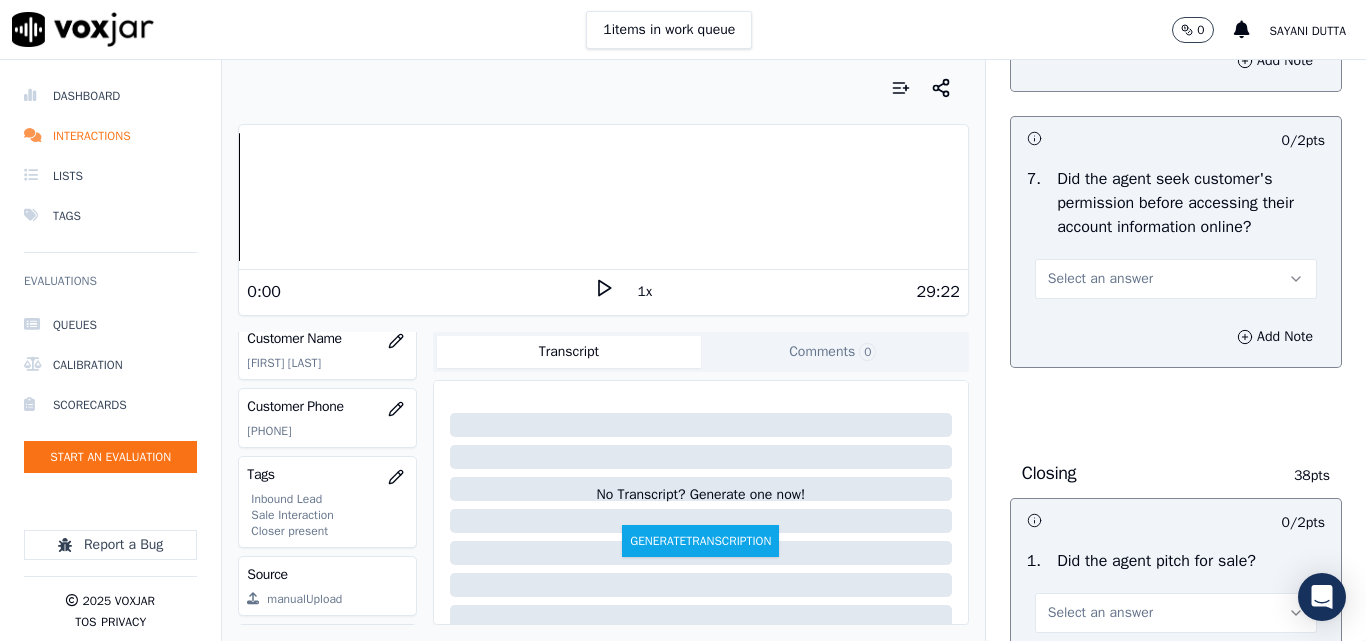 click on "Select an answer" at bounding box center [1100, 279] 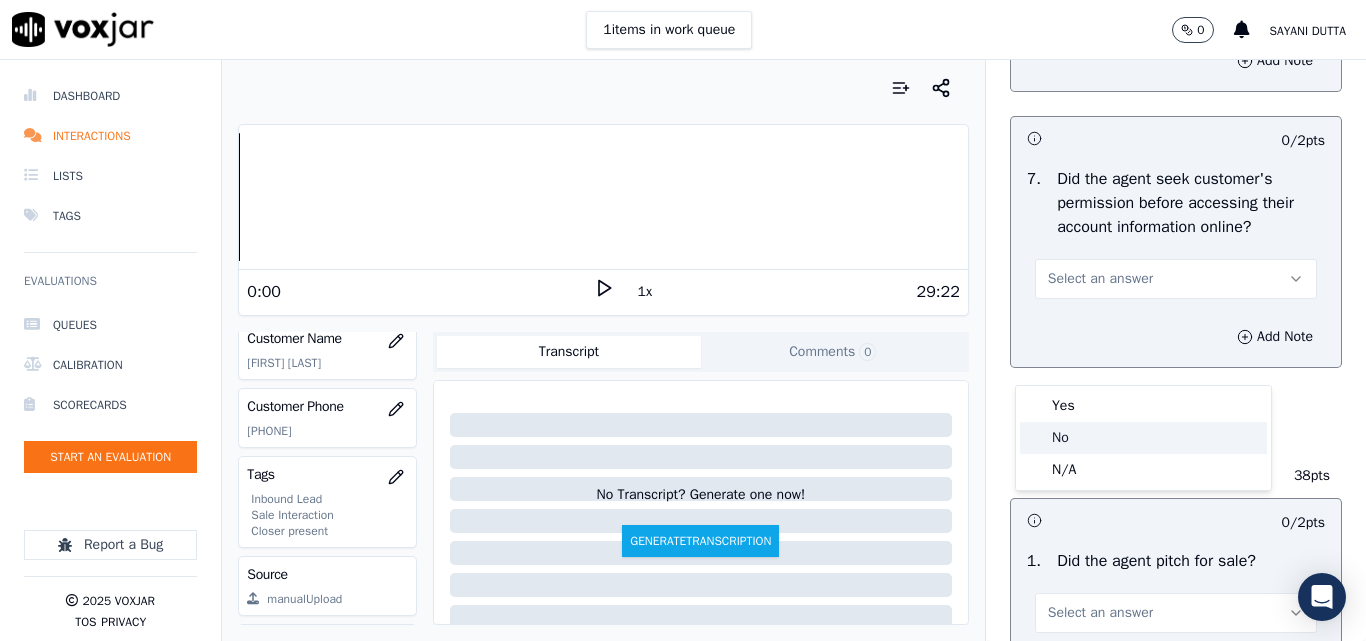 click on "No" 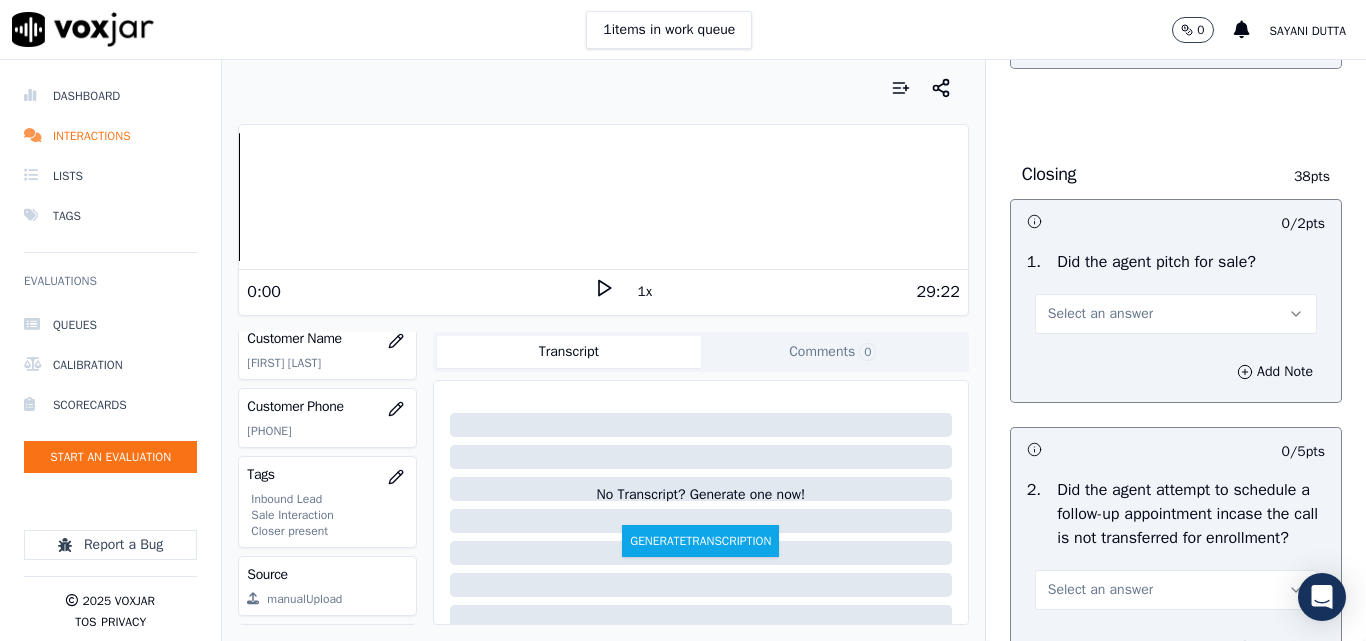 scroll, scrollTop: 4400, scrollLeft: 0, axis: vertical 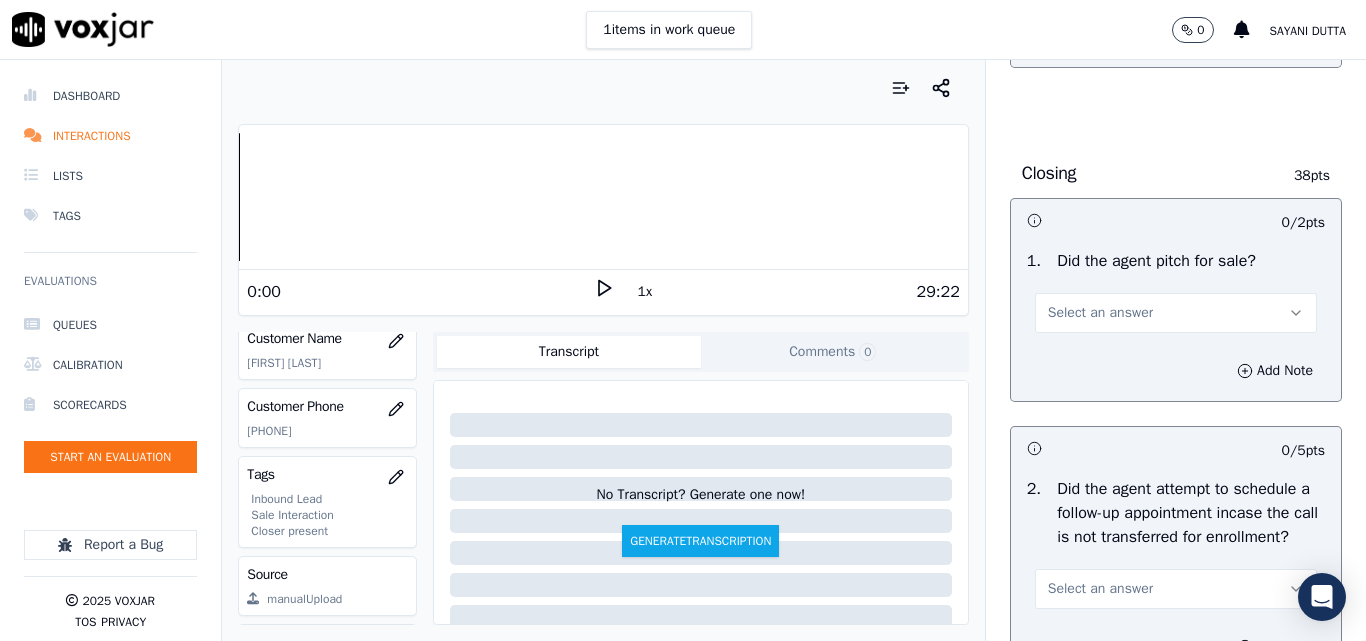 drag, startPoint x: 1067, startPoint y: 393, endPoint x: 1070, endPoint y: 412, distance: 19.235384 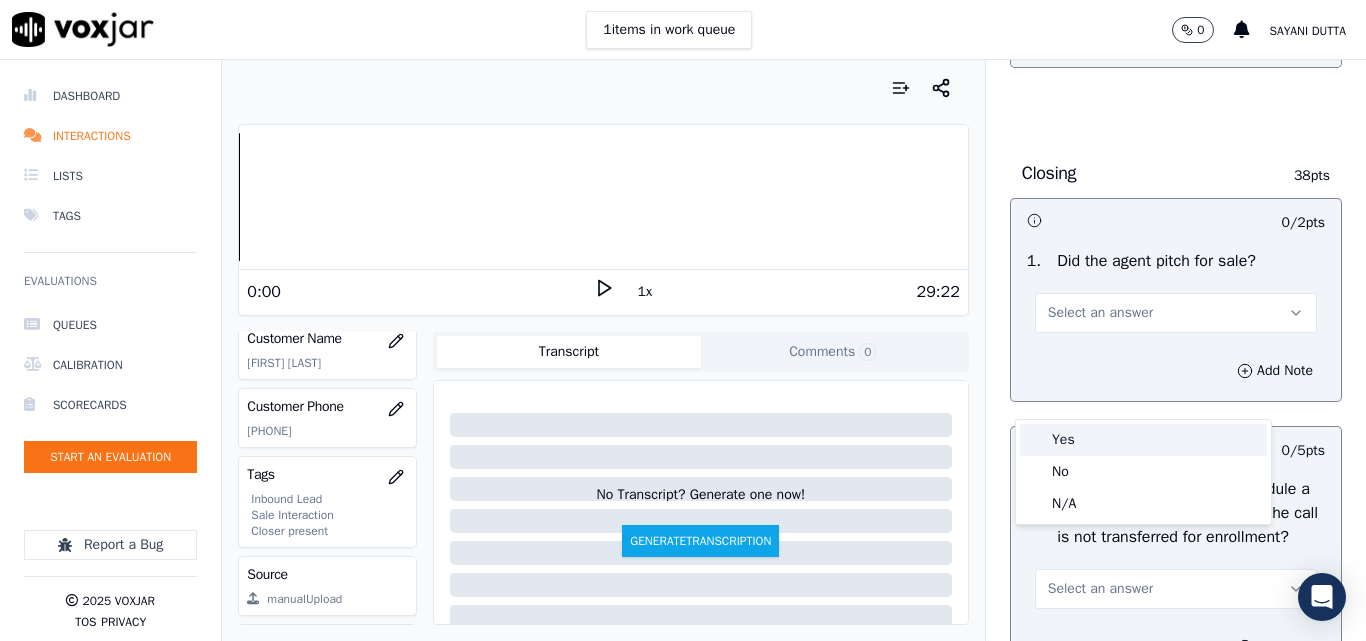 click on "Yes" at bounding box center [1143, 440] 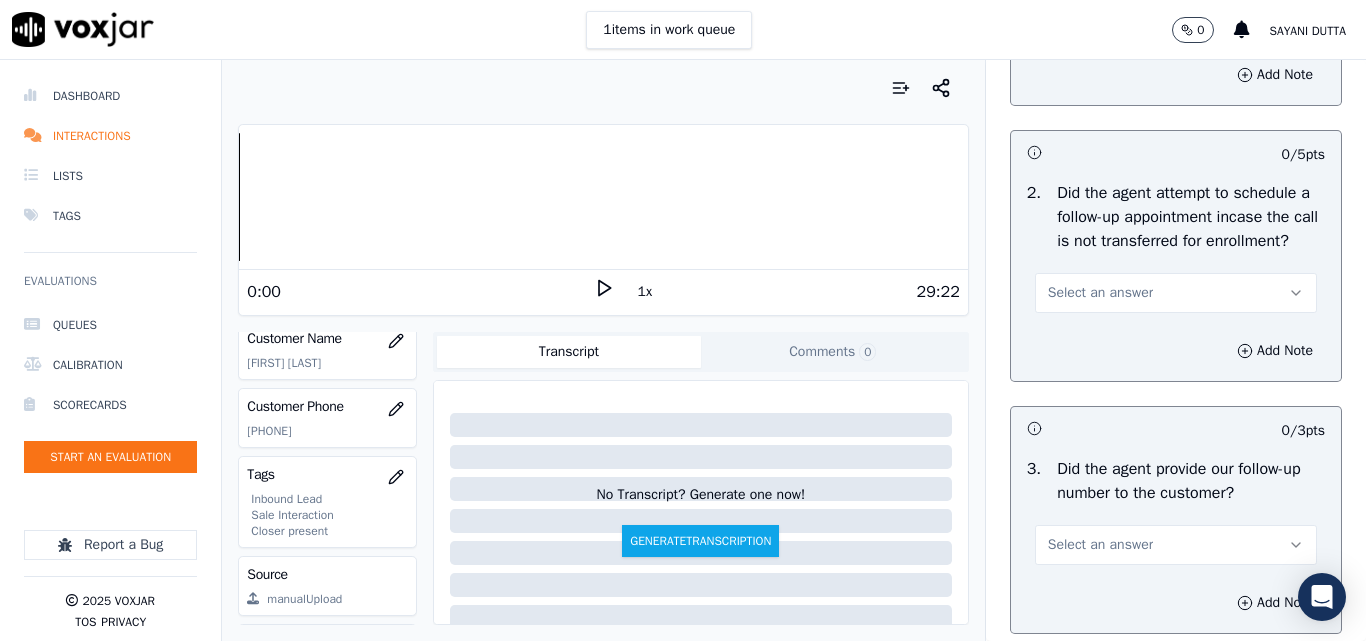 scroll, scrollTop: 4700, scrollLeft: 0, axis: vertical 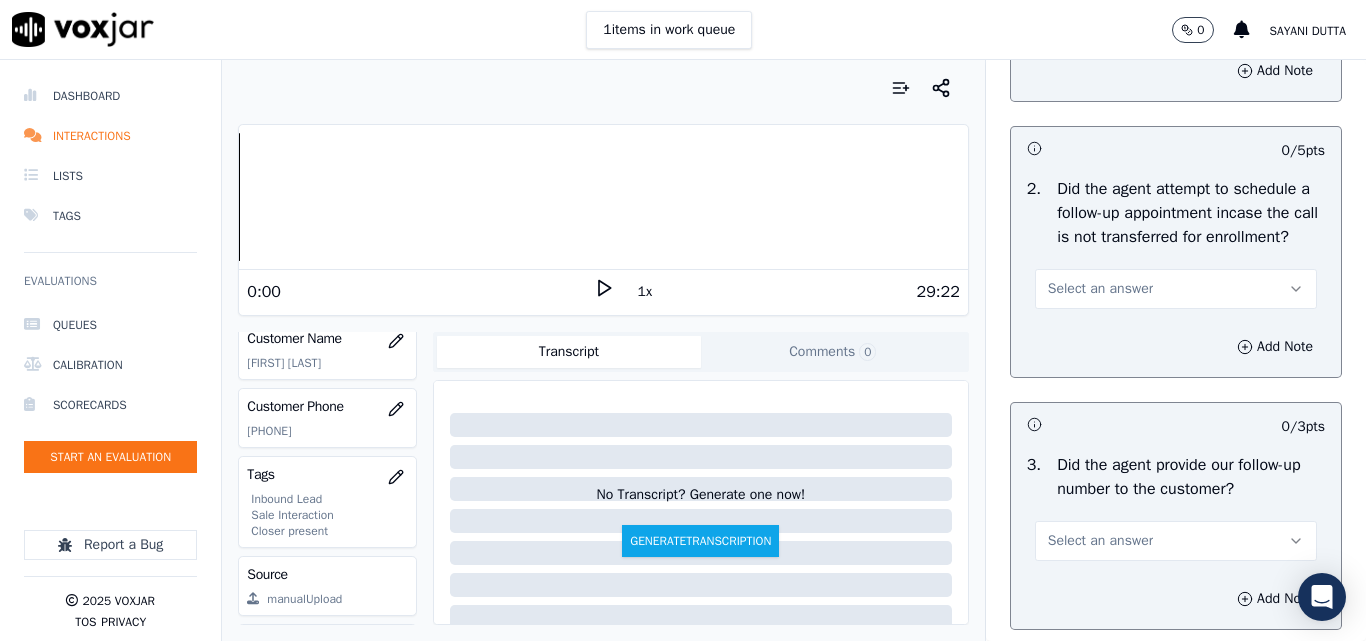 click on "Select an answer" at bounding box center (1100, 289) 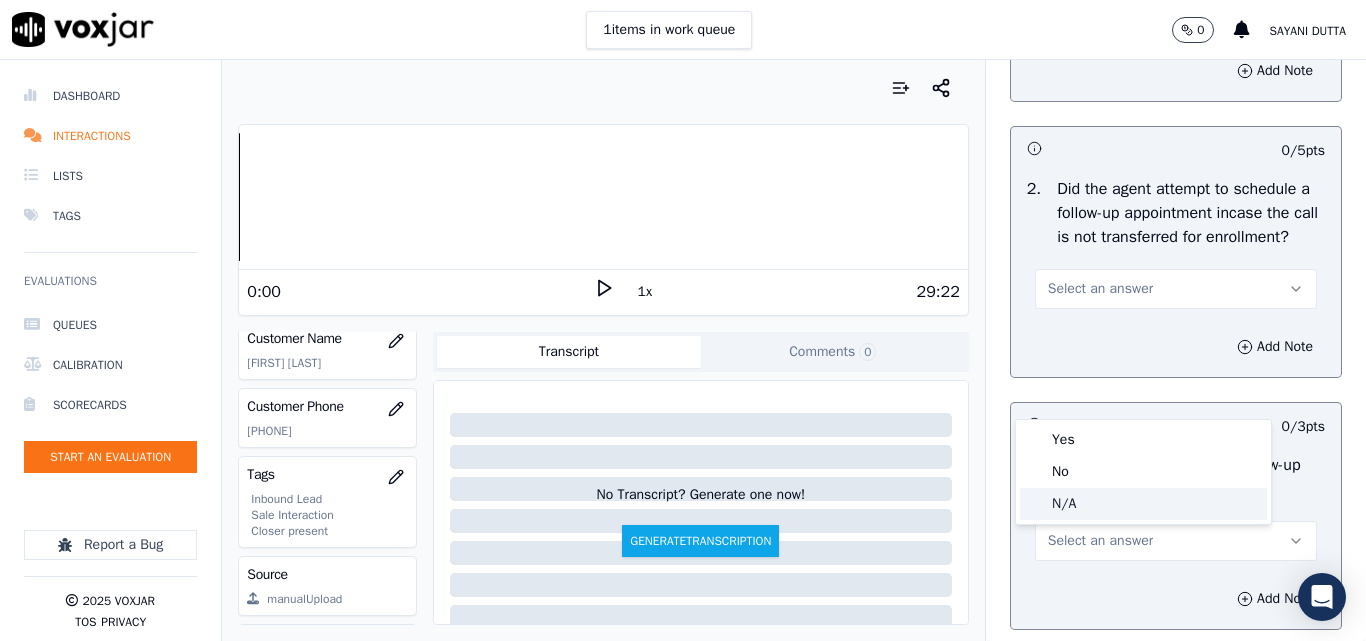 click on "N/A" 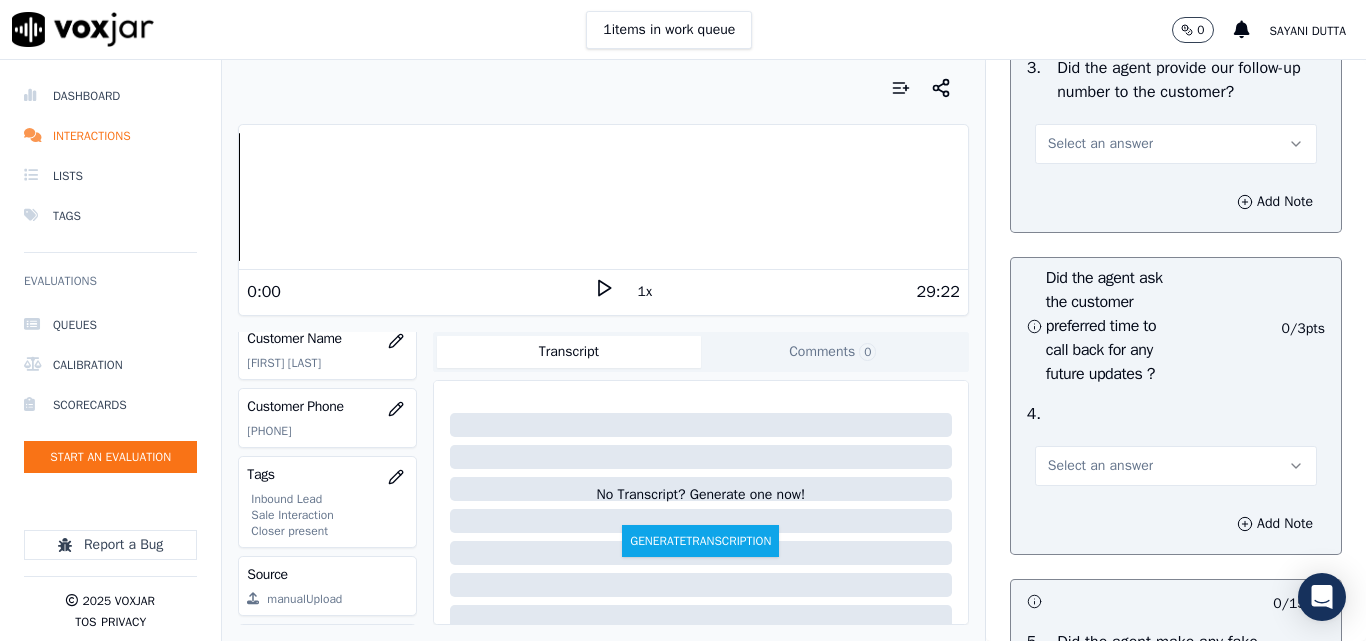 scroll, scrollTop: 5100, scrollLeft: 0, axis: vertical 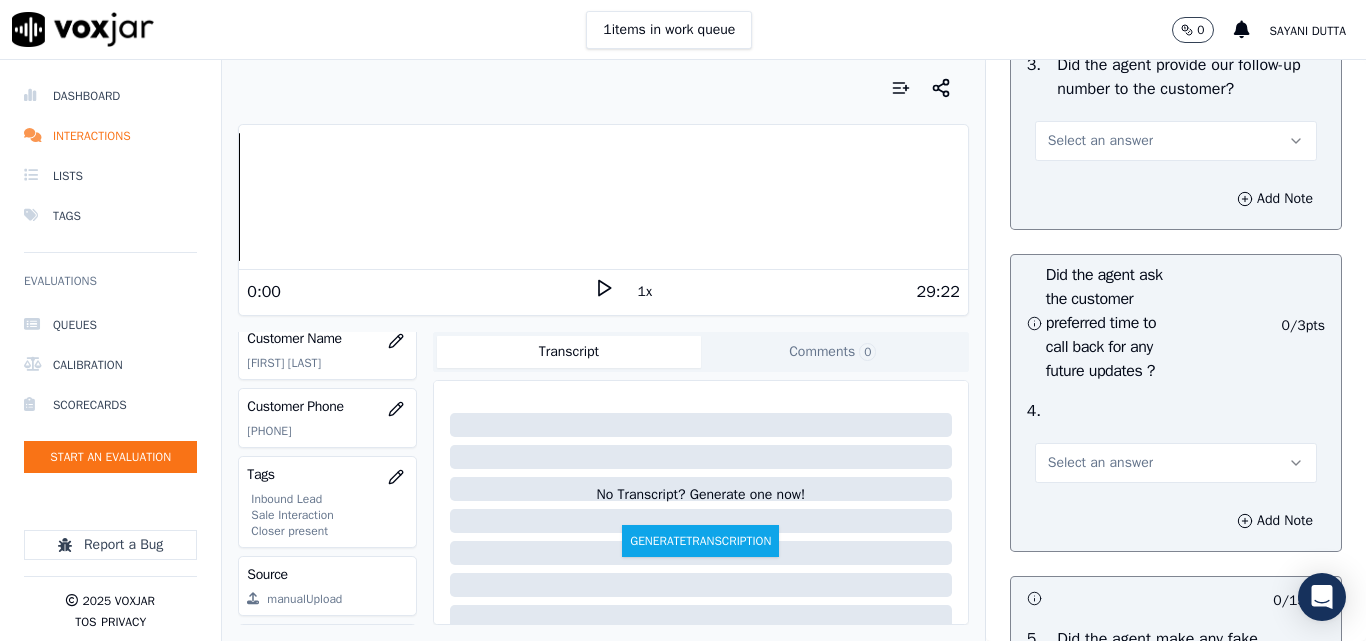click on "Select an answer" at bounding box center (1100, 141) 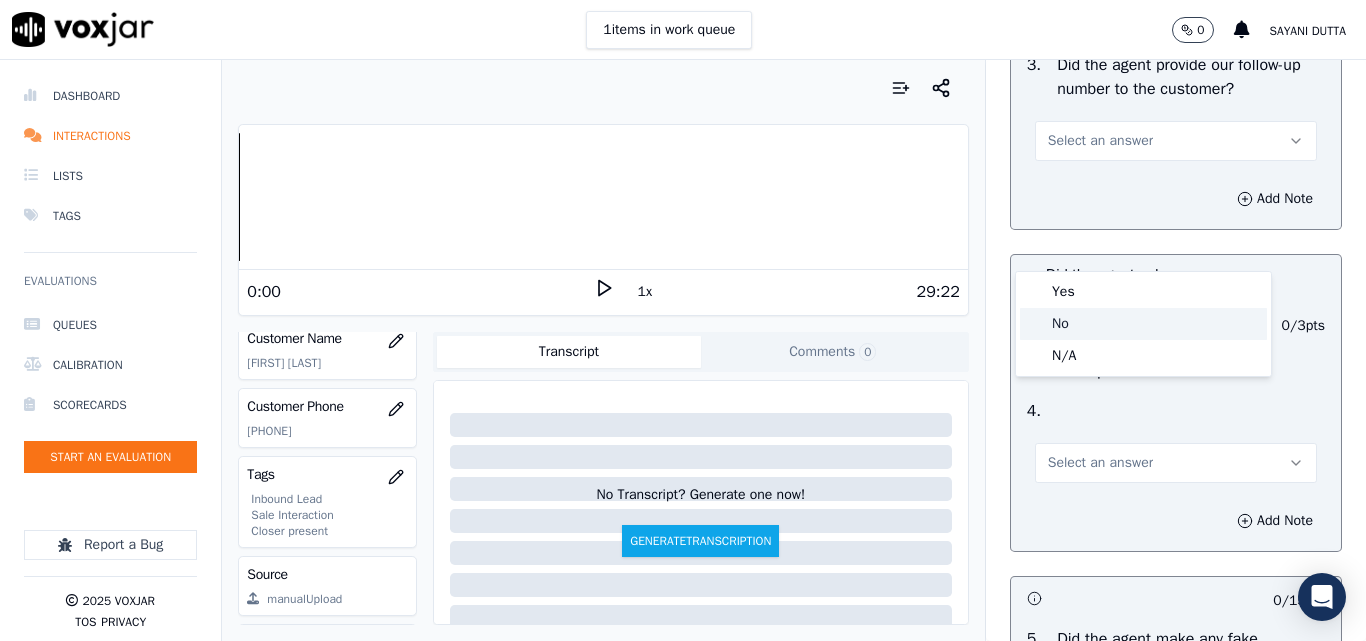 click on "Yes" at bounding box center [1143, 292] 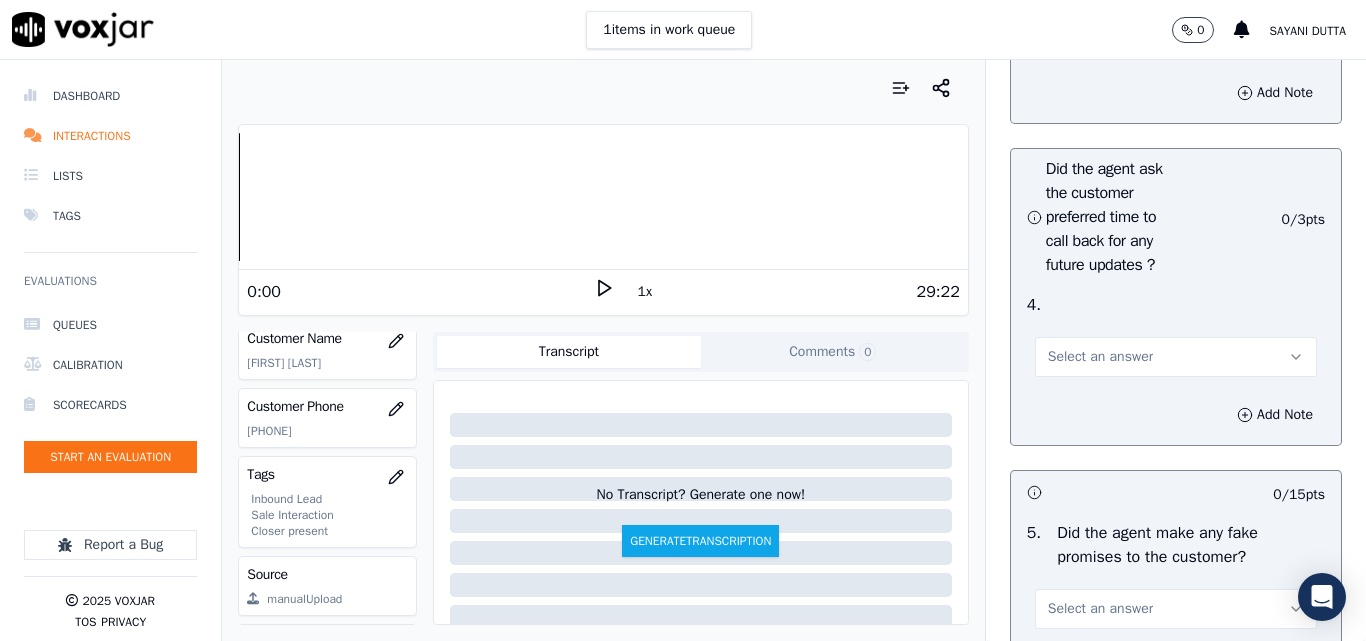 scroll, scrollTop: 5300, scrollLeft: 0, axis: vertical 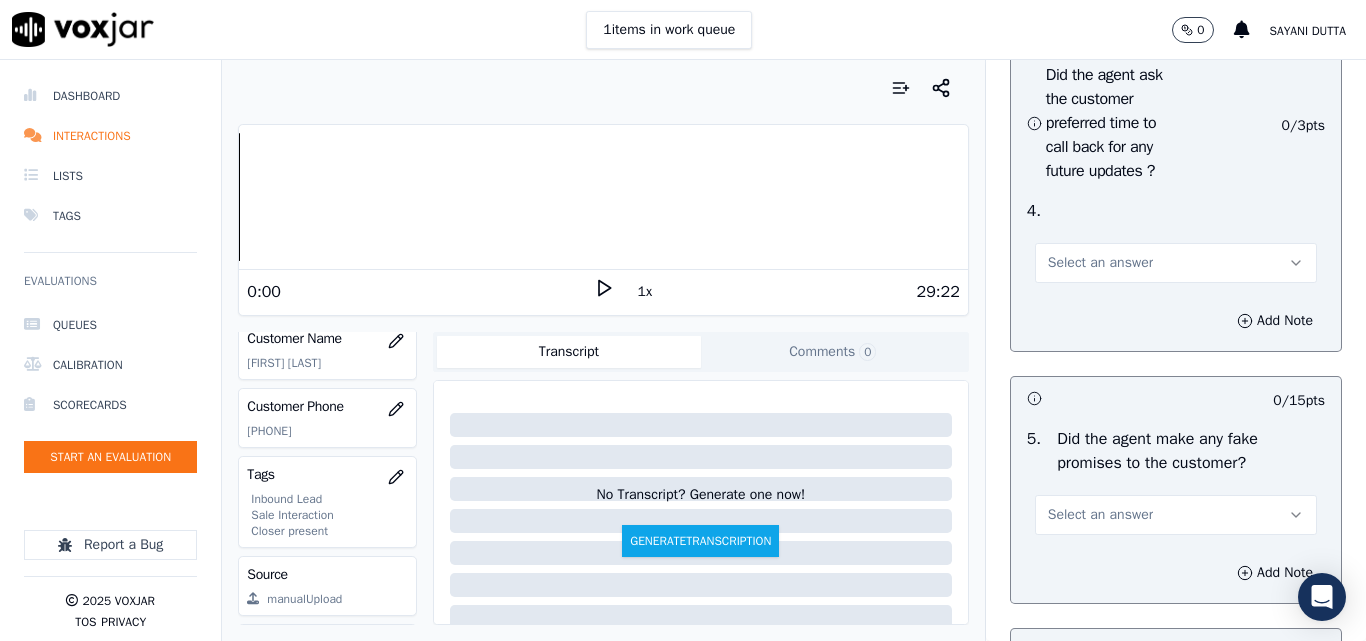 click on "Select an answer" at bounding box center [1176, 263] 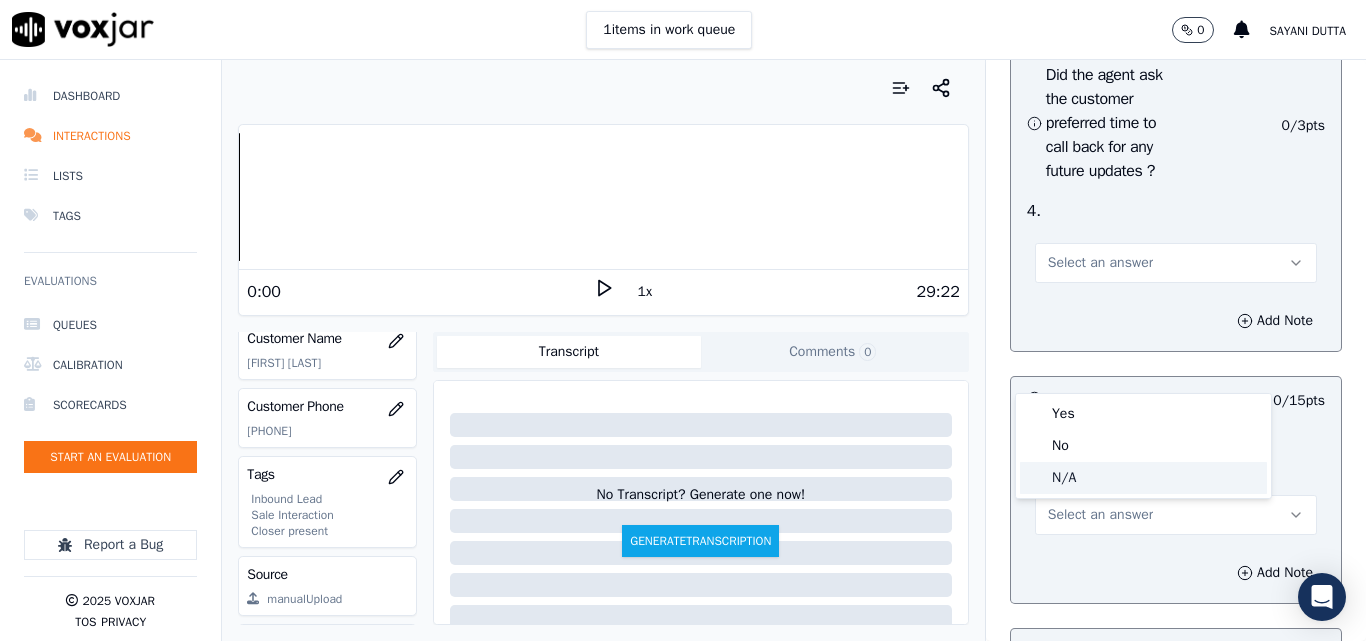 click on "N/A" 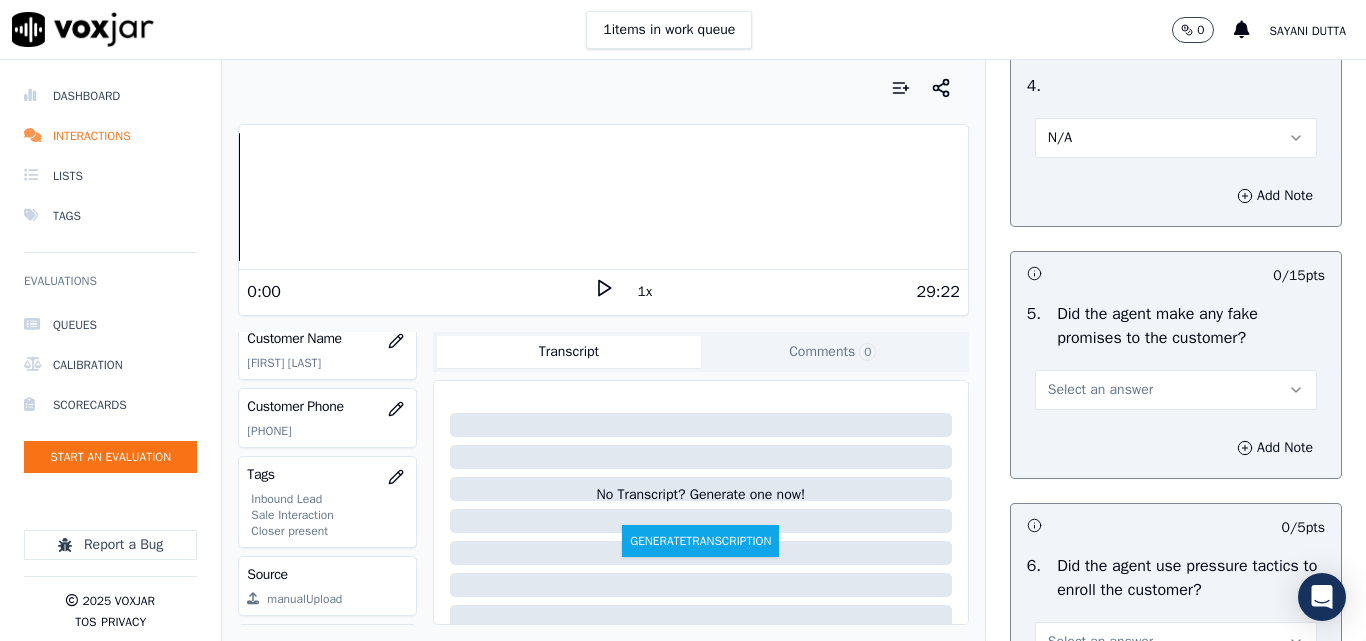 scroll, scrollTop: 5600, scrollLeft: 0, axis: vertical 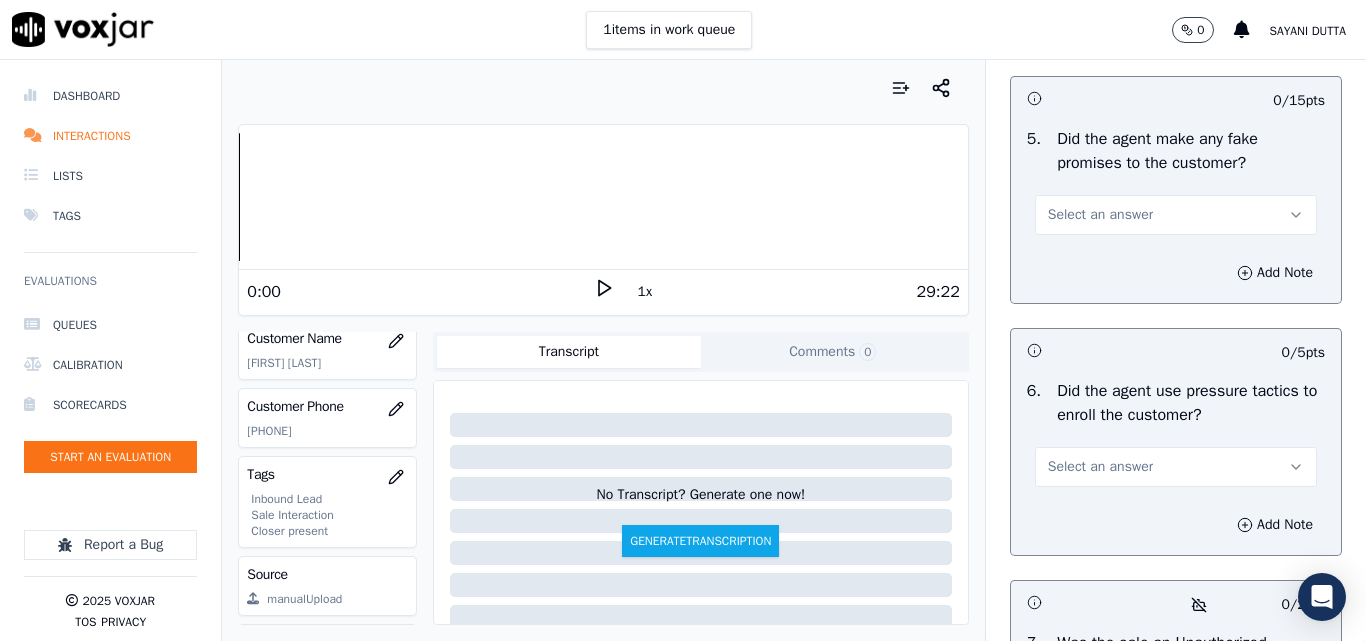 click on "Select an answer" at bounding box center (1100, 215) 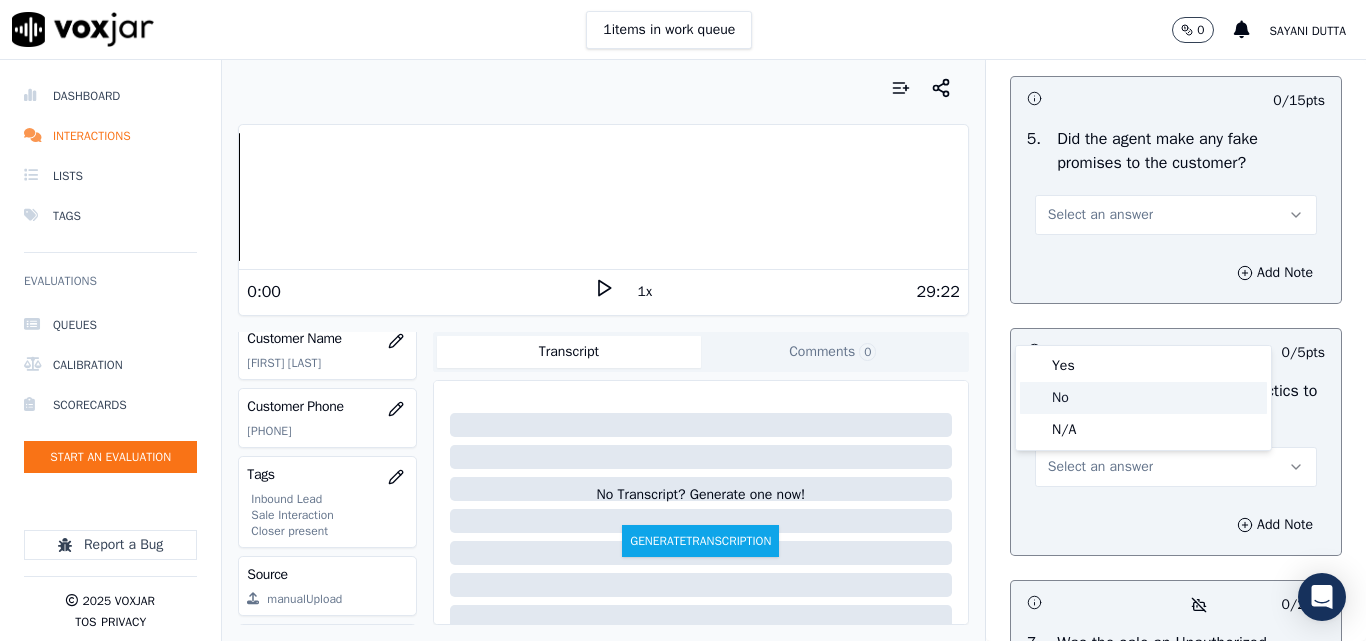 click on "No" 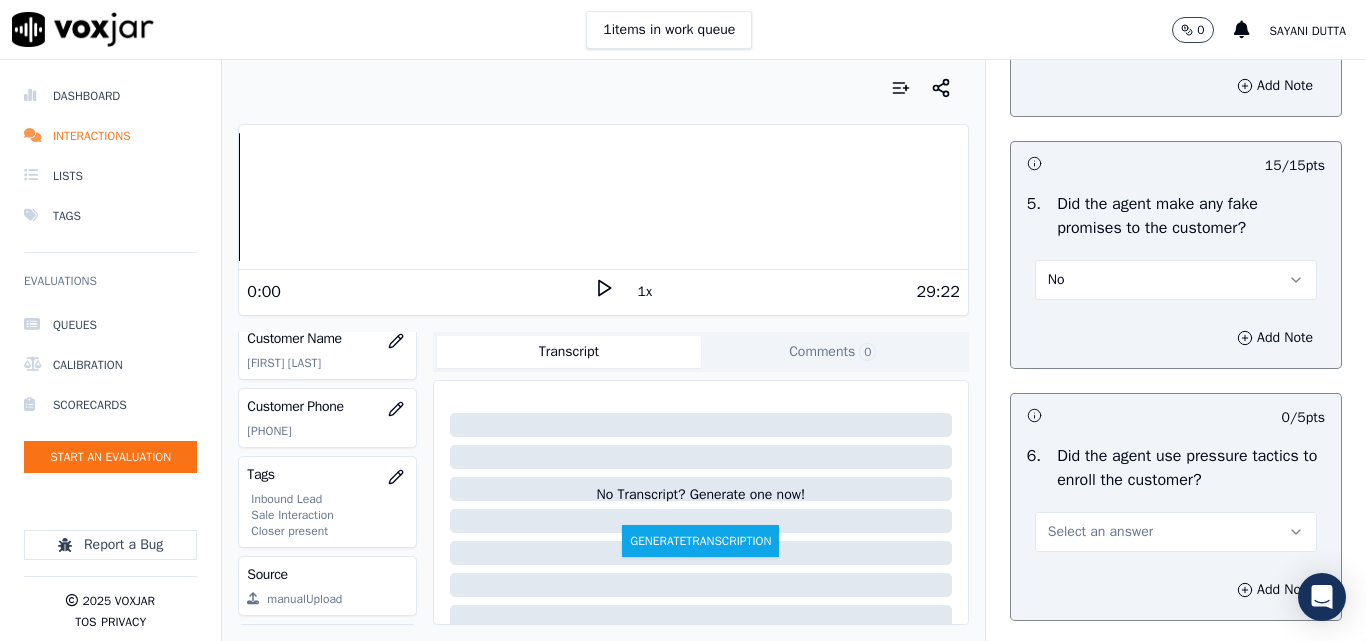 scroll, scrollTop: 5500, scrollLeft: 0, axis: vertical 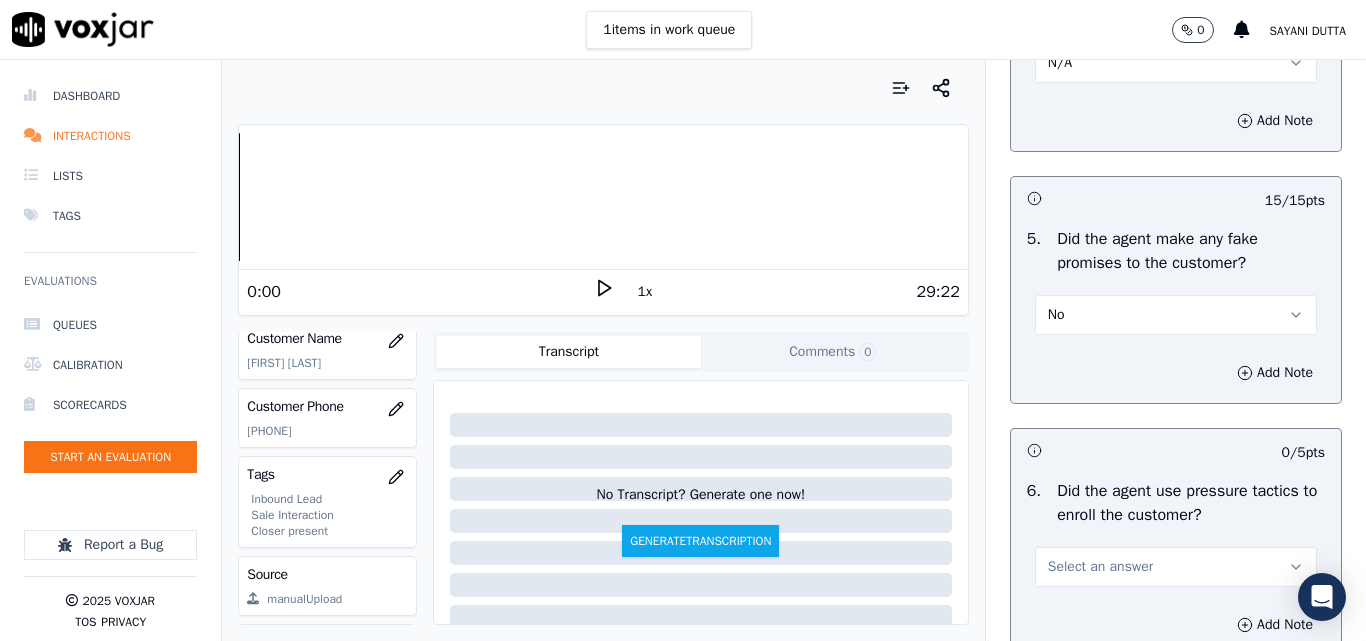 click on "N/A" at bounding box center [1060, 63] 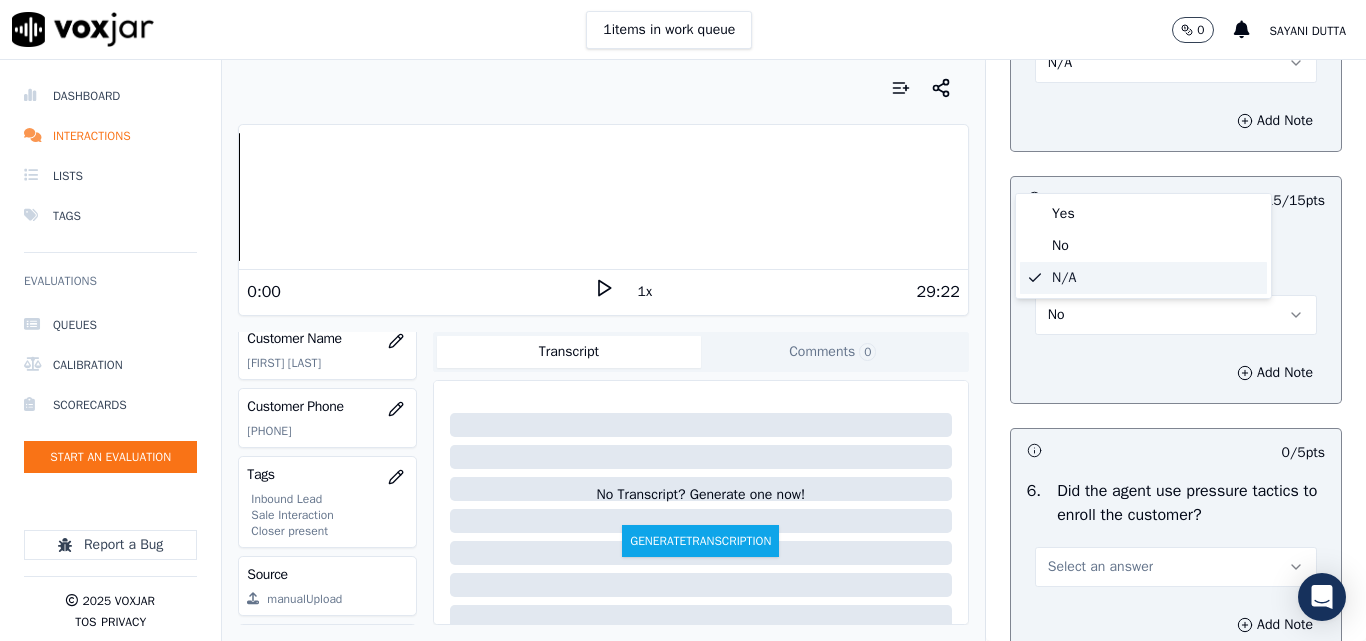 click on "N/A" at bounding box center [1176, 63] 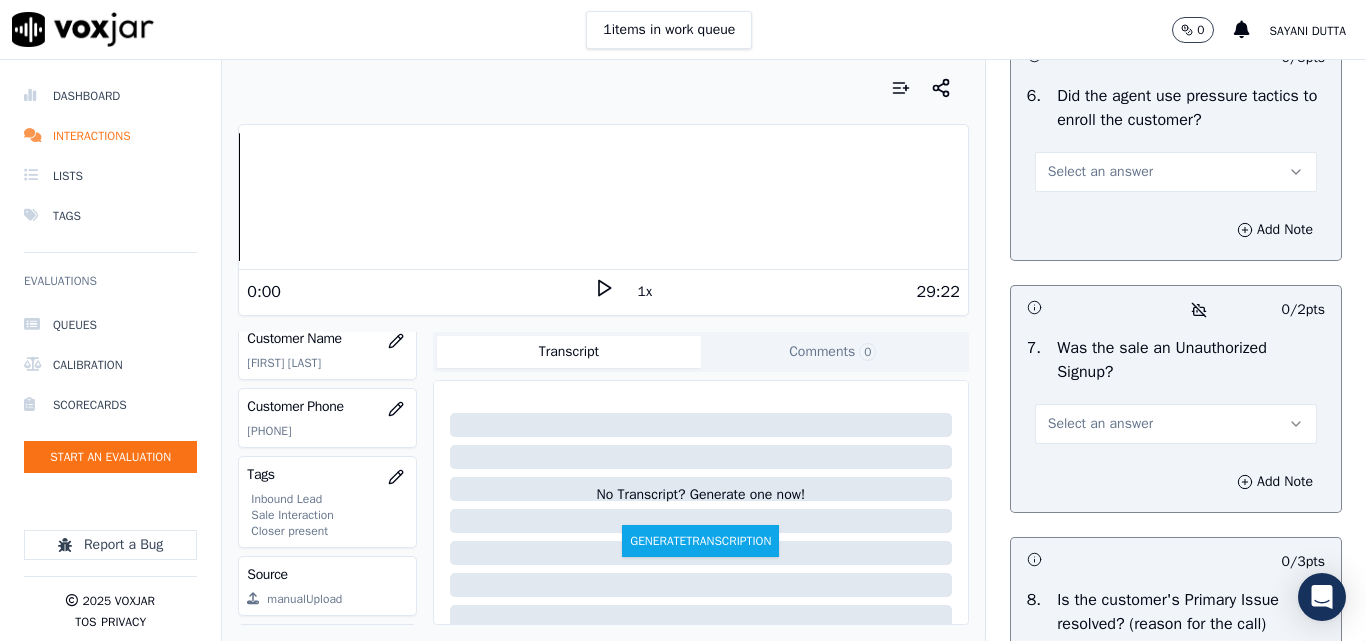 scroll, scrollTop: 5900, scrollLeft: 0, axis: vertical 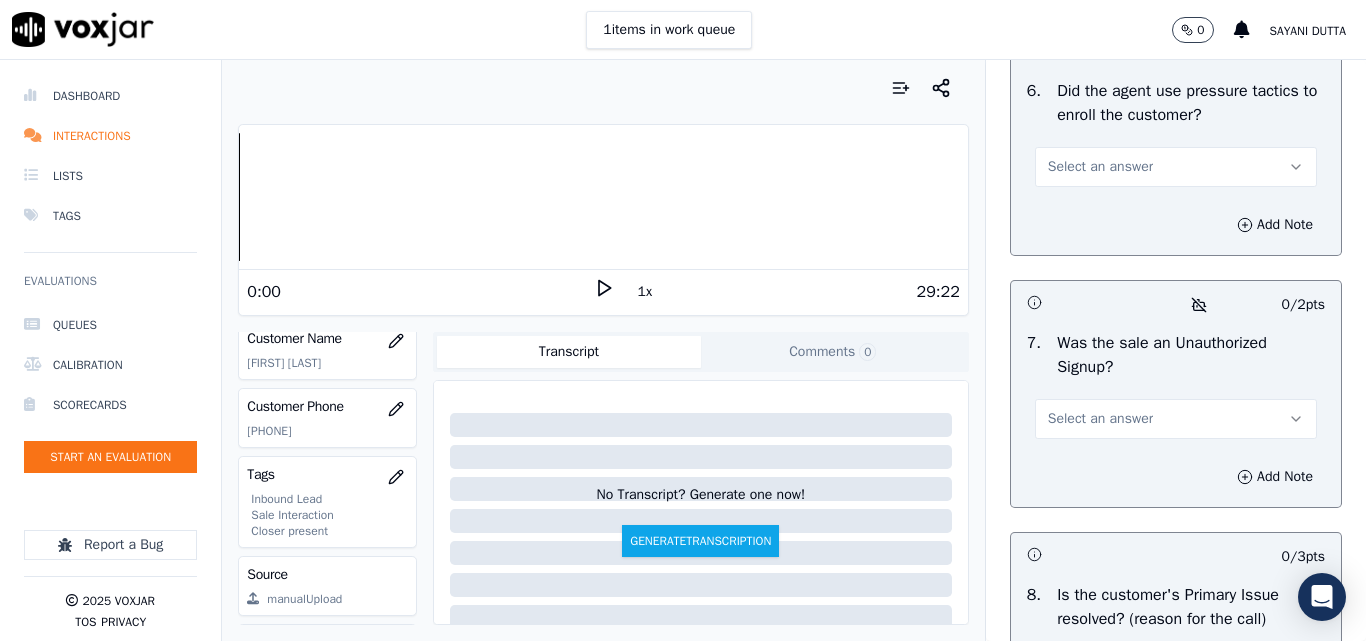 click on "Select an answer" at bounding box center (1100, 167) 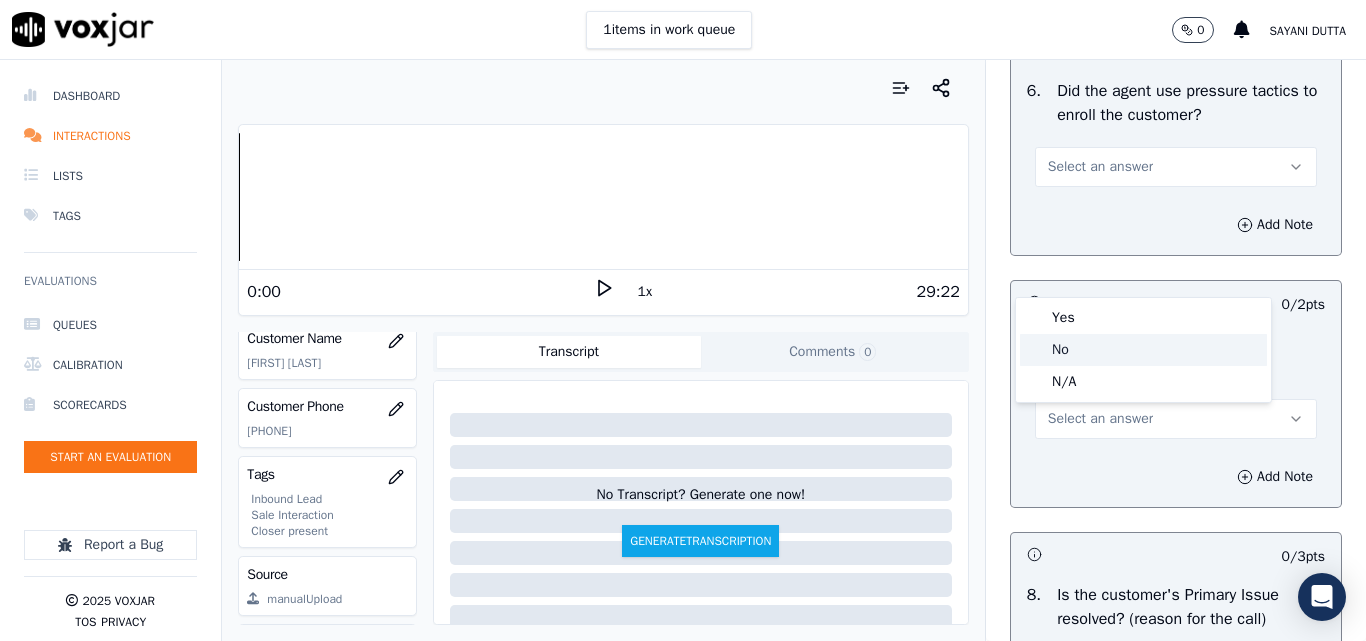 click on "No" 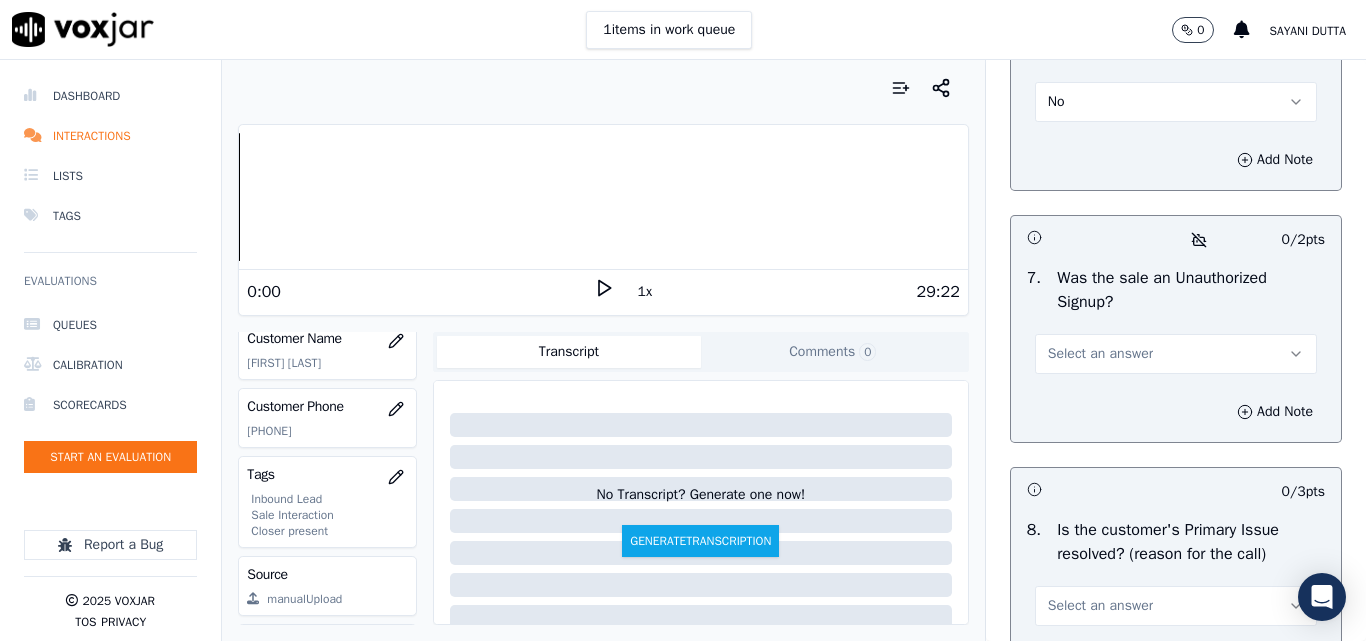 scroll, scrollTop: 6100, scrollLeft: 0, axis: vertical 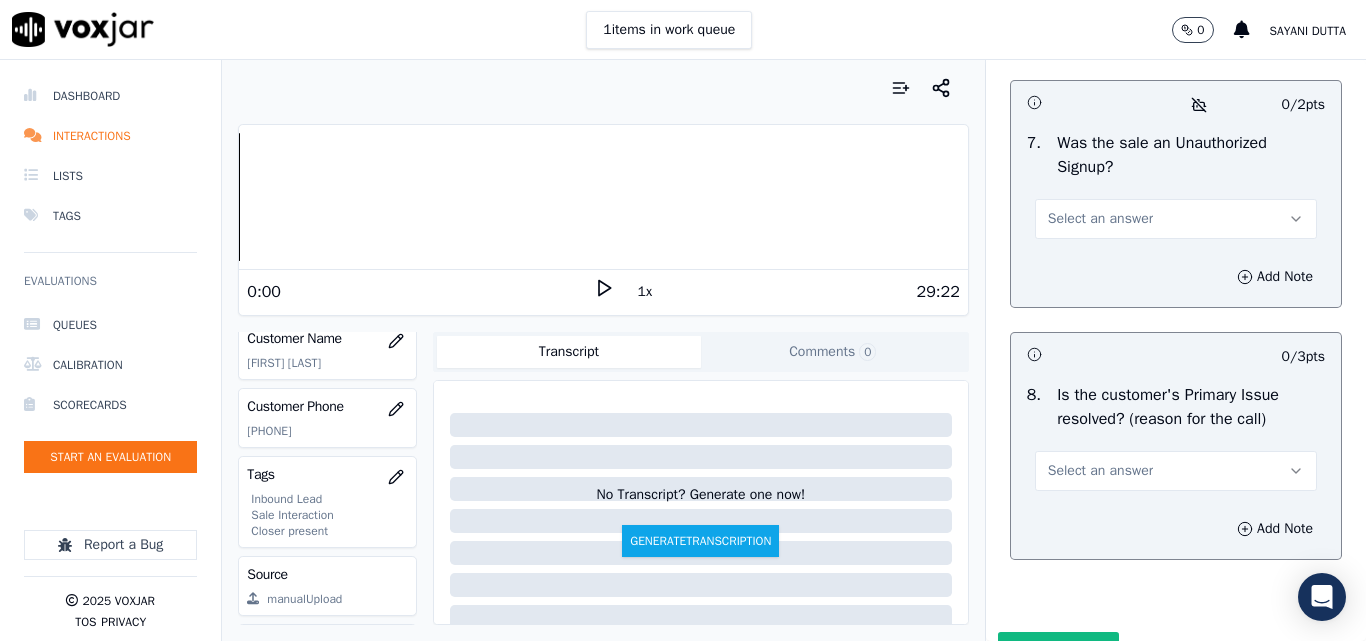 click on "Select an answer" at bounding box center [1176, 219] 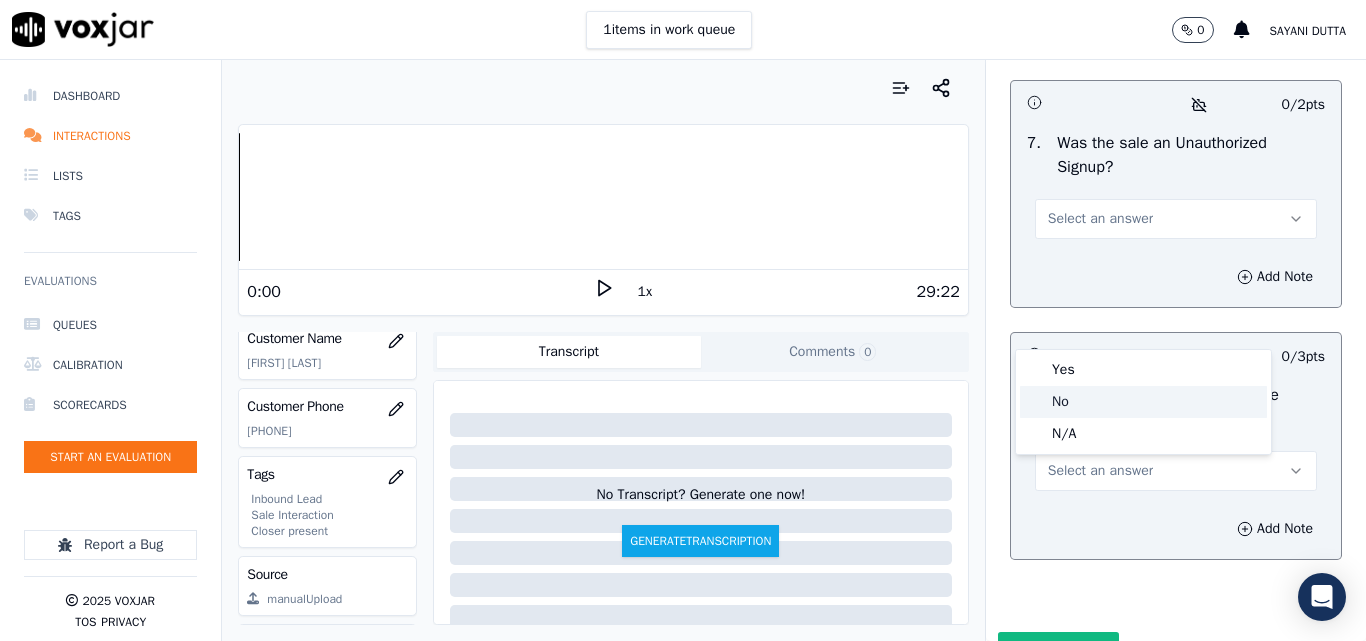 click on "No" 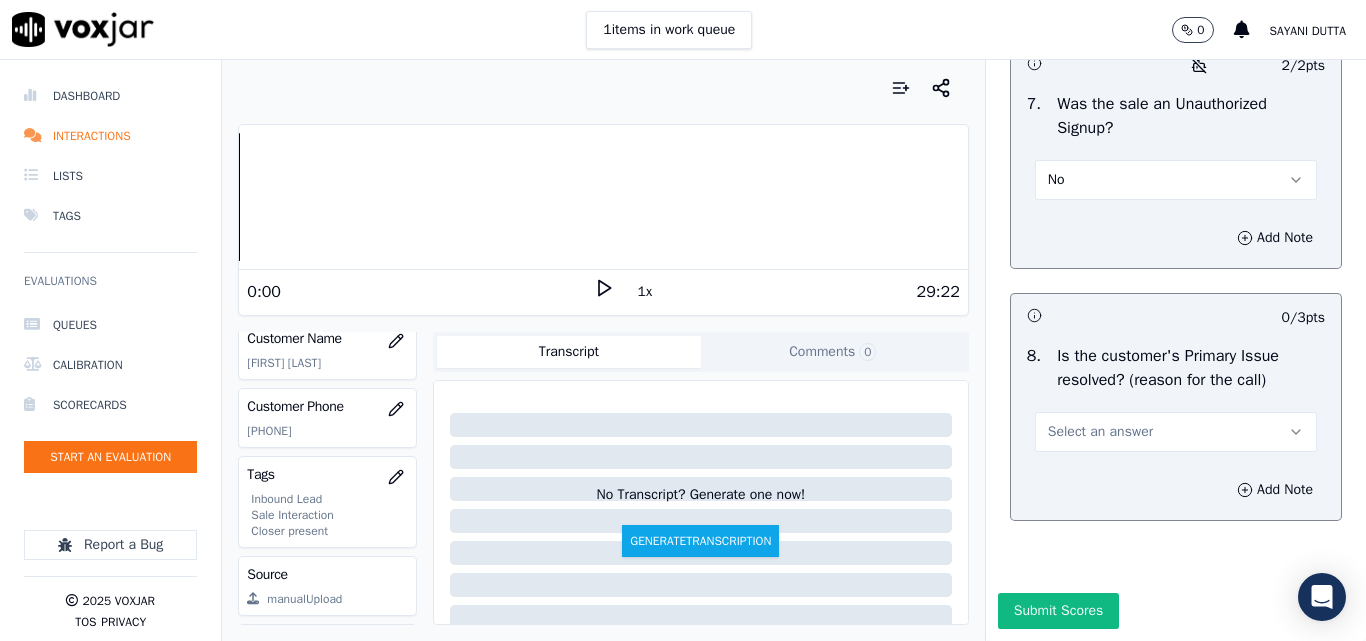 scroll, scrollTop: 6290, scrollLeft: 0, axis: vertical 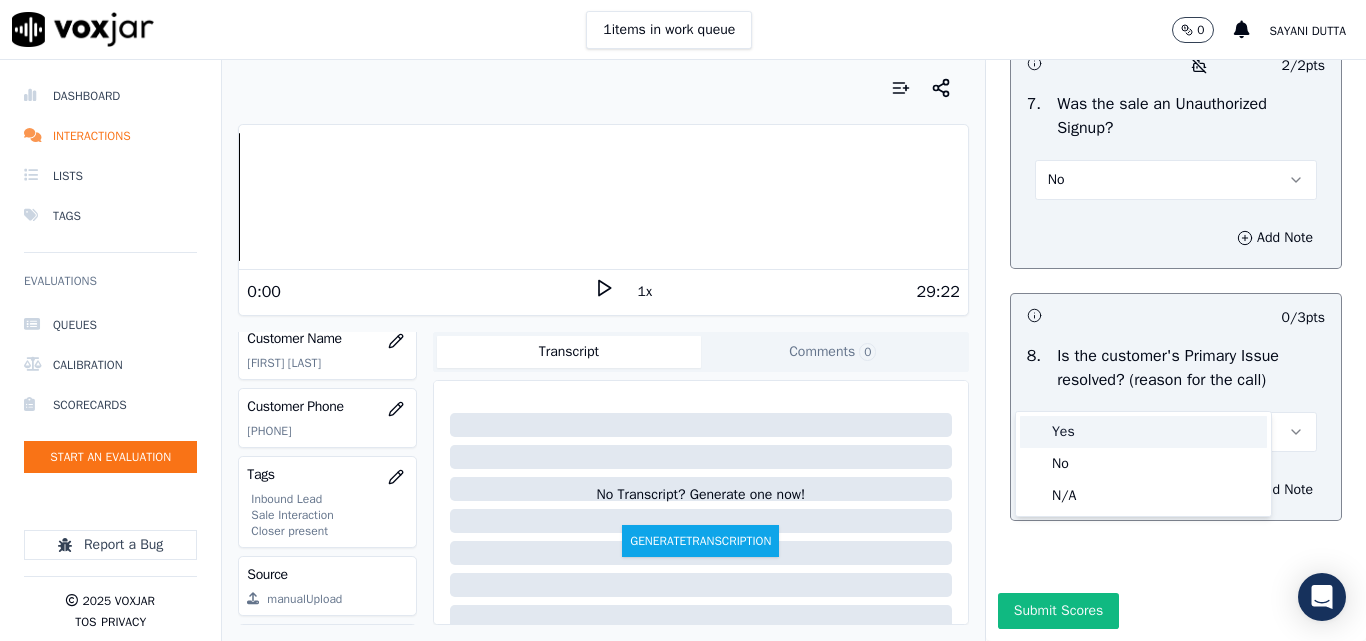 click on "Yes" at bounding box center [1143, 432] 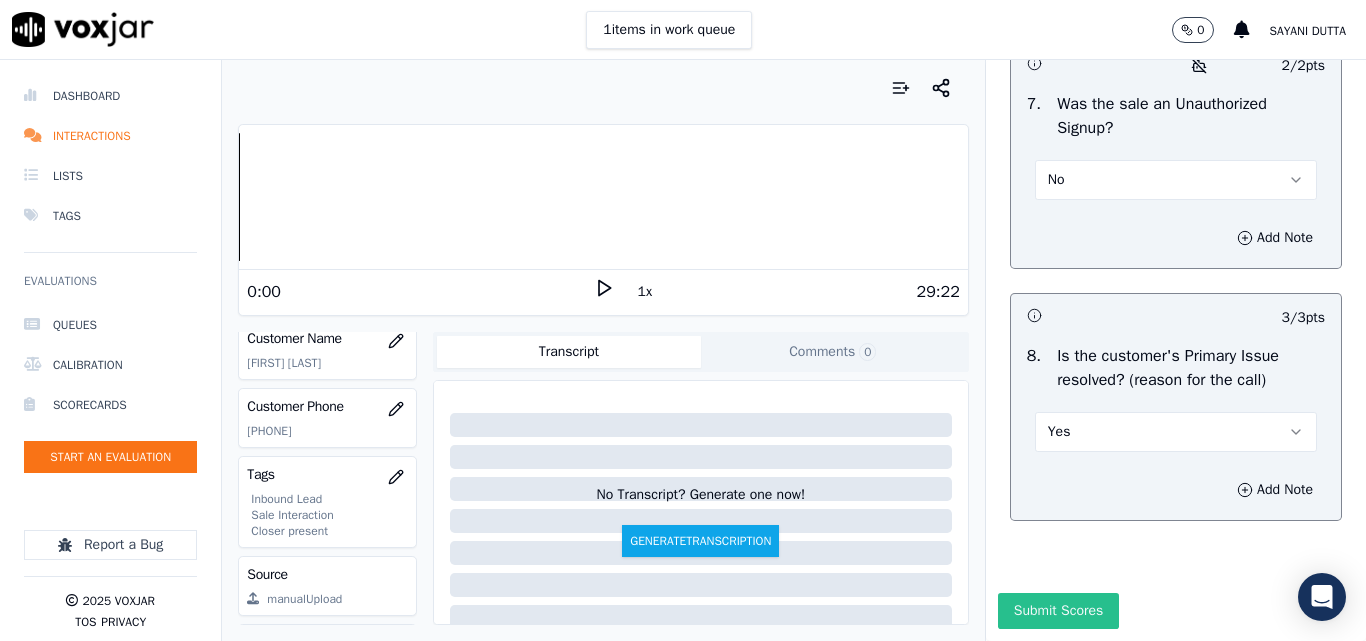 click on "Submit Scores" at bounding box center (1058, 611) 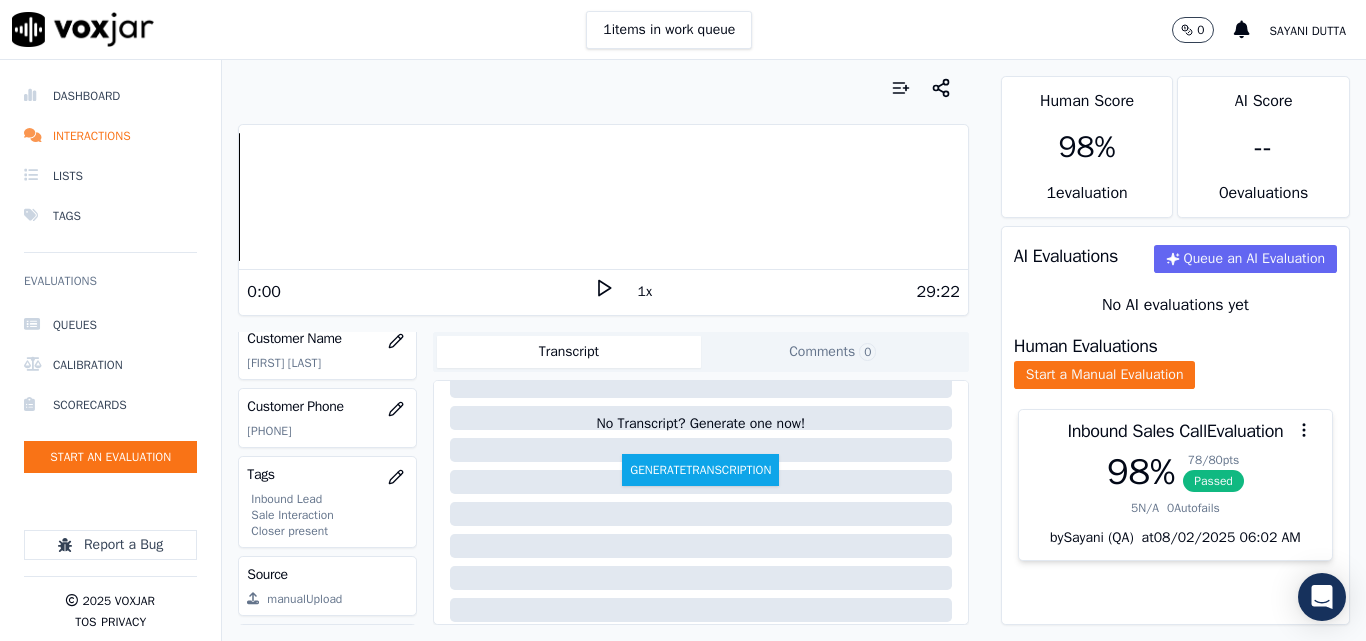 scroll, scrollTop: 100, scrollLeft: 0, axis: vertical 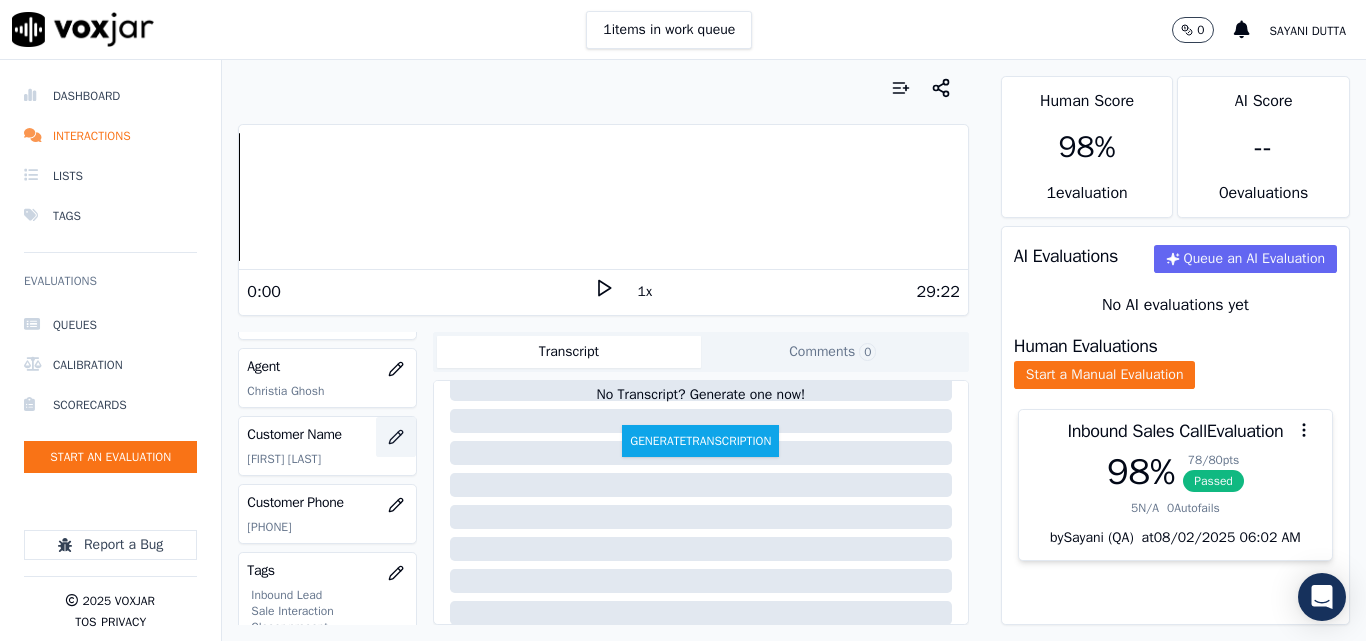 drag, startPoint x: 247, startPoint y: 458, endPoint x: 358, endPoint y: 456, distance: 111.01801 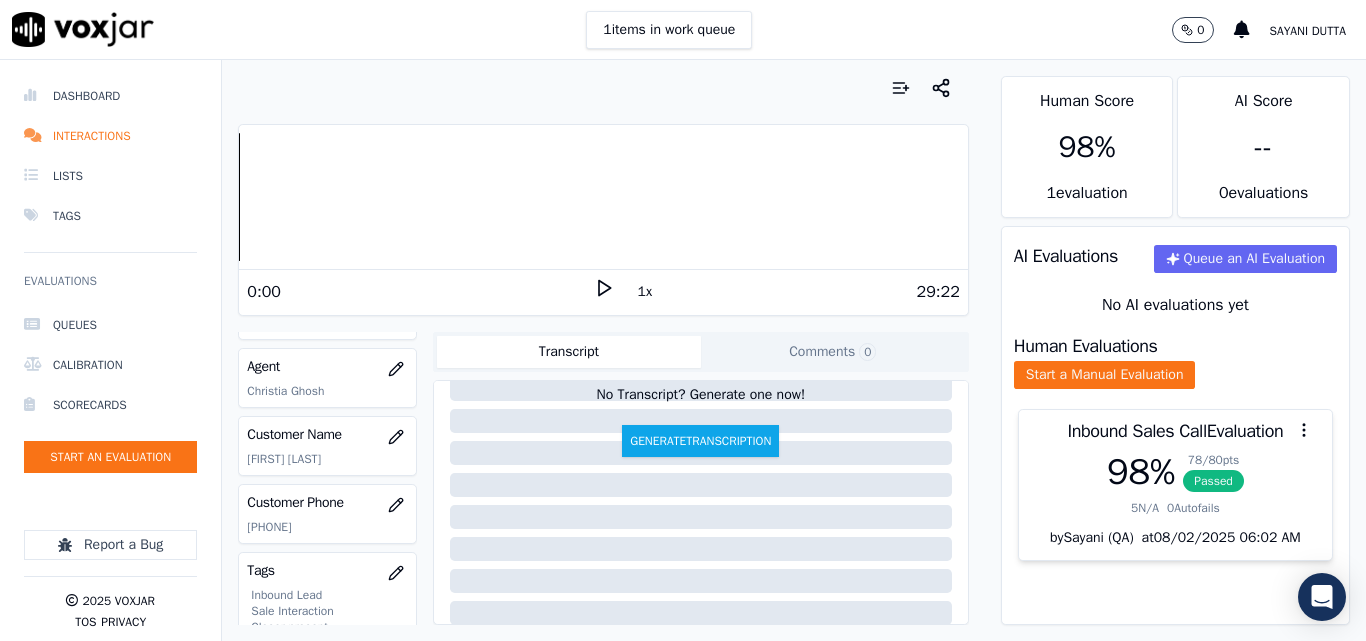 click on "[FIRST] [LAST]" 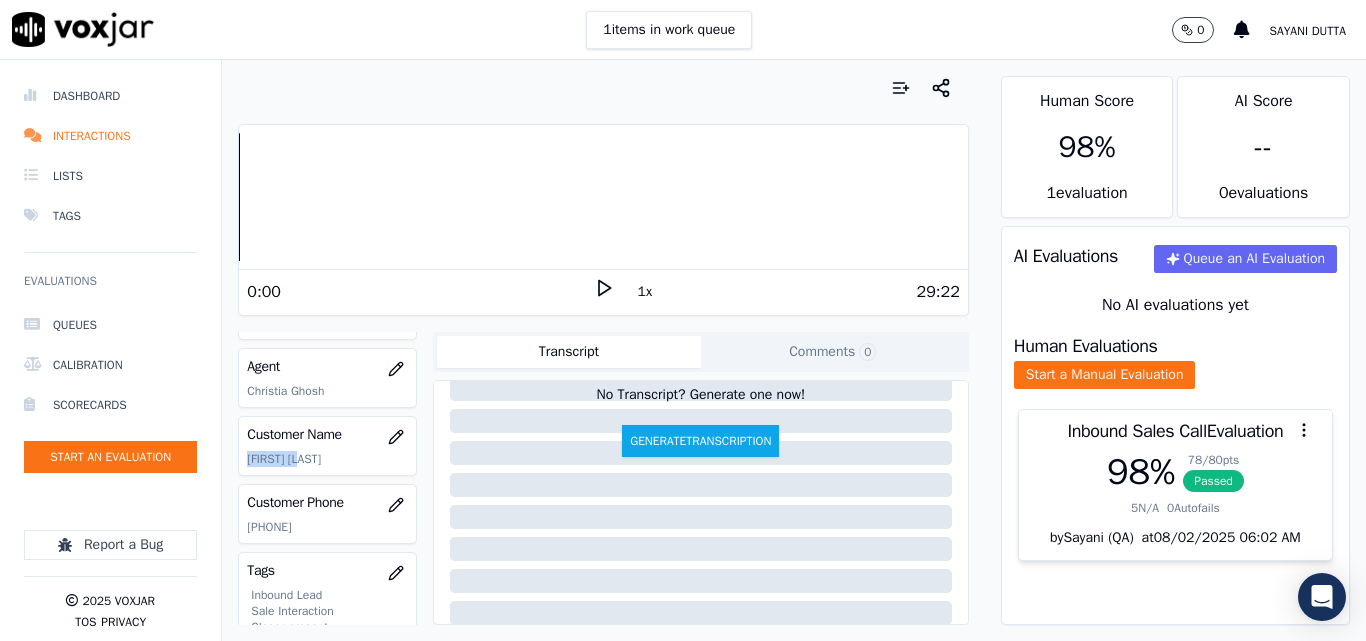 click on "[FIRST] [LAST]" 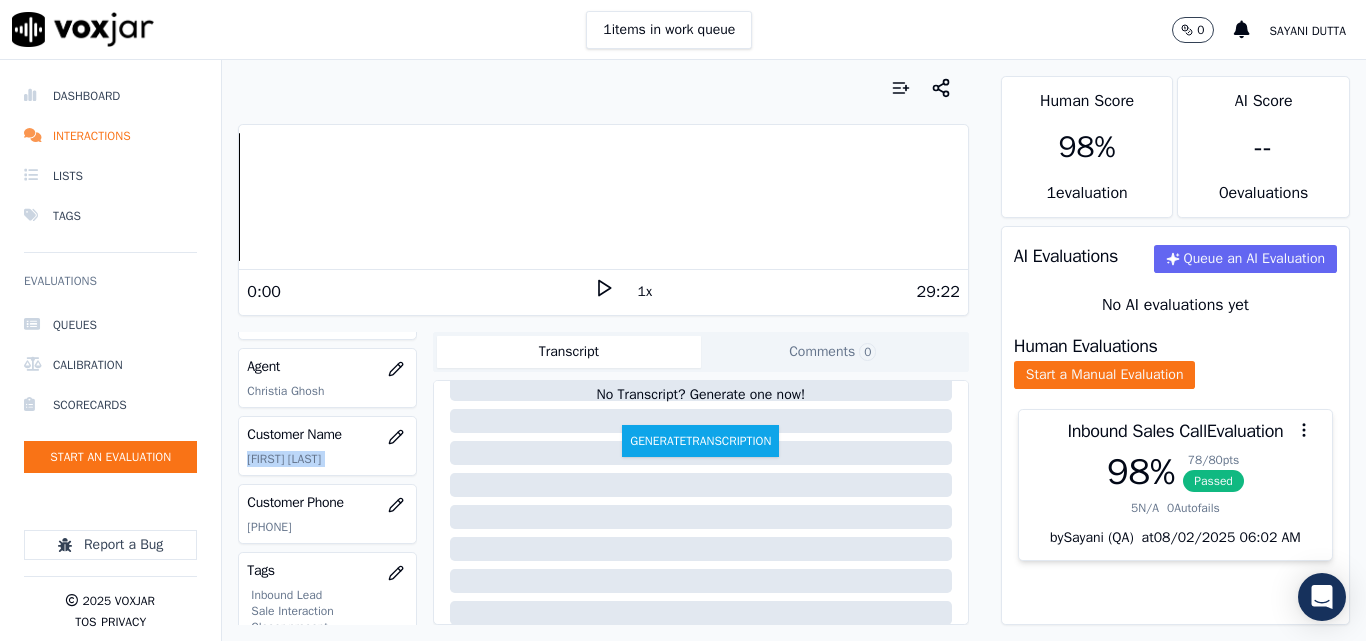 click on "[FIRST] [LAST]" 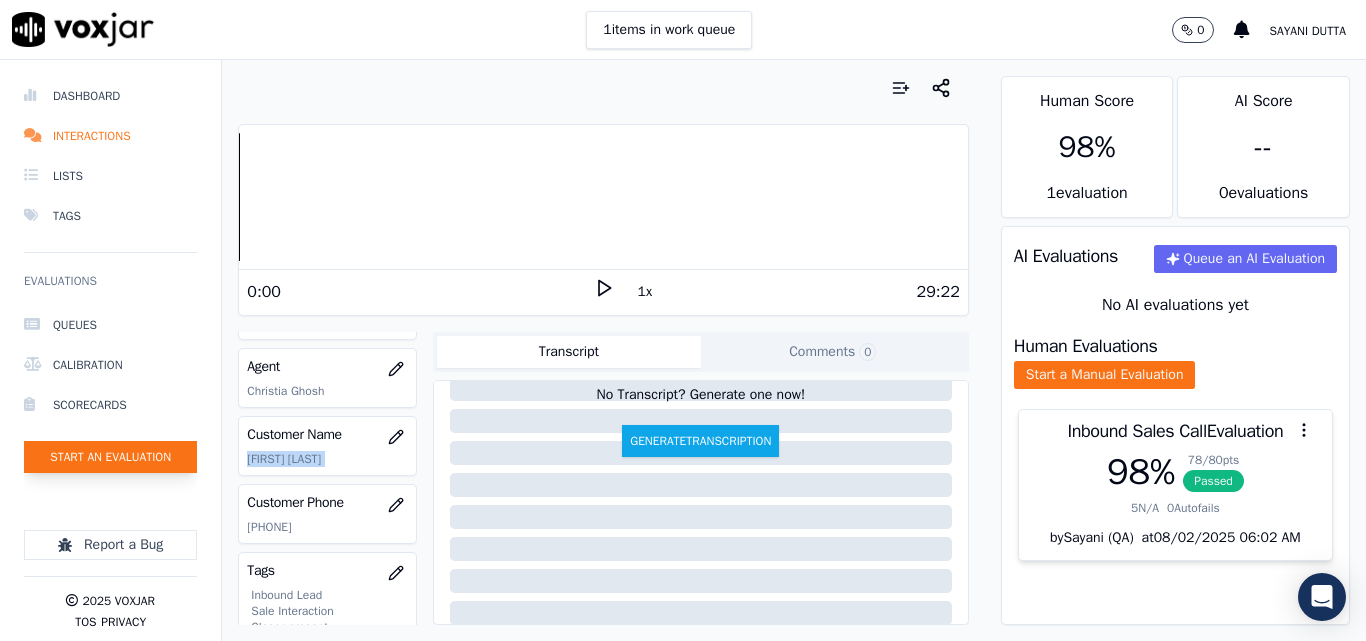 click on "Start an Evaluation" 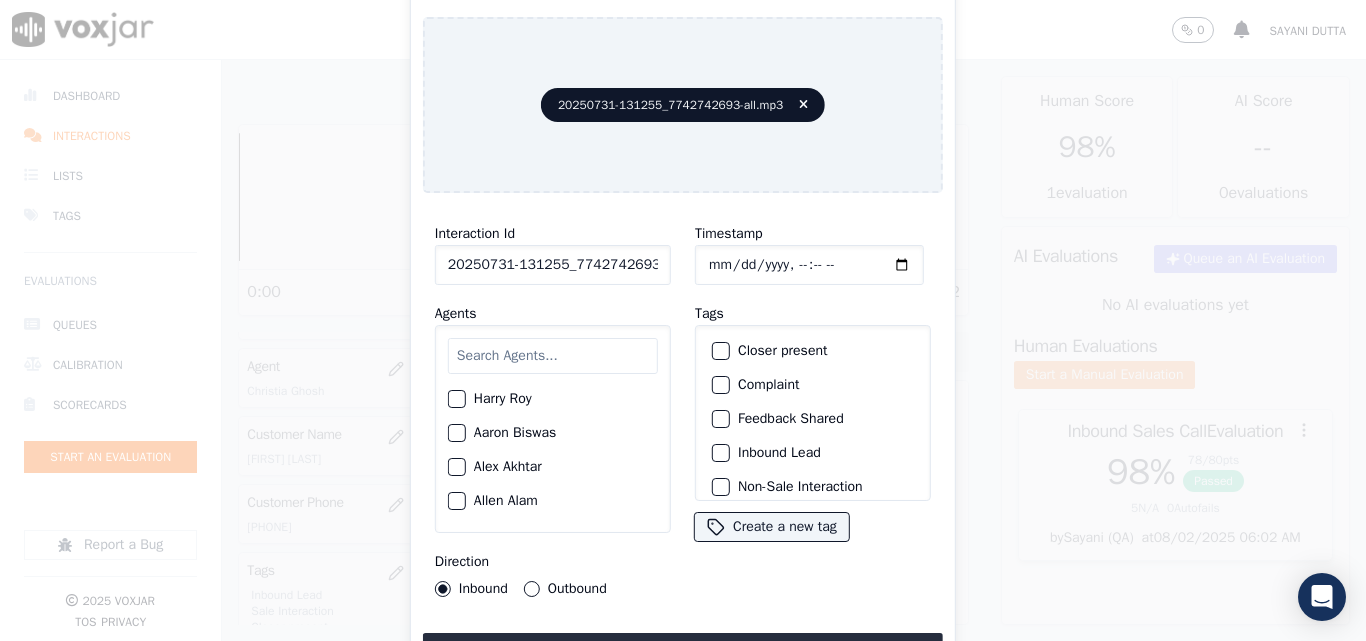 scroll, scrollTop: 0, scrollLeft: 40, axis: horizontal 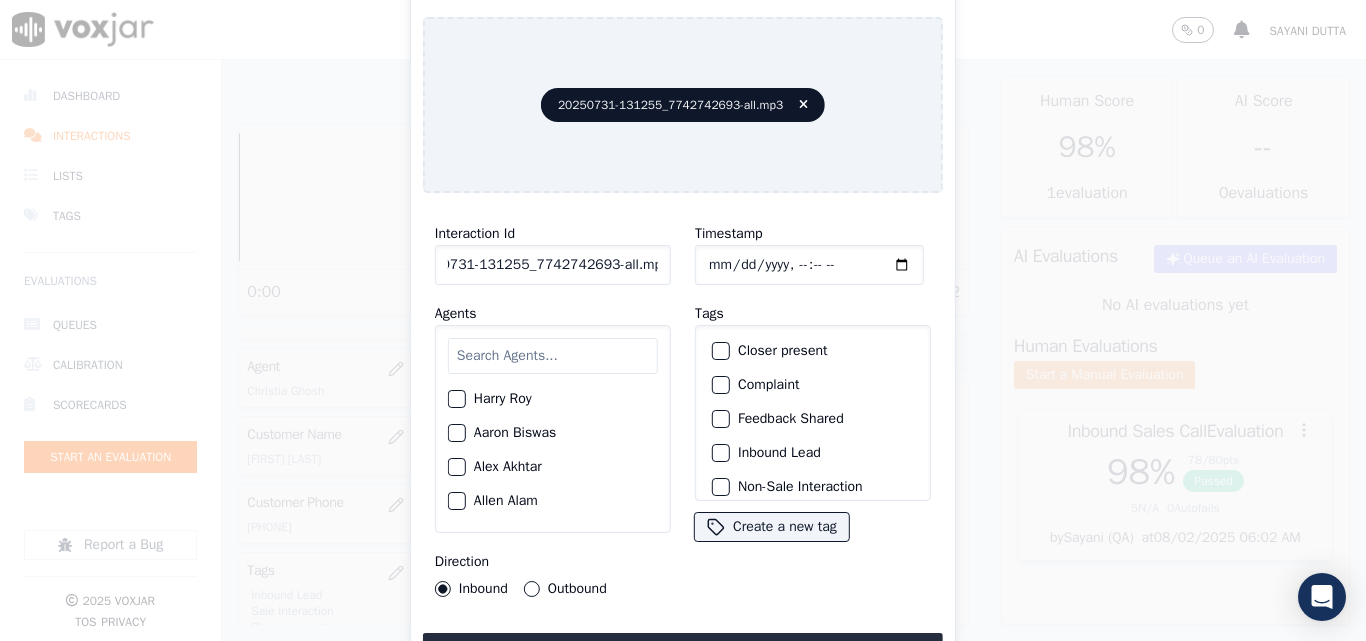 drag, startPoint x: 641, startPoint y: 257, endPoint x: 796, endPoint y: 272, distance: 155.72412 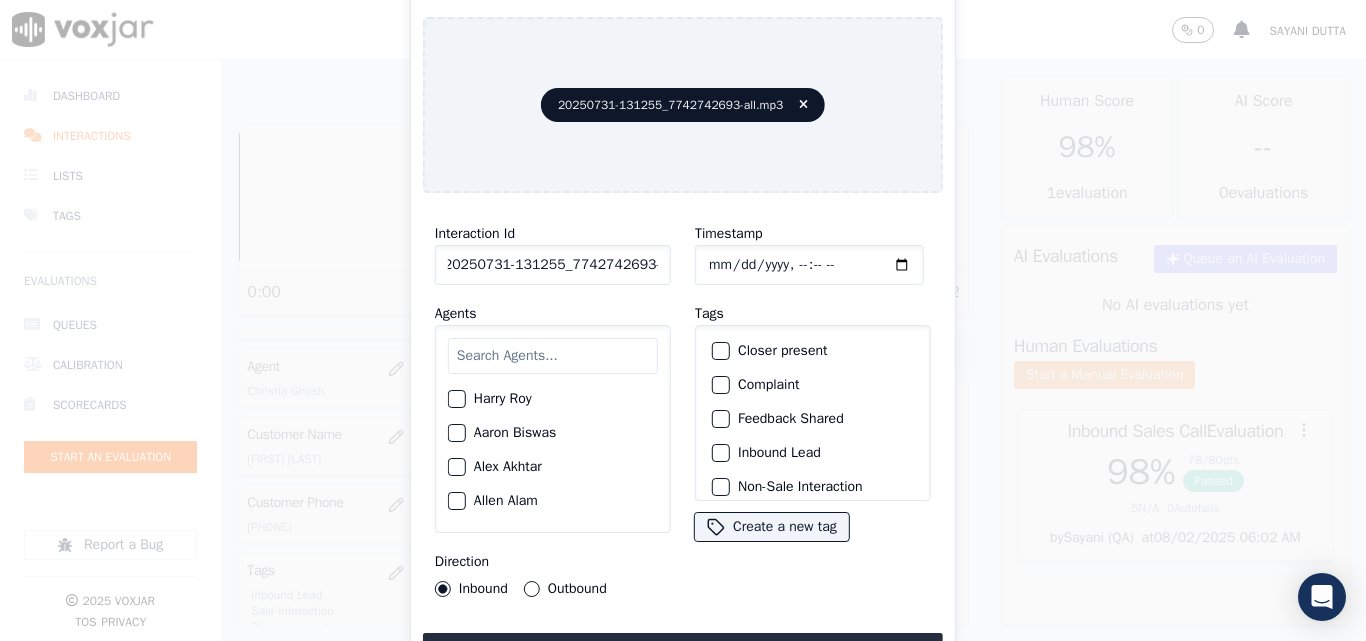 scroll, scrollTop: 0, scrollLeft: 11, axis: horizontal 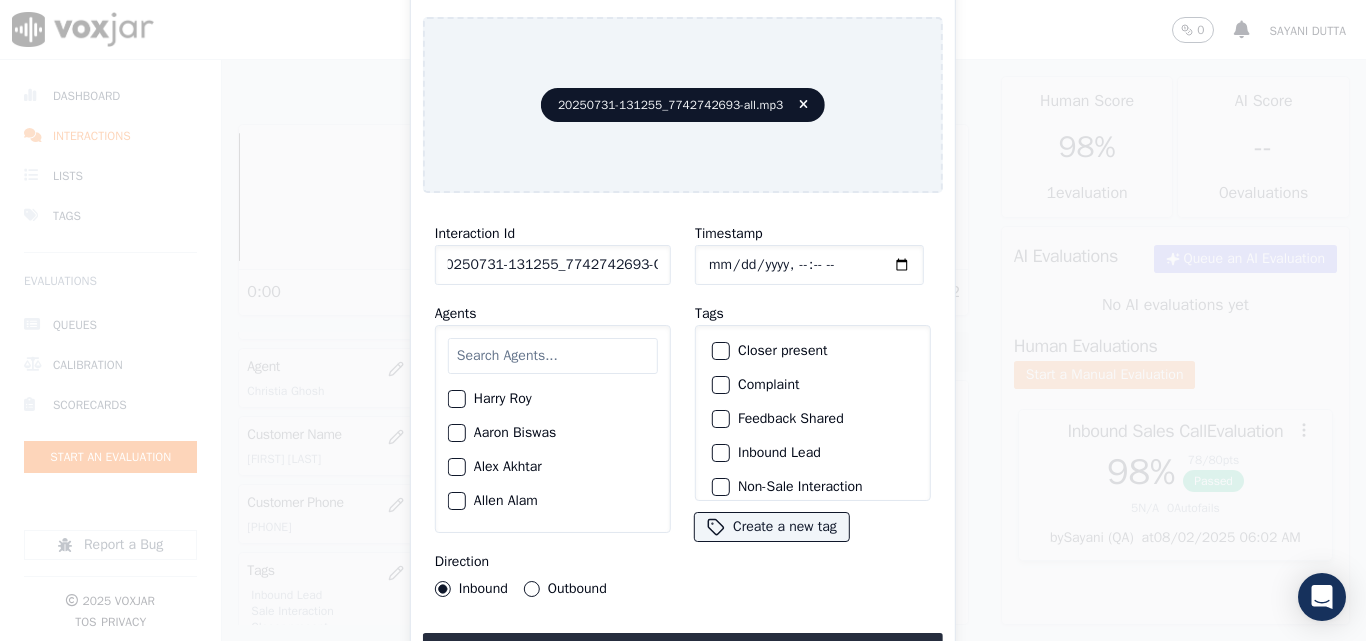 type on "20250731-131255_7742742693-C1" 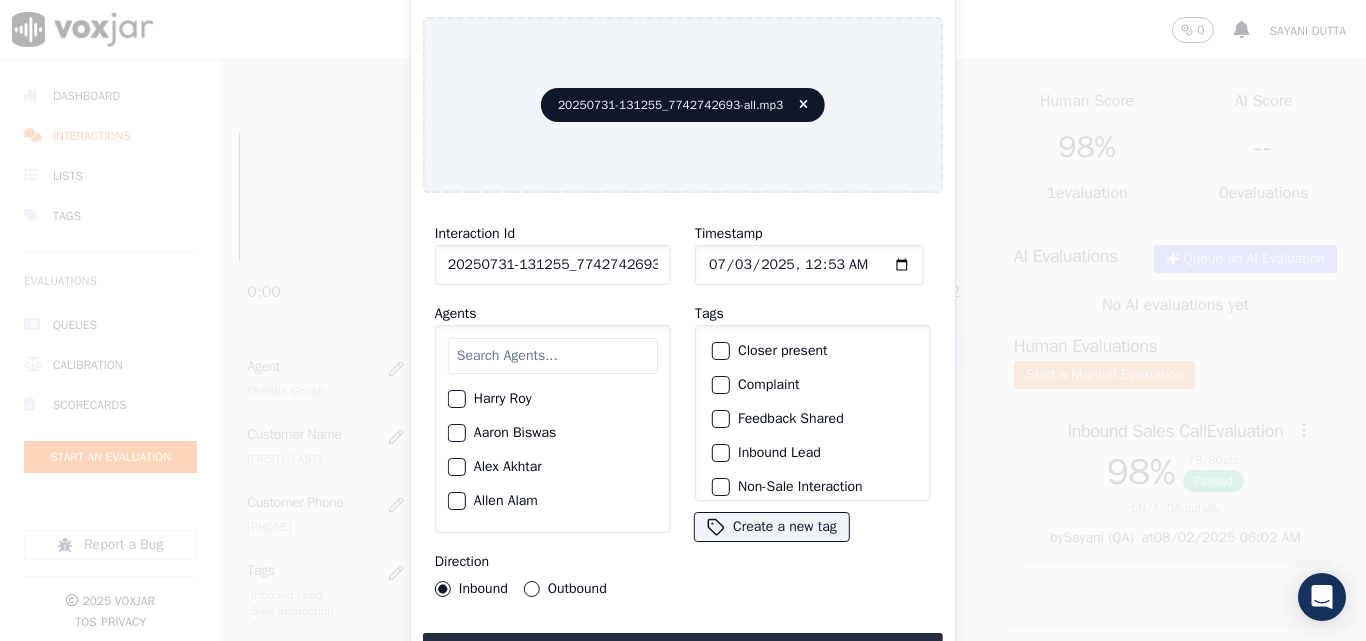 type on "2025-07-31T00:53" 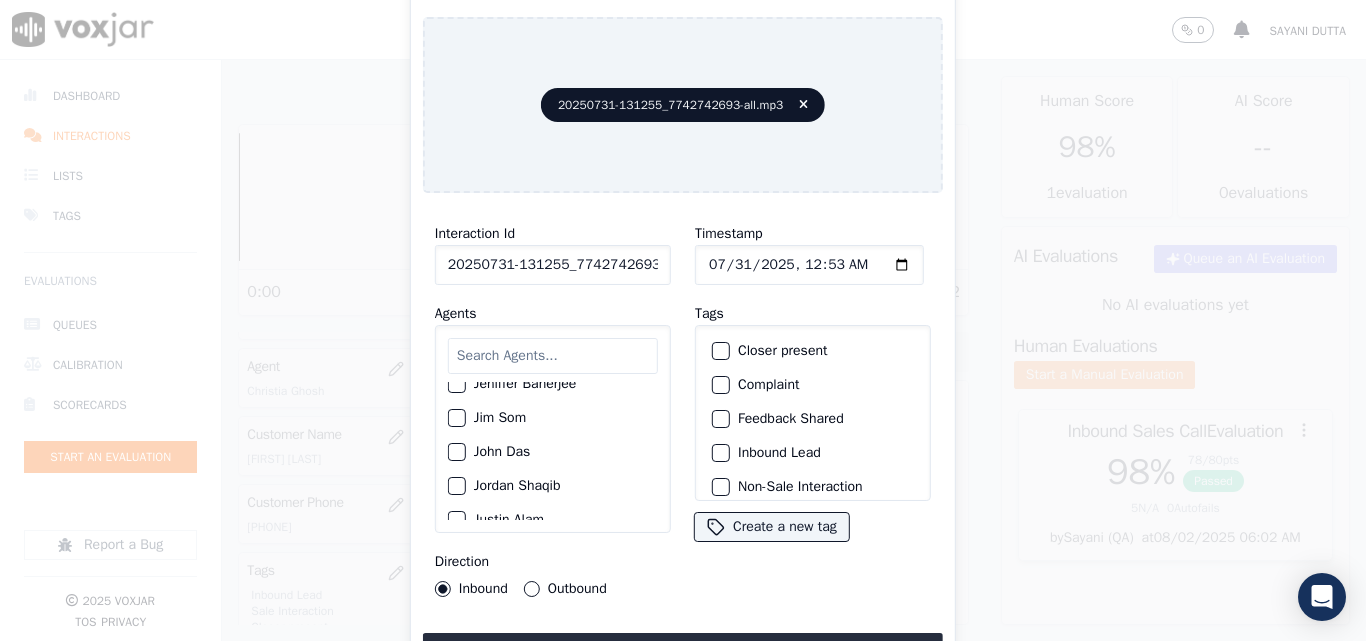 scroll, scrollTop: 1000, scrollLeft: 0, axis: vertical 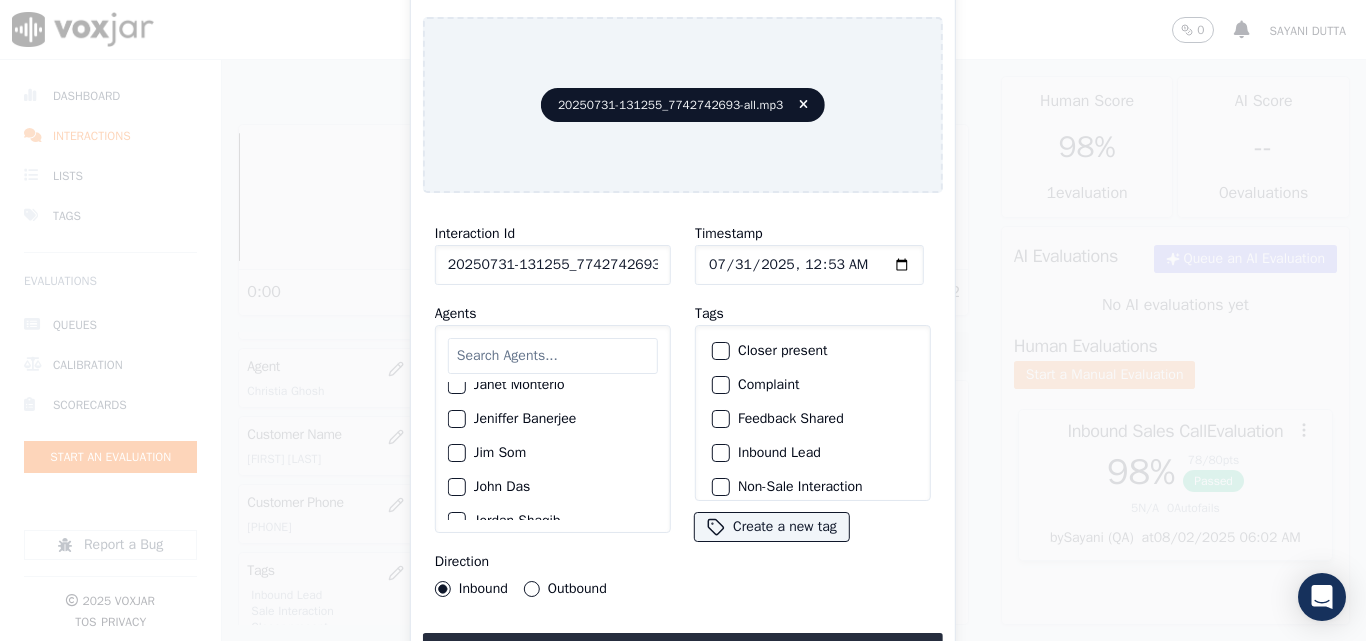 click on "Jim Som" 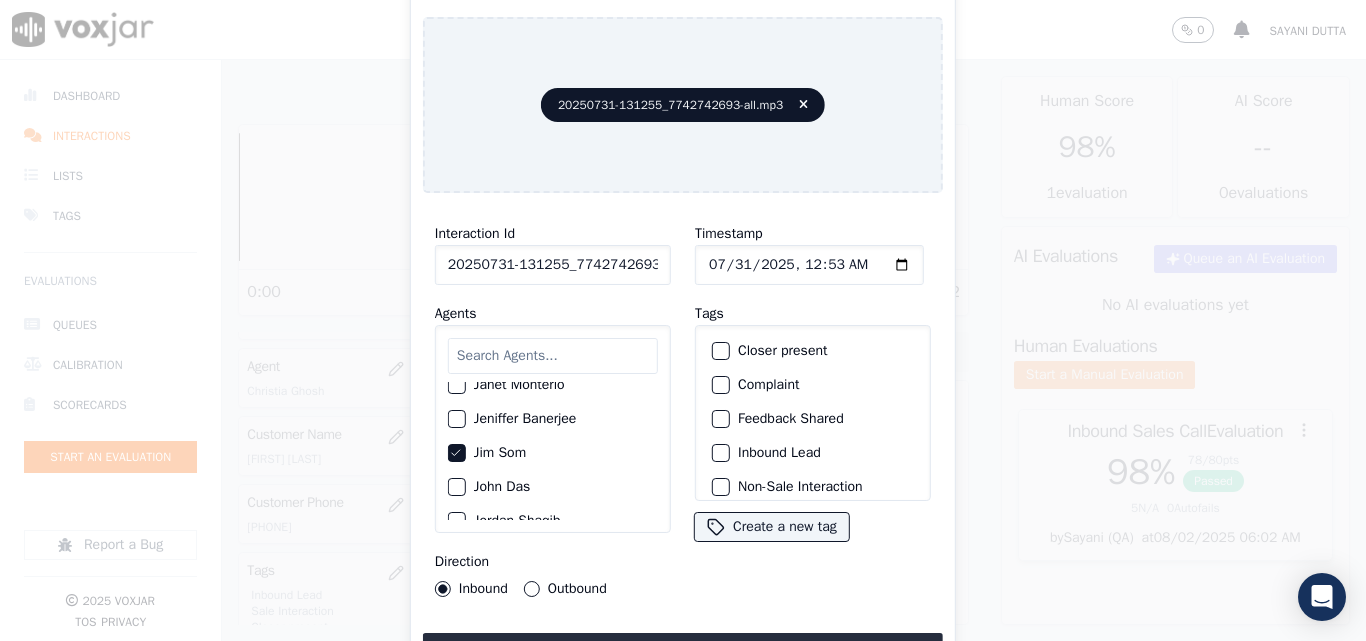 click on "Outbound" at bounding box center [532, 589] 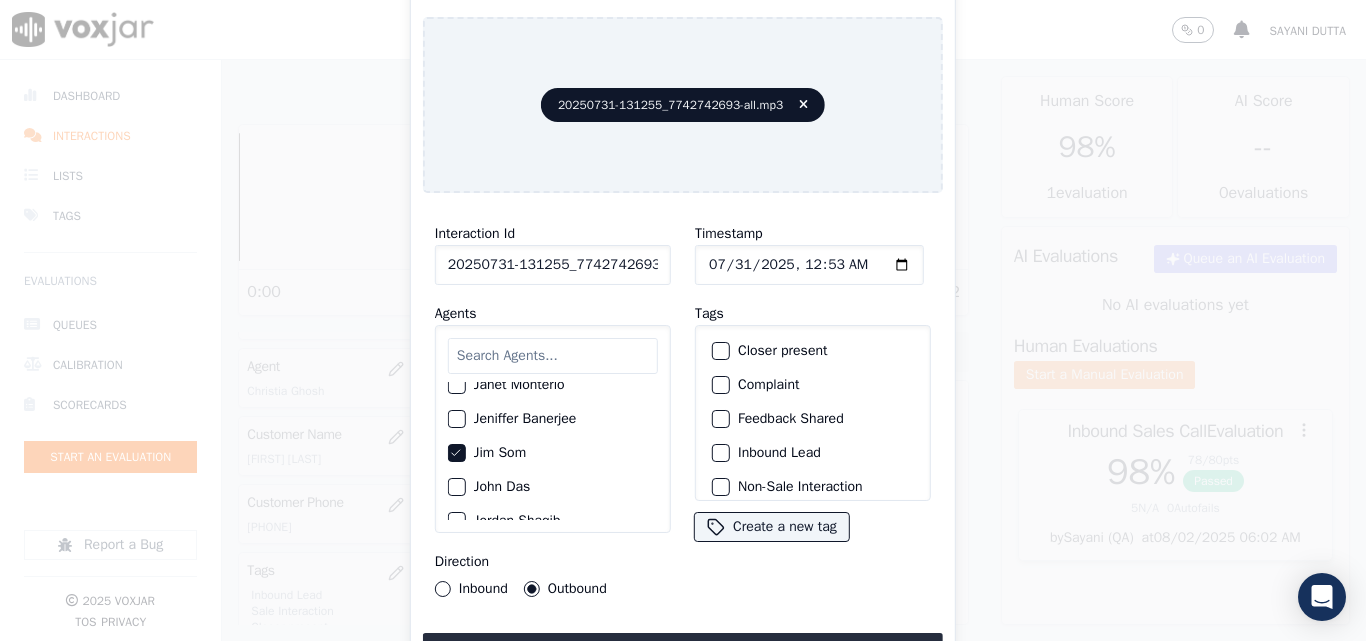 click at bounding box center [720, 351] 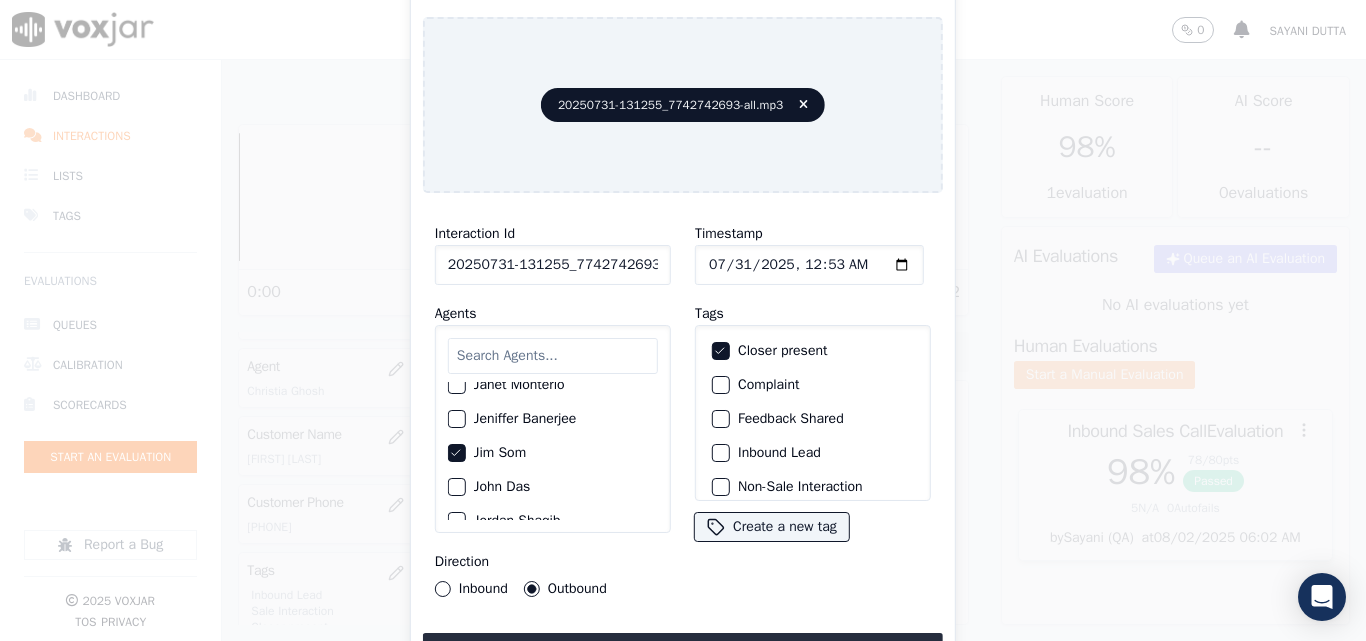 click on "Inbound Lead" at bounding box center (721, 453) 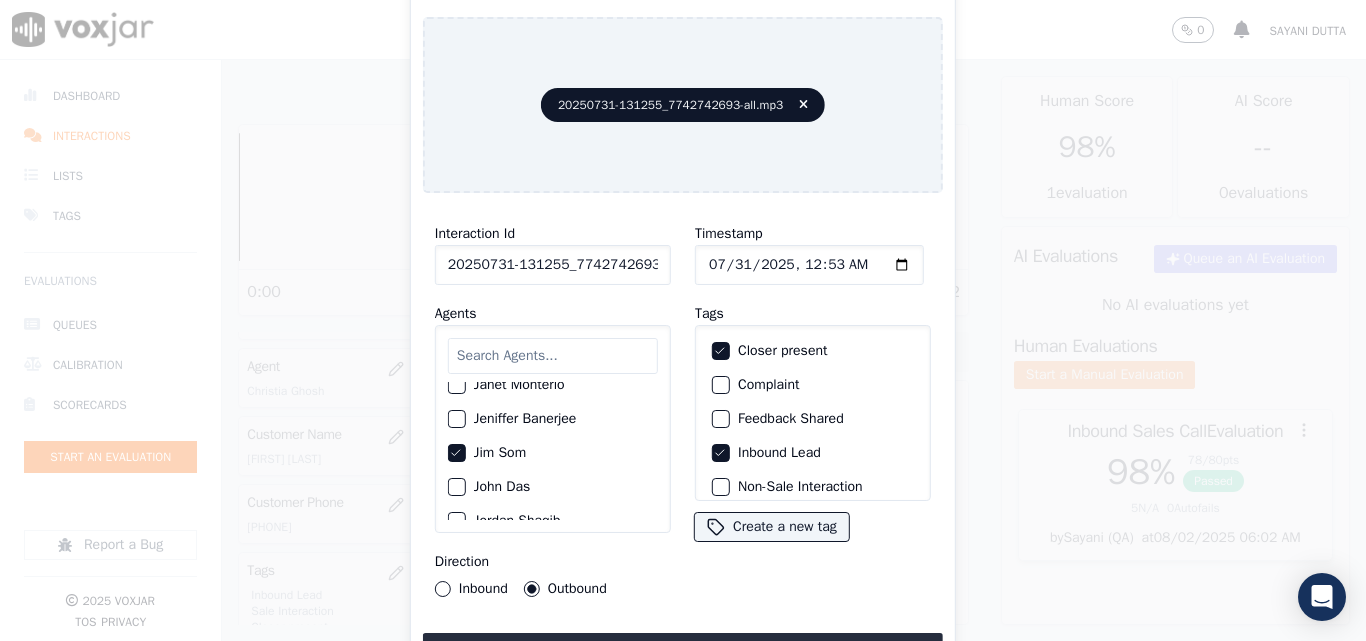 drag, startPoint x: 715, startPoint y: 441, endPoint x: 723, endPoint y: 433, distance: 11.313708 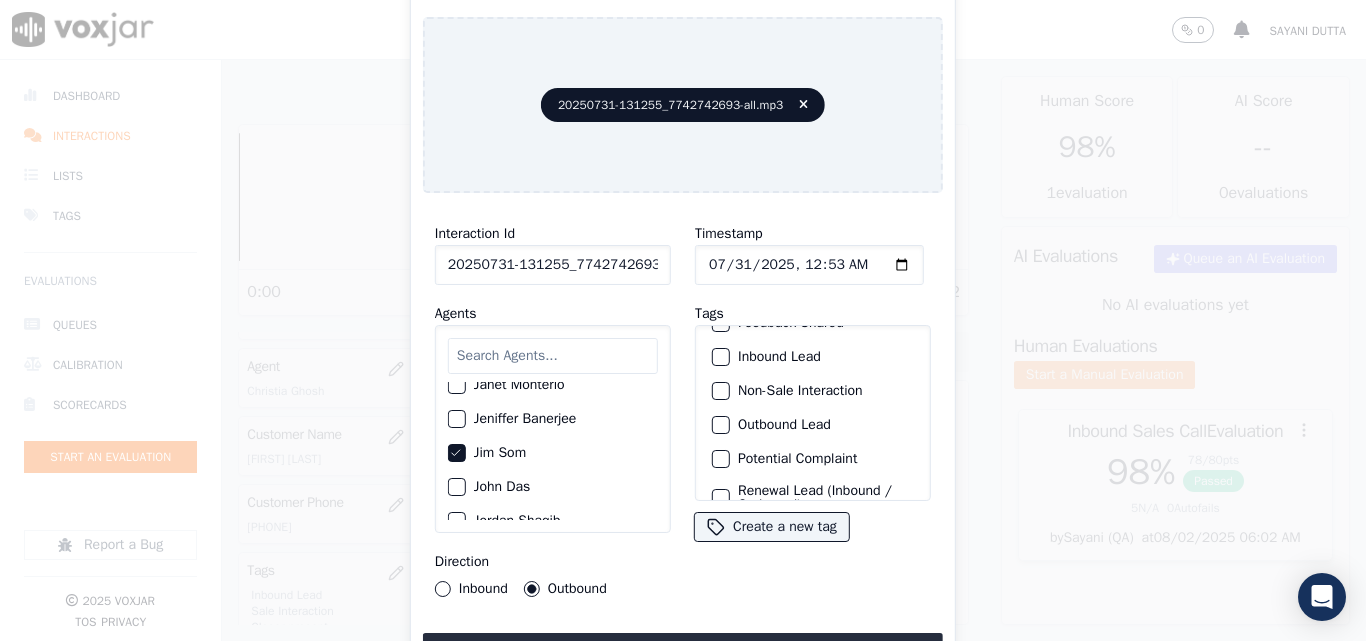 scroll, scrollTop: 173, scrollLeft: 0, axis: vertical 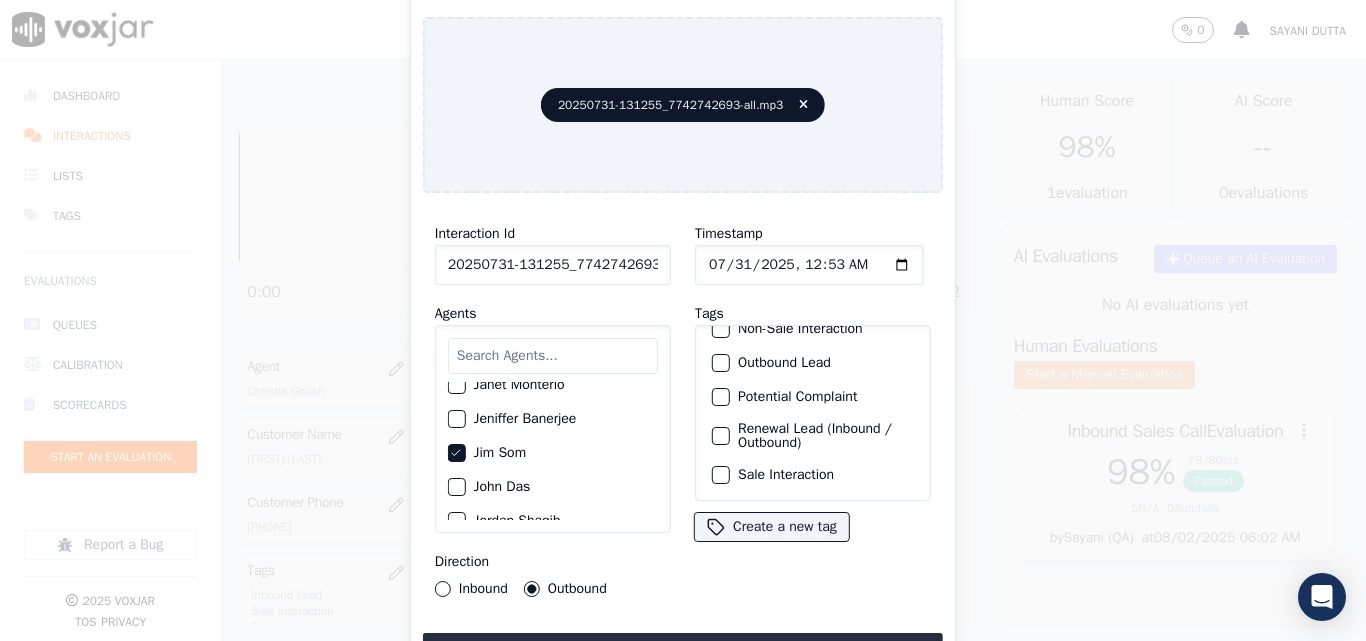 click on "Renewal Lead (Inbound / Outbound)" at bounding box center [721, 436] 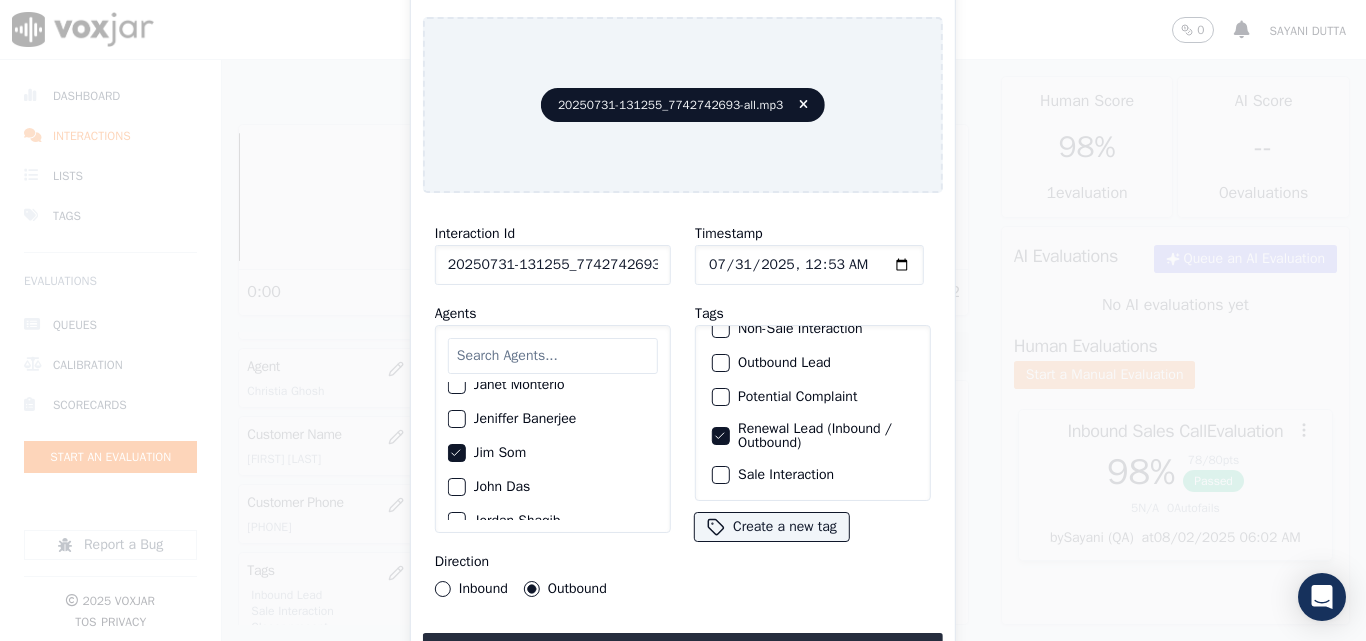 click at bounding box center [720, 475] 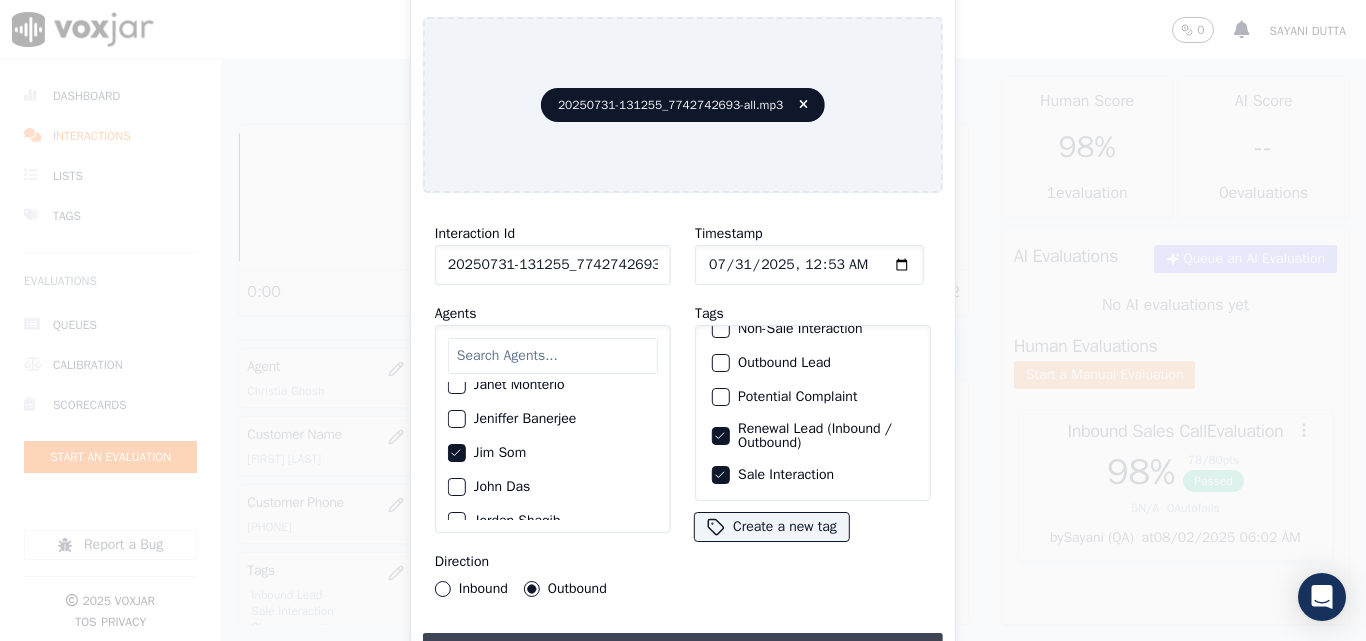 click on "Upload interaction to start evaluation" at bounding box center [683, 651] 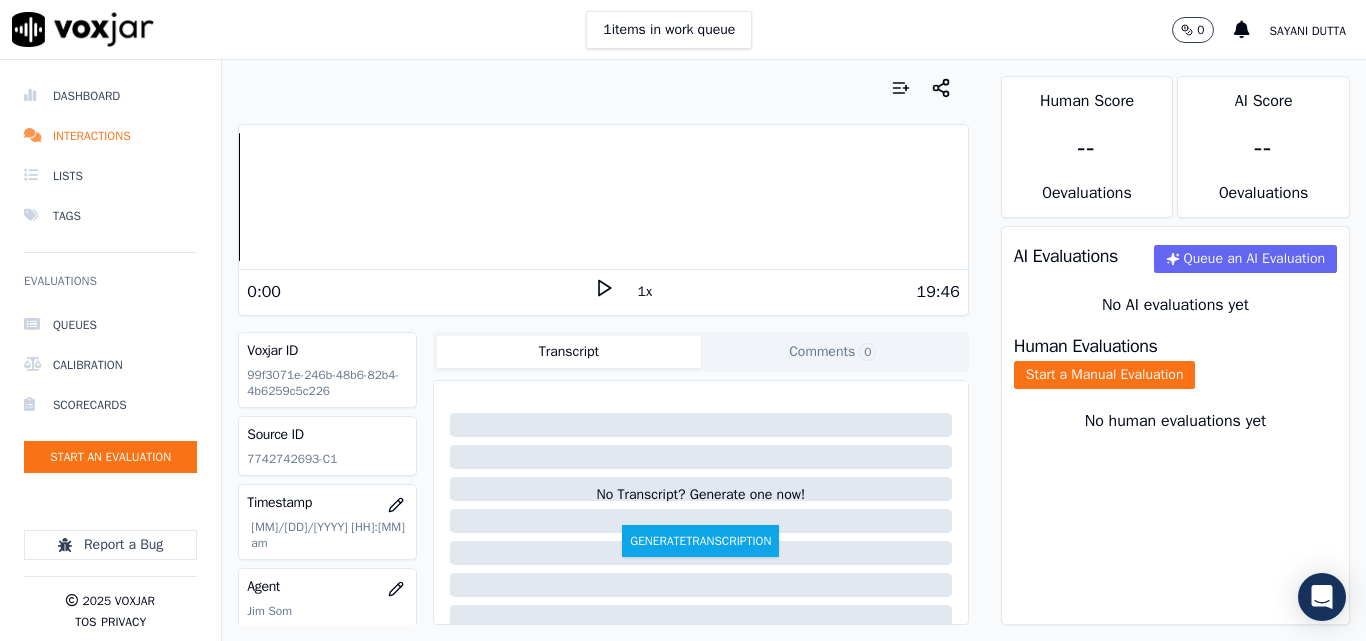 scroll, scrollTop: 200, scrollLeft: 0, axis: vertical 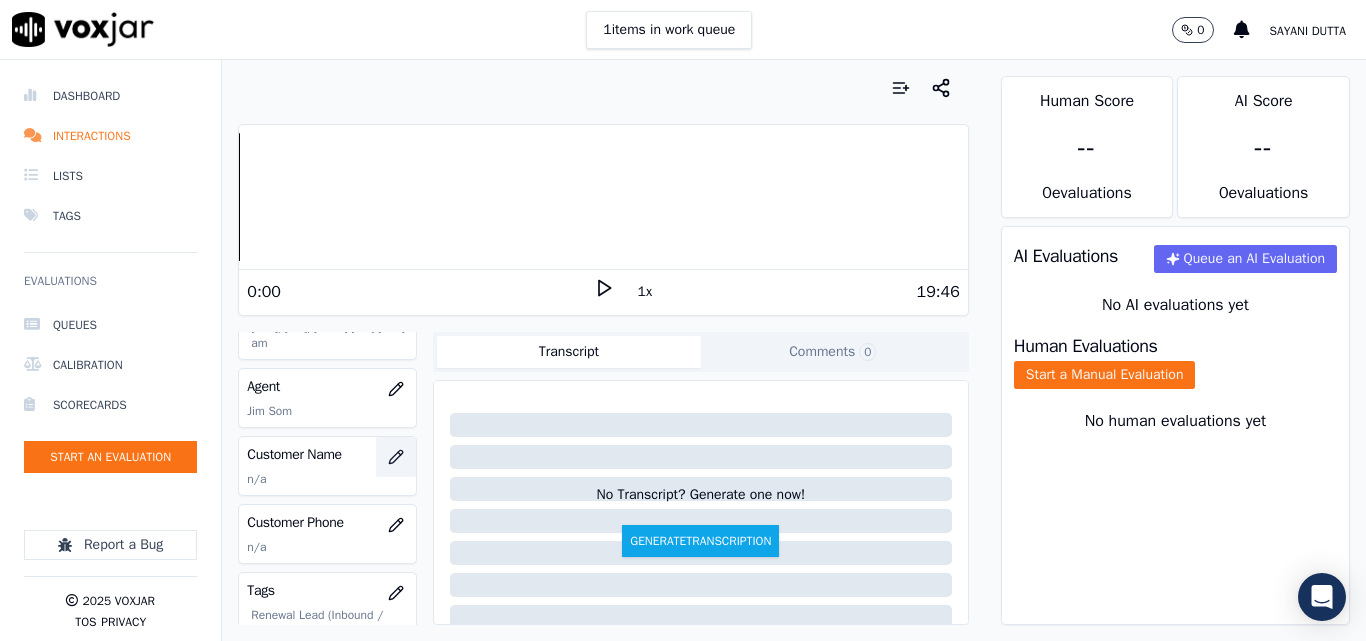 click 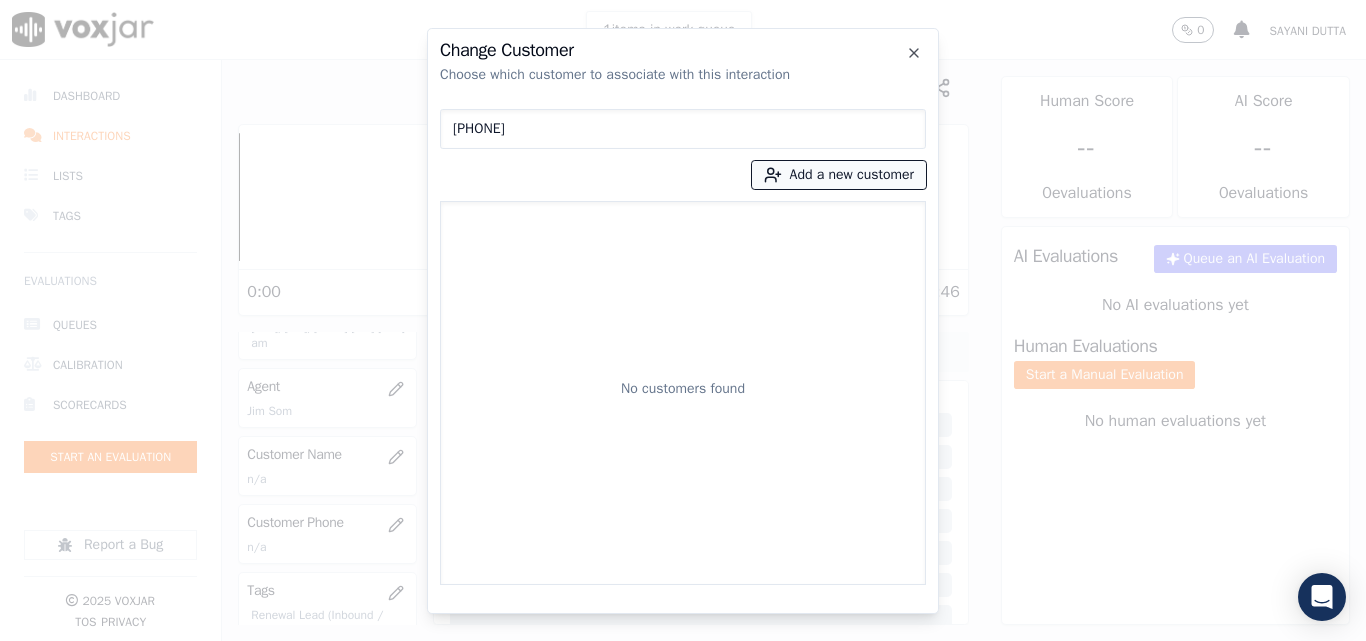type on "[PHONE]" 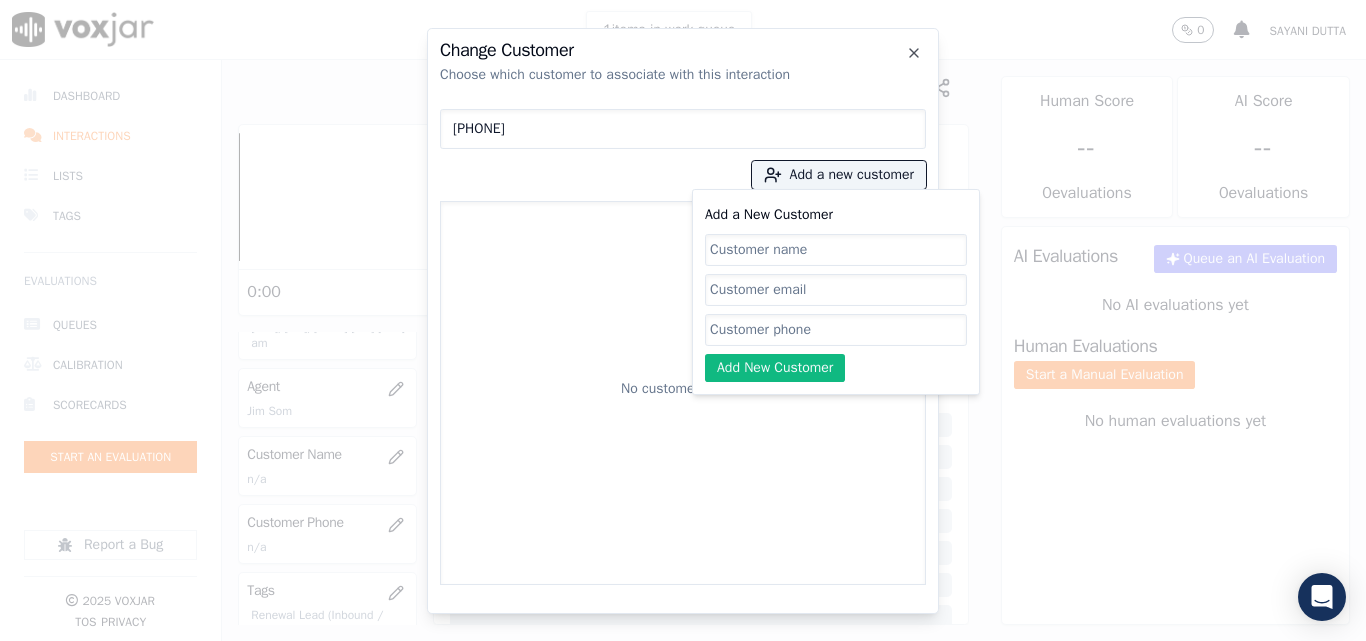click on "Add a New Customer" 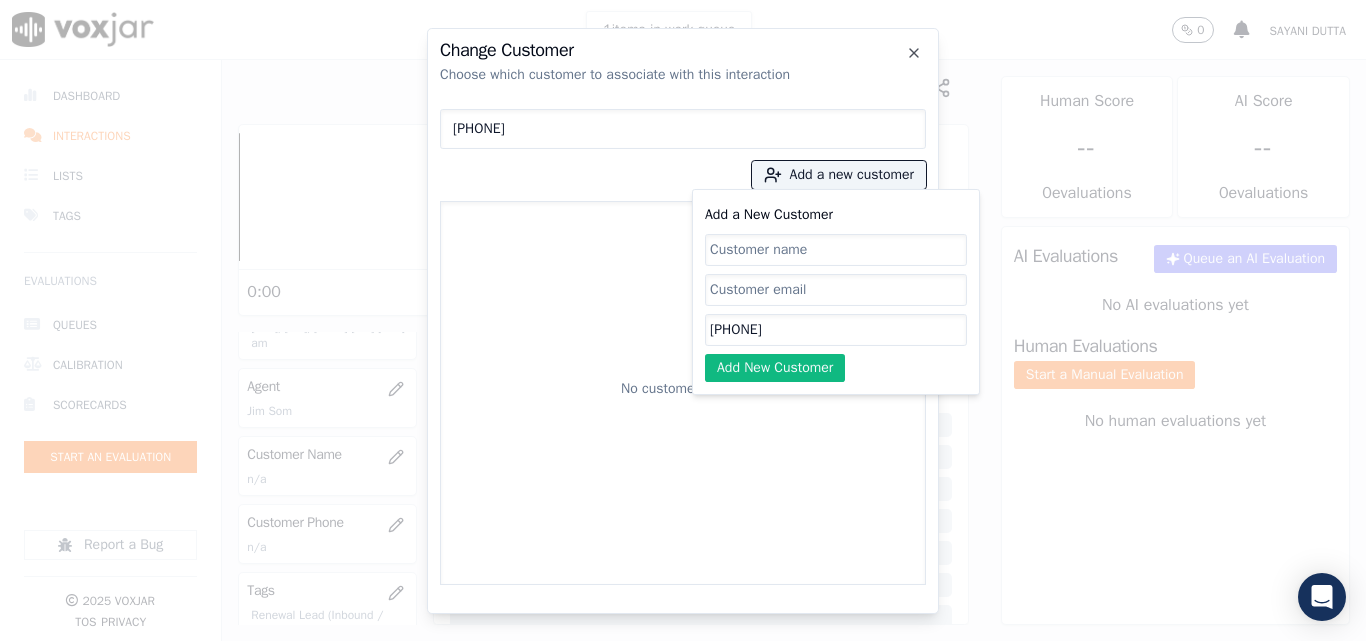 type on "[PHONE]" 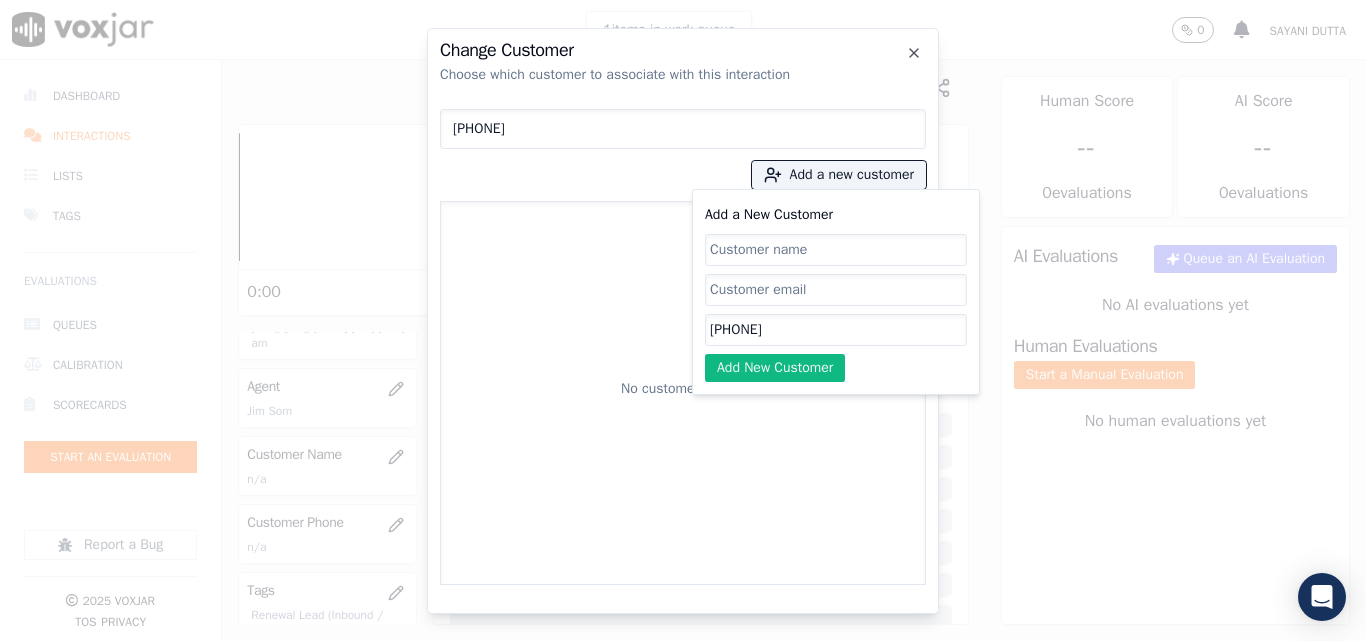 paste on "[FIRST] [LAST]" 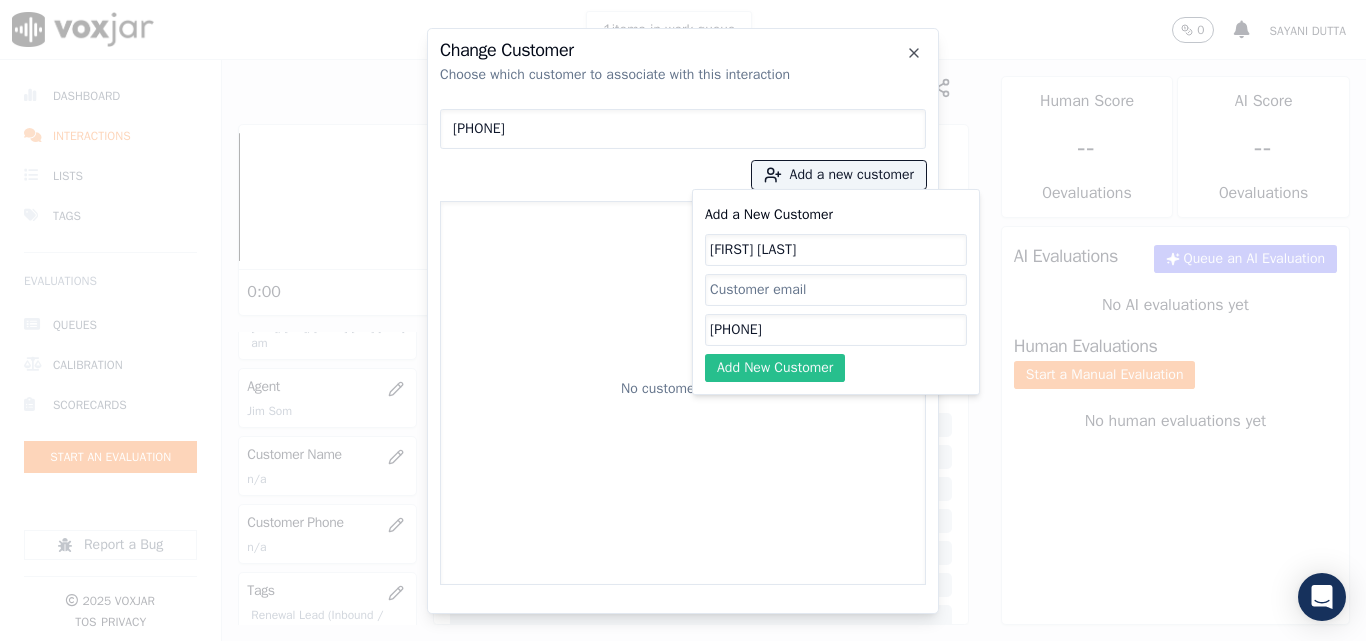type on "[FIRST] [LAST]" 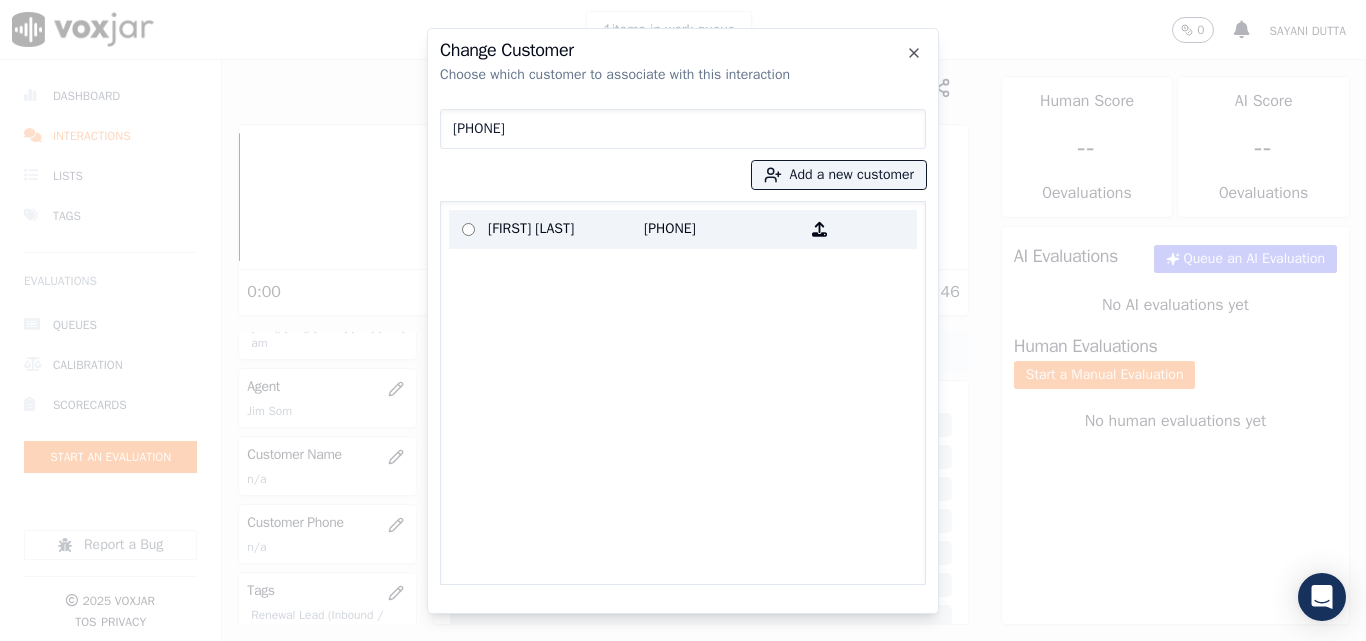 click on "[FIRST] [LAST]" at bounding box center [566, 229] 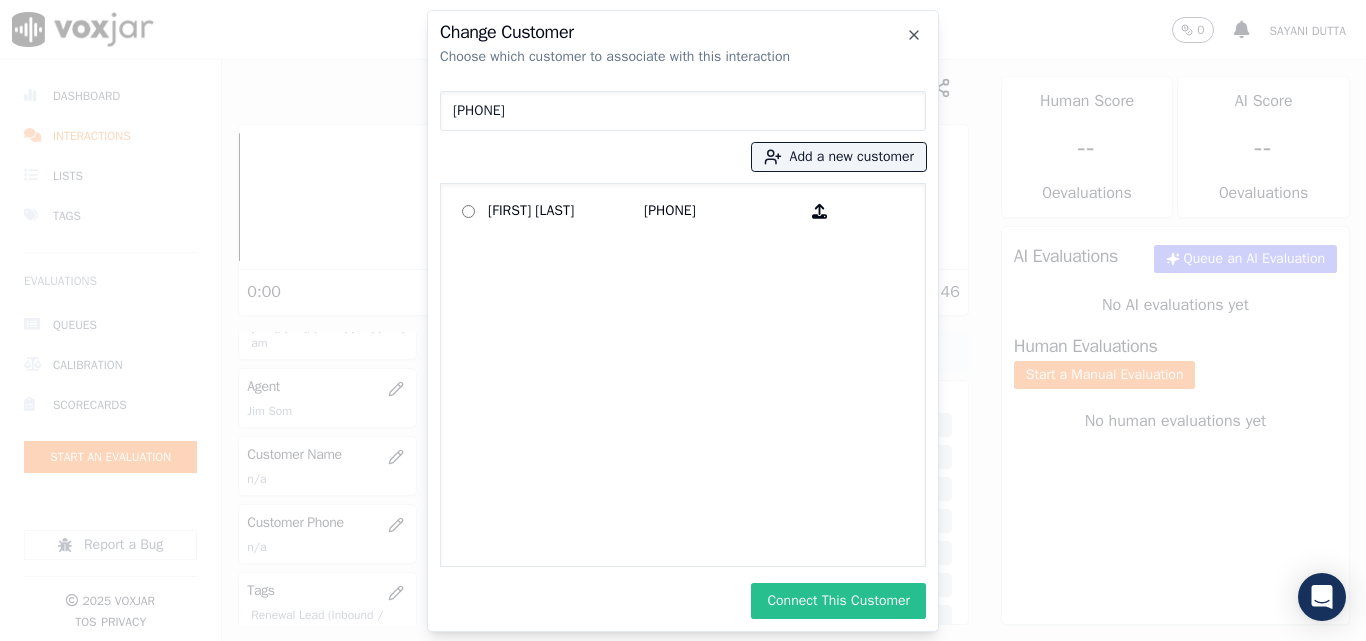 click on "Connect This Customer" at bounding box center (838, 601) 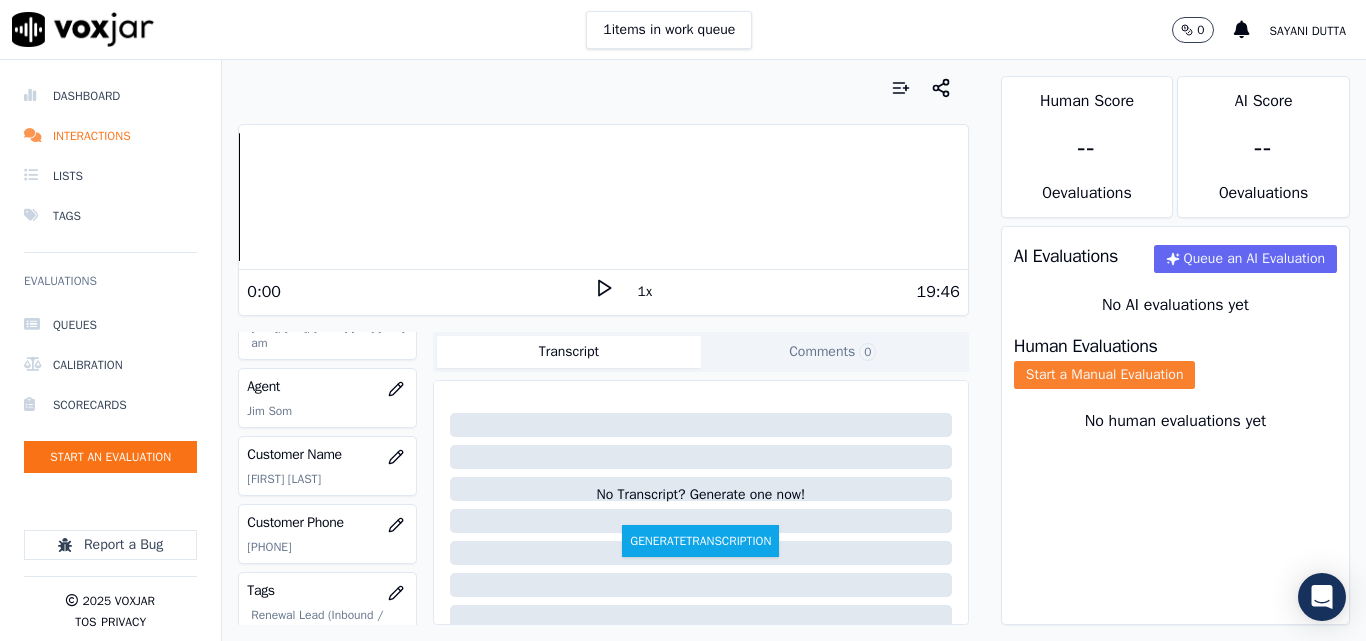 click on "Start a Manual Evaluation" 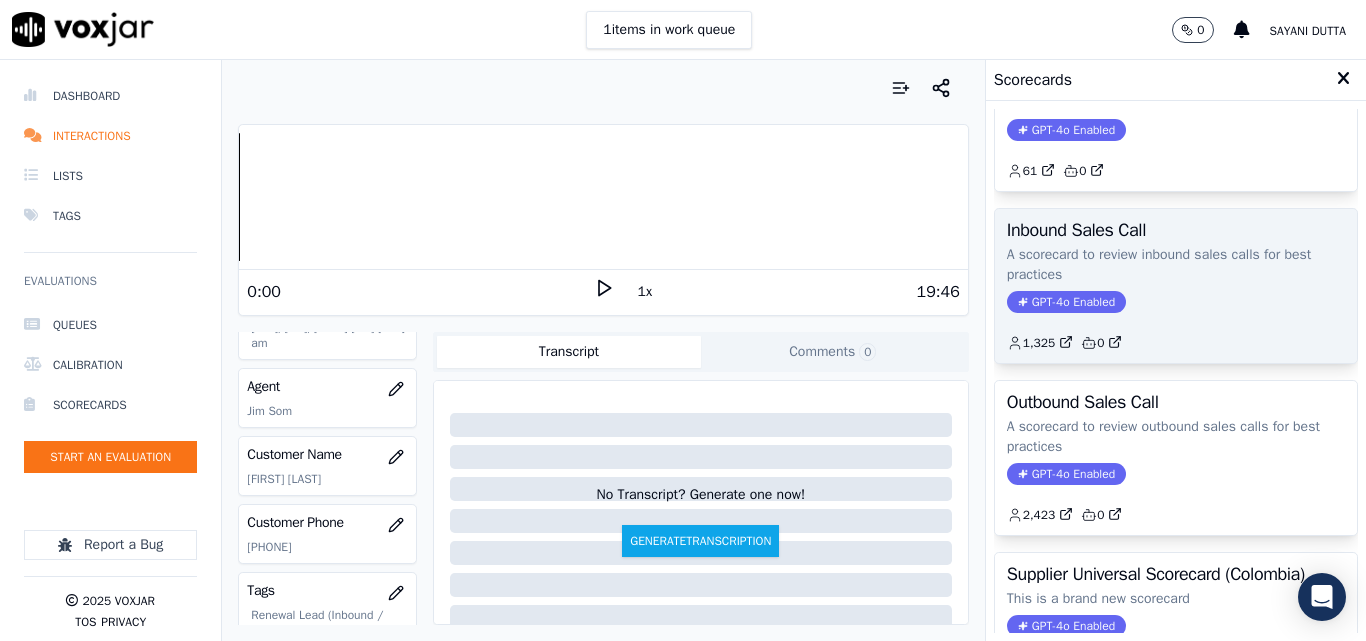 scroll, scrollTop: 100, scrollLeft: 0, axis: vertical 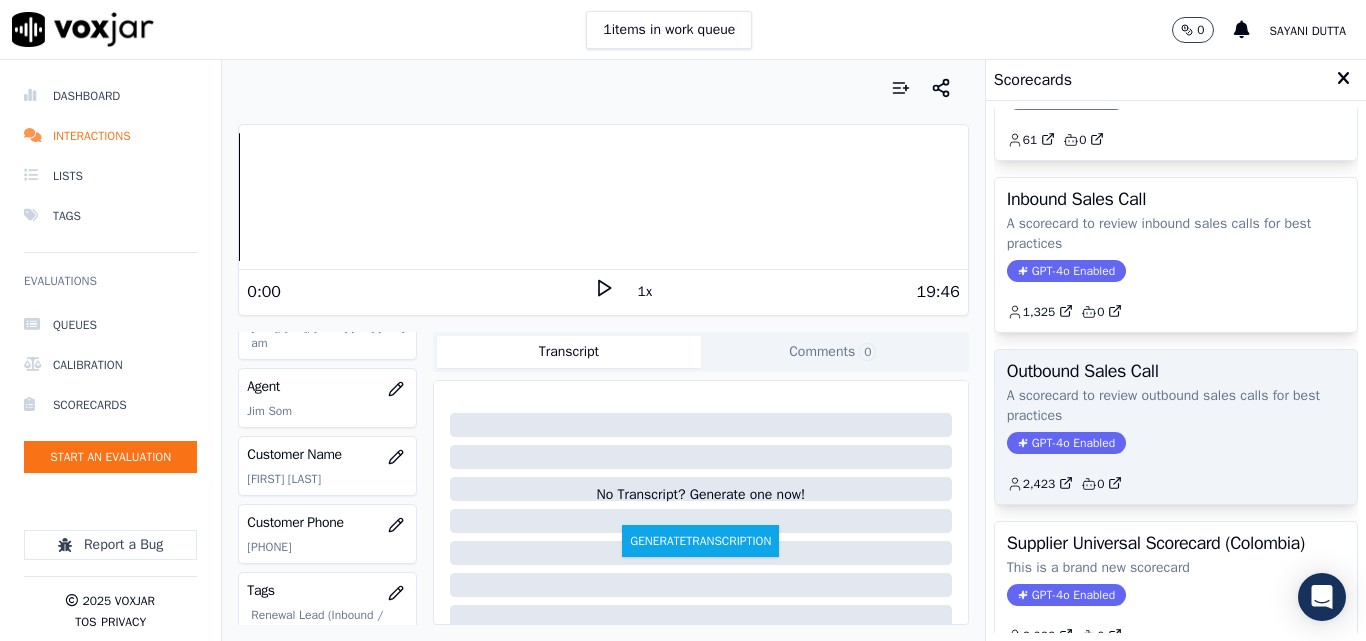 click on "GPT-4o Enabled" 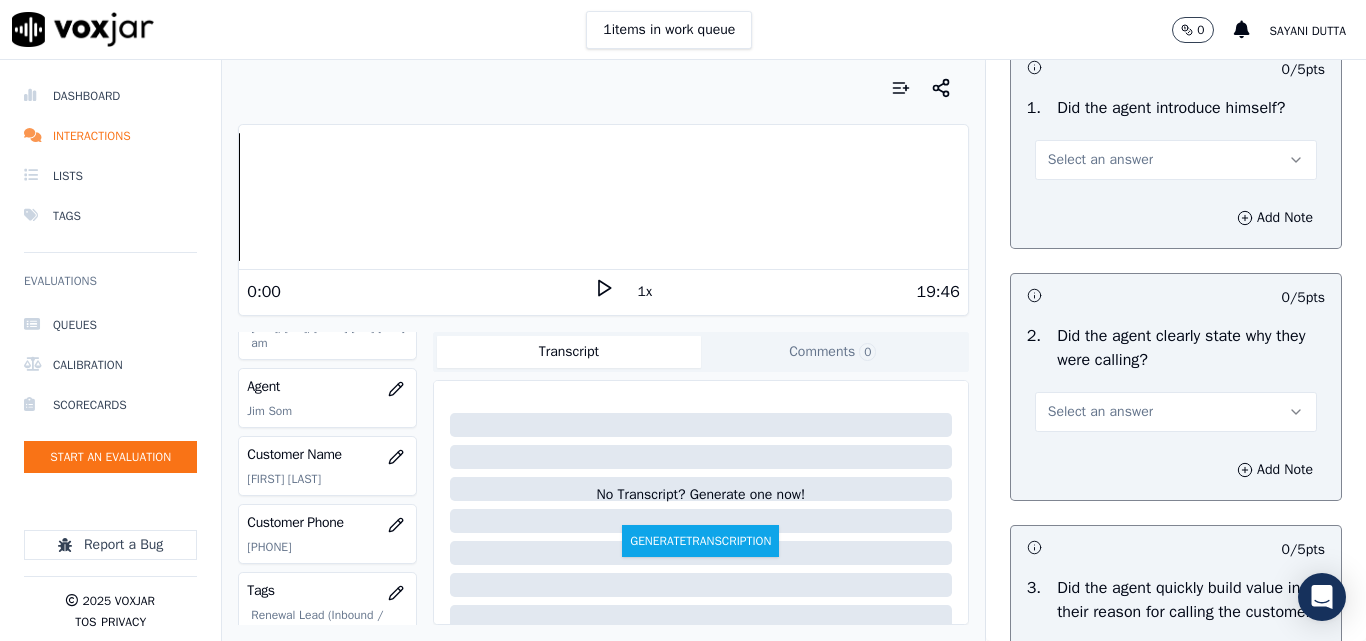 scroll, scrollTop: 200, scrollLeft: 0, axis: vertical 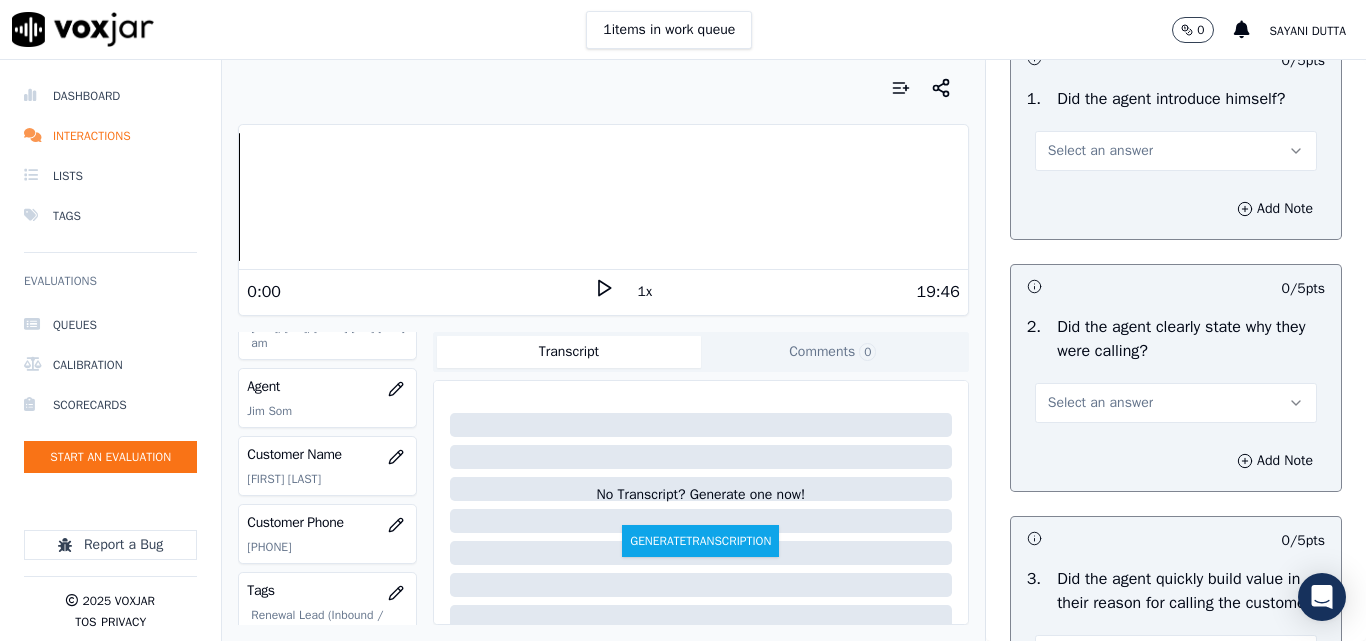 click on "Select an answer" at bounding box center [1100, 151] 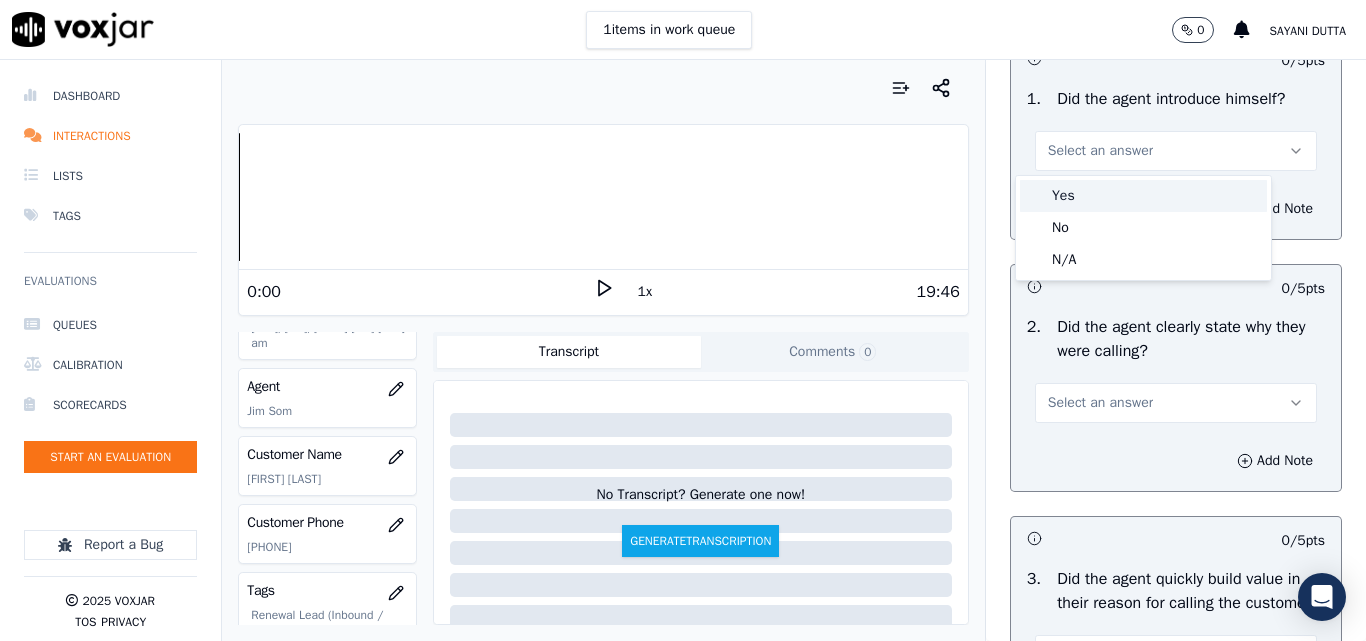 click on "Yes" at bounding box center (1143, 196) 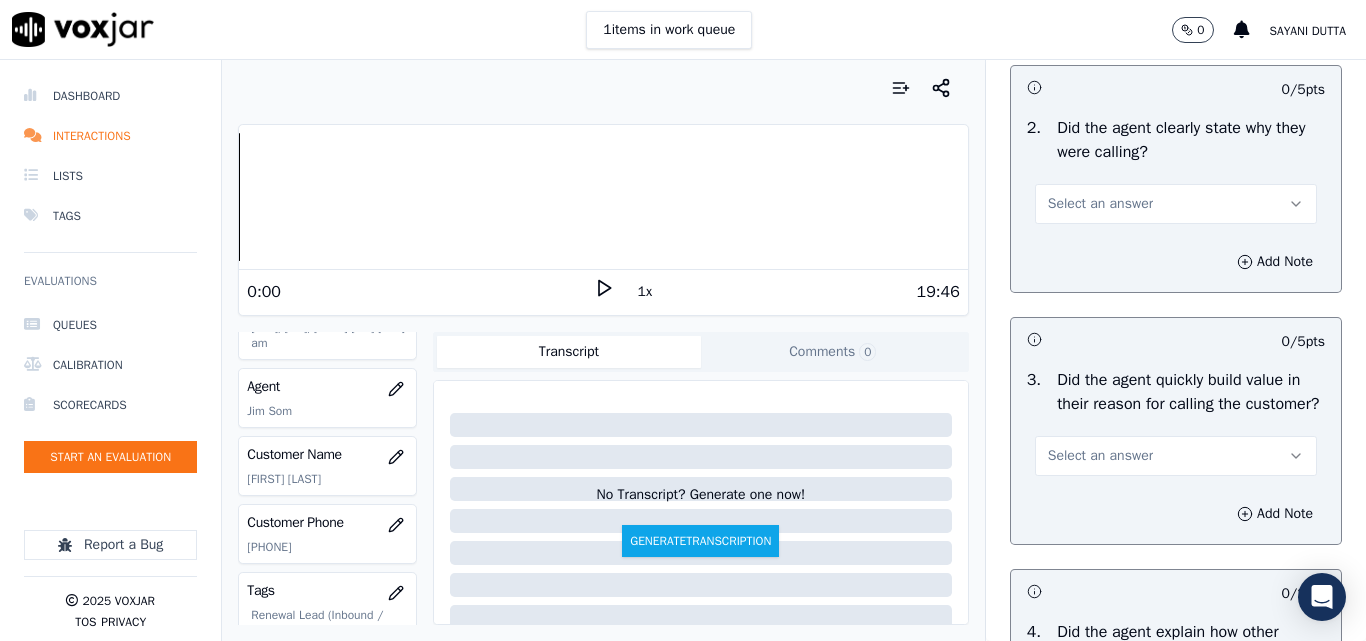 scroll, scrollTop: 400, scrollLeft: 0, axis: vertical 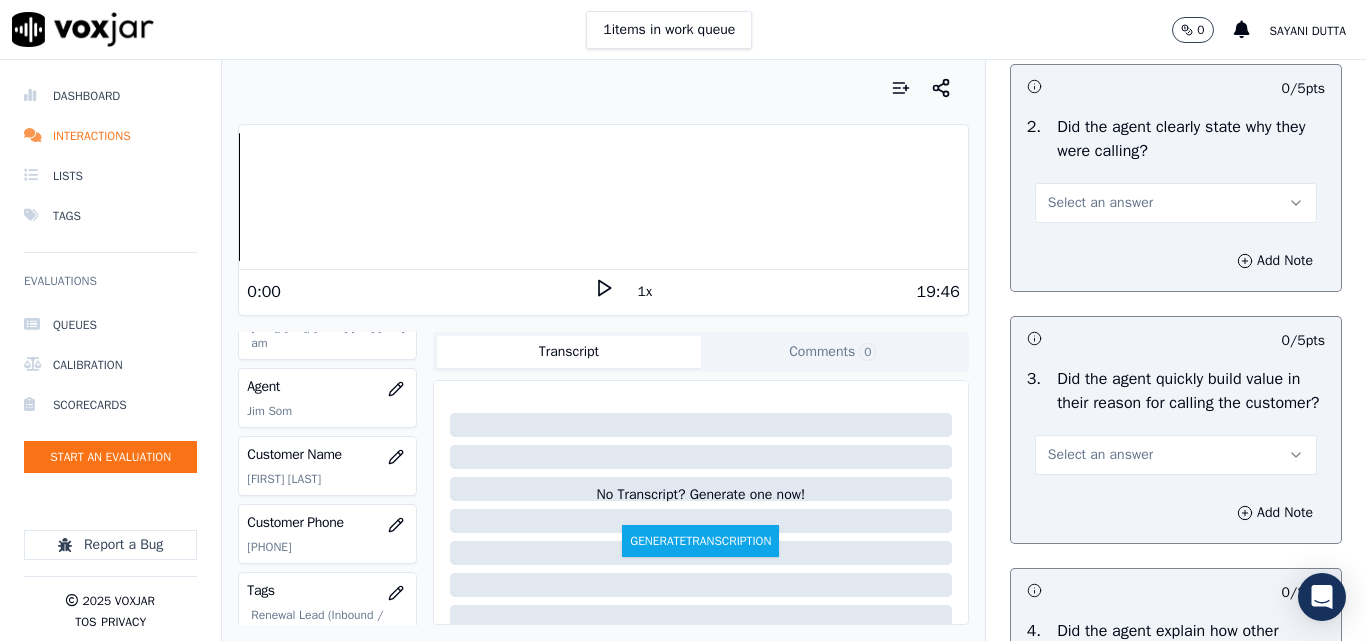 drag, startPoint x: 1074, startPoint y: 196, endPoint x: 1072, endPoint y: 222, distance: 26.076809 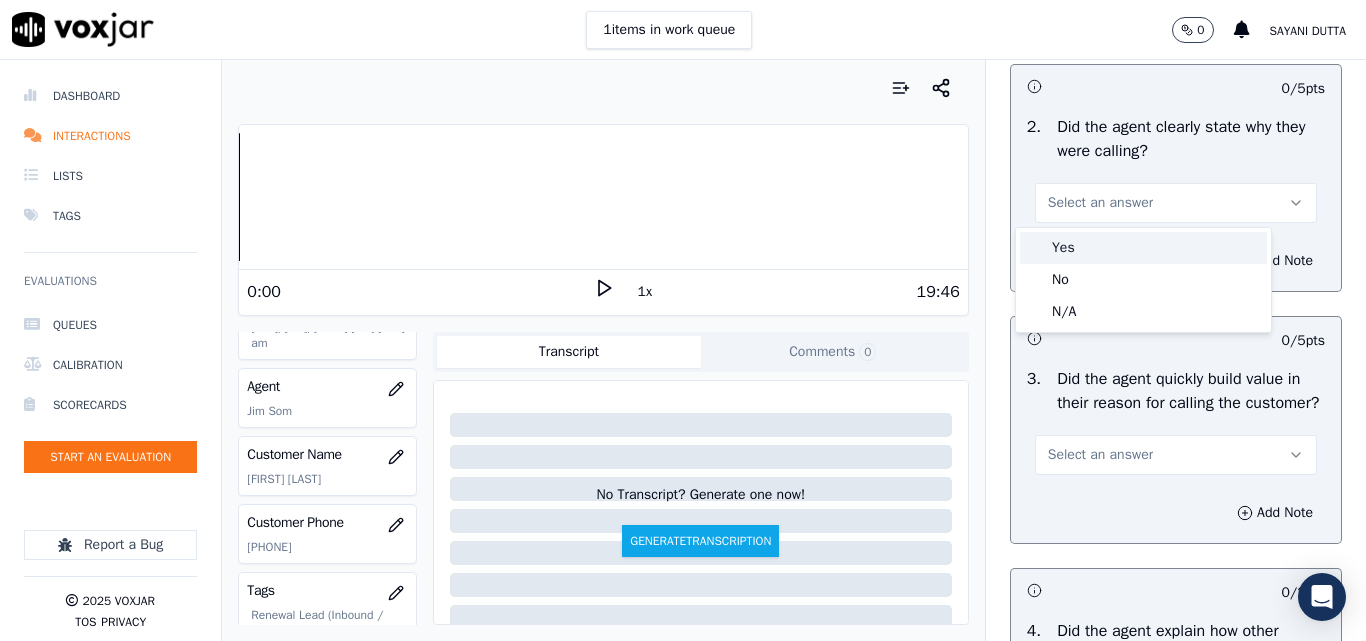 click on "Yes" at bounding box center [1143, 248] 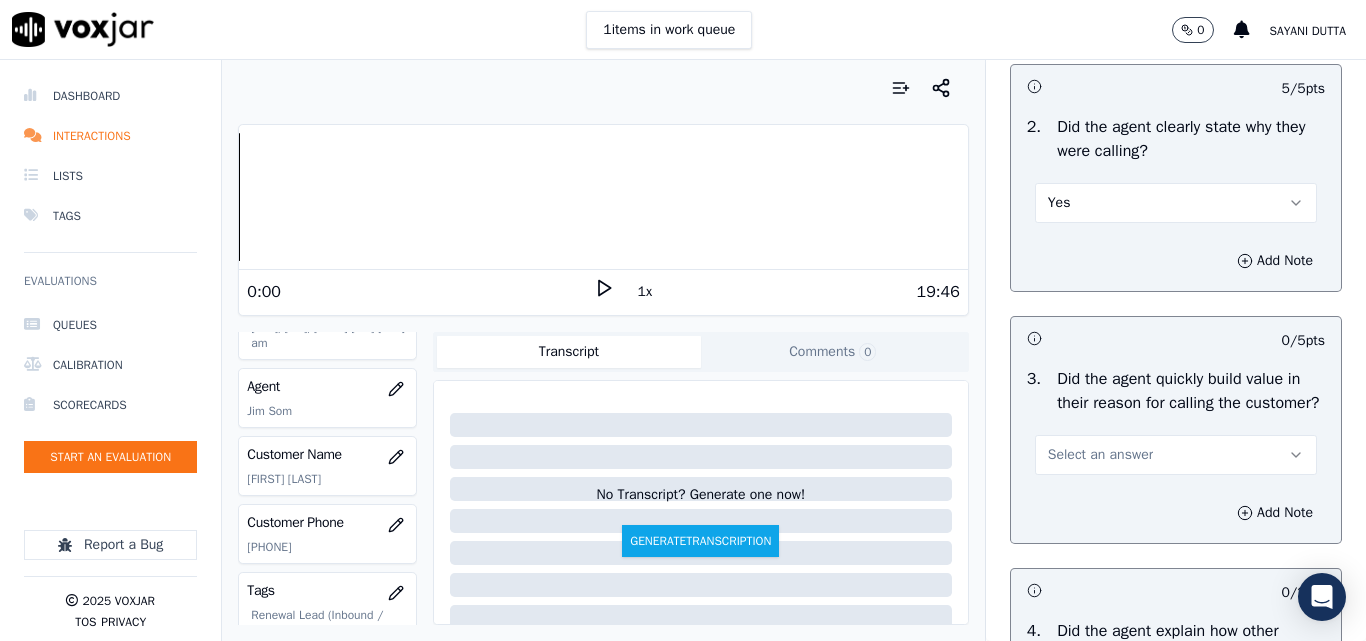 scroll, scrollTop: 700, scrollLeft: 0, axis: vertical 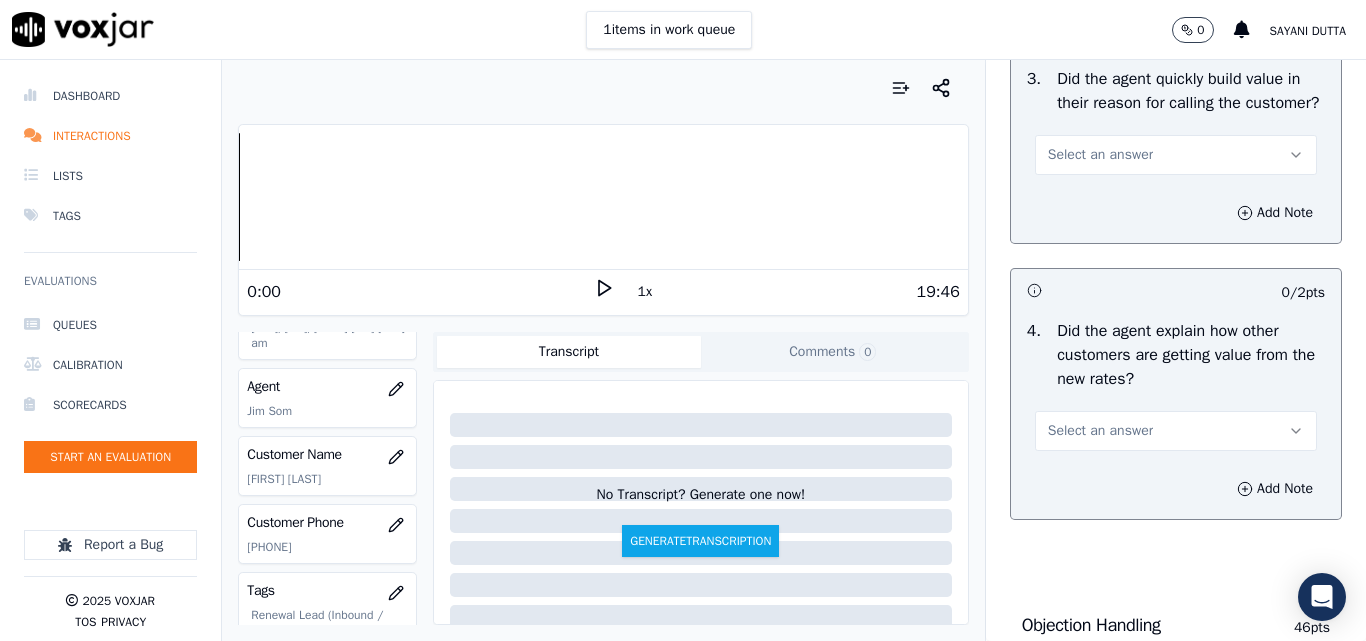 click on "Select an answer" at bounding box center [1176, 155] 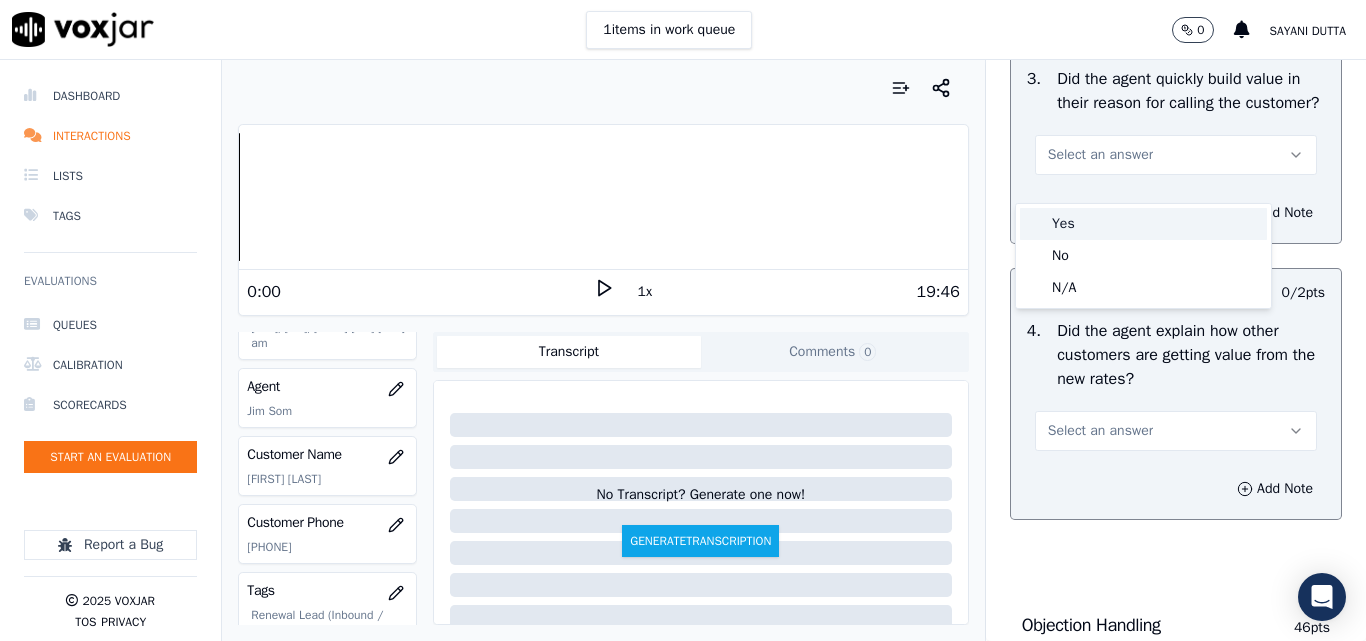 click on "Yes" at bounding box center (1143, 224) 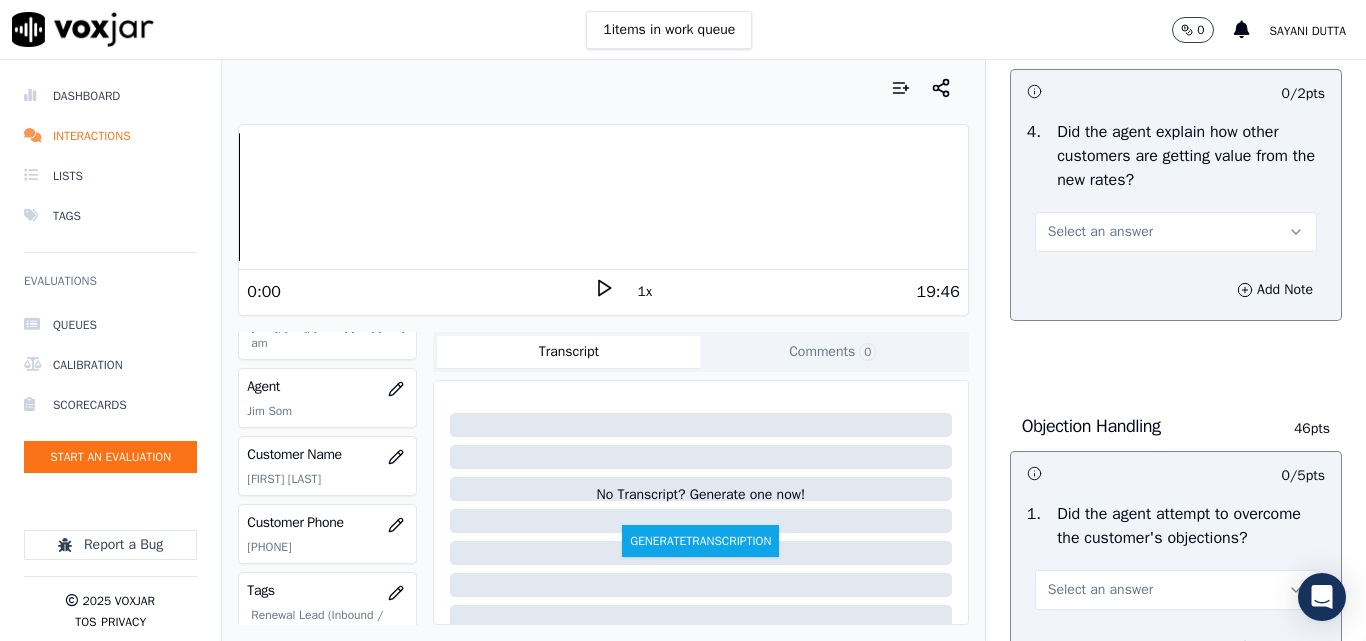 scroll, scrollTop: 900, scrollLeft: 0, axis: vertical 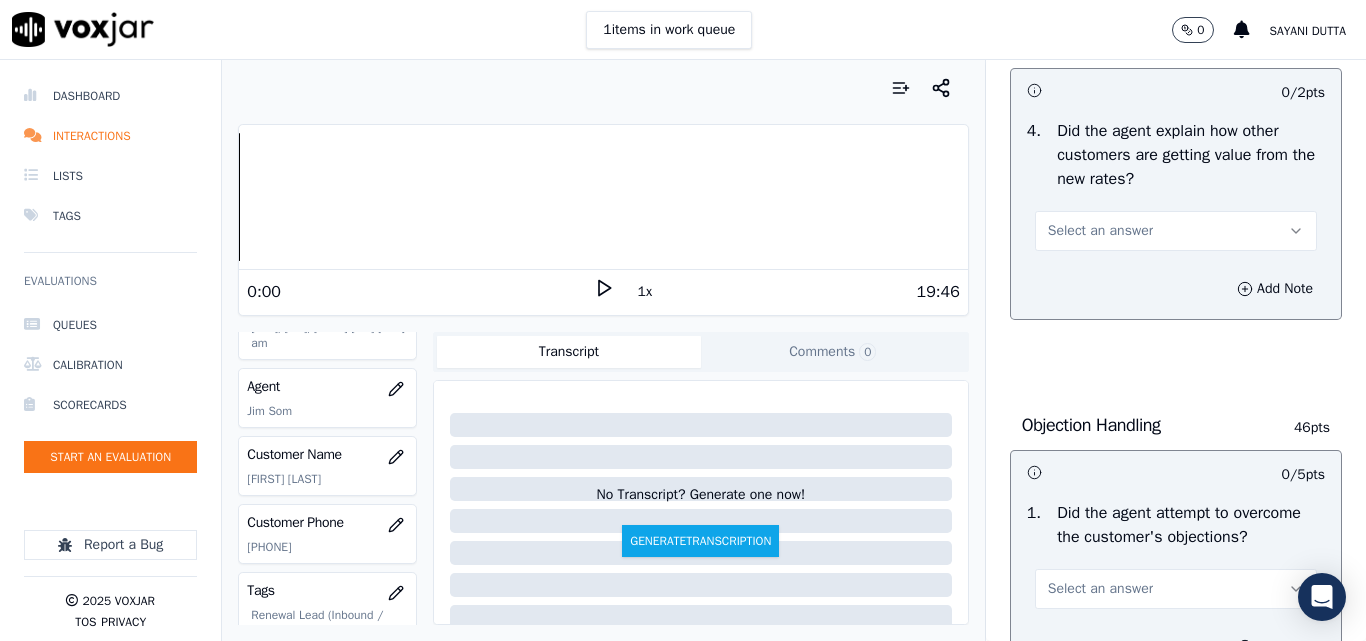 click on "Select an answer" at bounding box center [1100, 231] 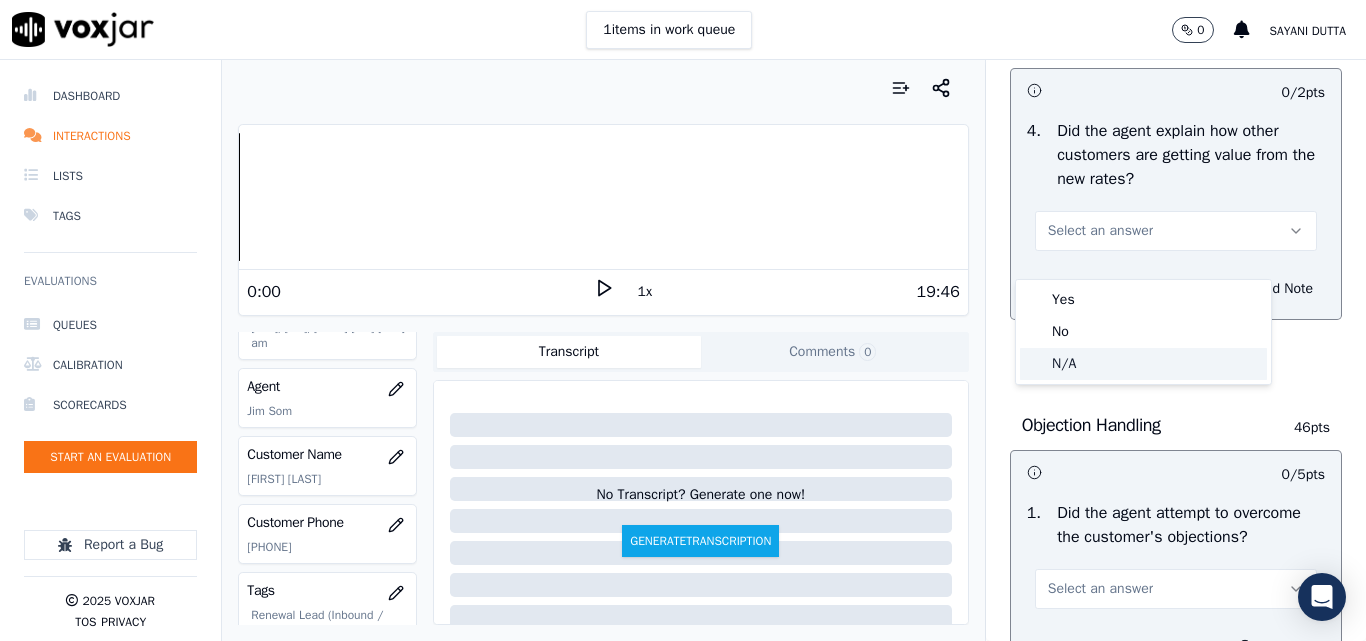 drag, startPoint x: 1078, startPoint y: 362, endPoint x: 1086, endPoint y: 345, distance: 18.788294 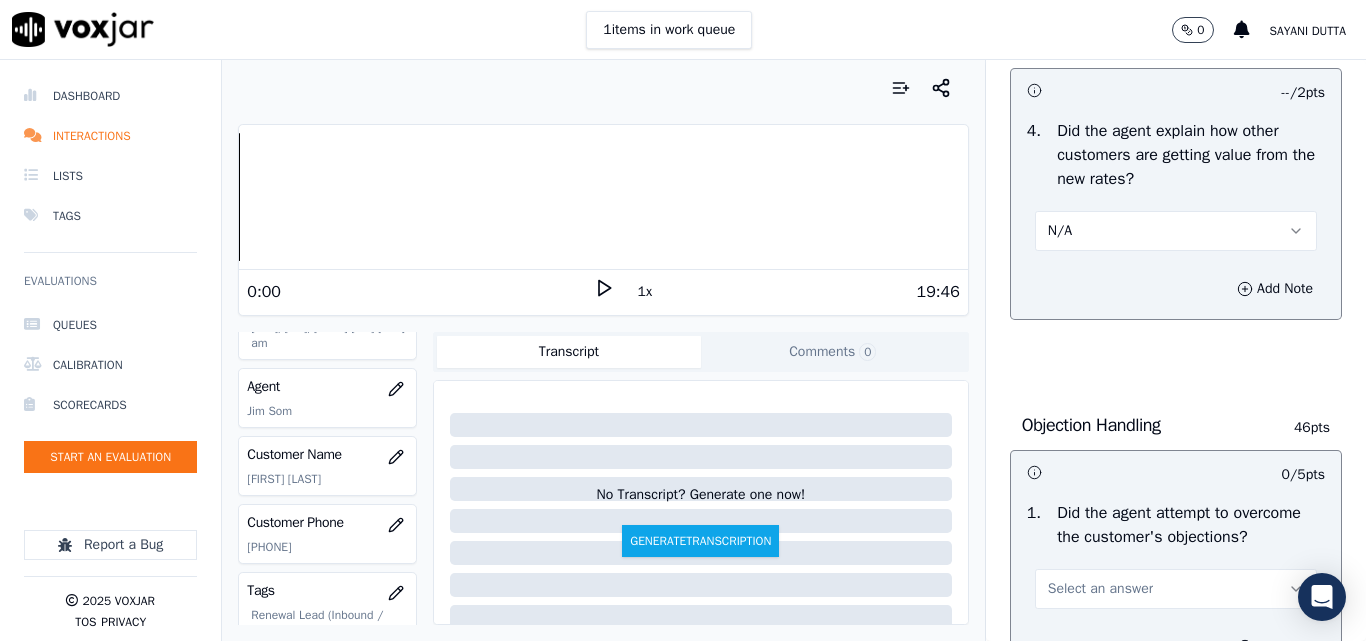 scroll, scrollTop: 1200, scrollLeft: 0, axis: vertical 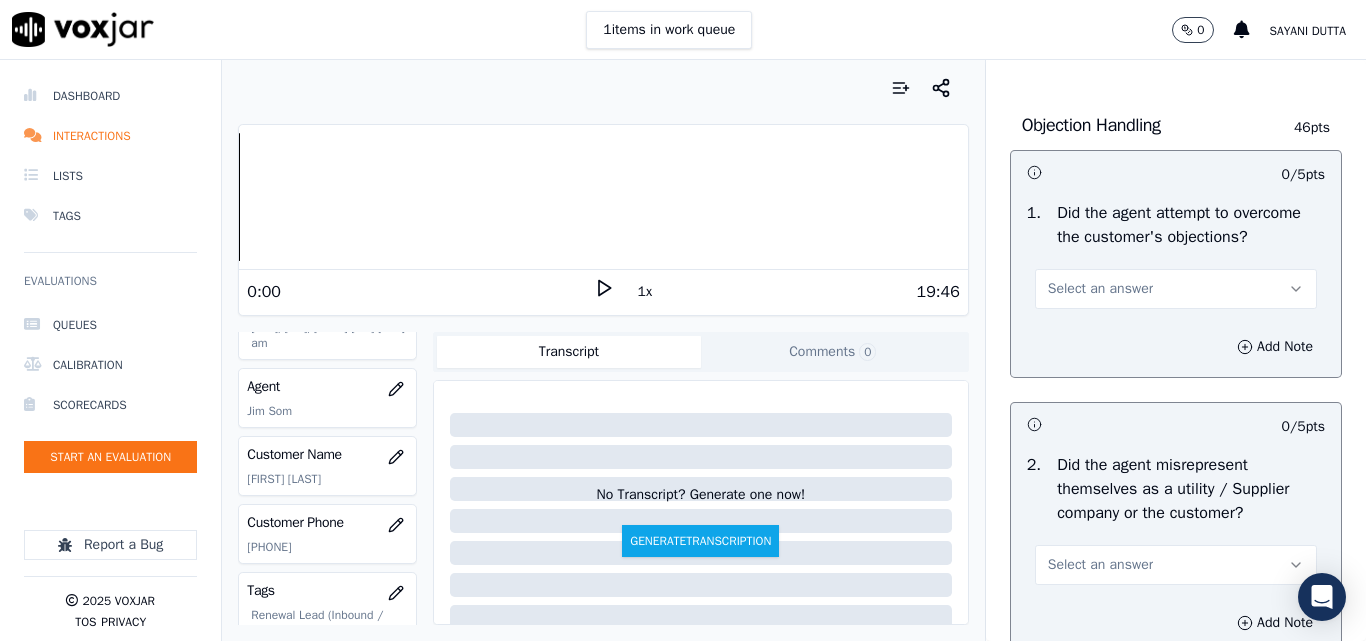 click on "Select an answer" at bounding box center [1176, 289] 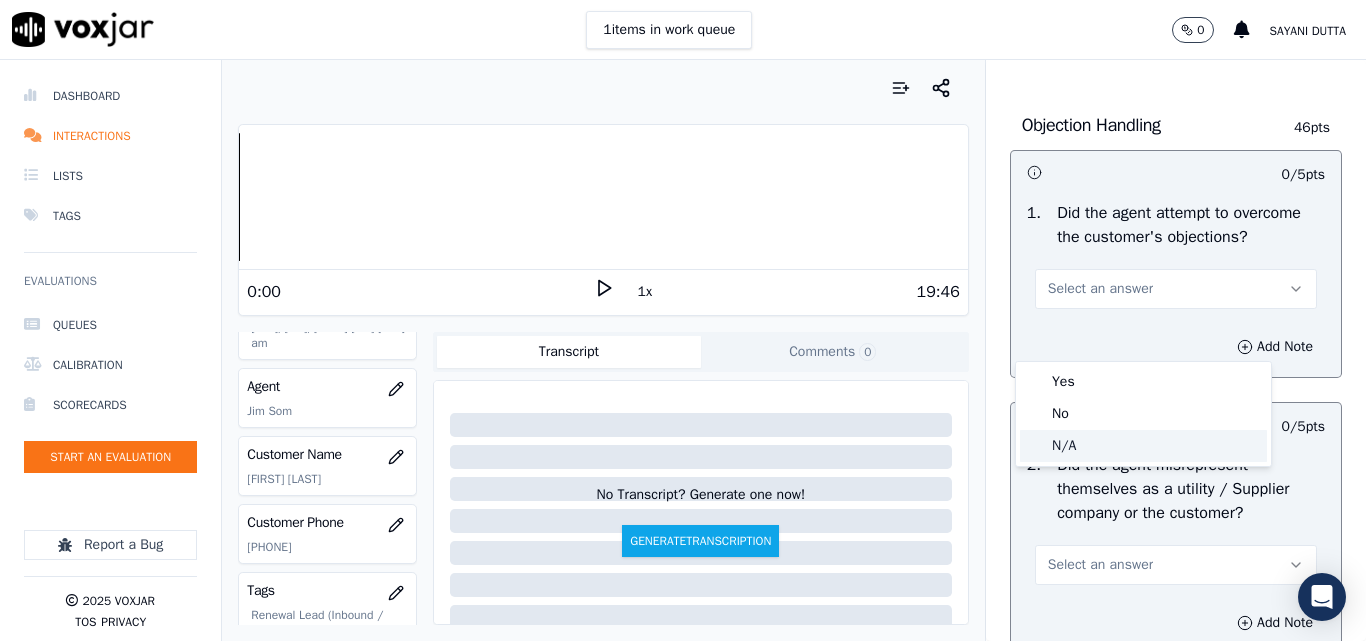 click on "N/A" 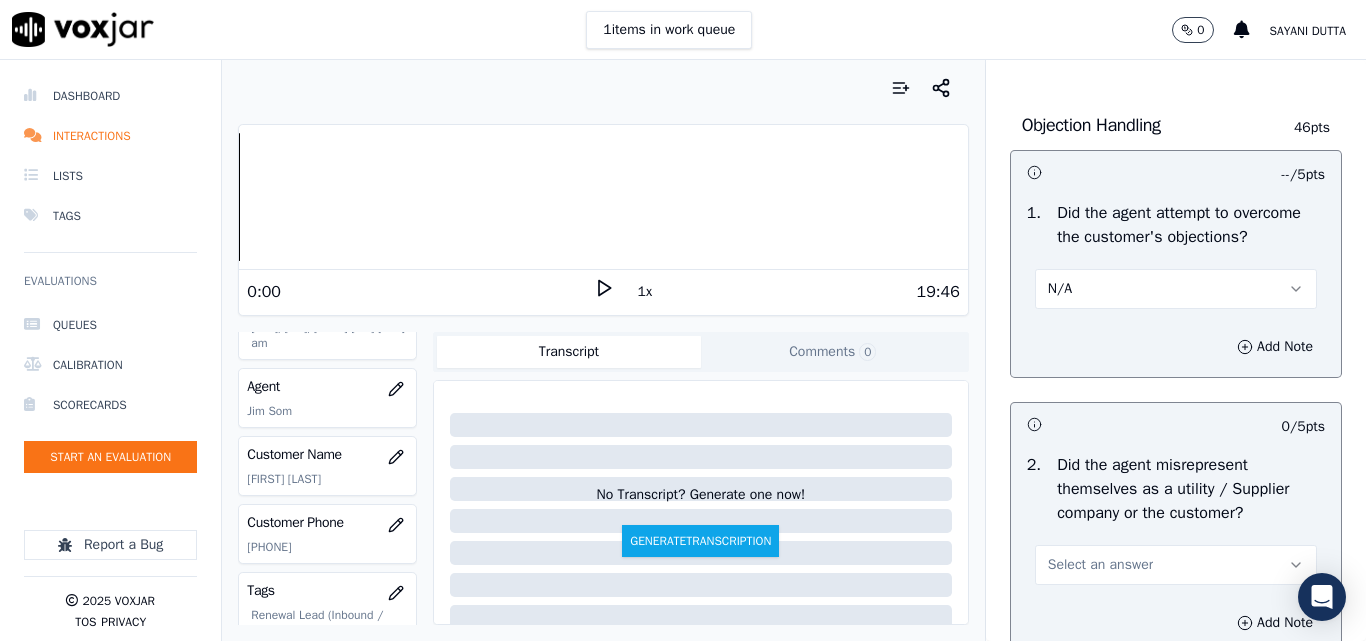 scroll, scrollTop: 1500, scrollLeft: 0, axis: vertical 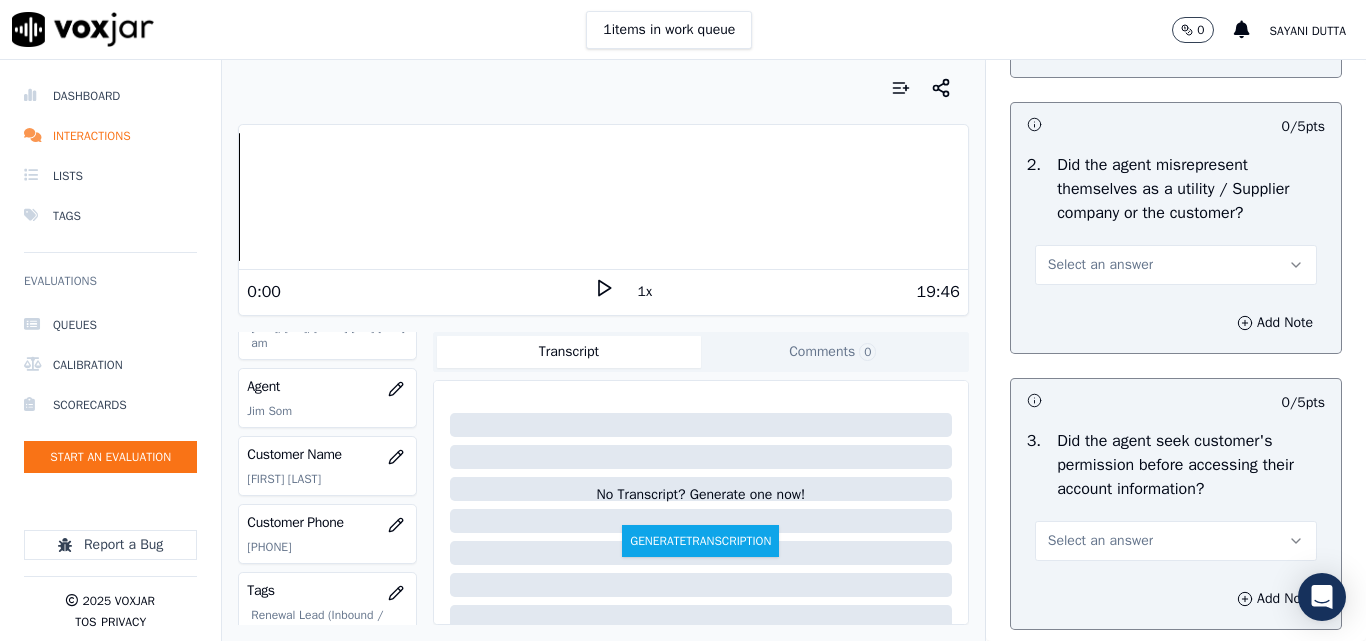 click on "Select an answer" at bounding box center [1100, 265] 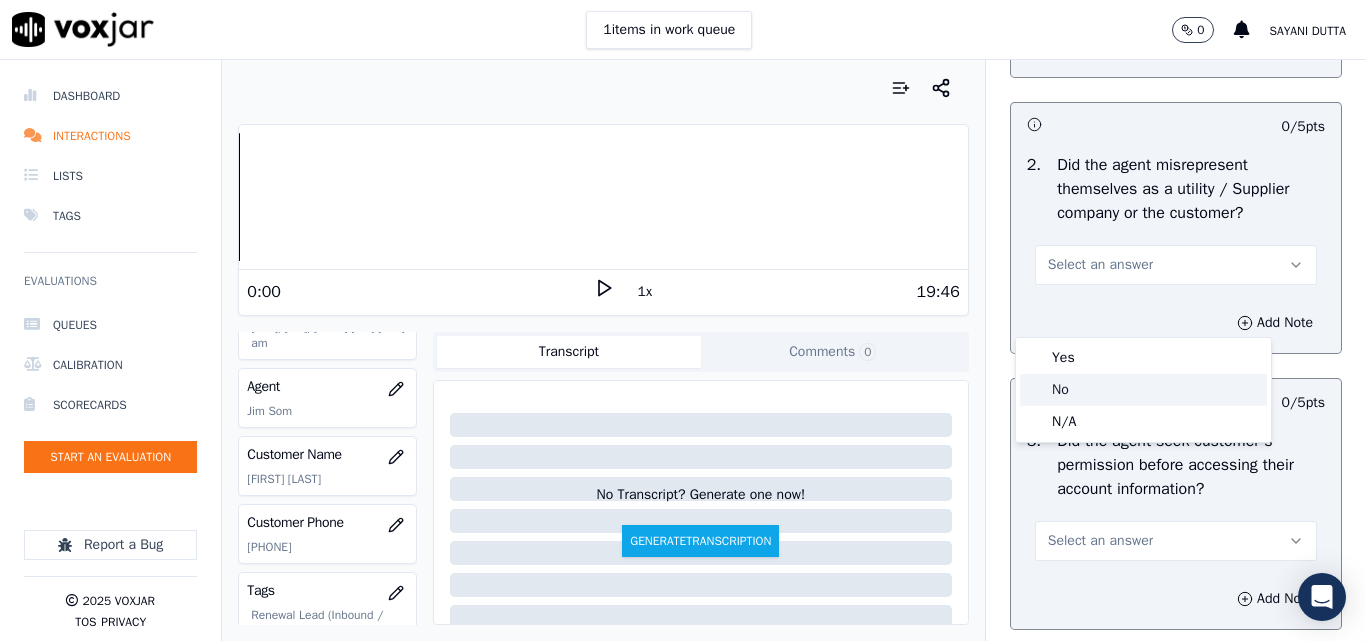 click on "No" 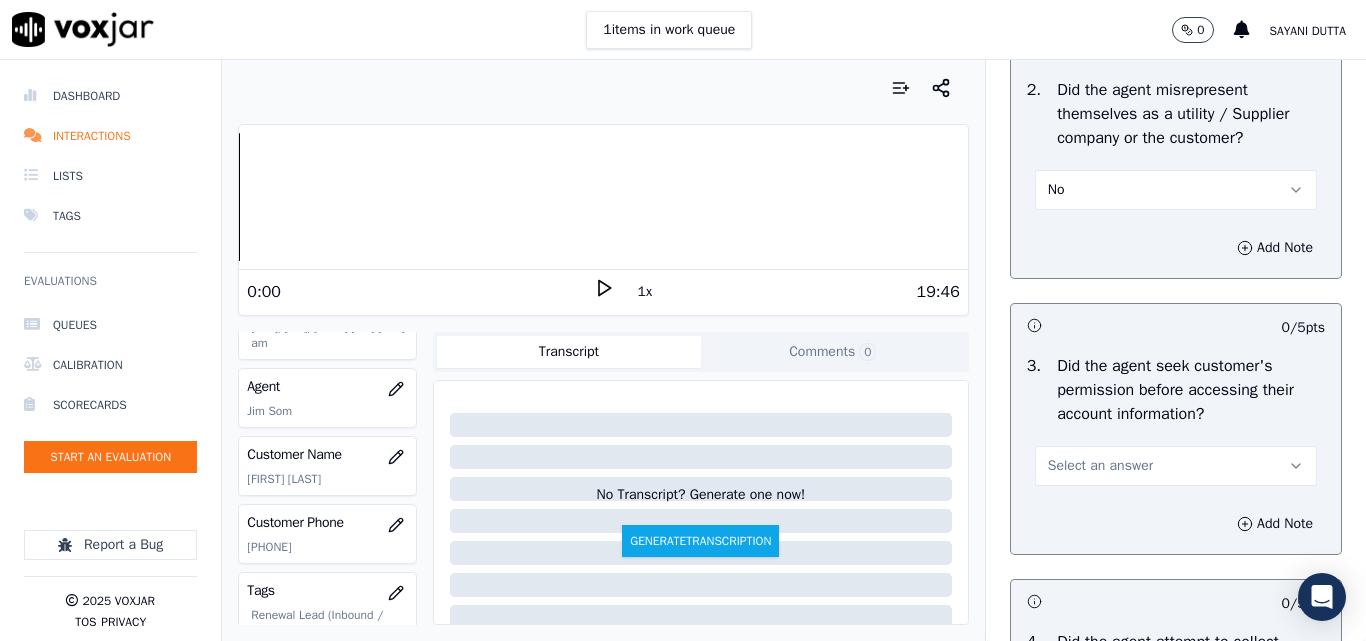 scroll, scrollTop: 1700, scrollLeft: 0, axis: vertical 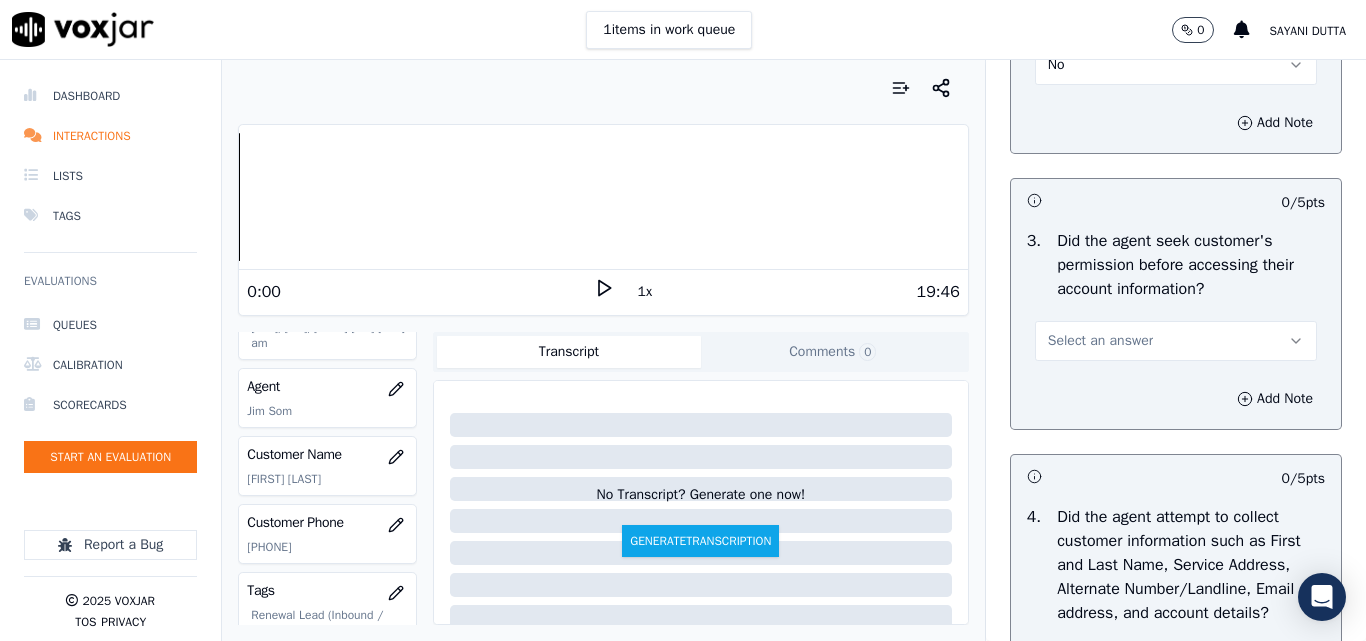 click on "Select an answer" at bounding box center [1100, 341] 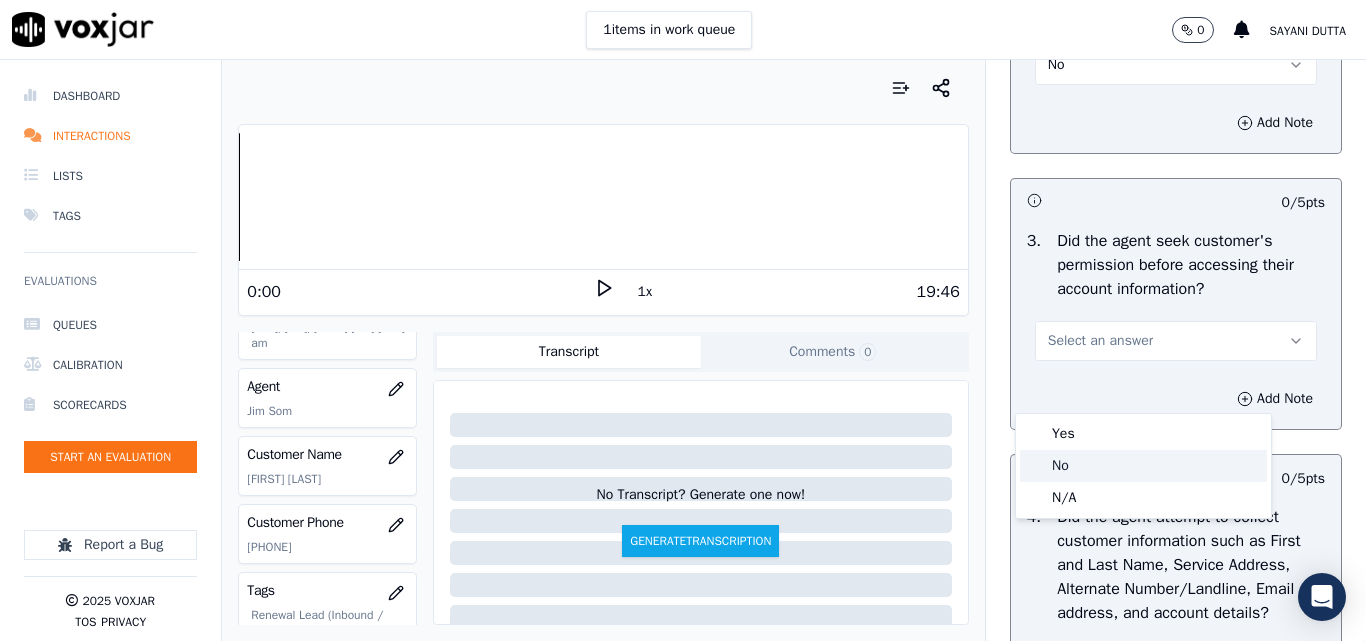 click on "No" 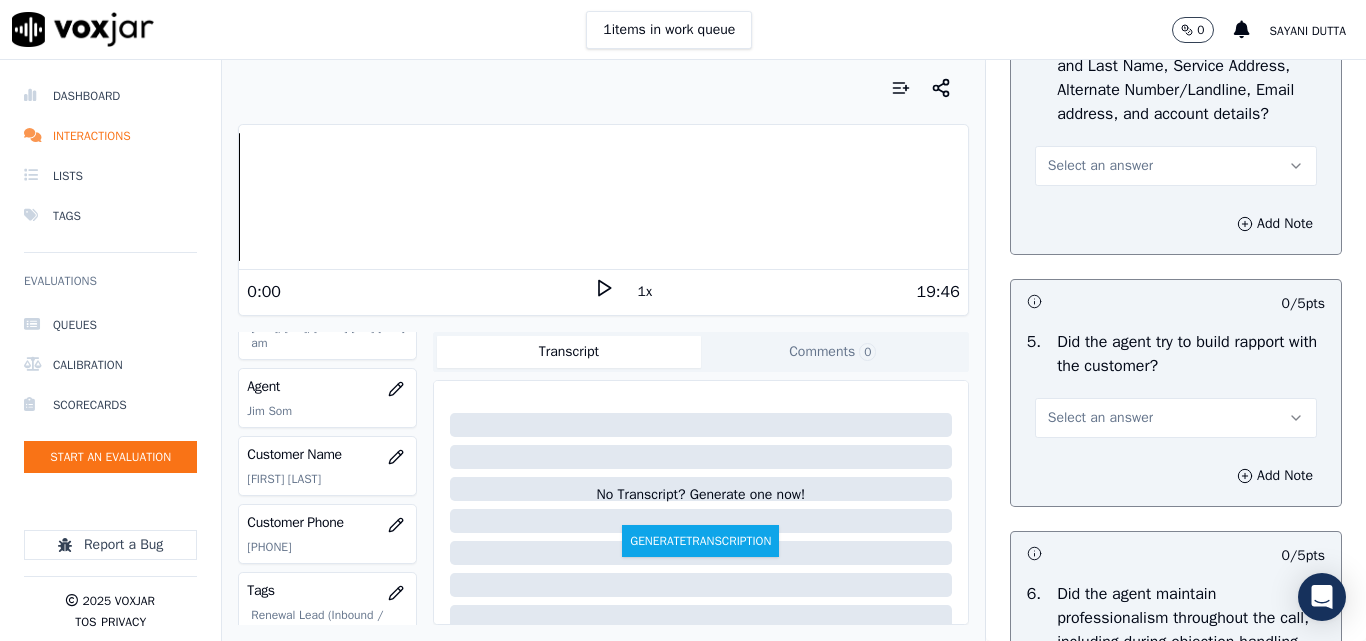 scroll, scrollTop: 2200, scrollLeft: 0, axis: vertical 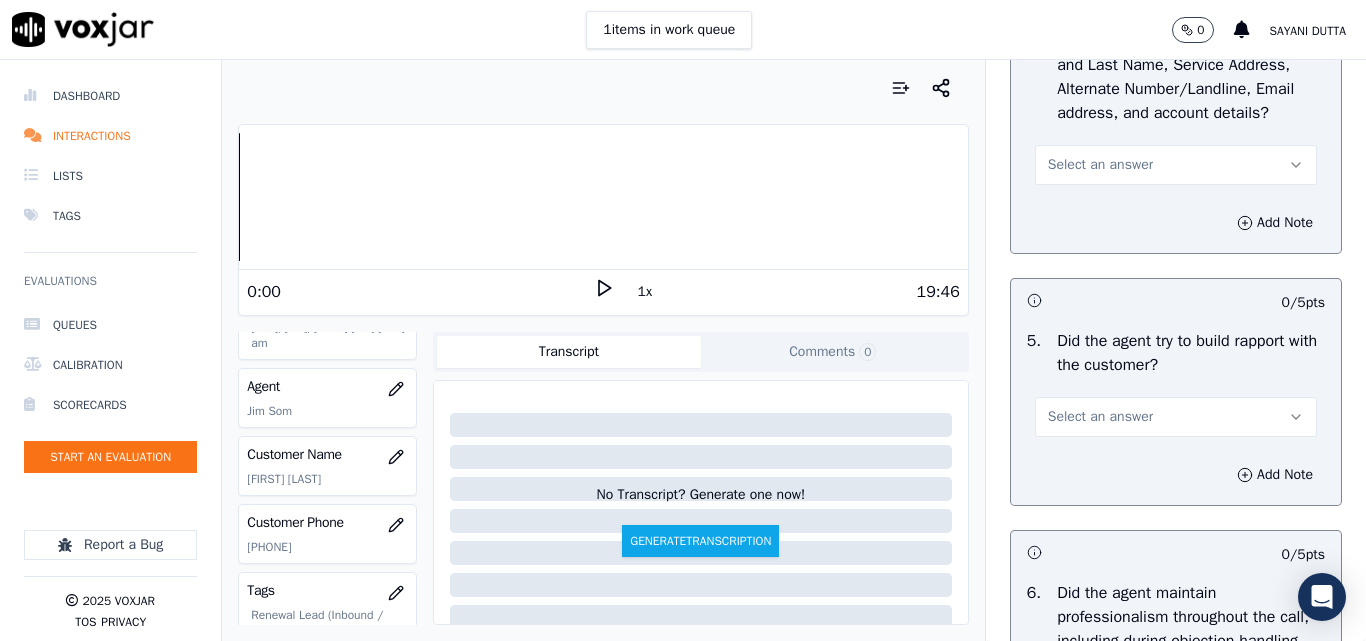click on "Select an answer" at bounding box center (1100, 165) 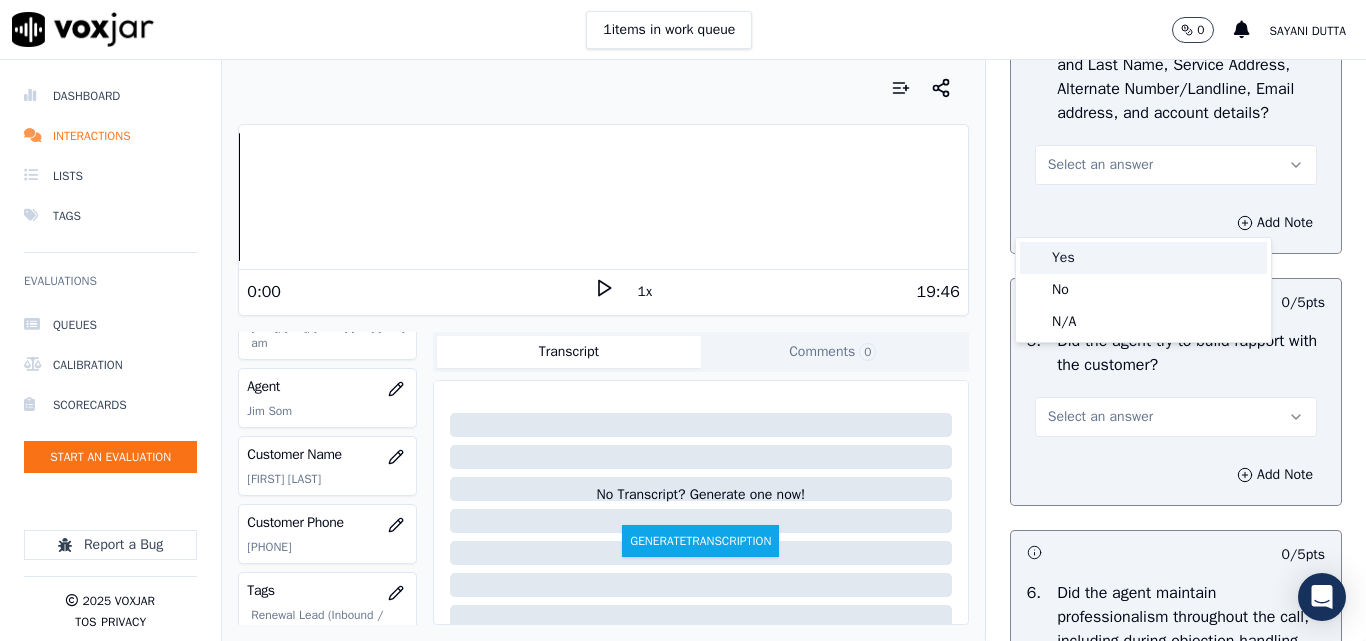 click on "Yes" at bounding box center (1143, 258) 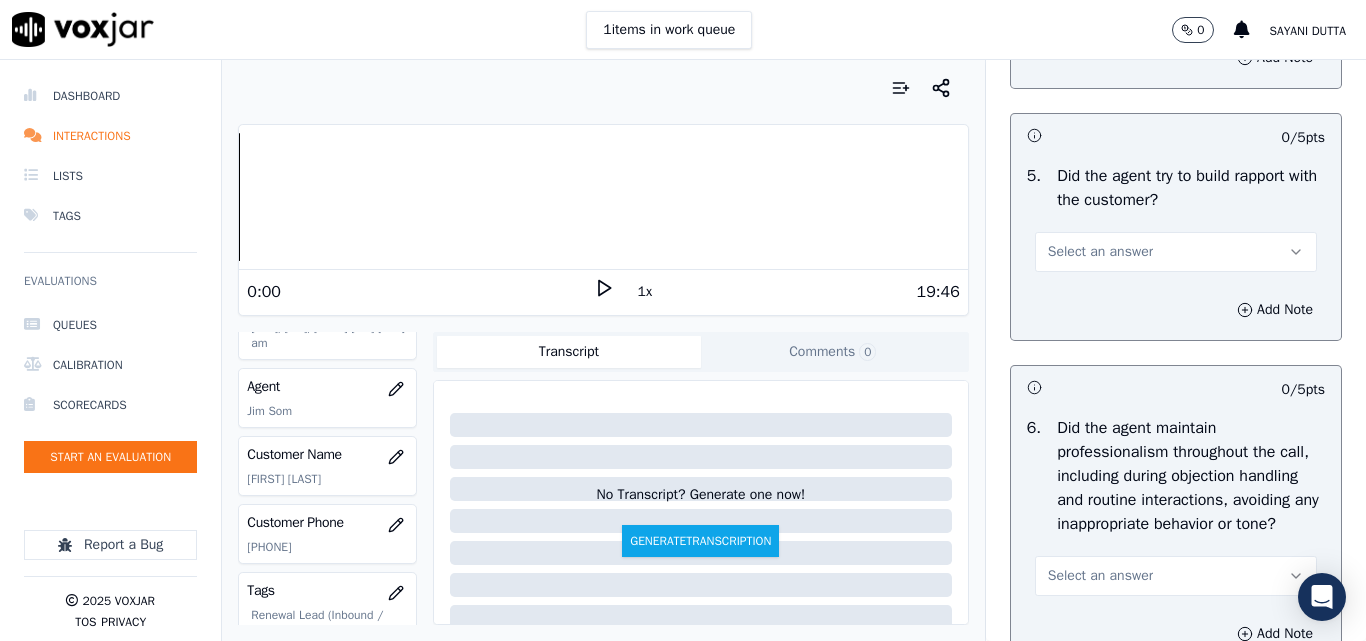scroll, scrollTop: 2400, scrollLeft: 0, axis: vertical 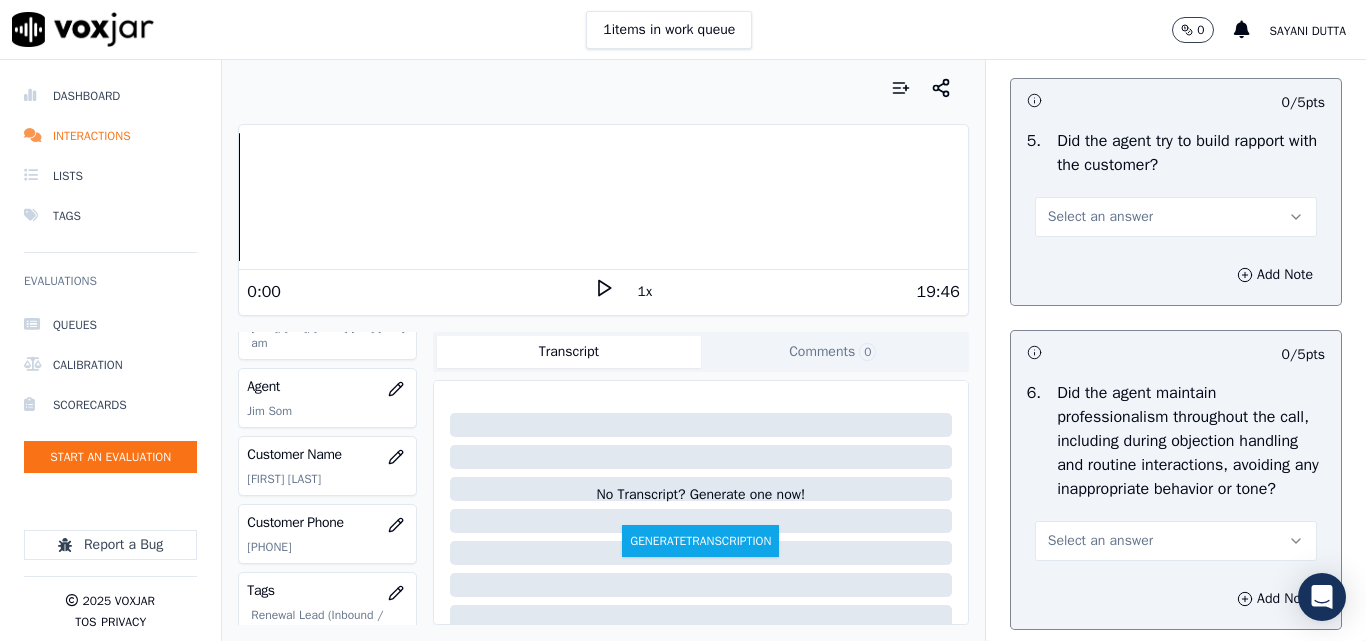 click on "Select an answer" at bounding box center (1100, 217) 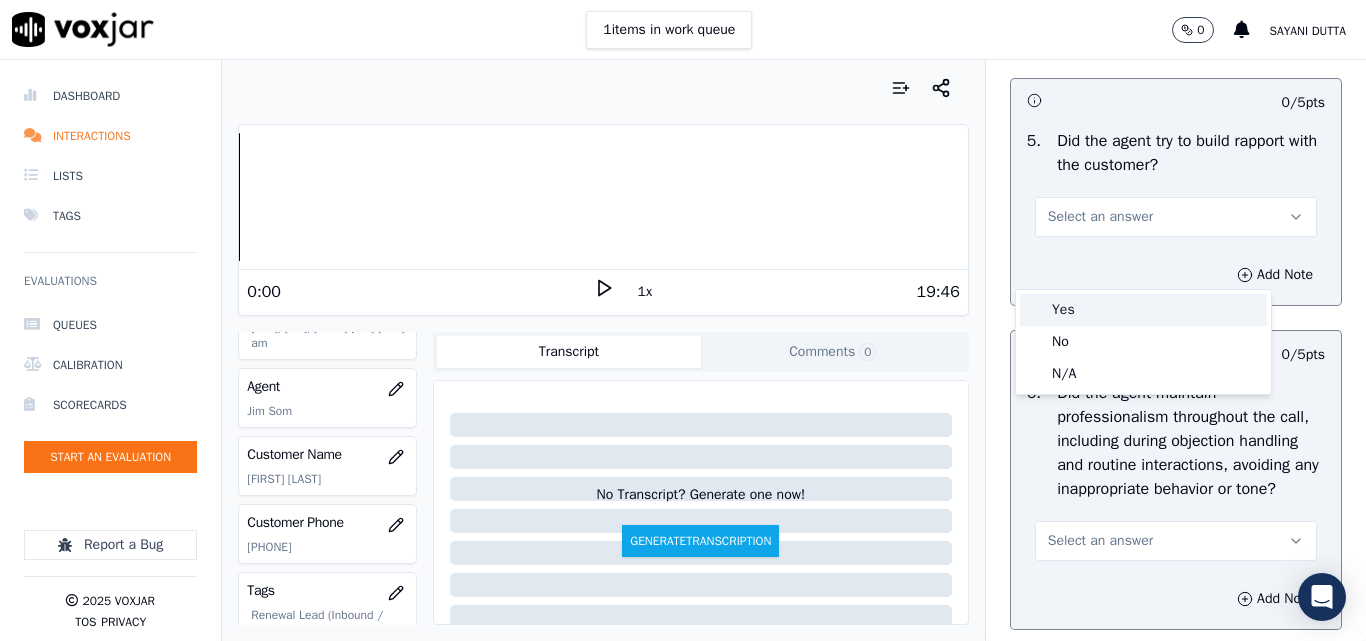 click on "Yes" at bounding box center (1143, 310) 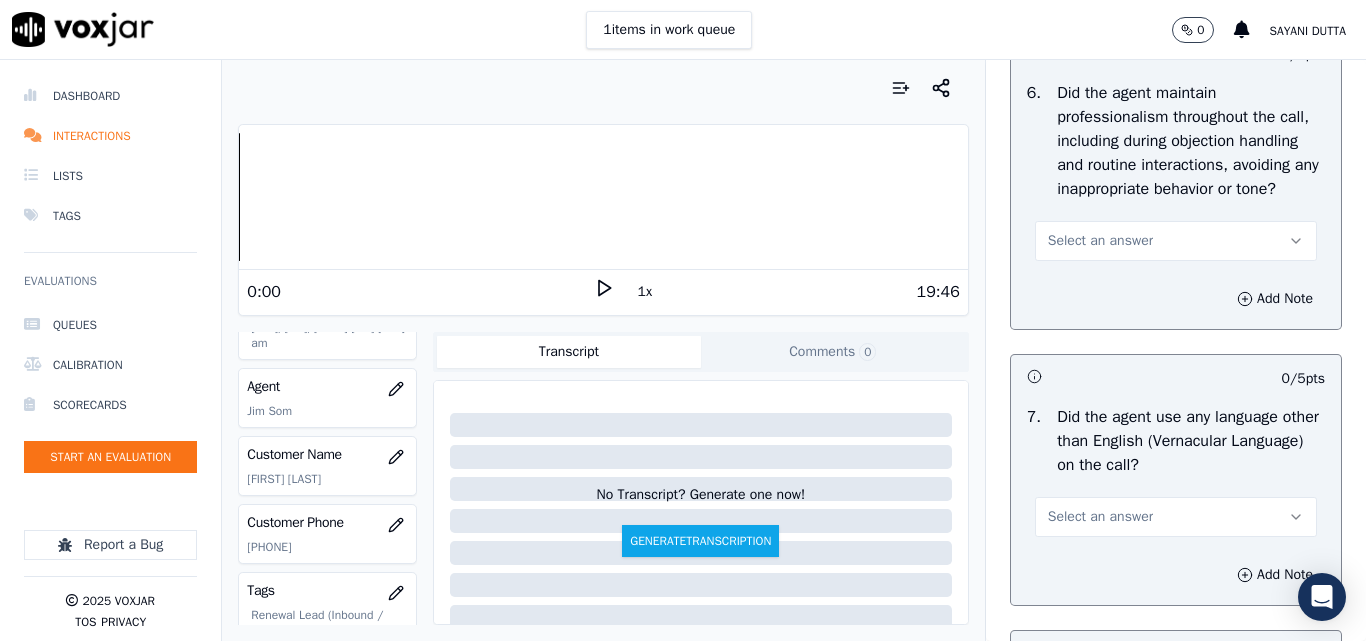 scroll, scrollTop: 2800, scrollLeft: 0, axis: vertical 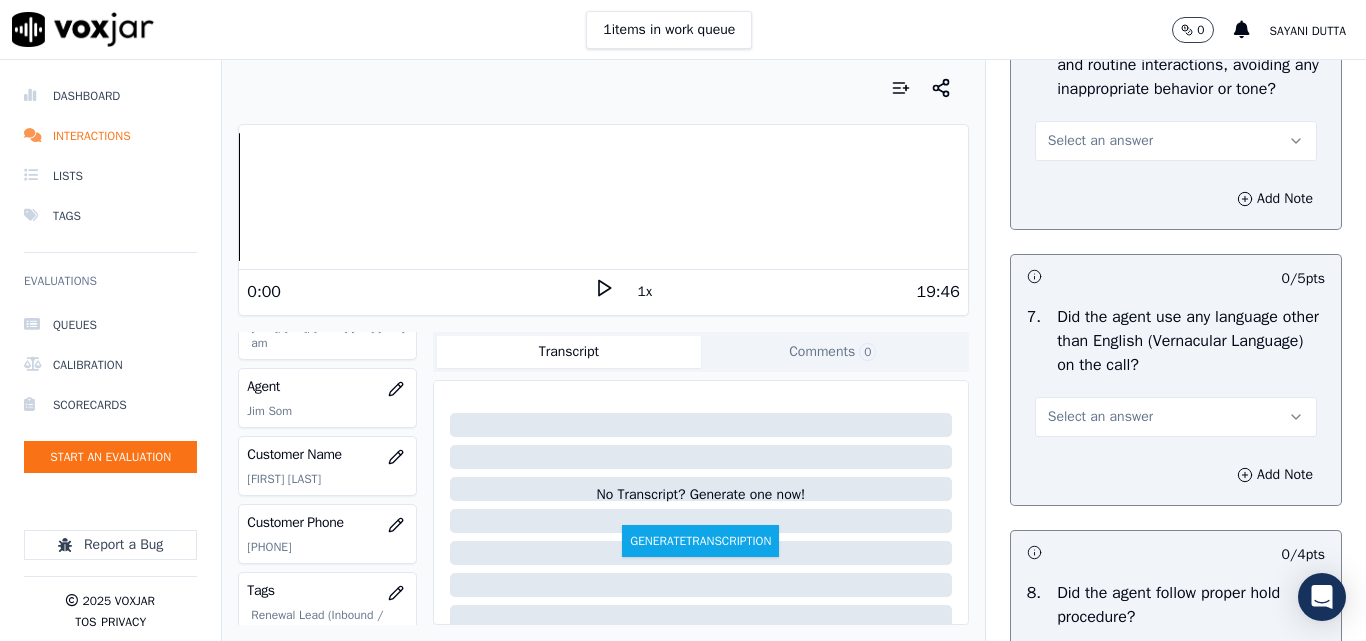 click on "Select an answer" at bounding box center (1176, 141) 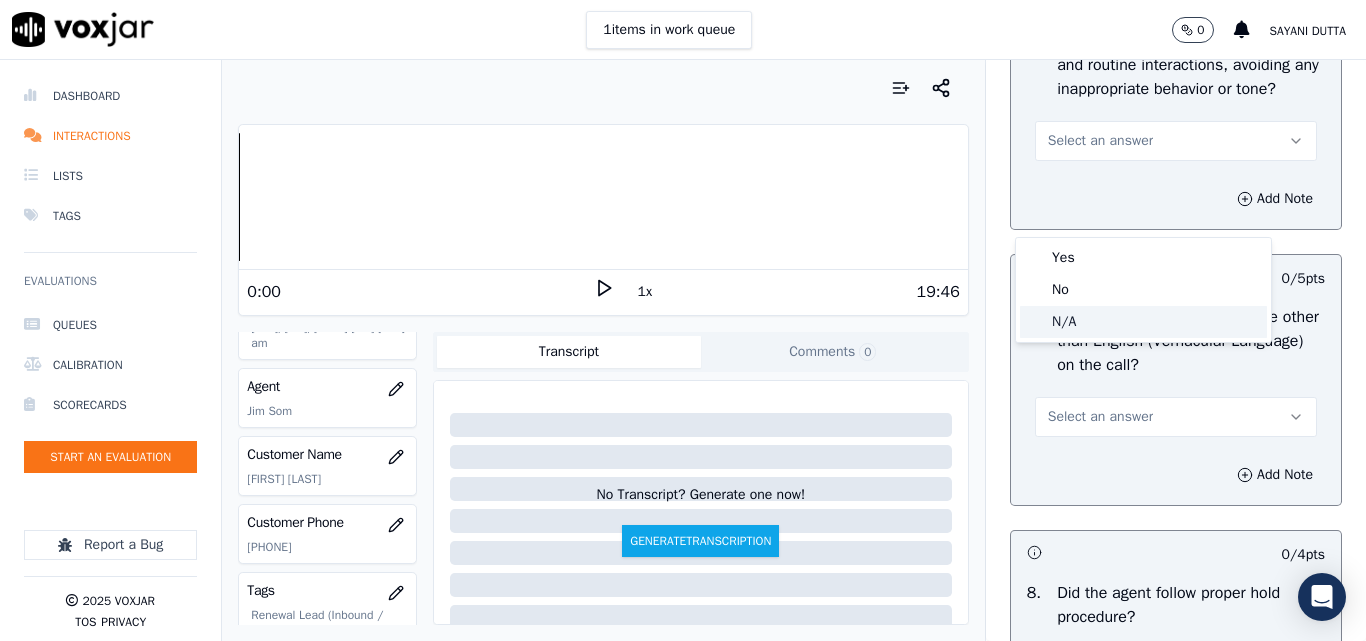 click on "N/A" 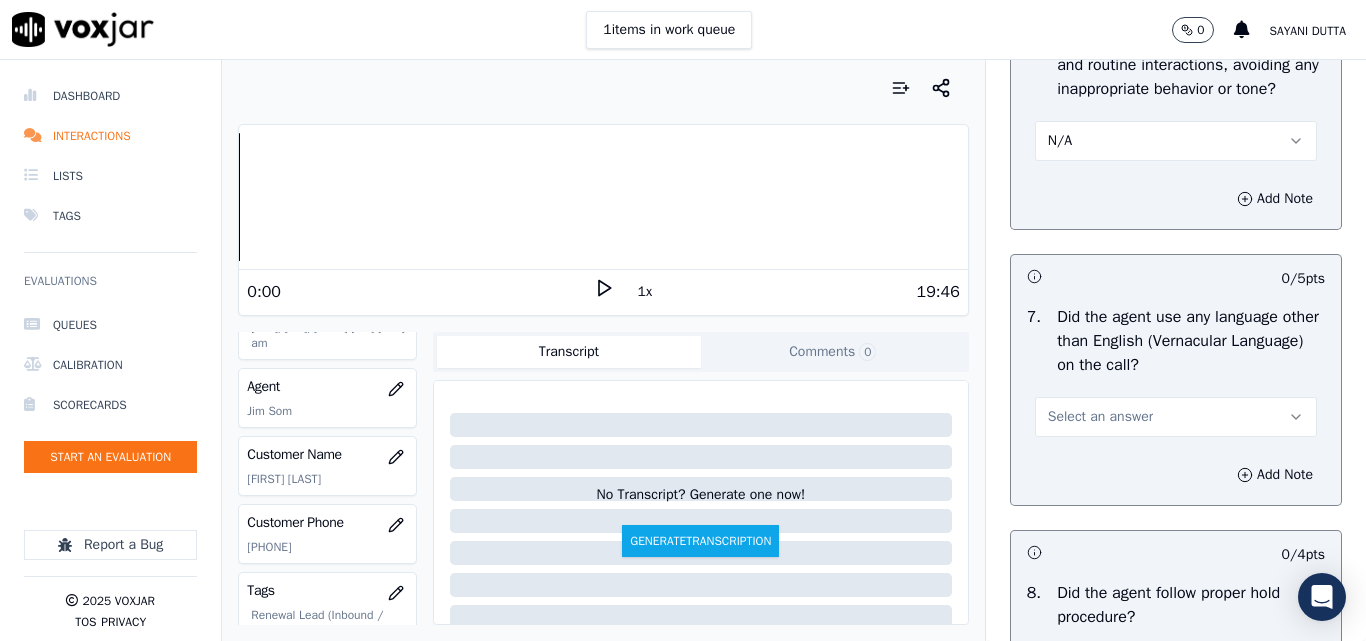 click on "Comments  0" 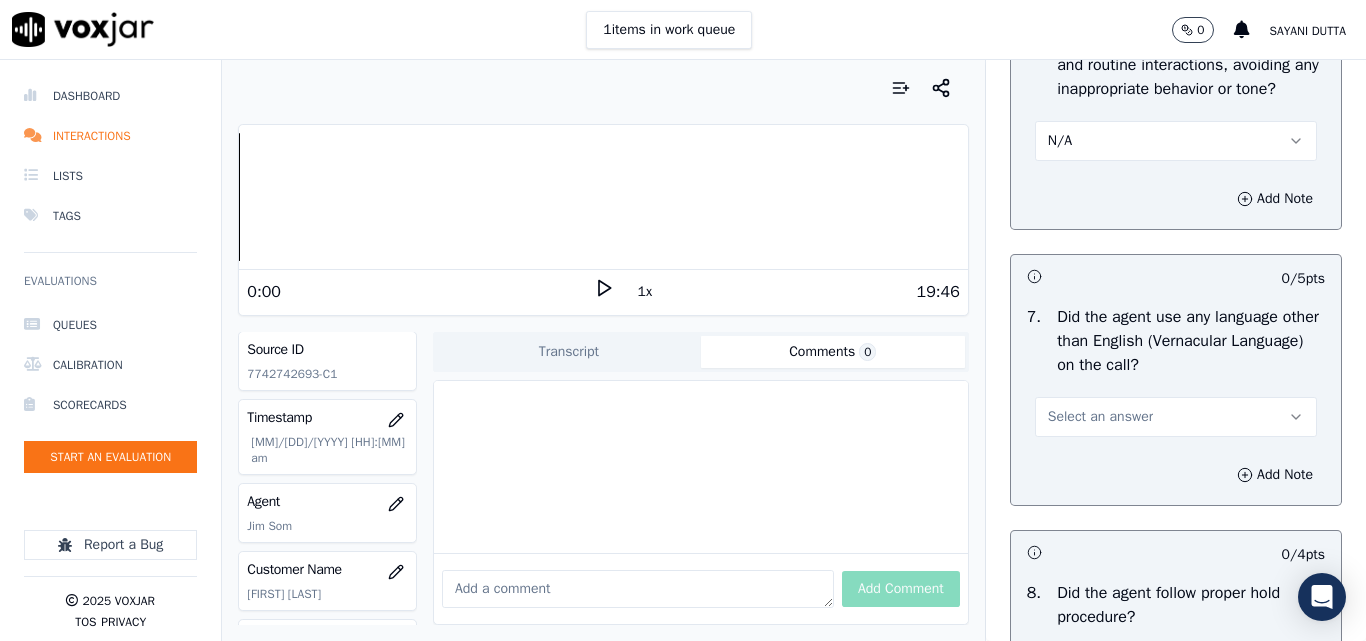 scroll, scrollTop: 20, scrollLeft: 0, axis: vertical 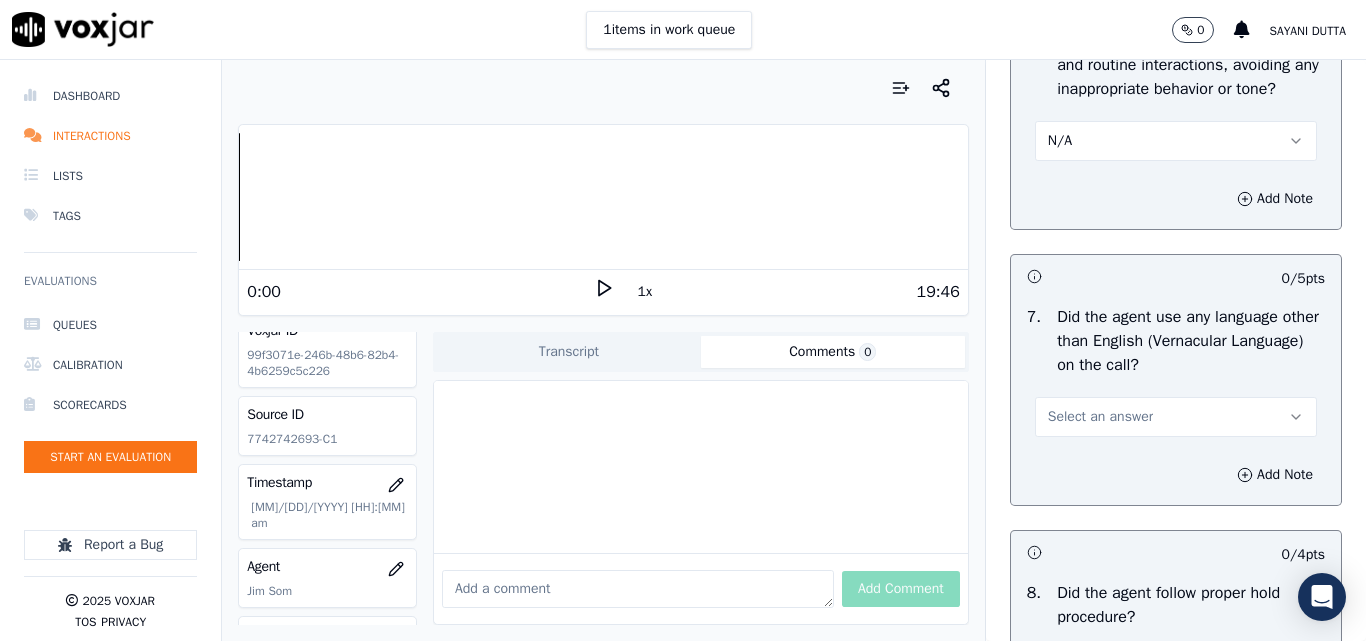 click on "Select an answer" at bounding box center [1100, 417] 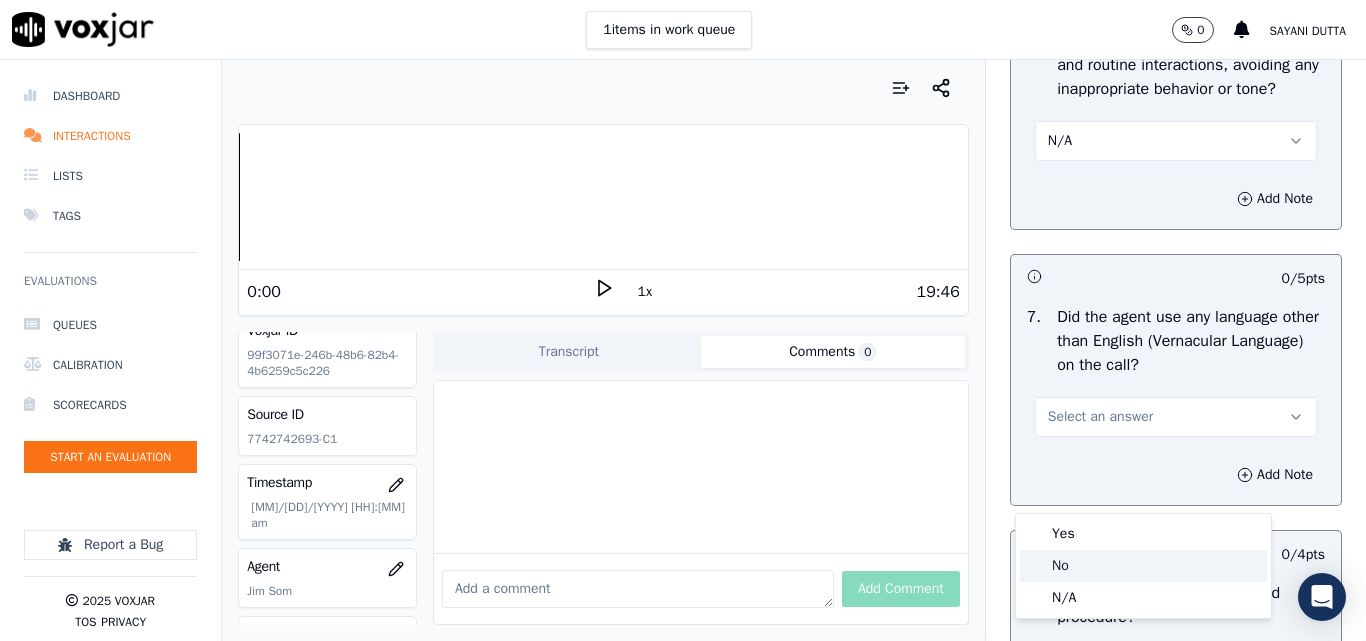 drag, startPoint x: 1078, startPoint y: 571, endPoint x: 1126, endPoint y: 439, distance: 140.4564 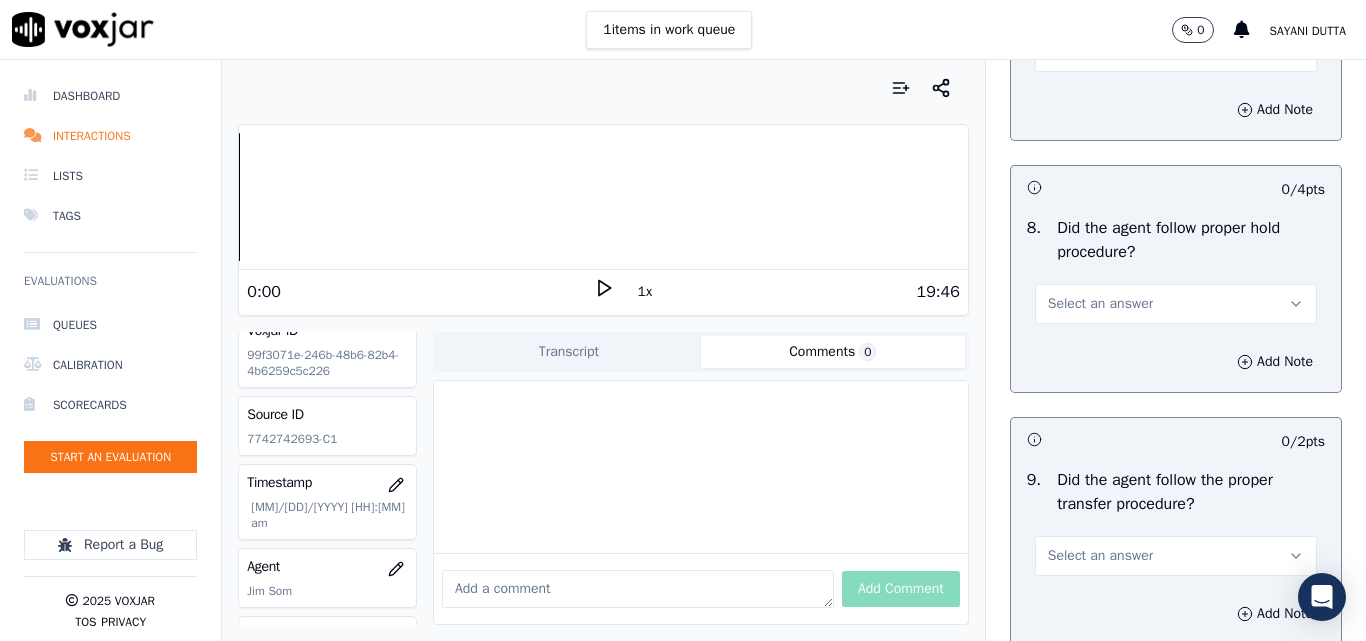 scroll, scrollTop: 3200, scrollLeft: 0, axis: vertical 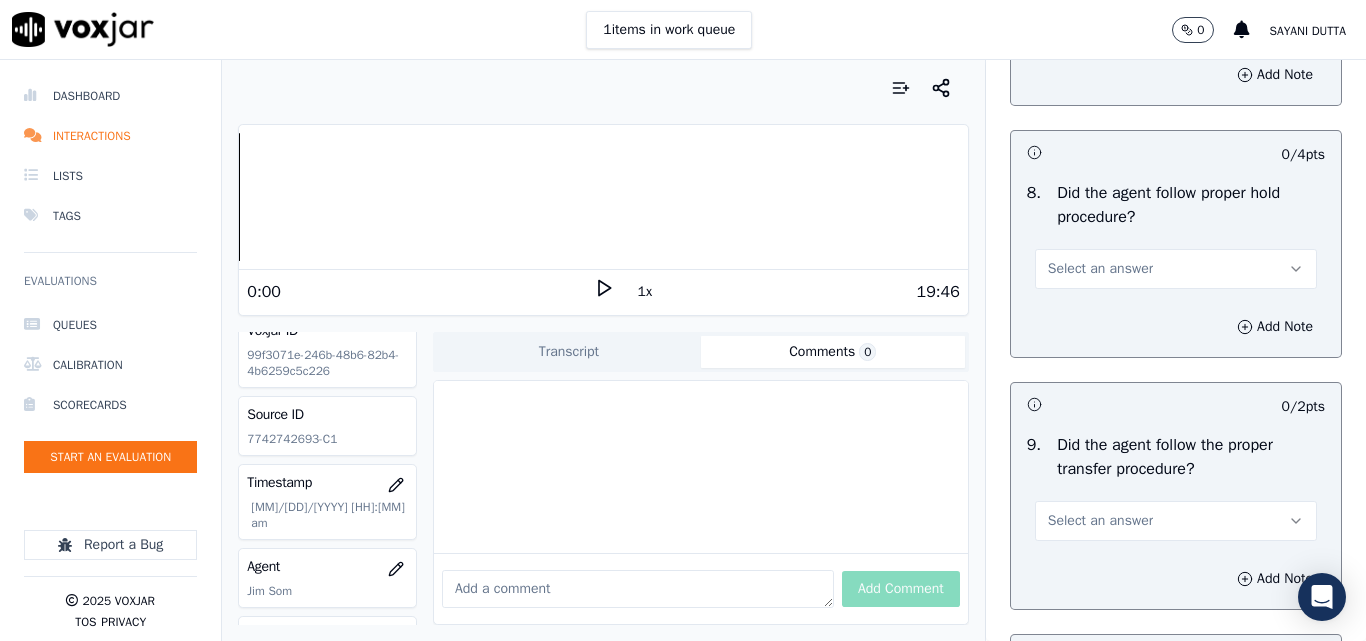 click on "Select an answer" at bounding box center [1100, 269] 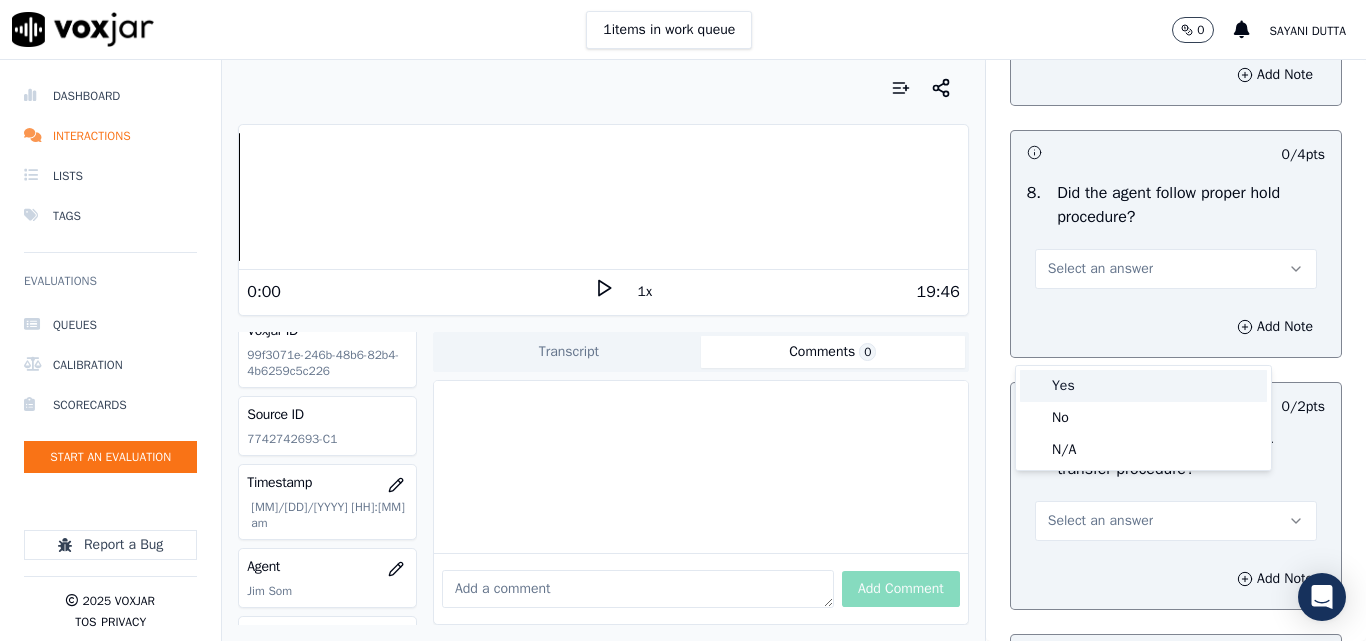 click on "Yes" at bounding box center (1143, 386) 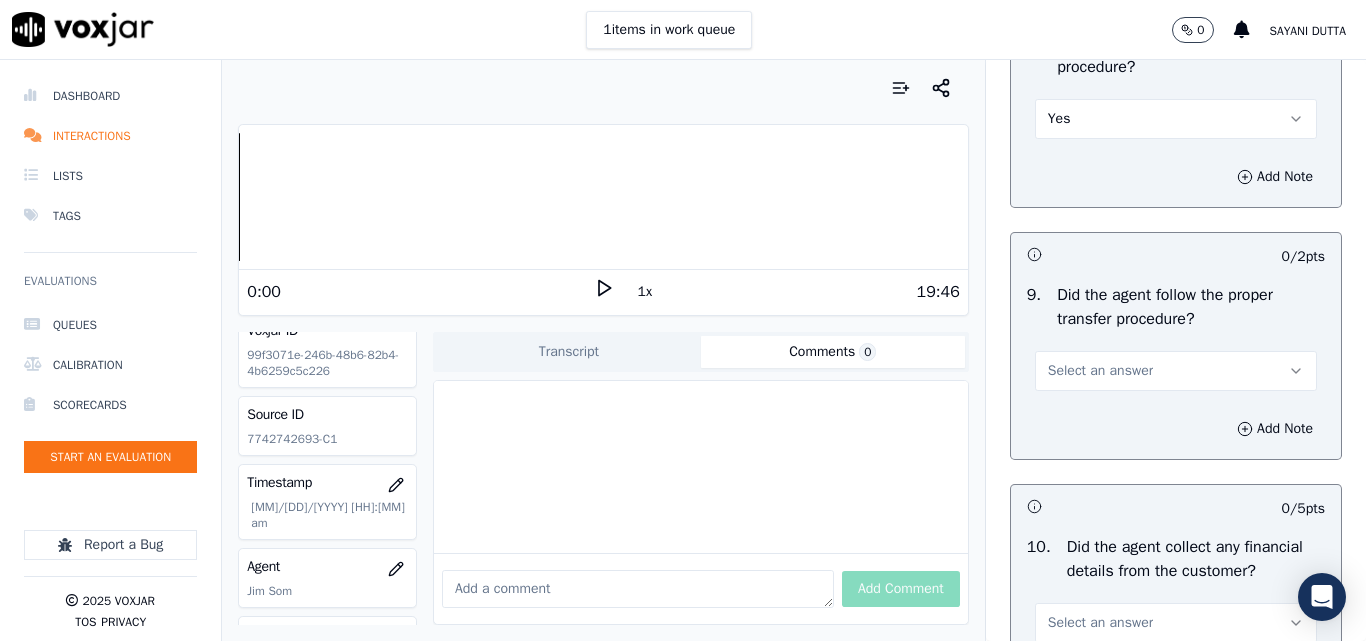 scroll, scrollTop: 3500, scrollLeft: 0, axis: vertical 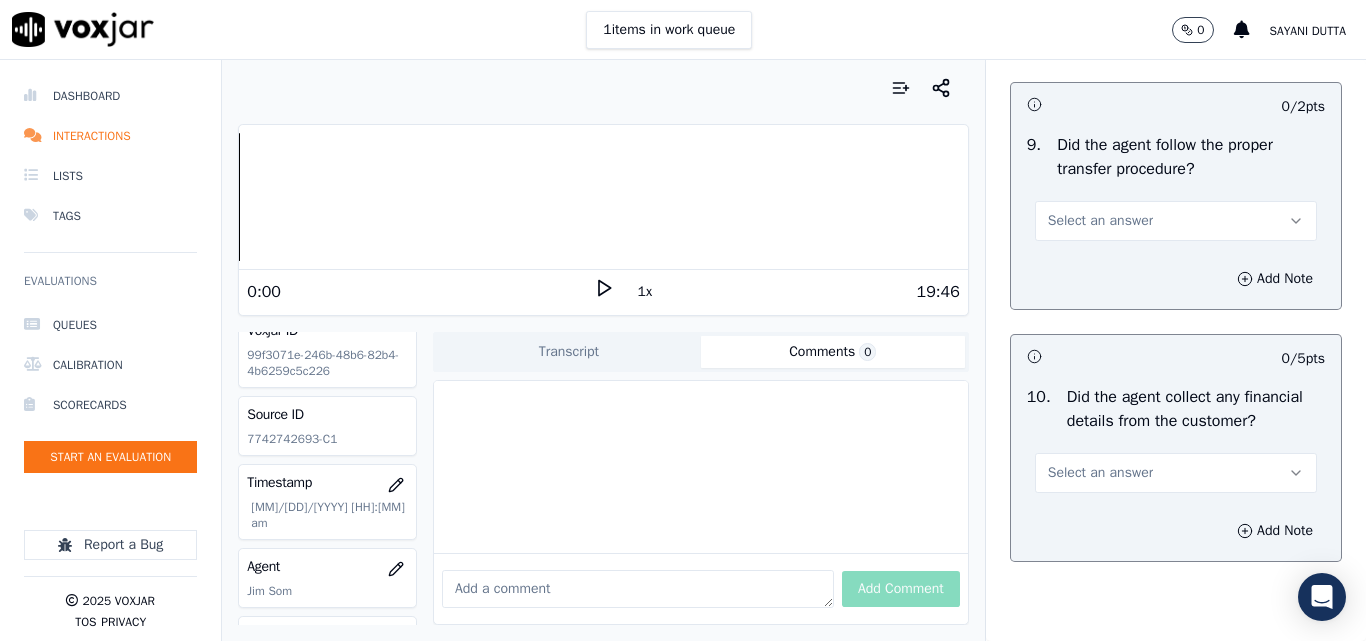 click on "Select an answer" at bounding box center [1100, 221] 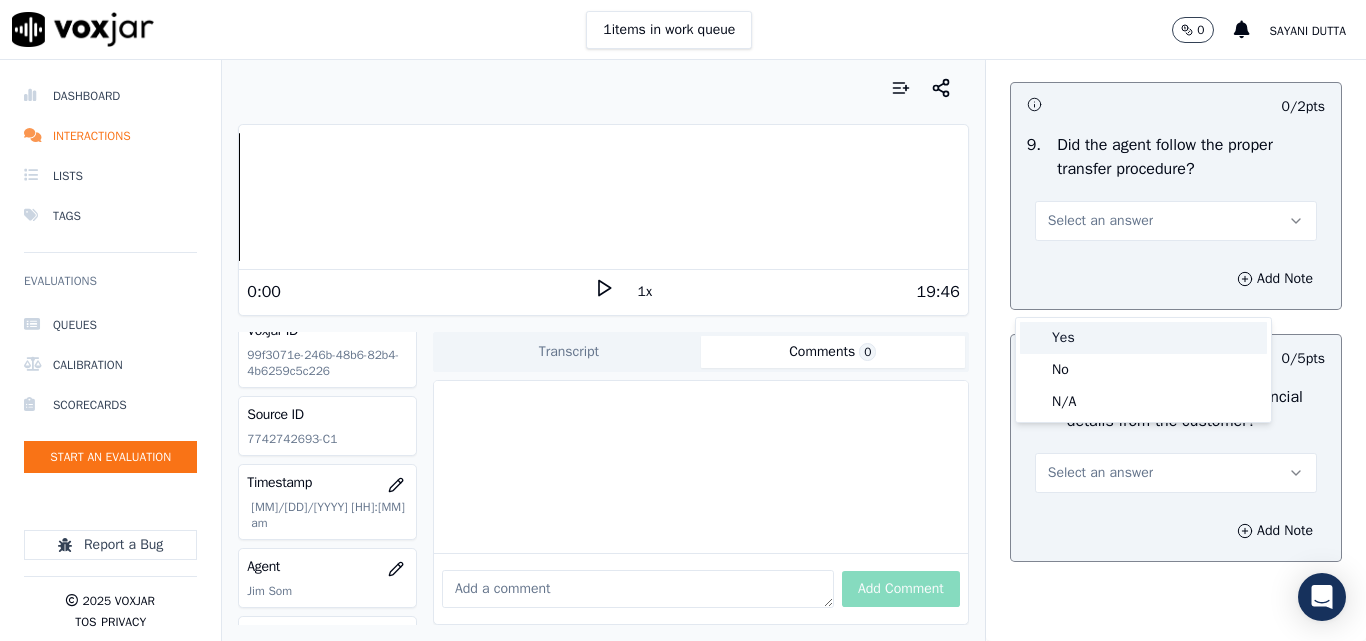 click on "Yes" at bounding box center (1143, 338) 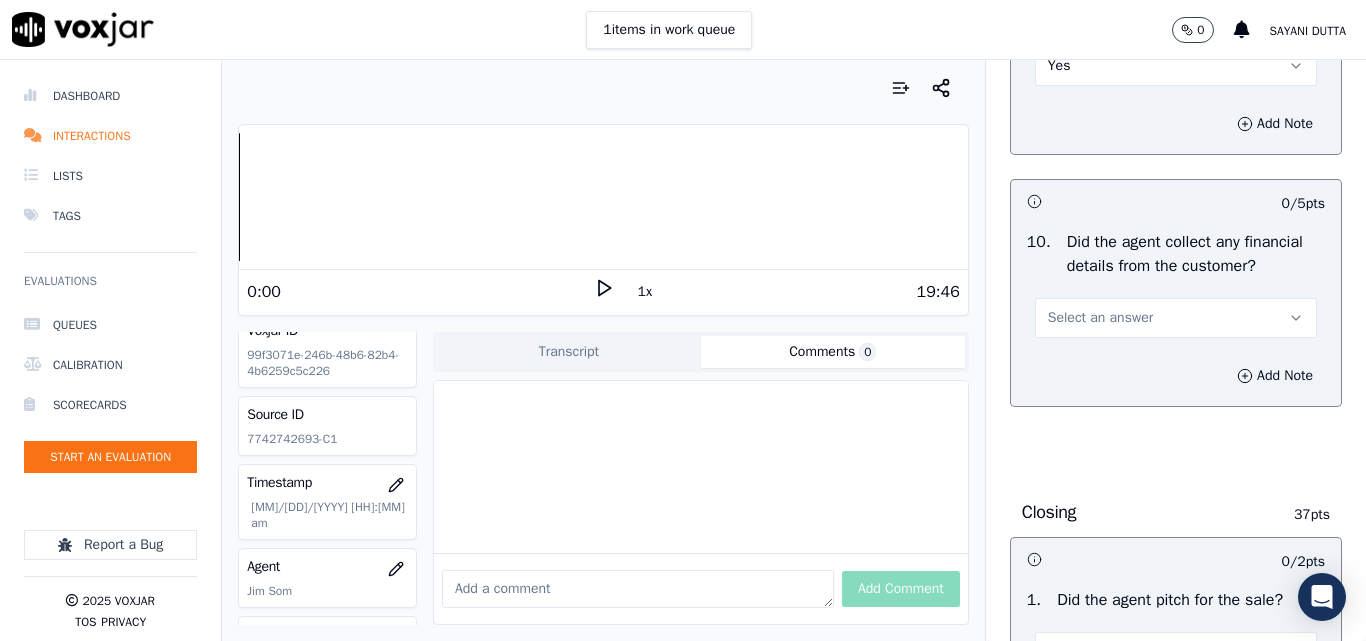 scroll, scrollTop: 3800, scrollLeft: 0, axis: vertical 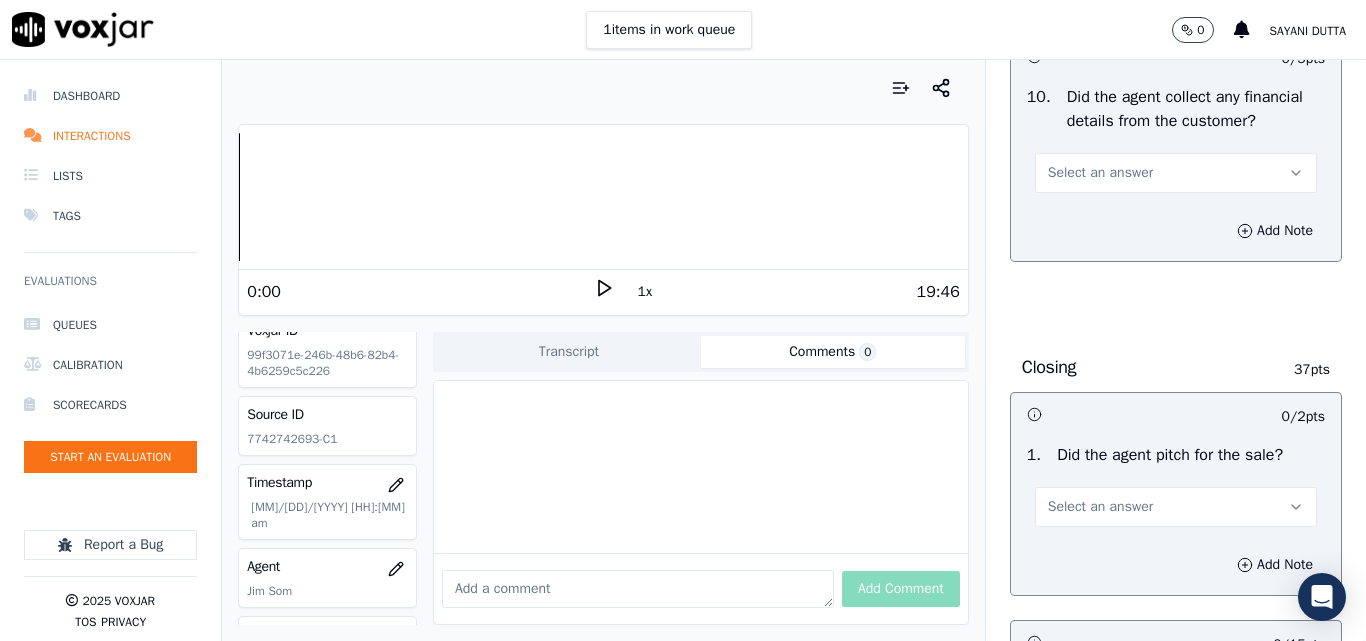 click on "Select an answer" at bounding box center (1100, 173) 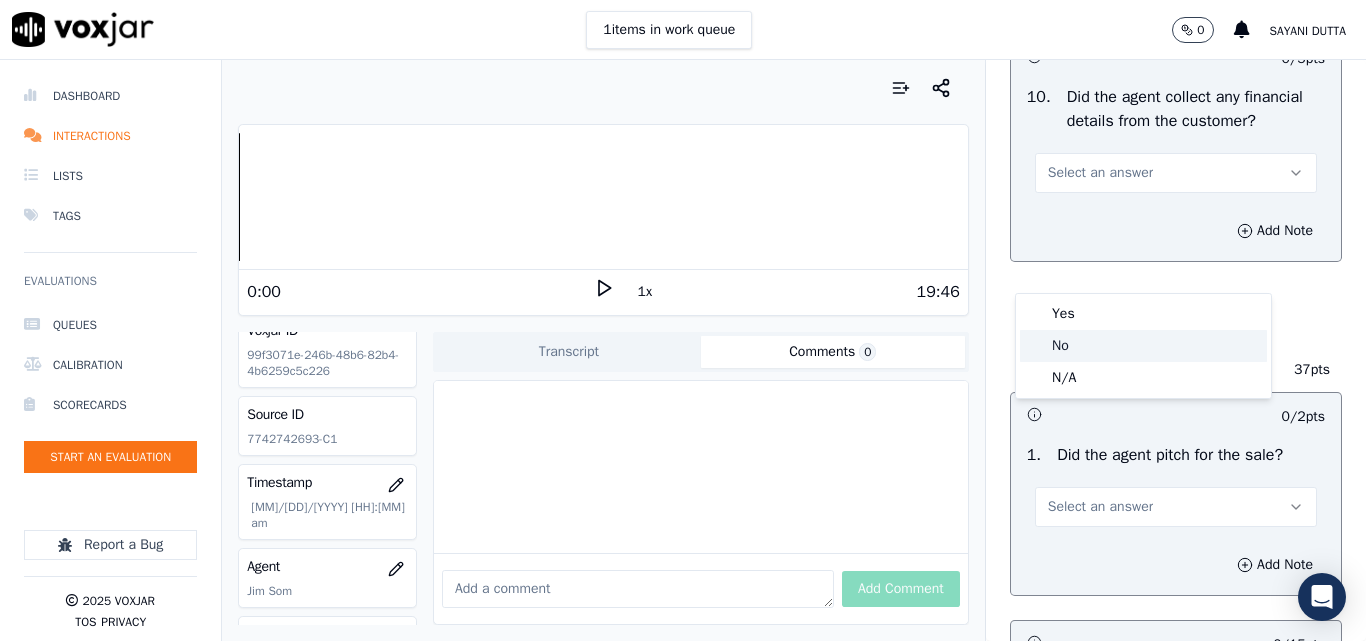drag, startPoint x: 1080, startPoint y: 346, endPoint x: 1105, endPoint y: 258, distance: 91.48224 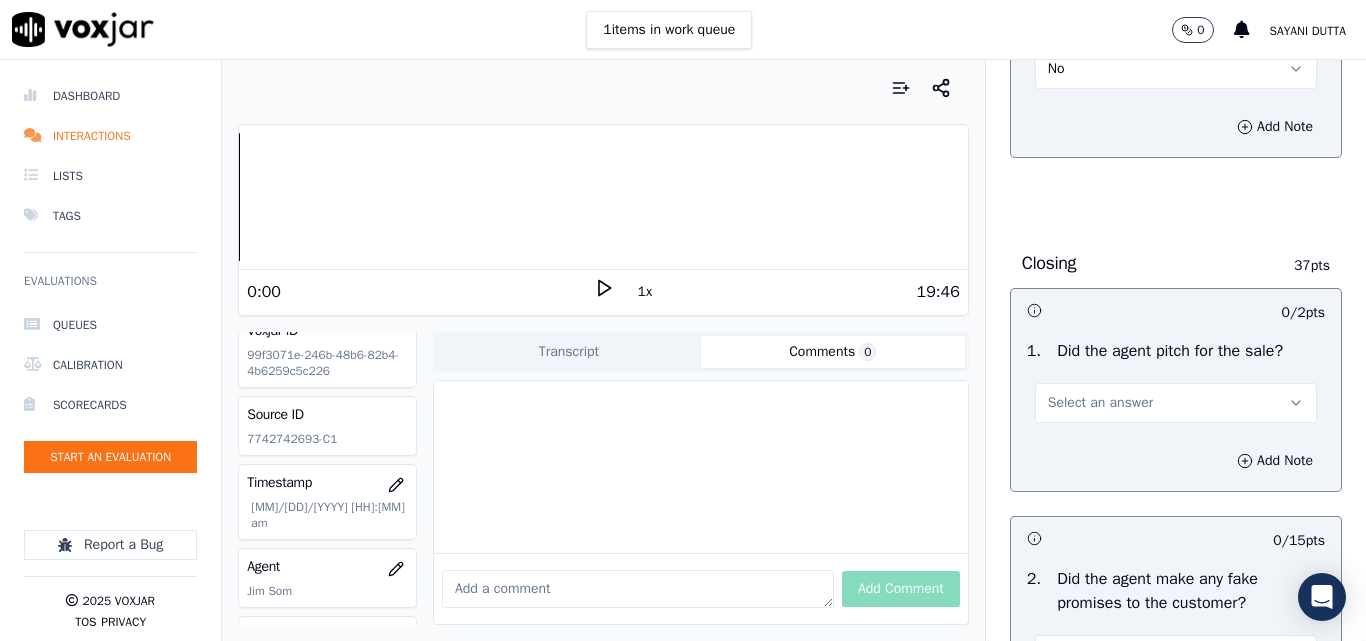 scroll, scrollTop: 4000, scrollLeft: 0, axis: vertical 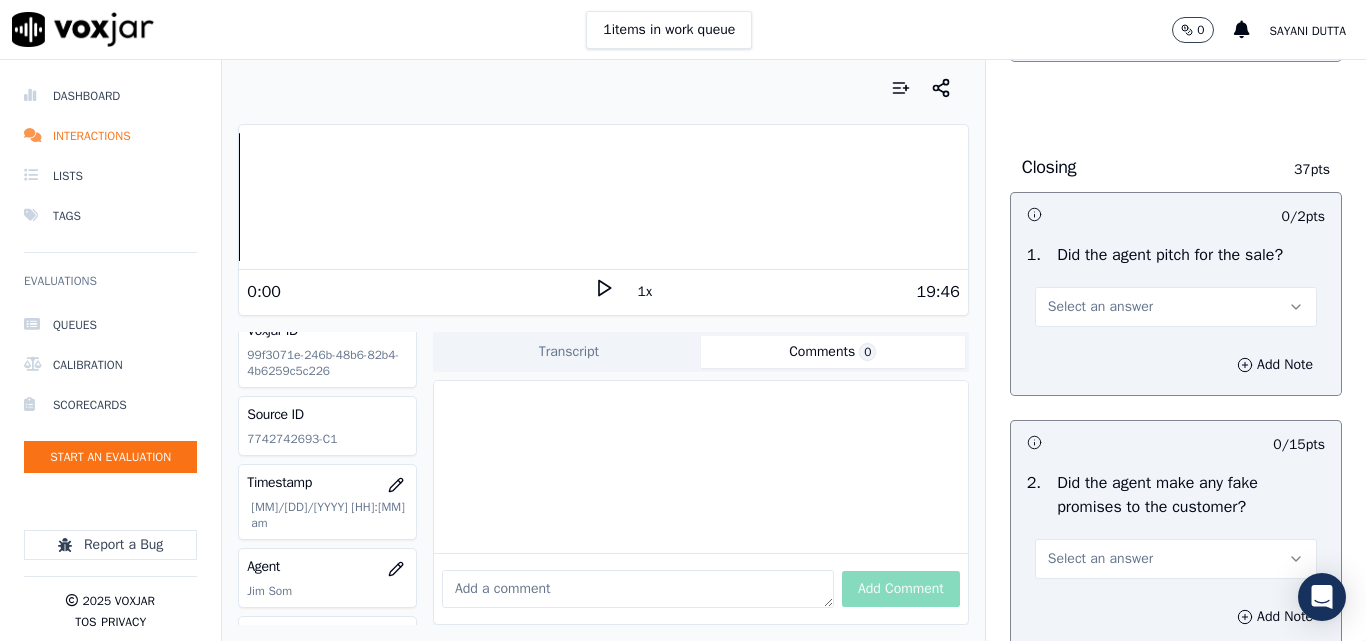 click on "Select an answer" at bounding box center [1100, 307] 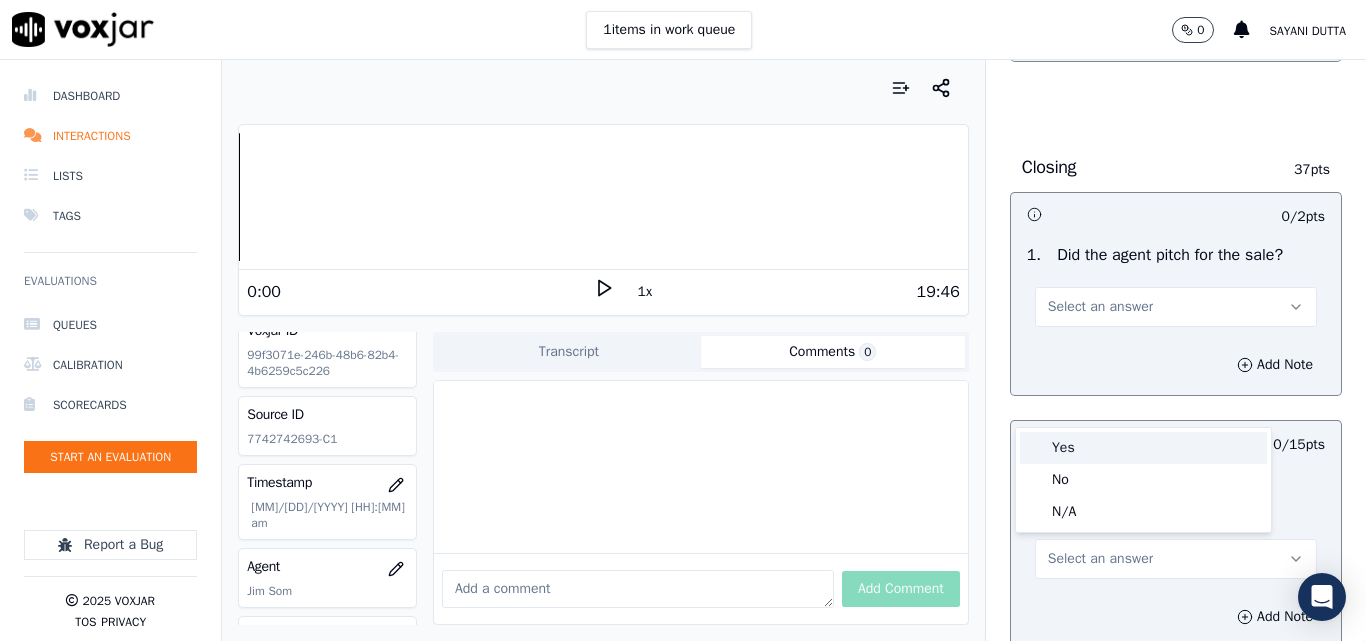 click on "Yes" at bounding box center (1143, 448) 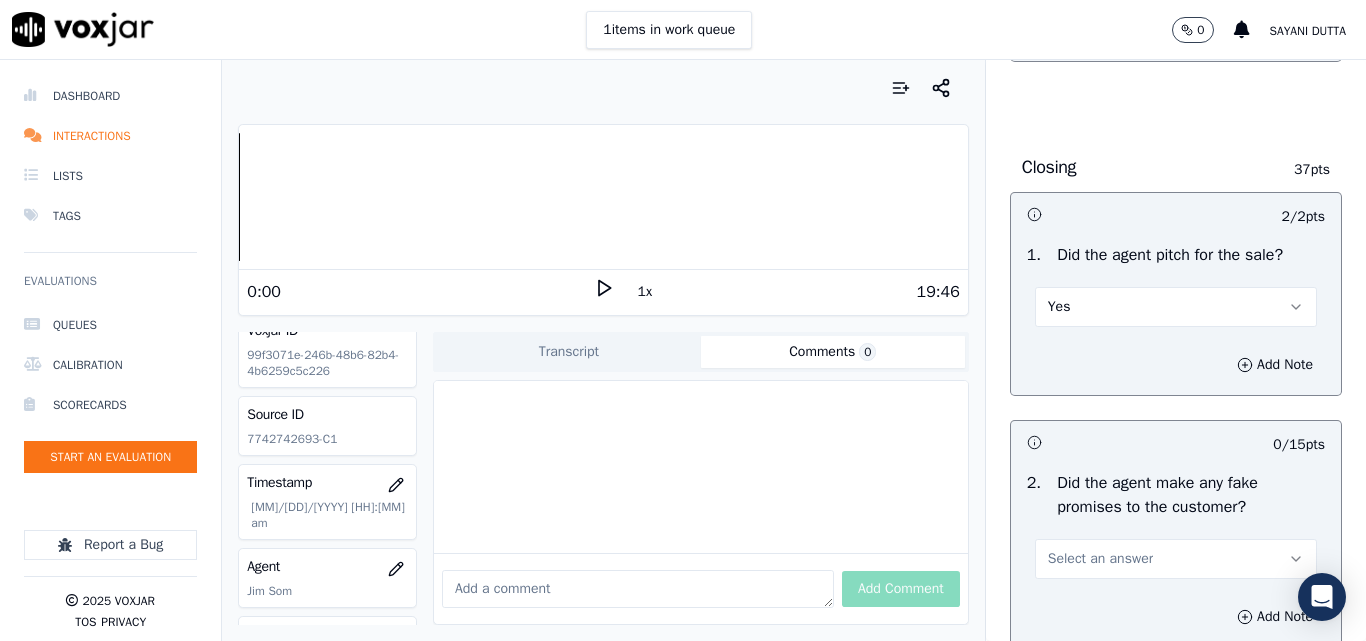 scroll, scrollTop: 4300, scrollLeft: 0, axis: vertical 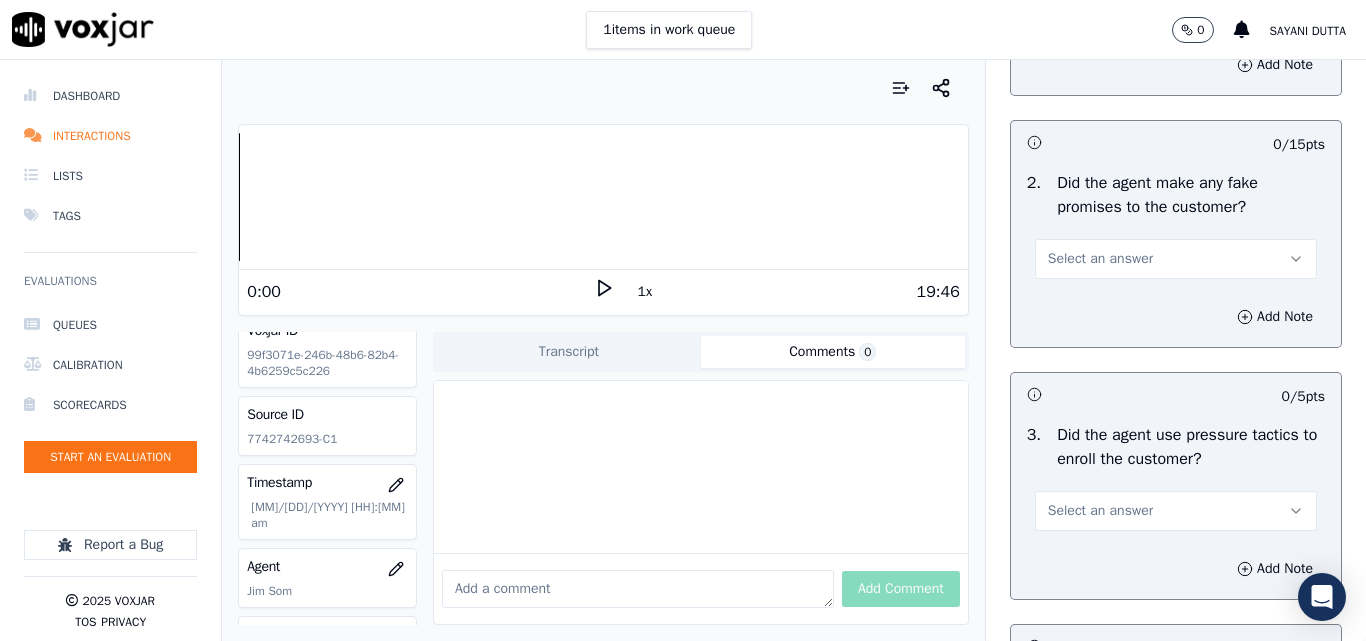 drag, startPoint x: 1079, startPoint y: 356, endPoint x: 1089, endPoint y: 376, distance: 22.36068 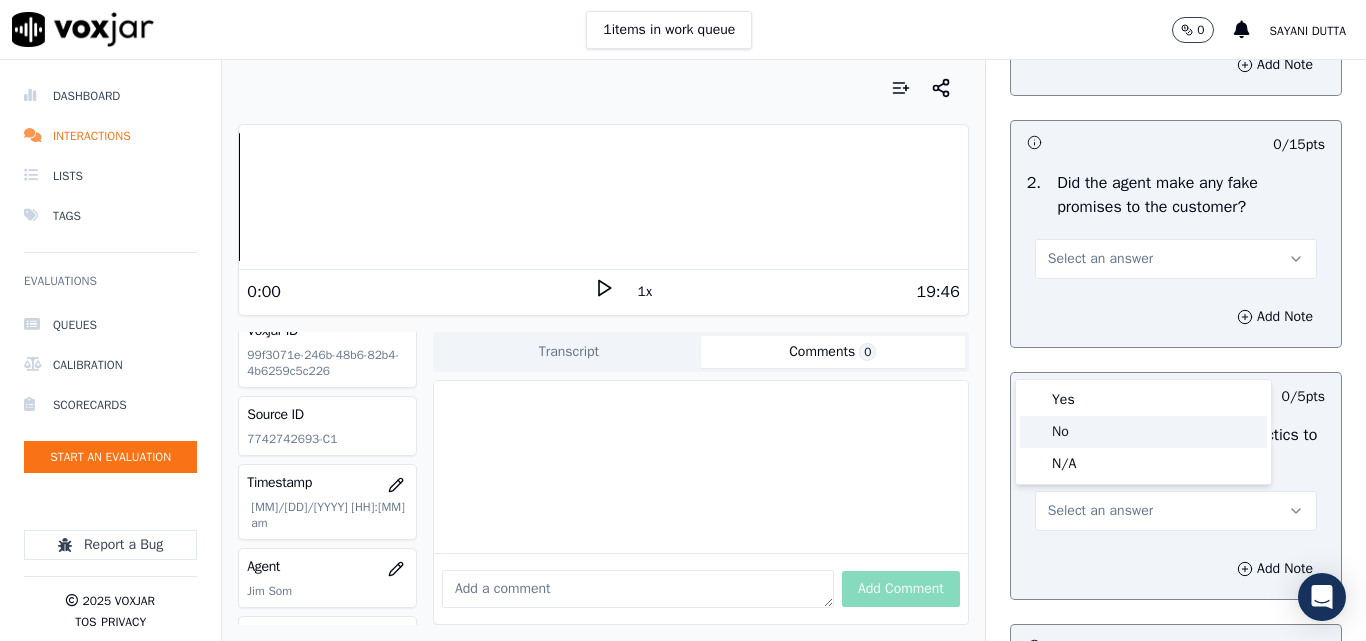 click on "No" 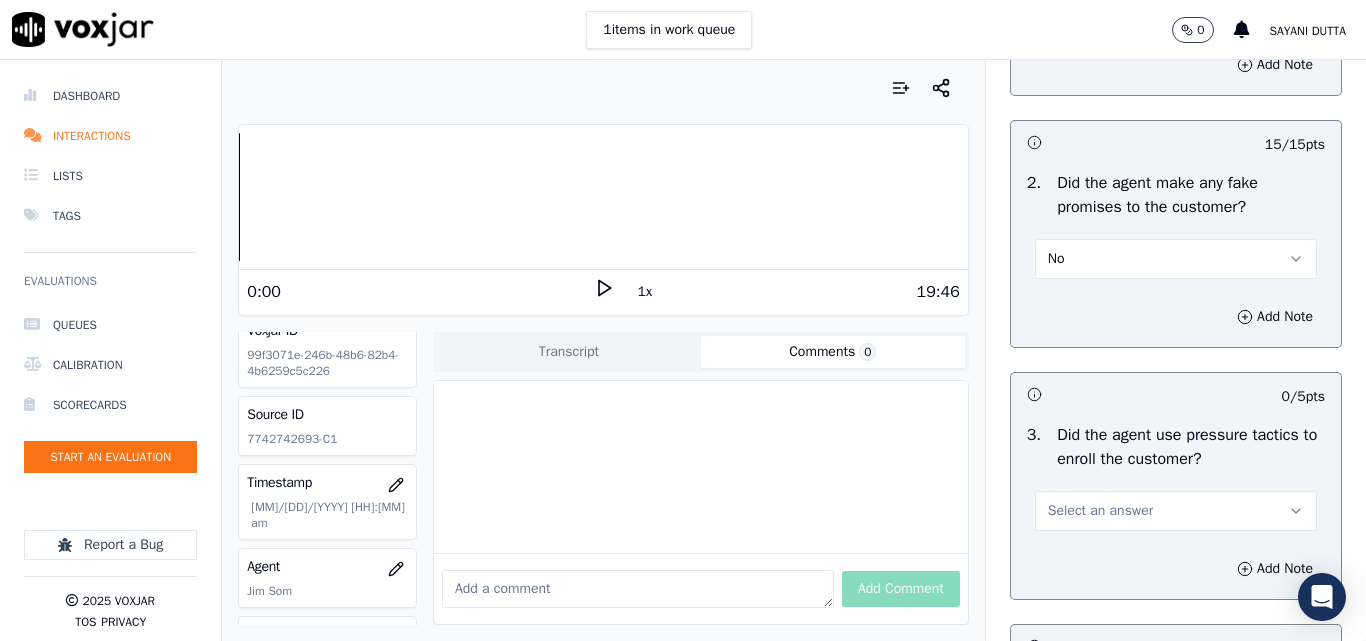 scroll, scrollTop: 4600, scrollLeft: 0, axis: vertical 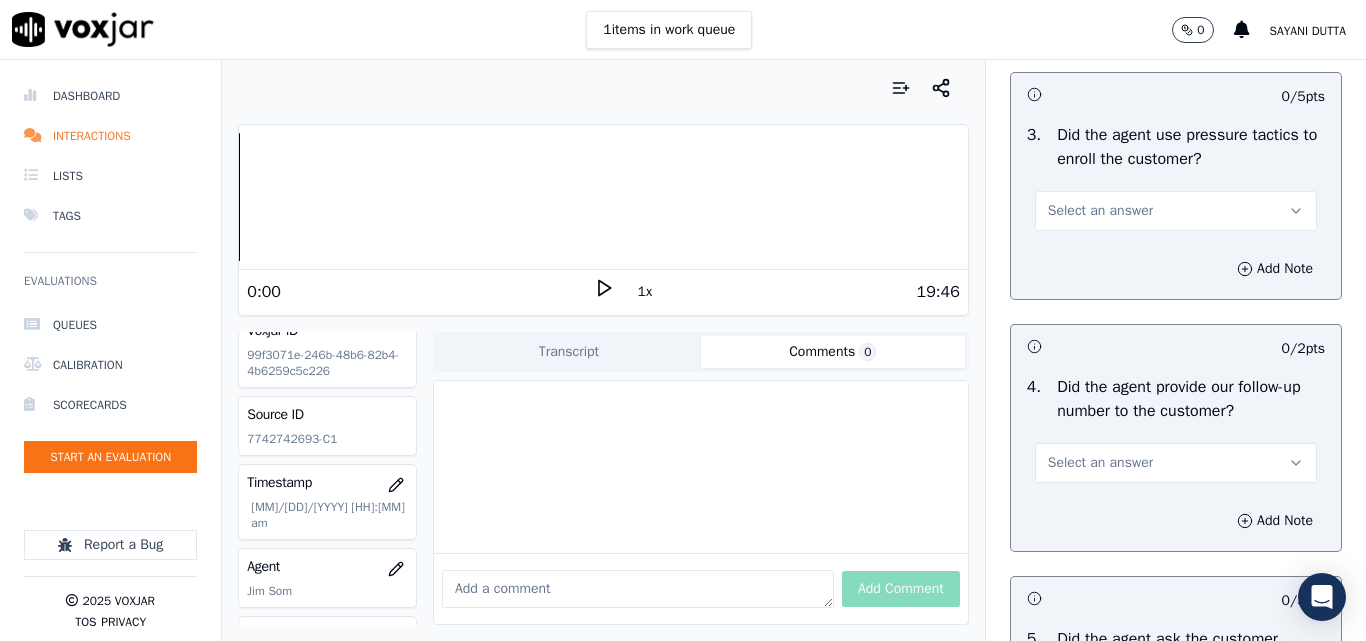 click on "Select an answer" at bounding box center (1100, 211) 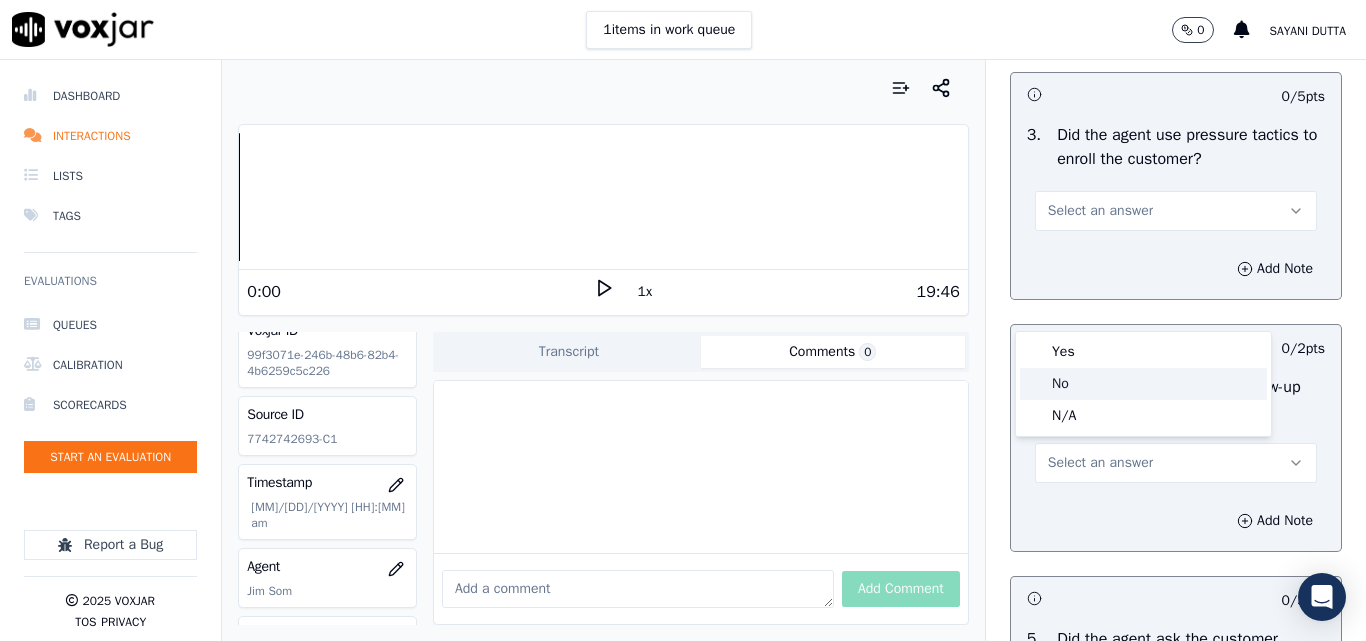 click on "No" 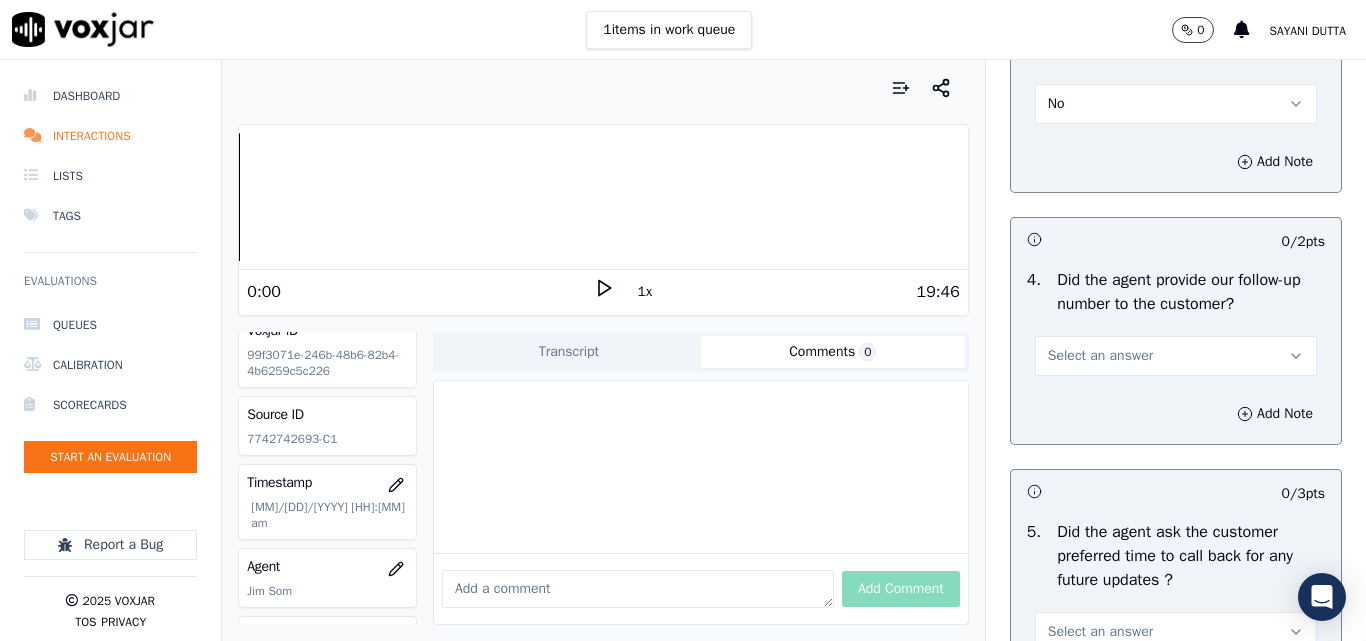 scroll, scrollTop: 4800, scrollLeft: 0, axis: vertical 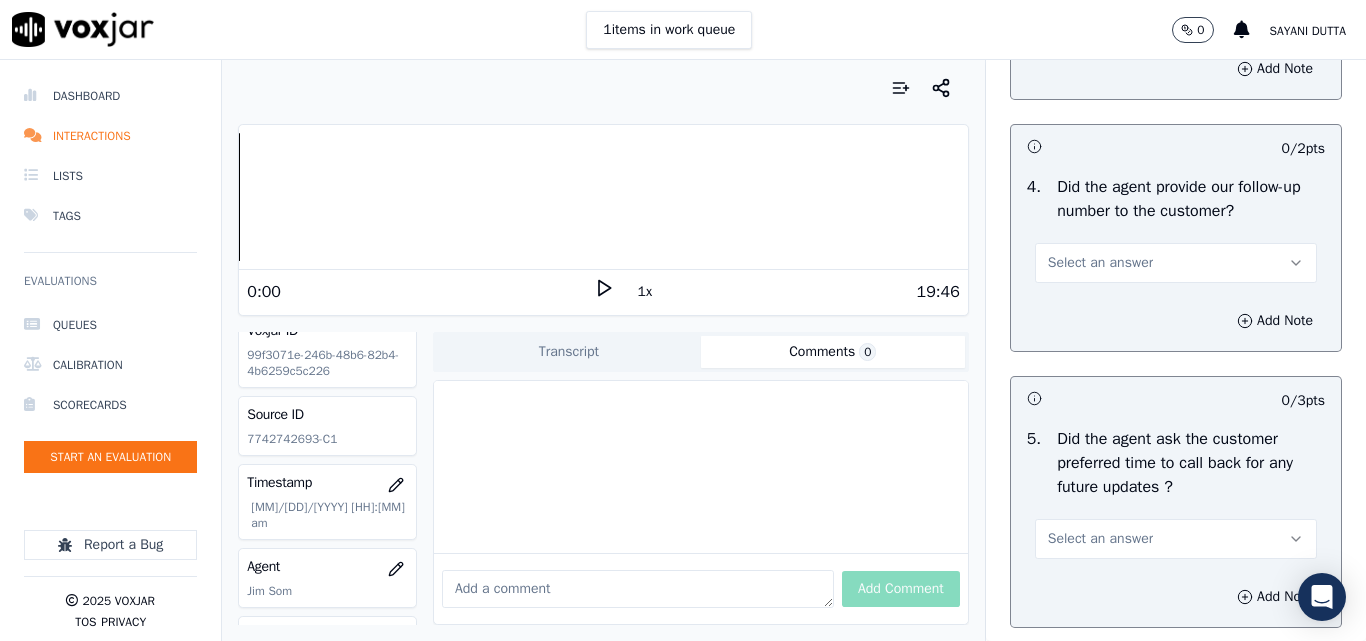 click on "Select an answer" at bounding box center (1100, 263) 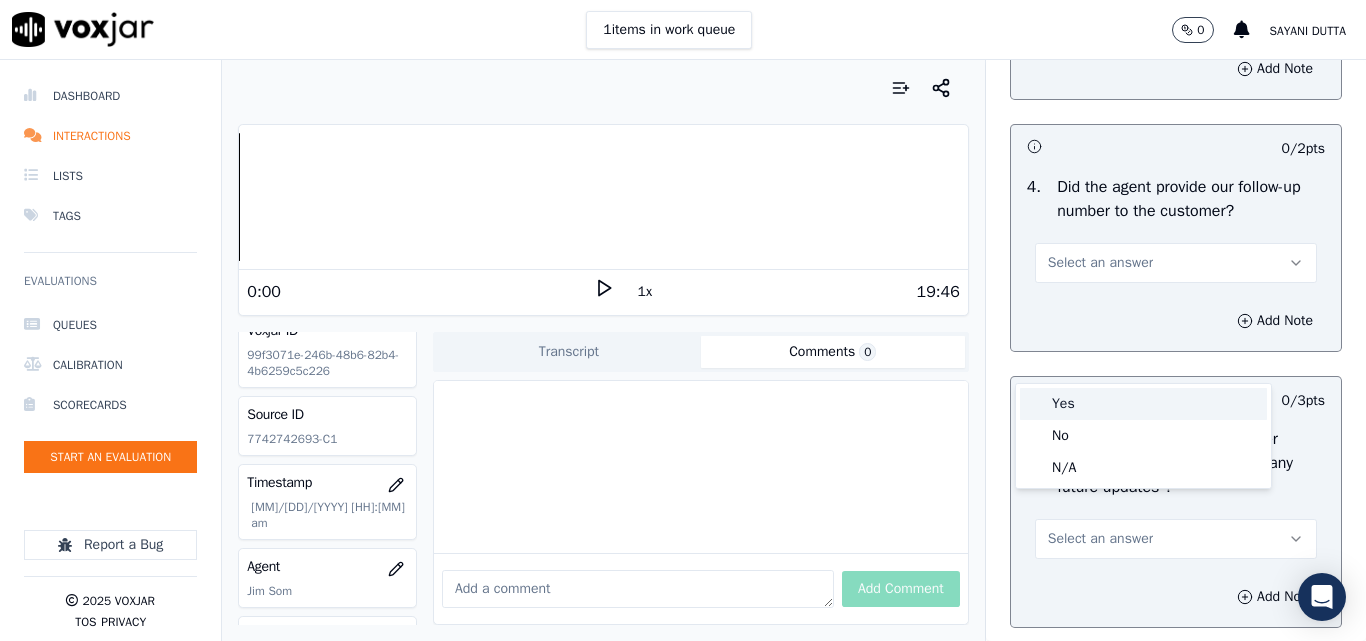 click on "Yes" at bounding box center [1143, 404] 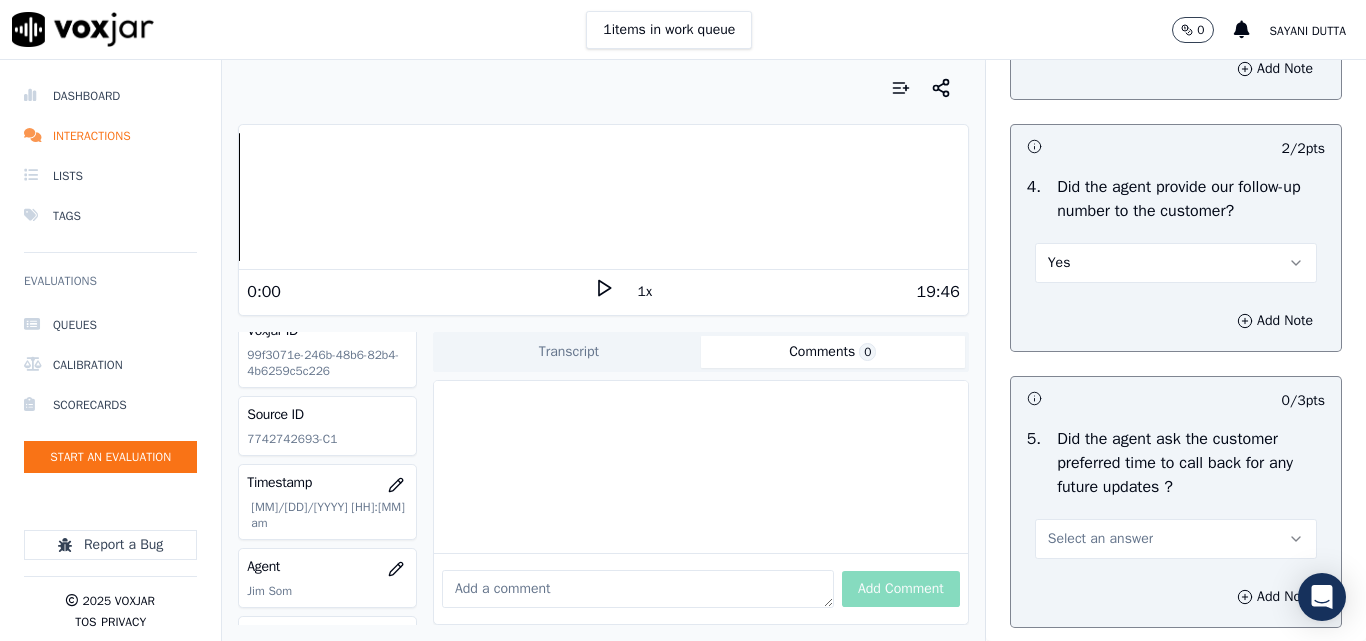 scroll, scrollTop: 5100, scrollLeft: 0, axis: vertical 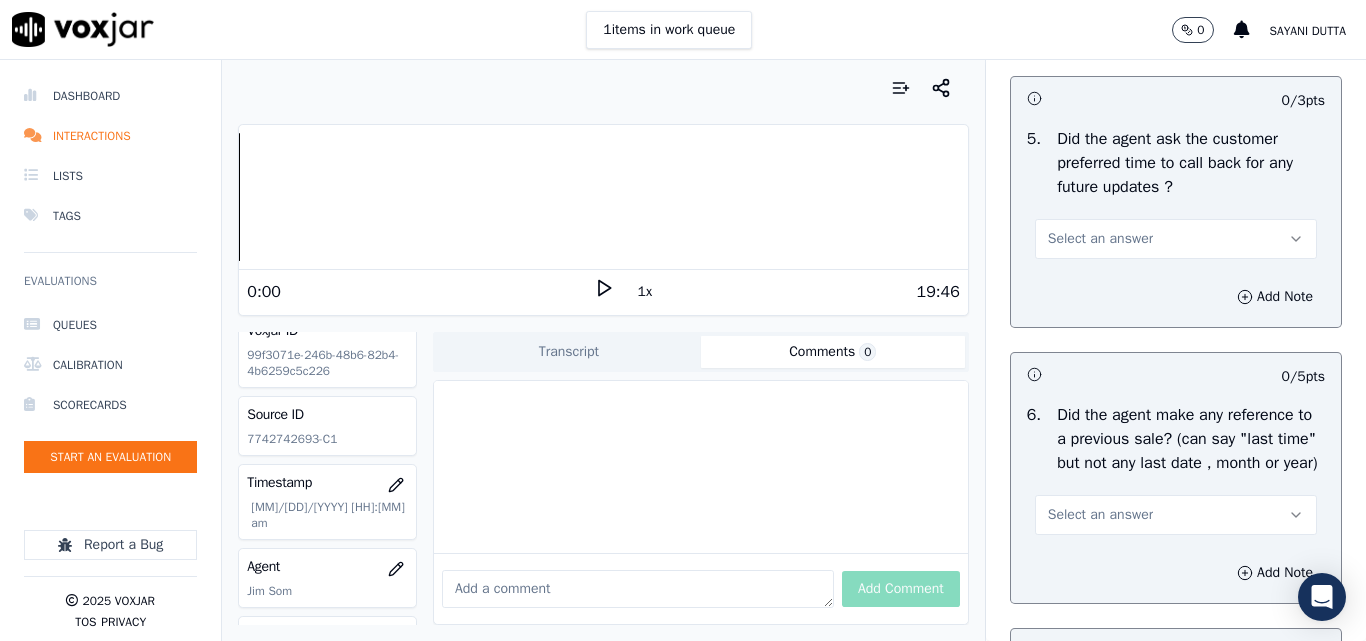 click on "Select an answer" at bounding box center (1176, 239) 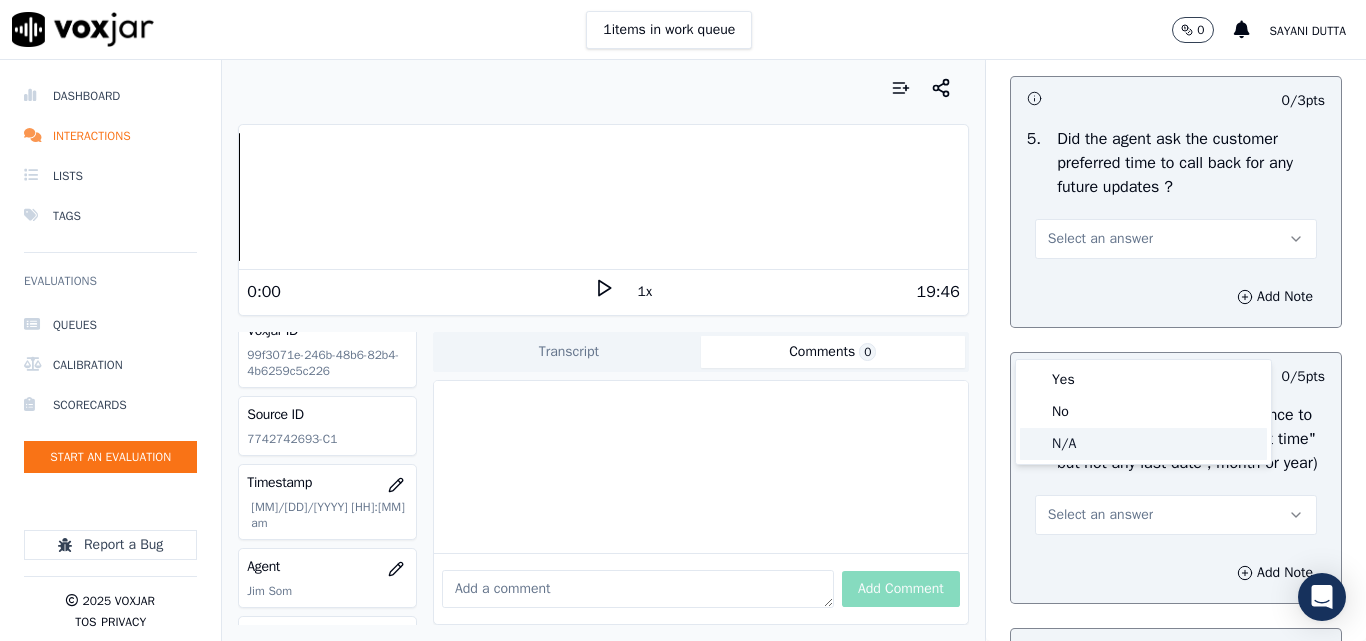 drag, startPoint x: 1067, startPoint y: 444, endPoint x: 1083, endPoint y: 402, distance: 44.94441 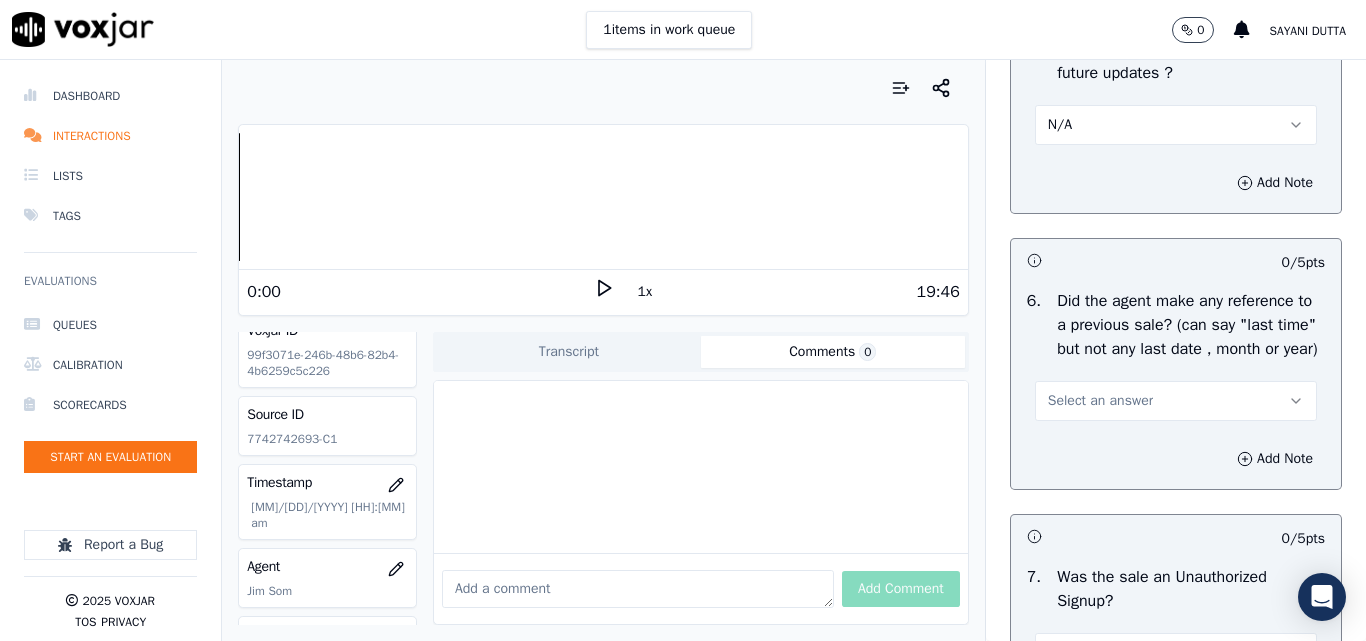 scroll, scrollTop: 5400, scrollLeft: 0, axis: vertical 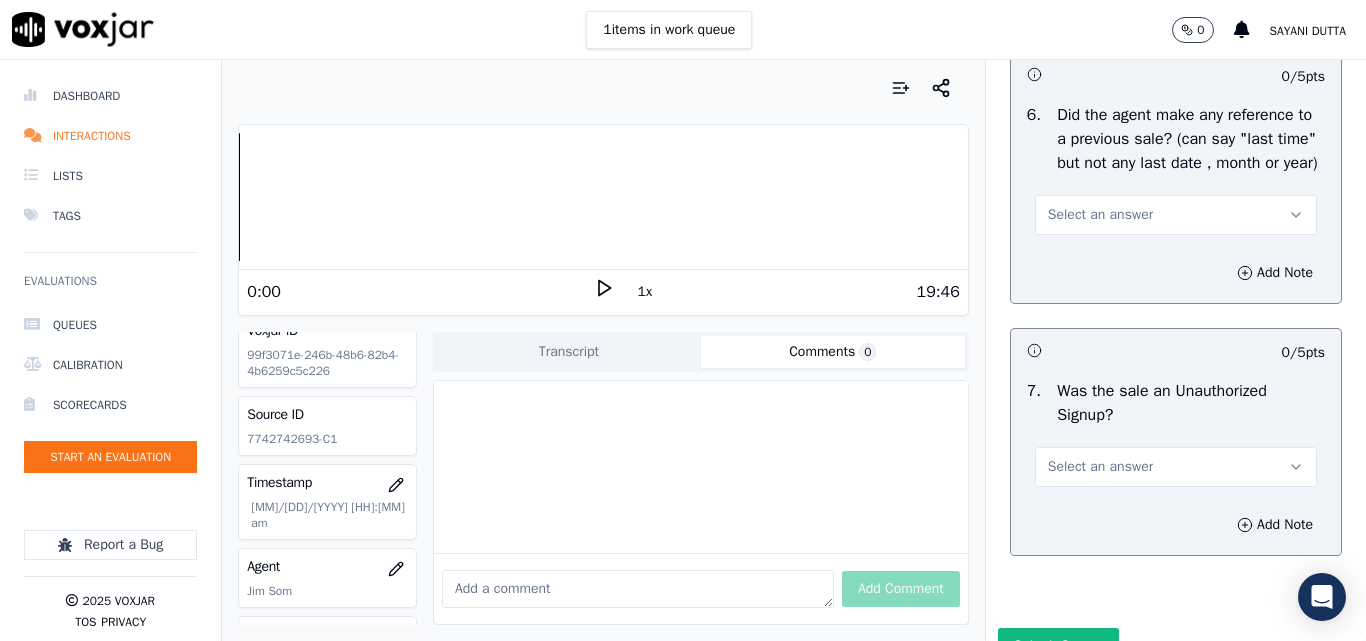 click on "Select an answer" at bounding box center [1100, 215] 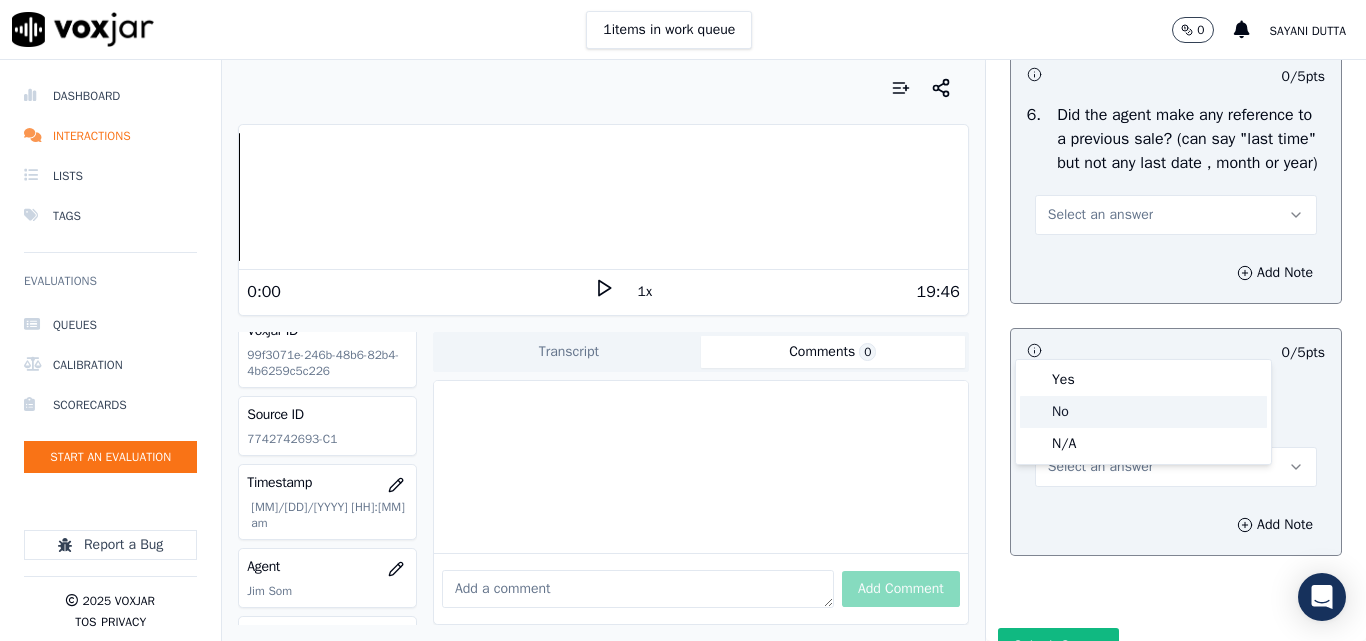 click on "No" 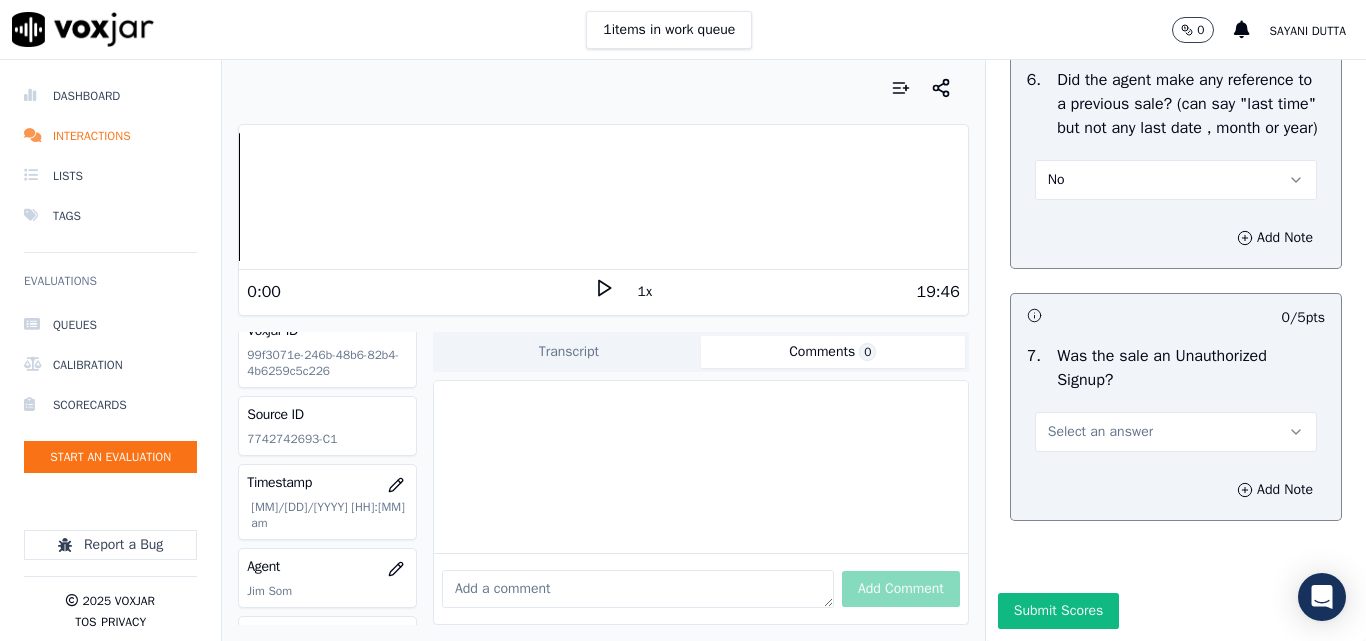 scroll, scrollTop: 5600, scrollLeft: 0, axis: vertical 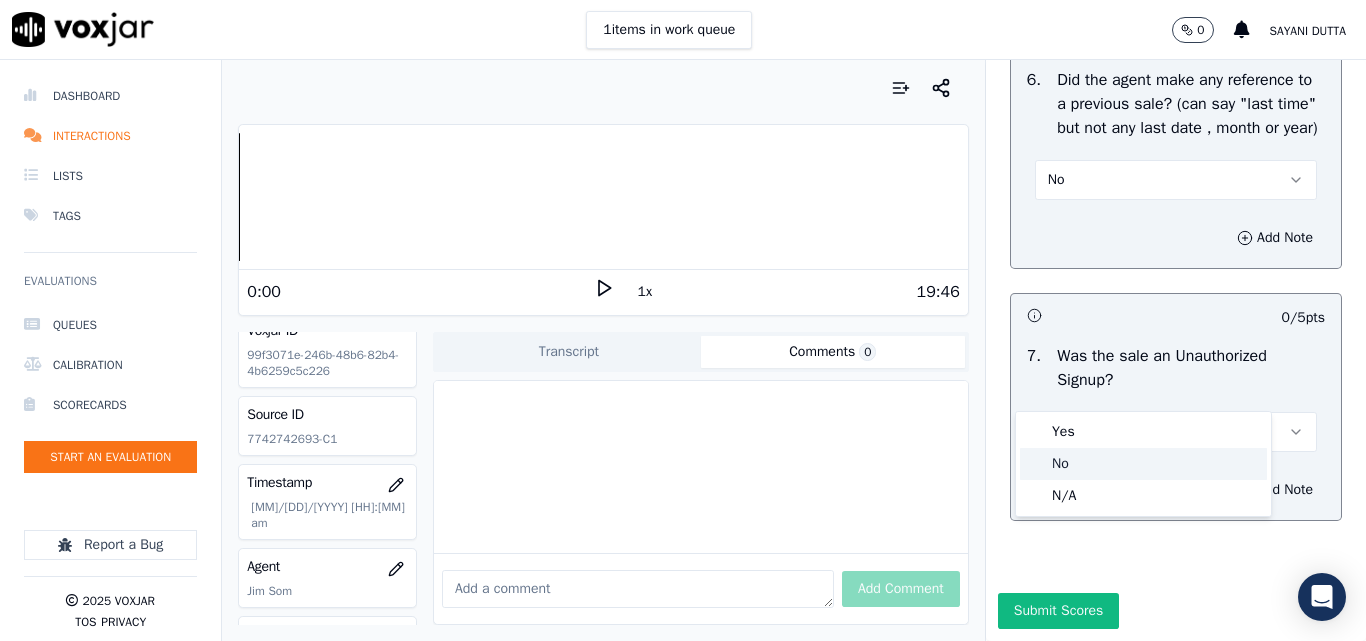 drag, startPoint x: 1058, startPoint y: 469, endPoint x: 1060, endPoint y: 517, distance: 48.04165 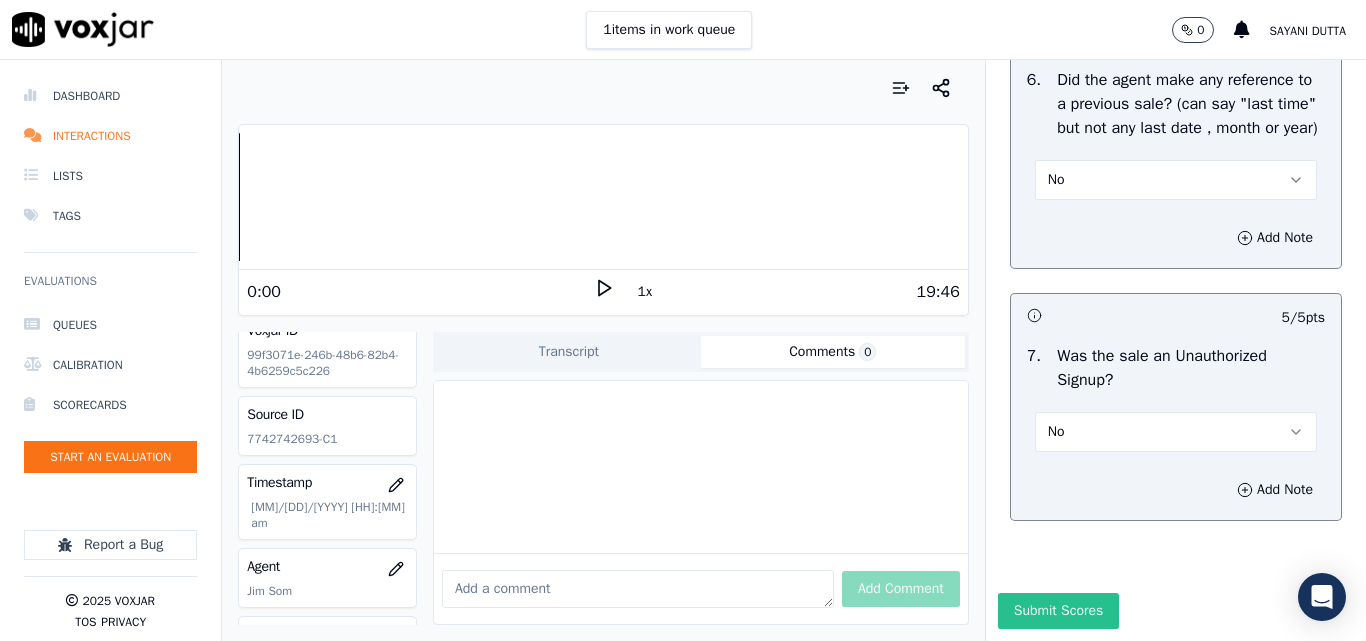 drag, startPoint x: 1056, startPoint y: 559, endPoint x: 1068, endPoint y: 562, distance: 12.369317 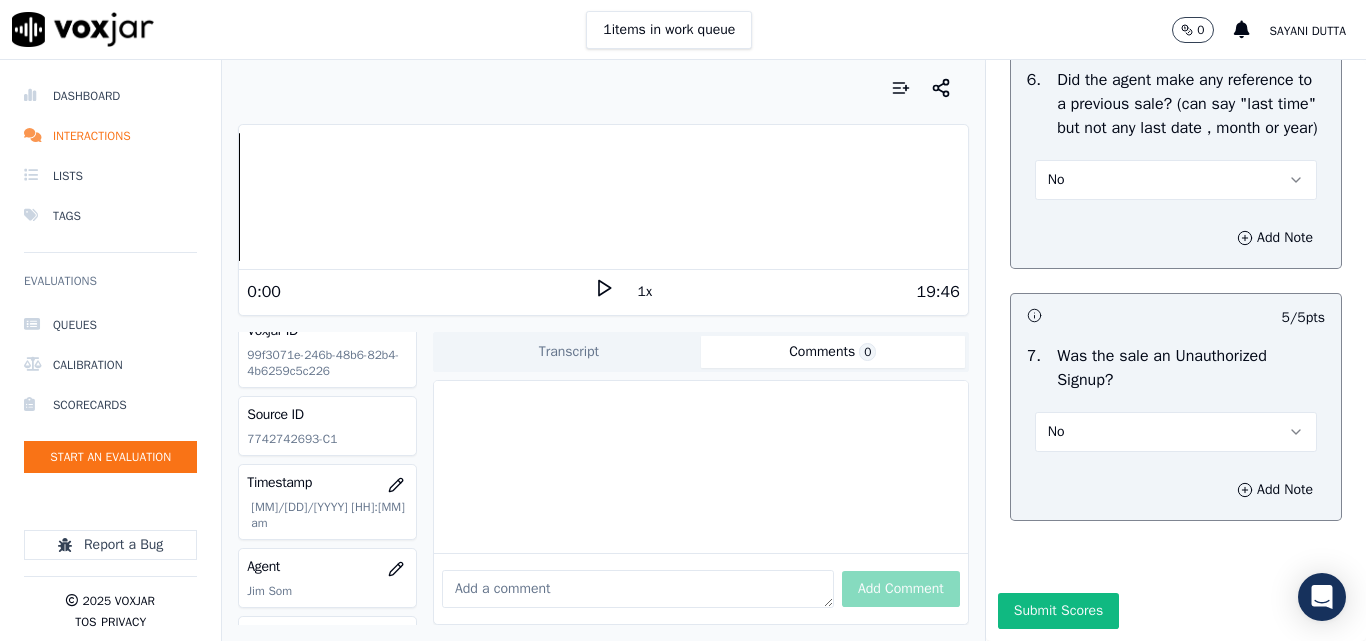 click on "Submit Scores" at bounding box center (1058, 611) 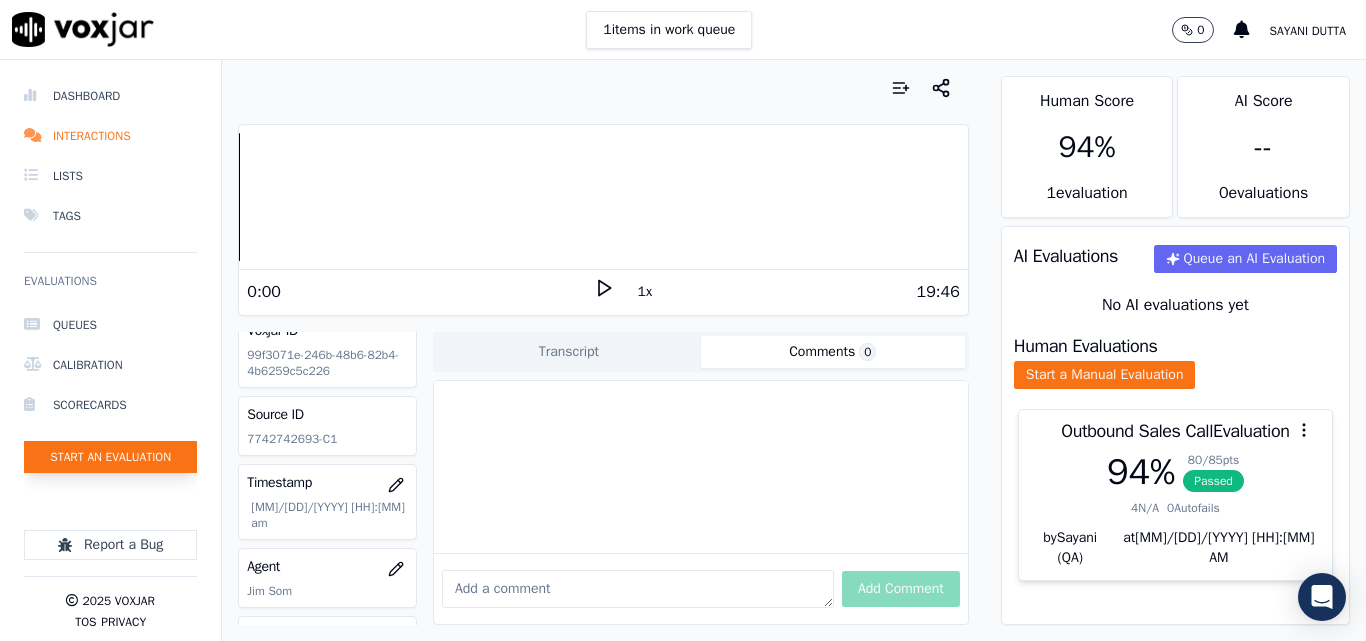 click on "Start an Evaluation" 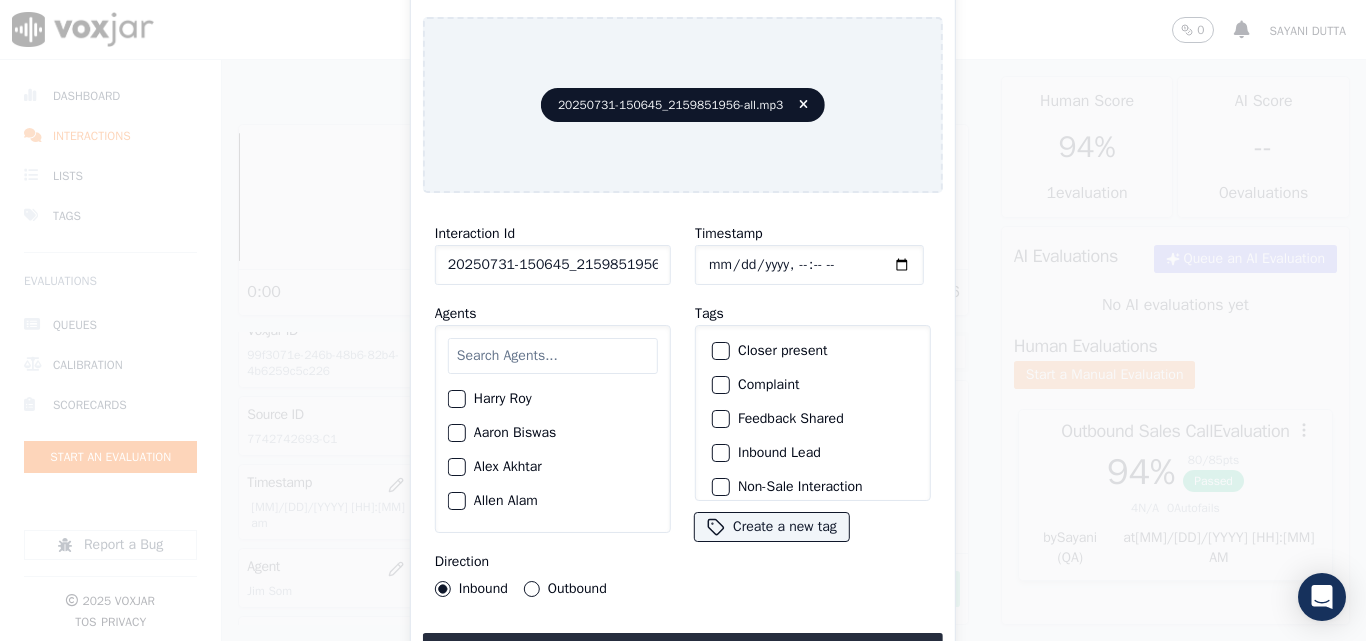 click on "20250731-150645_2159851956-all.mp3" 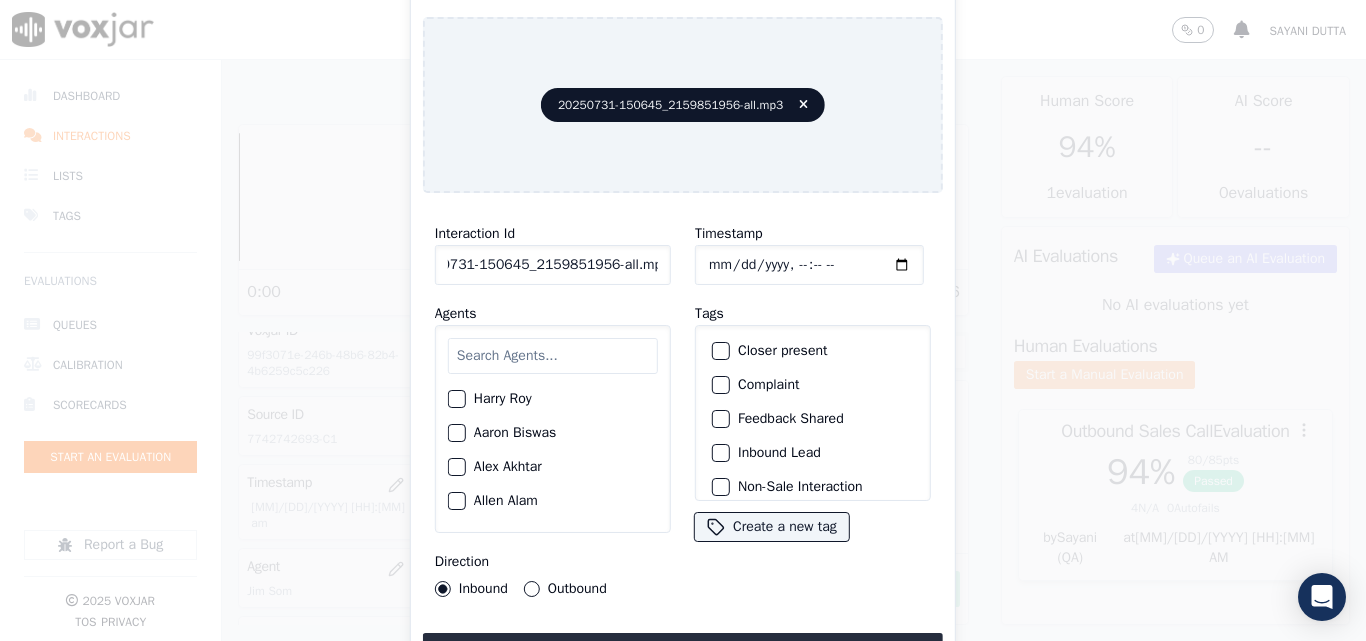 drag, startPoint x: 640, startPoint y: 257, endPoint x: 752, endPoint y: 257, distance: 112 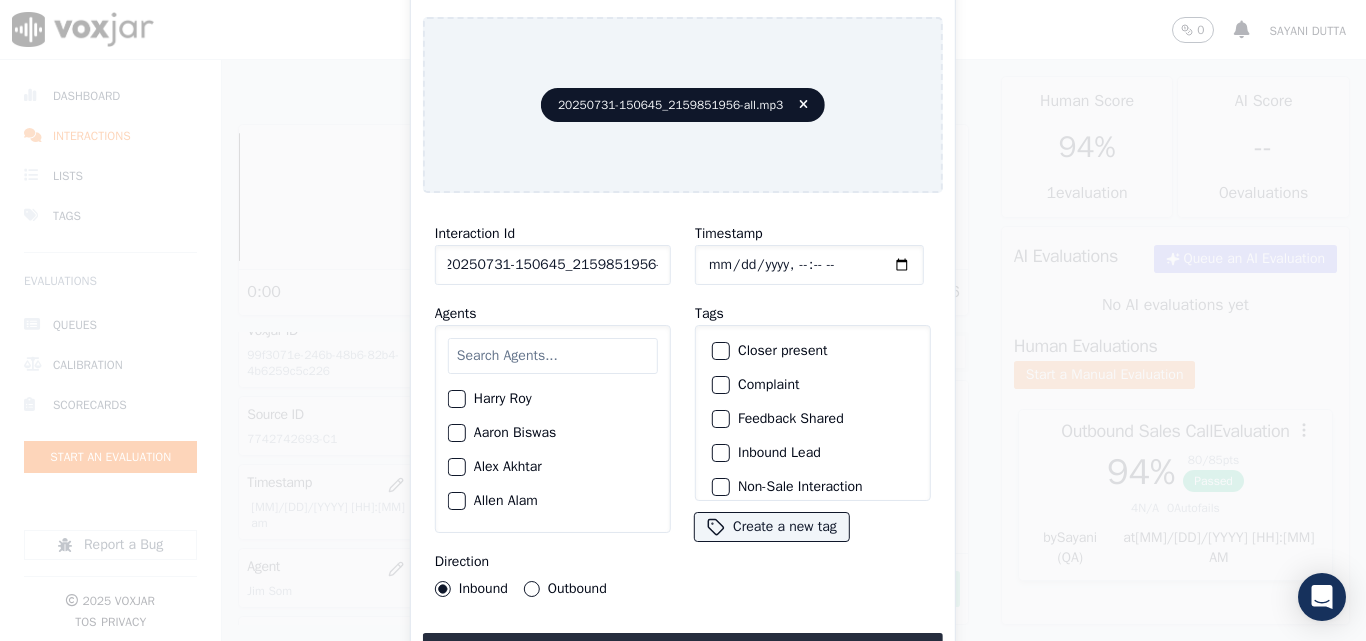 scroll, scrollTop: 0, scrollLeft: 11, axis: horizontal 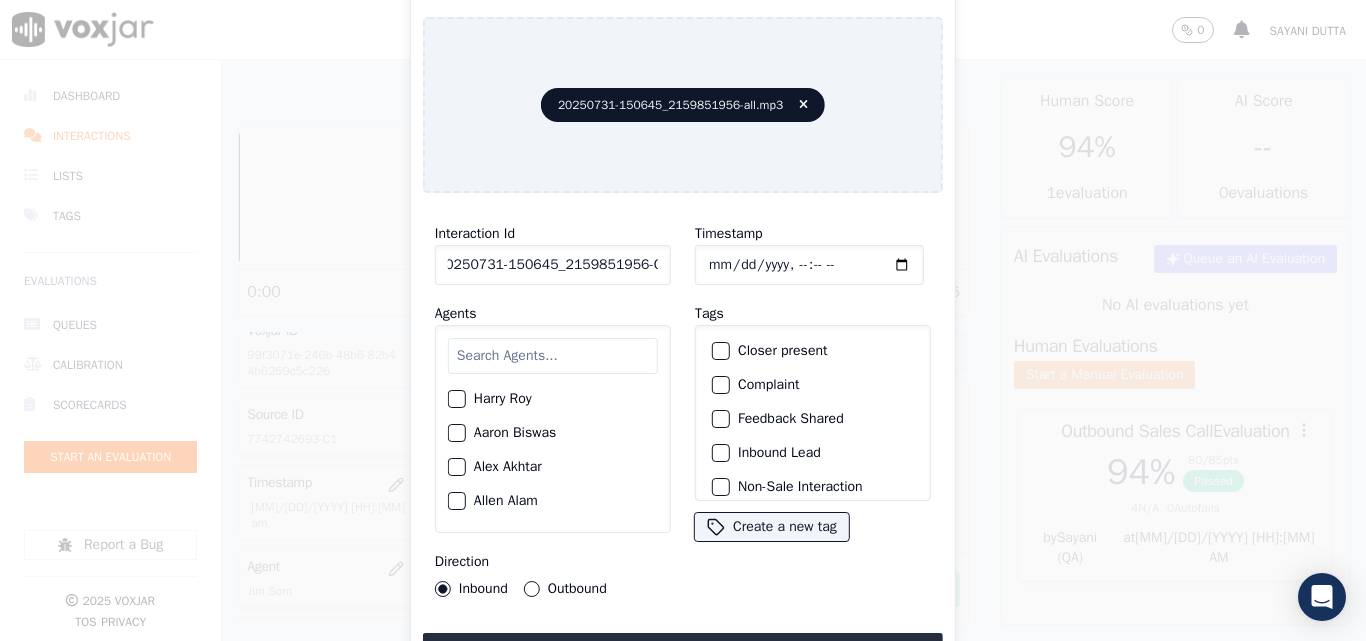 type on "20250731-150645_2159851956-C1" 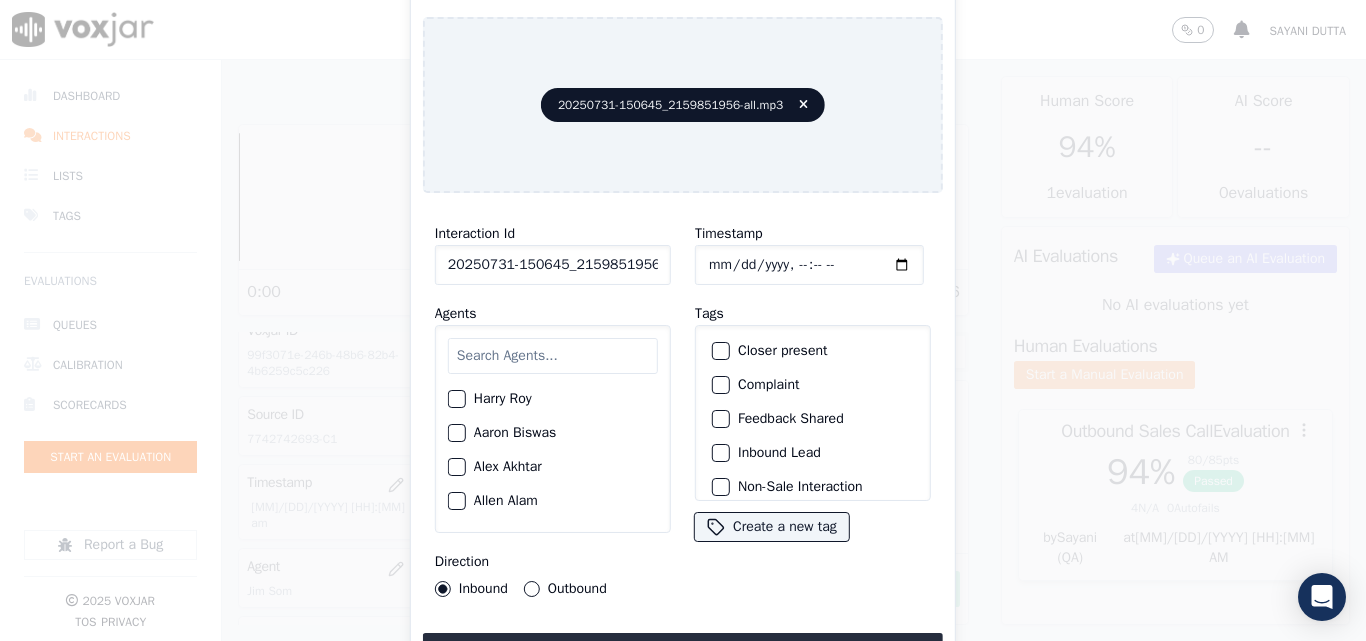 click on "Timestamp" 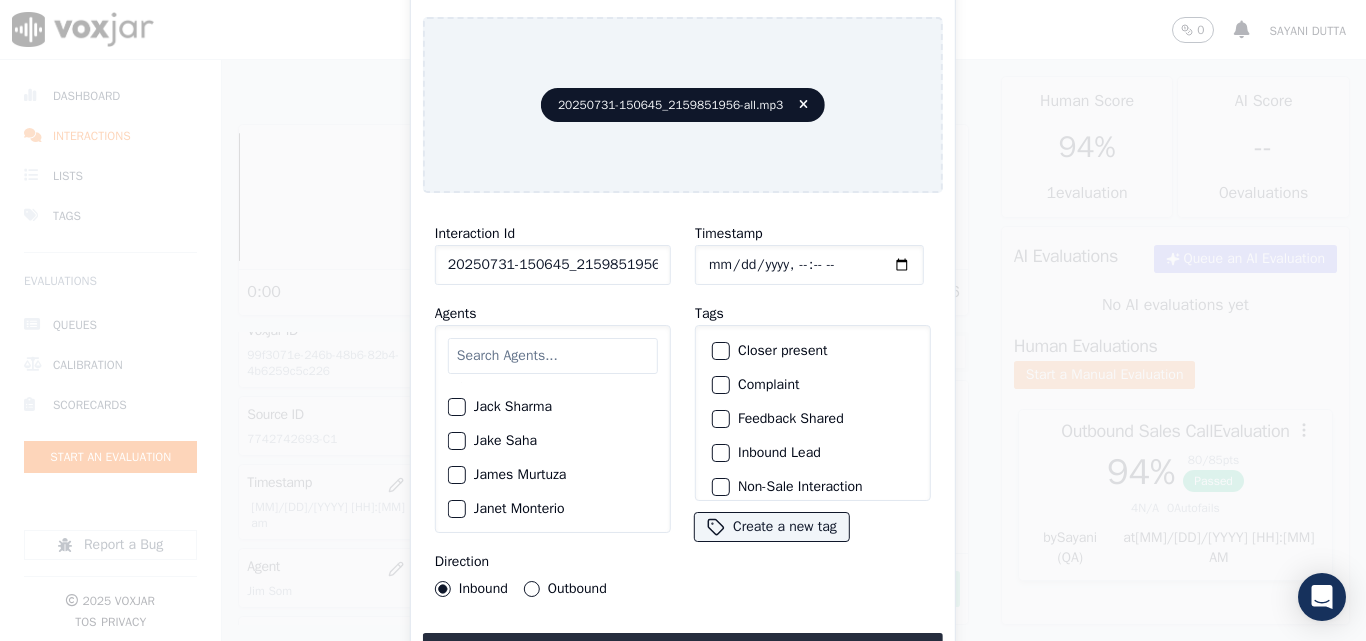 scroll, scrollTop: 1000, scrollLeft: 0, axis: vertical 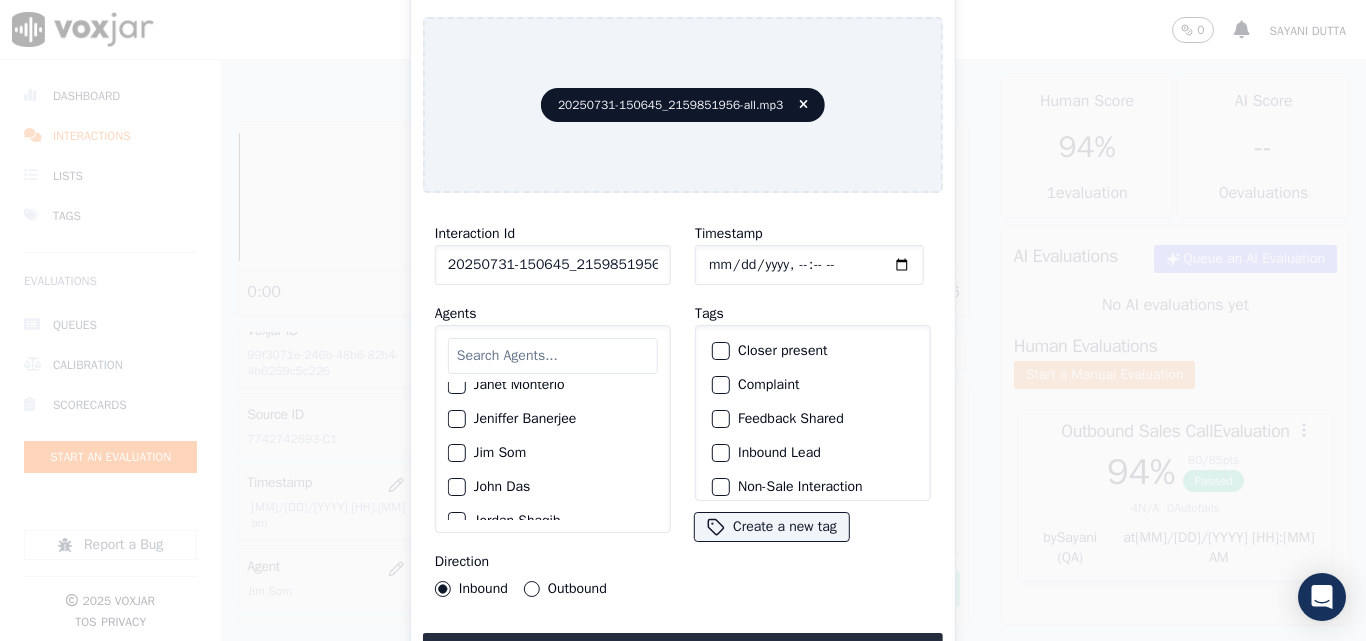 click on "Janet Monterio" 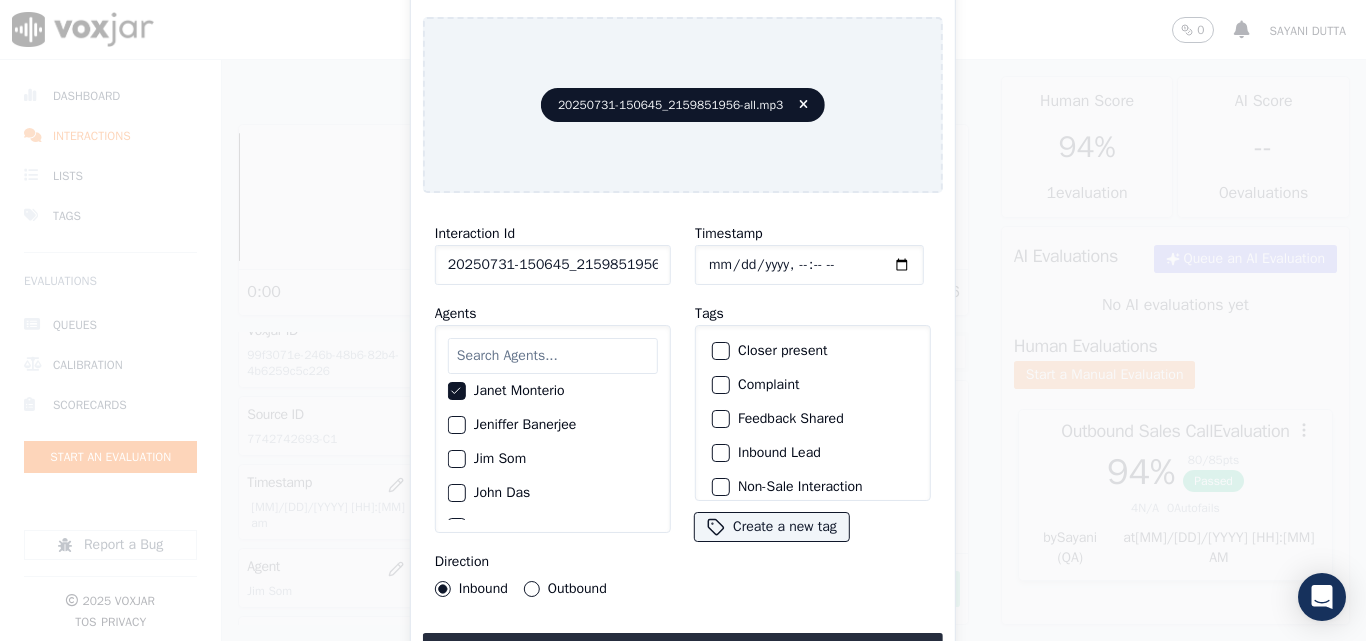 click at bounding box center [720, 351] 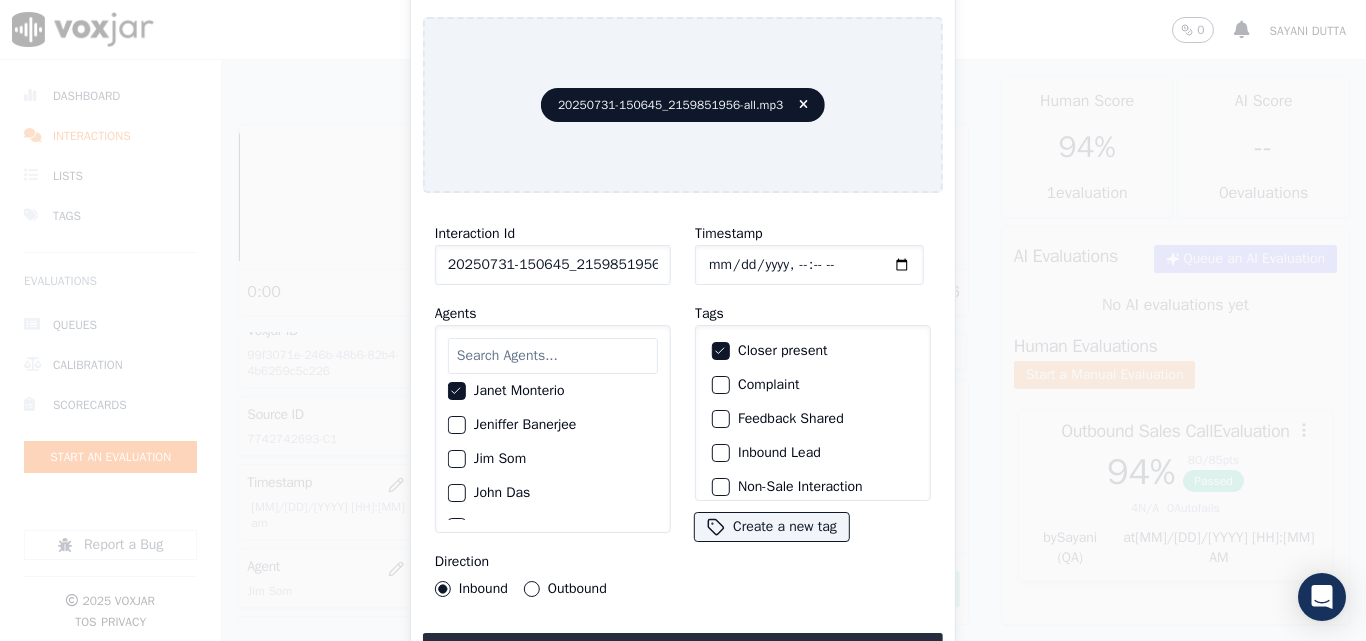 click at bounding box center [720, 453] 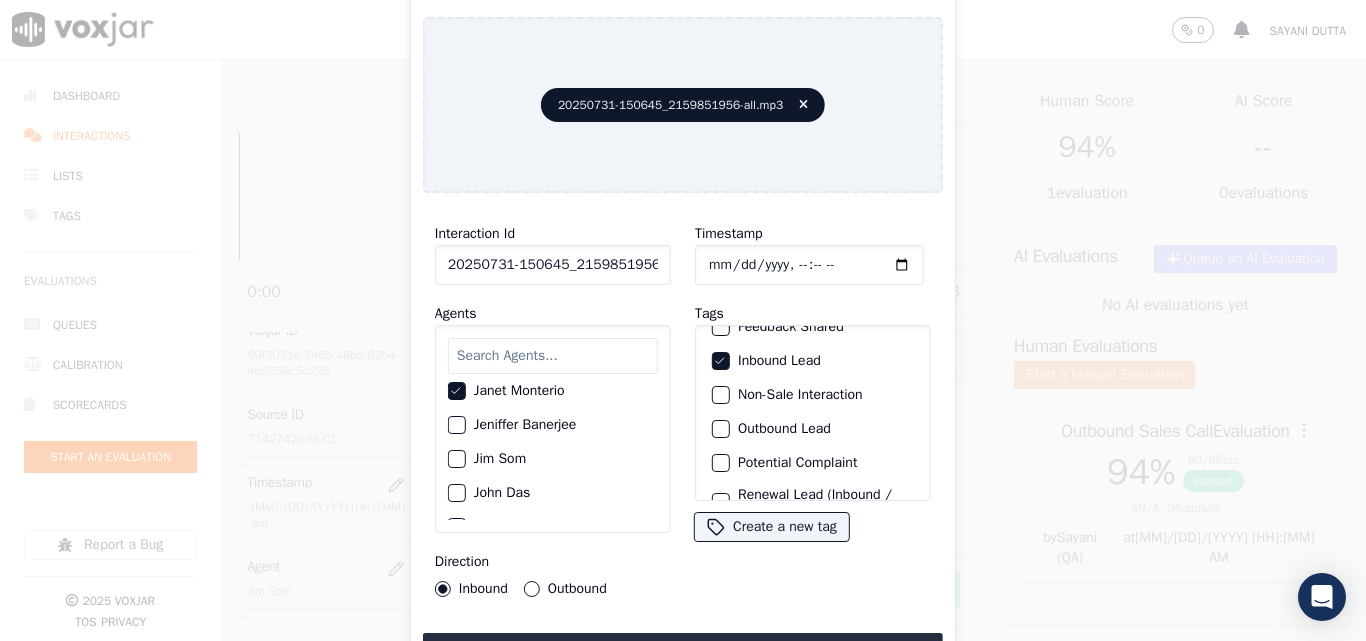 scroll, scrollTop: 173, scrollLeft: 0, axis: vertical 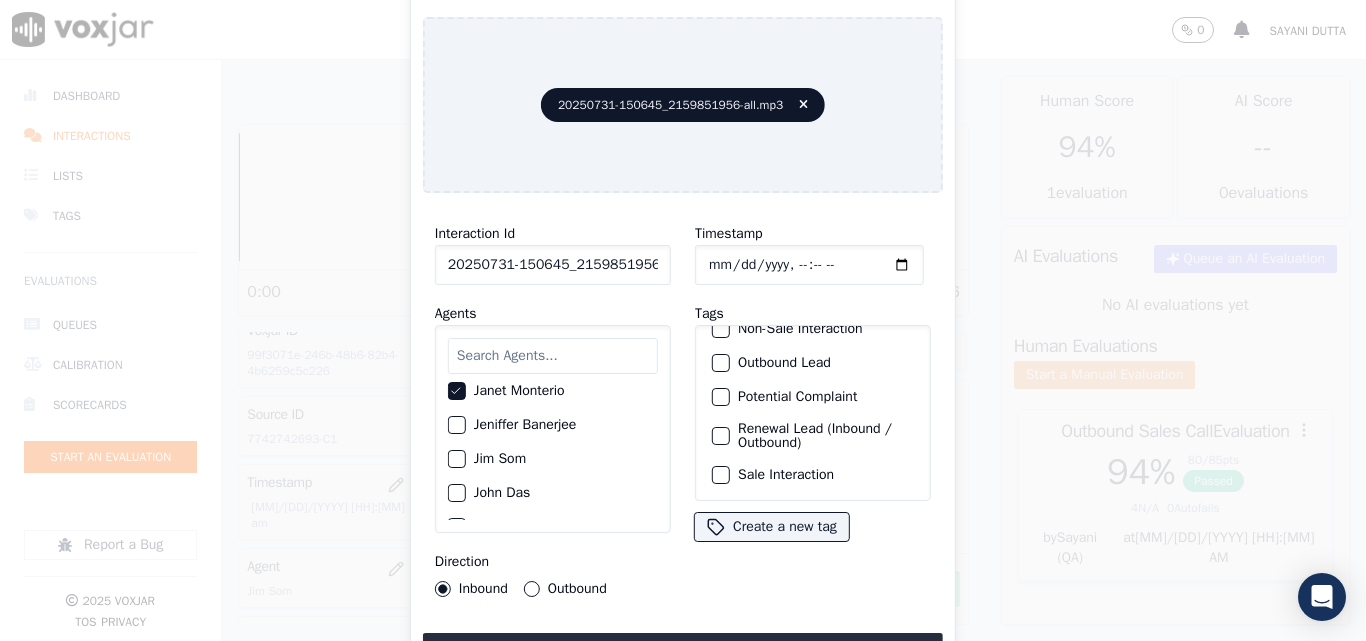 click at bounding box center (720, 475) 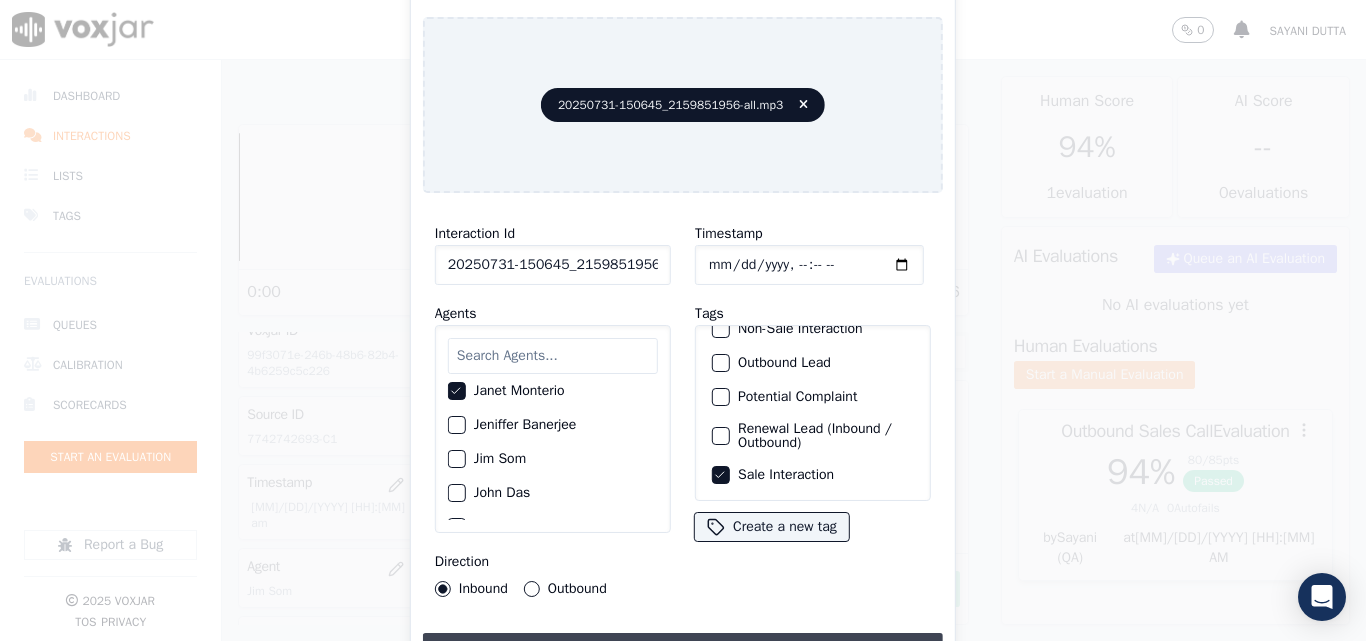 click on "Upload interaction to start evaluation" at bounding box center (683, 651) 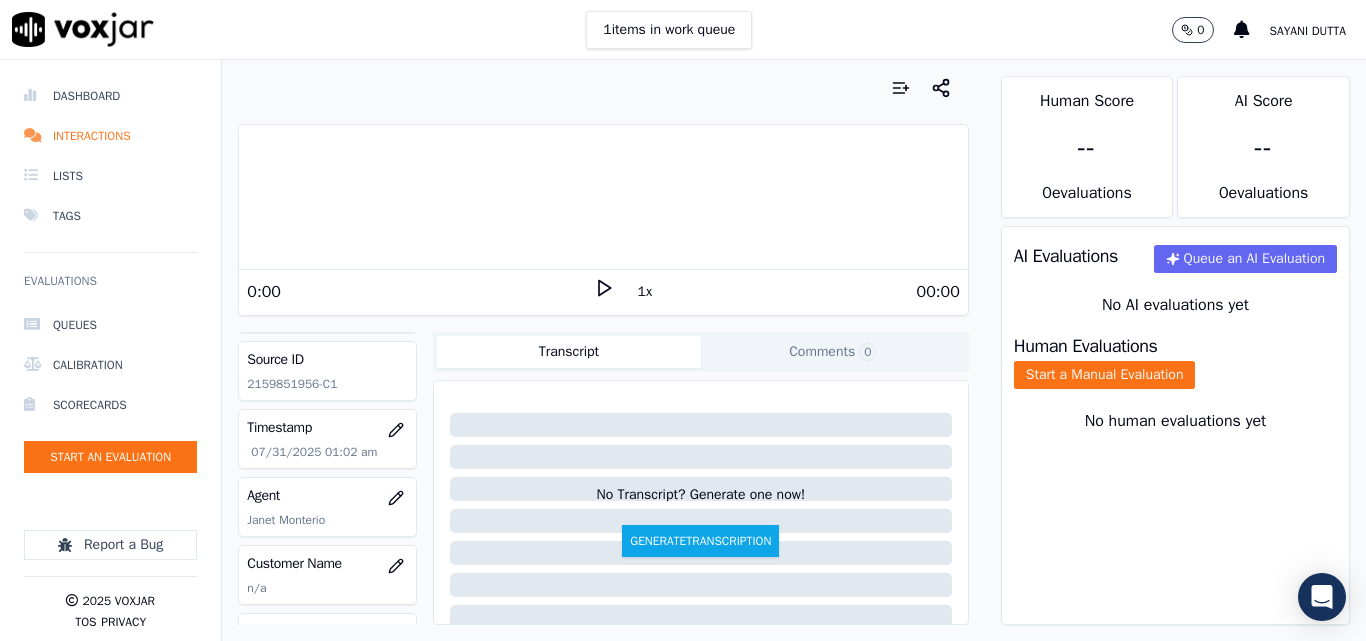 scroll, scrollTop: 200, scrollLeft: 0, axis: vertical 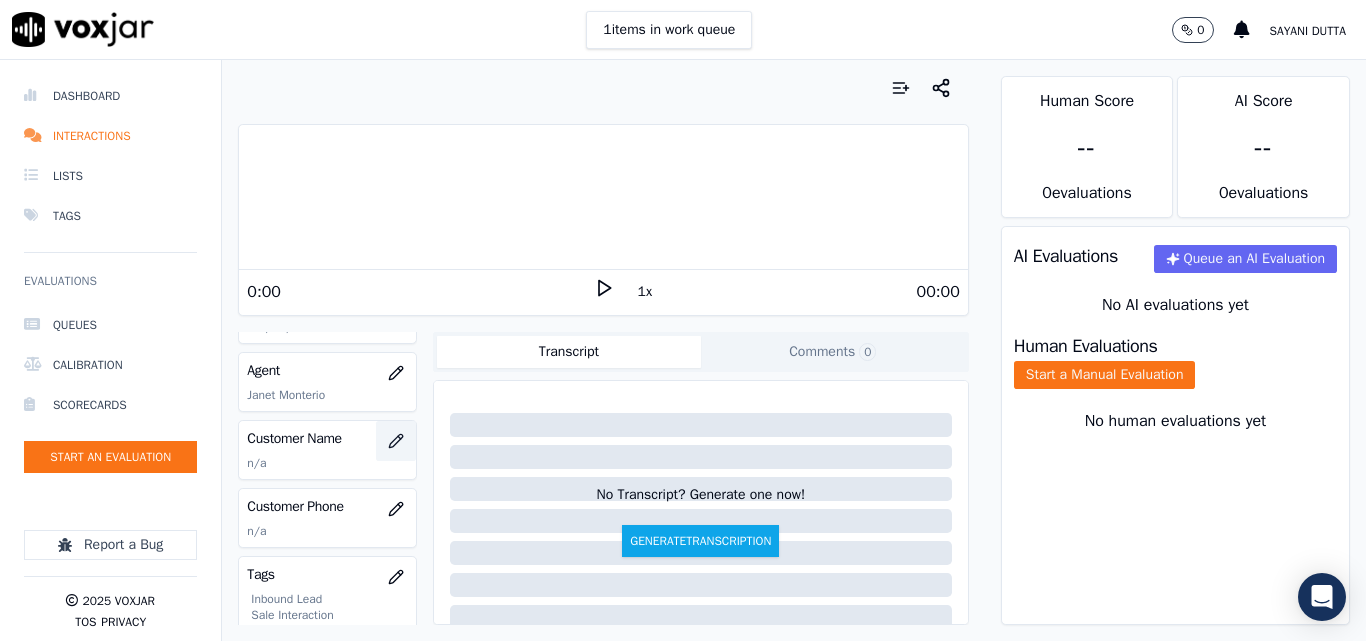 click 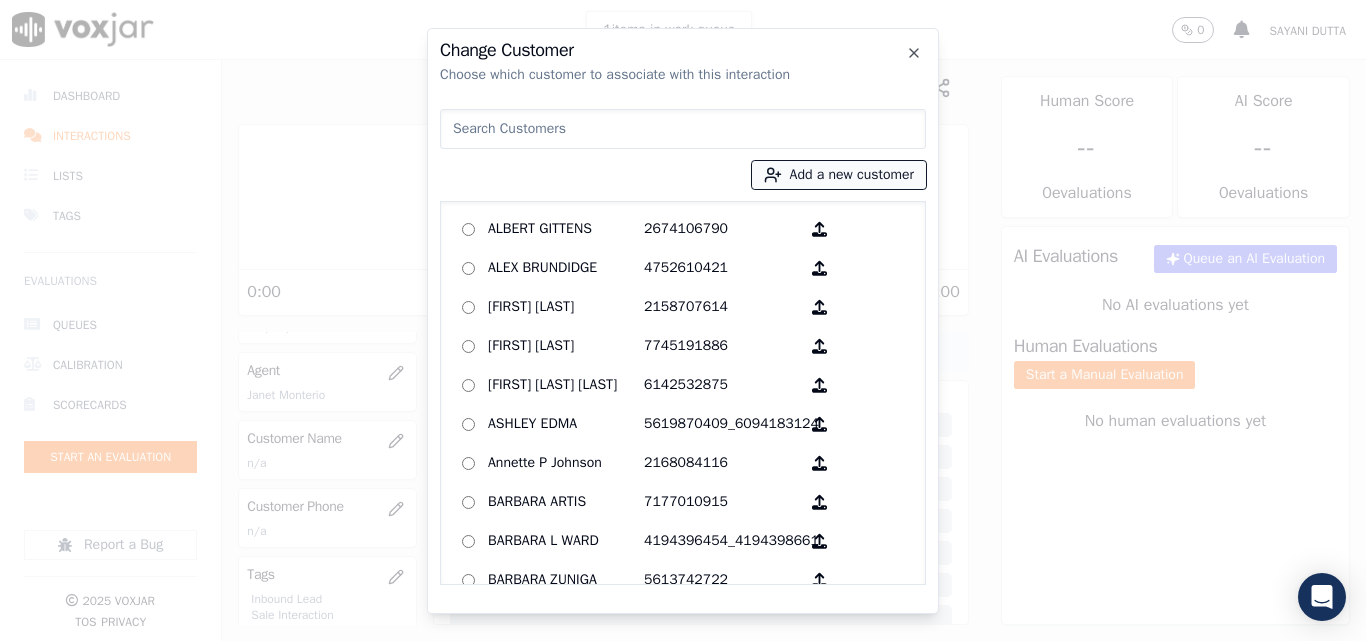click on "Add a new customer" at bounding box center [839, 175] 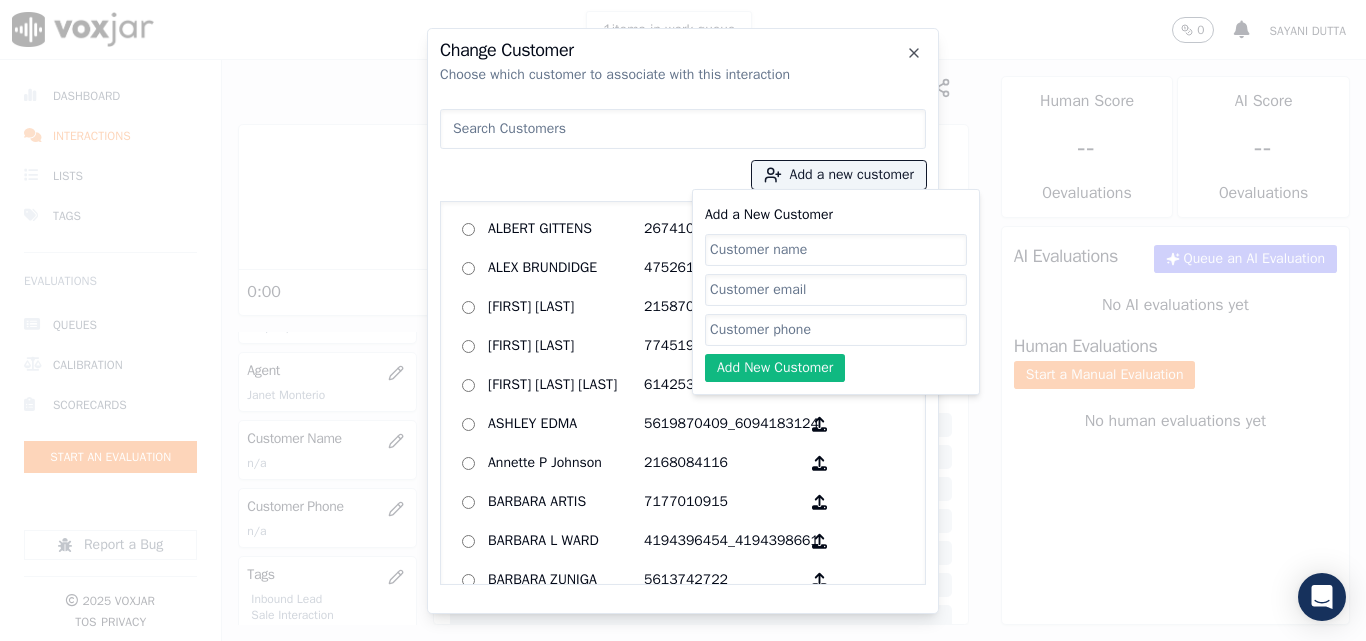 click on "Add a New Customer" 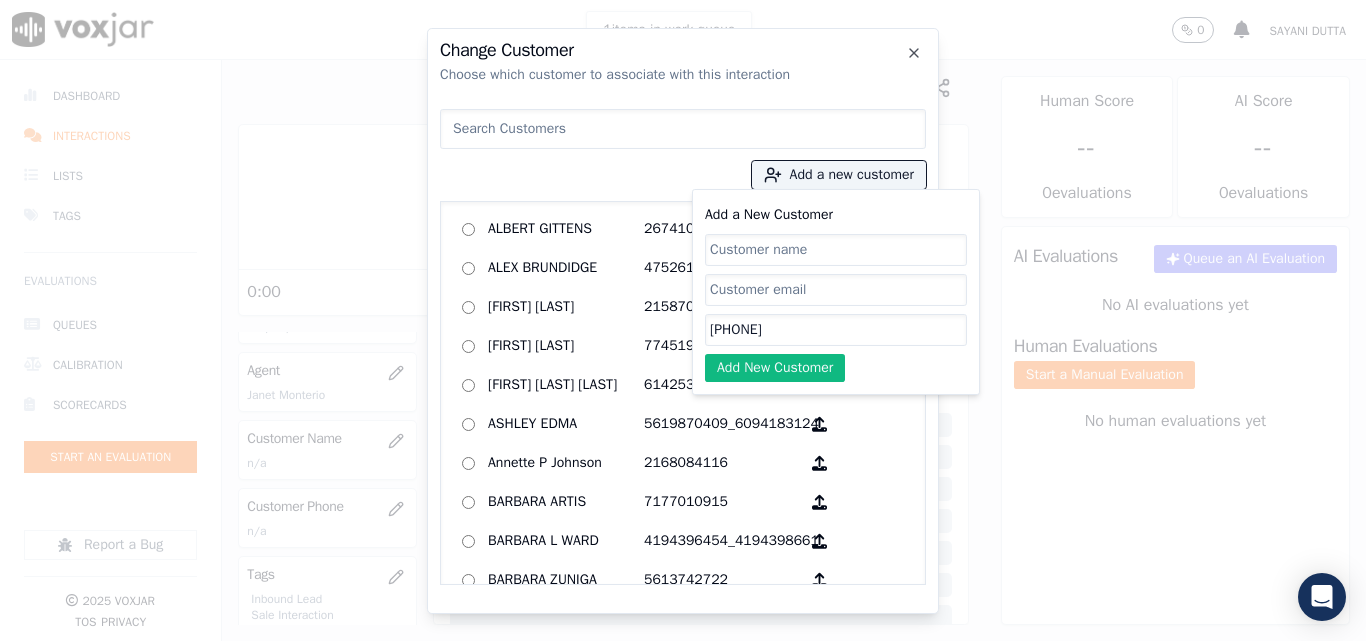 type on "[PHONE]" 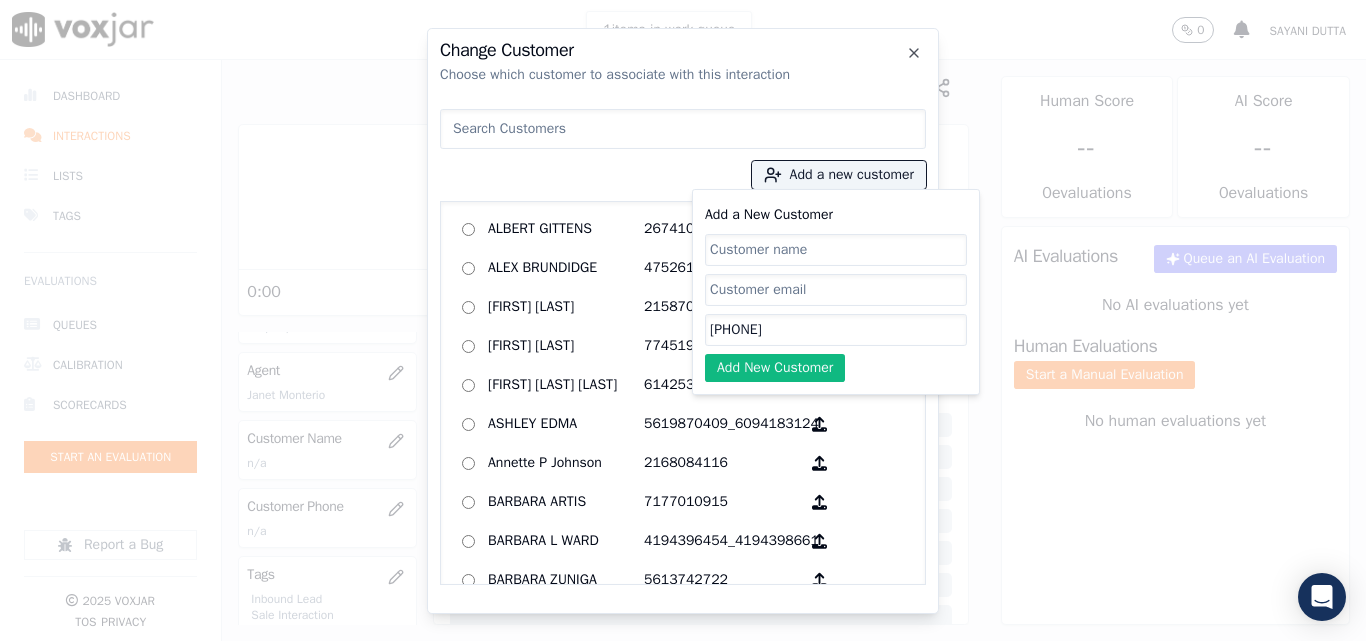 paste on "[FIRST] [LAST]" 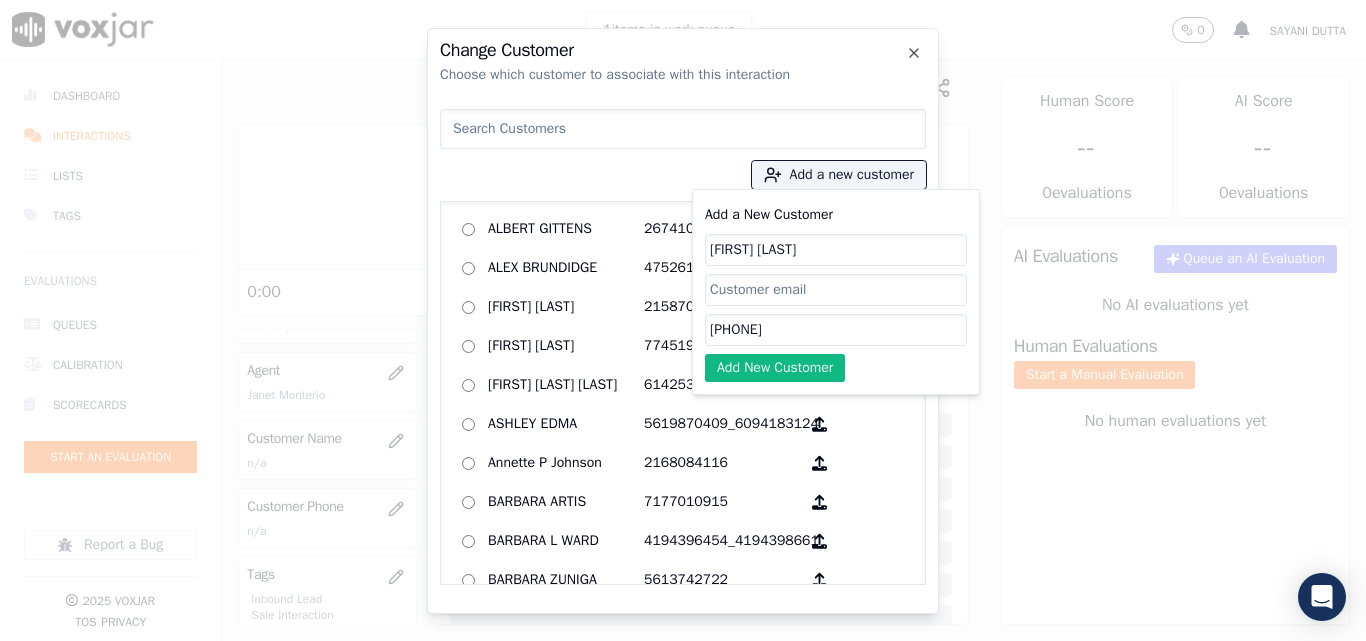 click on "[FIRST] [LAST]" 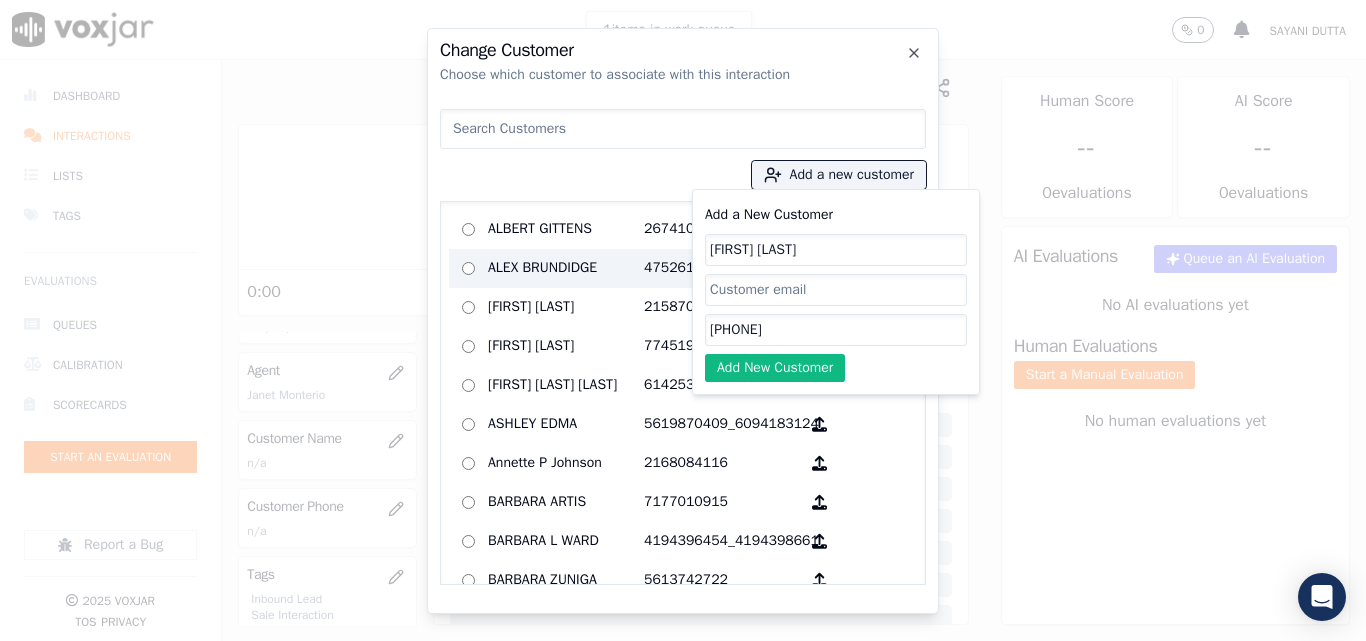 type on "[FIRST] [LAST]" 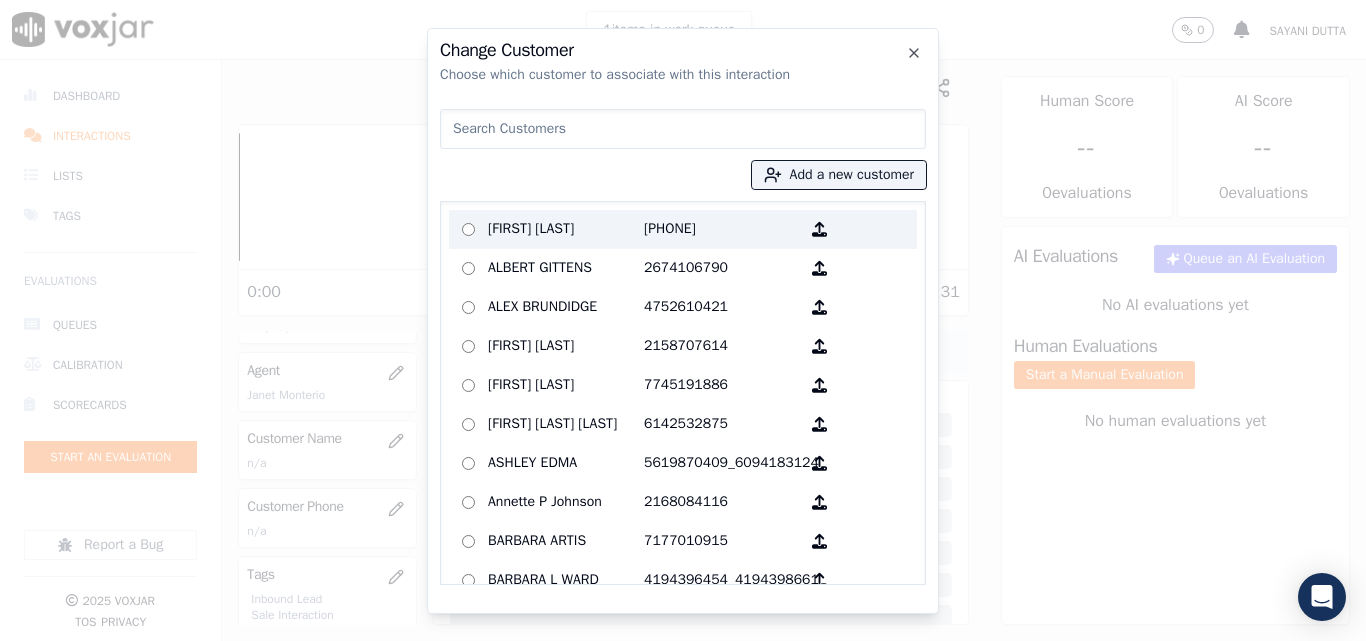 click on "[FIRST] [LAST]" at bounding box center [566, 229] 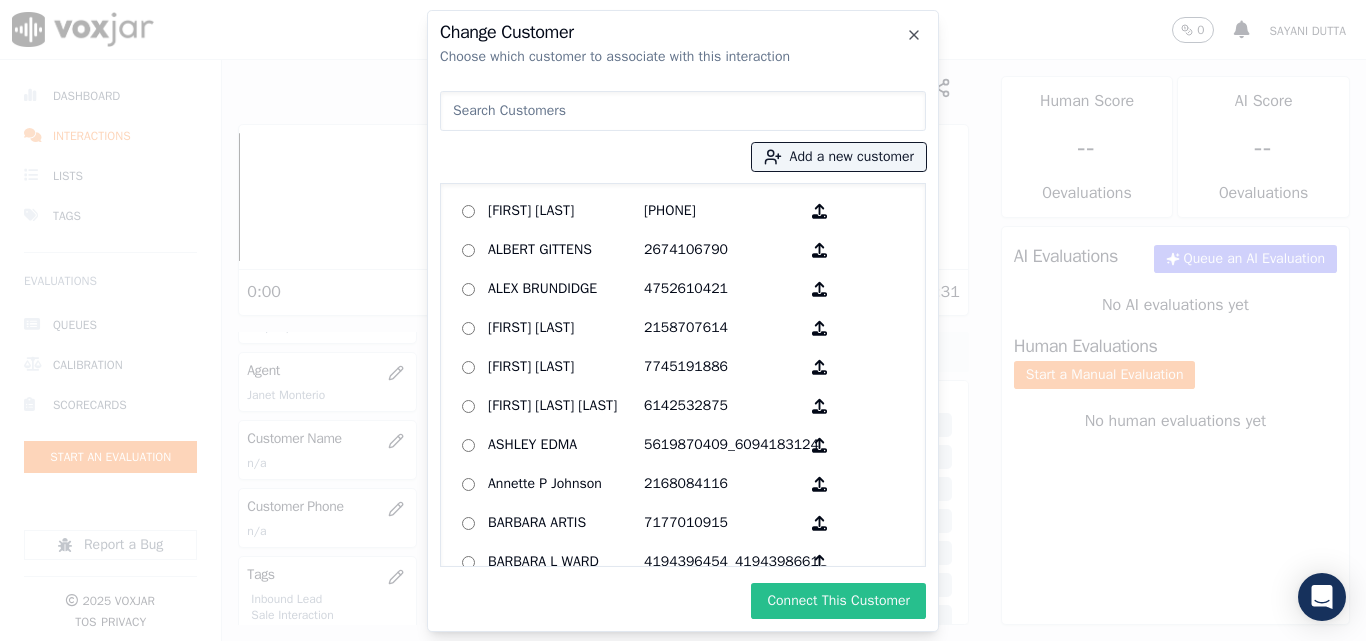 click on "Connect This Customer" at bounding box center [838, 601] 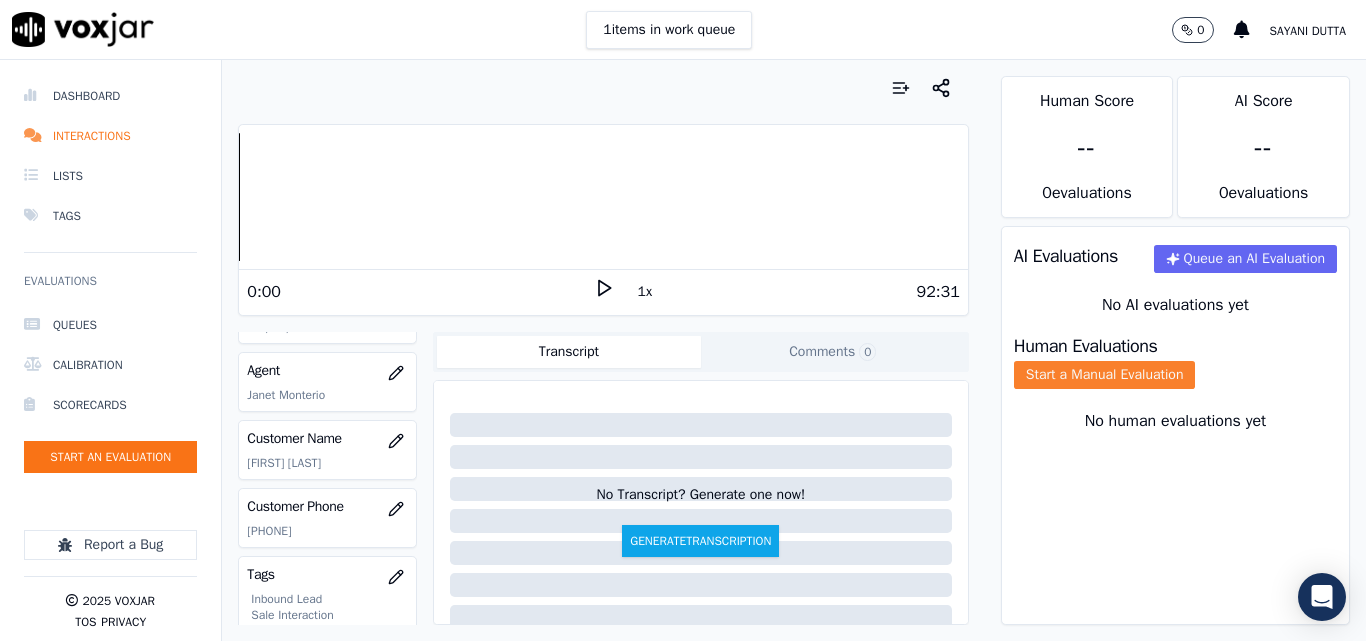 click on "Start a Manual Evaluation" 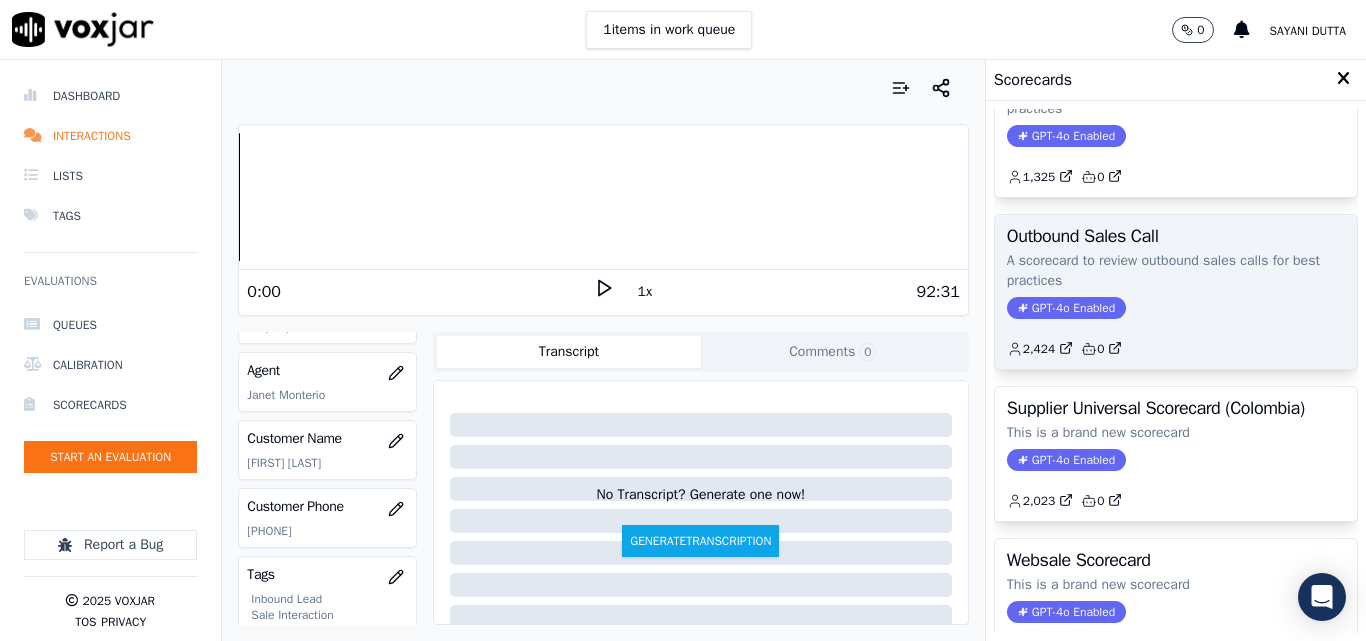 scroll, scrollTop: 200, scrollLeft: 0, axis: vertical 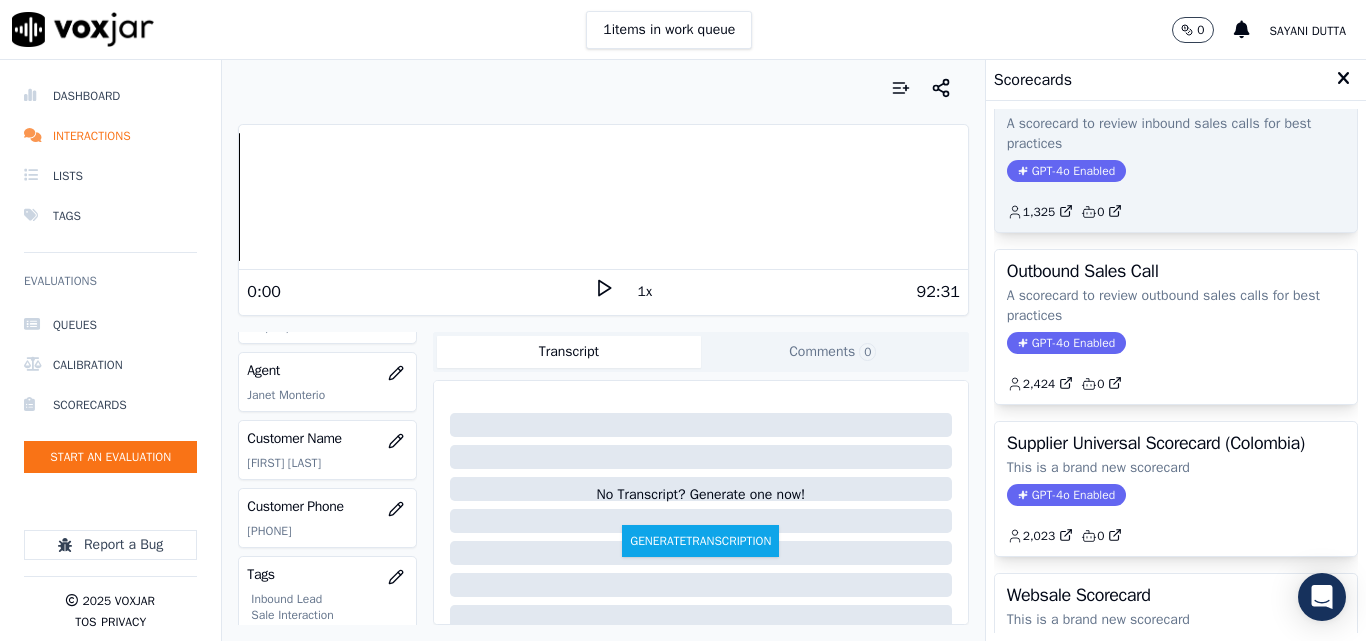 click on "GPT-4o Enabled" 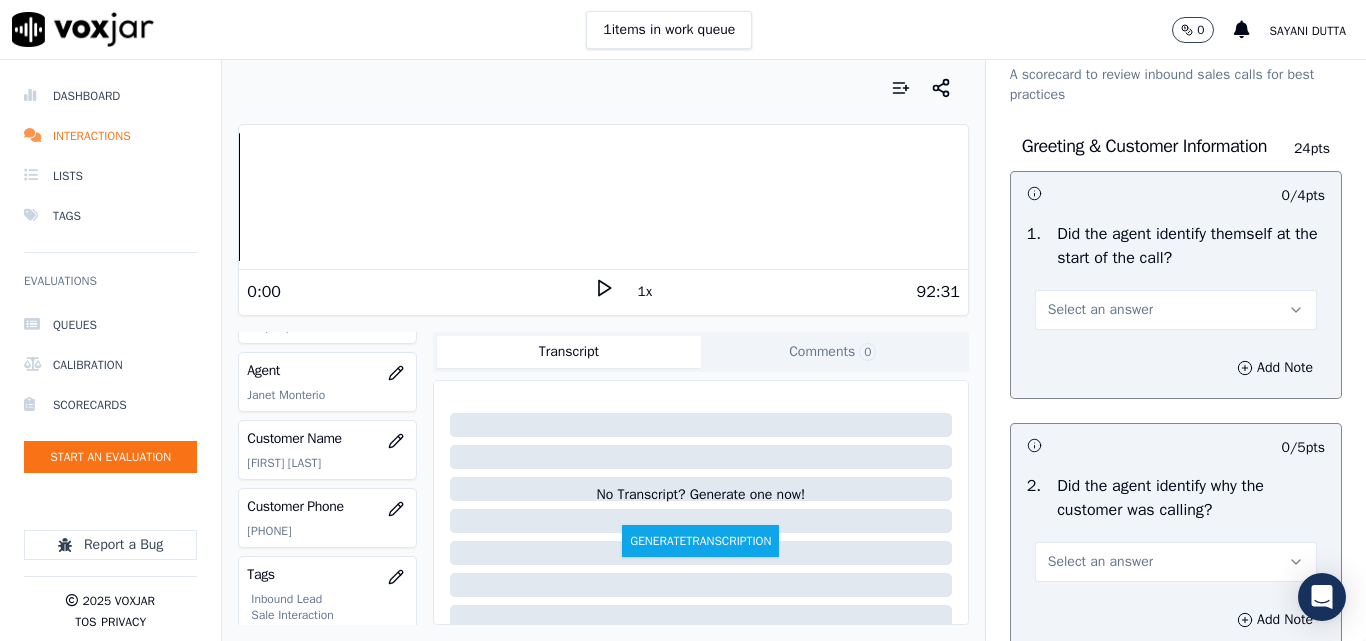 scroll, scrollTop: 100, scrollLeft: 0, axis: vertical 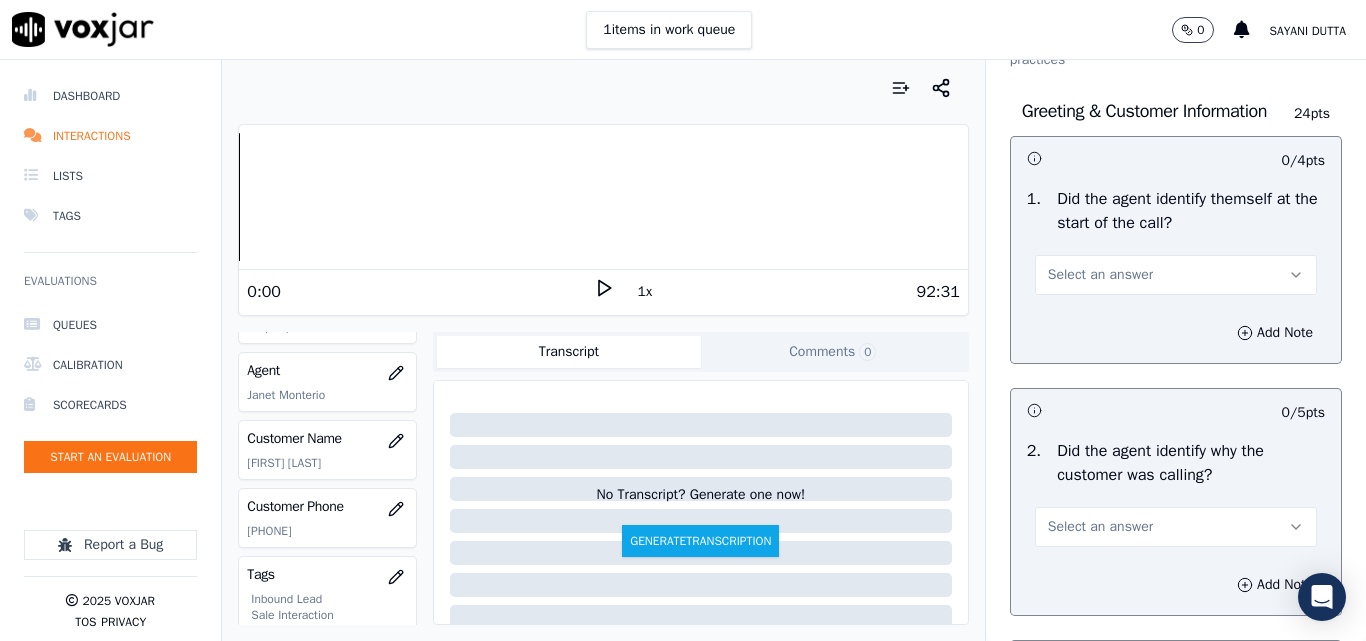 drag, startPoint x: 1085, startPoint y: 283, endPoint x: 1085, endPoint y: 297, distance: 14 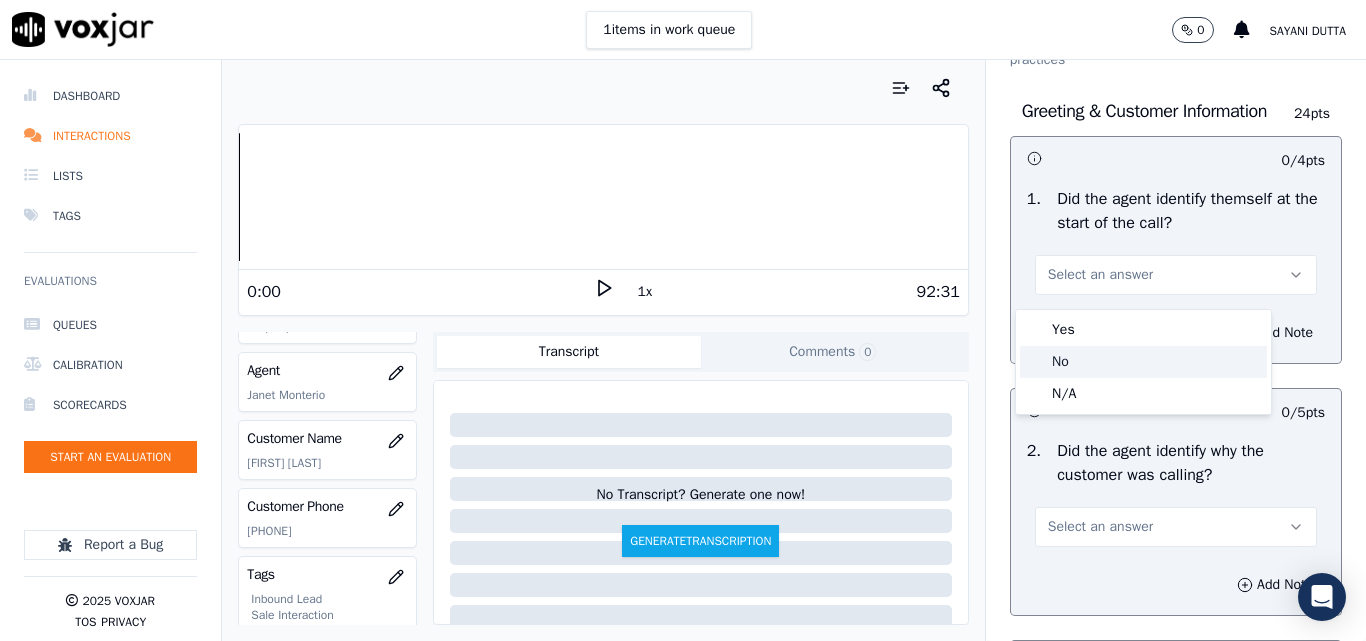 click on "No" 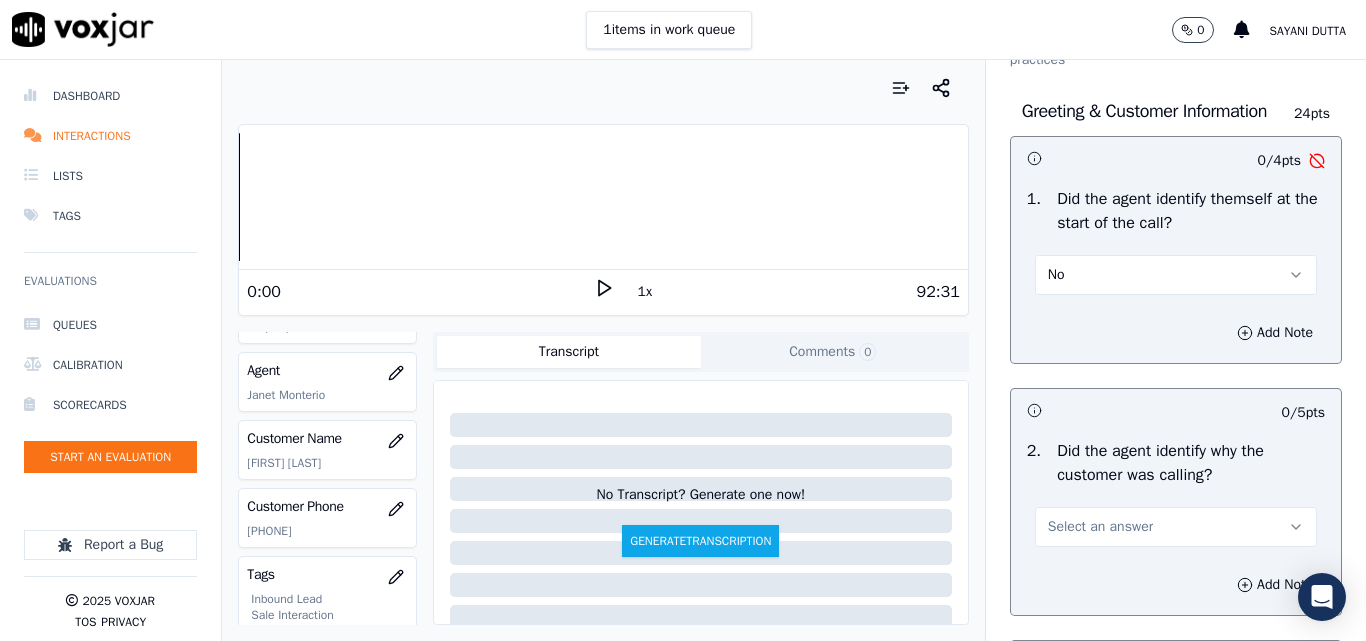 click on "No" at bounding box center [1176, 275] 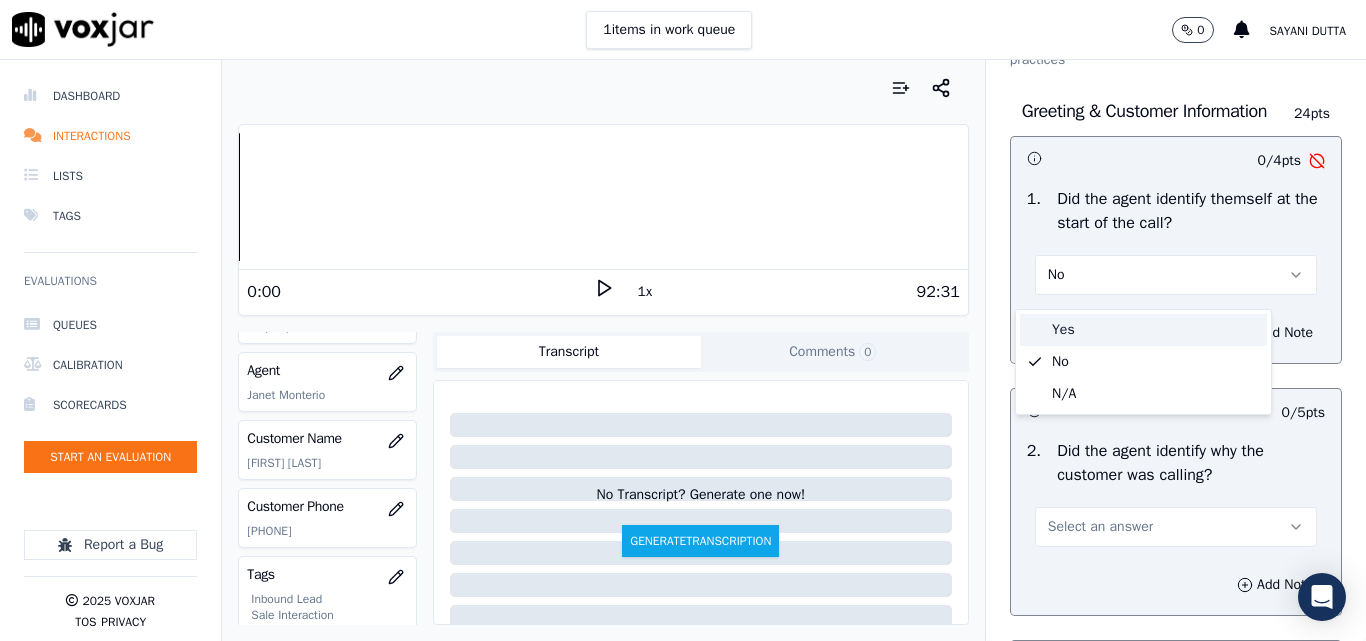 click on "Yes" at bounding box center (1143, 330) 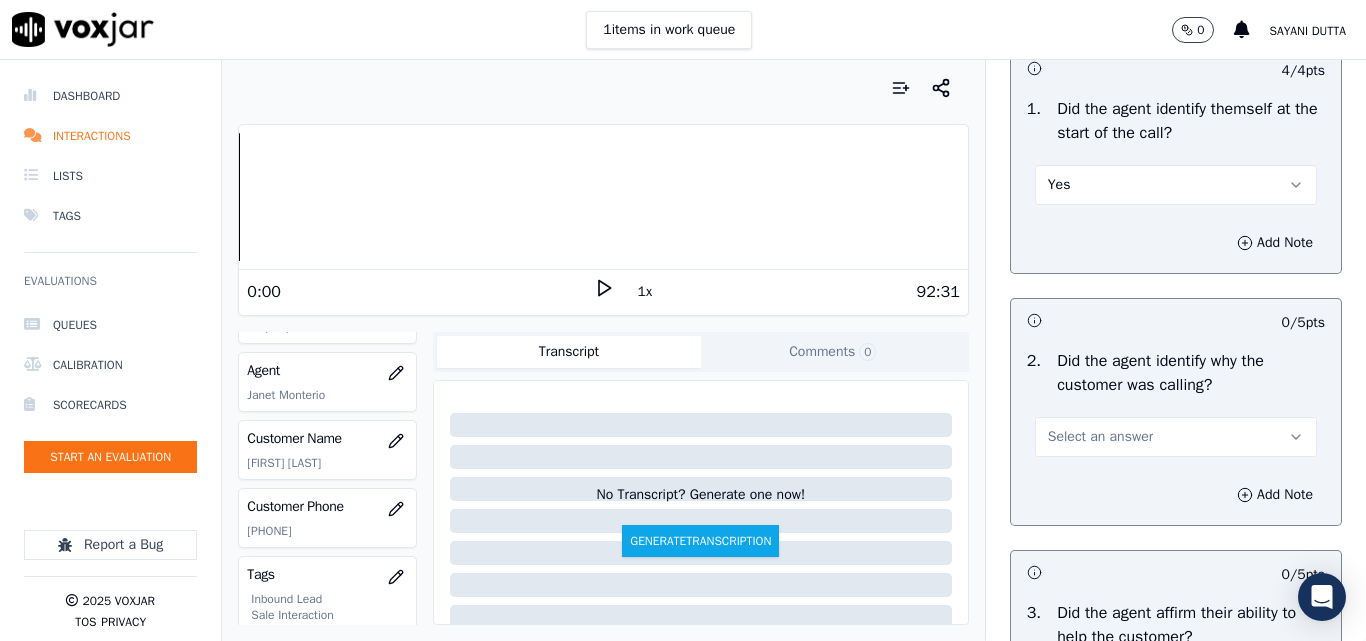 scroll, scrollTop: 400, scrollLeft: 0, axis: vertical 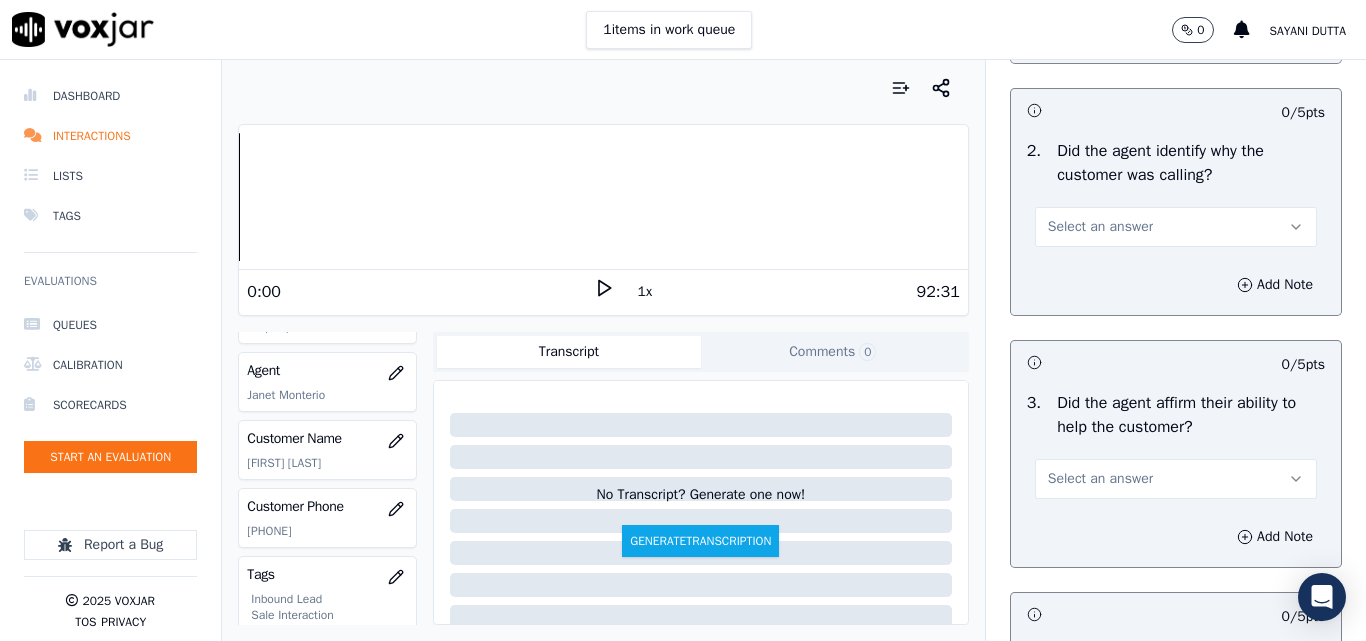 click on "Select an answer" at bounding box center (1100, 227) 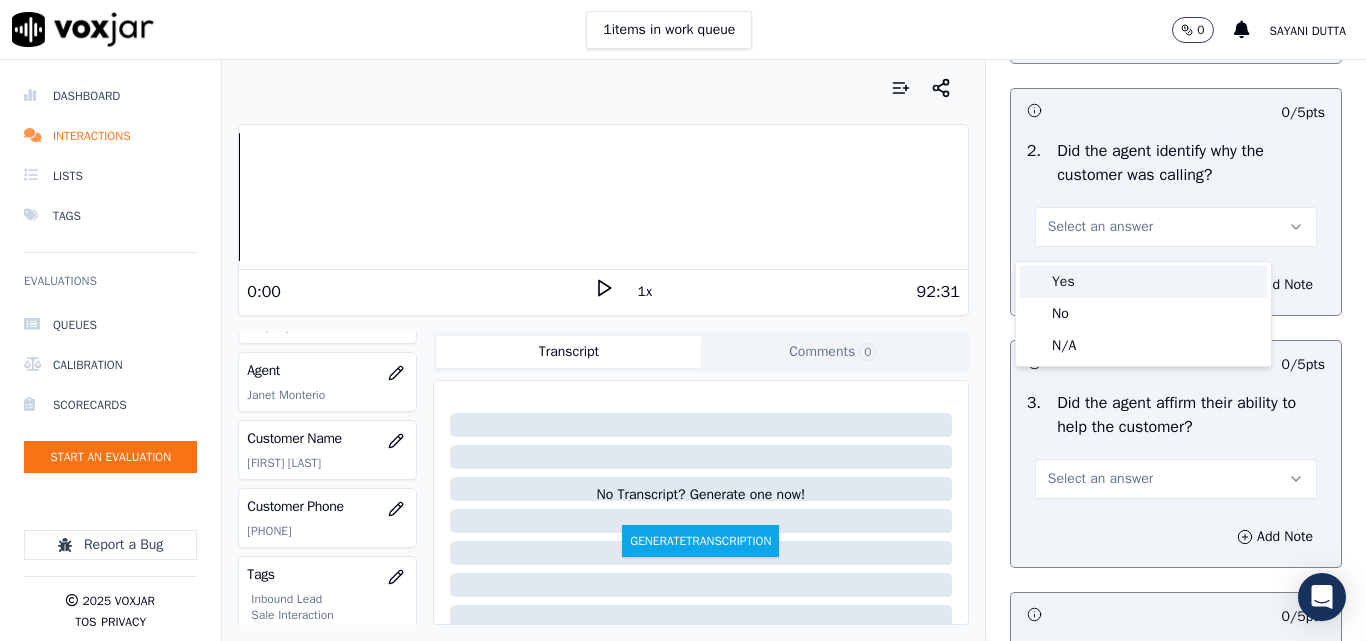 click on "Yes" at bounding box center [1143, 282] 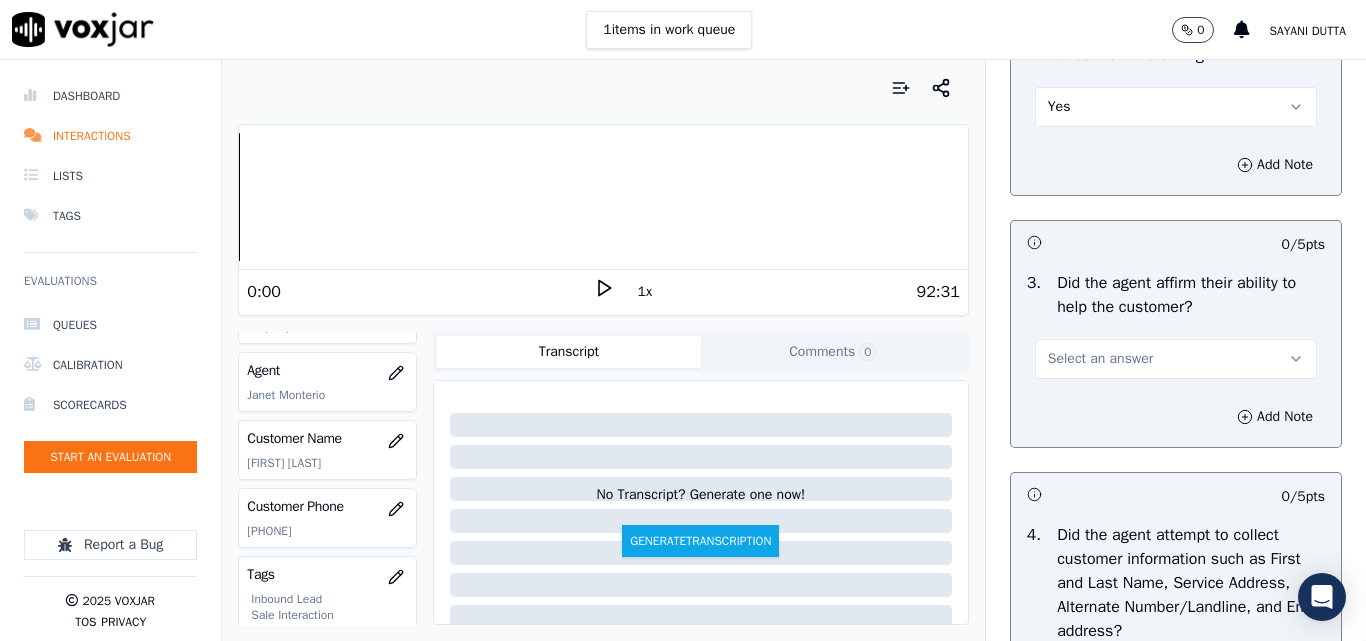 scroll, scrollTop: 700, scrollLeft: 0, axis: vertical 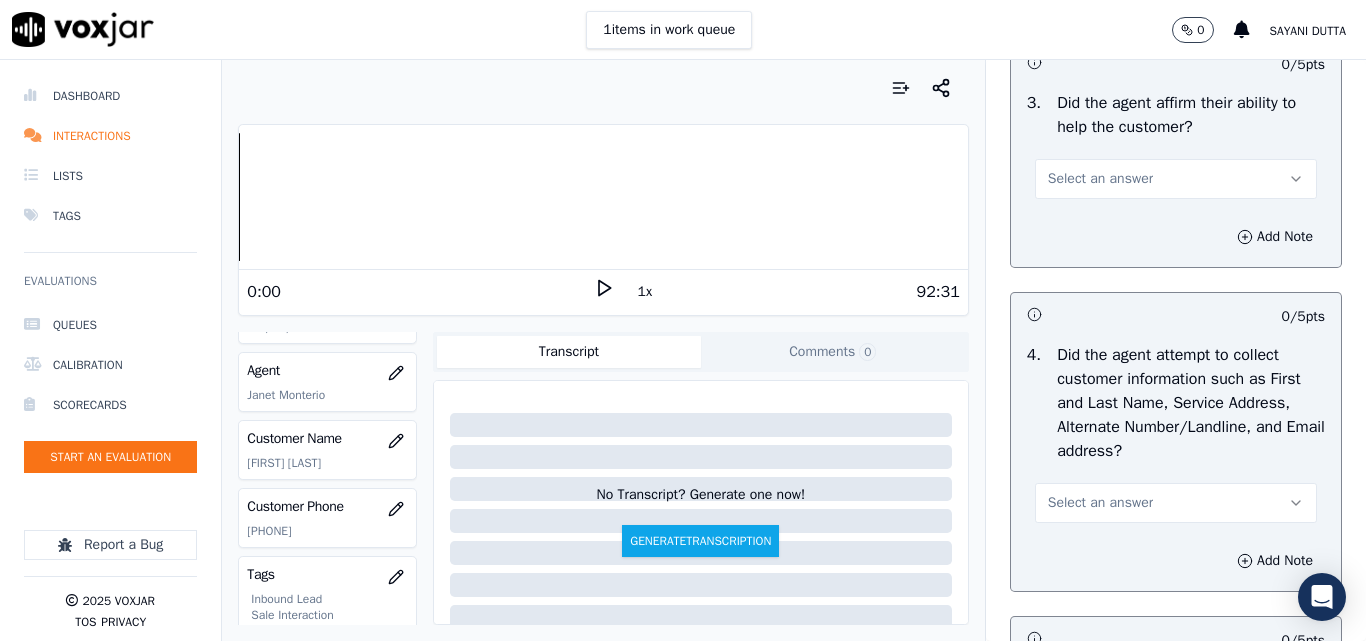 click on "Select an answer" at bounding box center (1100, 179) 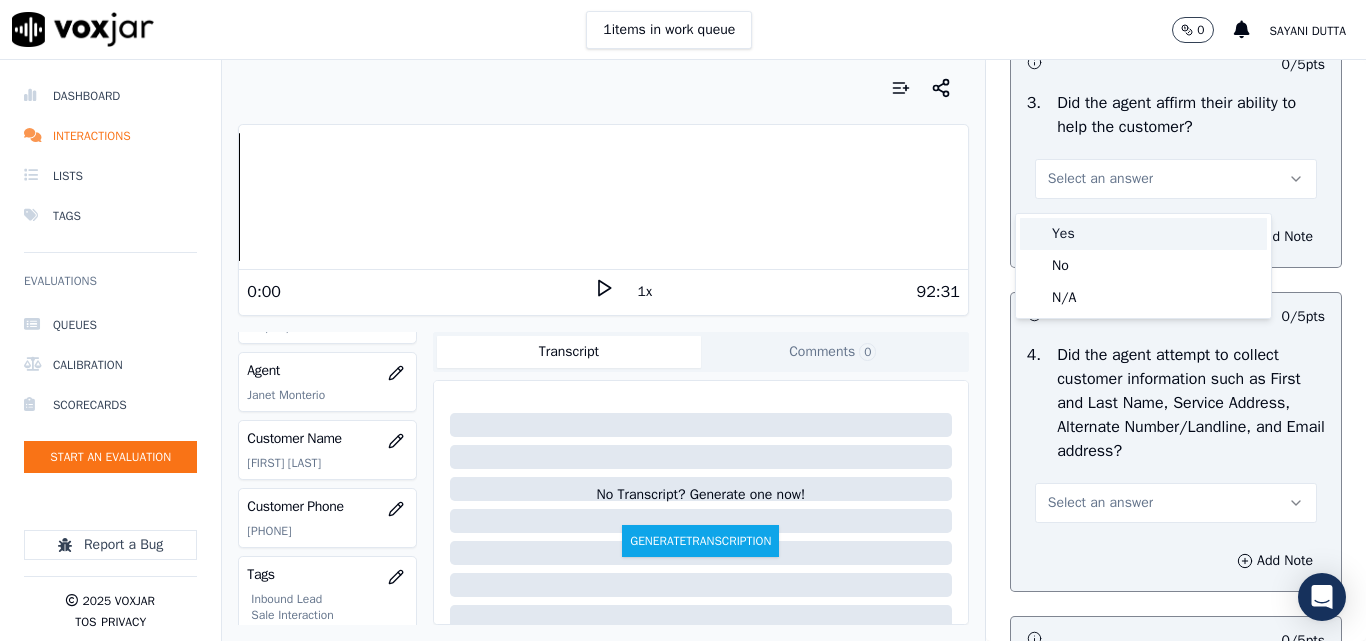 click on "Yes" at bounding box center [1143, 234] 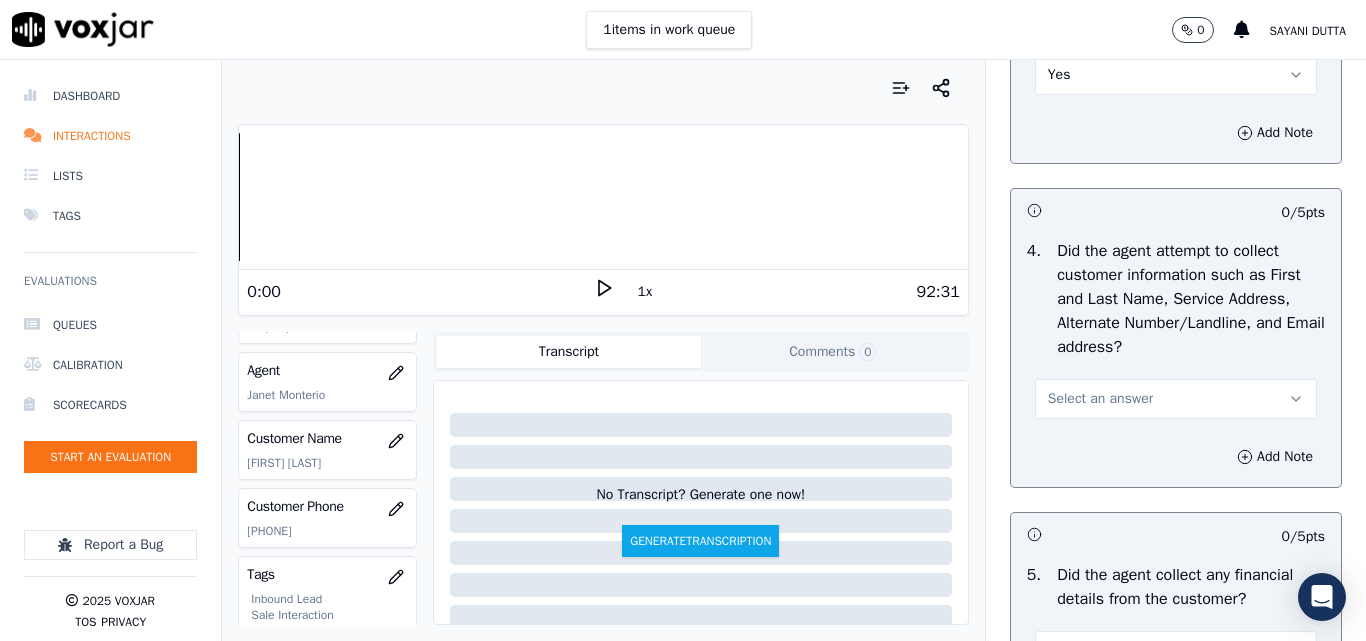 scroll, scrollTop: 900, scrollLeft: 0, axis: vertical 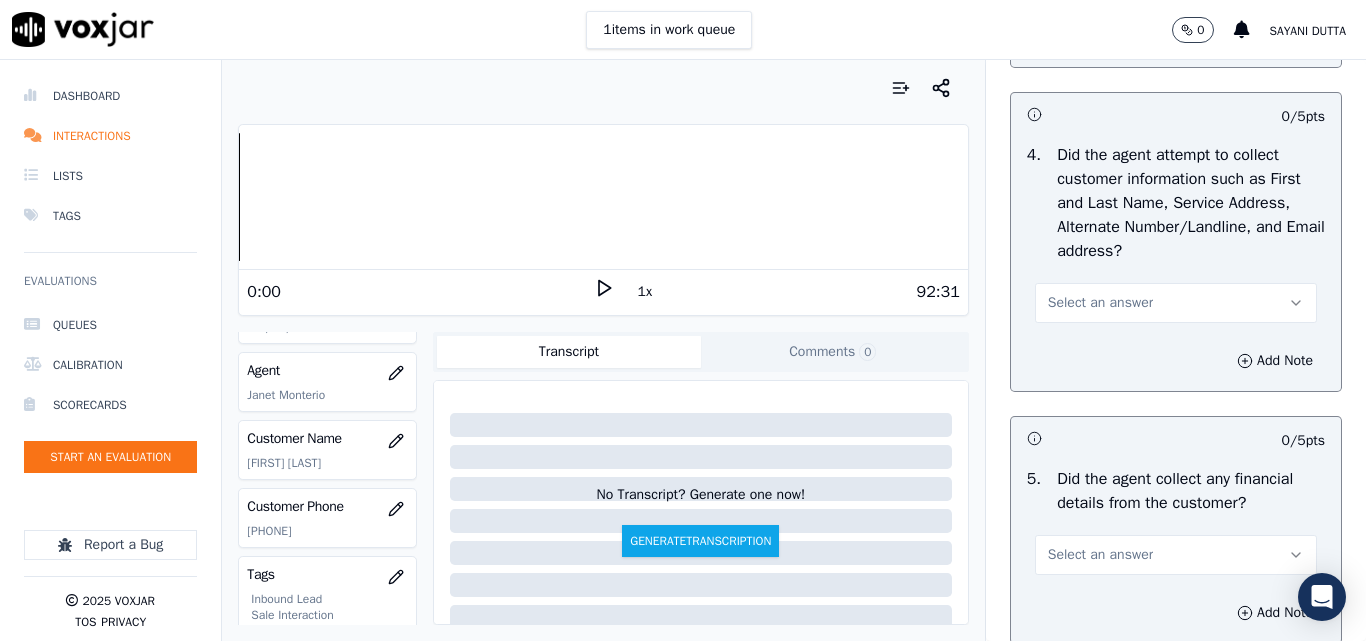 click on "Select an answer" at bounding box center [1100, 303] 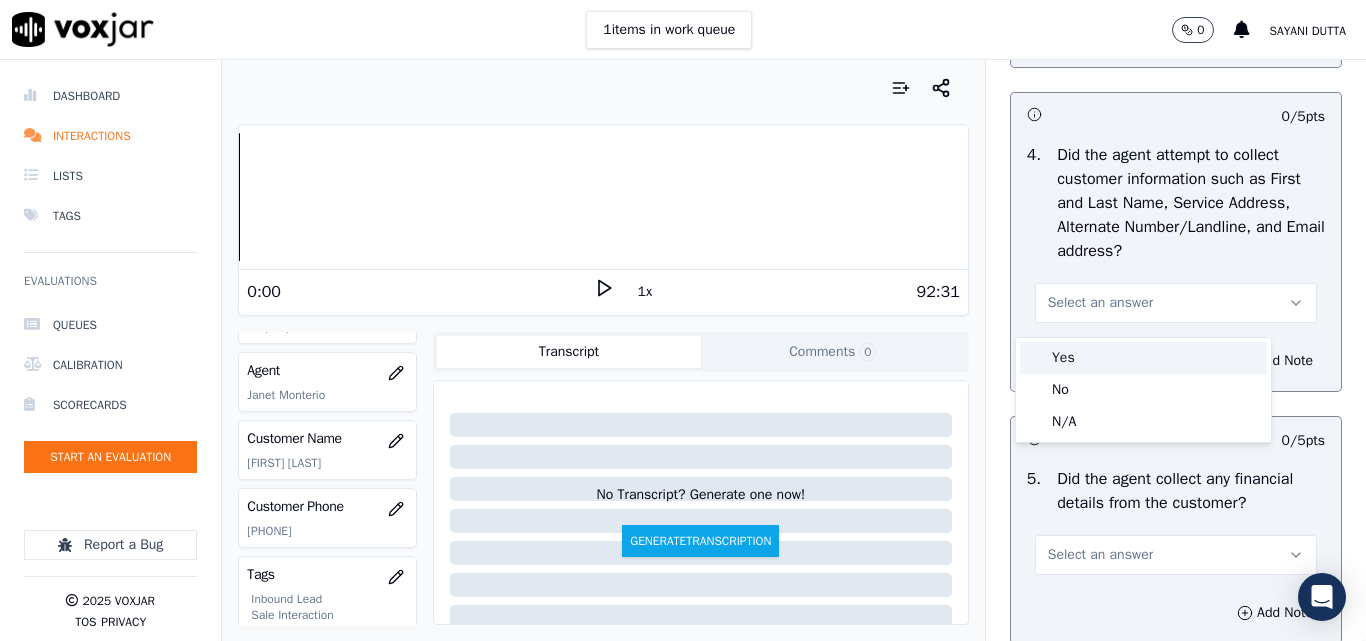click on "Yes" at bounding box center (1143, 358) 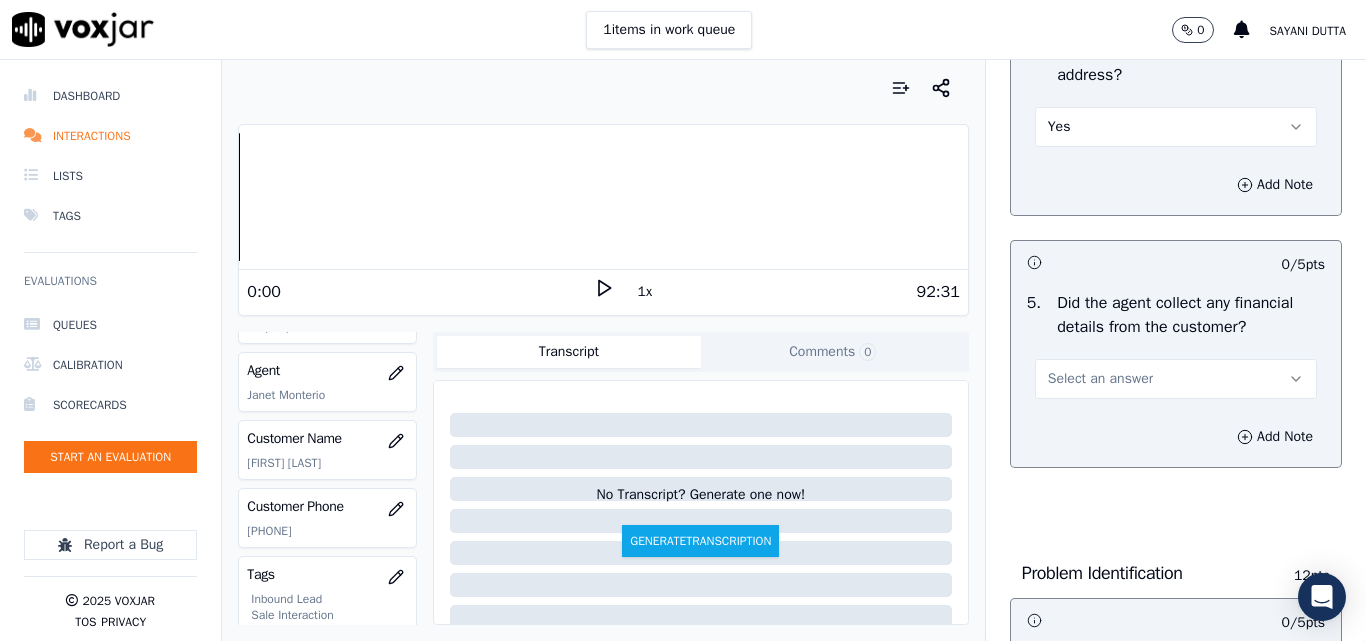 scroll, scrollTop: 1200, scrollLeft: 0, axis: vertical 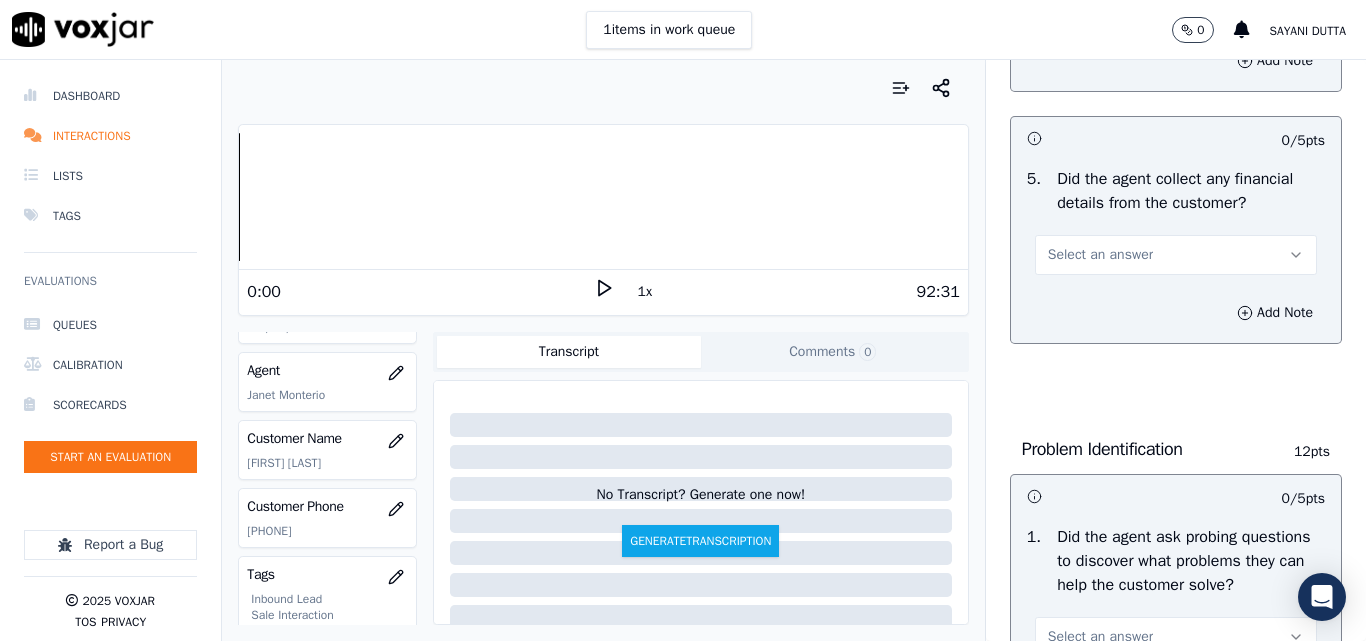 click on "Select an answer" at bounding box center [1100, 255] 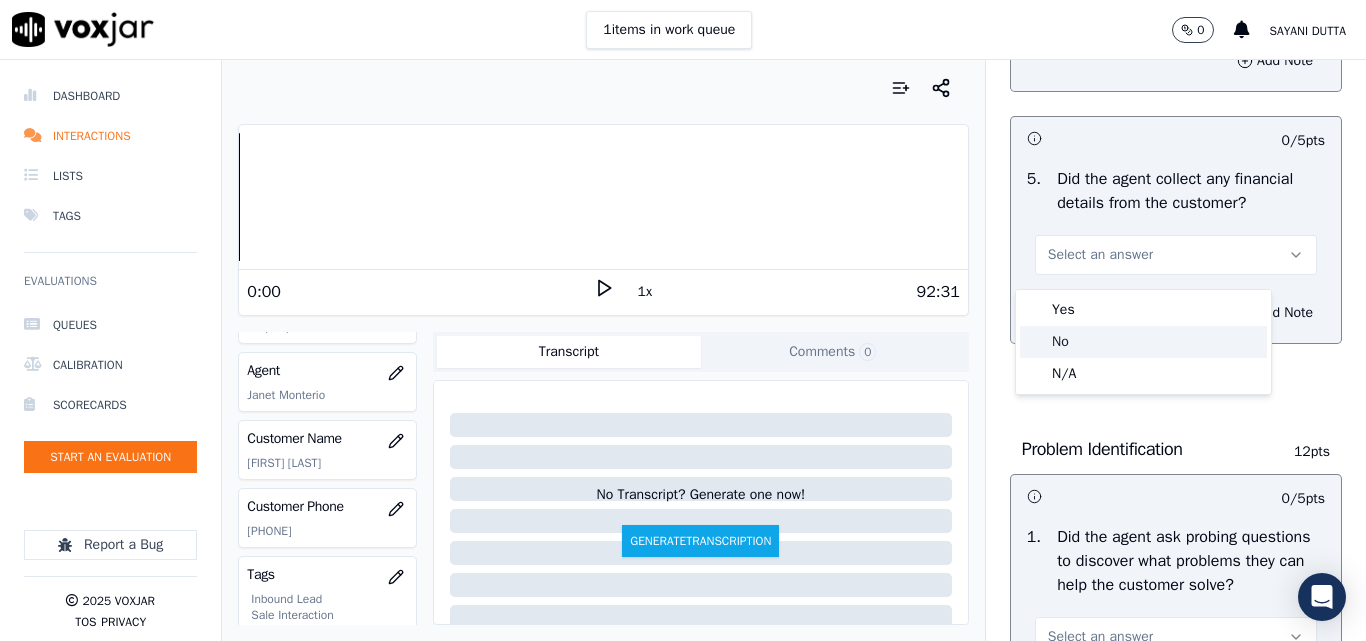 click on "No" 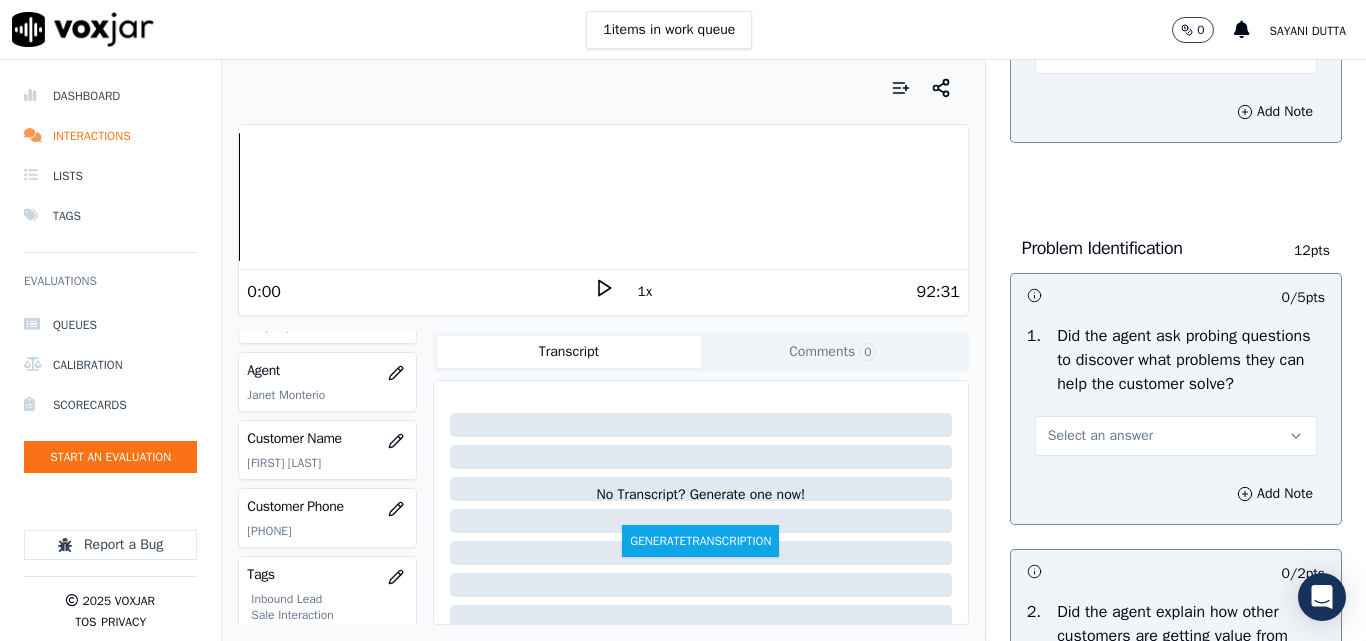 scroll, scrollTop: 1500, scrollLeft: 0, axis: vertical 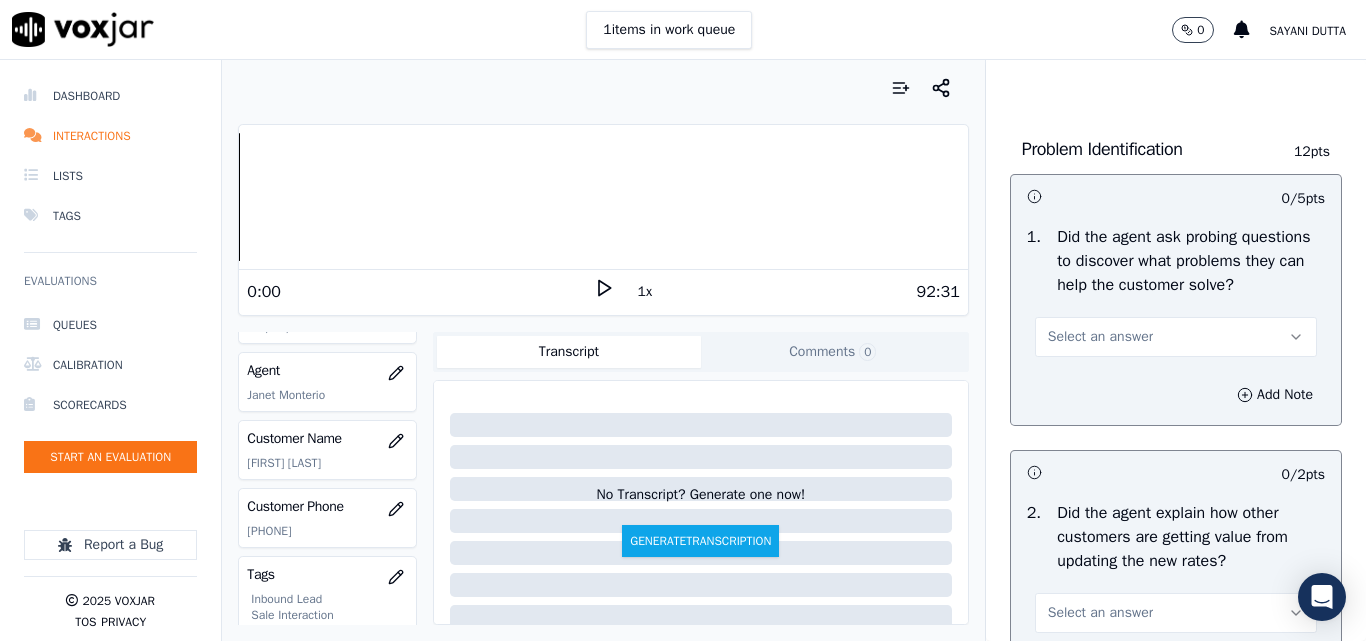 click on "Select an answer" at bounding box center [1100, 337] 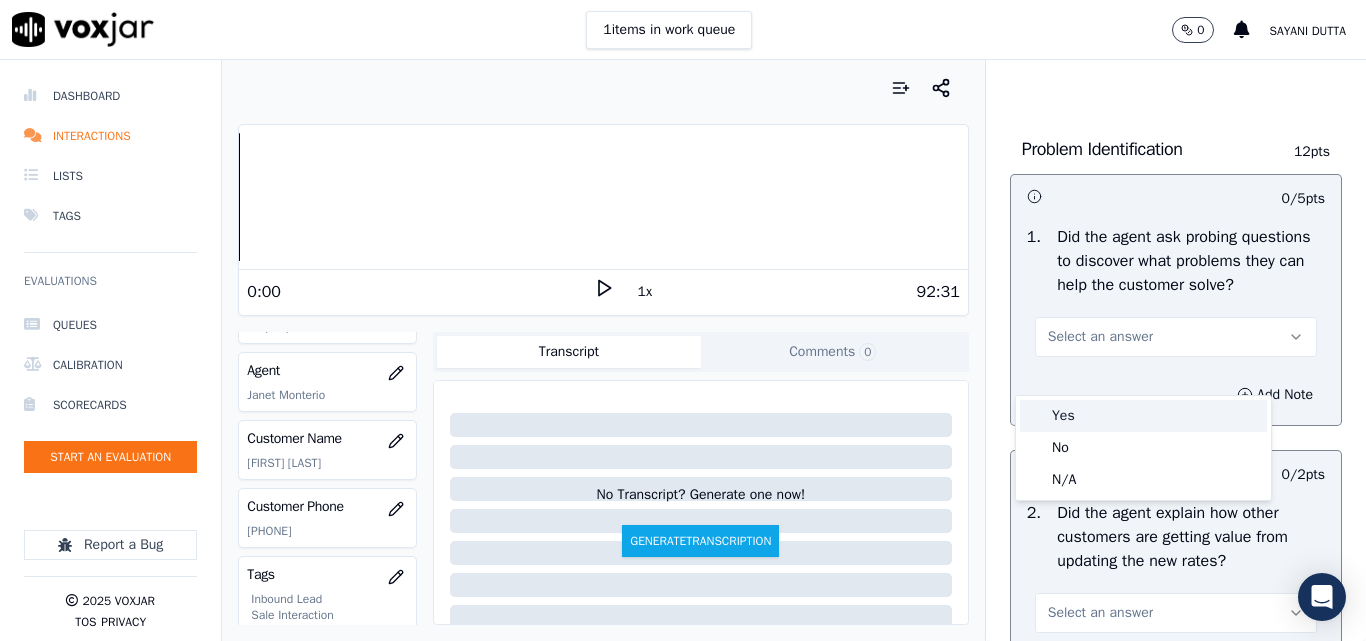 click on "Yes" at bounding box center [1143, 416] 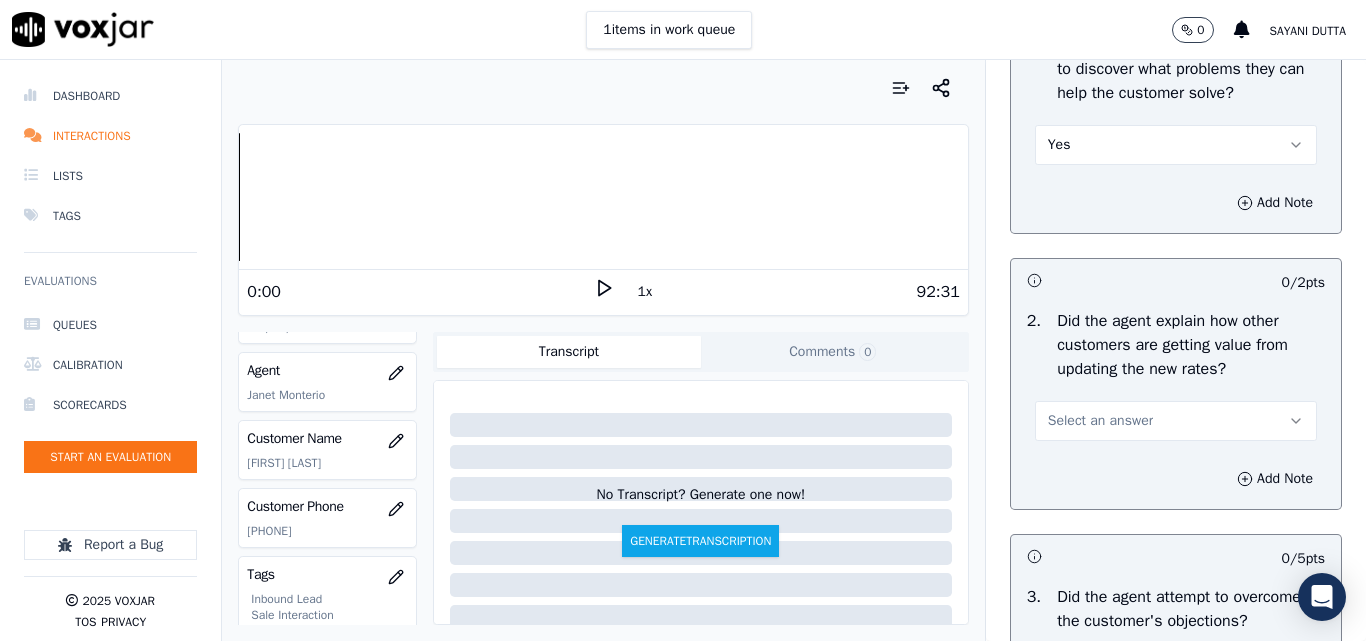 scroll, scrollTop: 1800, scrollLeft: 0, axis: vertical 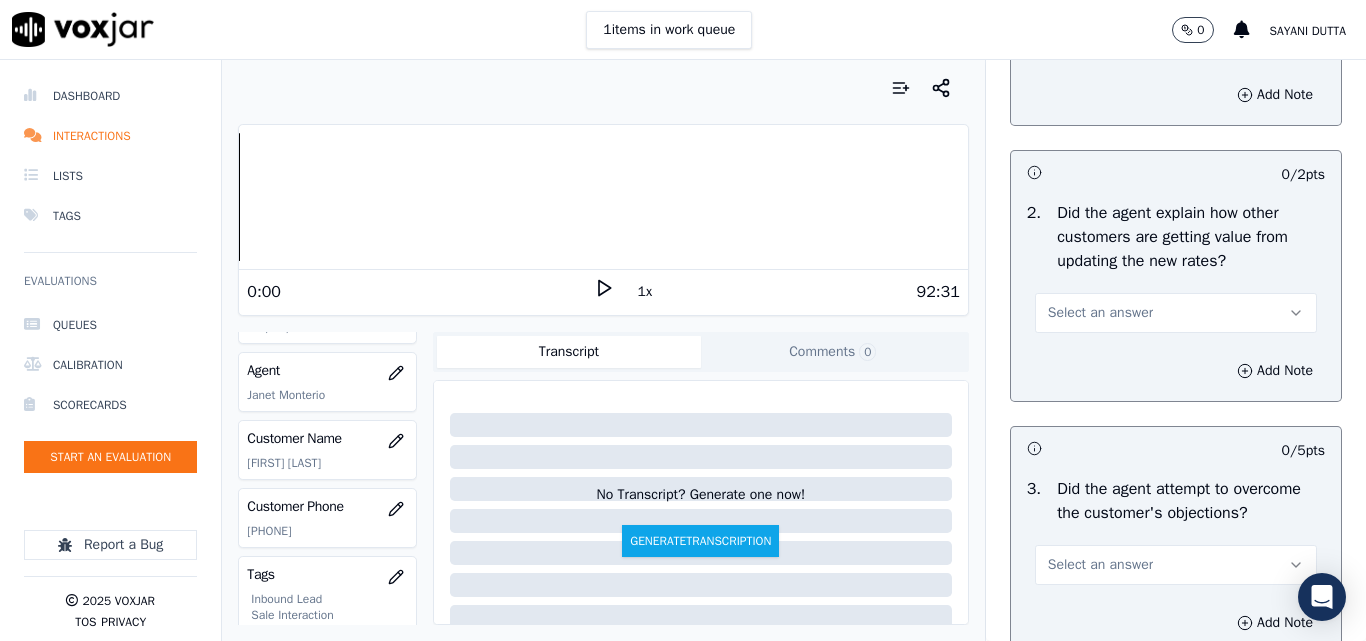 click on "Select an answer" at bounding box center [1100, 313] 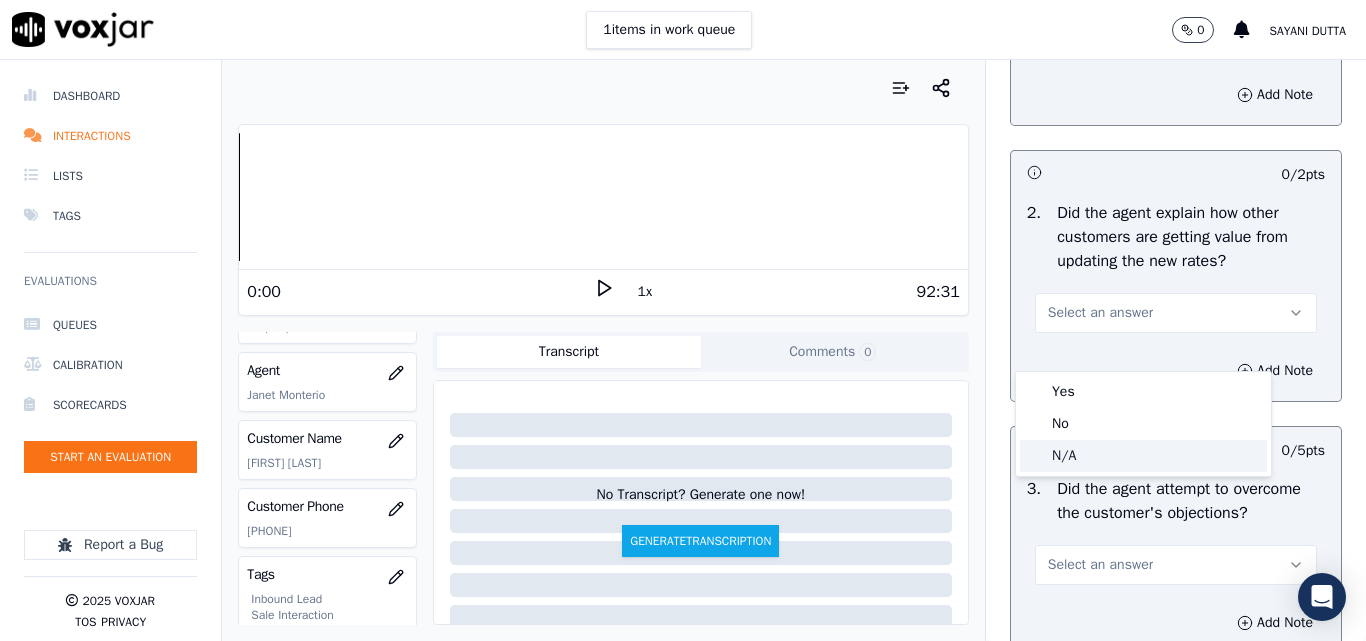 click on "N/A" 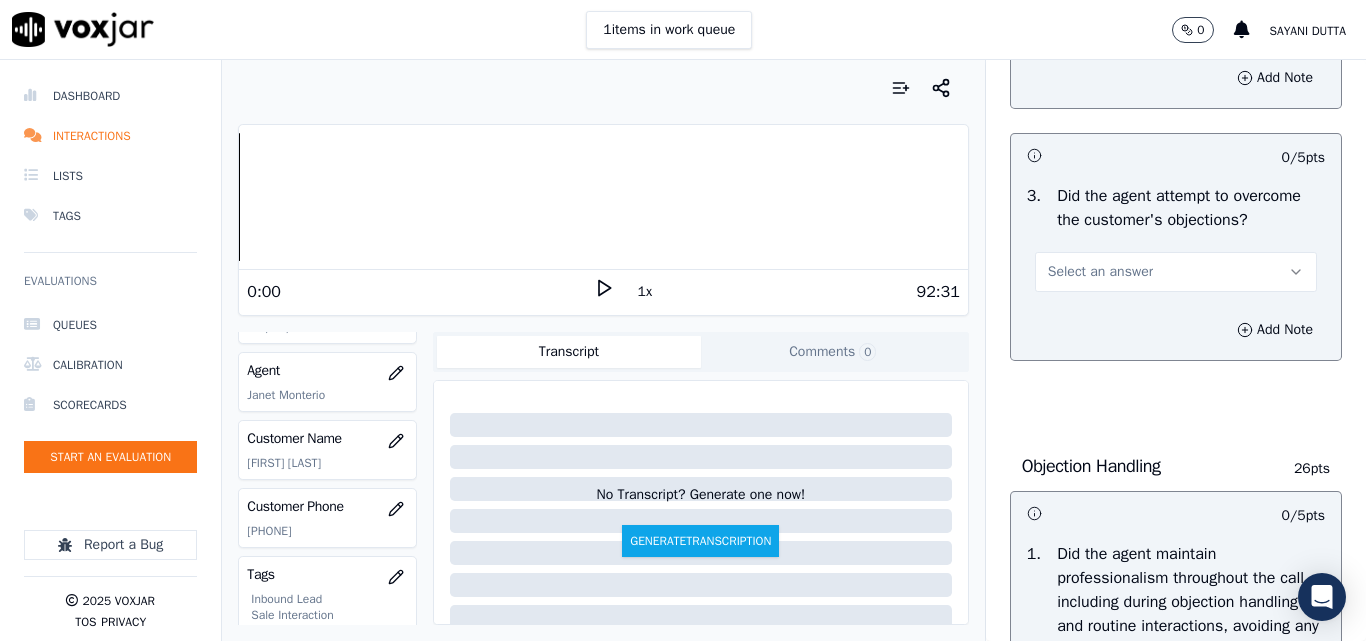 scroll, scrollTop: 2100, scrollLeft: 0, axis: vertical 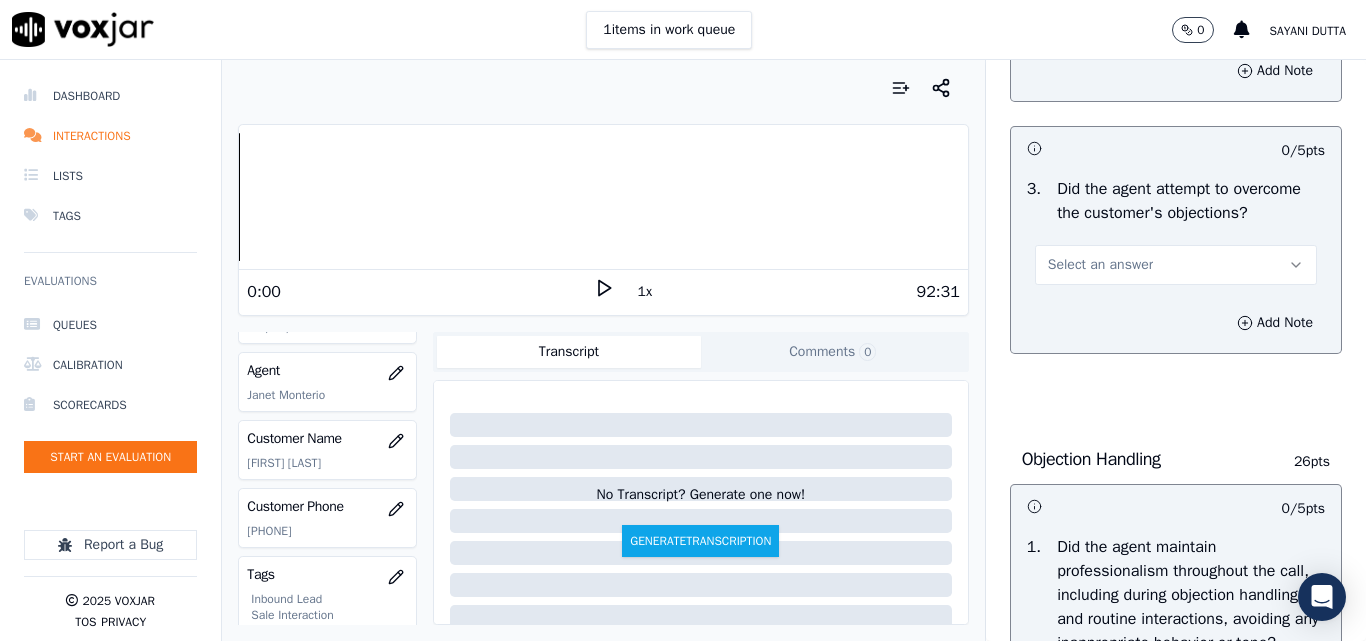 click on "Select an answer" at bounding box center (1176, 265) 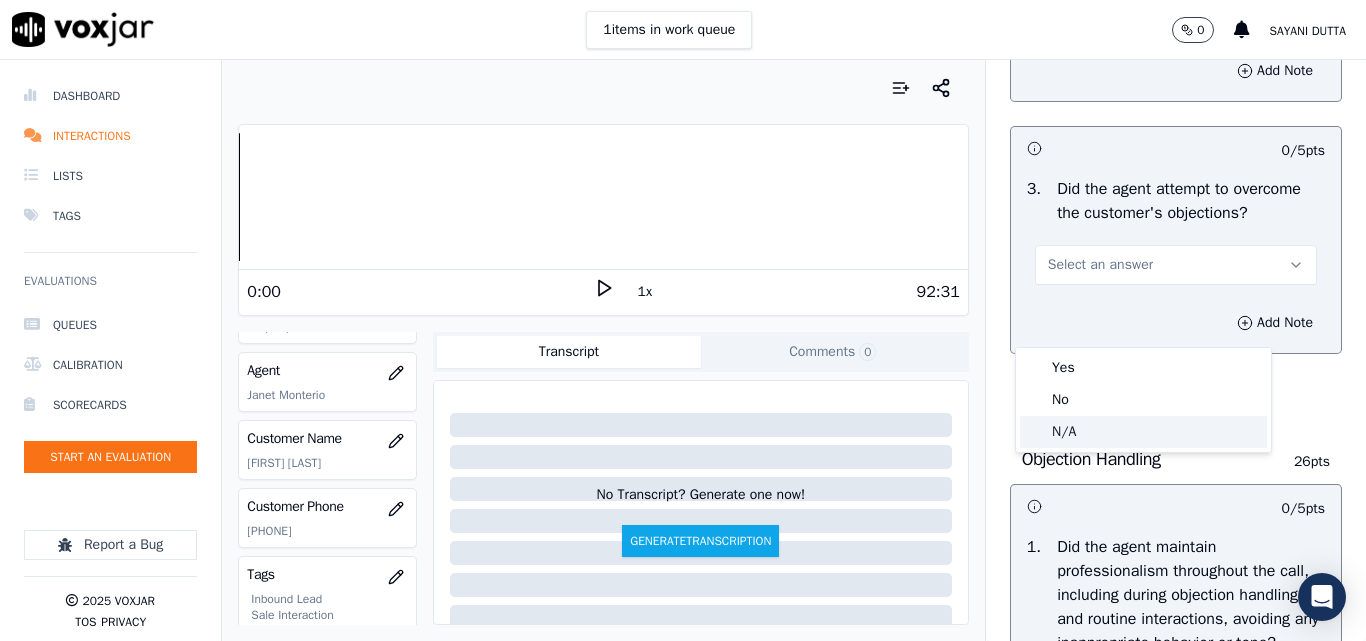 click on "N/A" 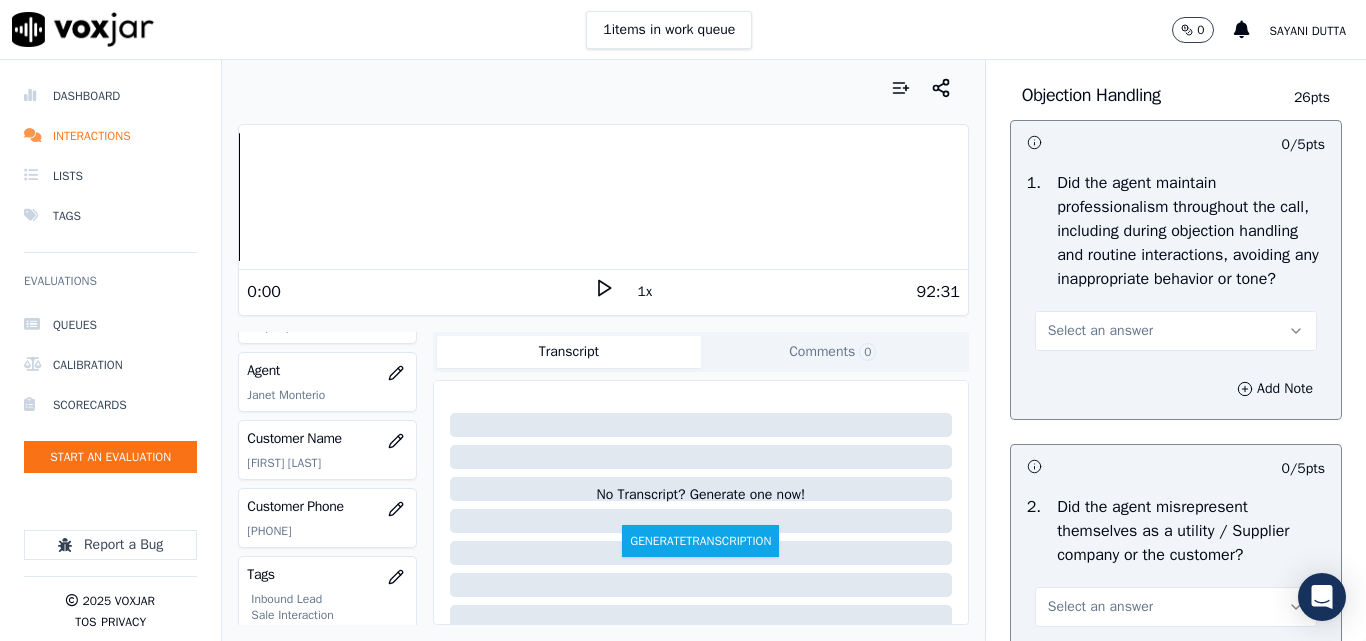 scroll, scrollTop: 2600, scrollLeft: 0, axis: vertical 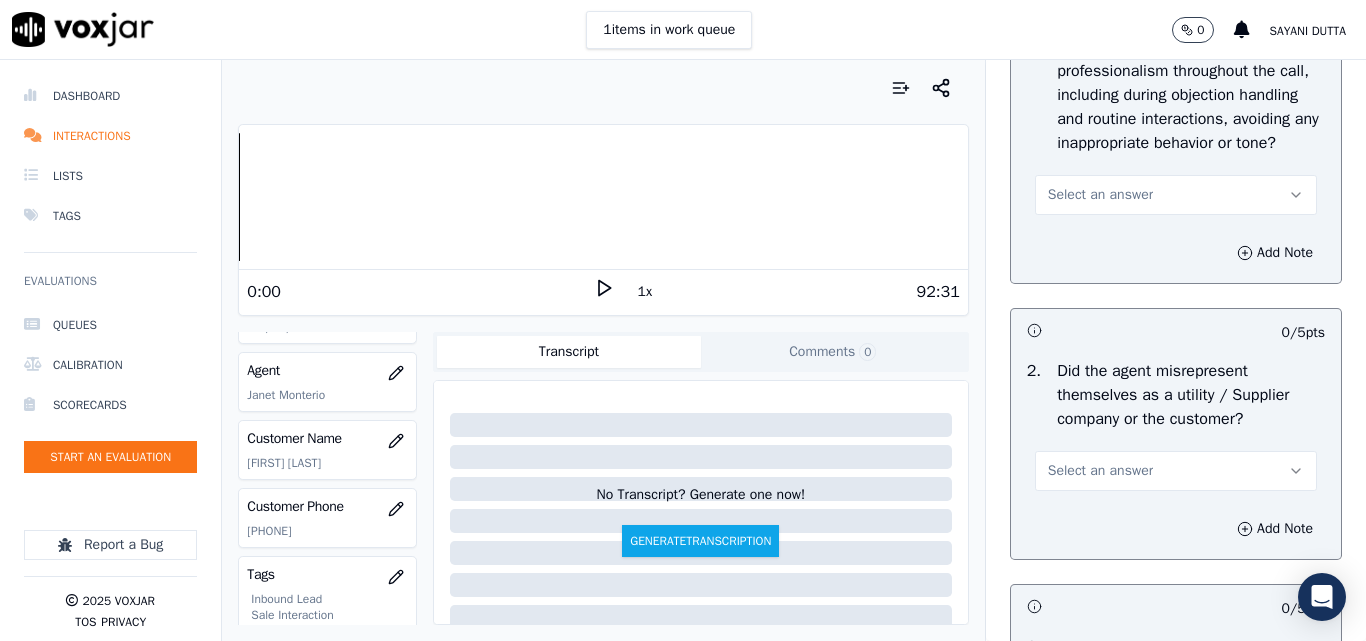 click on "Select an answer" at bounding box center [1100, 195] 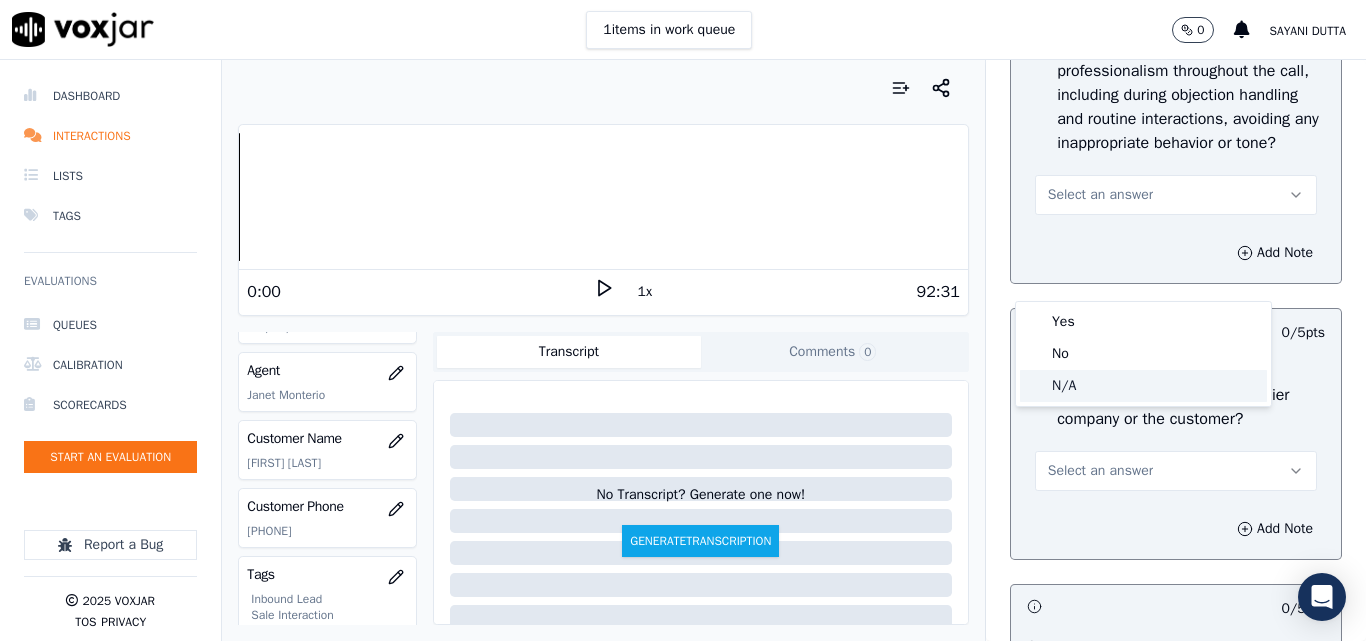 drag, startPoint x: 1090, startPoint y: 393, endPoint x: 1119, endPoint y: 291, distance: 106.04244 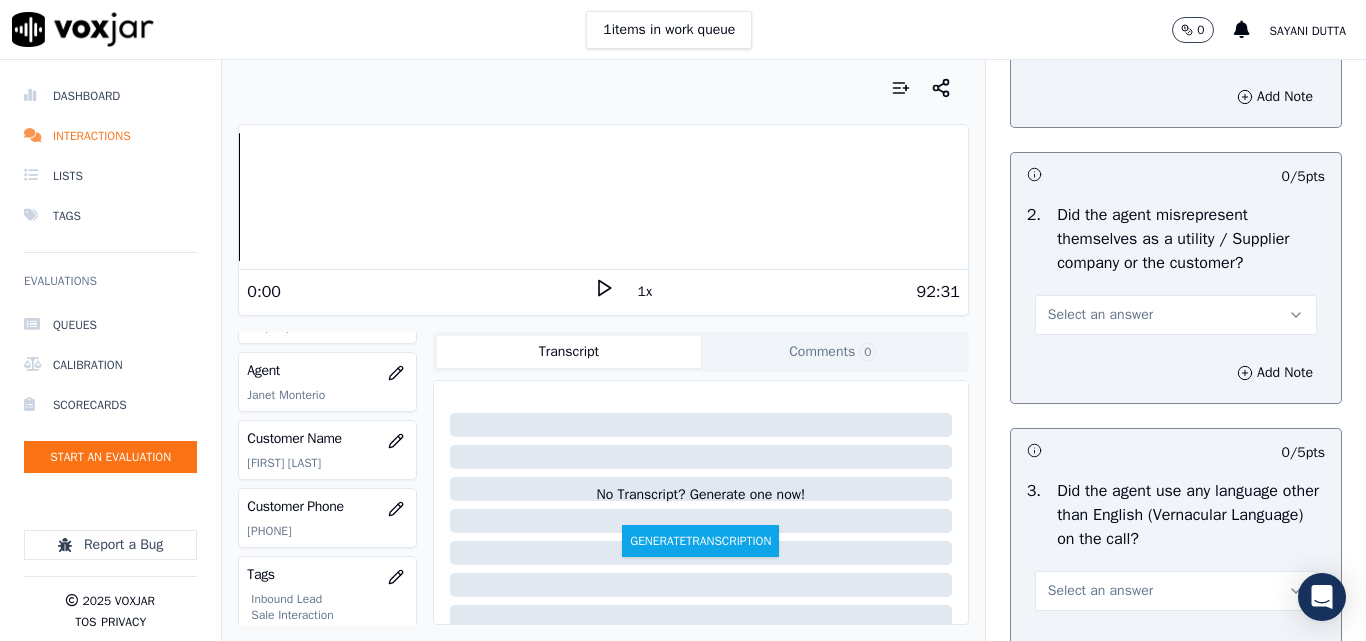 scroll, scrollTop: 2900, scrollLeft: 0, axis: vertical 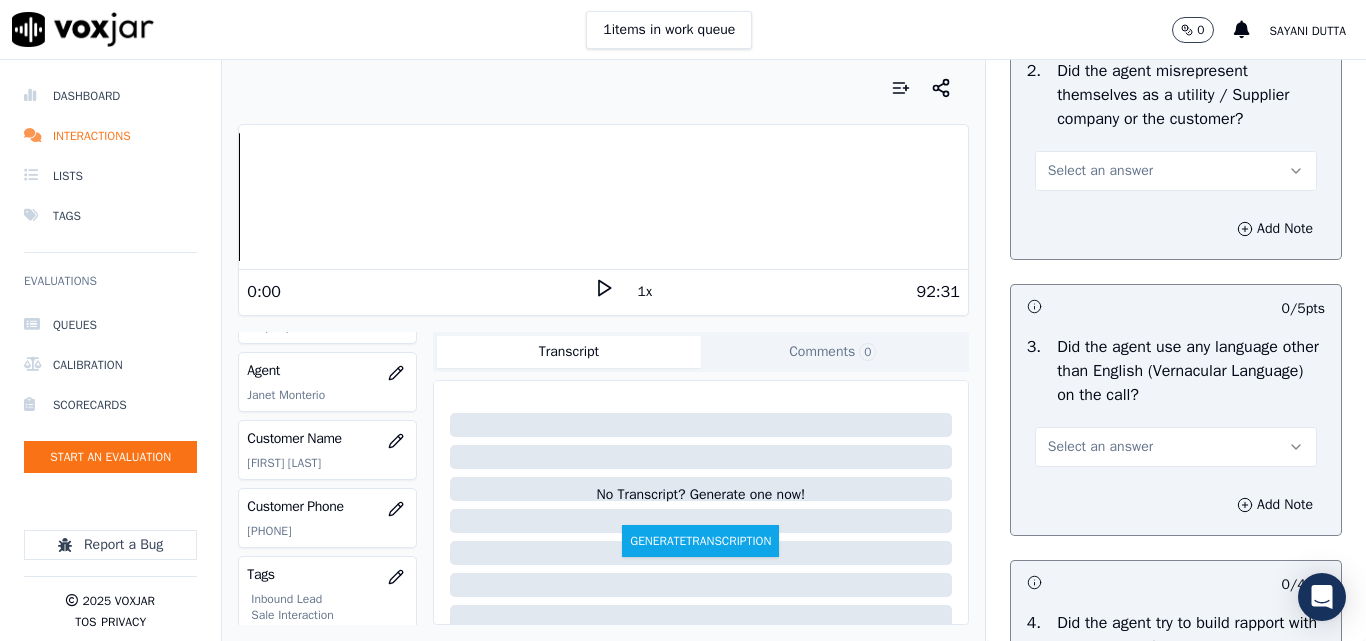 click on "Select an answer" at bounding box center (1100, 171) 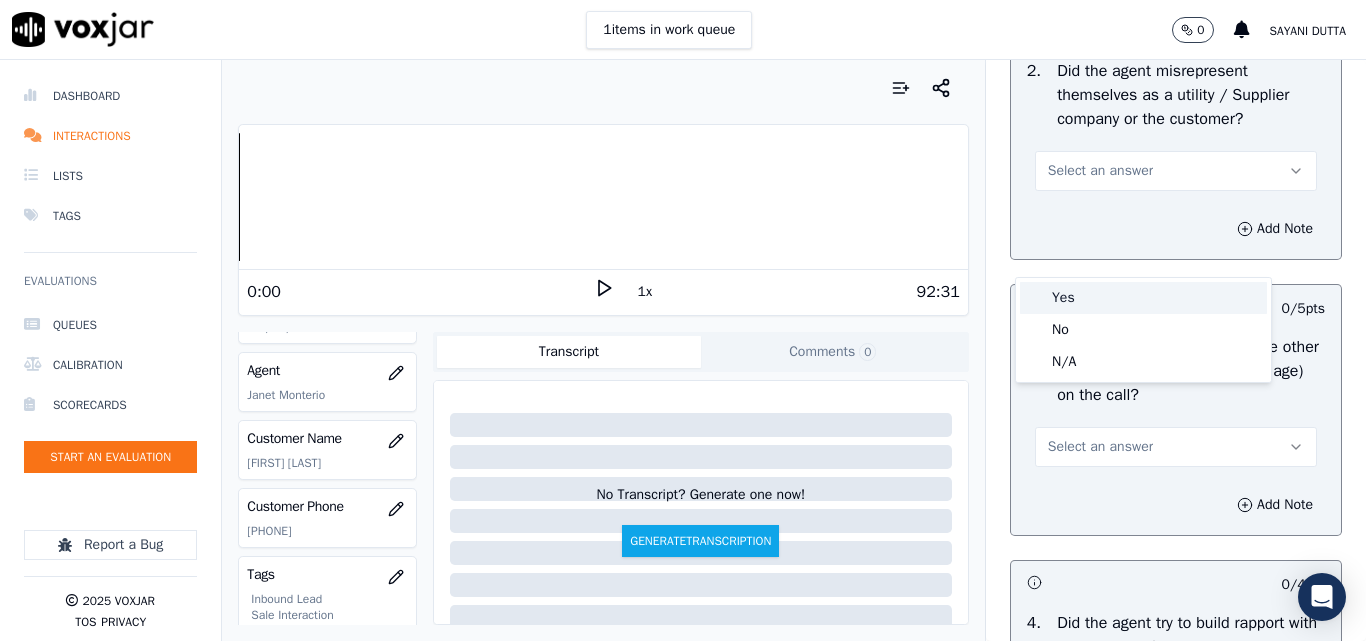 click on "Yes" at bounding box center (1143, 298) 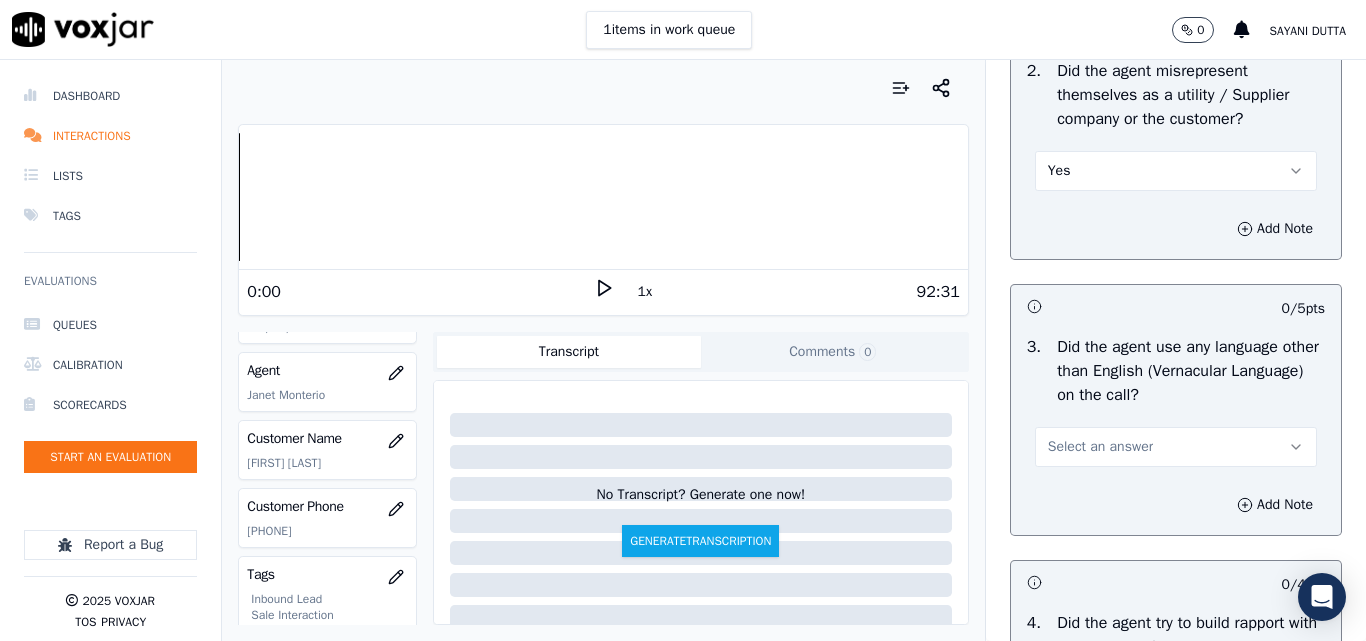 scroll, scrollTop: 3000, scrollLeft: 0, axis: vertical 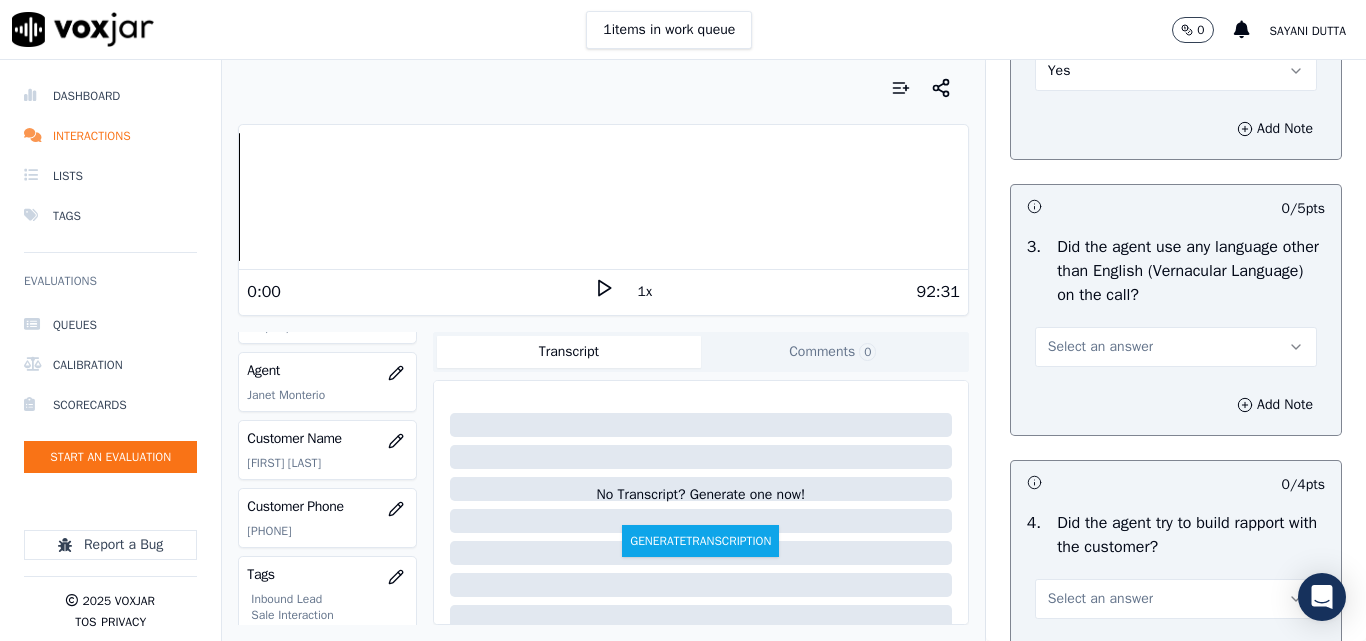 click on "Yes" at bounding box center (1176, 71) 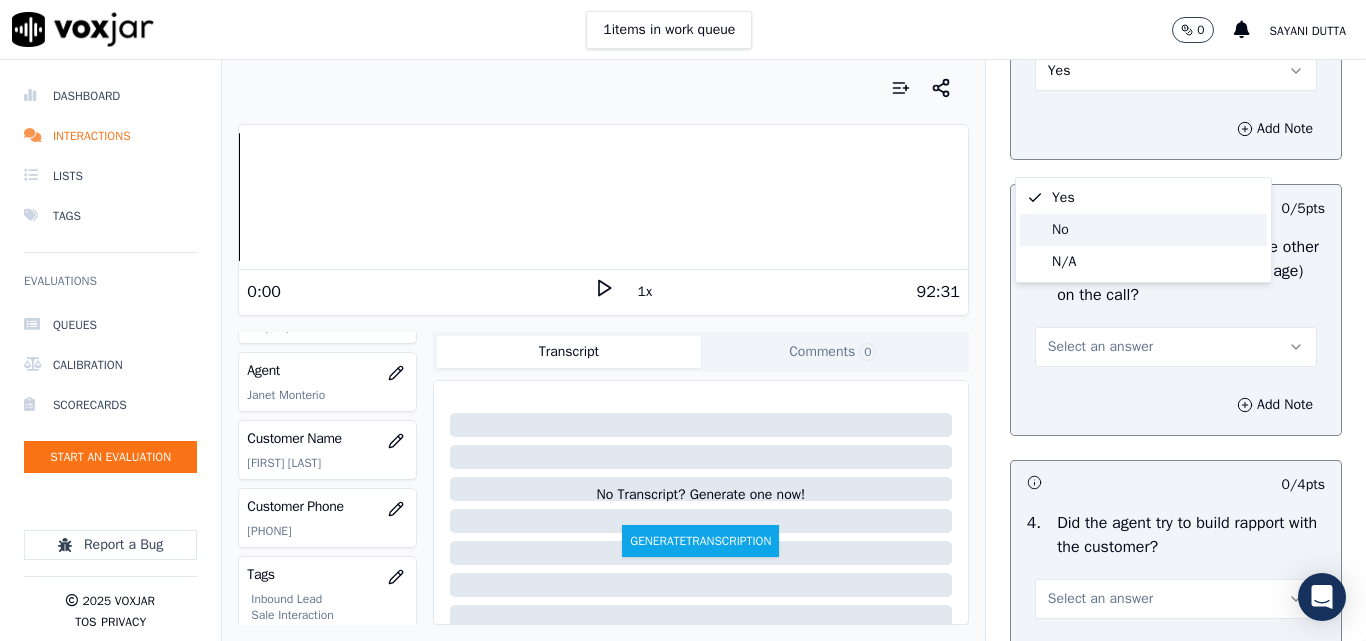 click on "No" 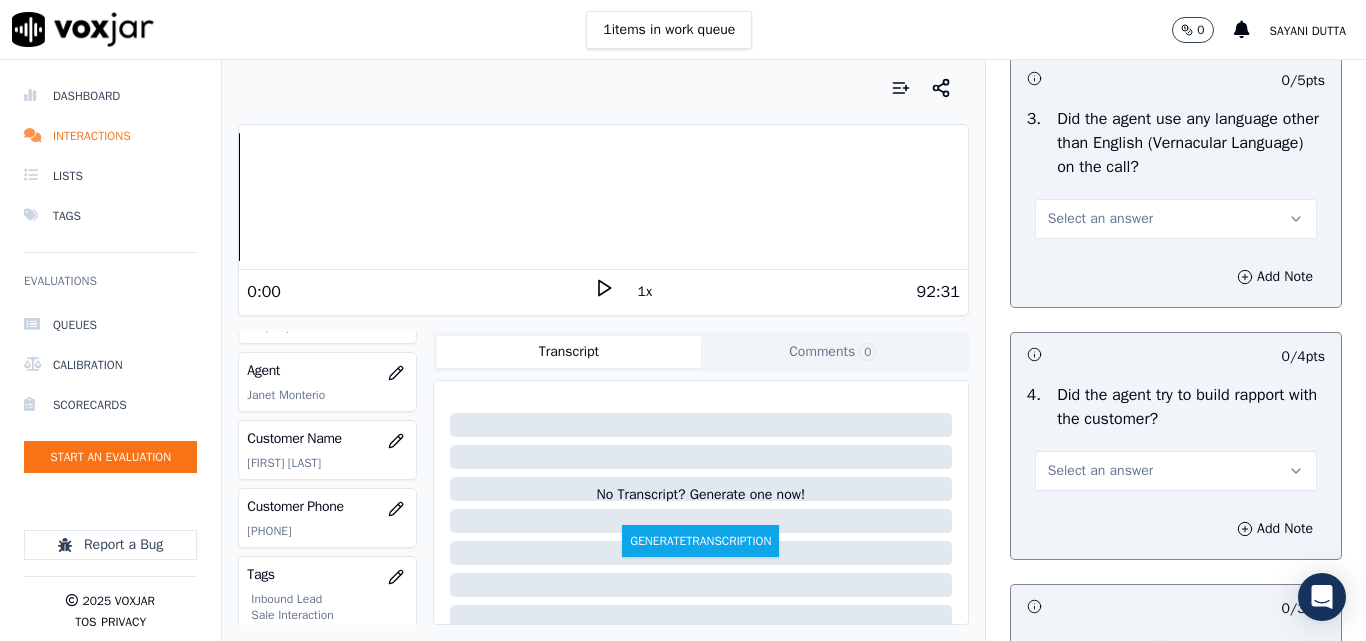 scroll, scrollTop: 3200, scrollLeft: 0, axis: vertical 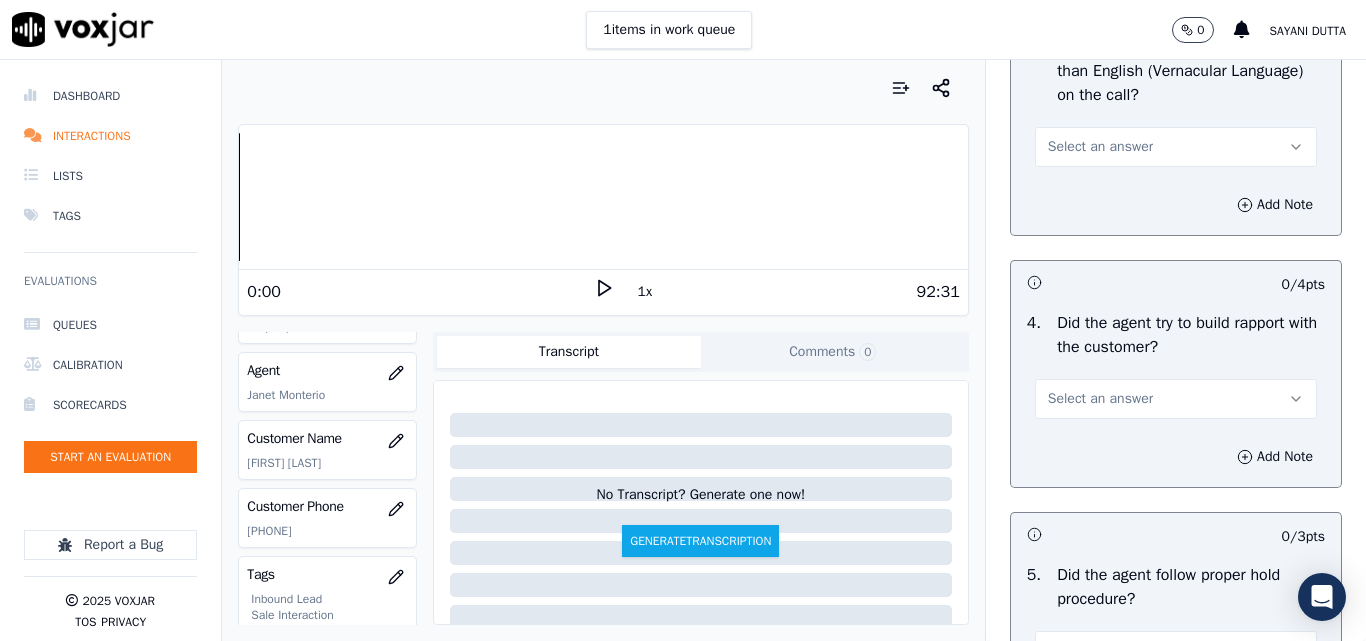 click on "Select an answer" at bounding box center (1100, 147) 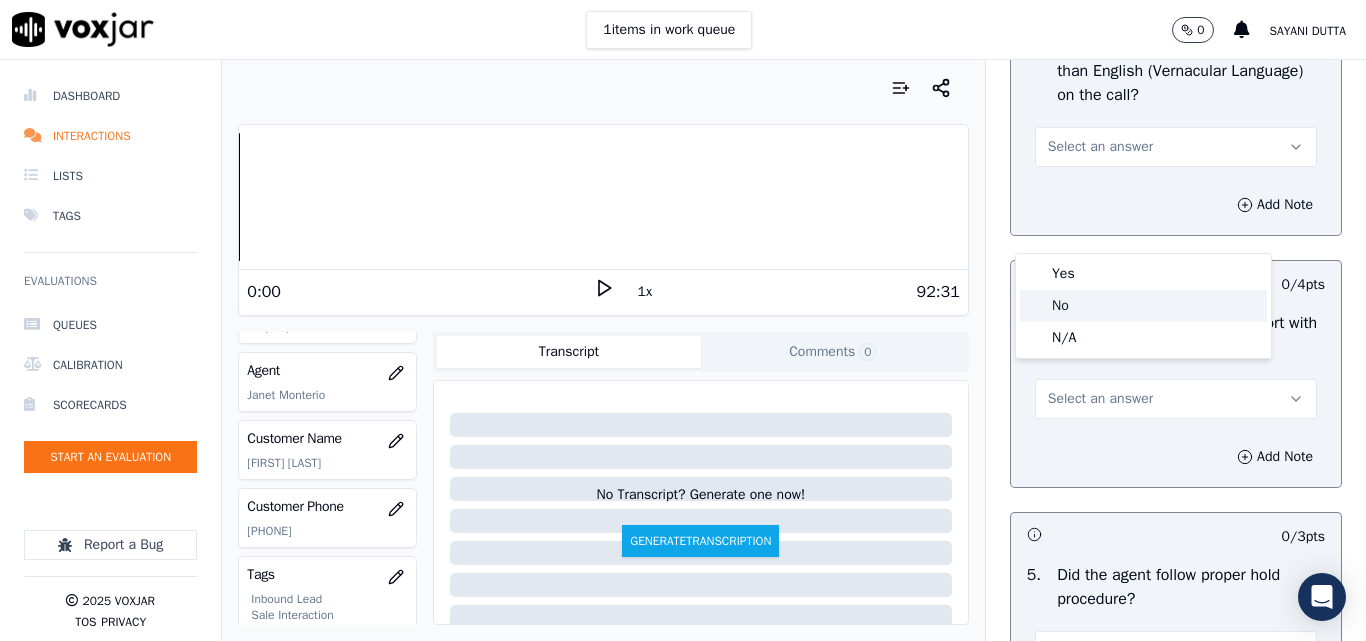 click on "No" 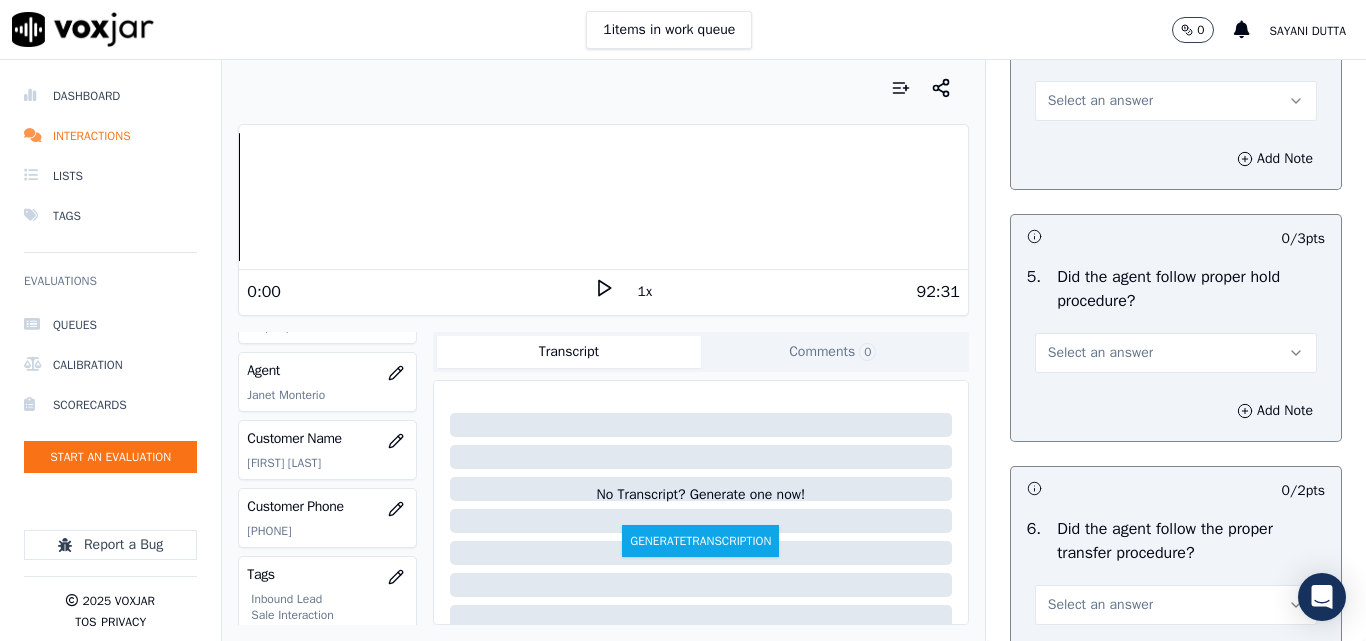scroll, scrollTop: 3500, scrollLeft: 0, axis: vertical 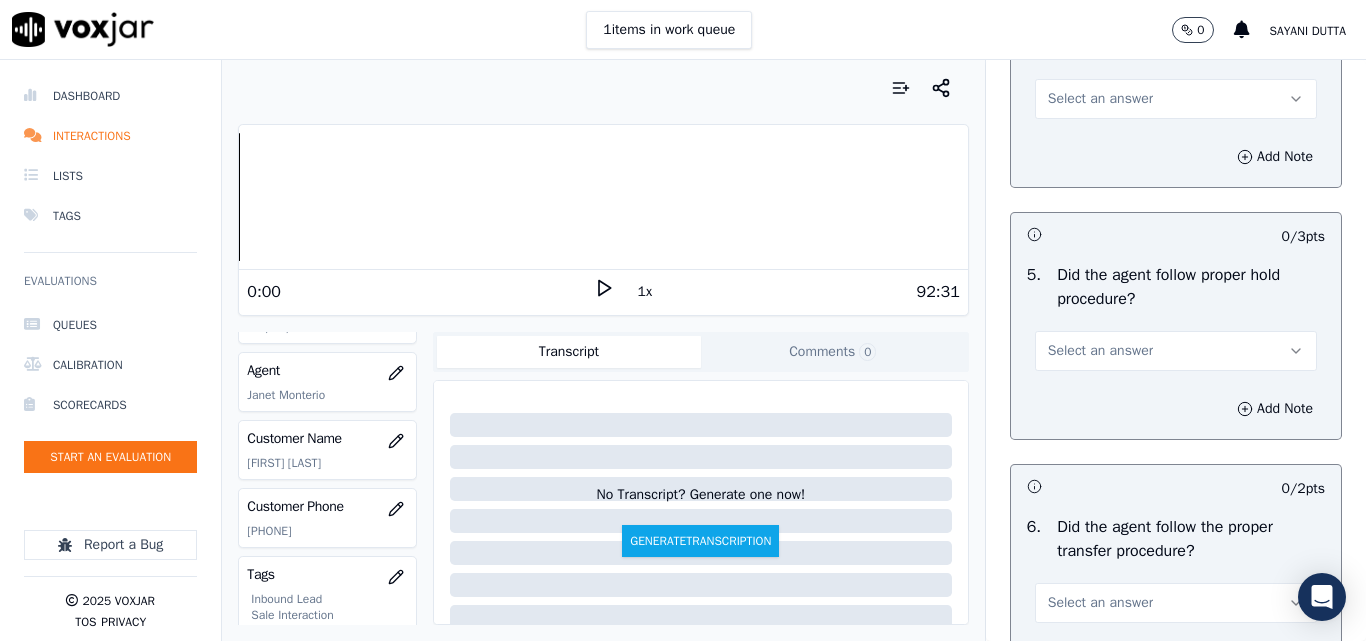 click on "Select an answer" at bounding box center (1100, 99) 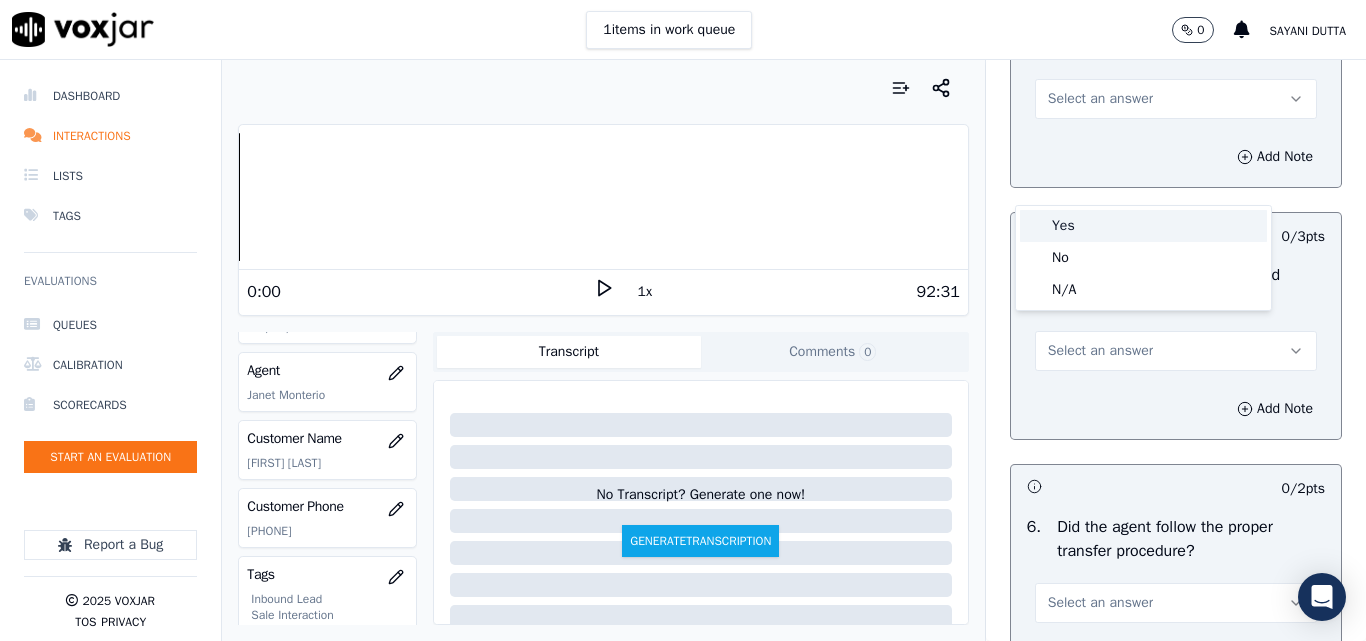 click on "Yes" at bounding box center [1143, 226] 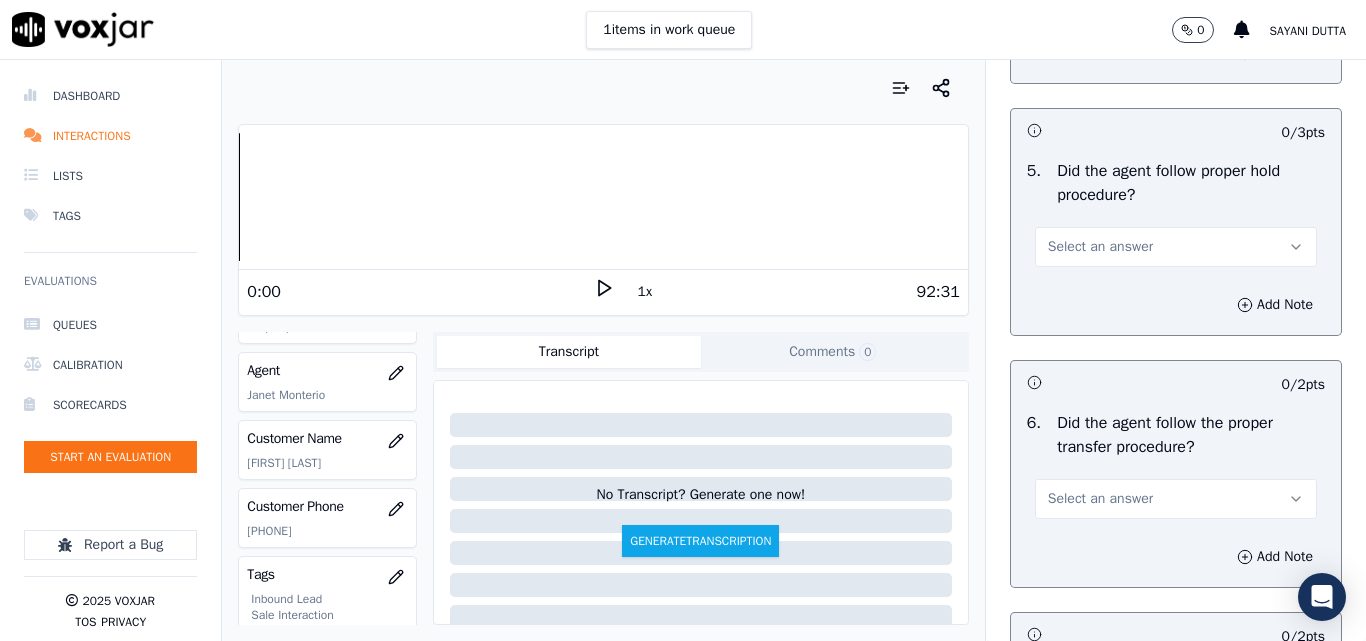 scroll, scrollTop: 3700, scrollLeft: 0, axis: vertical 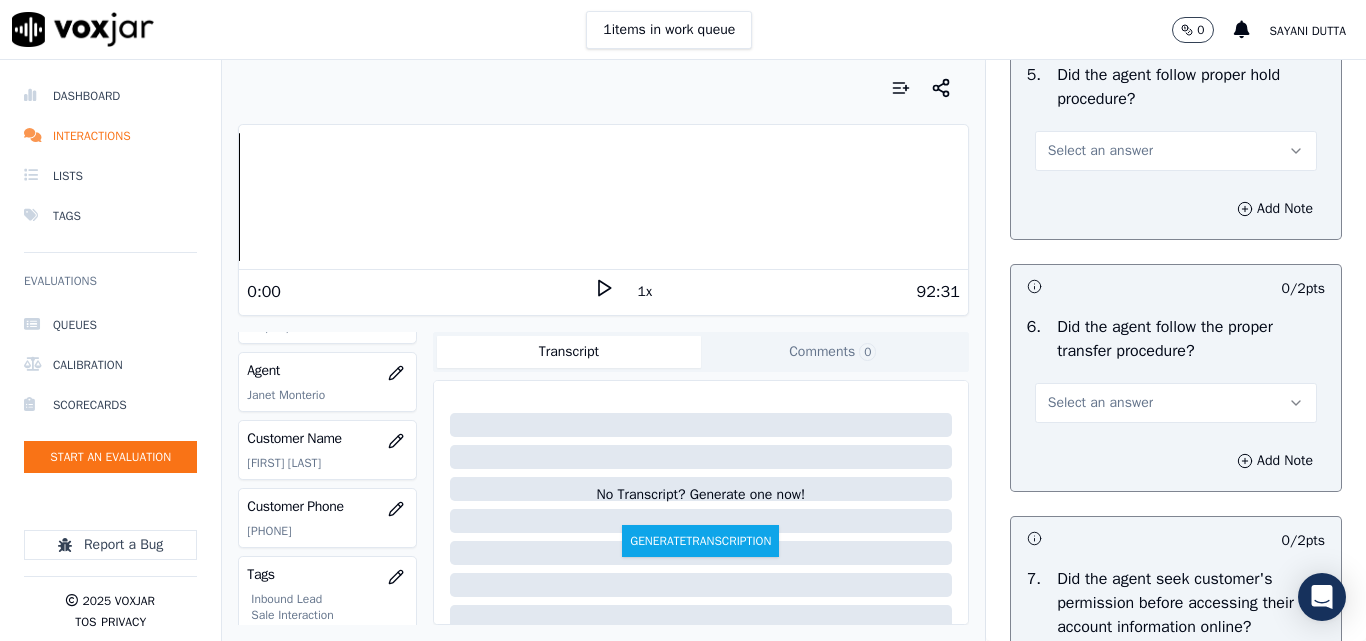 click on "Select an answer" at bounding box center [1100, 151] 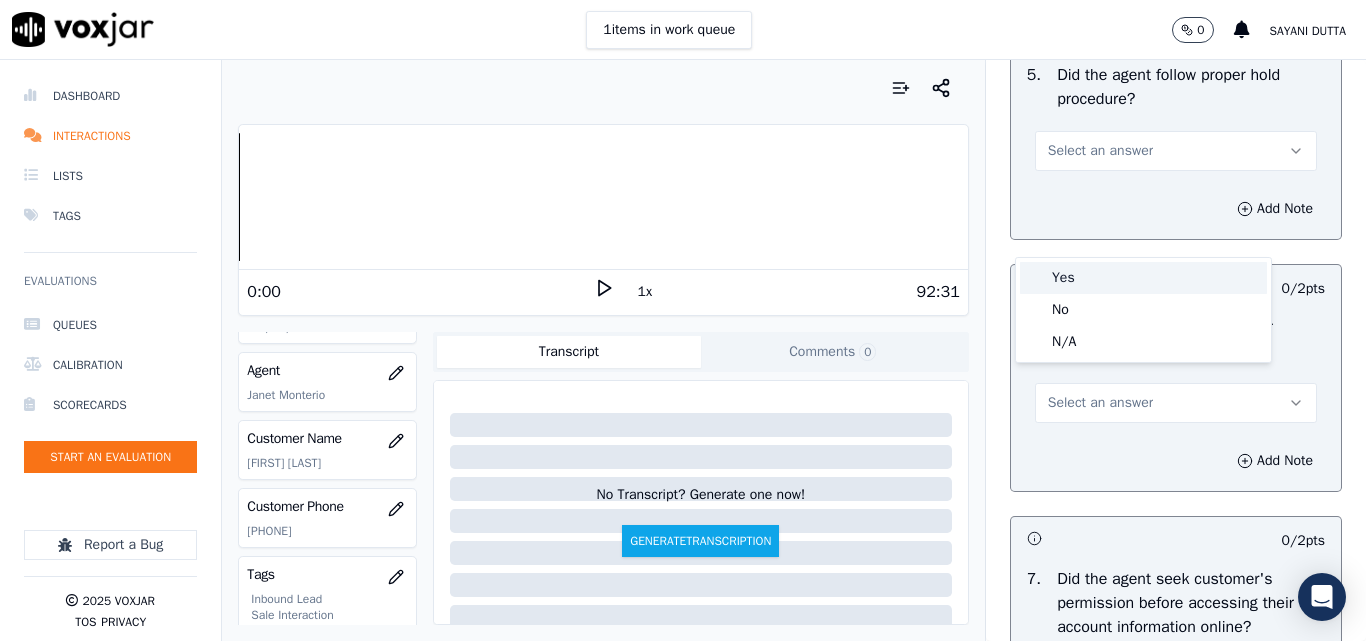 click on "Yes" at bounding box center (1143, 278) 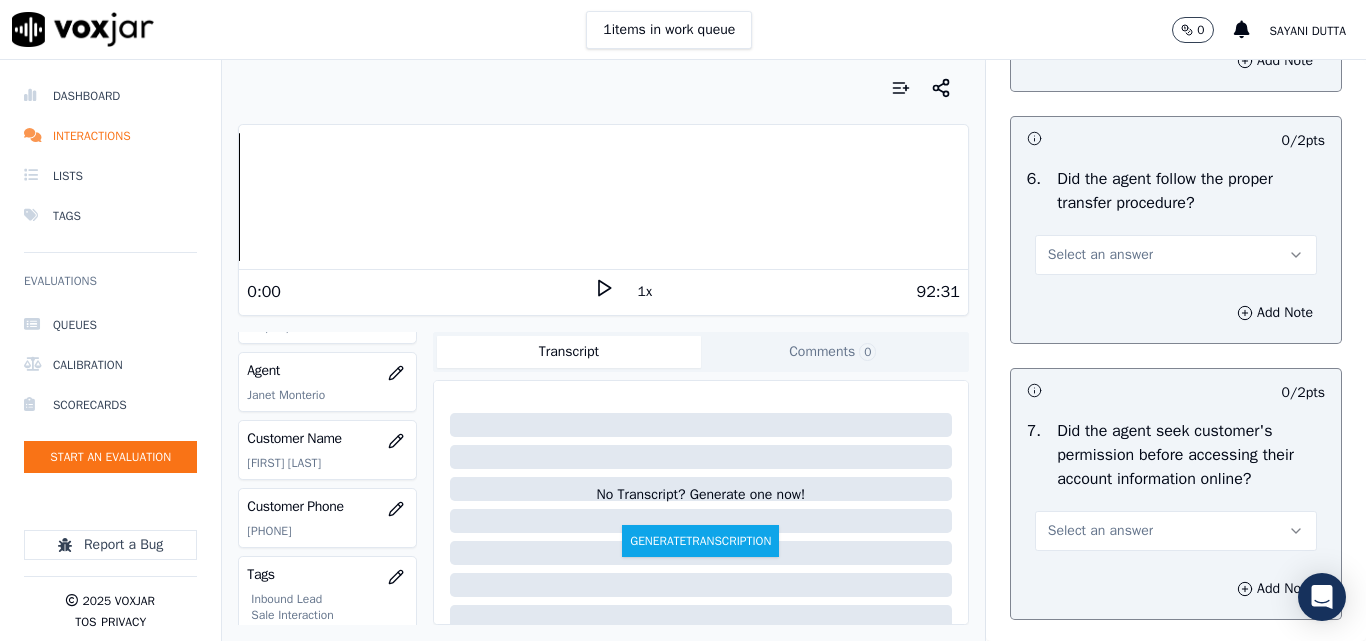 scroll, scrollTop: 4000, scrollLeft: 0, axis: vertical 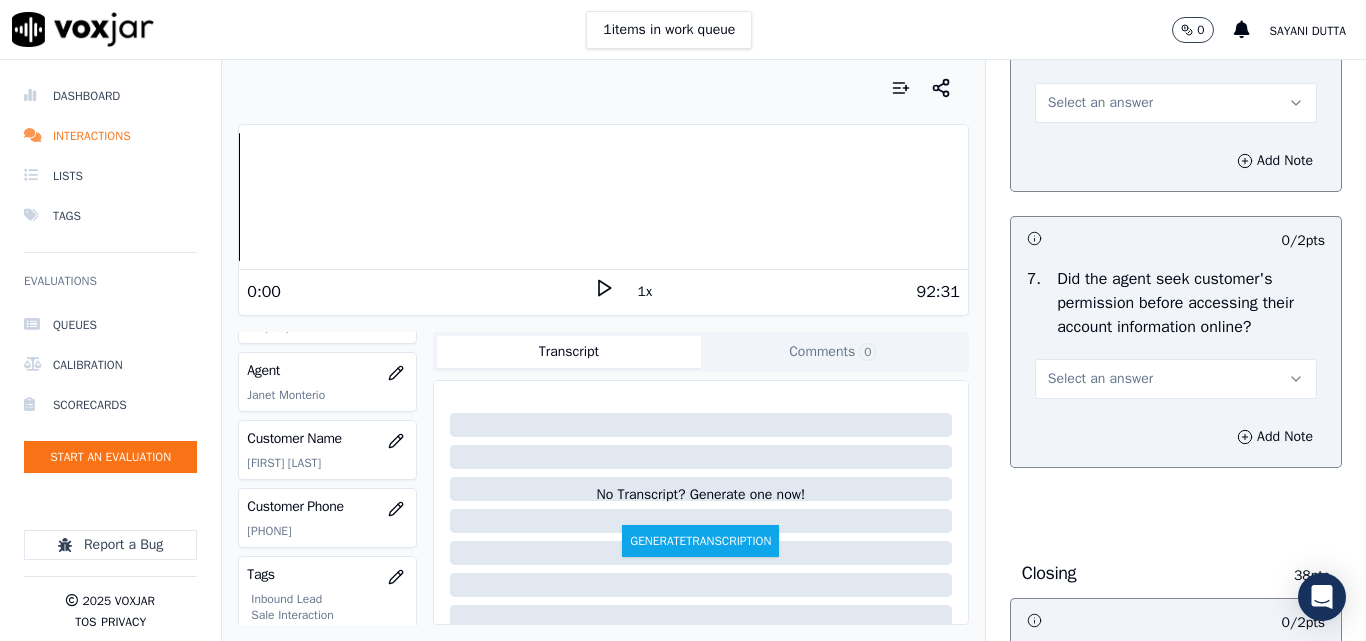 click on "Select an answer" at bounding box center (1100, 103) 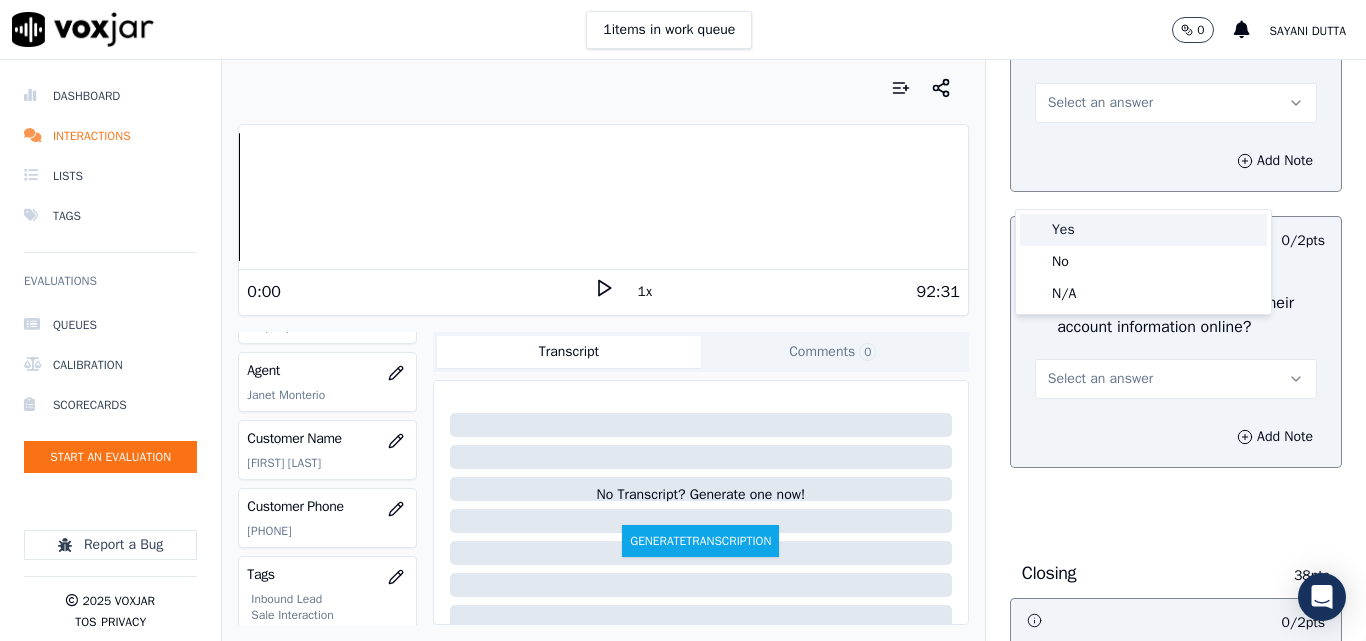 click on "Yes" at bounding box center (1143, 230) 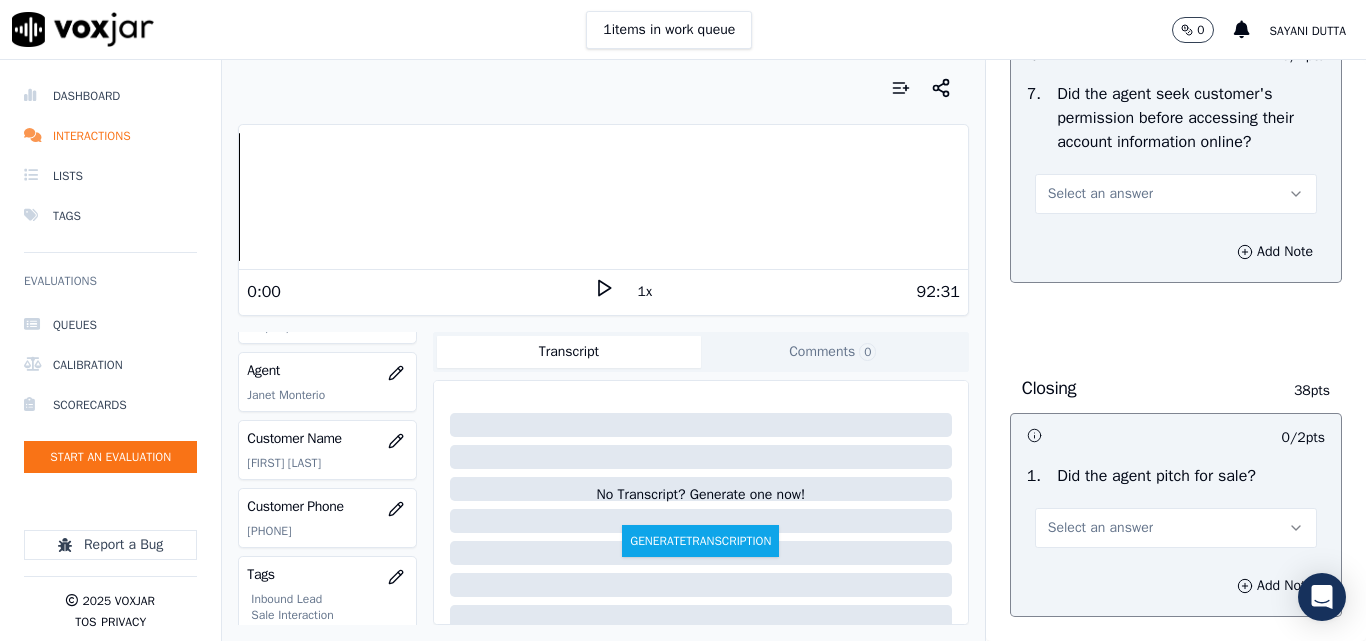 scroll, scrollTop: 4200, scrollLeft: 0, axis: vertical 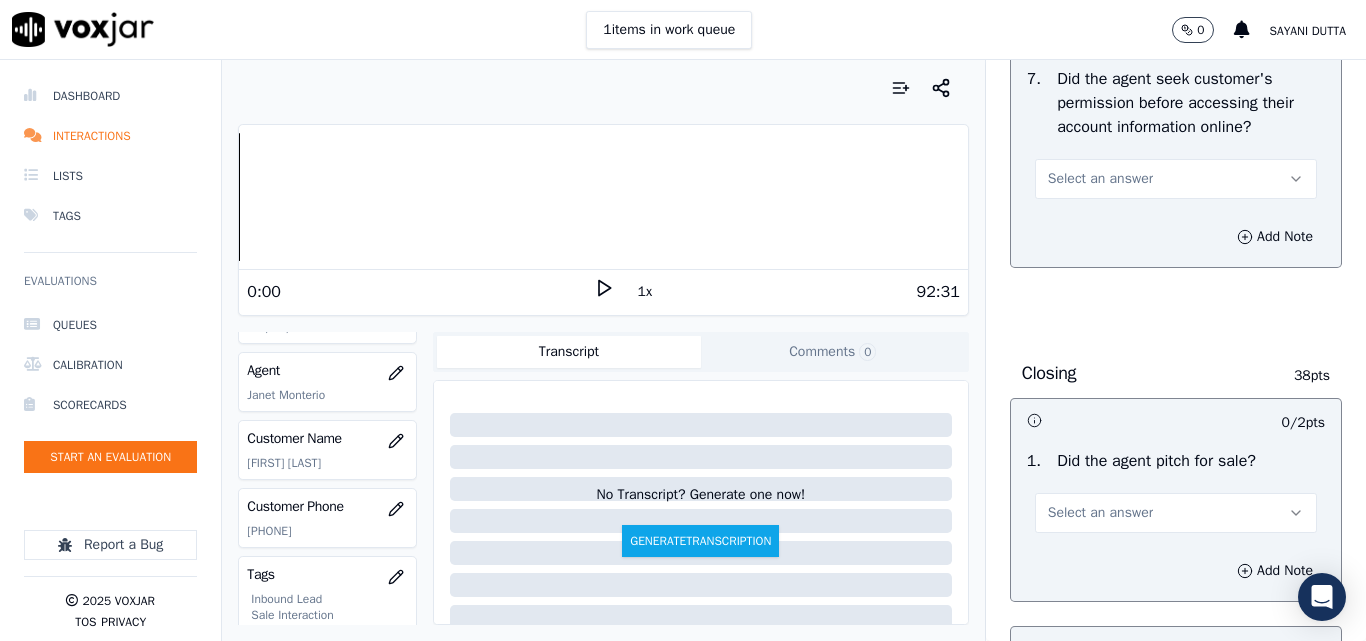 click on "Select an answer" at bounding box center (1100, 179) 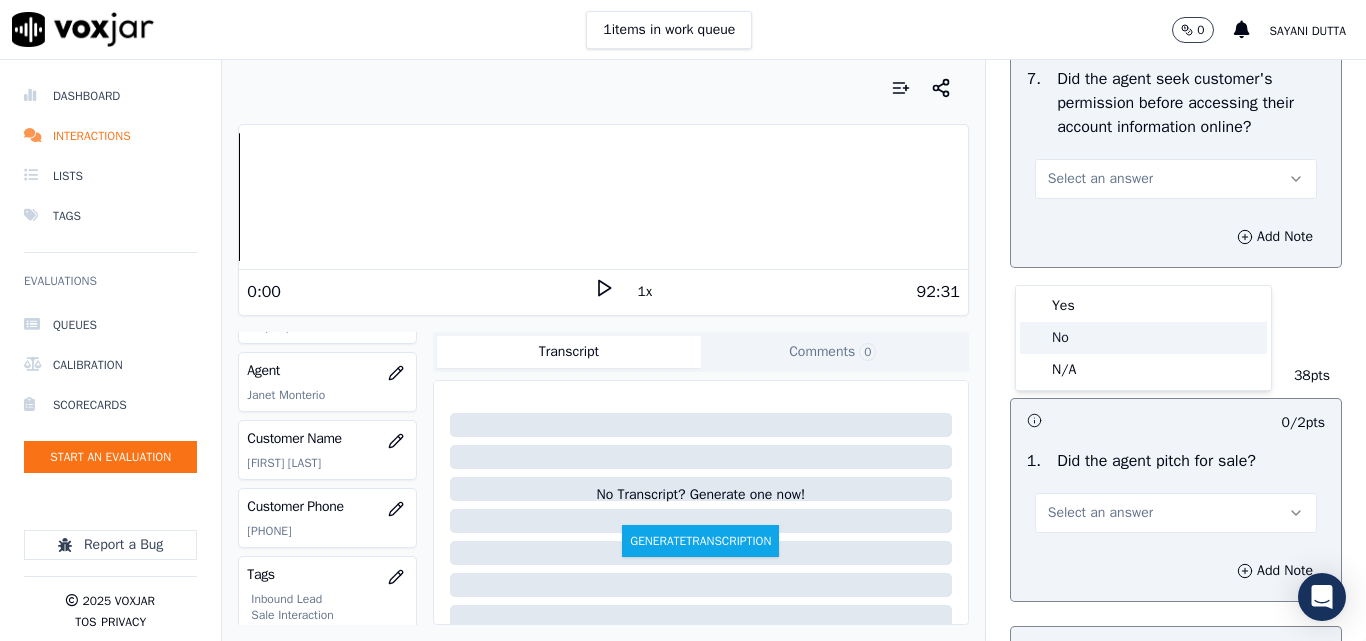click on "No" 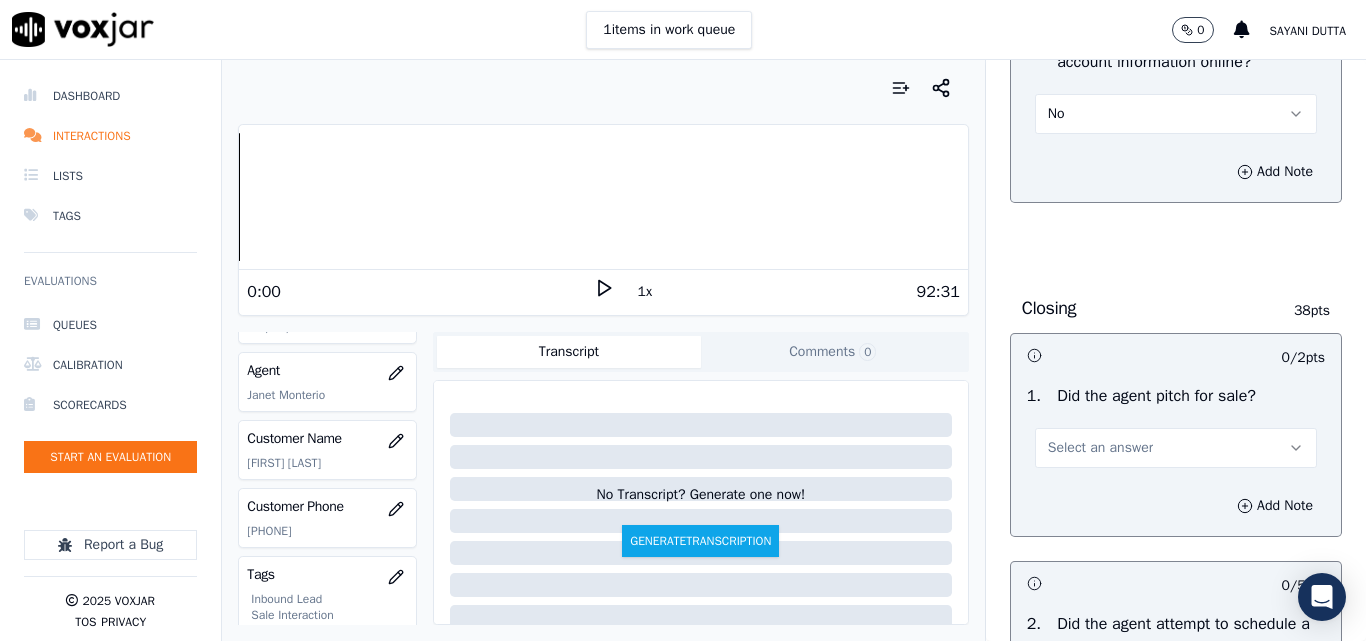 scroll, scrollTop: 4300, scrollLeft: 0, axis: vertical 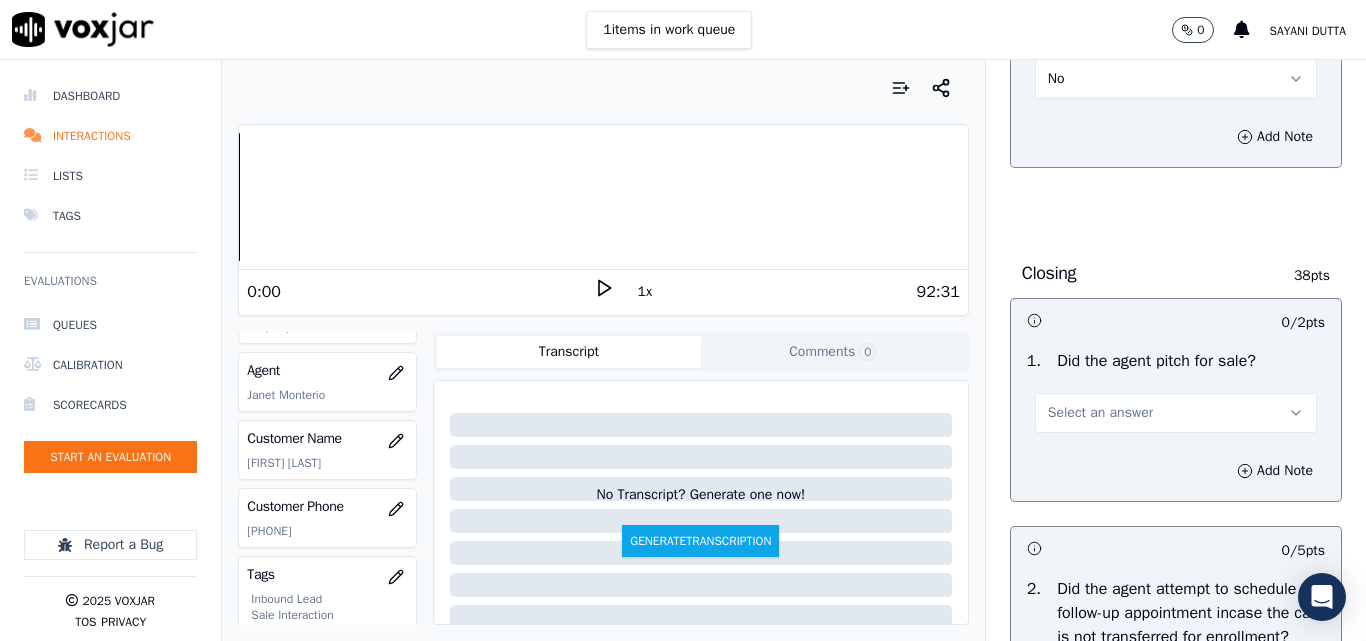 click on "No" at bounding box center [1176, 79] 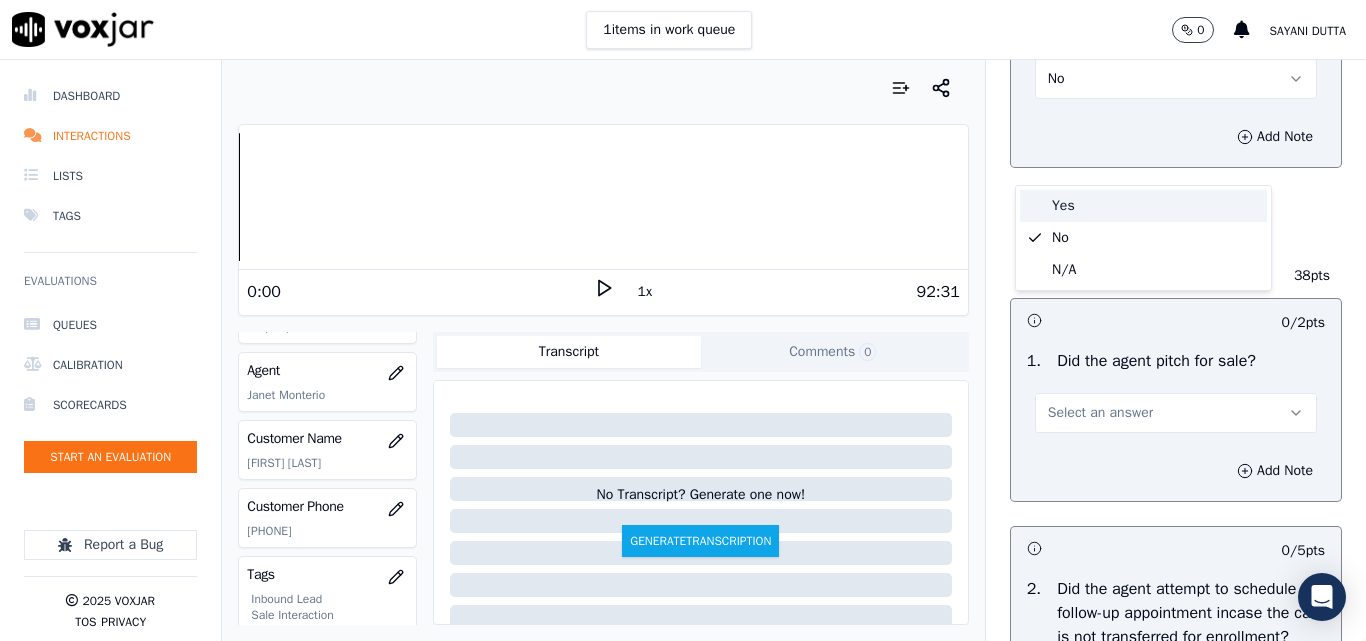 drag, startPoint x: 1053, startPoint y: 192, endPoint x: 1076, endPoint y: 194, distance: 23.086792 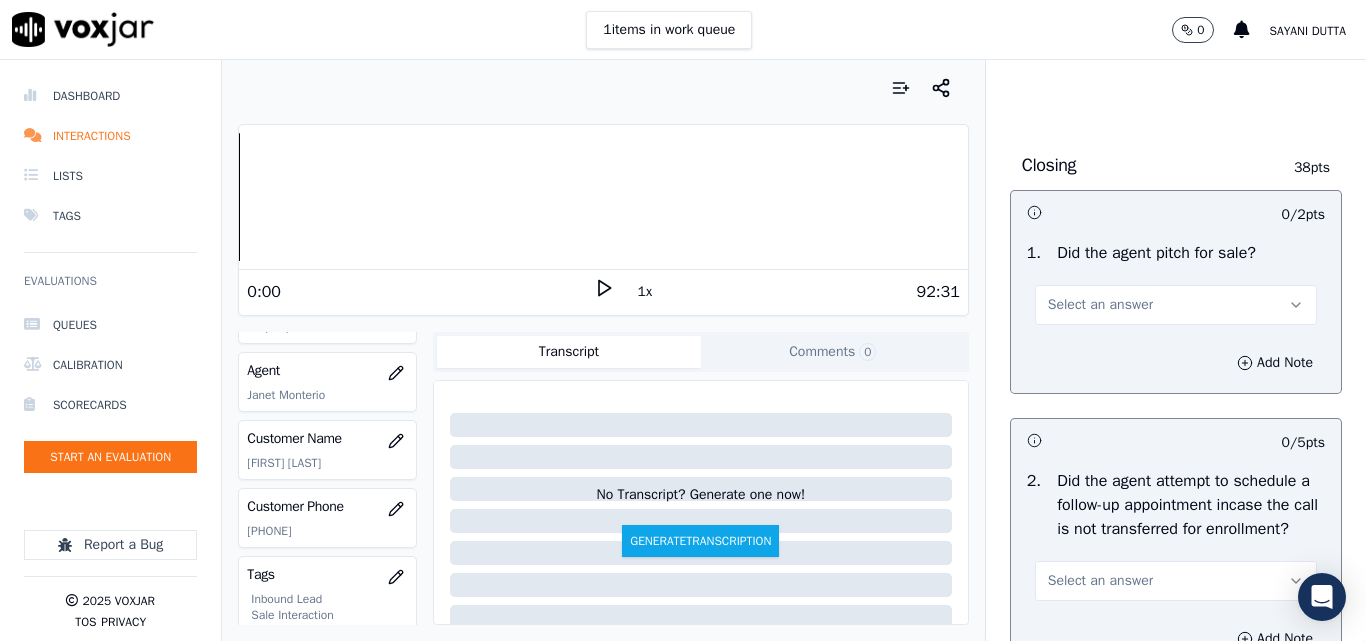 scroll, scrollTop: 4500, scrollLeft: 0, axis: vertical 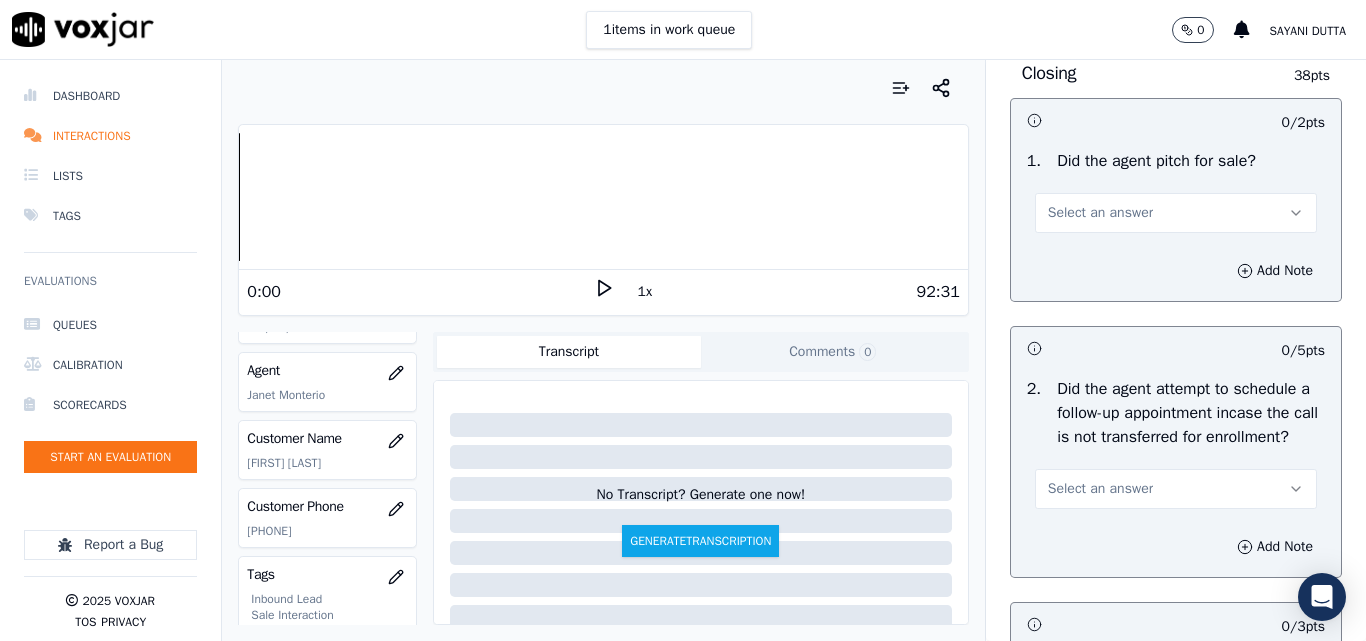 click on "Select an answer" at bounding box center (1176, 213) 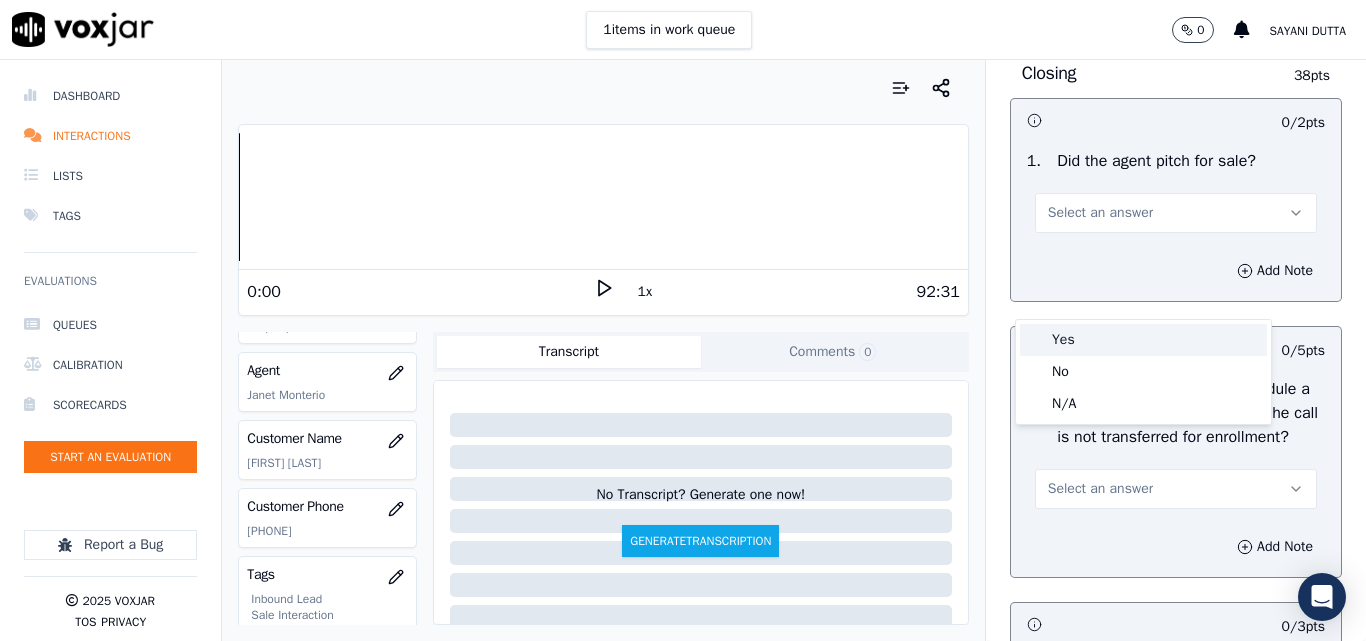 drag, startPoint x: 1077, startPoint y: 340, endPoint x: 1097, endPoint y: 329, distance: 22.825424 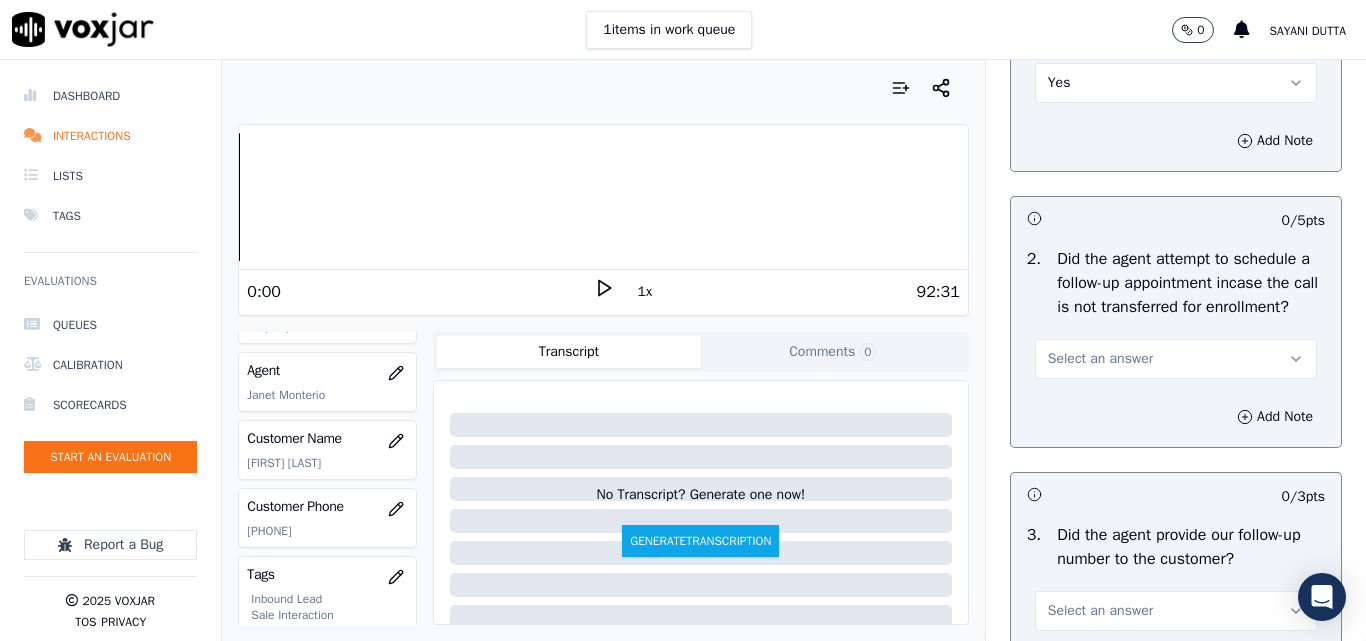 scroll, scrollTop: 4800, scrollLeft: 0, axis: vertical 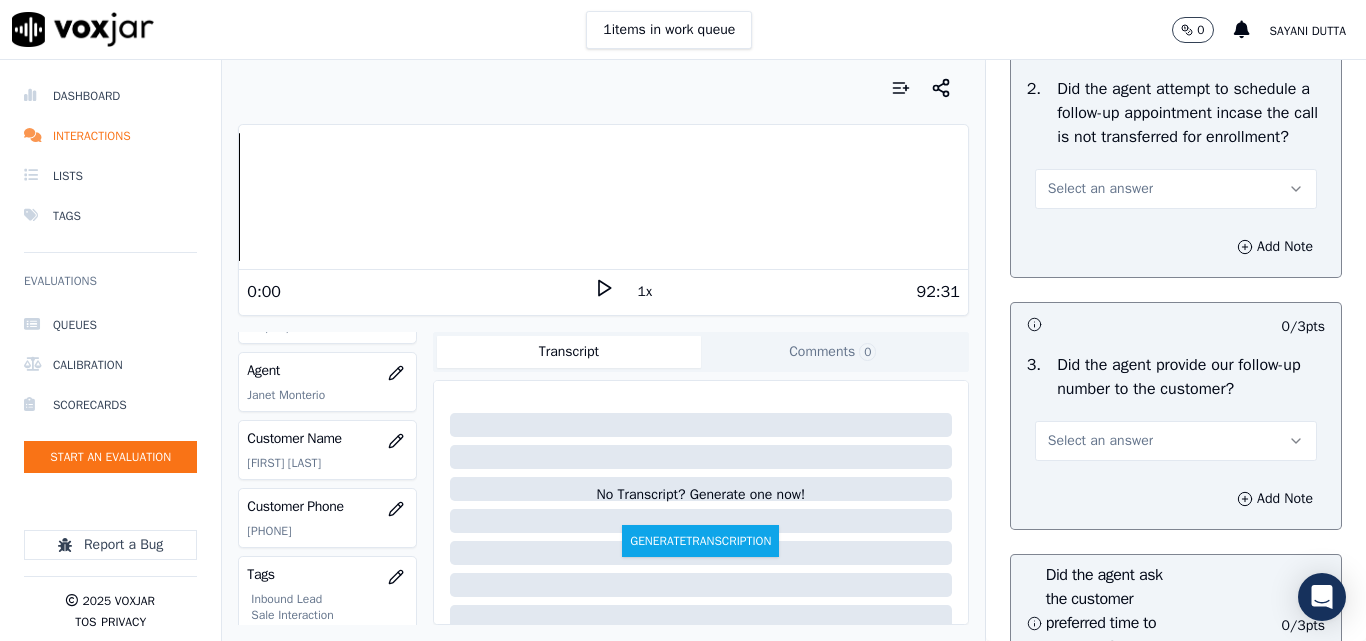 click on "Select an answer" at bounding box center [1176, 189] 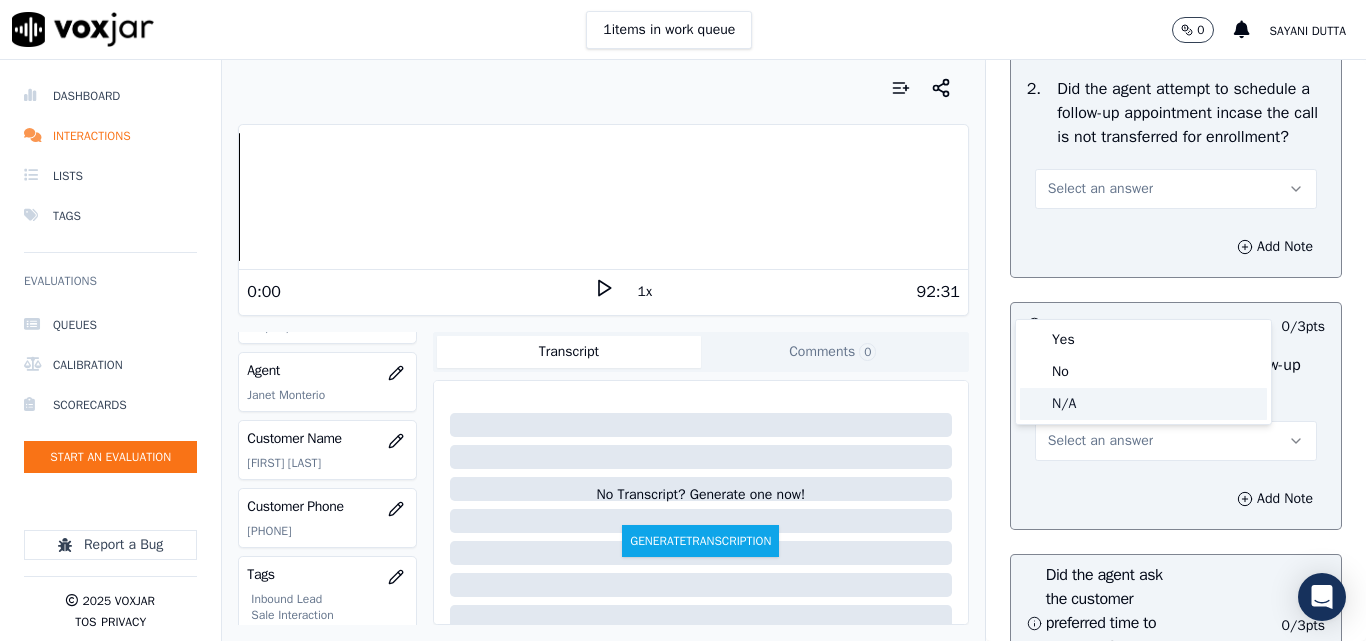 drag, startPoint x: 1067, startPoint y: 407, endPoint x: 1106, endPoint y: 371, distance: 53.075417 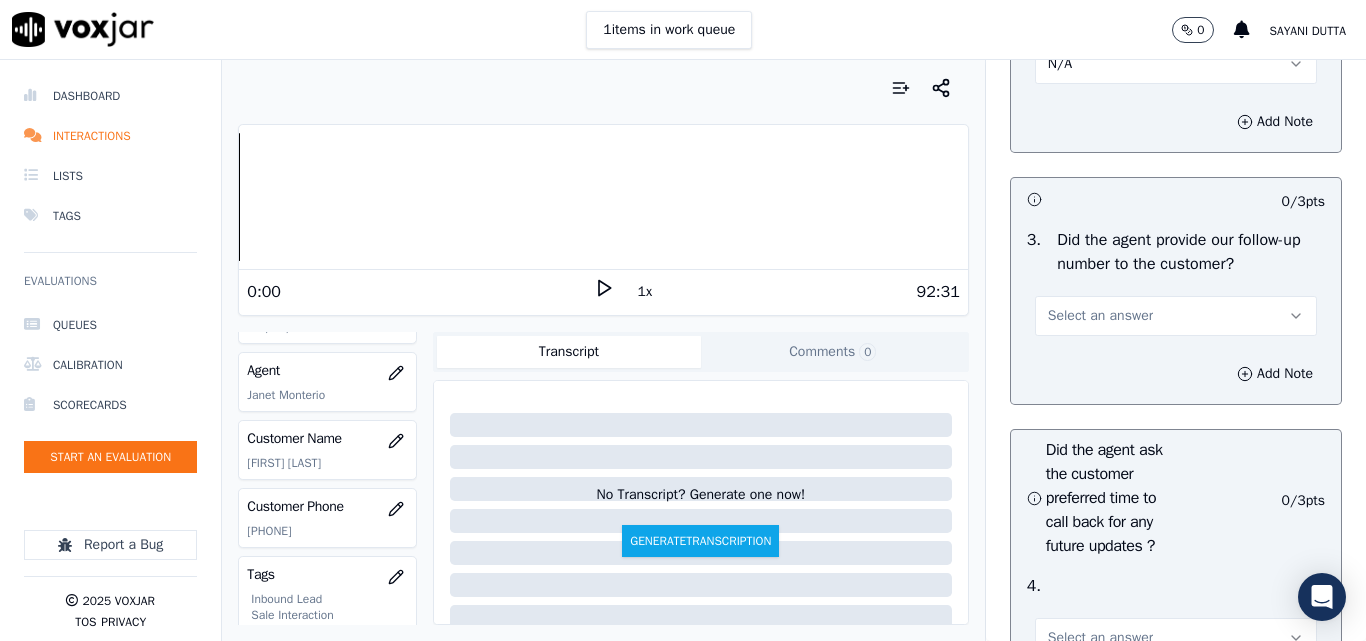 scroll, scrollTop: 5200, scrollLeft: 0, axis: vertical 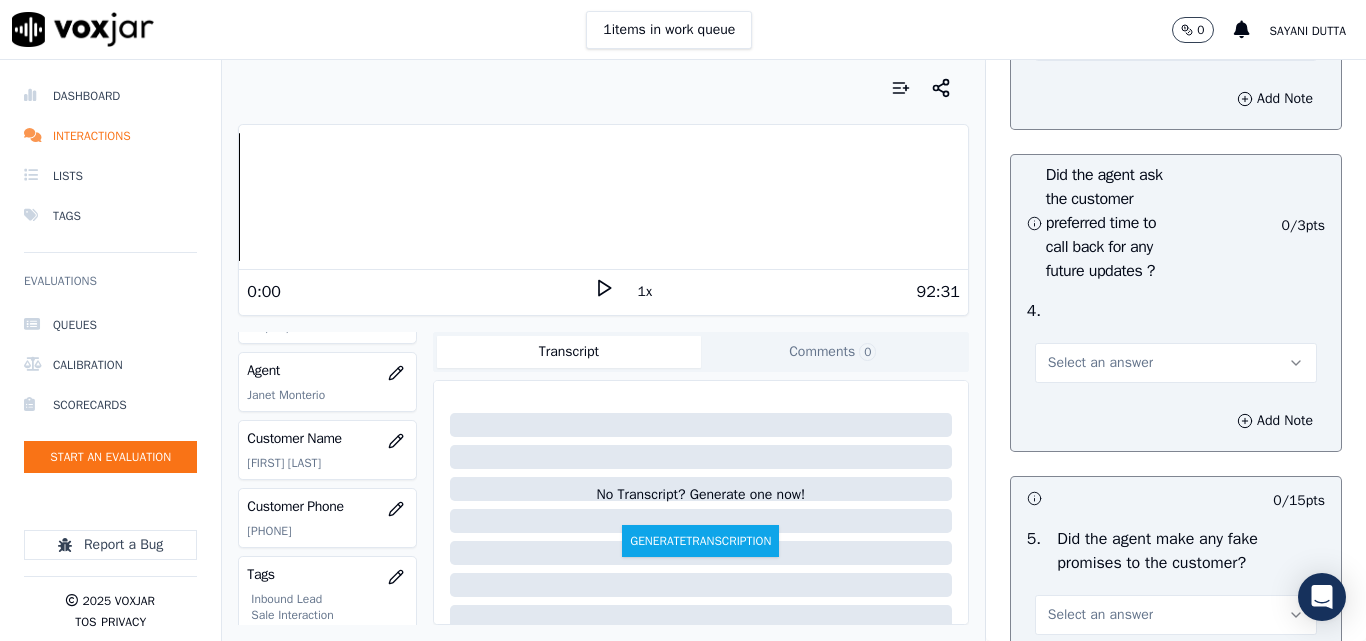 click on "Select an answer" at bounding box center (1176, 41) 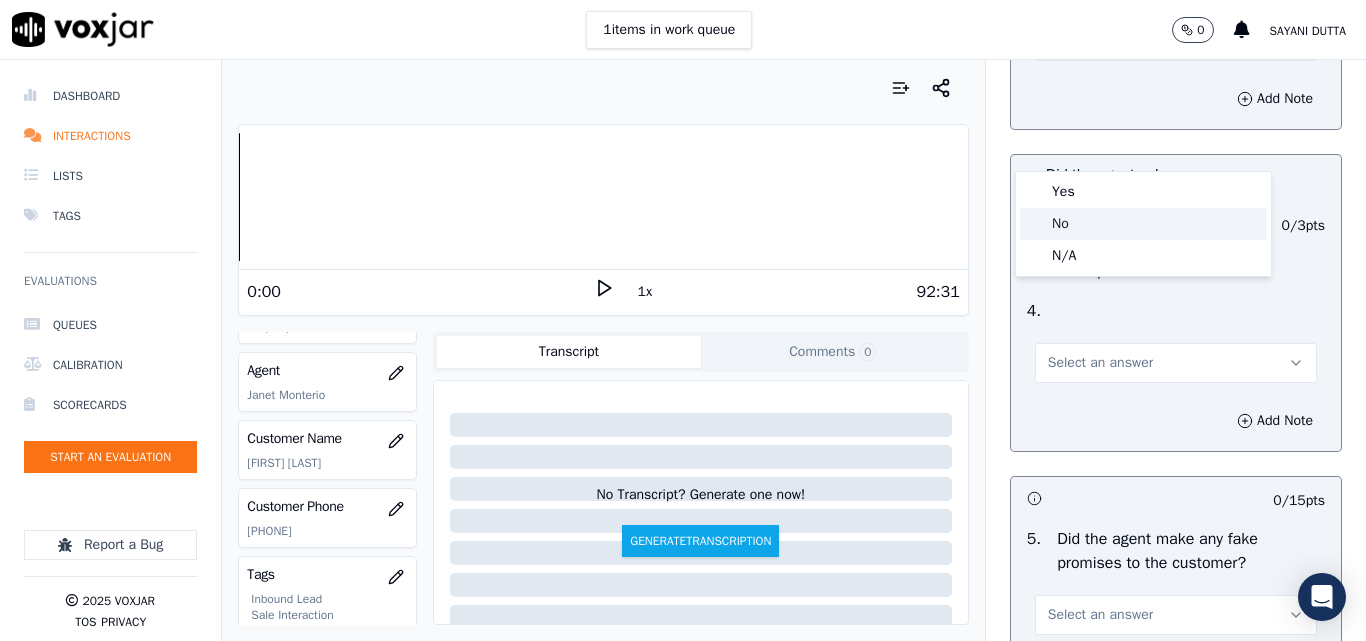 click on "No" 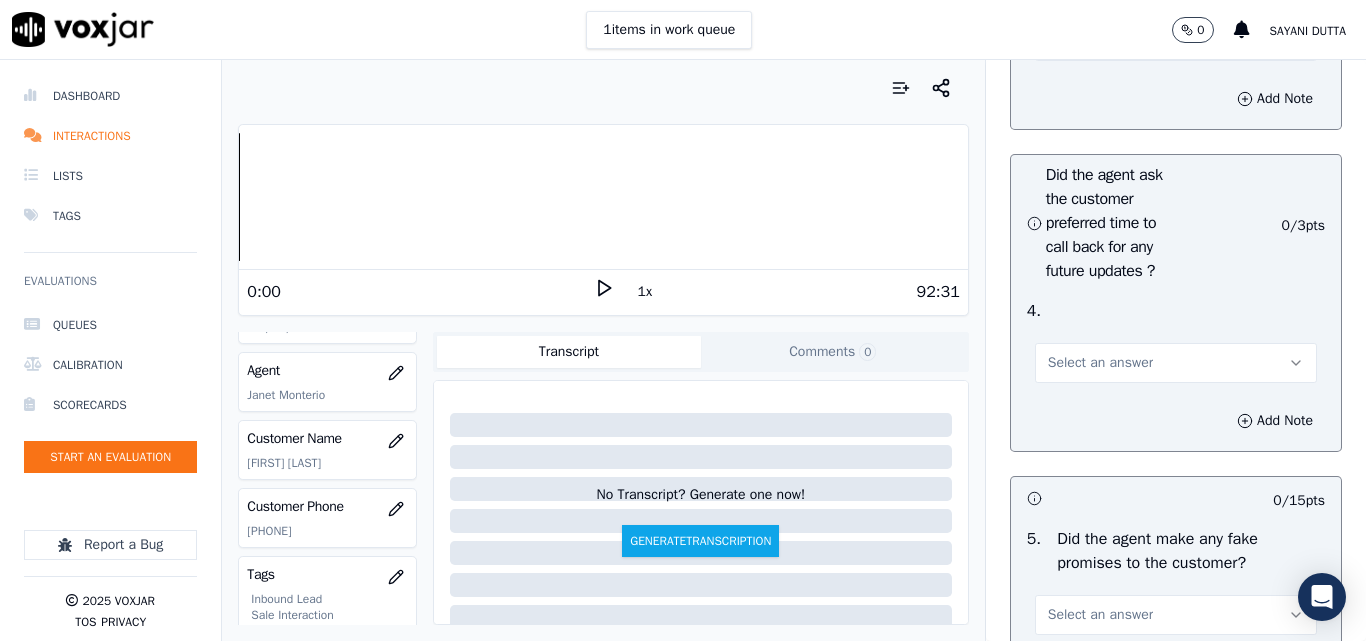 click on "Select an answer" at bounding box center [1176, 363] 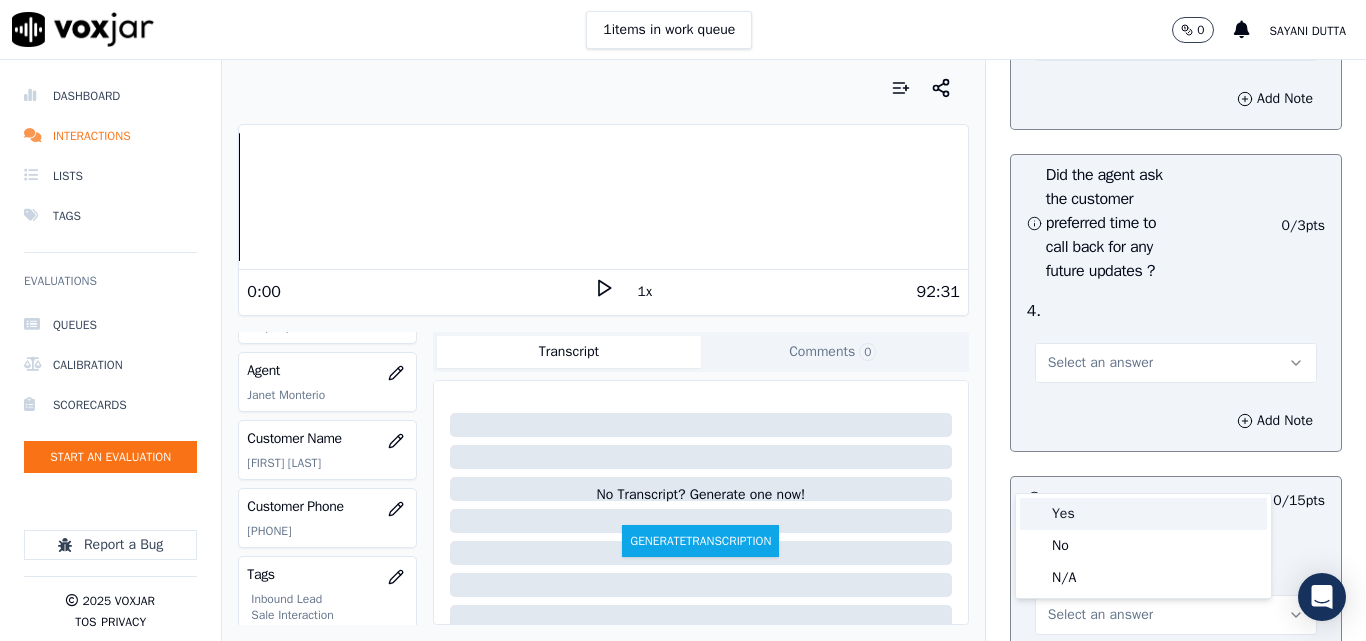 click on "Yes" at bounding box center (1143, 514) 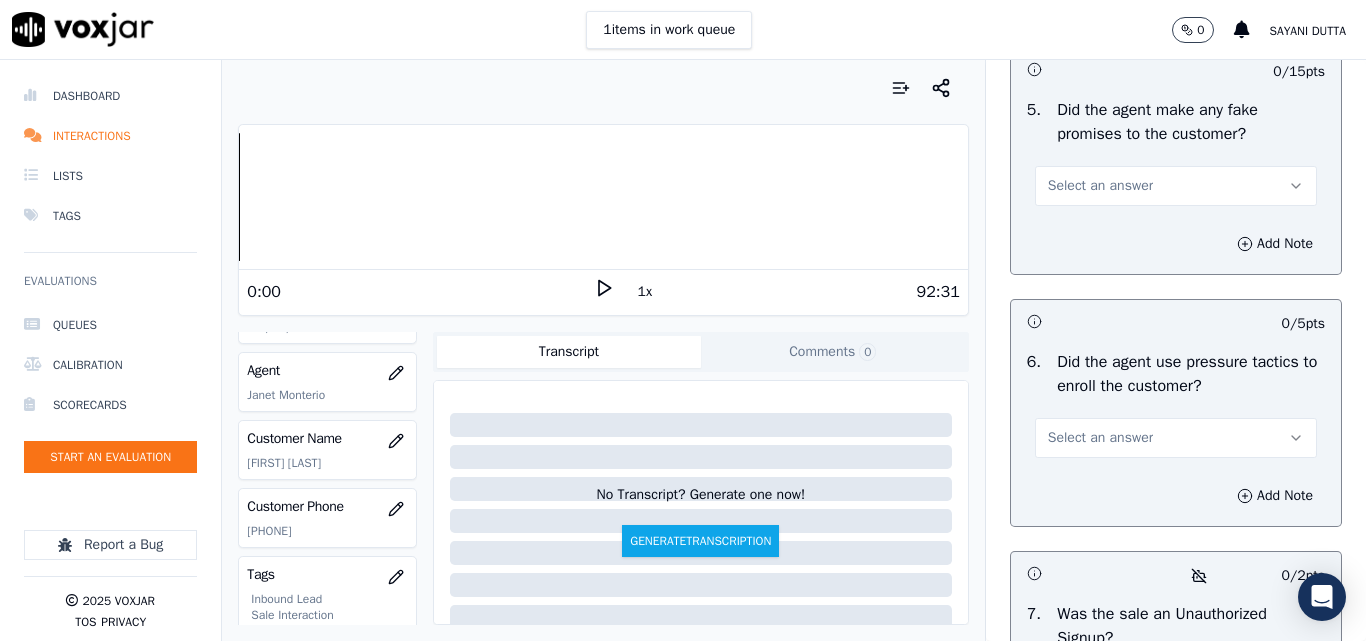 scroll, scrollTop: 5700, scrollLeft: 0, axis: vertical 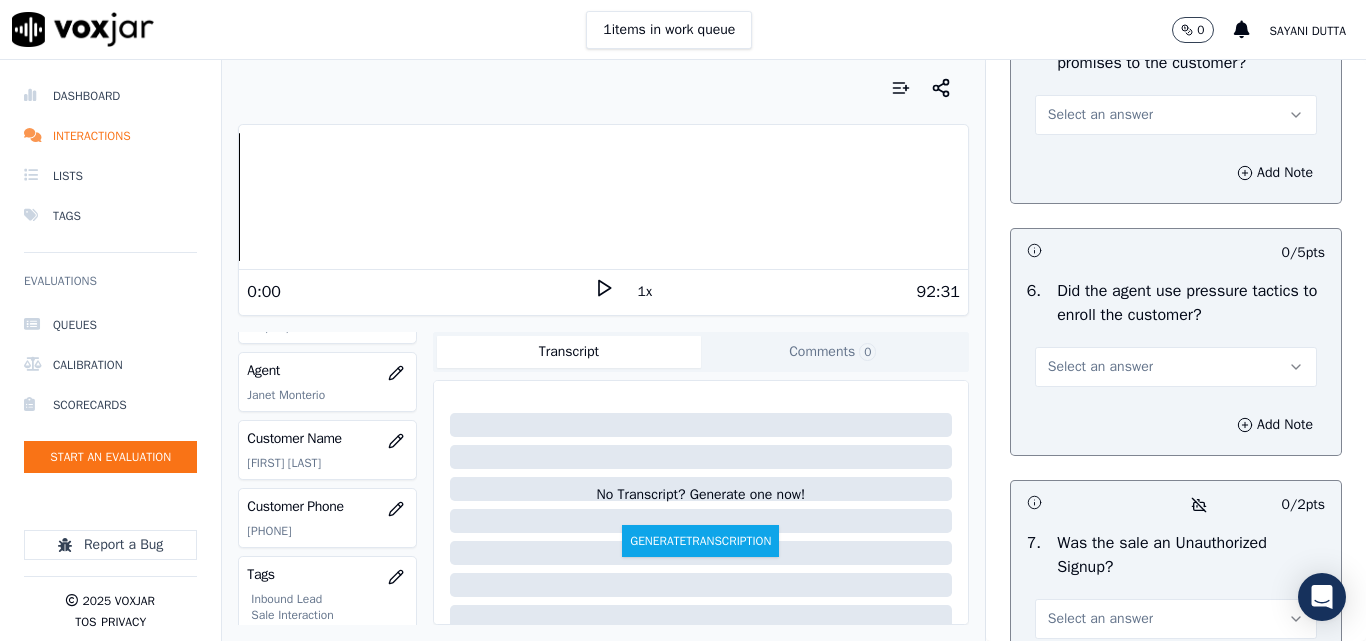 click on "Select an answer" at bounding box center (1100, 115) 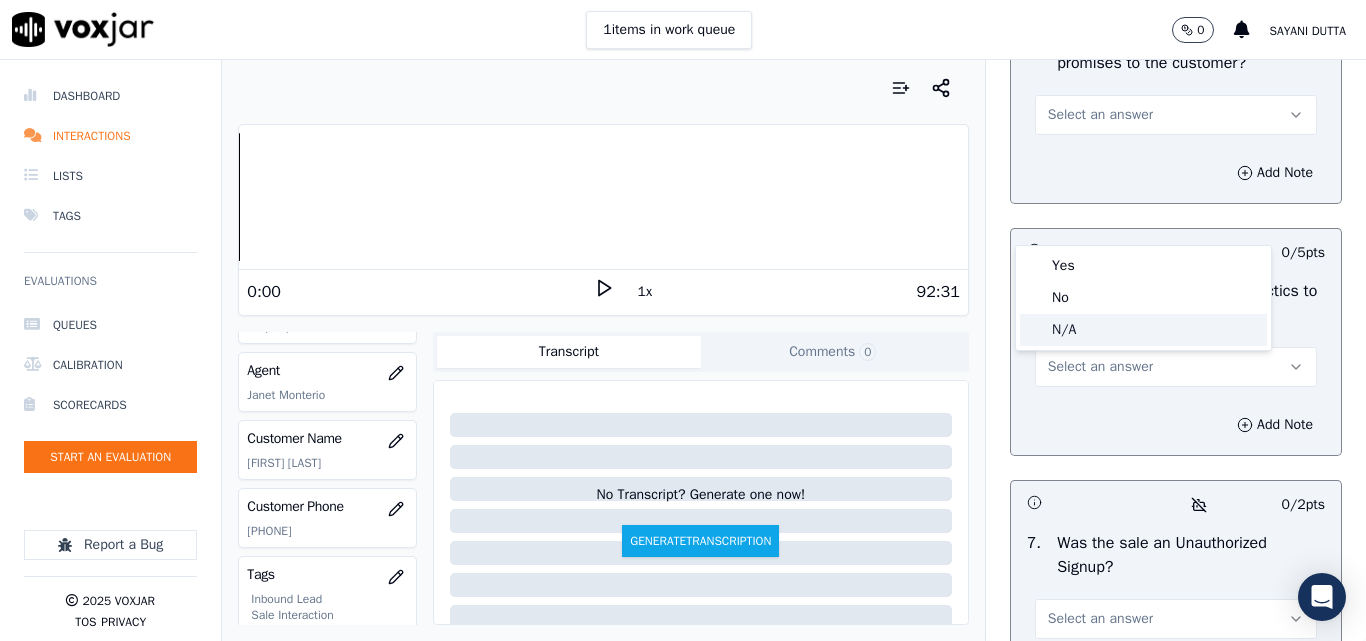 click on "N/A" 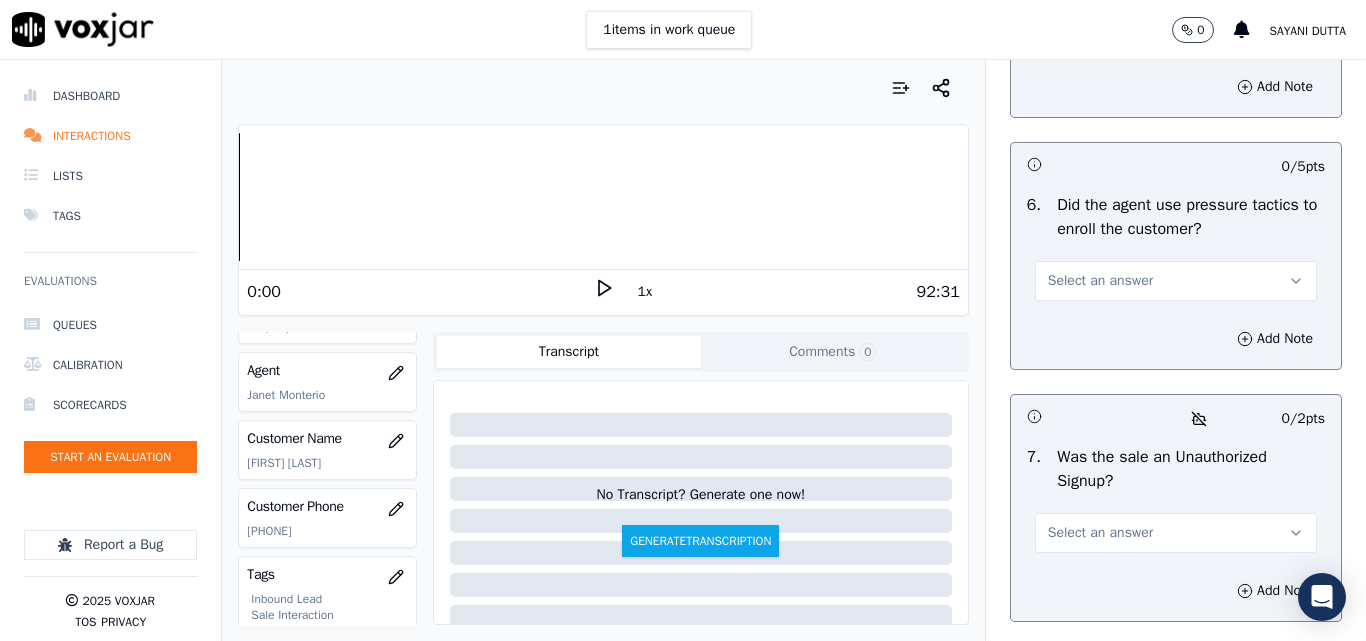 scroll, scrollTop: 5900, scrollLeft: 0, axis: vertical 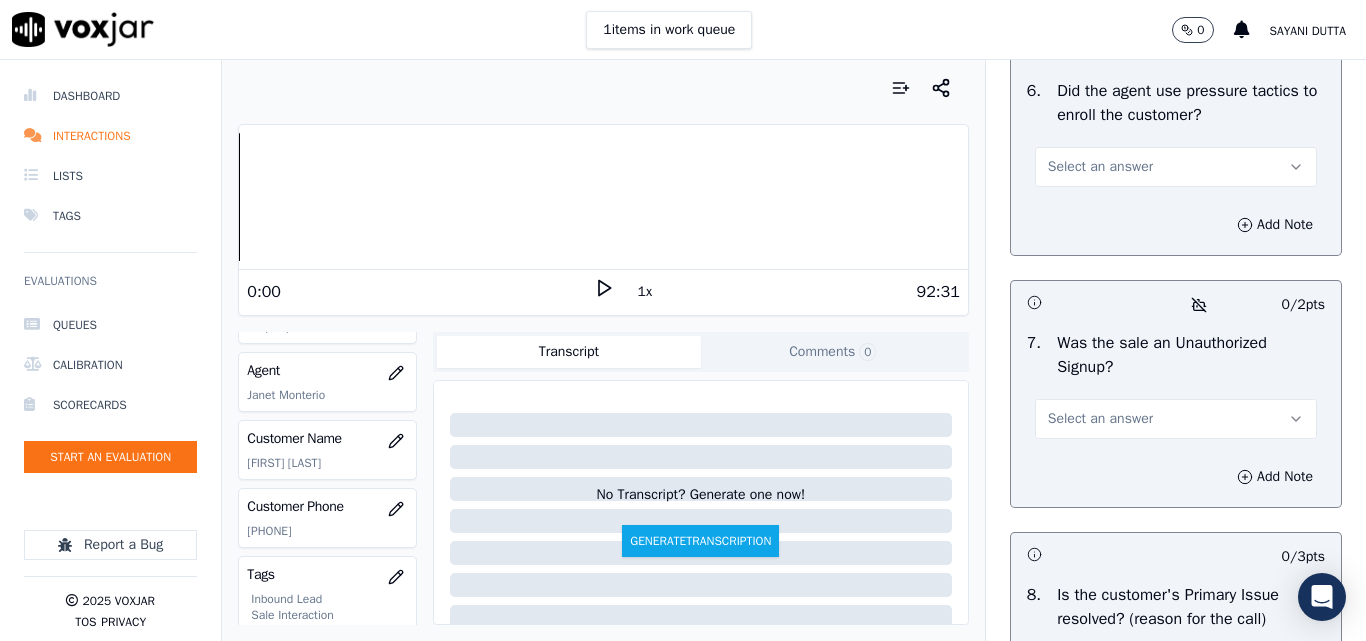 click on "Select an answer" at bounding box center [1100, 167] 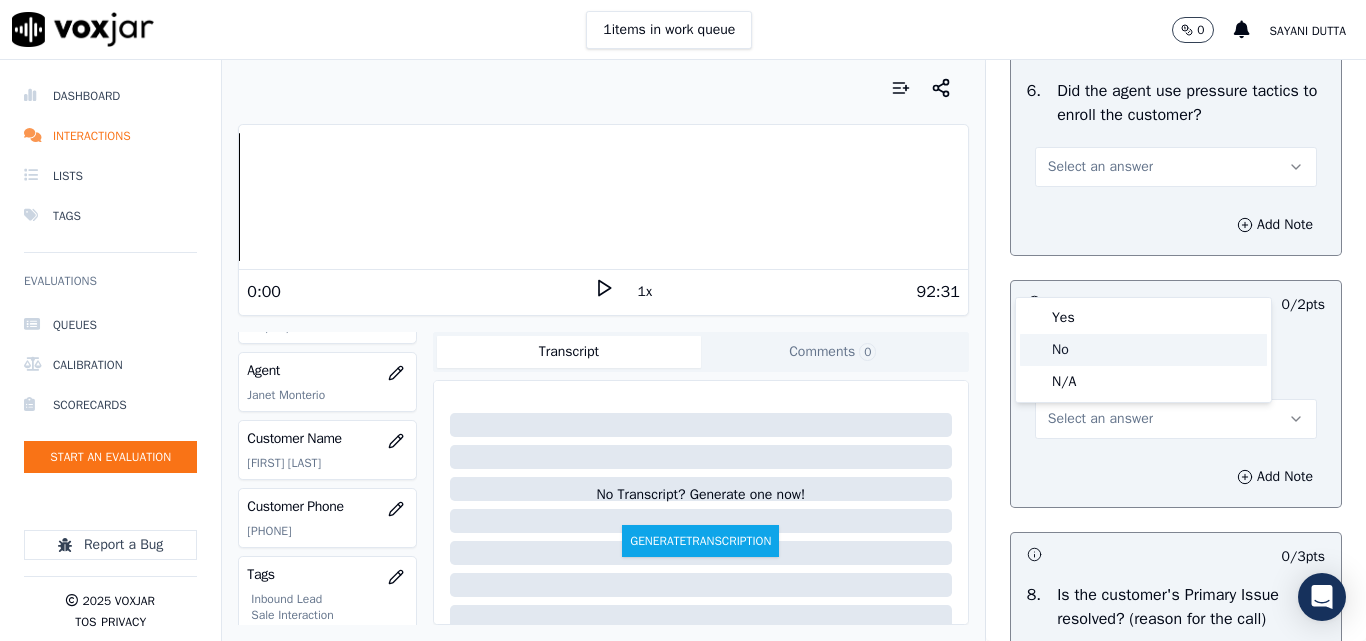 click on "No" 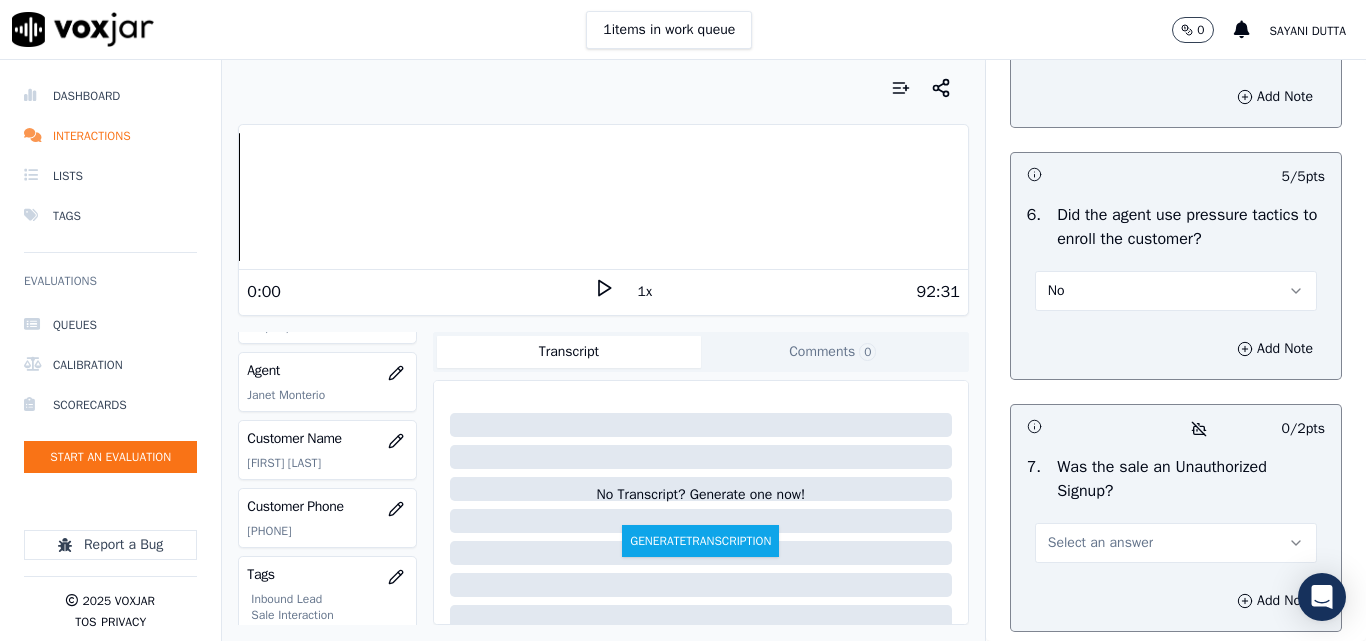 scroll, scrollTop: 5600, scrollLeft: 0, axis: vertical 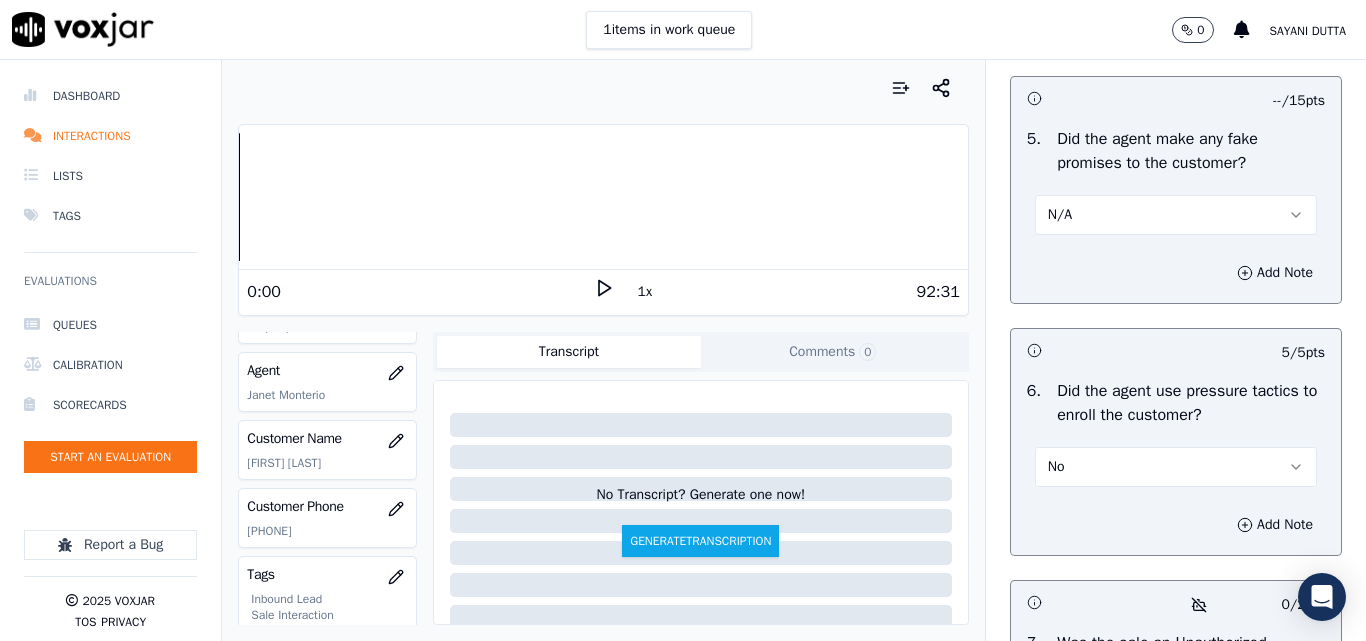 click on "N/A" at bounding box center (1176, 215) 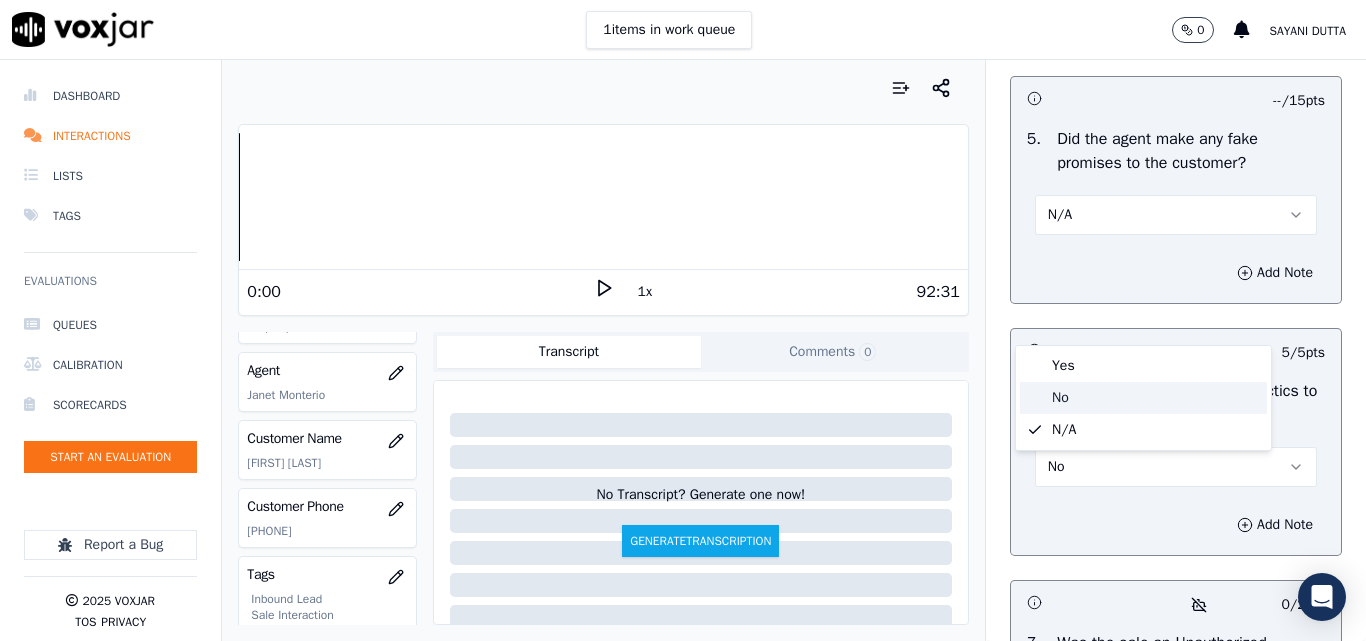 click on "No" 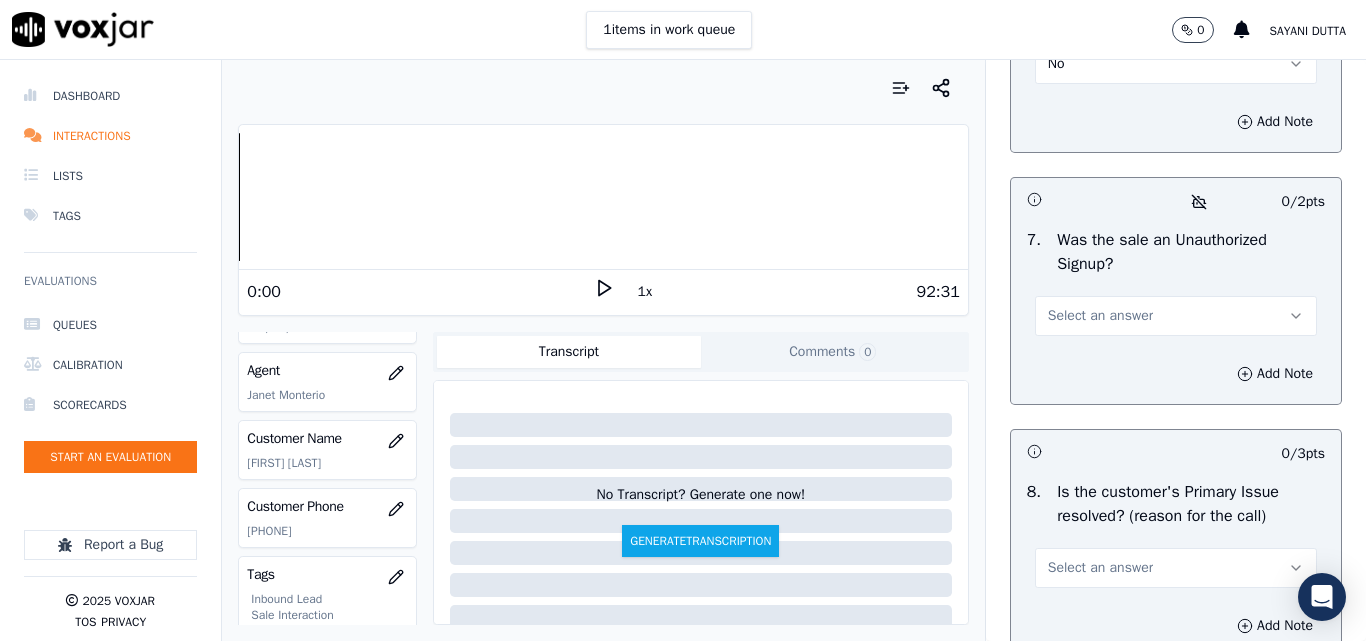 scroll, scrollTop: 6100, scrollLeft: 0, axis: vertical 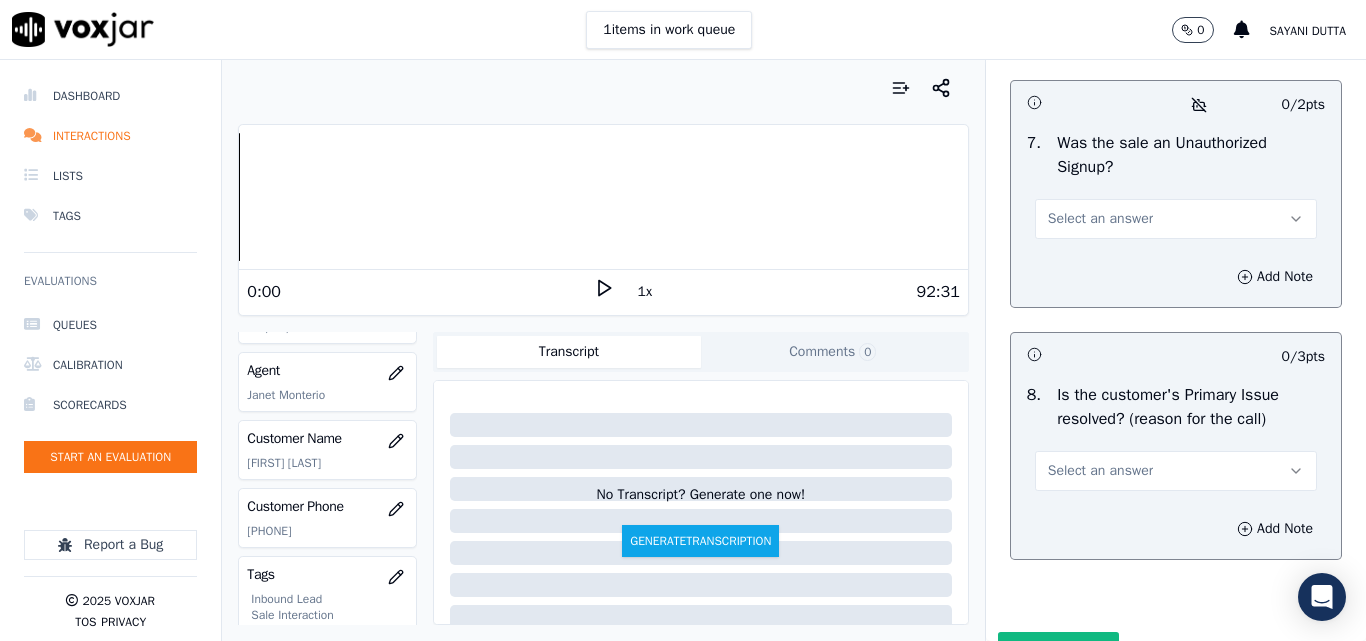 click on "Select an answer" at bounding box center (1100, 219) 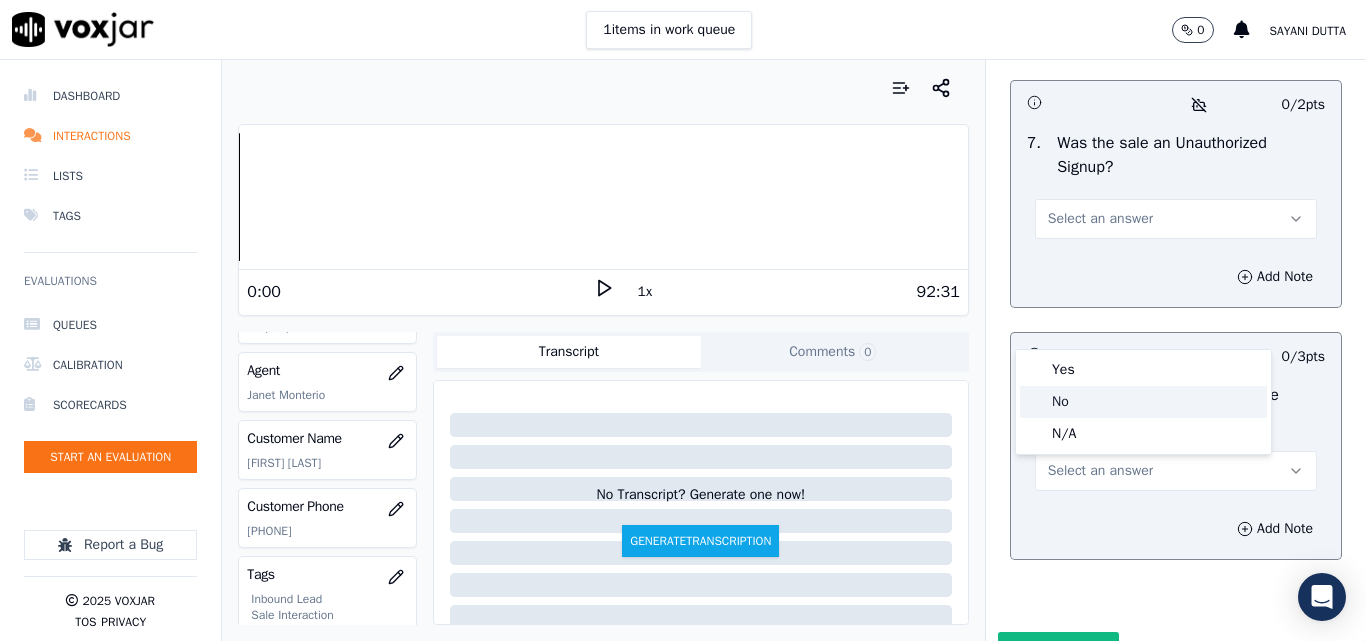 click on "No" 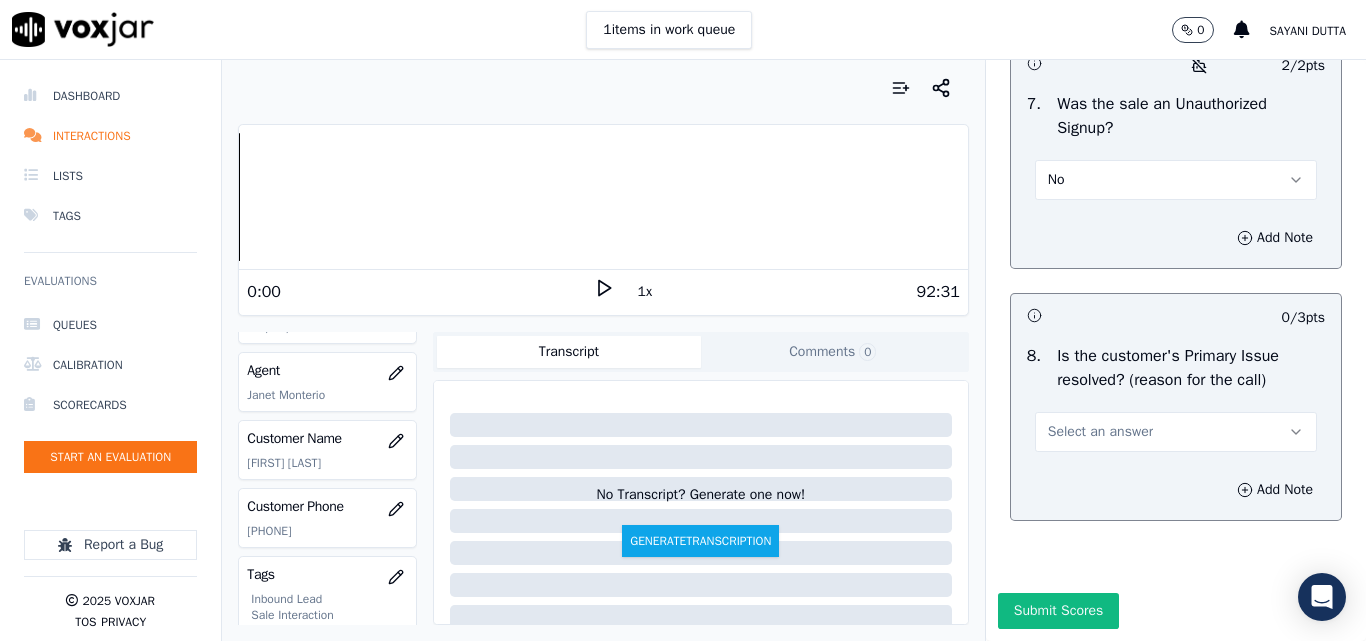 scroll, scrollTop: 6290, scrollLeft: 0, axis: vertical 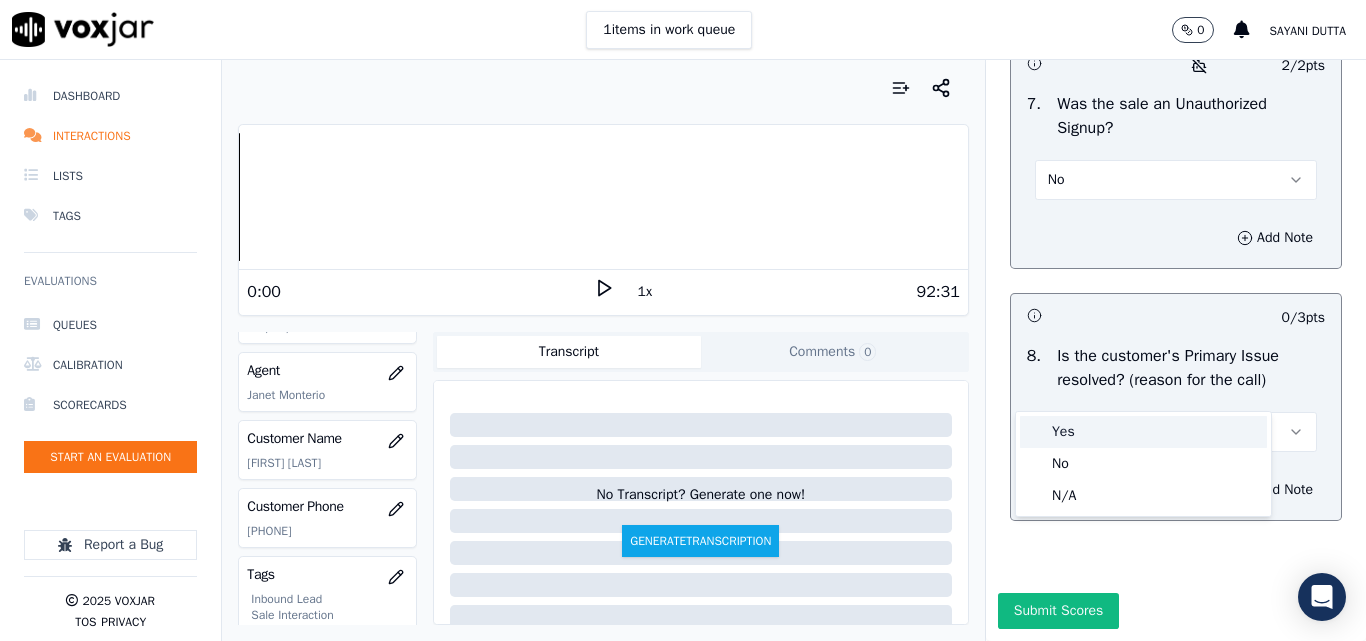 click on "Yes" at bounding box center (1143, 432) 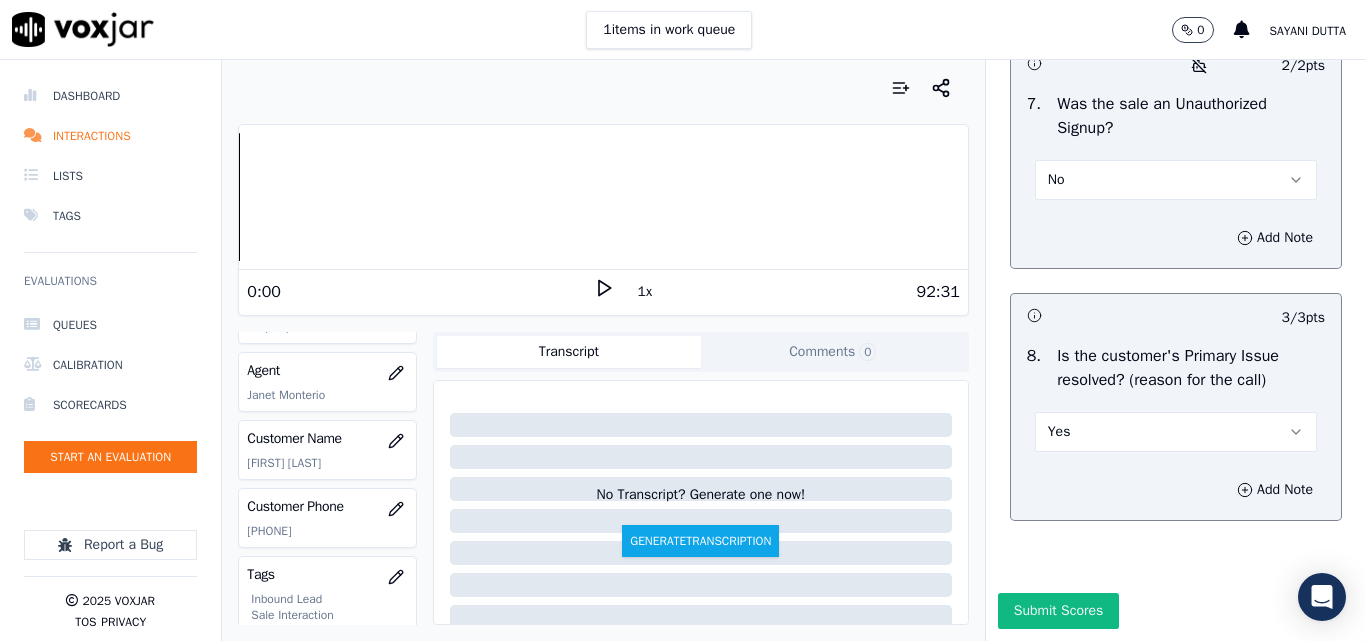 click on "Submit Scores" at bounding box center [1176, 617] 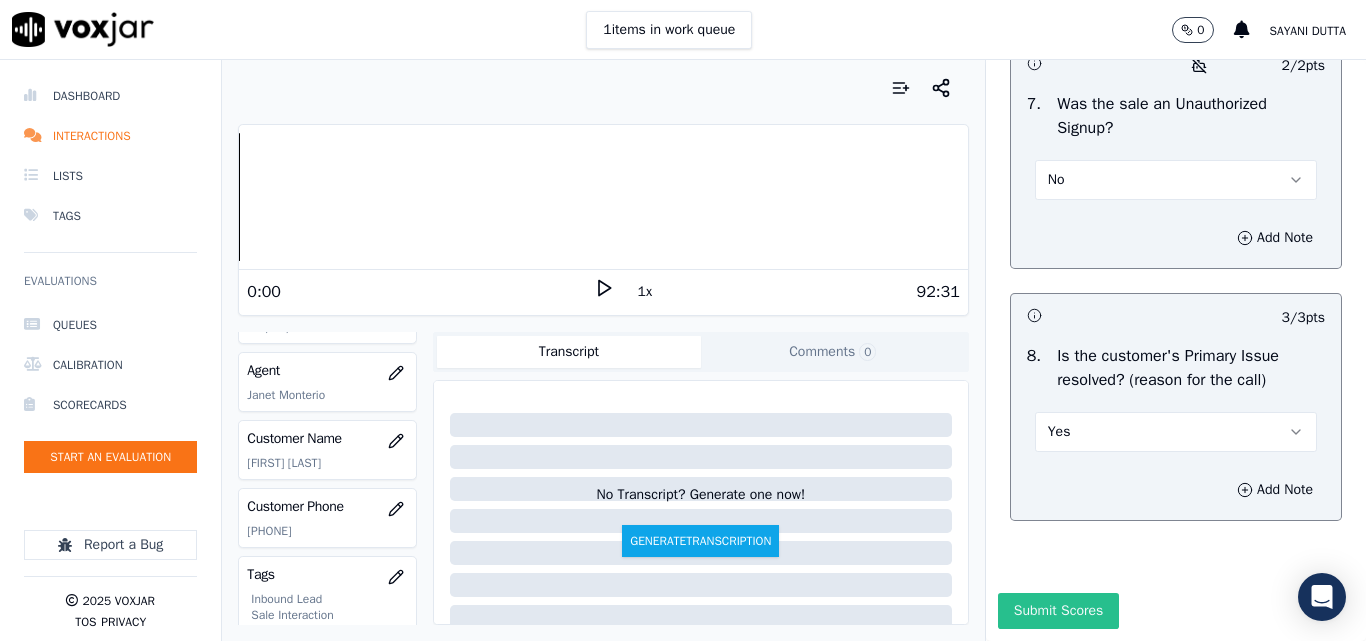 click on "Submit Scores" at bounding box center (1058, 611) 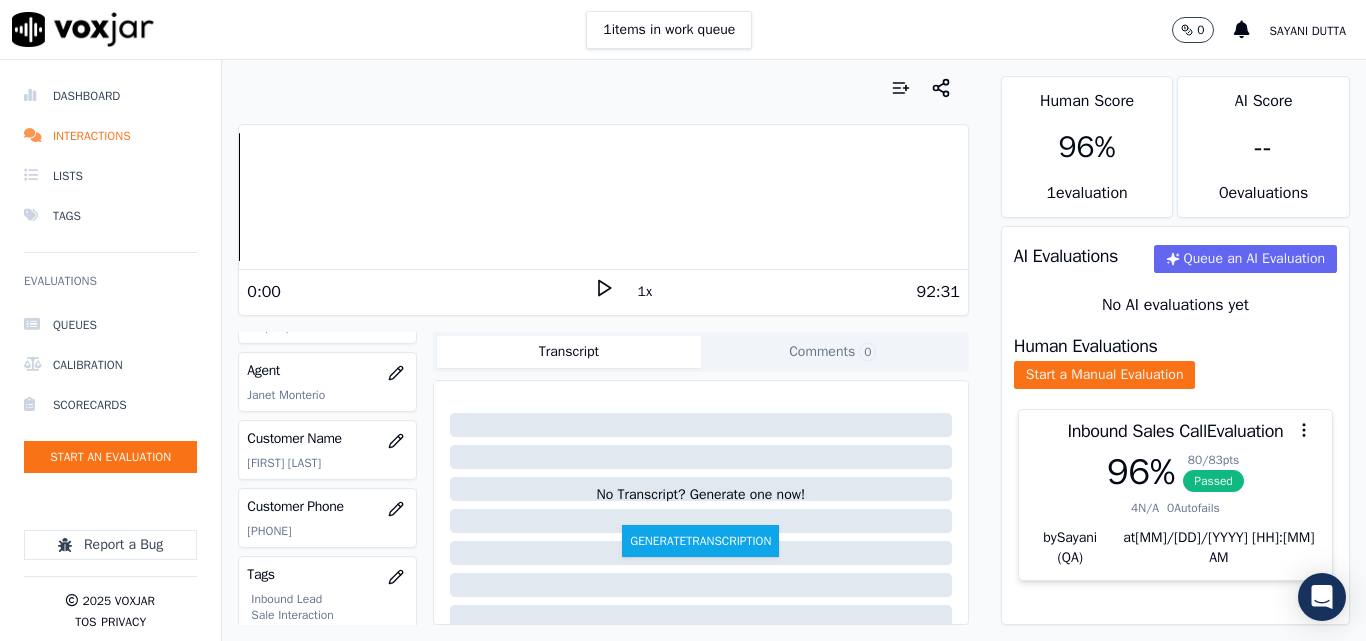 click on "No Transcript? Generate one now!   Generate  Transcription" at bounding box center [701, 473] 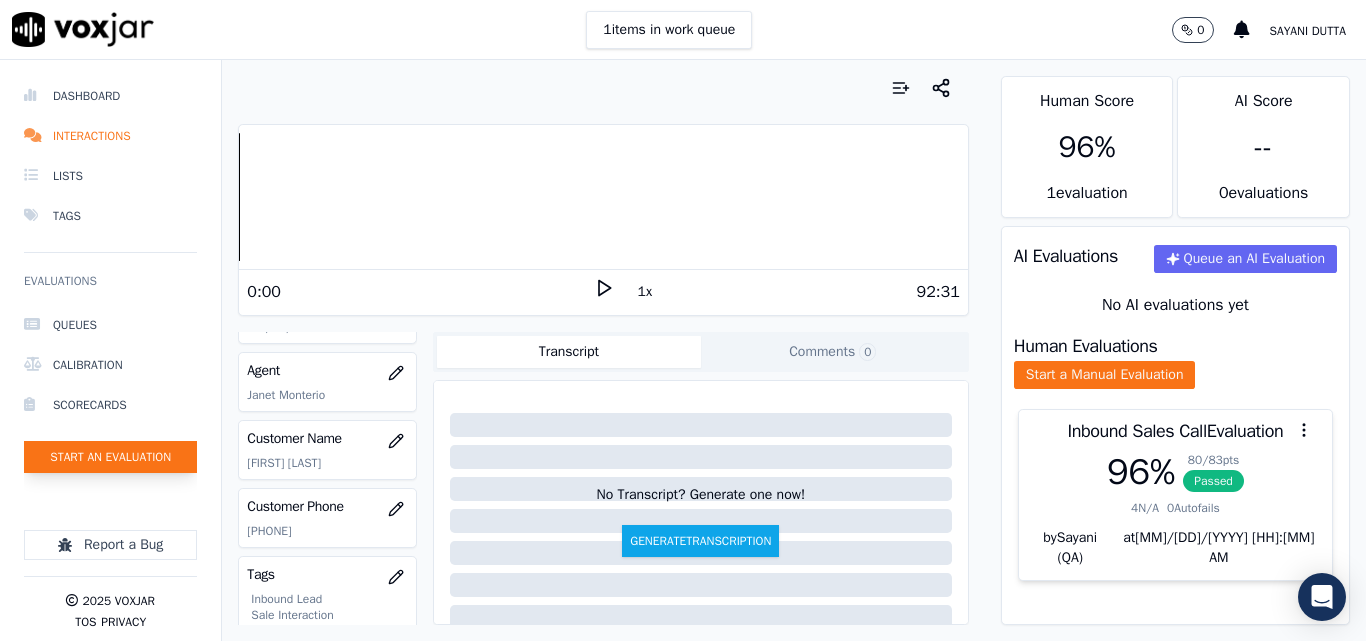 click on "Start an Evaluation" 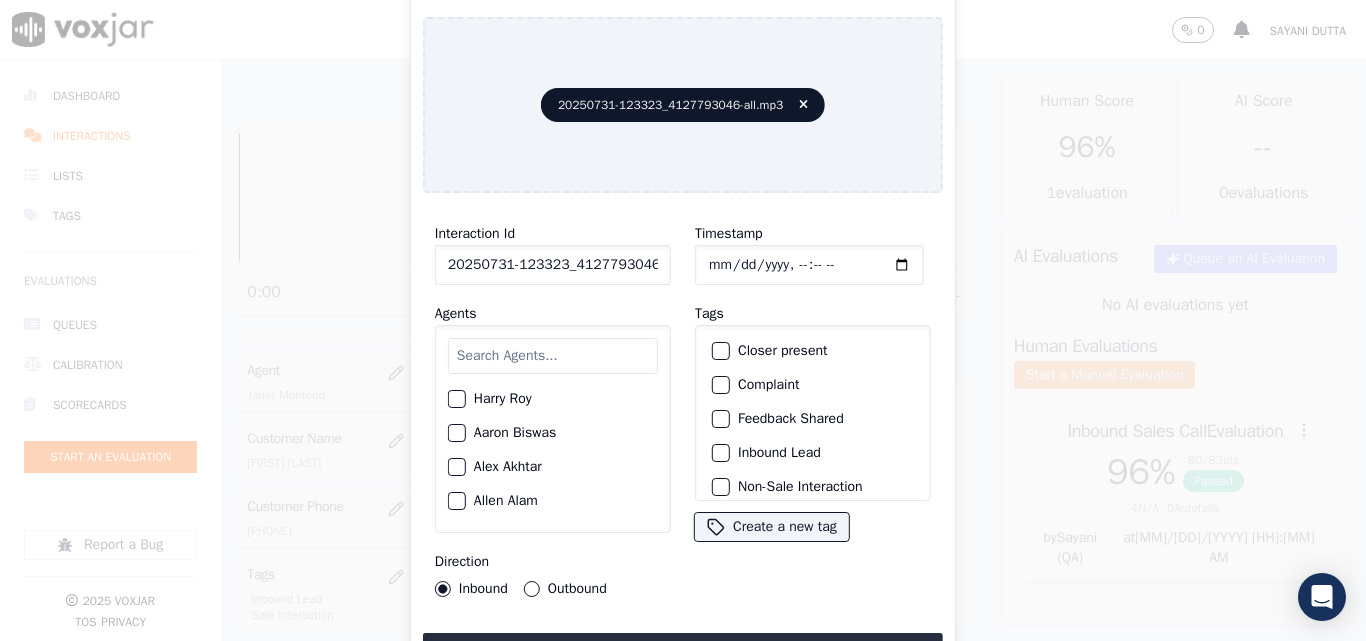 scroll, scrollTop: 0, scrollLeft: 40, axis: horizontal 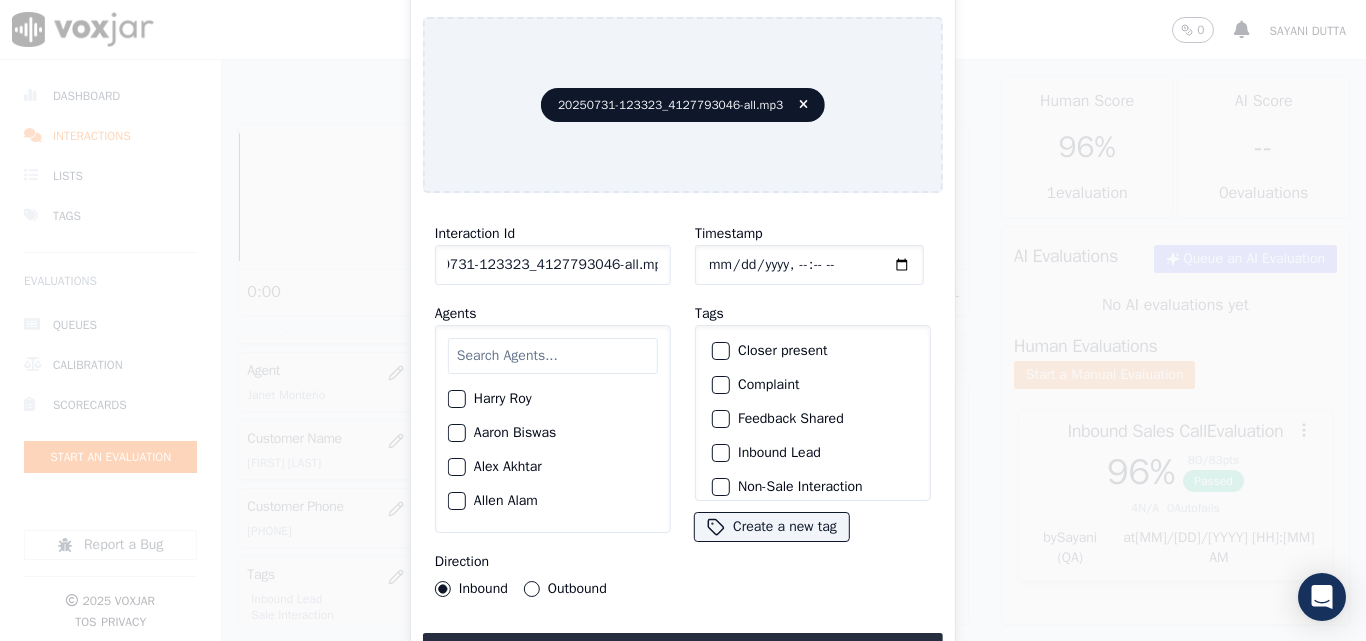 drag, startPoint x: 641, startPoint y: 255, endPoint x: 872, endPoint y: 294, distance: 234.26907 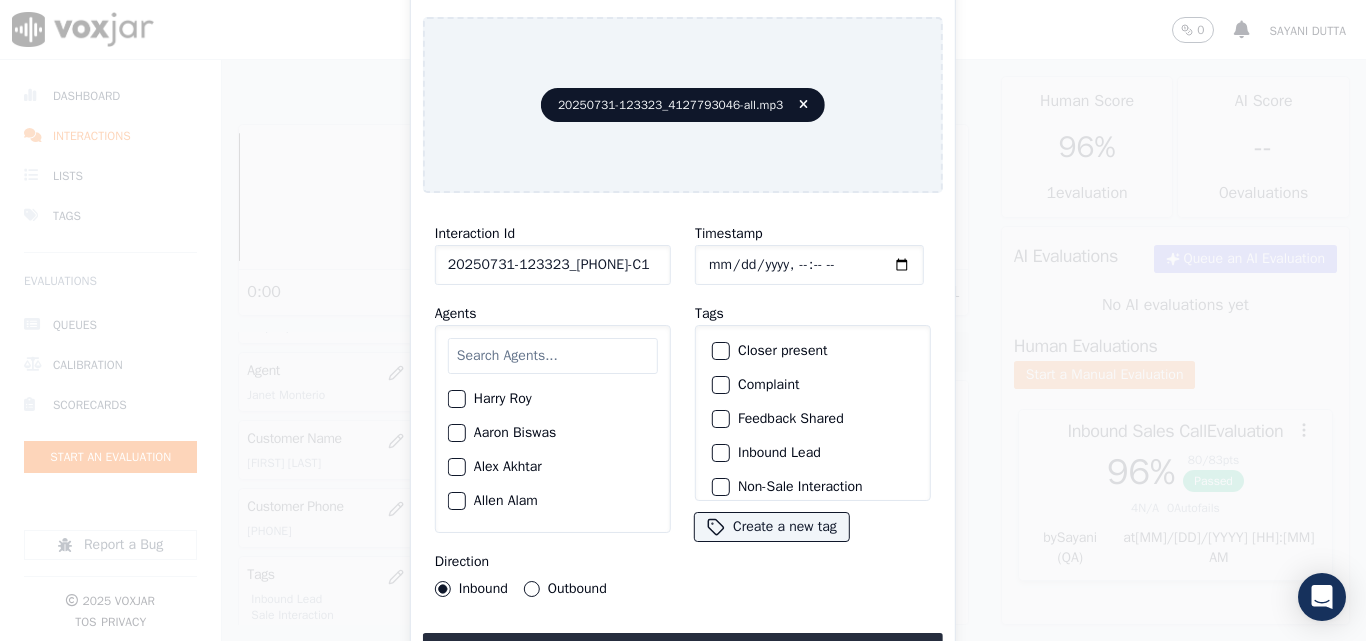 scroll, scrollTop: 0, scrollLeft: 11, axis: horizontal 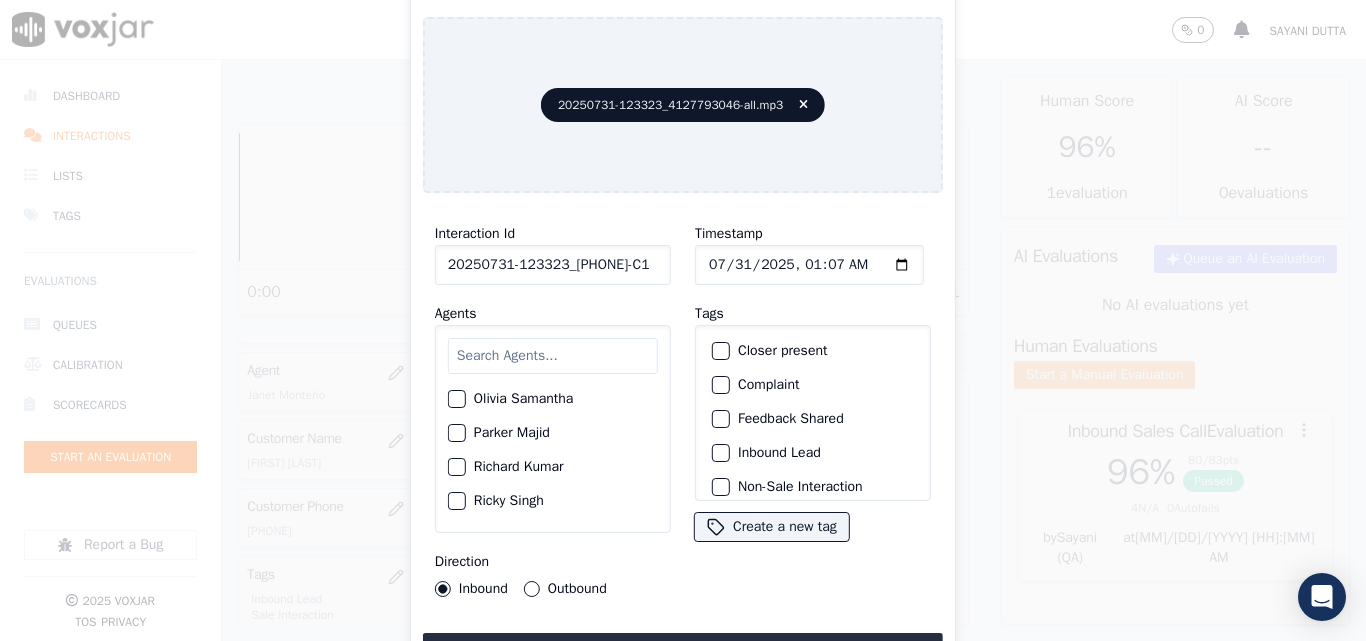 click on "Richard Kumar" 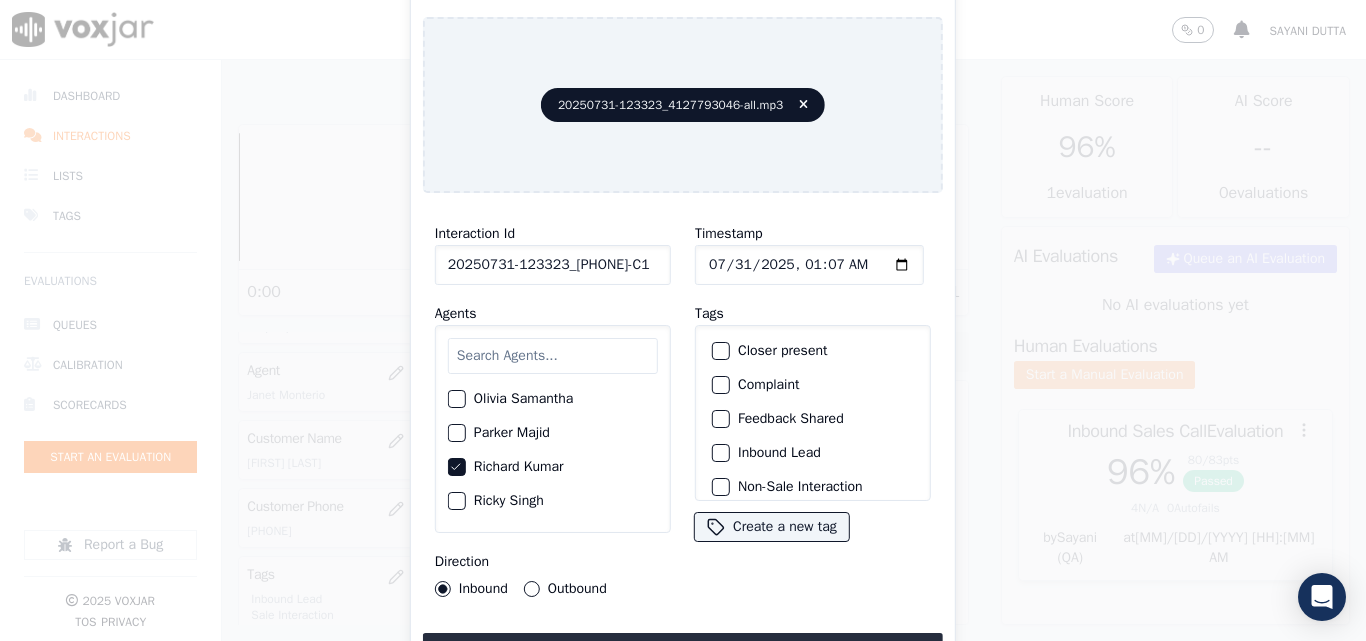 click on "Inbound     Outbound" at bounding box center [521, 589] 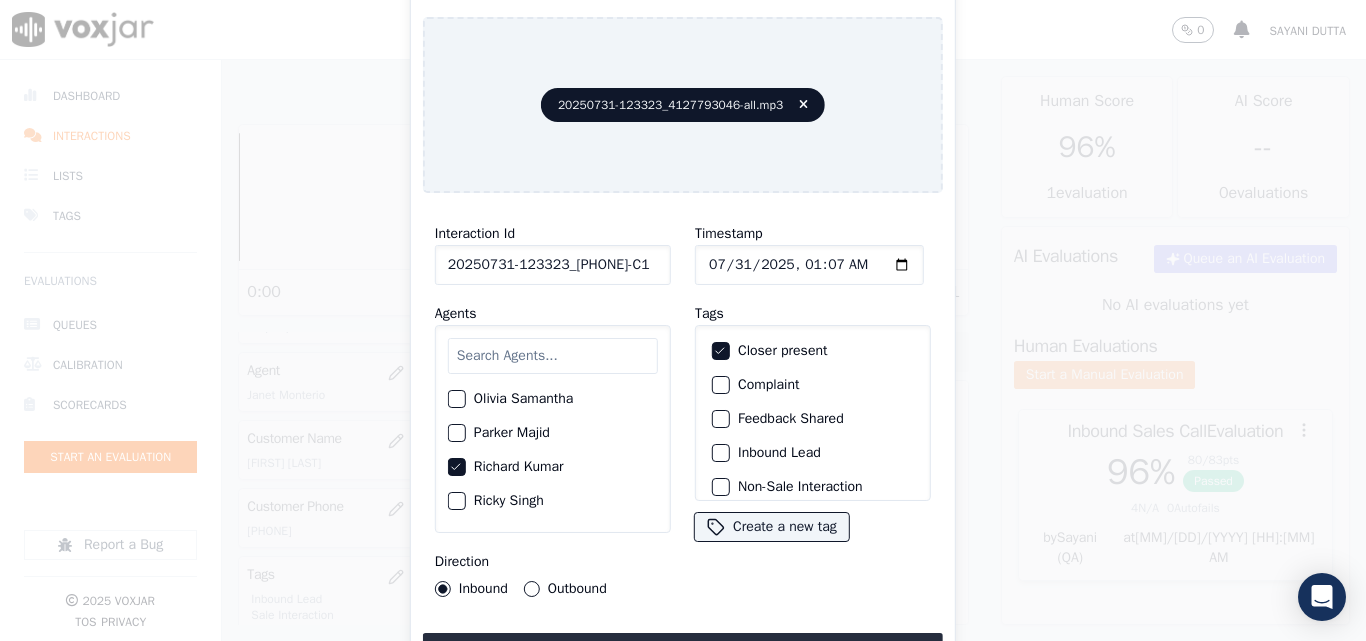 click at bounding box center [720, 453] 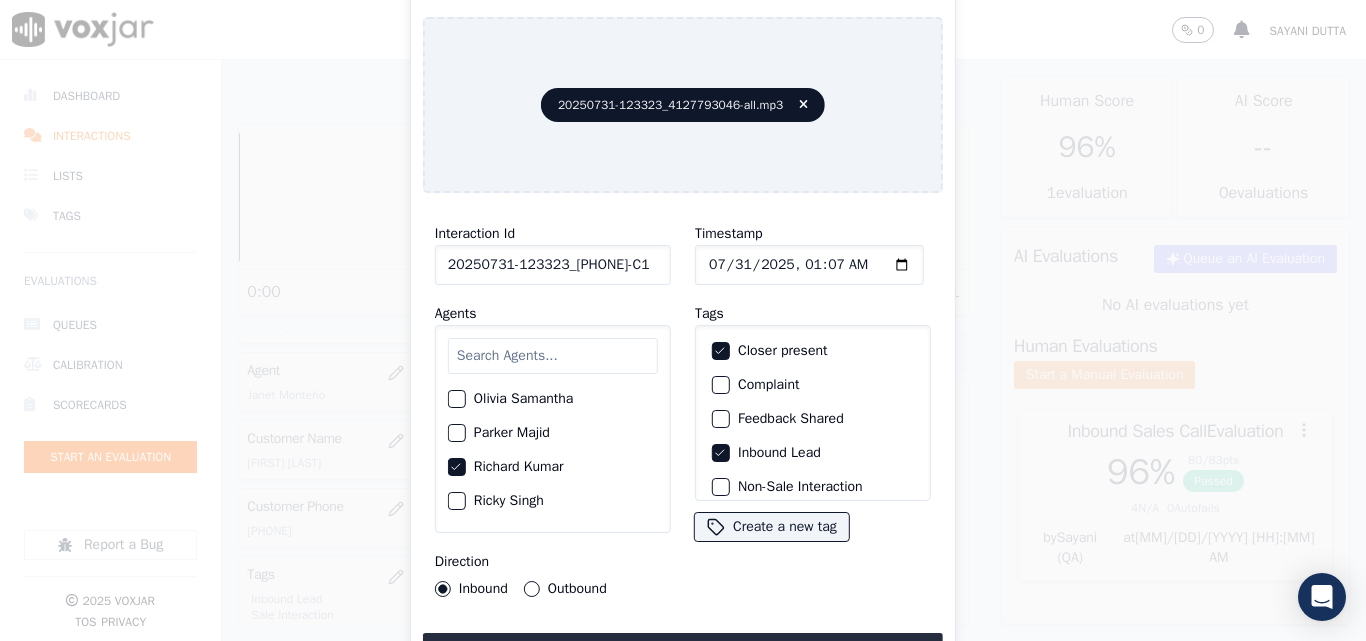 click 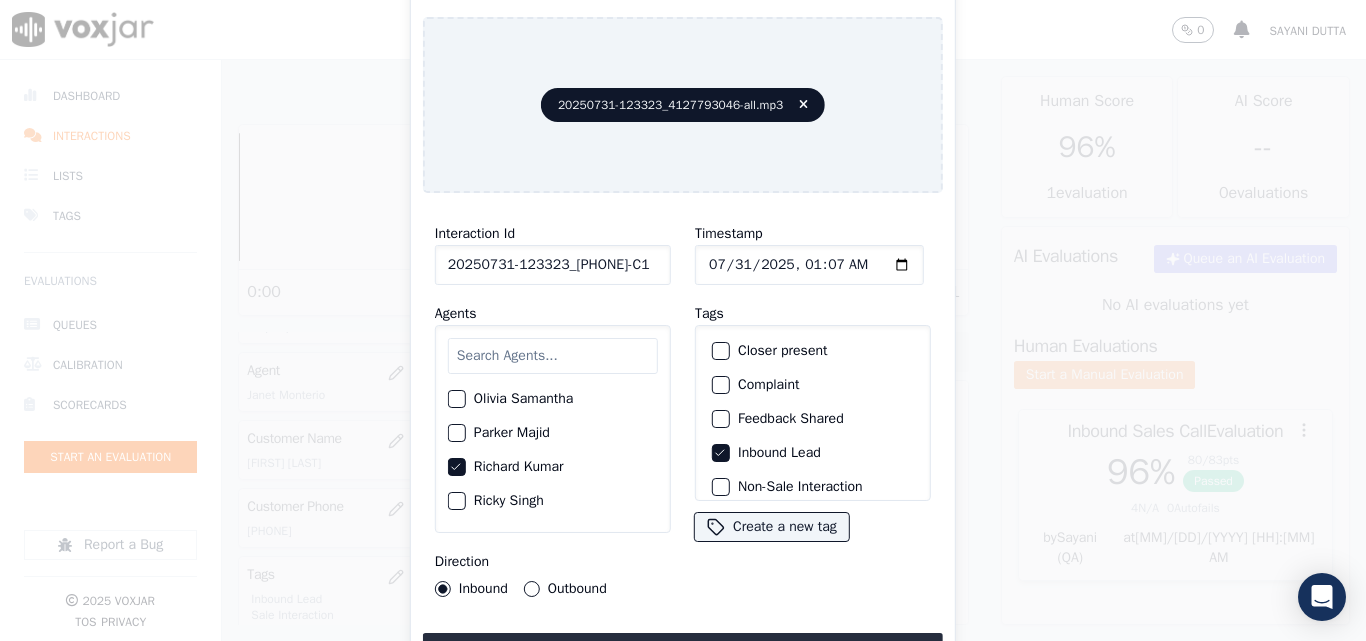scroll, scrollTop: 173, scrollLeft: 0, axis: vertical 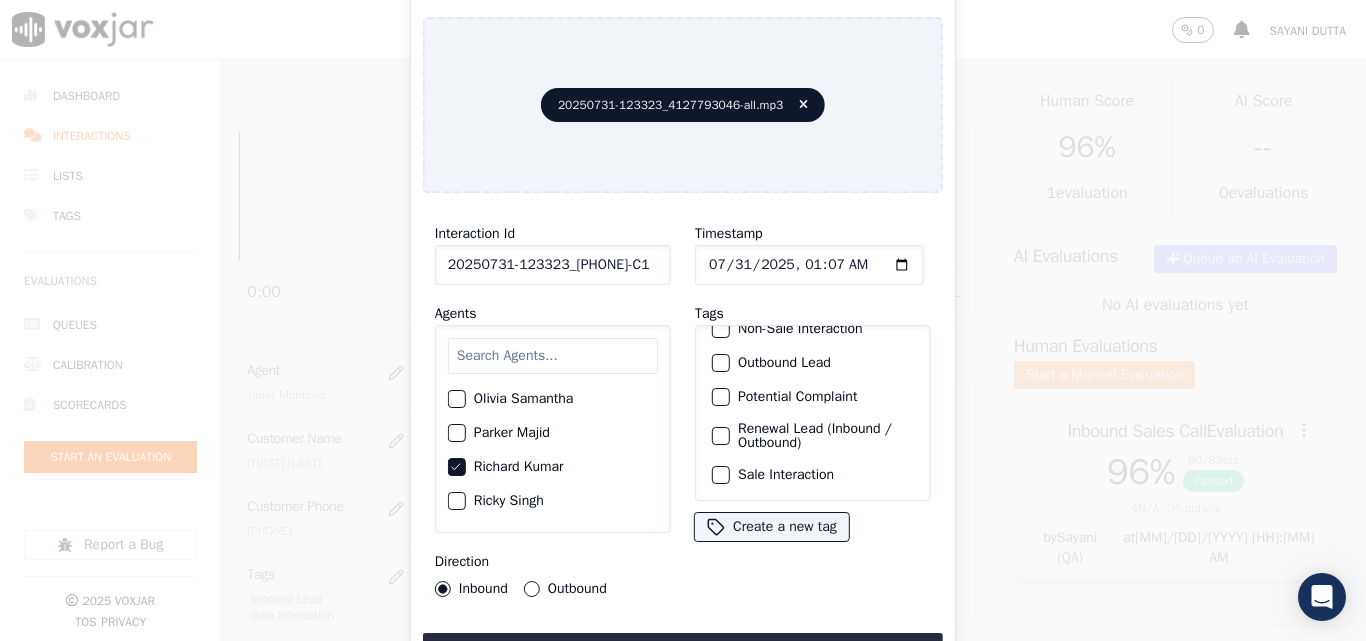 click on "Sale Interaction" at bounding box center (721, 475) 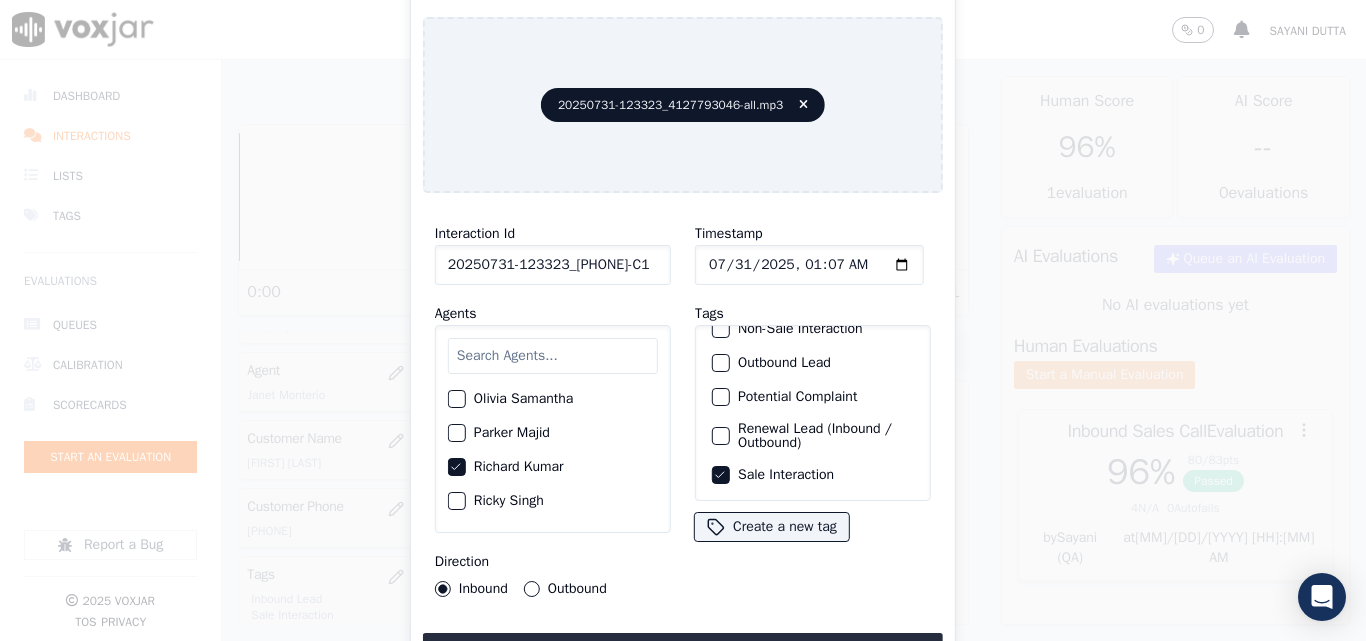 click on "Outbound" at bounding box center [532, 589] 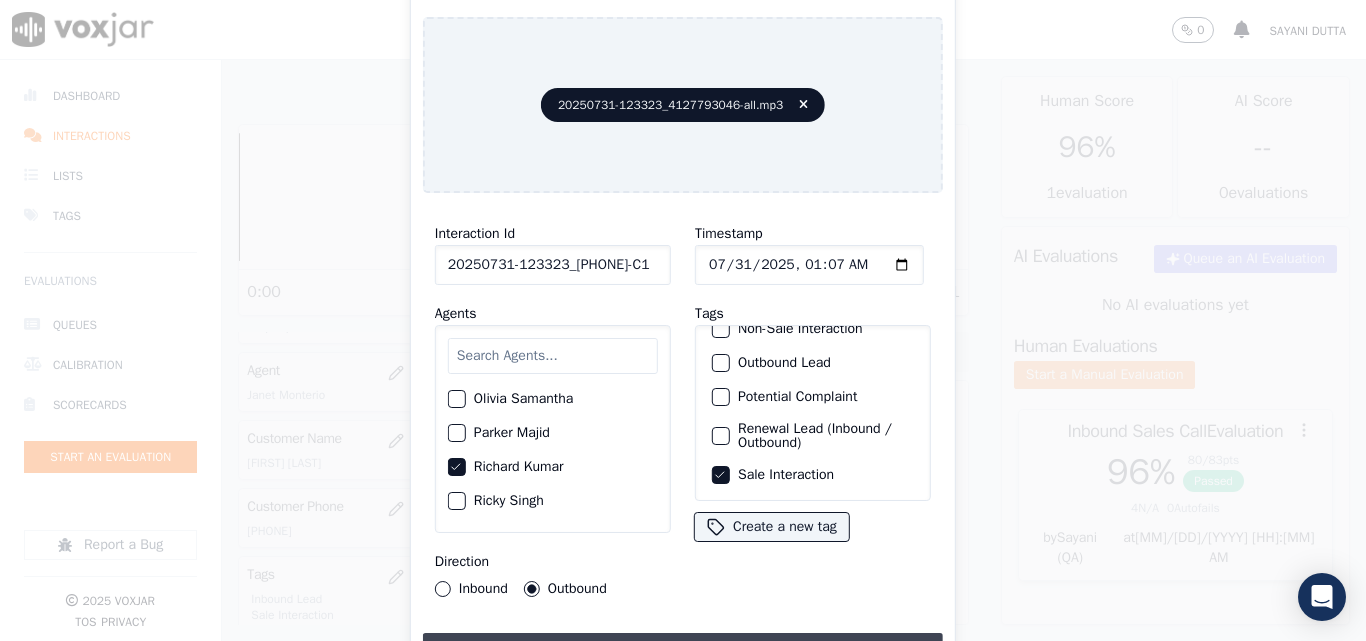 click on "Upload interaction to start evaluation" at bounding box center [683, 651] 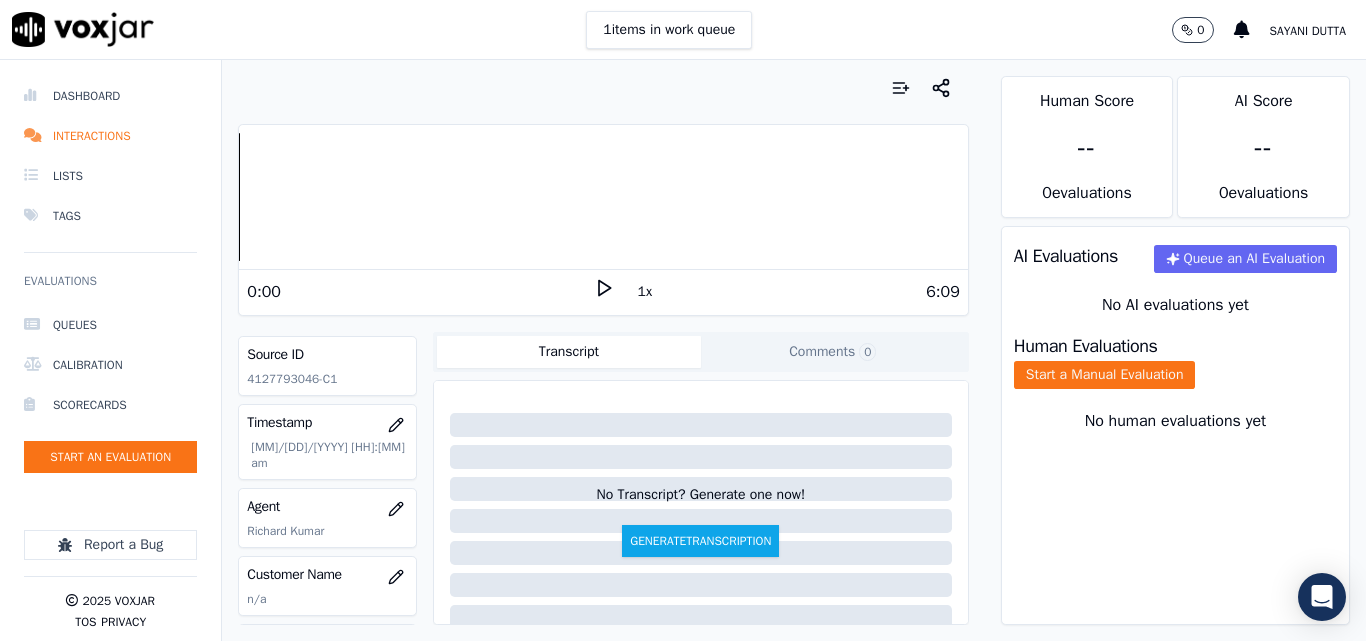 scroll, scrollTop: 200, scrollLeft: 0, axis: vertical 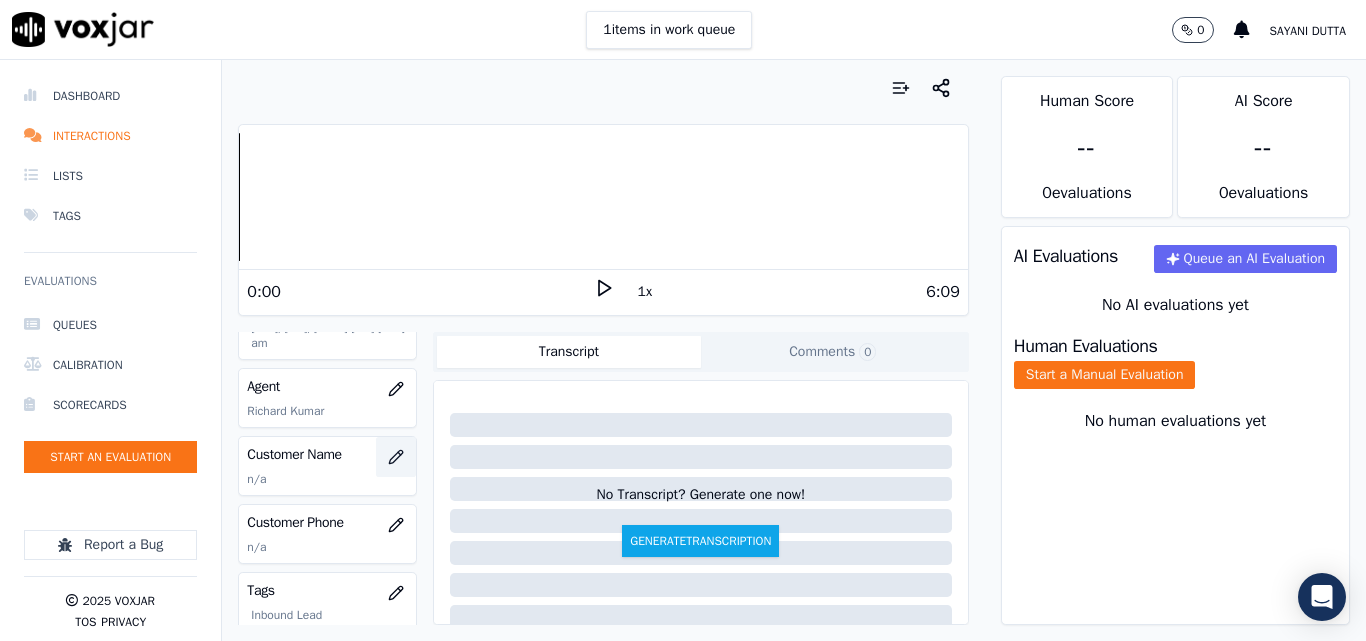 click 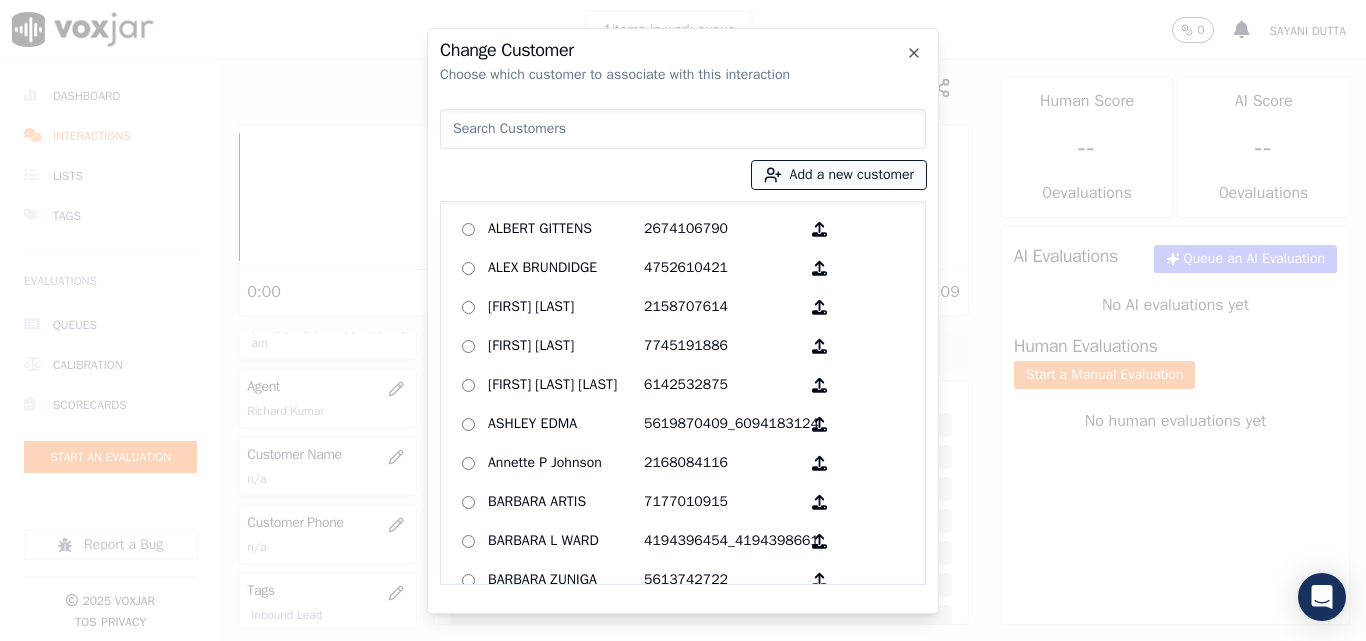 click on "Add a new customer" at bounding box center [839, 175] 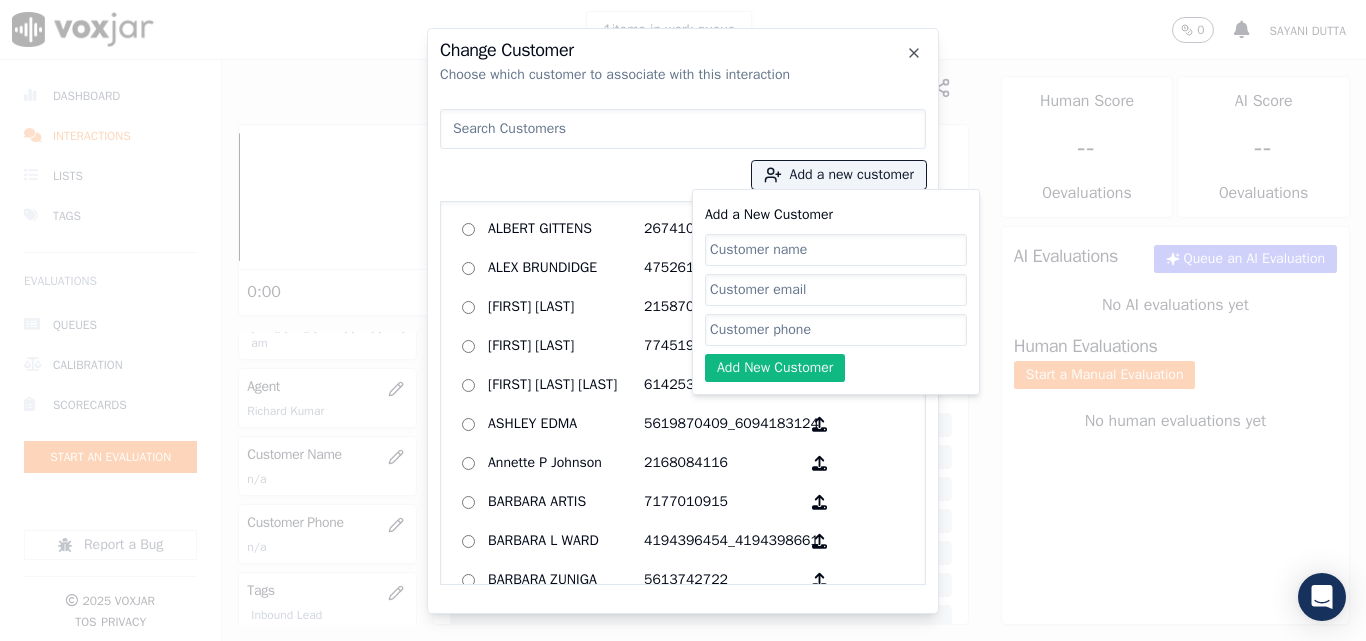 paste on "[FIRST] [LAST]" 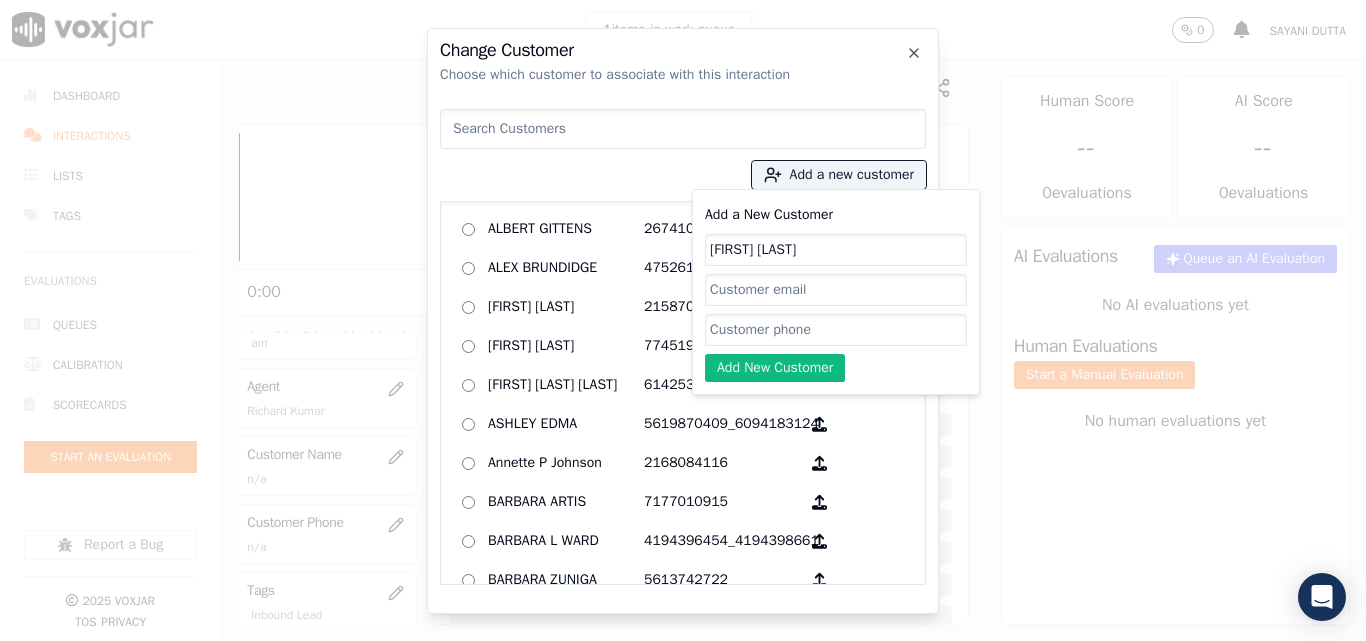 type on "[FIRST] [LAST]" 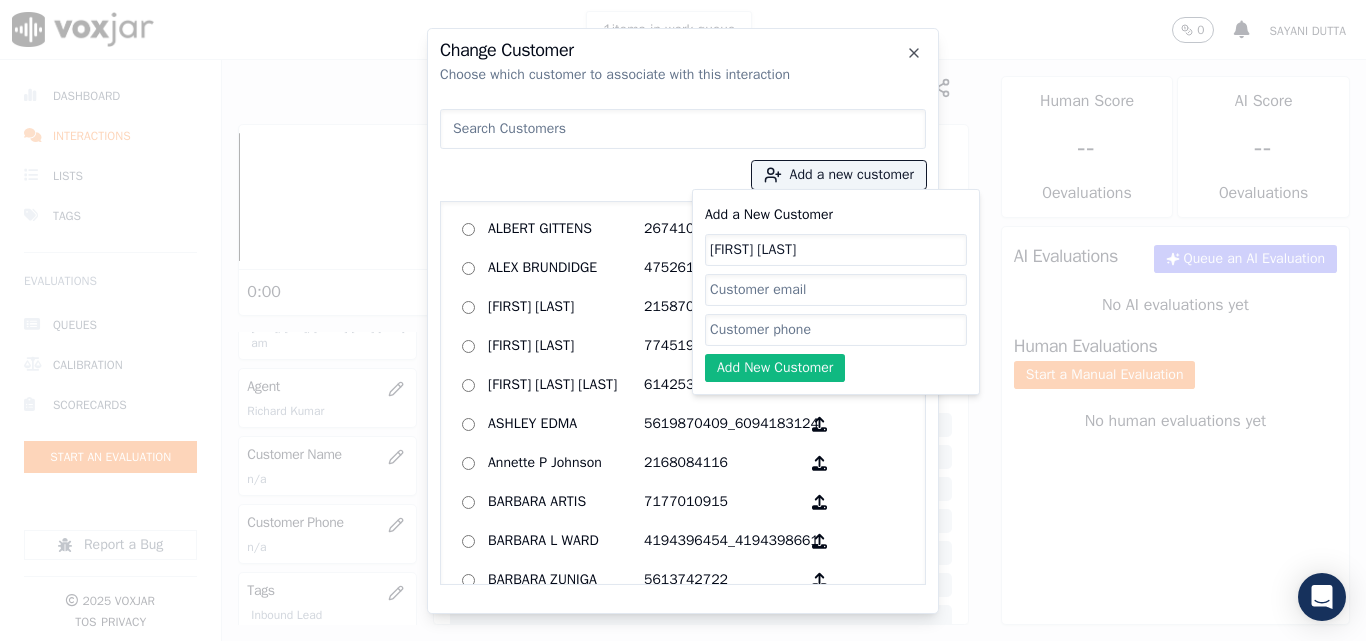 click on "Add a New Customer" 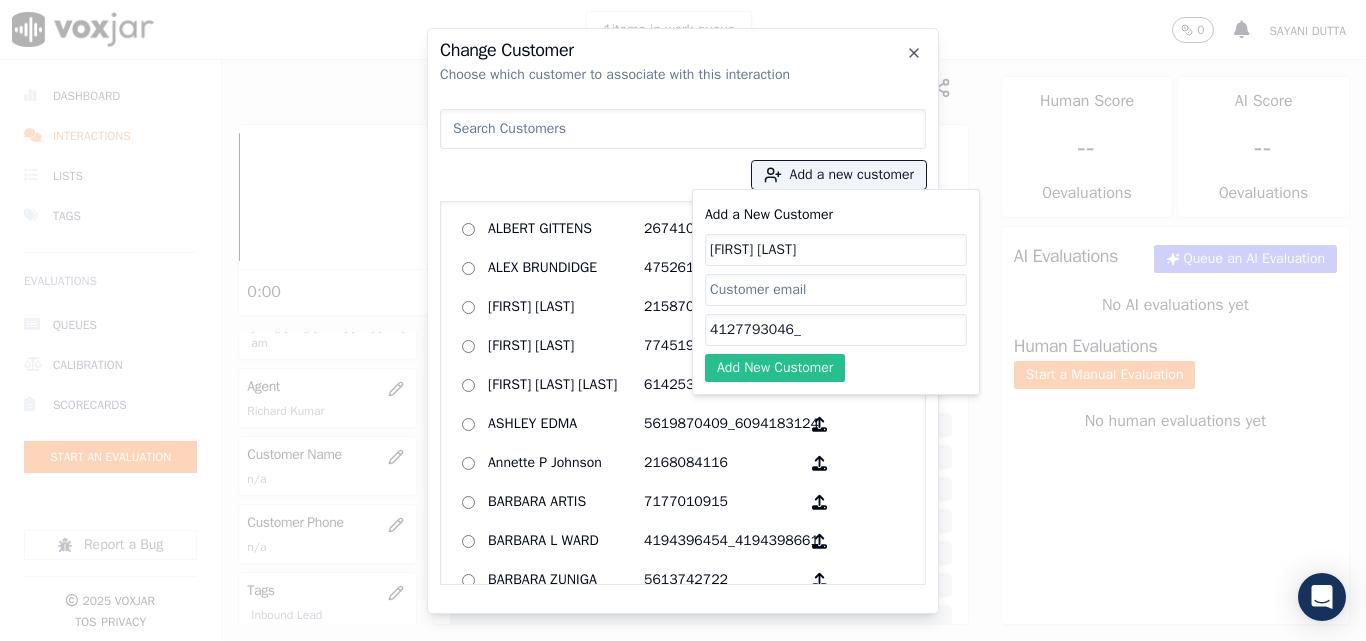 paste on "[PHONE]" 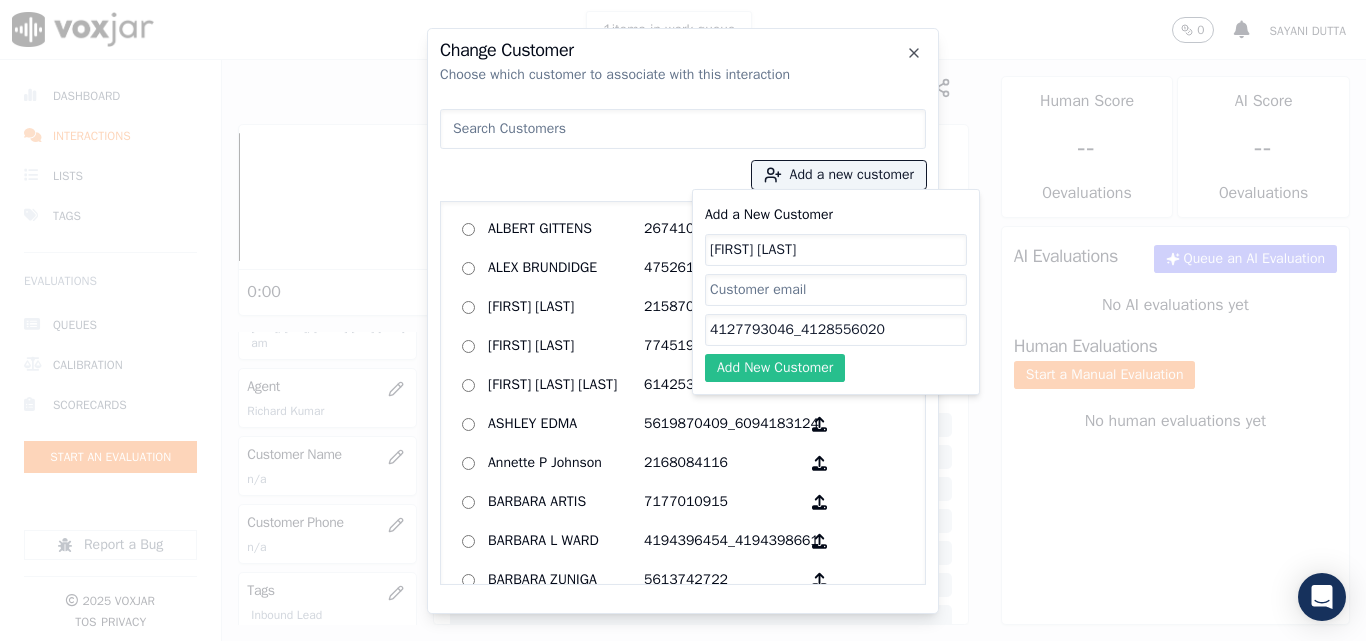 type on "4127793046_4128556020" 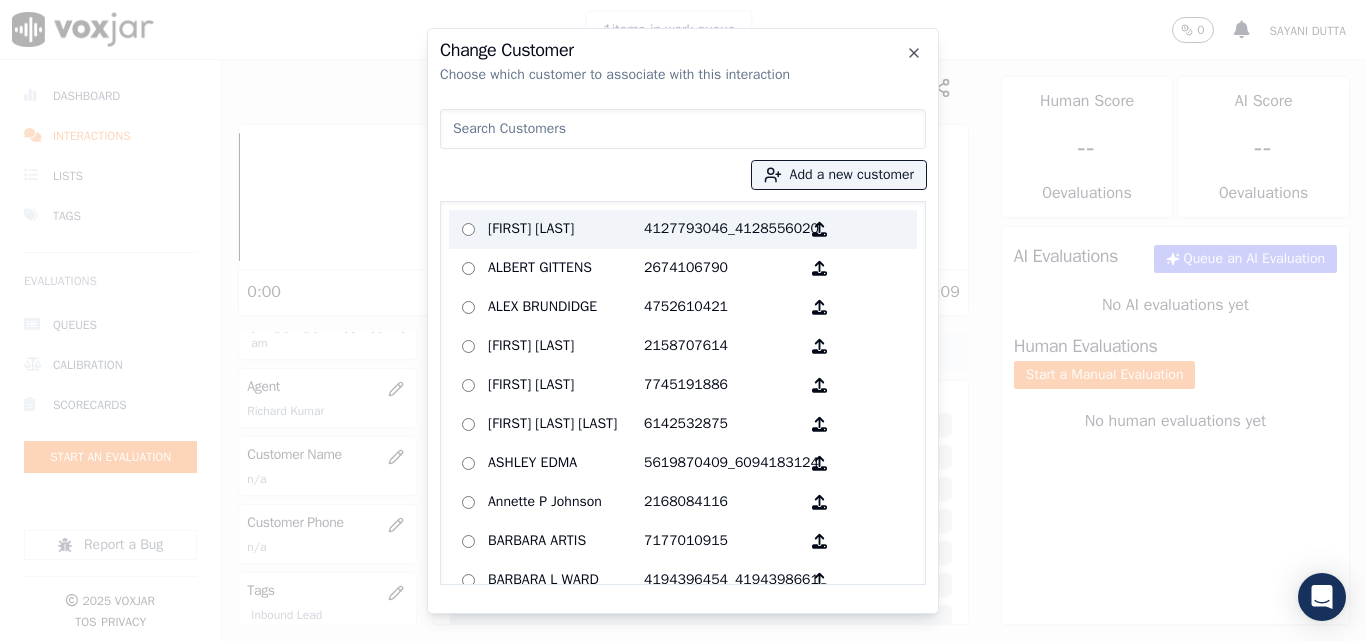 click on "[FIRST] [LAST]" at bounding box center [566, 229] 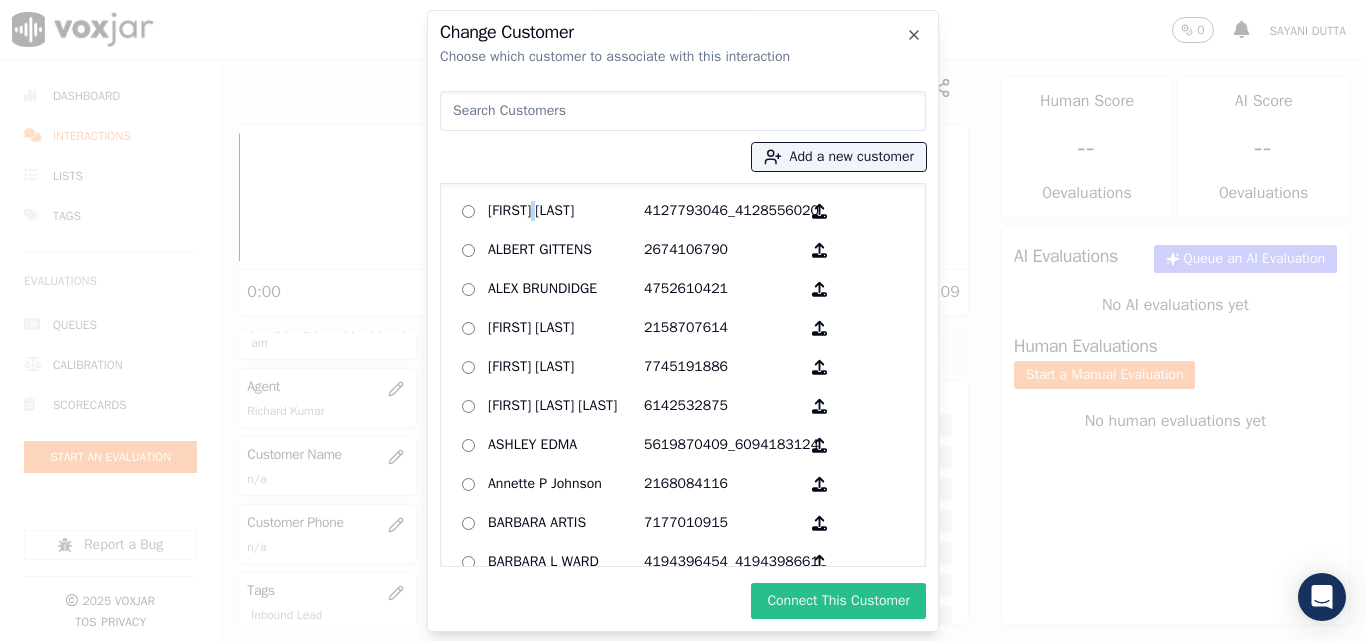 click on "Connect This Customer" at bounding box center [838, 601] 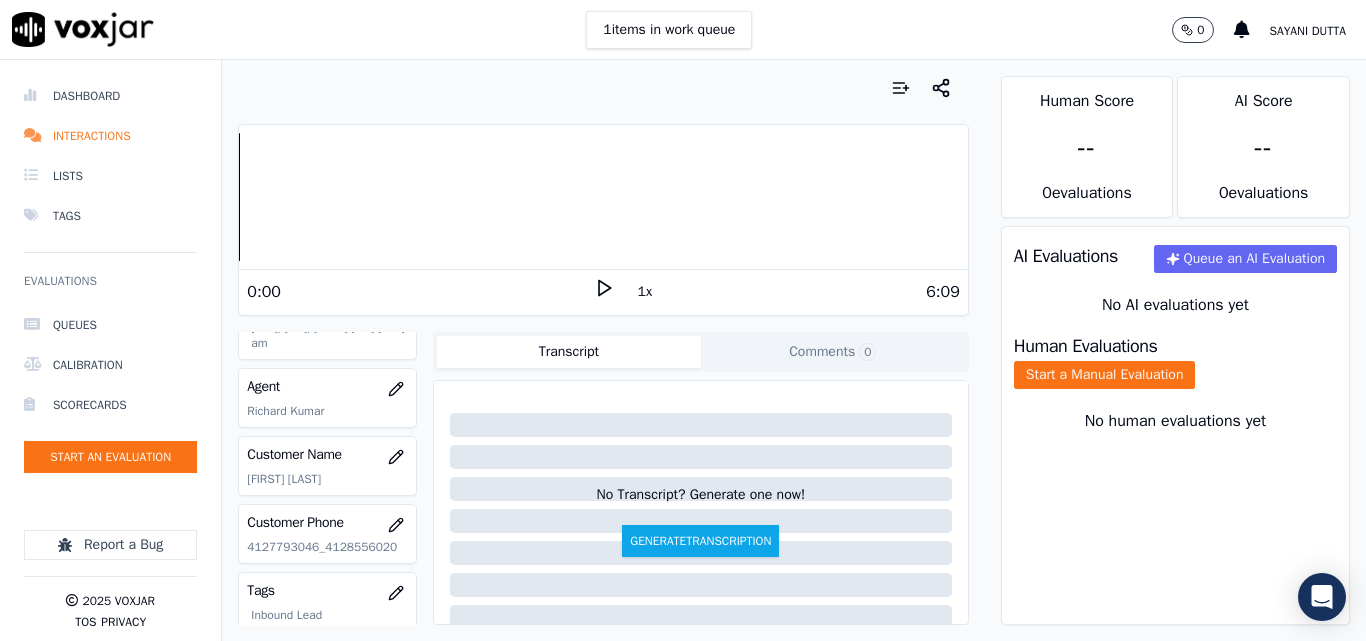 scroll, scrollTop: 300, scrollLeft: 0, axis: vertical 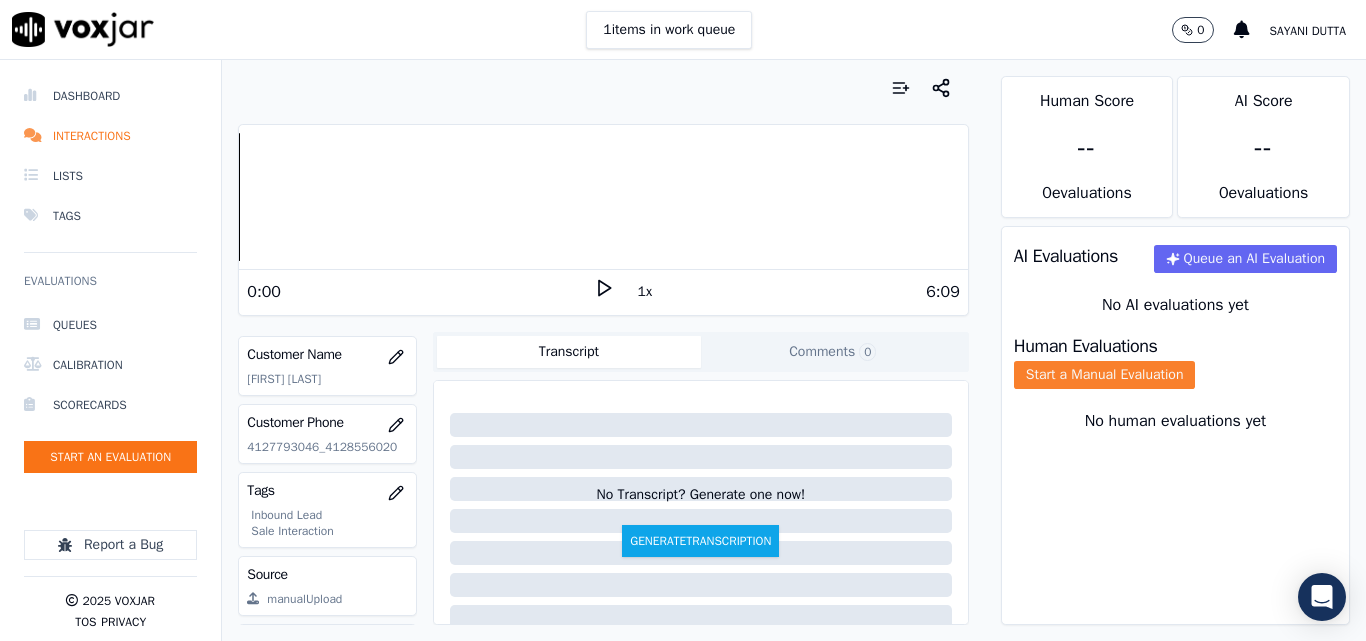 click on "Start a Manual Evaluation" 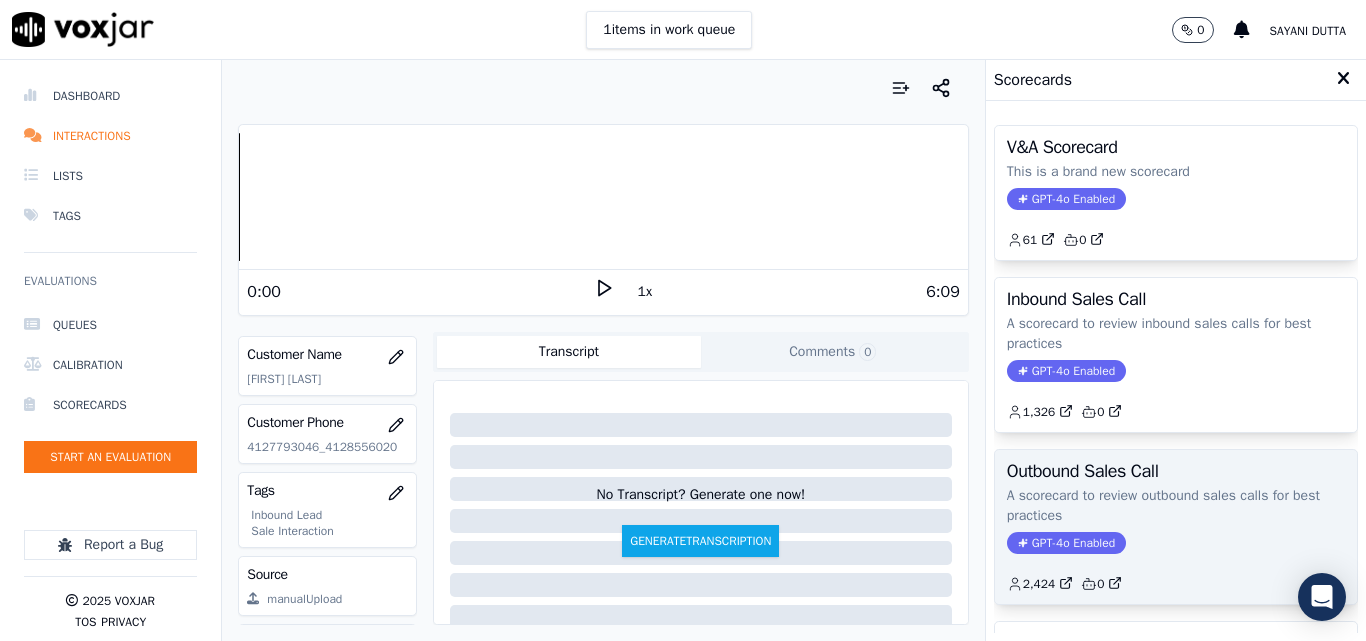 click on "GPT-4o Enabled" 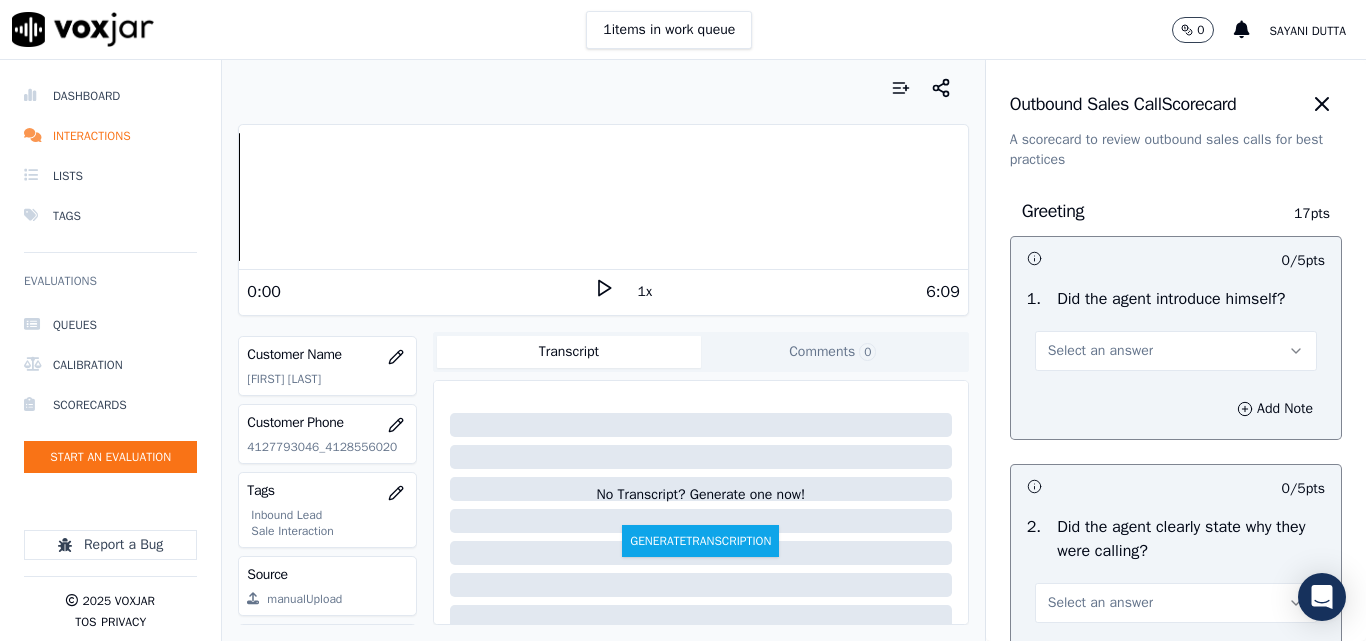 click on "Select an answer" at bounding box center (1100, 351) 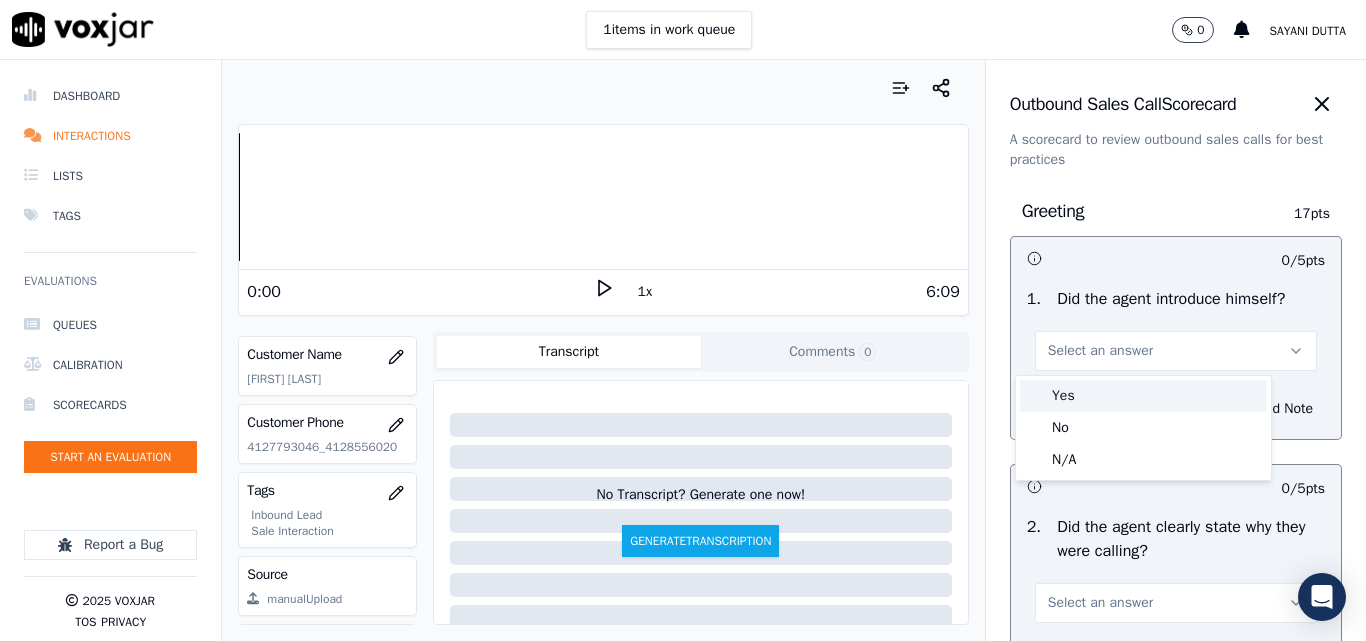 click on "Yes" at bounding box center [1143, 396] 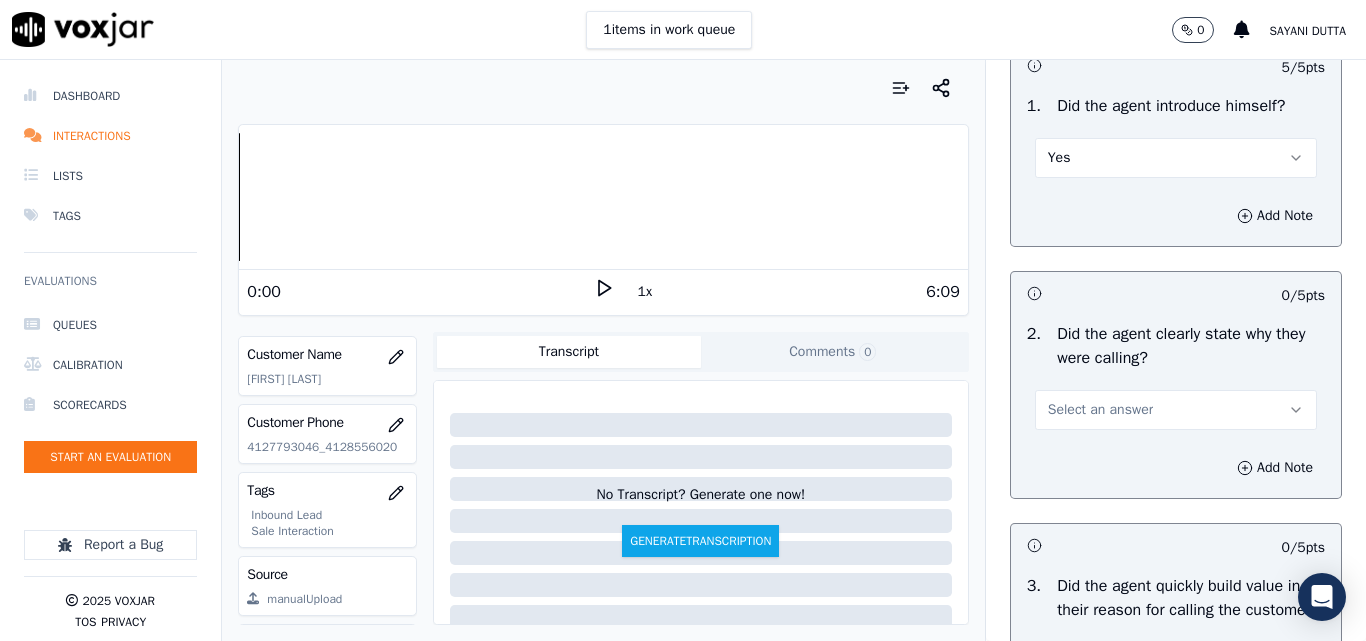 scroll, scrollTop: 200, scrollLeft: 0, axis: vertical 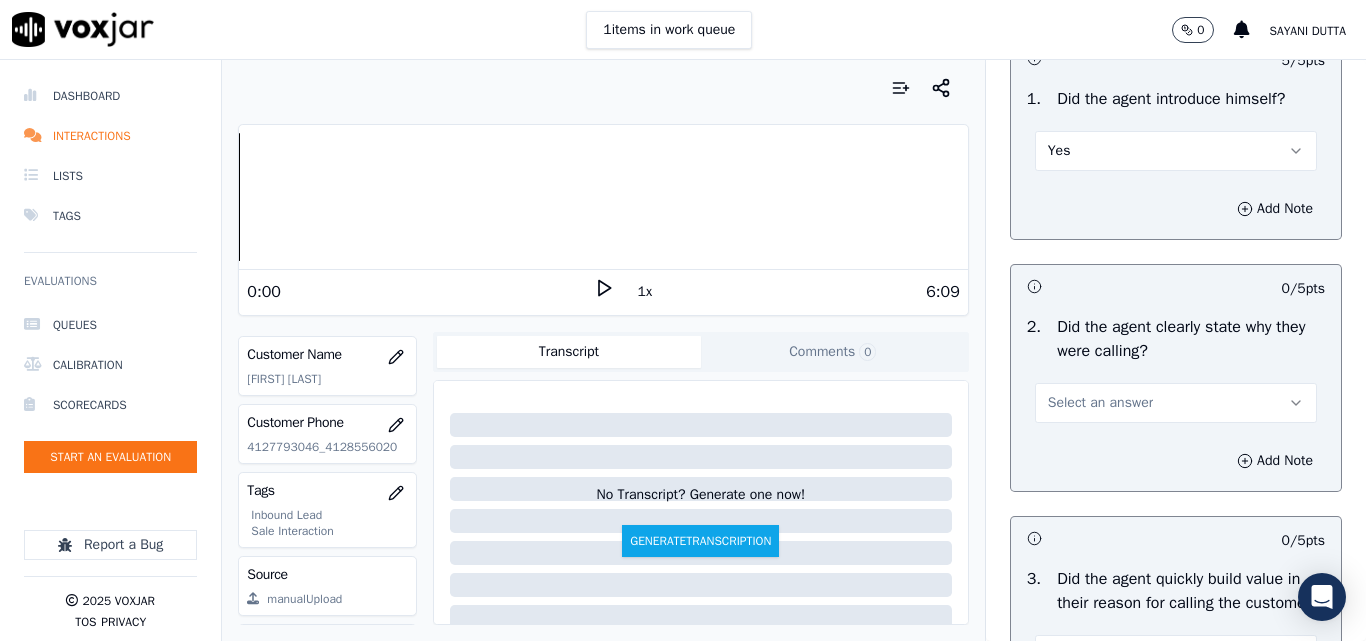 click on "Select an answer" at bounding box center [1100, 403] 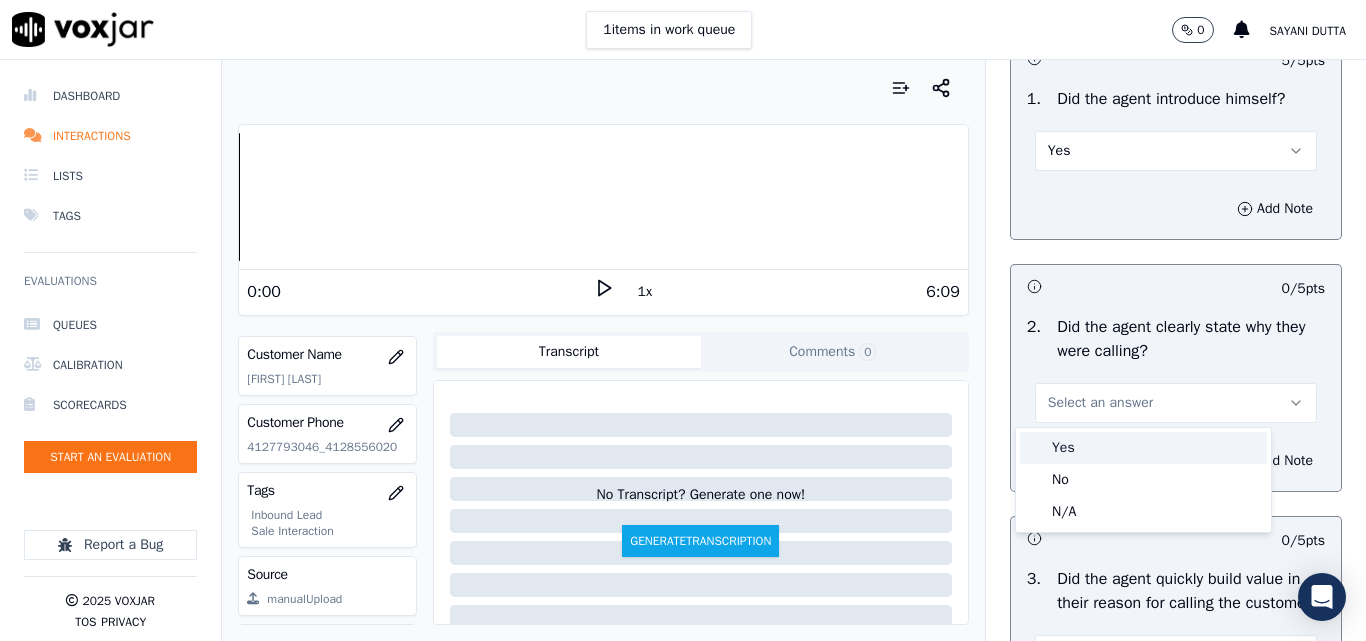 click on "Yes" at bounding box center (1143, 448) 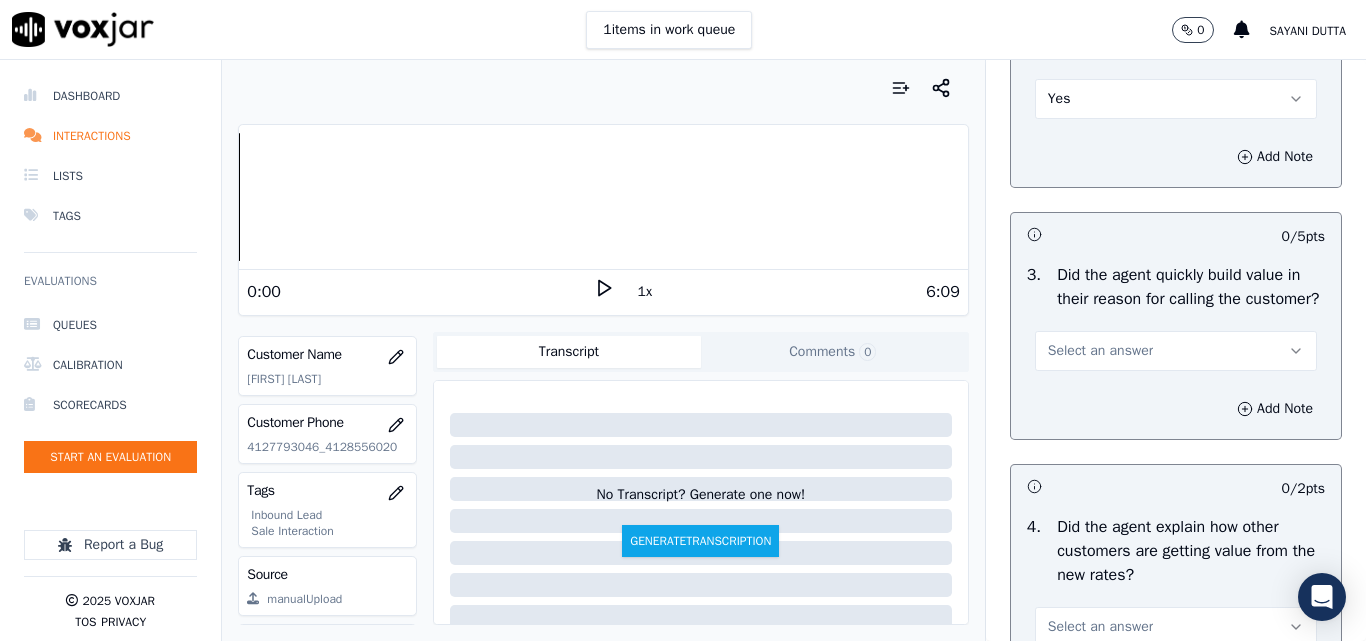 scroll, scrollTop: 600, scrollLeft: 0, axis: vertical 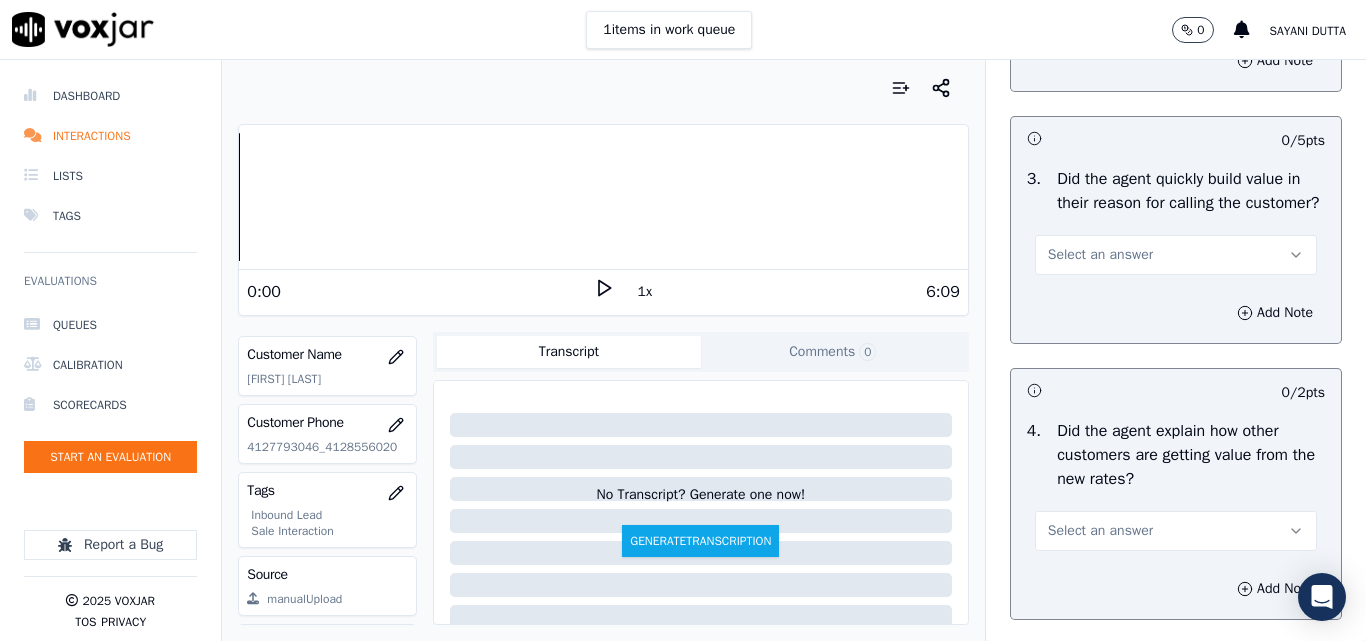 click on "Select an answer" at bounding box center [1100, 255] 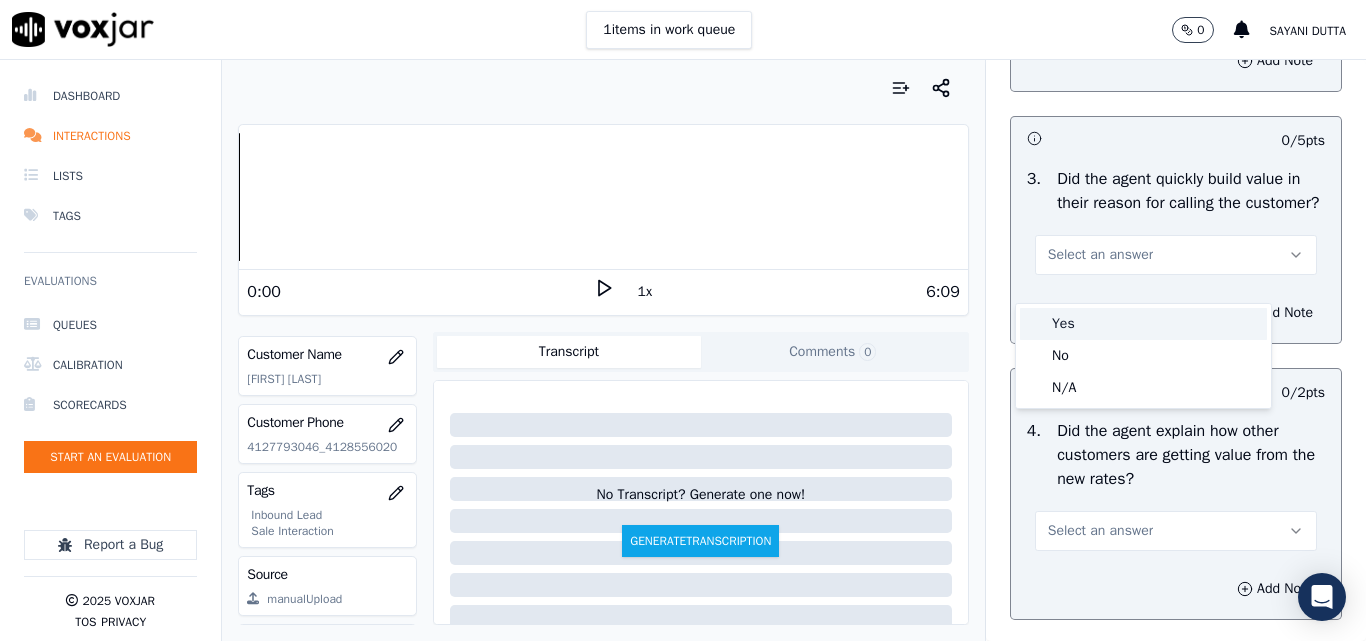 click on "Yes" at bounding box center [1143, 324] 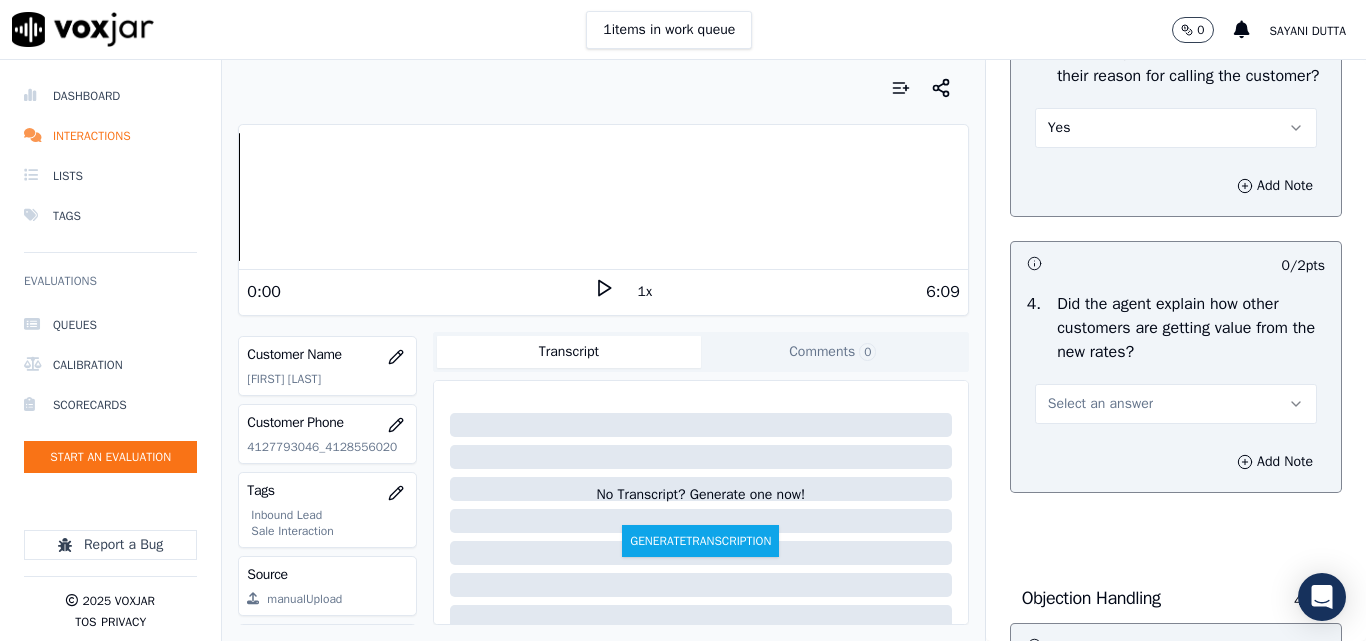 scroll, scrollTop: 800, scrollLeft: 0, axis: vertical 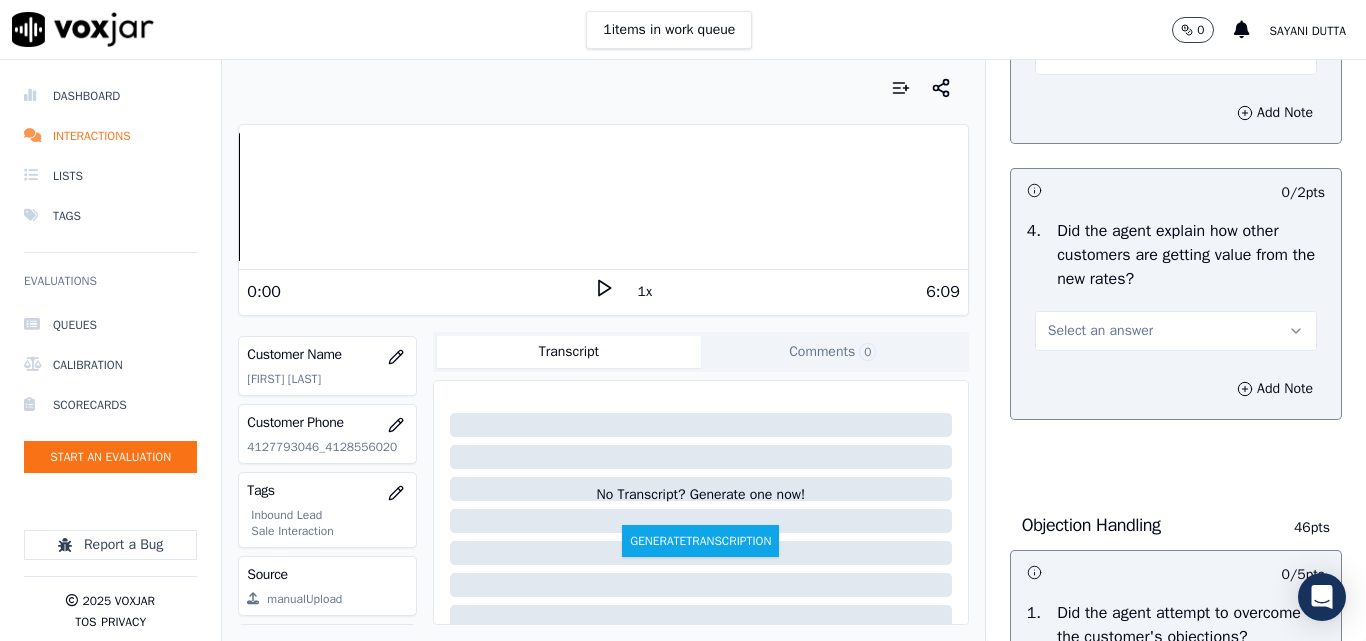 click on "Select an answer" at bounding box center [1100, 331] 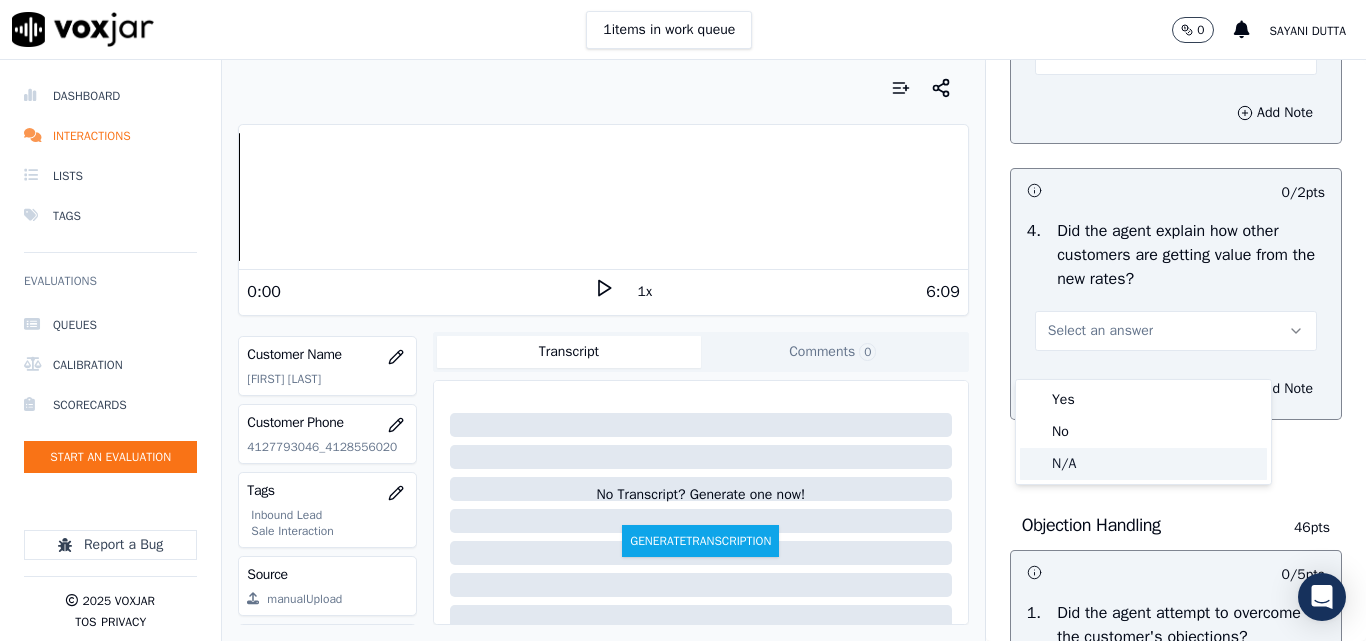 click on "N/A" 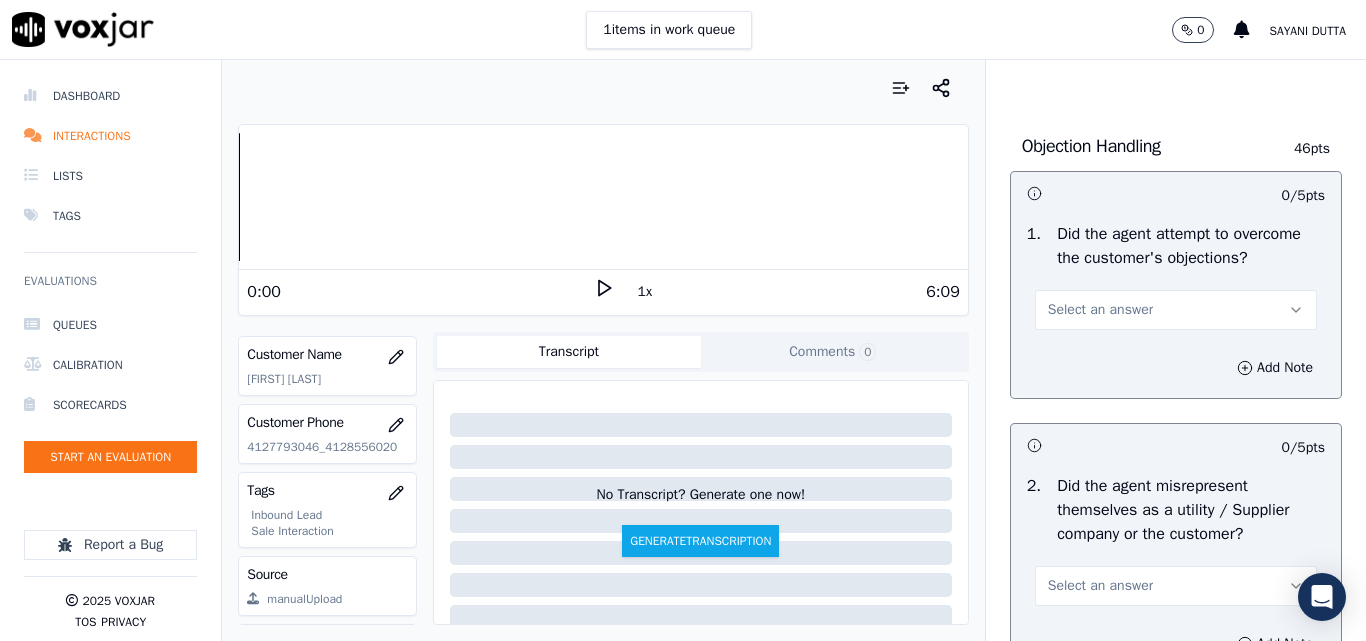 scroll, scrollTop: 1200, scrollLeft: 0, axis: vertical 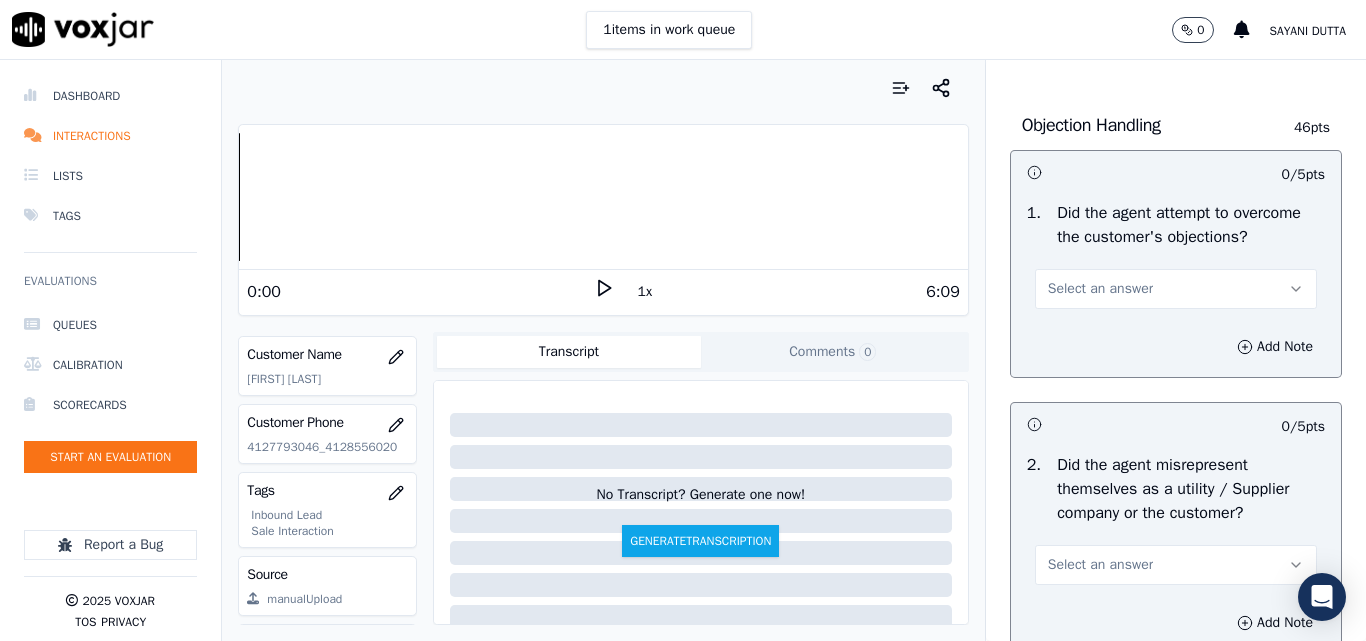 click on "Select an answer" at bounding box center [1100, 289] 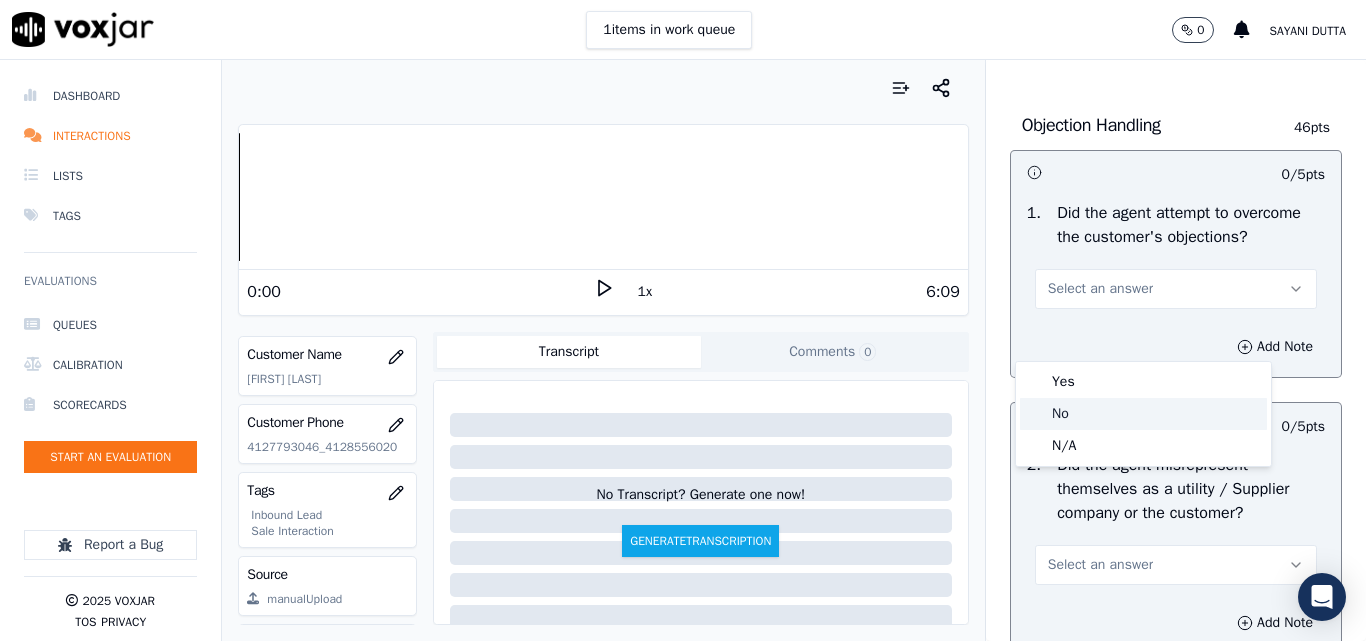 click on "No" 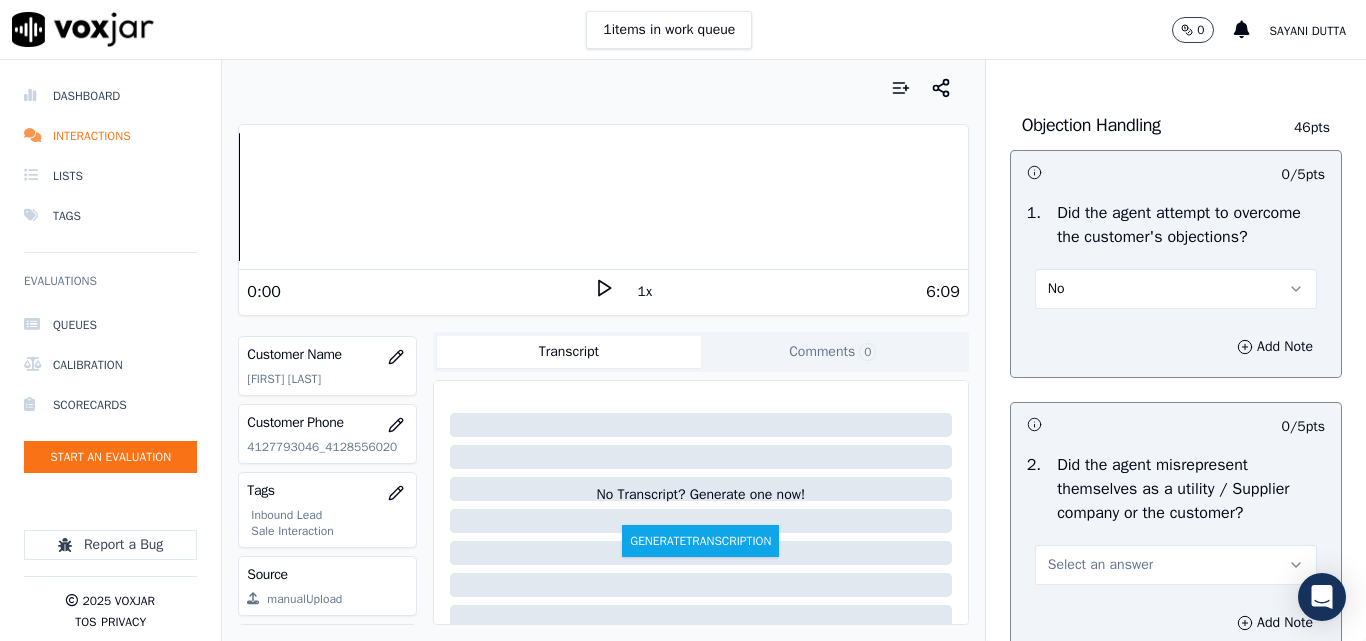 click on "No" at bounding box center (1176, 289) 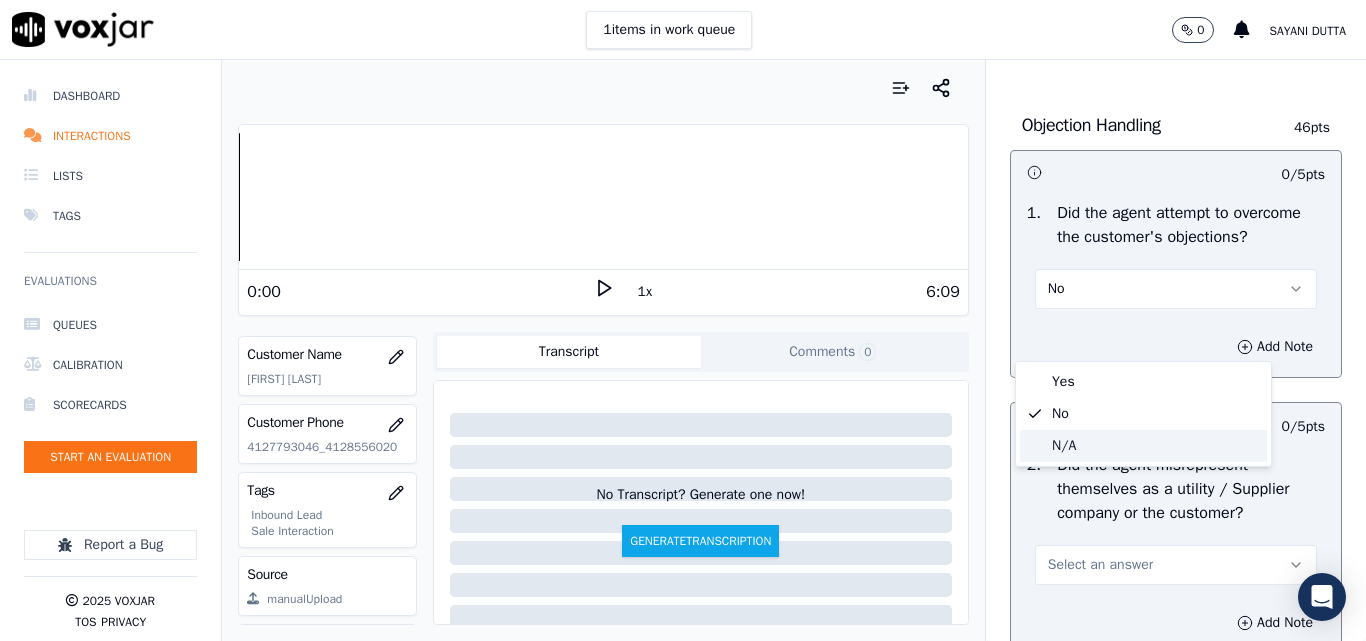 click on "N/A" 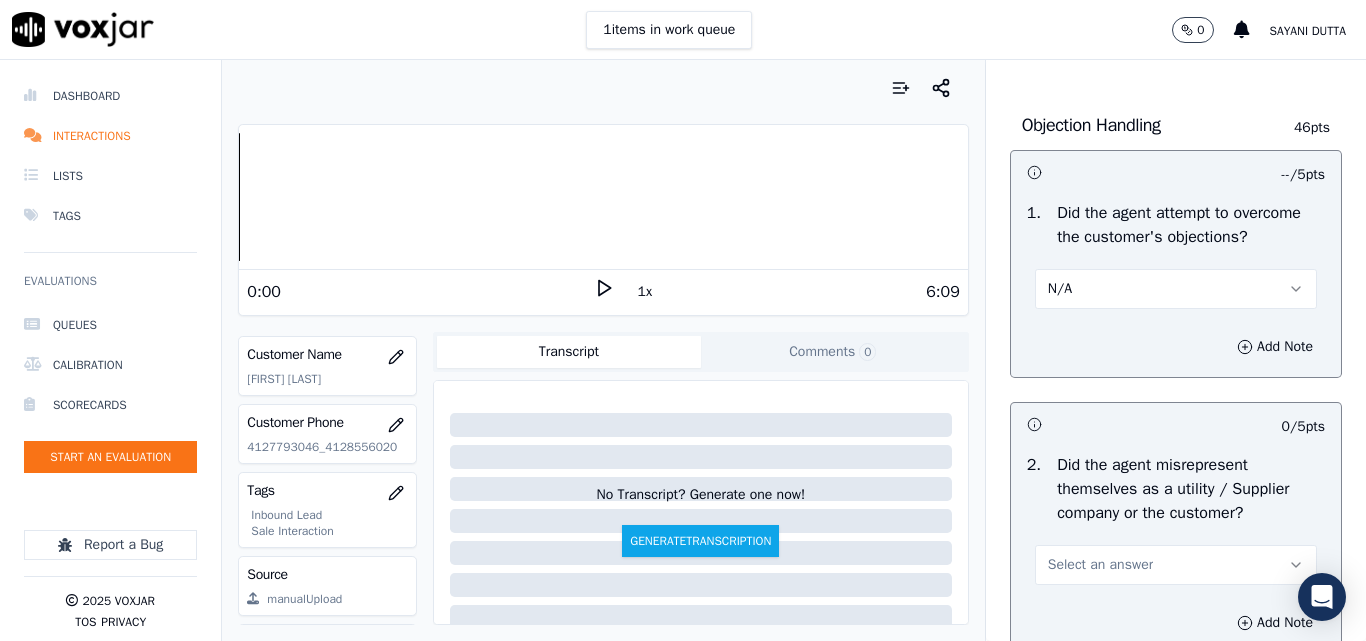 scroll, scrollTop: 1400, scrollLeft: 0, axis: vertical 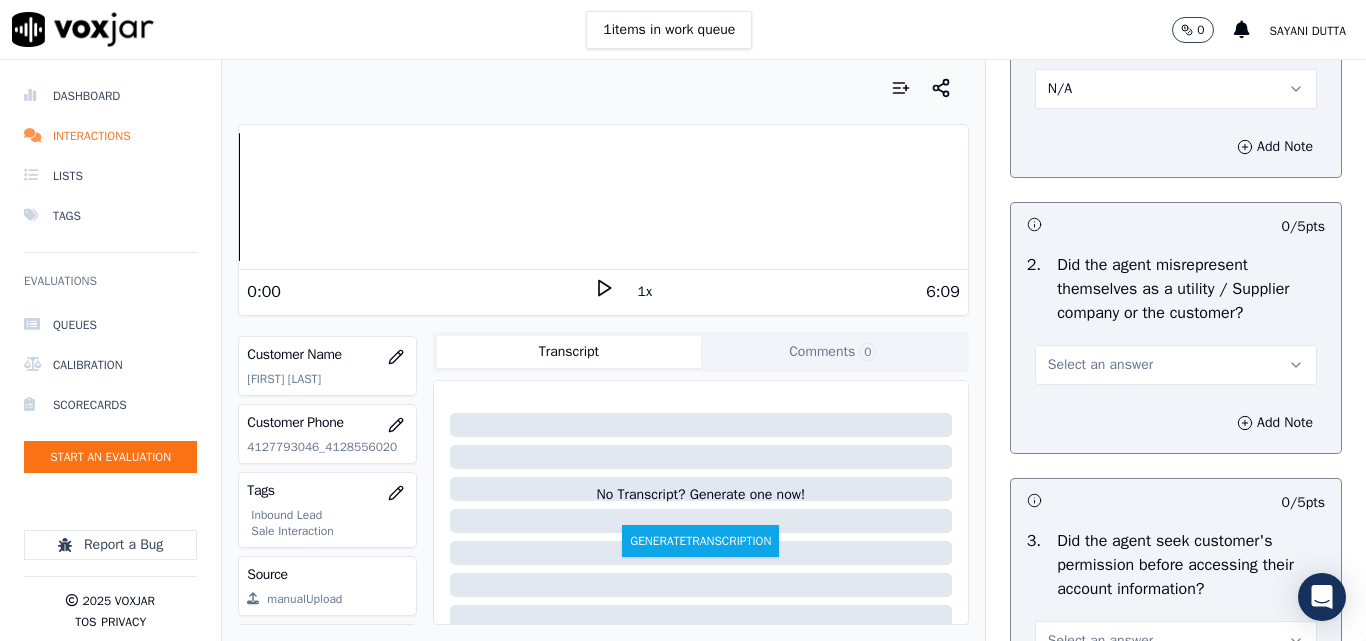 drag, startPoint x: 1071, startPoint y: 398, endPoint x: 1079, endPoint y: 423, distance: 26.24881 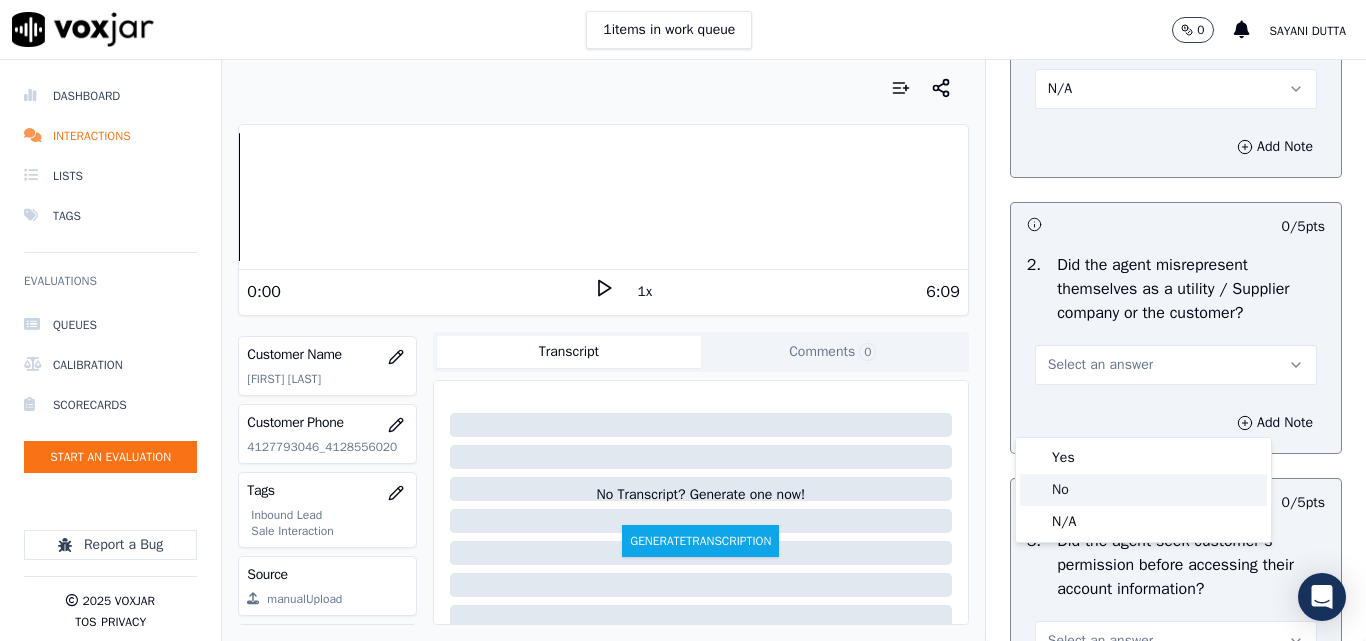 click on "No" 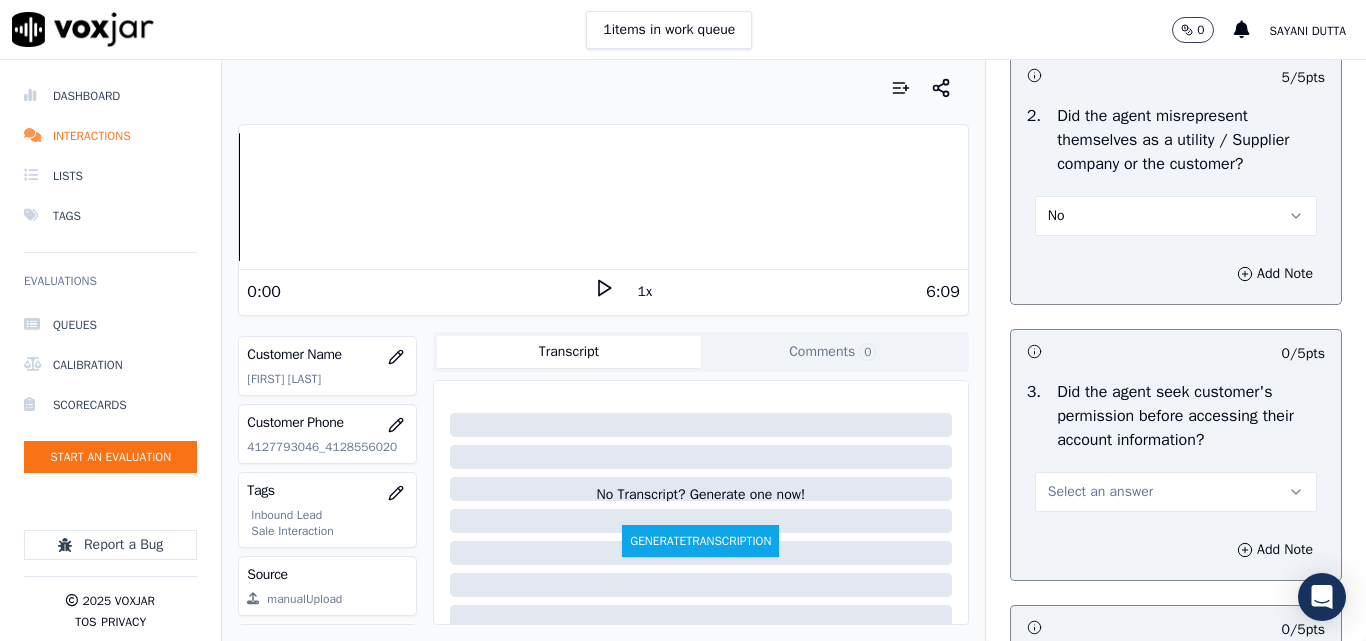 scroll, scrollTop: 1600, scrollLeft: 0, axis: vertical 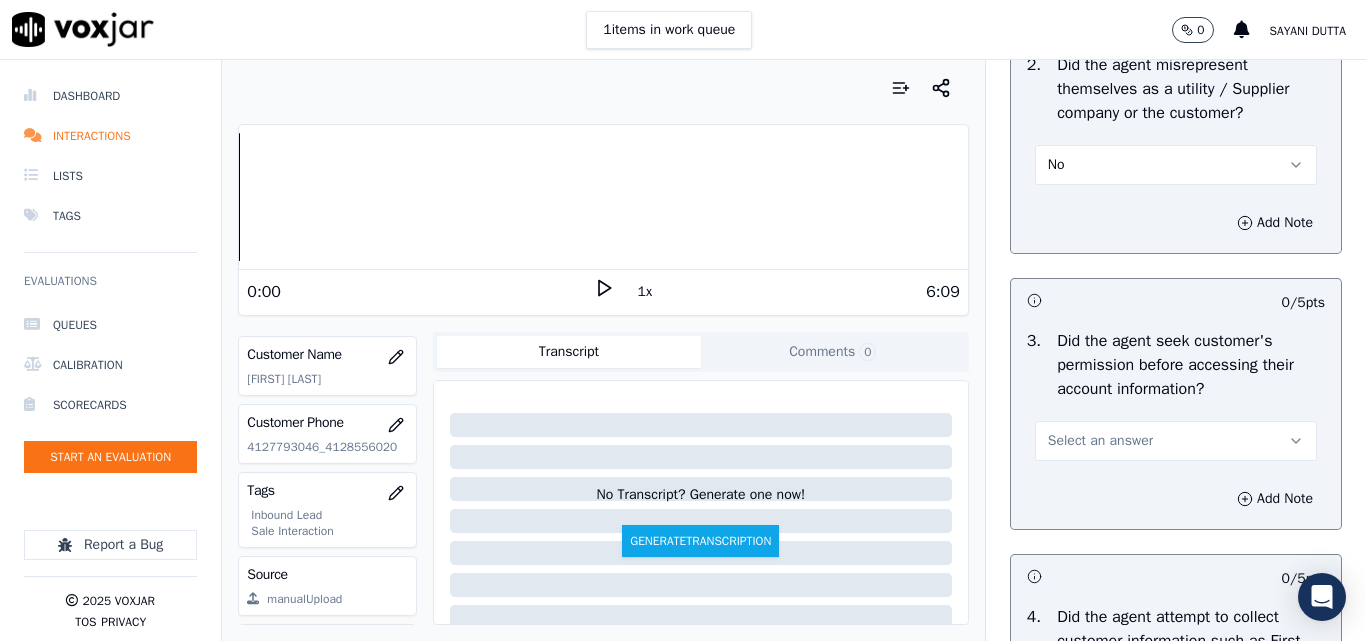click on "Select an answer" at bounding box center [1100, 441] 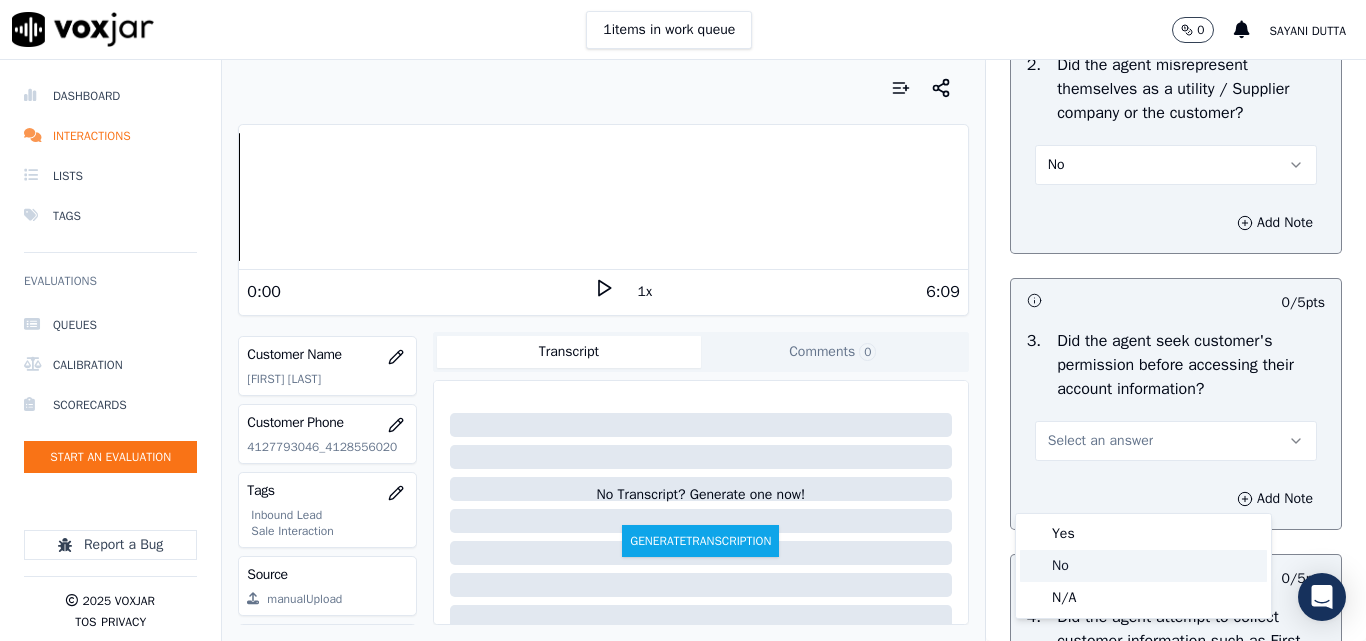 click on "No" 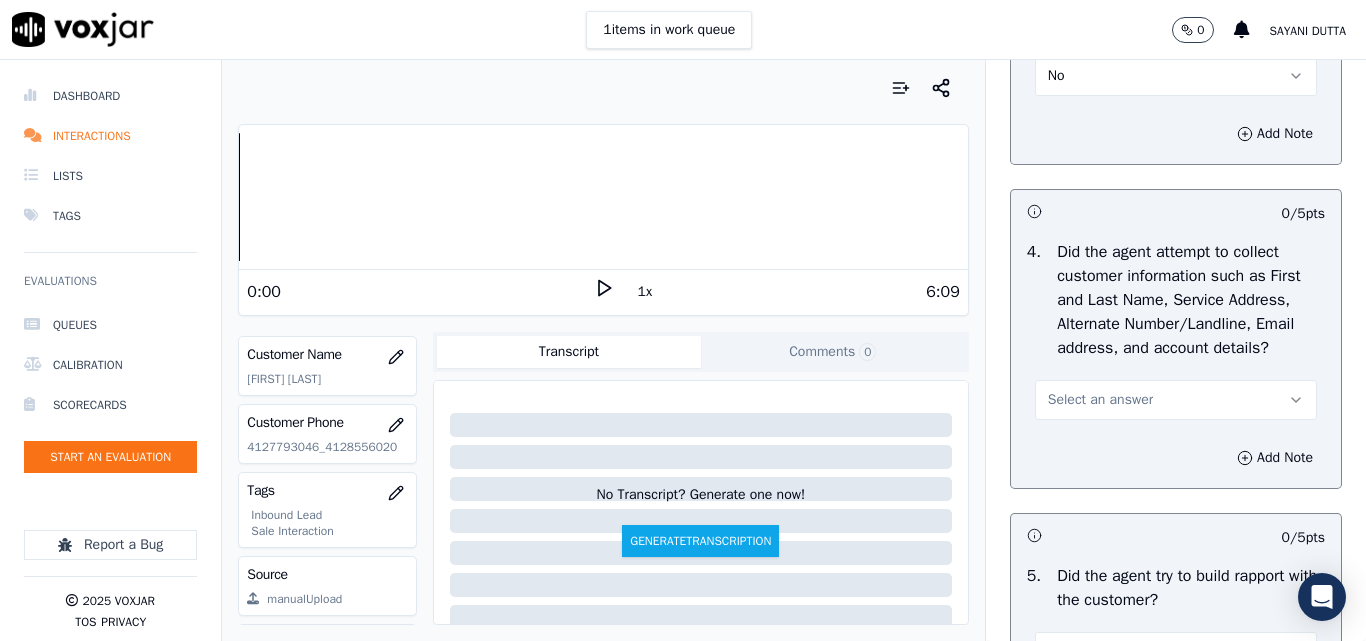 scroll, scrollTop: 2000, scrollLeft: 0, axis: vertical 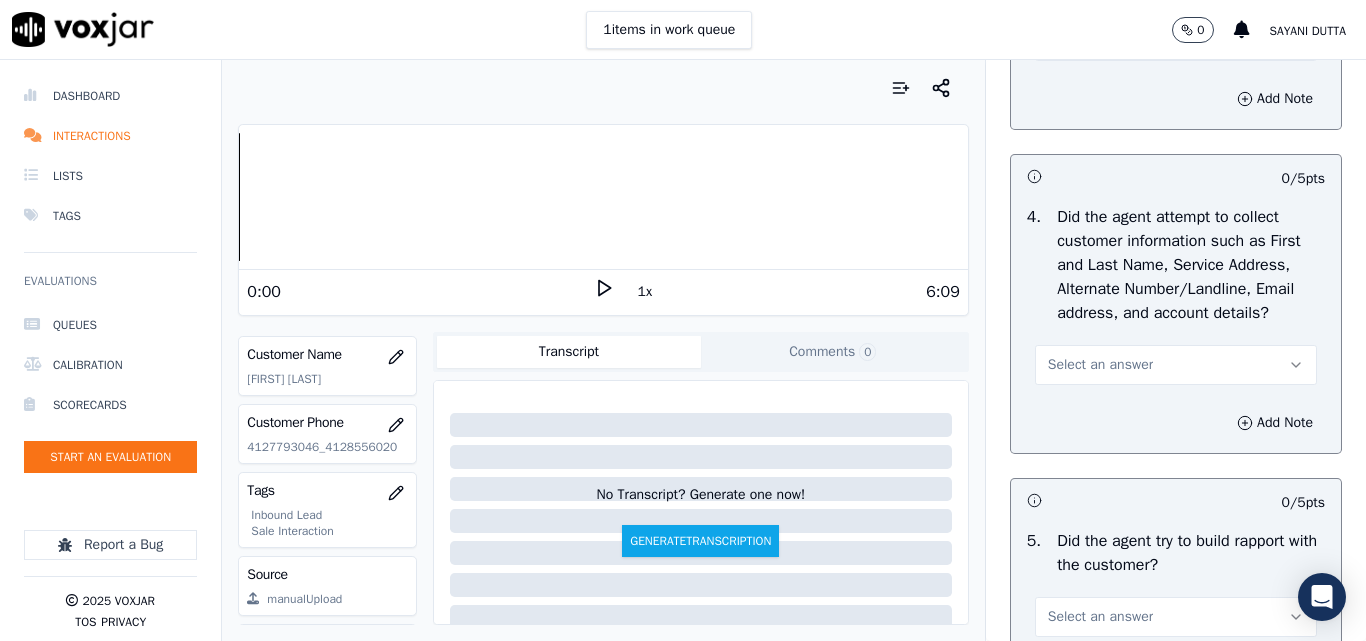 click on "Select an answer" at bounding box center [1100, 365] 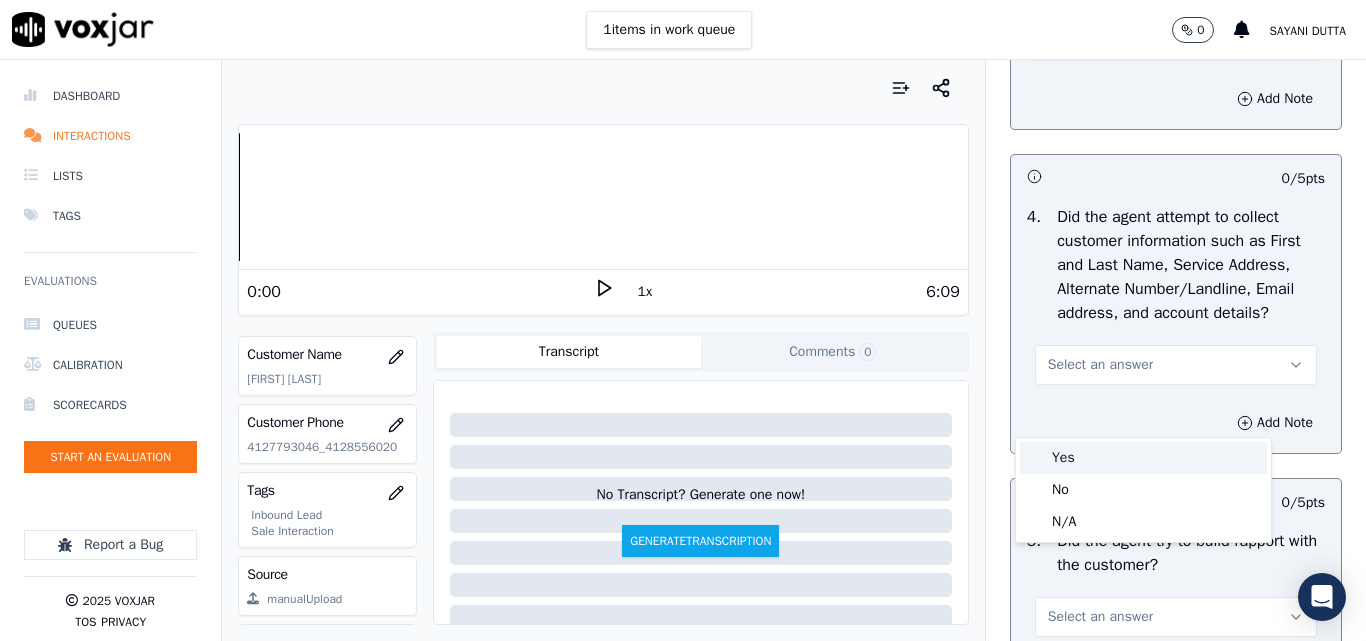 click on "Yes" at bounding box center [1143, 458] 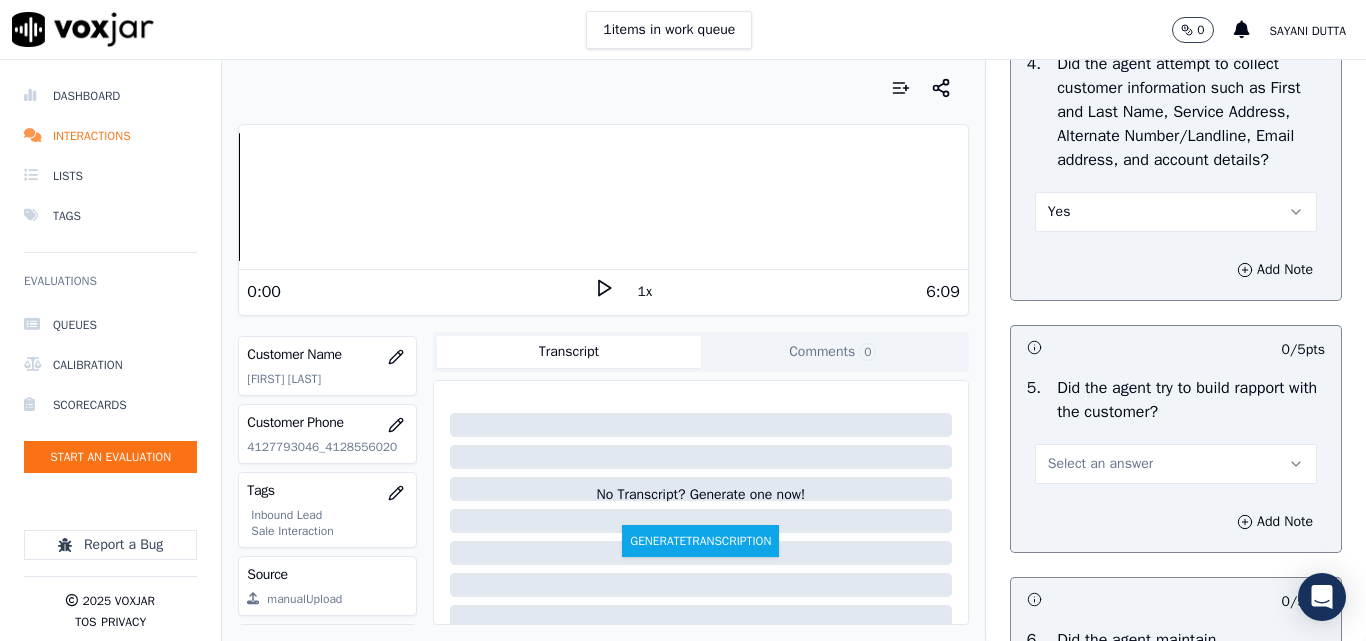 scroll, scrollTop: 2300, scrollLeft: 0, axis: vertical 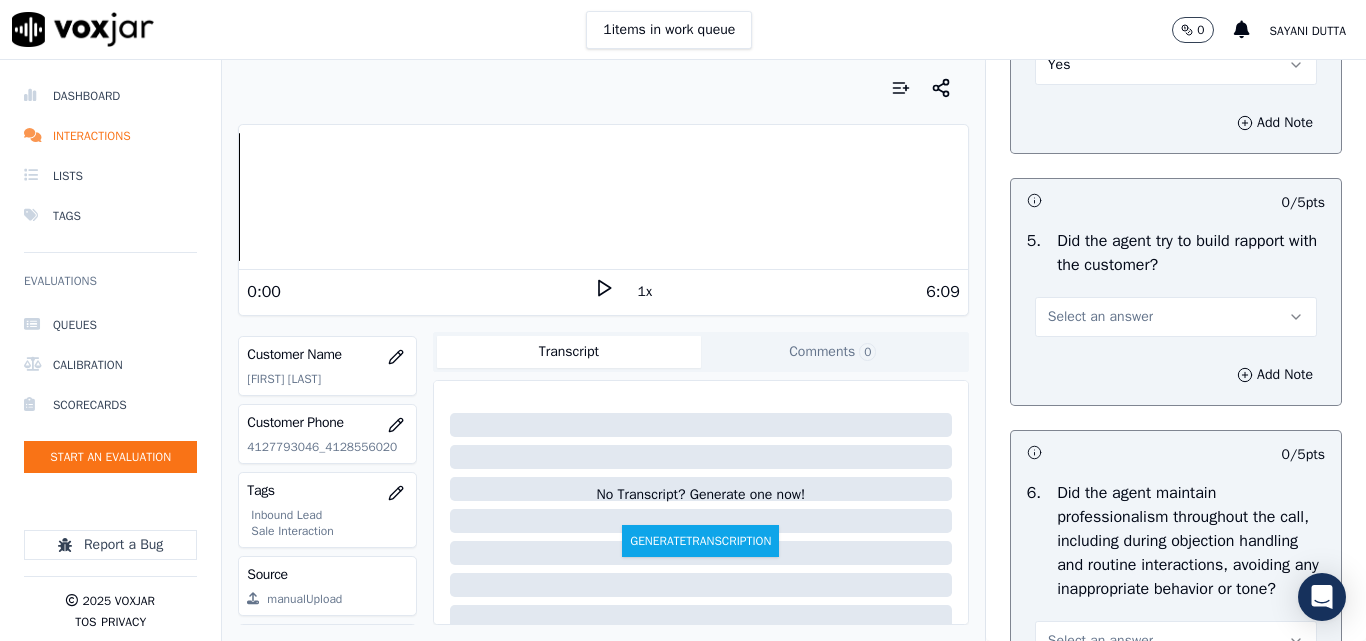 click on "Select an answer" at bounding box center (1176, 317) 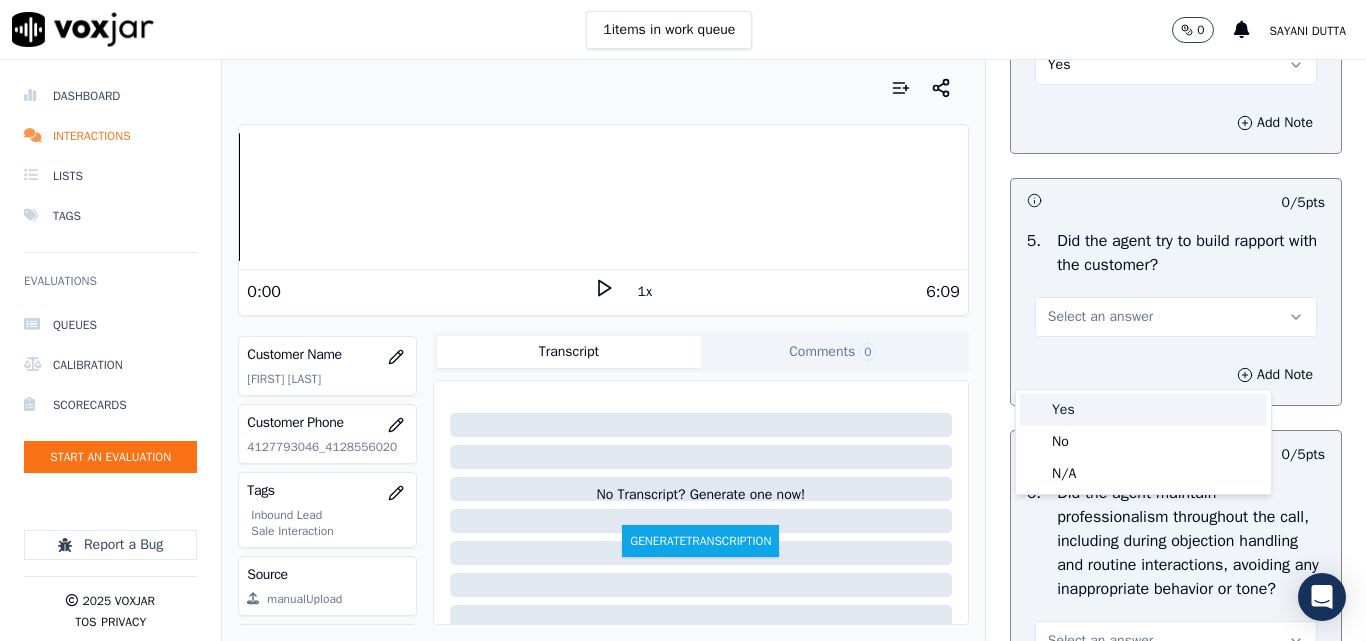 click on "Yes" at bounding box center (1143, 410) 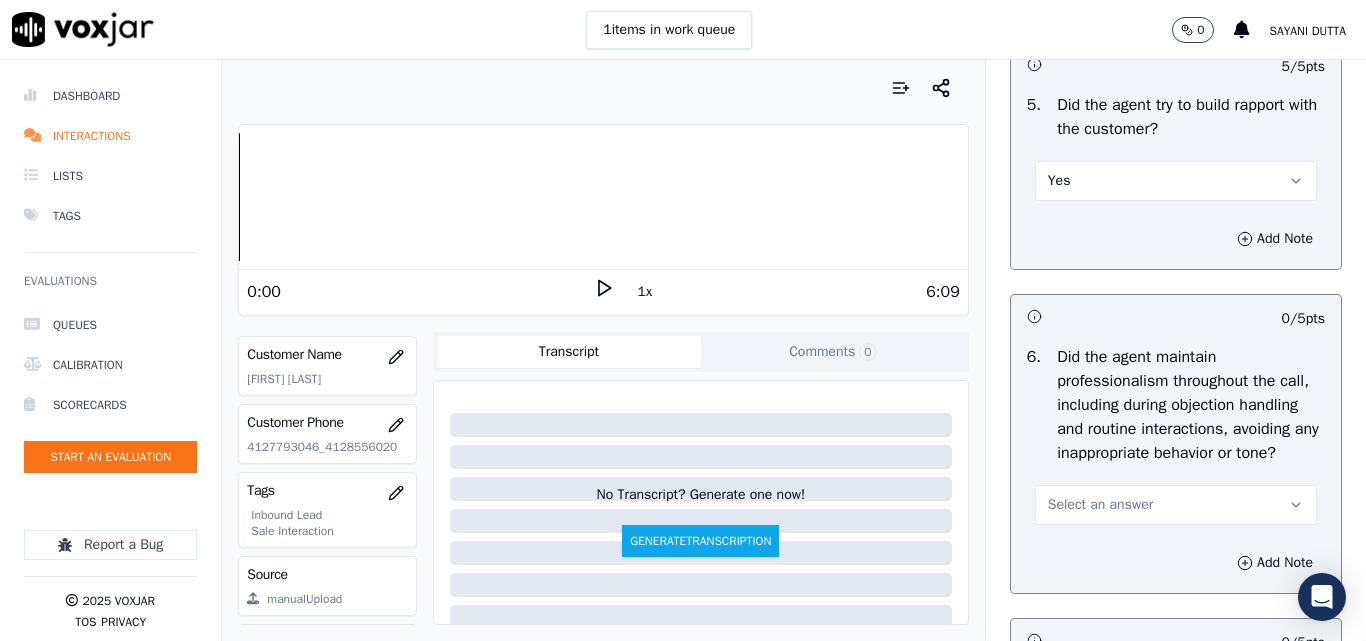 scroll, scrollTop: 2600, scrollLeft: 0, axis: vertical 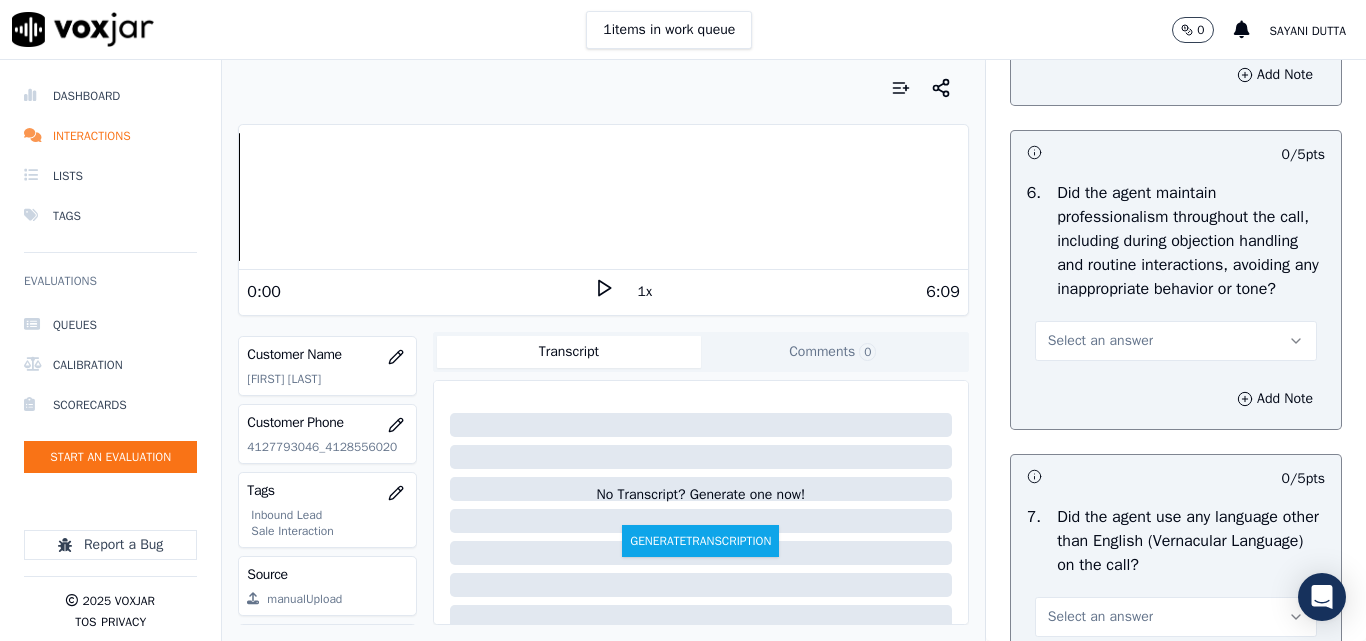 drag, startPoint x: 1067, startPoint y: 408, endPoint x: 1073, endPoint y: 432, distance: 24.738634 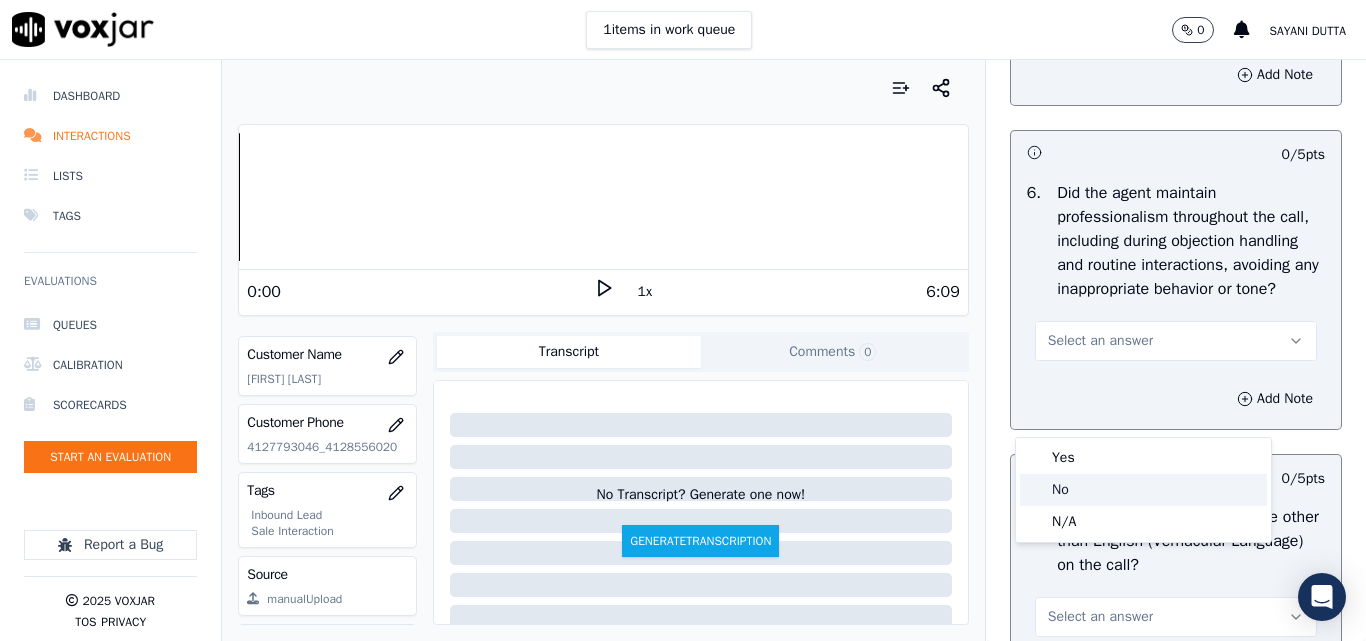 click on "N/A" 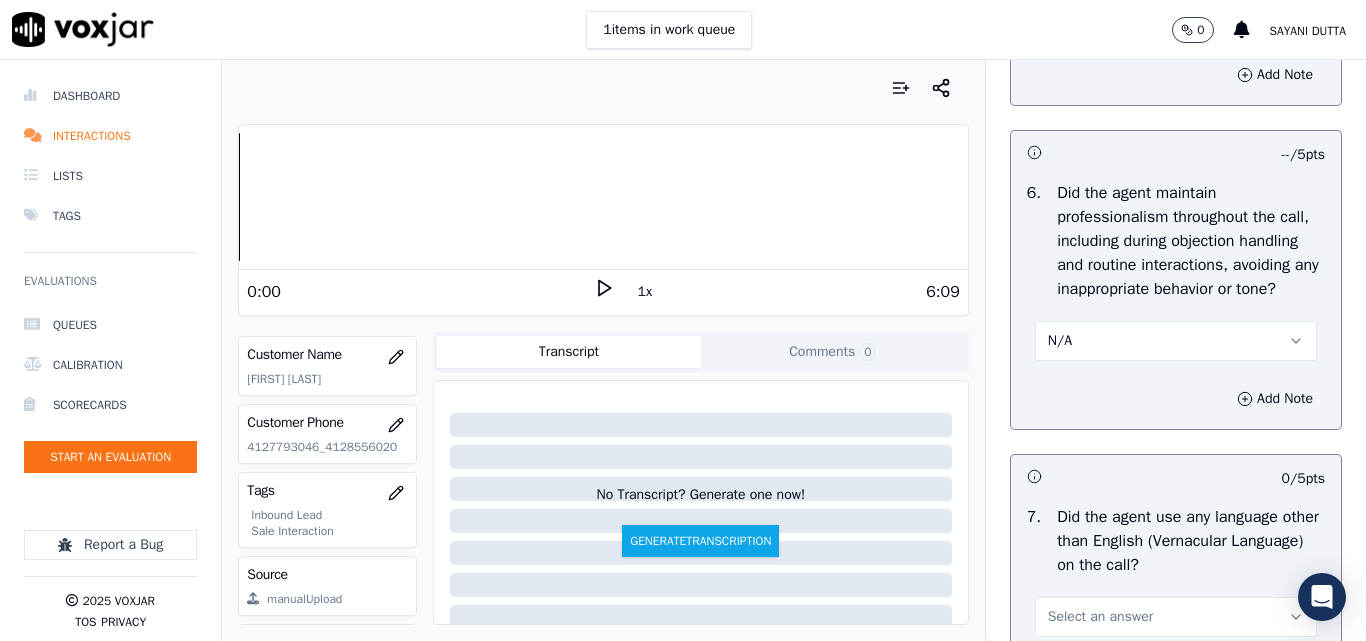 scroll, scrollTop: 2900, scrollLeft: 0, axis: vertical 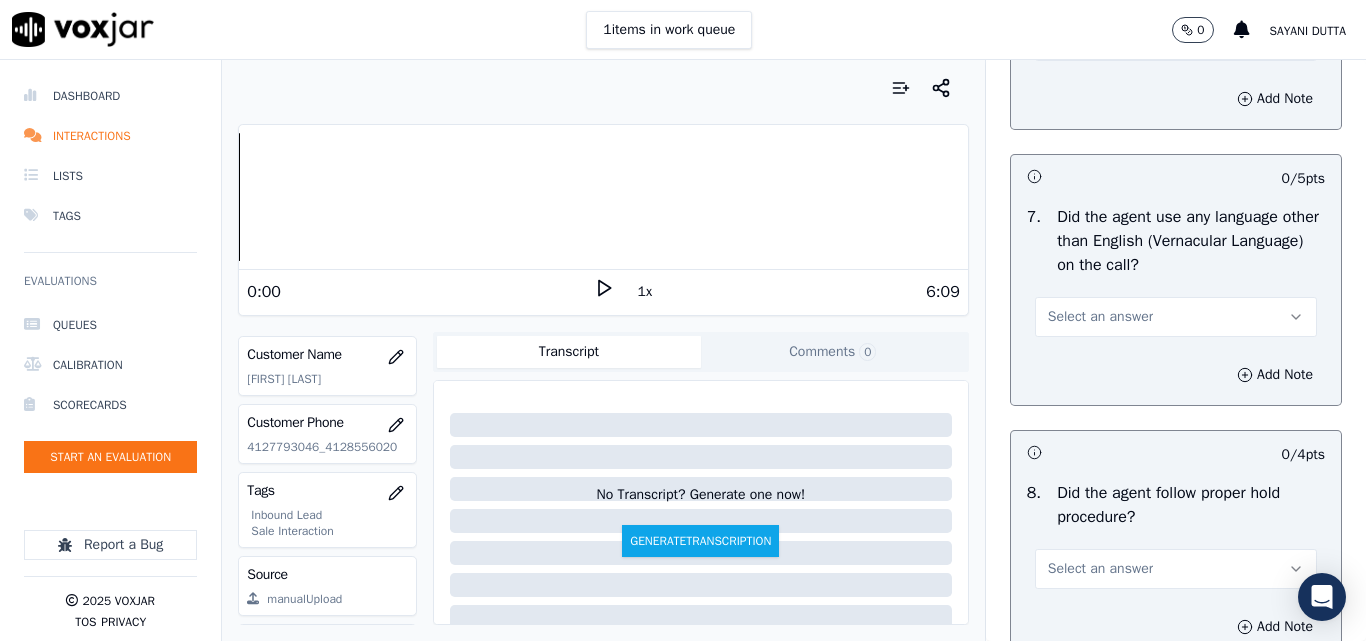 click on "Select an answer" at bounding box center [1100, 317] 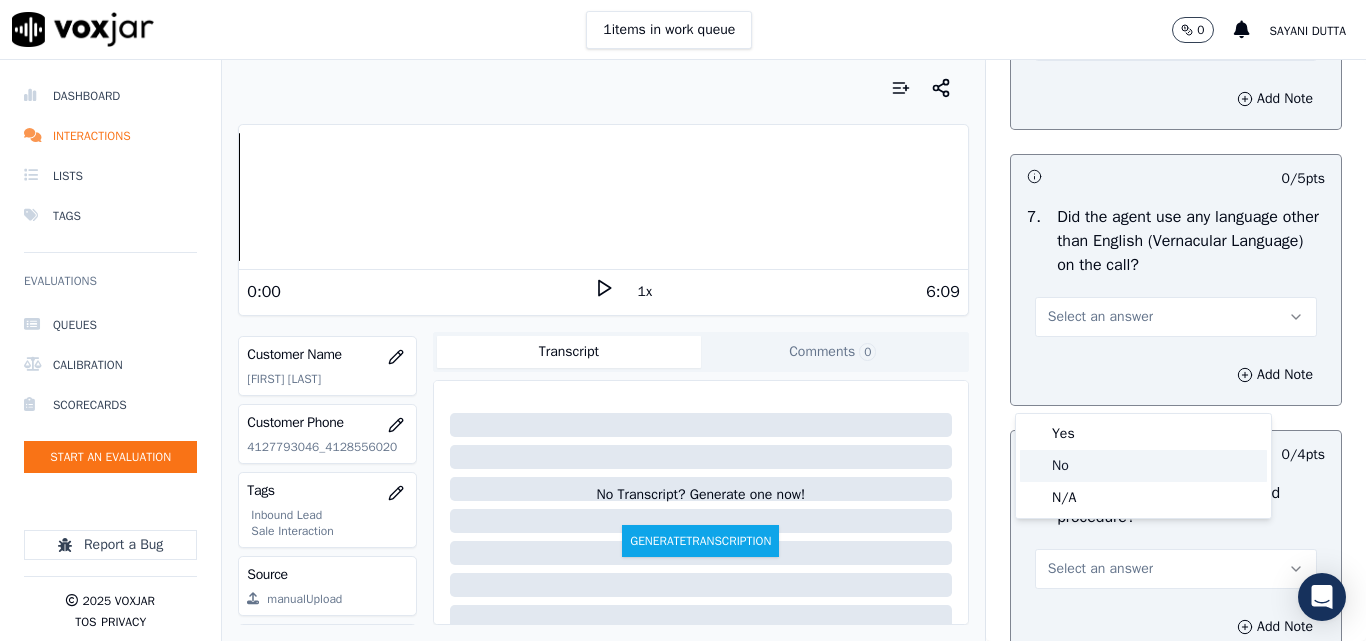 click on "No" 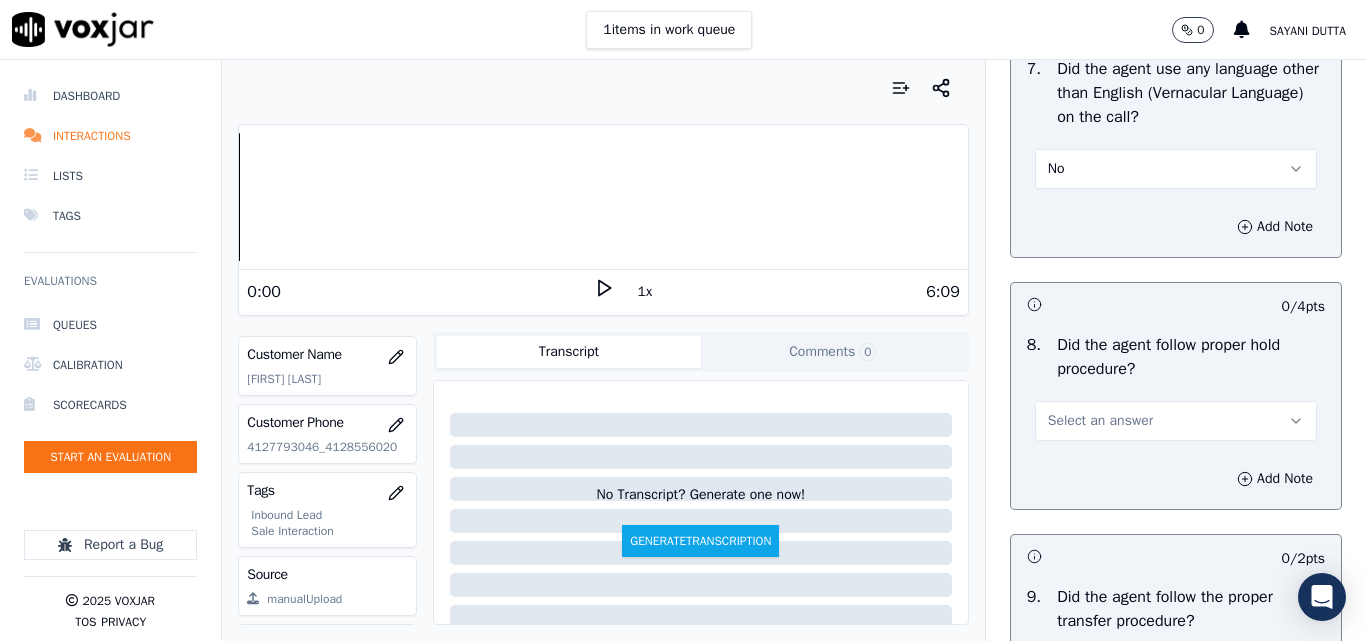 scroll, scrollTop: 3200, scrollLeft: 0, axis: vertical 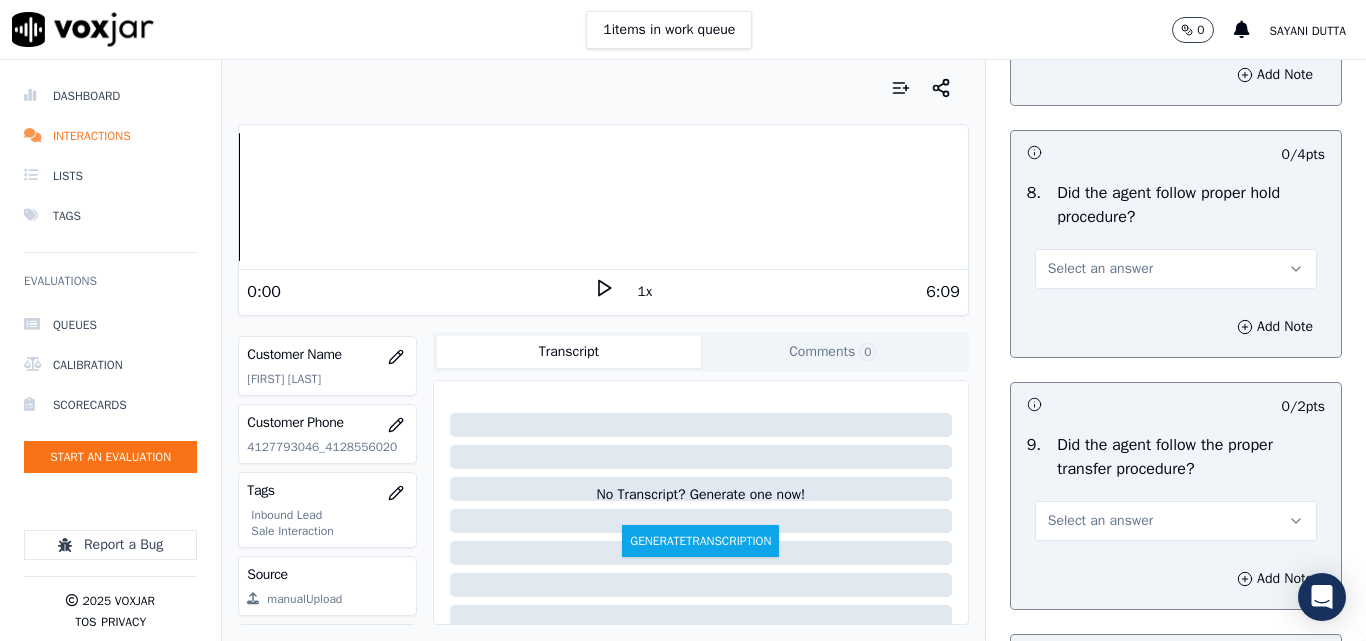 click on "Select an answer" at bounding box center (1100, 269) 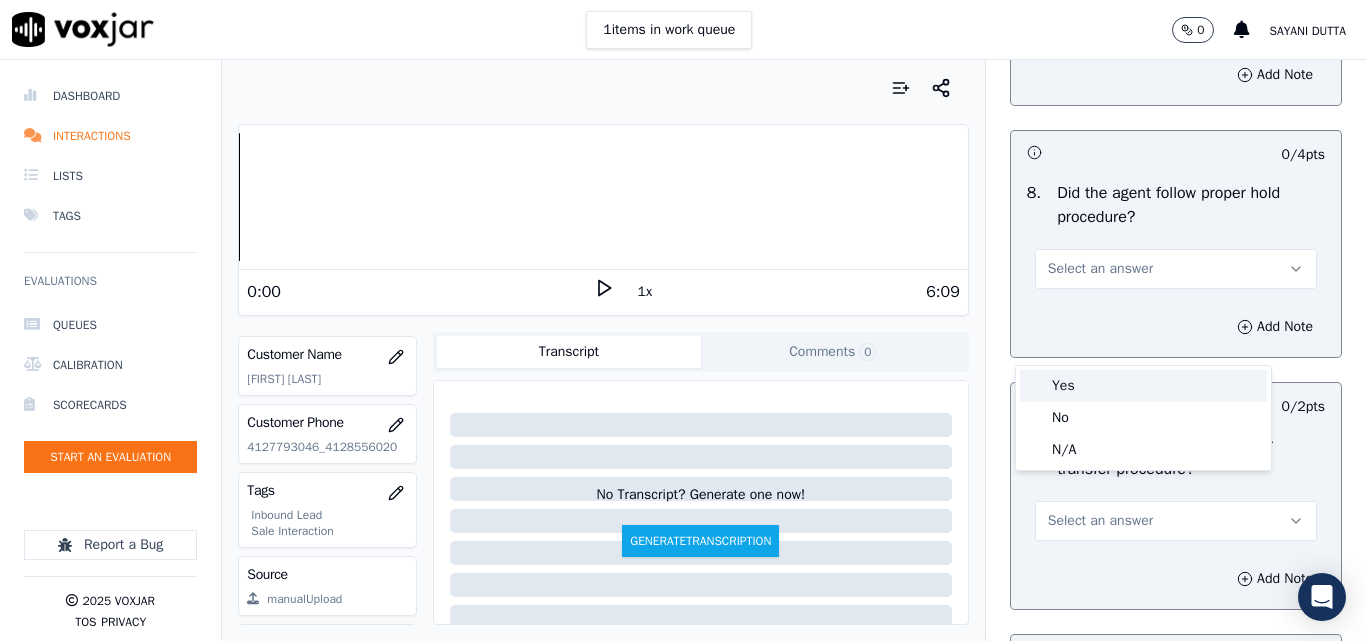 click on "Yes" at bounding box center (1143, 386) 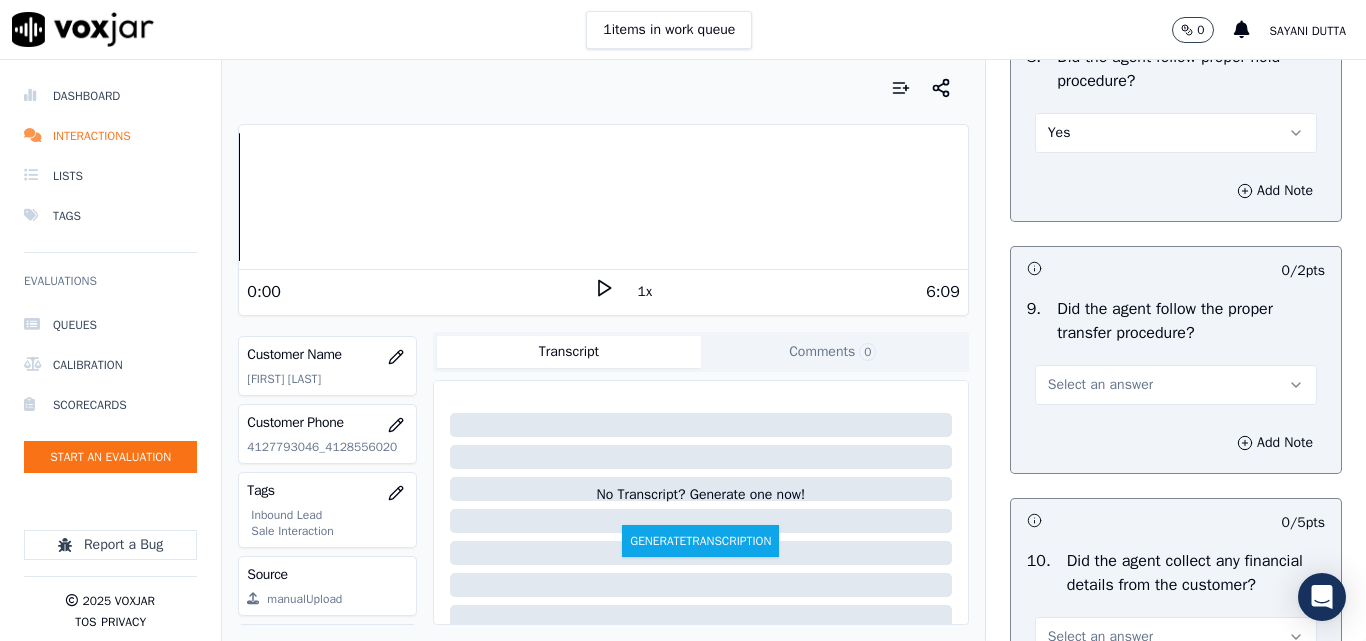scroll, scrollTop: 3500, scrollLeft: 0, axis: vertical 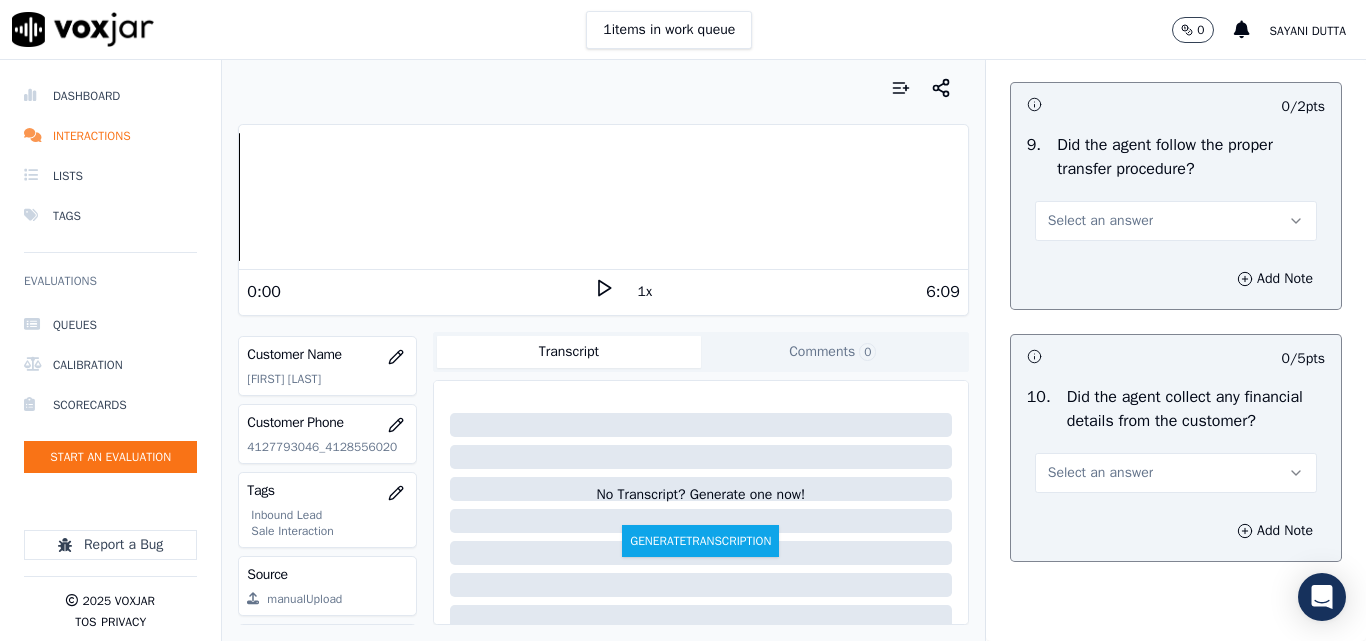 click on "Select an answer" at bounding box center [1100, 221] 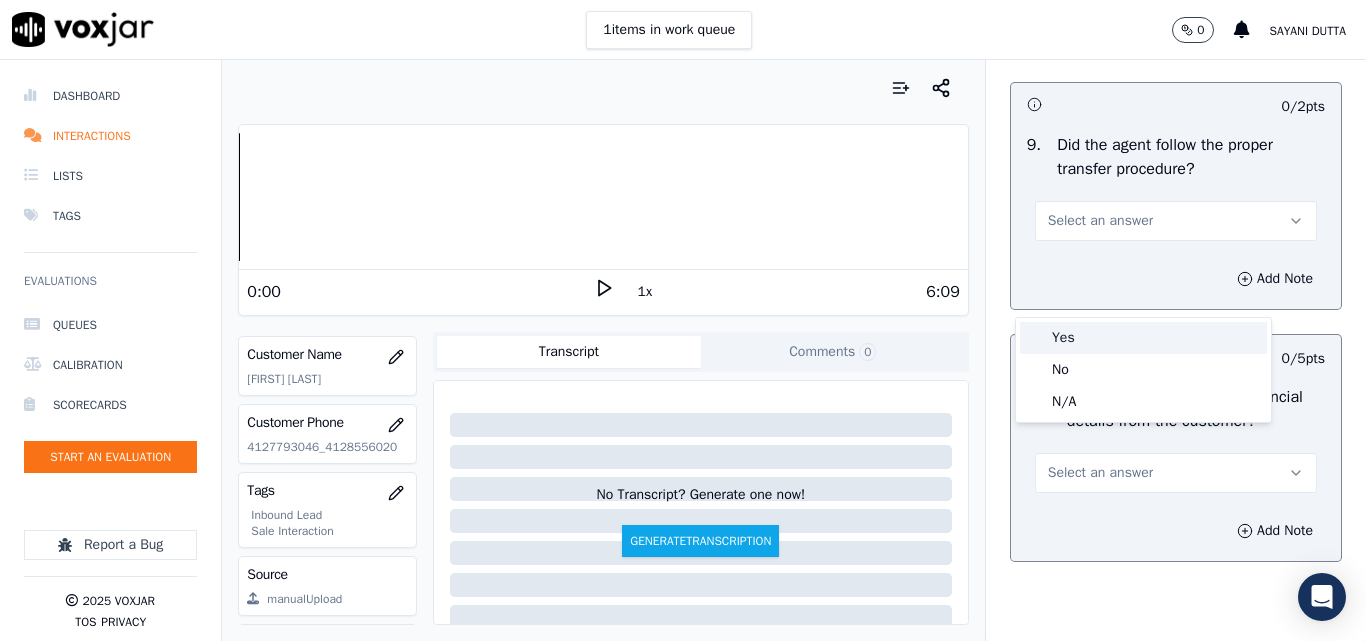 click on "Yes" at bounding box center [1143, 338] 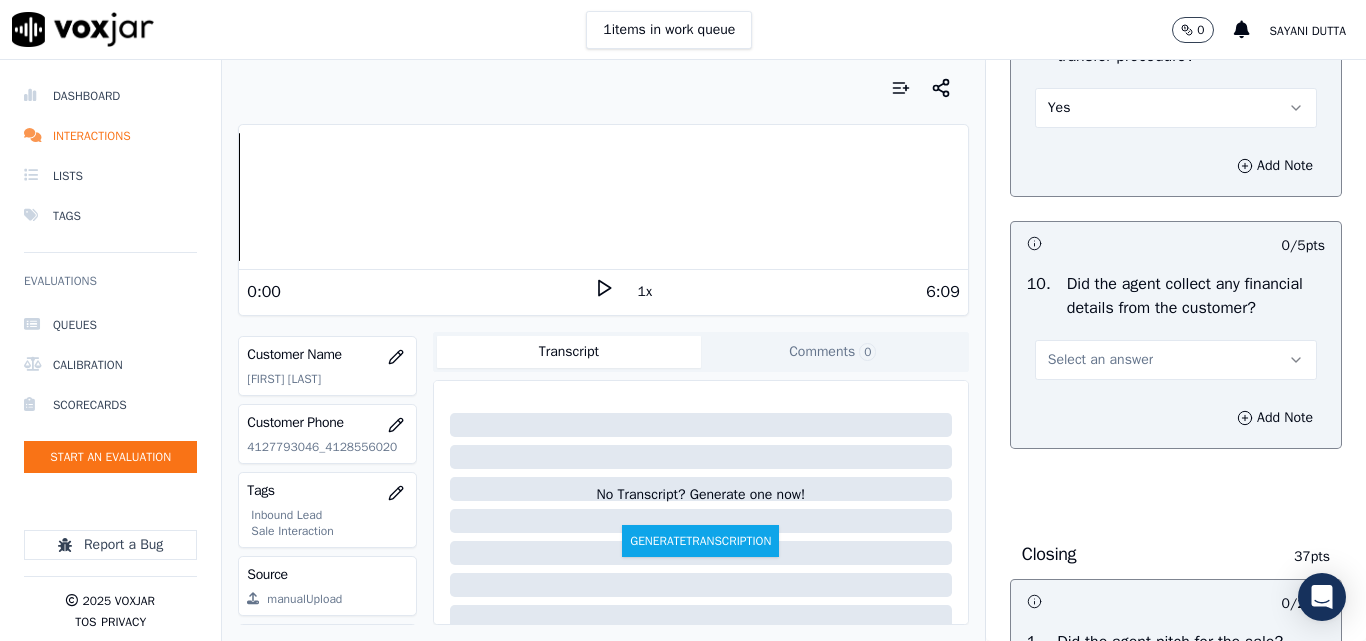 scroll, scrollTop: 3800, scrollLeft: 0, axis: vertical 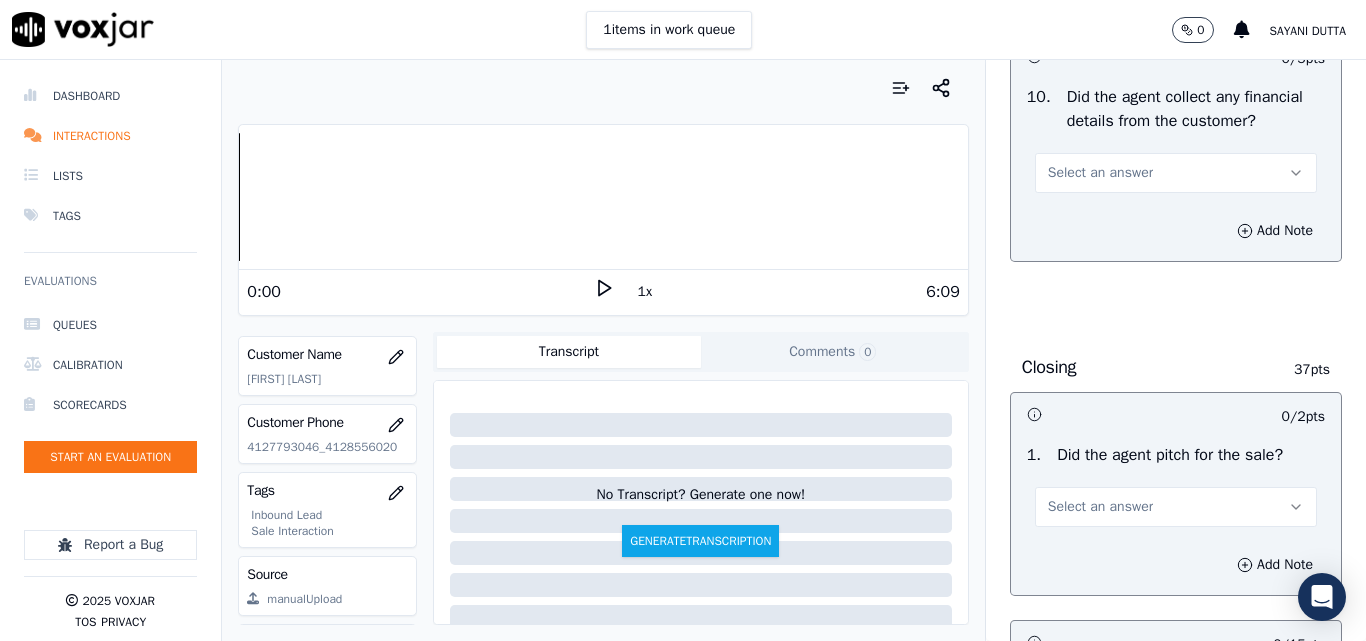 click on "Select an answer" at bounding box center [1100, 173] 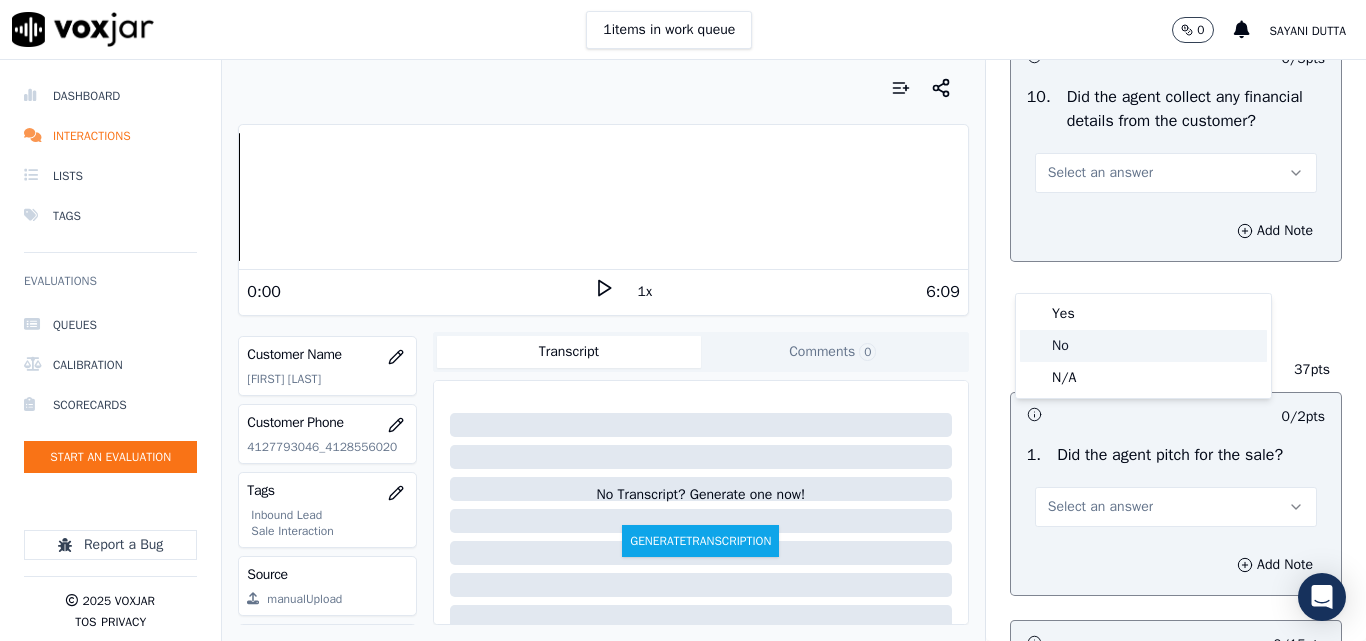 click on "No" 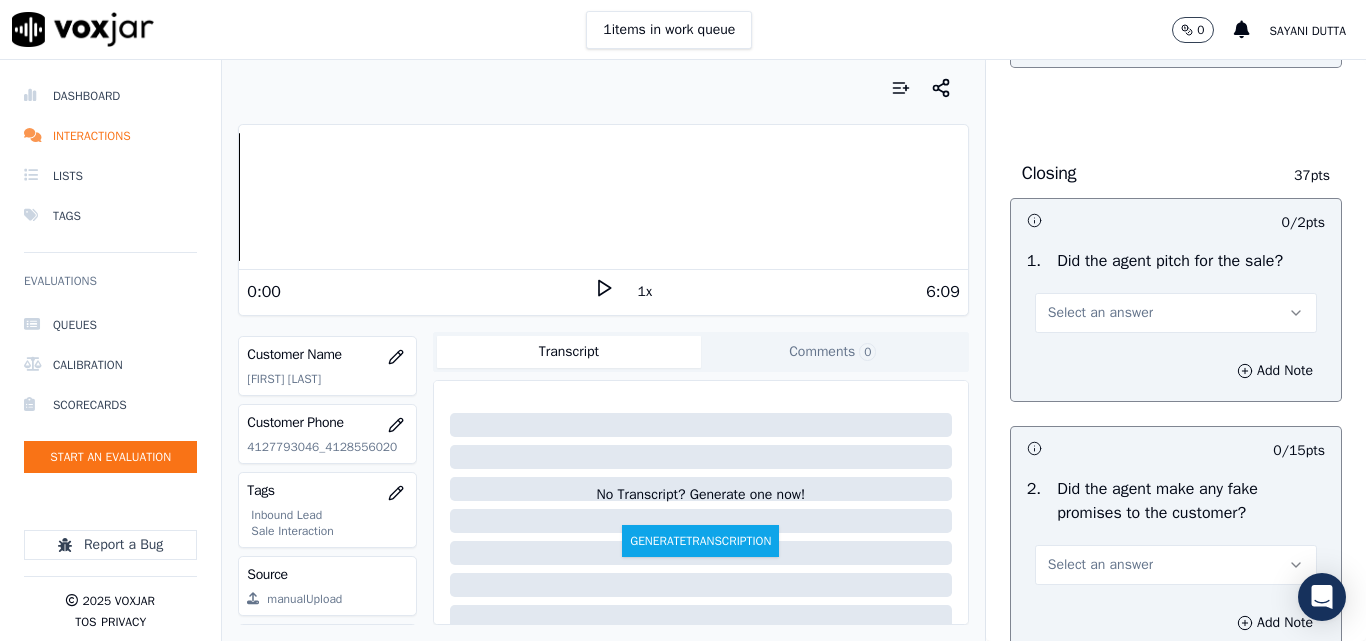 scroll, scrollTop: 4100, scrollLeft: 0, axis: vertical 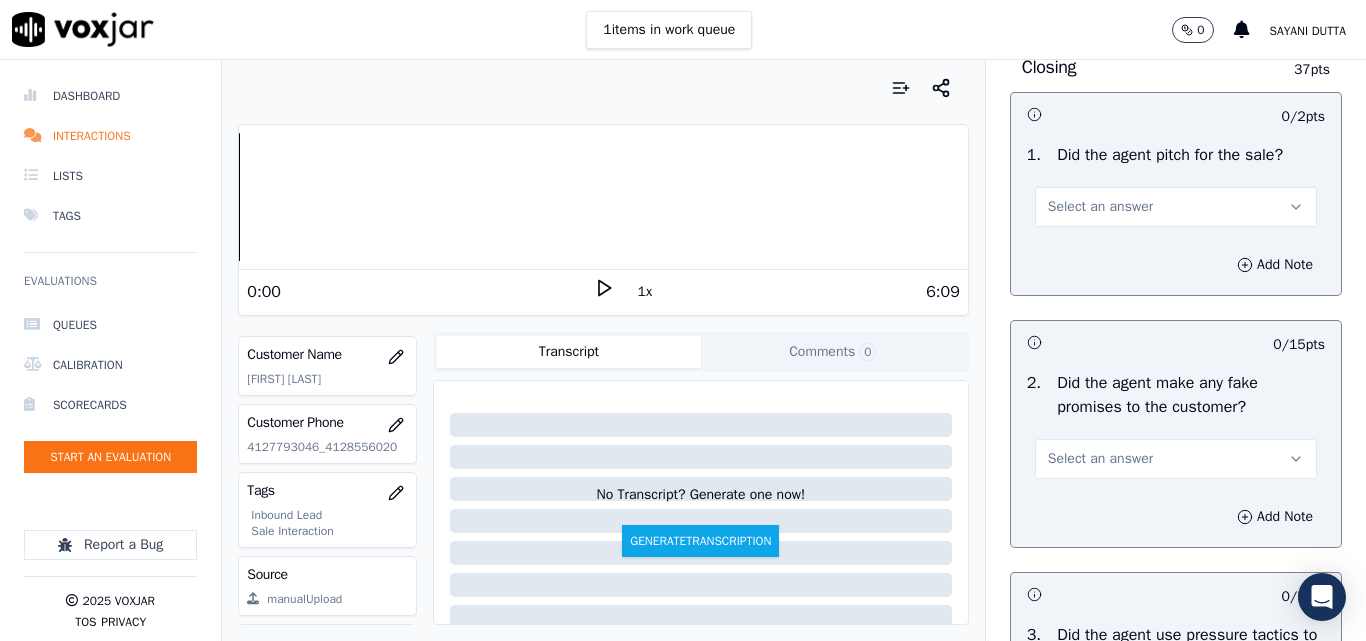drag, startPoint x: 1078, startPoint y: 306, endPoint x: 1087, endPoint y: 322, distance: 18.35756 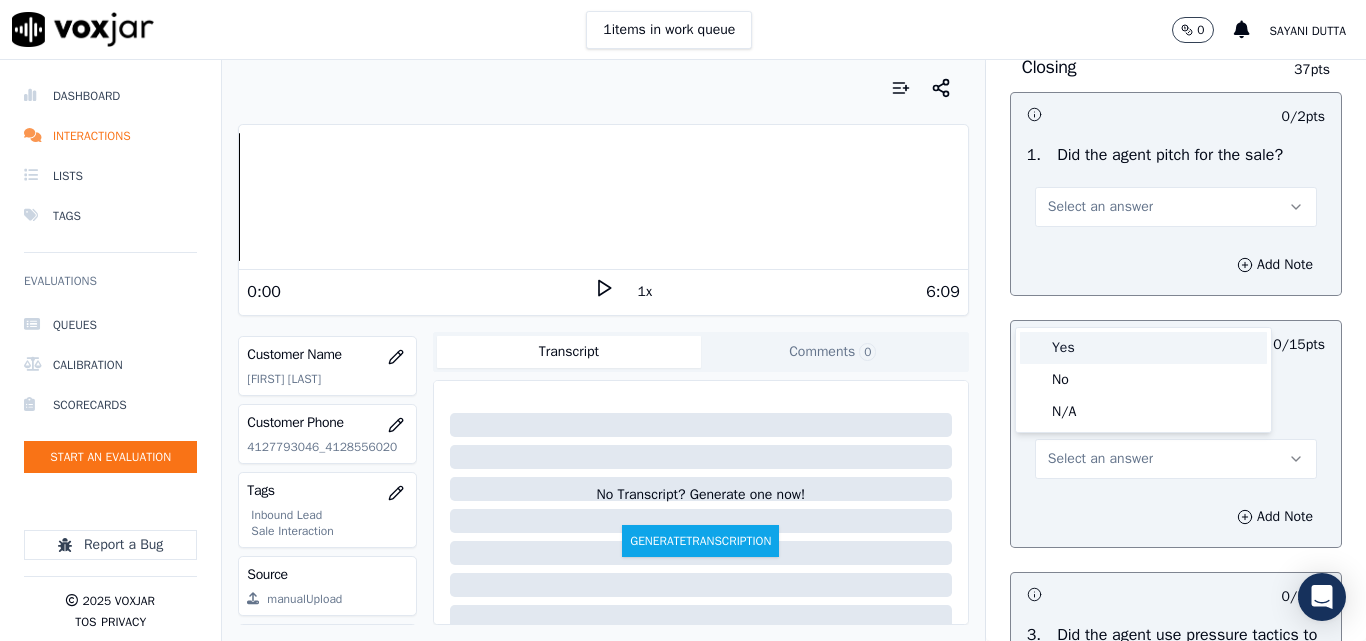 click on "Yes" at bounding box center [1143, 348] 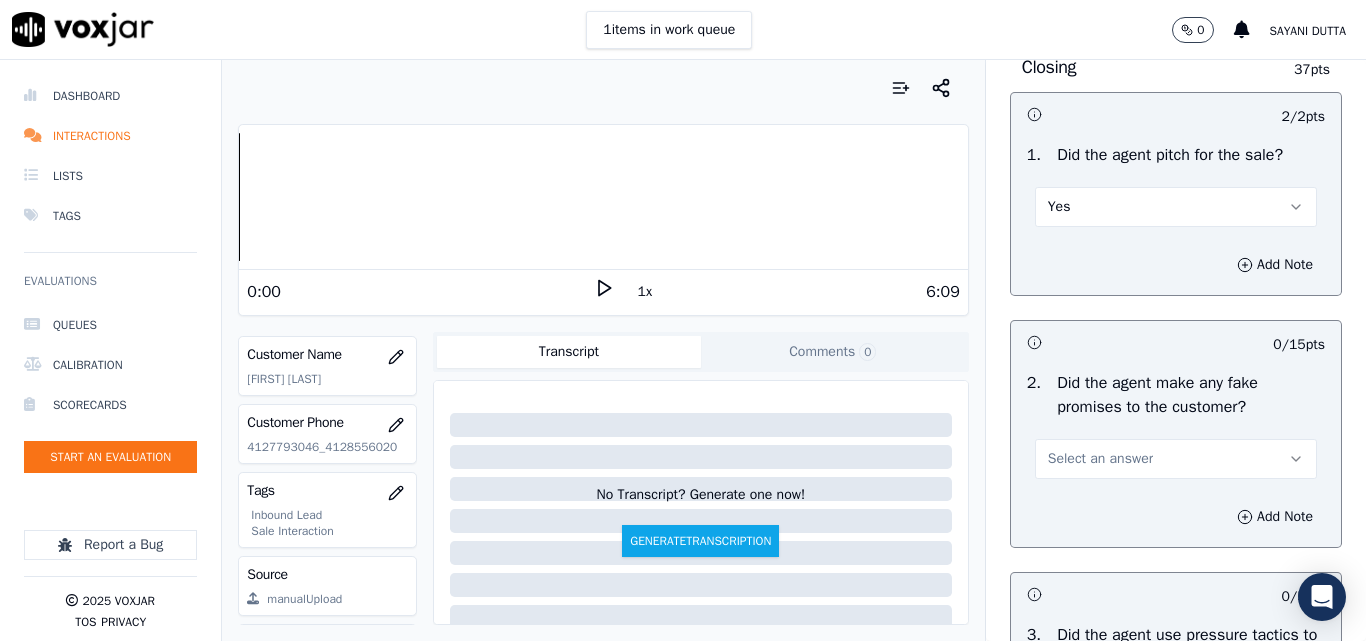 scroll, scrollTop: 4400, scrollLeft: 0, axis: vertical 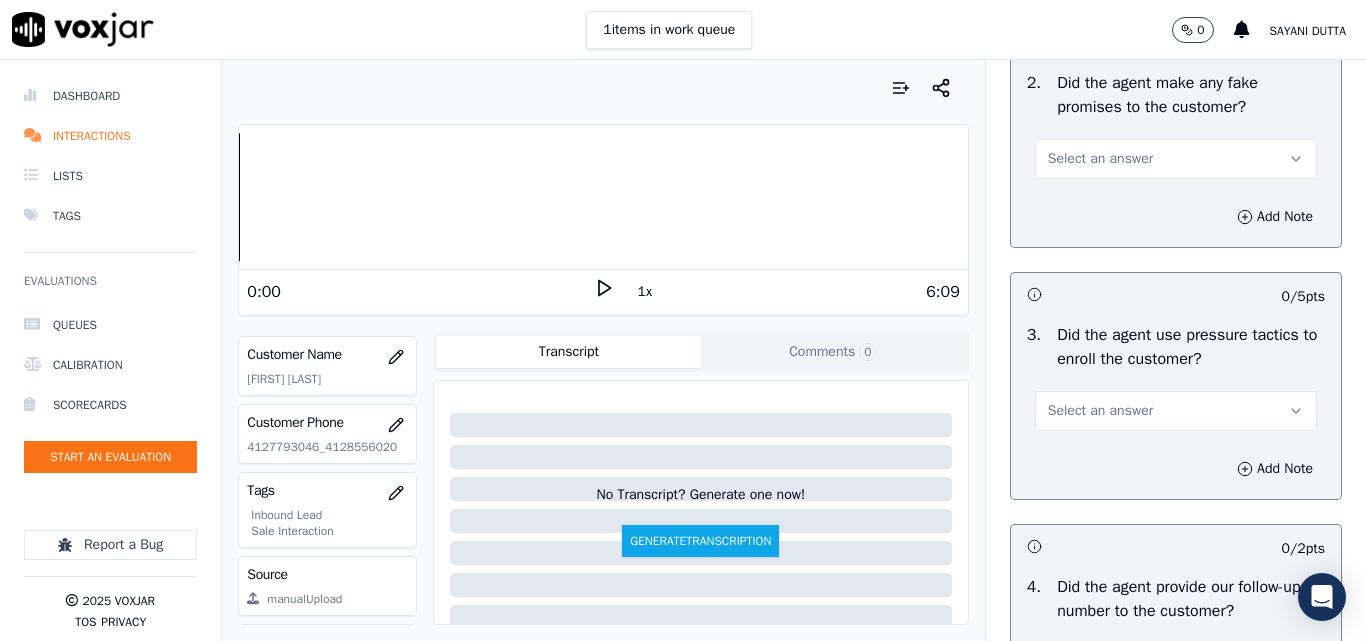 click on "Select an answer" at bounding box center (1100, 159) 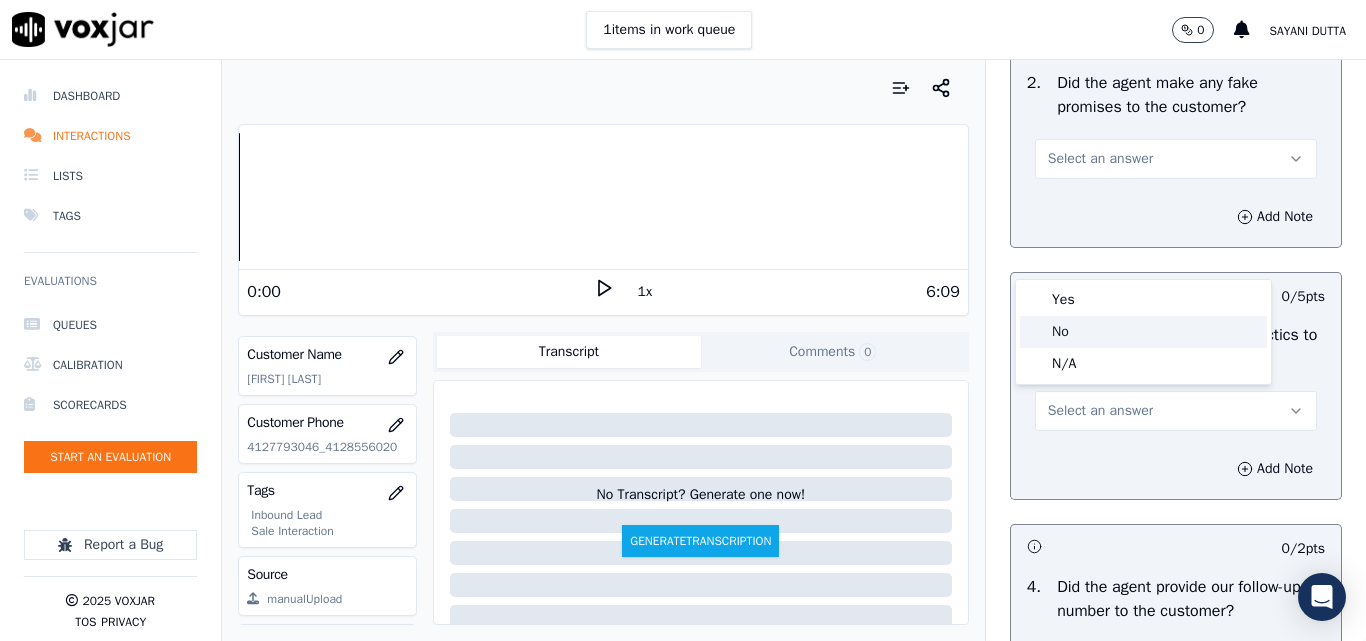 click on "No" 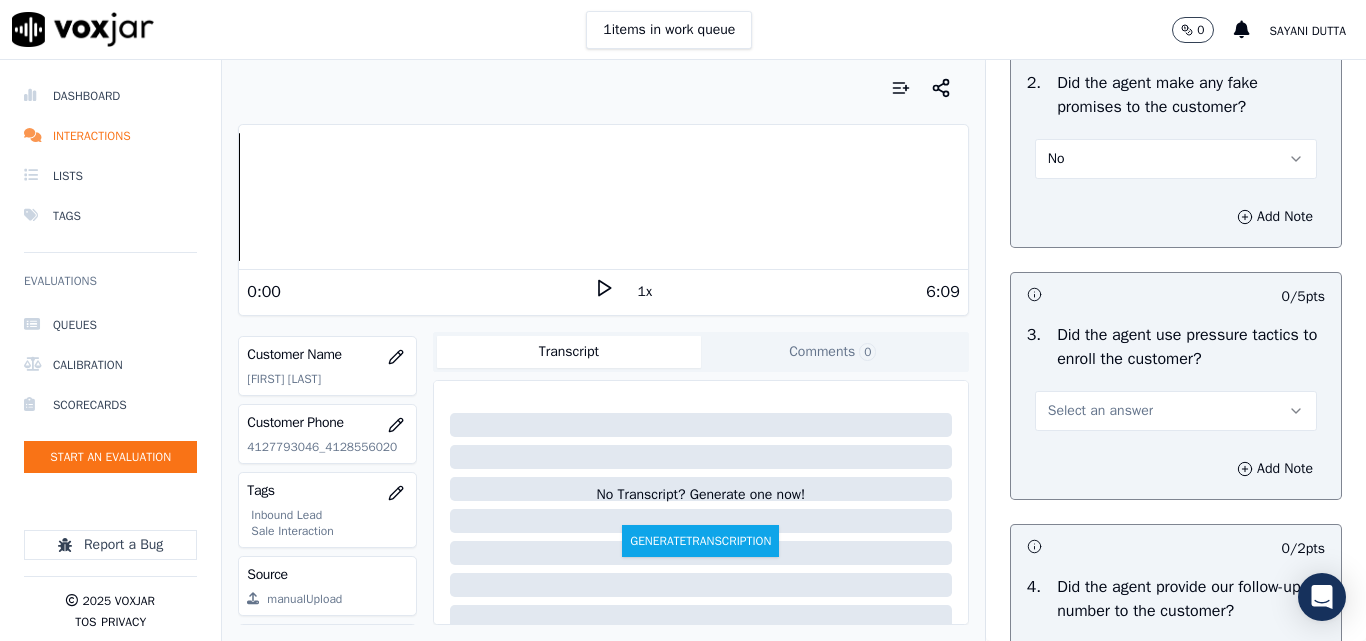 scroll, scrollTop: 4600, scrollLeft: 0, axis: vertical 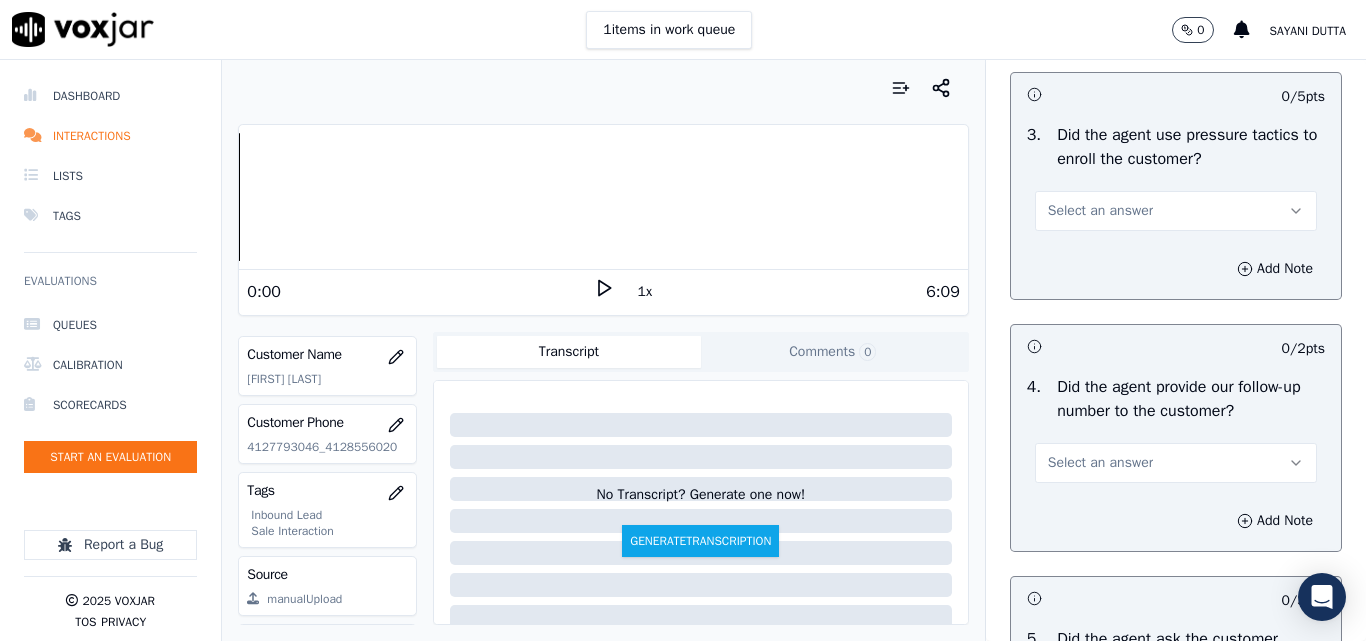 click on "Select an answer" at bounding box center [1100, 211] 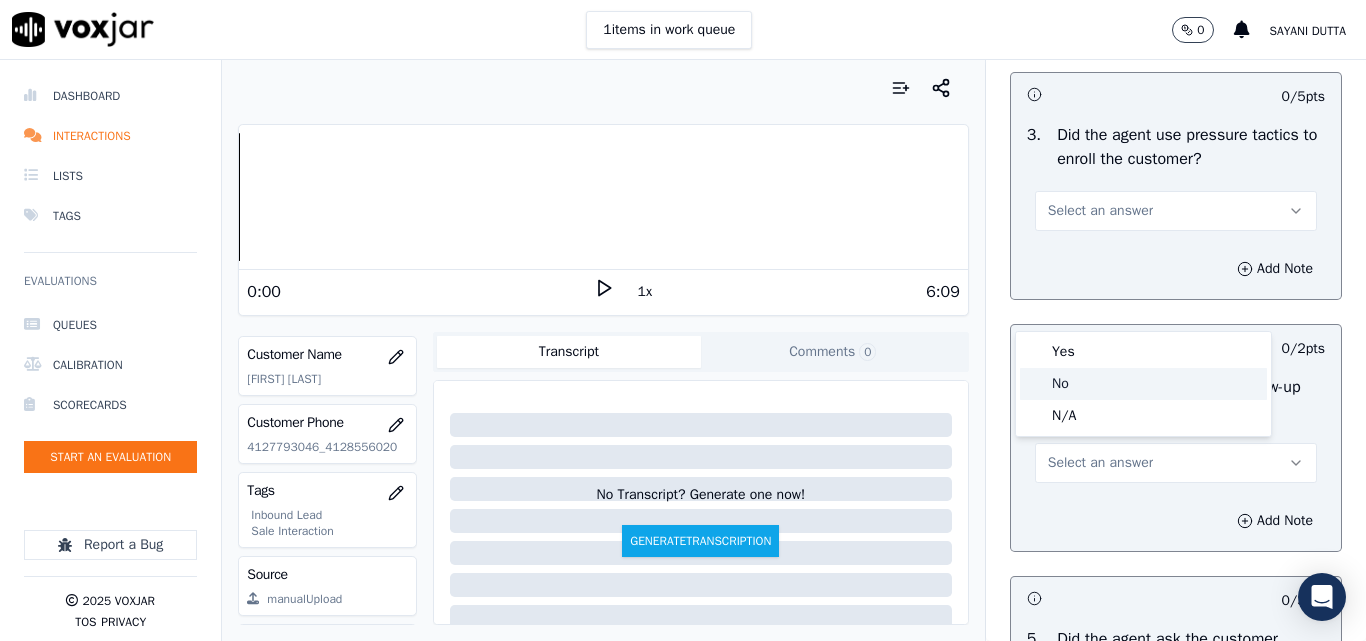 drag, startPoint x: 1070, startPoint y: 384, endPoint x: 1118, endPoint y: 286, distance: 109.12378 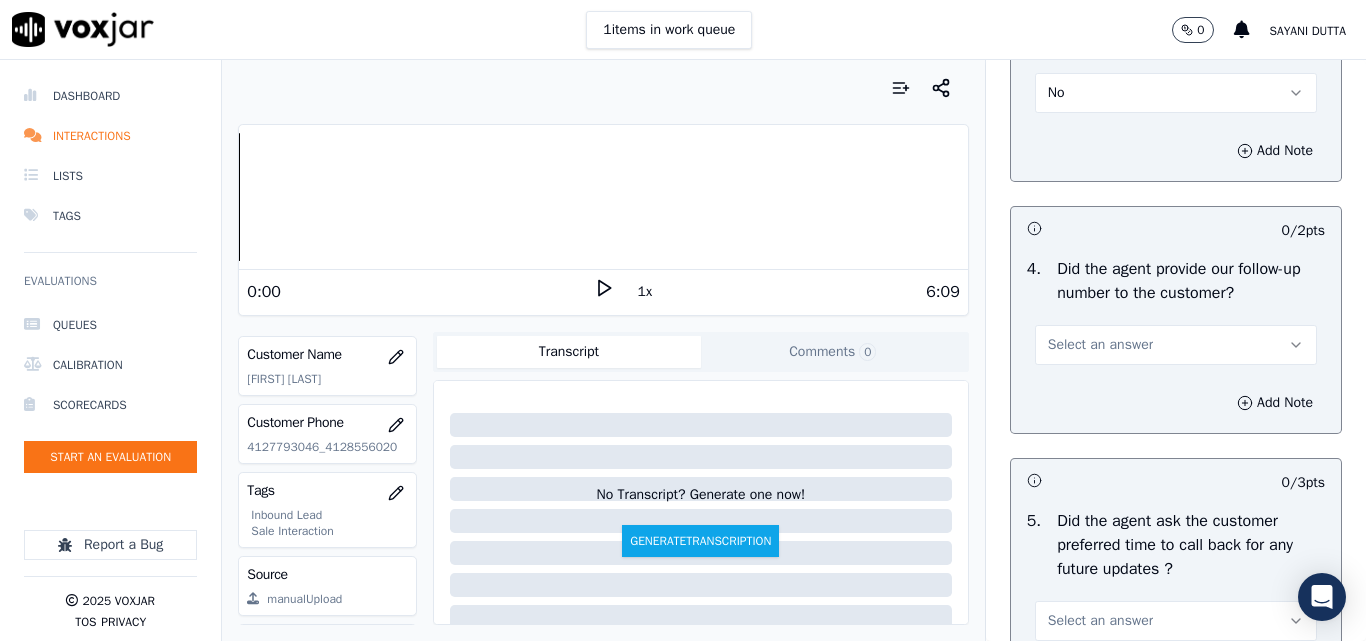scroll, scrollTop: 4900, scrollLeft: 0, axis: vertical 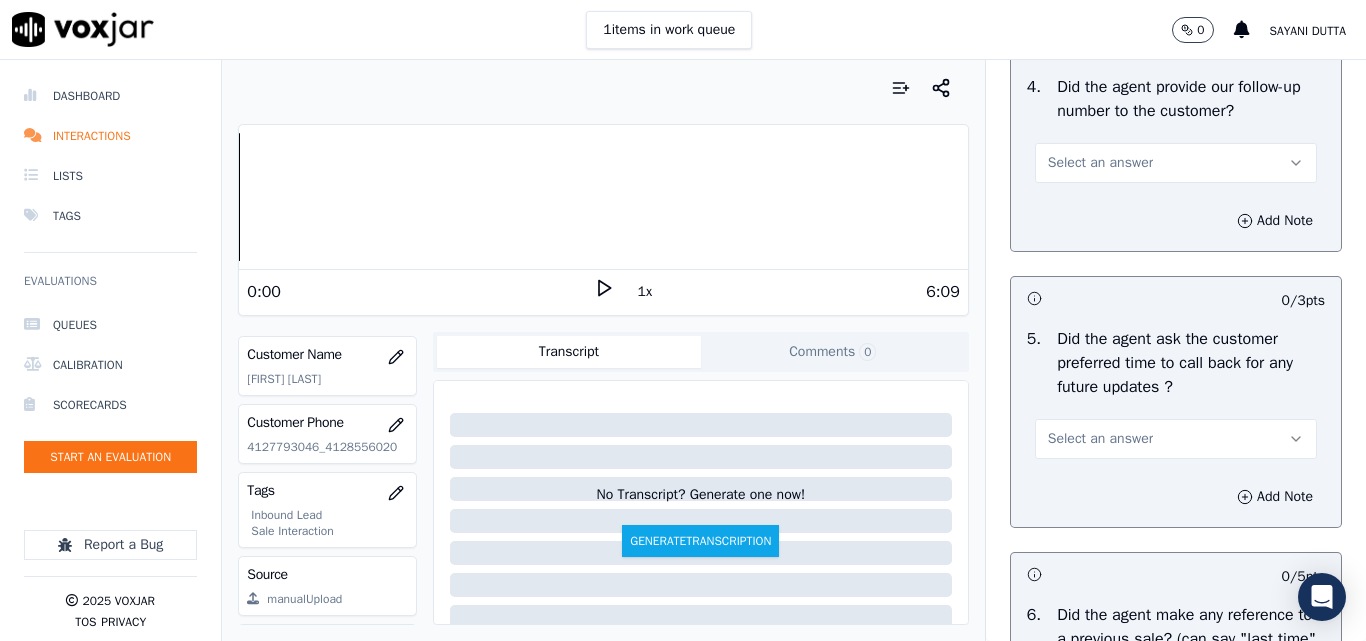 drag, startPoint x: 1079, startPoint y: 251, endPoint x: 1085, endPoint y: 267, distance: 17.088007 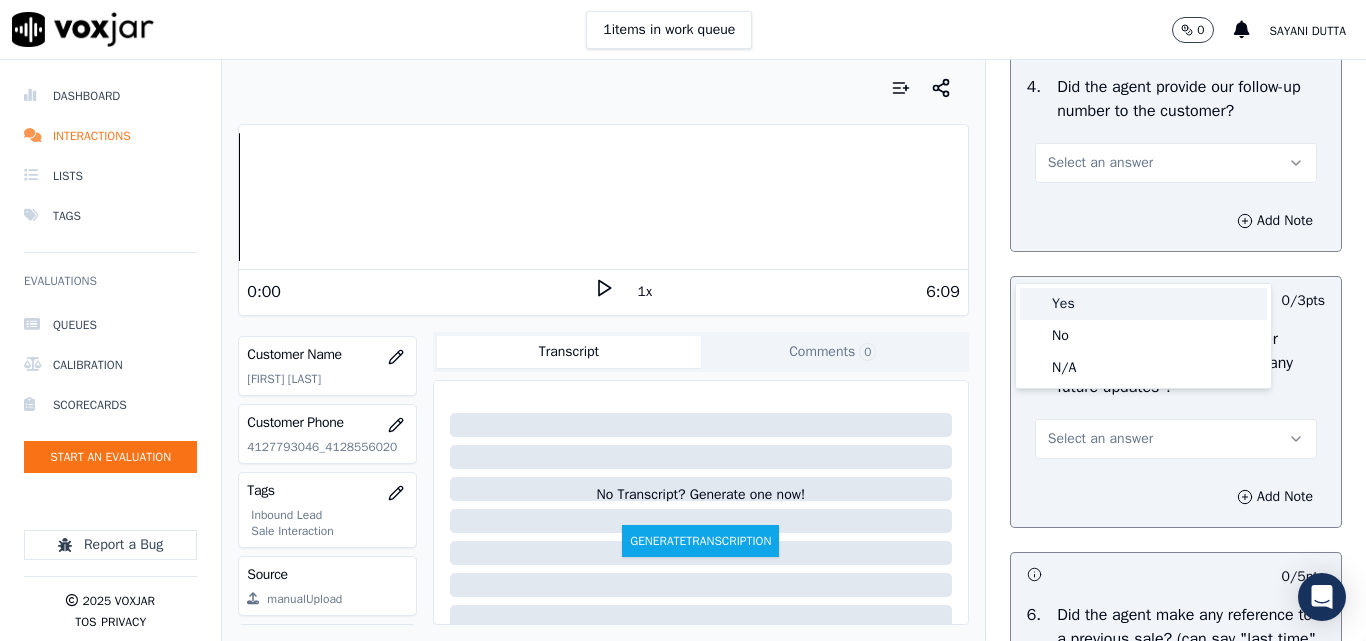 click on "Yes" at bounding box center [1143, 304] 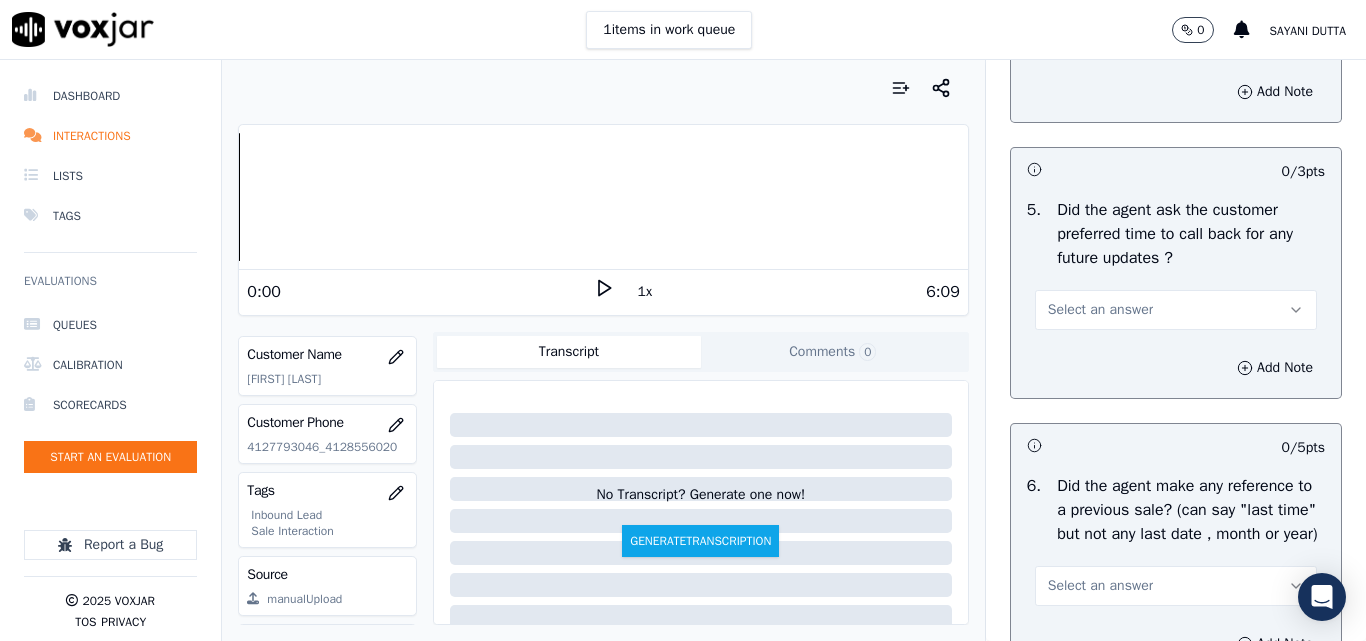 scroll, scrollTop: 5100, scrollLeft: 0, axis: vertical 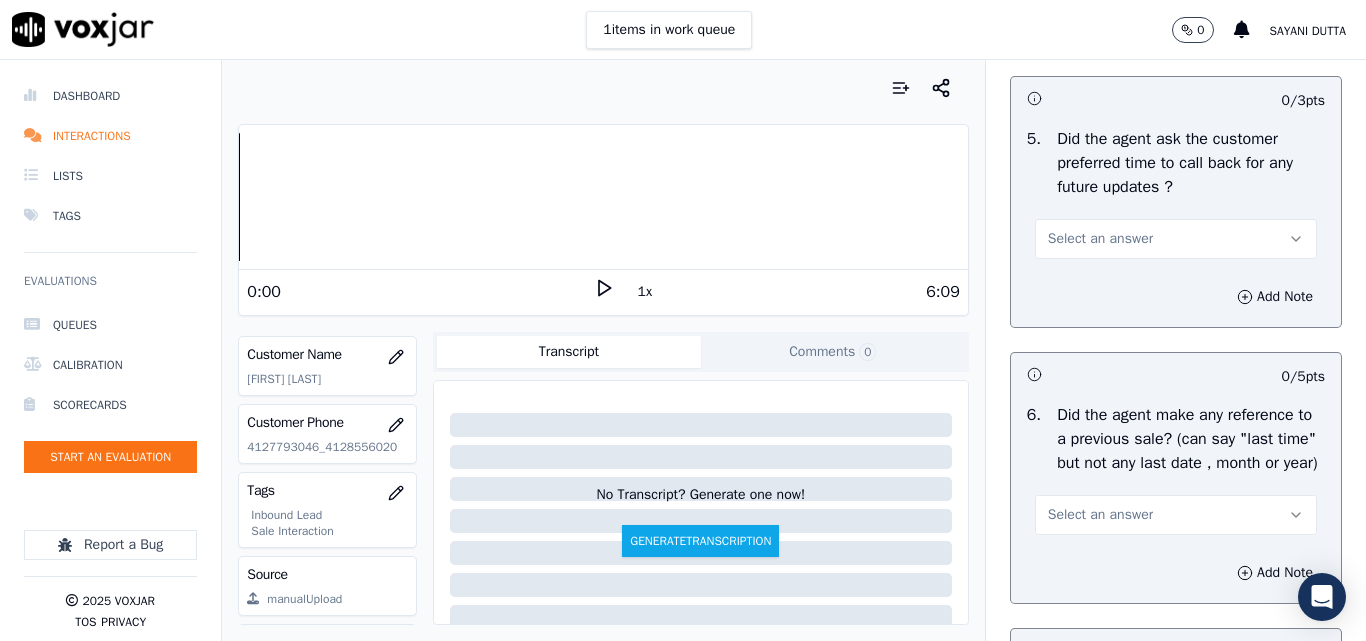 click on "Select an answer" at bounding box center (1100, 239) 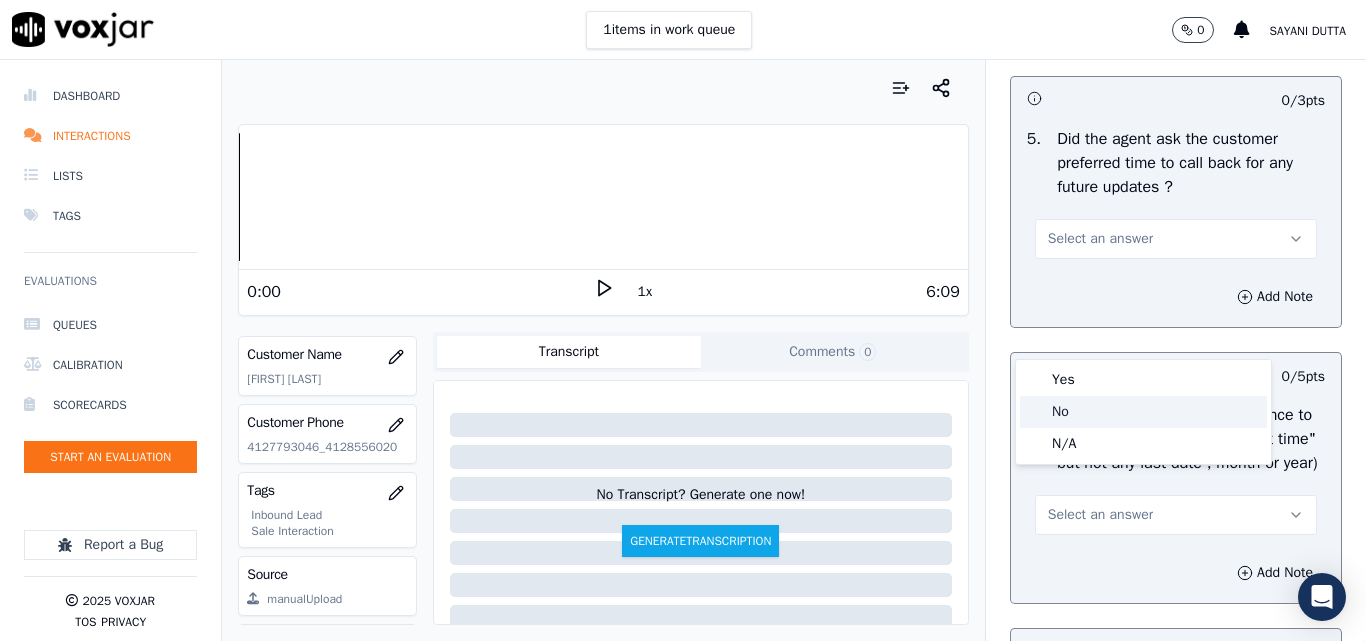 drag, startPoint x: 1065, startPoint y: 416, endPoint x: 1087, endPoint y: 411, distance: 22.561028 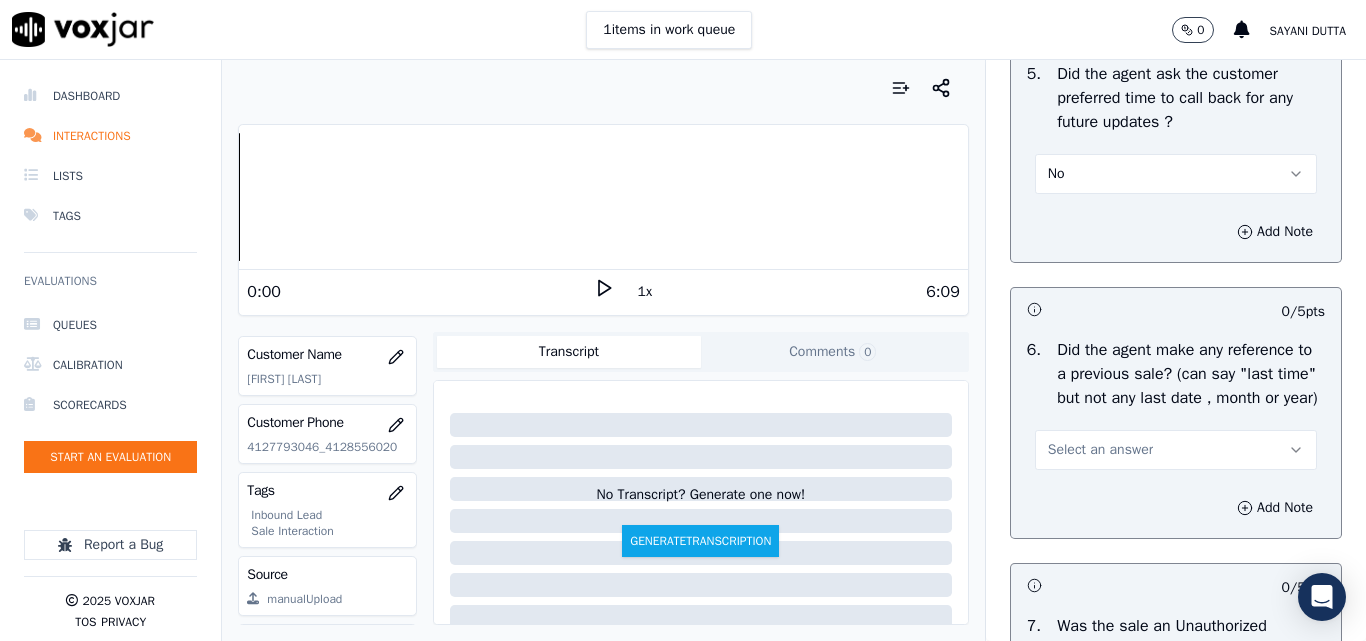 scroll, scrollTop: 5200, scrollLeft: 0, axis: vertical 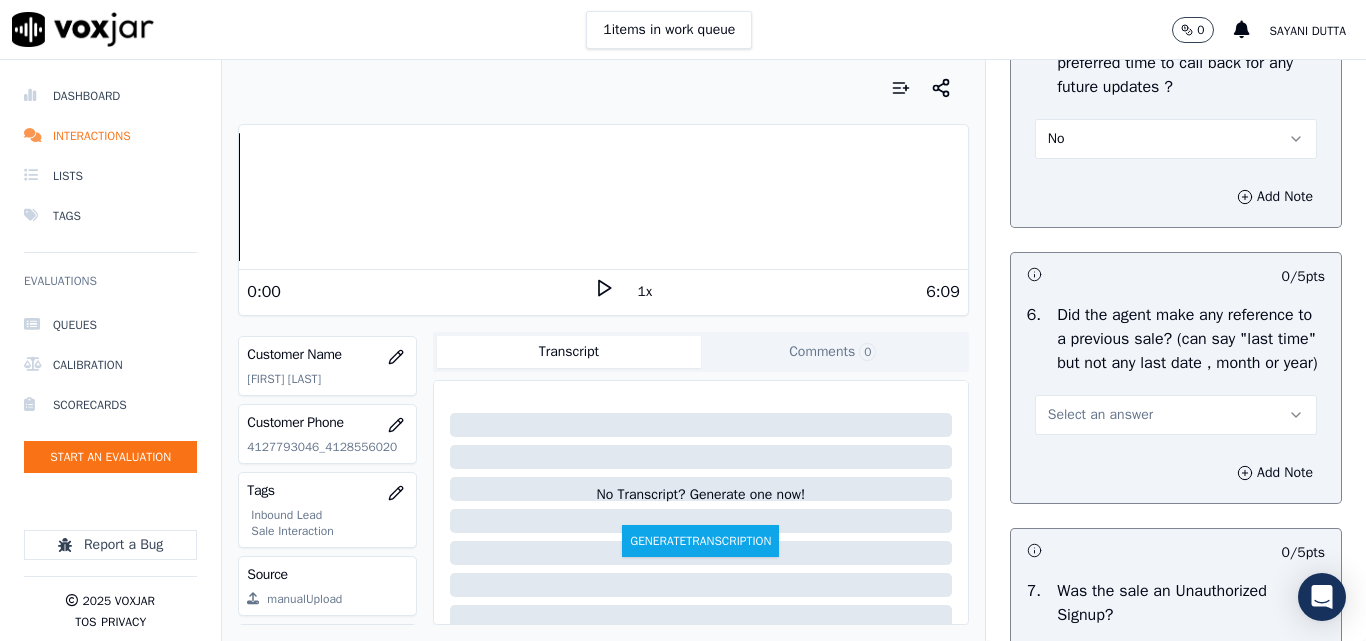 click on "No" at bounding box center (1176, 139) 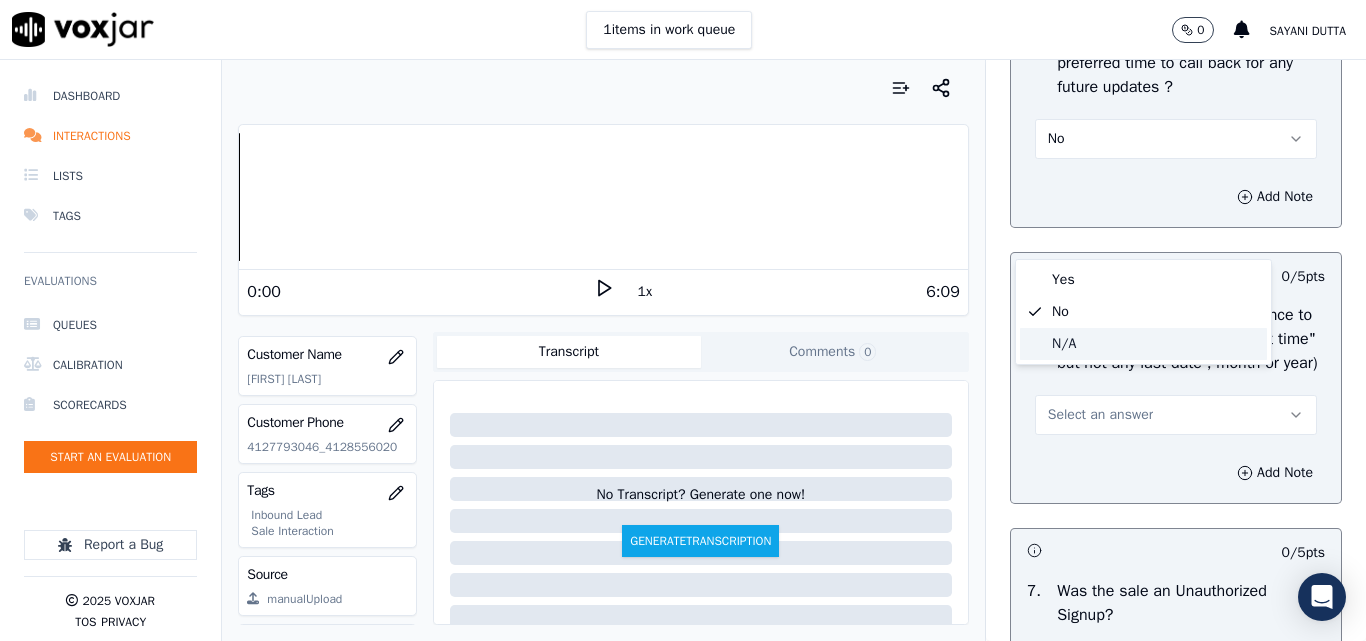 click on "N/A" 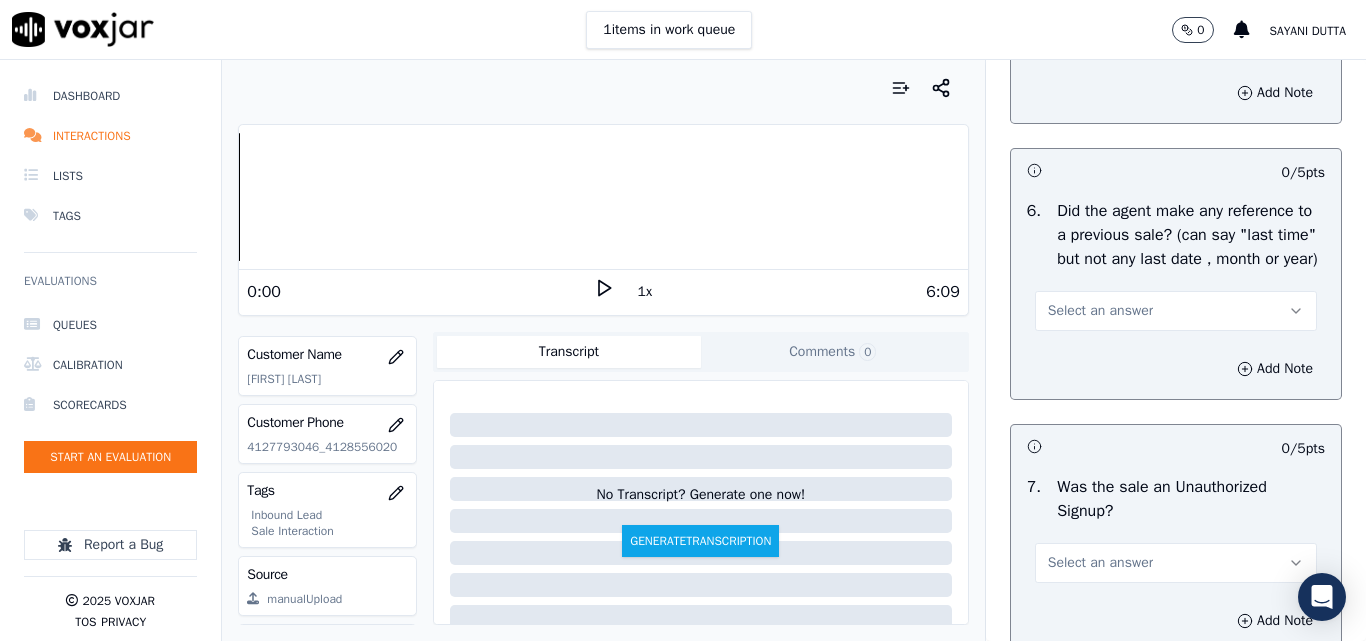 scroll, scrollTop: 5400, scrollLeft: 0, axis: vertical 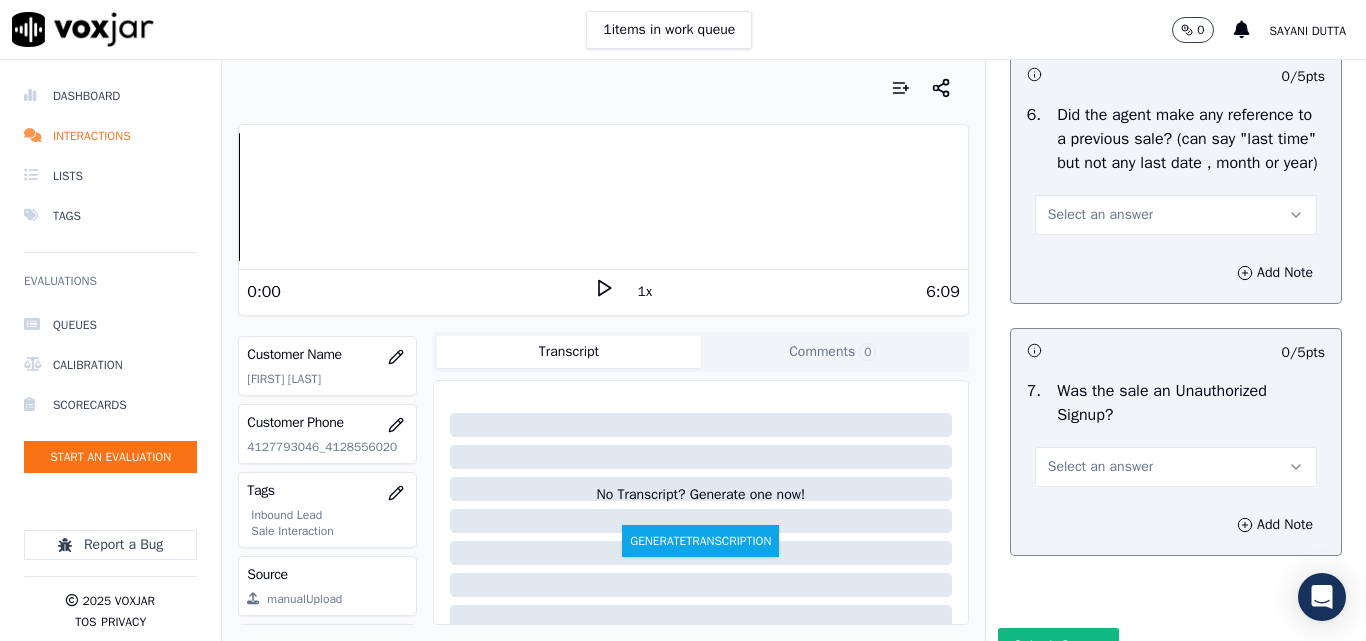 click on "Select an answer" at bounding box center (1176, 215) 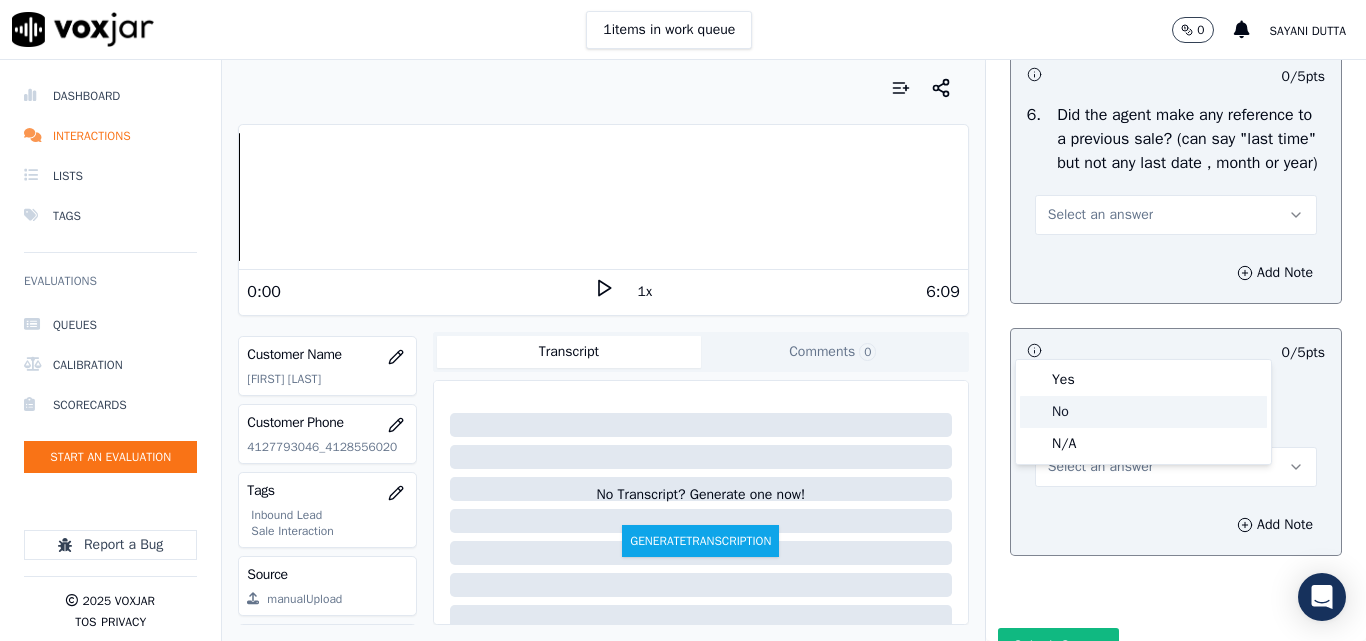 click on "No" 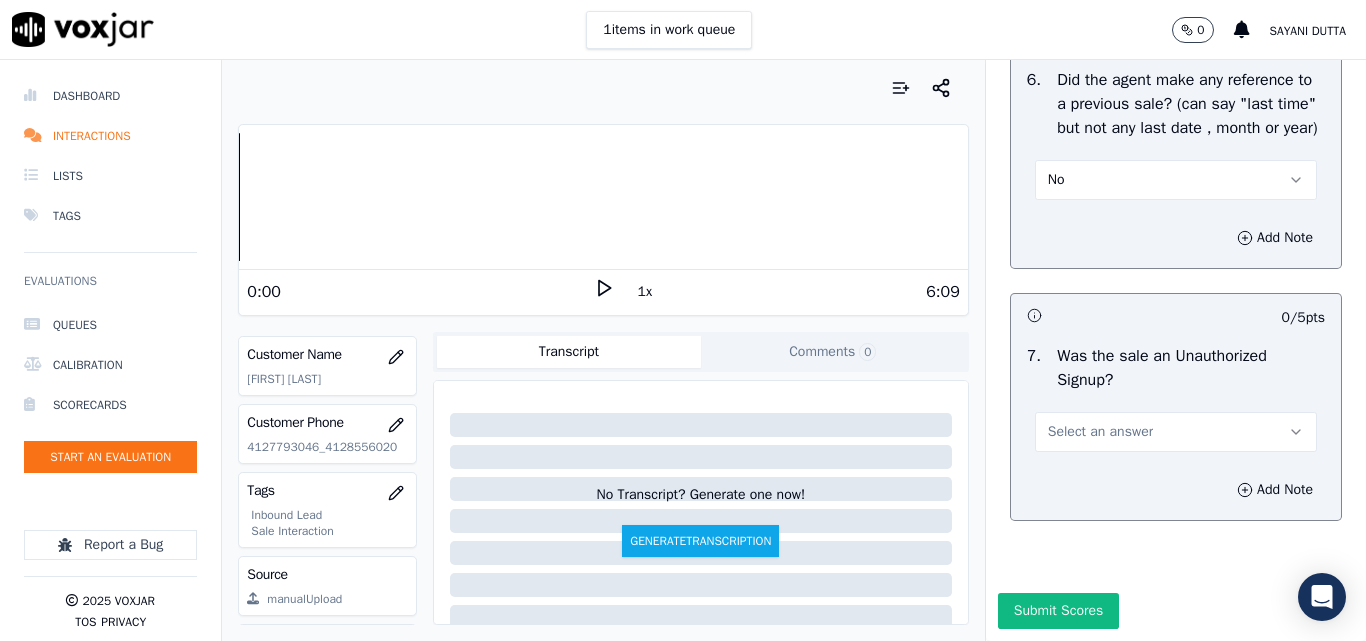 scroll, scrollTop: 5600, scrollLeft: 0, axis: vertical 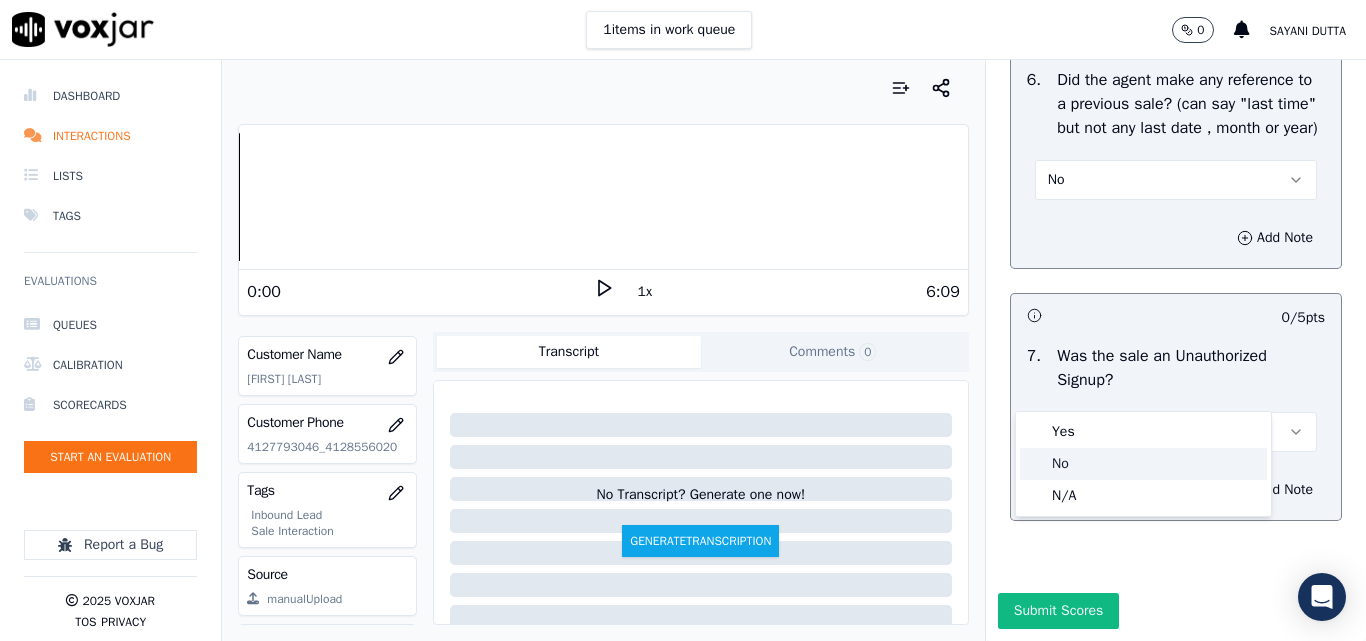 click on "No" 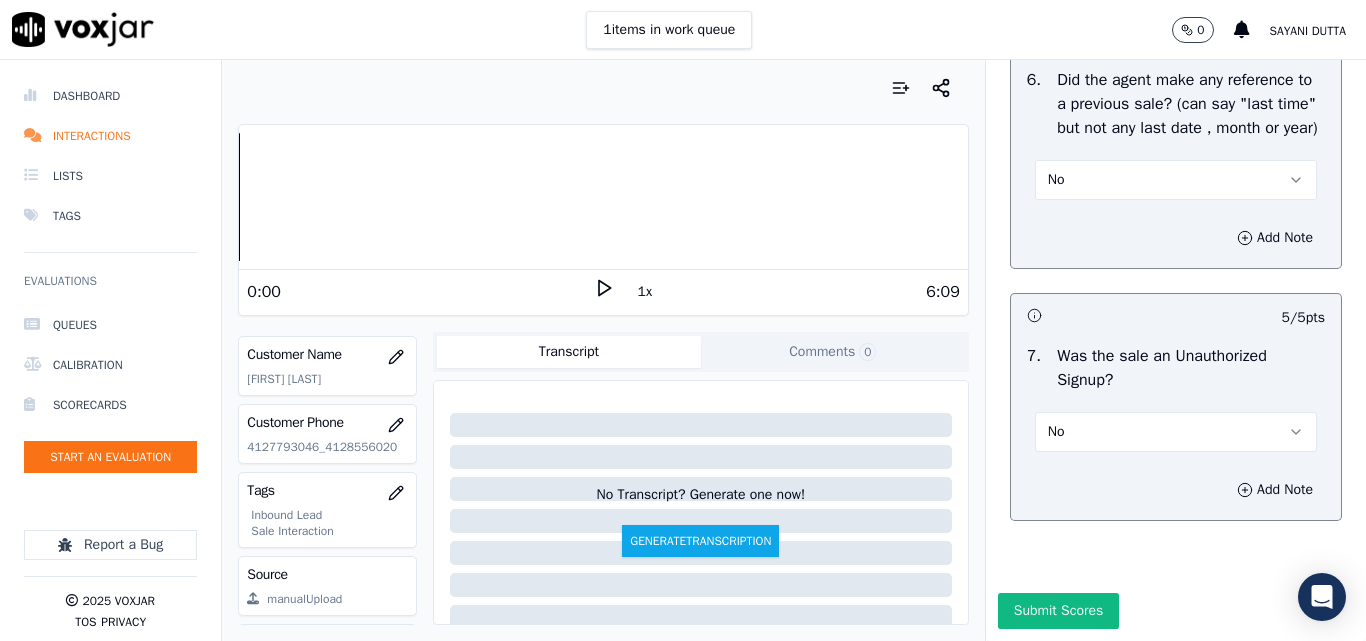 click on "Submit Scores" at bounding box center (1058, 611) 